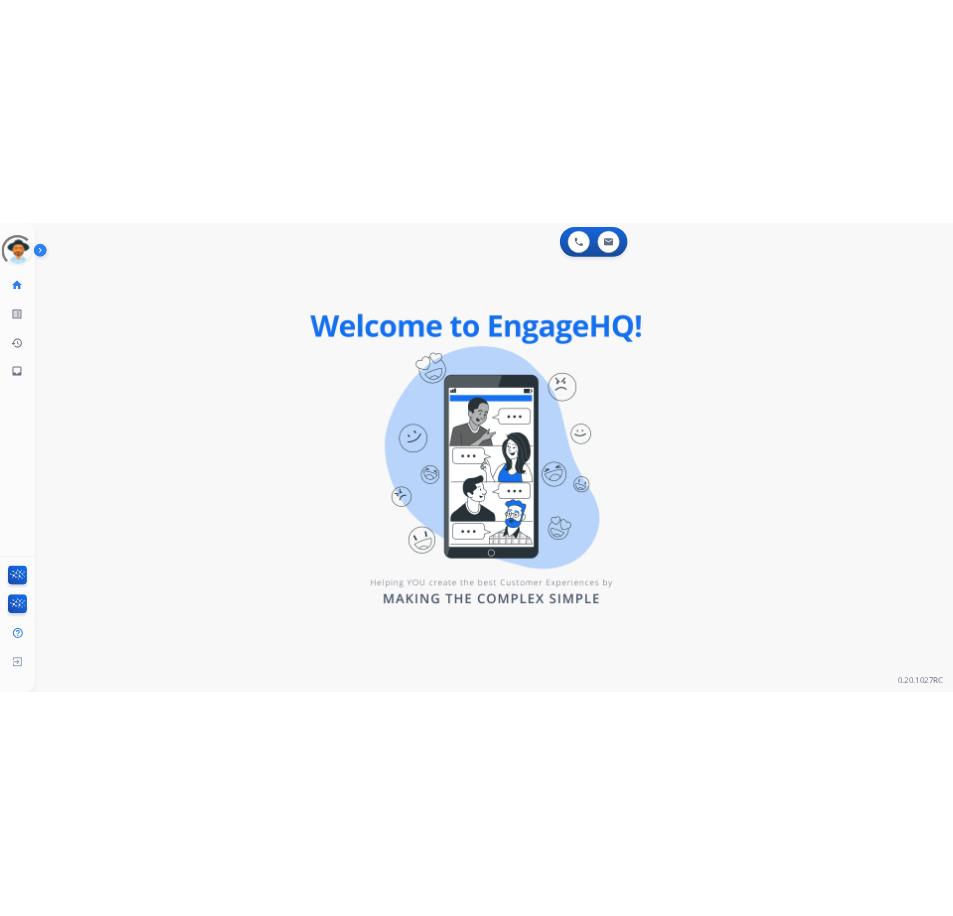 scroll, scrollTop: 0, scrollLeft: 0, axis: both 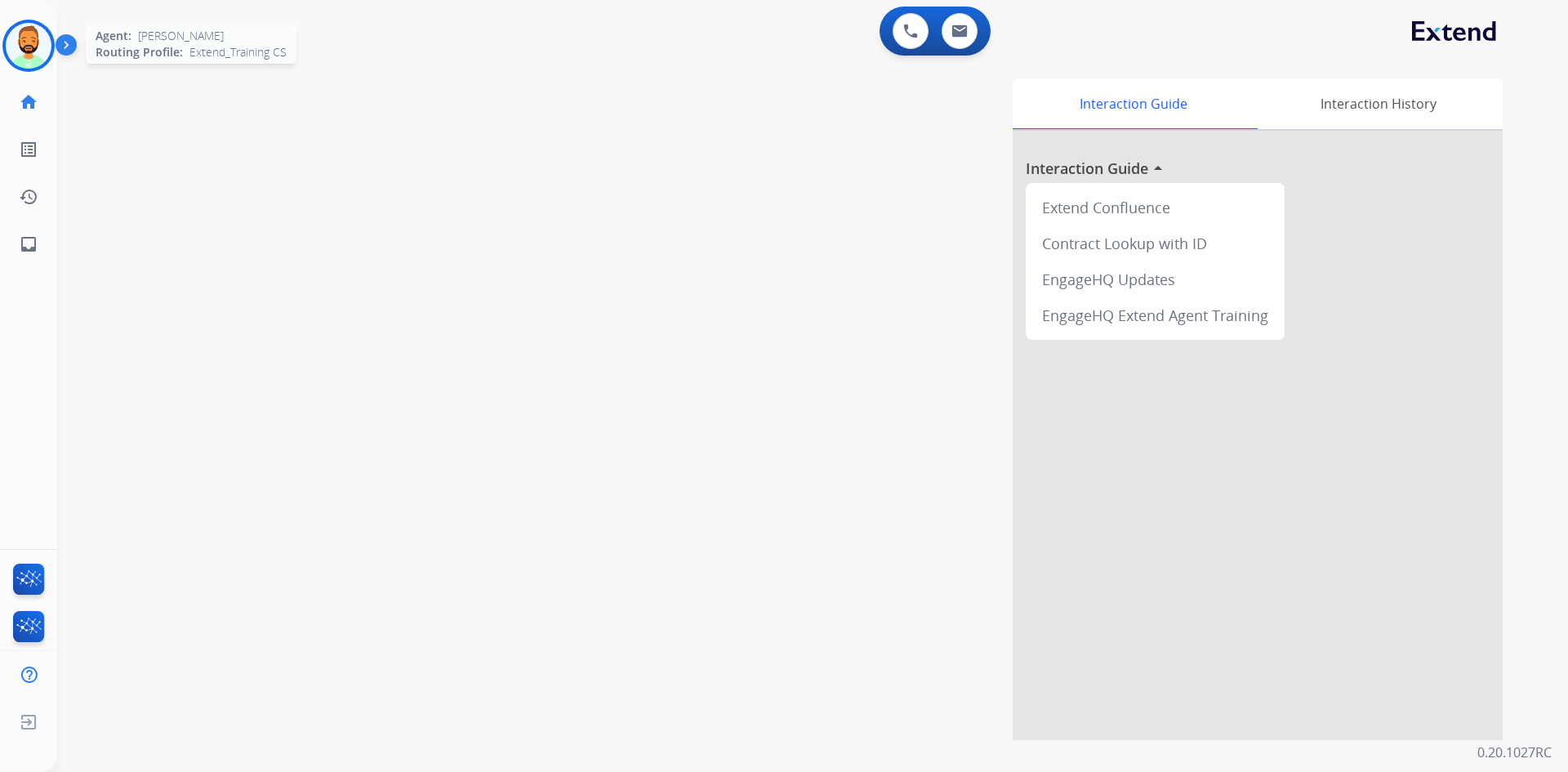 click at bounding box center (29, 46) 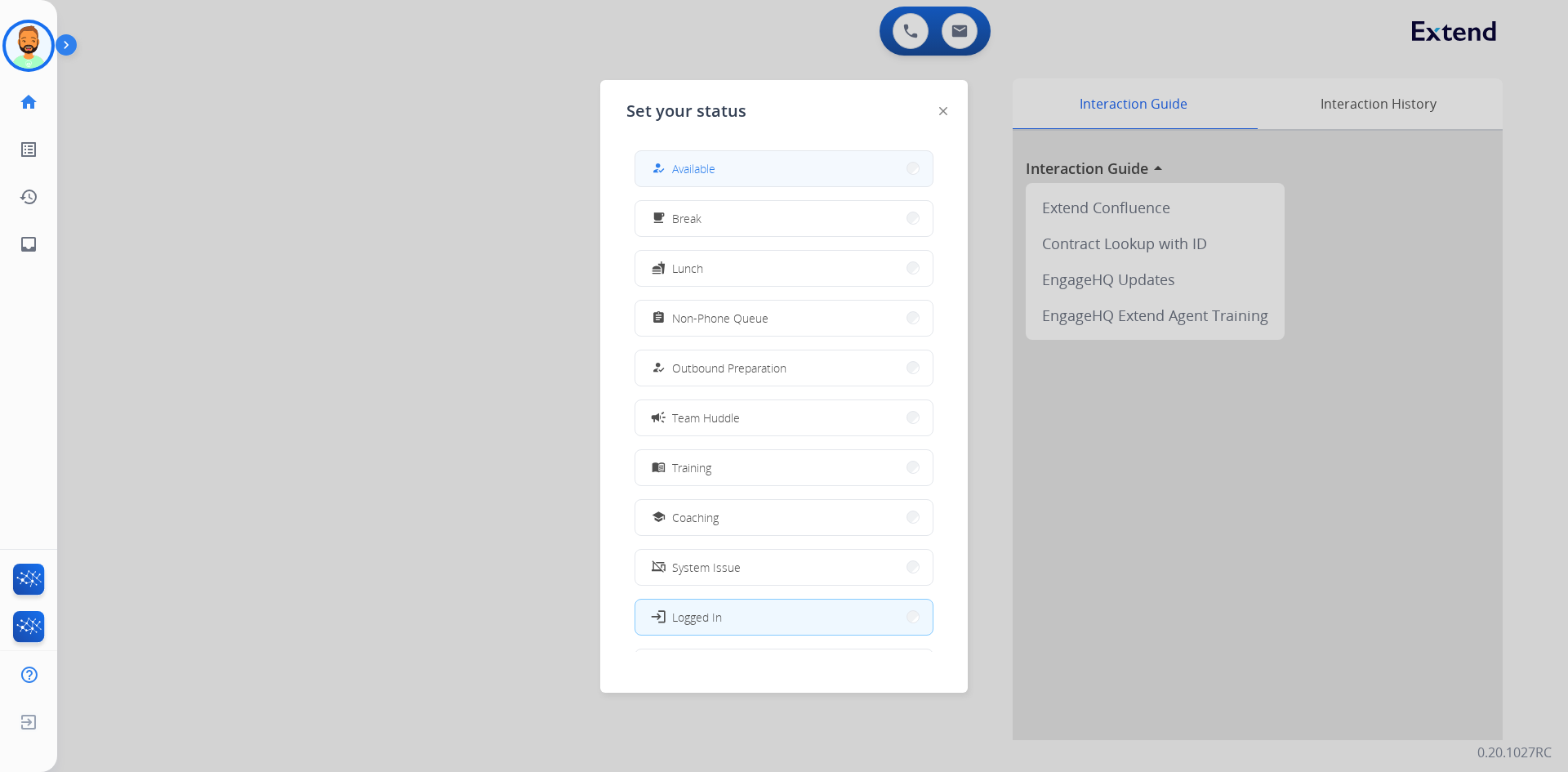 click on "Available" at bounding box center [693, 168] 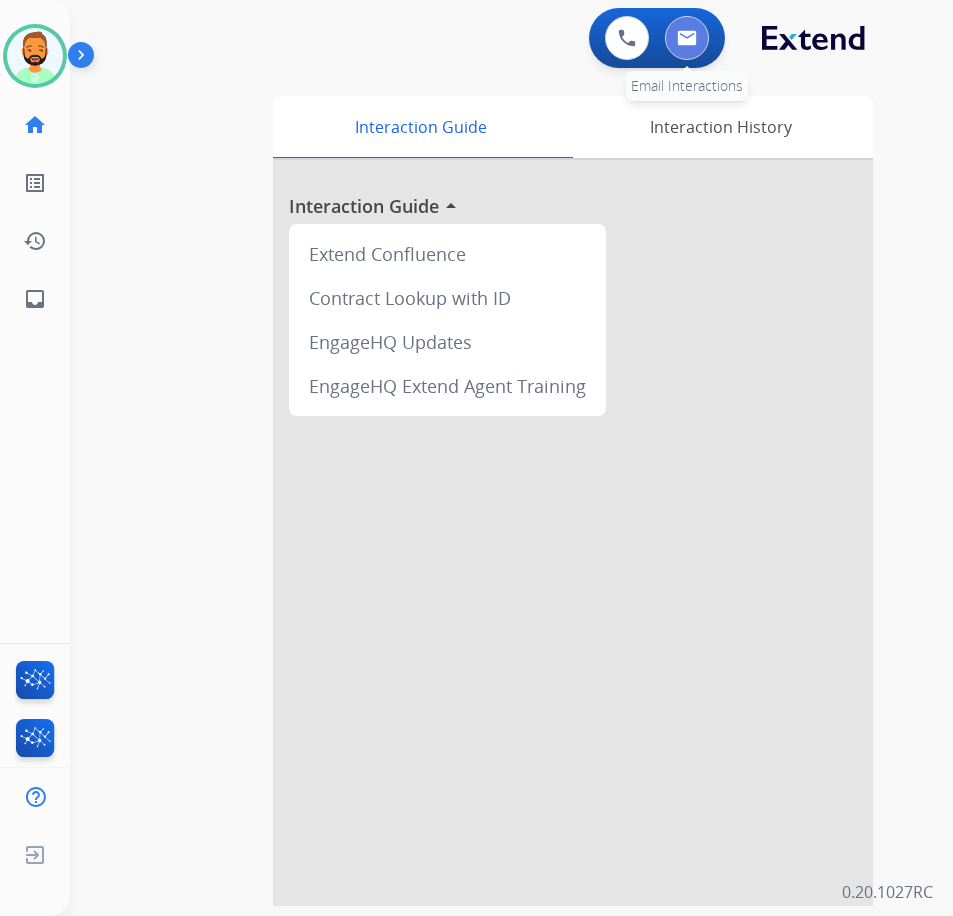 click at bounding box center (687, 38) 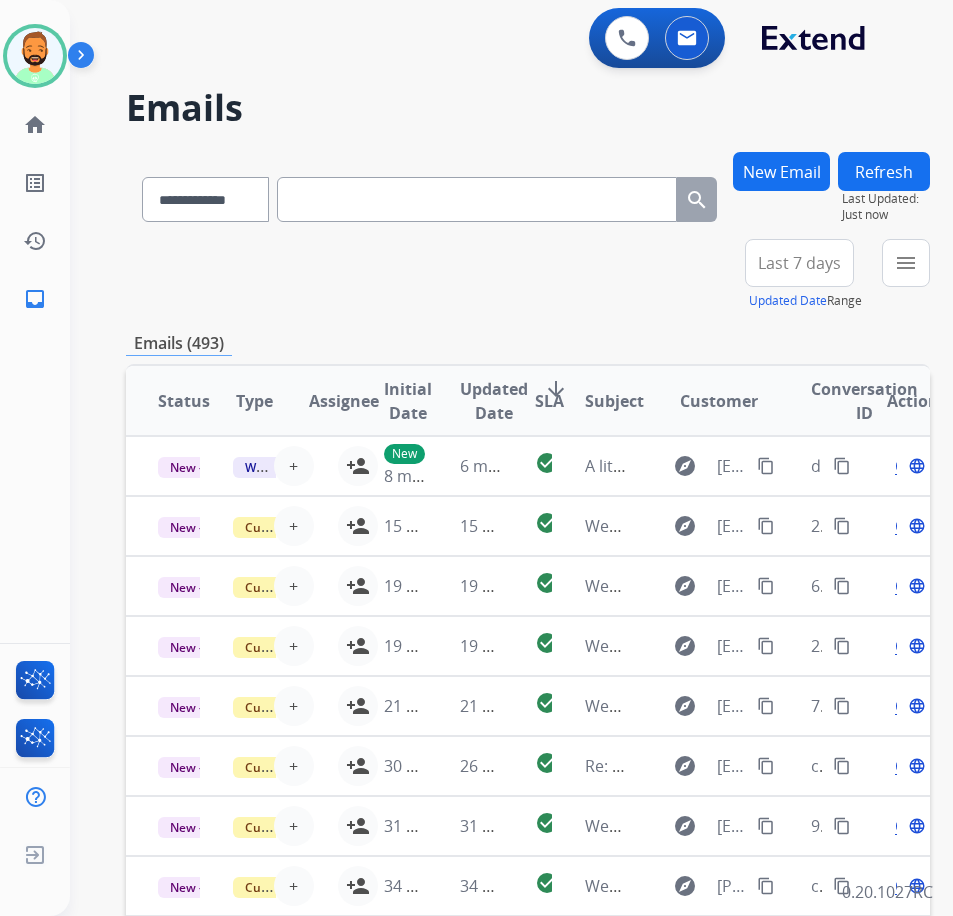 click on "Last 7 days" at bounding box center [799, 263] 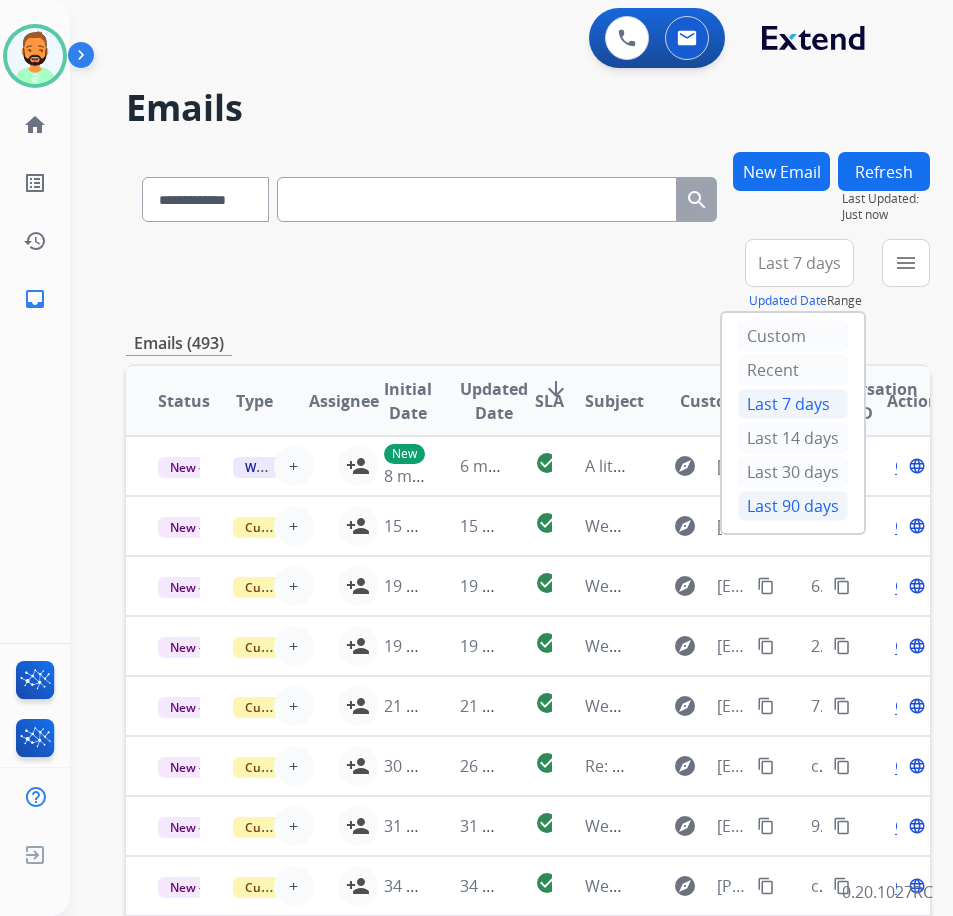 click on "Last 90 days" at bounding box center (793, 506) 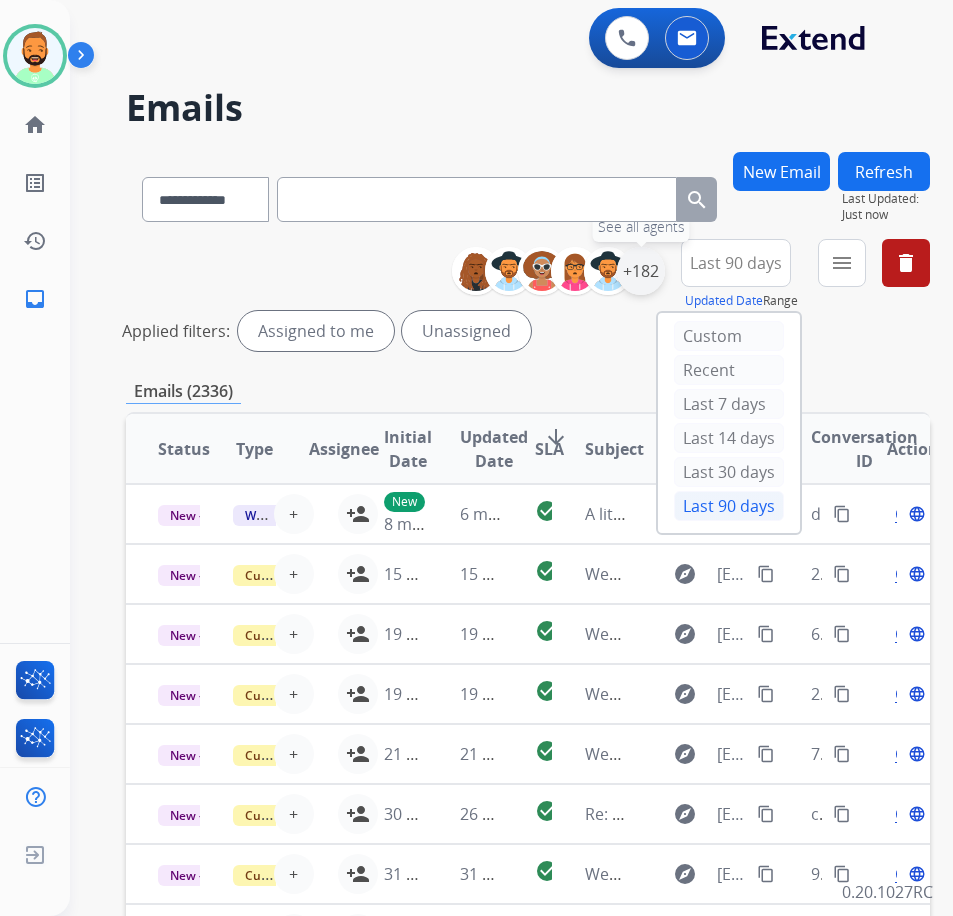 click on "+182" at bounding box center (641, 271) 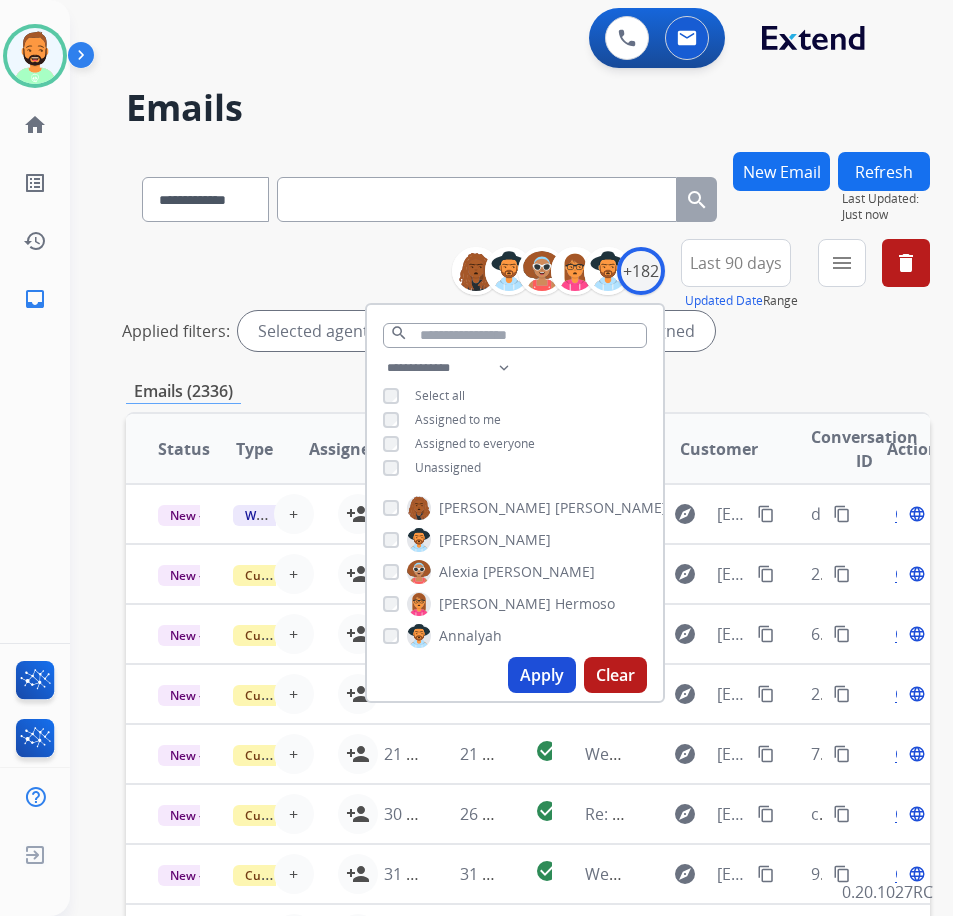 click on "Unassigned" at bounding box center [448, 467] 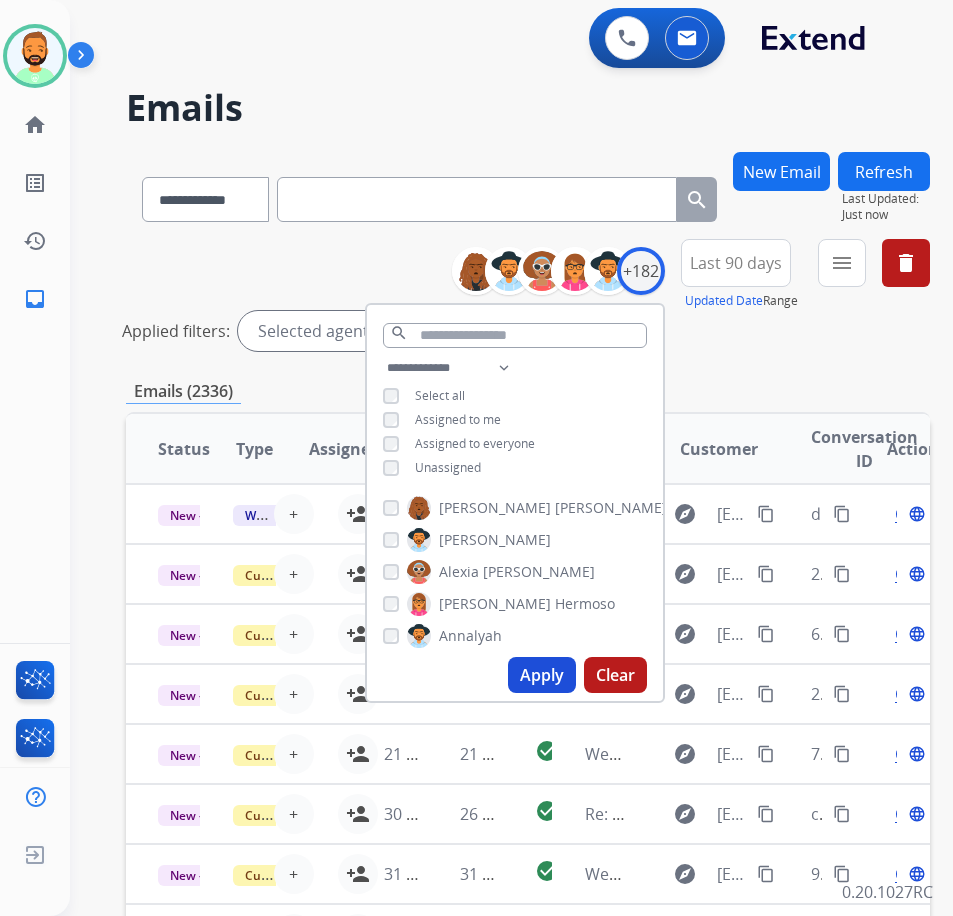 click on "Apply" at bounding box center (542, 675) 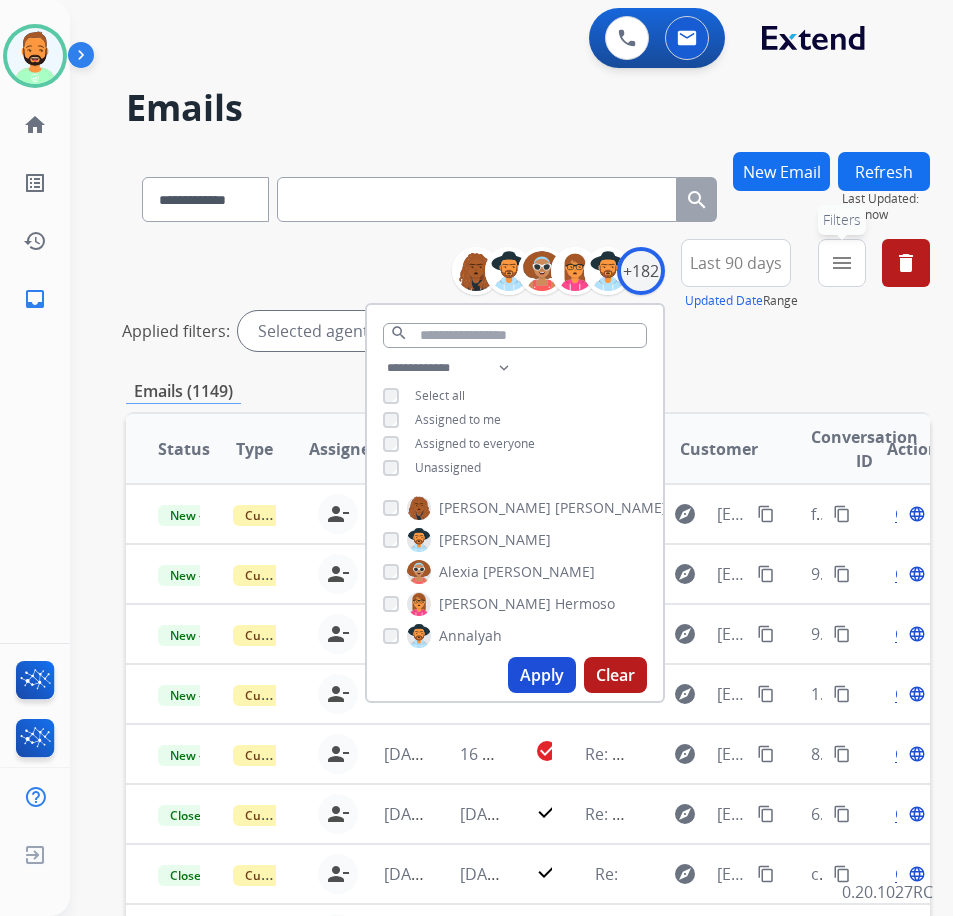 click on "menu  Filters" at bounding box center (842, 263) 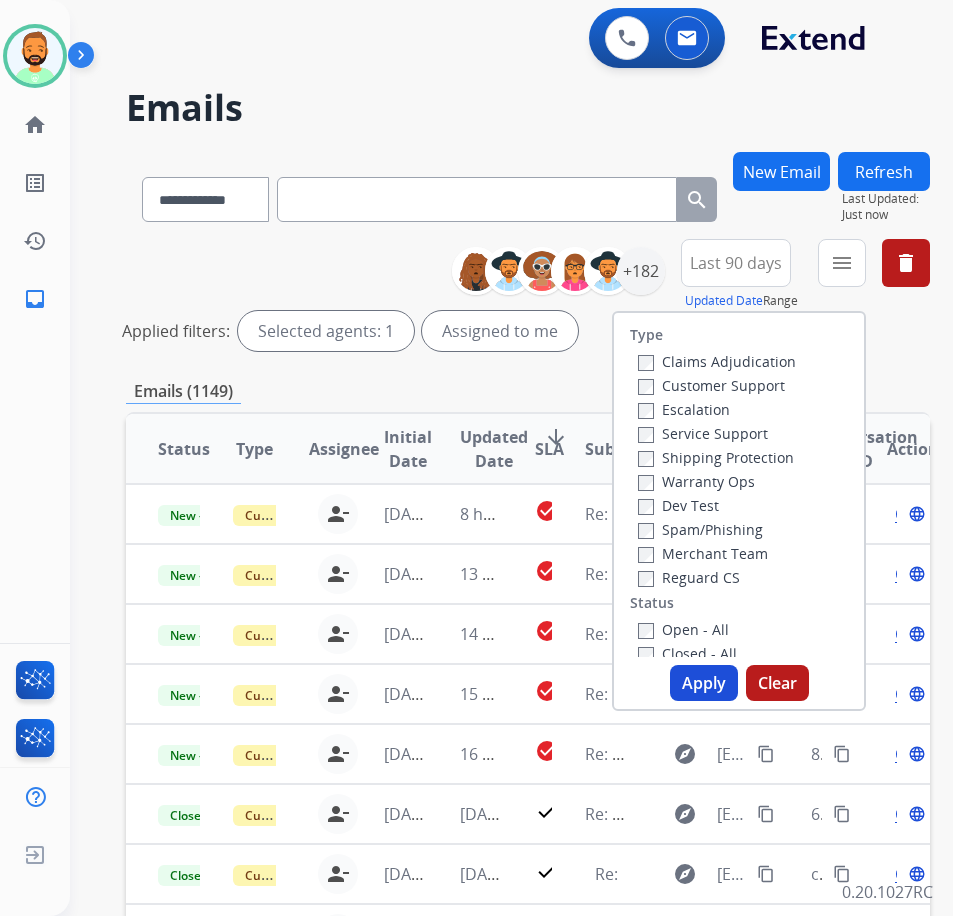 click on "Customer Support" at bounding box center (711, 385) 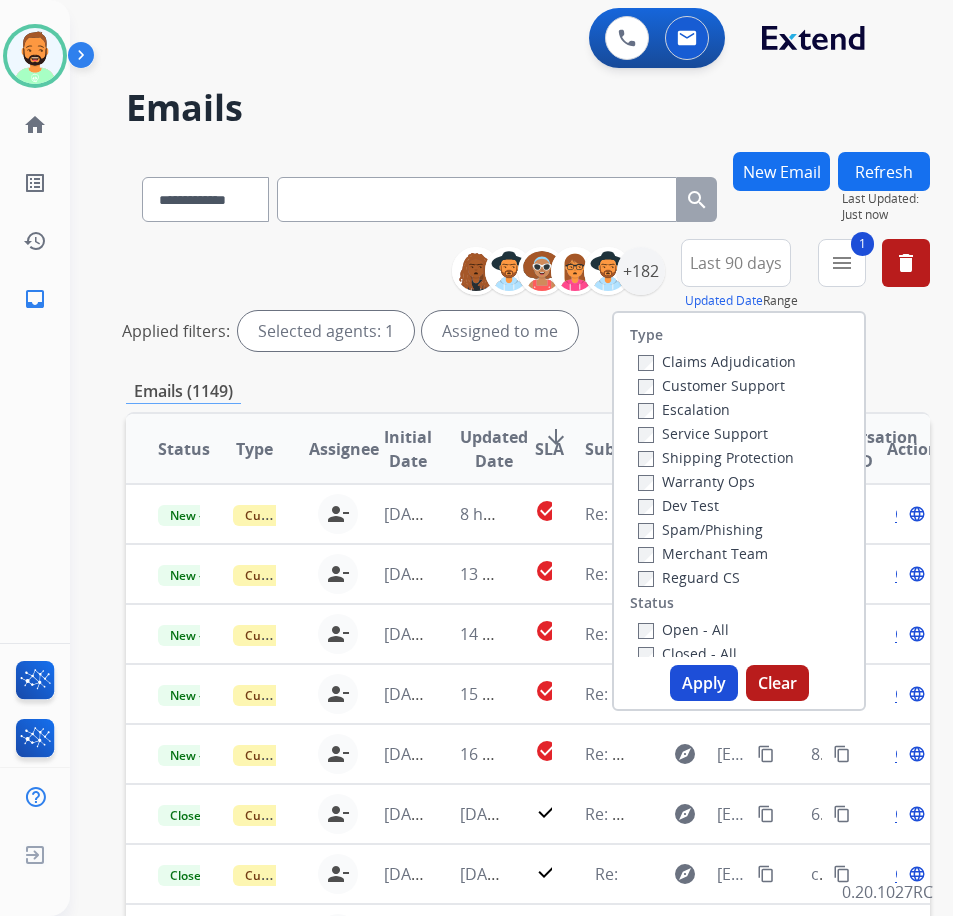 click on "Shipping Protection" at bounding box center (716, 457) 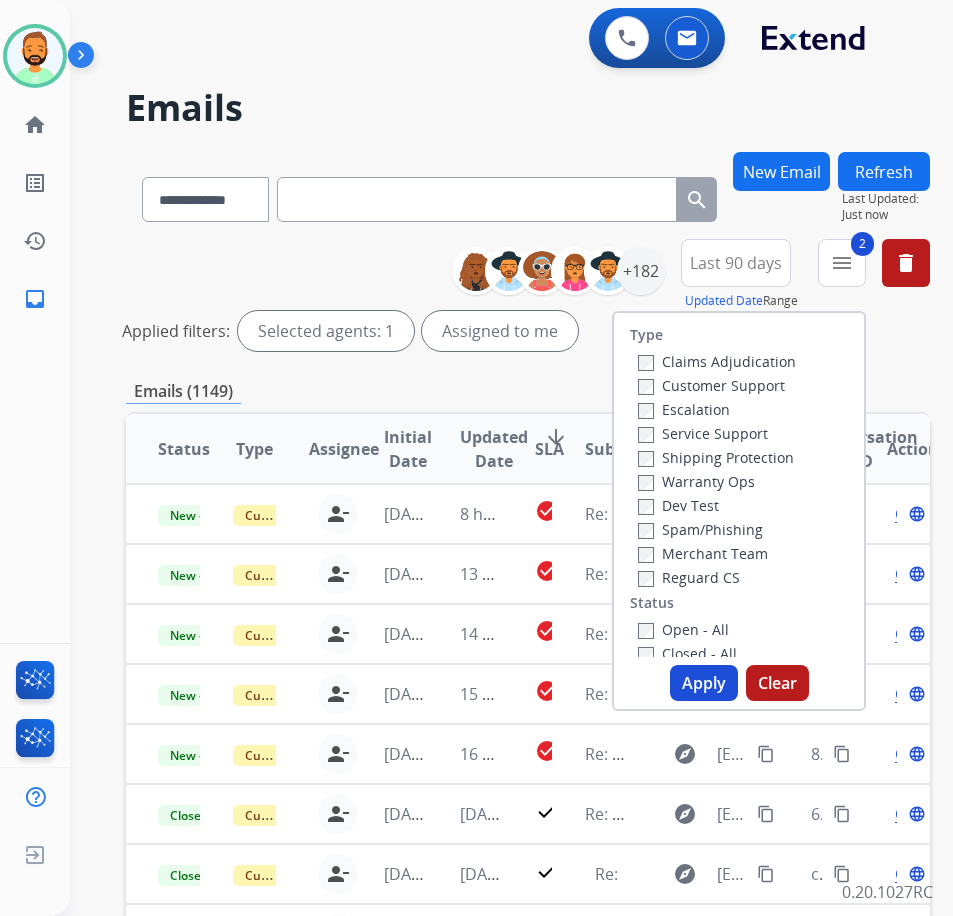 click on "Open - All" at bounding box center (683, 629) 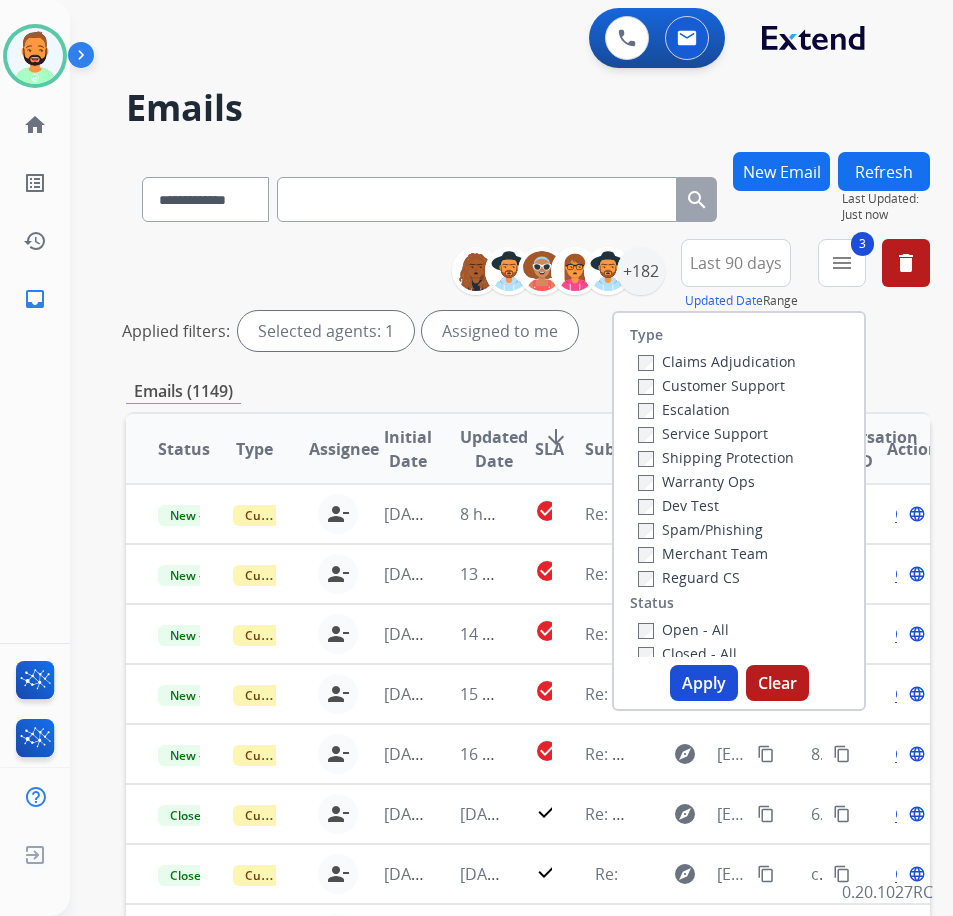 click on "Apply" at bounding box center (704, 683) 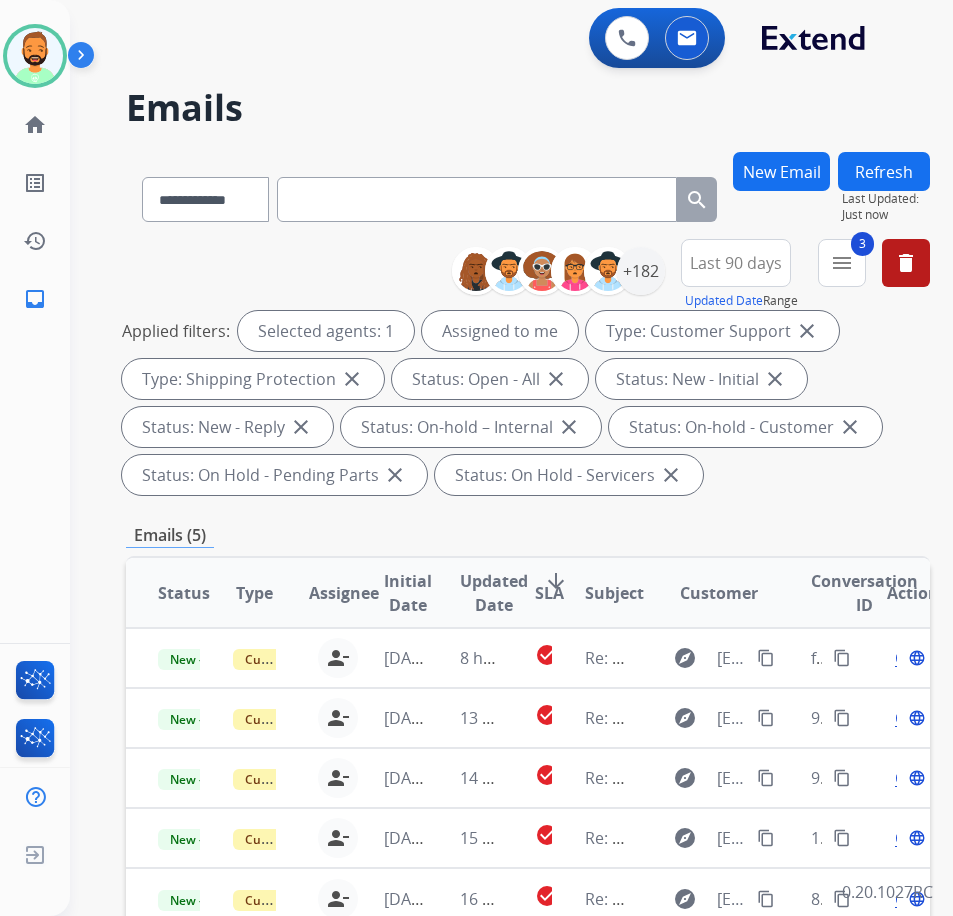 click on "SLA" at bounding box center [549, 593] 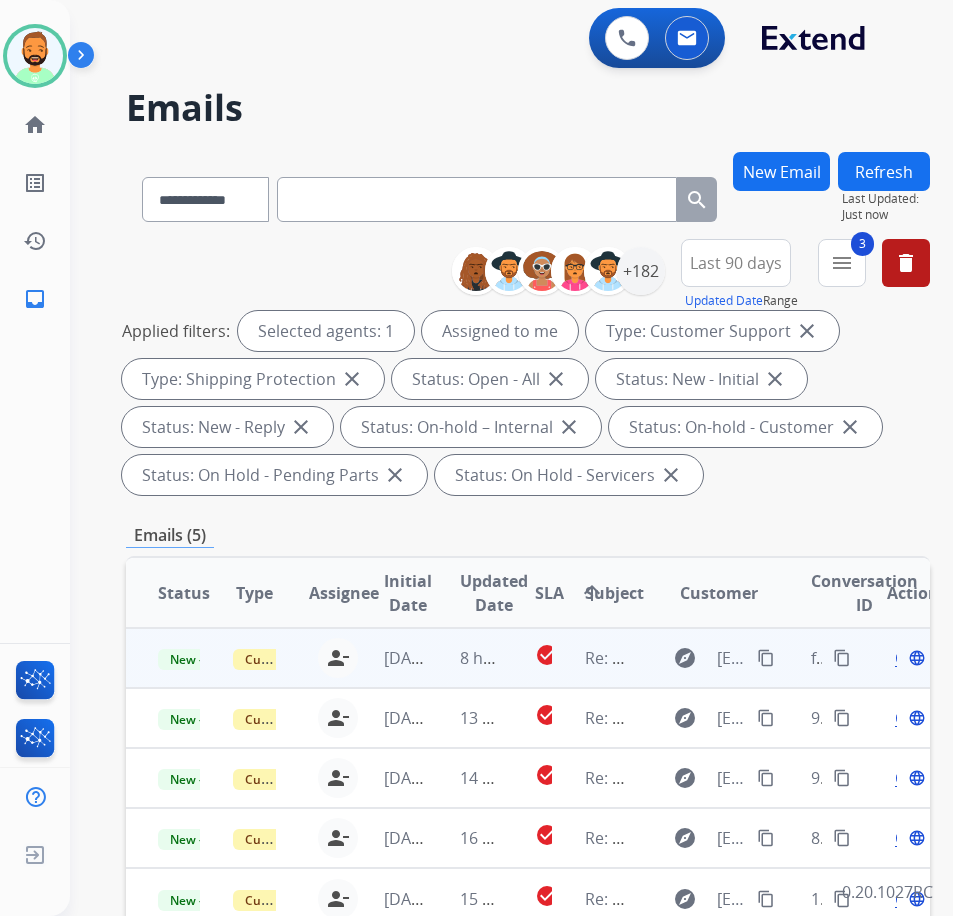click on "8 hours ago" at bounding box center (465, 658) 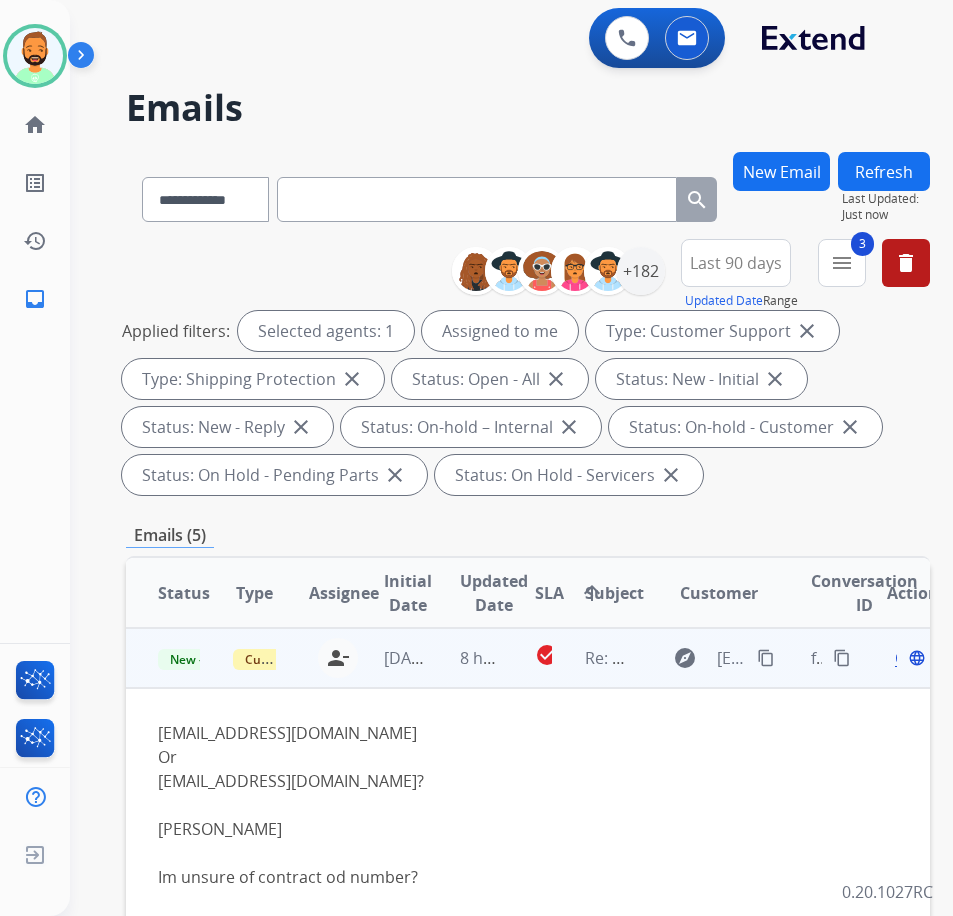 scroll, scrollTop: 100, scrollLeft: 0, axis: vertical 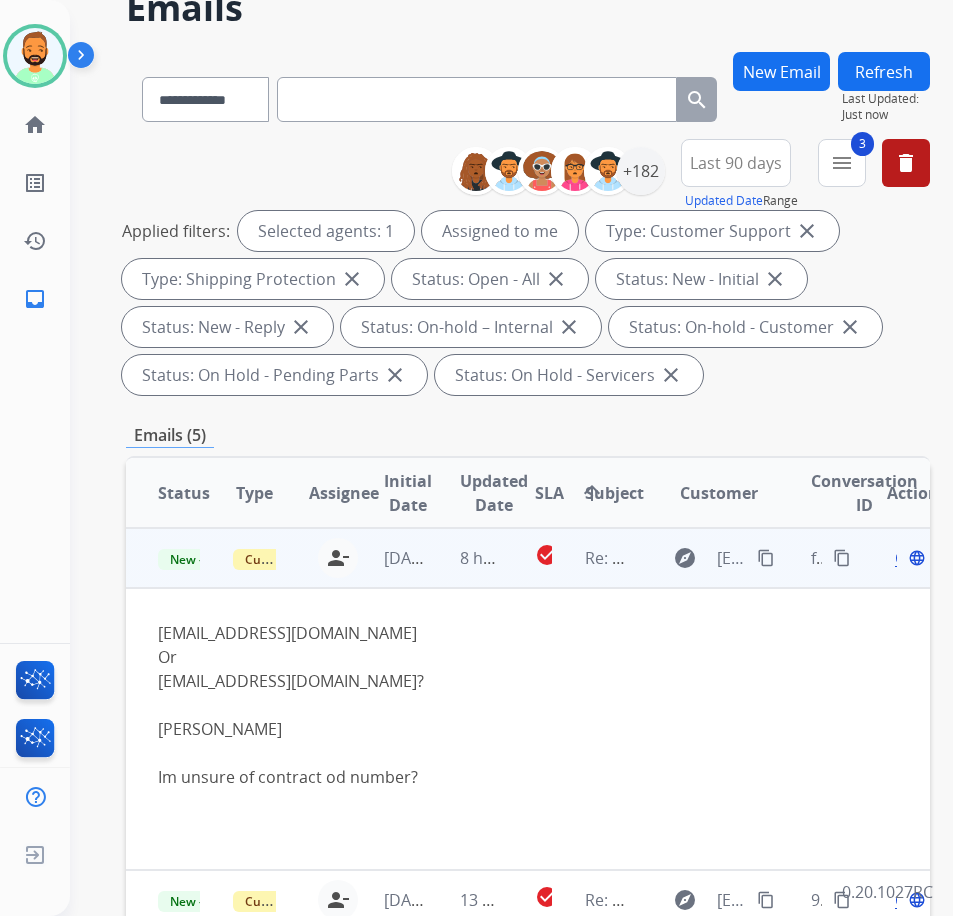 click on "Open language" at bounding box center [908, 558] 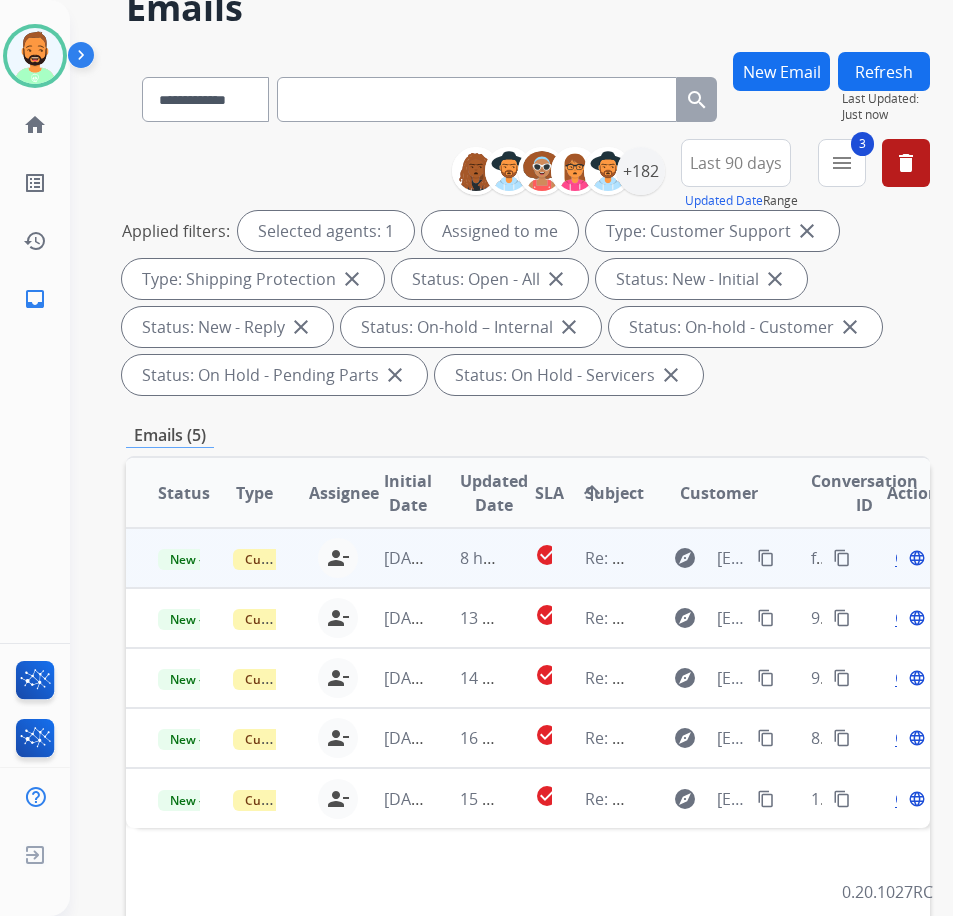 click on "Open" at bounding box center (915, 558) 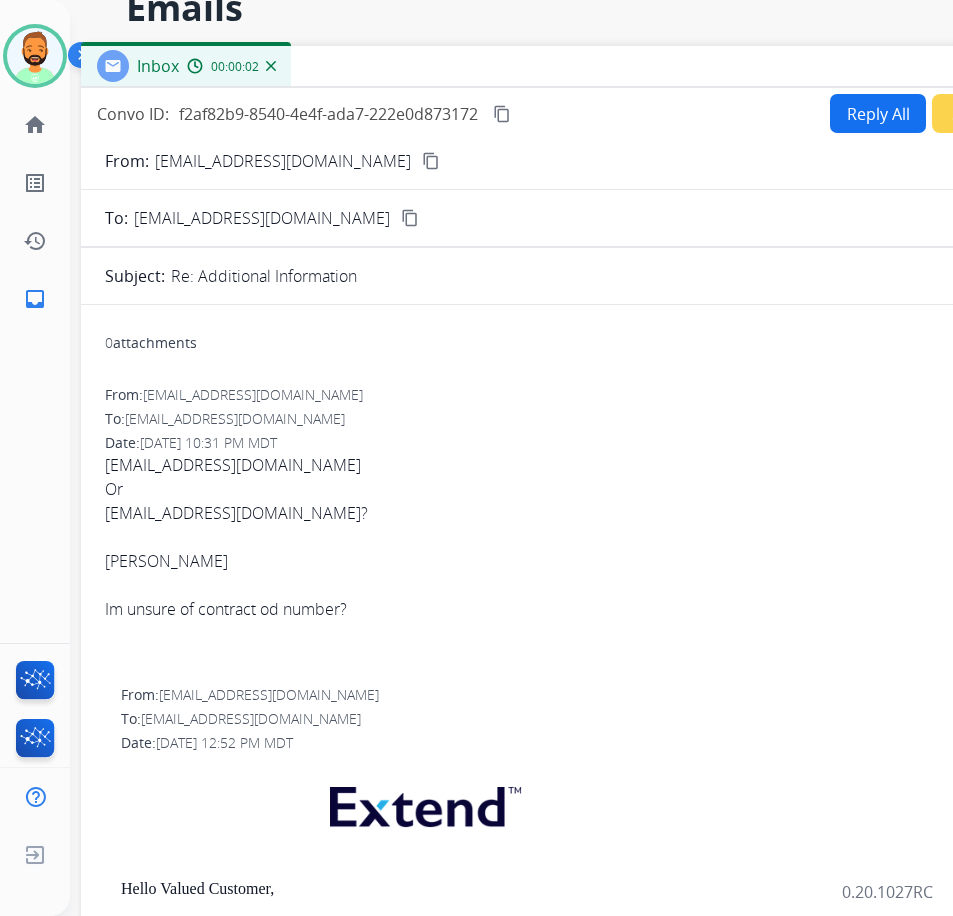 drag, startPoint x: 281, startPoint y: 48, endPoint x: 454, endPoint y: 73, distance: 174.79703 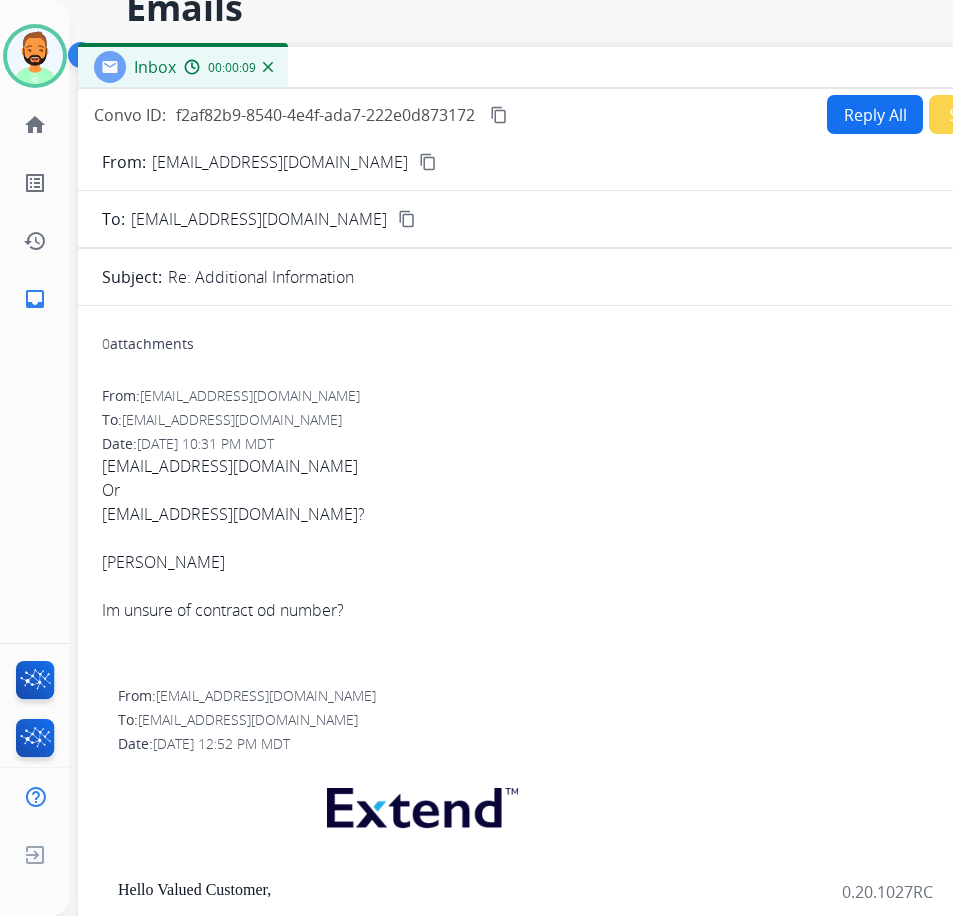 click on "content_copy" at bounding box center [428, 162] 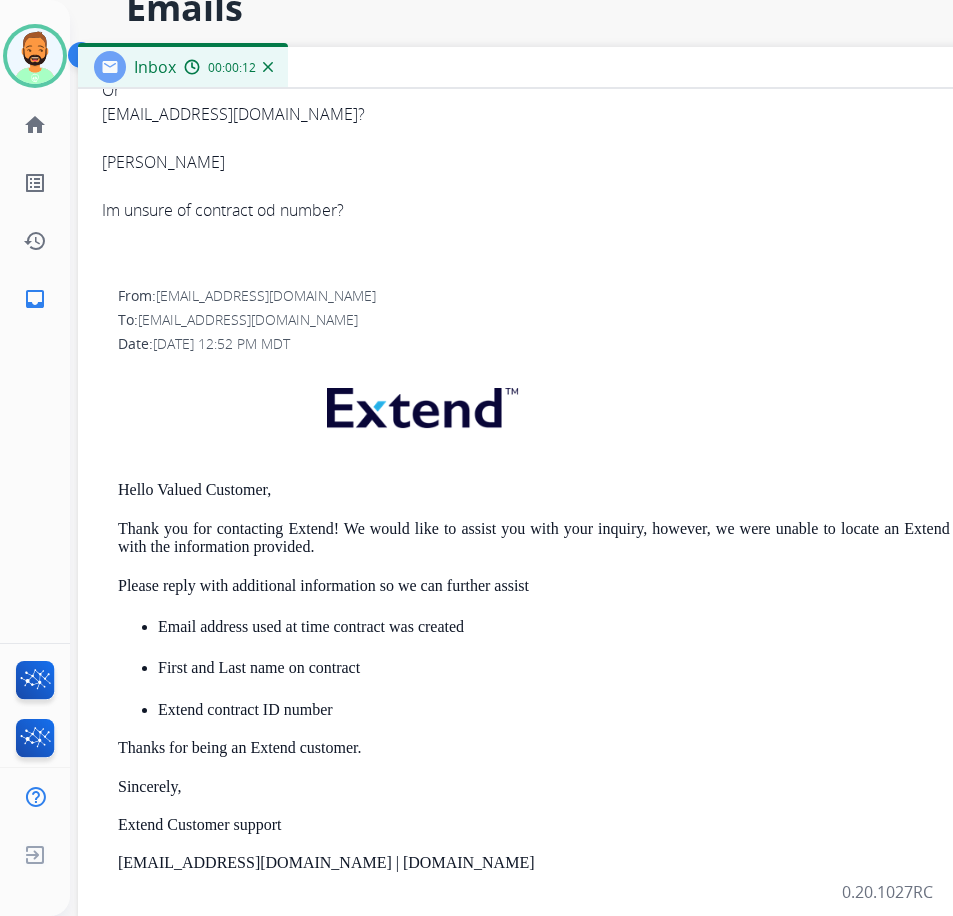 scroll, scrollTop: 522, scrollLeft: 0, axis: vertical 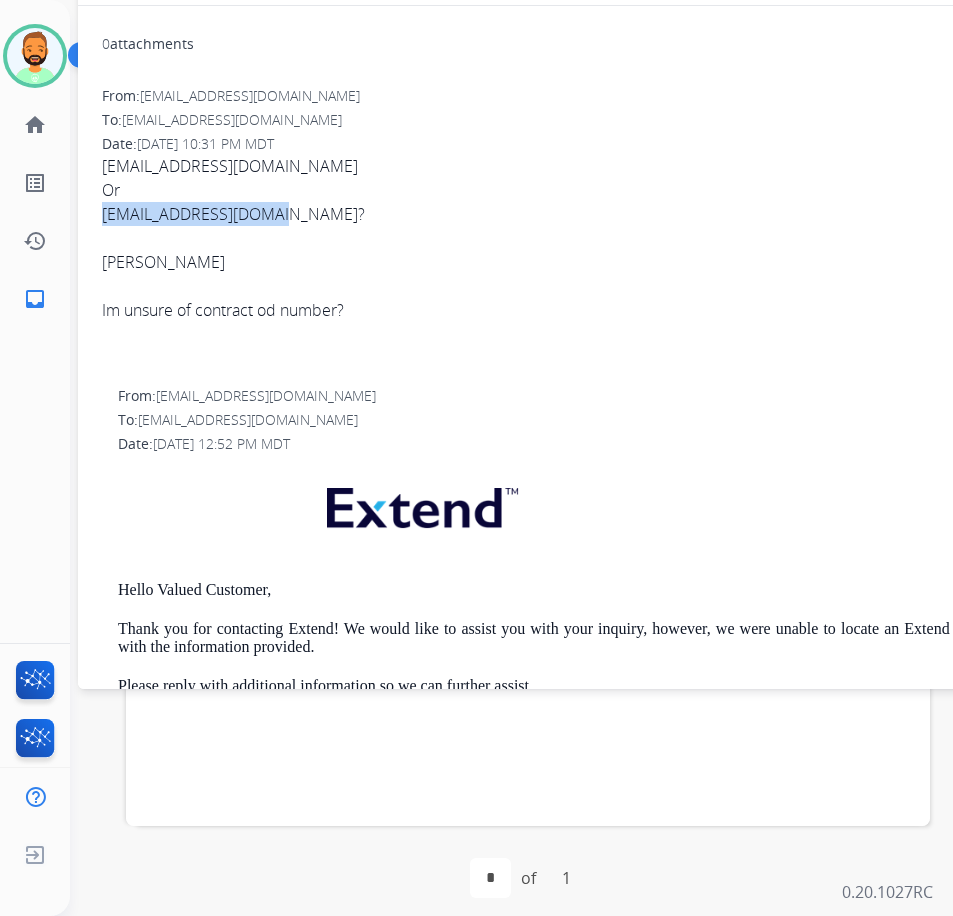 drag, startPoint x: 98, startPoint y: 209, endPoint x: 277, endPoint y: 221, distance: 179.40178 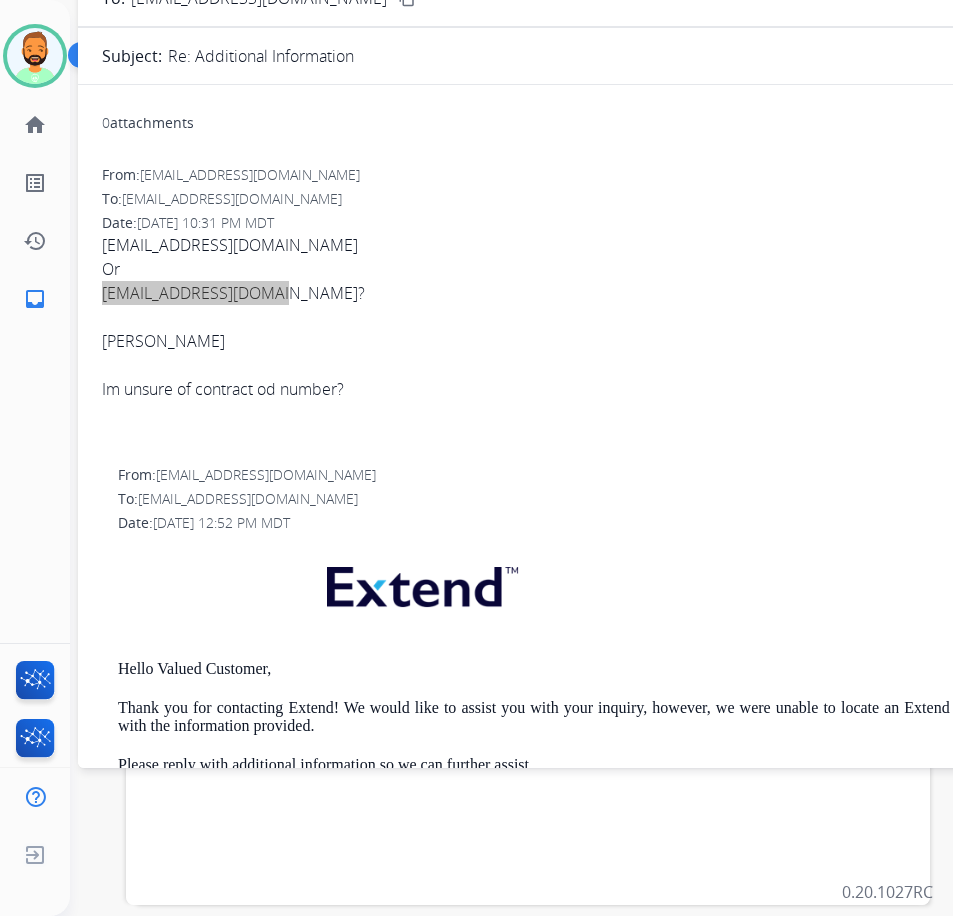 scroll, scrollTop: 200, scrollLeft: 0, axis: vertical 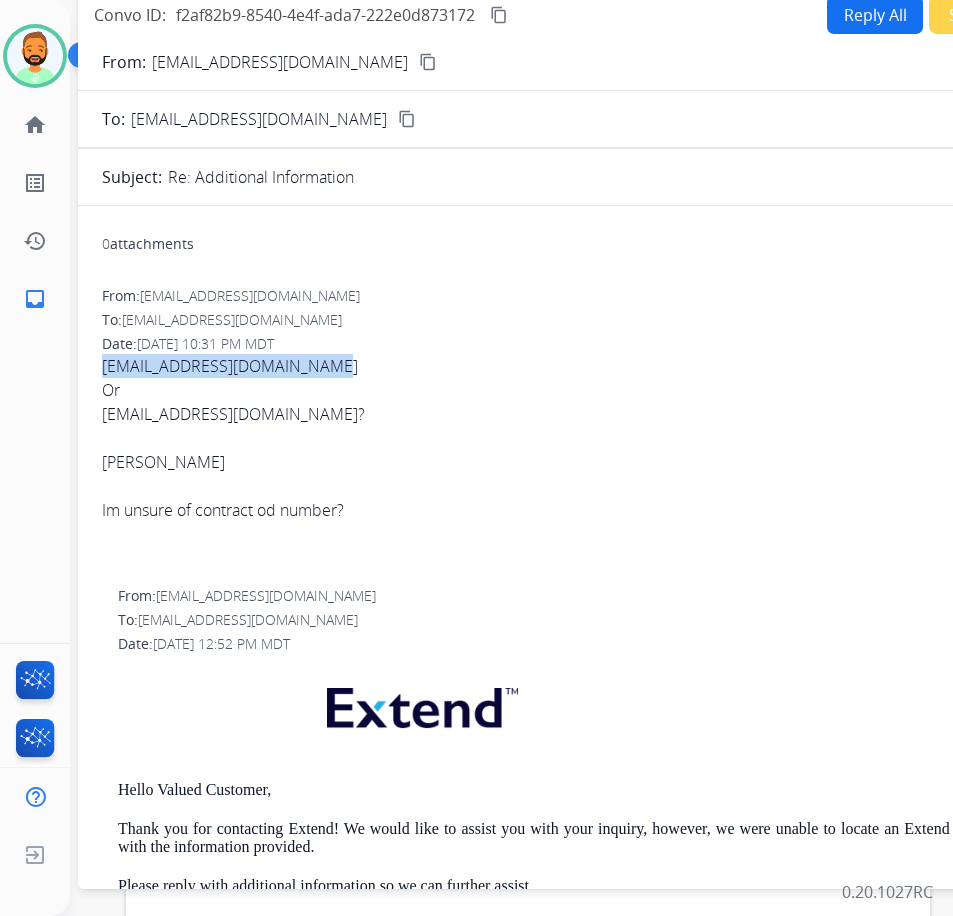drag, startPoint x: 104, startPoint y: 370, endPoint x: 334, endPoint y: 377, distance: 230.10649 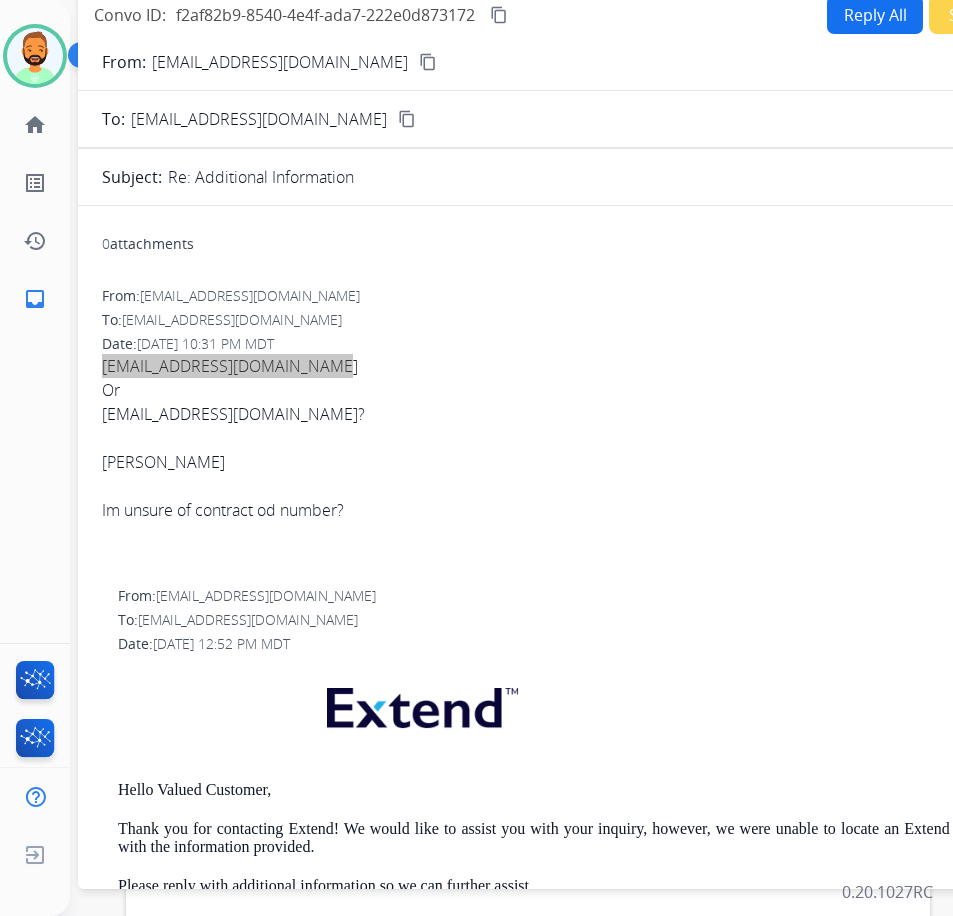 click on "Reply All" at bounding box center [875, 14] 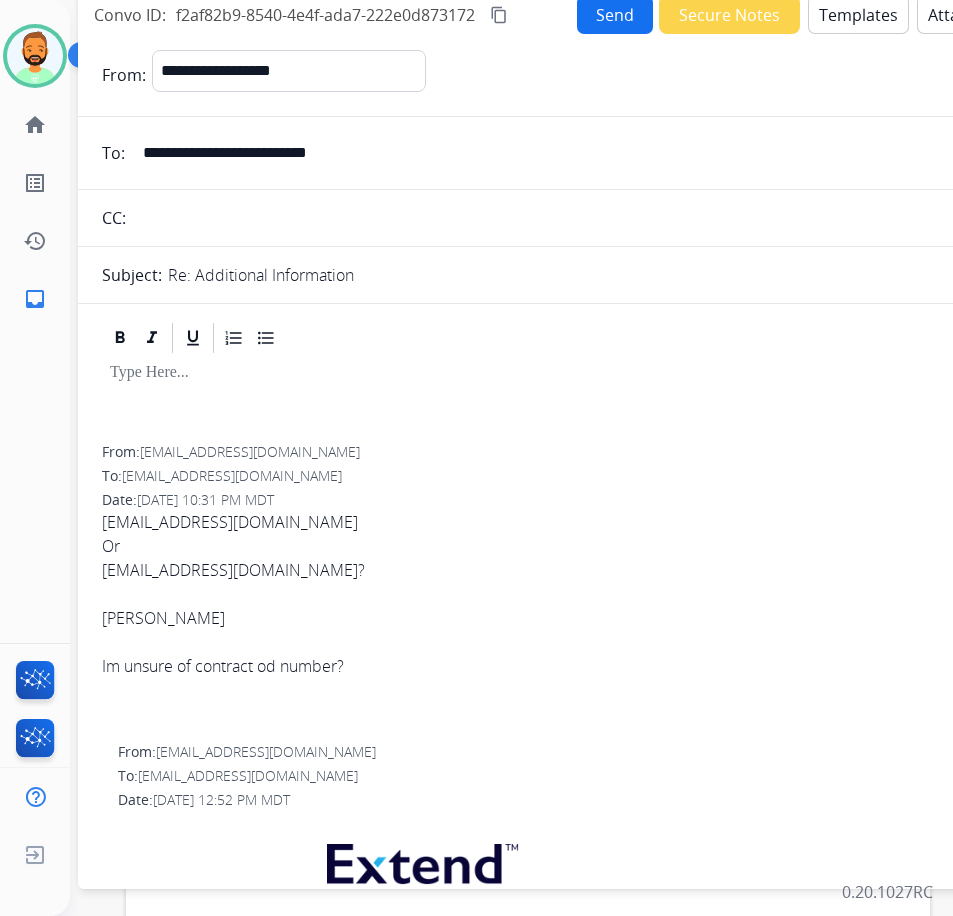 click on "Templates" at bounding box center [858, 14] 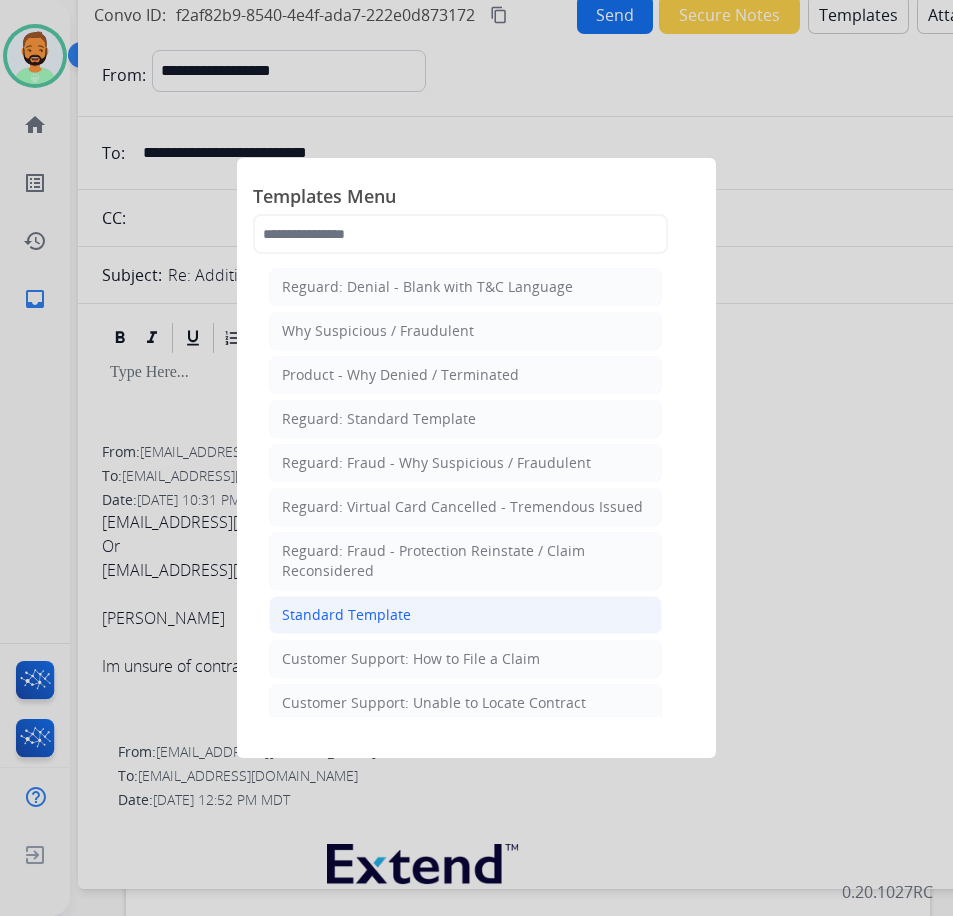 click on "Standard Template" 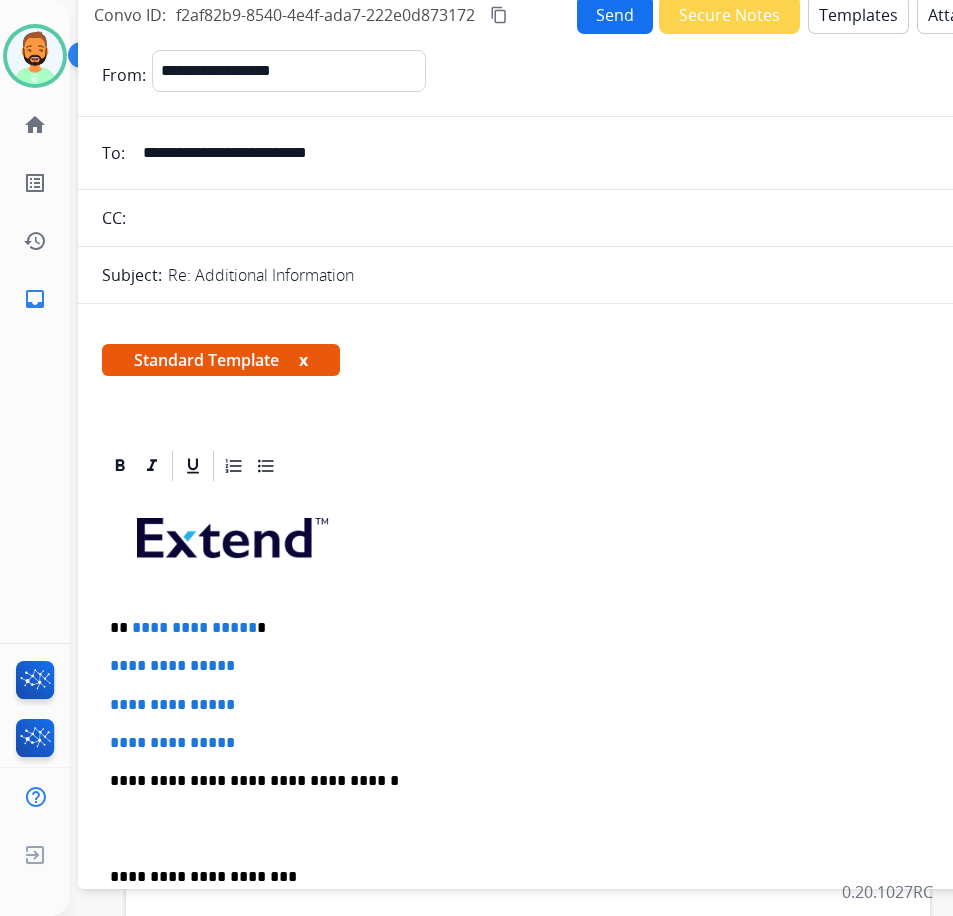 click on "**********" at bounding box center [570, 628] 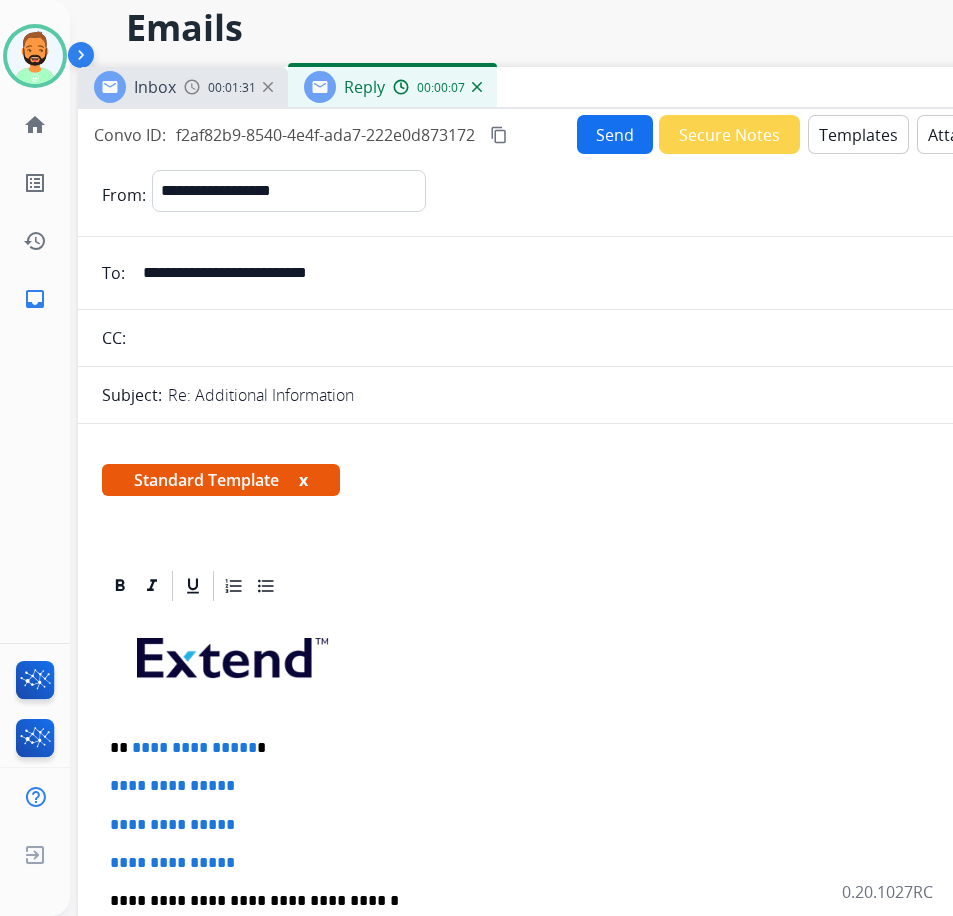scroll, scrollTop: 0, scrollLeft: 0, axis: both 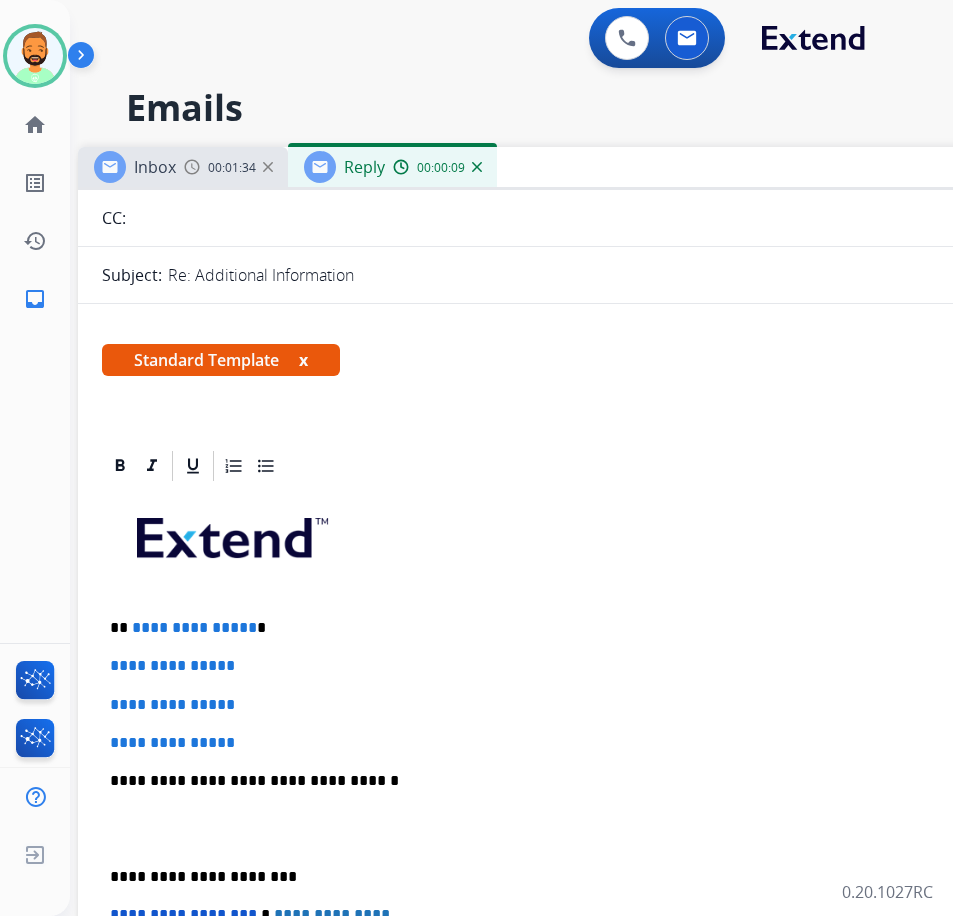 type 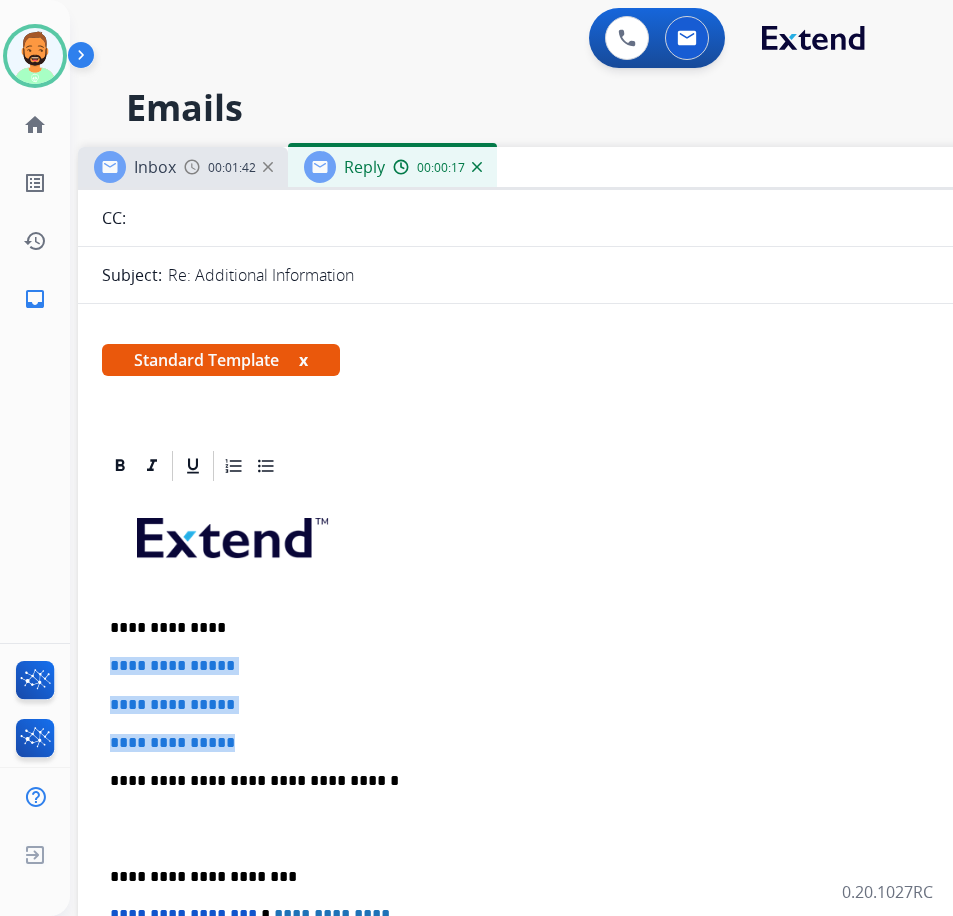 drag, startPoint x: 267, startPoint y: 729, endPoint x: 100, endPoint y: 672, distance: 176.45963 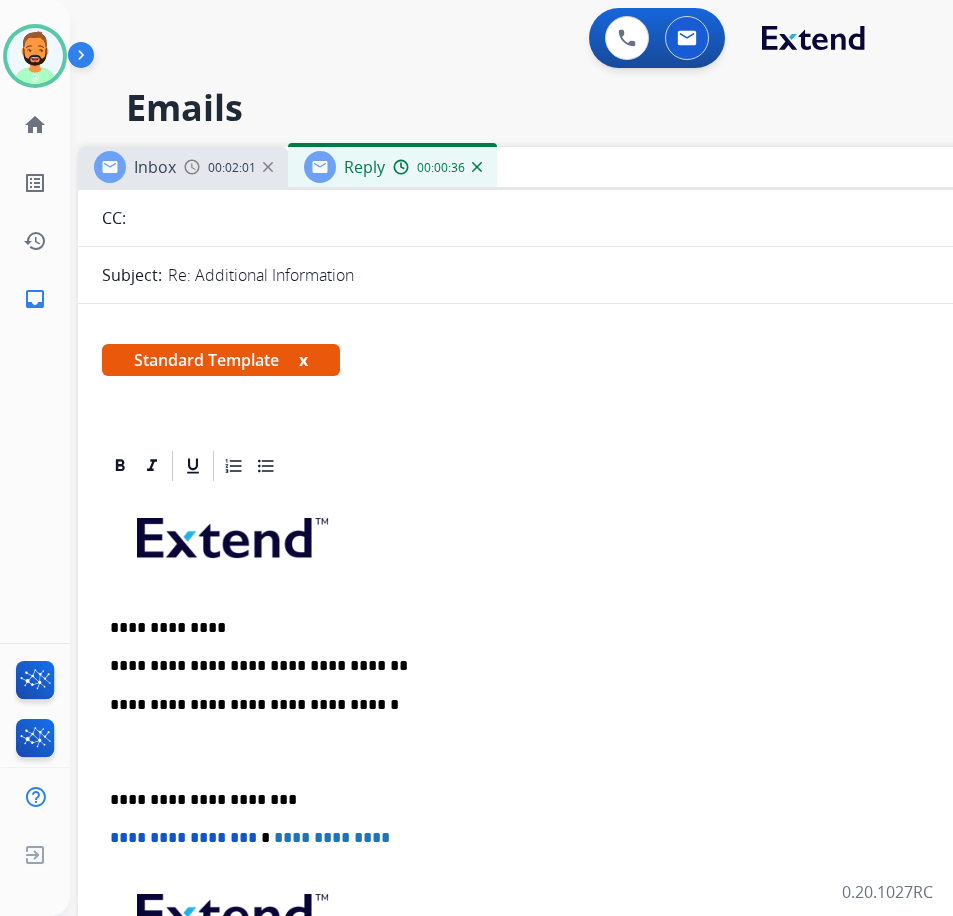 click on "**********" at bounding box center (570, 666) 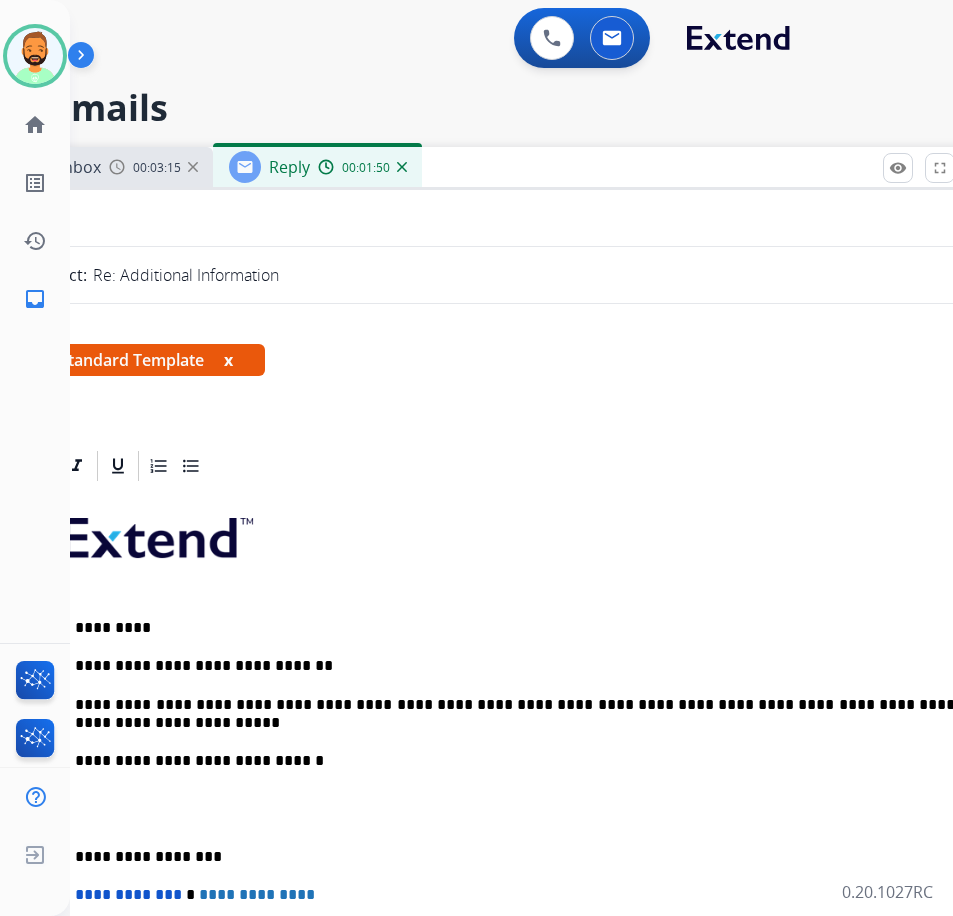 scroll, scrollTop: 0, scrollLeft: 50, axis: horizontal 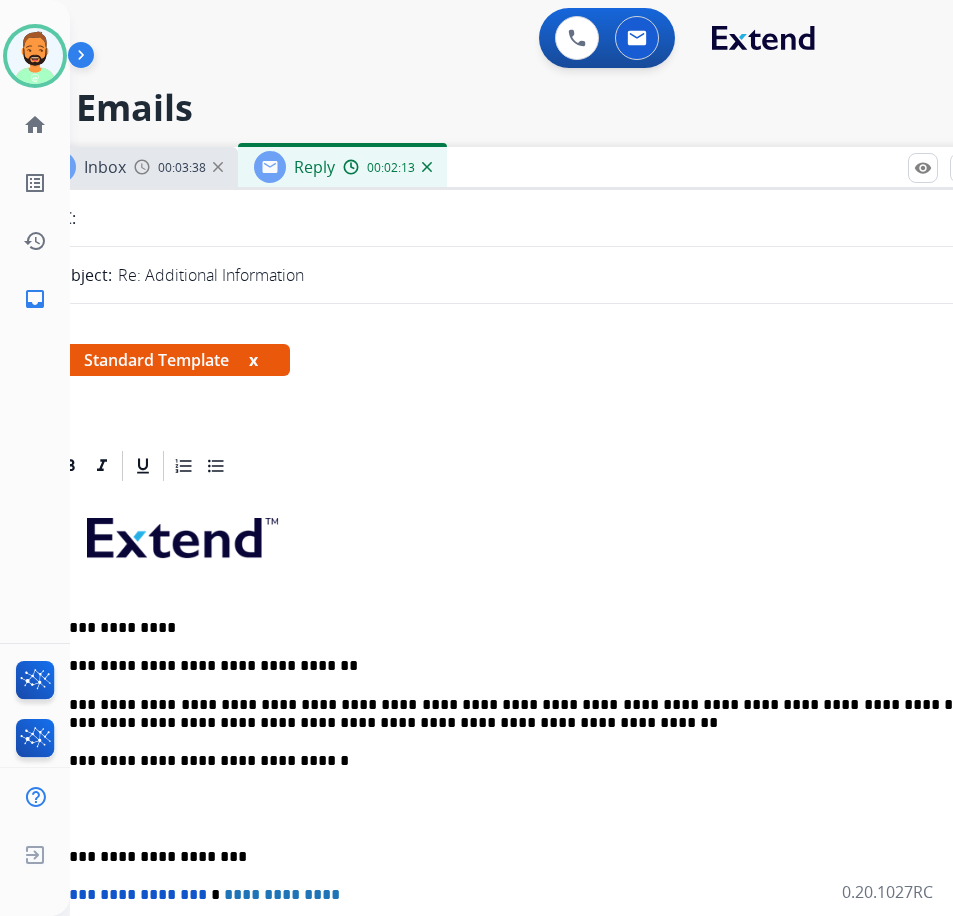 click on "**********" at bounding box center [520, 714] 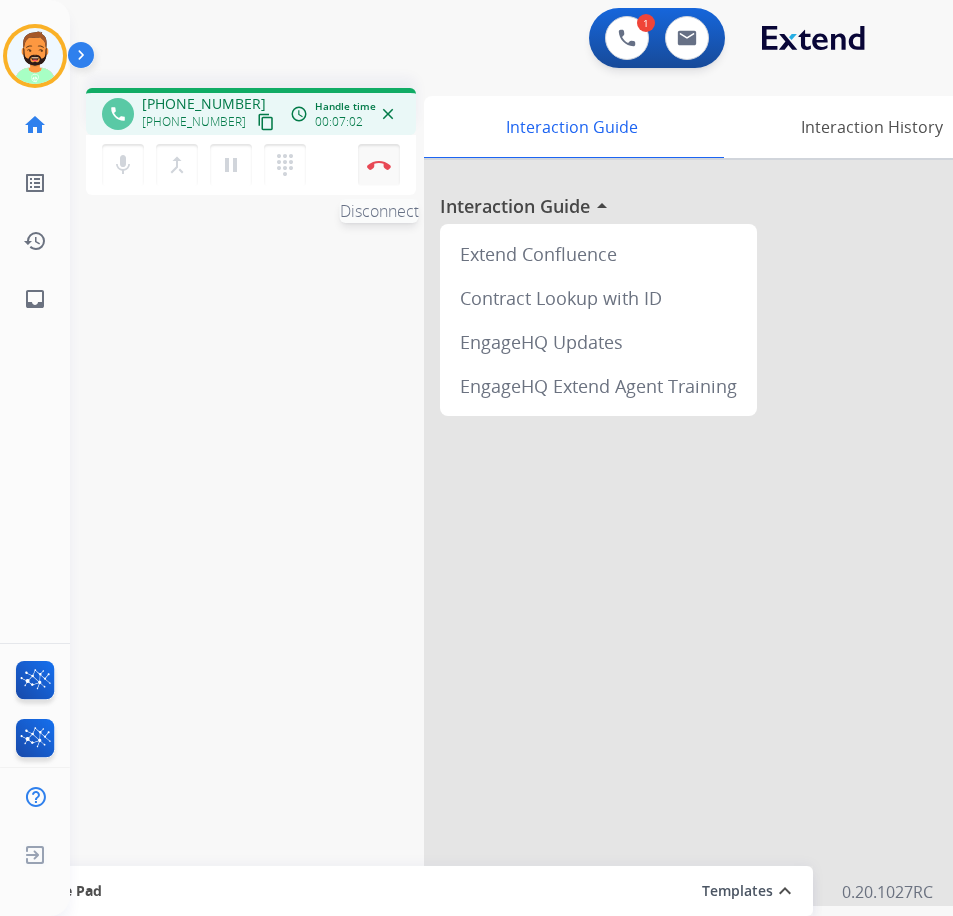 click on "Disconnect" at bounding box center [379, 165] 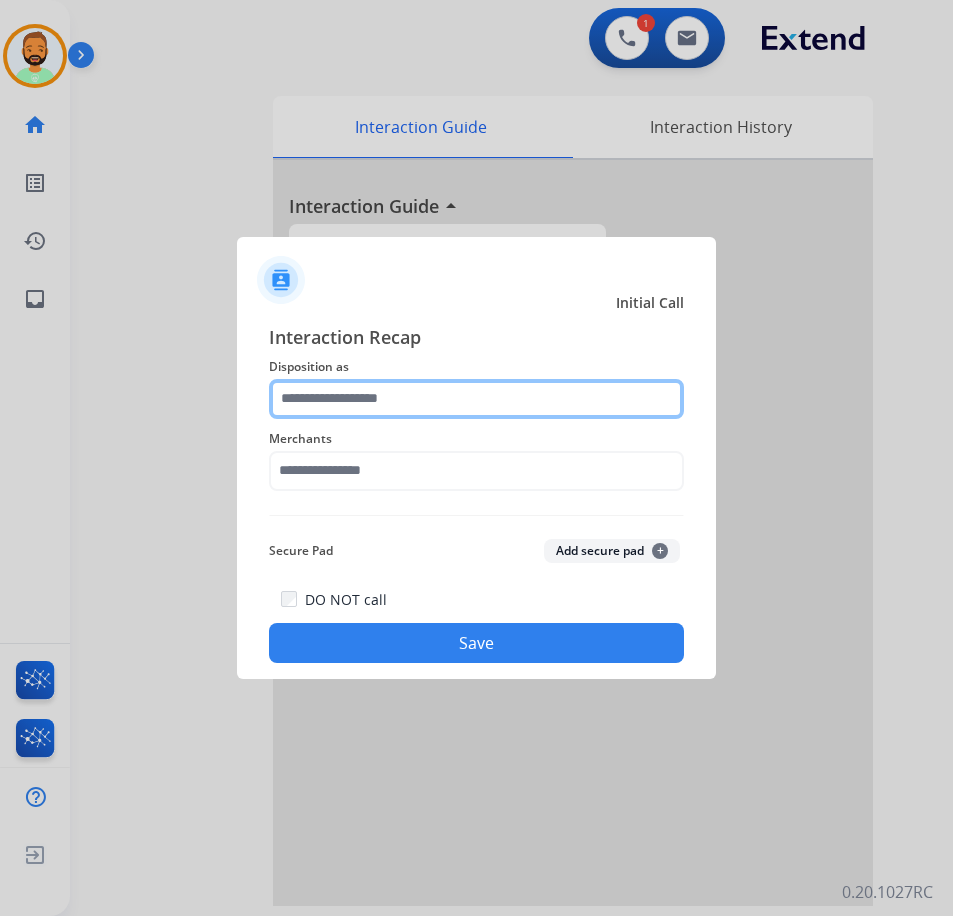 click 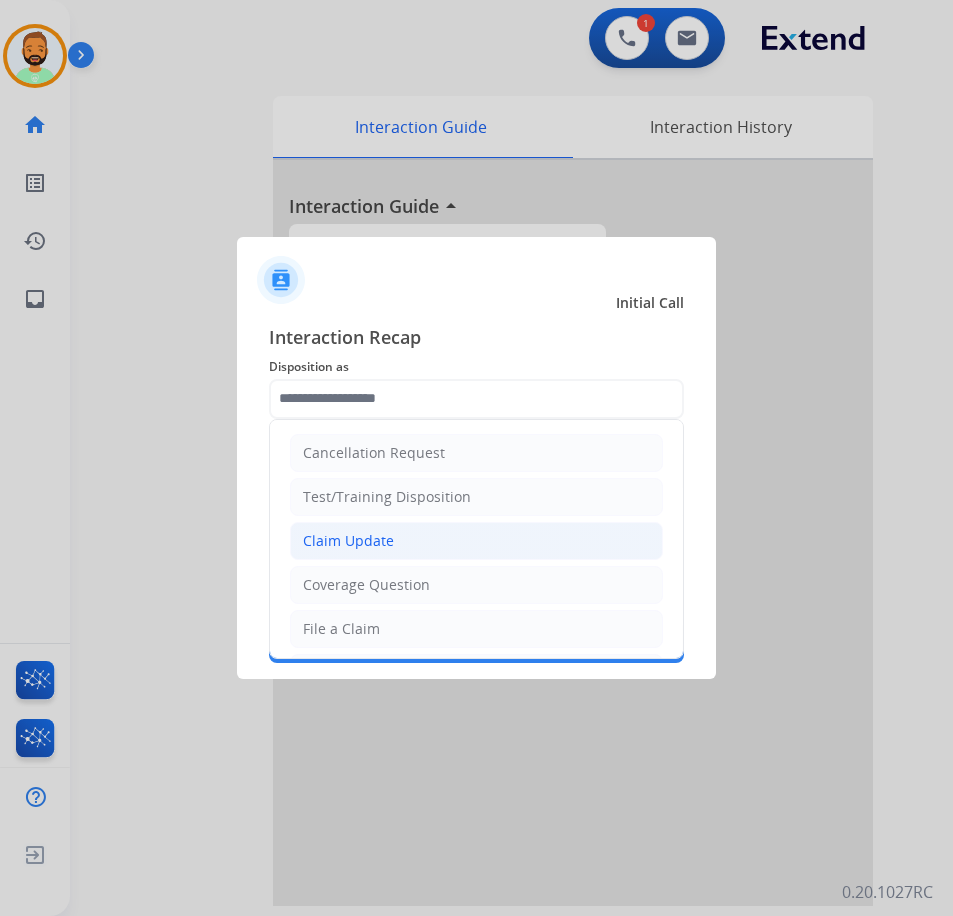 click on "Claim Update" 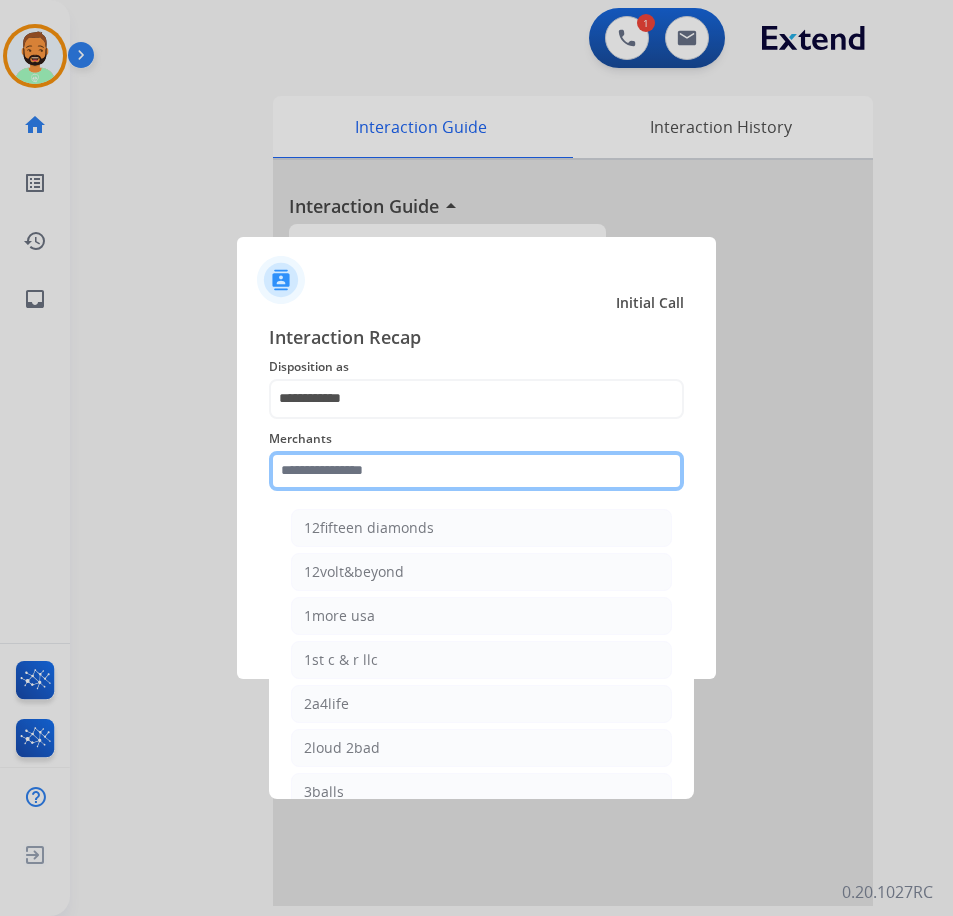 click 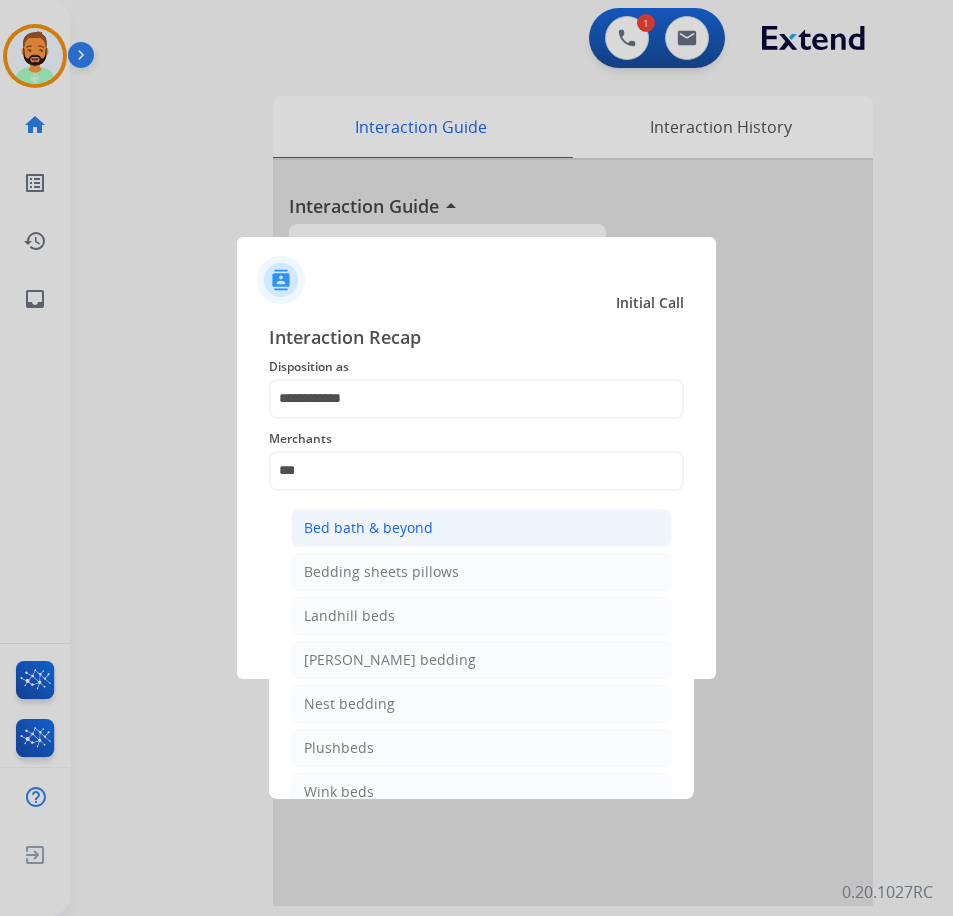 click on "Bed bath & beyond" 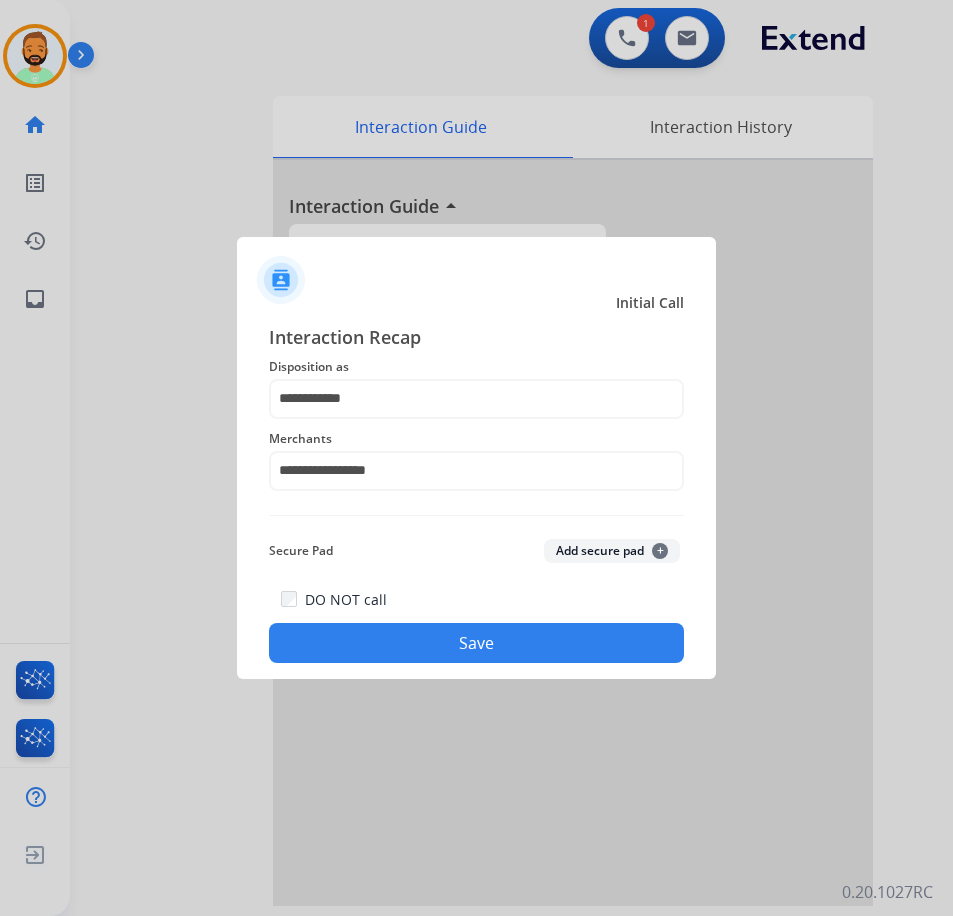 click on "Save" 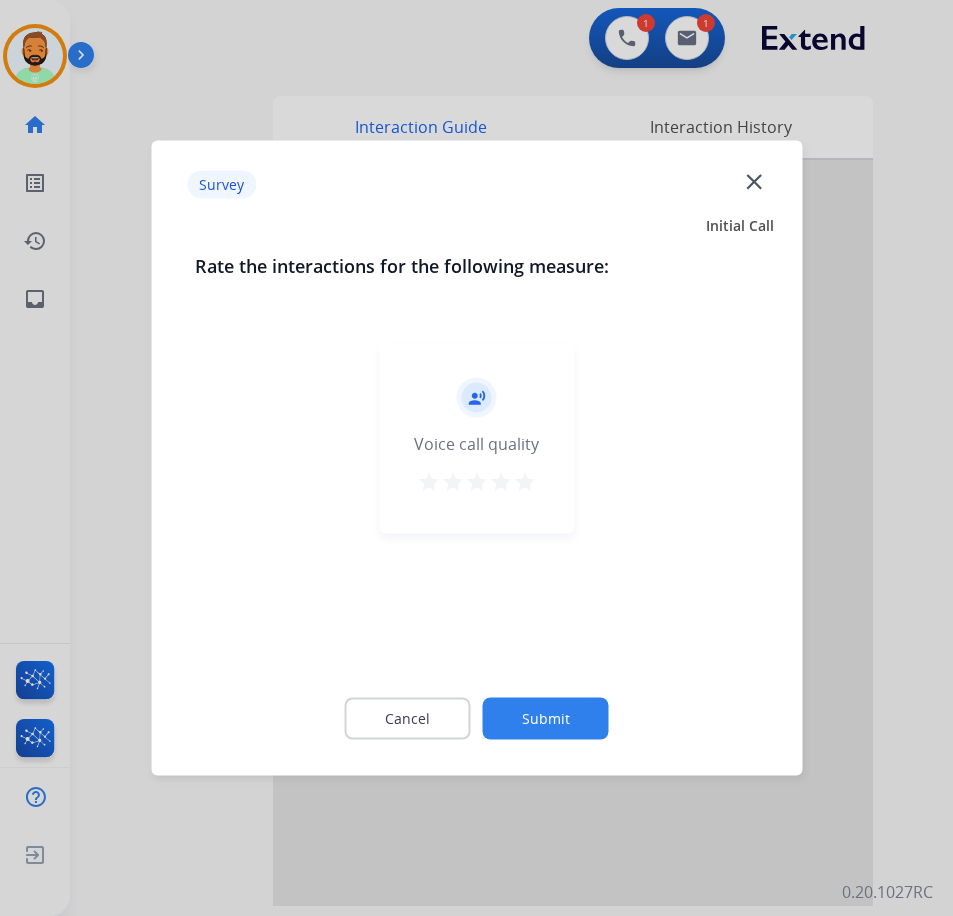 click on "Submit" 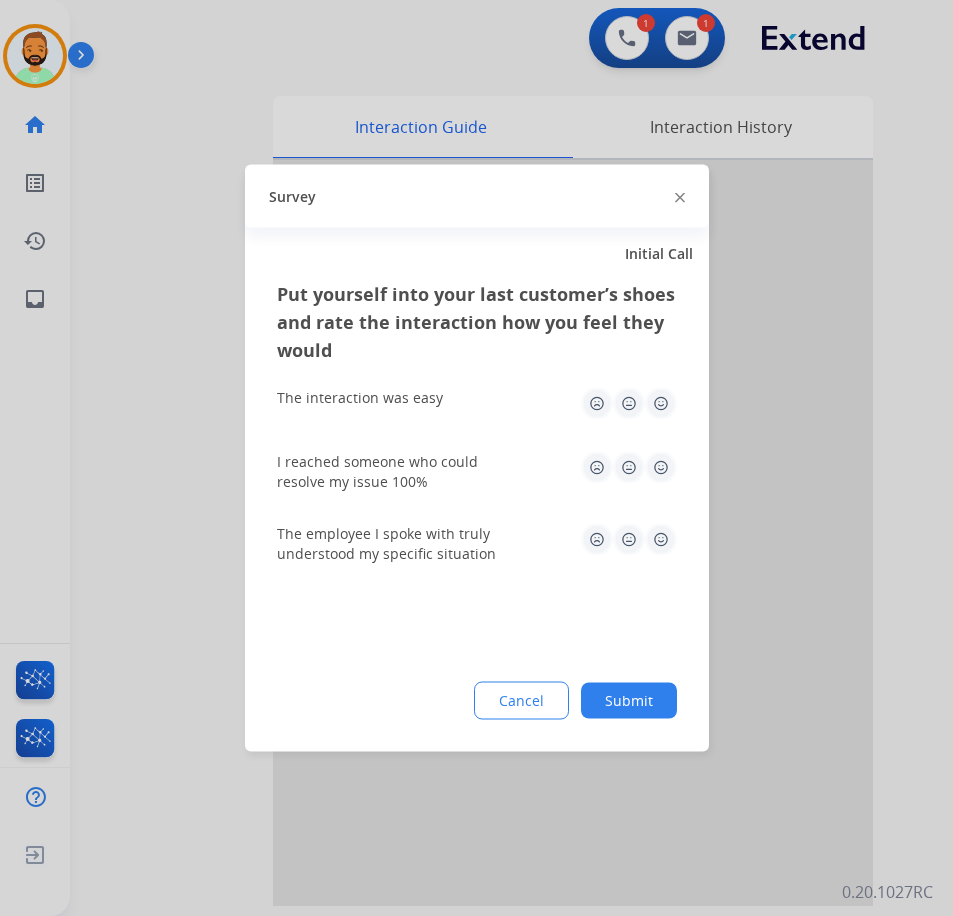 click on "Submit" 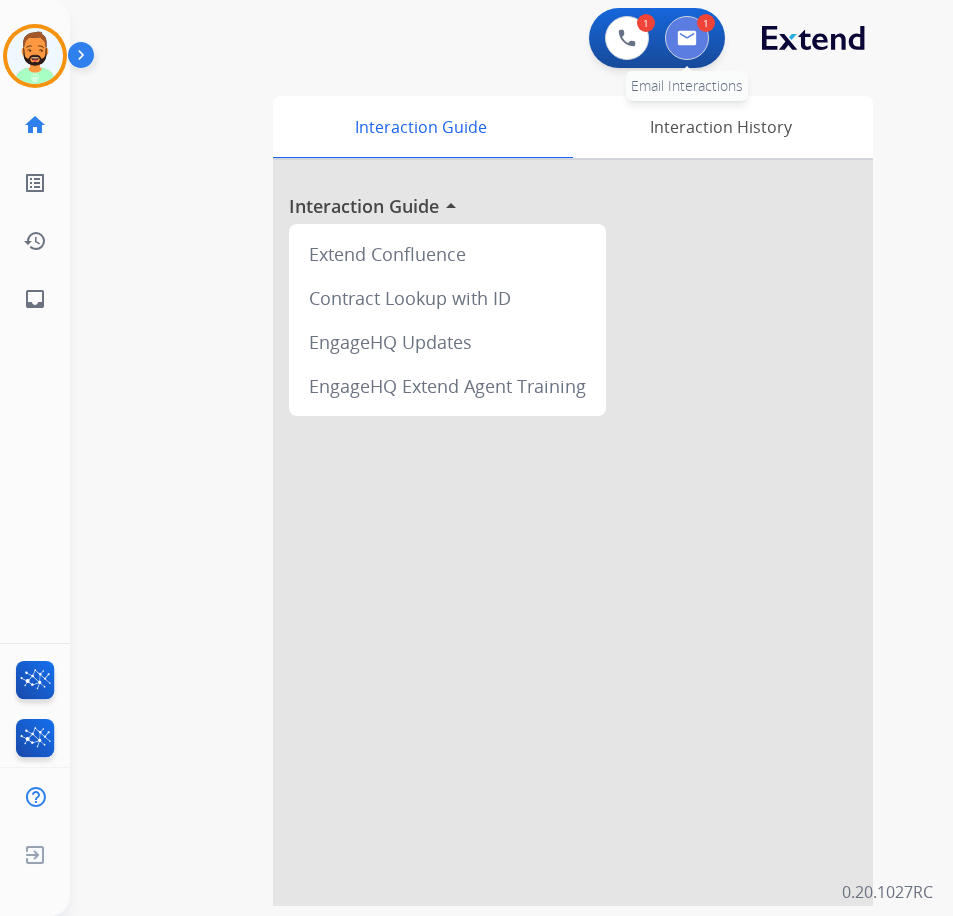 click at bounding box center (687, 38) 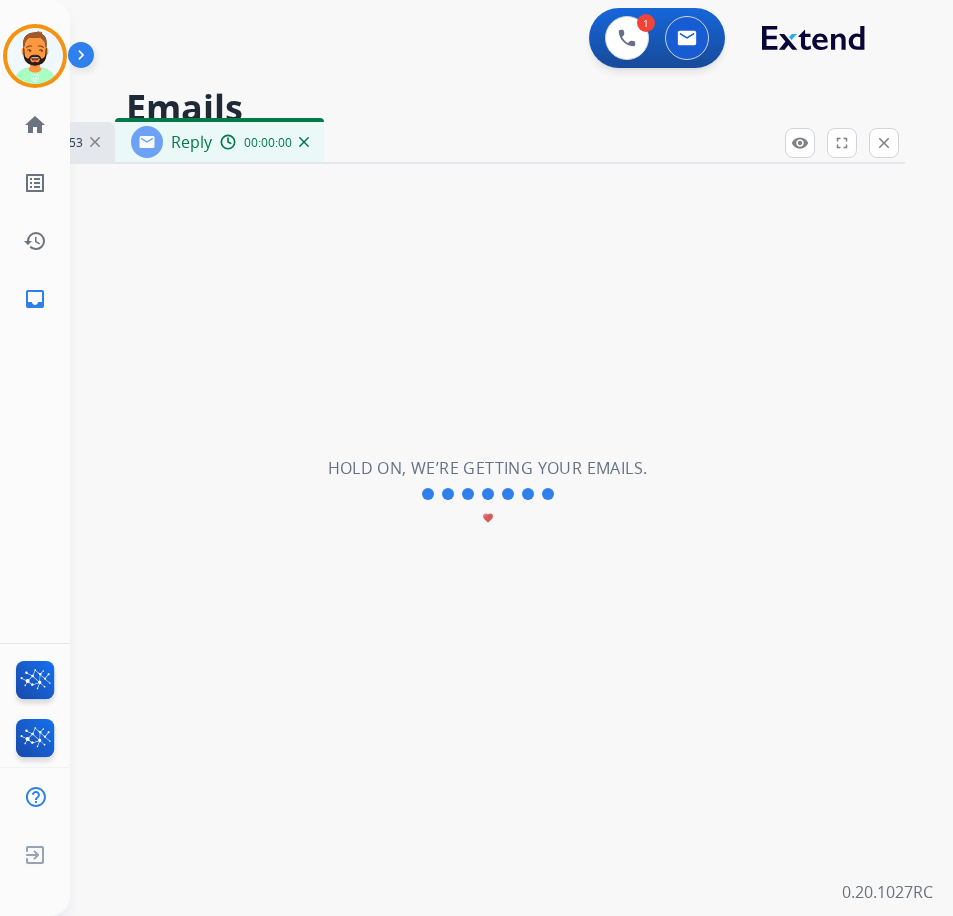 select on "**********" 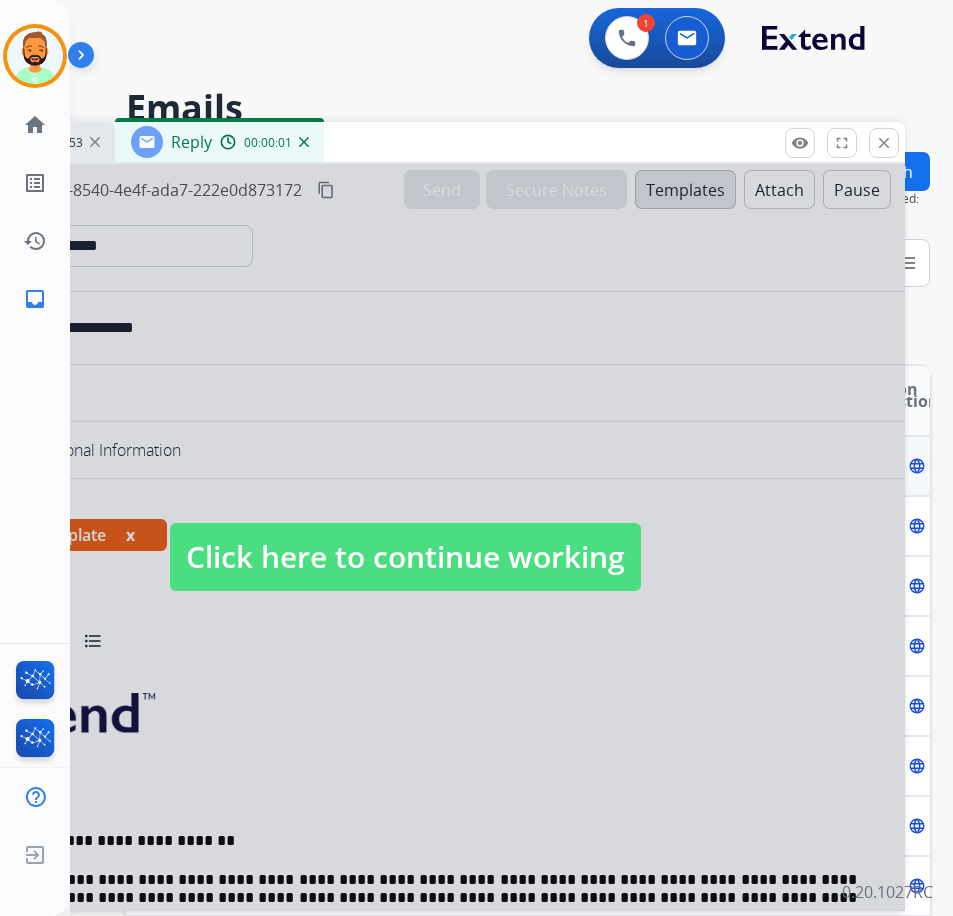 click on "Click here to continue working" at bounding box center [405, 557] 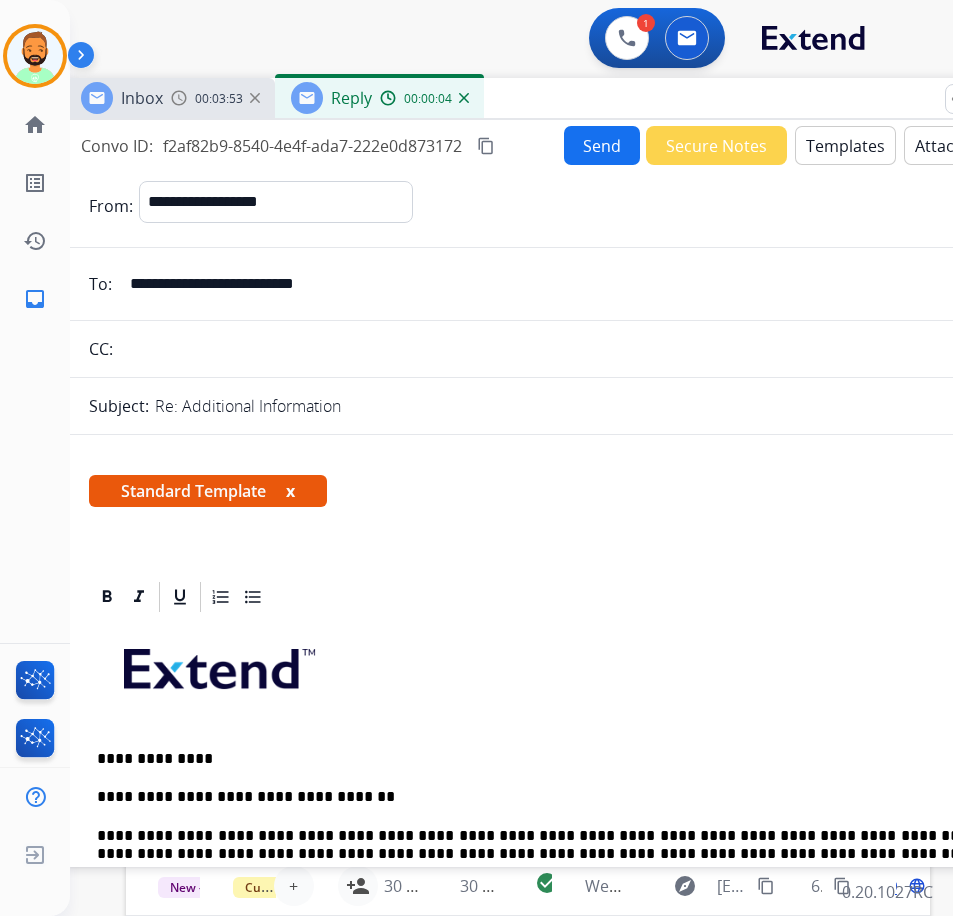 drag, startPoint x: 469, startPoint y: 145, endPoint x: 628, endPoint y: 94, distance: 166.97903 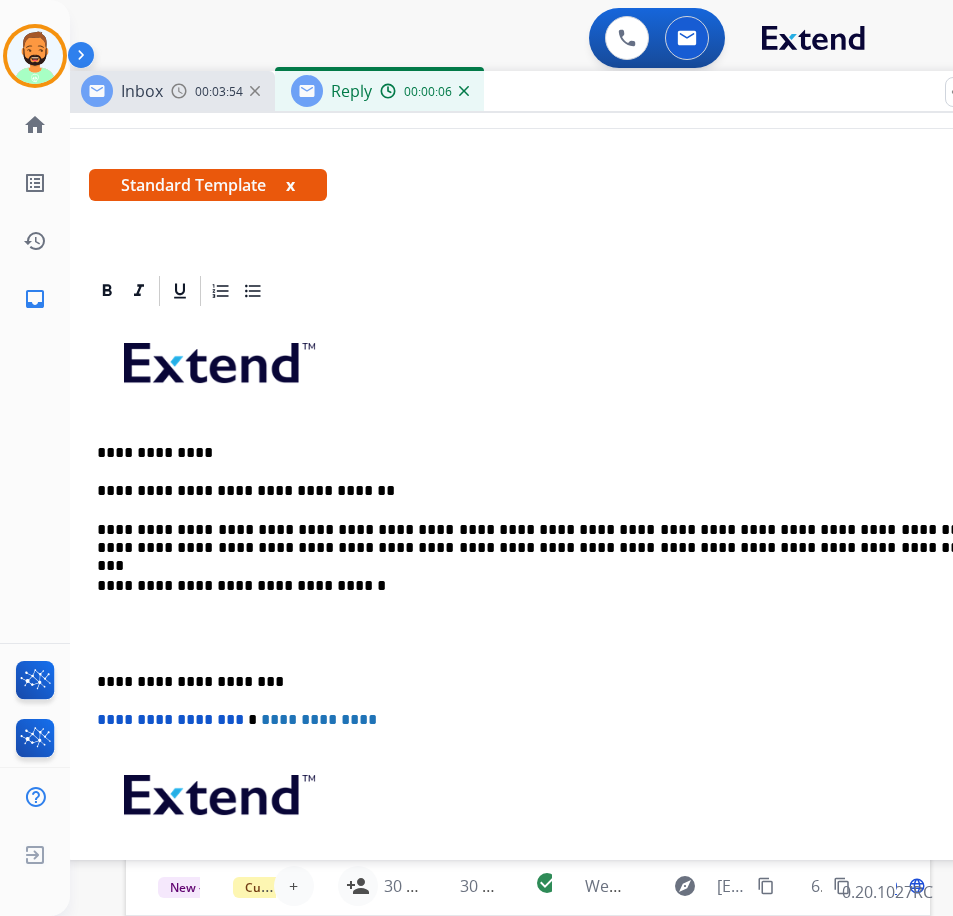 scroll, scrollTop: 300, scrollLeft: 0, axis: vertical 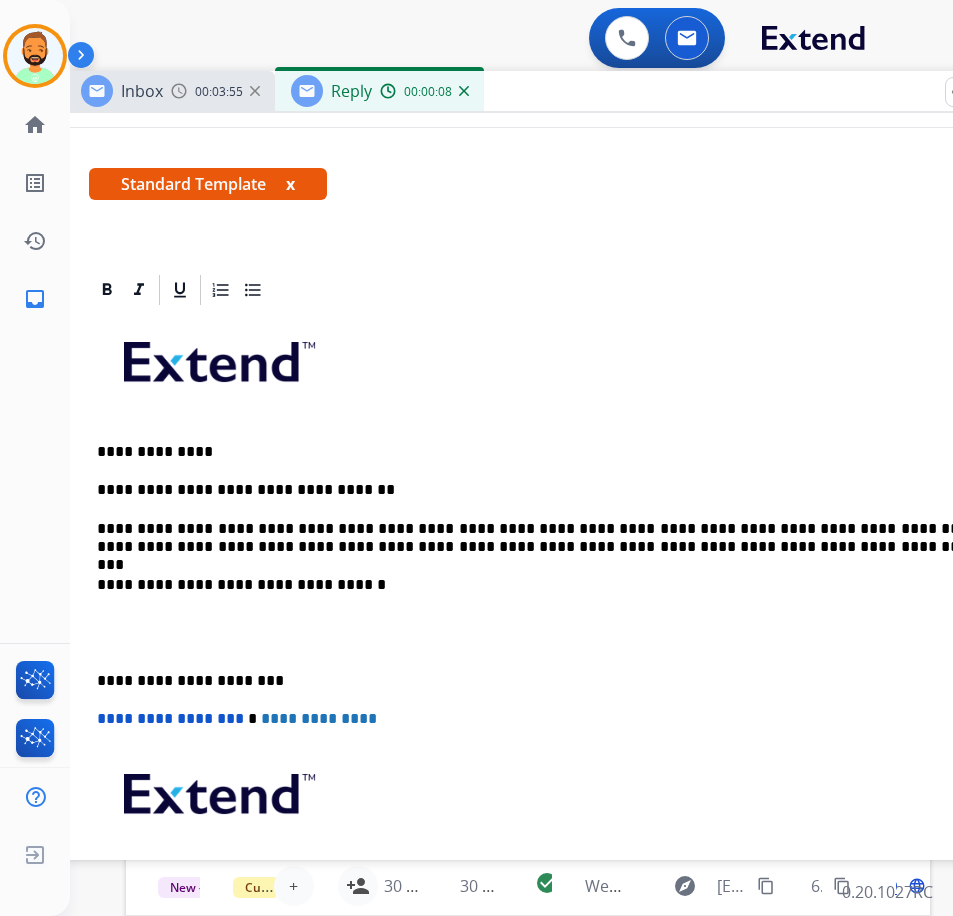 click on "**********" at bounding box center (557, 681) 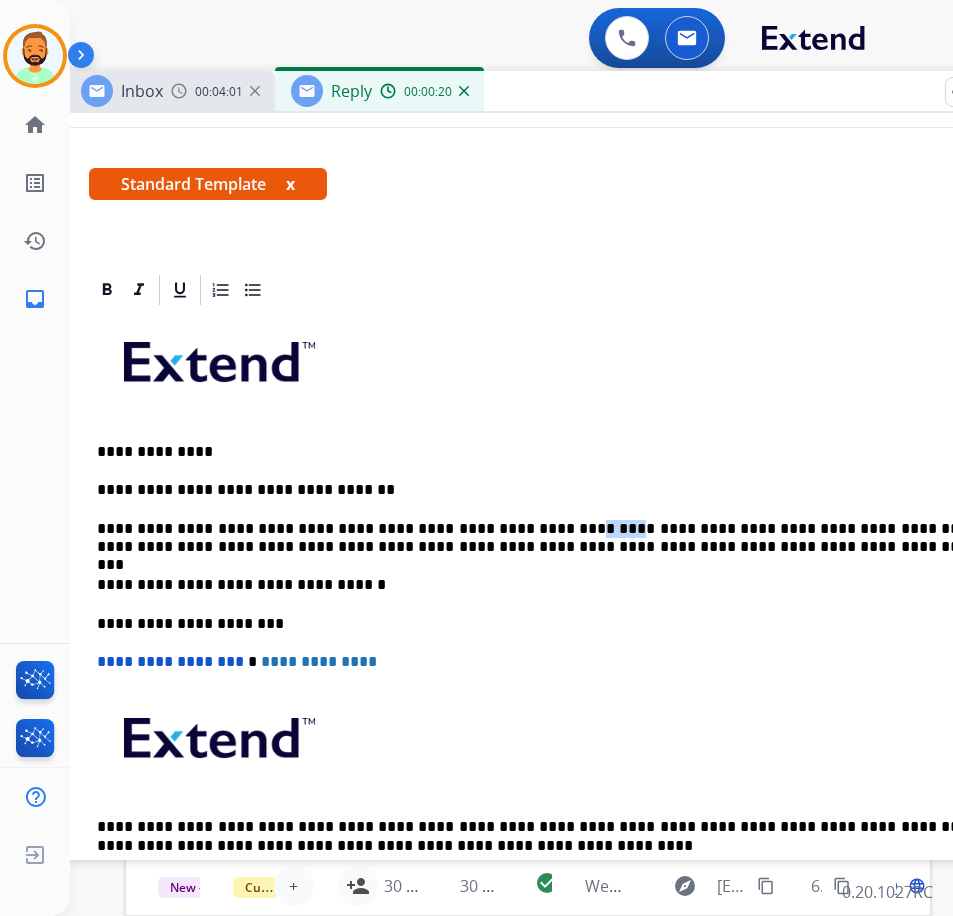 type 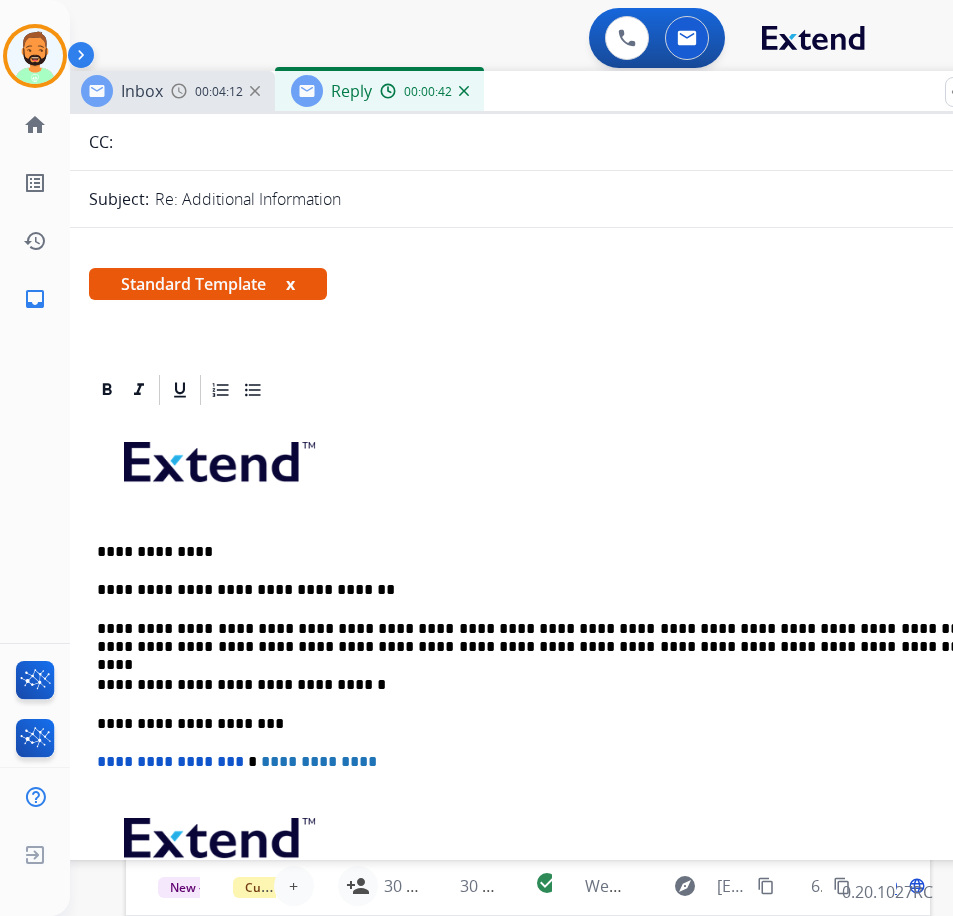 scroll, scrollTop: 0, scrollLeft: 0, axis: both 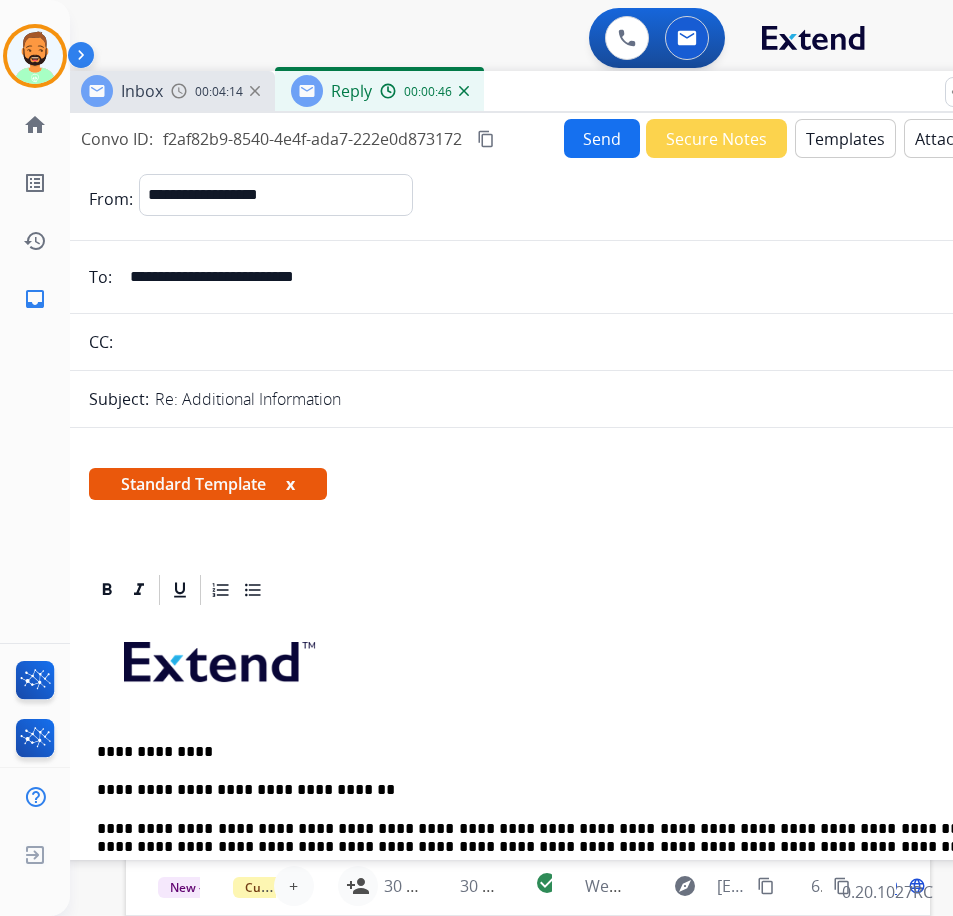 click on "Send" at bounding box center (602, 138) 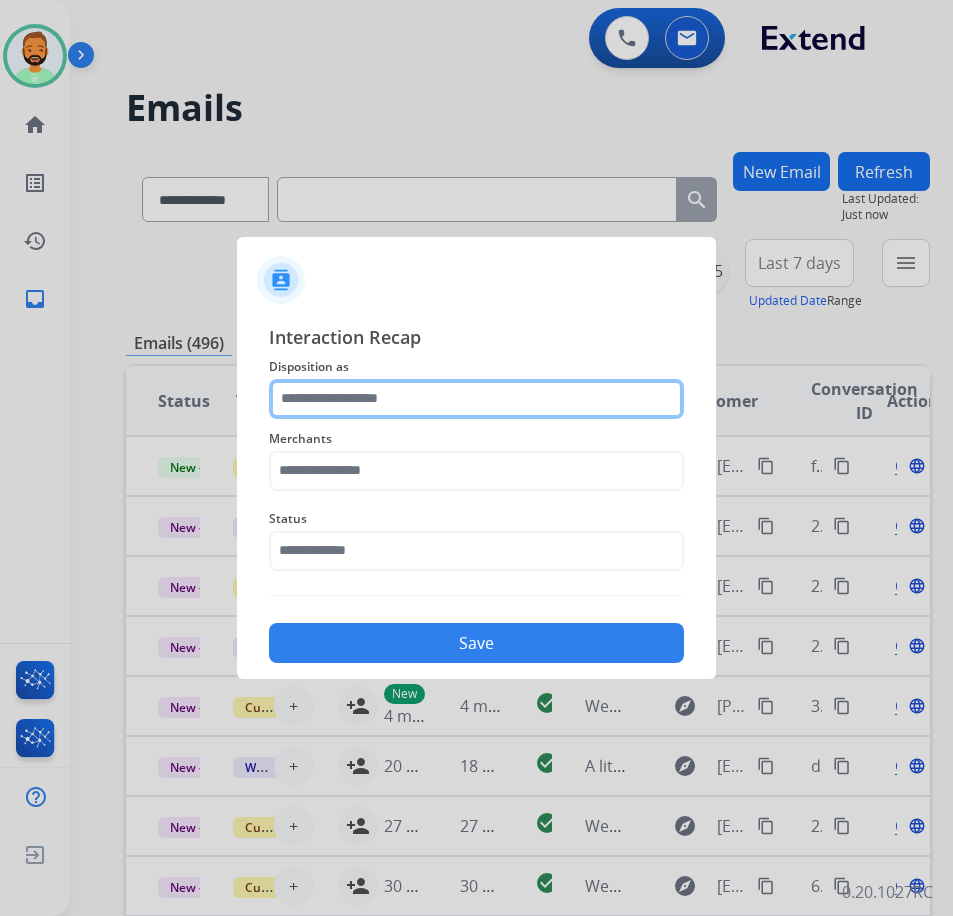 click 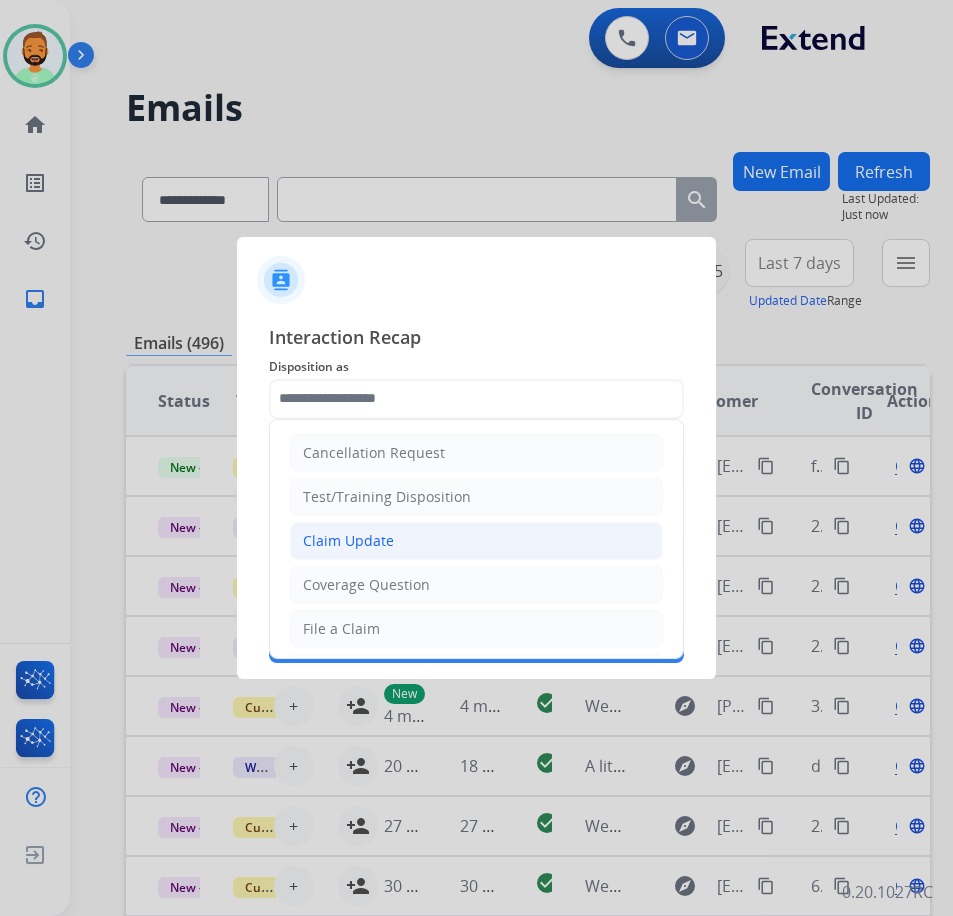 click on "Claim Update" 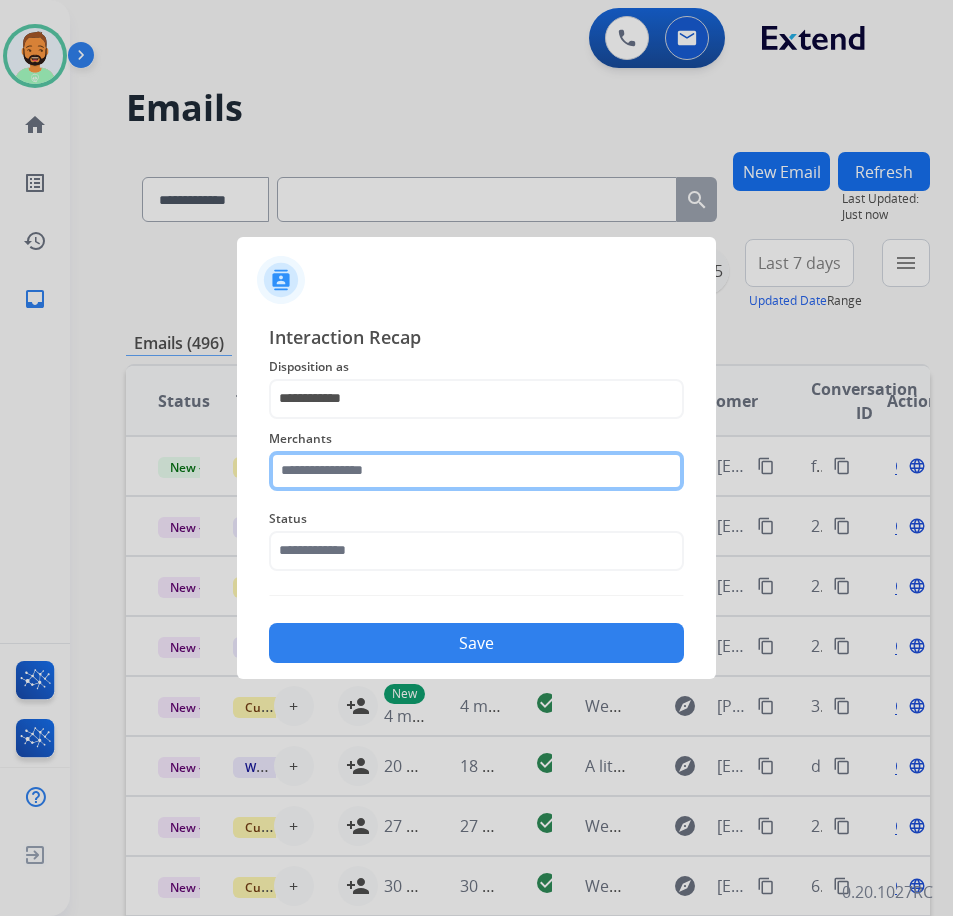 click 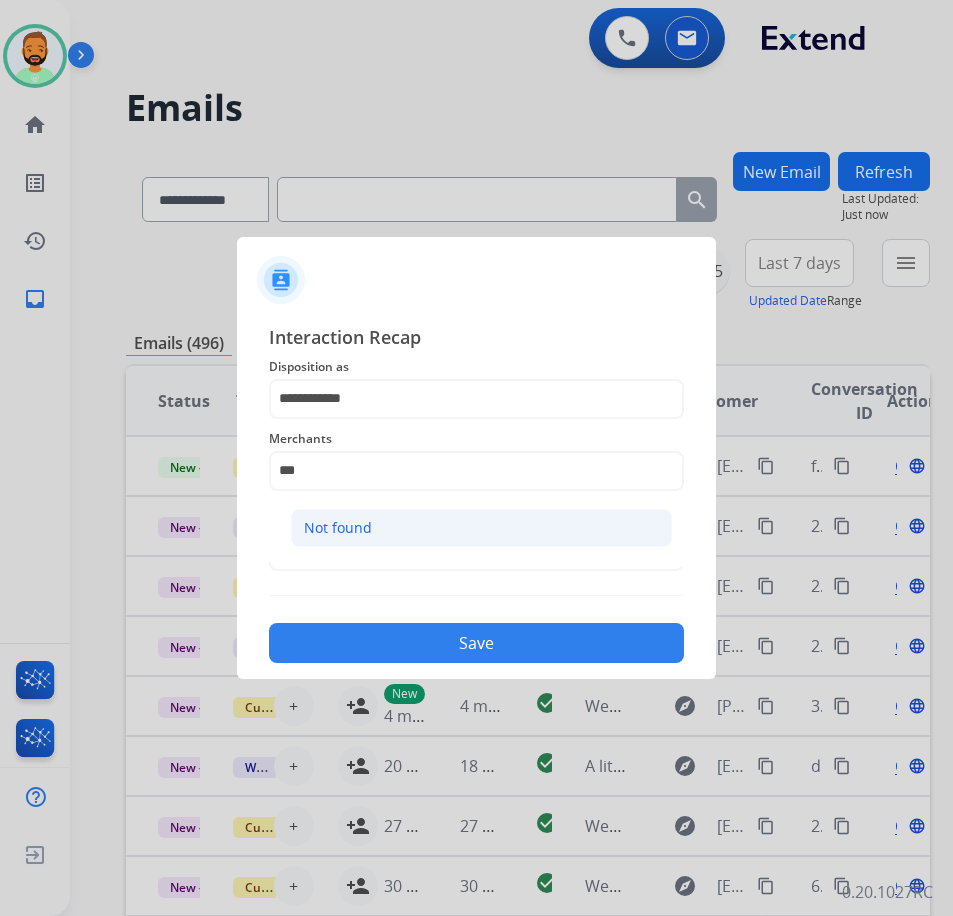 click on "Not found" 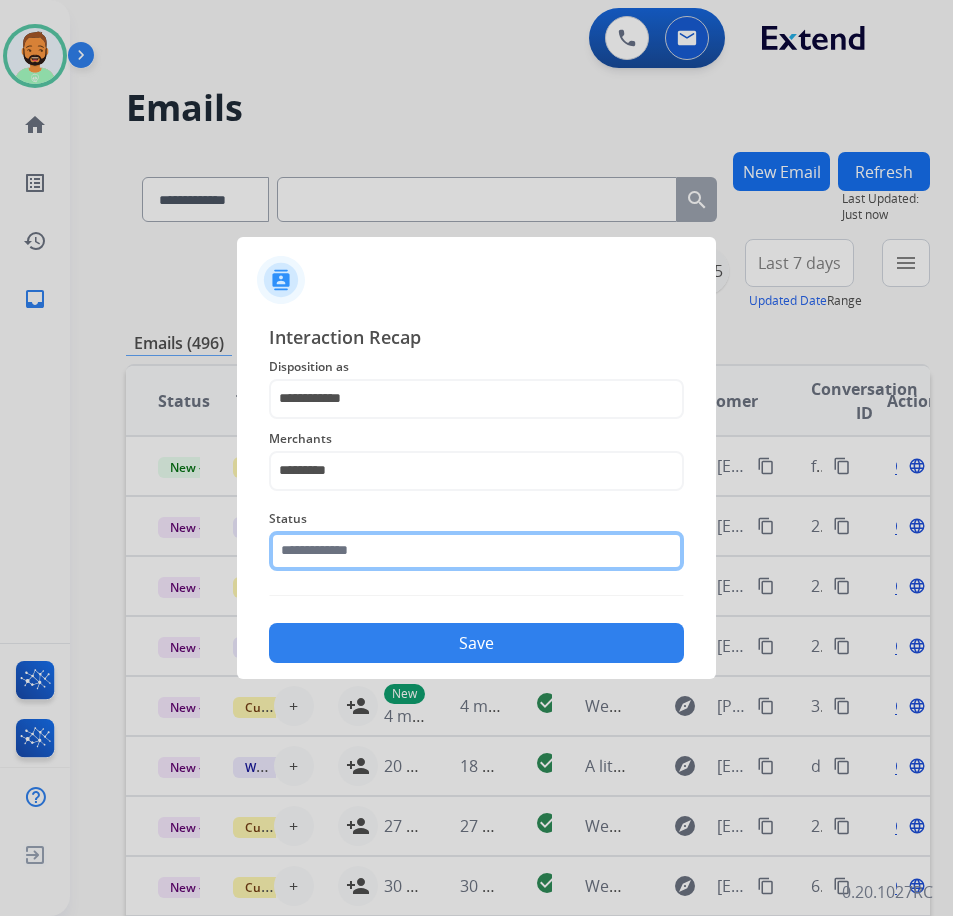 click 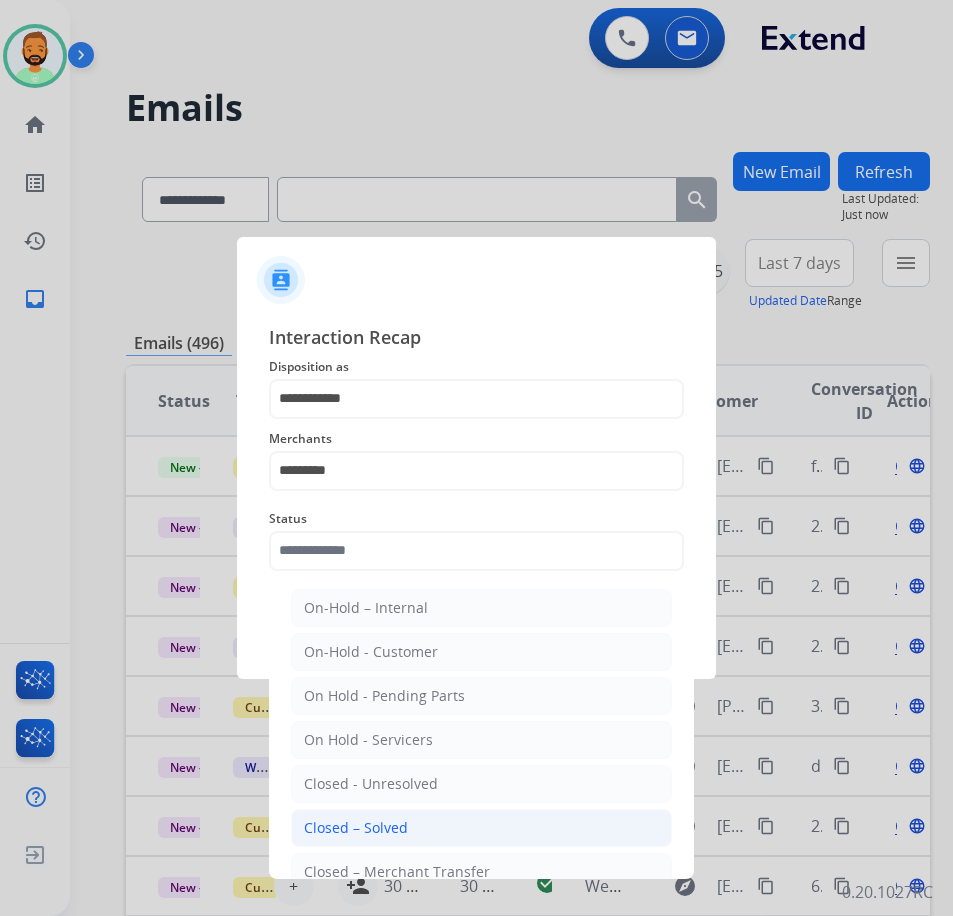 click on "Closed – Solved" 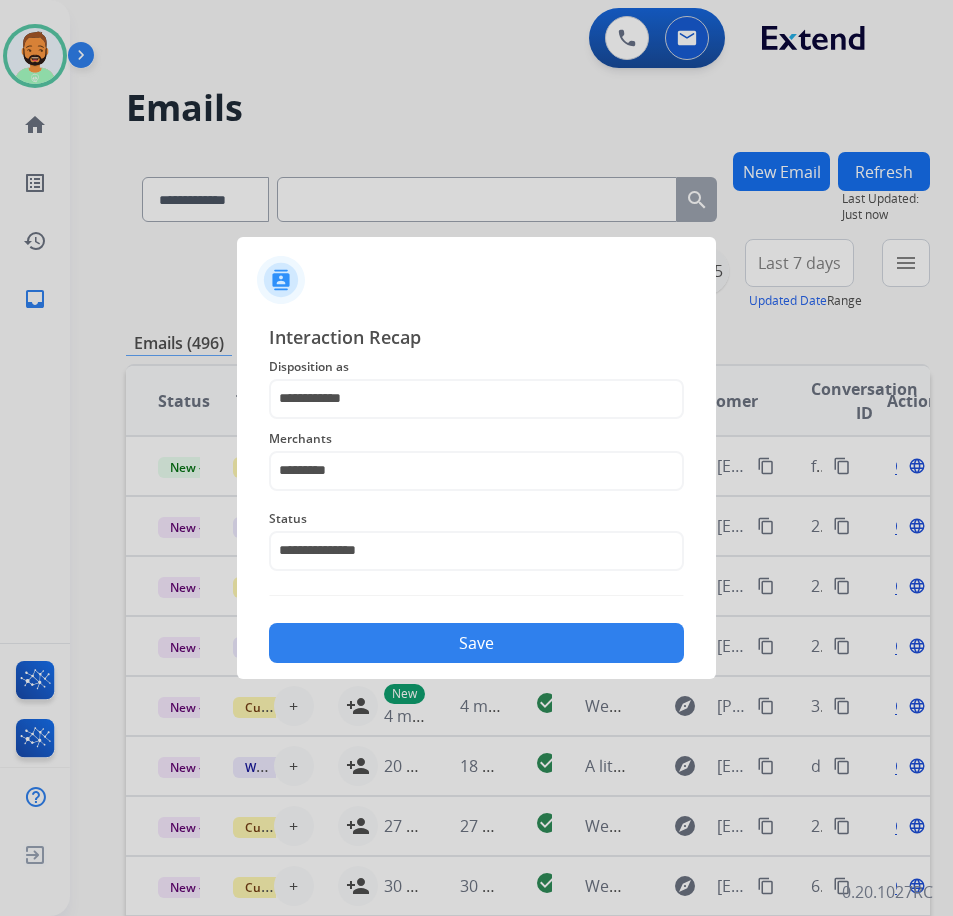 click on "Save" 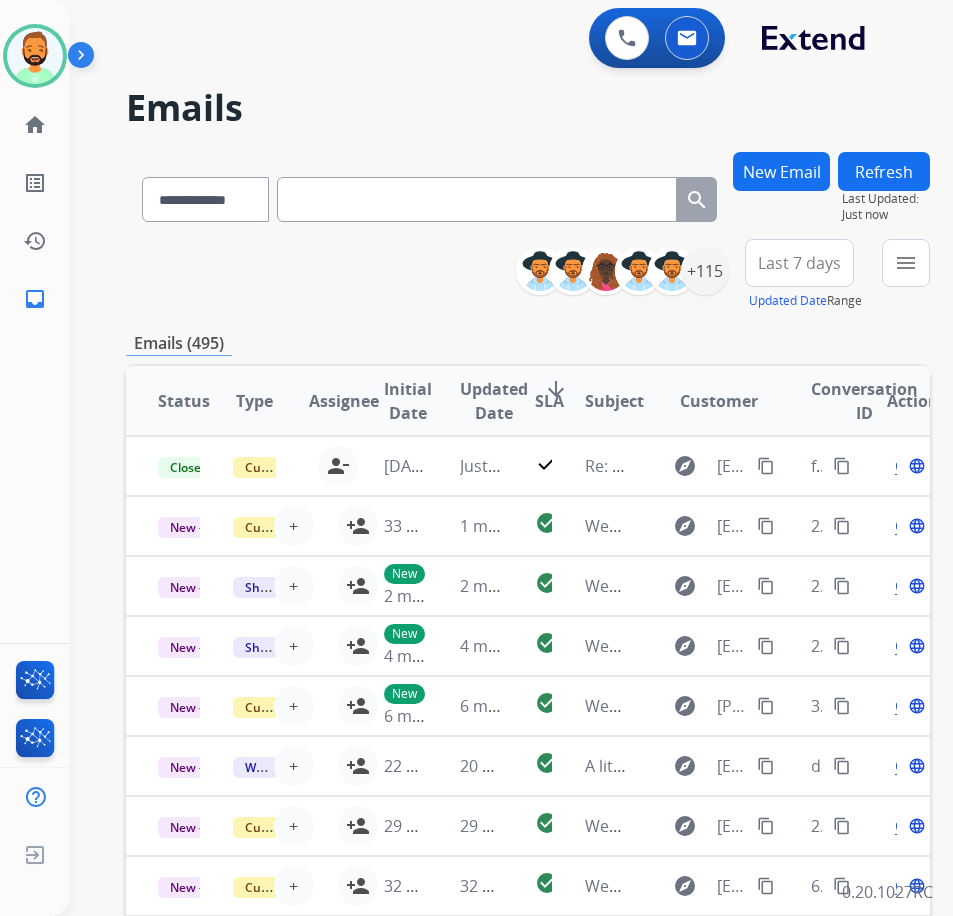click on "Last 7 days" at bounding box center [799, 263] 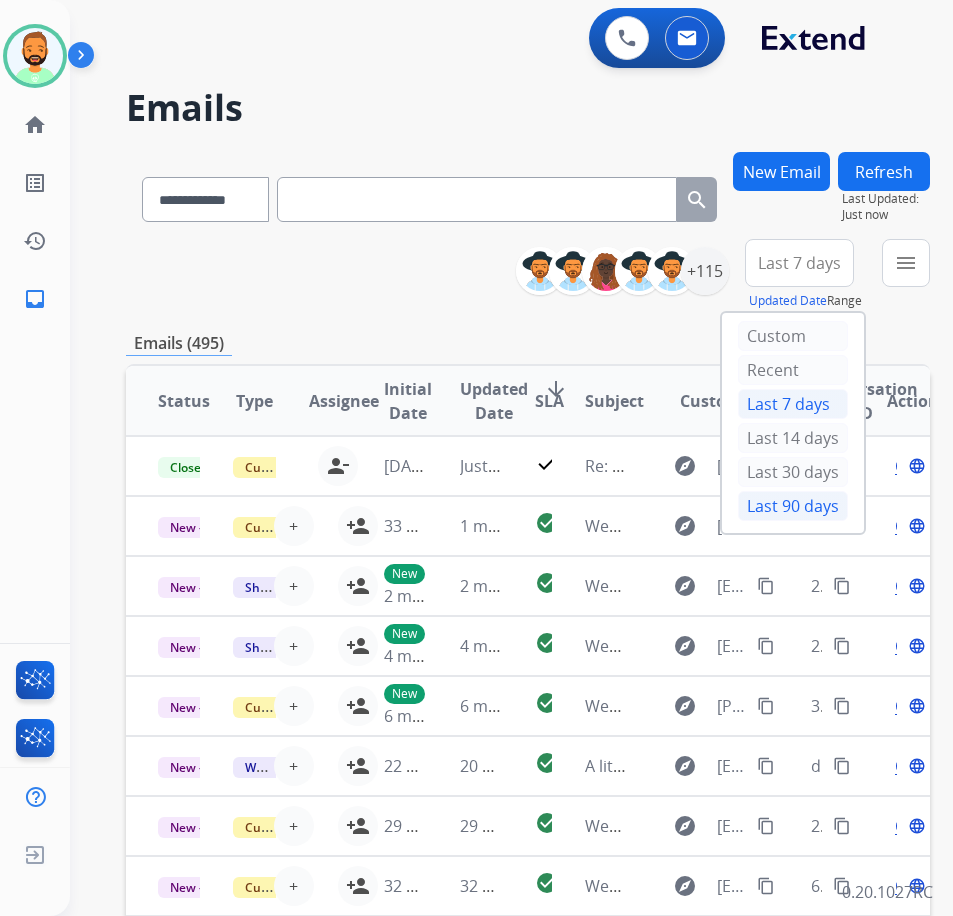 click on "Last 90 days" at bounding box center [793, 506] 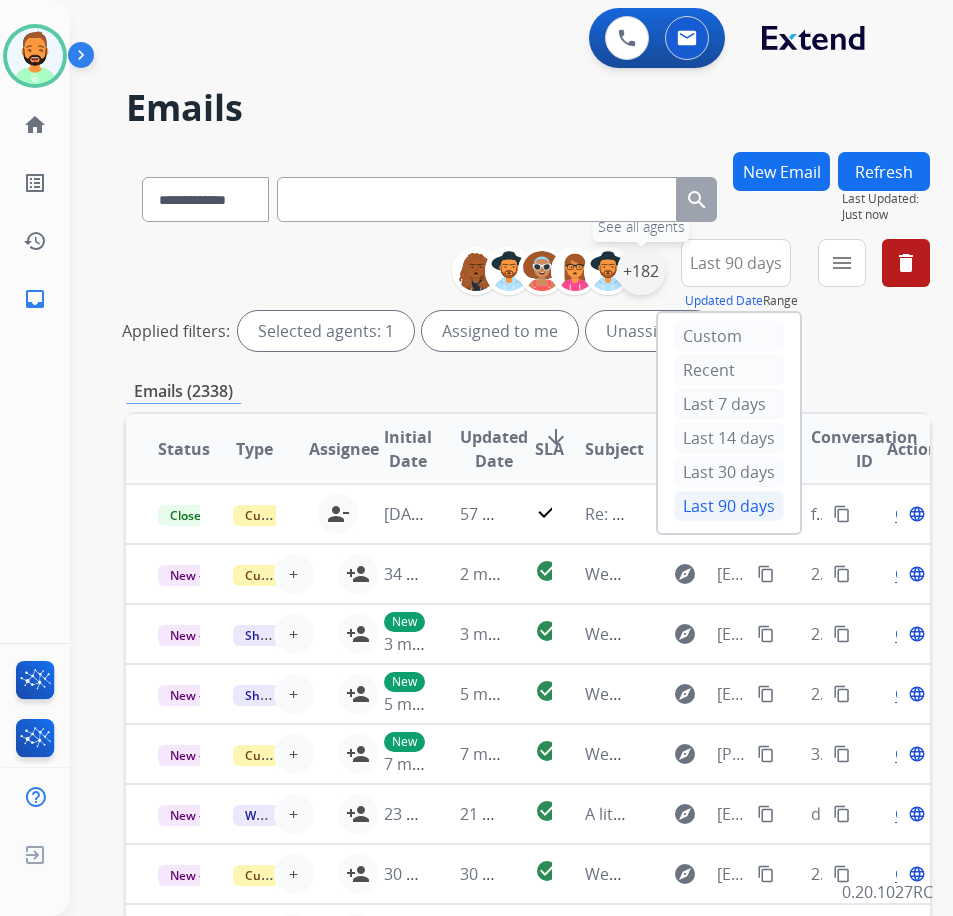 click on "+182" at bounding box center [641, 271] 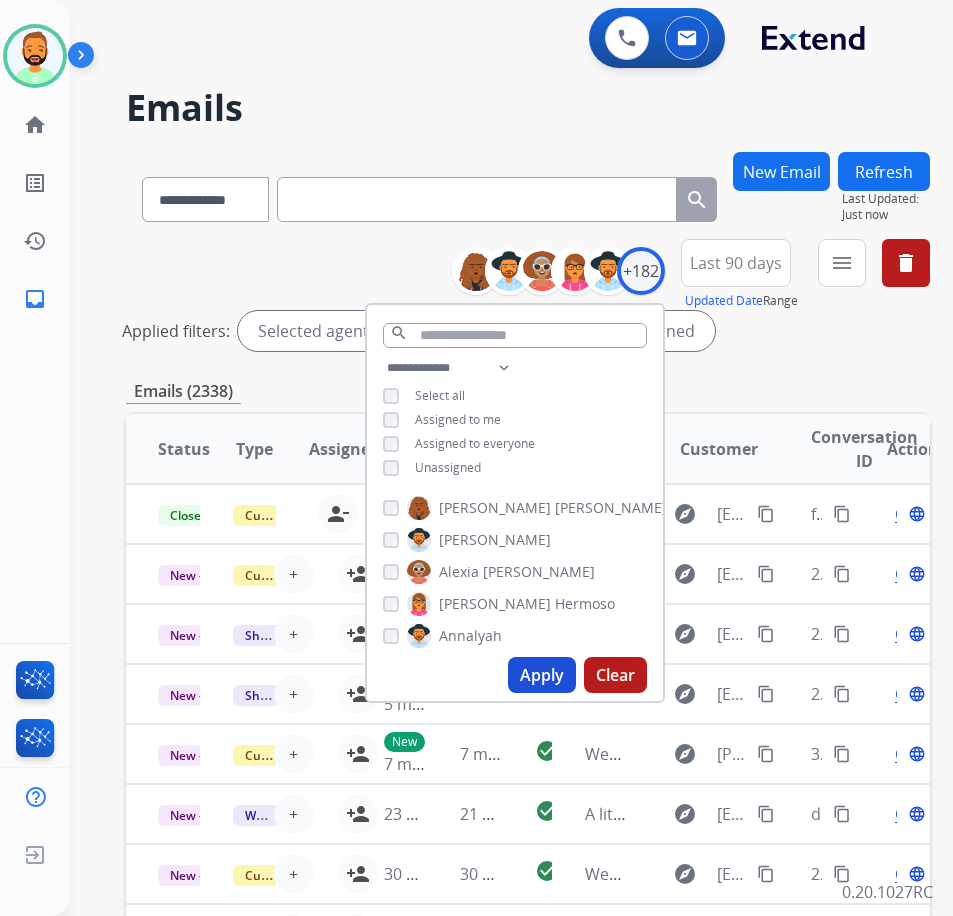 click on "Unassigned" at bounding box center [448, 467] 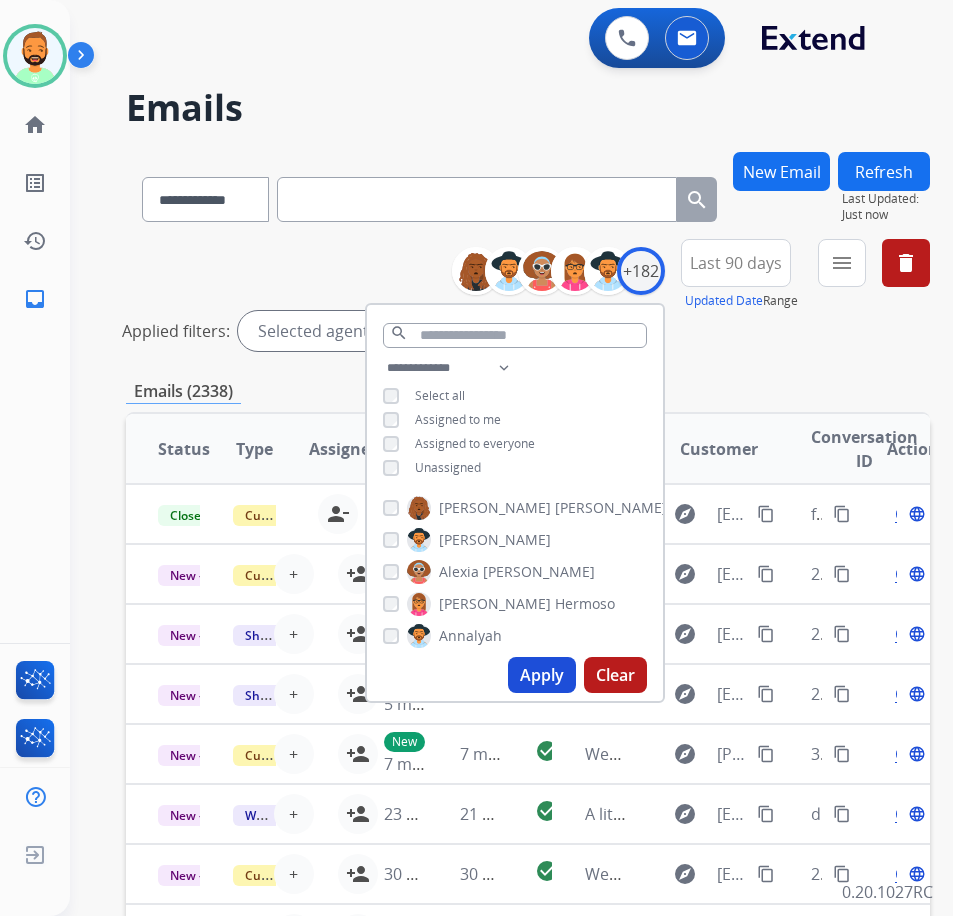click on "Apply" at bounding box center [542, 675] 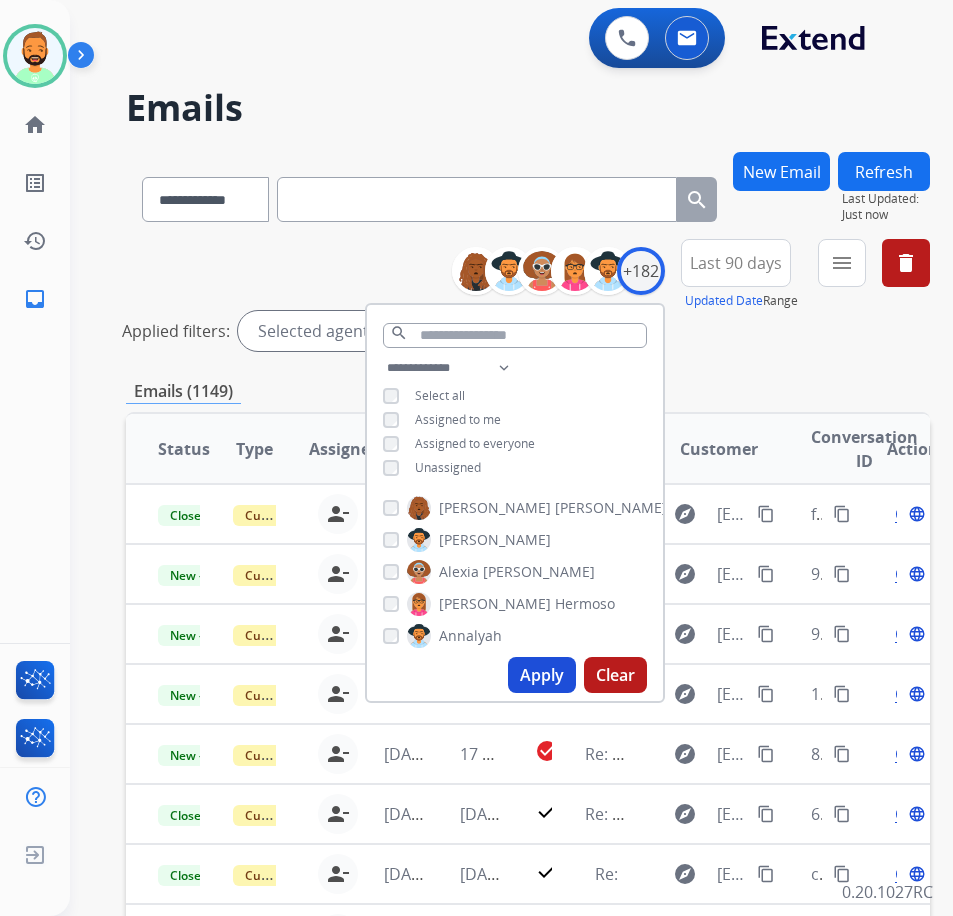click on "menu Type  Claims Adjudication   Customer Support   Escalation   Service Support   Shipping Protection   Warranty Ops   Dev Test   Spam/Phishing   Merchant Team   Reguard CS  Status  Open - All   Closed - All   New - Initial   New - Reply   On-hold – Internal   On-hold - Customer   On Hold - Pending Parts   On Hold - Servicers   Closed - Unresolved   Closed – Solved   Closed – Merchant Transfer  SLA  Within SLA   Nearing SLA   Past SLA   Critical   On Hold   Closed  Processed  Migration   Webhook   Polling   [DOMAIN_NAME] (API)  Apply Clear" at bounding box center [842, 275] 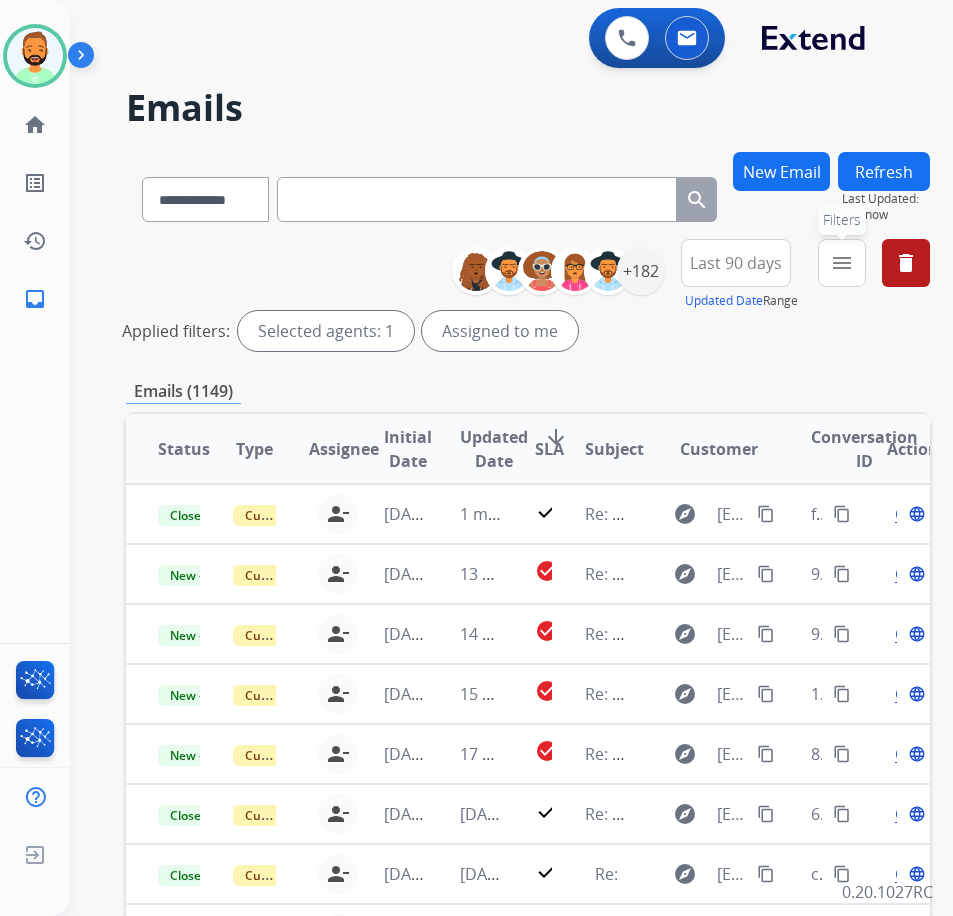 click on "menu  Filters" at bounding box center [842, 263] 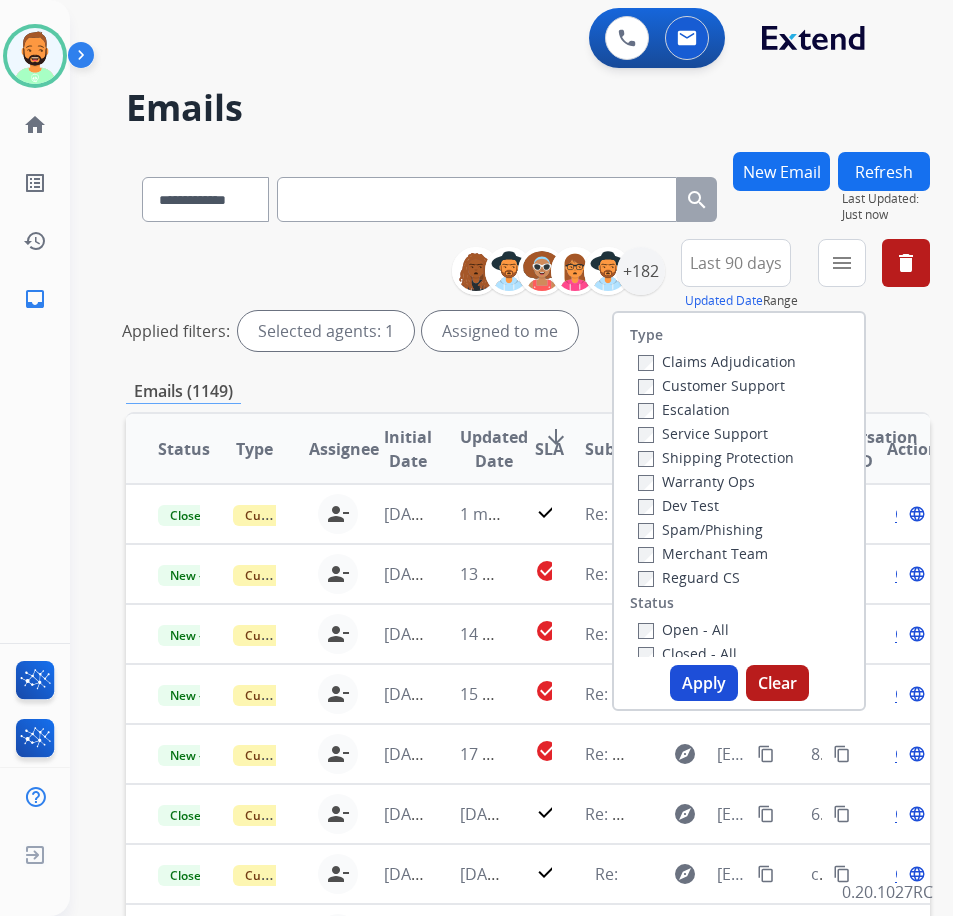 click on "Customer Support" at bounding box center [711, 385] 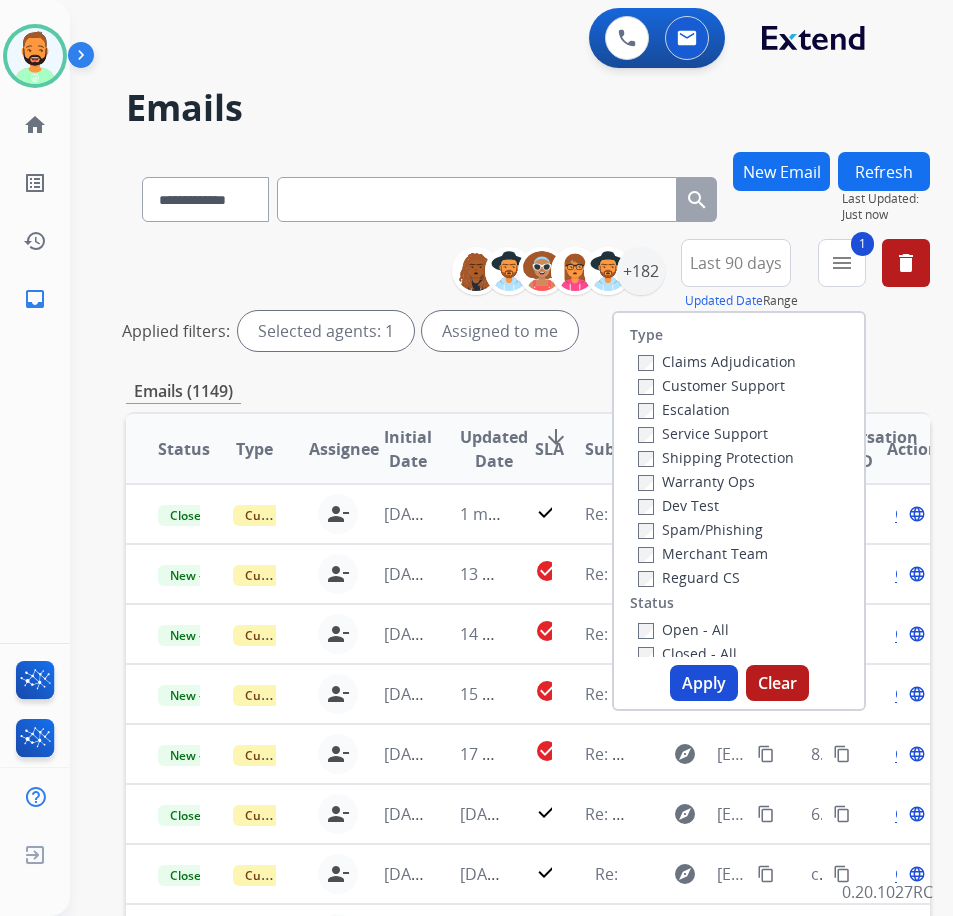 click on "Shipping Protection" at bounding box center [716, 457] 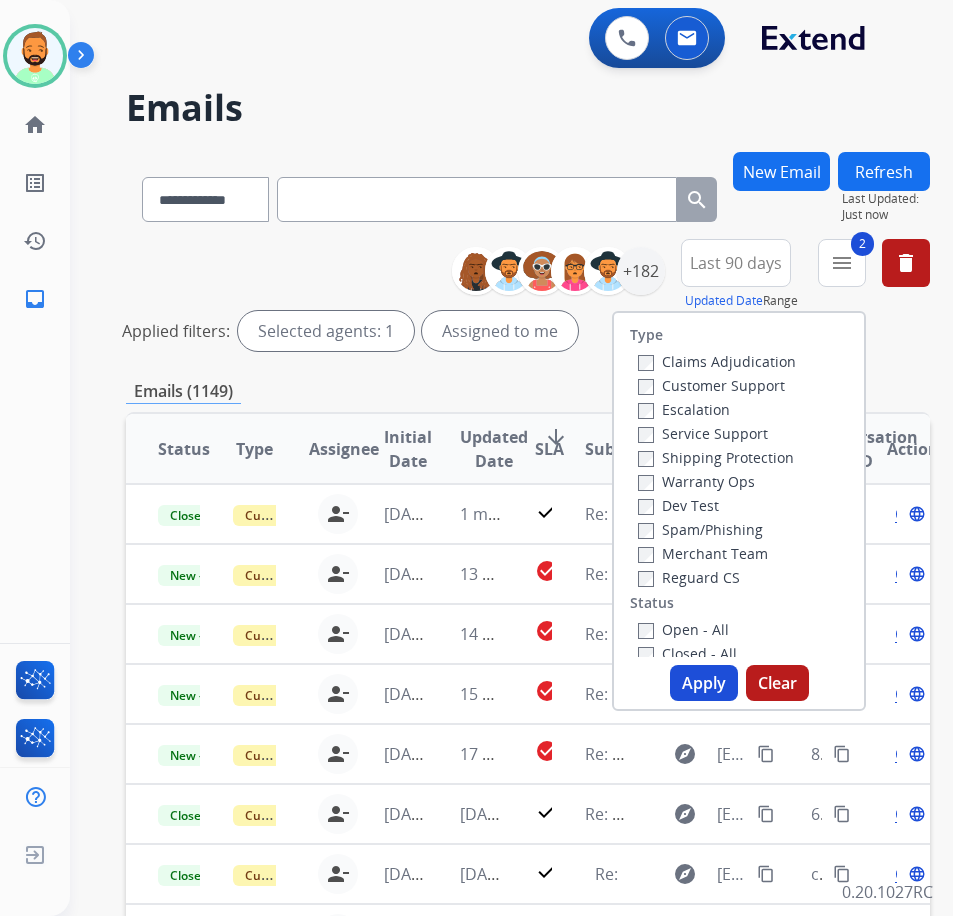click on "Open - All" at bounding box center (683, 629) 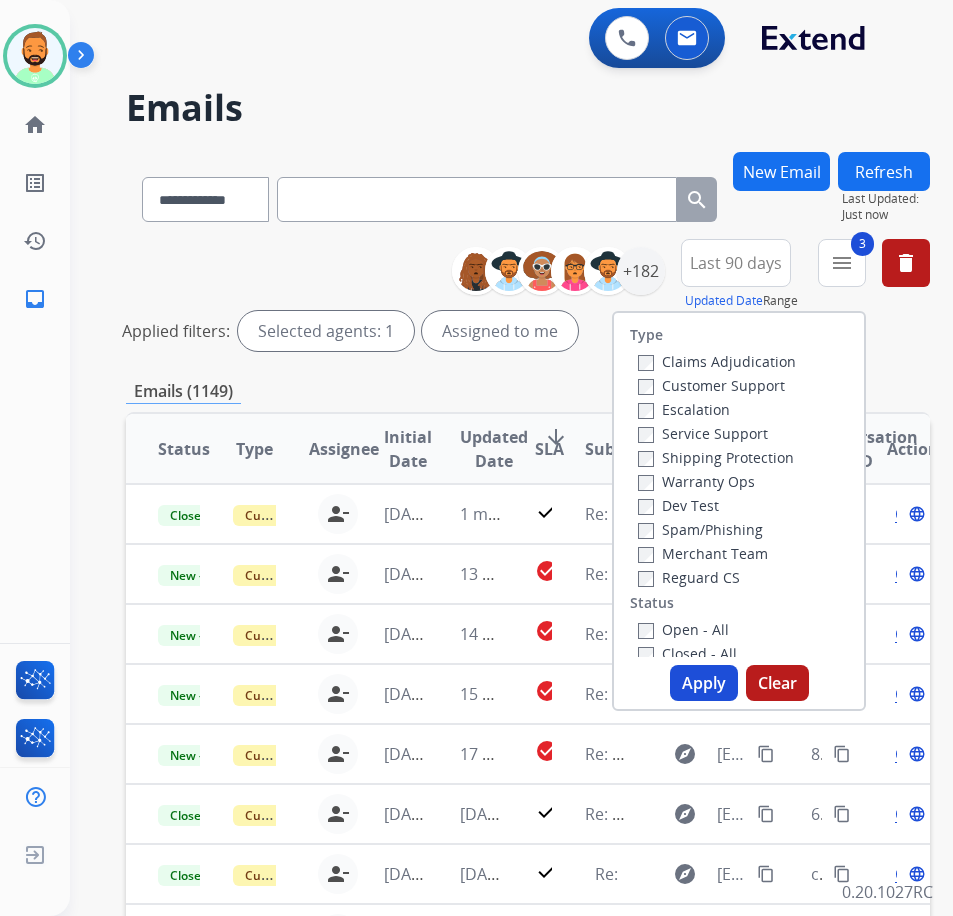 click on "Apply" at bounding box center [704, 683] 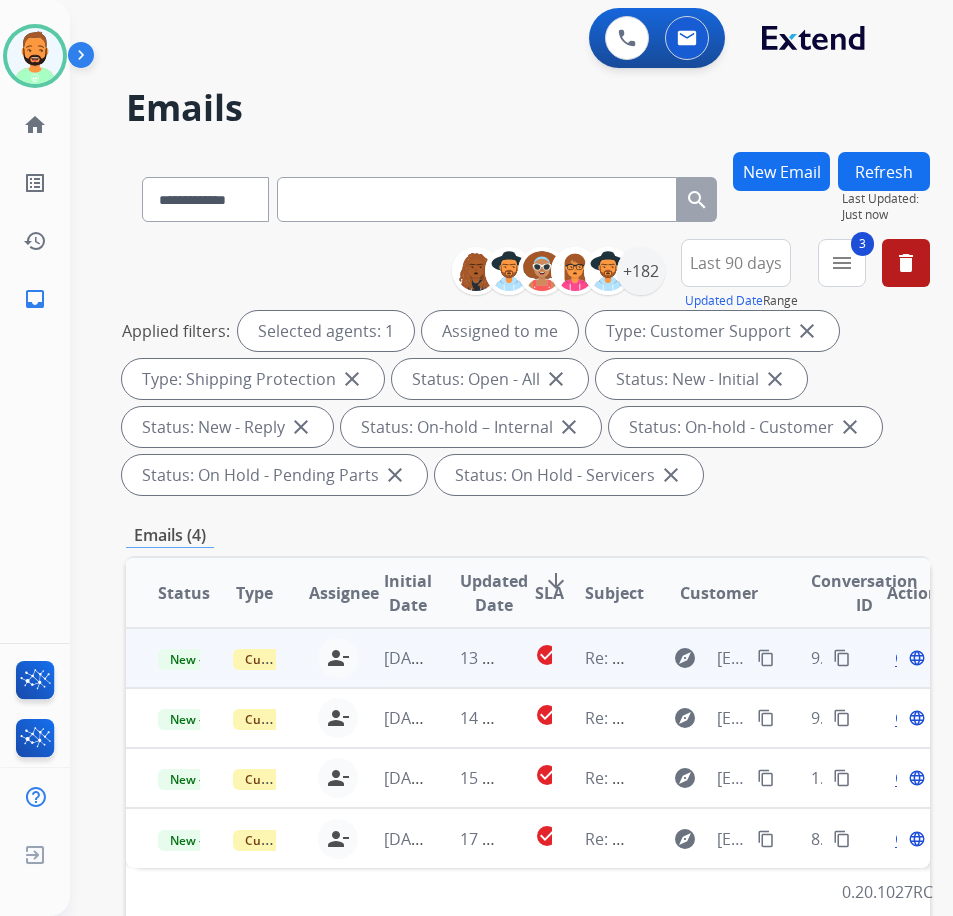 click on "13 hours ago" at bounding box center (465, 658) 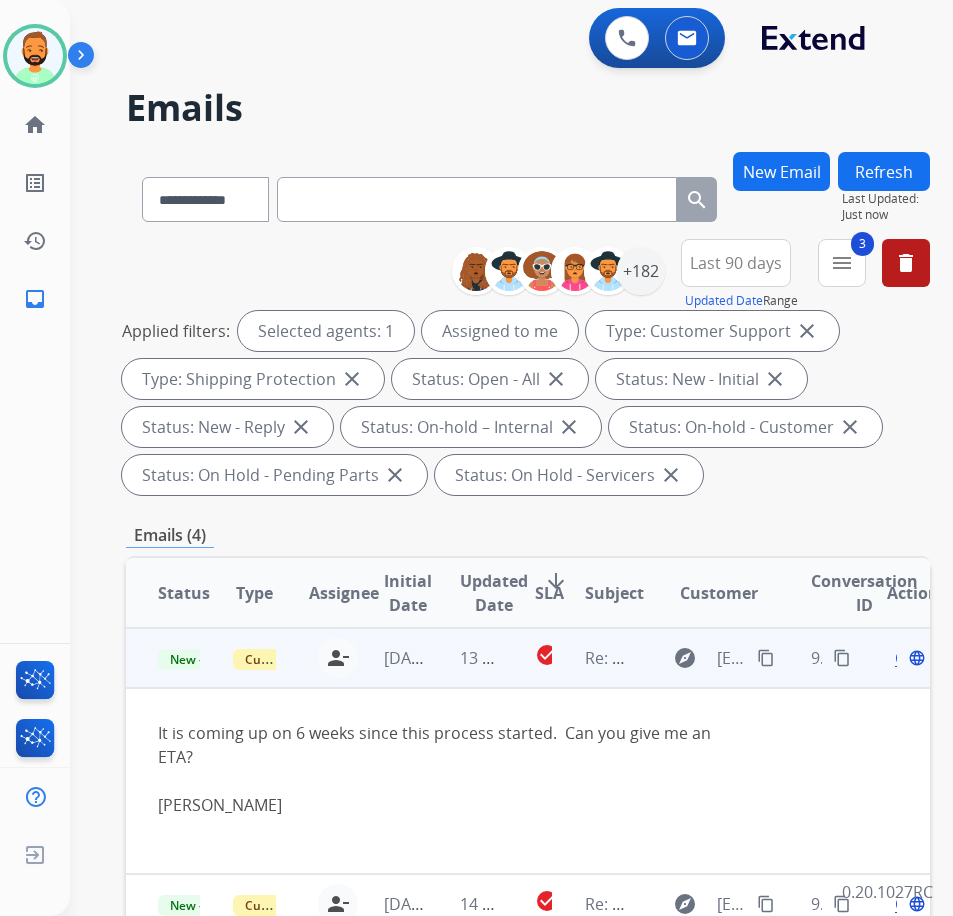 click on "content_copy" at bounding box center [766, 658] 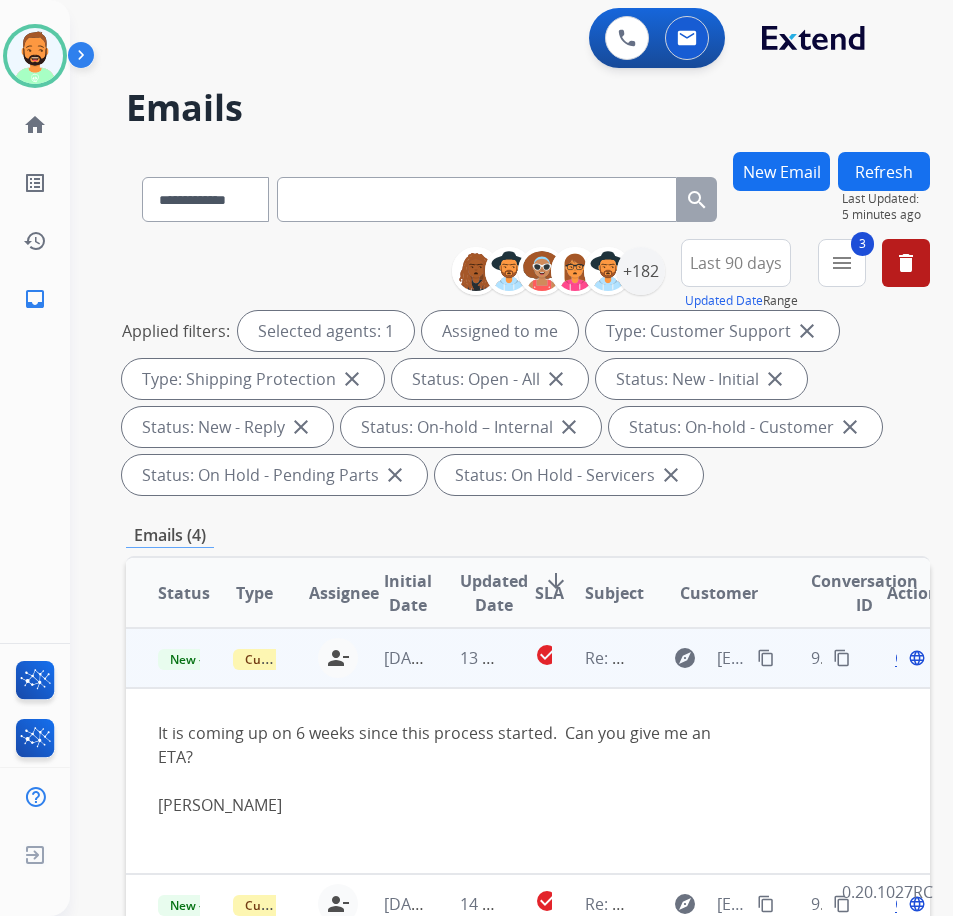click at bounding box center (452, 781) 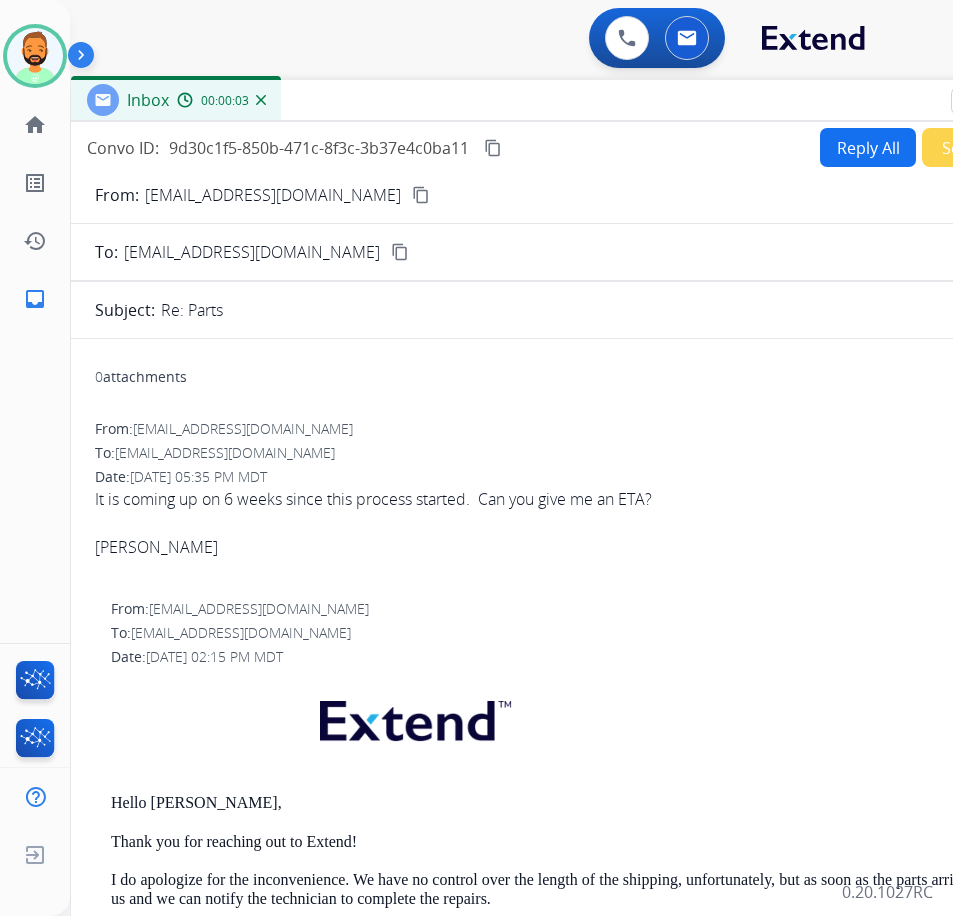 drag, startPoint x: 374, startPoint y: 138, endPoint x: 540, endPoint y: 96, distance: 171.23083 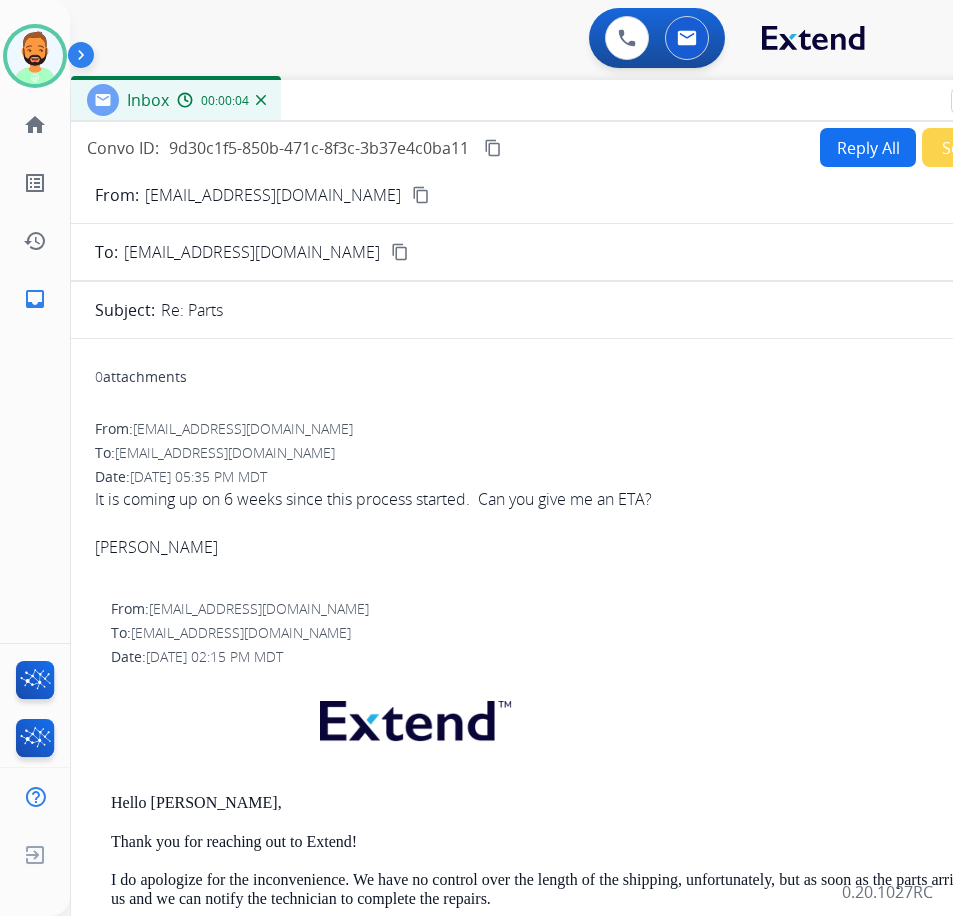 click on "Reply All" at bounding box center [868, 147] 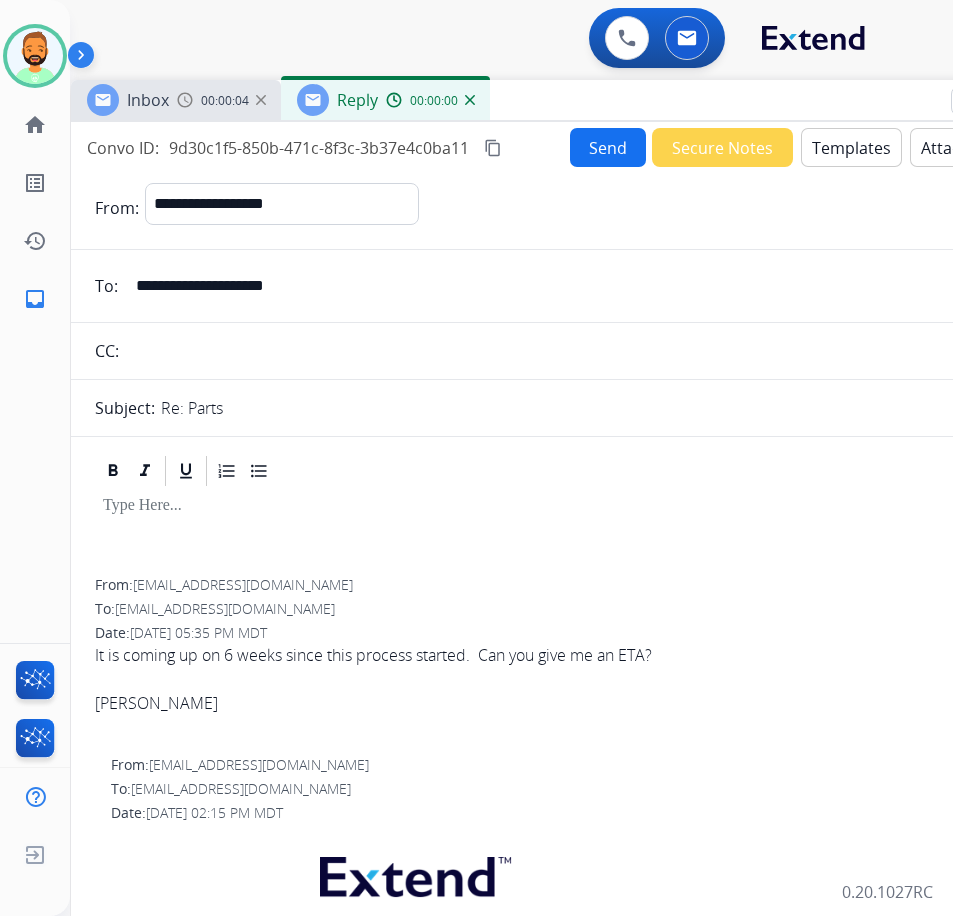 click on "Templates" at bounding box center (851, 147) 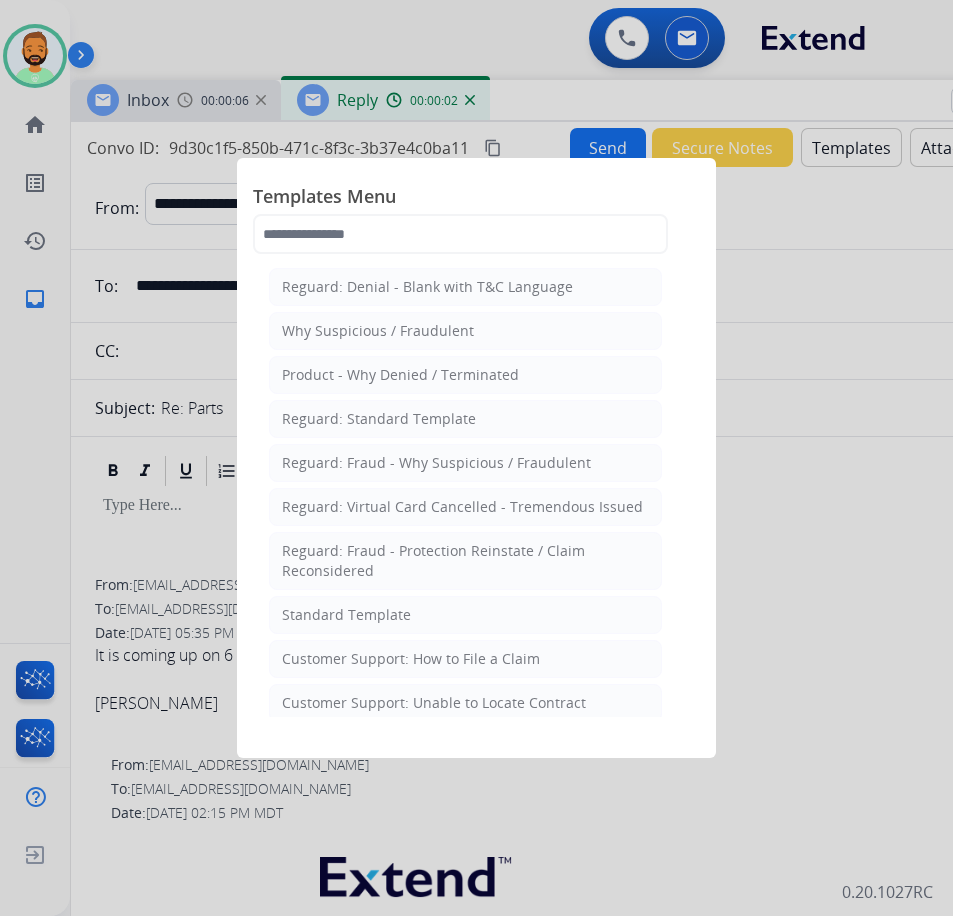 click on "Reguard: Denial - Blank with T&C Language   Why Suspicious / Fraudulent   Product - Why Denied / Terminated   Reguard: Standard Template   Reguard: Fraud - Why Suspicious / Fraudulent   Reguard: Virtual Card Cancelled - Tremendous Issued   Reguard: Fraud - Protection Reinstate / Claim Reconsidered   Standard Template    Customer Support: How to File a Claim    Customer Support: Unable to Locate Contract    Product Protection: Denial-Blank with T&C Language    Shipping Protection: Need Additional Information    Product Protection: Tire & Wheel: Need Additional Information    Customer Support: Virtual Card Troubleshooting    Shipping Protection: Virtual Card SP Fulfillment (To Customer)   Product Protection Follow Up Process: 1st Follow Up (Pursuing Claim)    Product Protection: Manufacturer Defect Denial    Tremendous Fulfillment (Customer)   Product Protection: On the Spot Stain Cleaning Kit    Product Protection:Wheel Photo Request   Canada Contract Cancels and Refunds (English)" 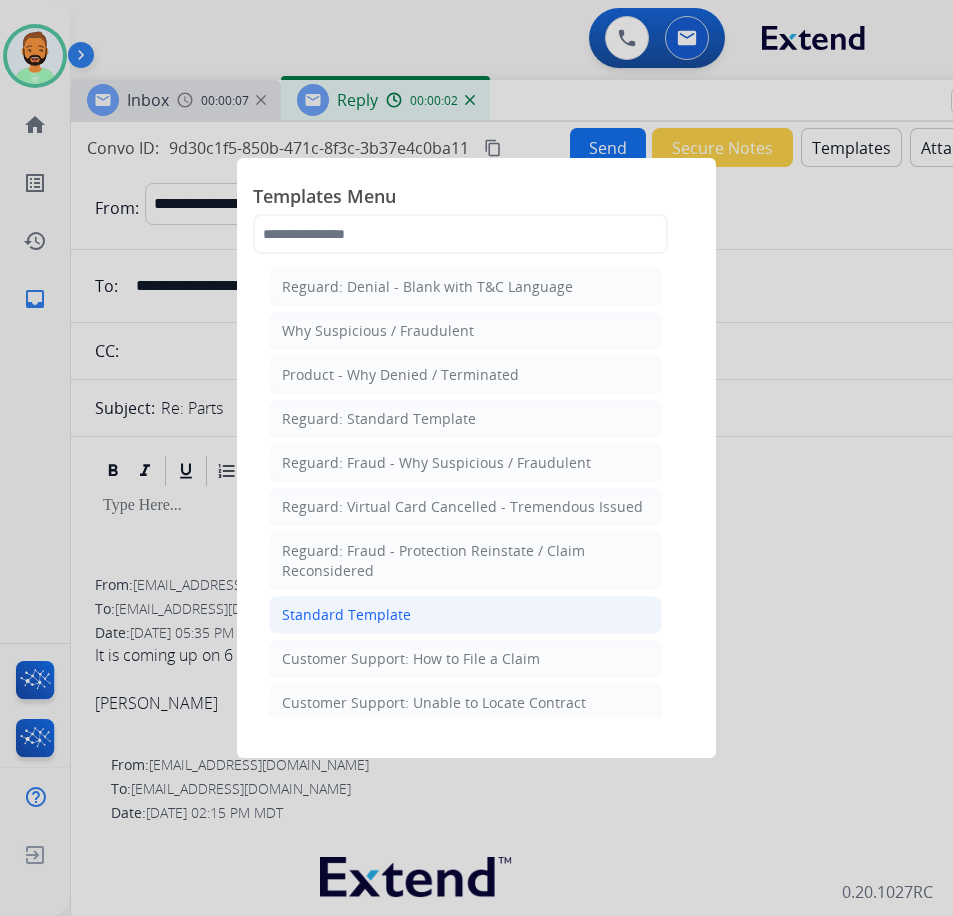 click on "Standard Template" 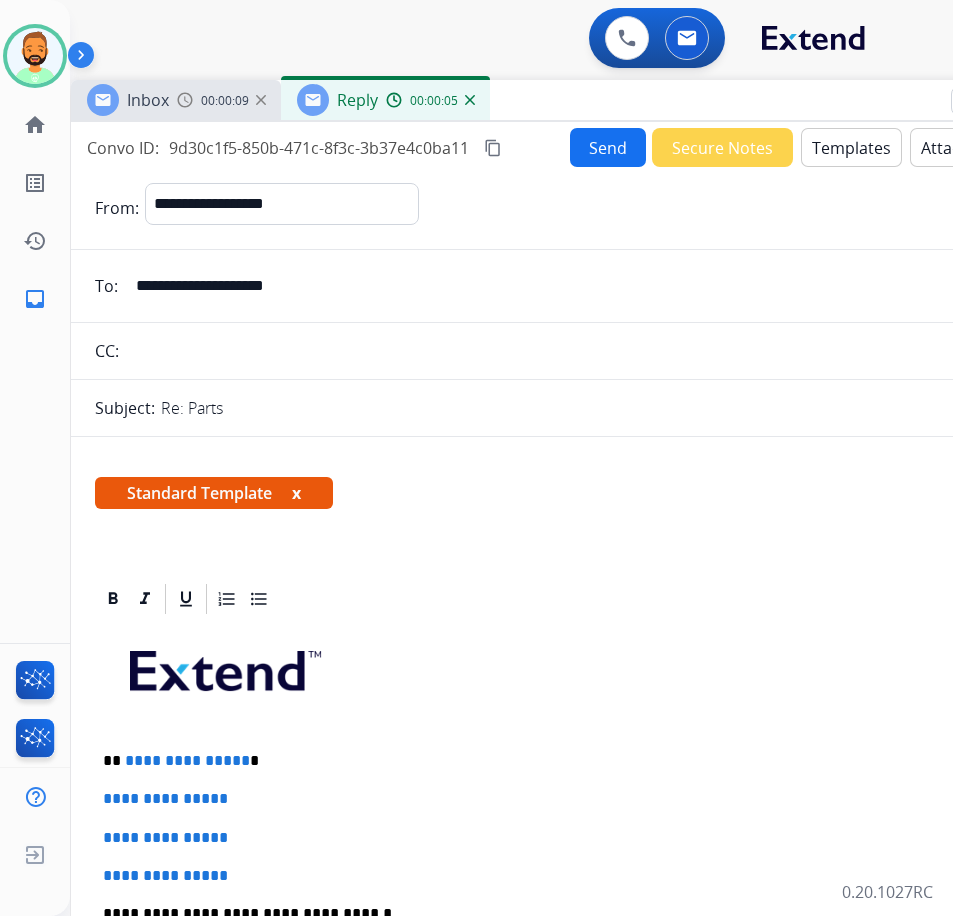 click on "**********" at bounding box center (571, 961) 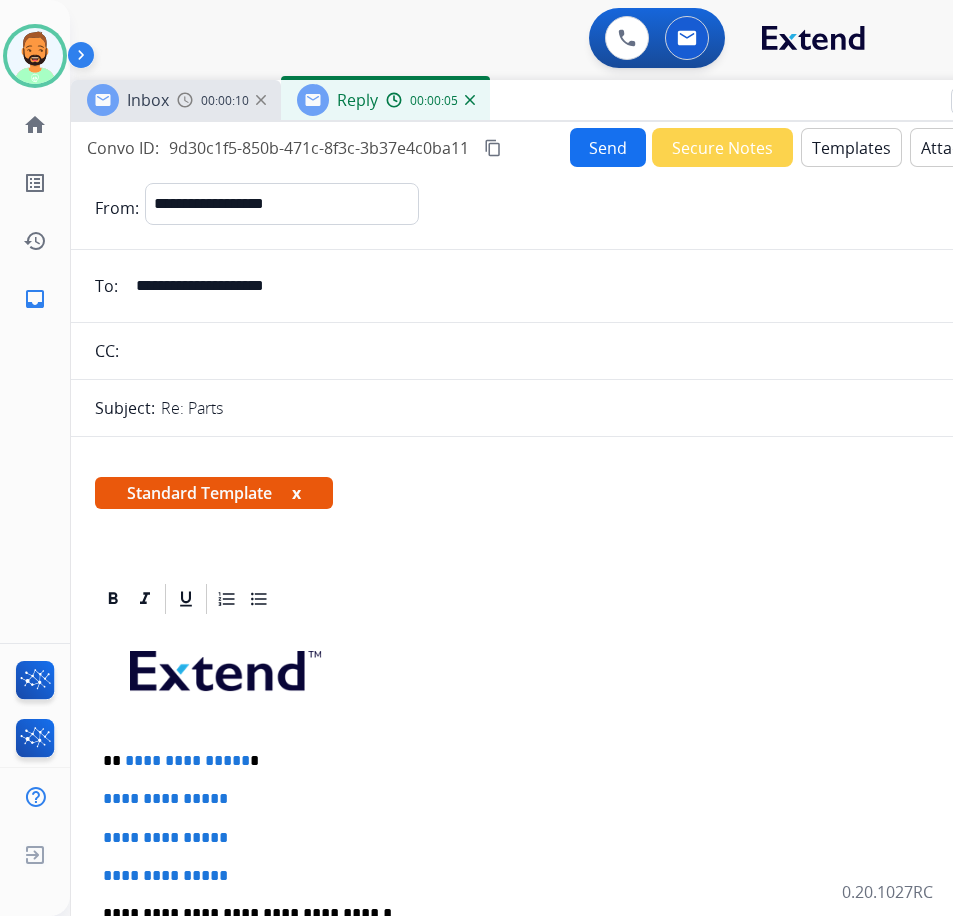 click on "**********" at bounding box center [563, 761] 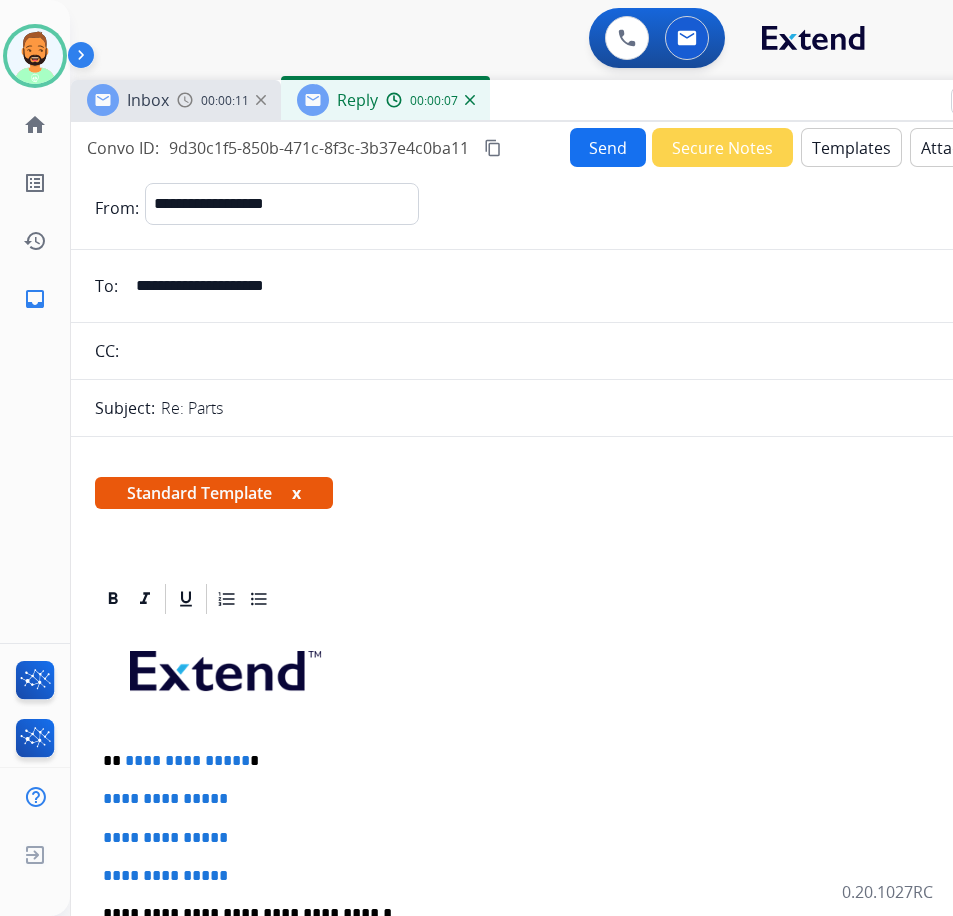 type 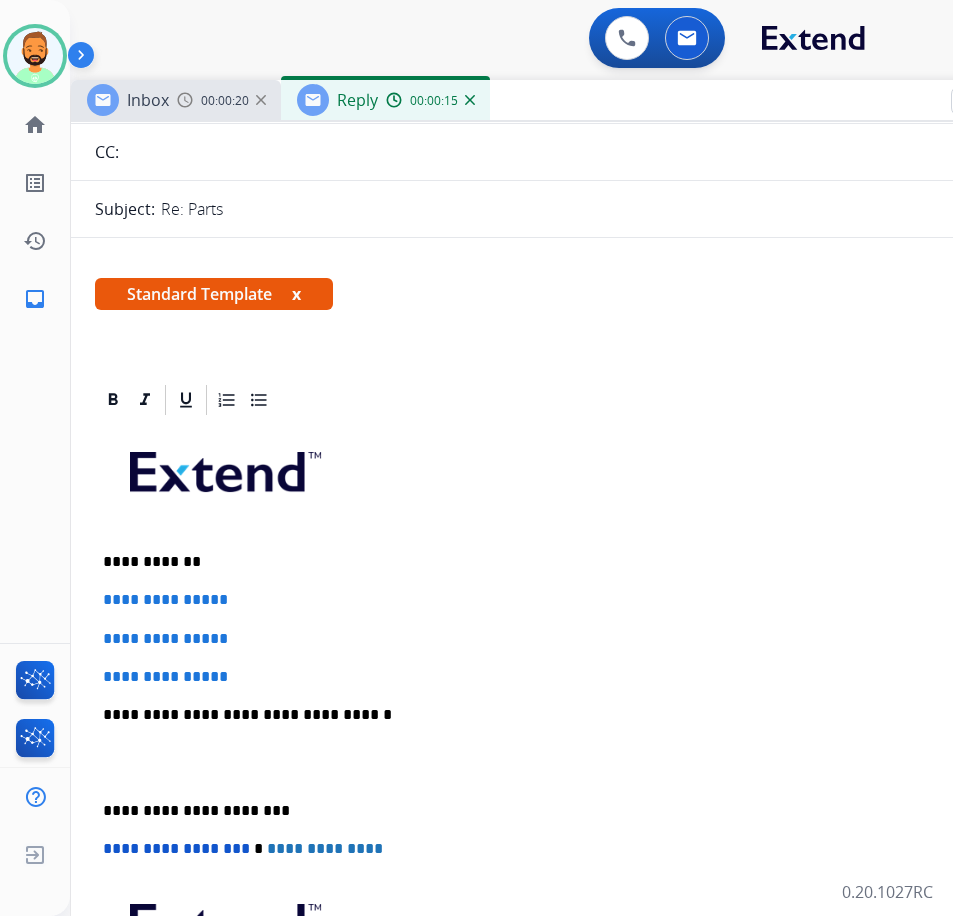 scroll, scrollTop: 200, scrollLeft: 0, axis: vertical 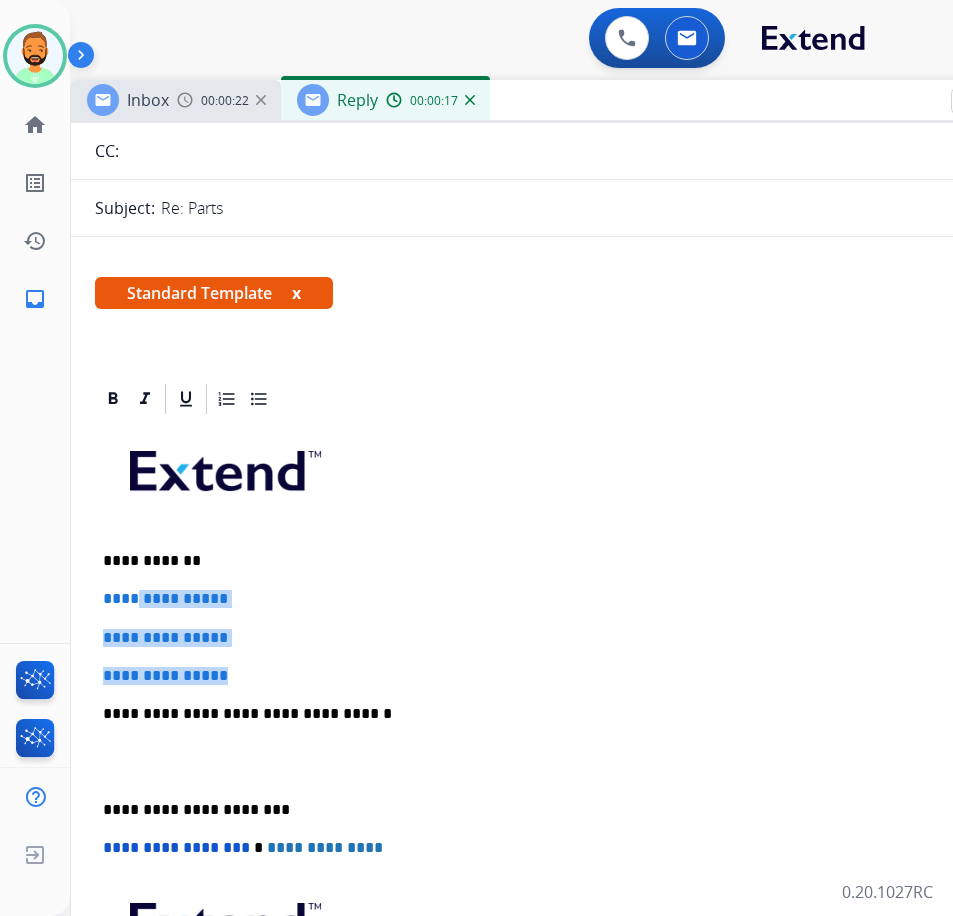 drag, startPoint x: 264, startPoint y: 677, endPoint x: 140, endPoint y: 603, distance: 144.40222 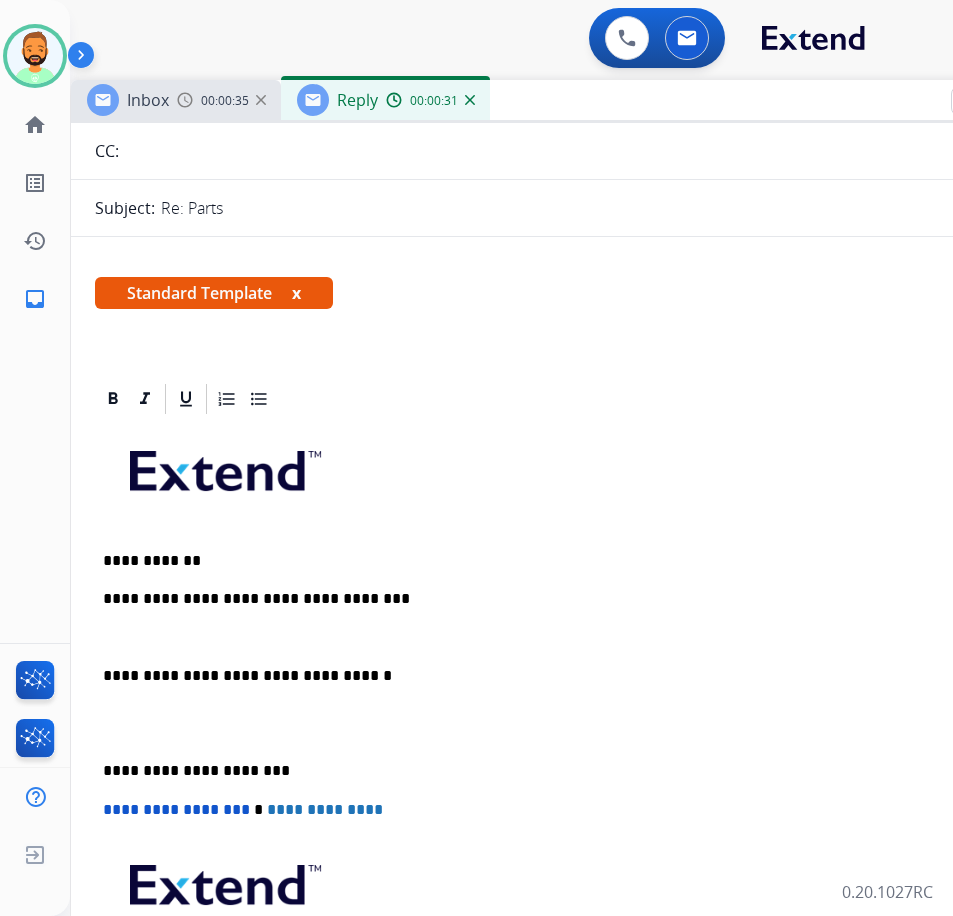 click on "**********" at bounding box center (563, 599) 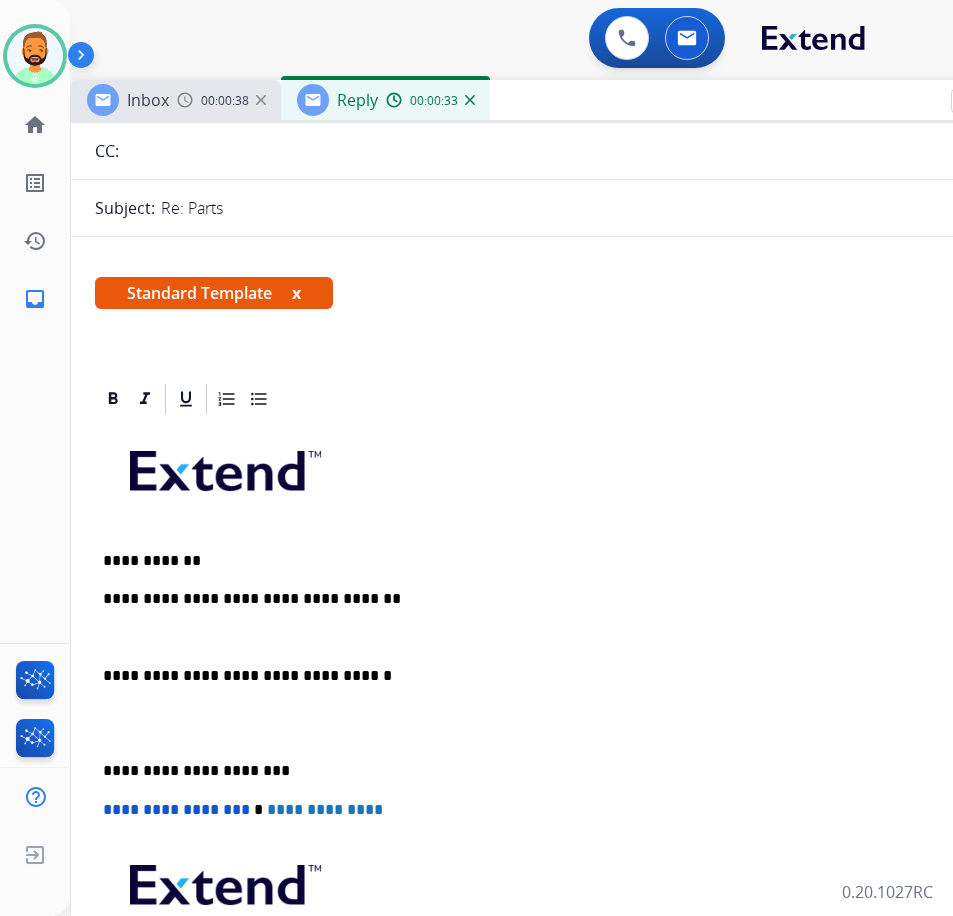 click on "**********" at bounding box center [571, 1949] 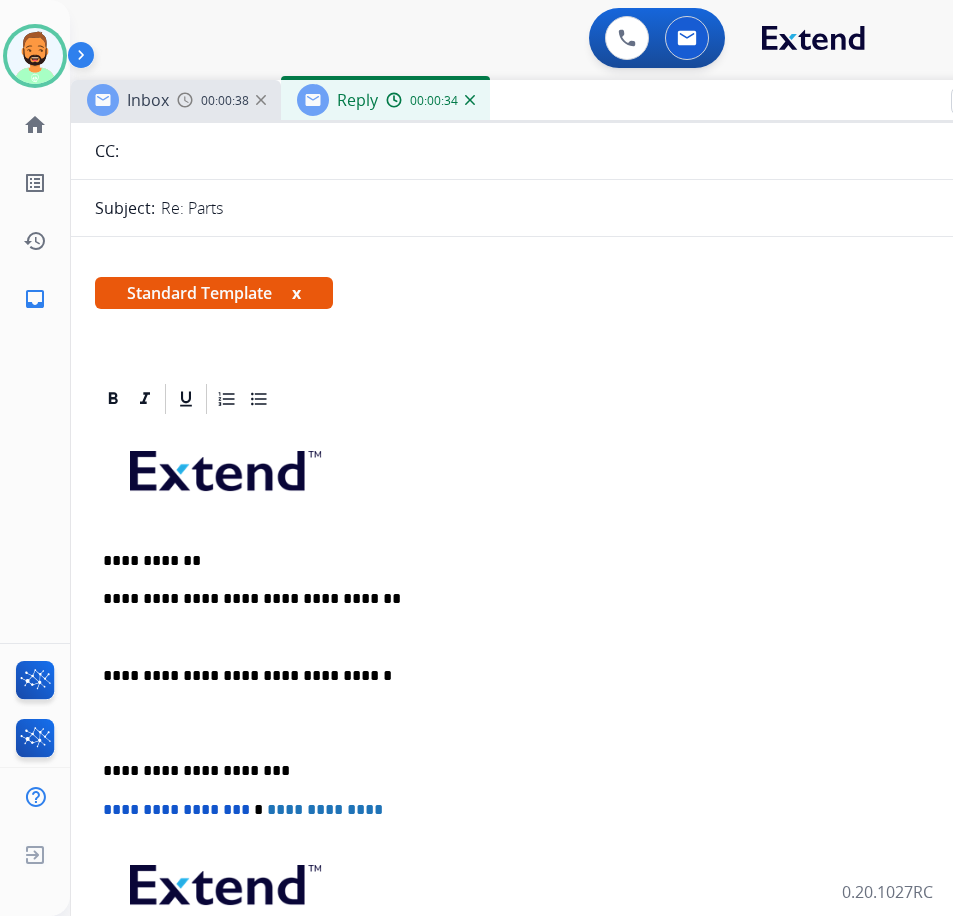 click on "**********" at bounding box center (571, 742) 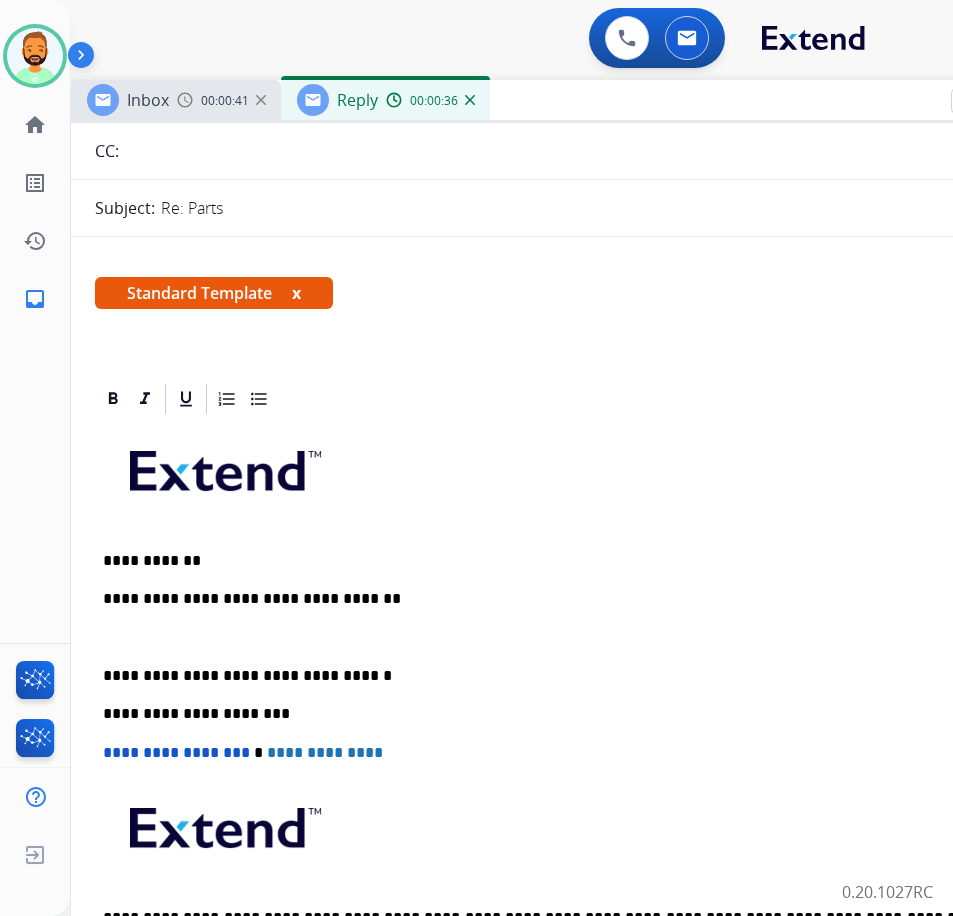 click at bounding box center (571, 638) 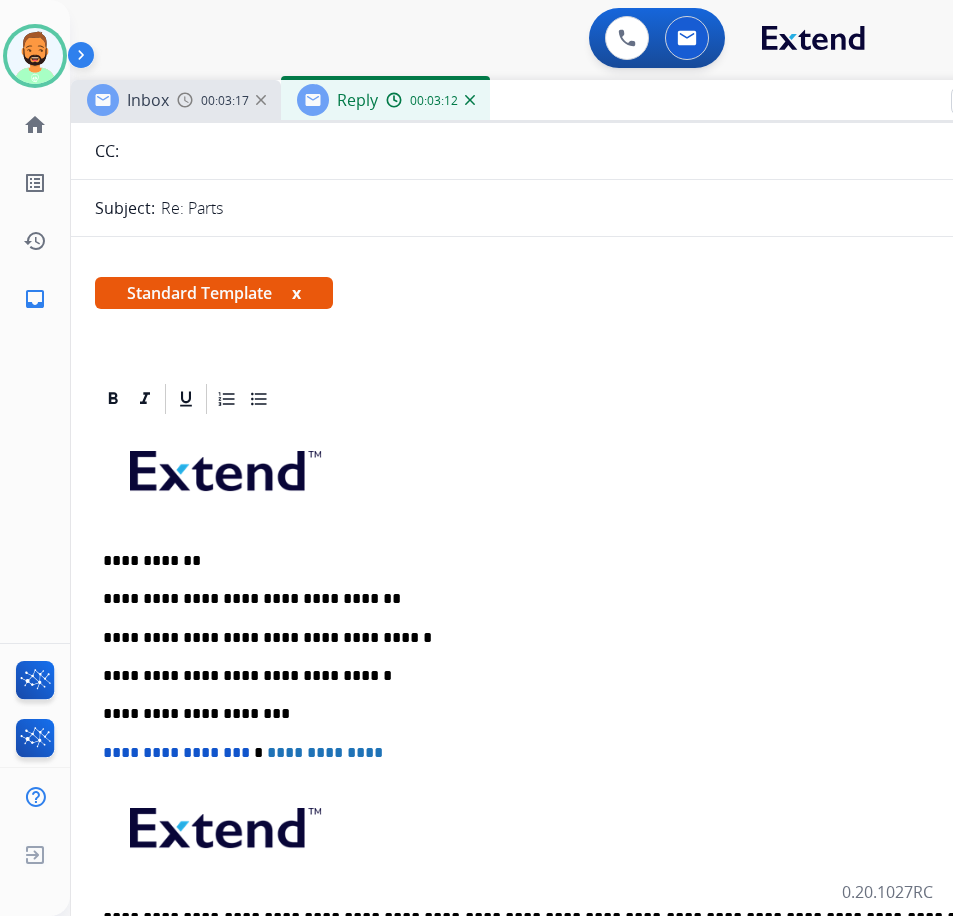 click on "**********" at bounding box center [563, 638] 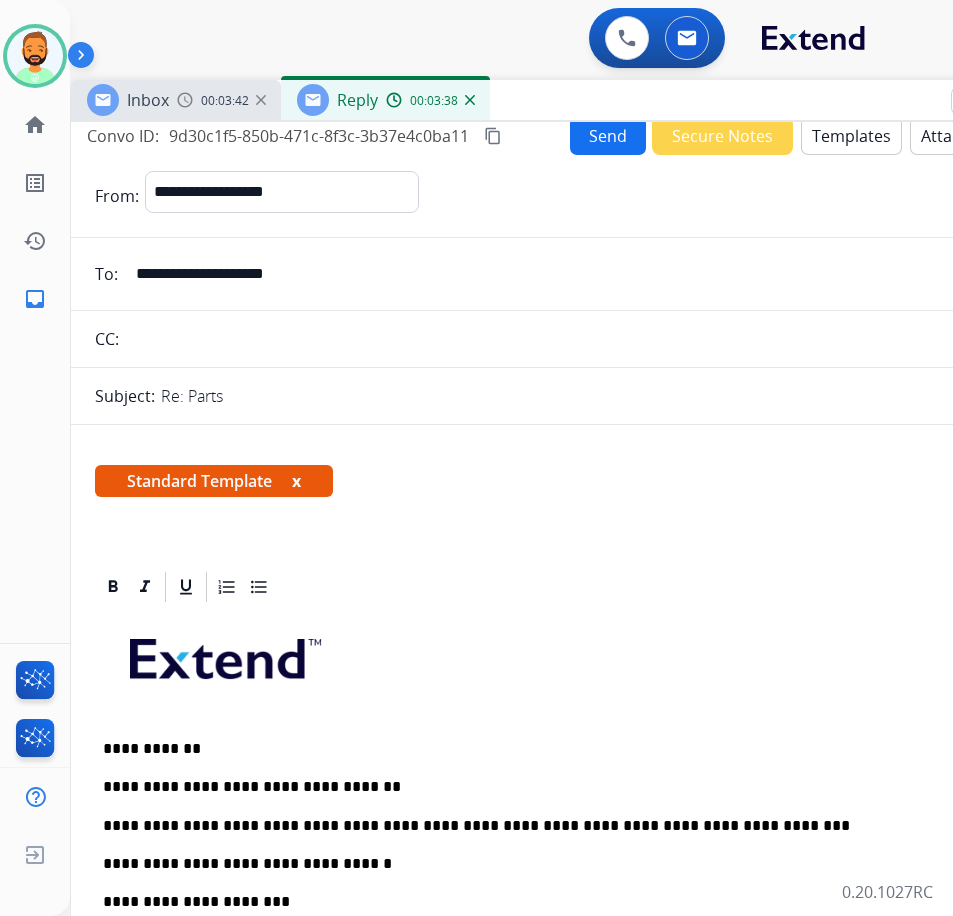 scroll, scrollTop: 0, scrollLeft: 0, axis: both 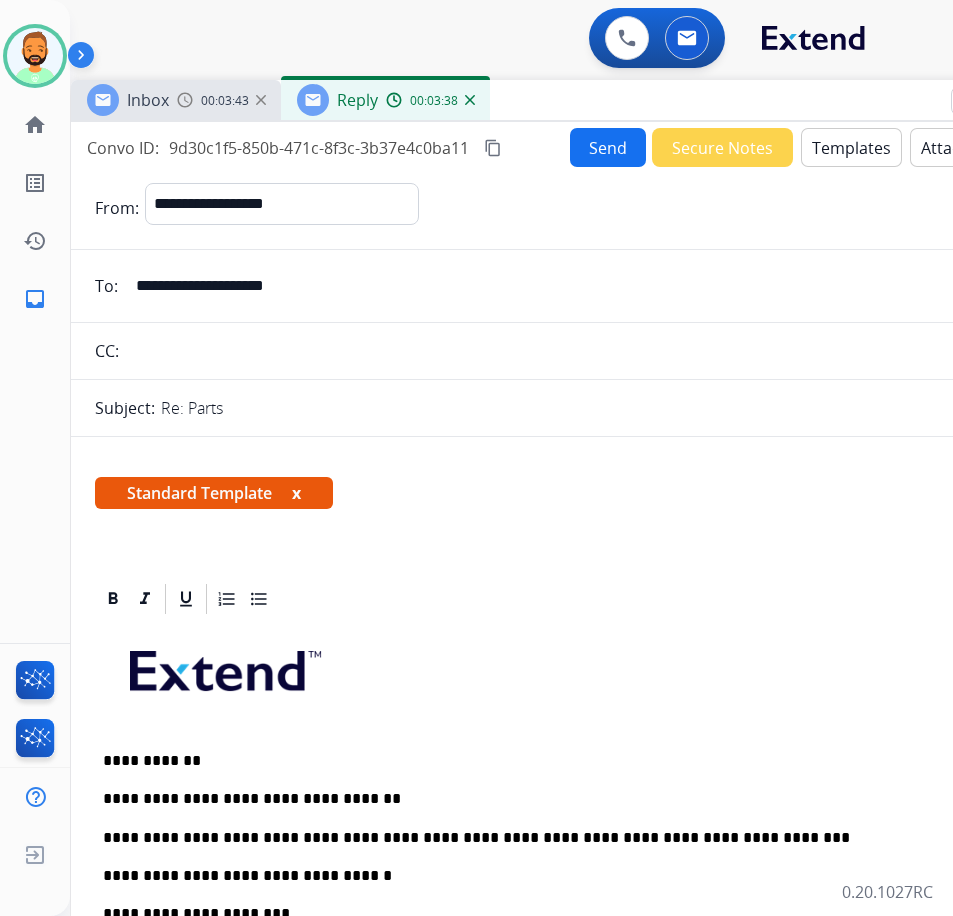 click on "Send" at bounding box center (608, 147) 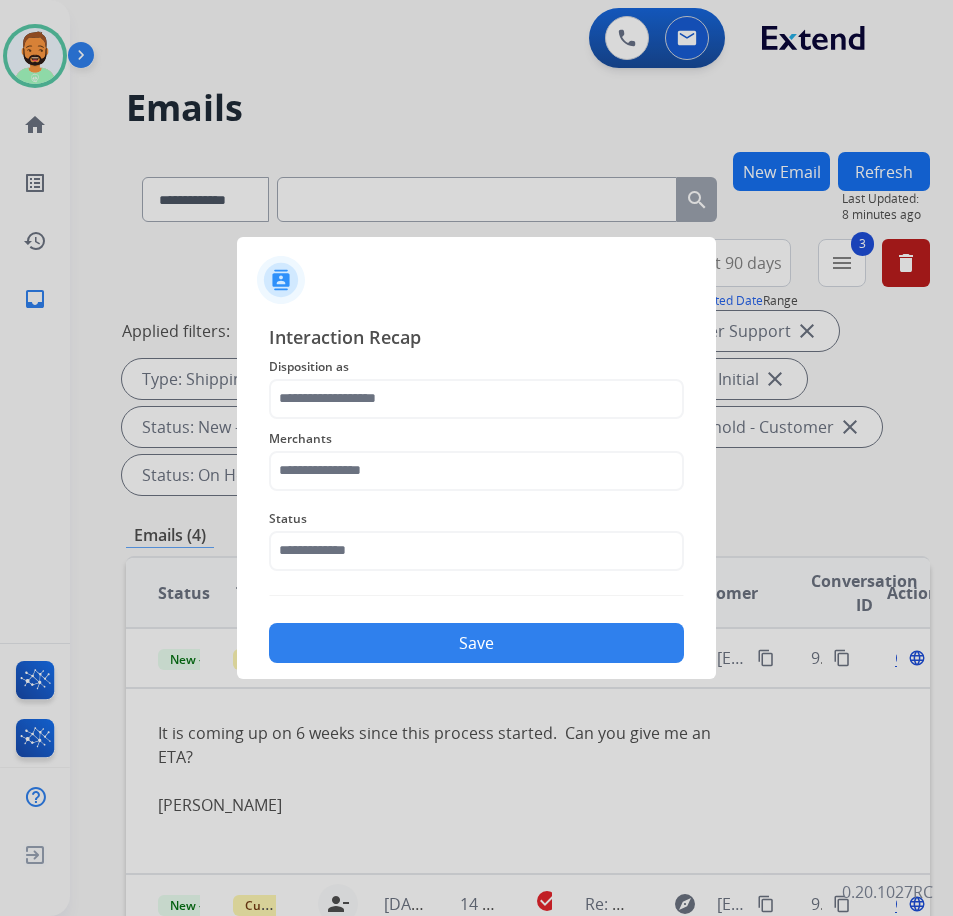 click on "Disposition as" 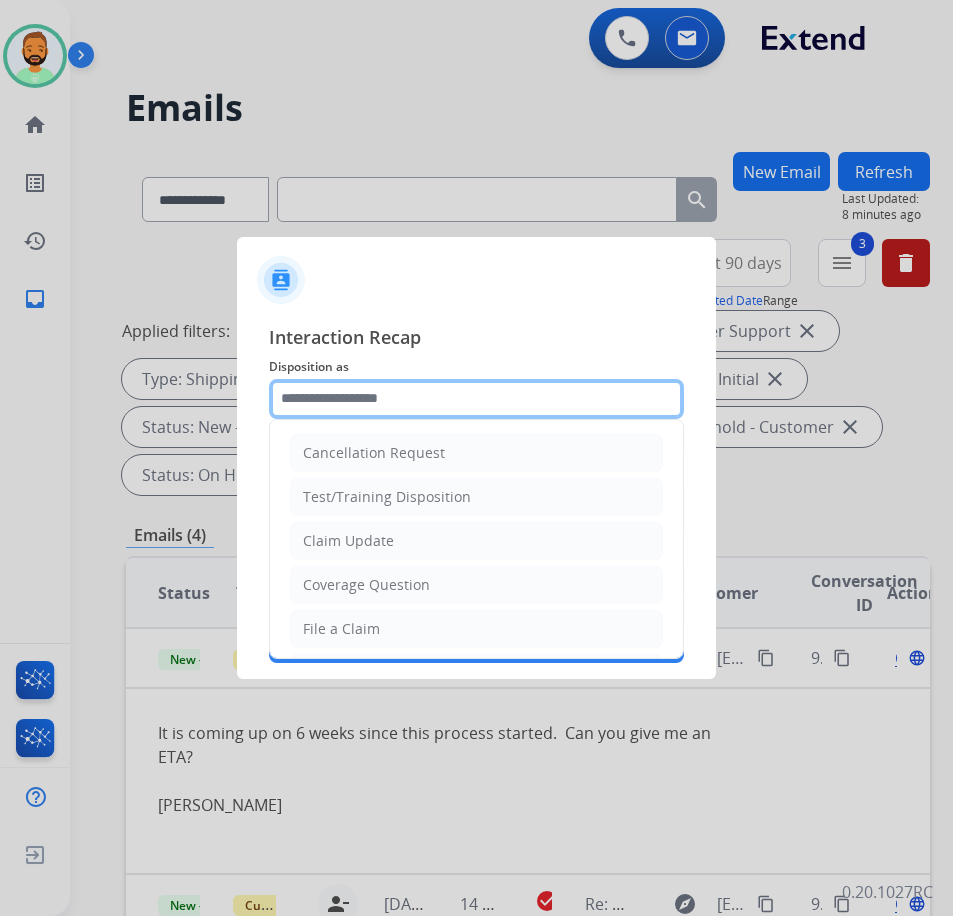 click 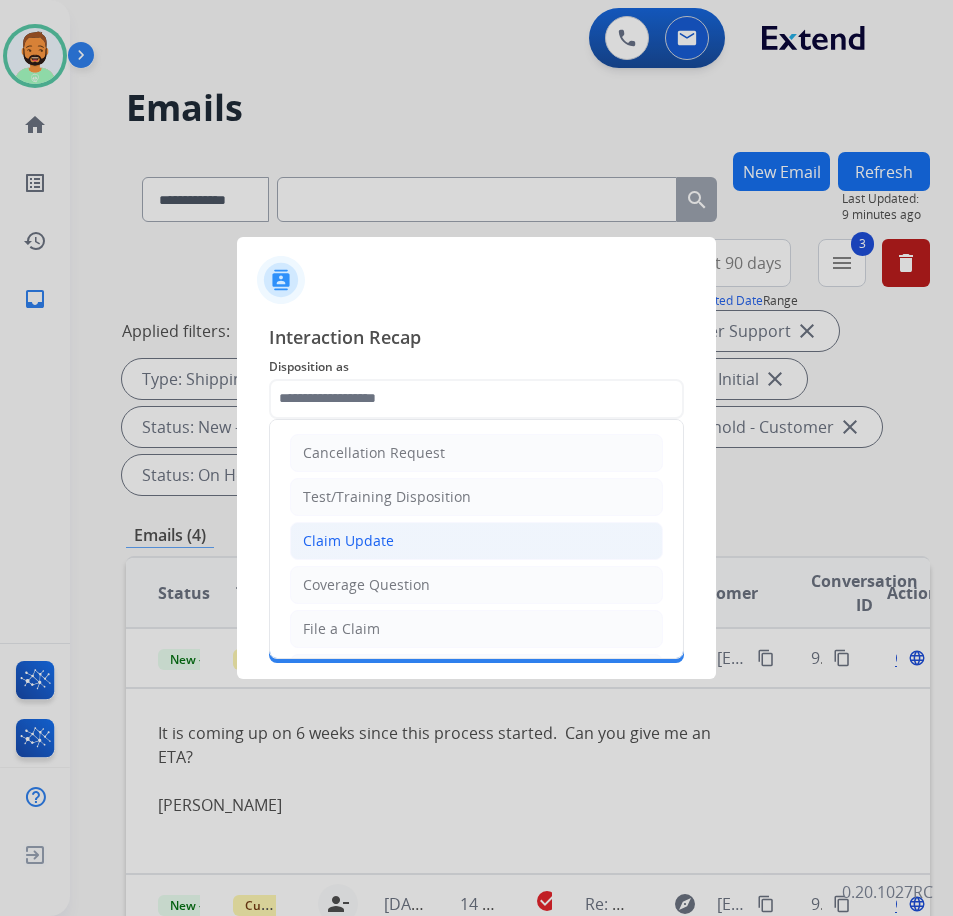 click on "Claim Update" 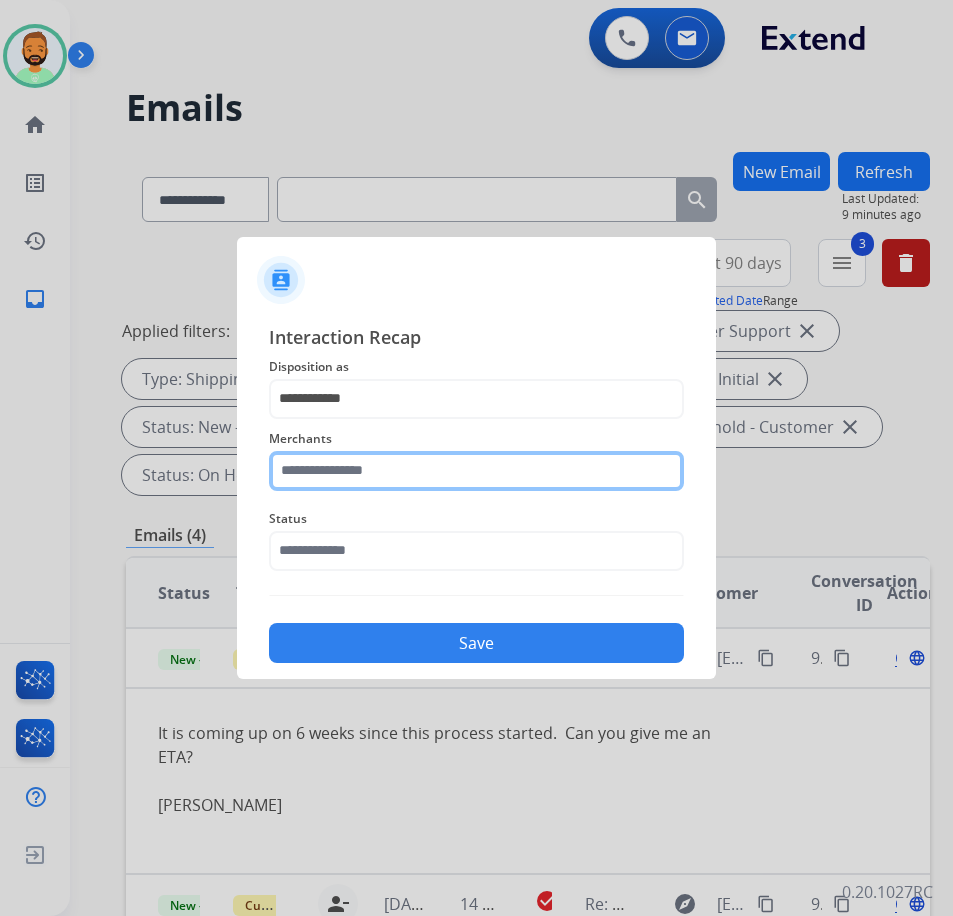 click 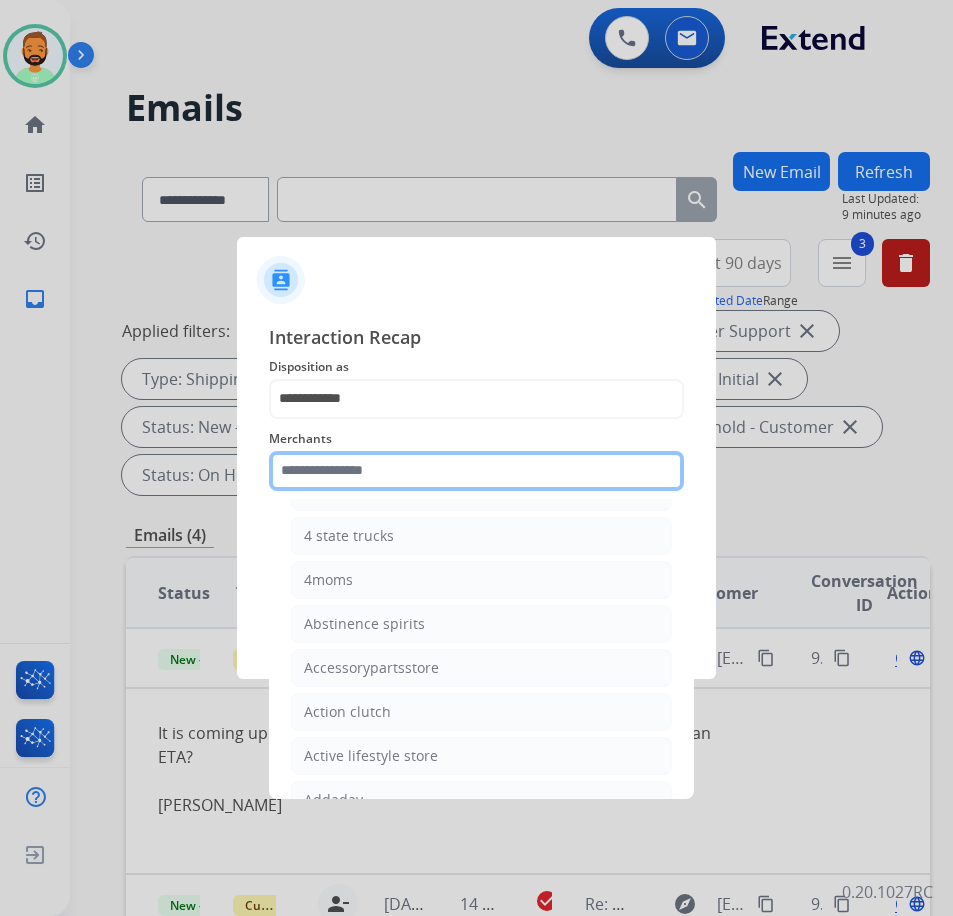 scroll, scrollTop: 0, scrollLeft: 0, axis: both 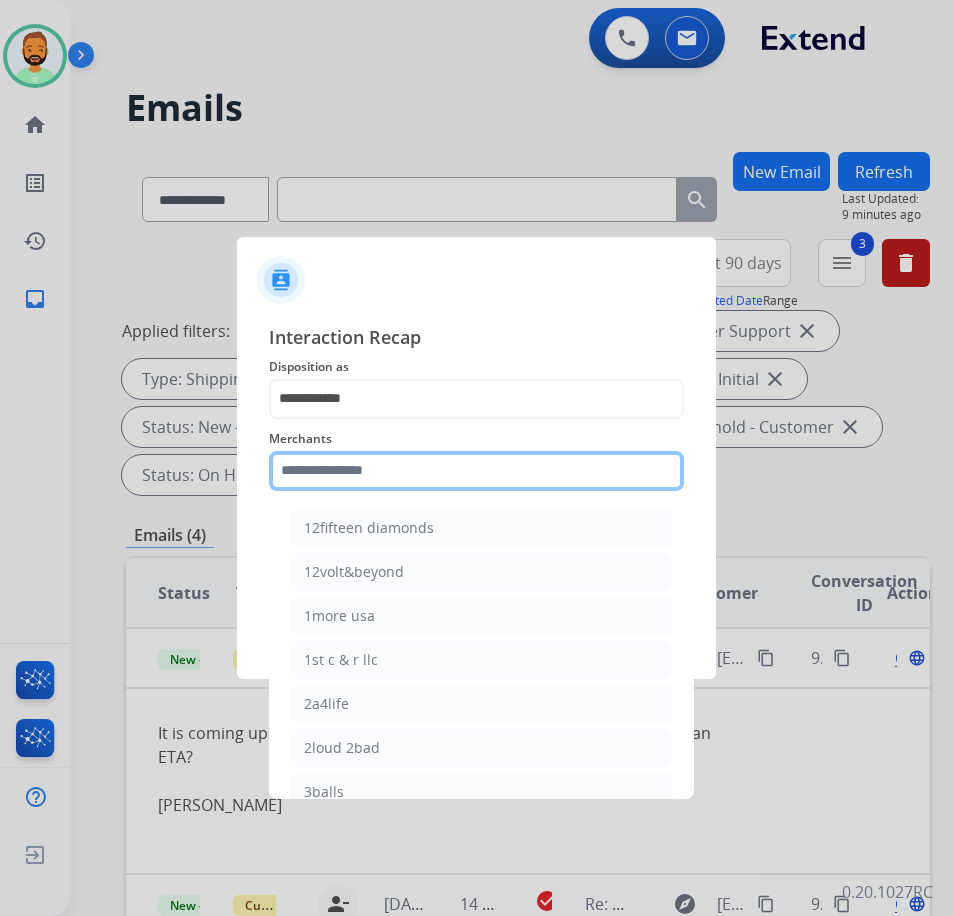 click 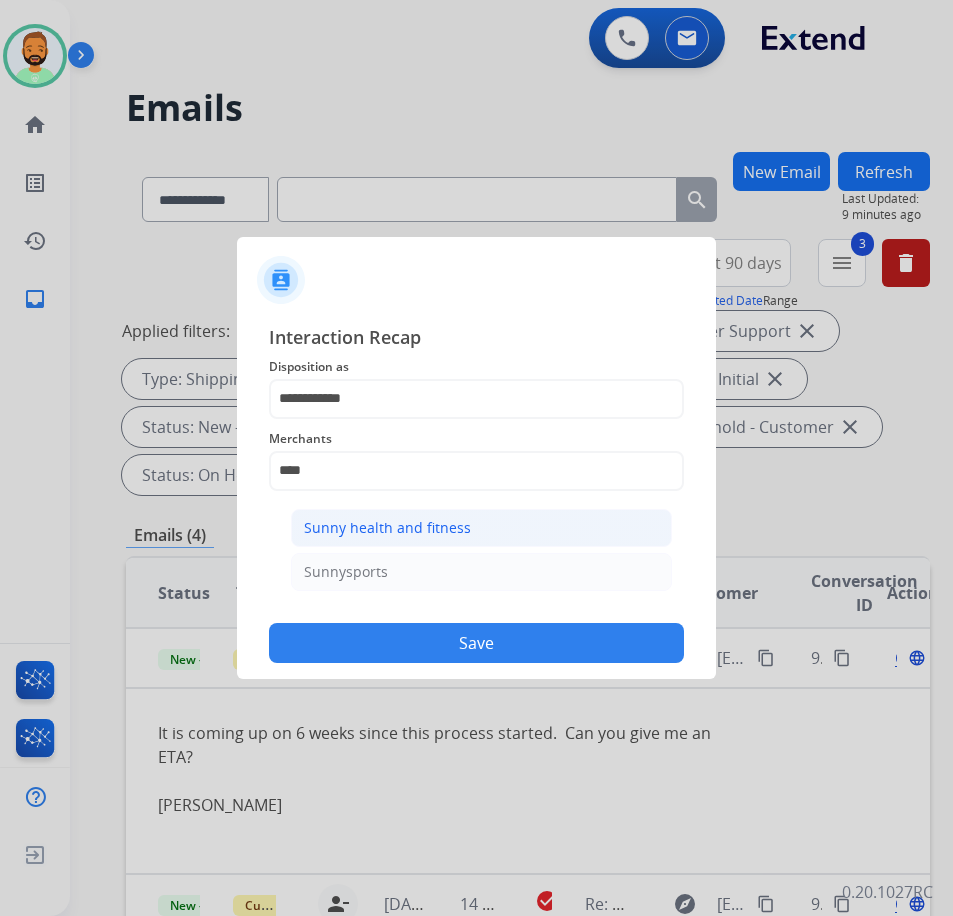 click on "Sunny health and fitness" 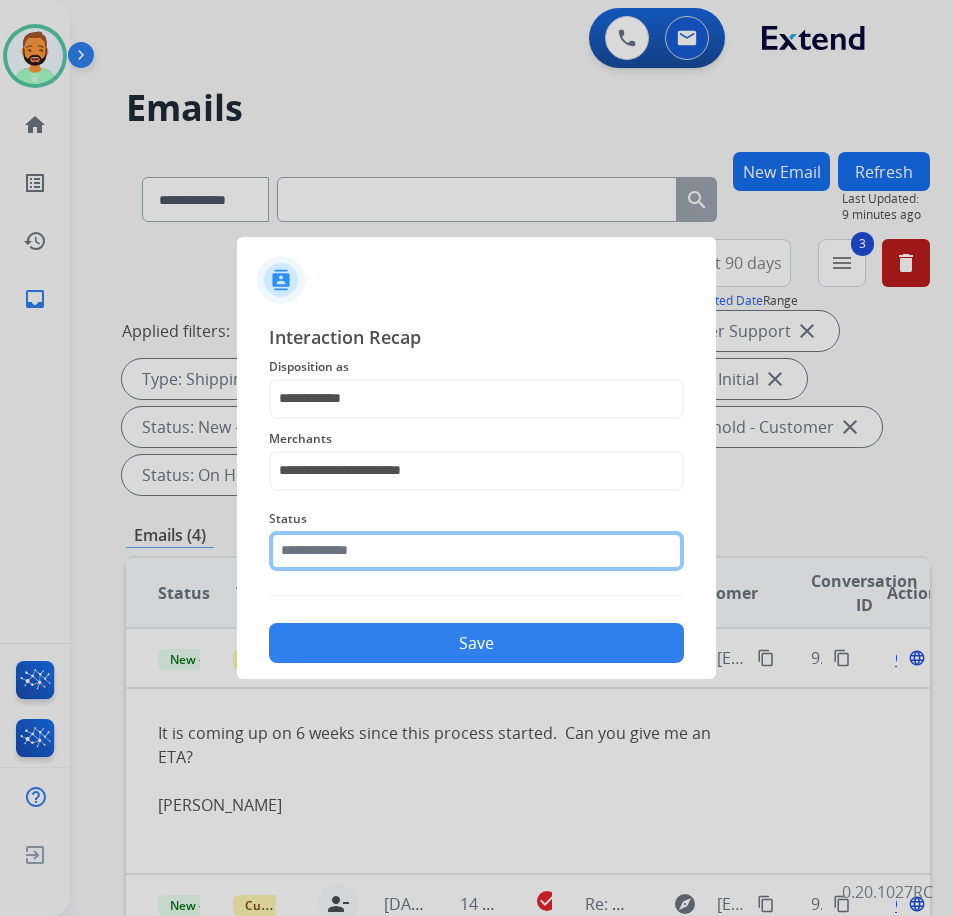 click 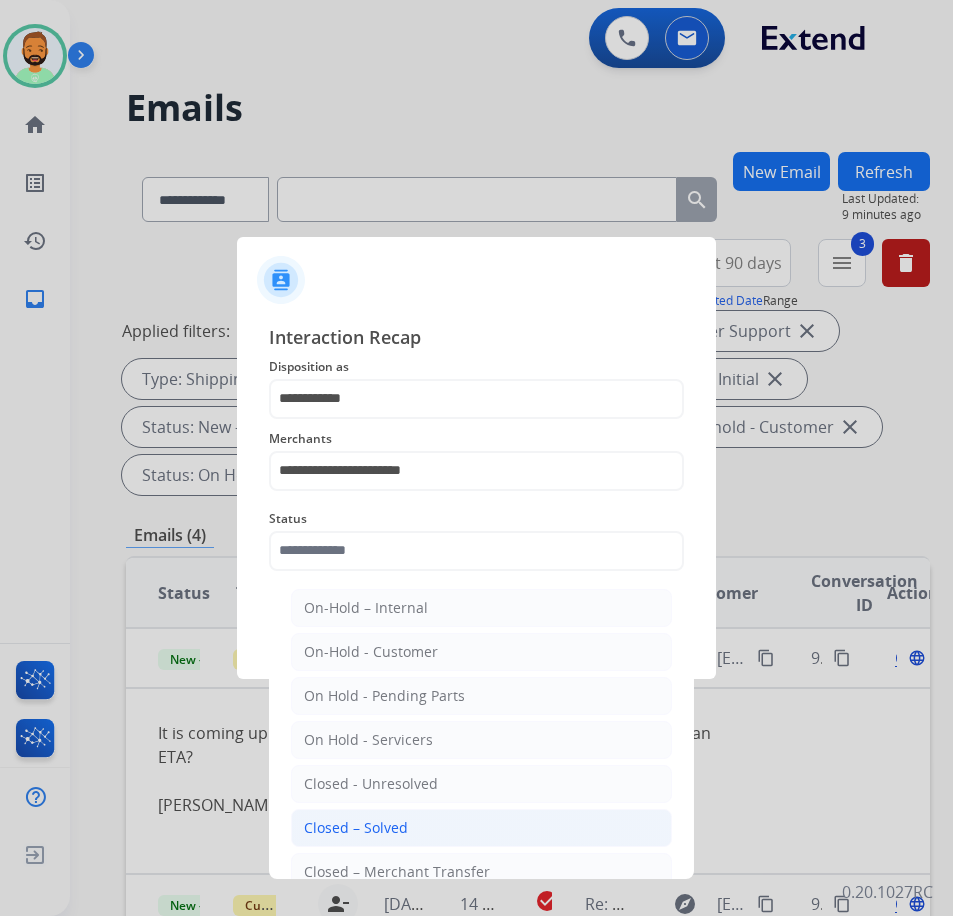 click on "Closed – Solved" 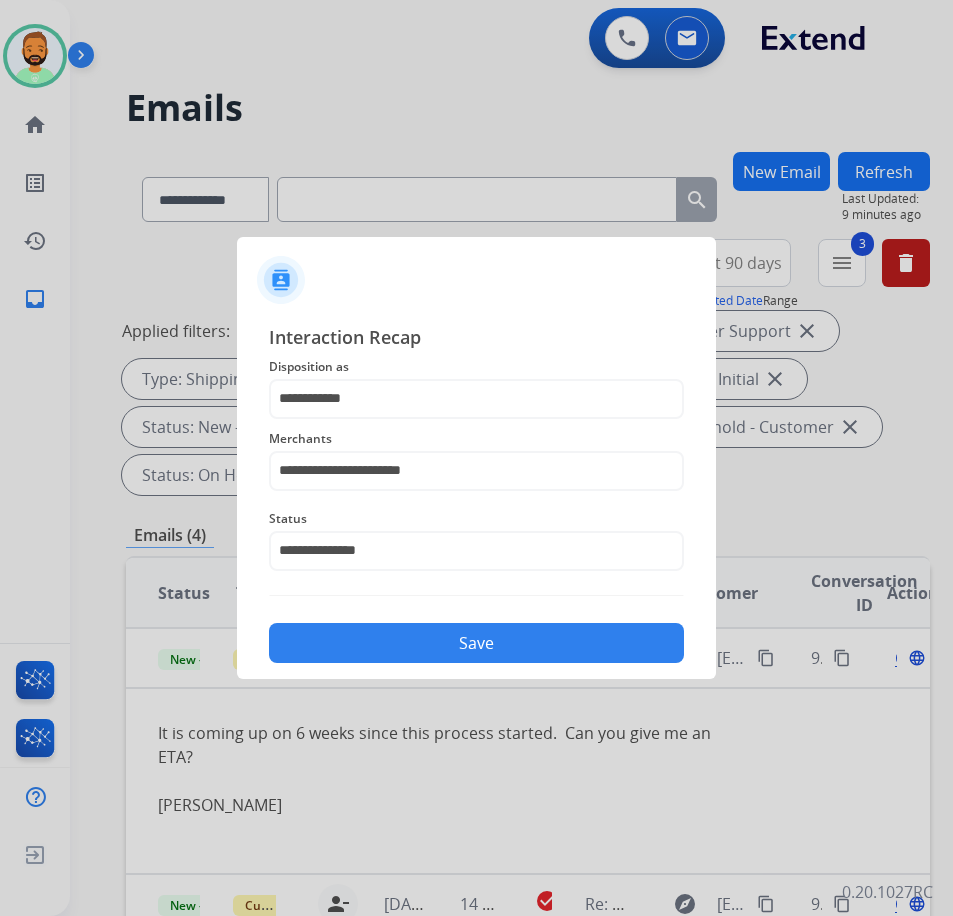 click on "Save" 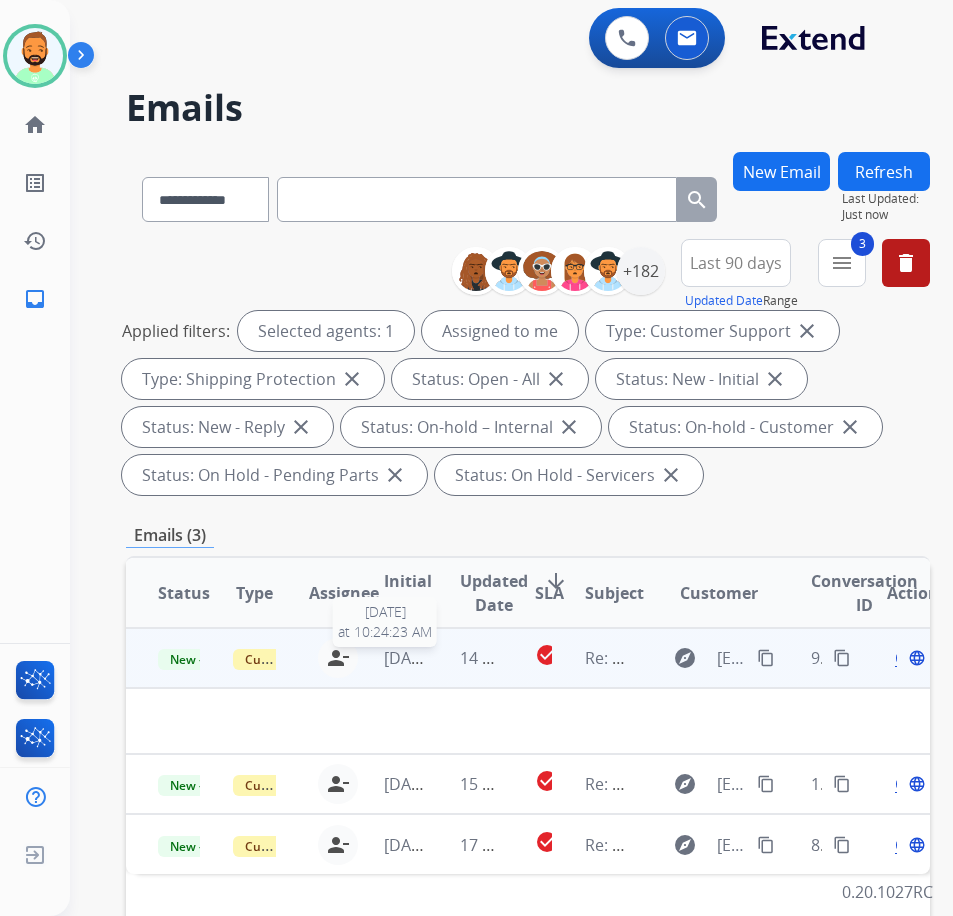 click on "[DATE]" at bounding box center [409, 658] 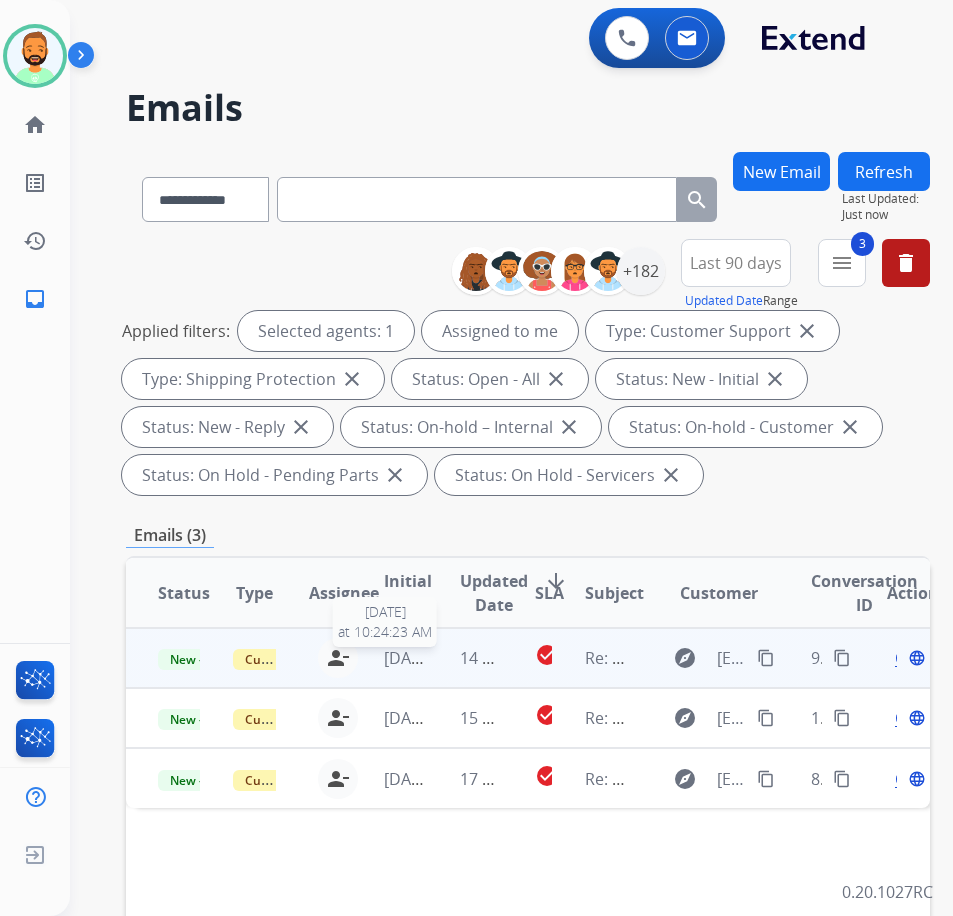 click on "[DATE]" at bounding box center (409, 658) 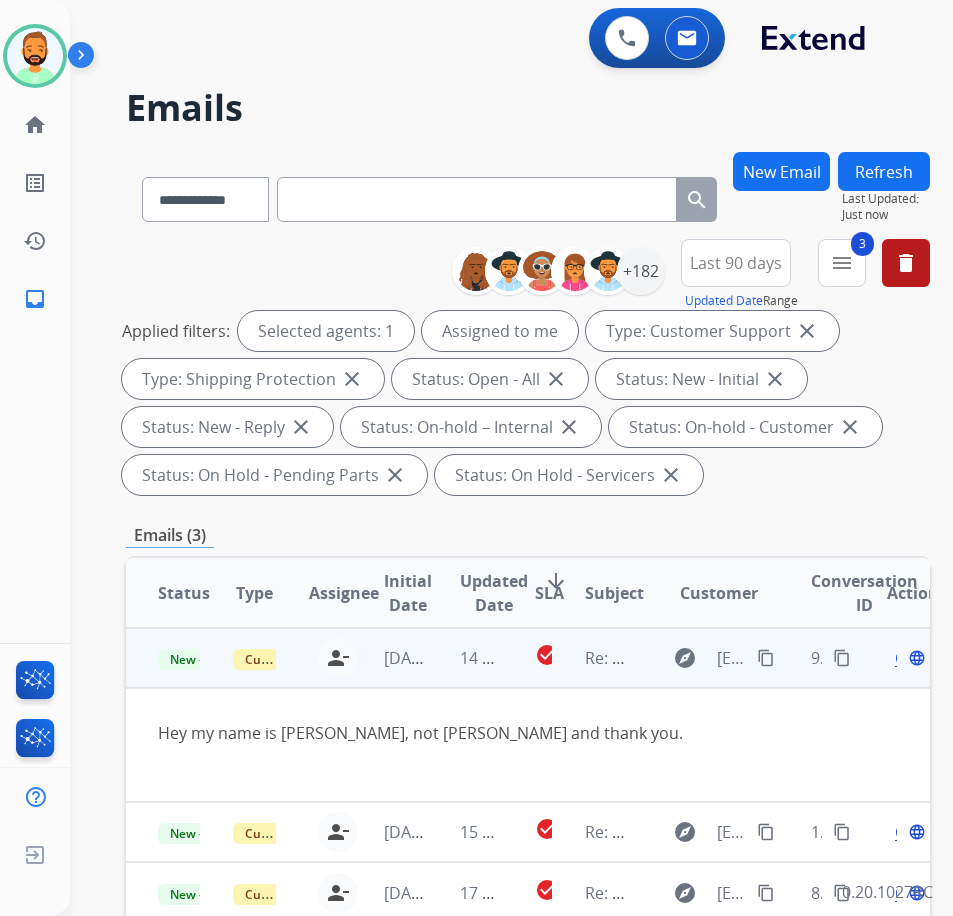 click on "Open" at bounding box center [915, 658] 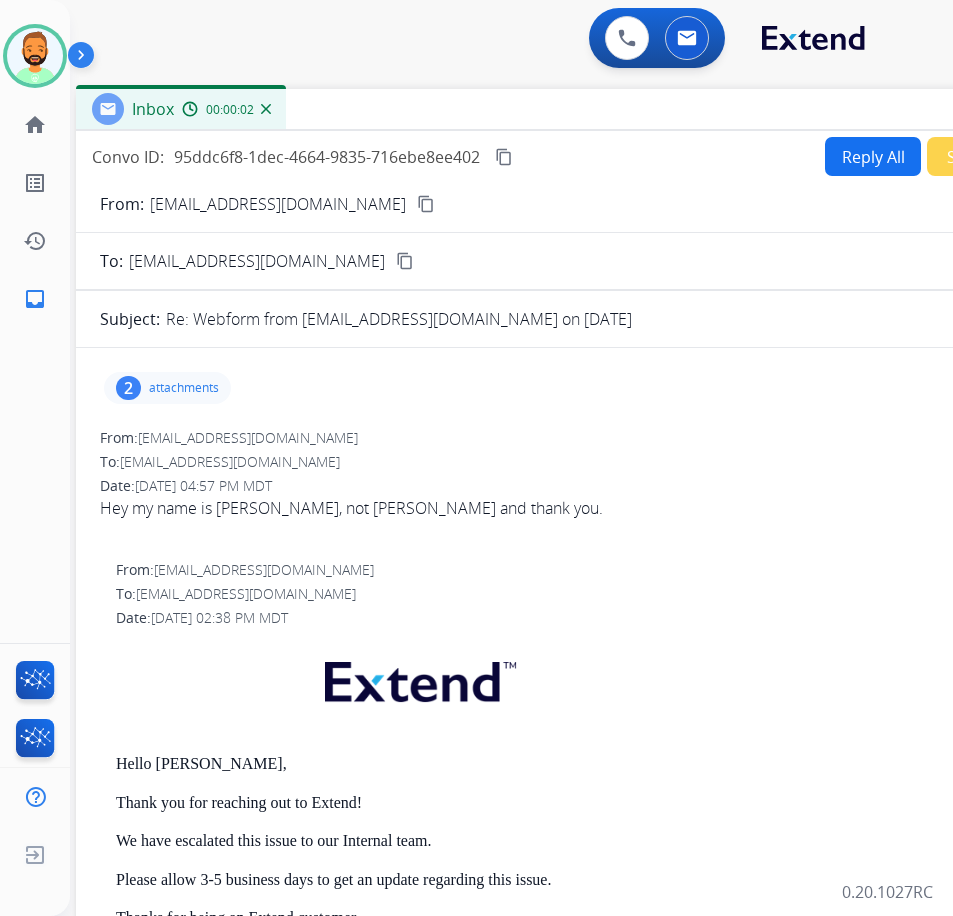 drag, startPoint x: 395, startPoint y: 135, endPoint x: 566, endPoint y: 102, distance: 174.1551 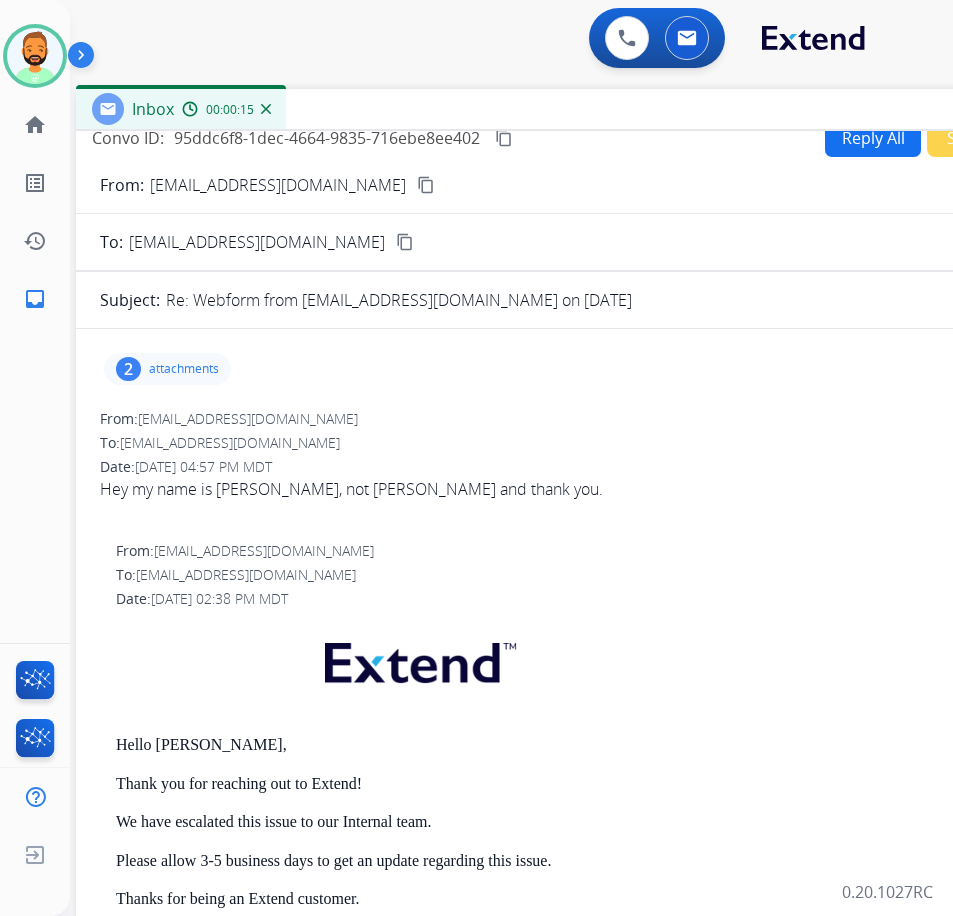 scroll, scrollTop: 0, scrollLeft: 0, axis: both 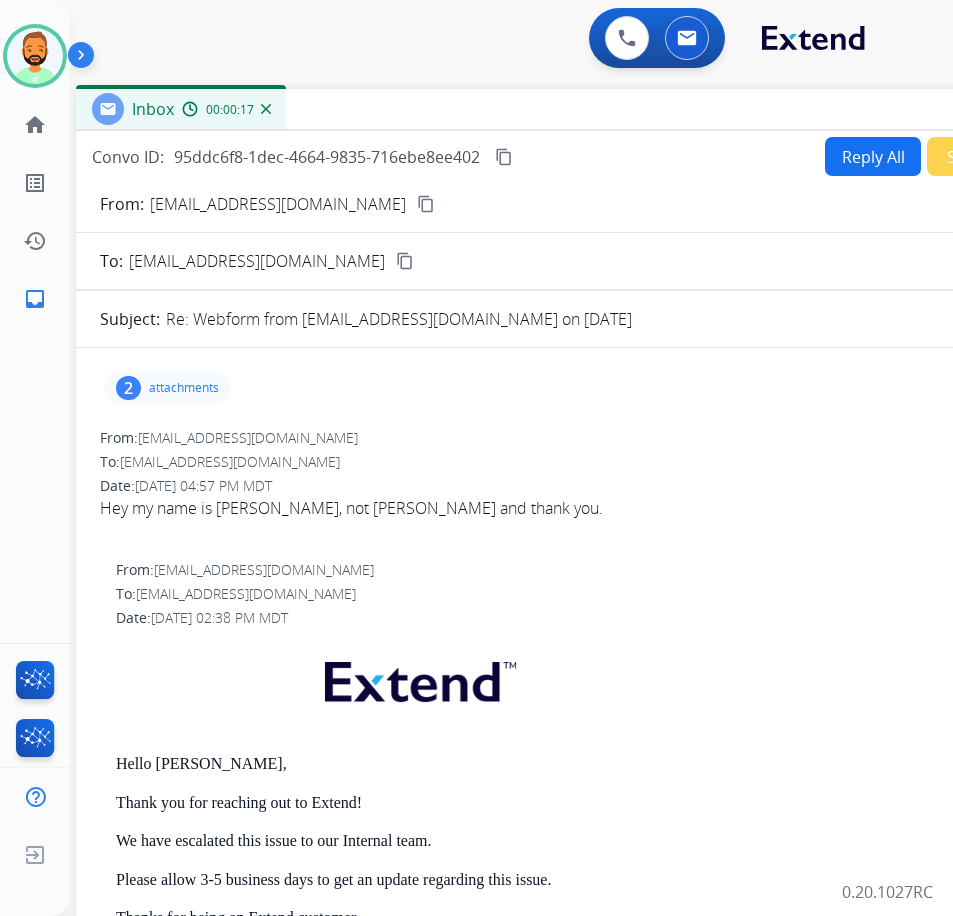 click on "content_copy" at bounding box center (426, 204) 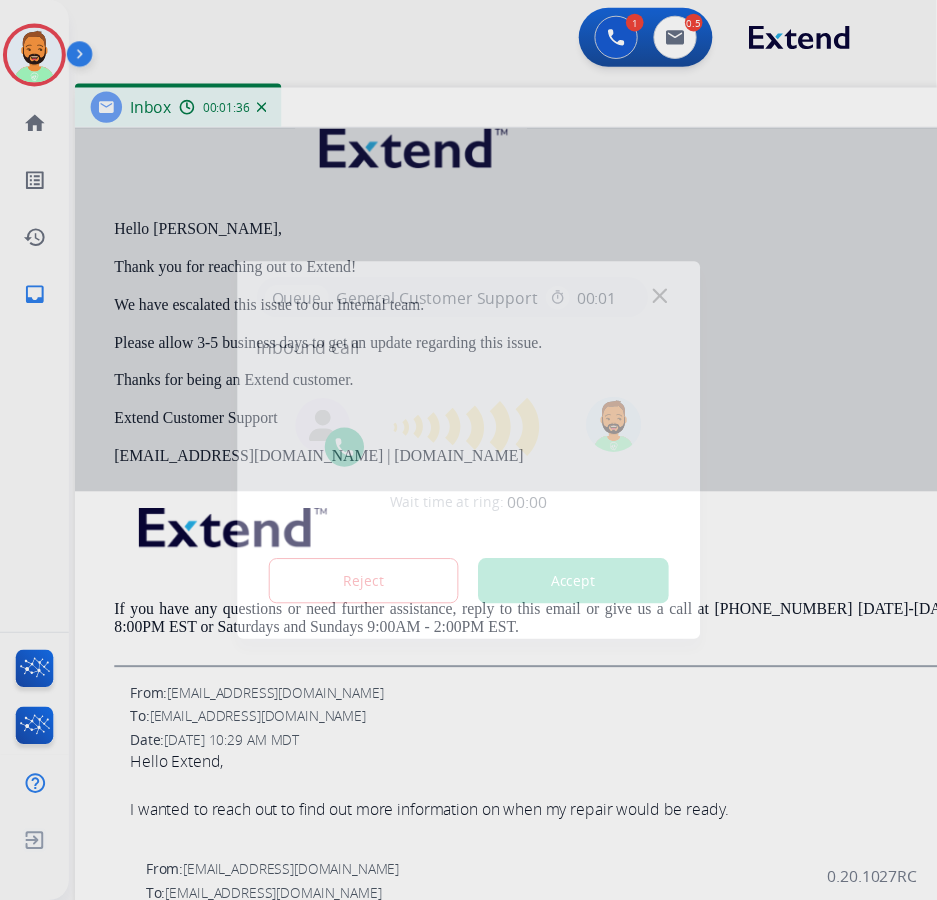 scroll, scrollTop: 400, scrollLeft: 0, axis: vertical 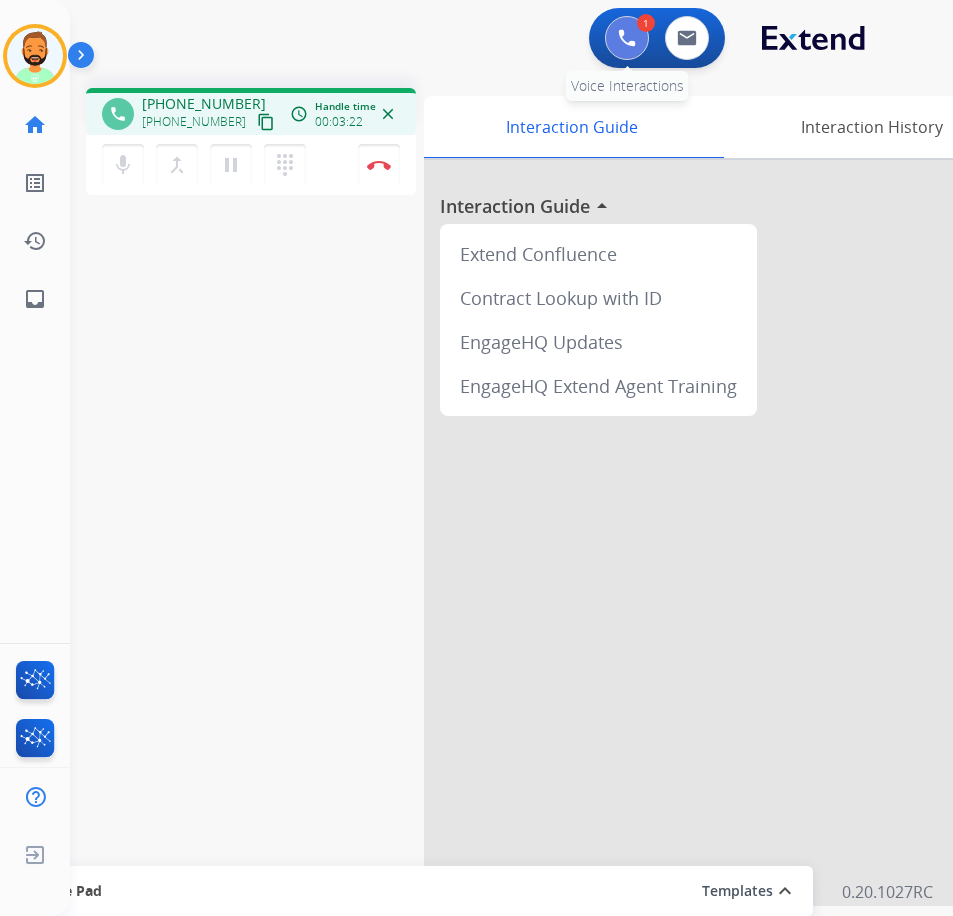 click at bounding box center (627, 38) 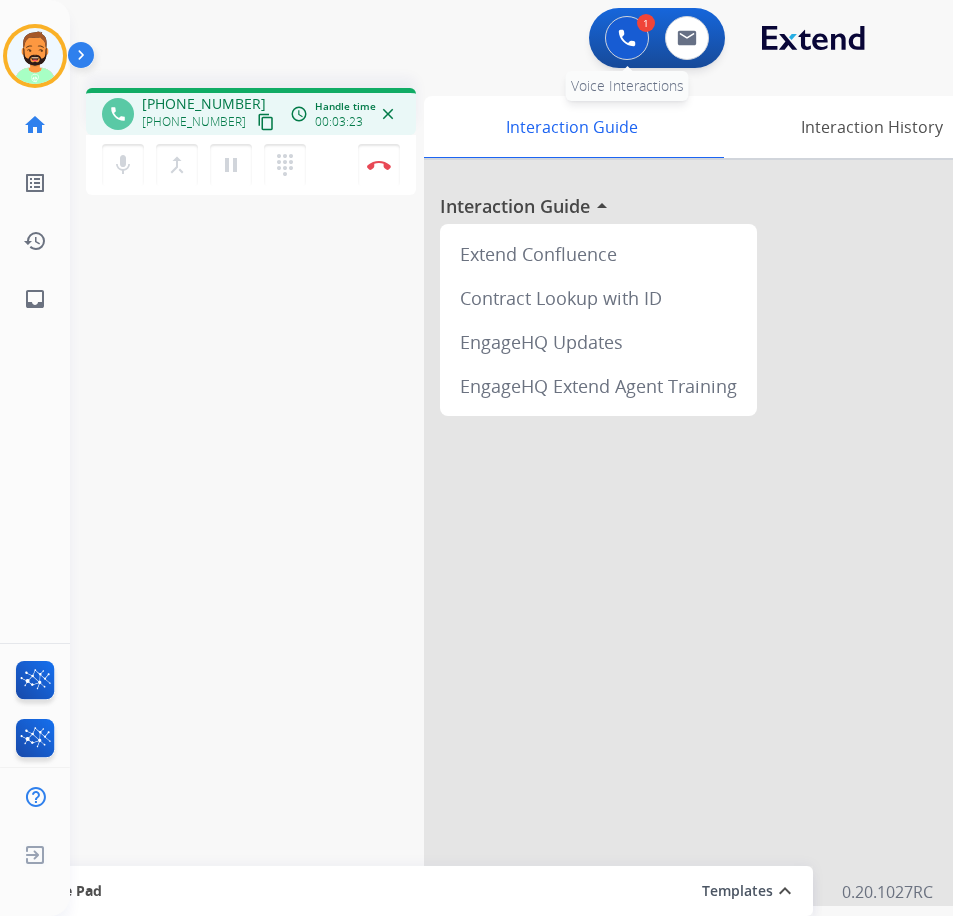 click at bounding box center [627, 38] 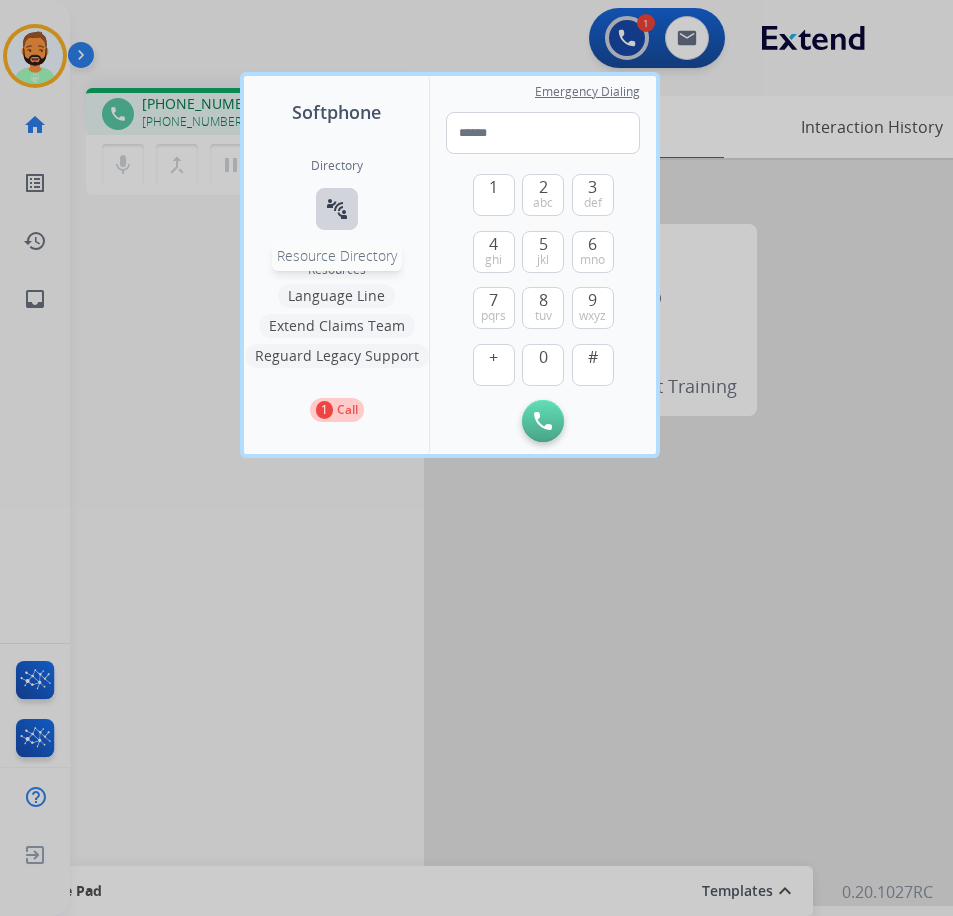 click on "connect_without_contact" at bounding box center [337, 209] 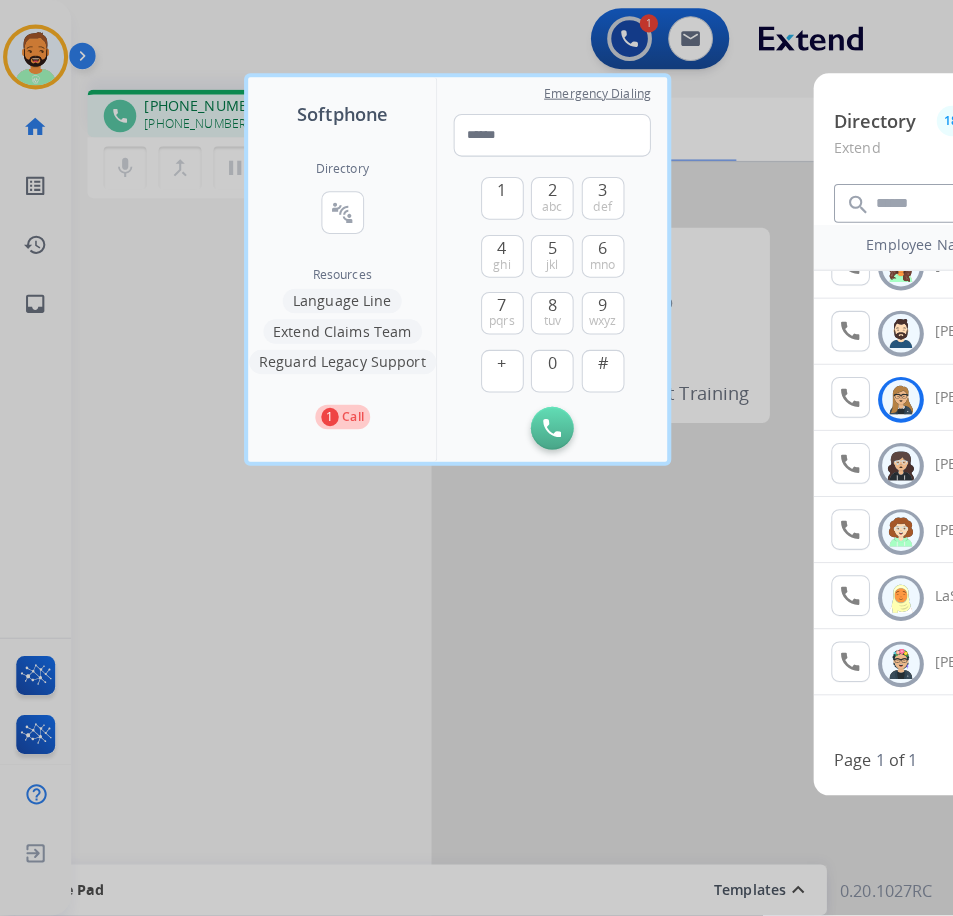 scroll, scrollTop: 0, scrollLeft: 0, axis: both 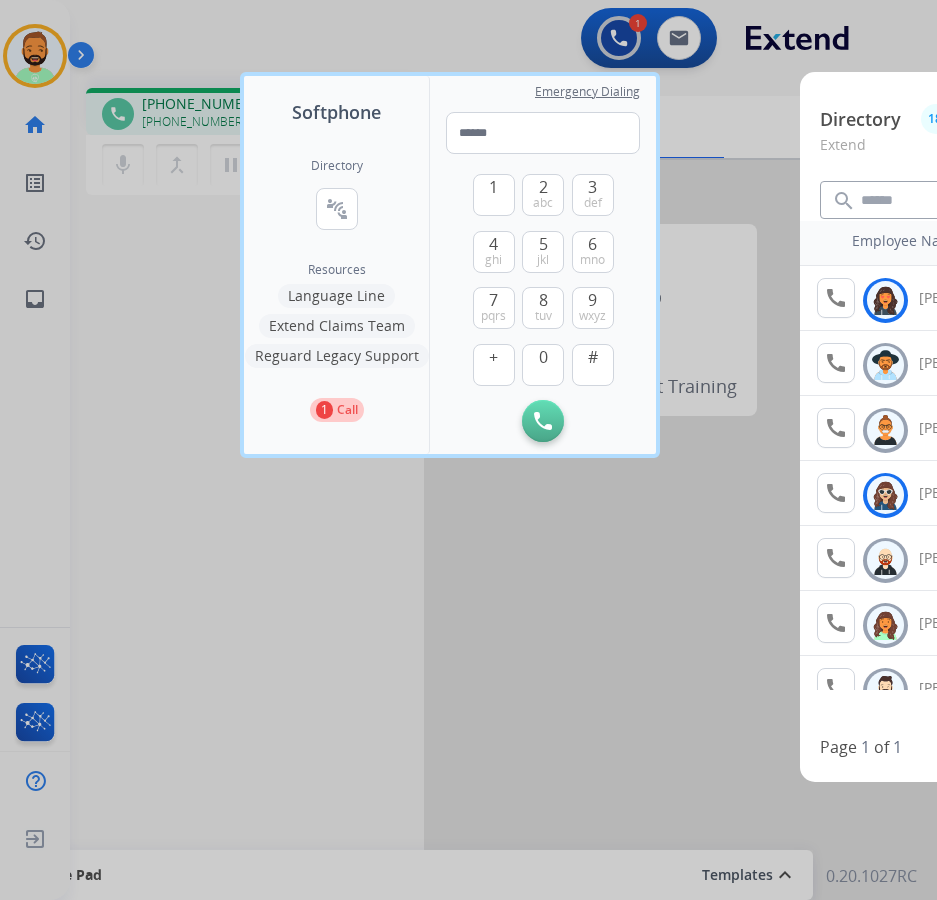click at bounding box center [468, 450] 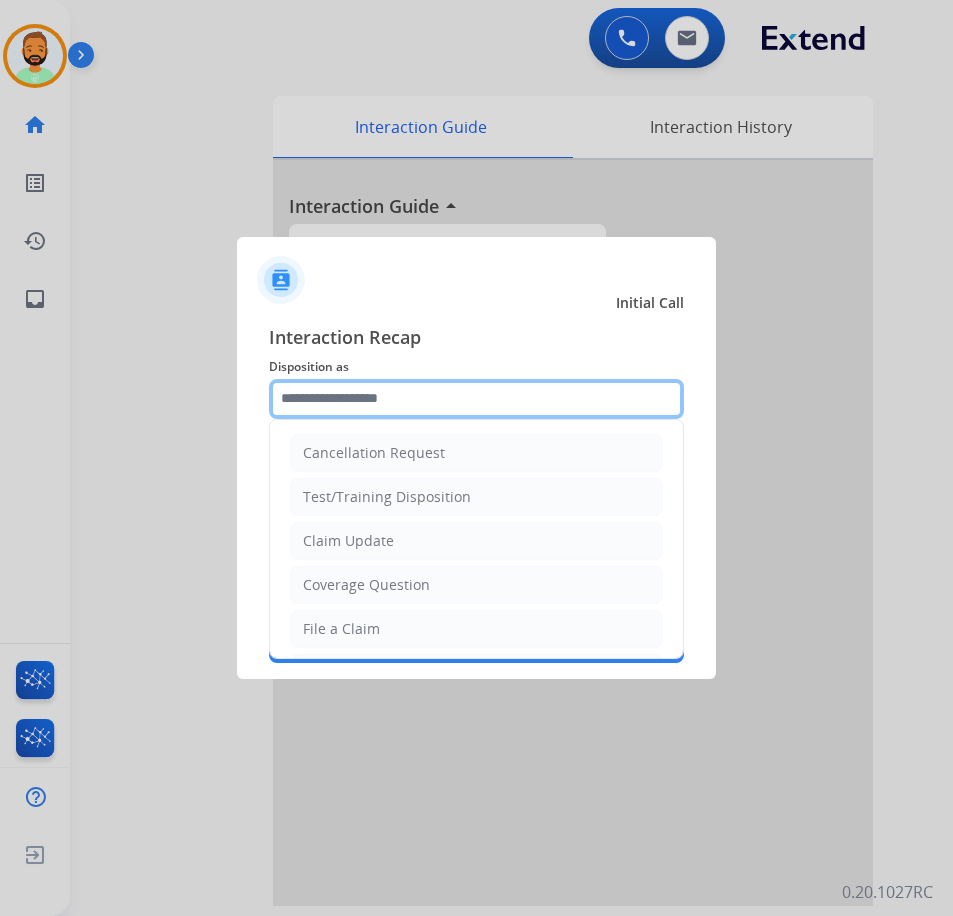 click 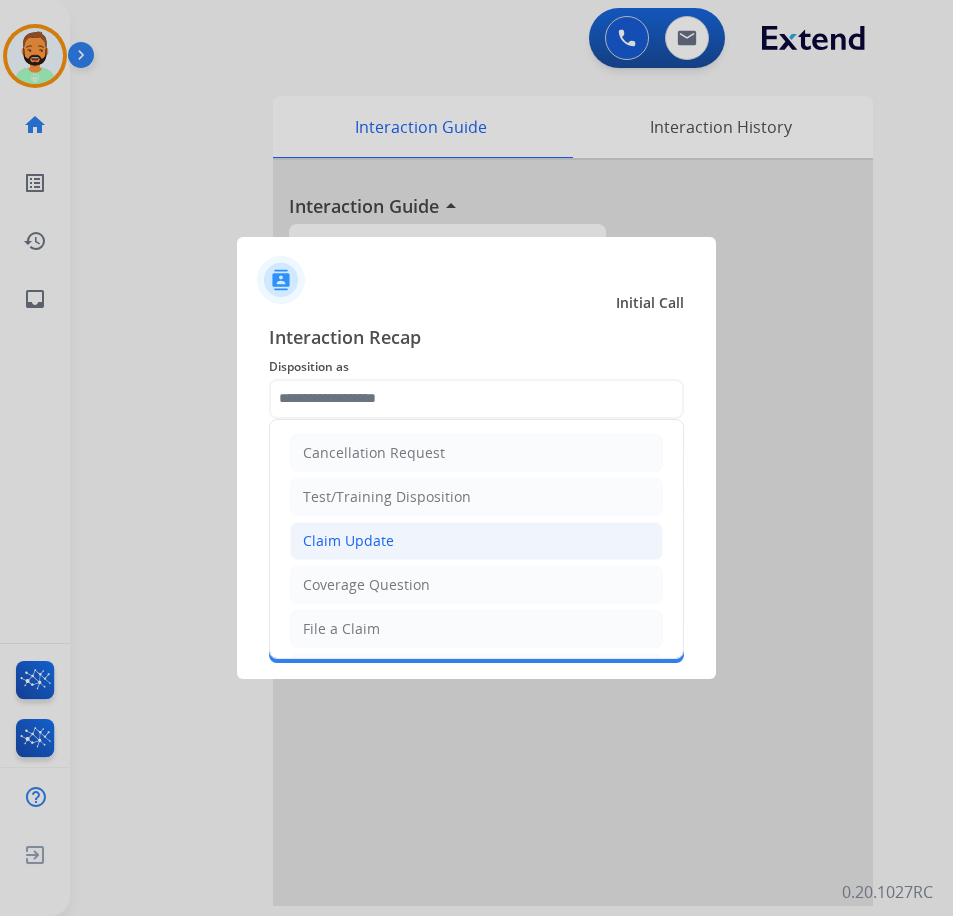 click on "Claim Update" 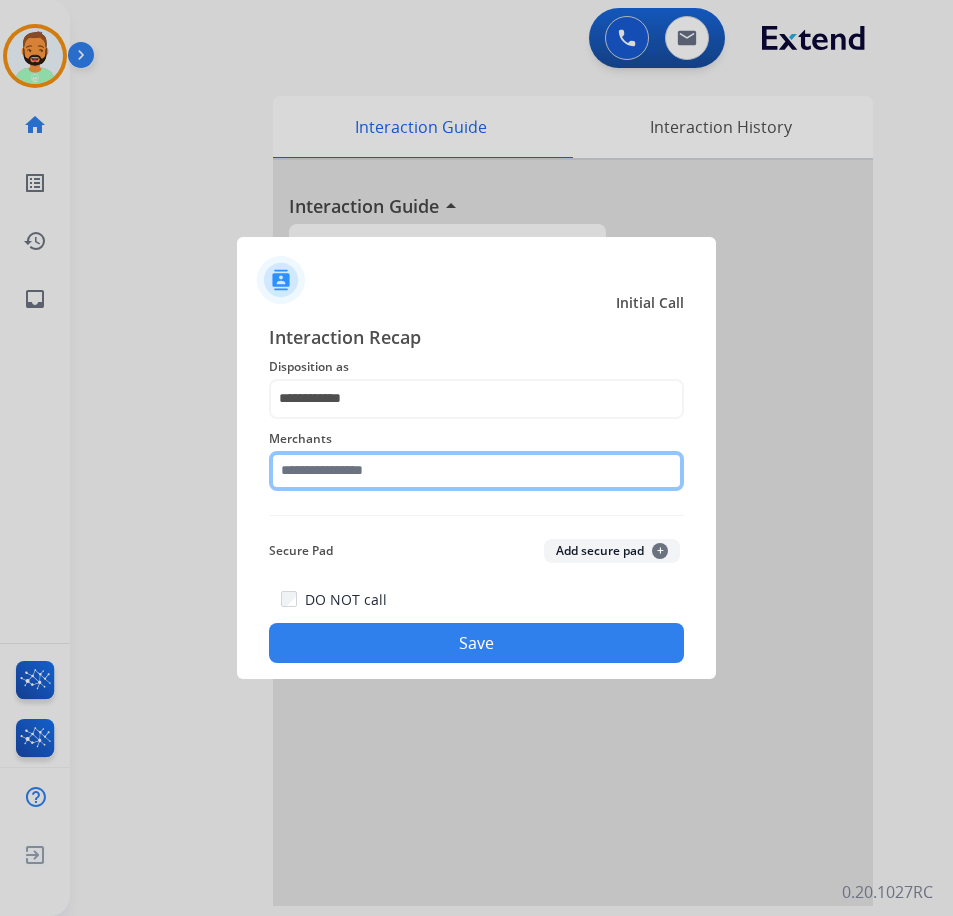 click 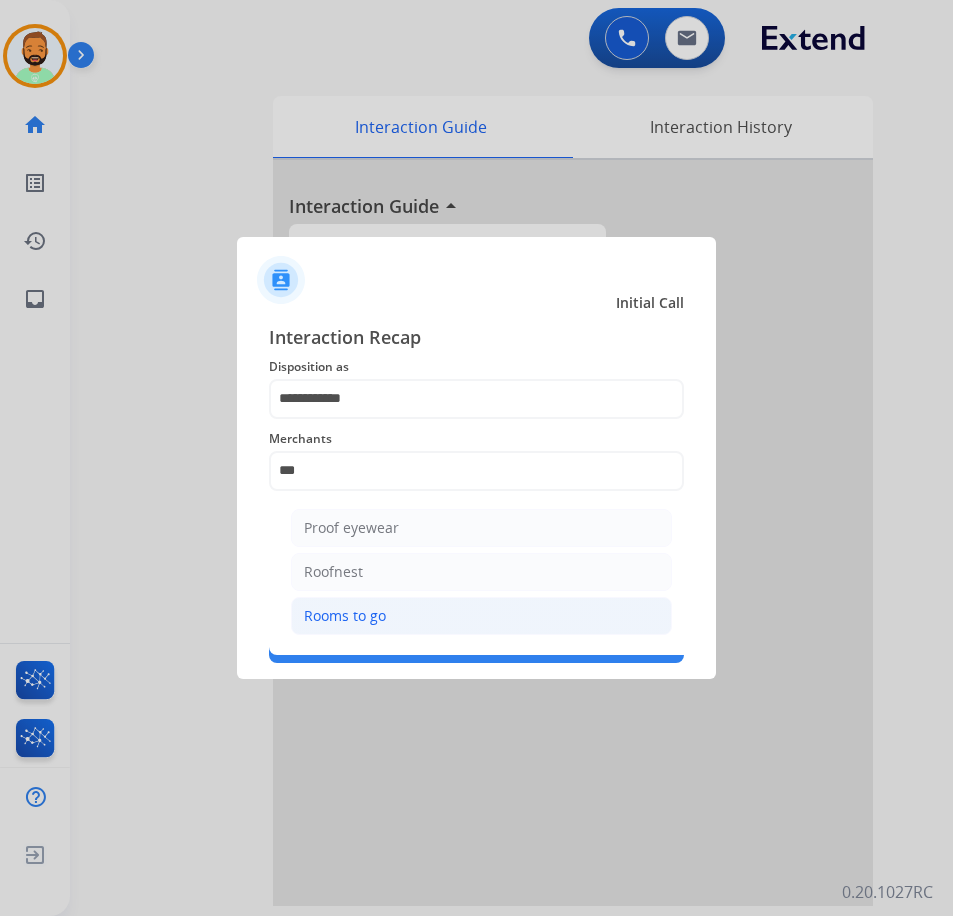 click on "Rooms to go" 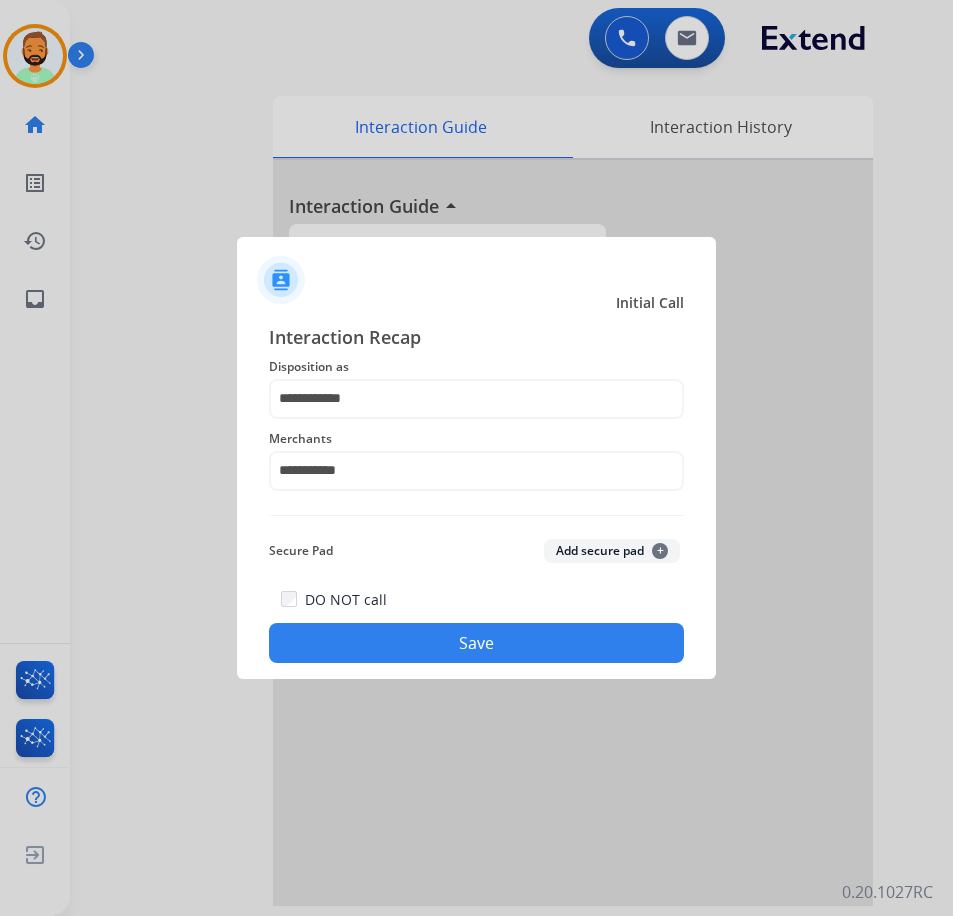 click on "**********" 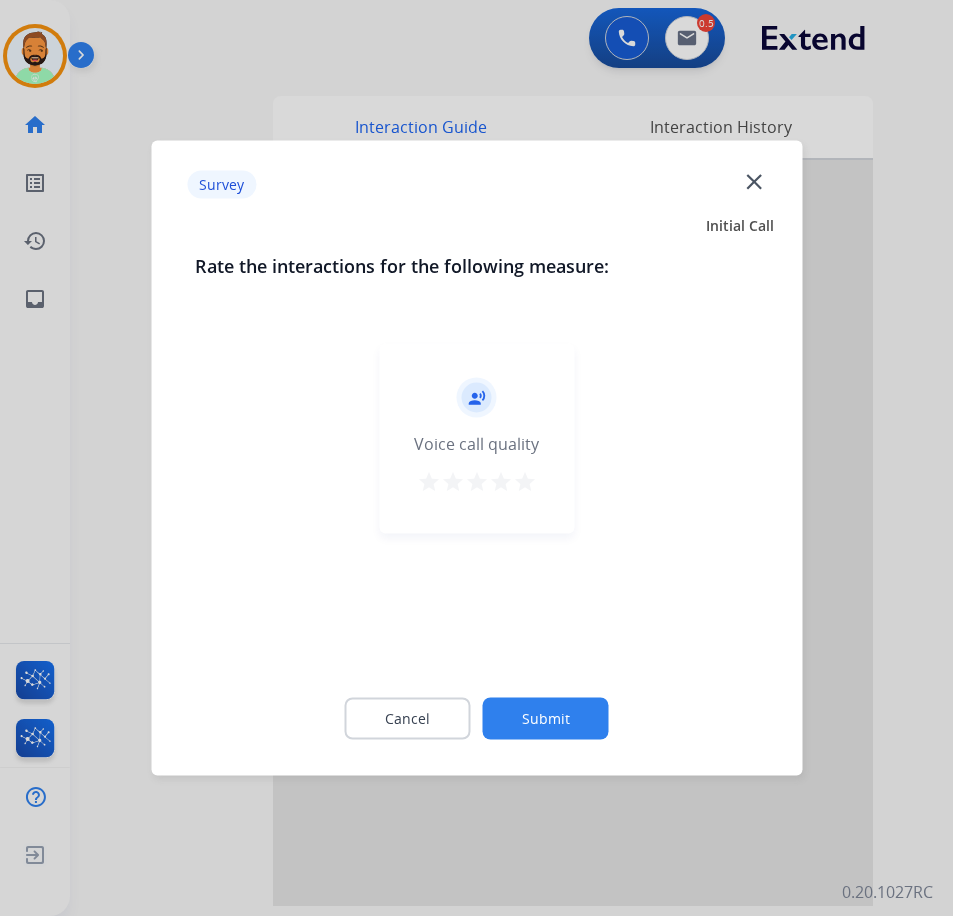 click on "Submit" 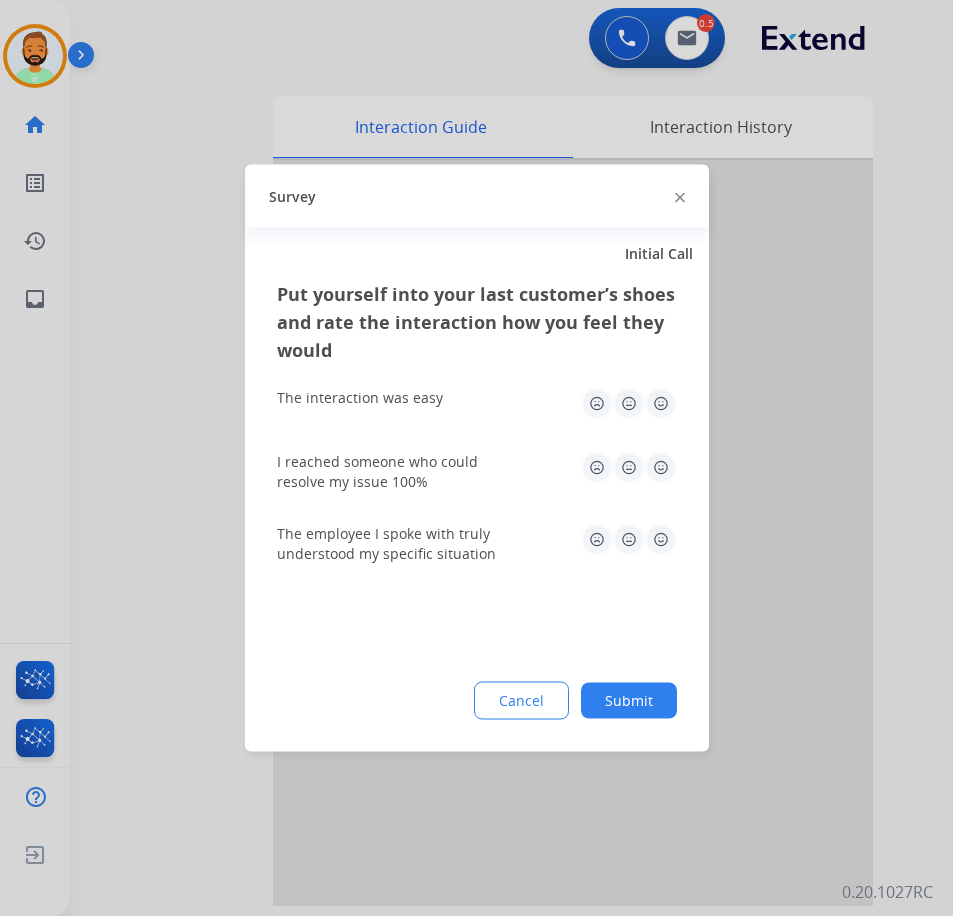 click on "Submit" 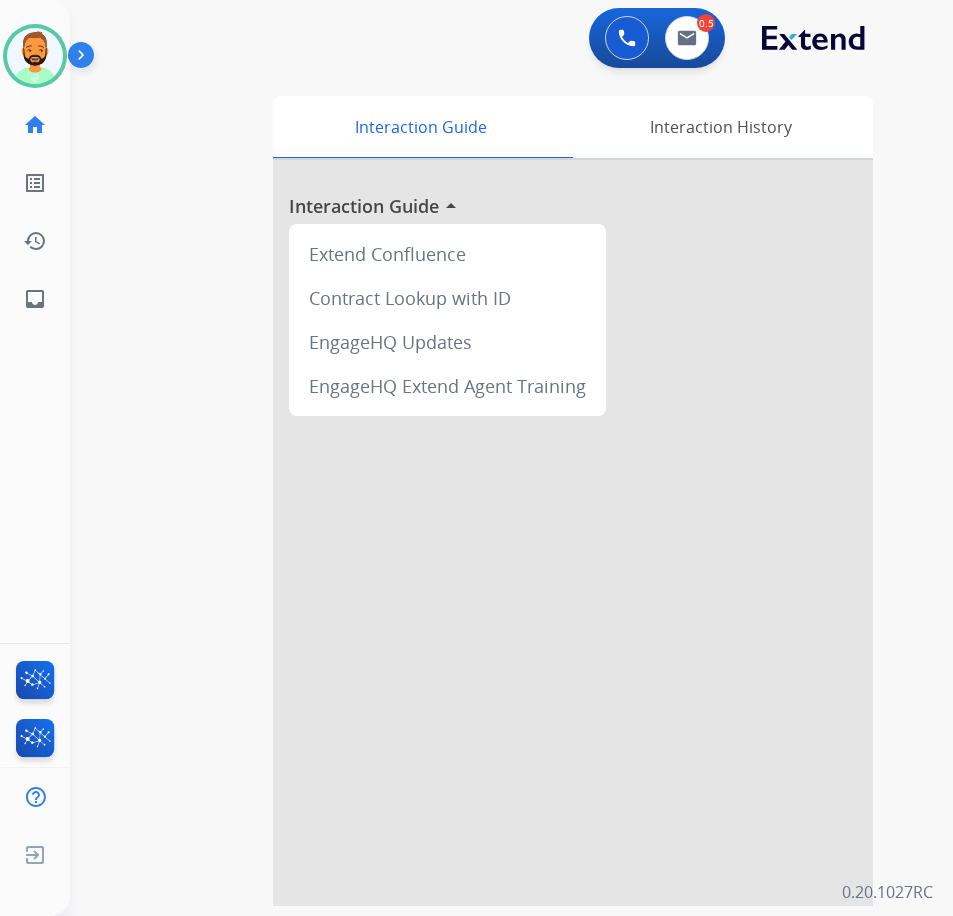click on "0 Voice Interactions 0.5 Email Interactions" at bounding box center [657, 38] 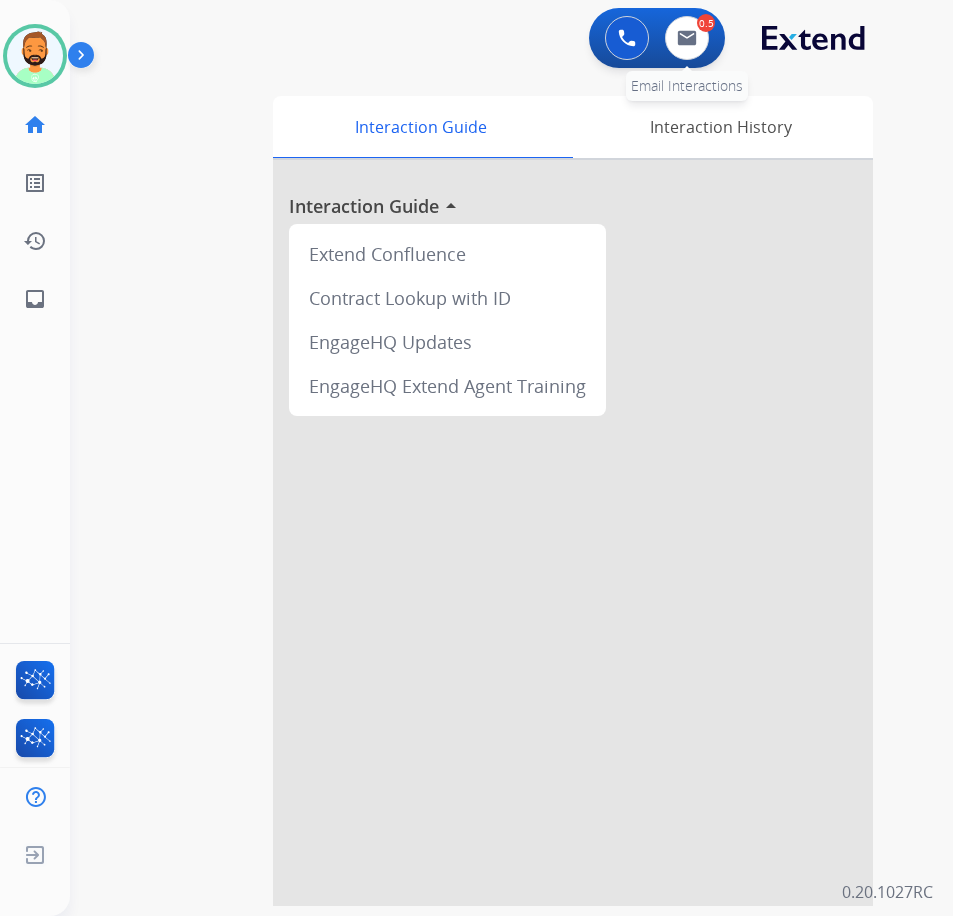 click on "0.5" at bounding box center [706, 23] 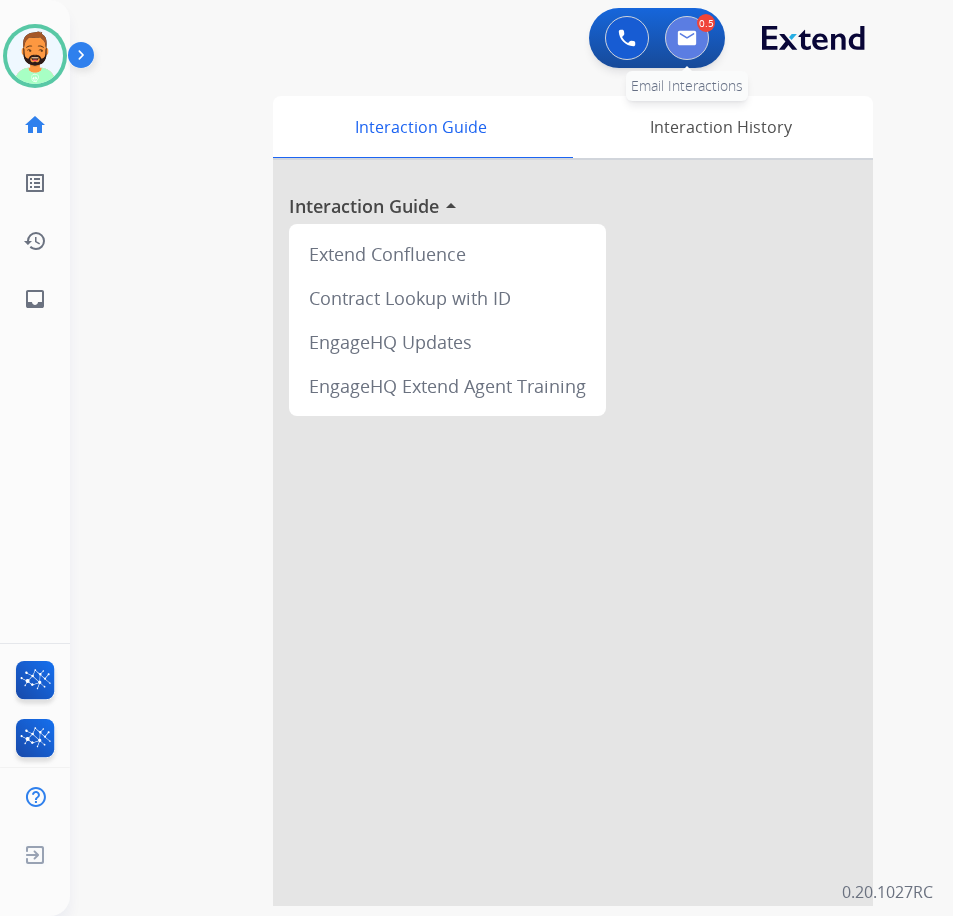 click at bounding box center [687, 38] 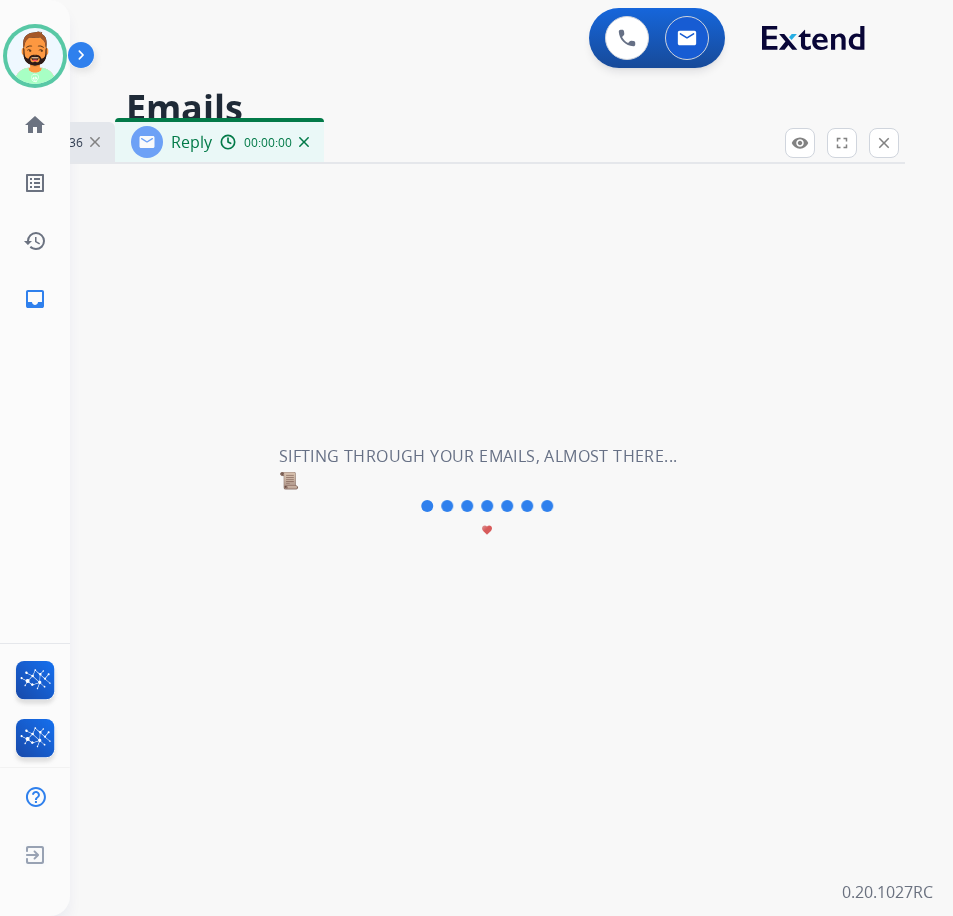 select on "**********" 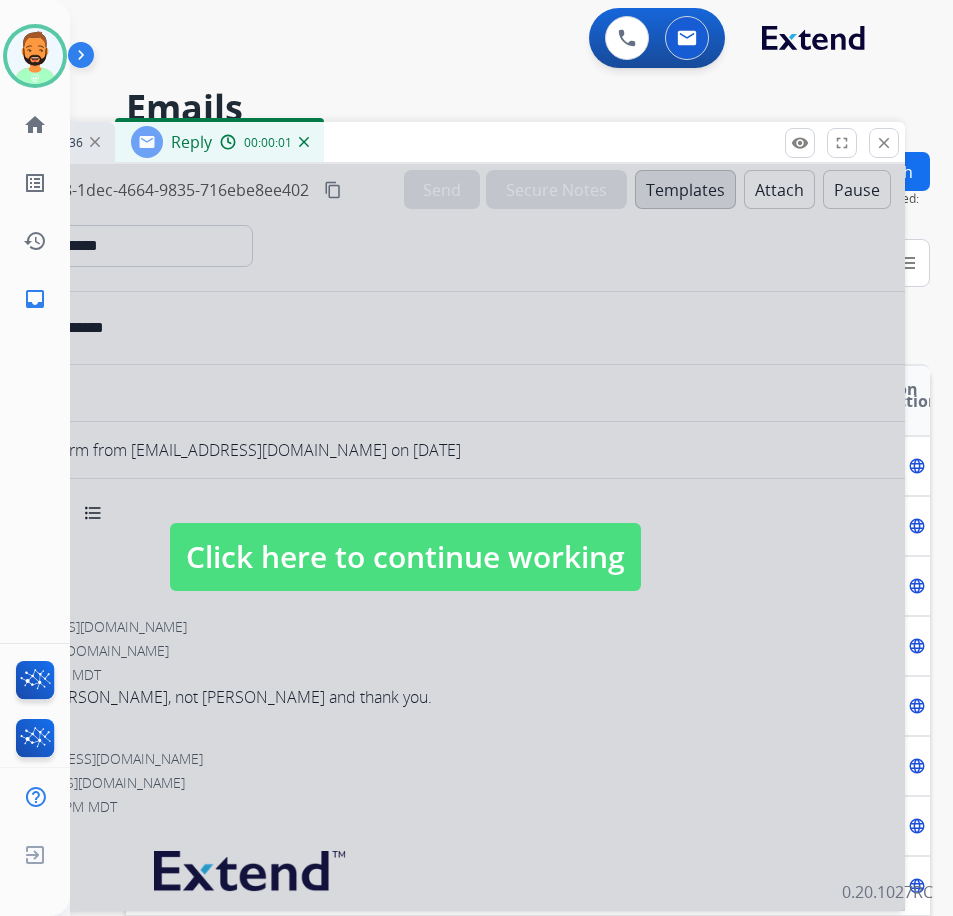 click at bounding box center (405, 537) 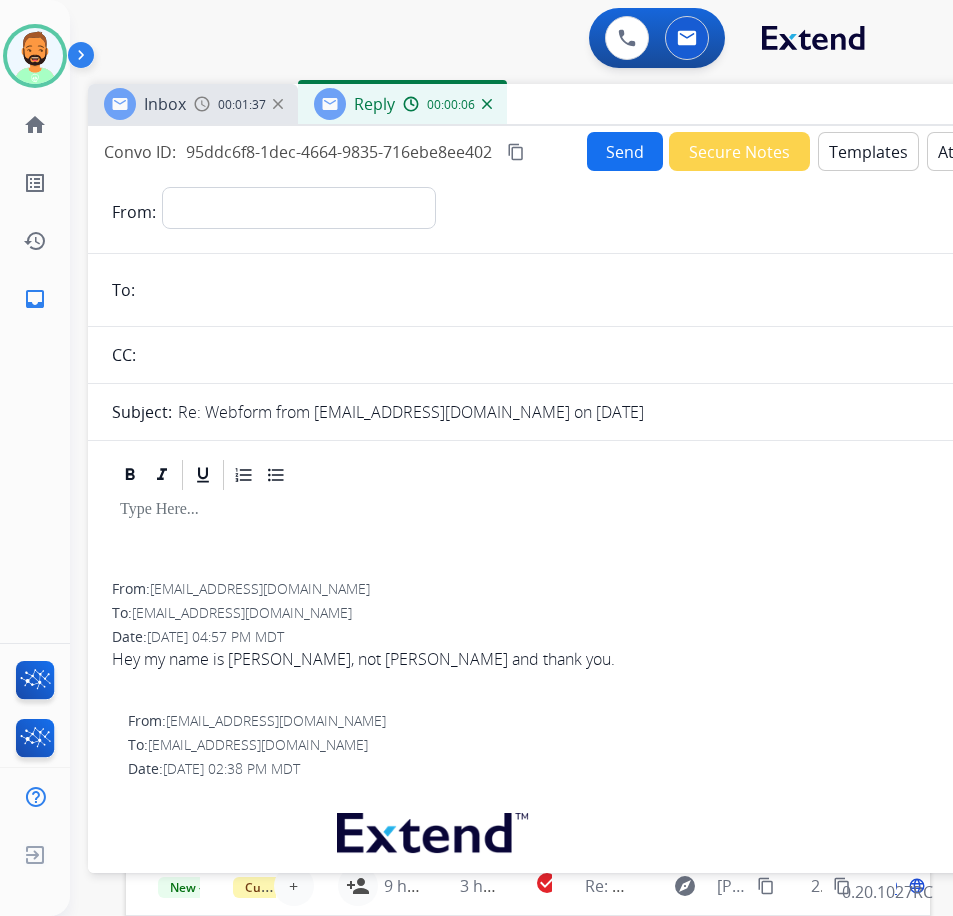 drag, startPoint x: 425, startPoint y: 130, endPoint x: 608, endPoint y: 92, distance: 186.90372 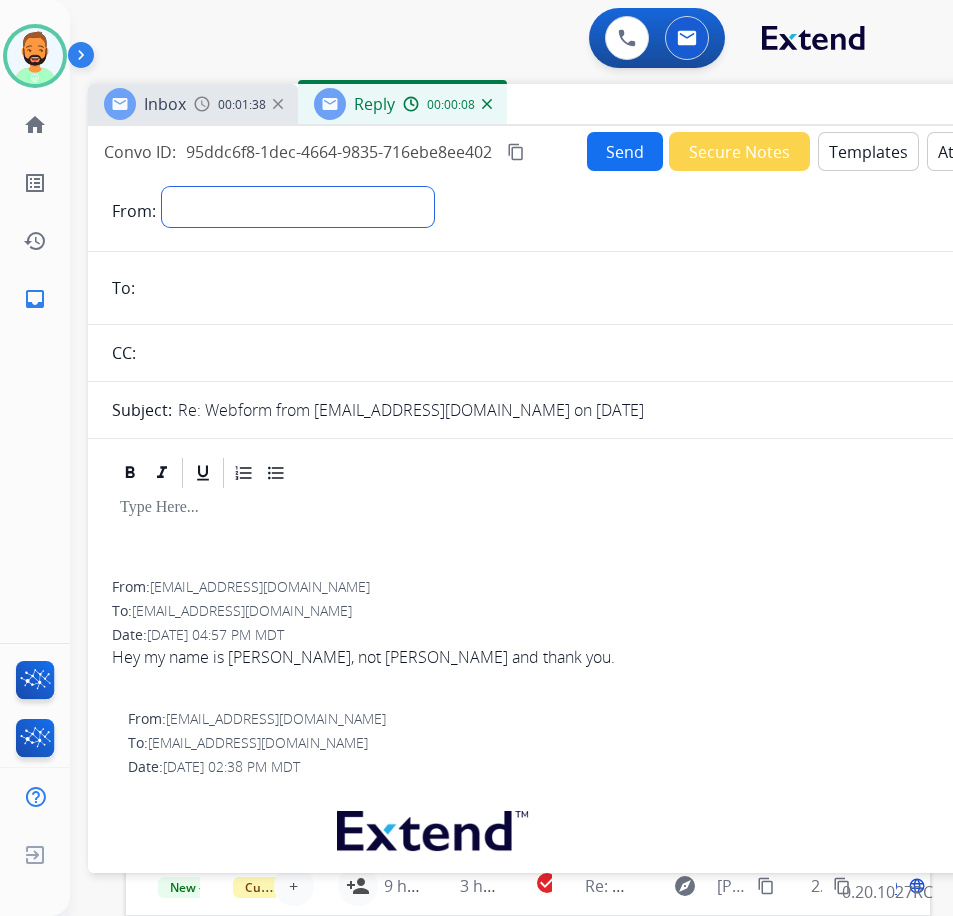 click on "**********" at bounding box center (298, 207) 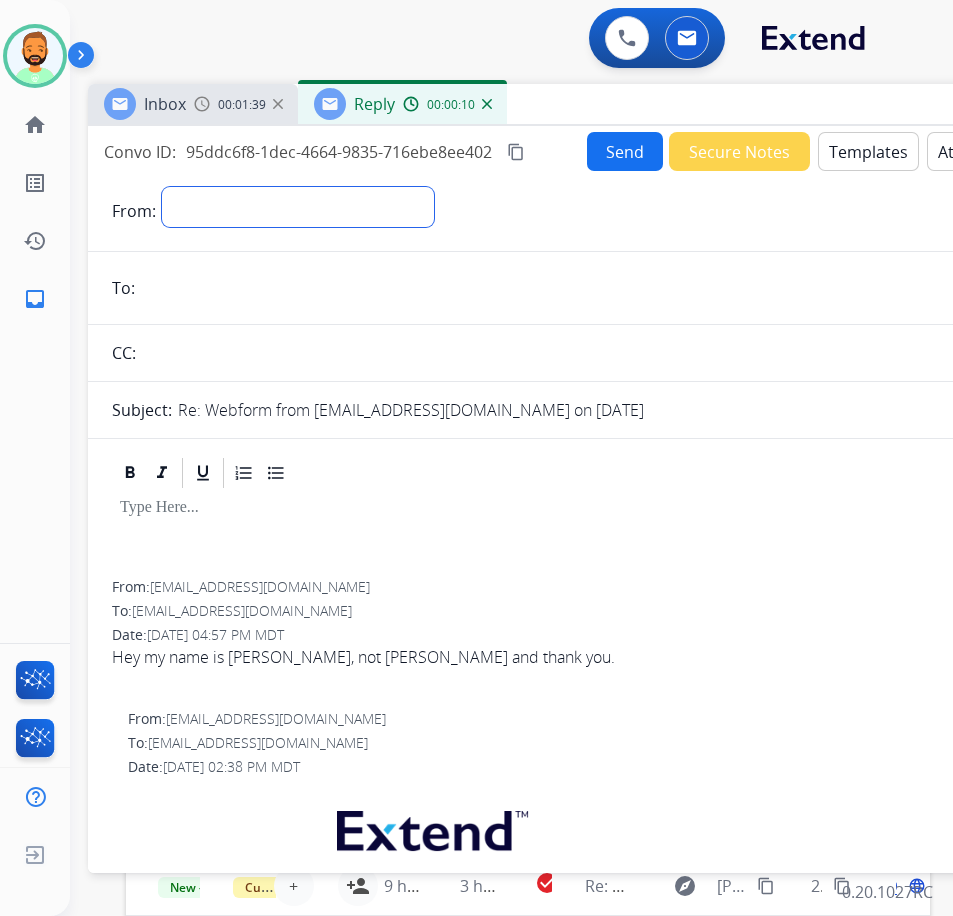 select on "**********" 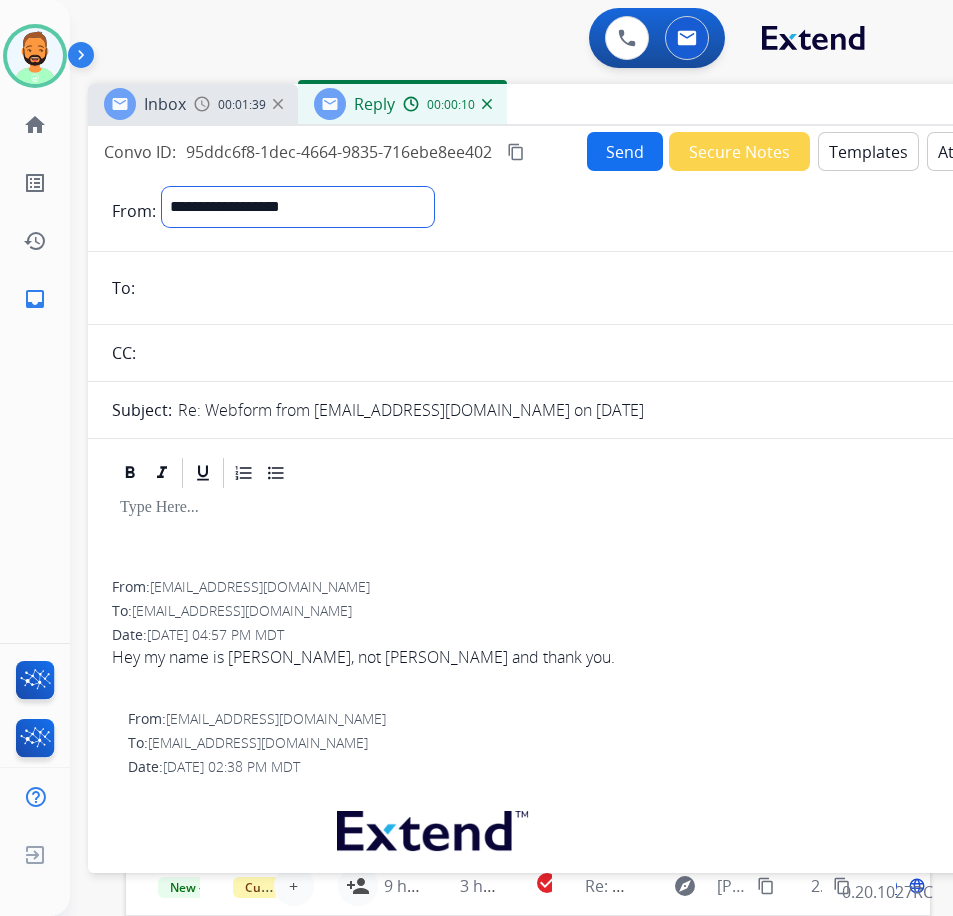 click on "**********" at bounding box center [298, 207] 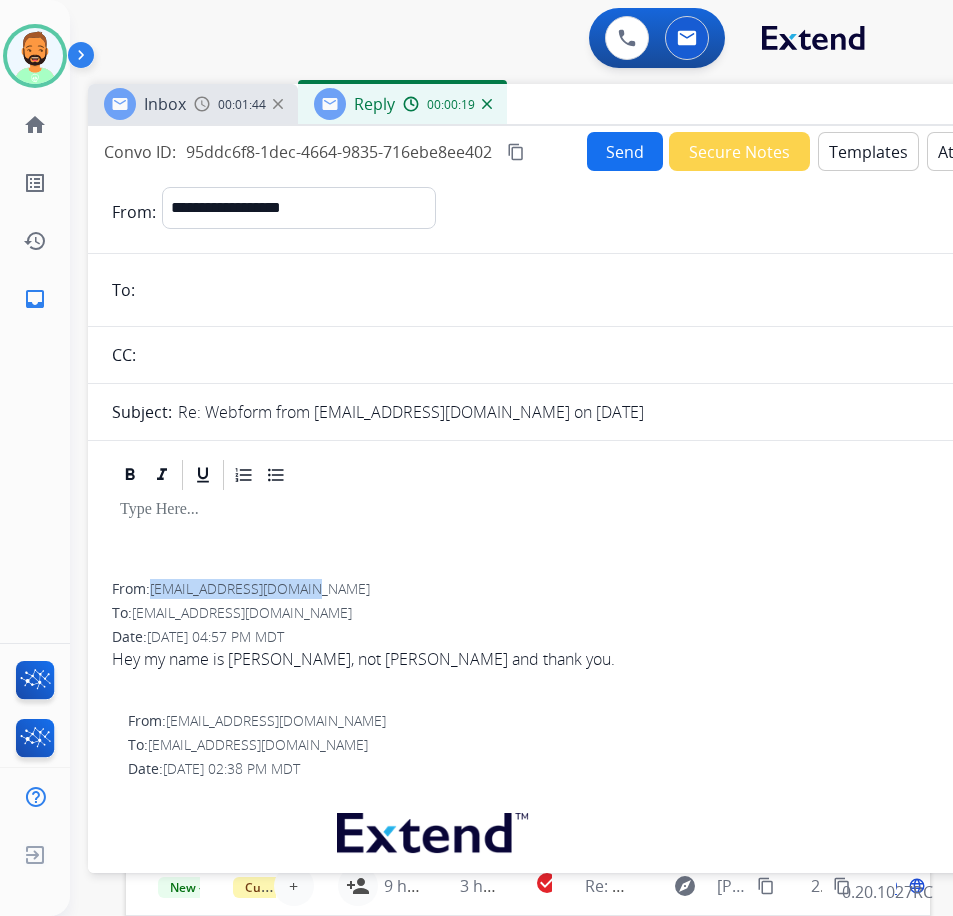 drag, startPoint x: 157, startPoint y: 586, endPoint x: 327, endPoint y: 598, distance: 170.423 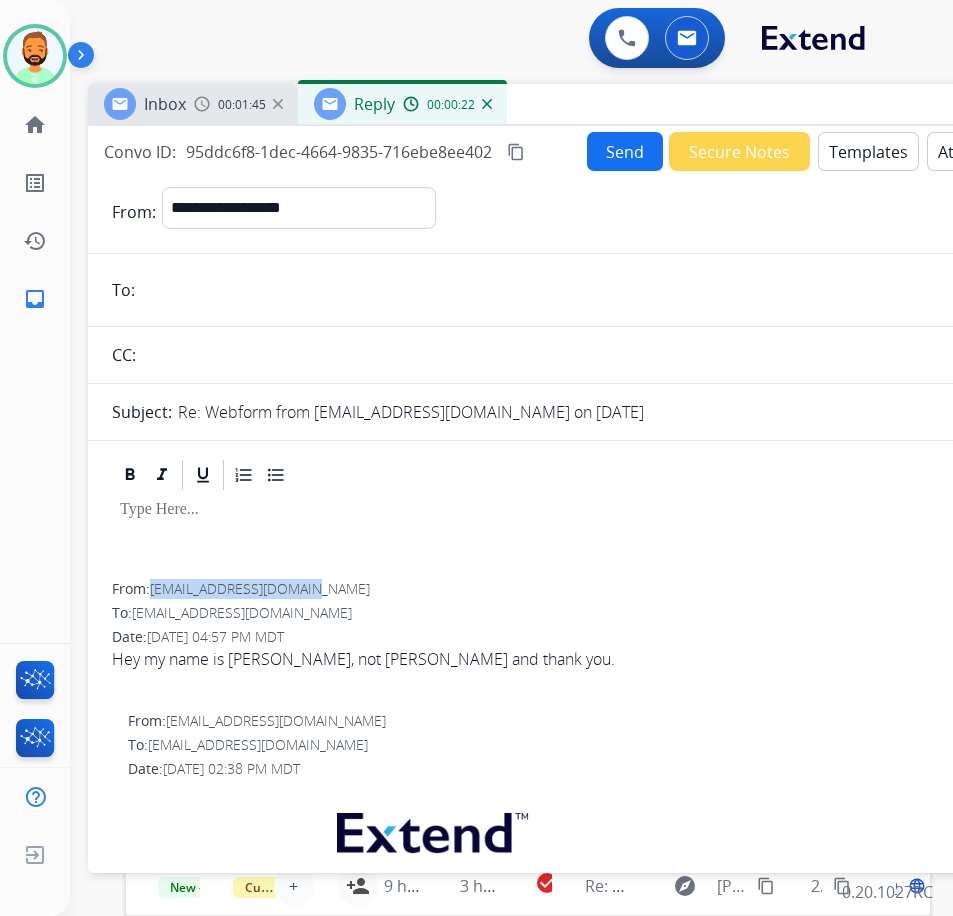 copy on "[EMAIL_ADDRESS][DOMAIN_NAME]" 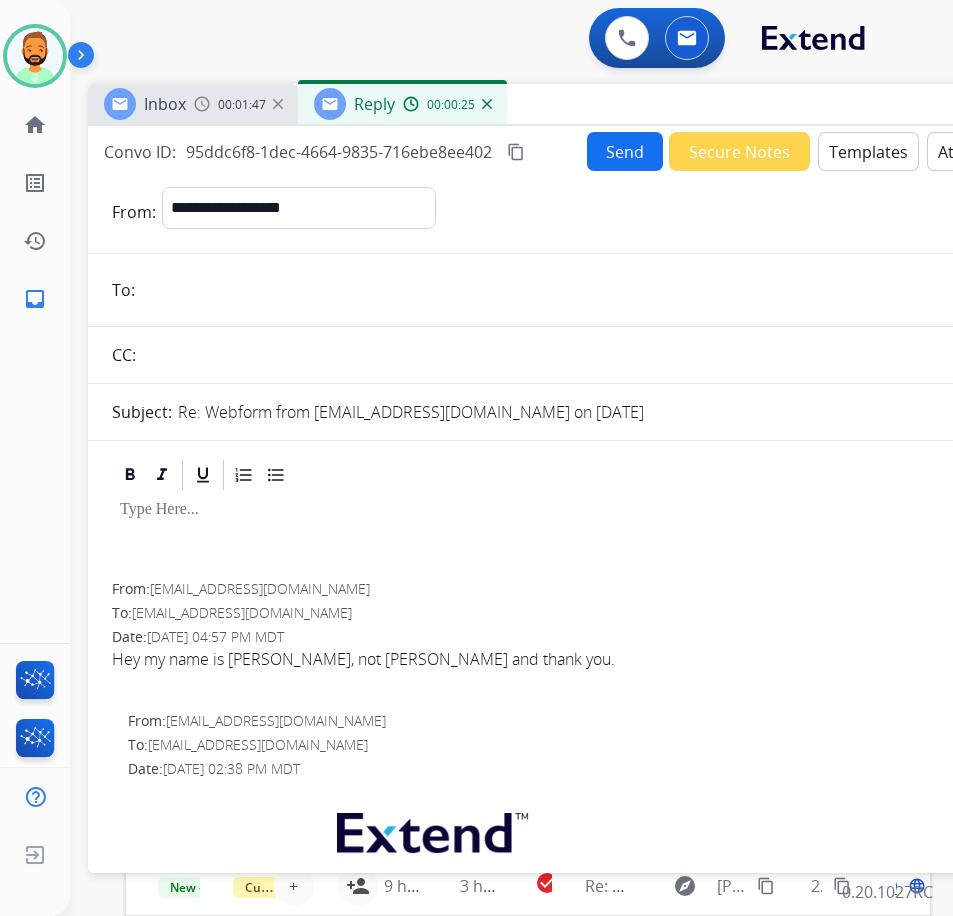 paste on "**********" 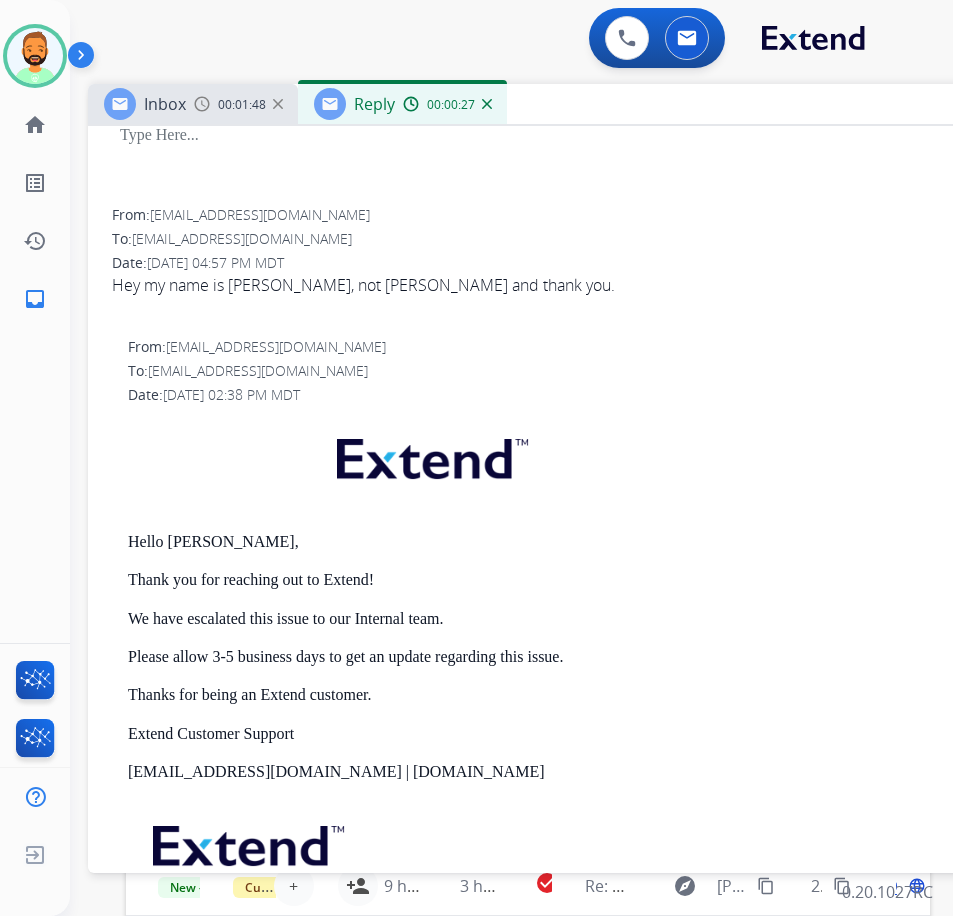 scroll, scrollTop: 400, scrollLeft: 0, axis: vertical 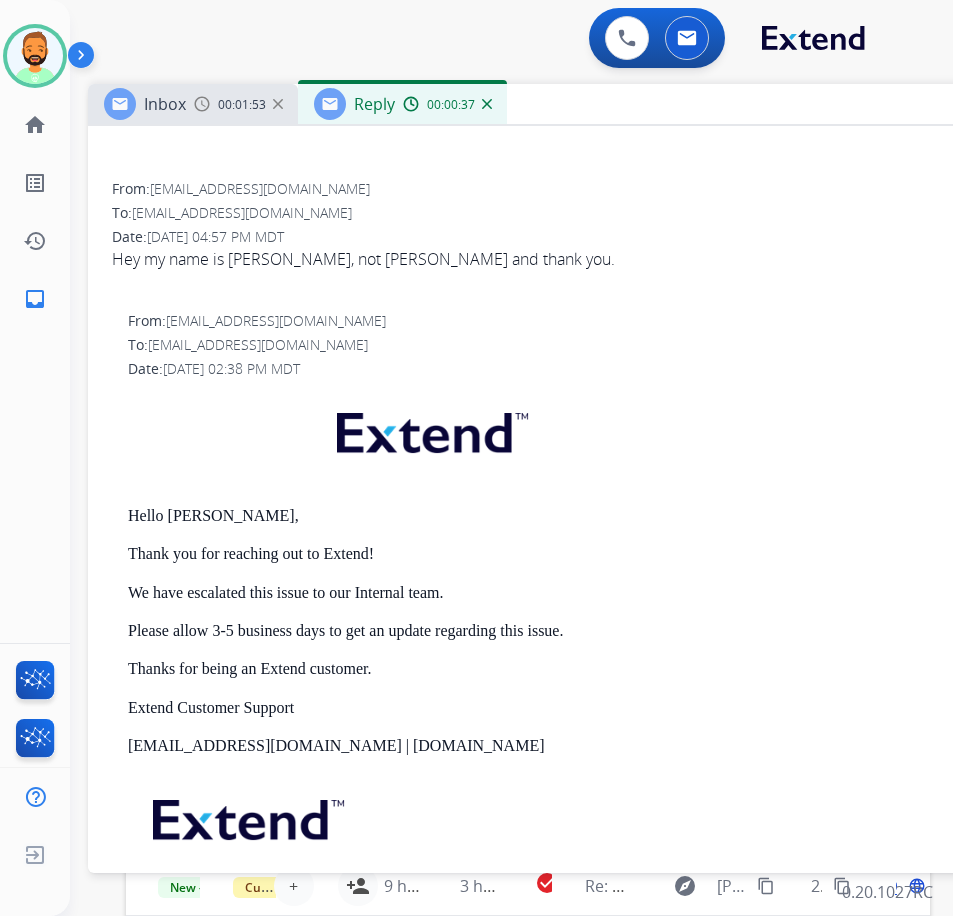 type on "**********" 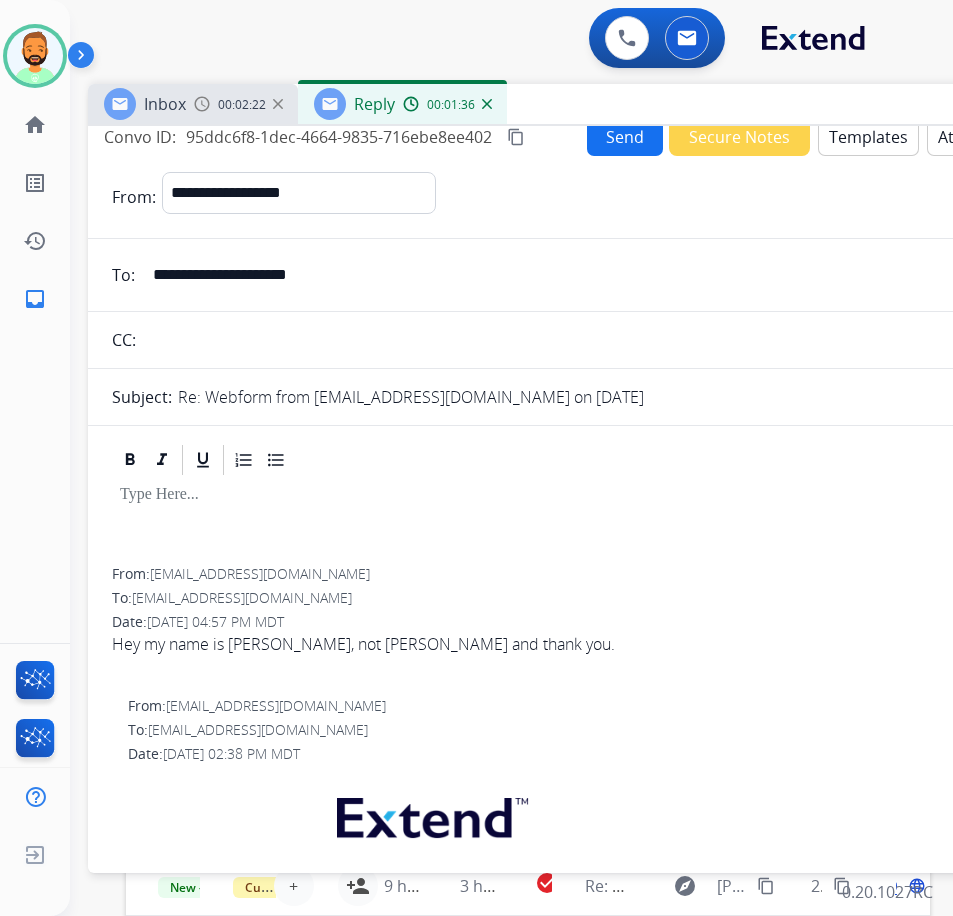 scroll, scrollTop: 0, scrollLeft: 0, axis: both 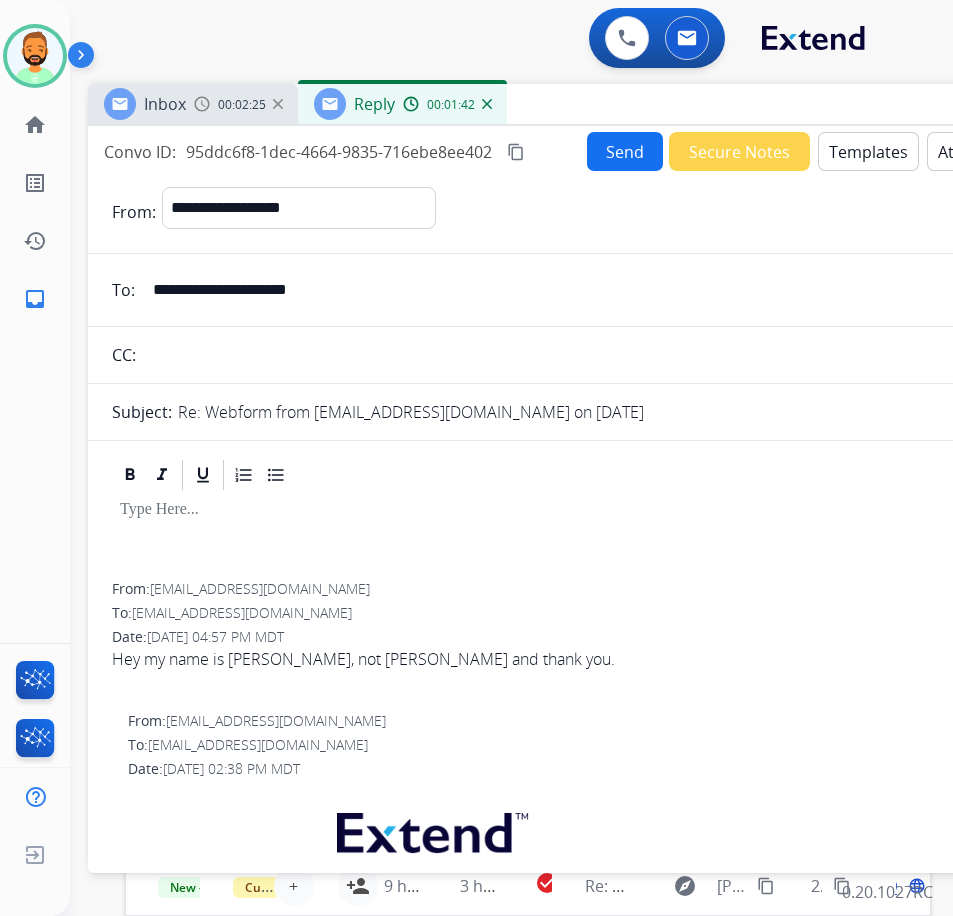 click at bounding box center [588, 510] 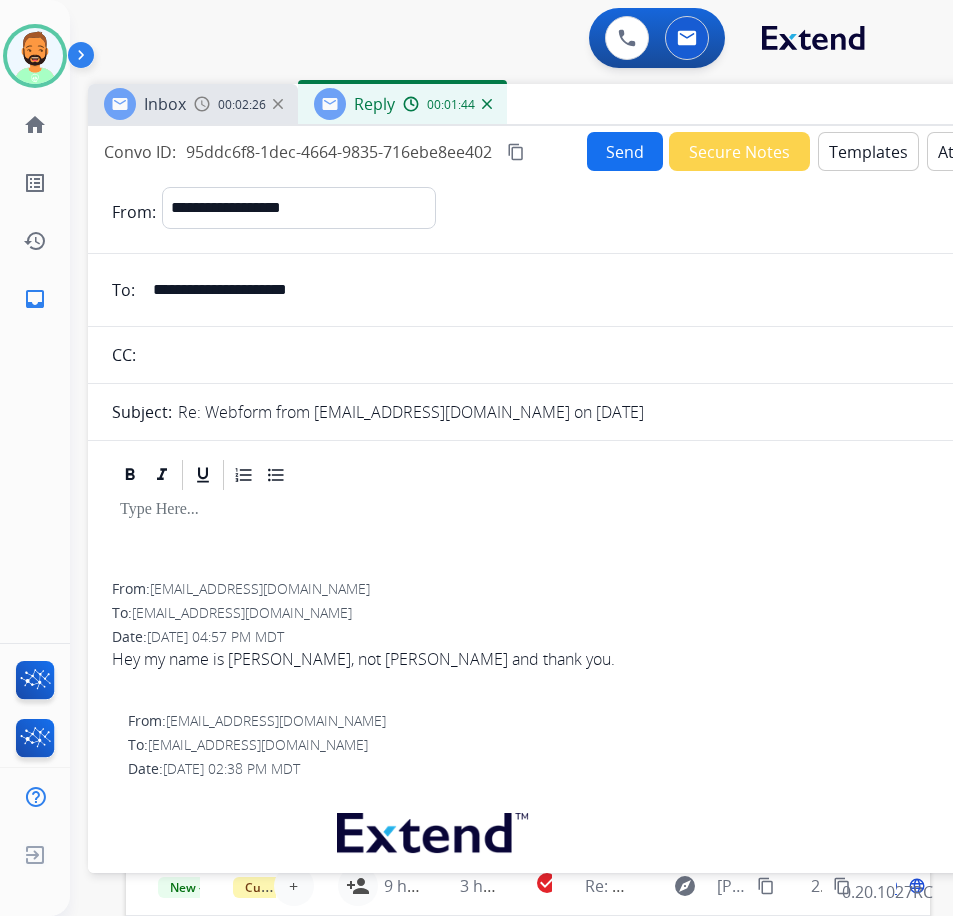 click on "Templates" at bounding box center [868, 151] 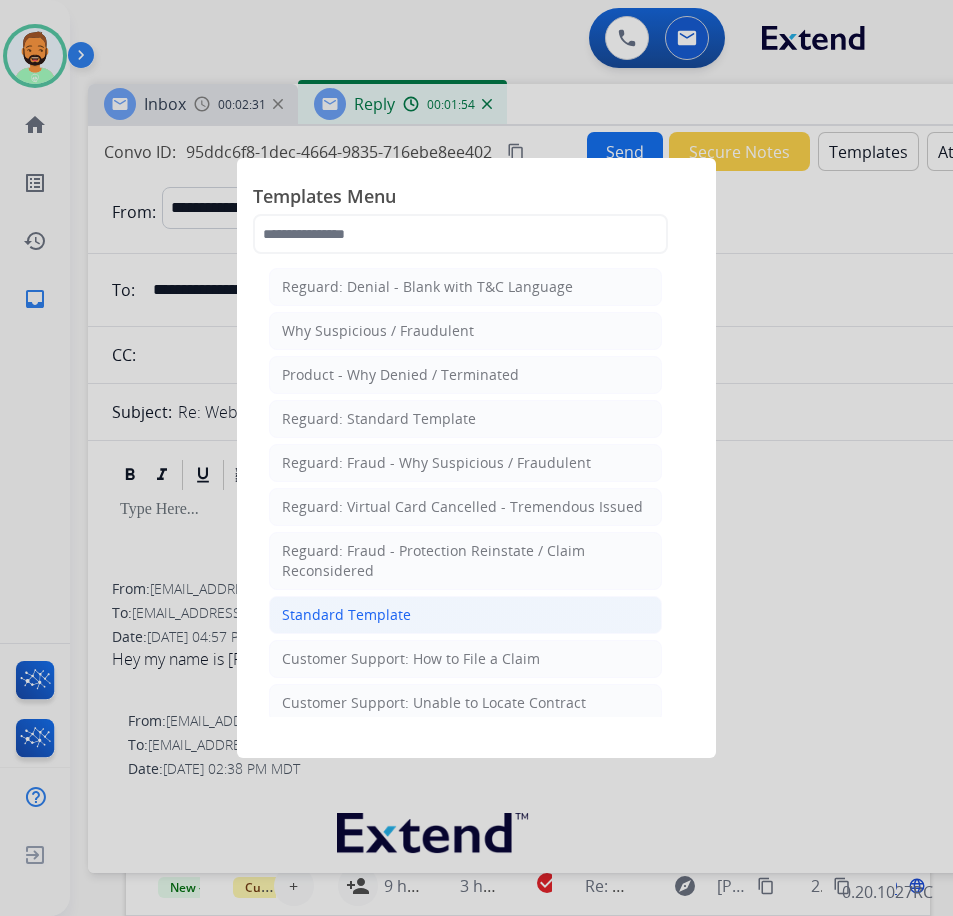 click on "Standard Template" 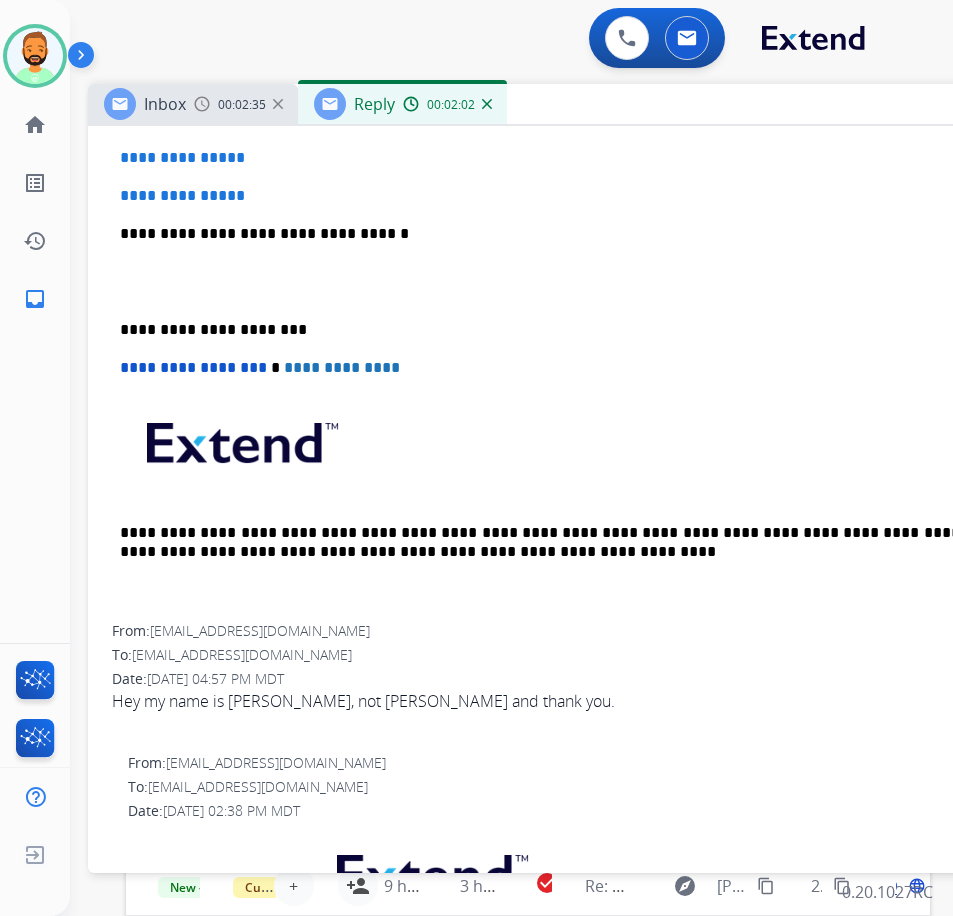 scroll, scrollTop: 500, scrollLeft: 0, axis: vertical 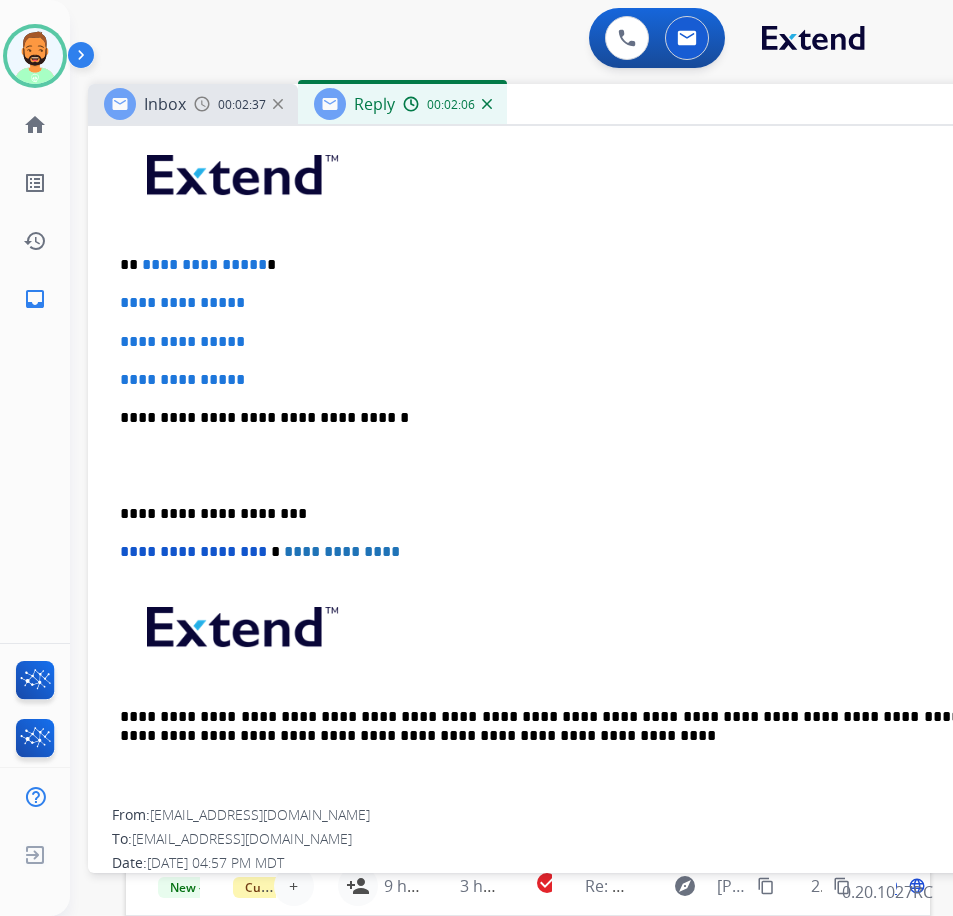 click on "**********" at bounding box center (588, 465) 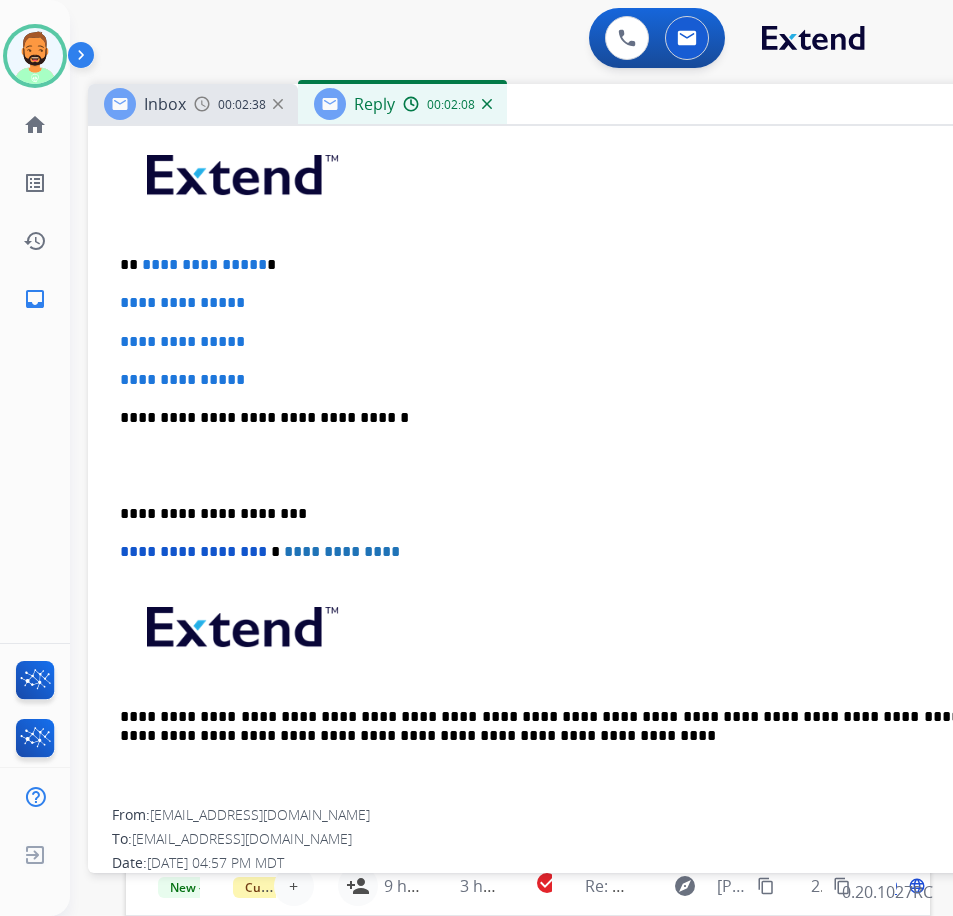 click on "**********" at bounding box center [580, 265] 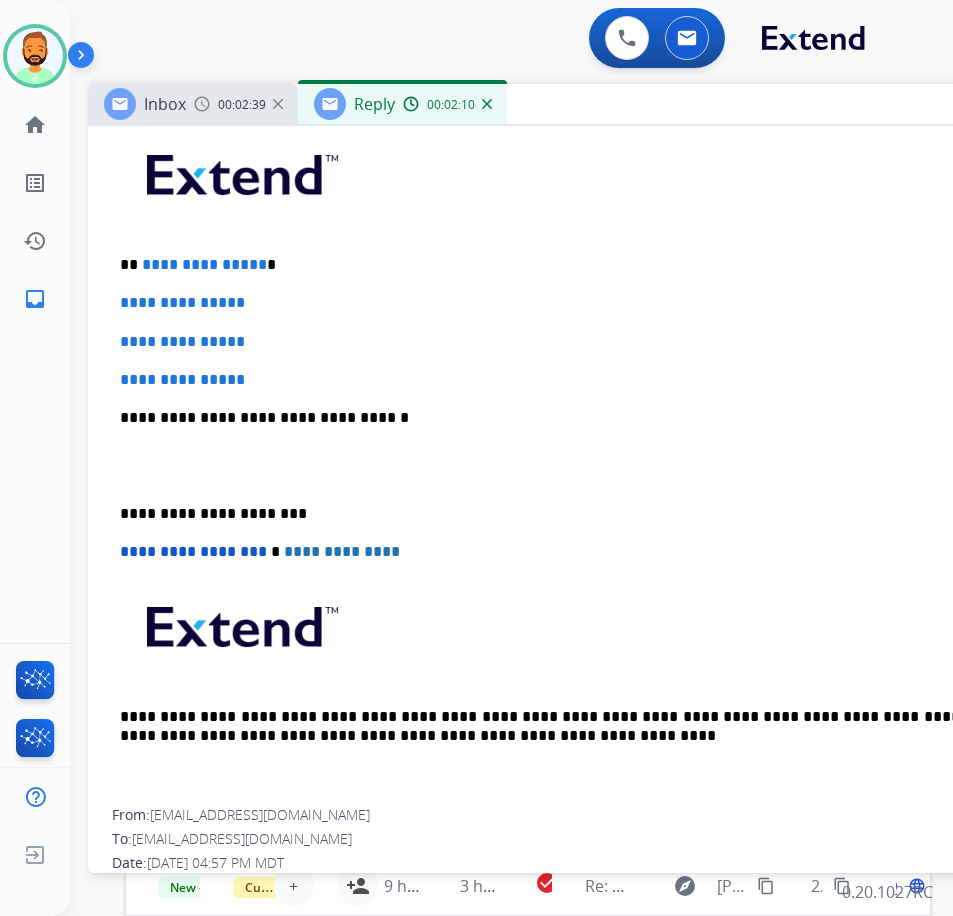 type 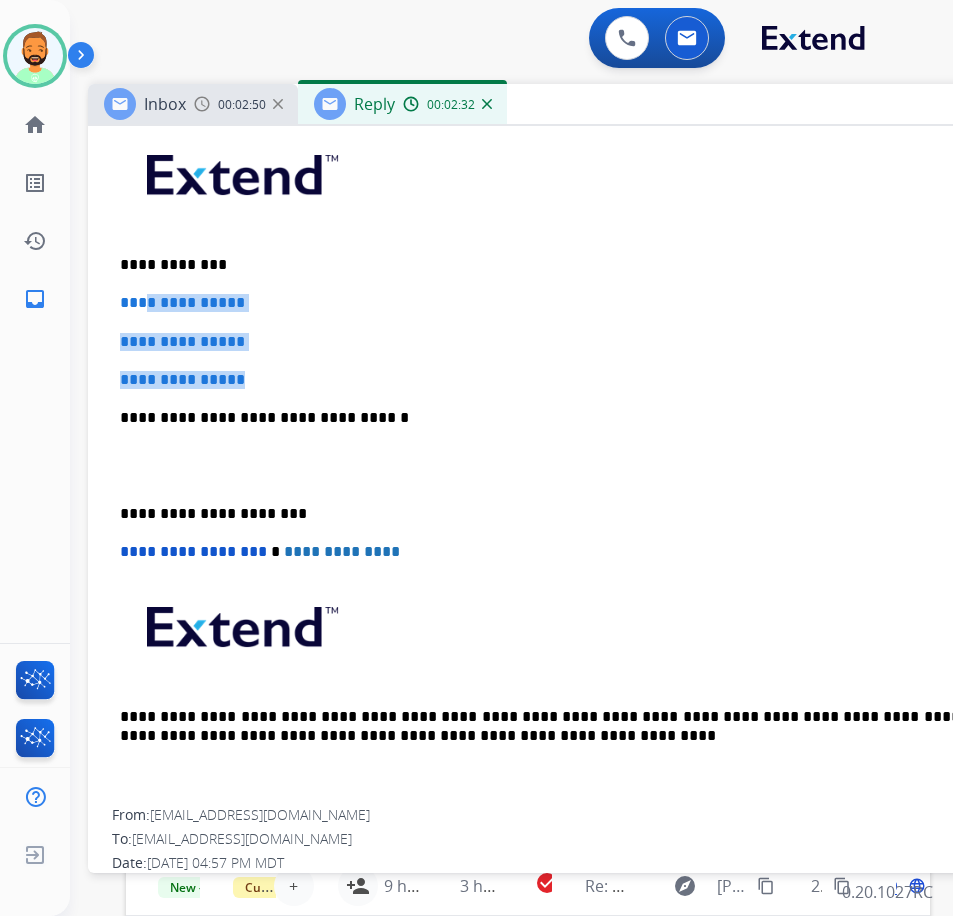 drag, startPoint x: 298, startPoint y: 382, endPoint x: 141, endPoint y: 298, distance: 178.05898 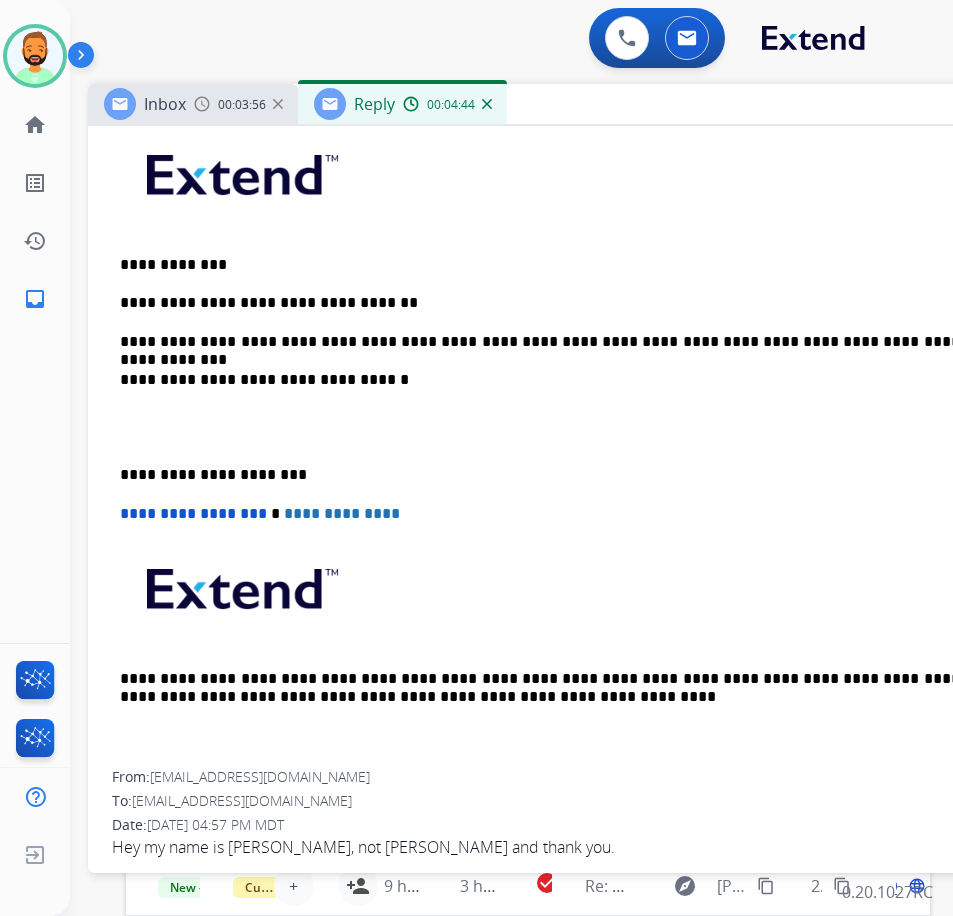 click on "**********" at bounding box center (580, 475) 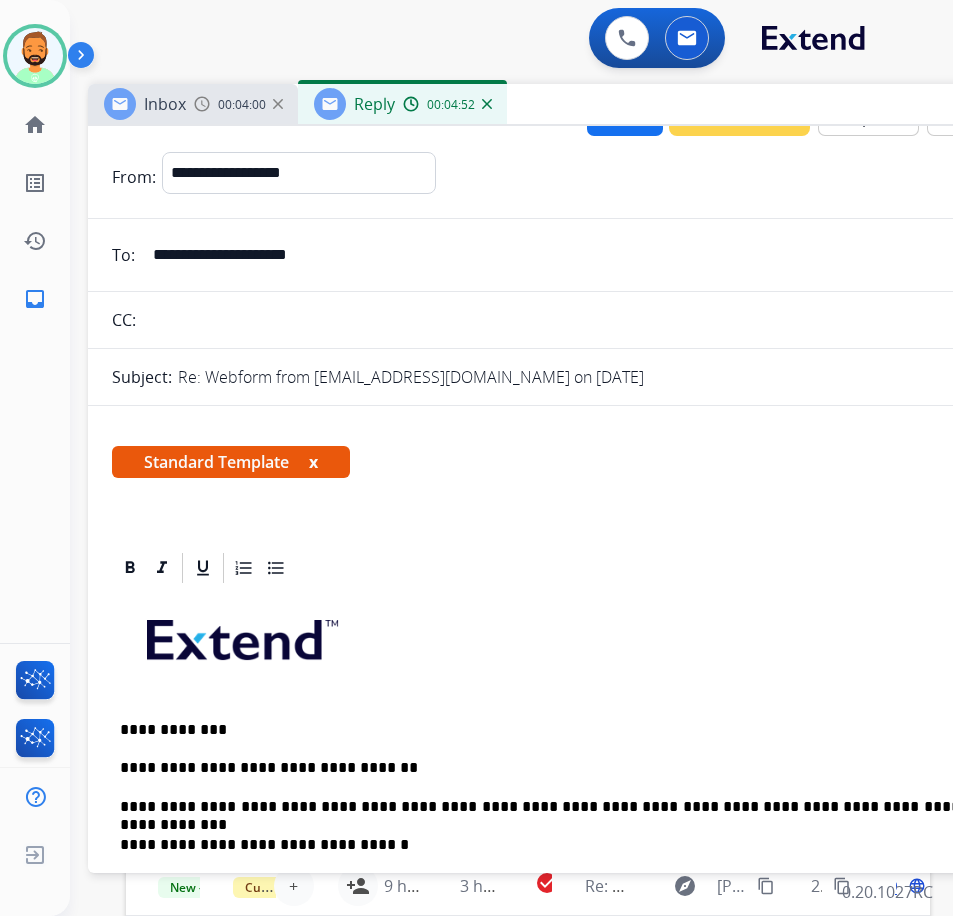 scroll, scrollTop: 0, scrollLeft: 0, axis: both 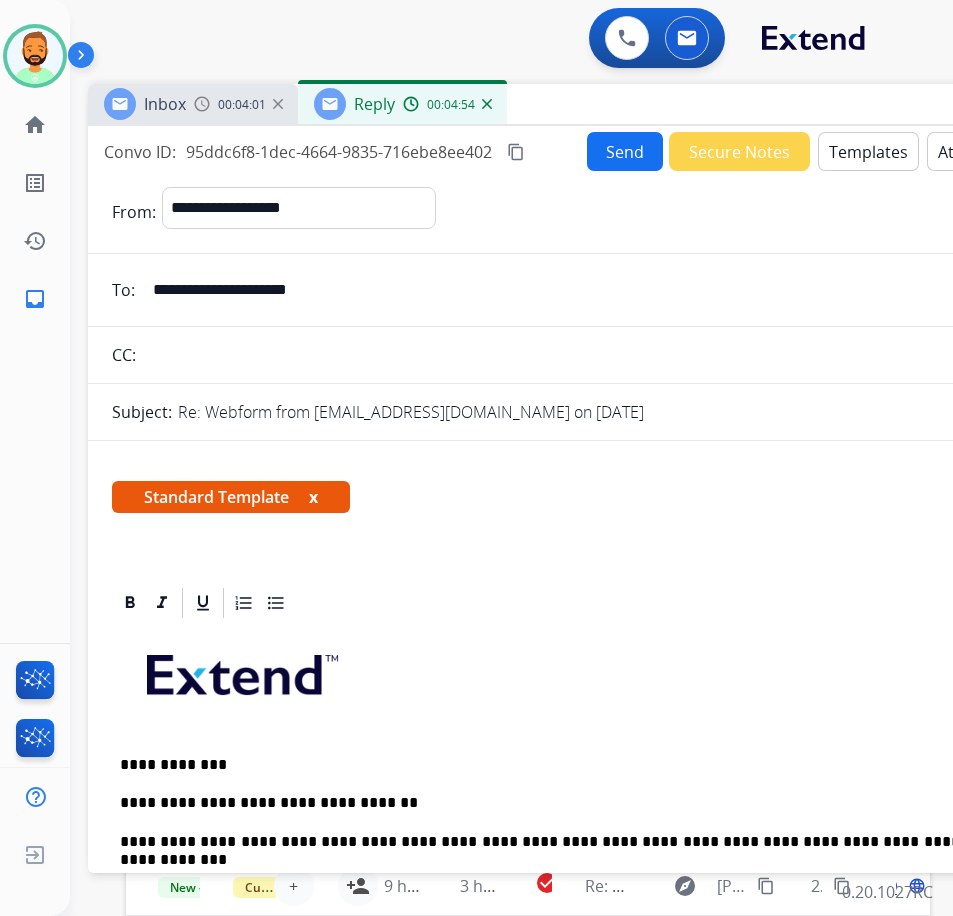 click on "Send" at bounding box center [625, 151] 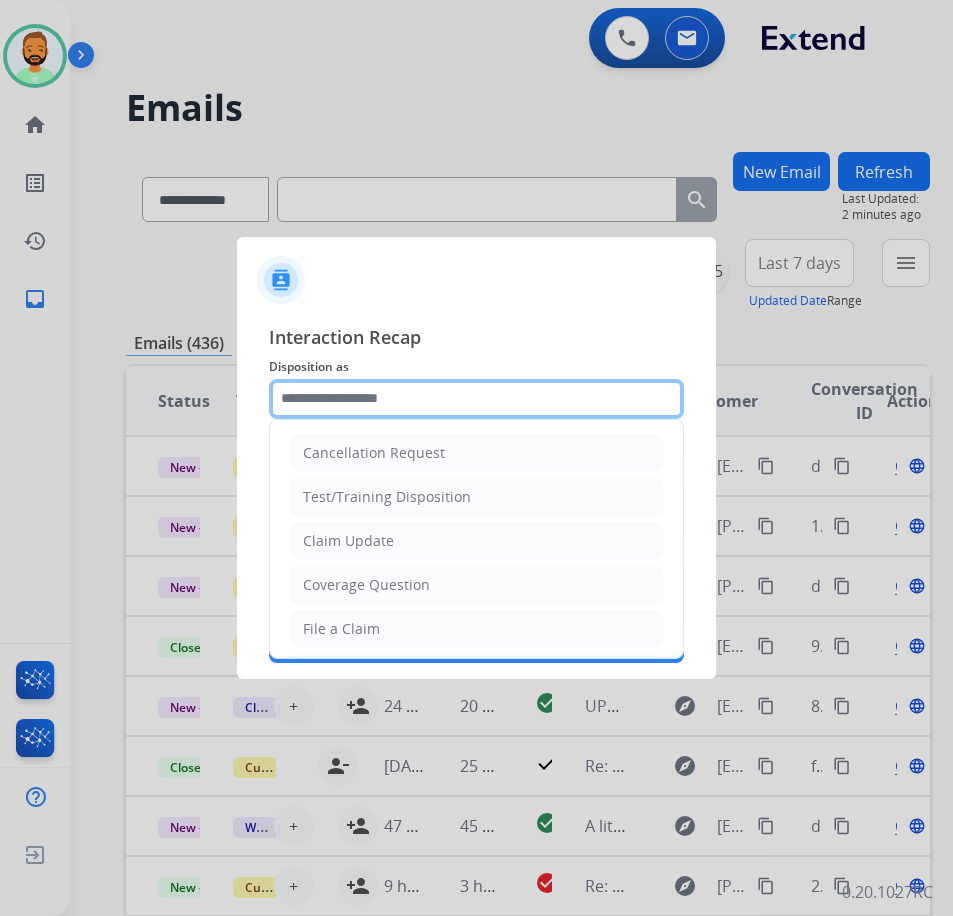 click 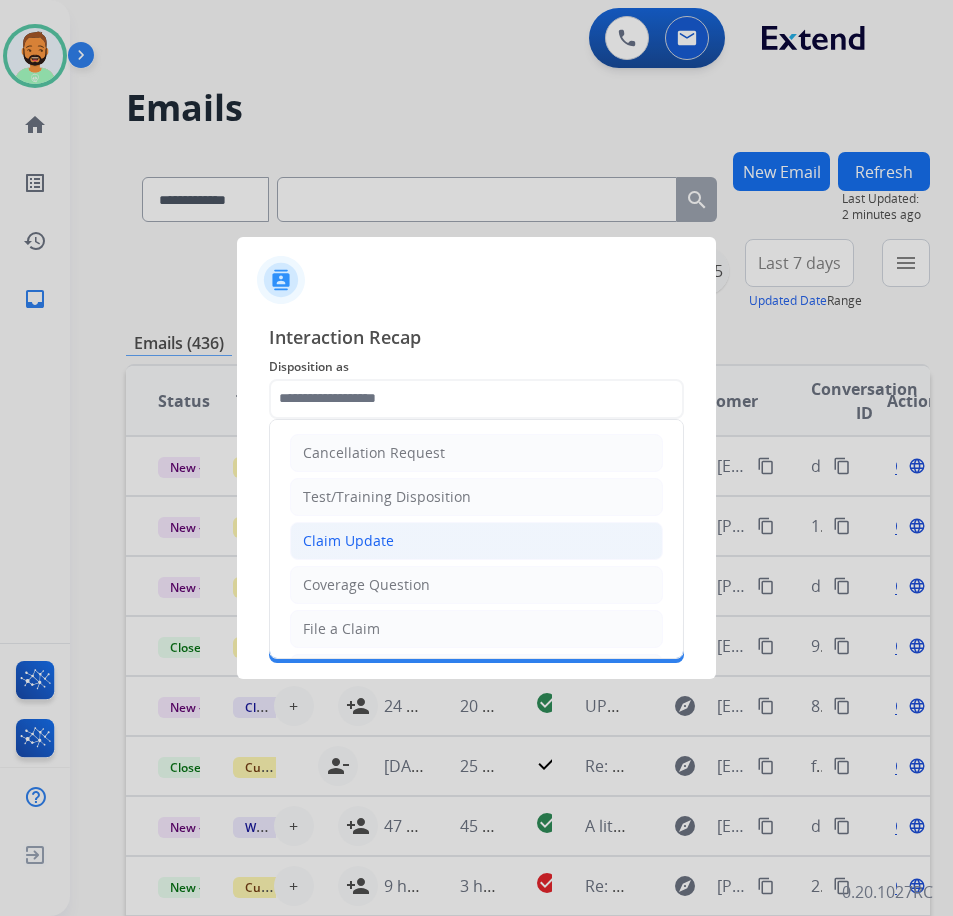 click on "Claim Update" 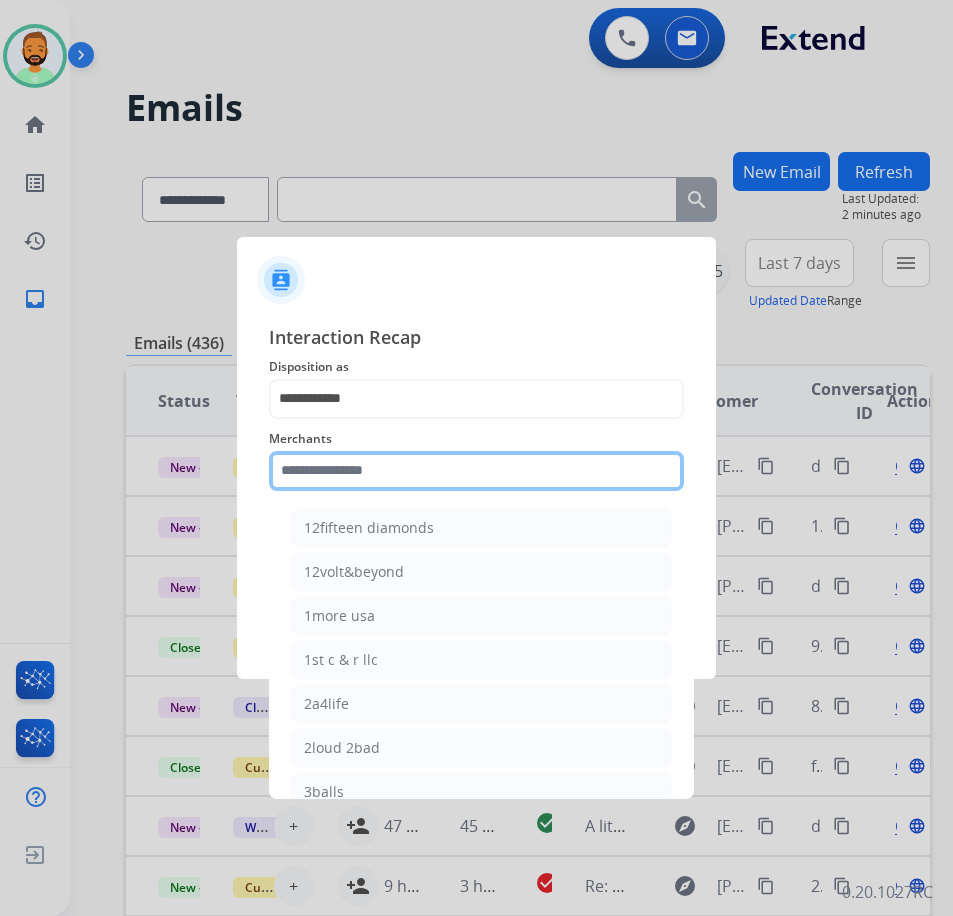 click 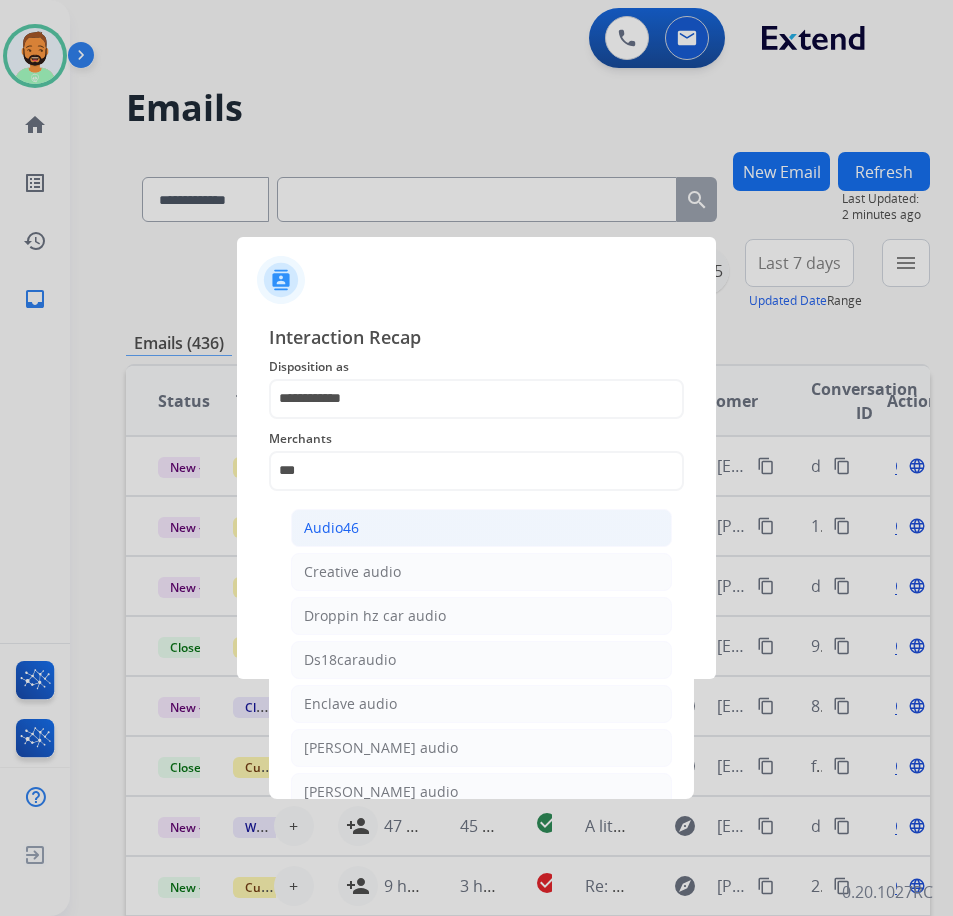 click on "Audio46" 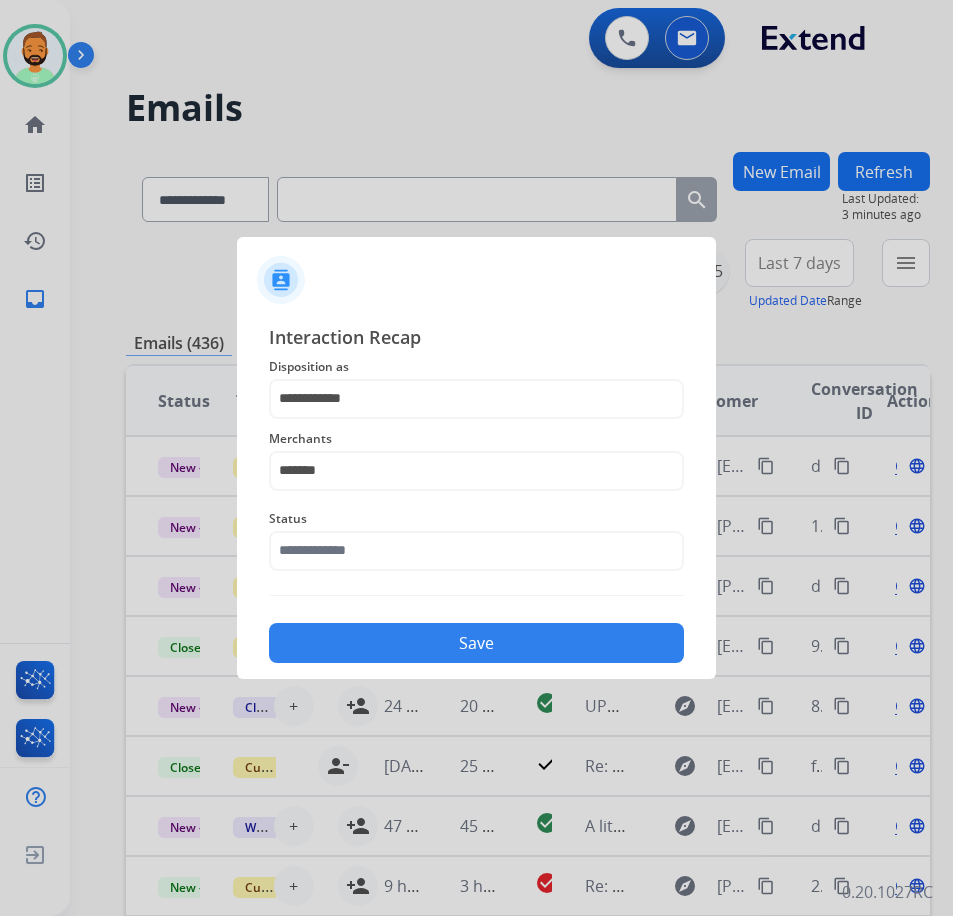 click on "Status" 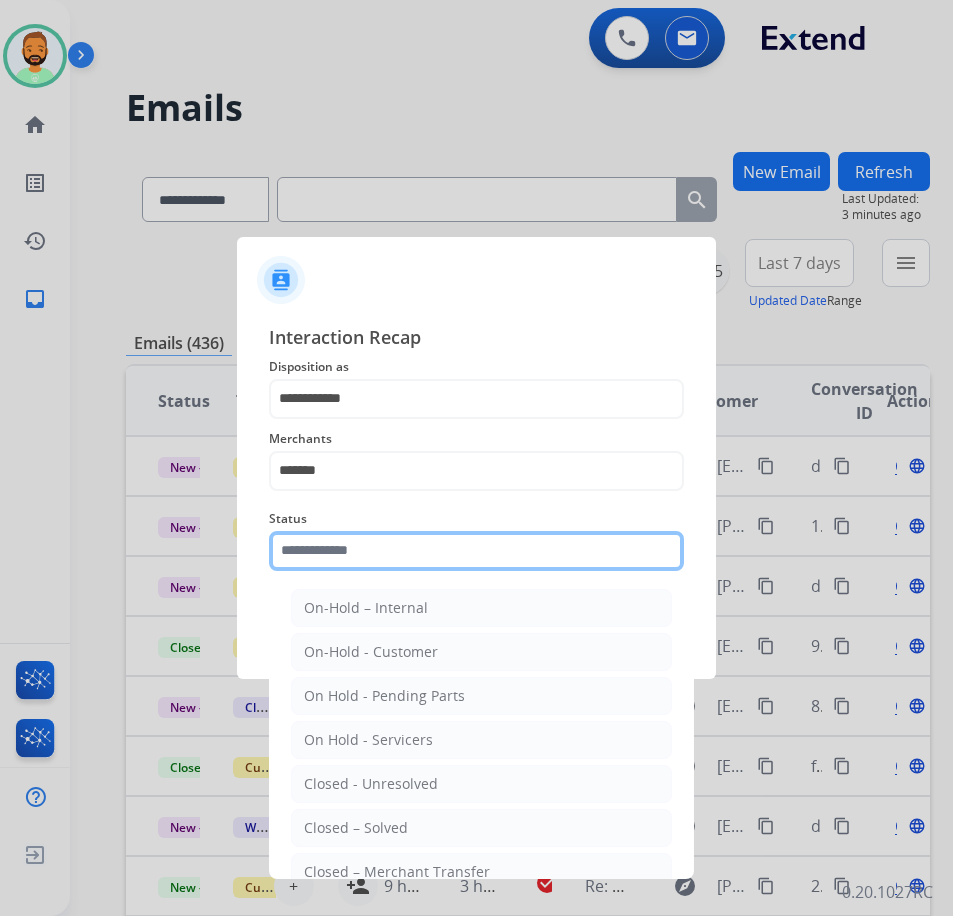 click 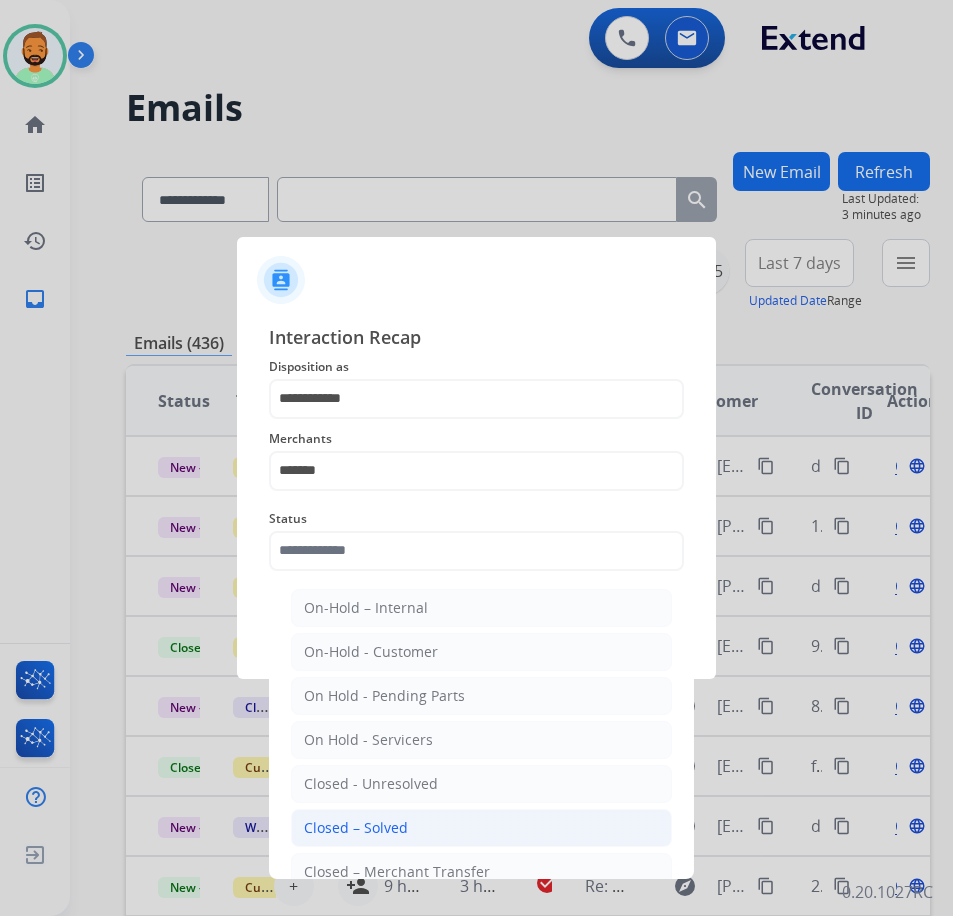 click on "Closed – Solved" 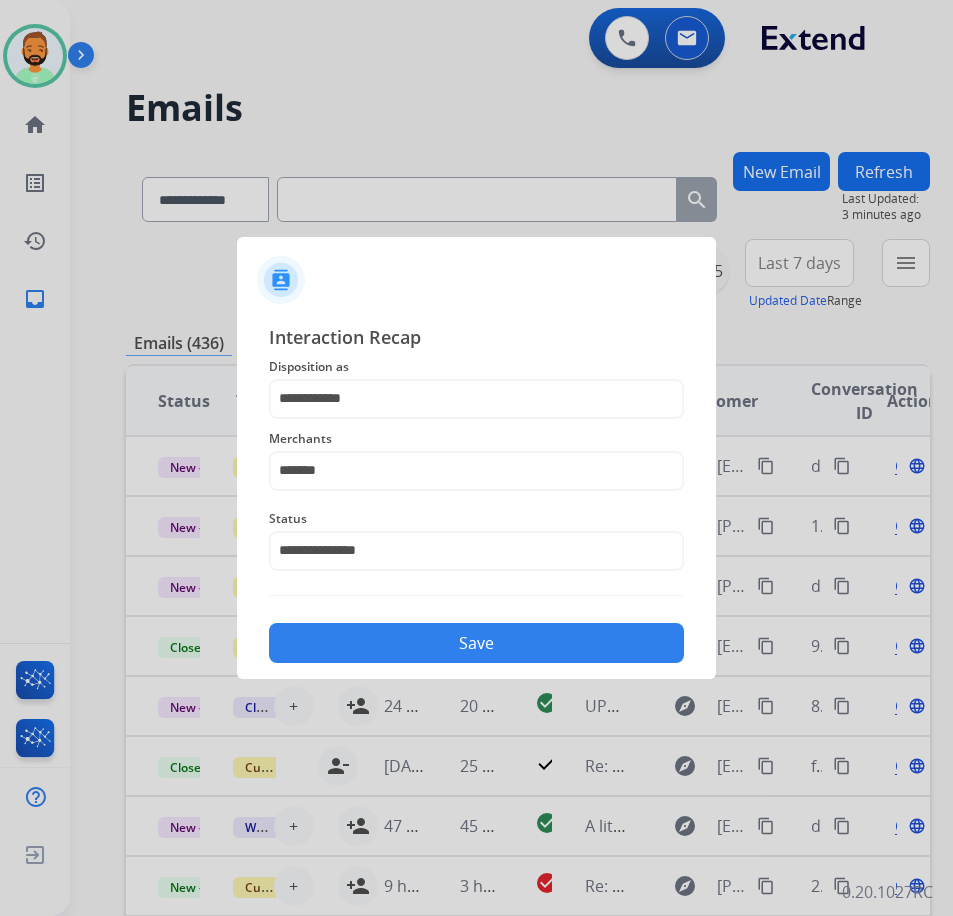 click on "Save" 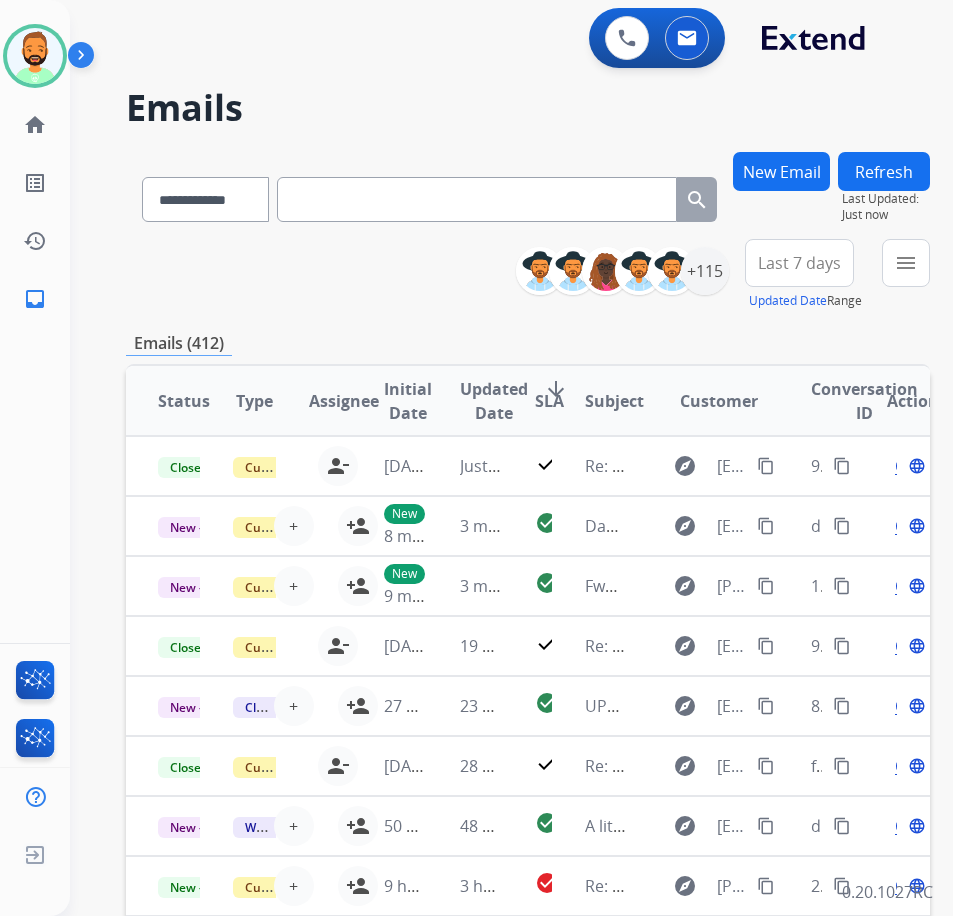 click on "Last 7 days" at bounding box center [799, 263] 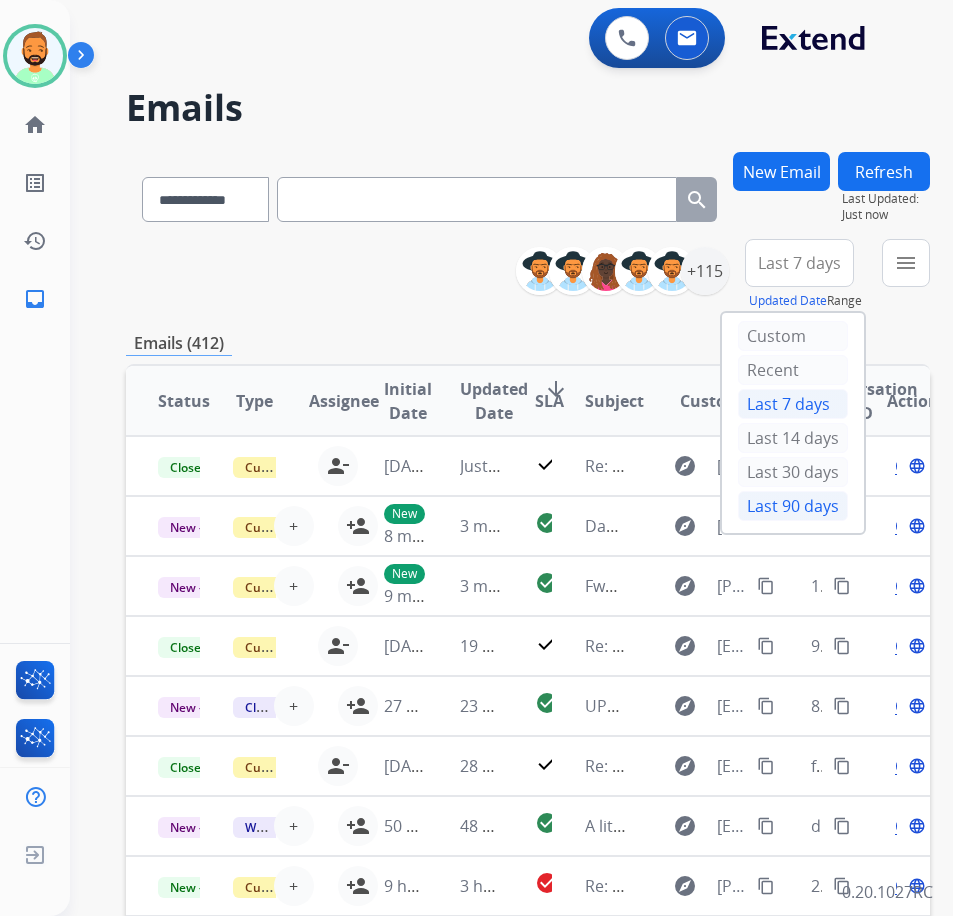 click on "Last 90 days" at bounding box center [793, 506] 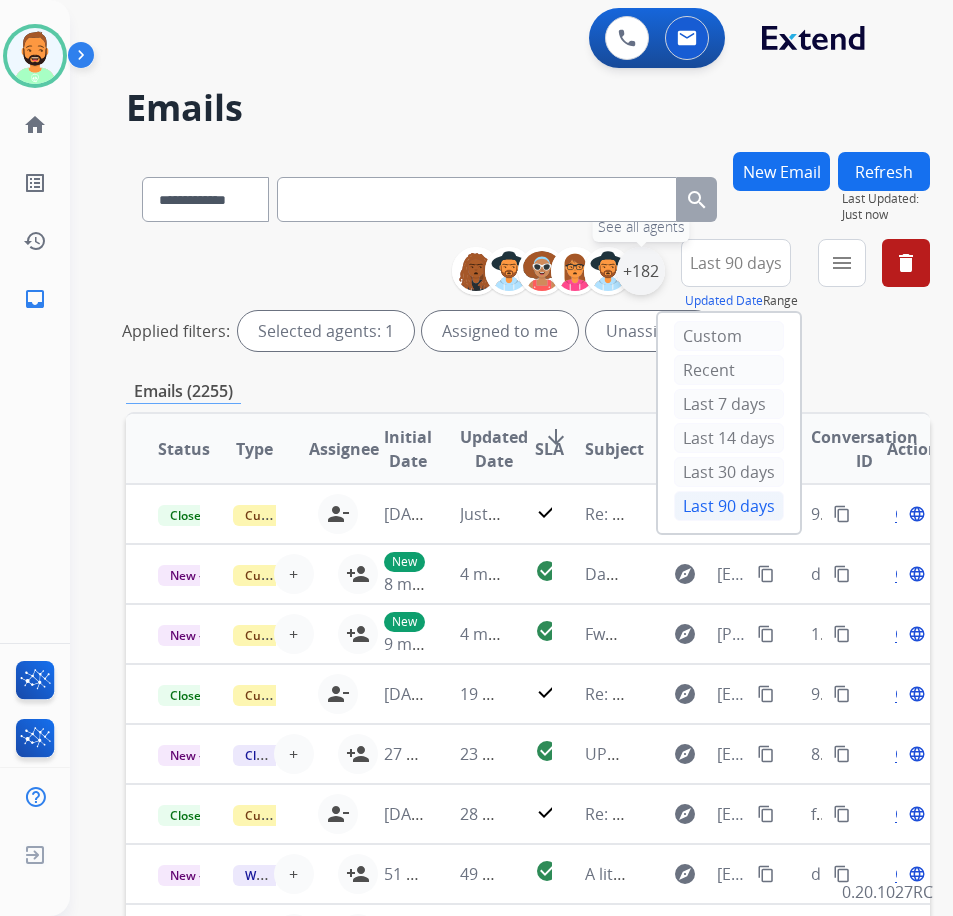 click on "+182" at bounding box center (641, 271) 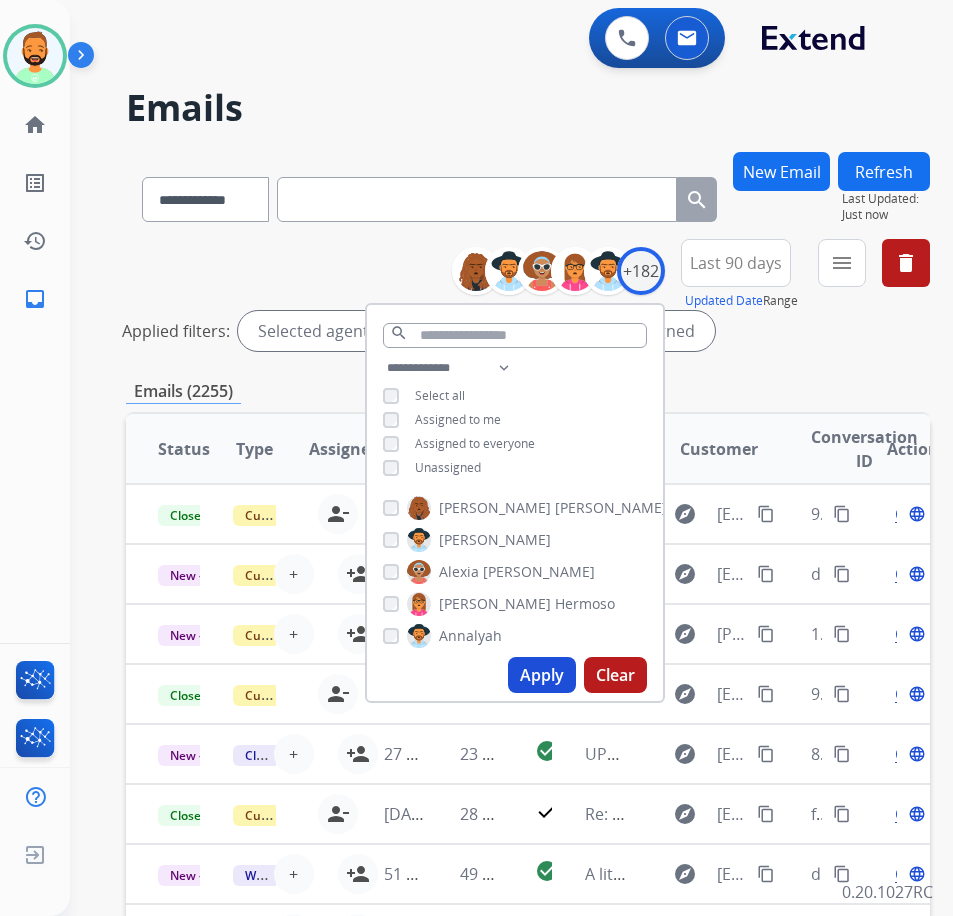 click on "**********" at bounding box center (515, 420) 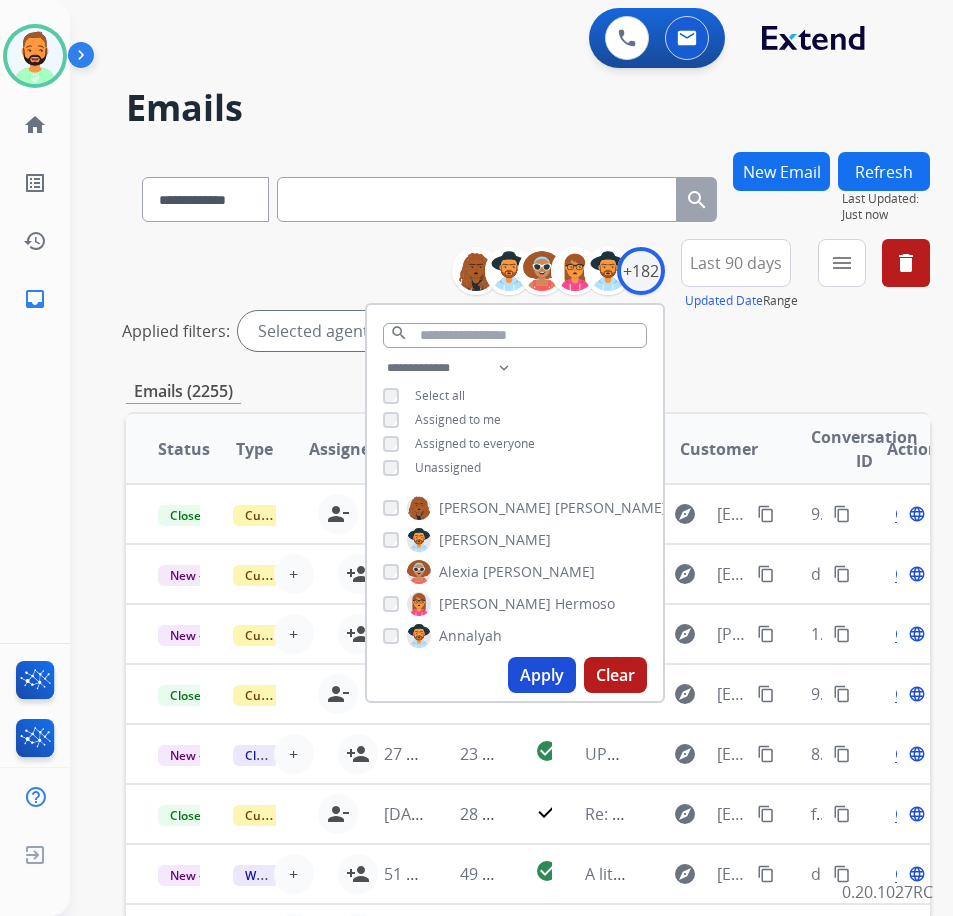 click on "Apply" at bounding box center [542, 675] 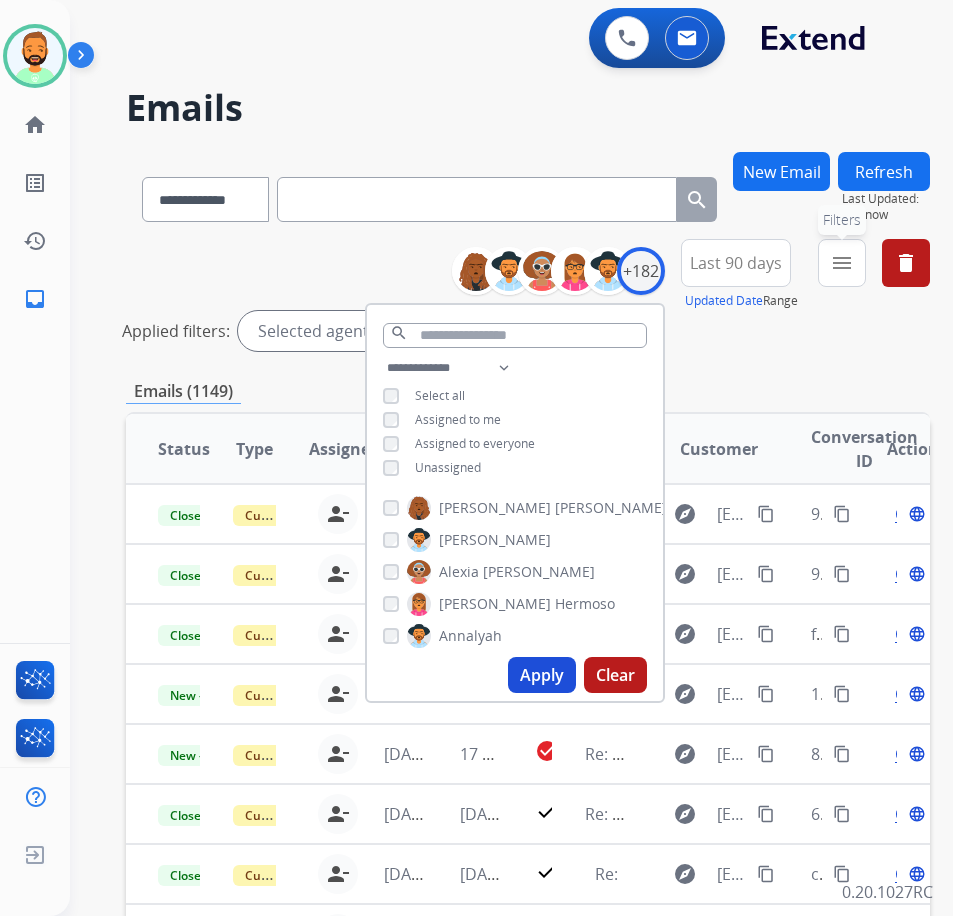 click on "menu" at bounding box center [842, 263] 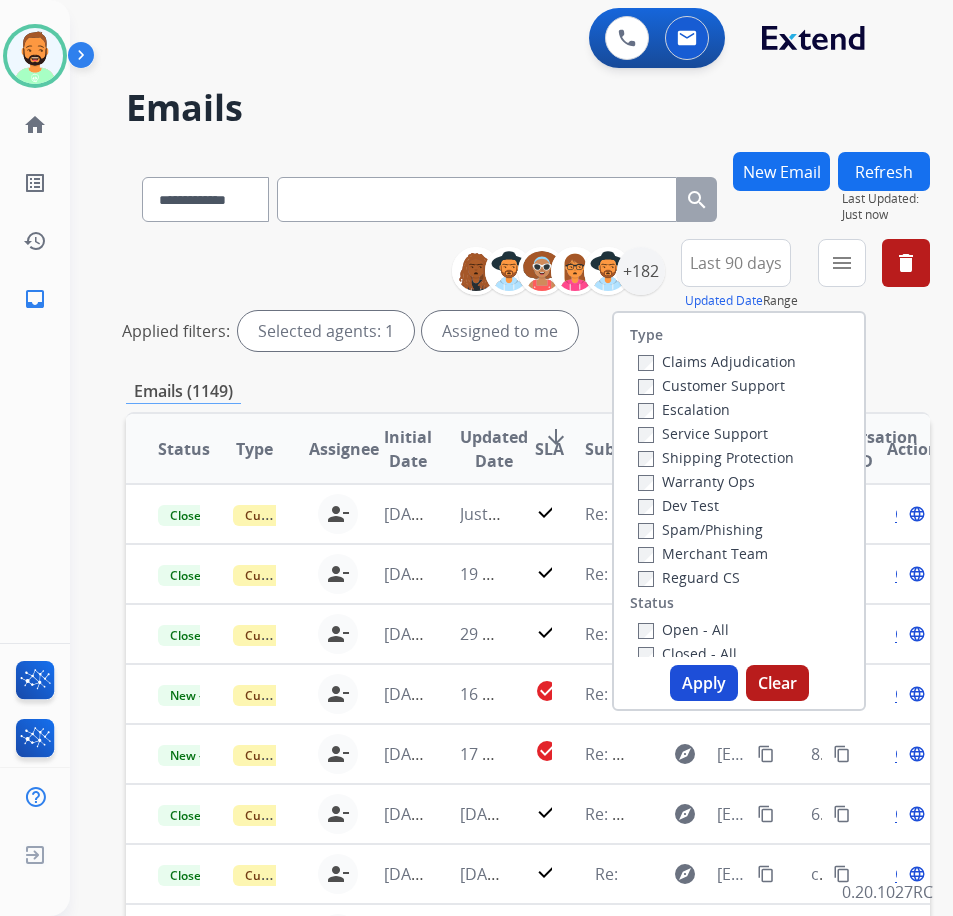 click on "Customer Support" at bounding box center [711, 385] 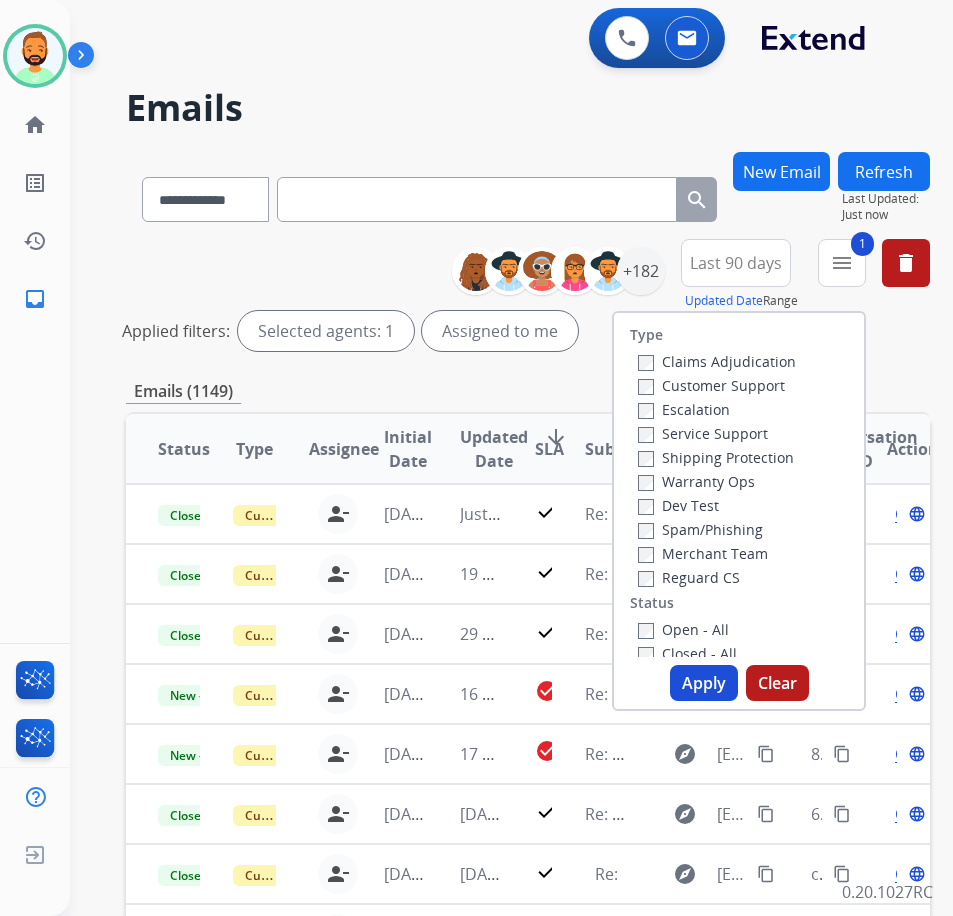 click on "Shipping Protection" at bounding box center (716, 457) 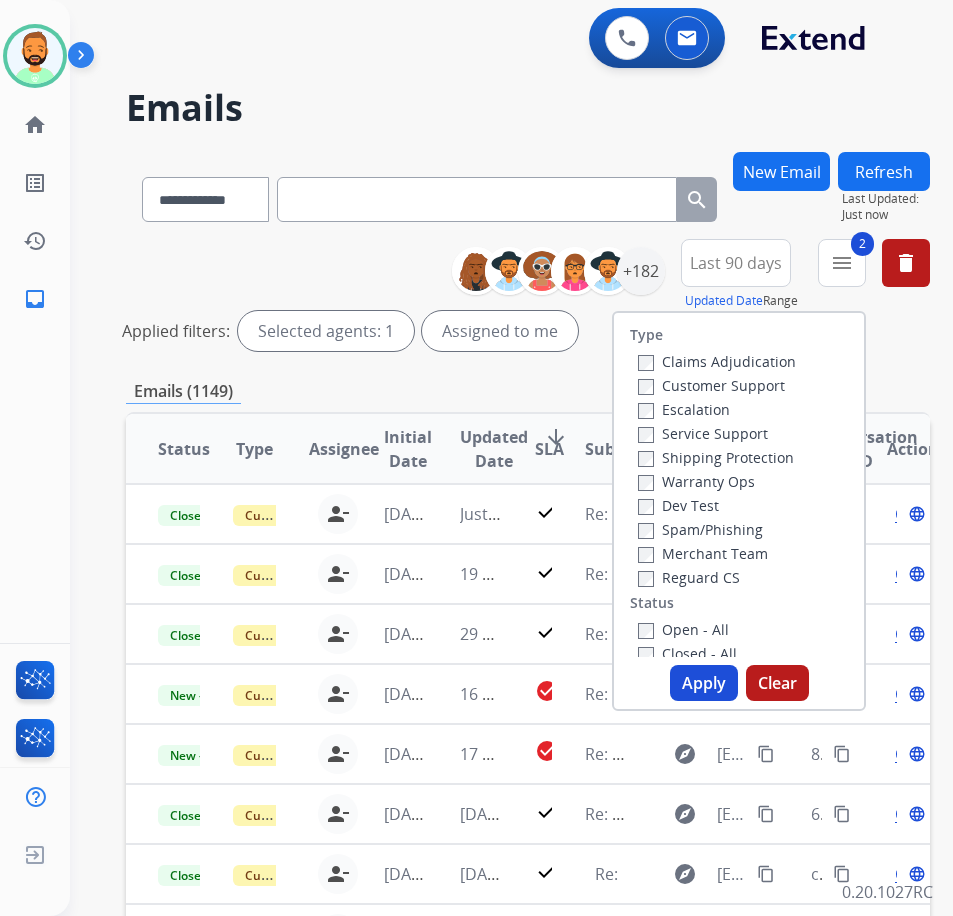 click on "Open - All" at bounding box center (683, 629) 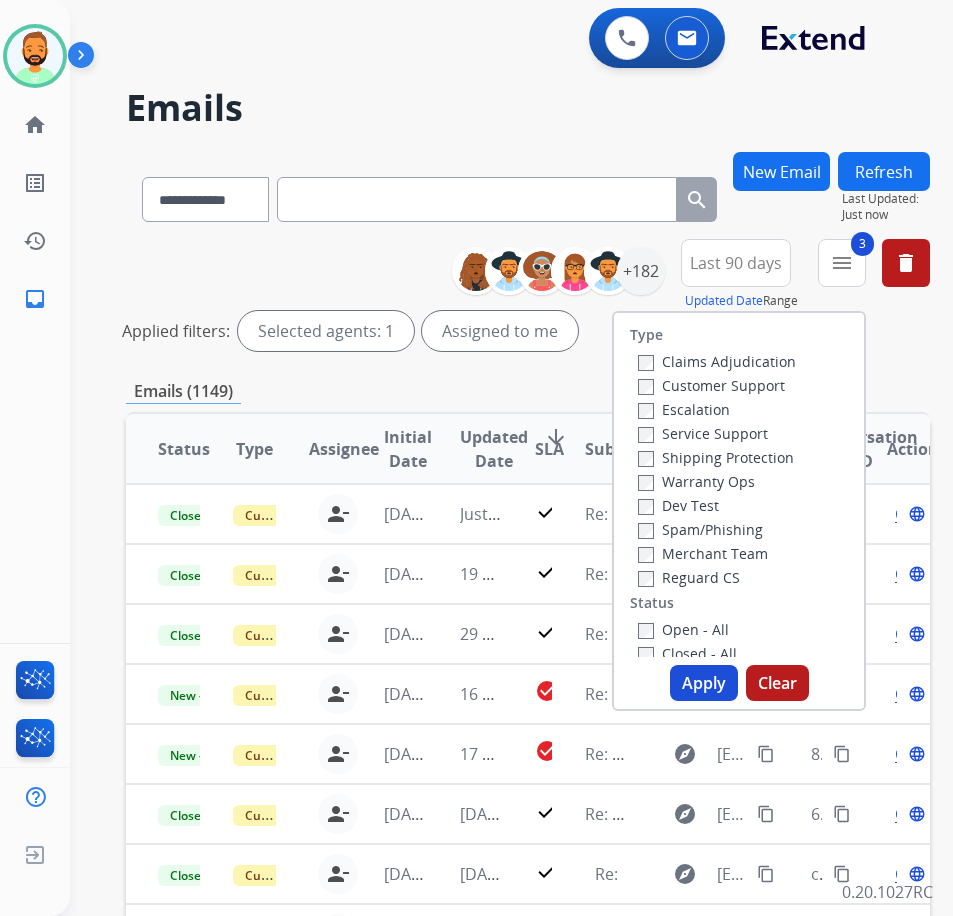 click on "Apply" at bounding box center (704, 683) 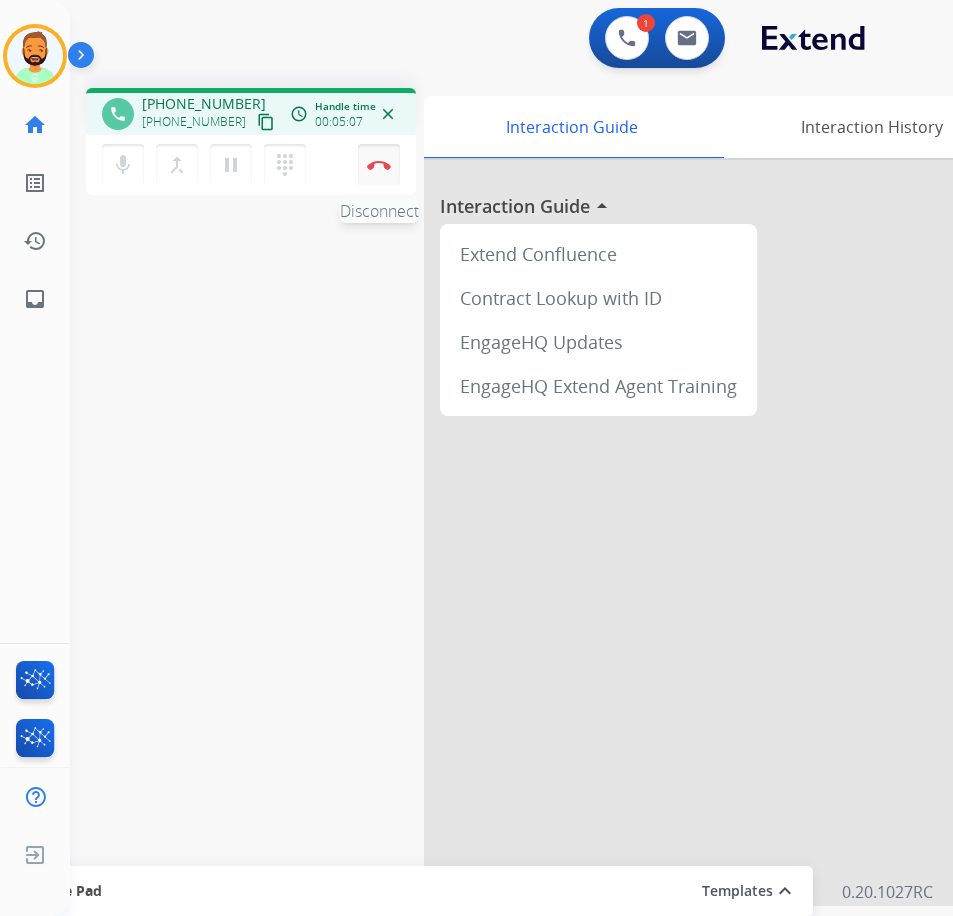 click at bounding box center (379, 165) 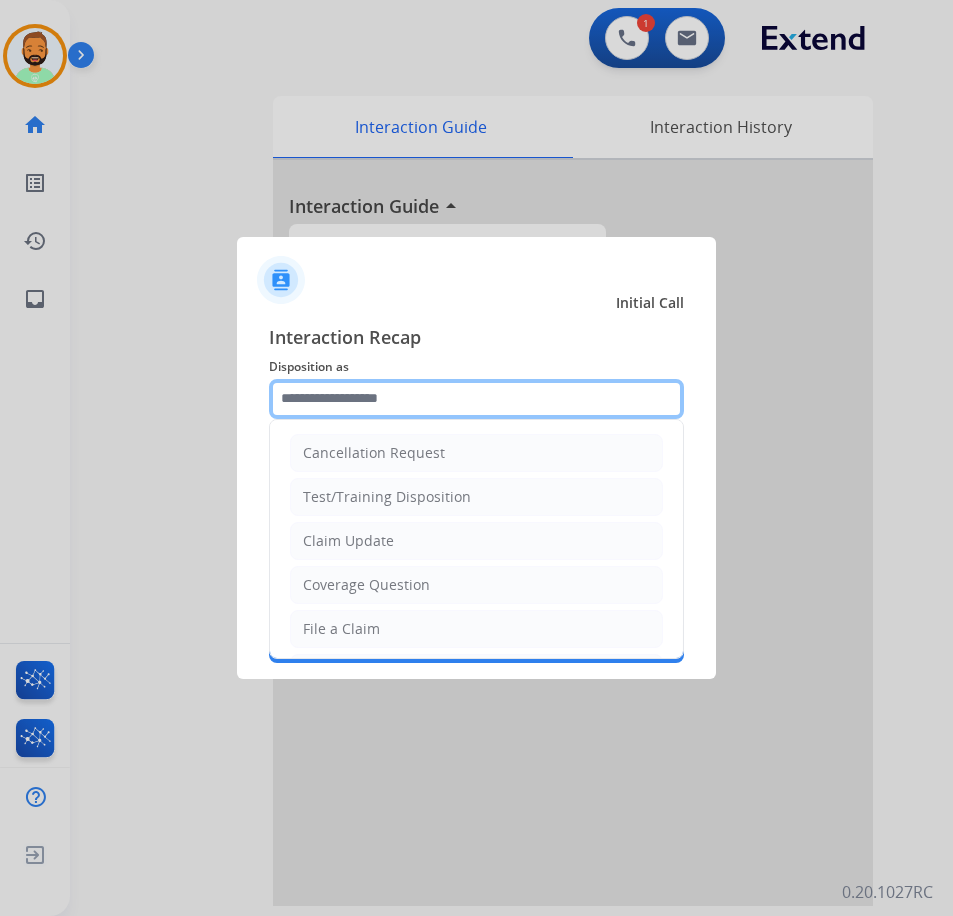 click 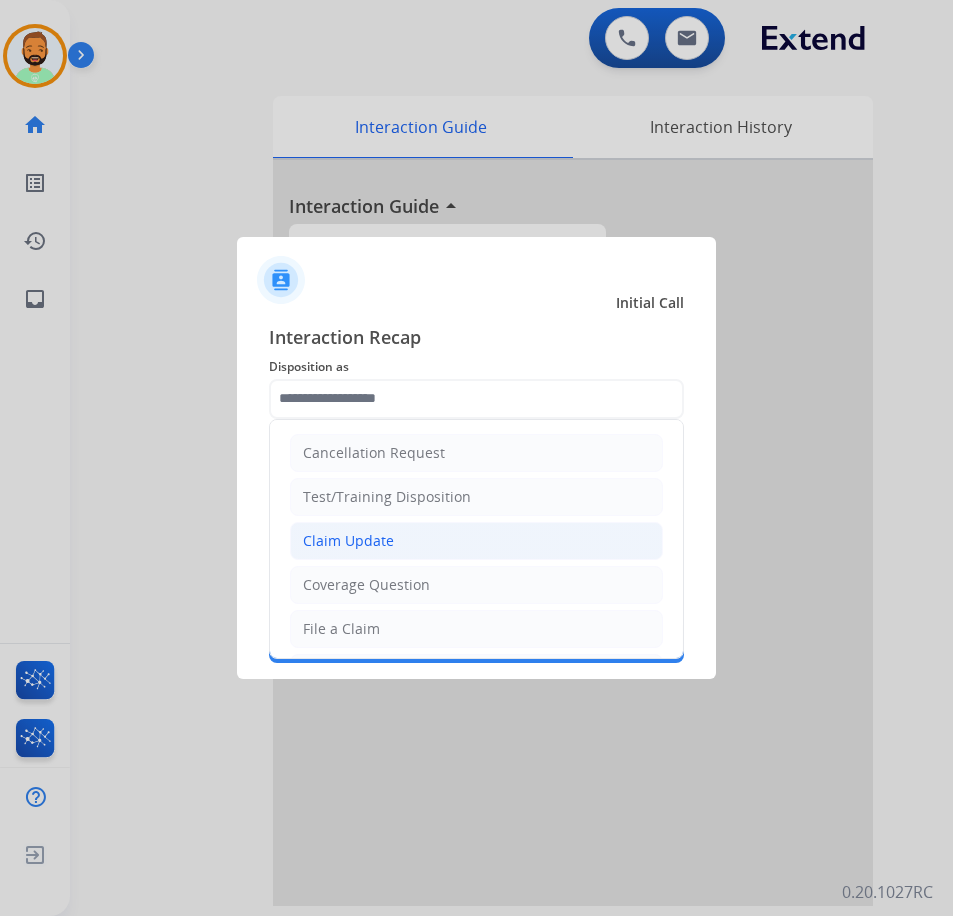 click on "Claim Update" 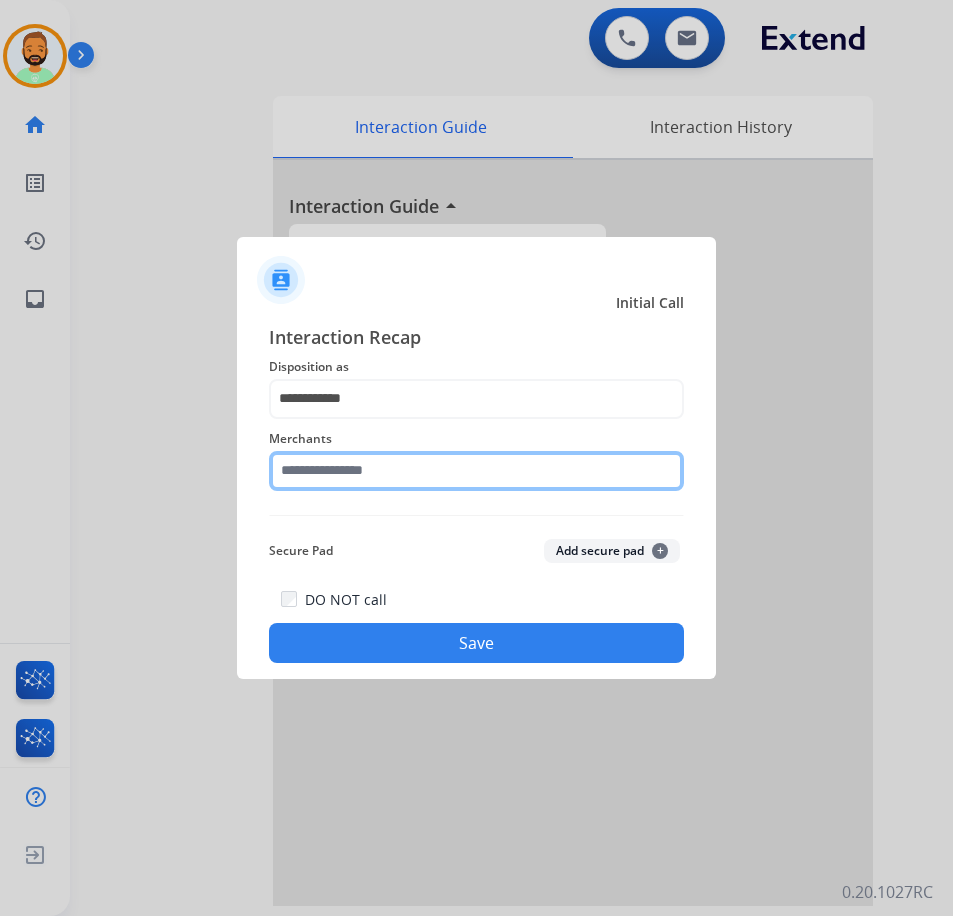 click 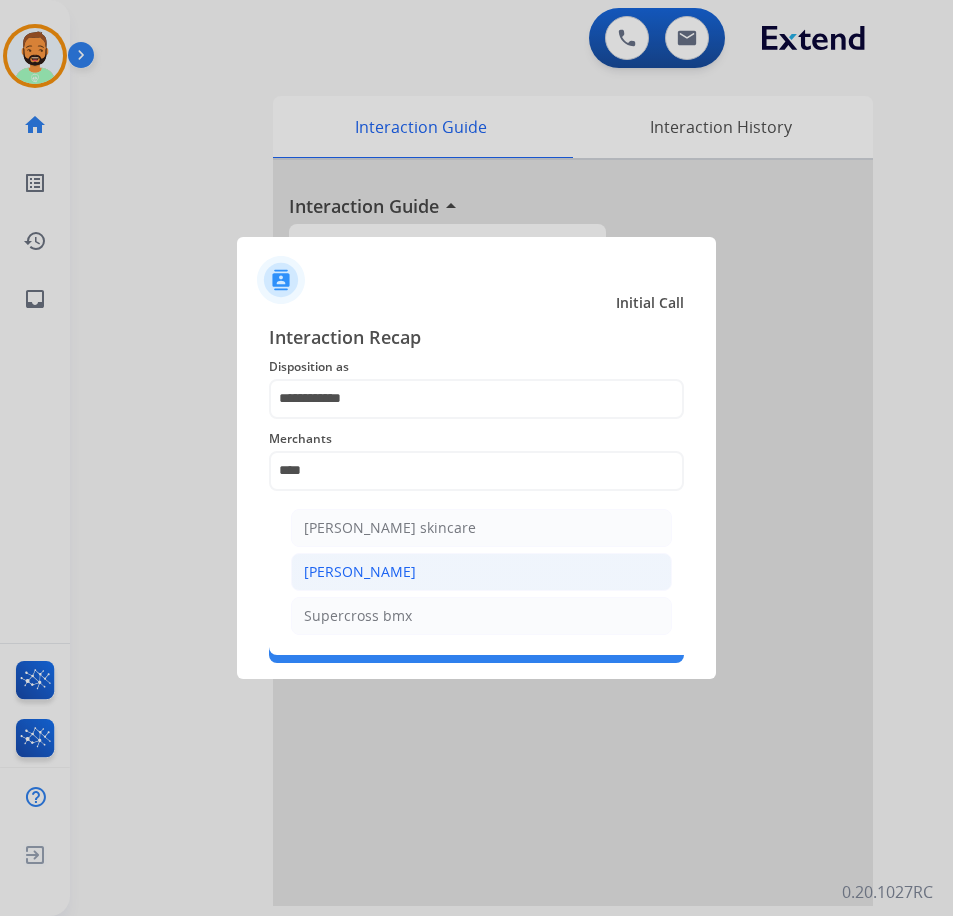 click on "[PERSON_NAME]" 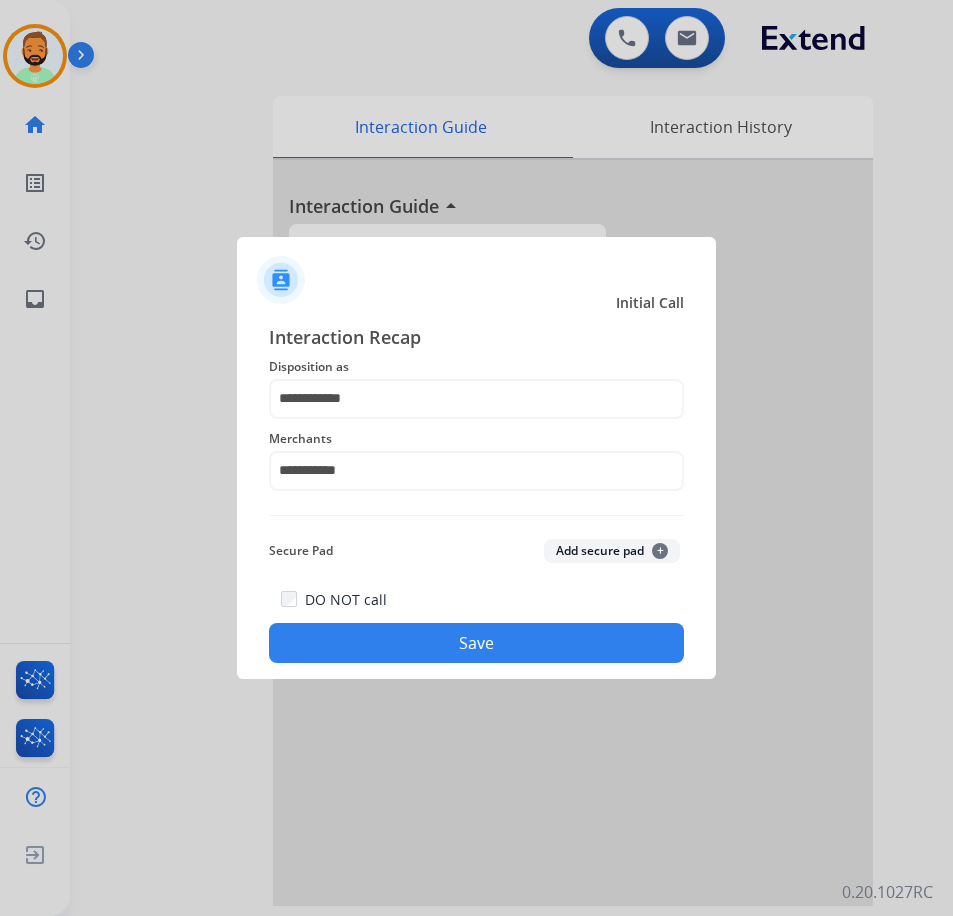 click on "Save" 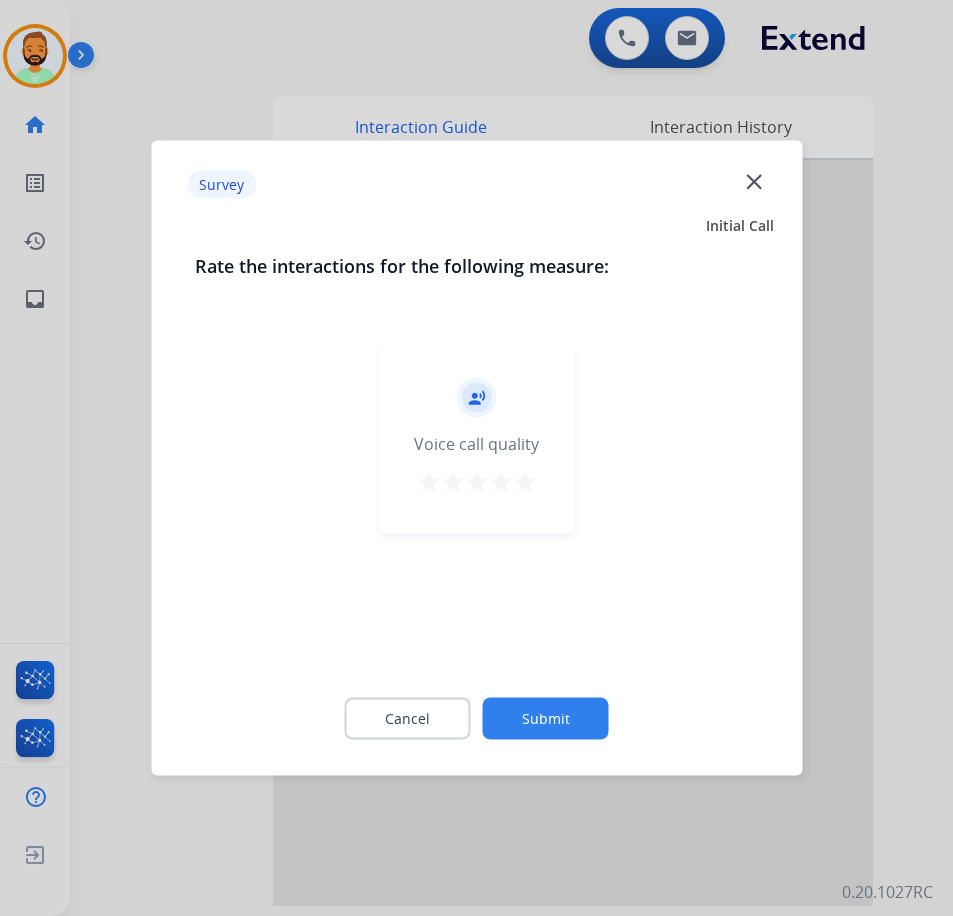click on "Submit" 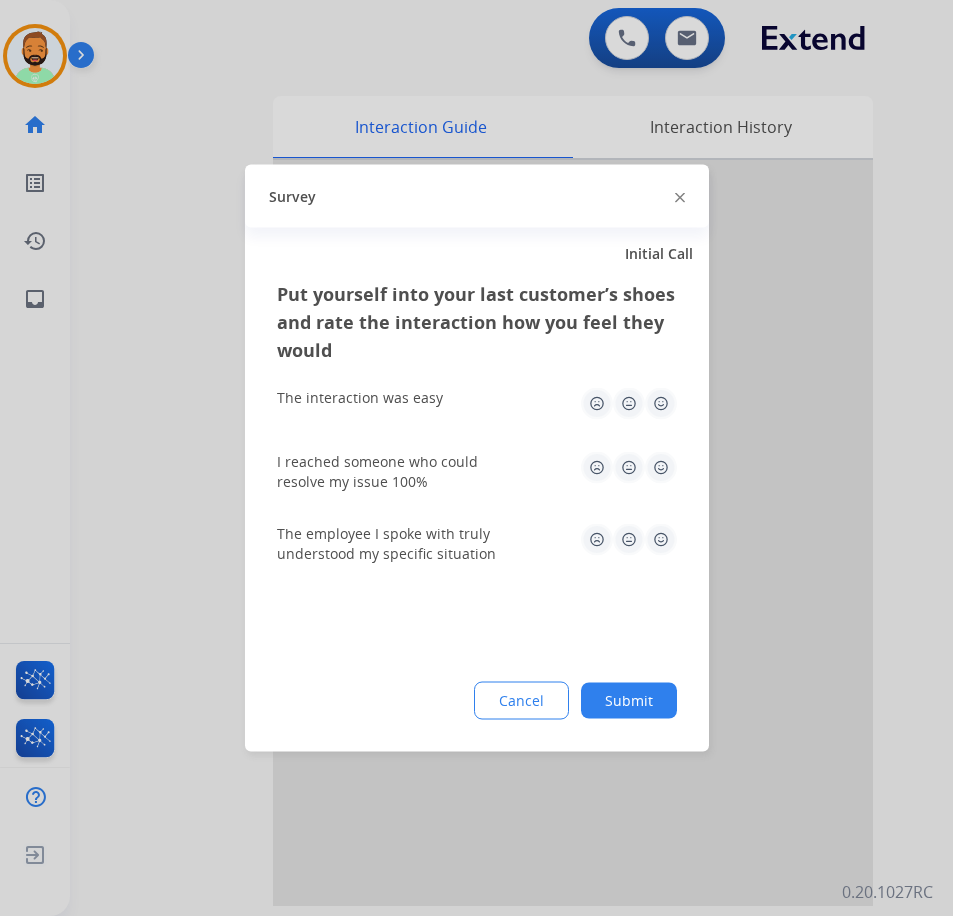 click on "Submit" 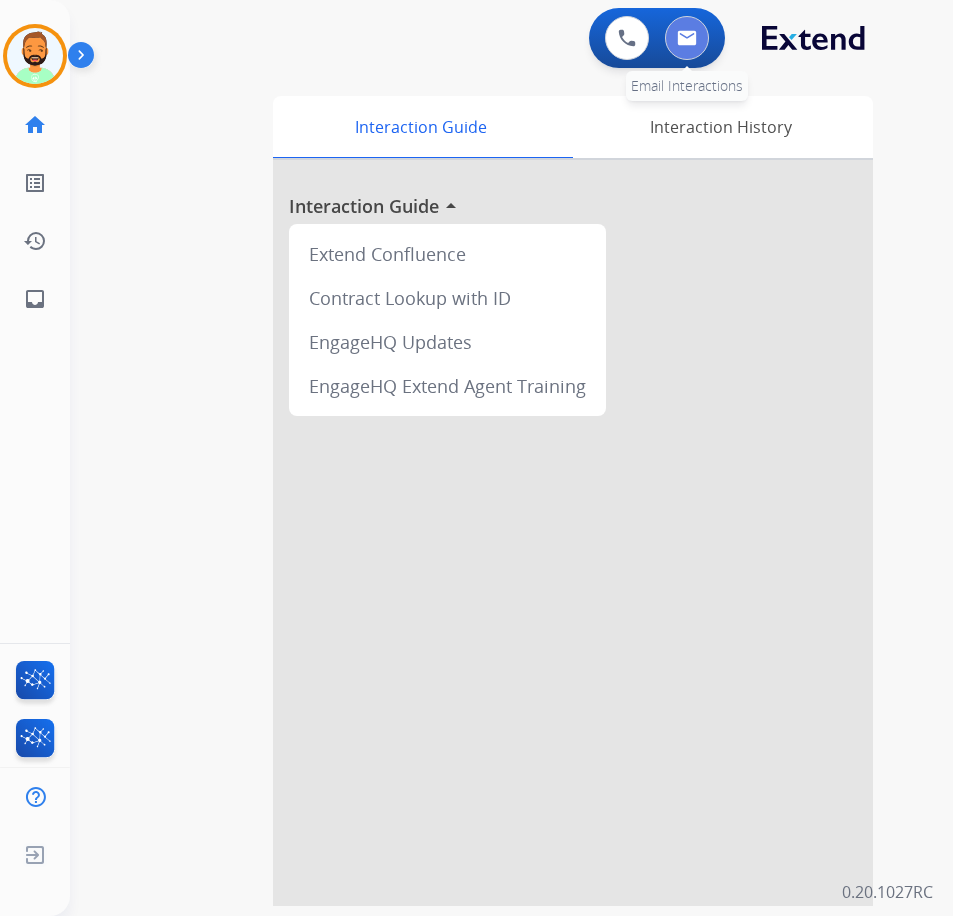 click at bounding box center [687, 38] 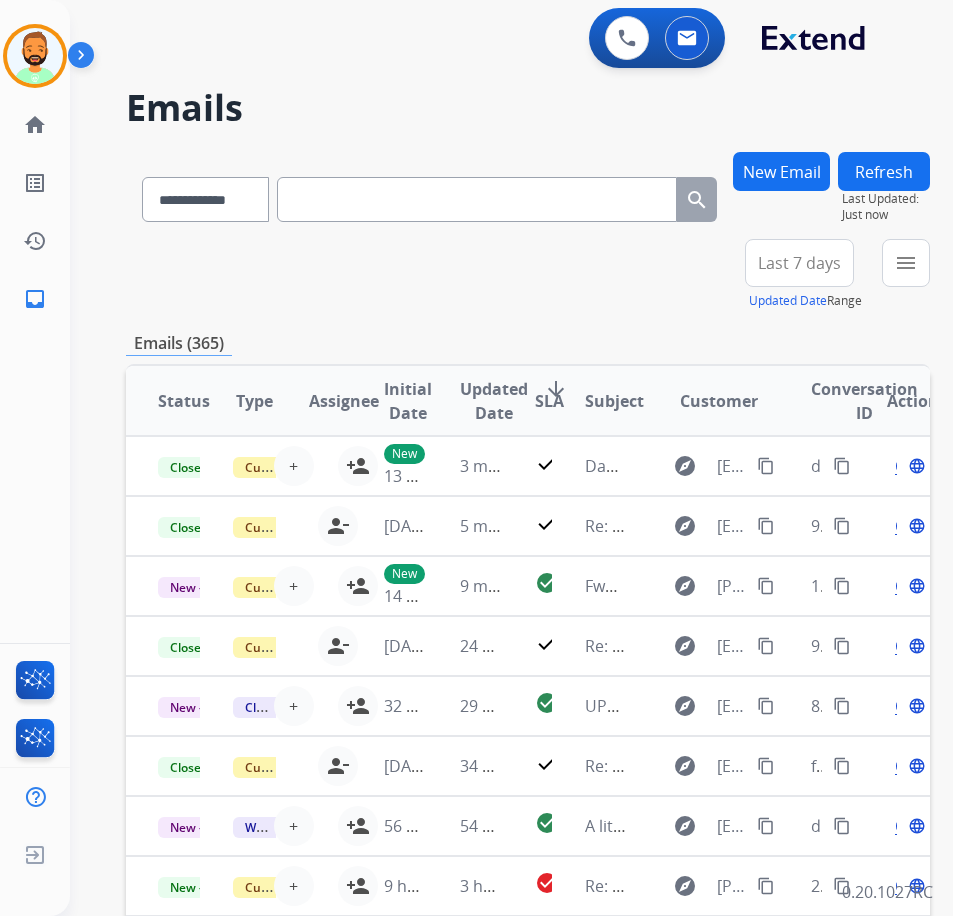 click on "Last 7 days" at bounding box center [799, 263] 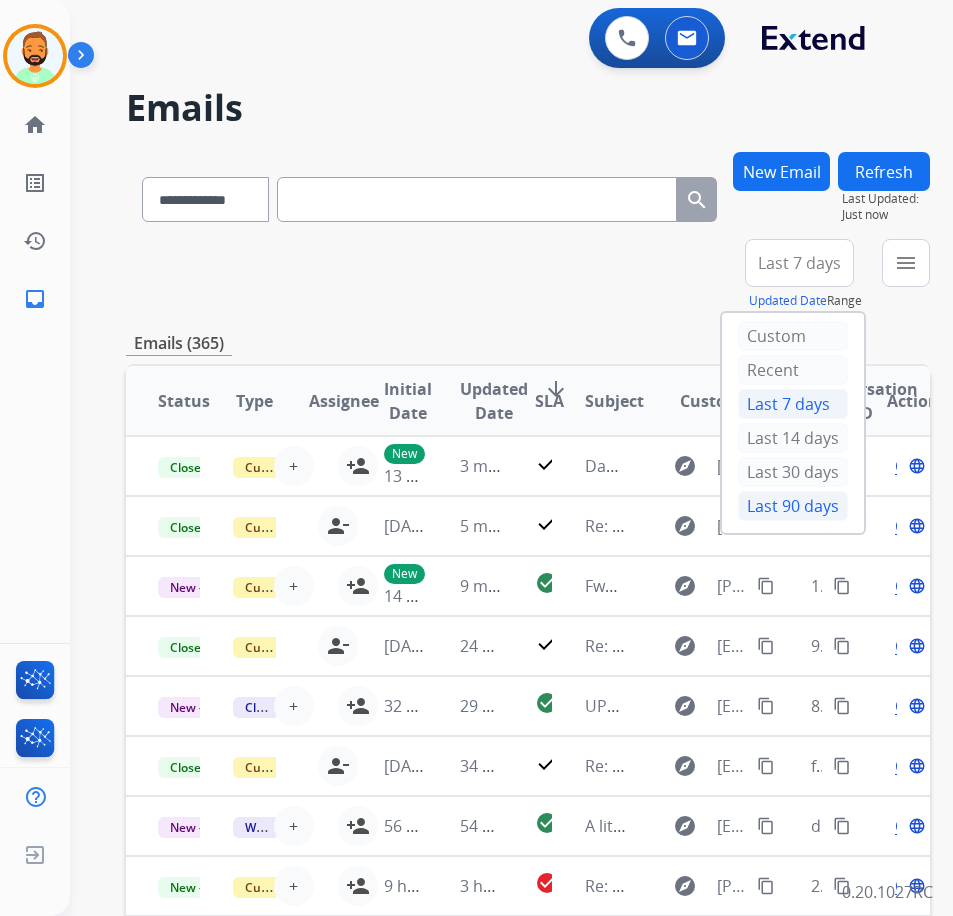 click on "Last 90 days" at bounding box center (793, 506) 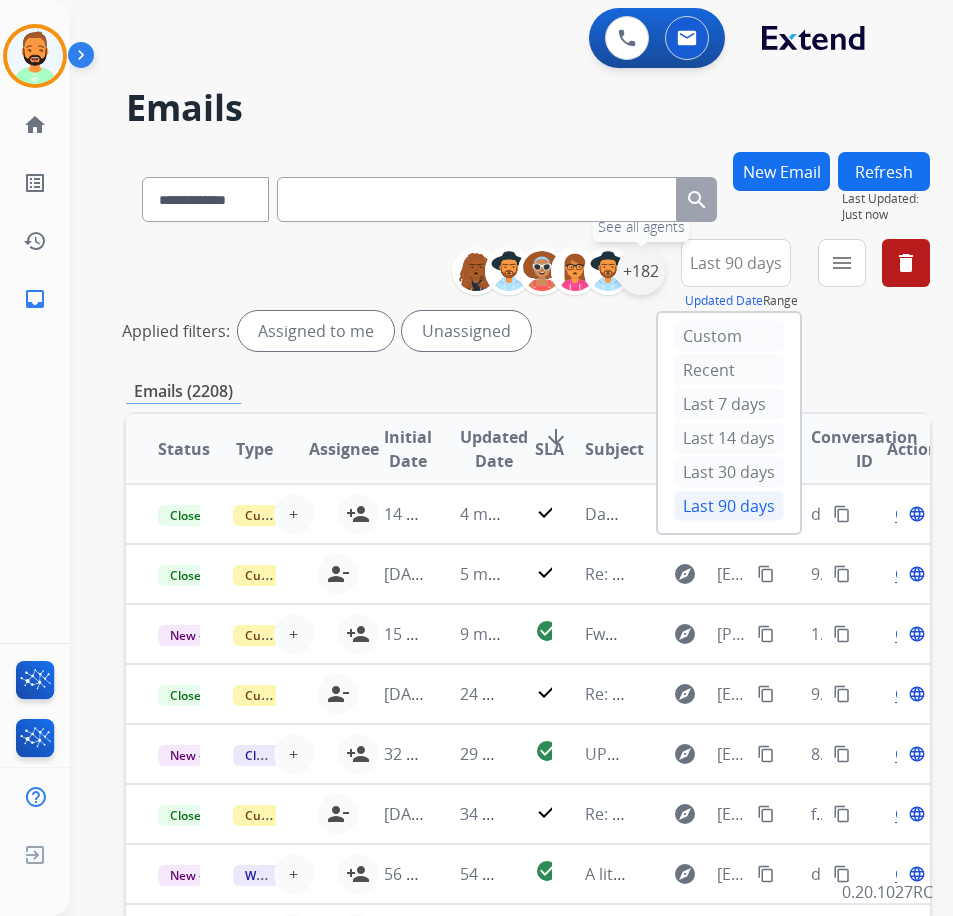 click on "+182" at bounding box center [641, 271] 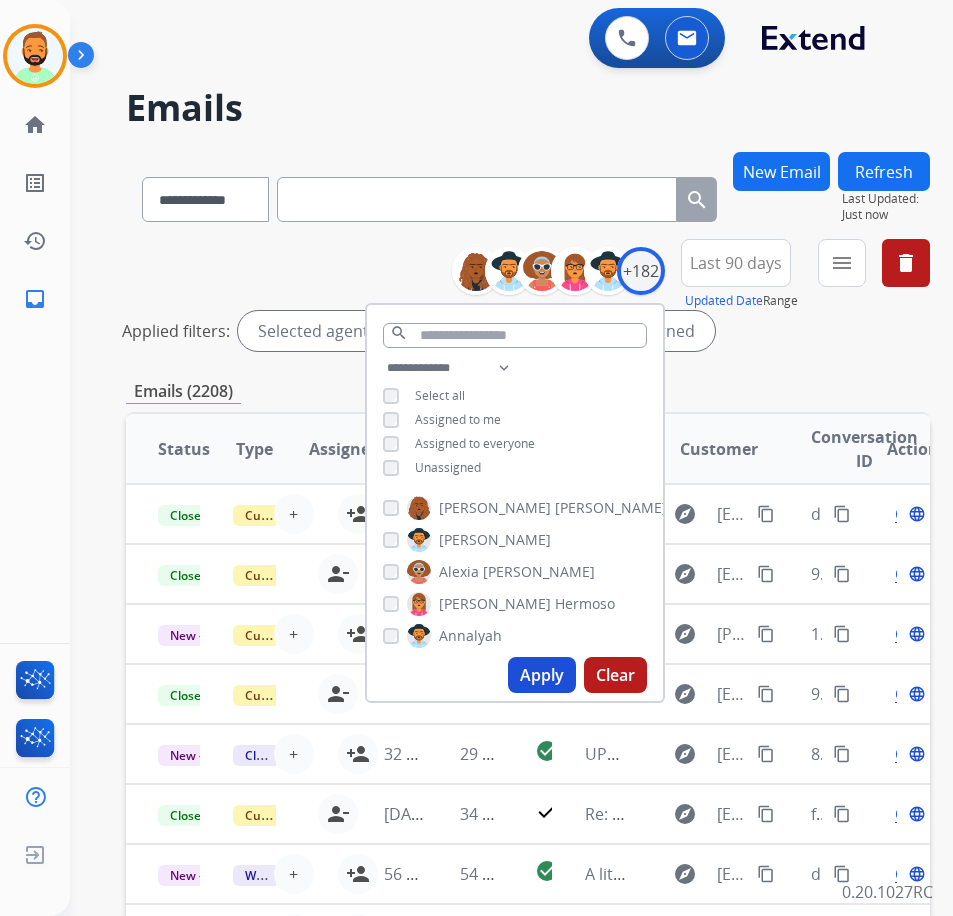 click on "Unassigned" at bounding box center (448, 467) 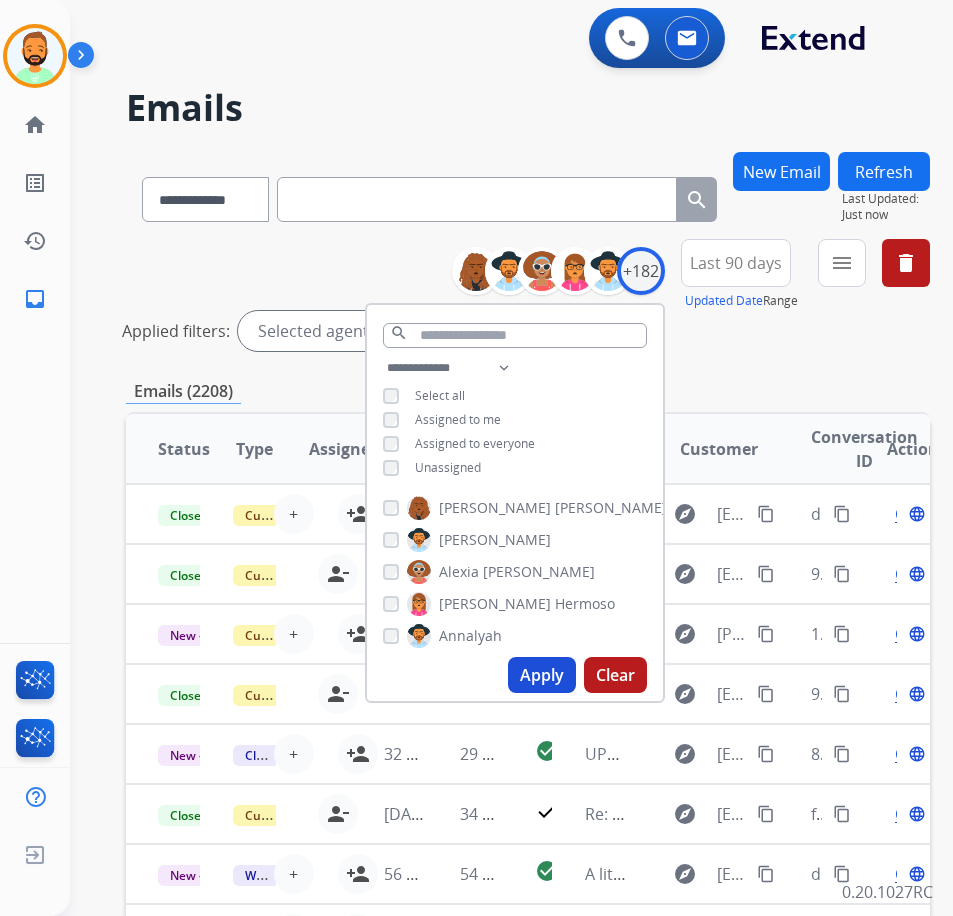click on "Apply" at bounding box center [542, 675] 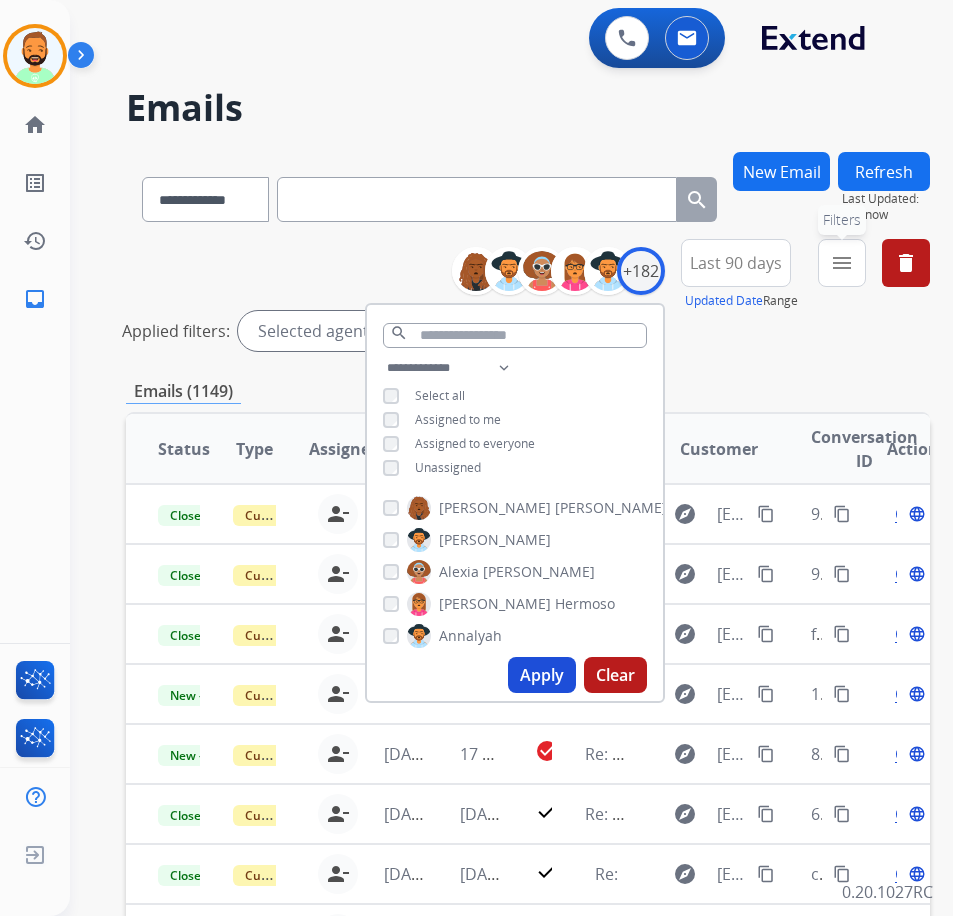 click on "menu" at bounding box center [842, 263] 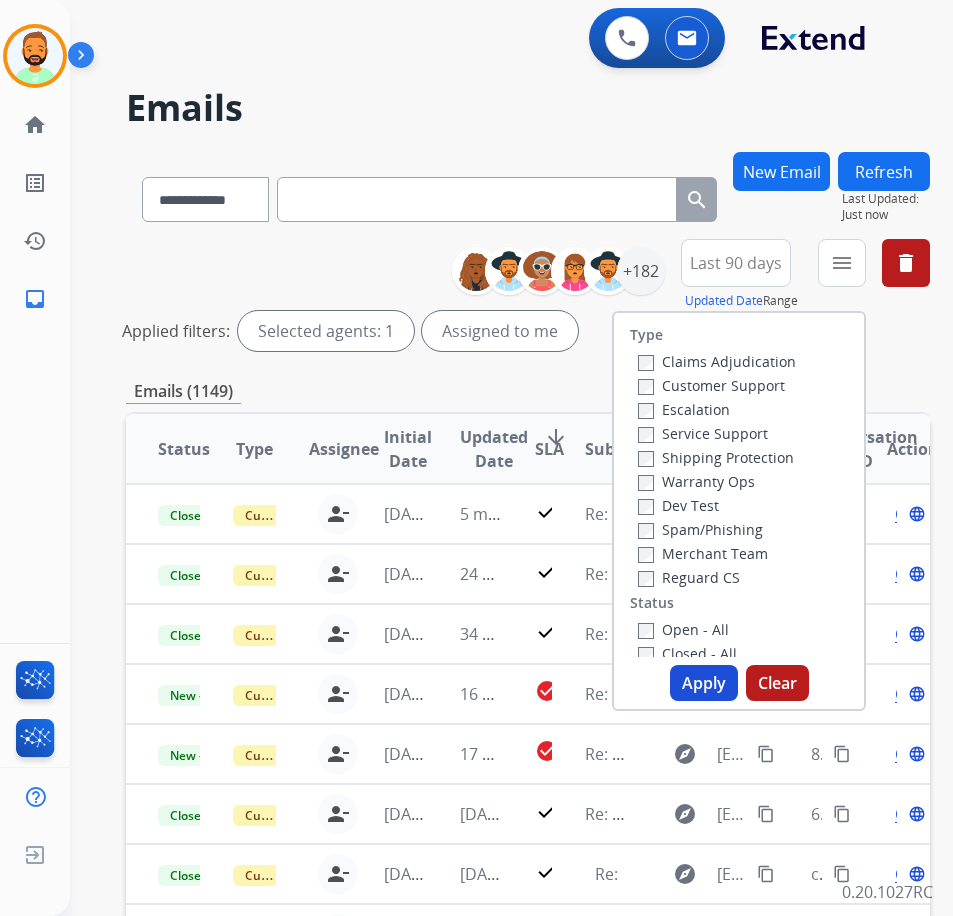 click on "Customer Support" at bounding box center [711, 385] 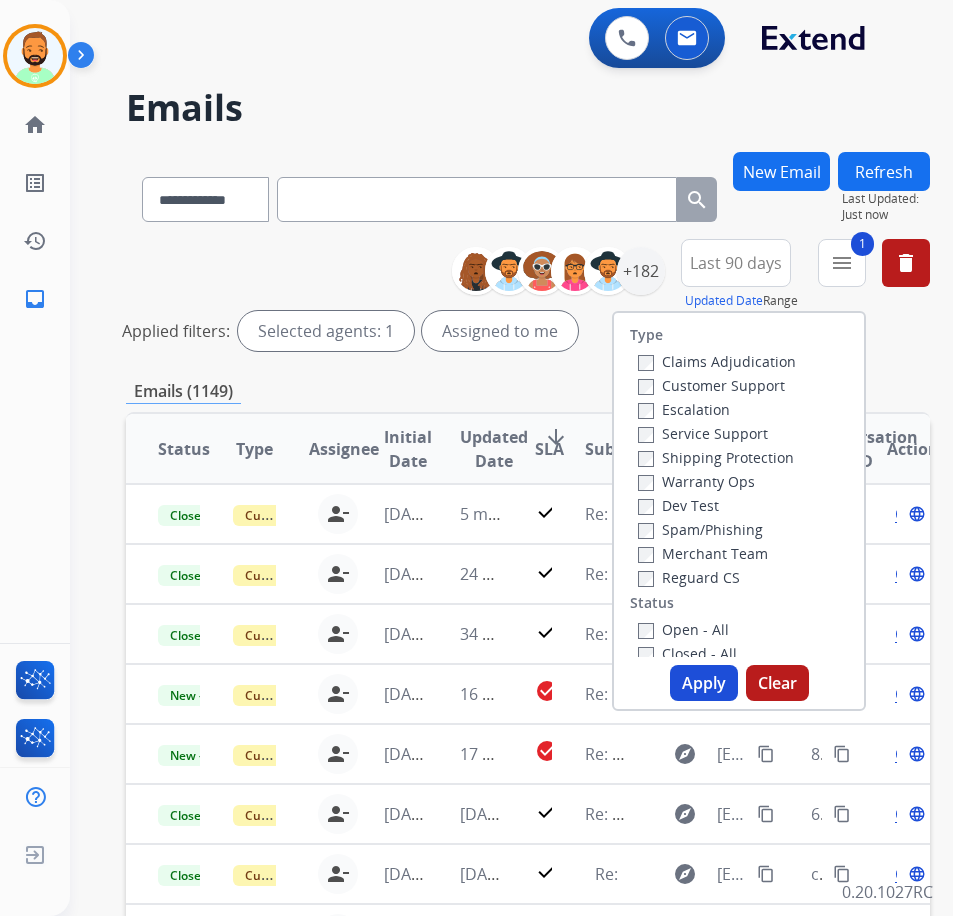 click on "Shipping Protection" at bounding box center (716, 457) 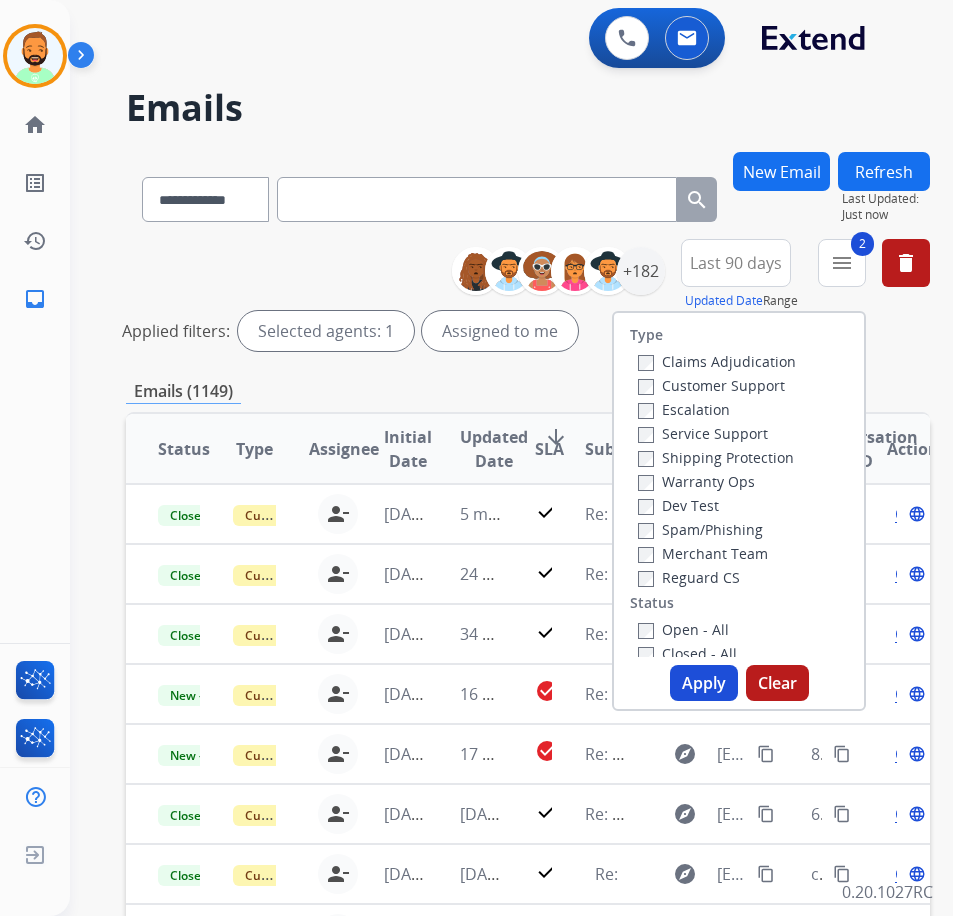 click on "Type  Claims Adjudication   Customer Support   Escalation   Service Support   Shipping Protection   Warranty Ops   Dev Test   Spam/Phishing   Merchant Team   Reguard CS  Status  Open - All   Closed - All   New - Initial   New - Reply   On-hold – Internal   On-hold - Customer   On Hold - Pending Parts   On Hold - Servicers   Closed - Unresolved   Closed – Solved   Closed – Merchant Transfer  SLA  Within SLA   Nearing SLA   Past SLA   Critical   On Hold   Closed  Processed  Migration   Webhook   Polling   [DOMAIN_NAME] (API)" at bounding box center [739, 485] 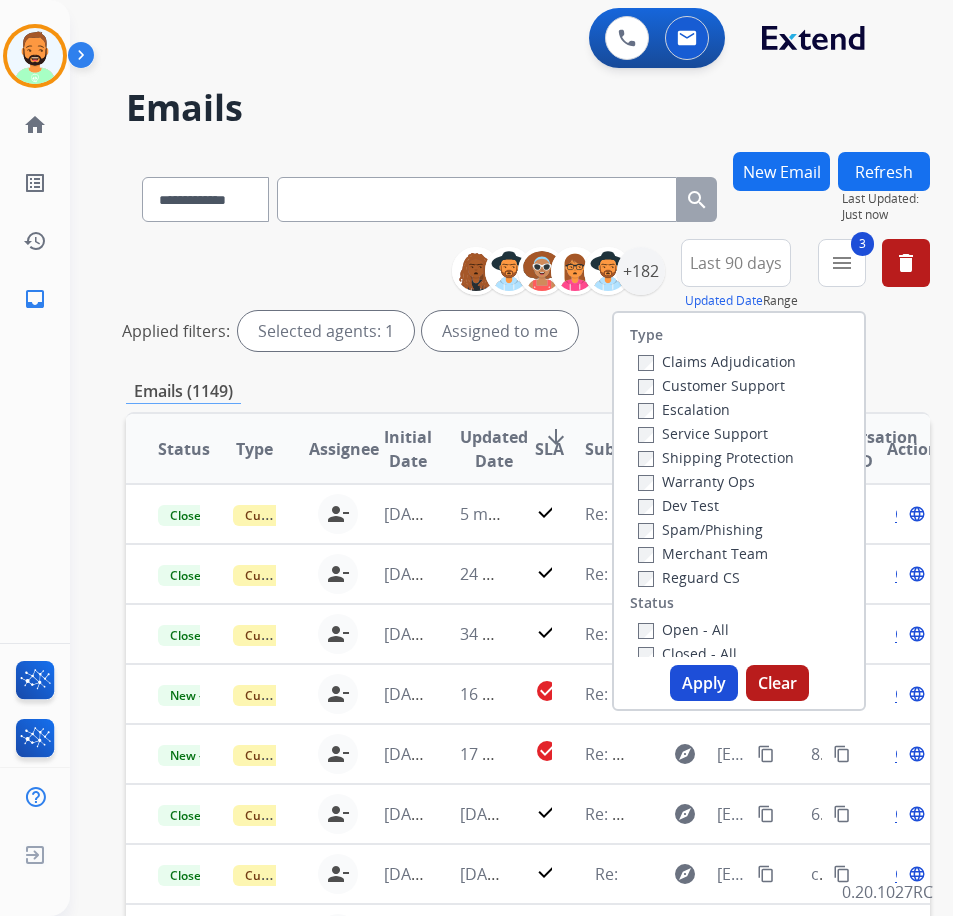 click on "Apply" at bounding box center (704, 683) 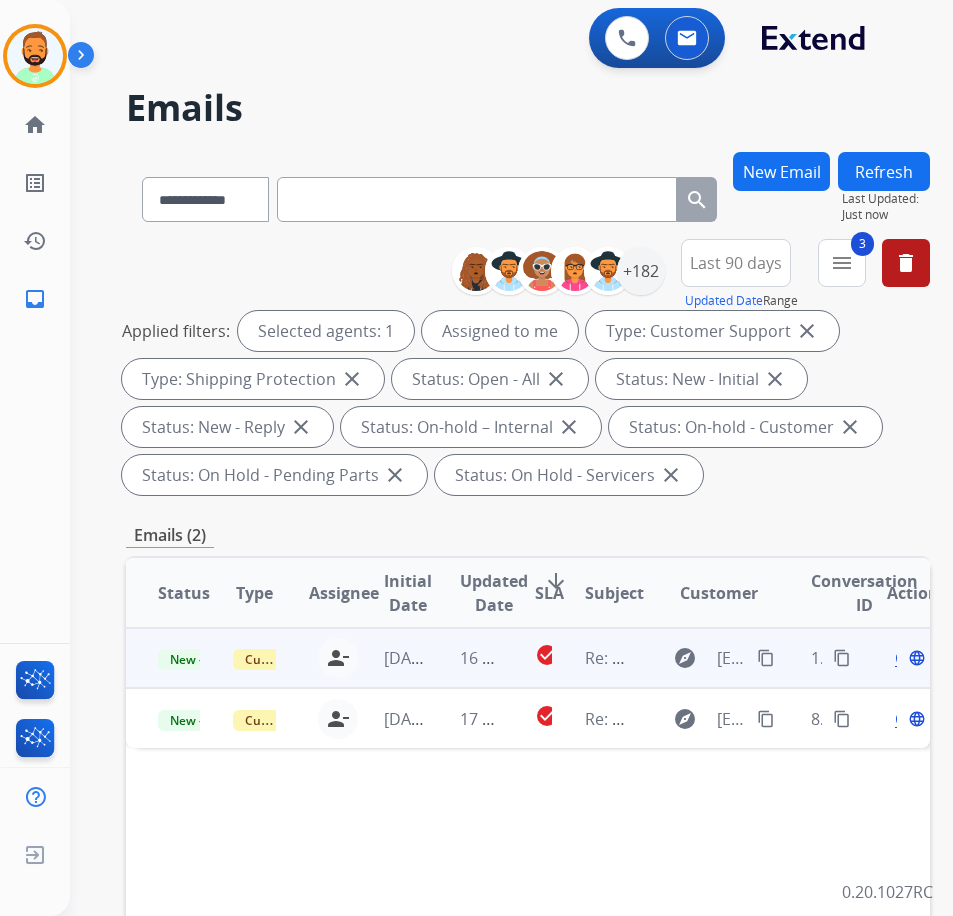 click on "16 hours ago" at bounding box center [465, 658] 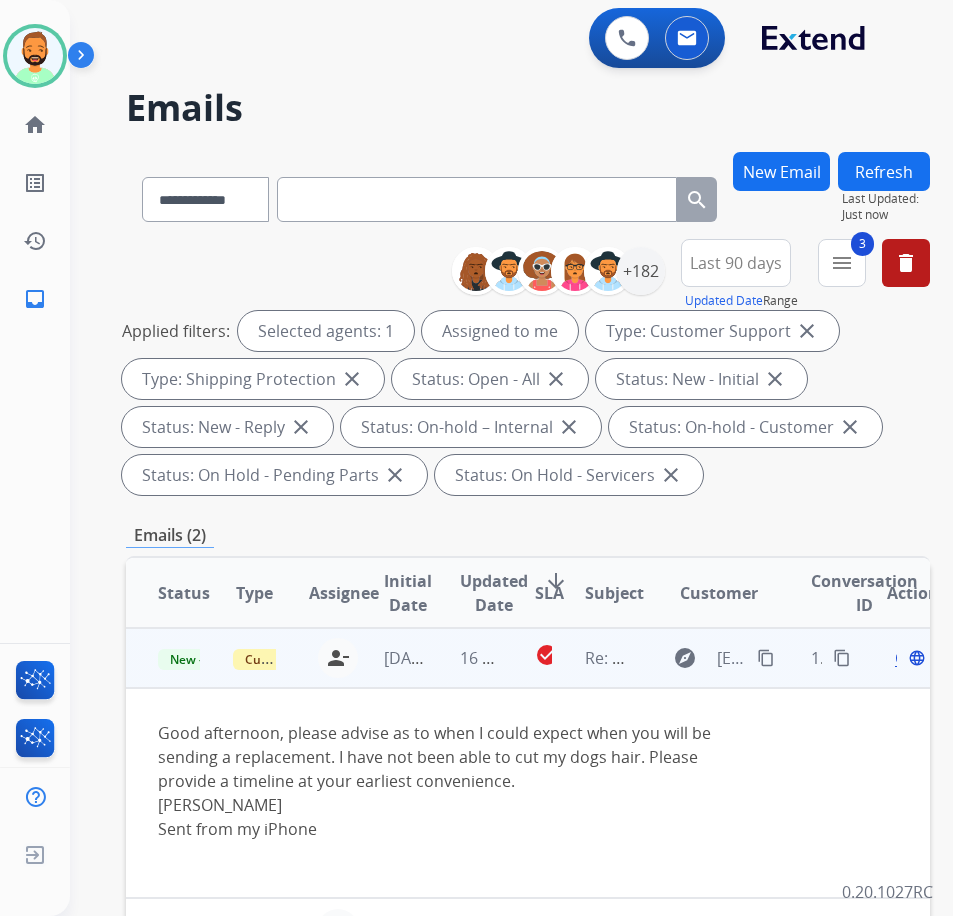 click on "content_copy" at bounding box center (766, 658) 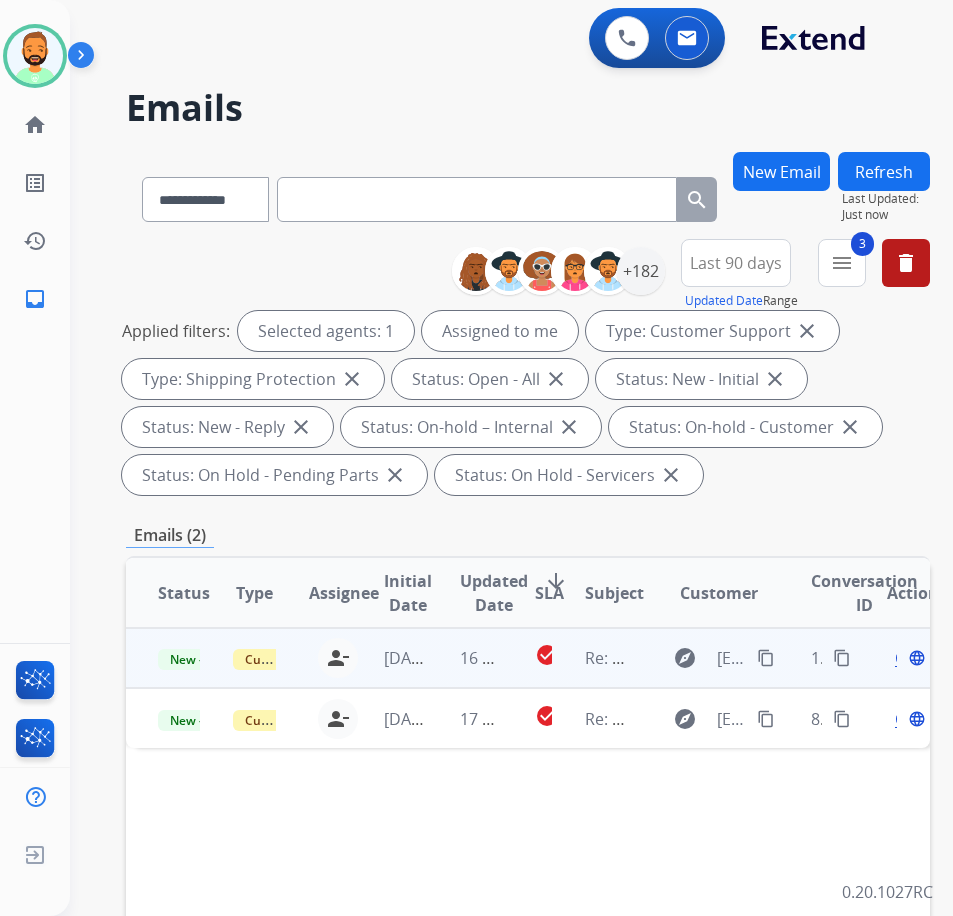 click on "Open" at bounding box center (915, 658) 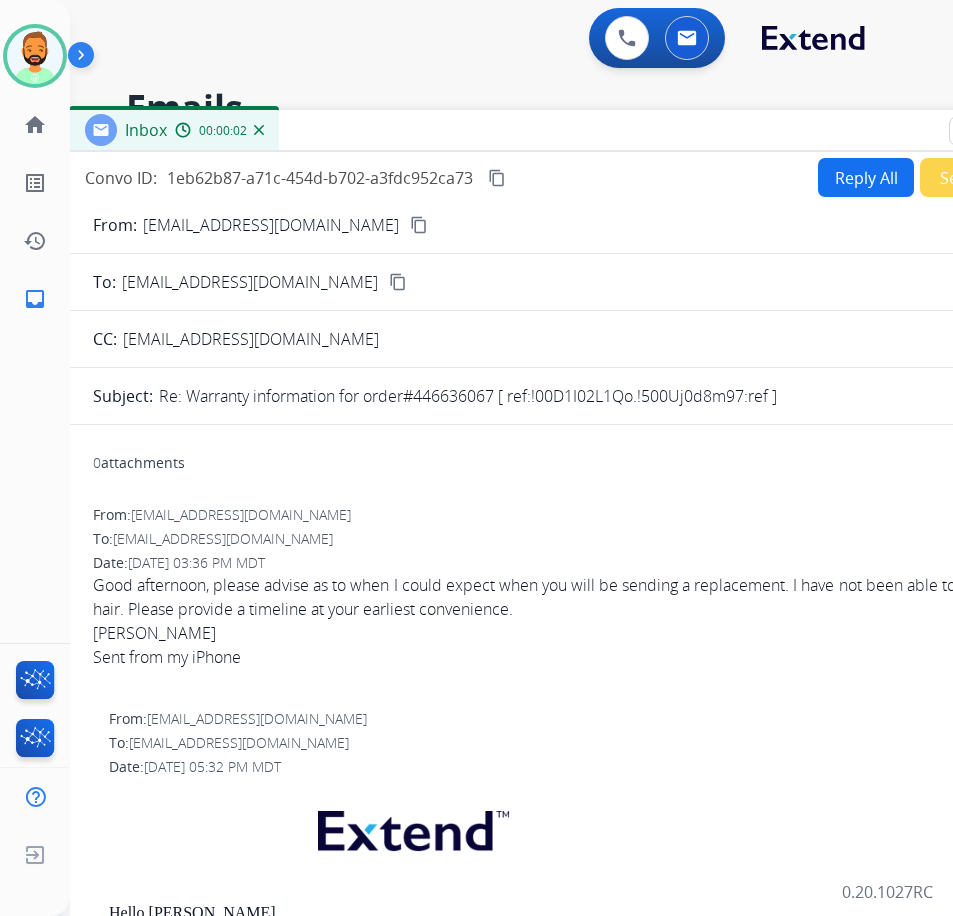 drag, startPoint x: 322, startPoint y: 146, endPoint x: 486, endPoint y: 134, distance: 164.43843 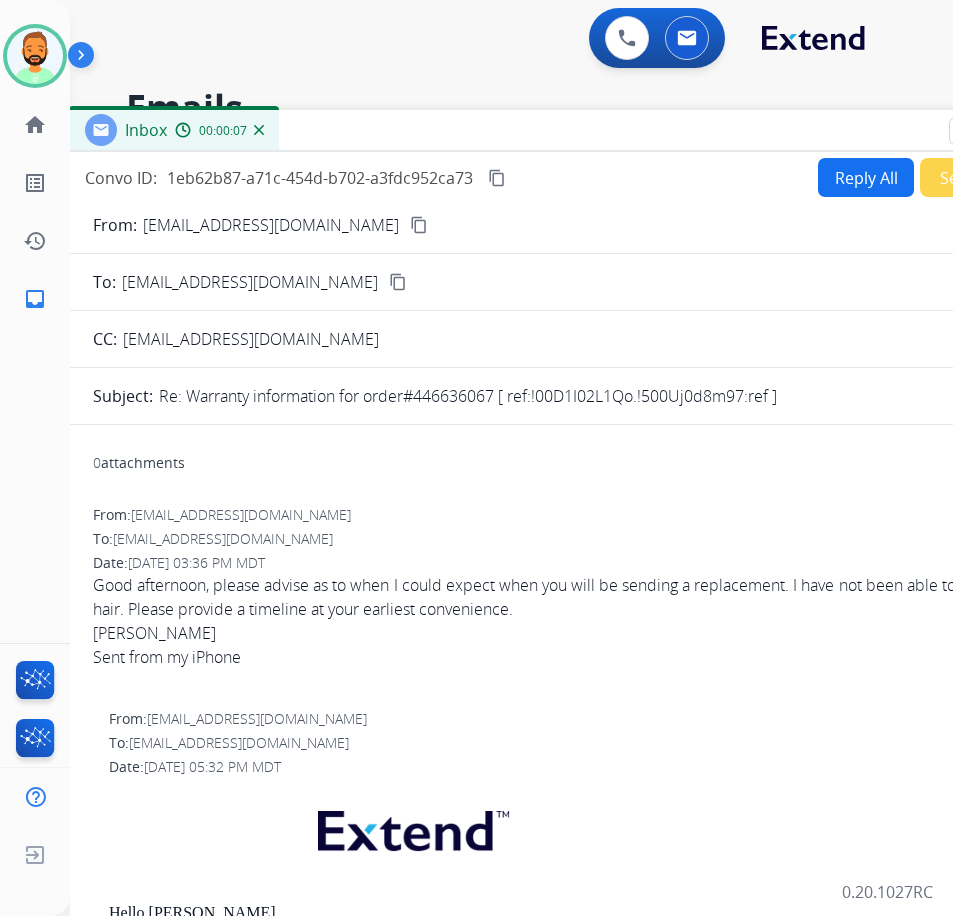 click on "content_copy" at bounding box center (419, 225) 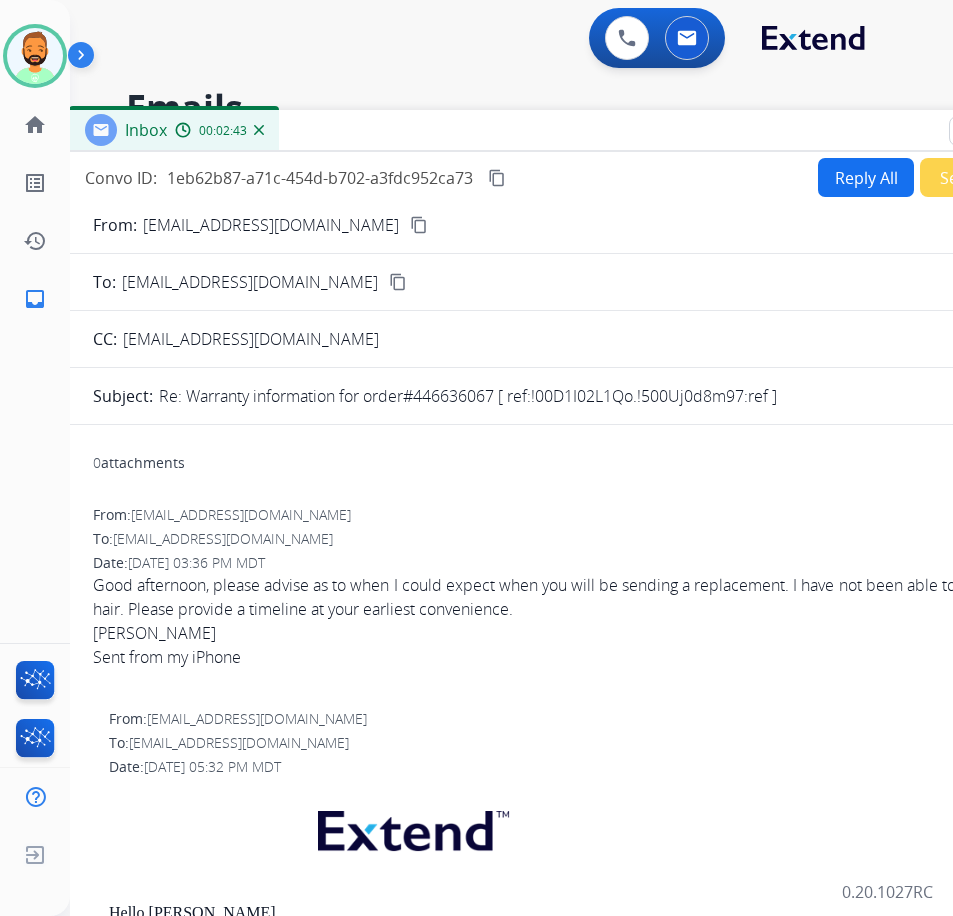 click on "Reply All" at bounding box center (866, 177) 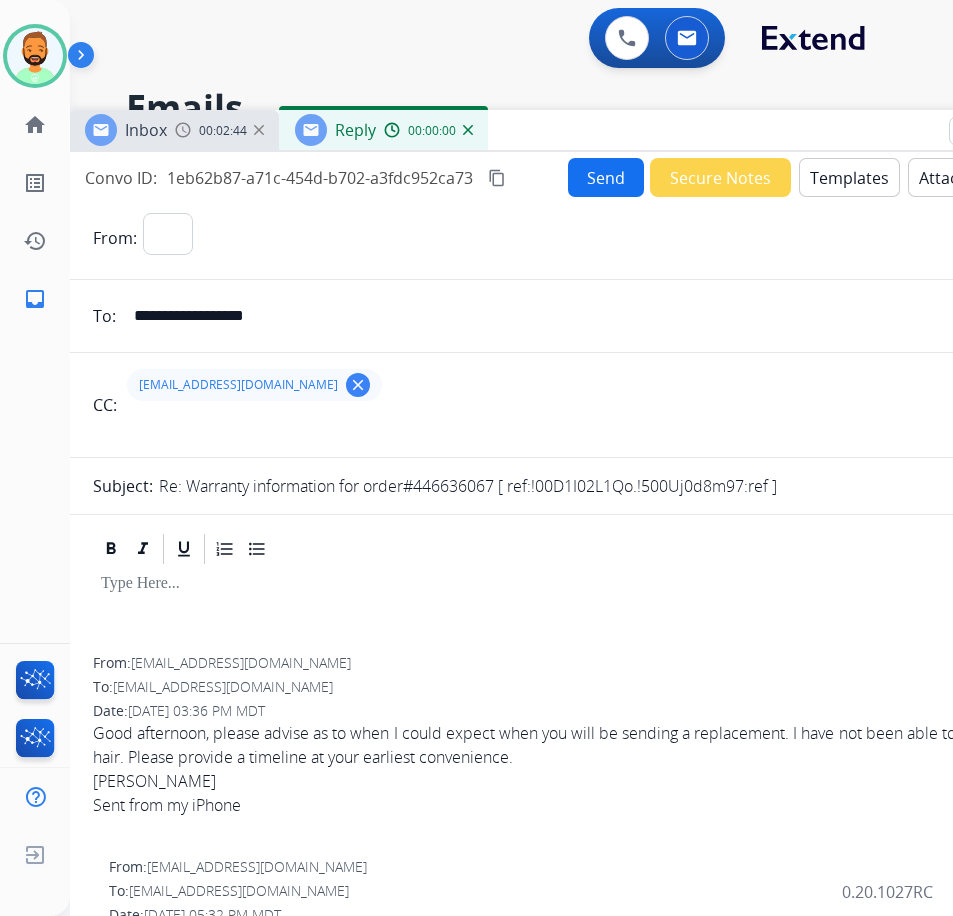 select on "**********" 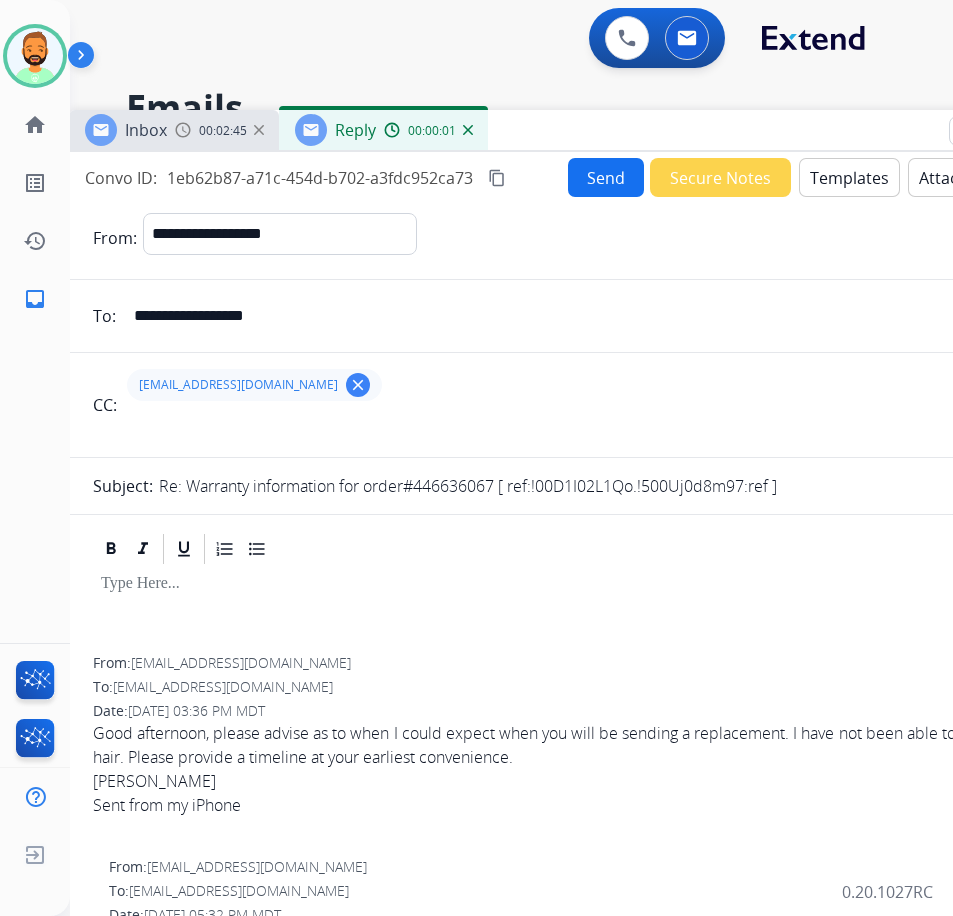 click at bounding box center (569, 549) 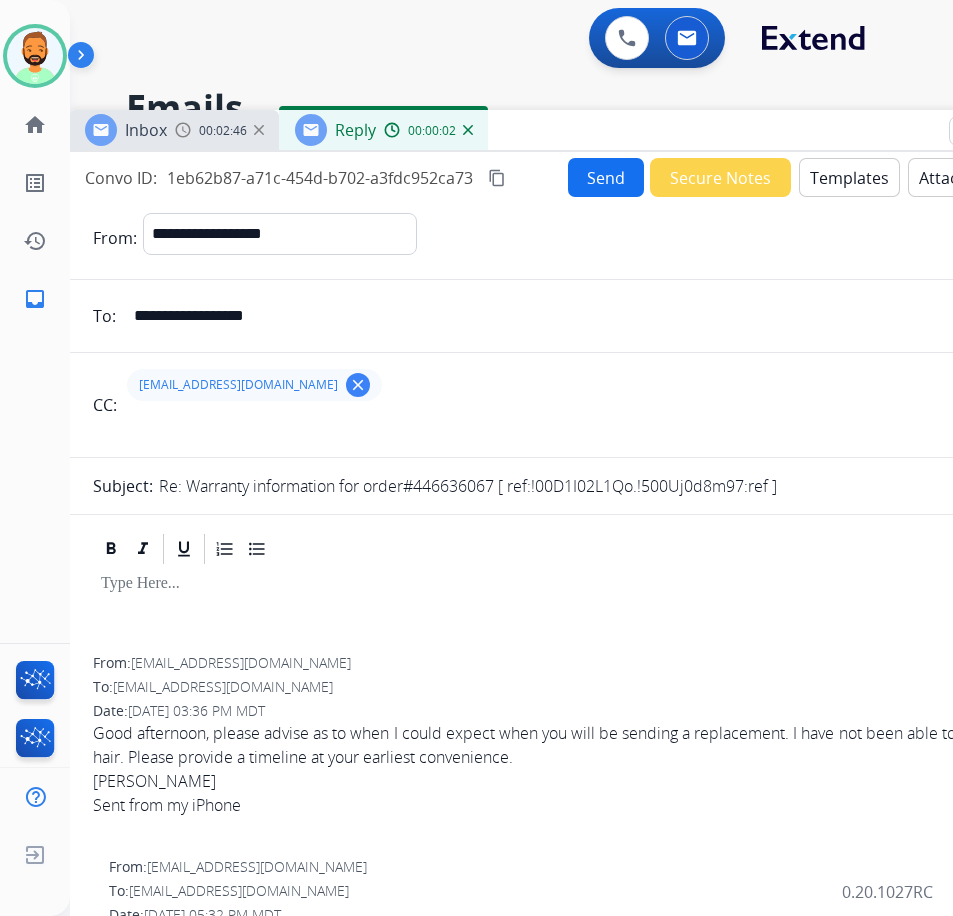 click at bounding box center (569, 584) 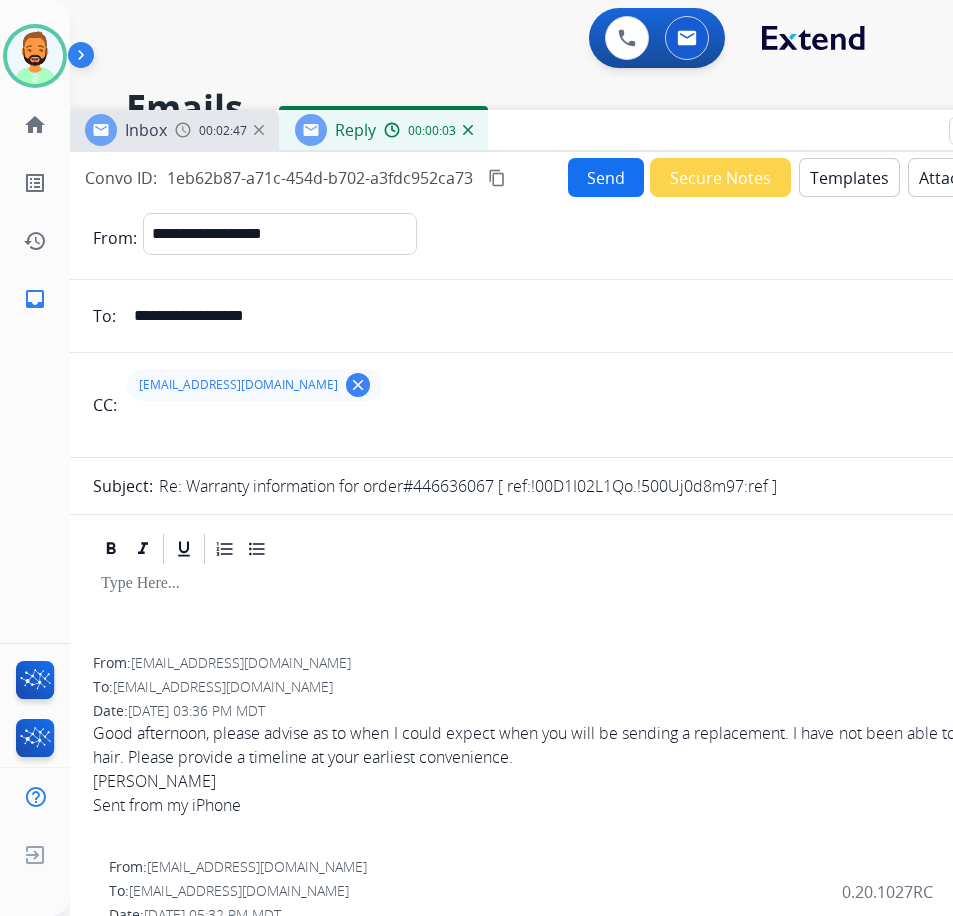 click at bounding box center (569, 584) 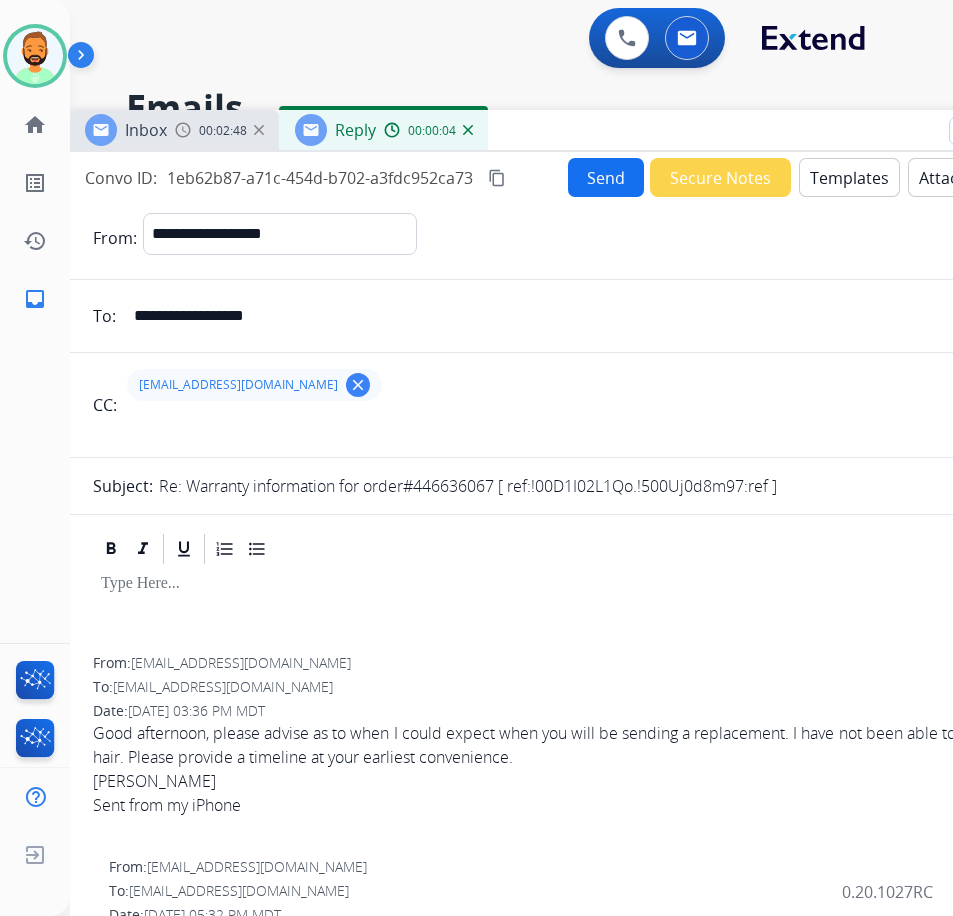 click on "Templates" at bounding box center (849, 177) 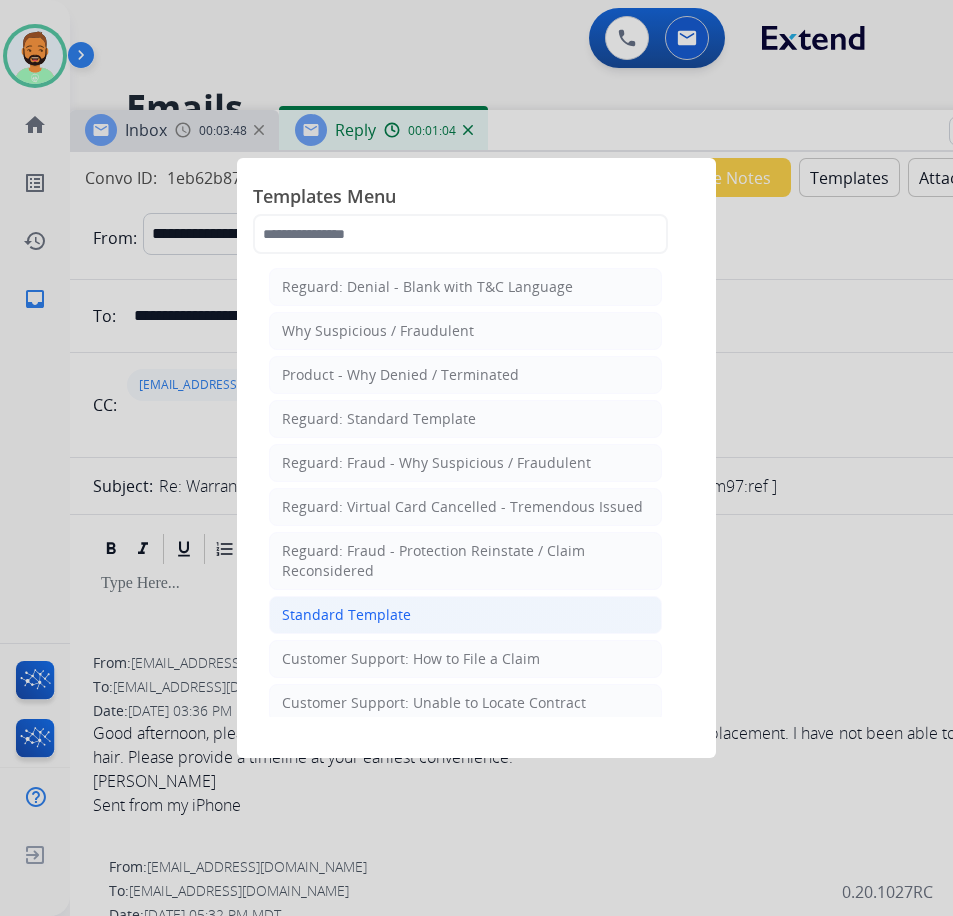 click on "Standard Template" 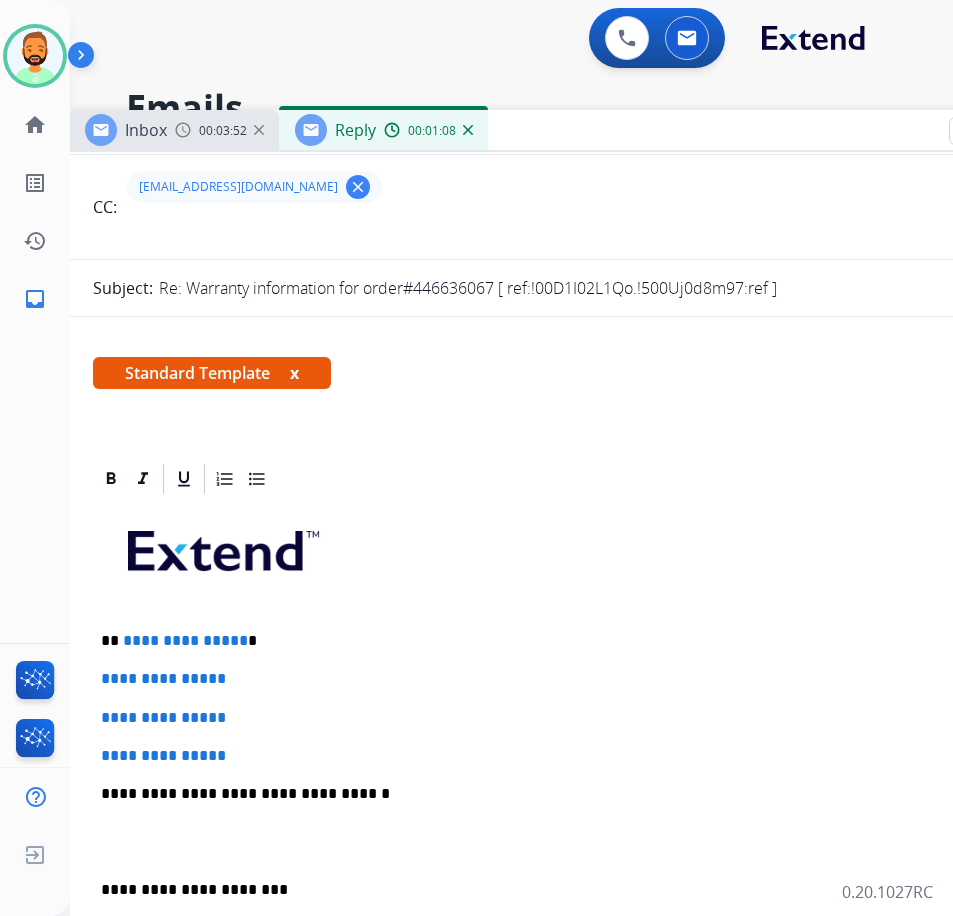 scroll, scrollTop: 200, scrollLeft: 0, axis: vertical 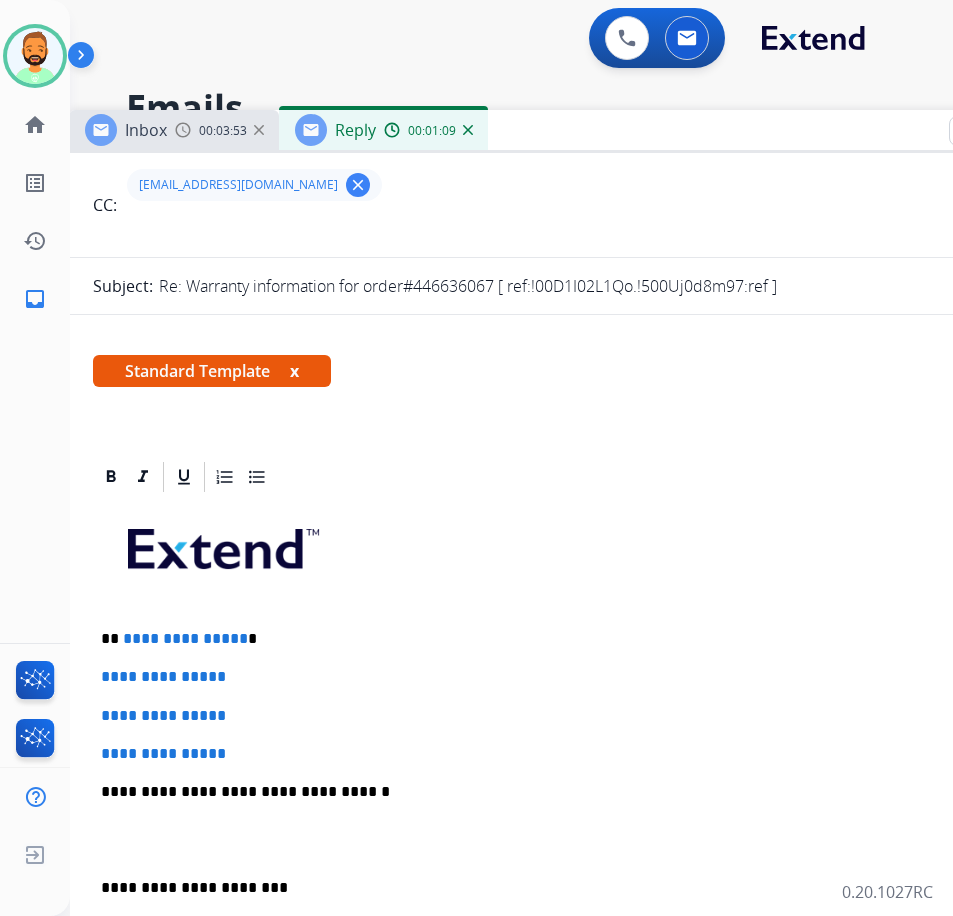 click on "**********" at bounding box center [561, 639] 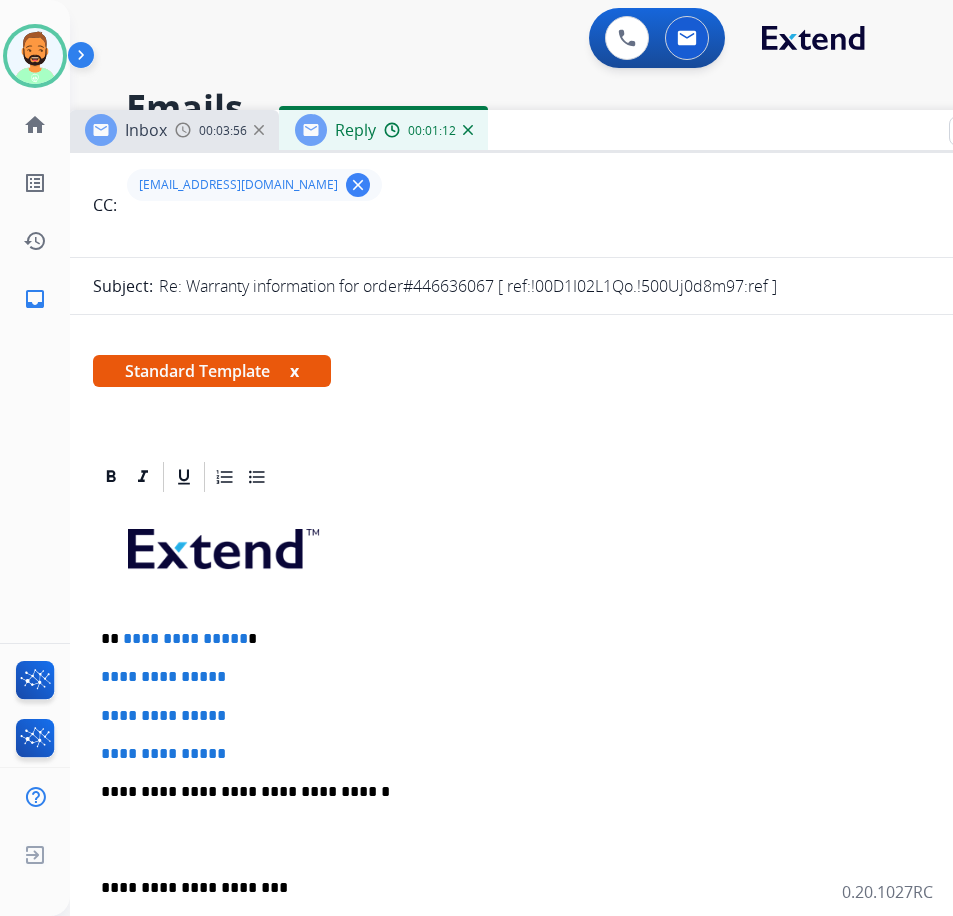type 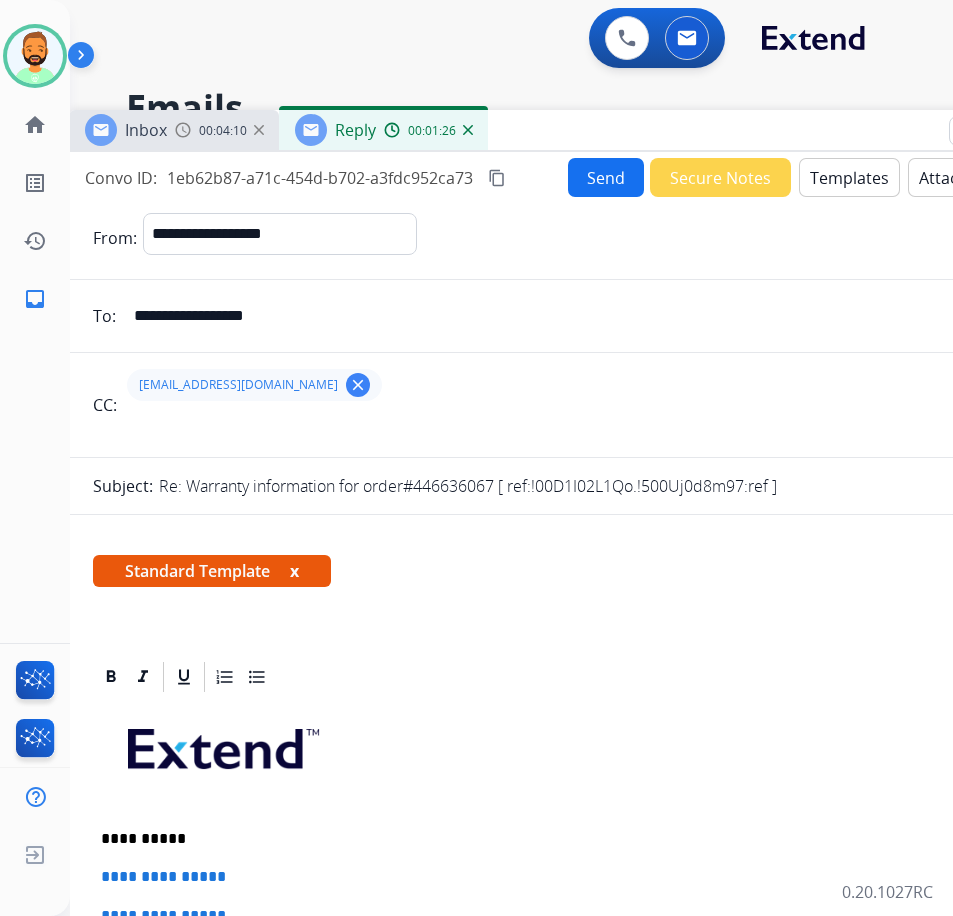 scroll, scrollTop: 100, scrollLeft: 0, axis: vertical 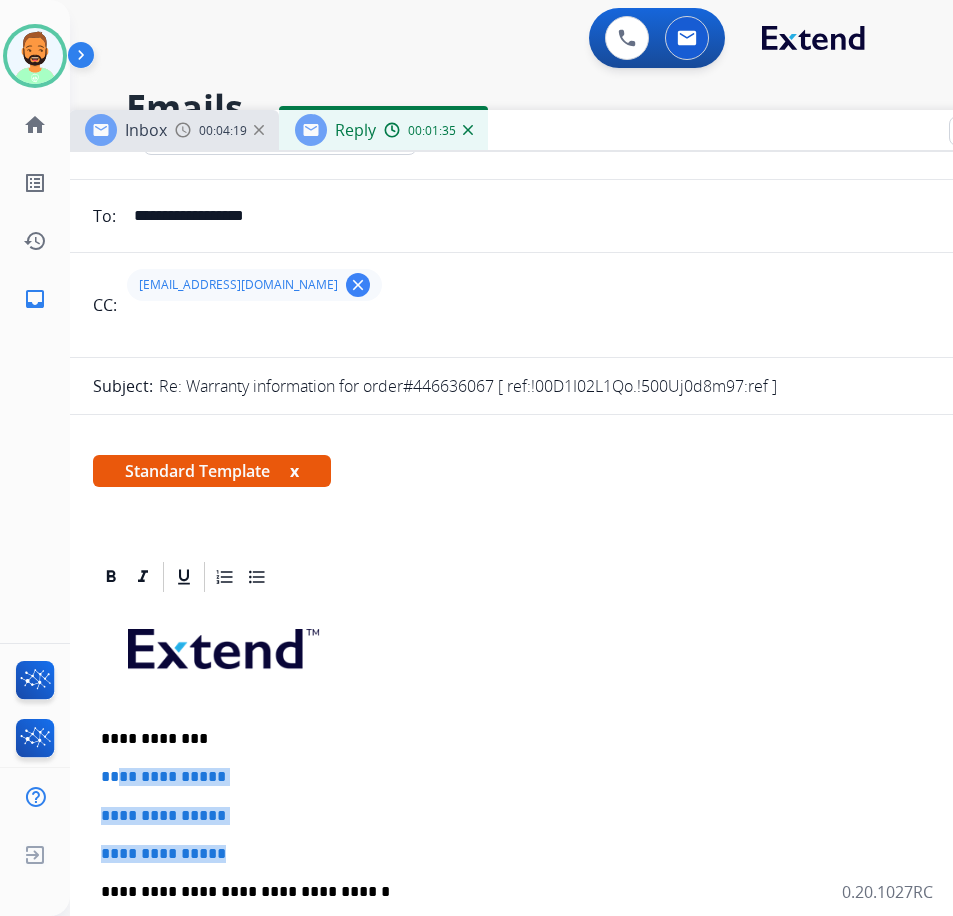 drag, startPoint x: 251, startPoint y: 849, endPoint x: 114, endPoint y: 767, distance: 159.66527 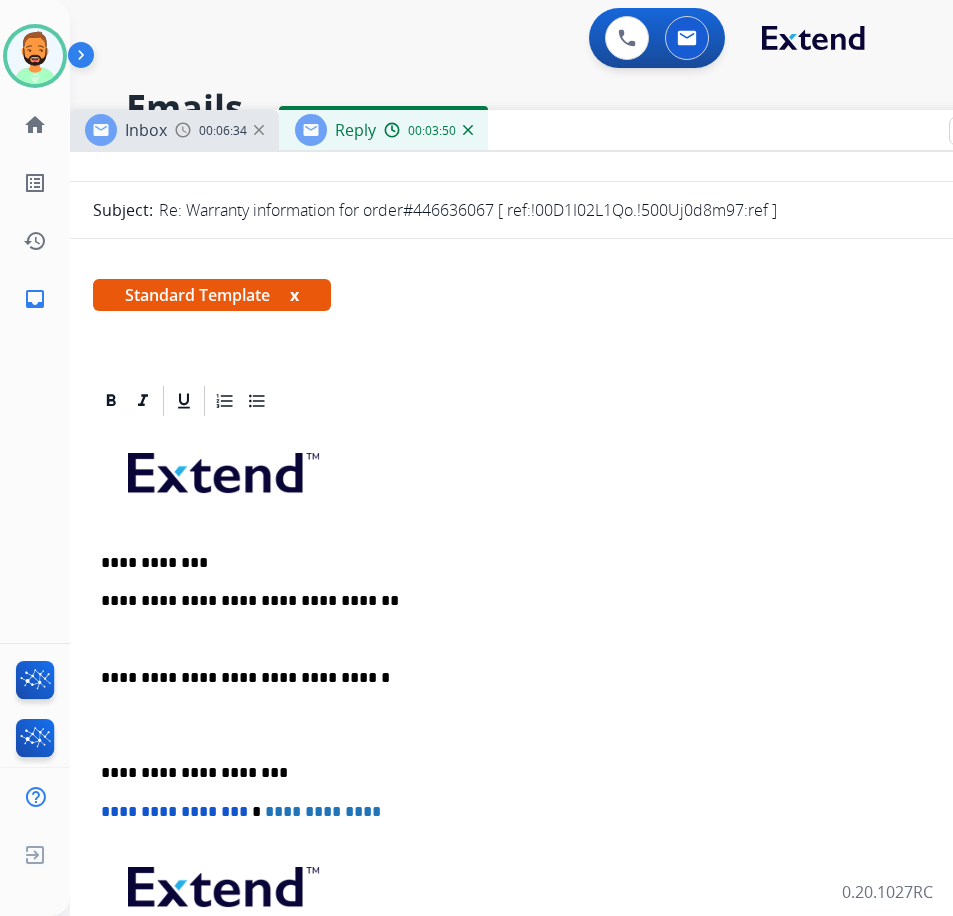 scroll, scrollTop: 300, scrollLeft: 0, axis: vertical 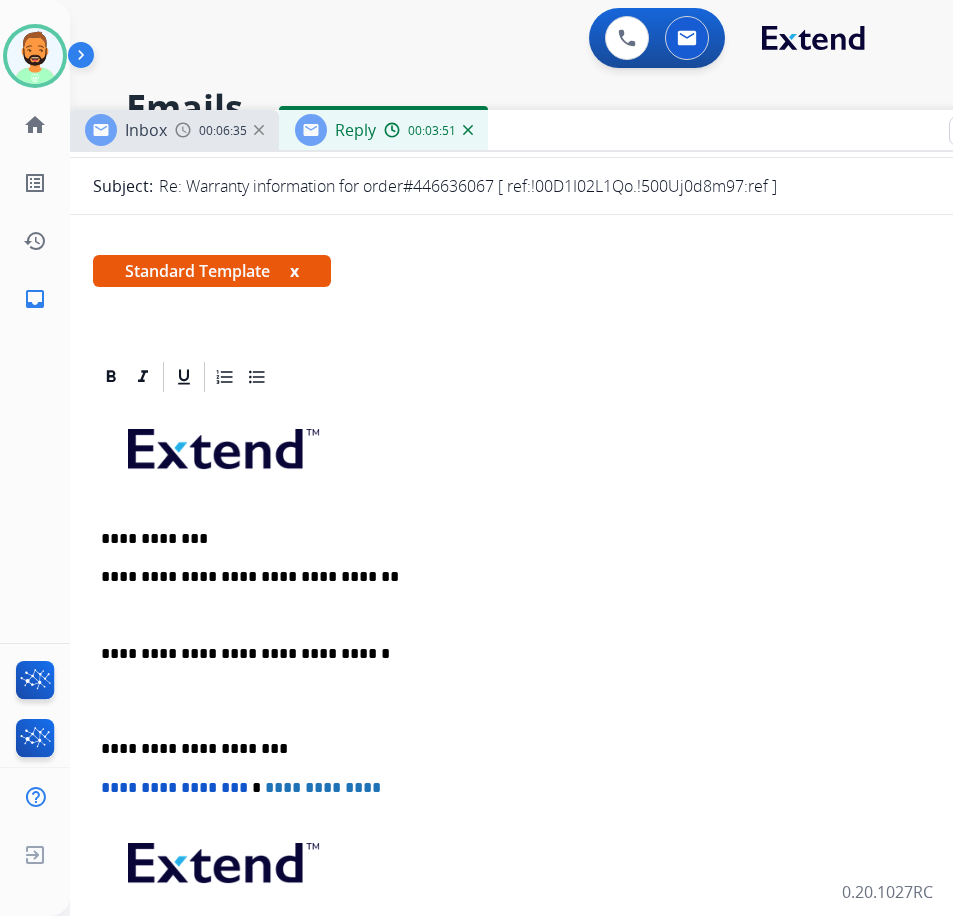 click on "**********" at bounding box center [569, 720] 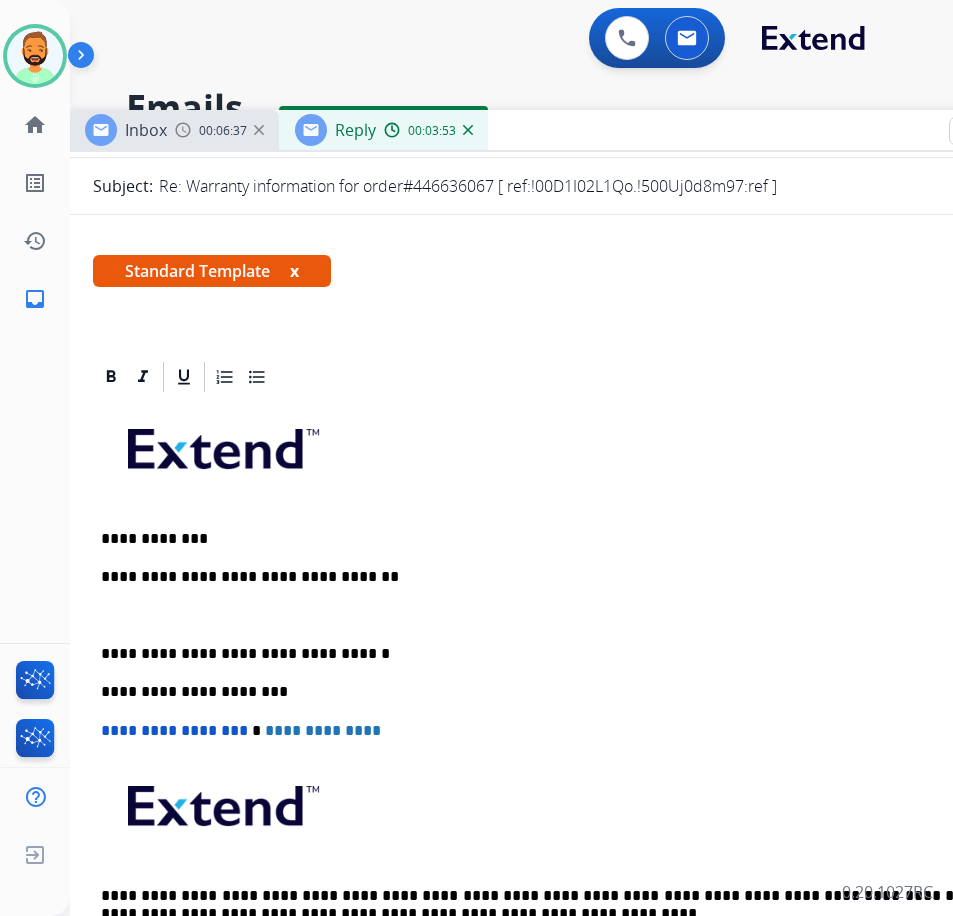 click on "**********" at bounding box center [569, 691] 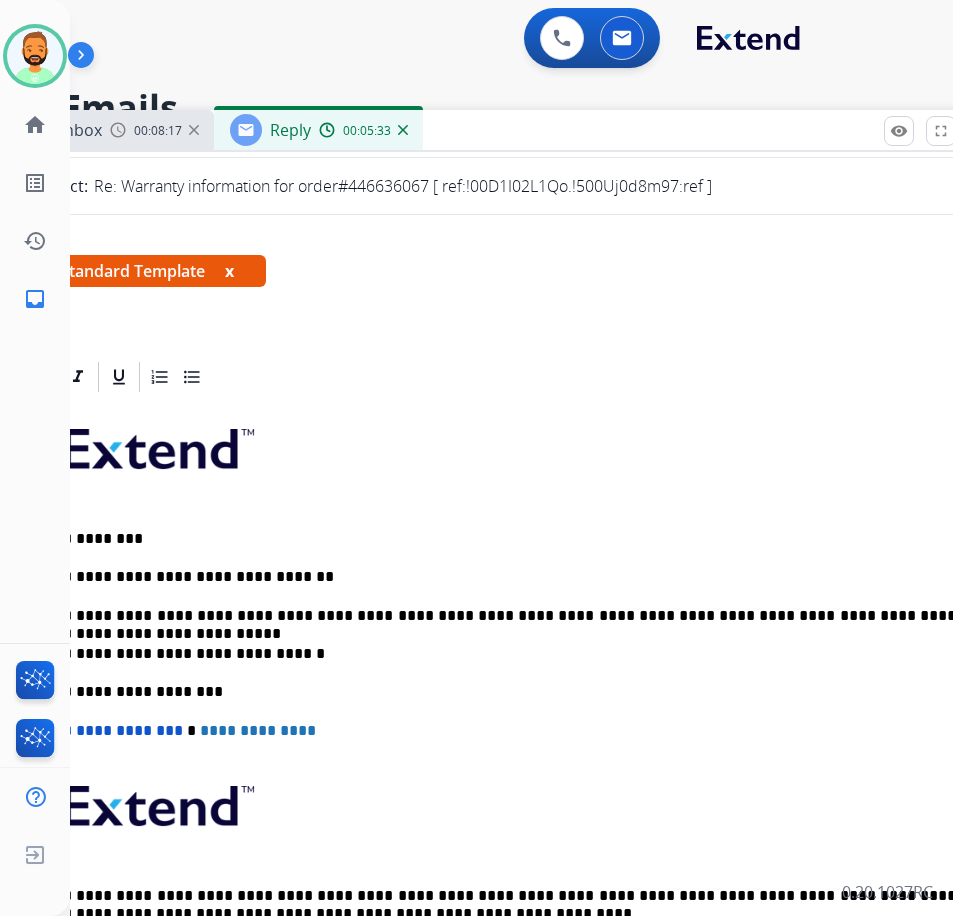 scroll, scrollTop: 0, scrollLeft: 46, axis: horizontal 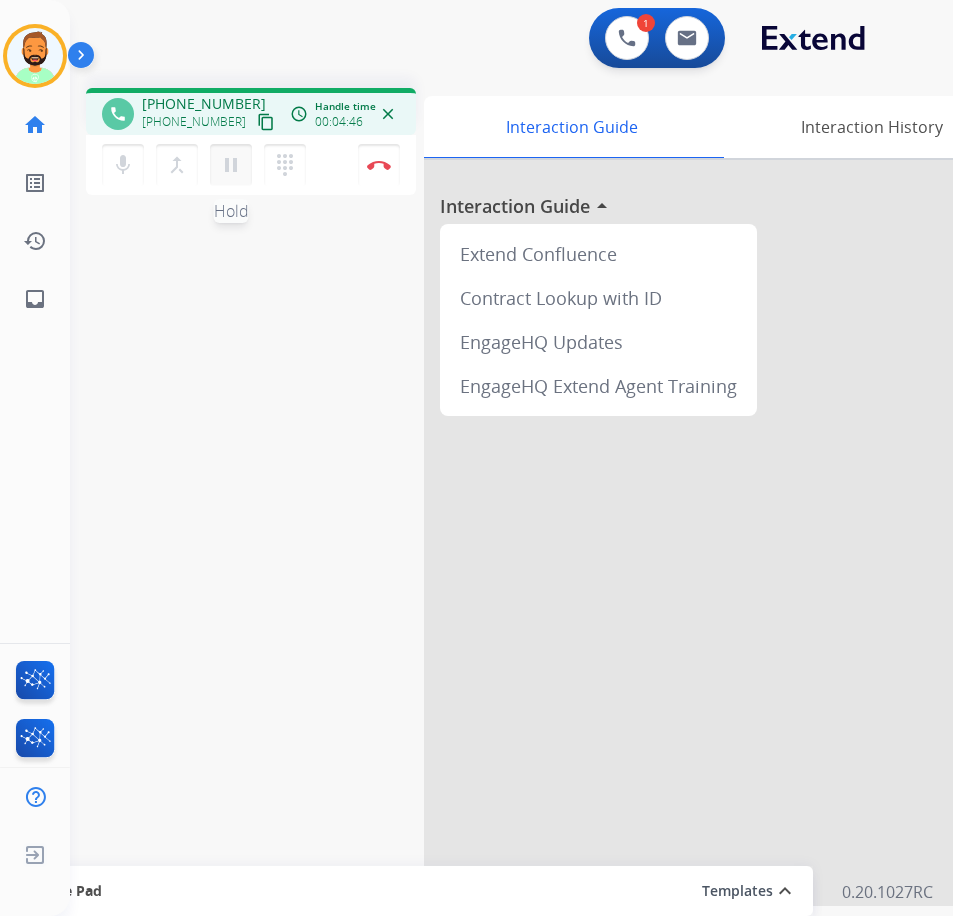 click on "pause" at bounding box center (231, 165) 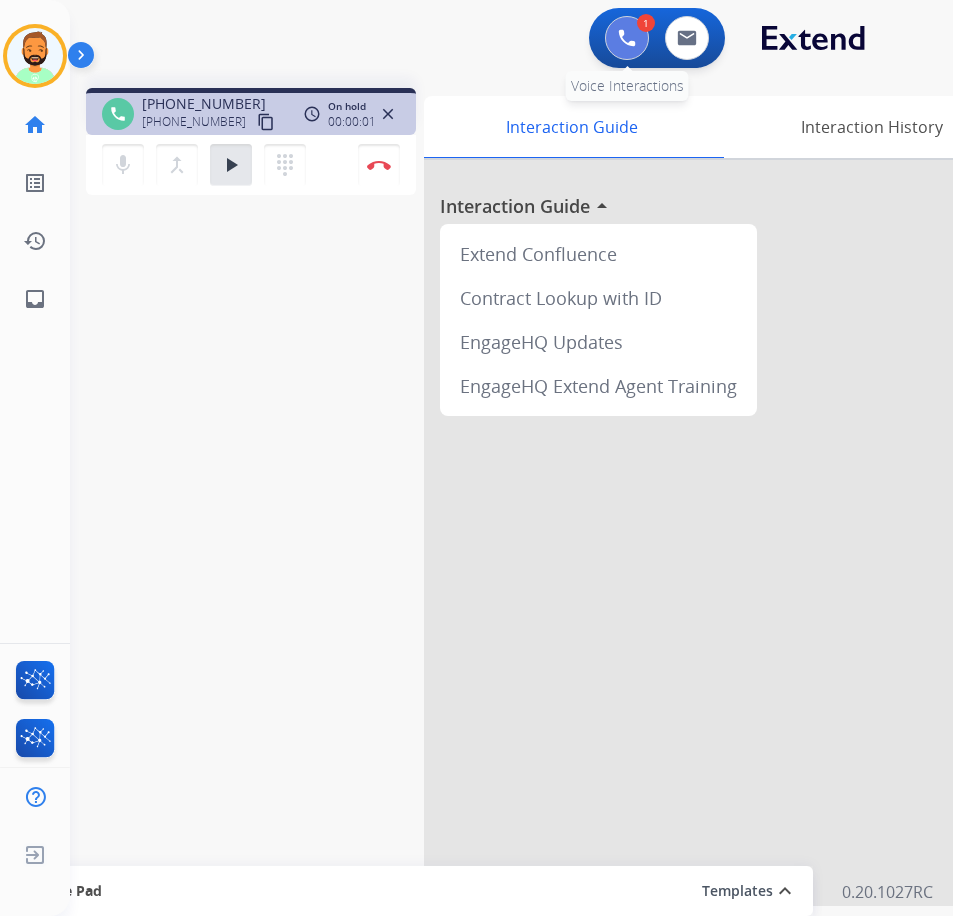 click at bounding box center (627, 38) 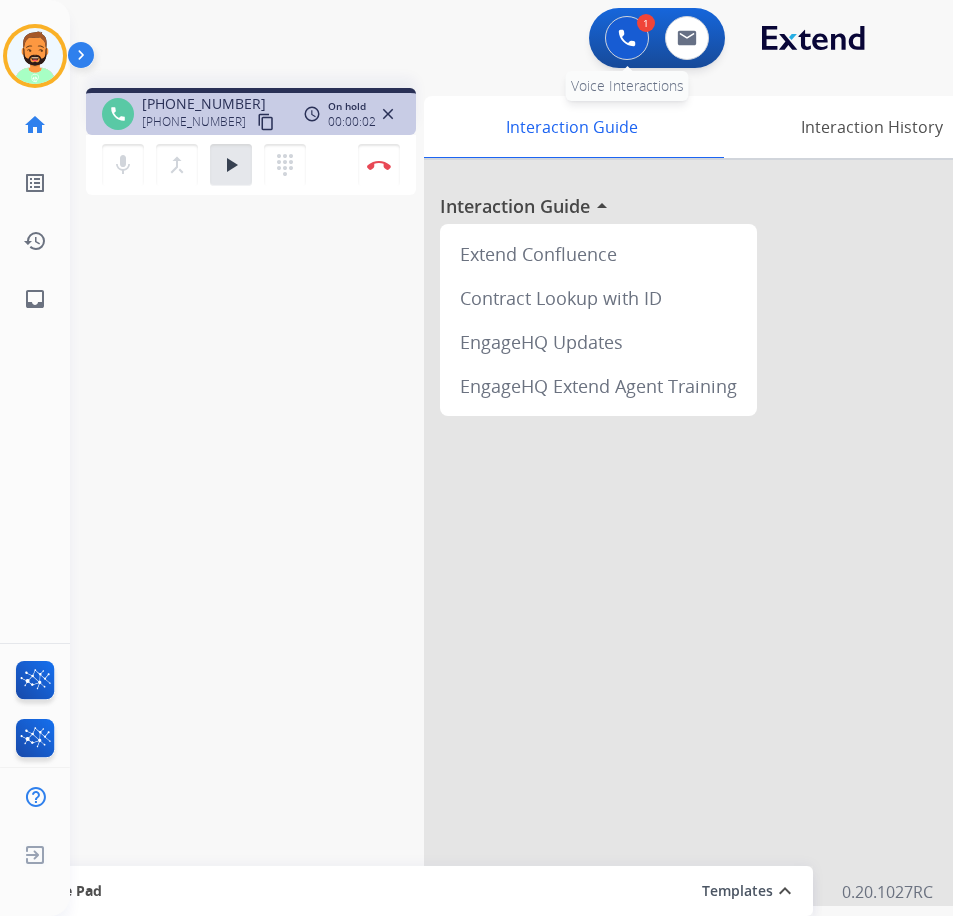 click at bounding box center [627, 38] 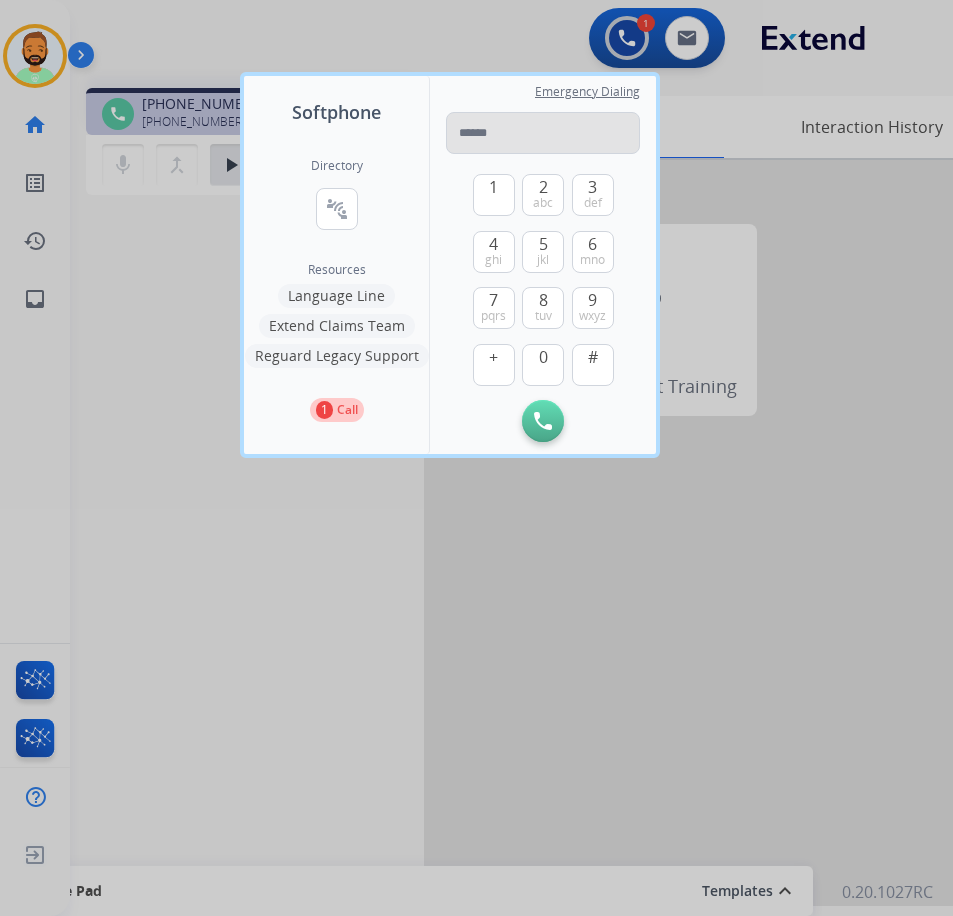 click at bounding box center [543, 133] 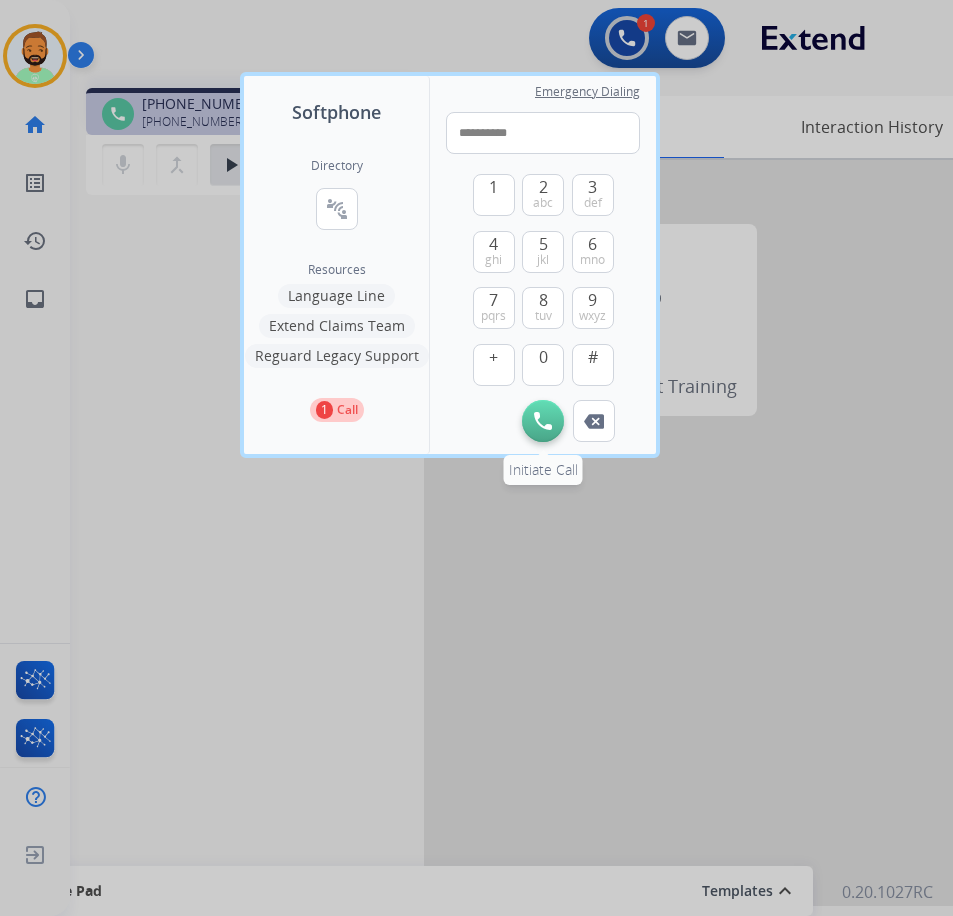 type on "**********" 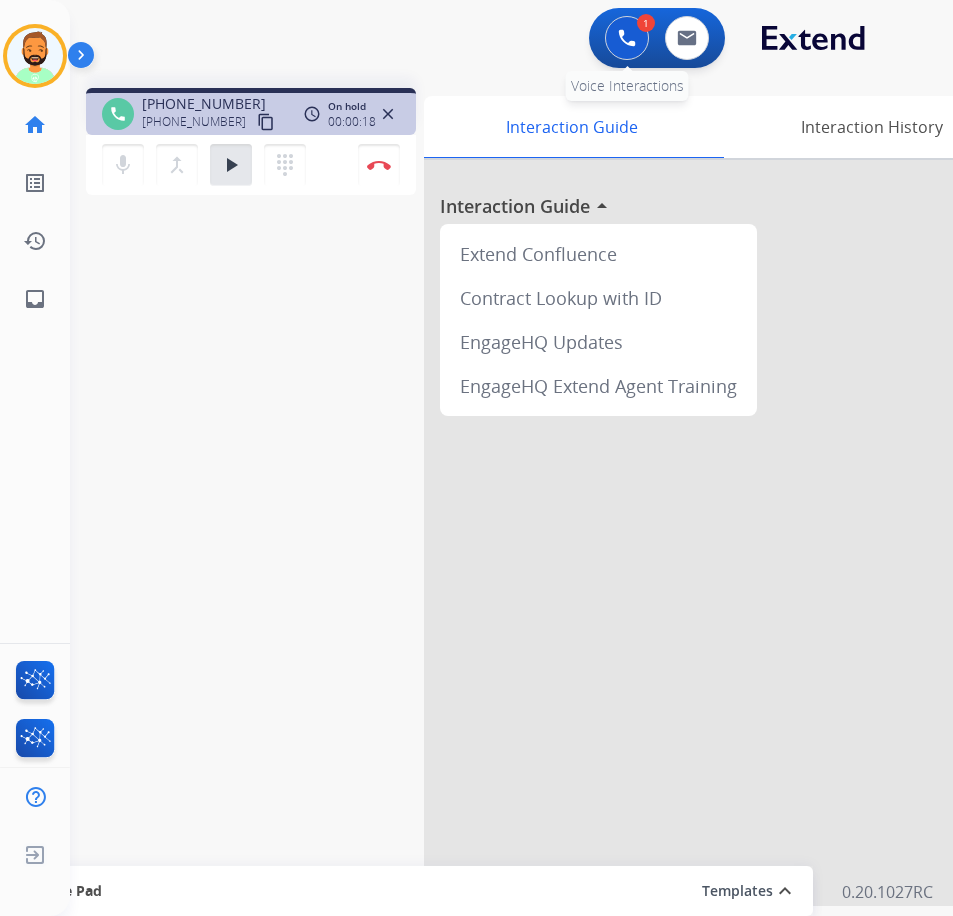 click at bounding box center [627, 38] 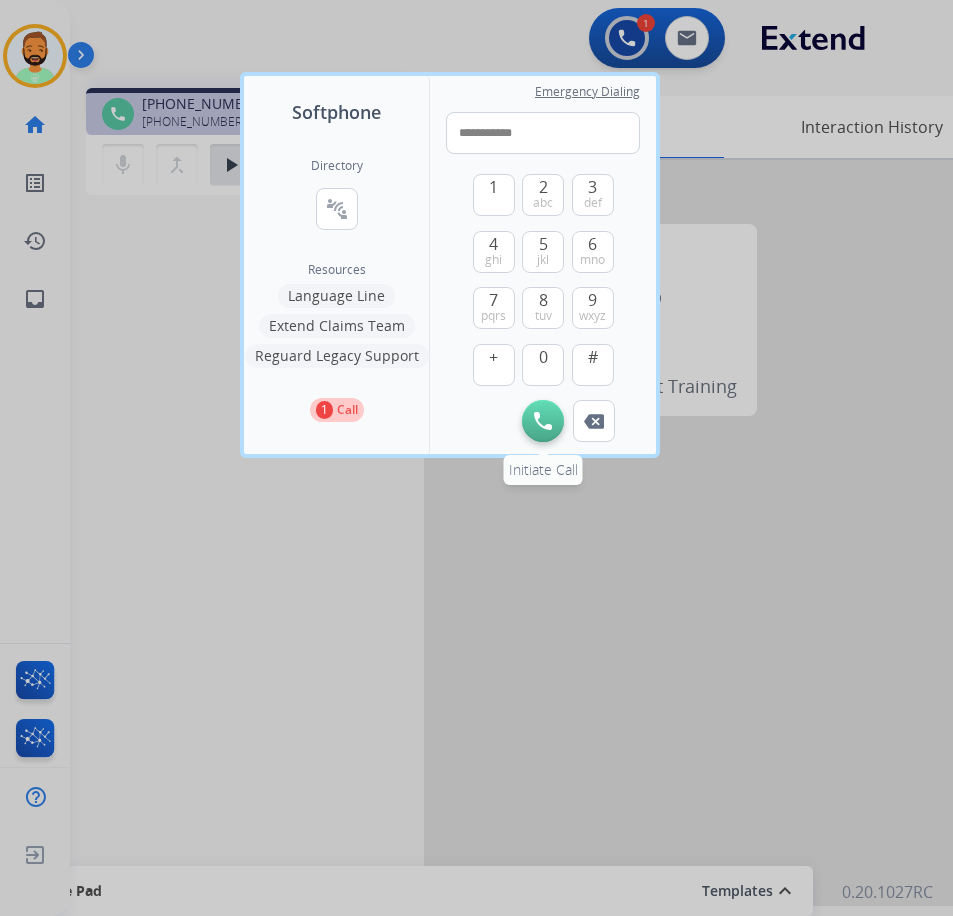type on "**********" 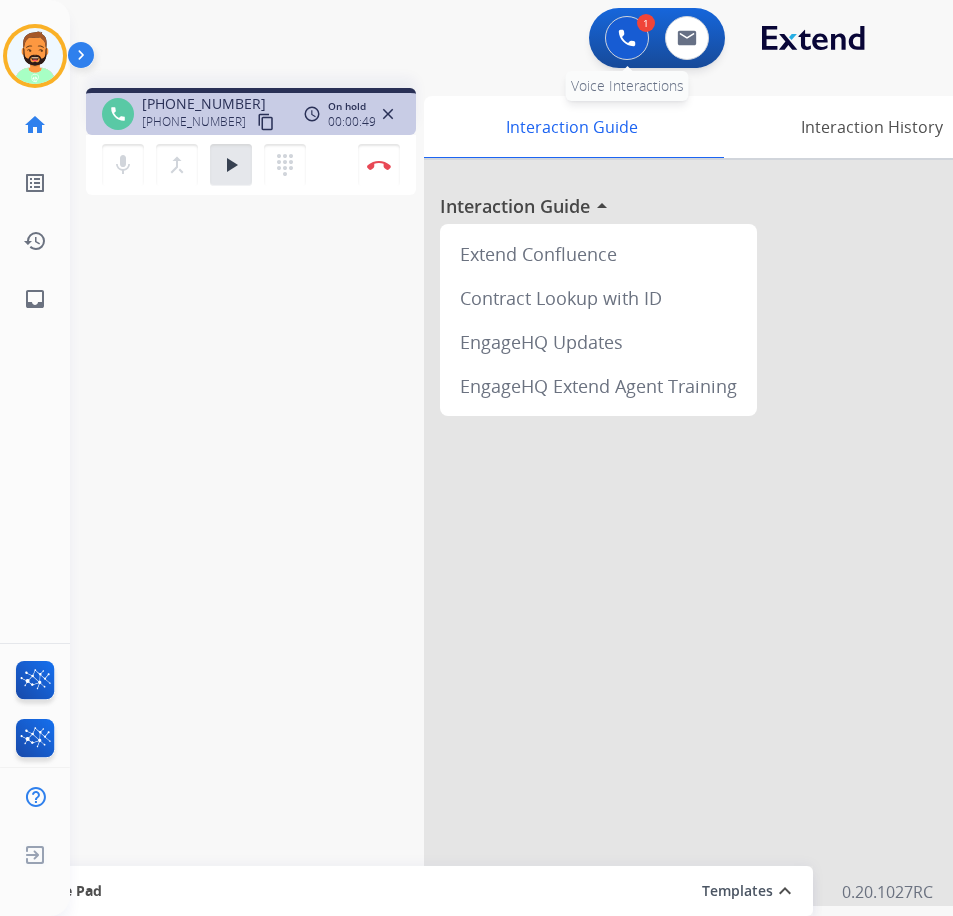 click at bounding box center [627, 38] 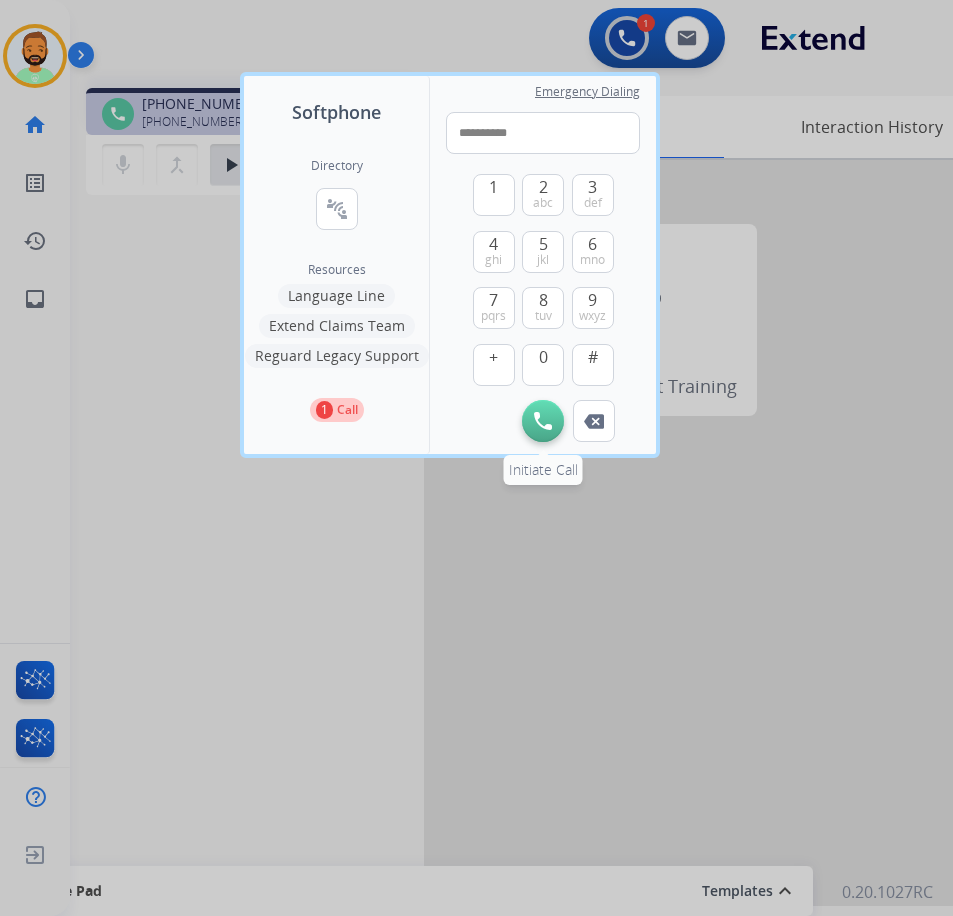 type on "**********" 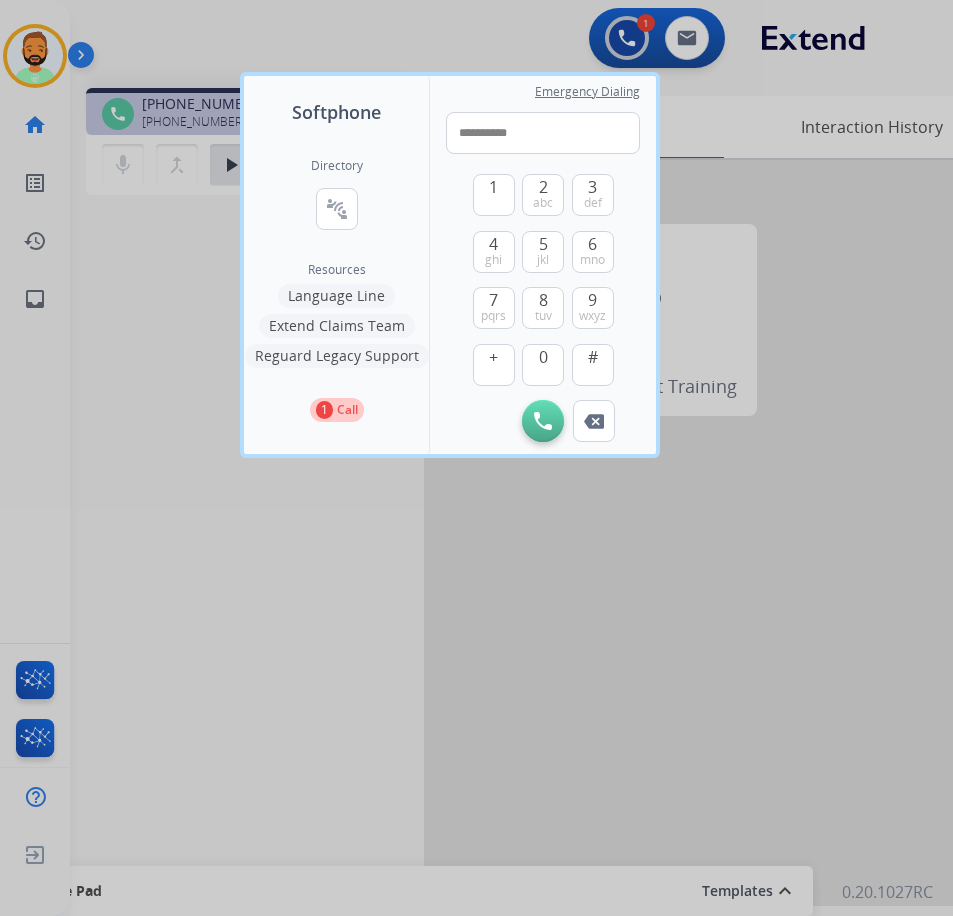 click on "Initiate Call" at bounding box center (543, 421) 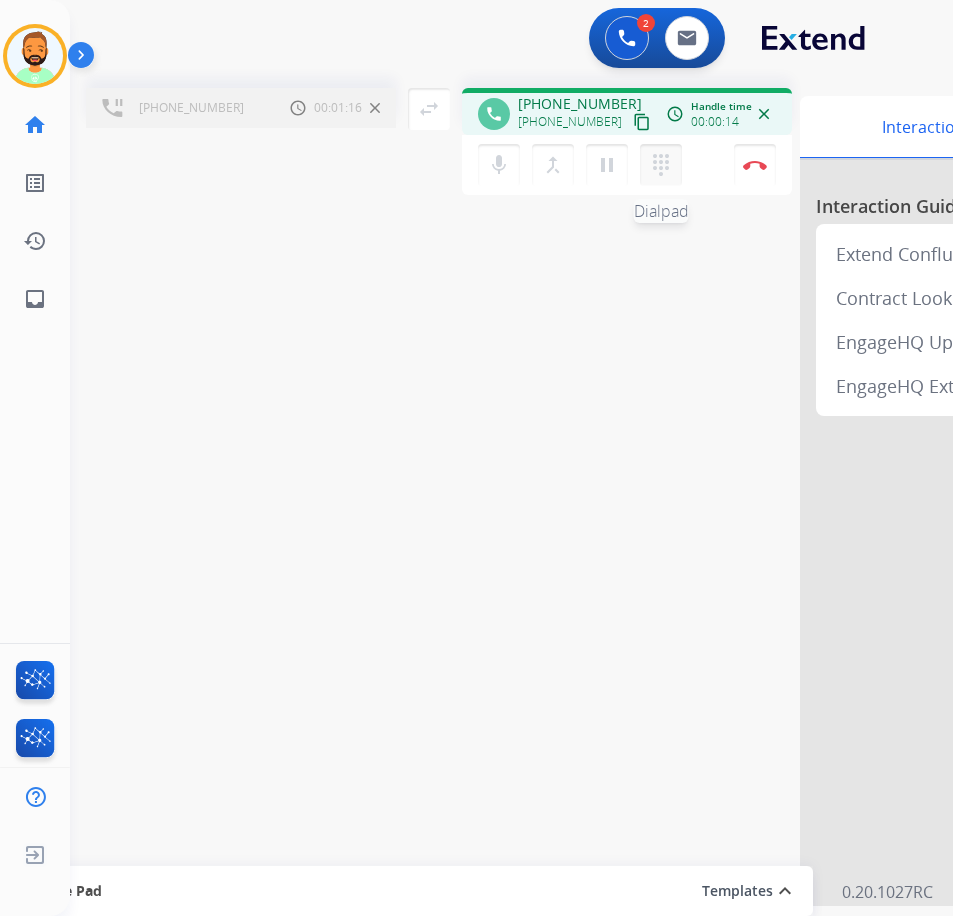click on "dialpad" at bounding box center [661, 165] 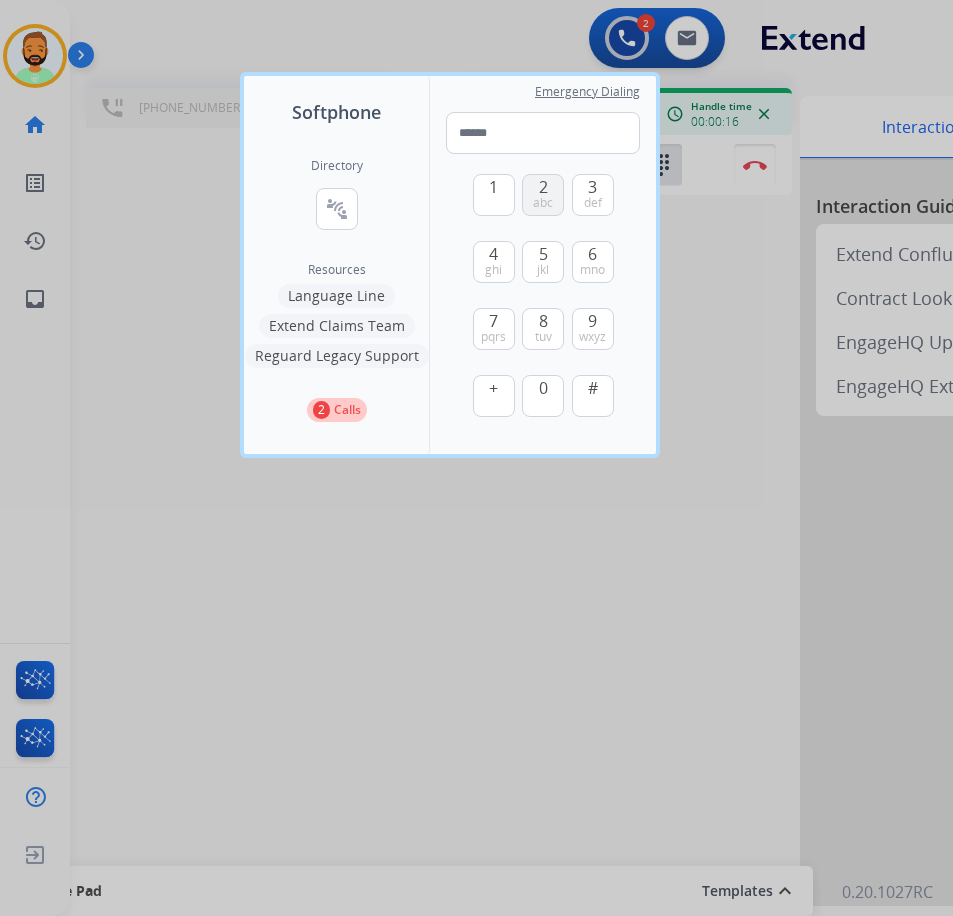 click on "abc" at bounding box center (543, 203) 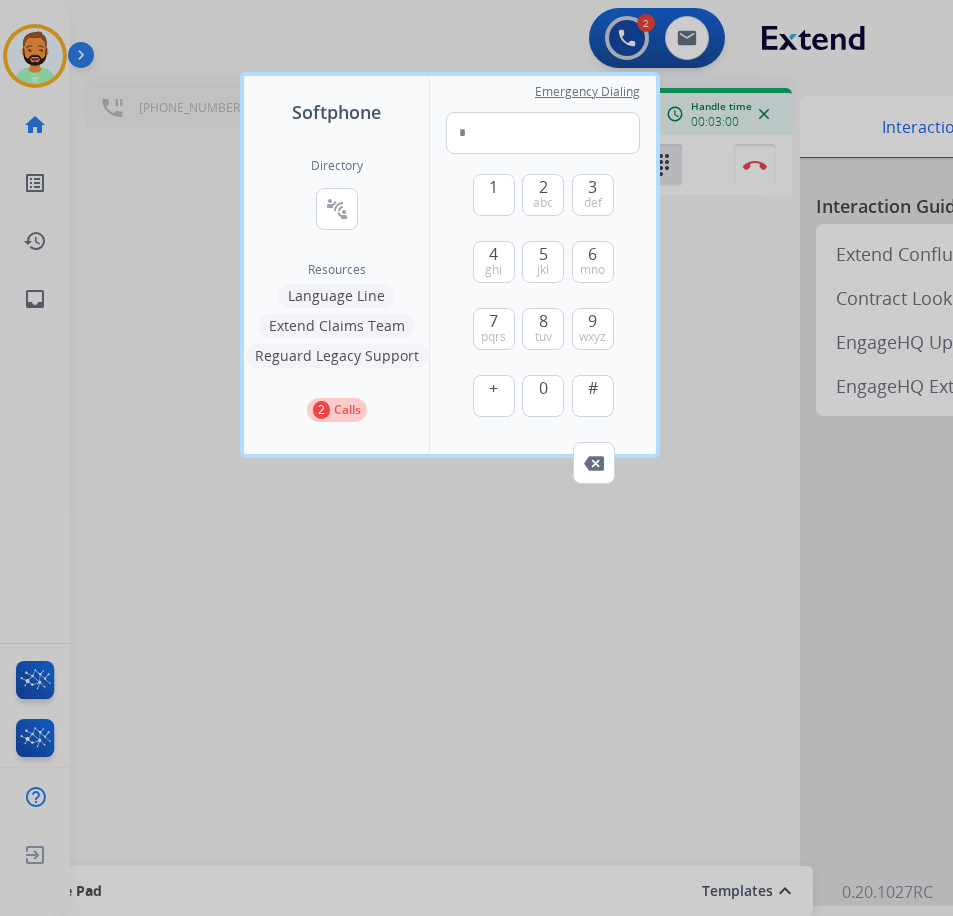 click at bounding box center (476, 458) 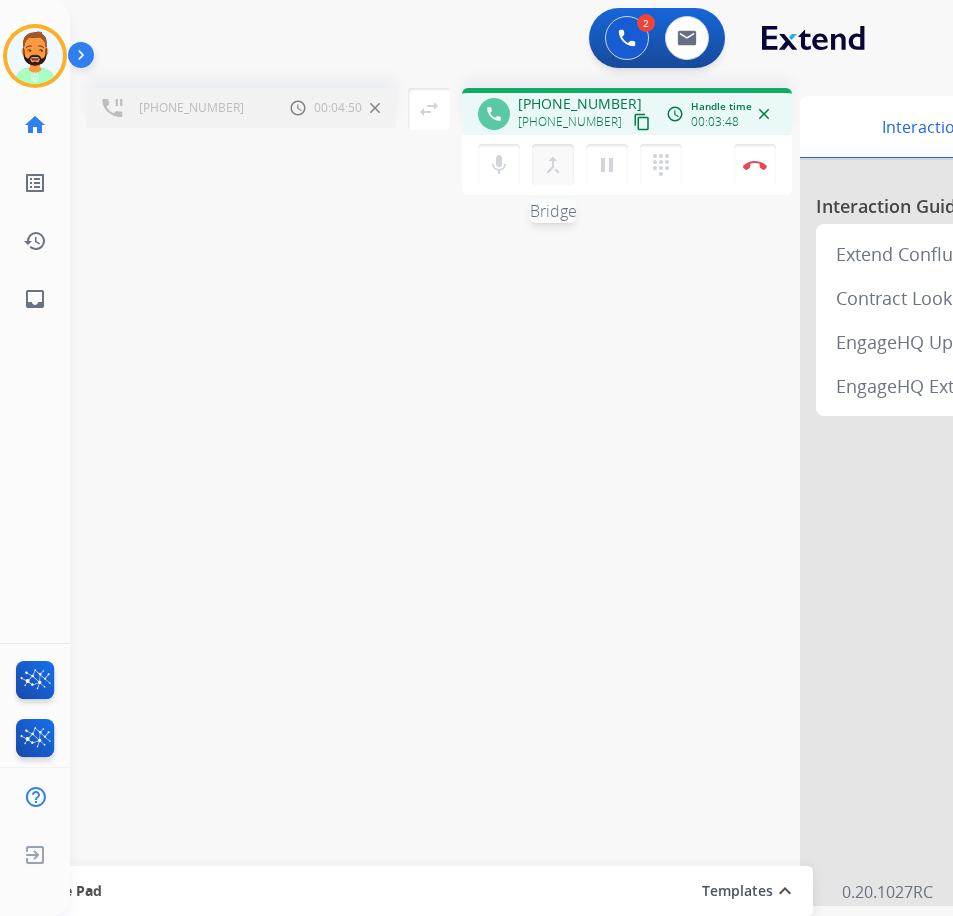 click on "merge_type" at bounding box center (553, 165) 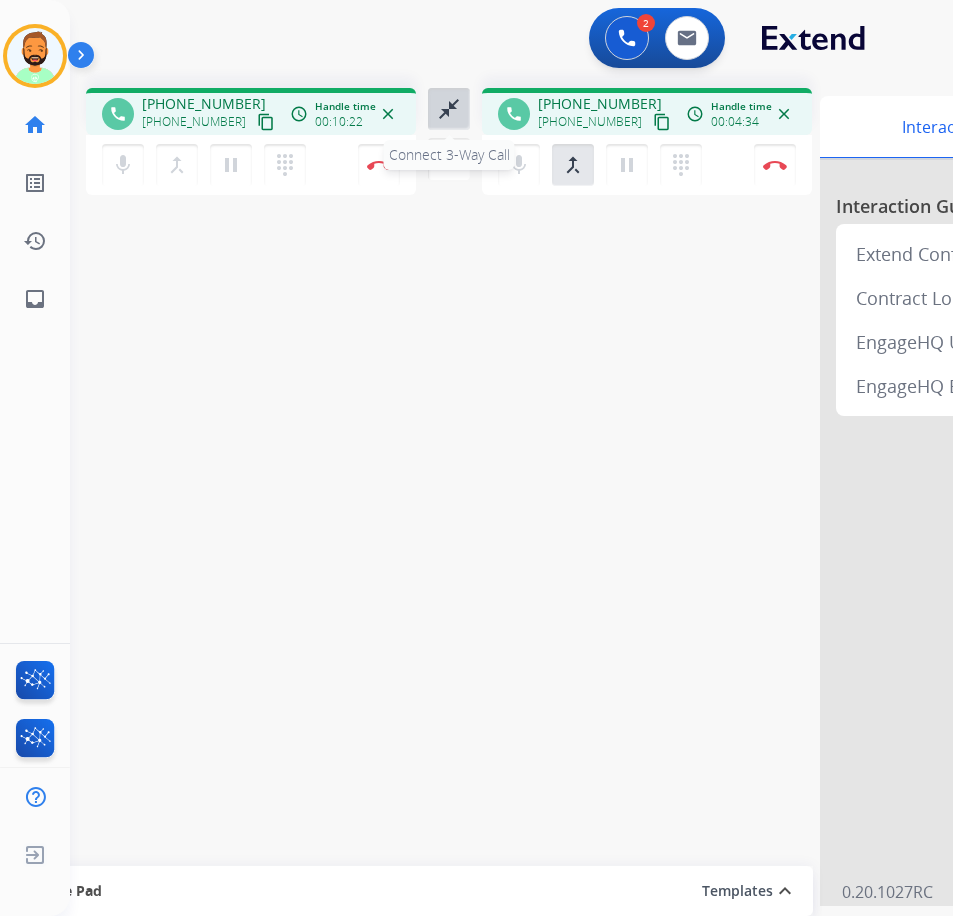 click on "close_fullscreen" at bounding box center [449, 109] 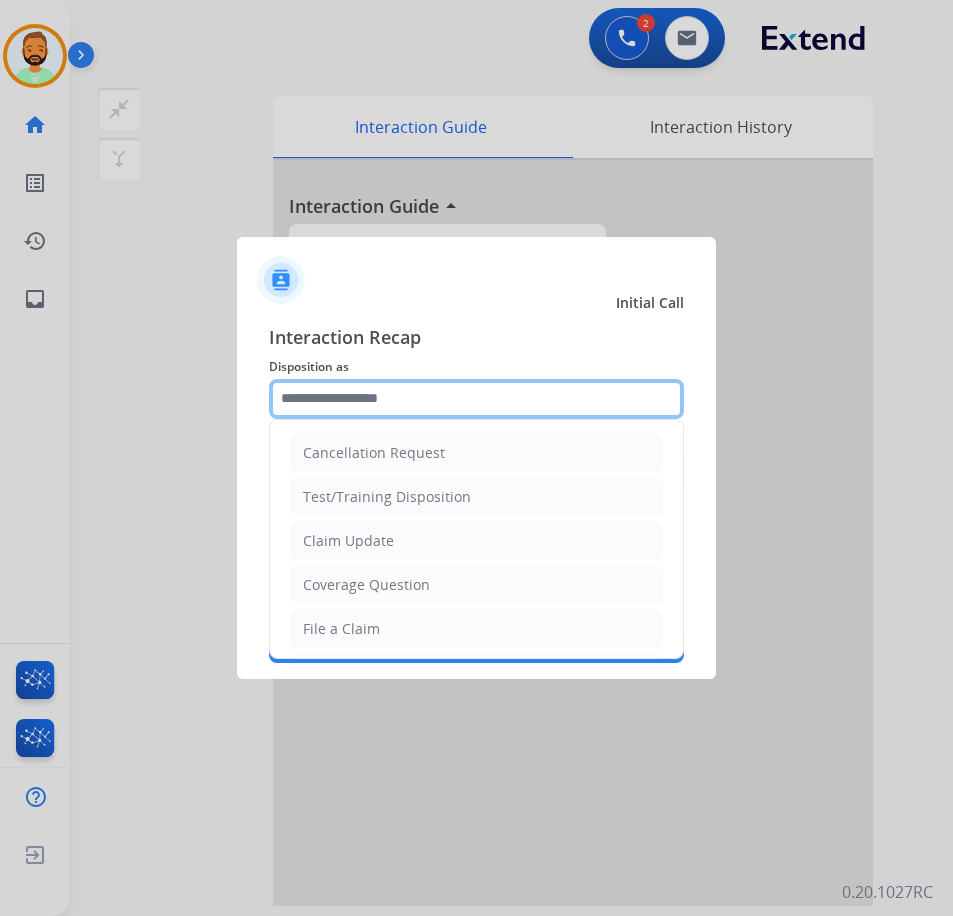 click 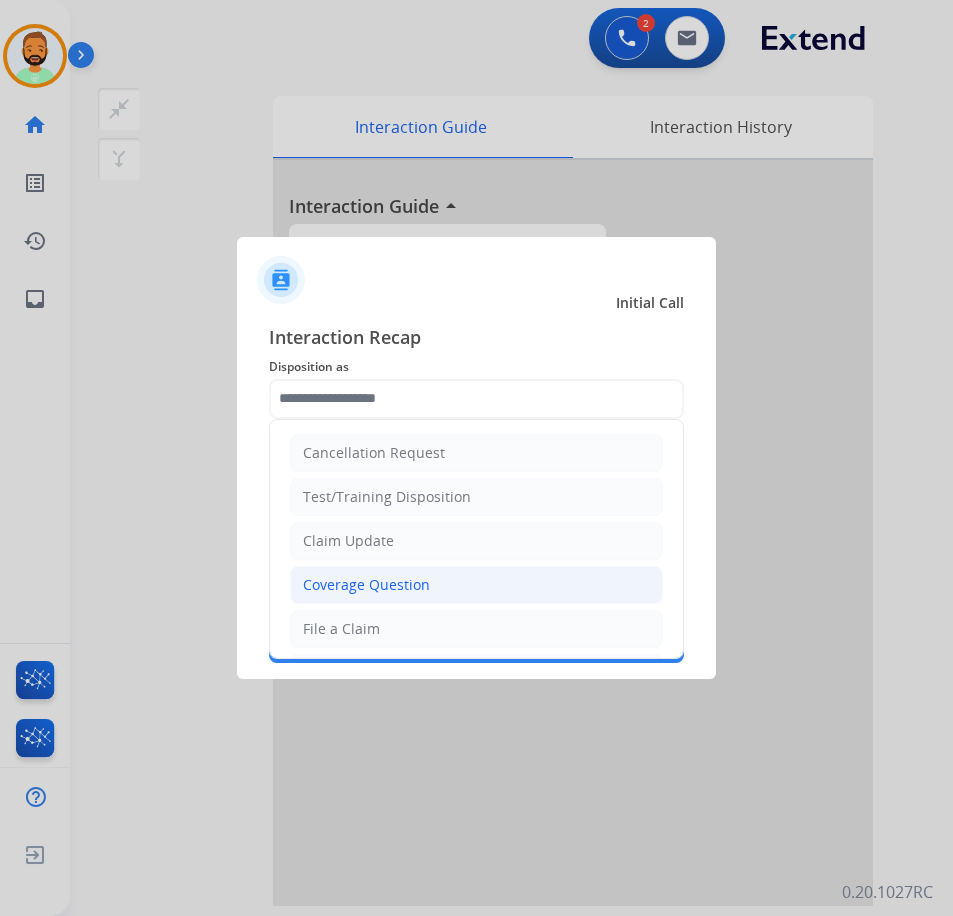 click on "Coverage Question" 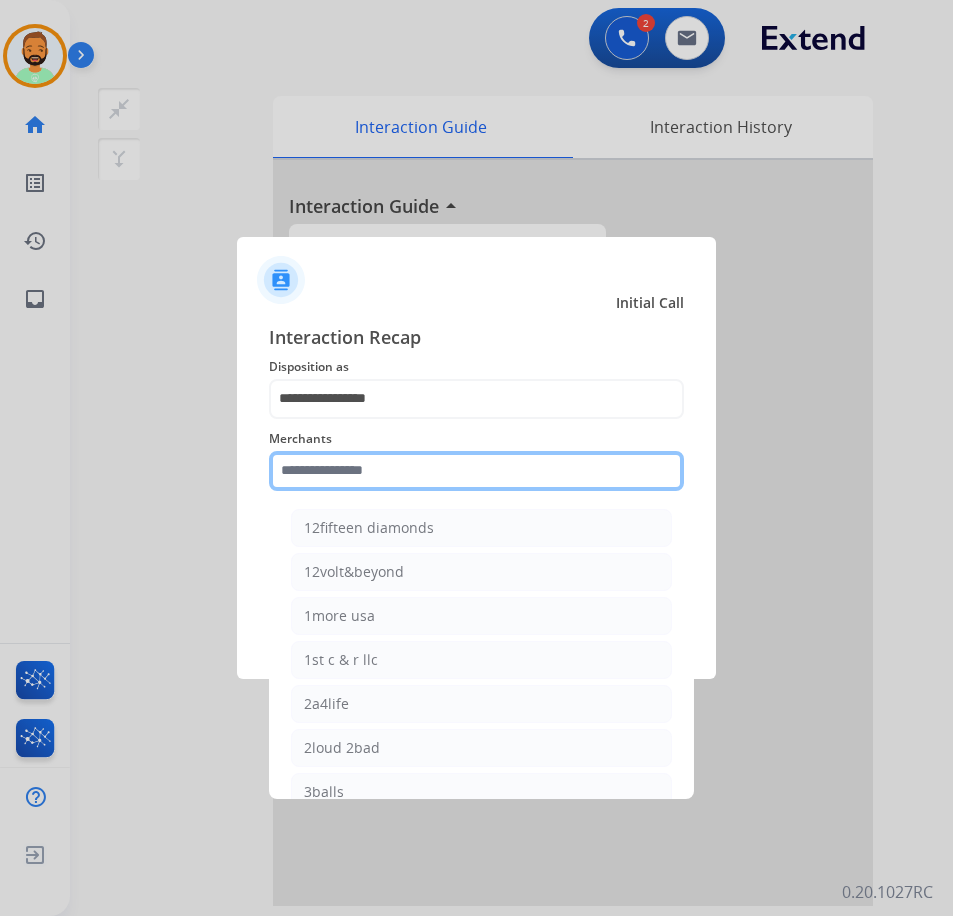 click 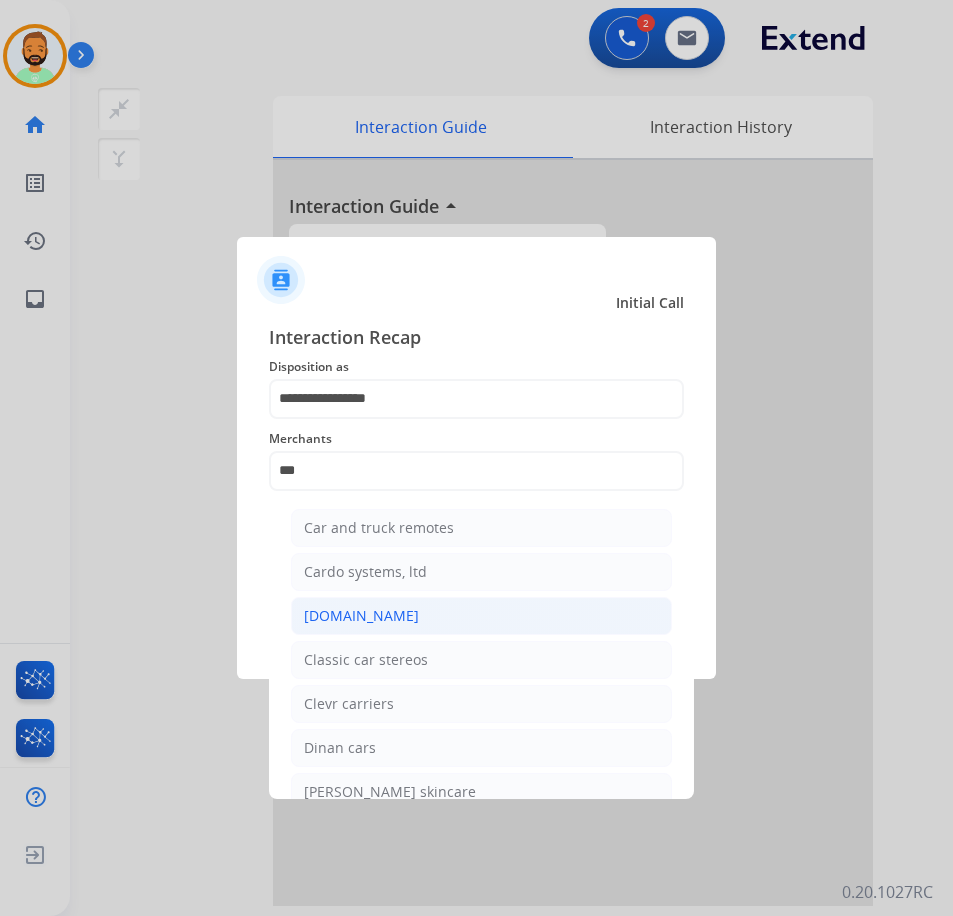 click on "[DOMAIN_NAME]" 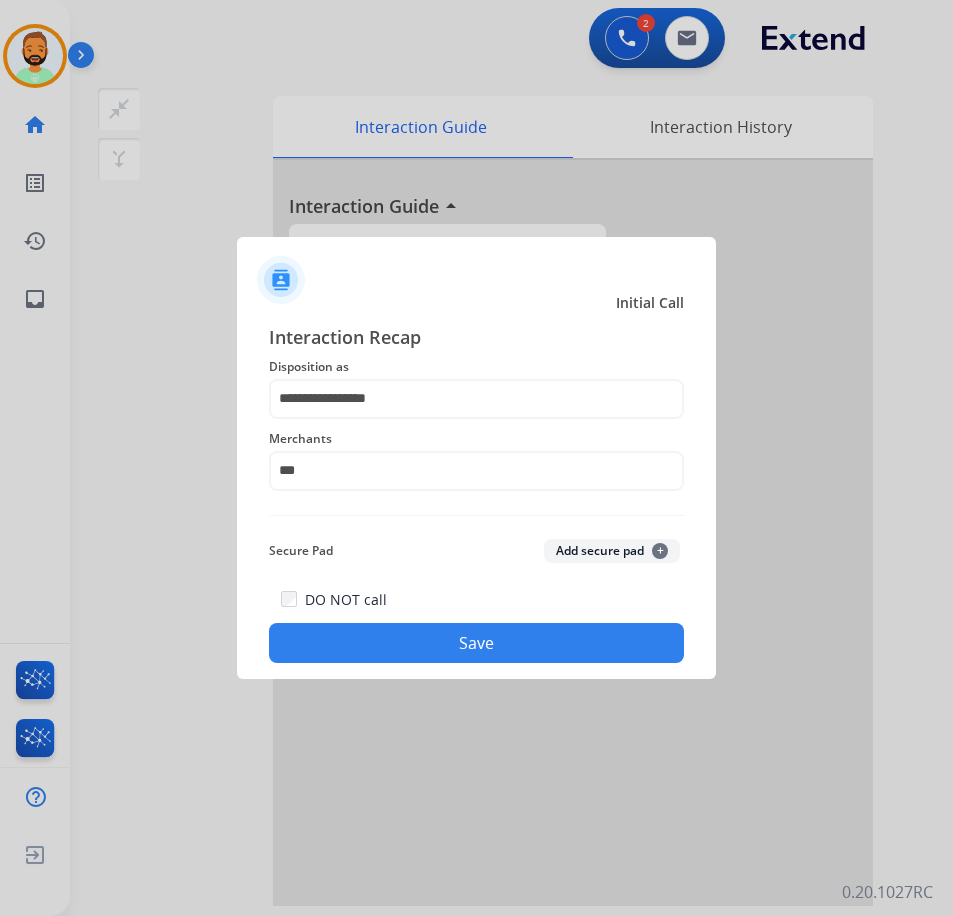type on "**********" 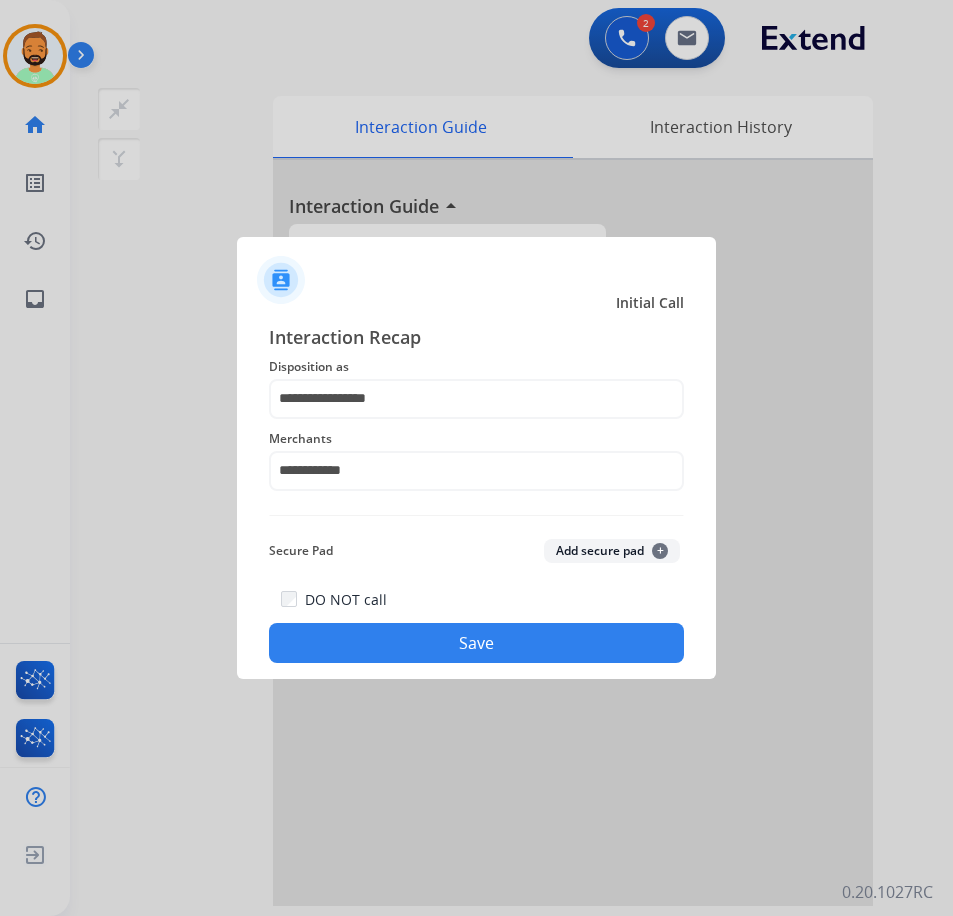 click on "Save" 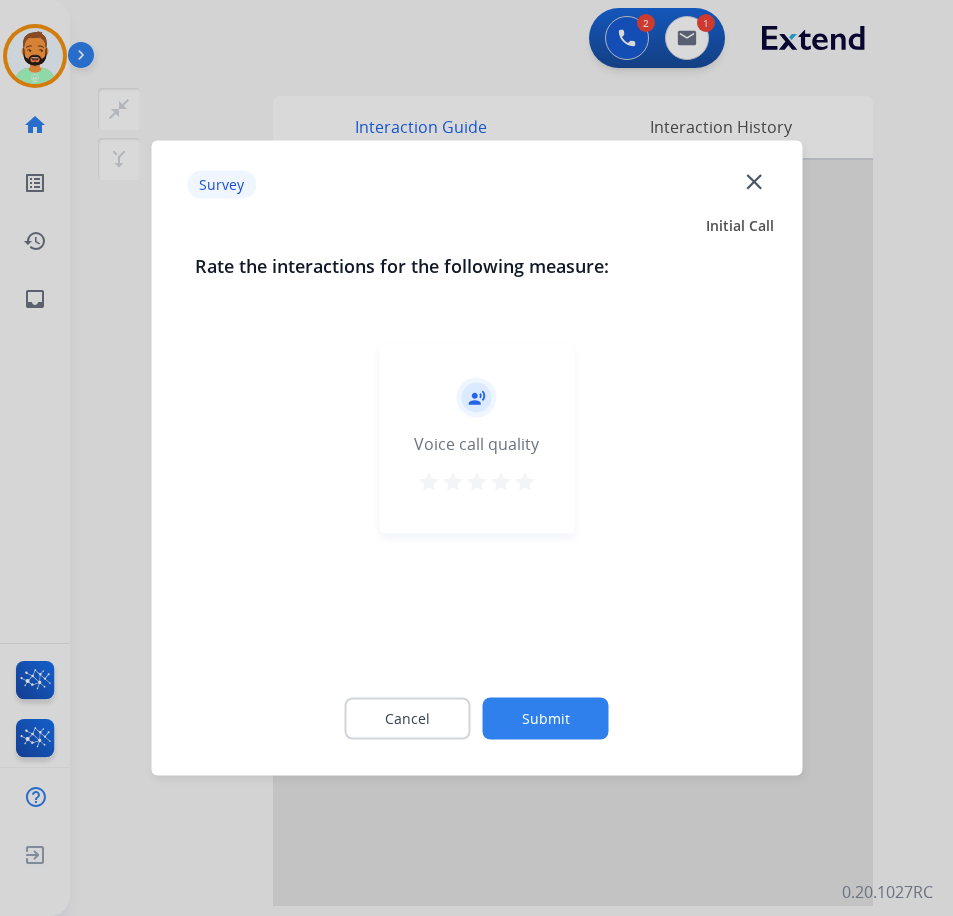 click on "Submit" 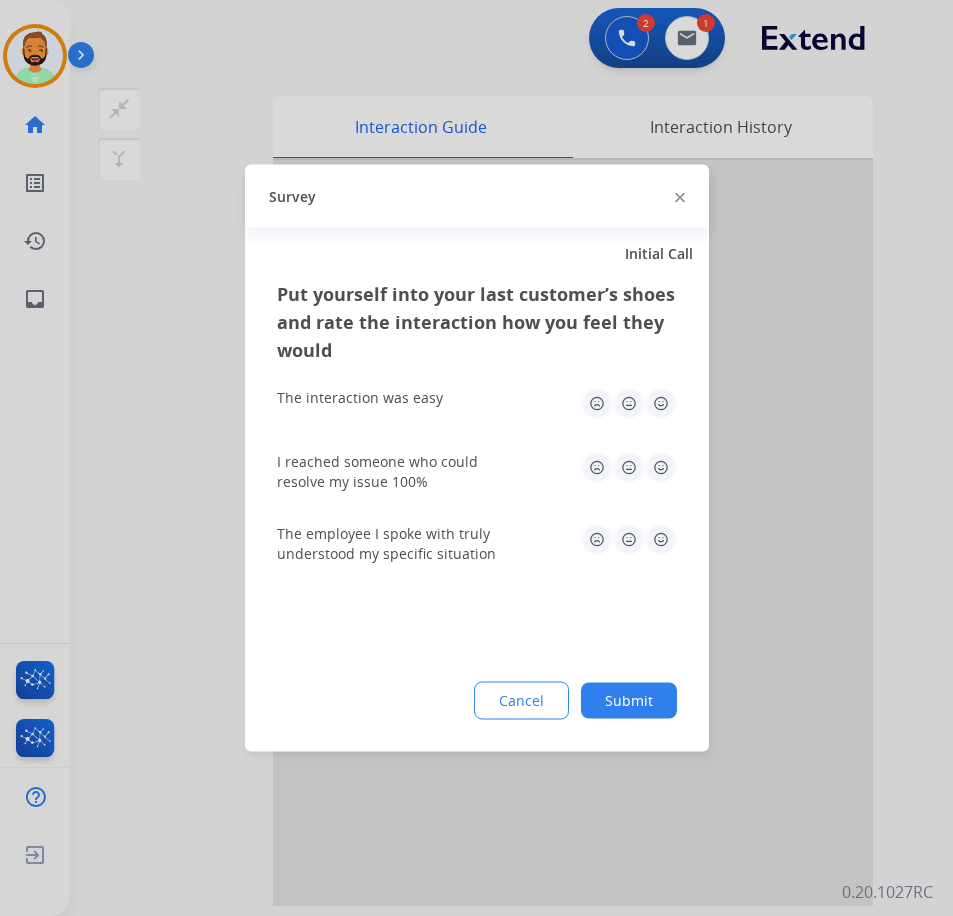 click on "Submit" 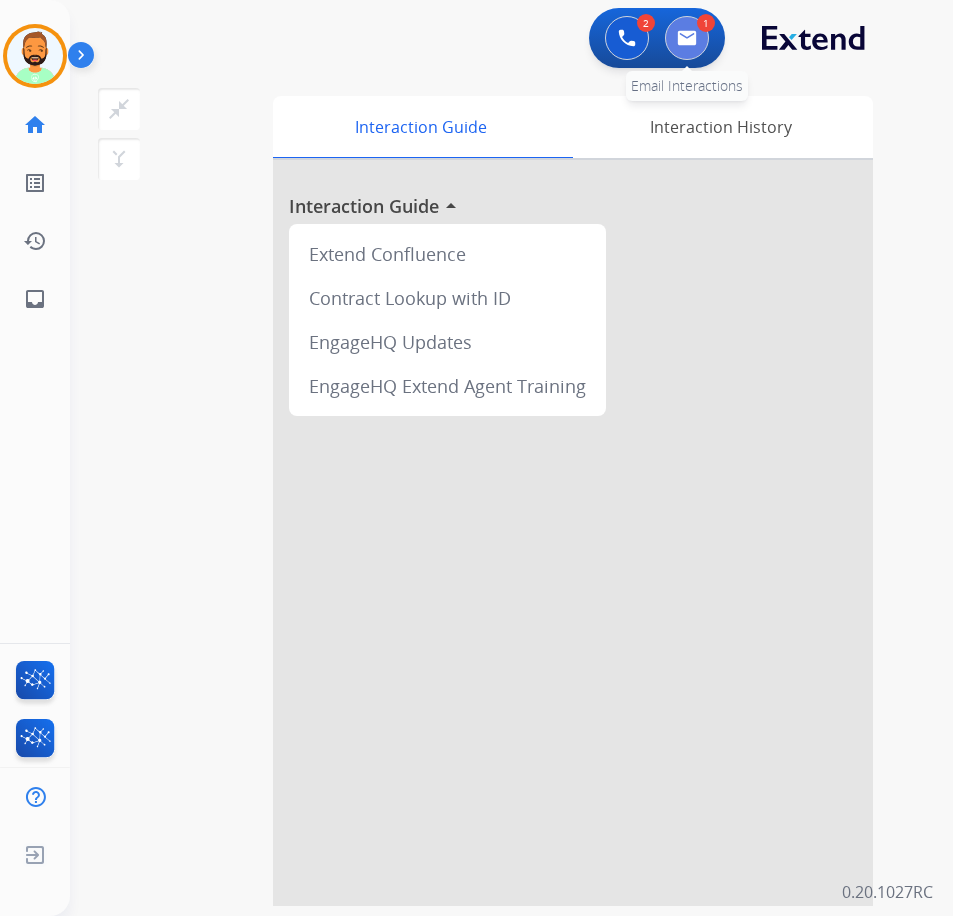 click at bounding box center (687, 38) 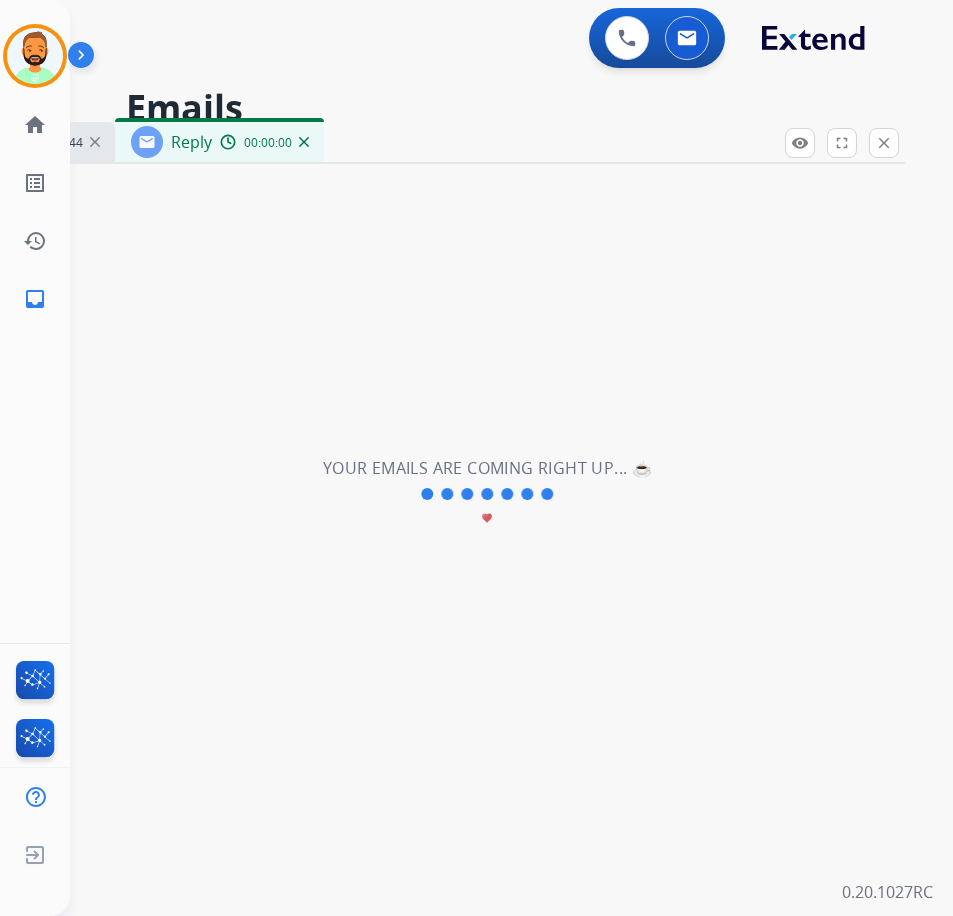 select on "**********" 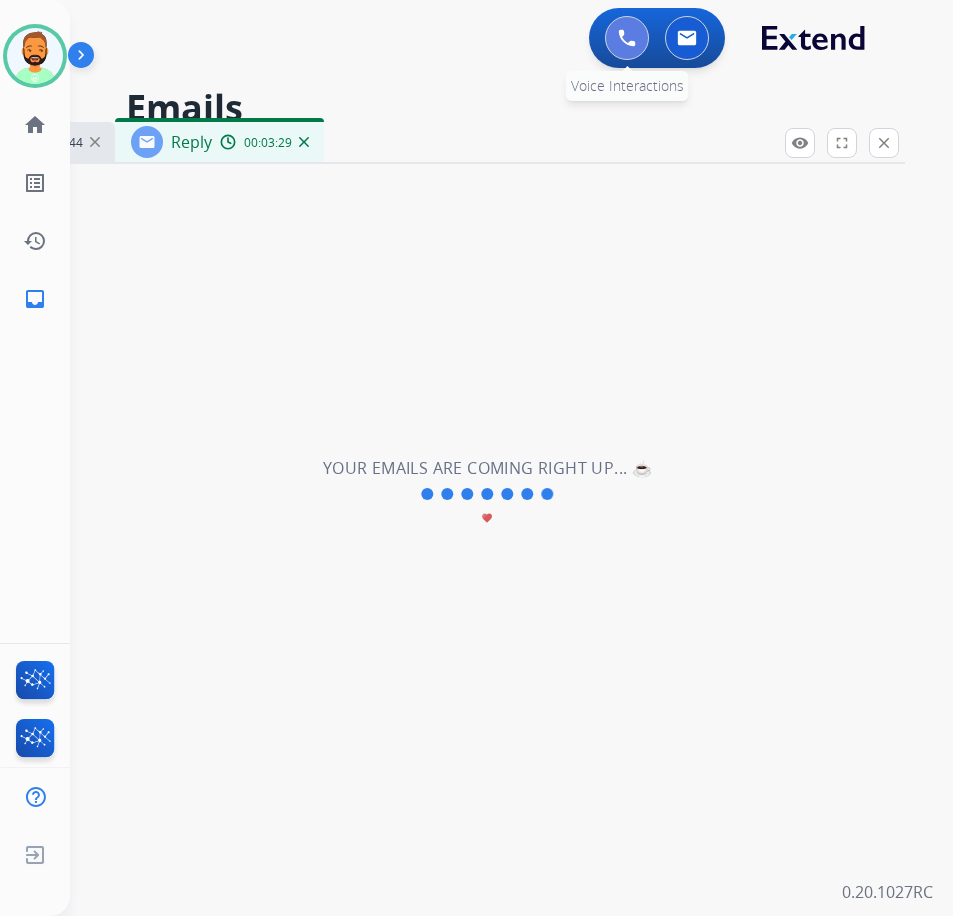 click at bounding box center (627, 38) 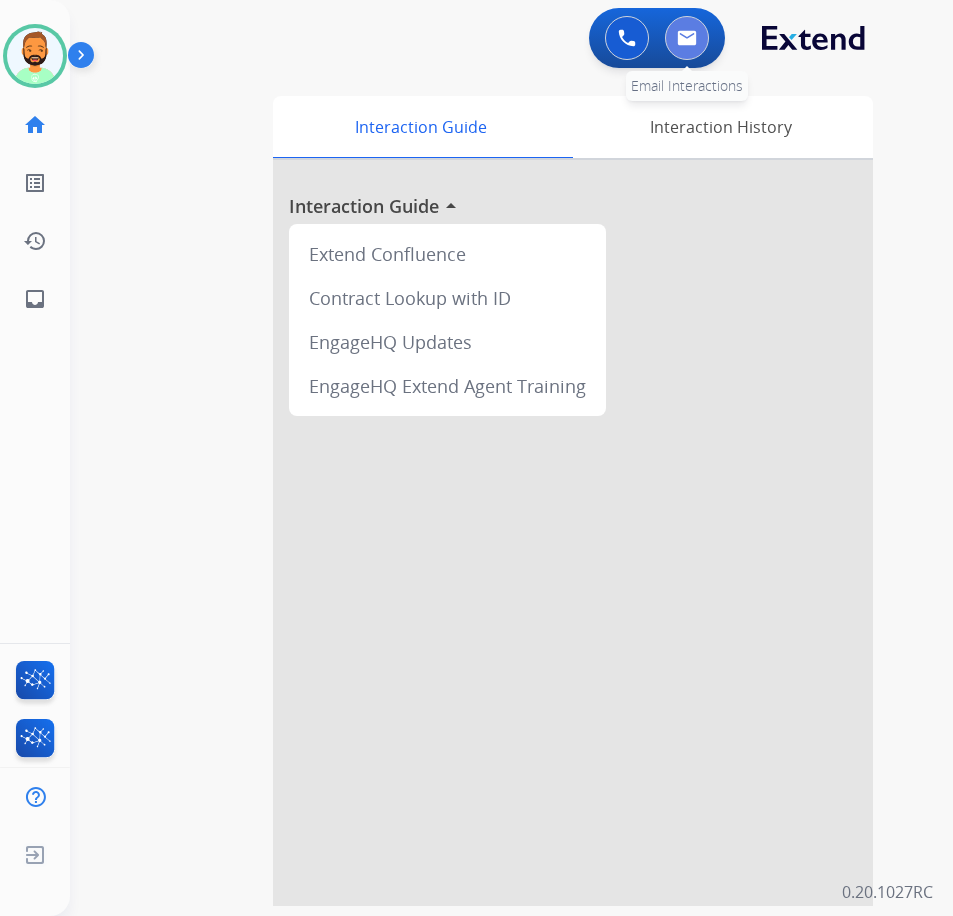 click at bounding box center (687, 38) 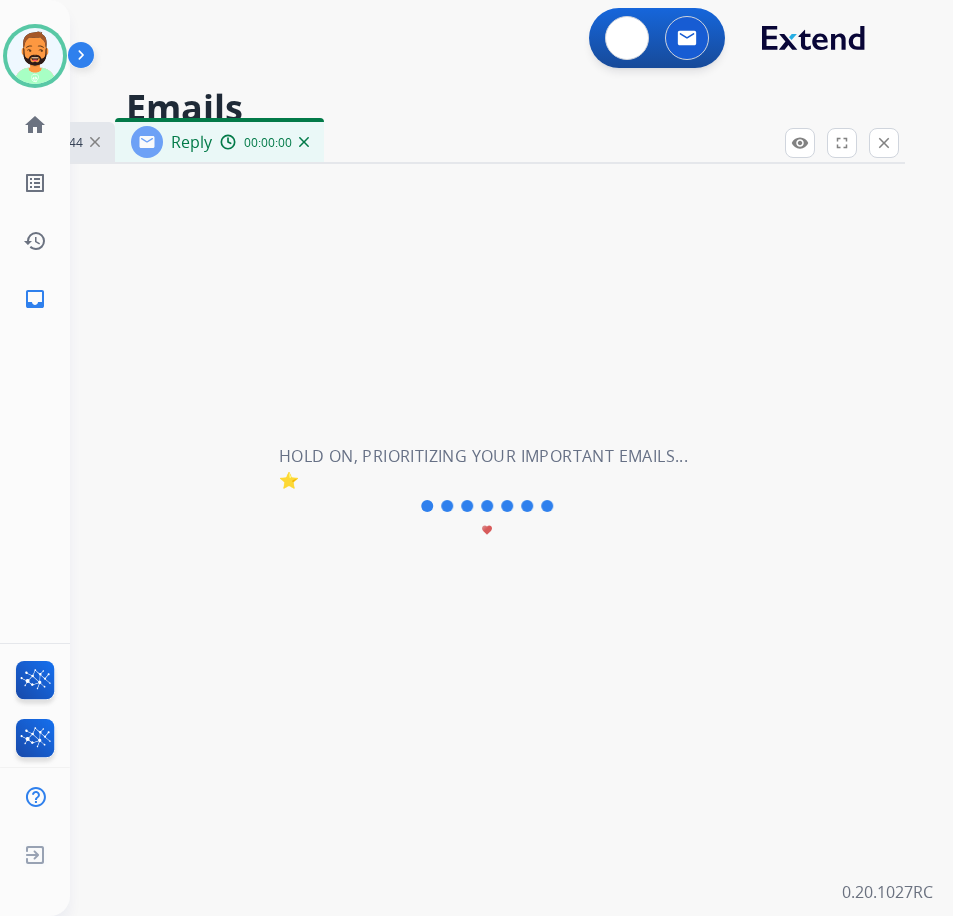 select on "**********" 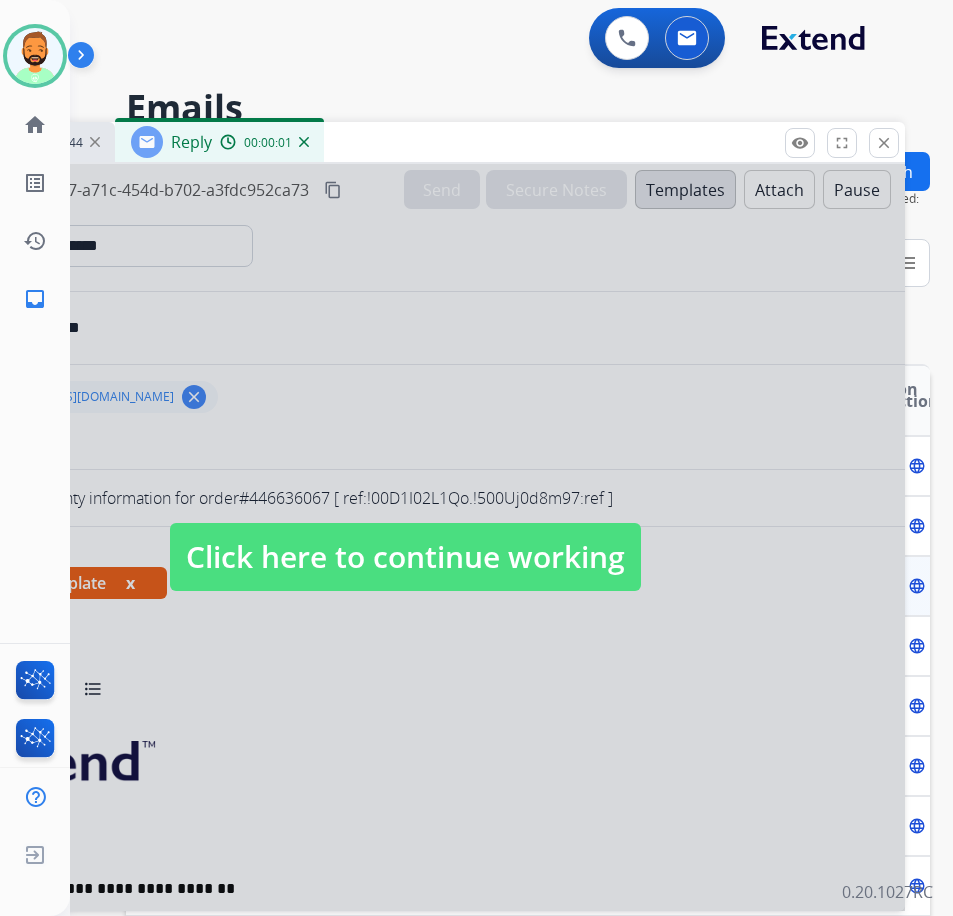 click on "Click here to continue working" at bounding box center (405, 557) 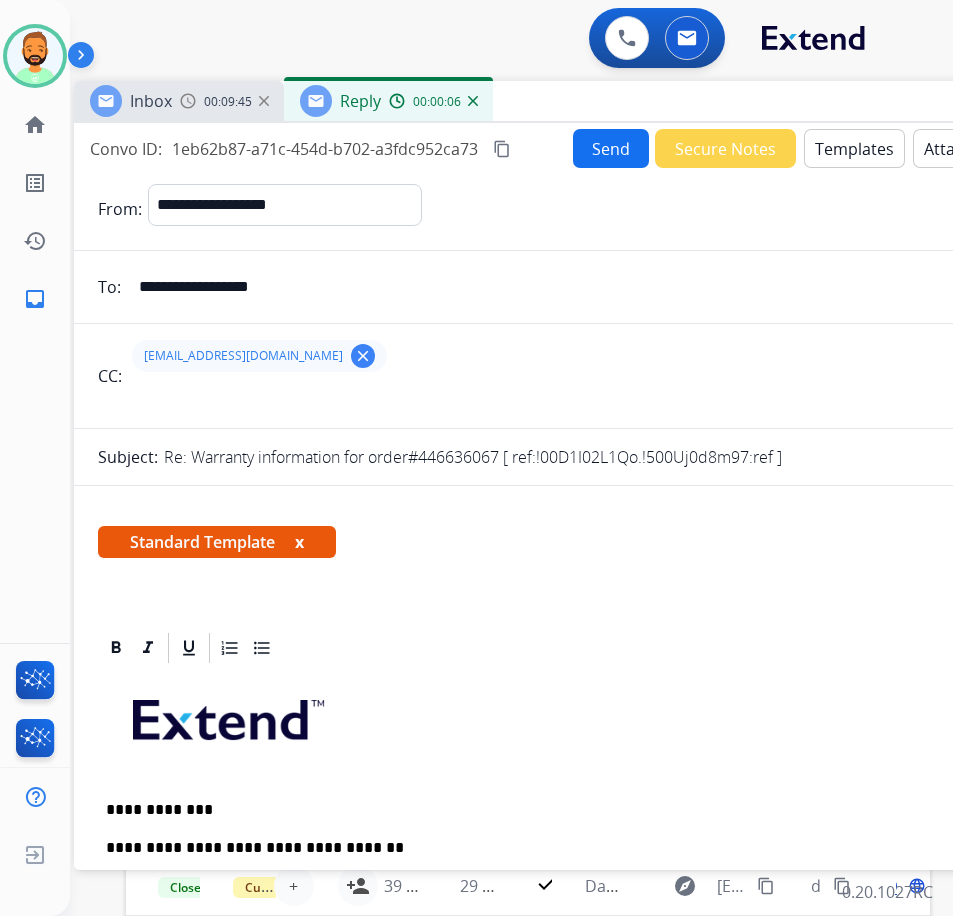 drag, startPoint x: 418, startPoint y: 149, endPoint x: 585, endPoint y: 109, distance: 171.72362 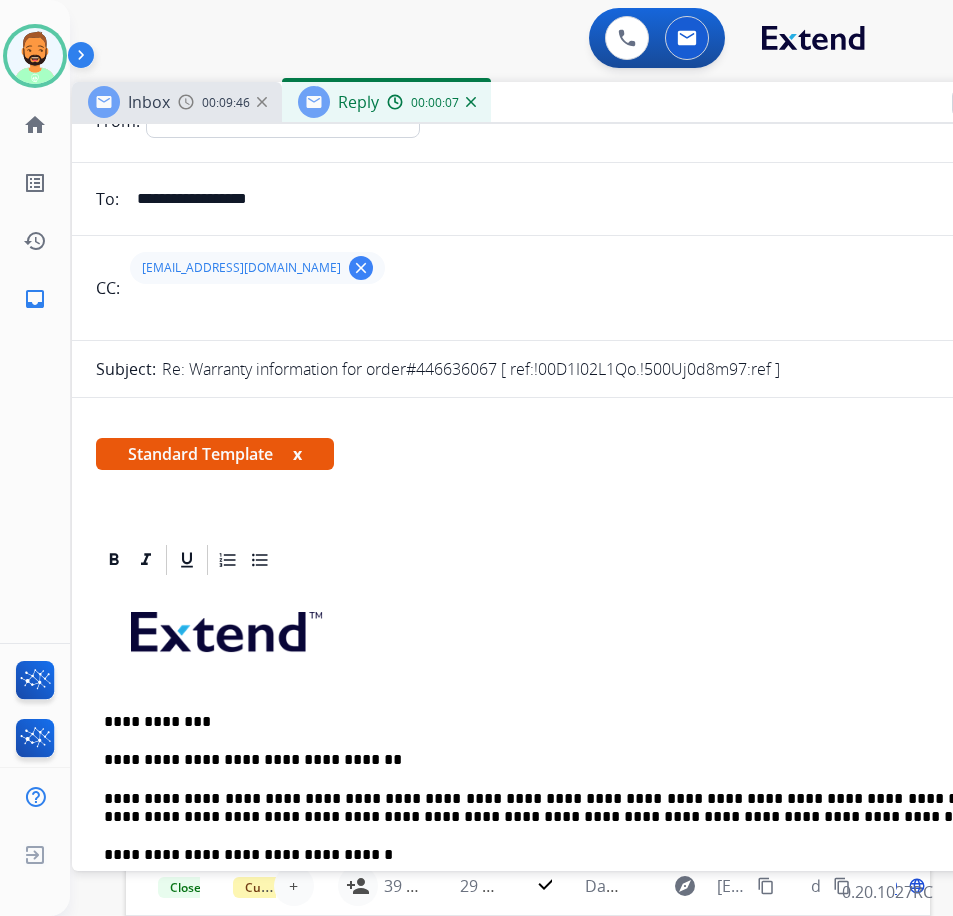 scroll, scrollTop: 200, scrollLeft: 0, axis: vertical 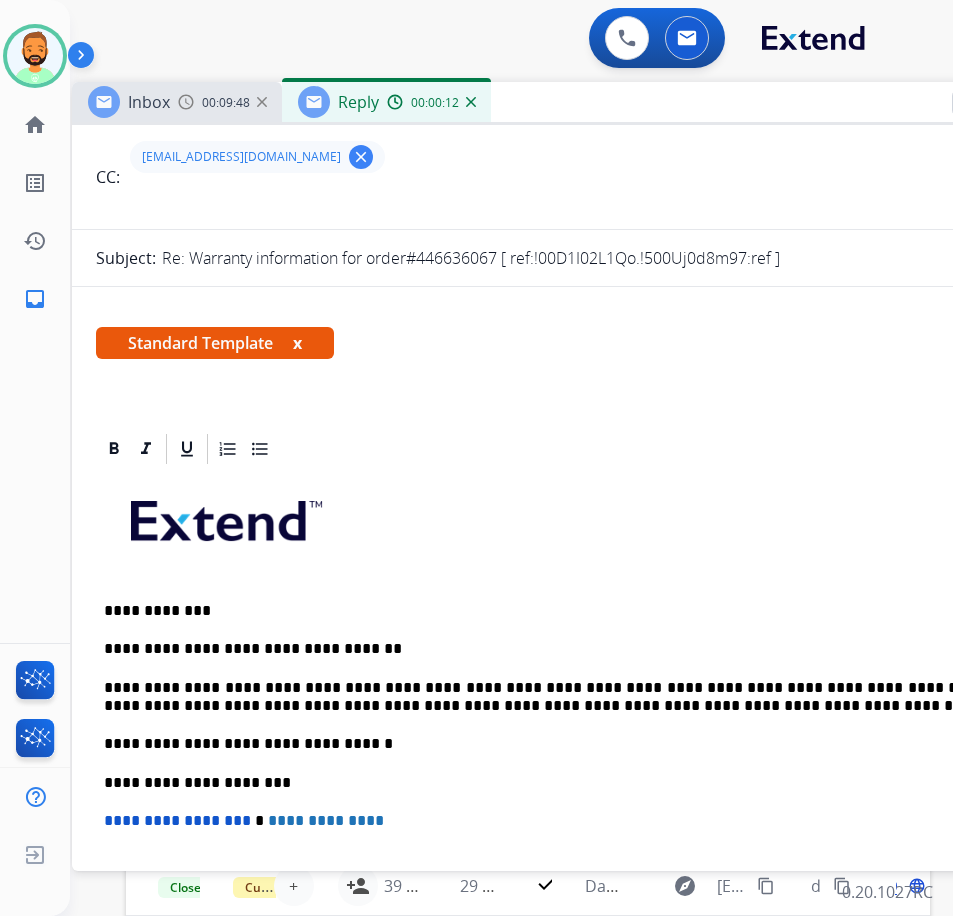 click on "**********" at bounding box center [564, 697] 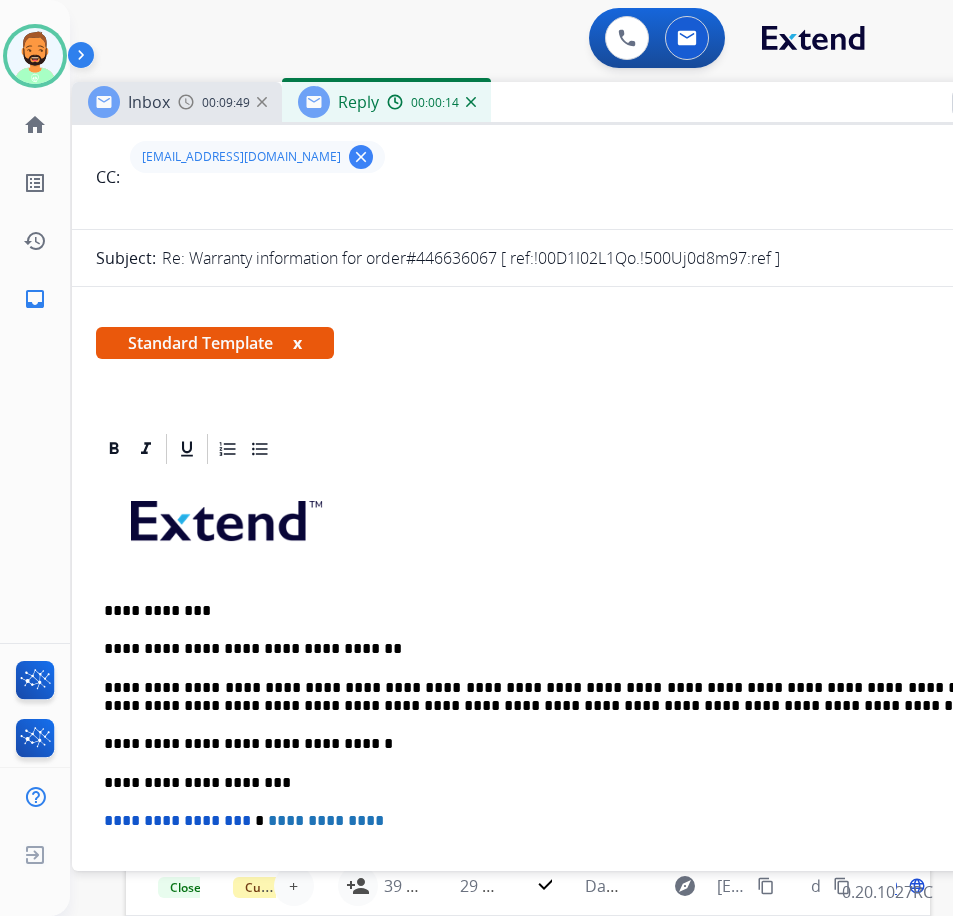 type 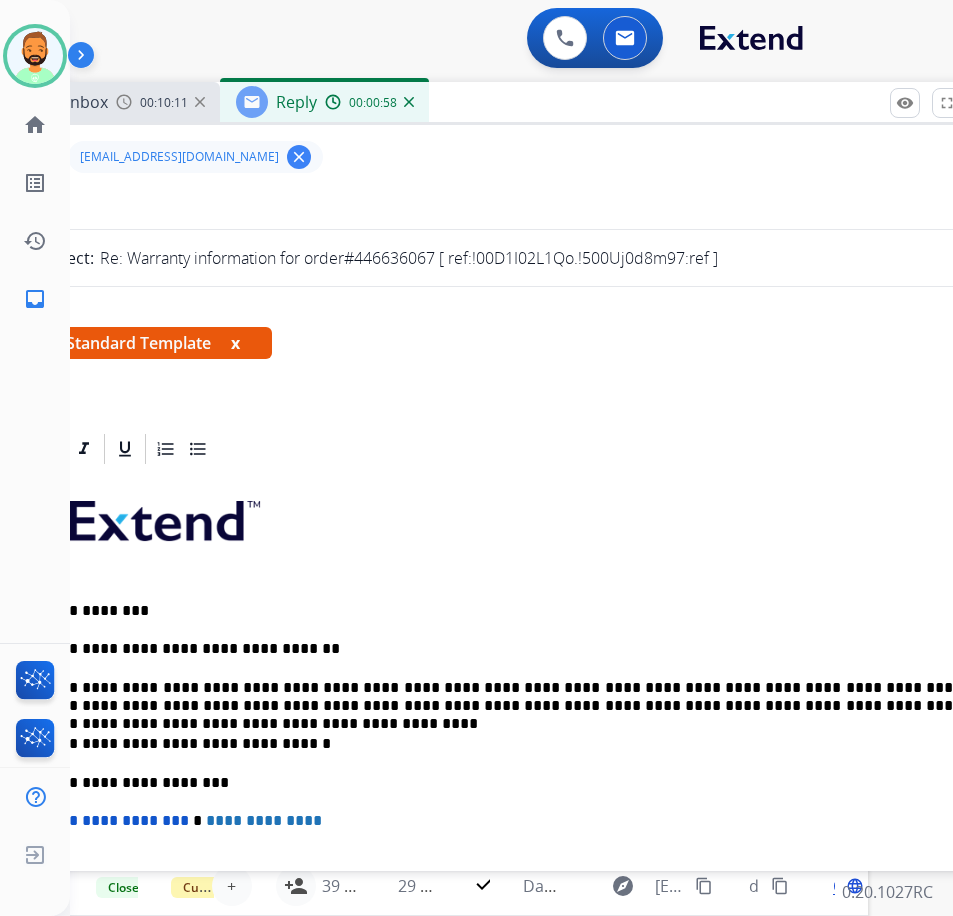 scroll, scrollTop: 0, scrollLeft: 69, axis: horizontal 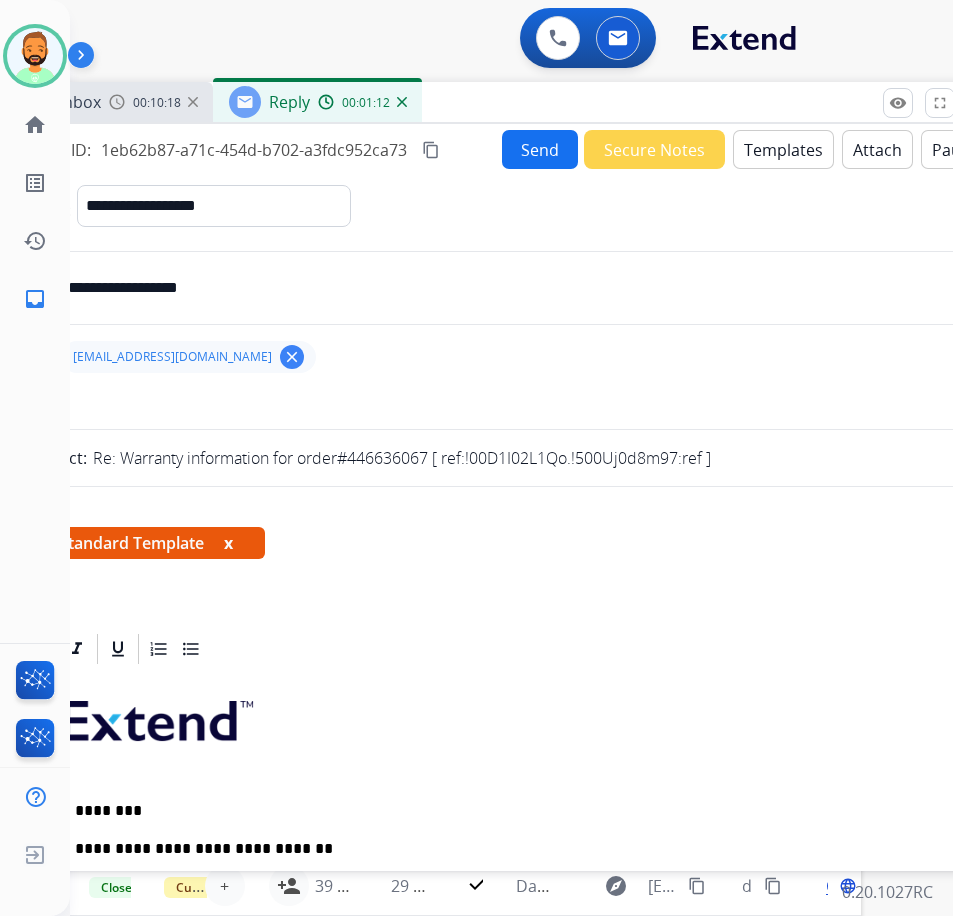 click on "Send" at bounding box center [540, 149] 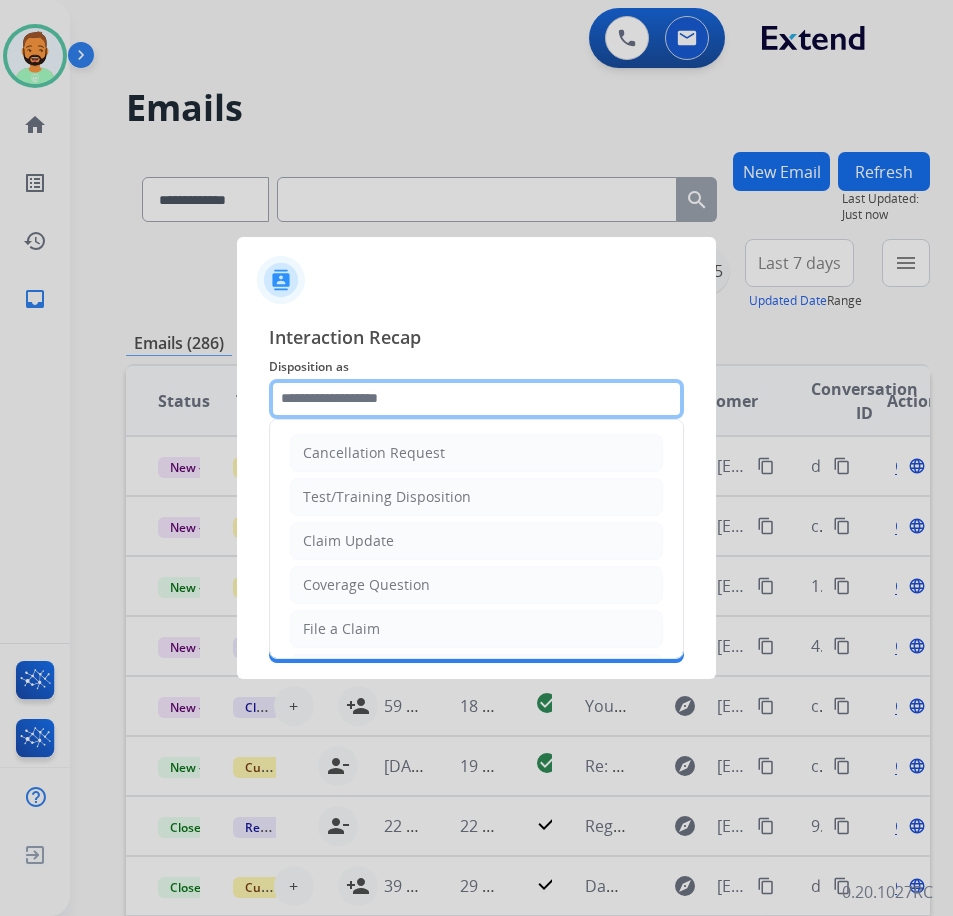 click 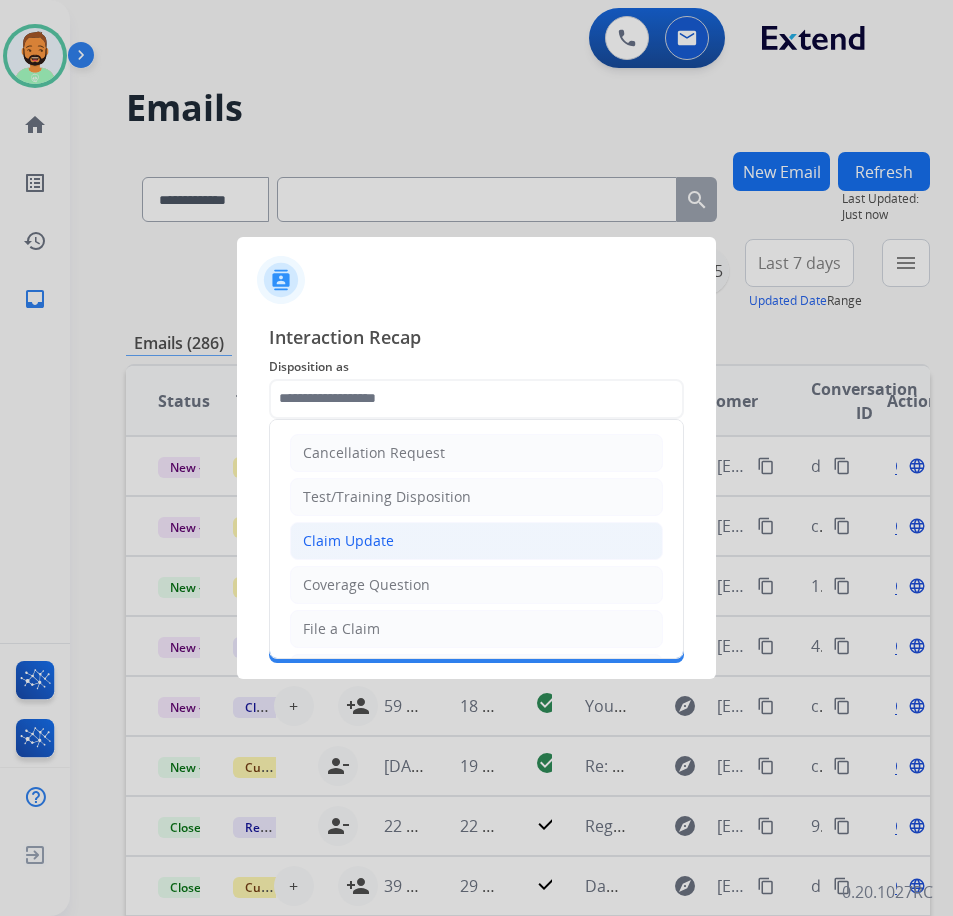 click on "Claim Update" 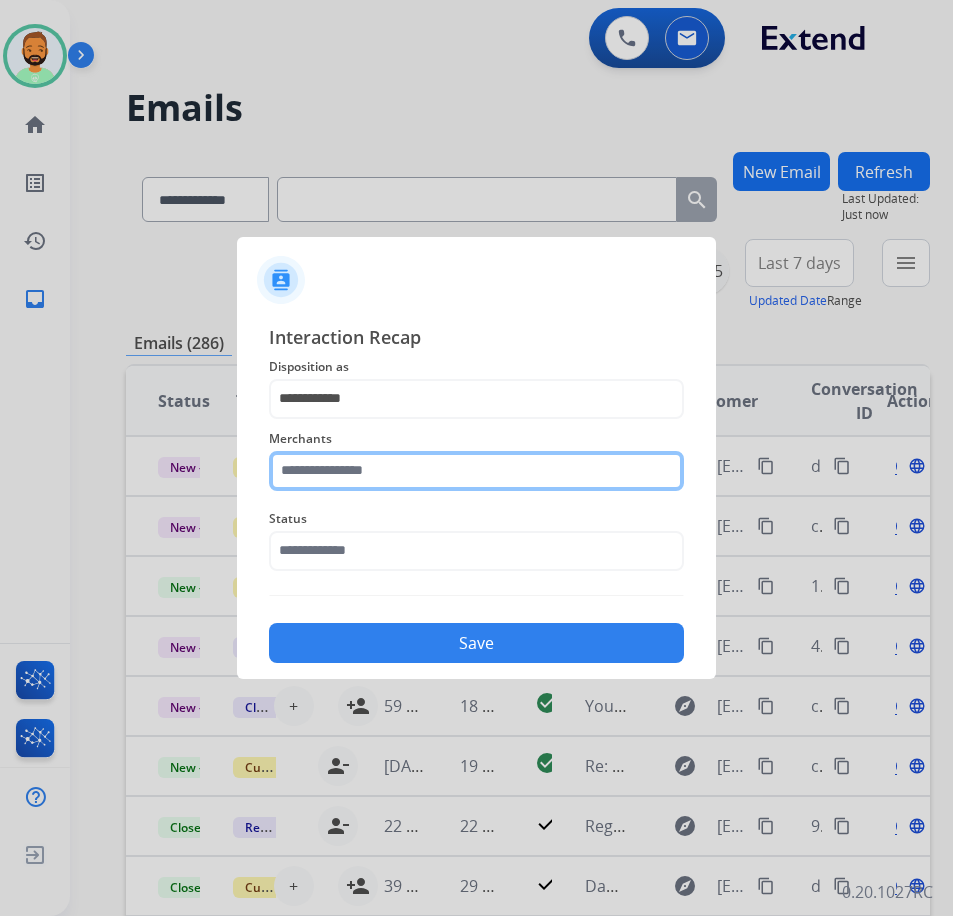 click 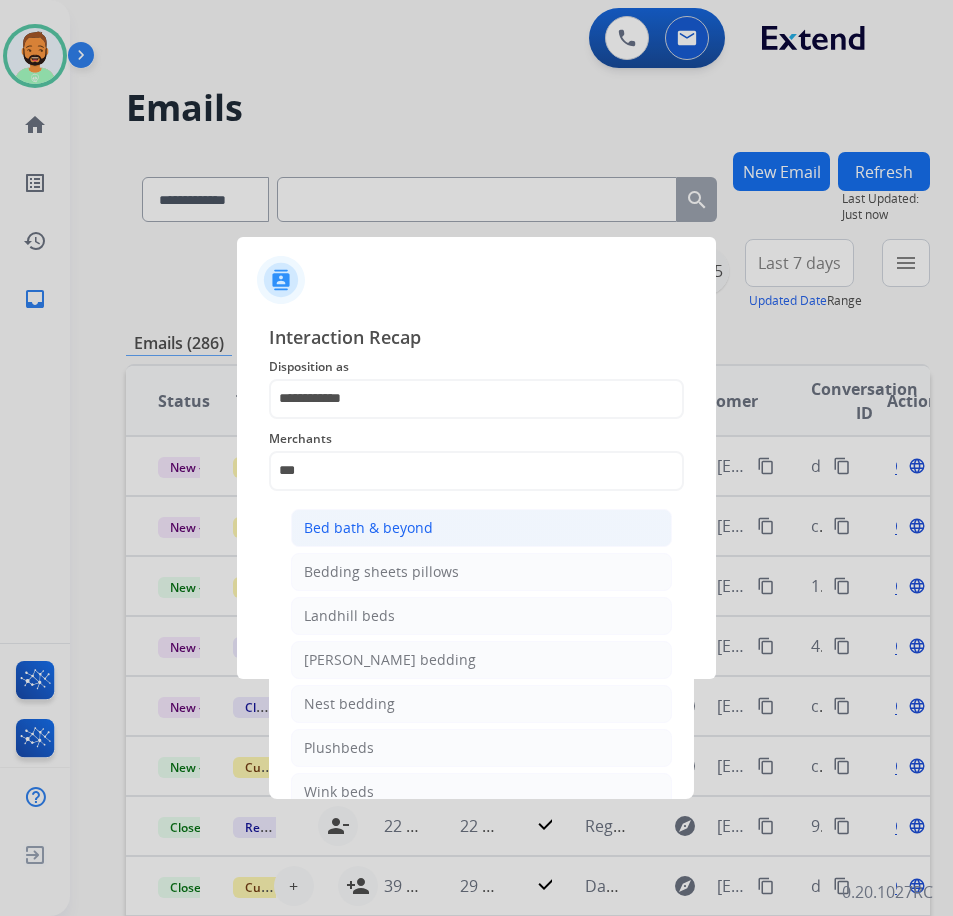 click on "Bed bath & beyond" 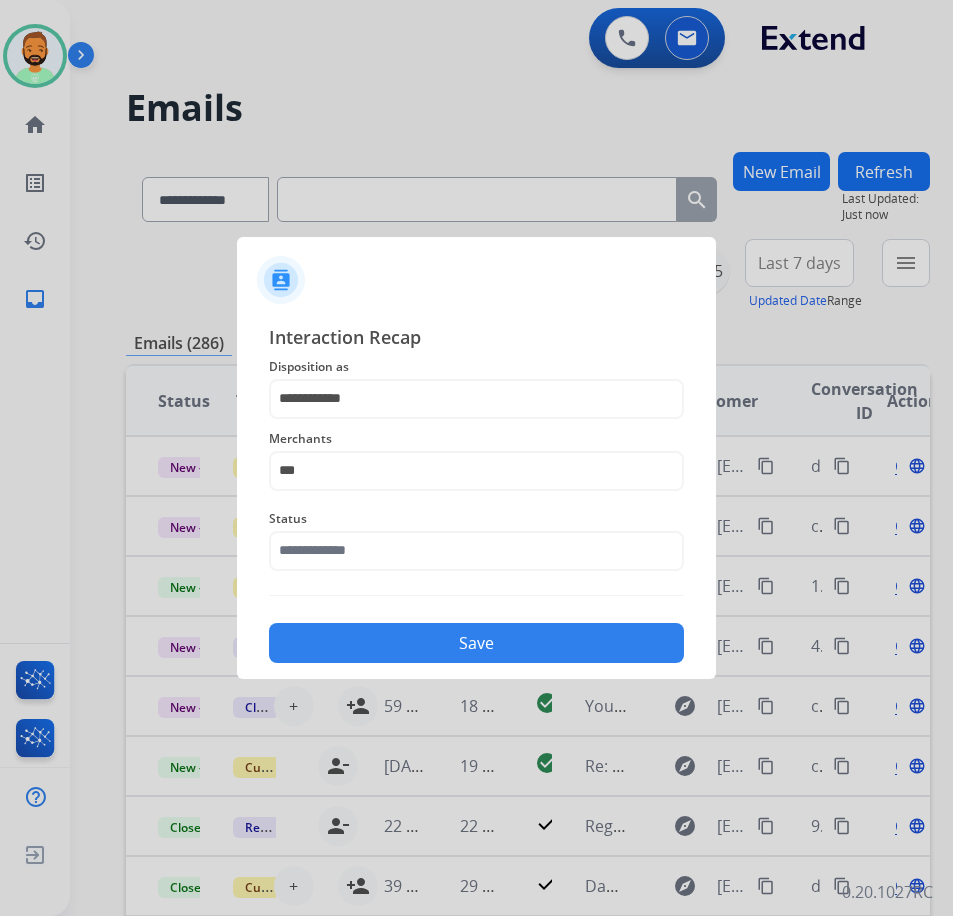 type on "**********" 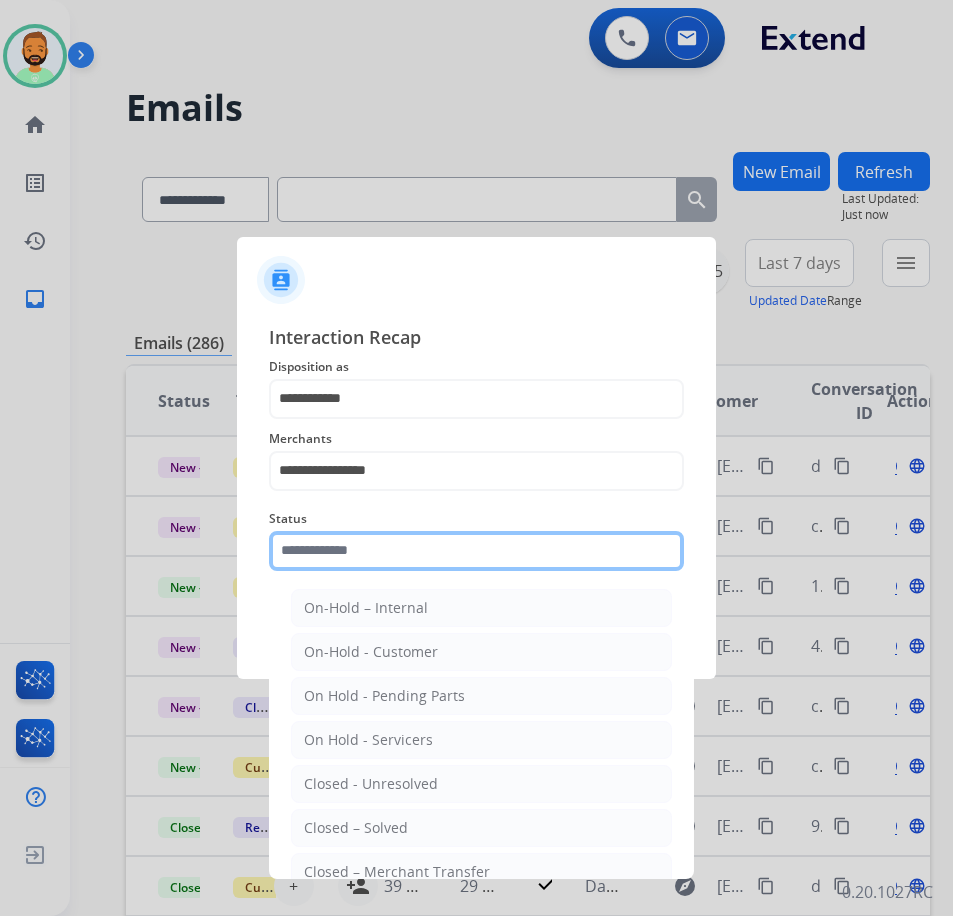 click 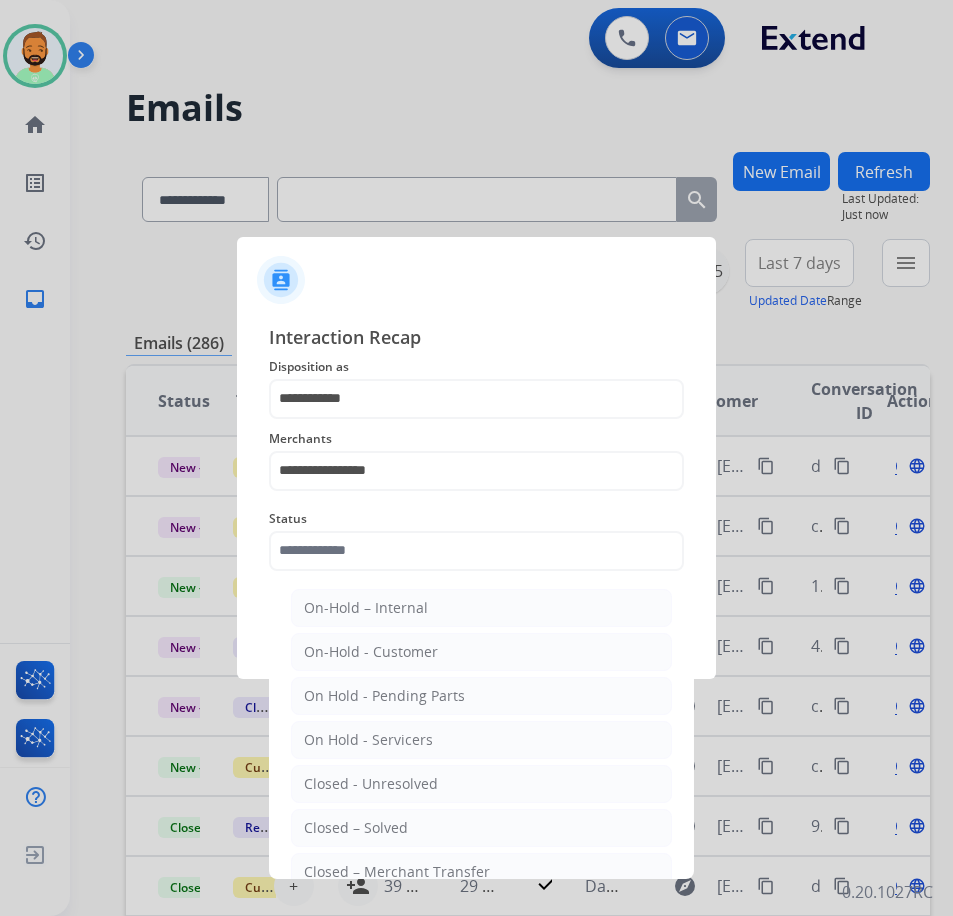 click on "Closed – Solved" 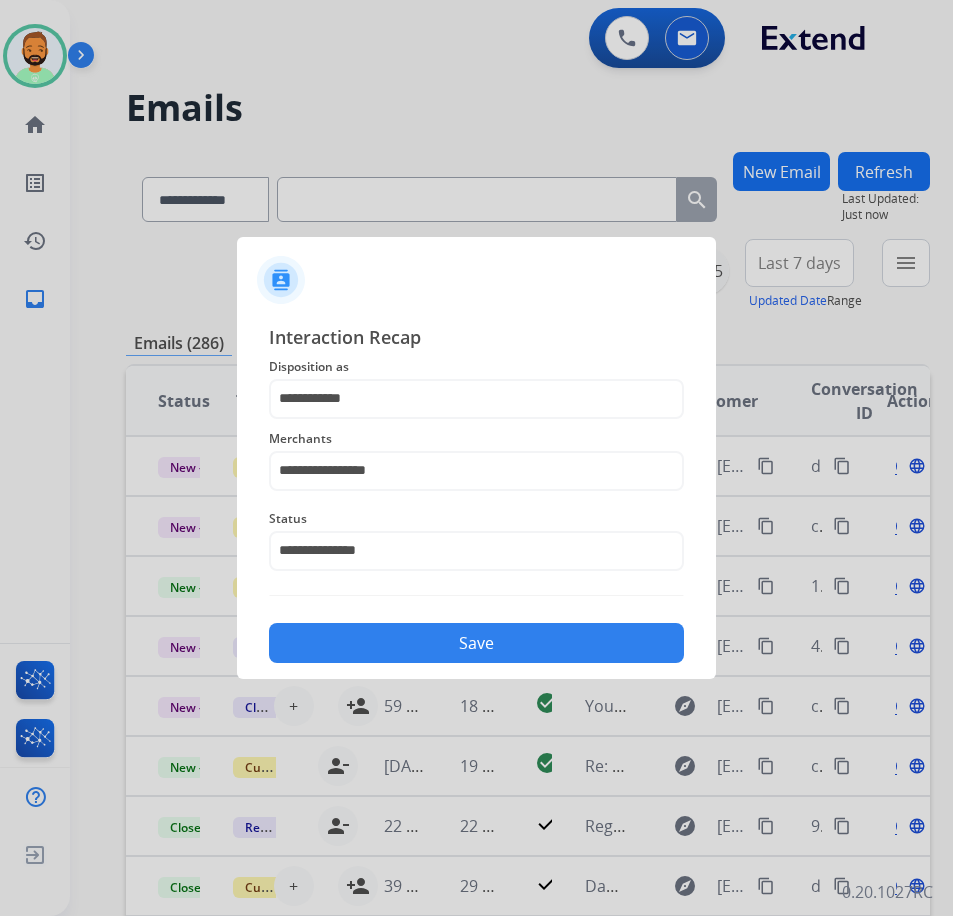 click on "Save" 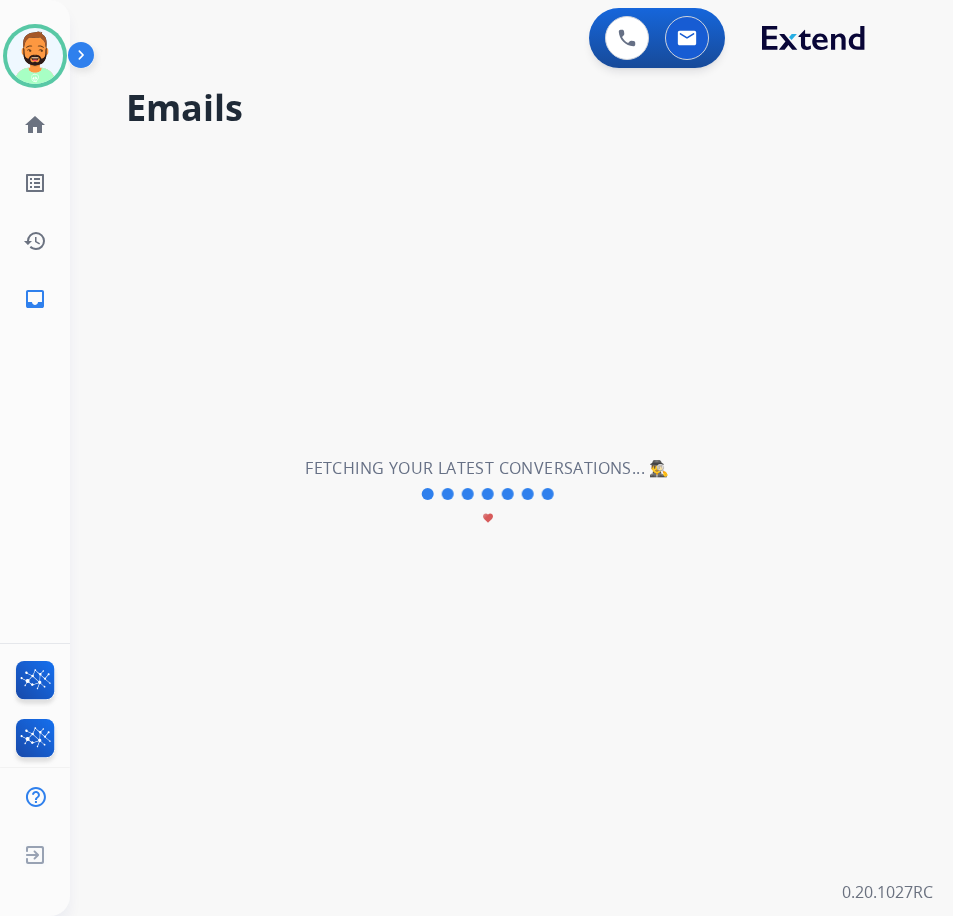 scroll, scrollTop: 0, scrollLeft: 0, axis: both 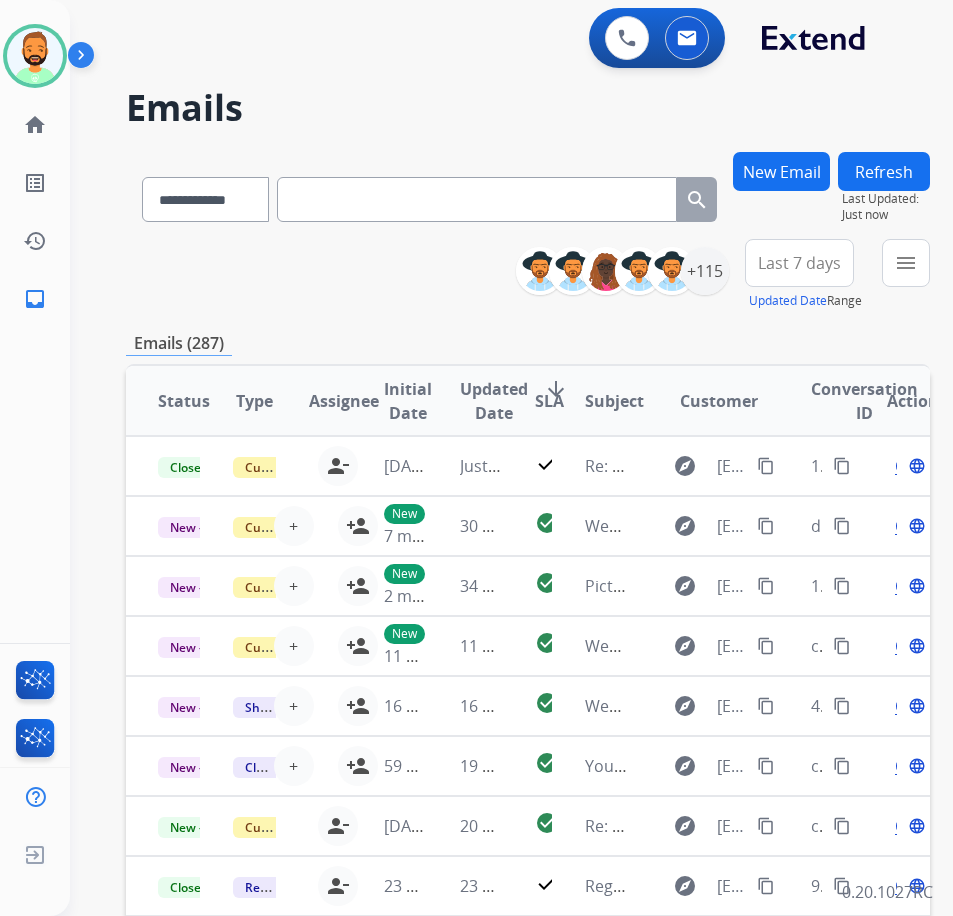 click on "Last 7 days" at bounding box center [799, 263] 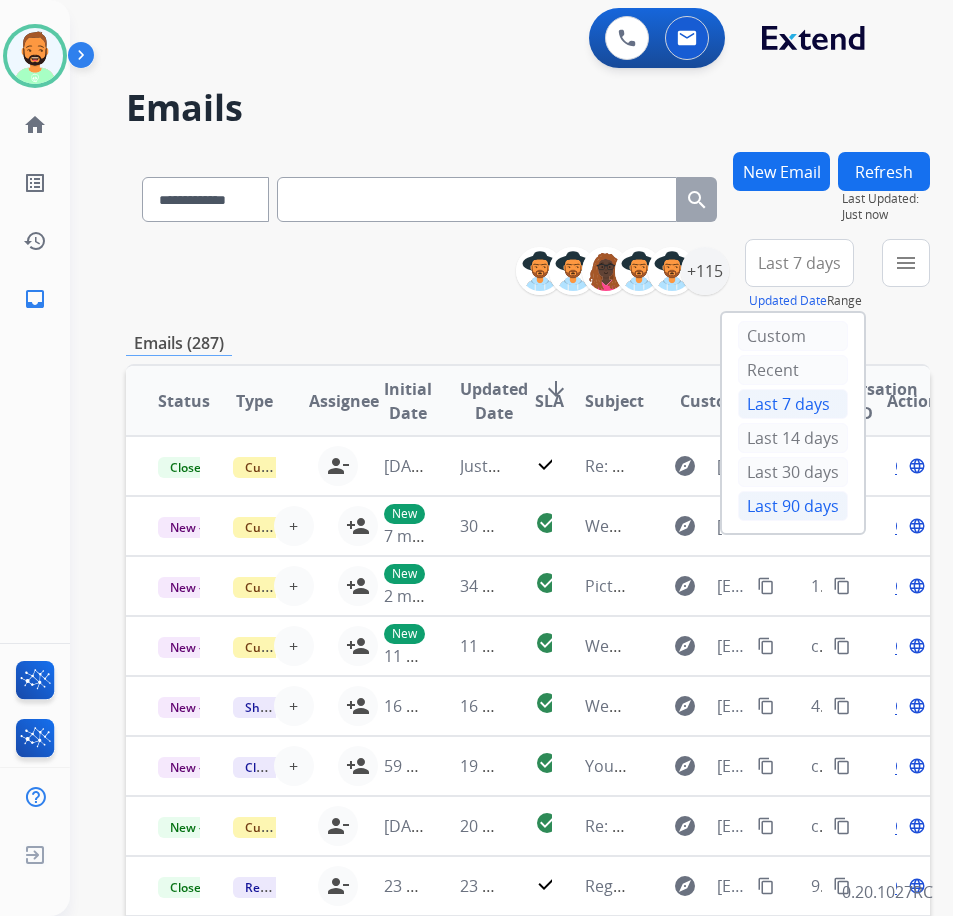 click on "Last 90 days" at bounding box center [793, 506] 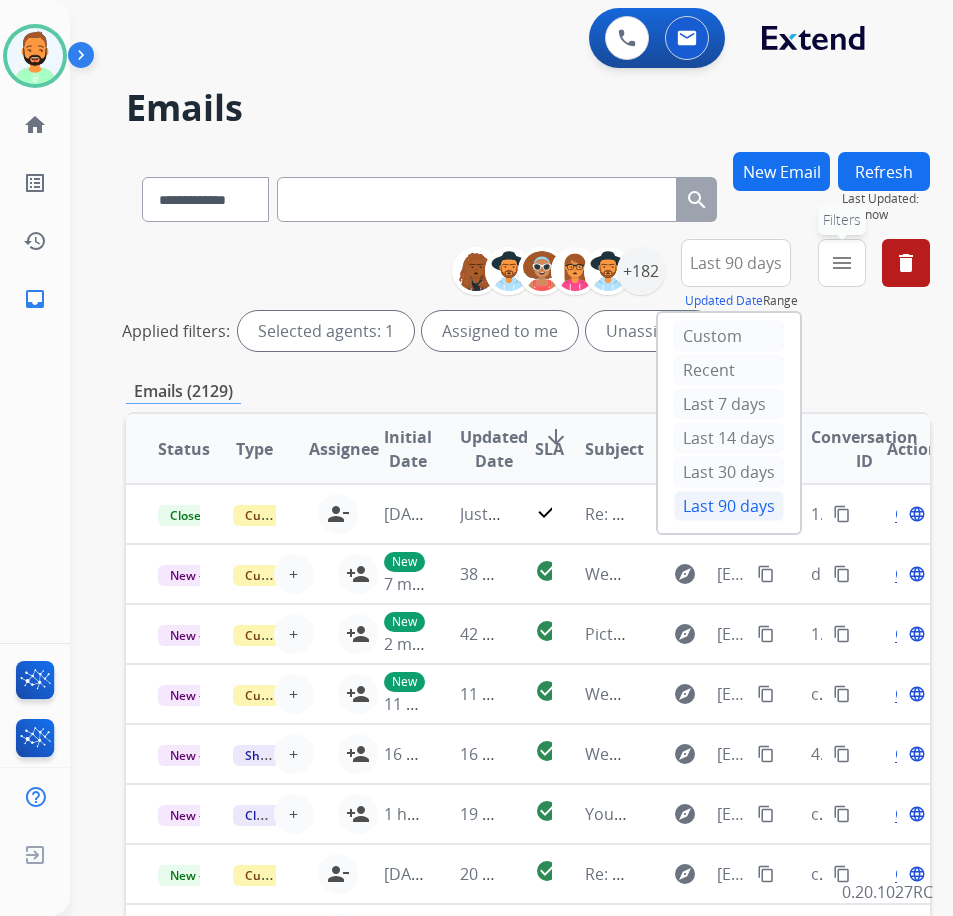 click on "menu  Filters" at bounding box center (842, 263) 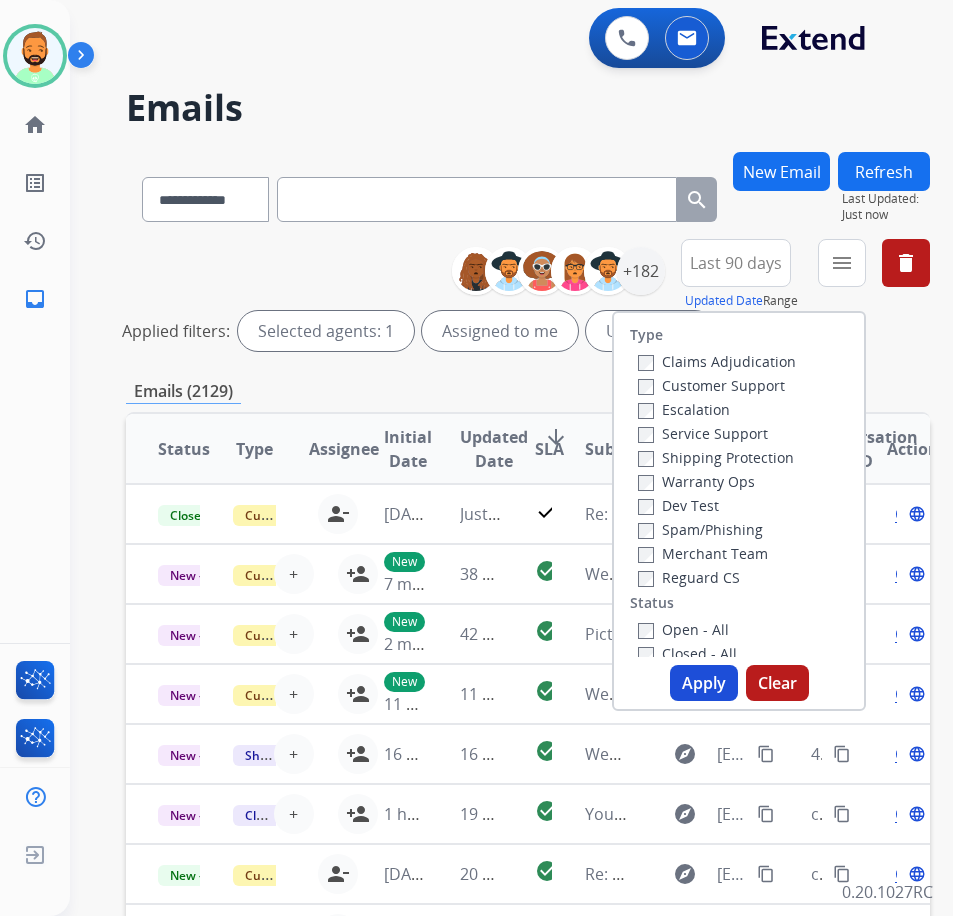 click on "Customer Support" at bounding box center [717, 385] 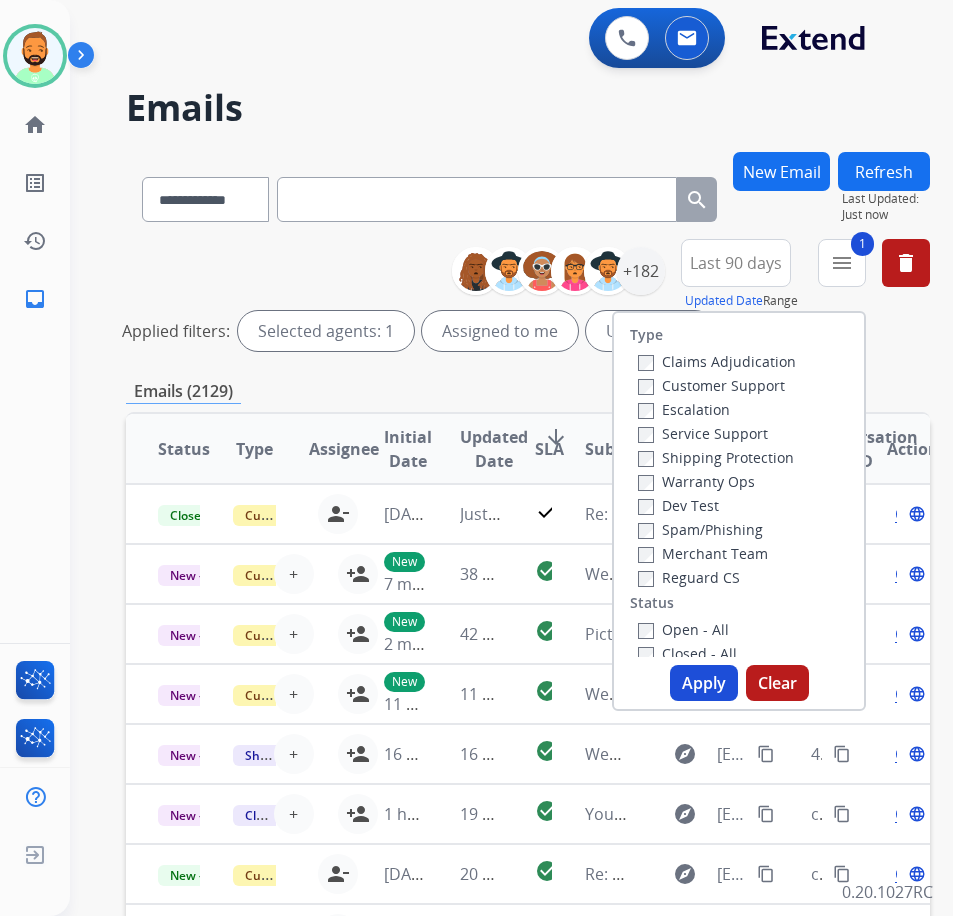 click on "Shipping Protection" at bounding box center [716, 457] 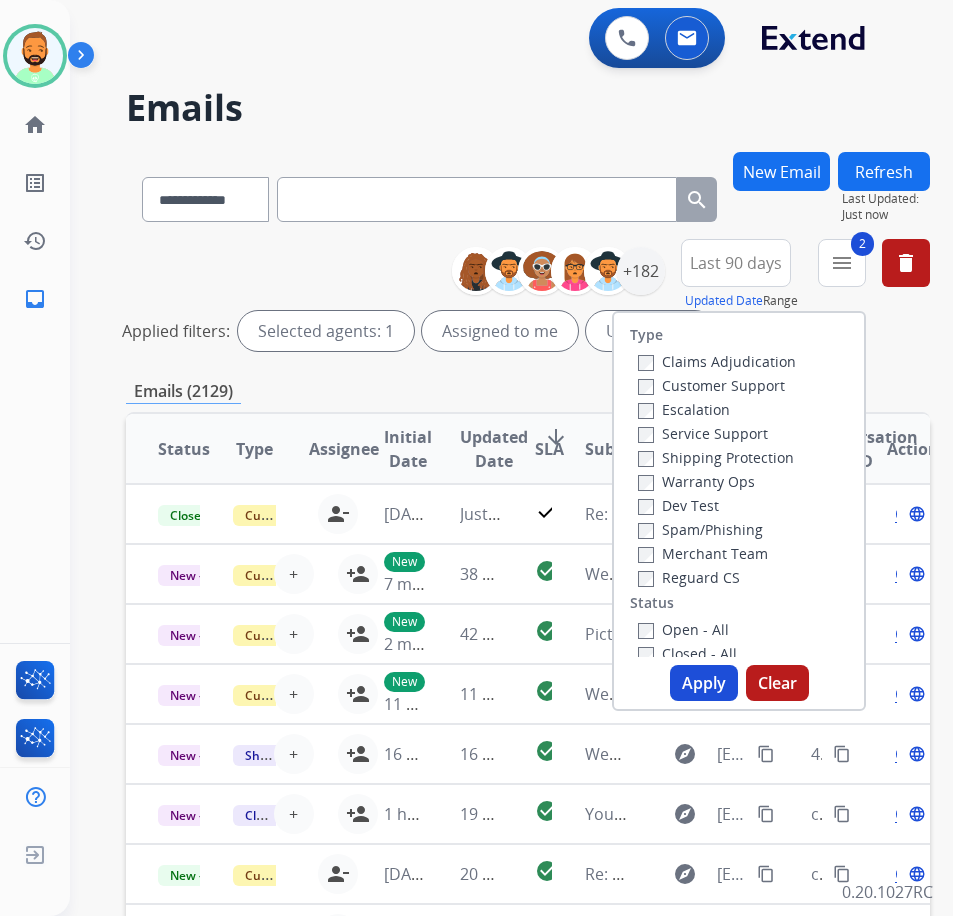 click on "Open - All" at bounding box center (683, 629) 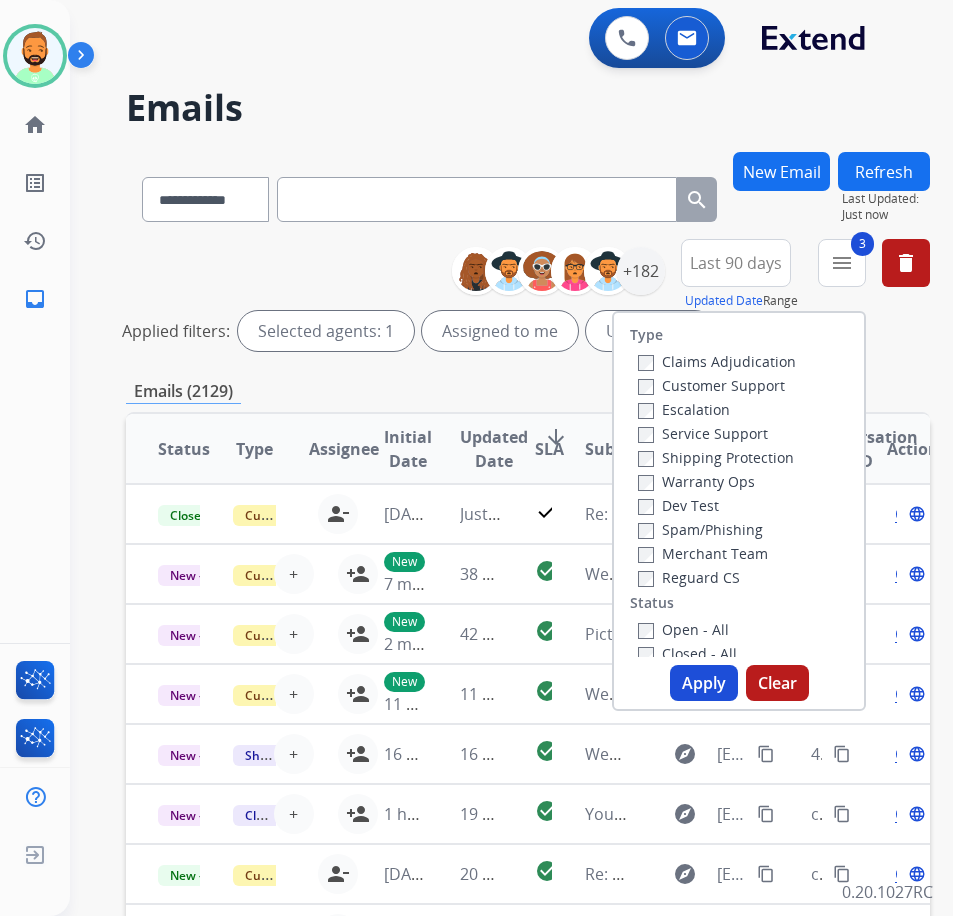click on "Apply" at bounding box center [704, 683] 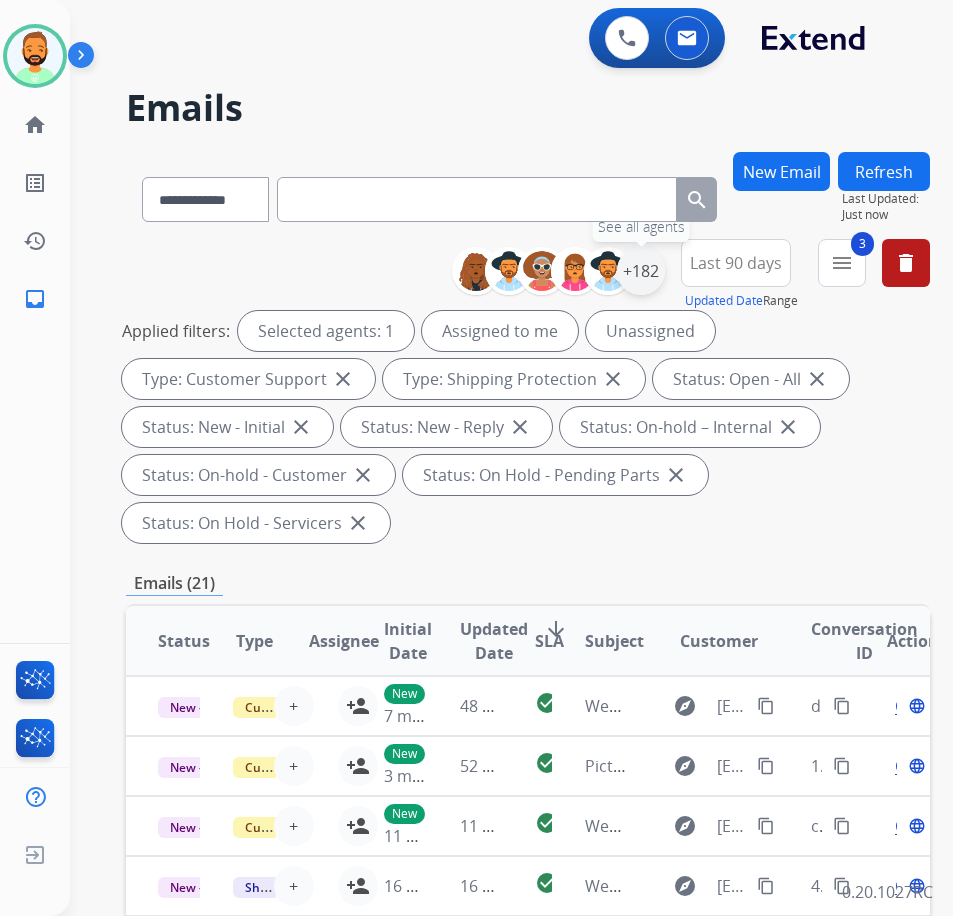 click on "+182" at bounding box center [641, 271] 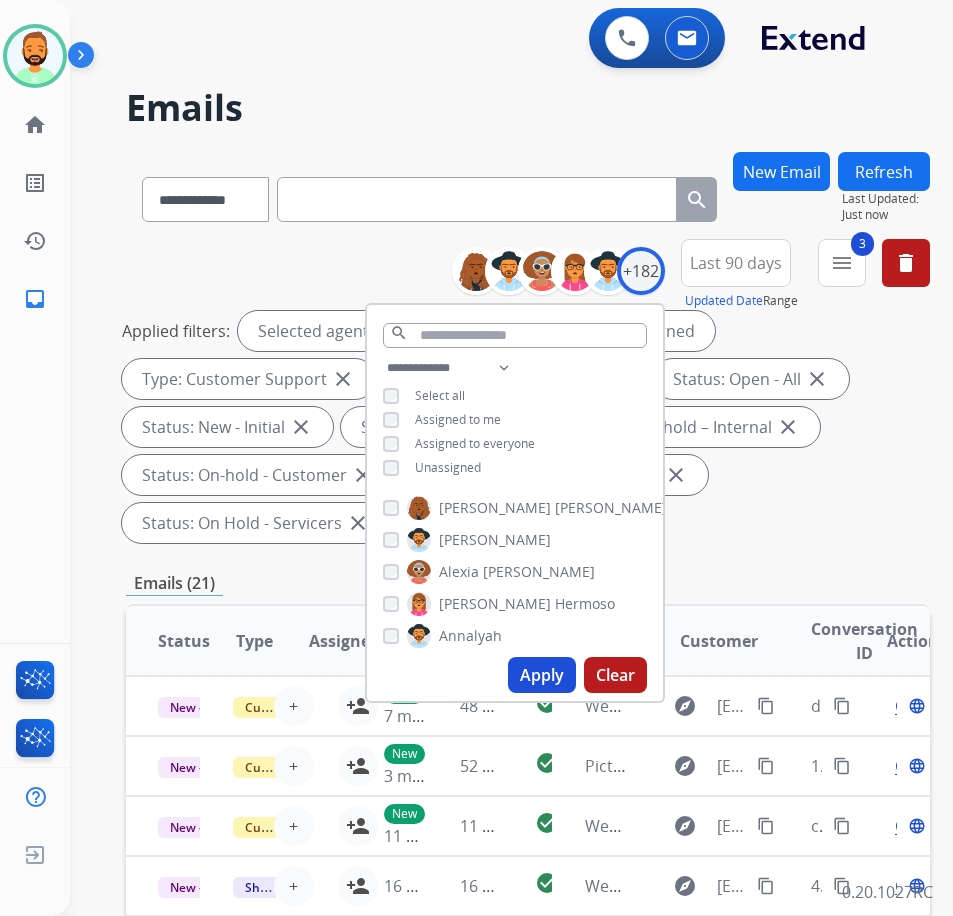 click on "Unassigned" at bounding box center [448, 467] 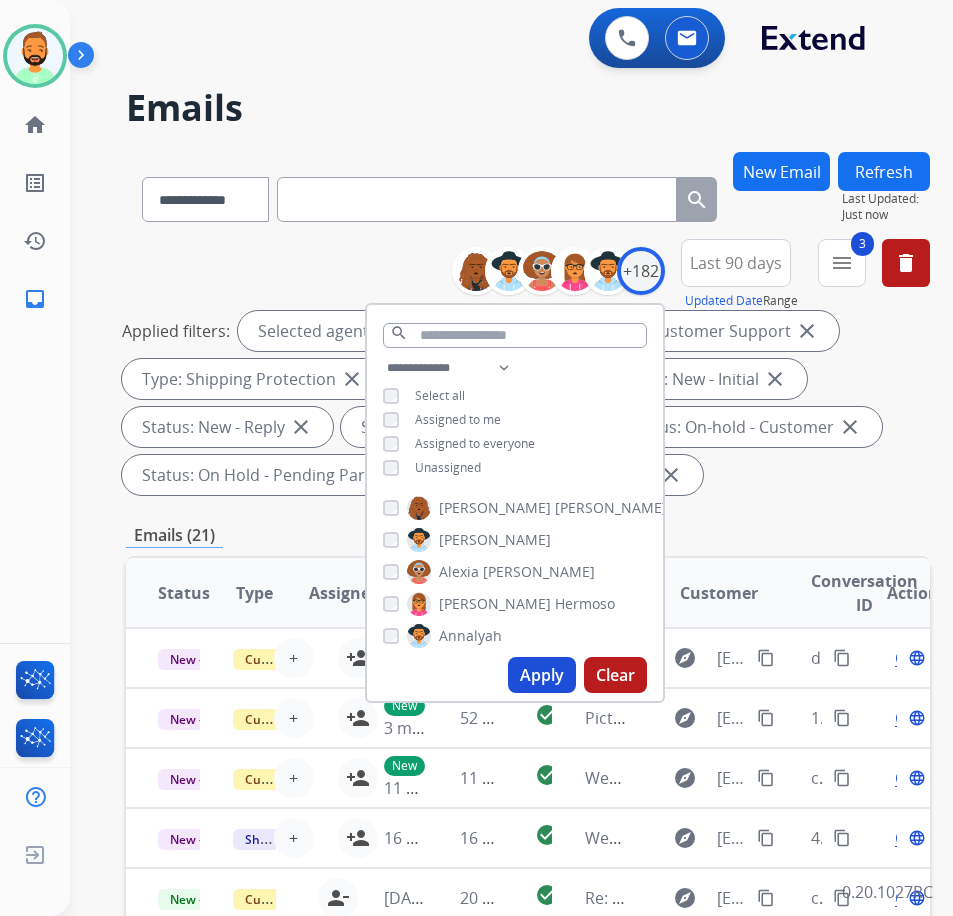 click on "Apply" at bounding box center [542, 675] 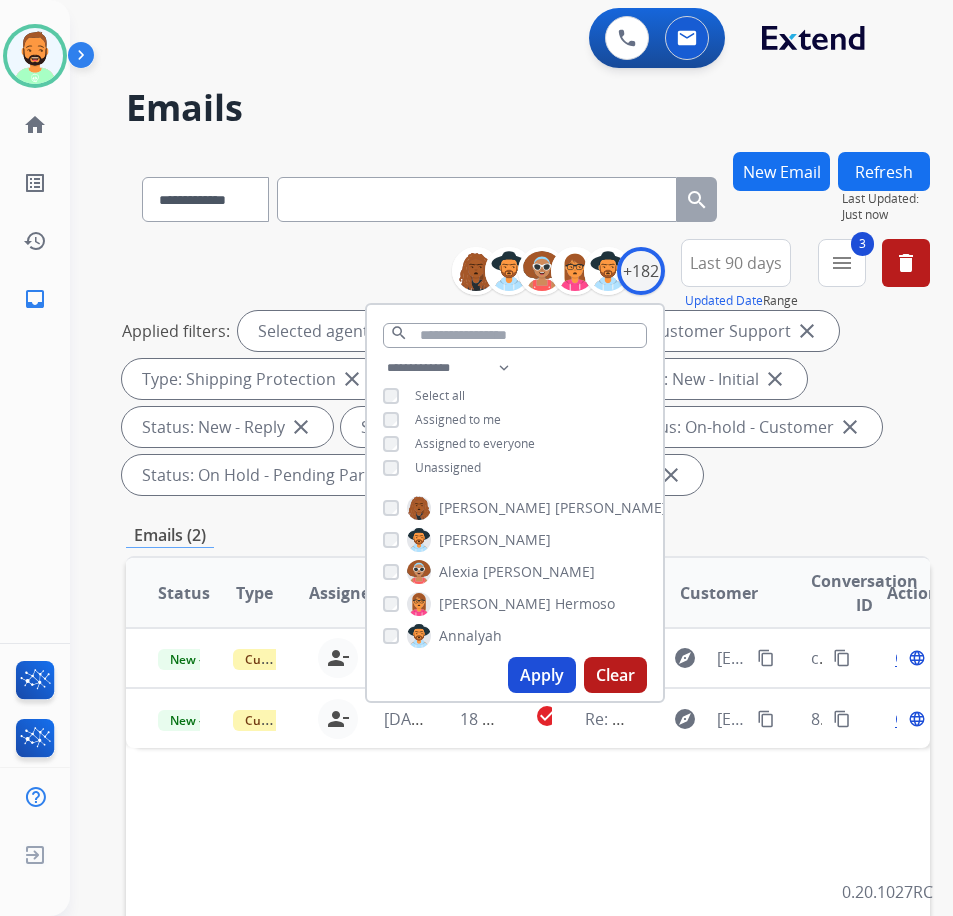 click on "Applied filters:  Selected agents: 1  Assigned to me  Type: Customer Support  close  Type: Shipping Protection  close  Status: Open - All  close  Status: New - Initial  close  Status: New - Reply  close  Status: On-hold – Internal  close  Status: On-hold - Customer  close  Status: On Hold - Pending Parts  close  Status: On Hold - Servicers  close" at bounding box center [524, 403] 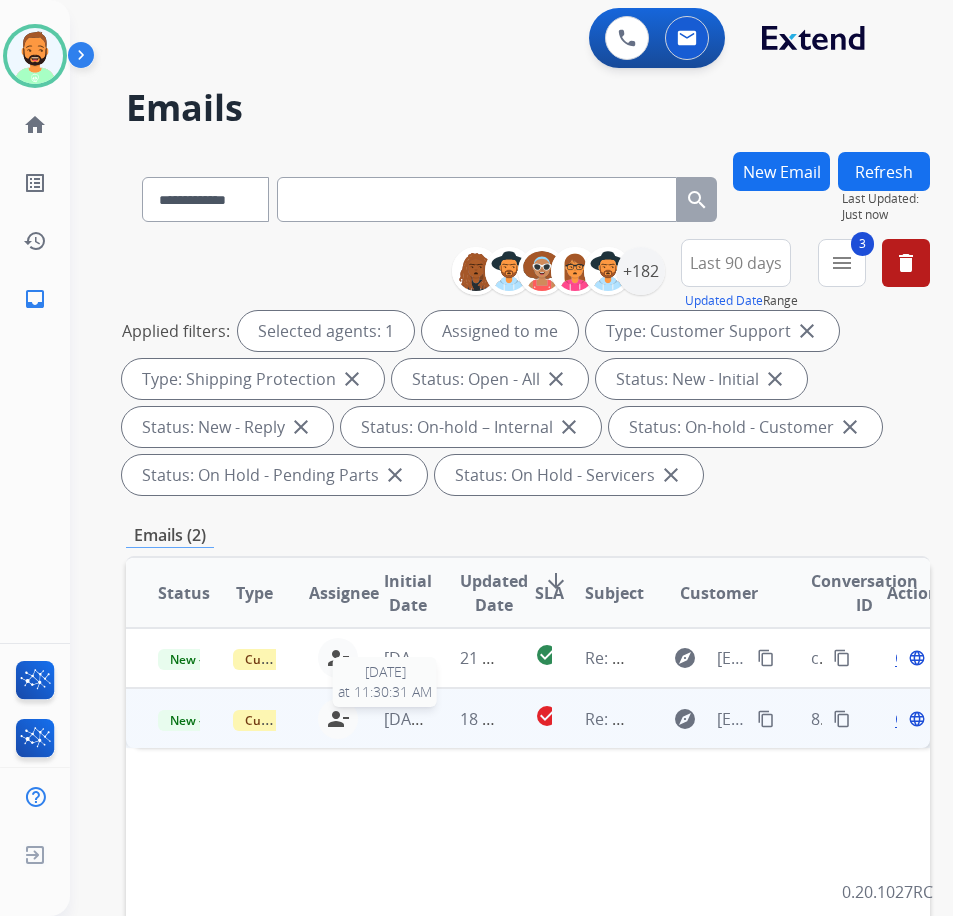click on "18 hours ago" at bounding box center (465, 718) 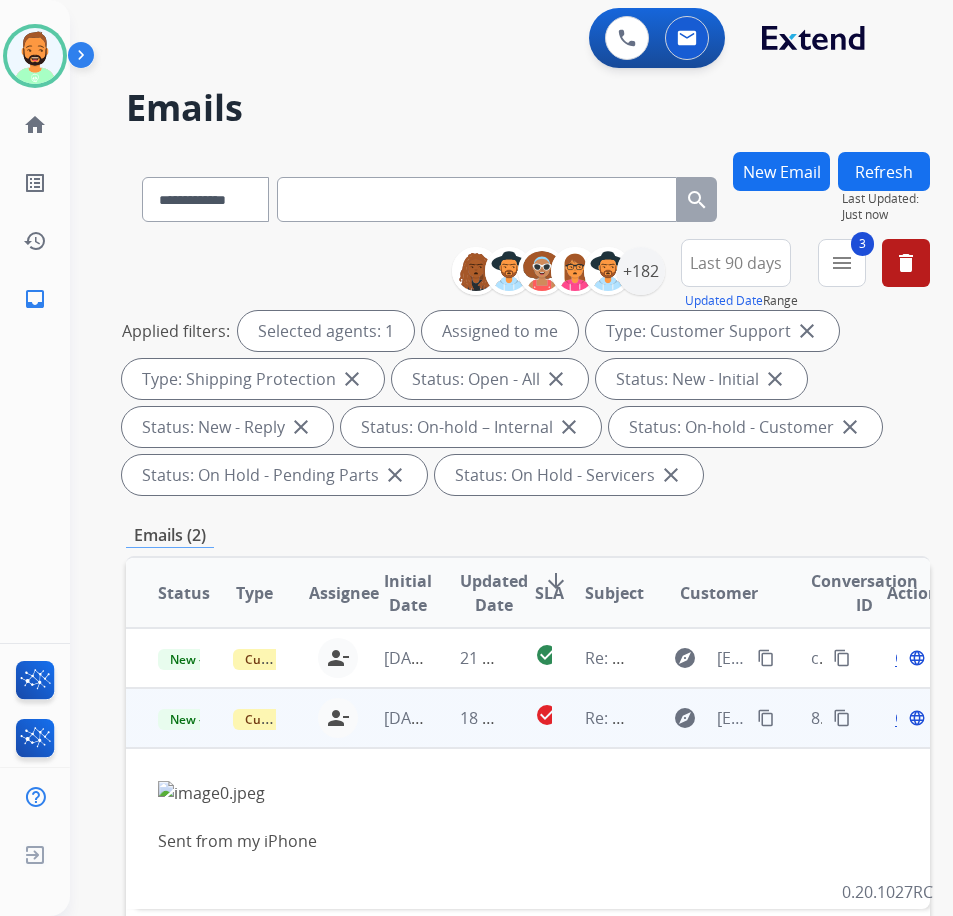click on "Open" at bounding box center (915, 718) 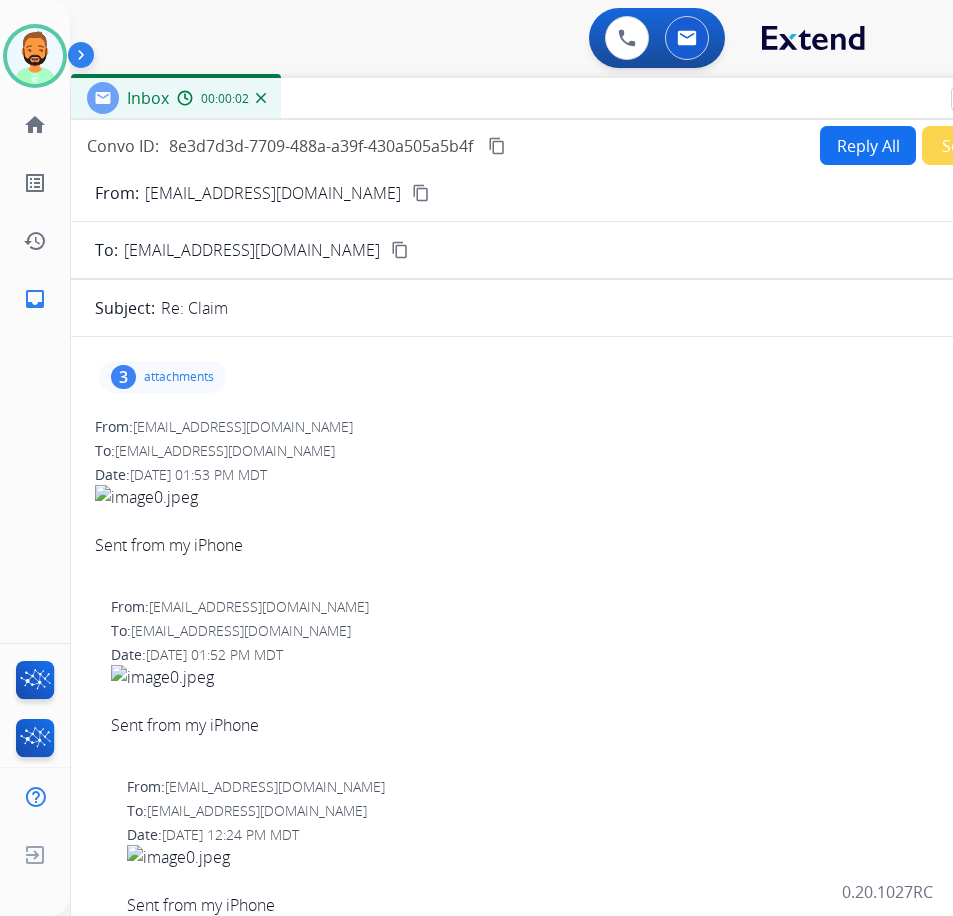 drag, startPoint x: 395, startPoint y: 143, endPoint x: 561, endPoint y: 99, distance: 171.73235 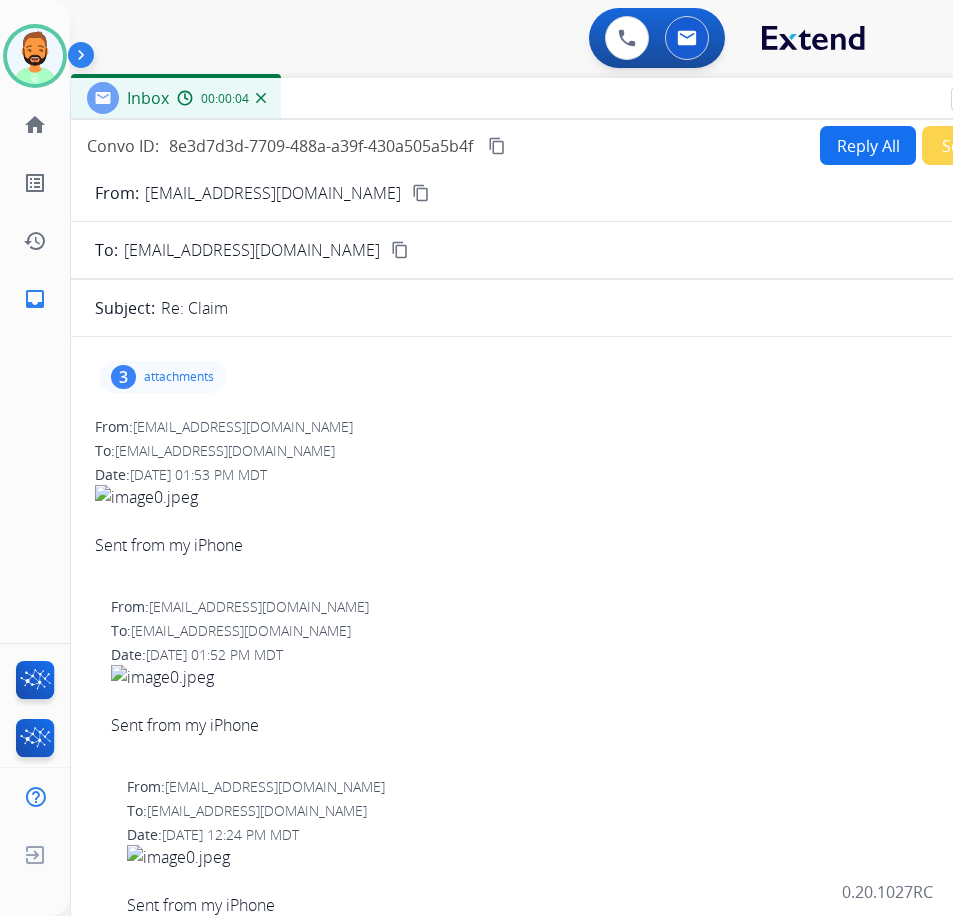 click on "attachments" at bounding box center [179, 377] 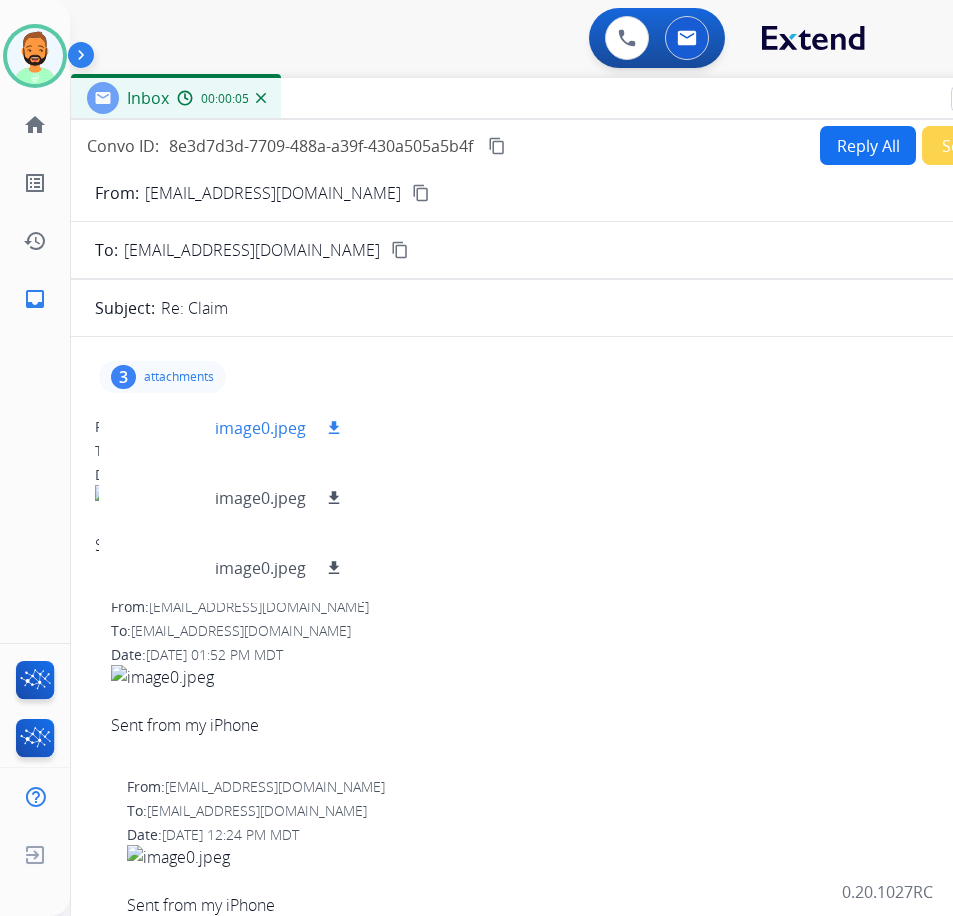 click at bounding box center [165, 428] 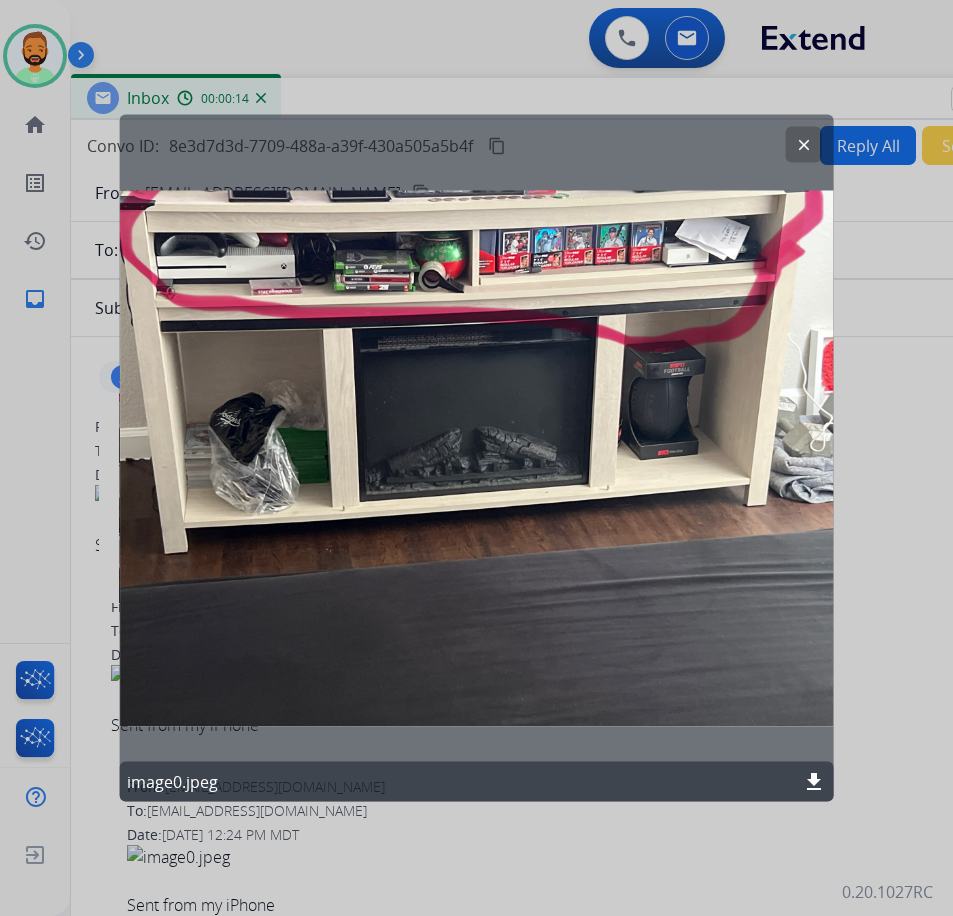 click on "clear" 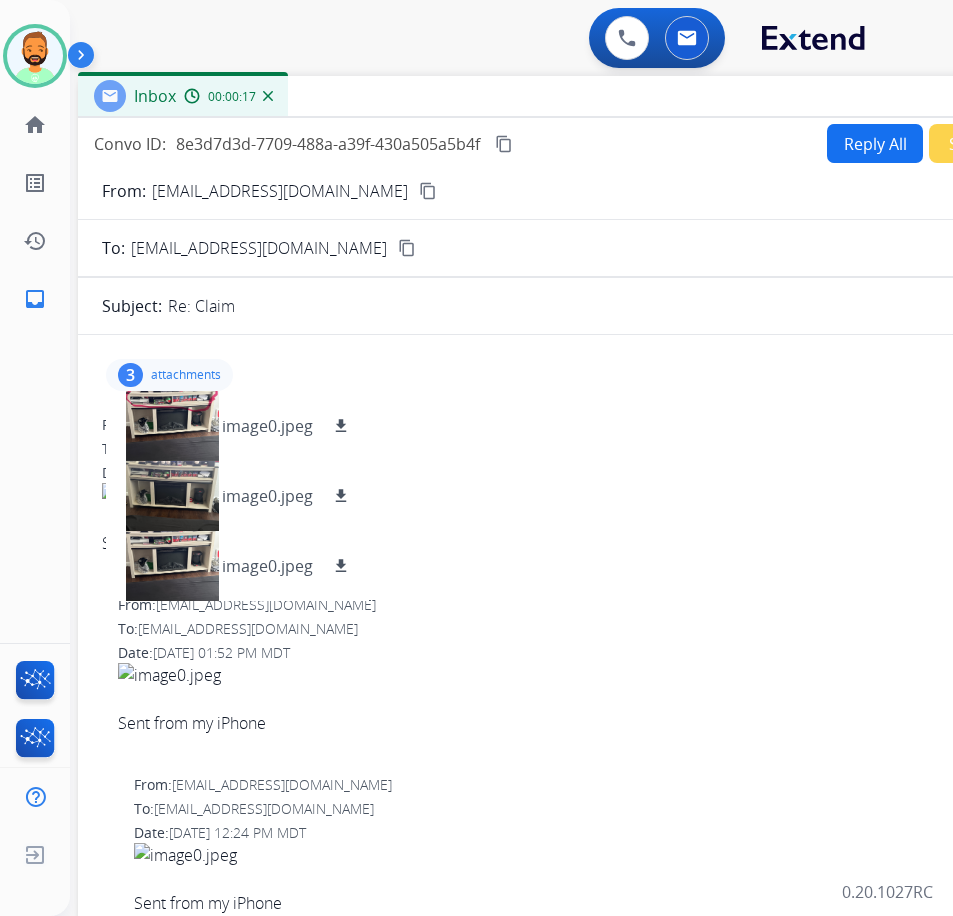 click on "Inbox  00:00:17" at bounding box center (578, 97) 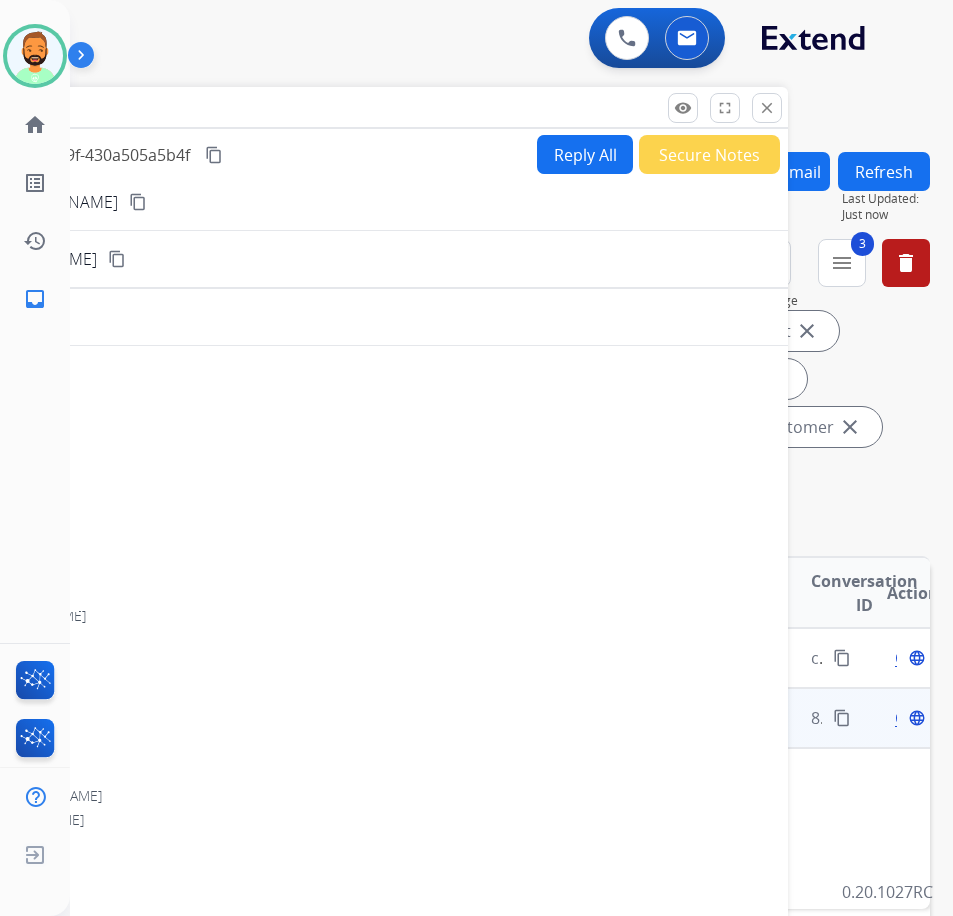 drag, startPoint x: 544, startPoint y: 116, endPoint x: 576, endPoint y: 113, distance: 32.140316 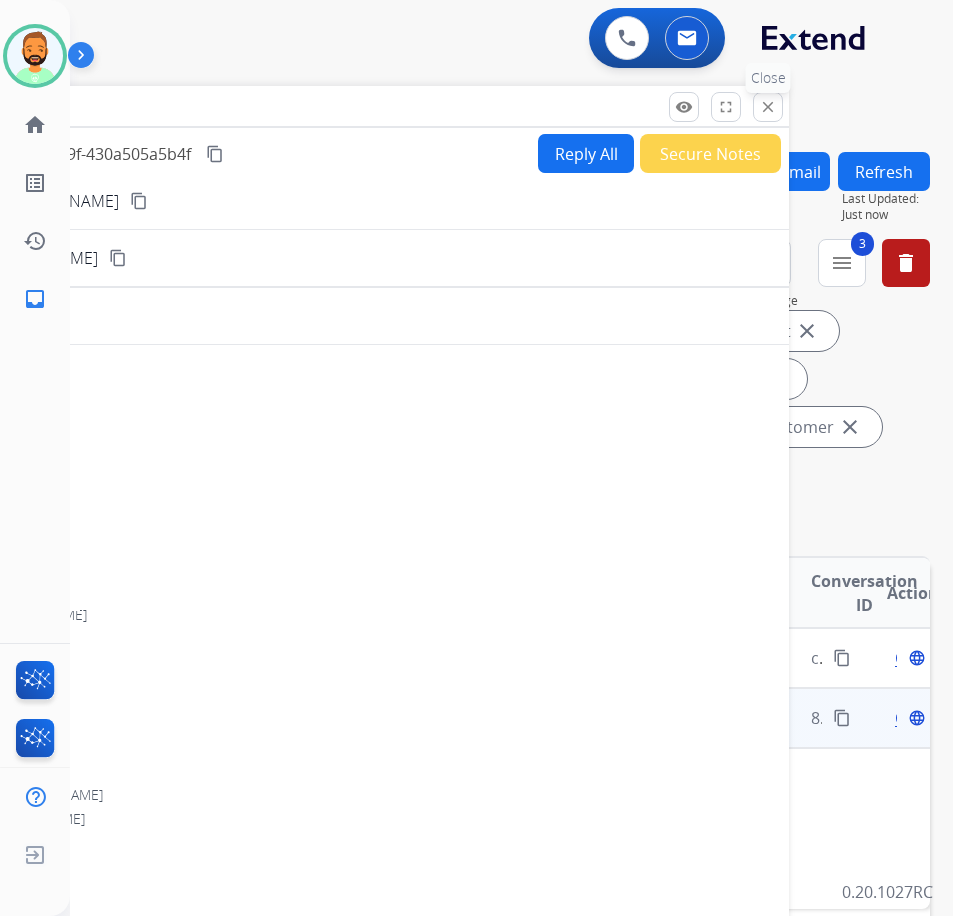 click on "close" at bounding box center (768, 107) 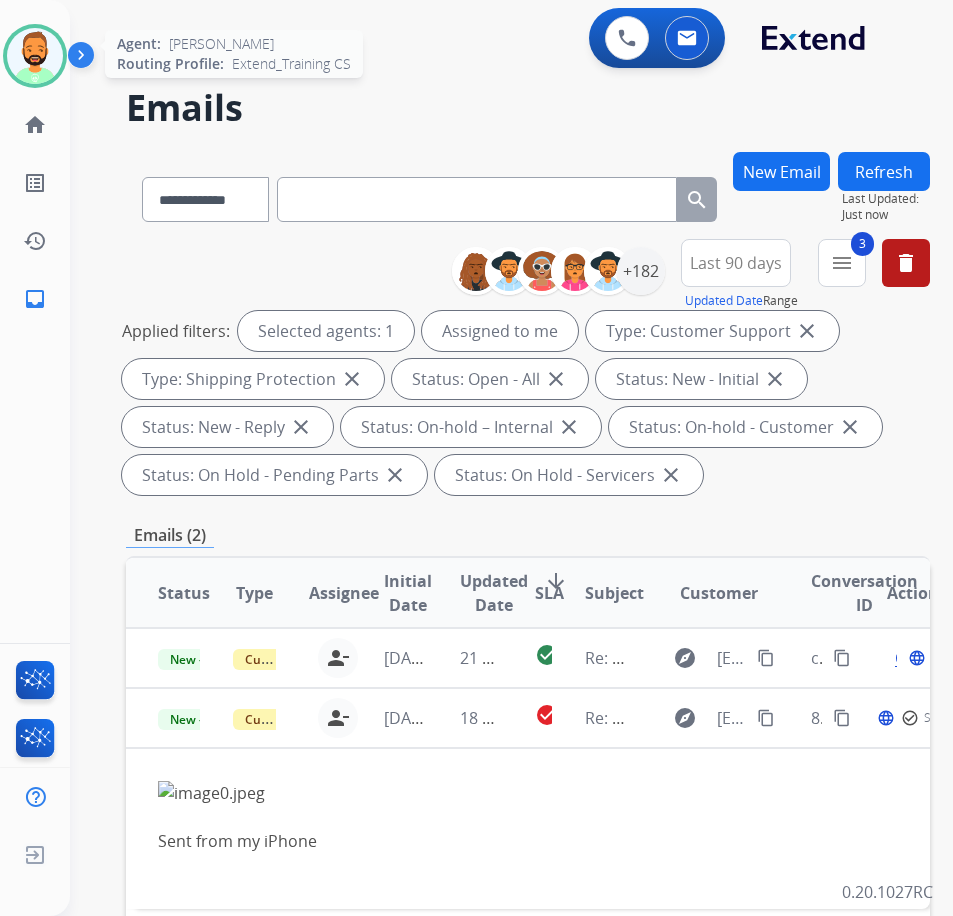click at bounding box center (35, 56) 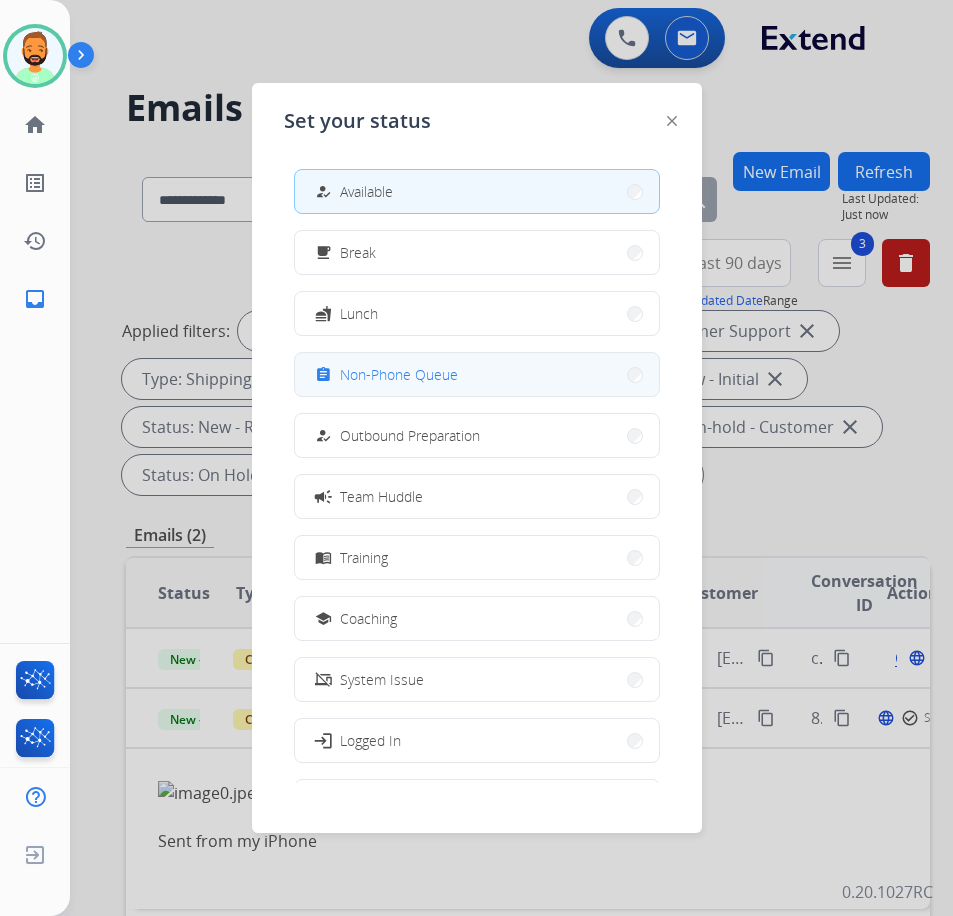 click on "Non-Phone Queue" at bounding box center [399, 374] 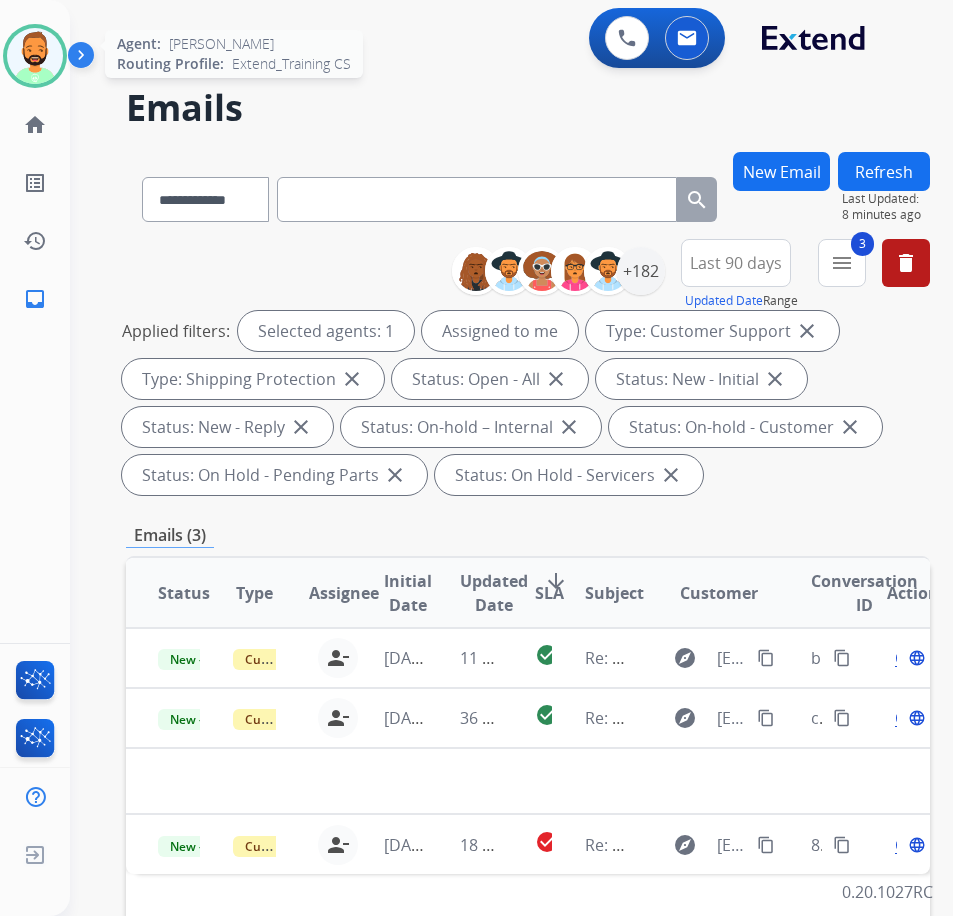 click at bounding box center [35, 56] 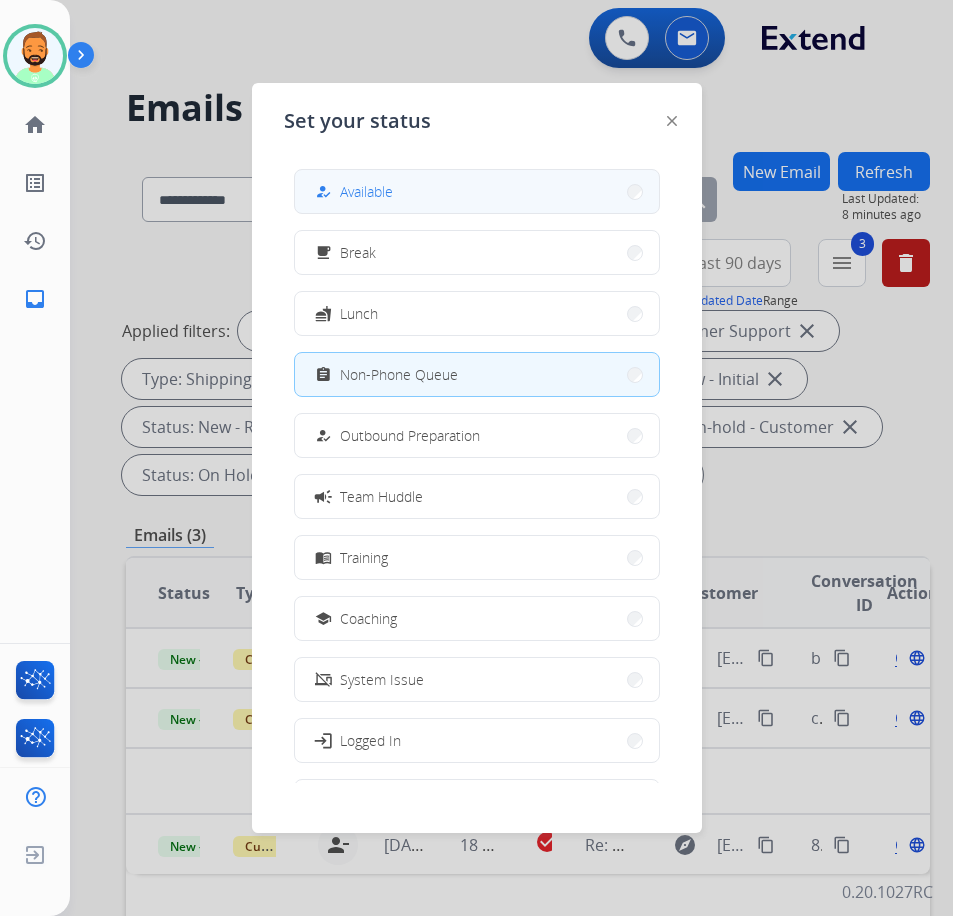 click on "how_to_reg Available" at bounding box center (352, 192) 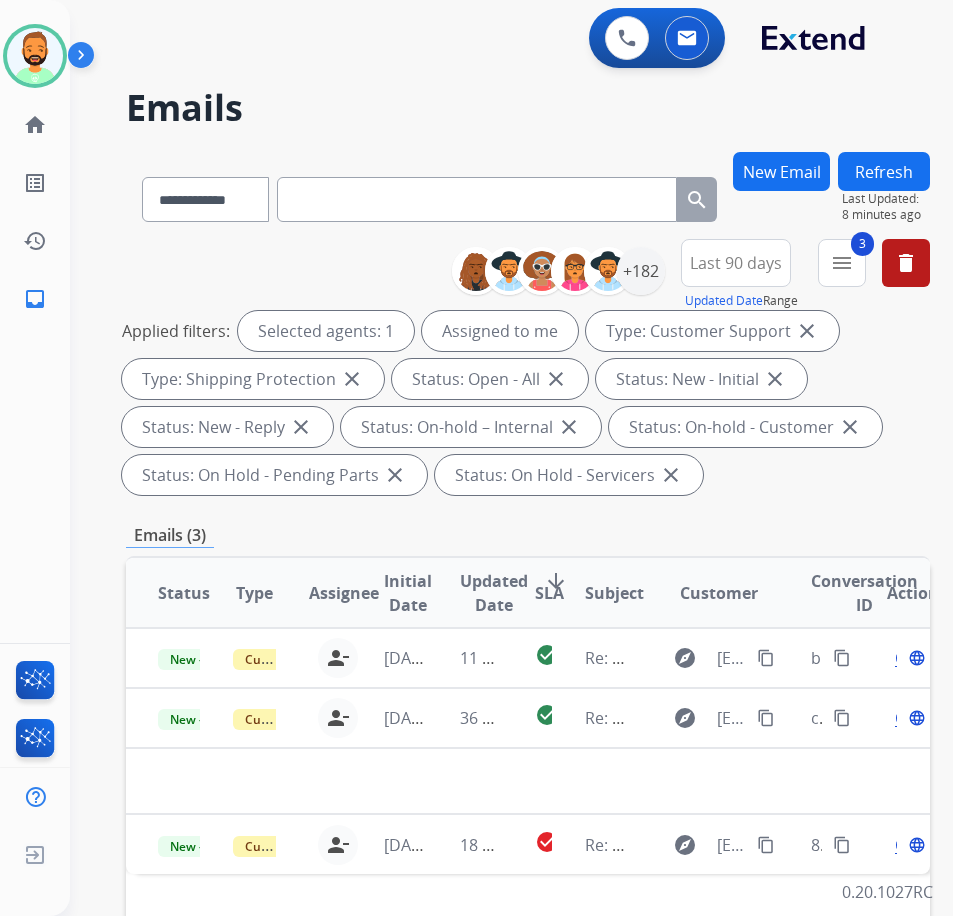 click on "Emails" at bounding box center [515, 108] 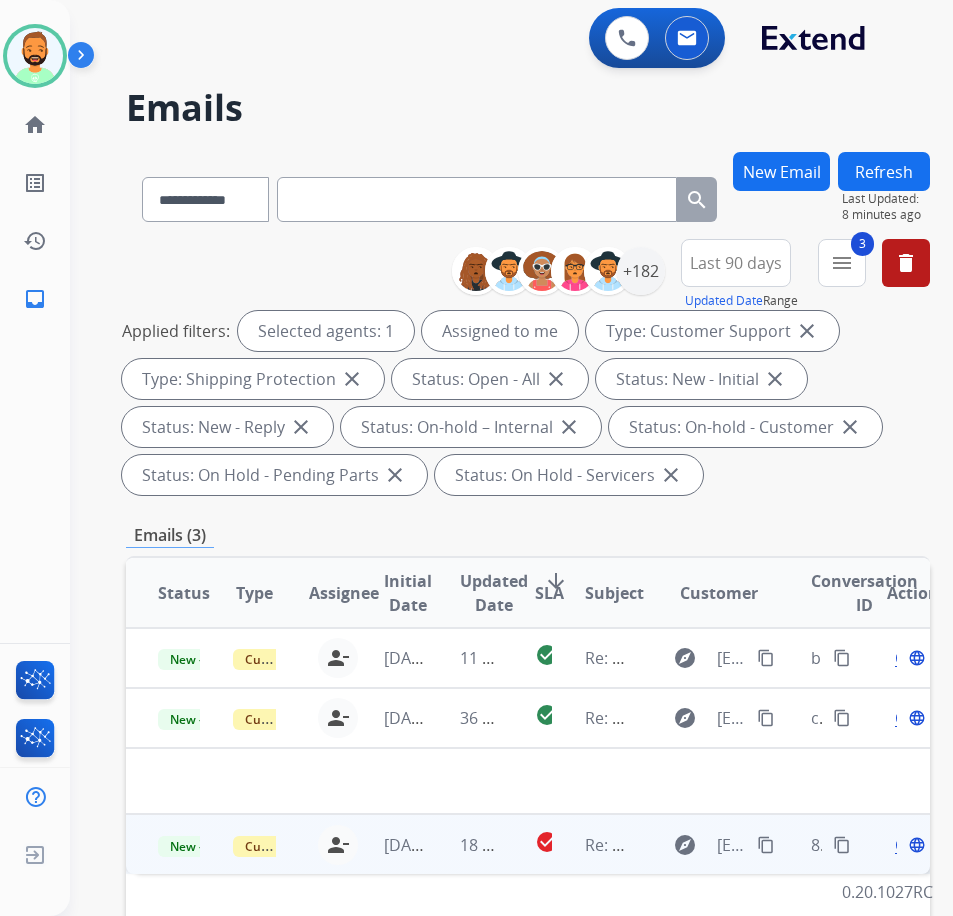 click on "18 hours ago" at bounding box center (465, 844) 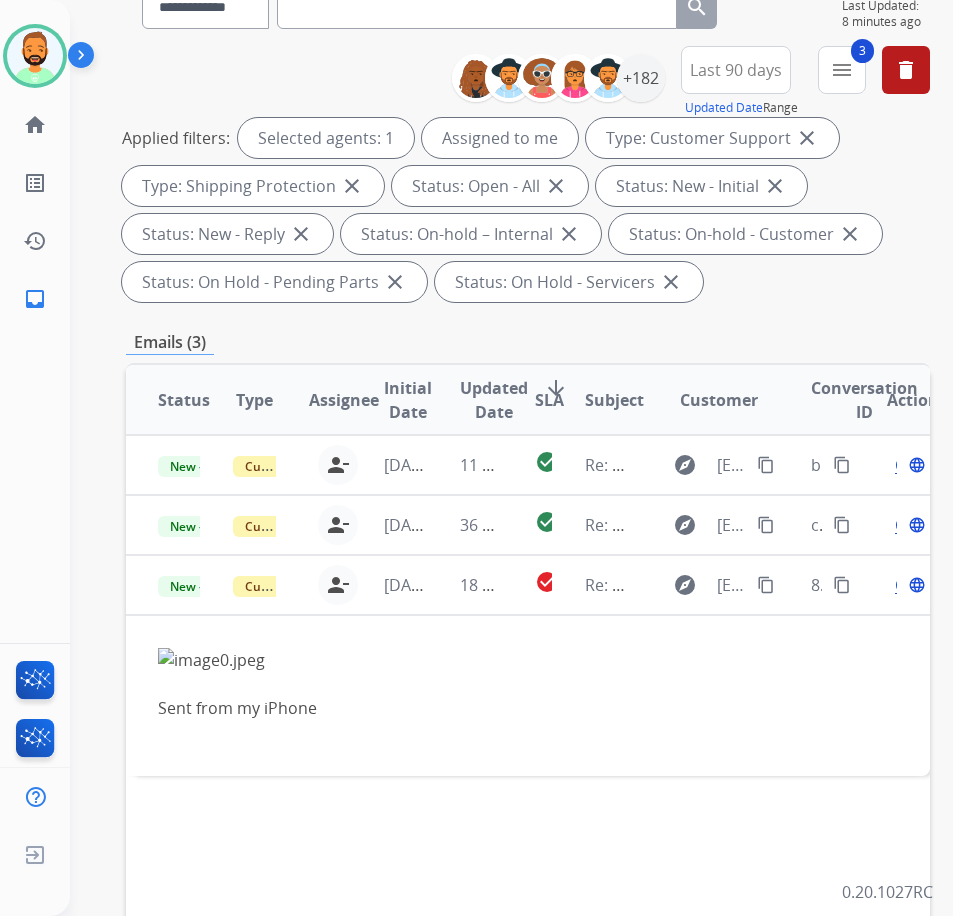 scroll, scrollTop: 200, scrollLeft: 0, axis: vertical 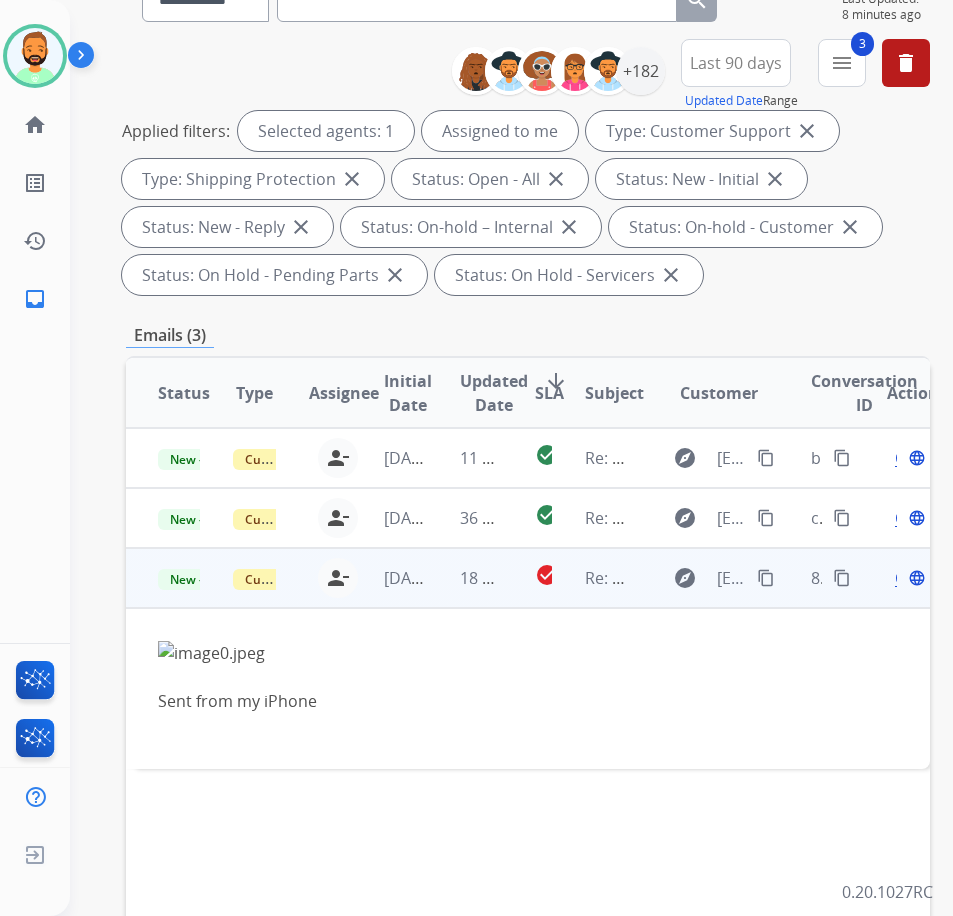 click on "Open" at bounding box center (915, 578) 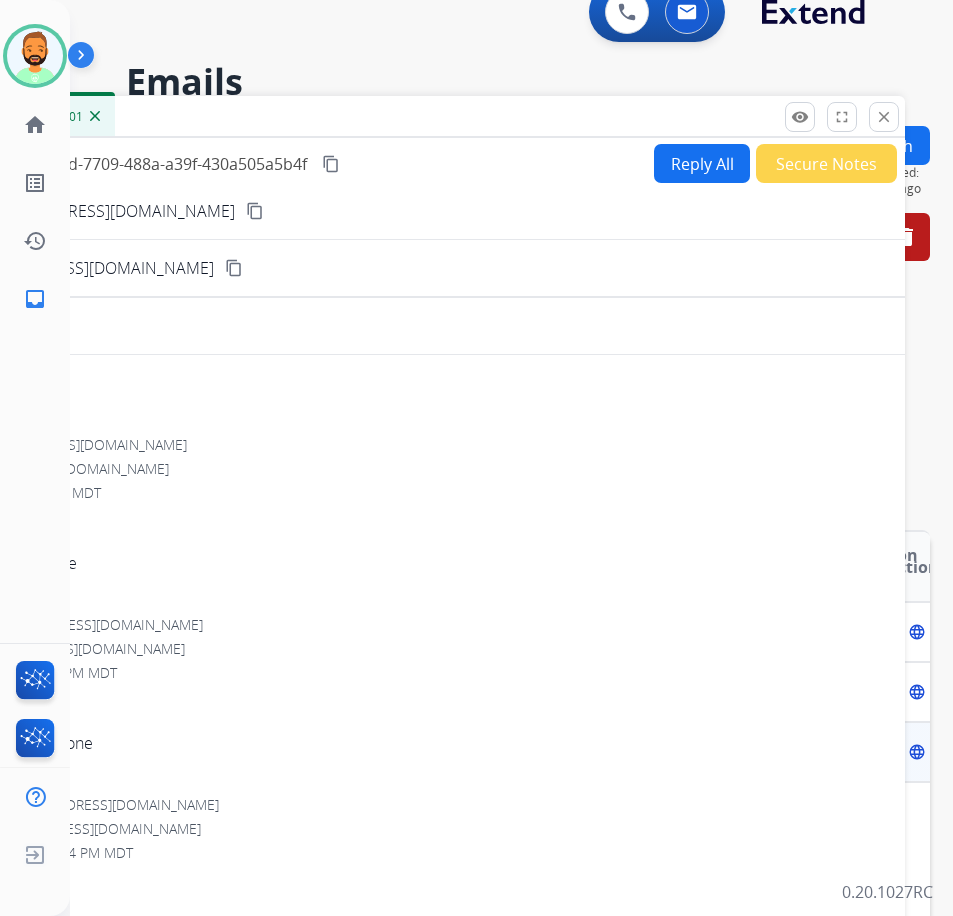 scroll, scrollTop: 0, scrollLeft: 0, axis: both 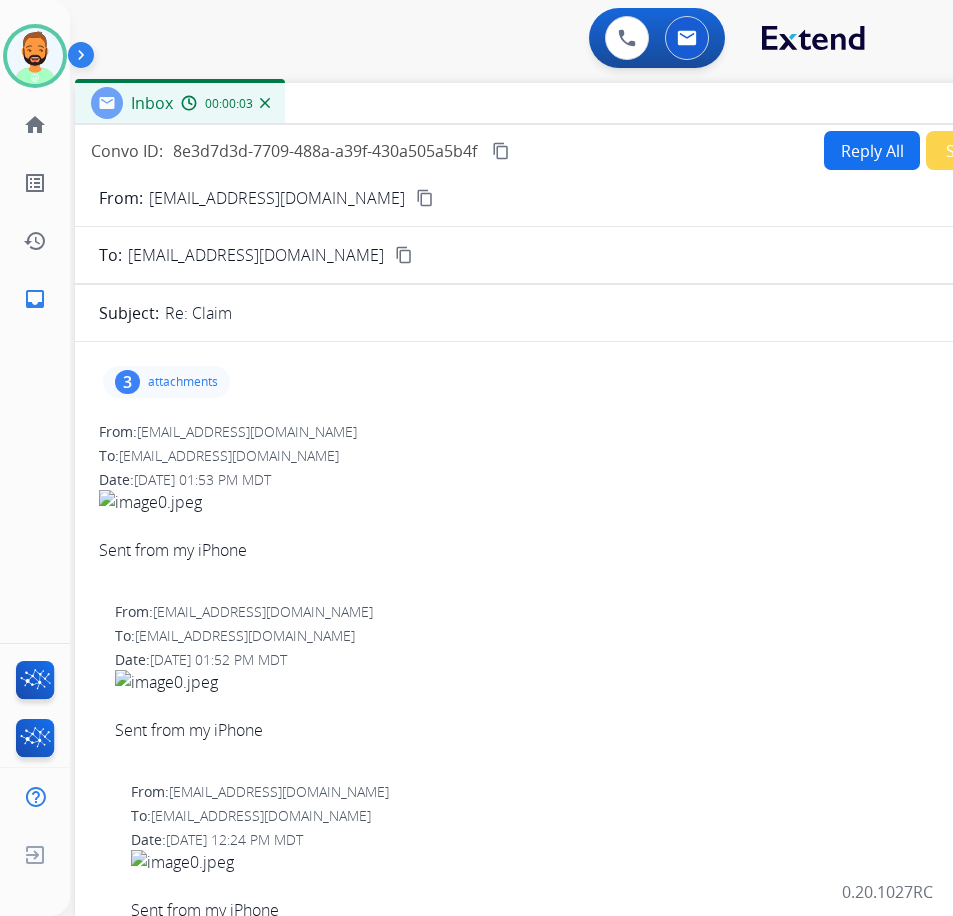 drag, startPoint x: 281, startPoint y: 151, endPoint x: 451, endPoint y: 112, distance: 174.41617 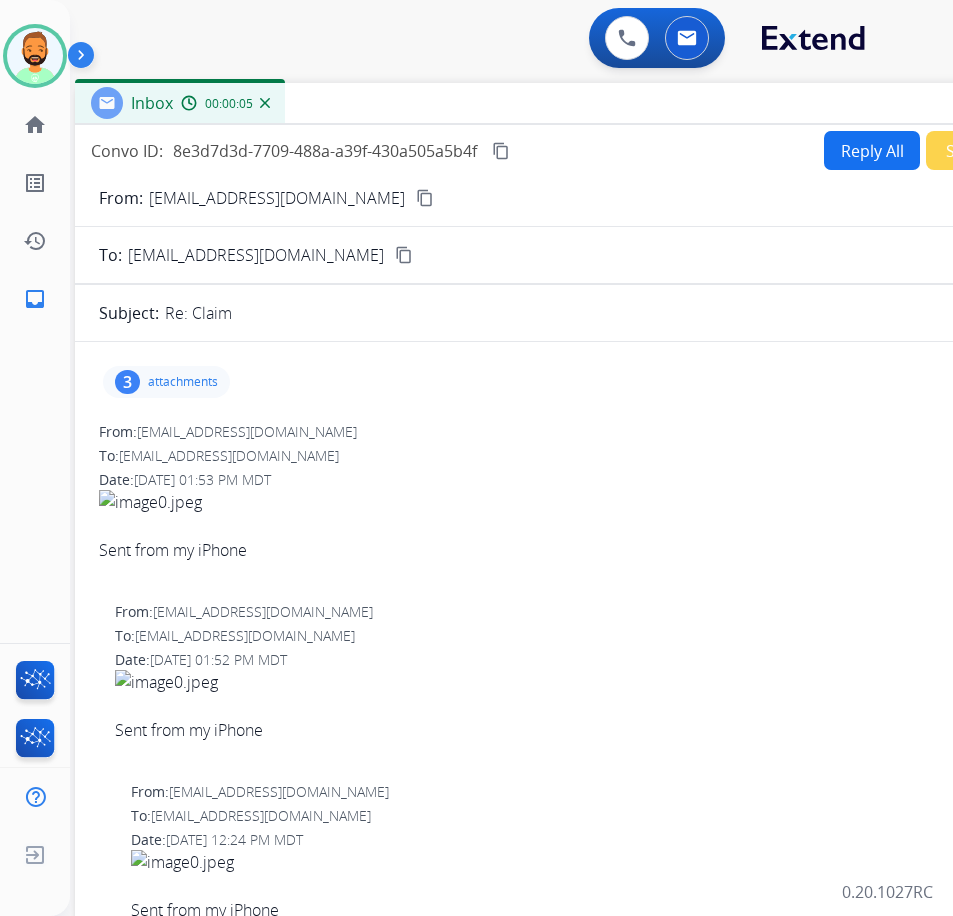 click on "content_copy" at bounding box center [425, 198] 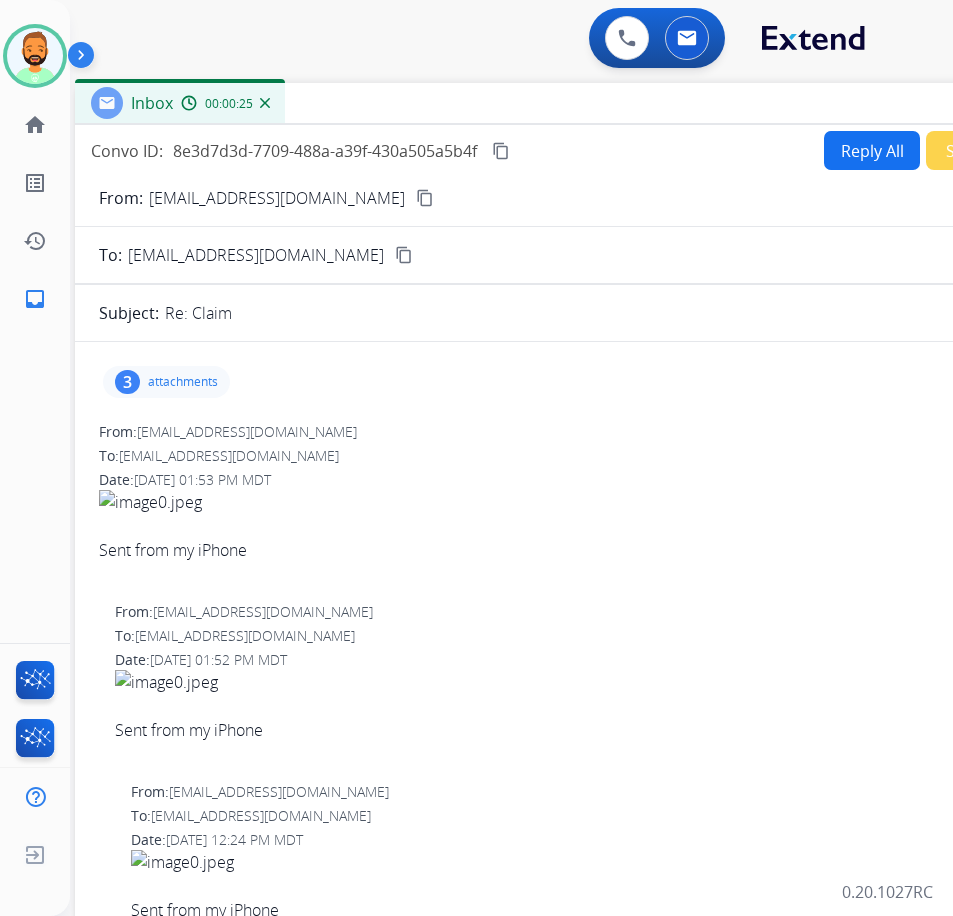 click on "attachments" at bounding box center [183, 382] 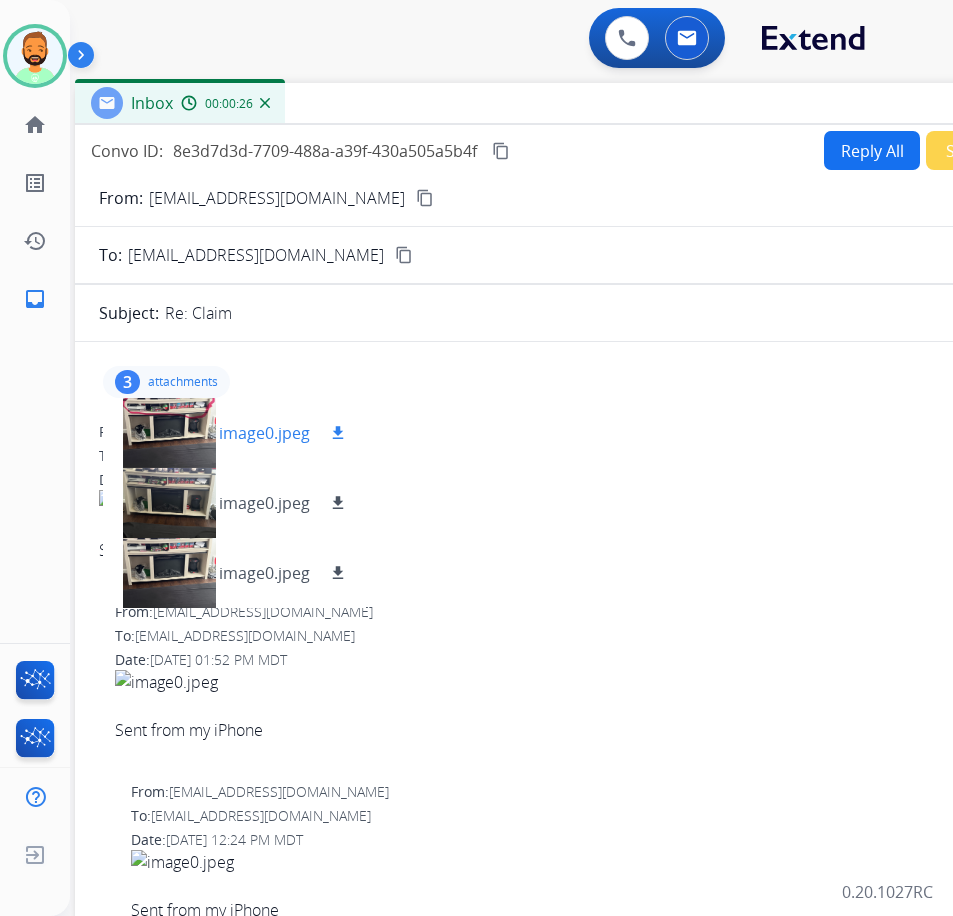 click at bounding box center (169, 433) 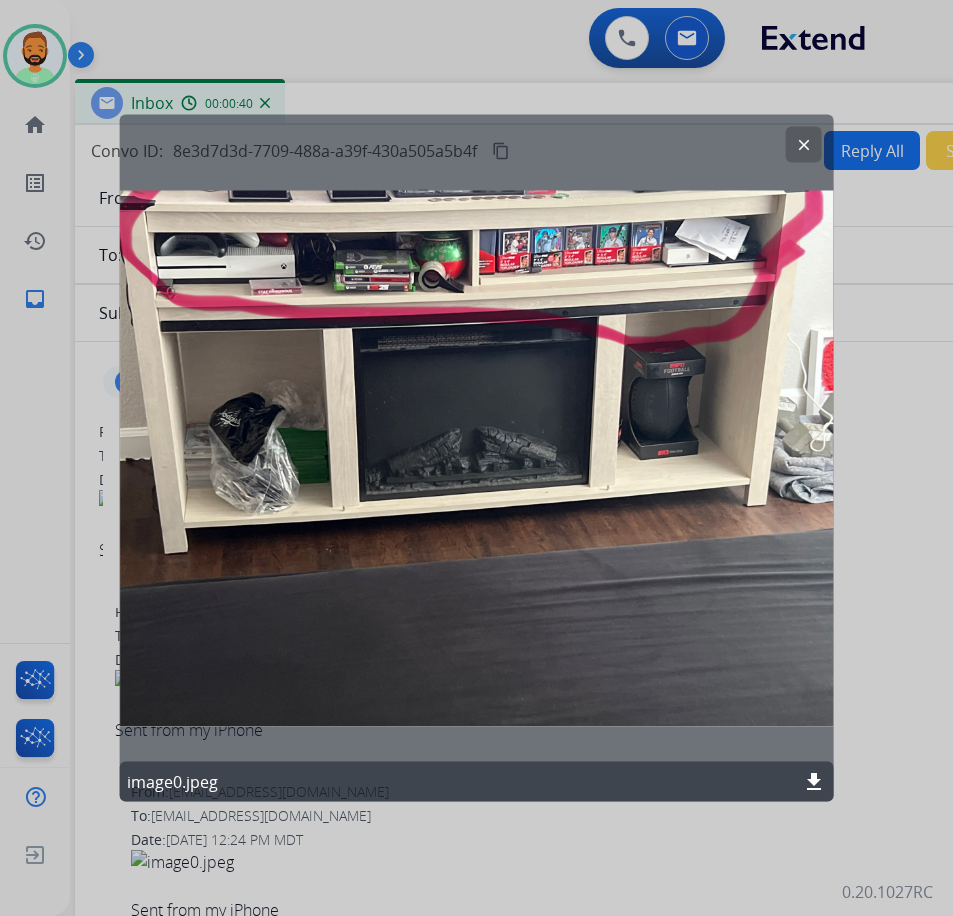 click on "clear" 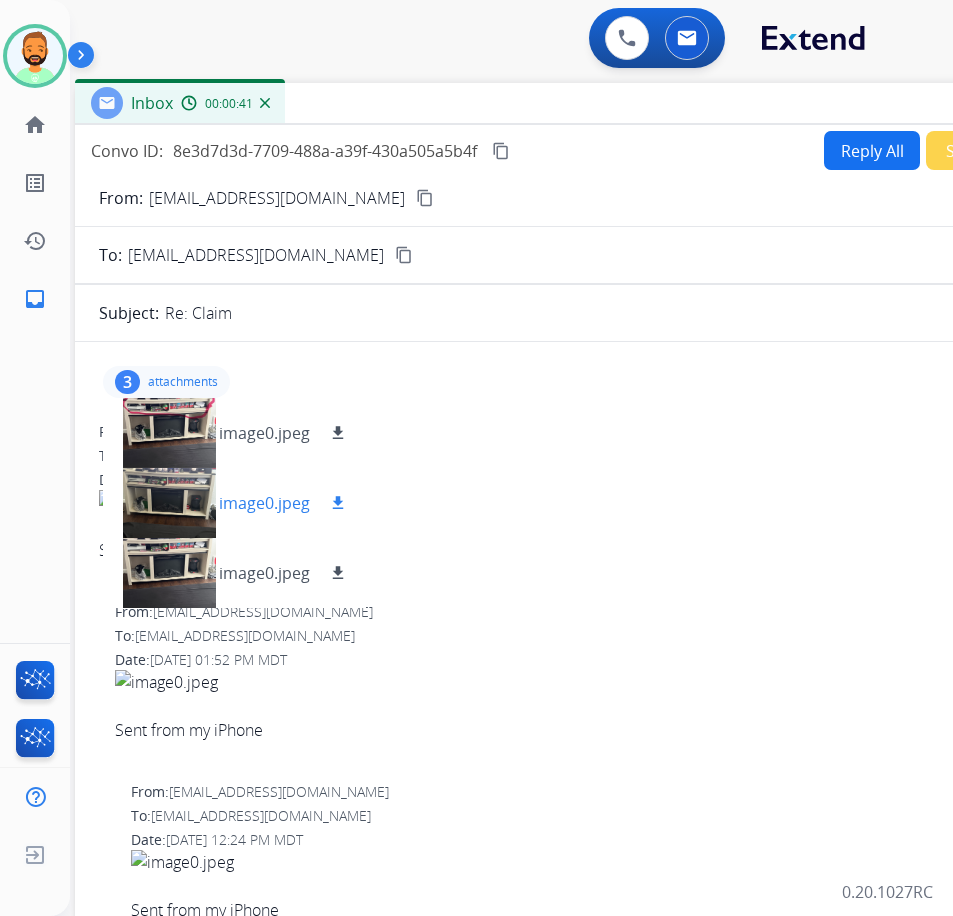 click at bounding box center (169, 503) 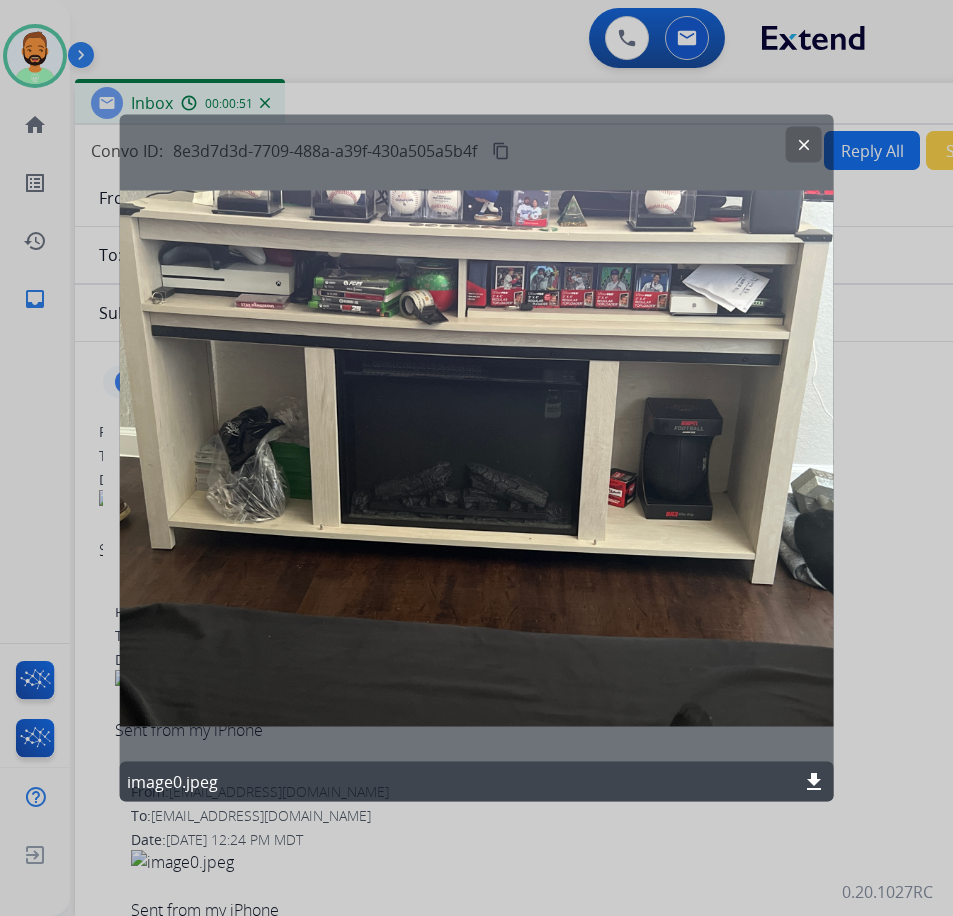 click on "clear" 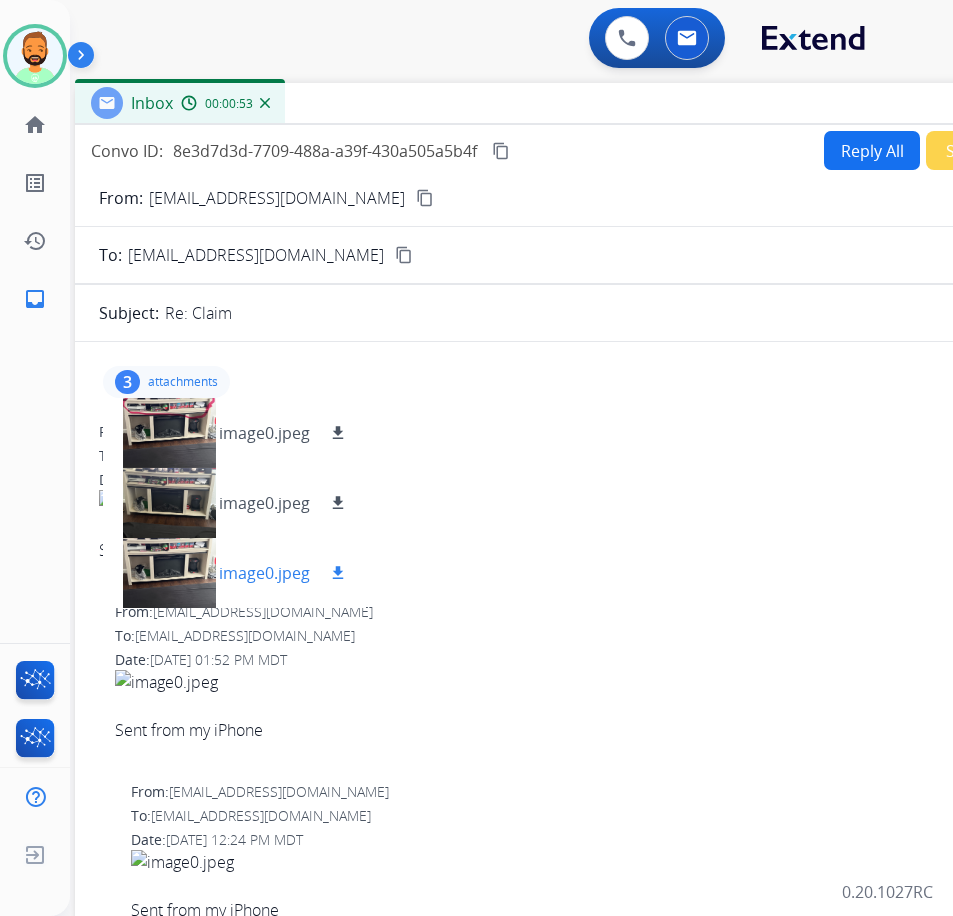 click at bounding box center (169, 573) 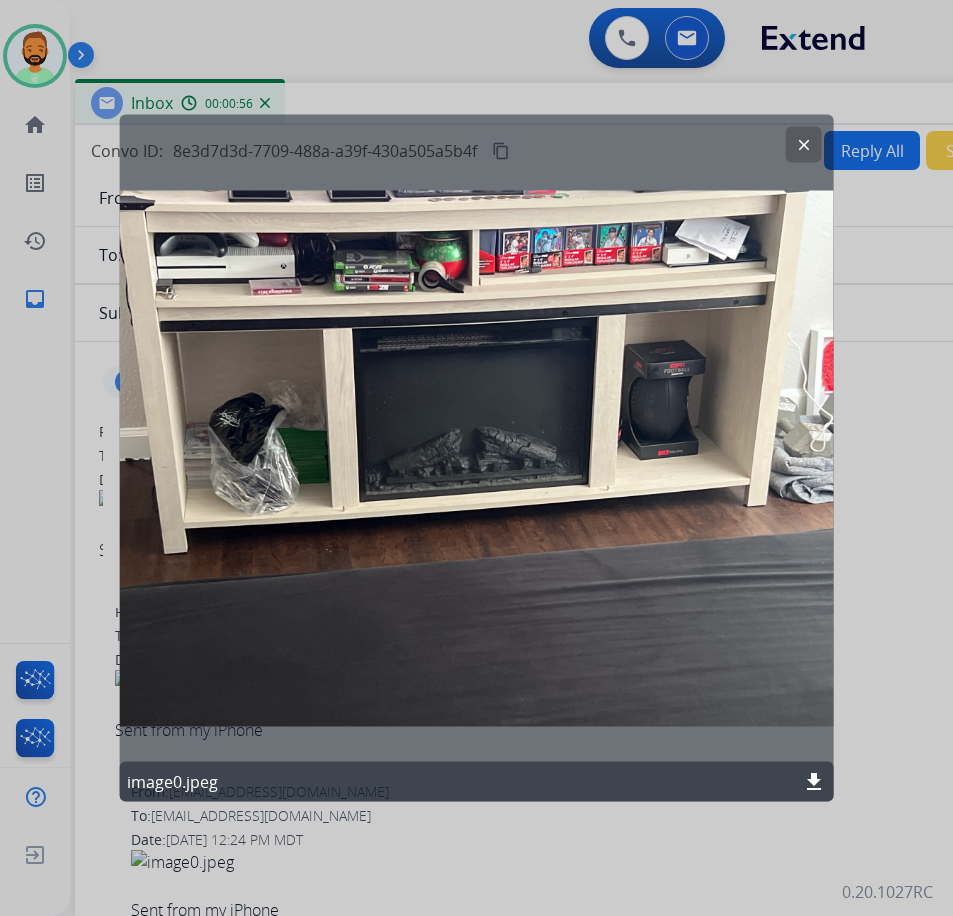 click on "clear" 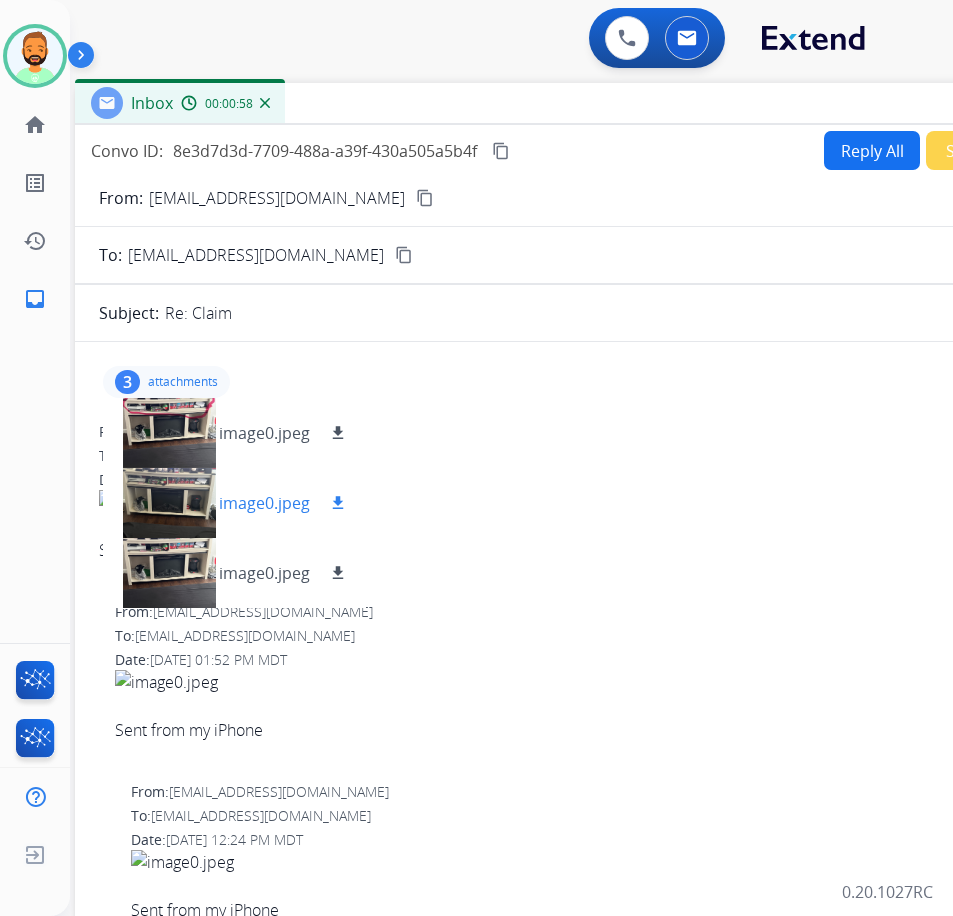 click on "download" at bounding box center (338, 503) 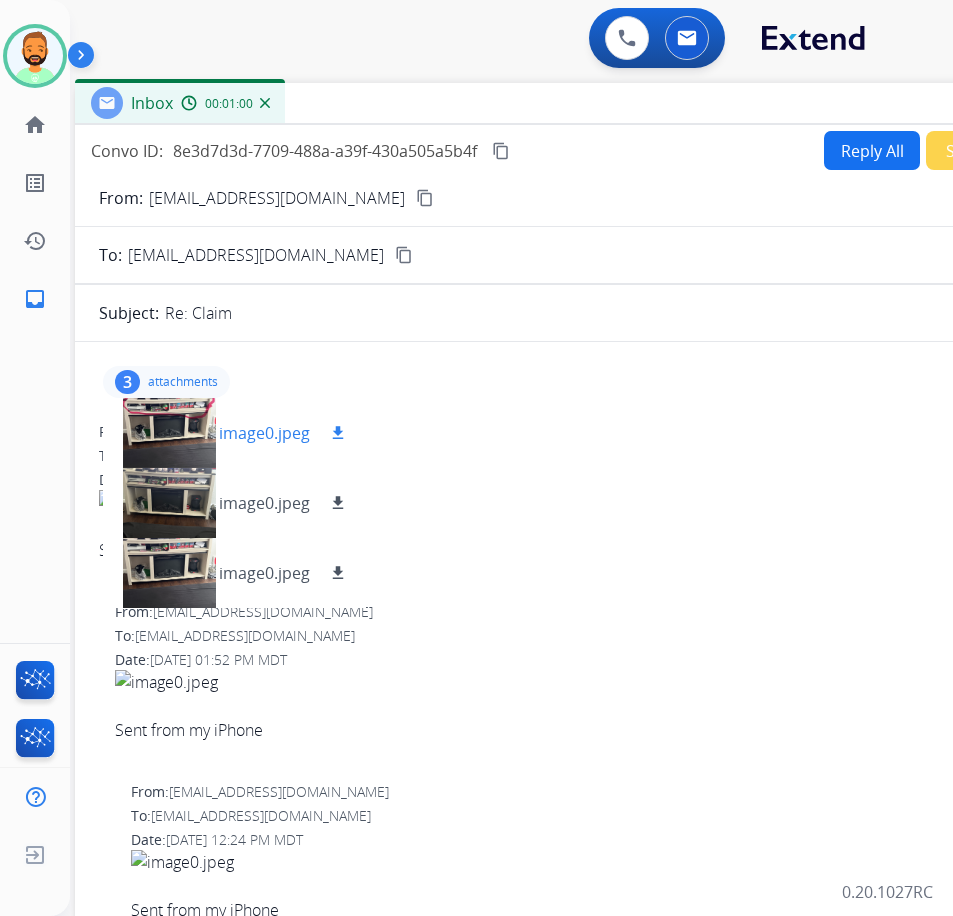 click on "download" at bounding box center [338, 433] 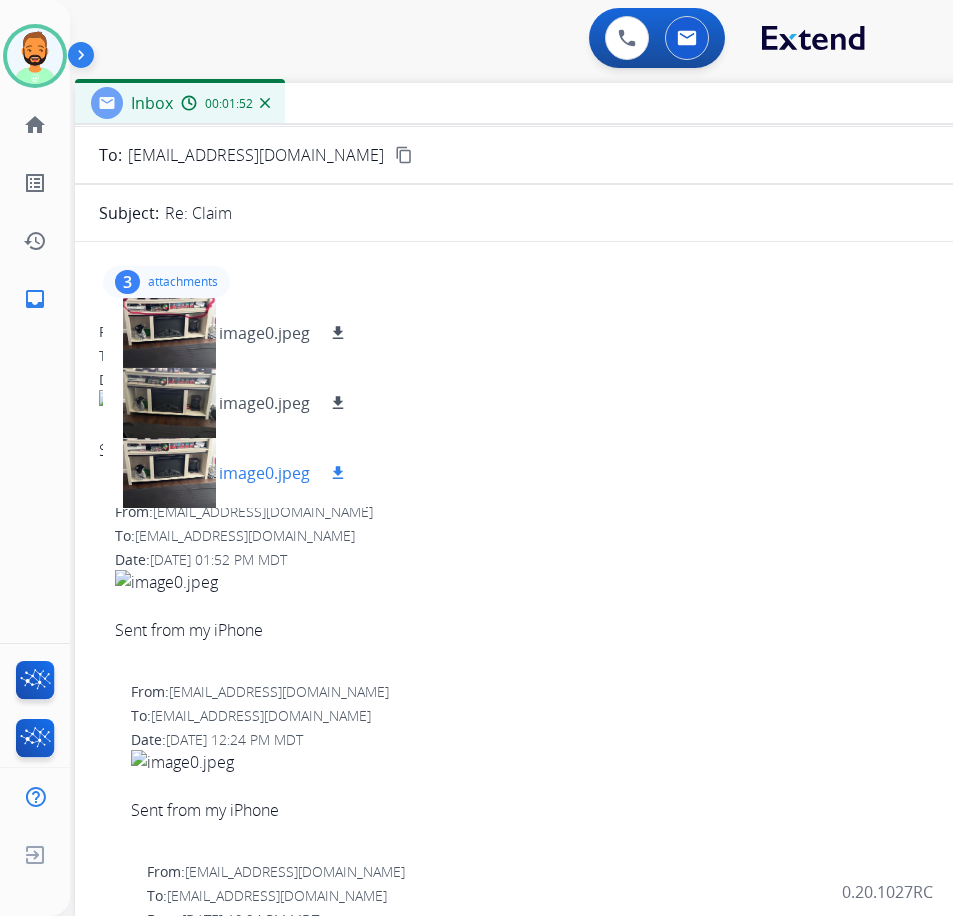 scroll, scrollTop: 0, scrollLeft: 0, axis: both 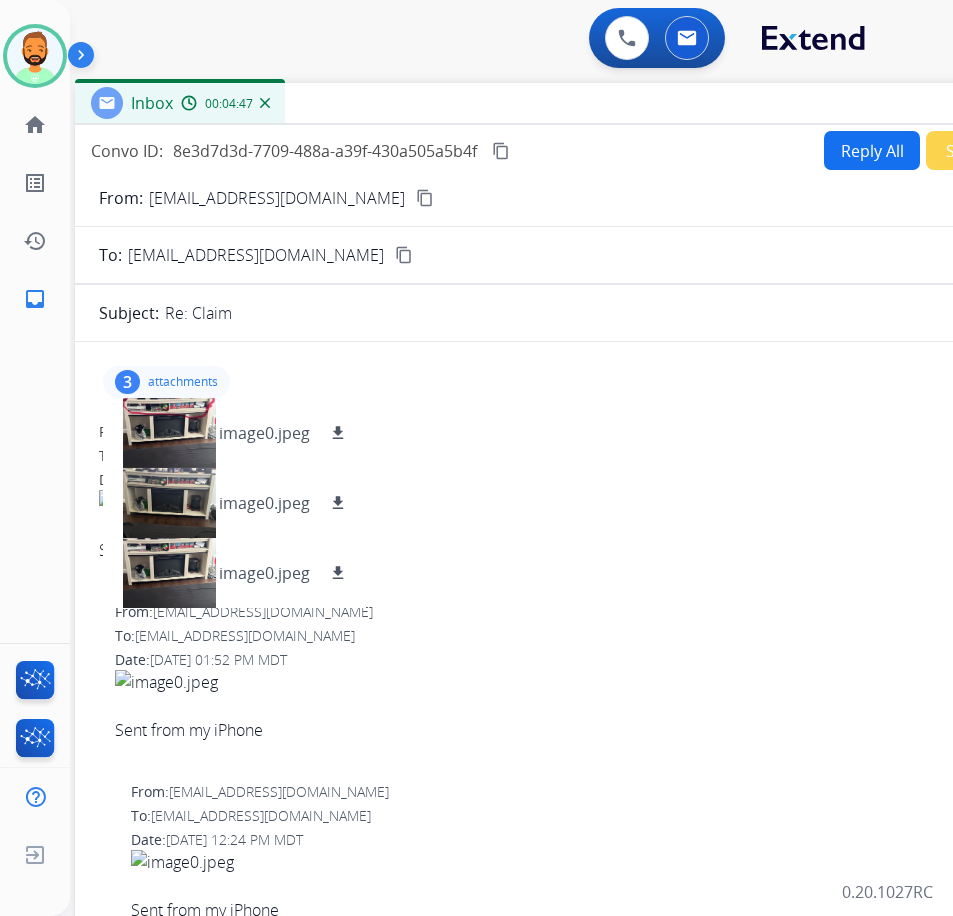 click on "3 attachments  image0.jpeg  download  image0.jpeg  download  image0.jpeg  download" at bounding box center (166, 382) 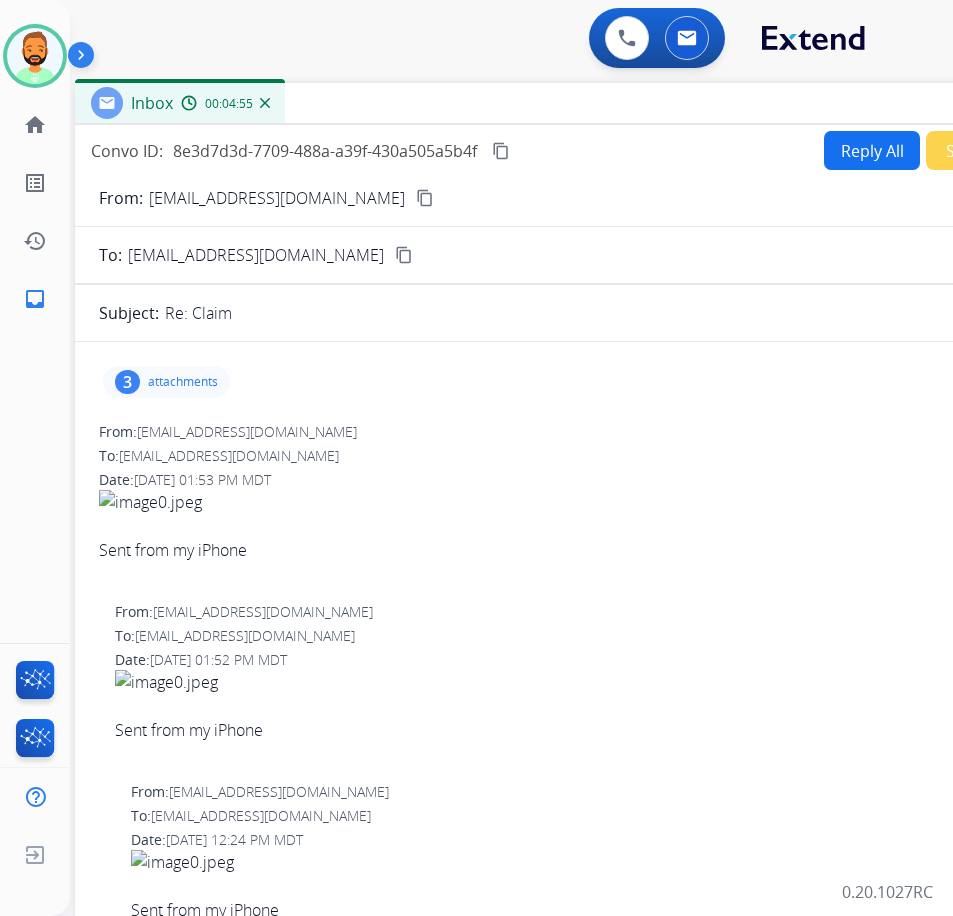 click on "Reply All" at bounding box center (872, 150) 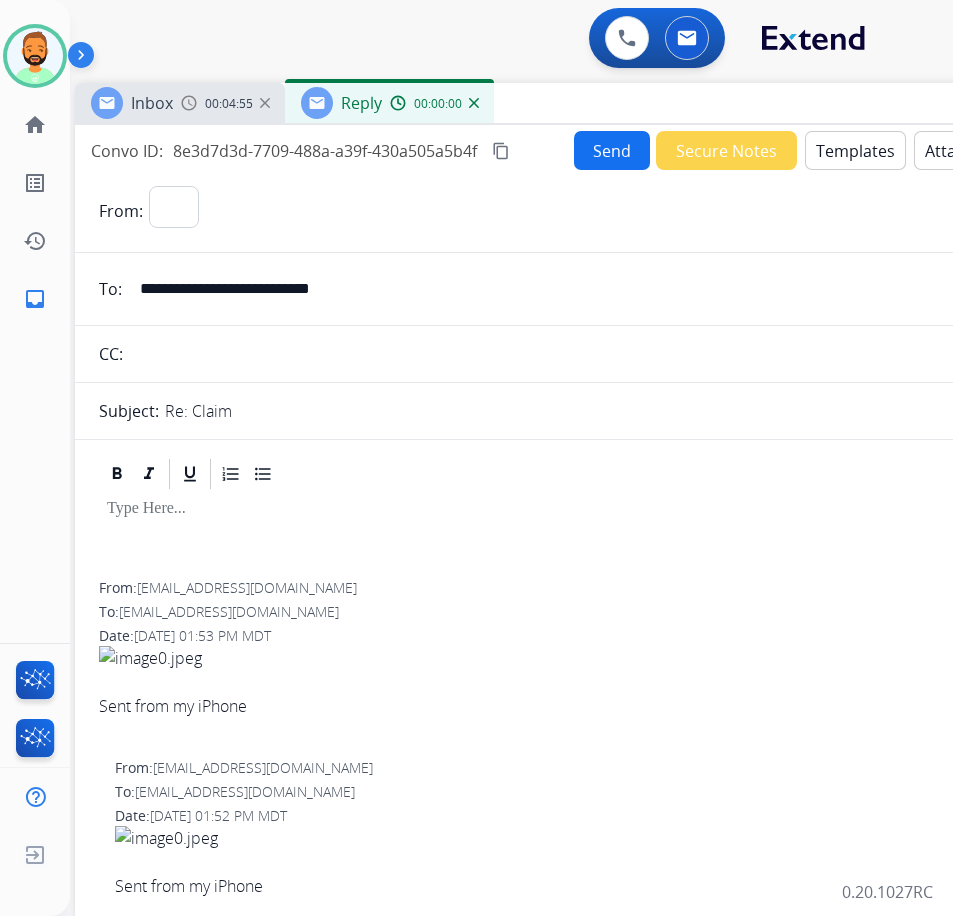 select on "**********" 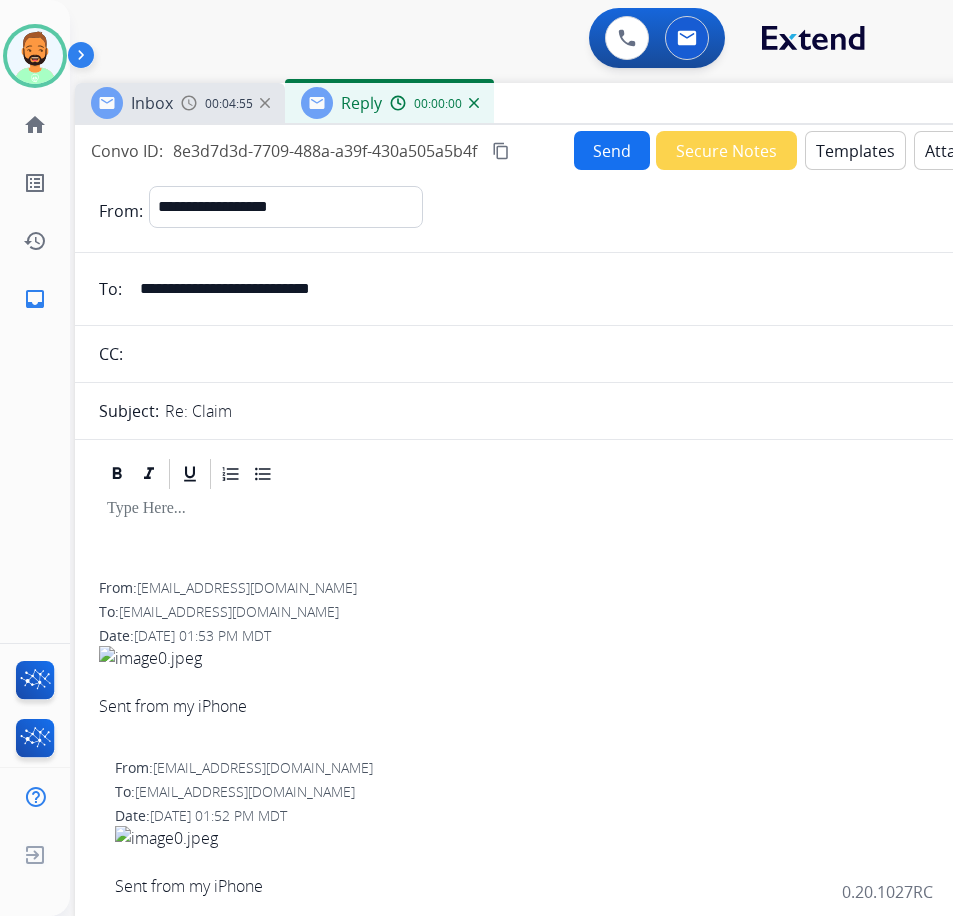 click on "Templates" at bounding box center [855, 150] 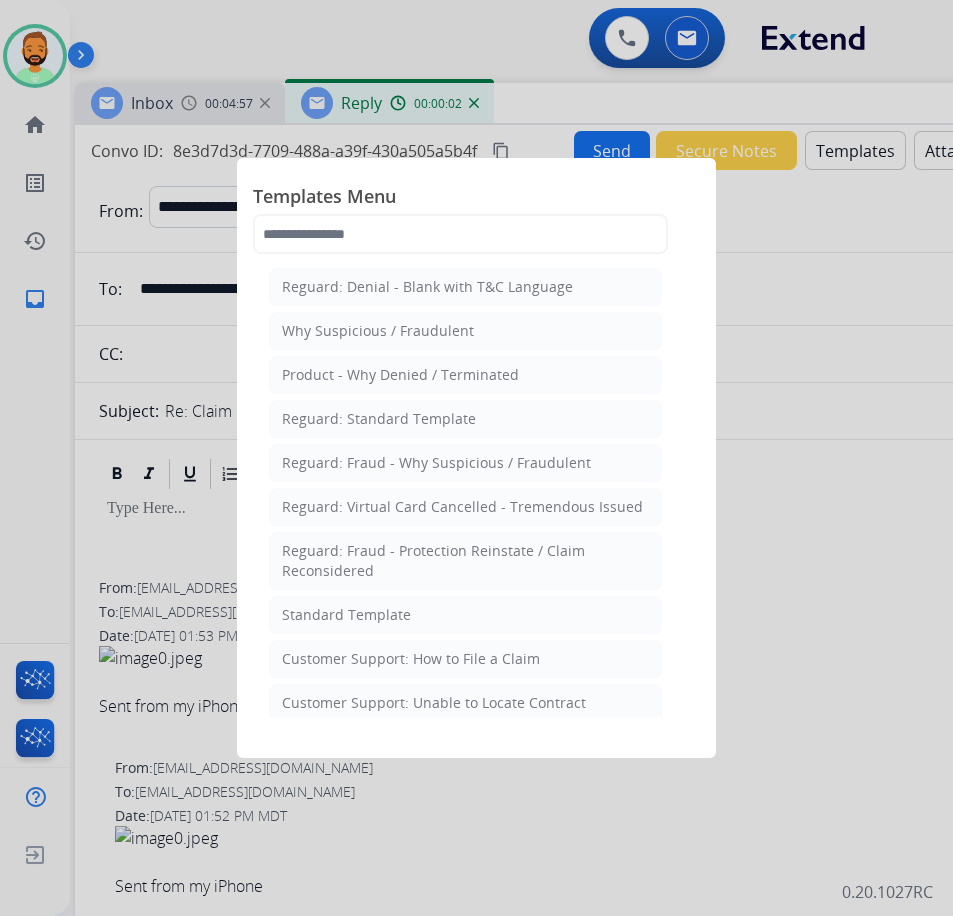 drag, startPoint x: 430, startPoint y: 621, endPoint x: 375, endPoint y: 610, distance: 56.089214 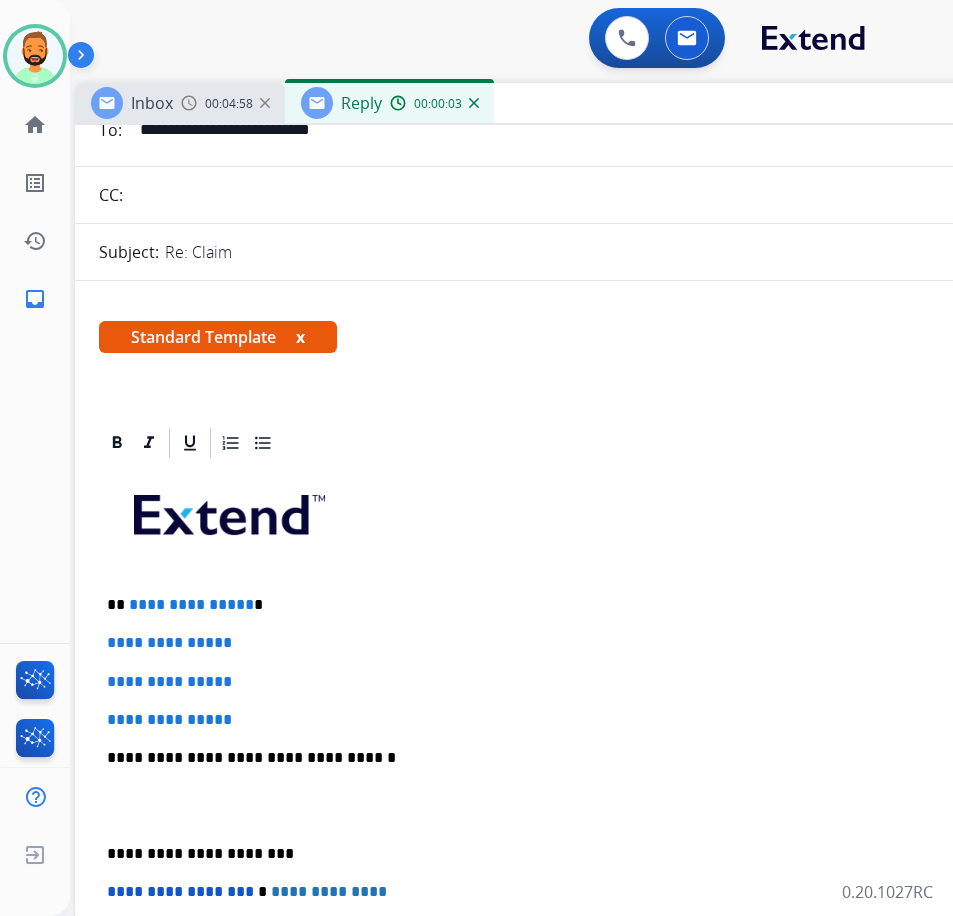 scroll, scrollTop: 200, scrollLeft: 0, axis: vertical 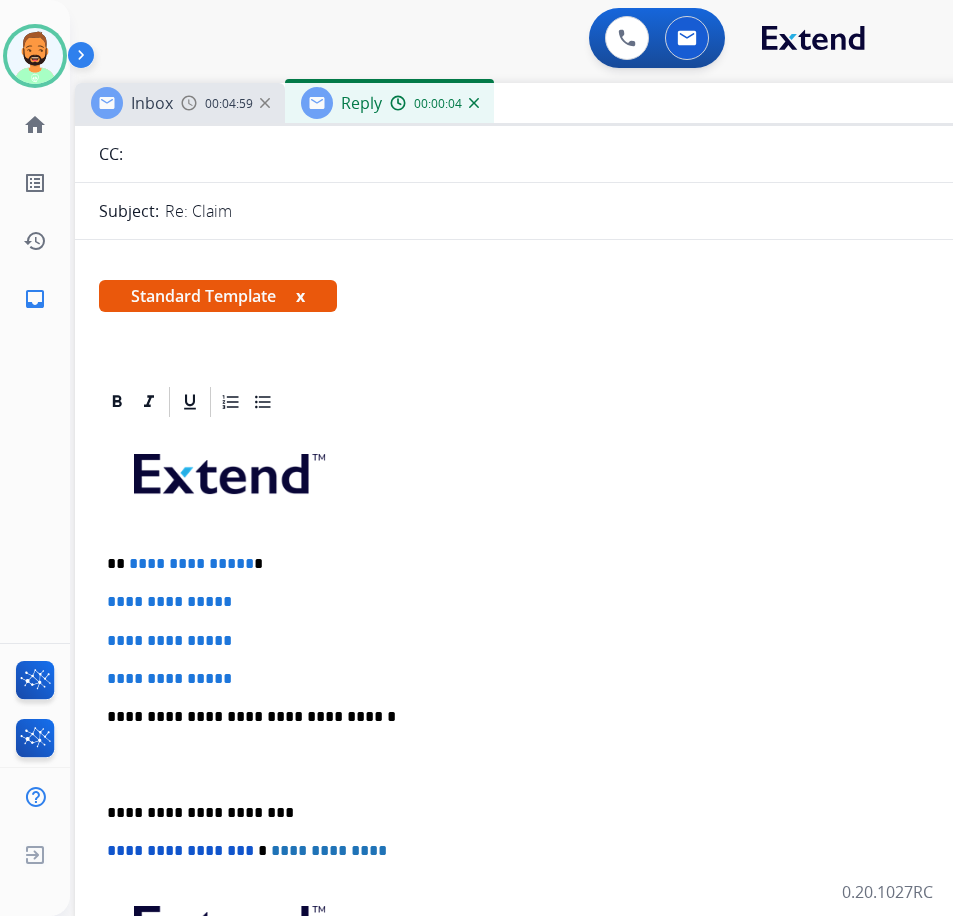 click on "**********" at bounding box center (567, 564) 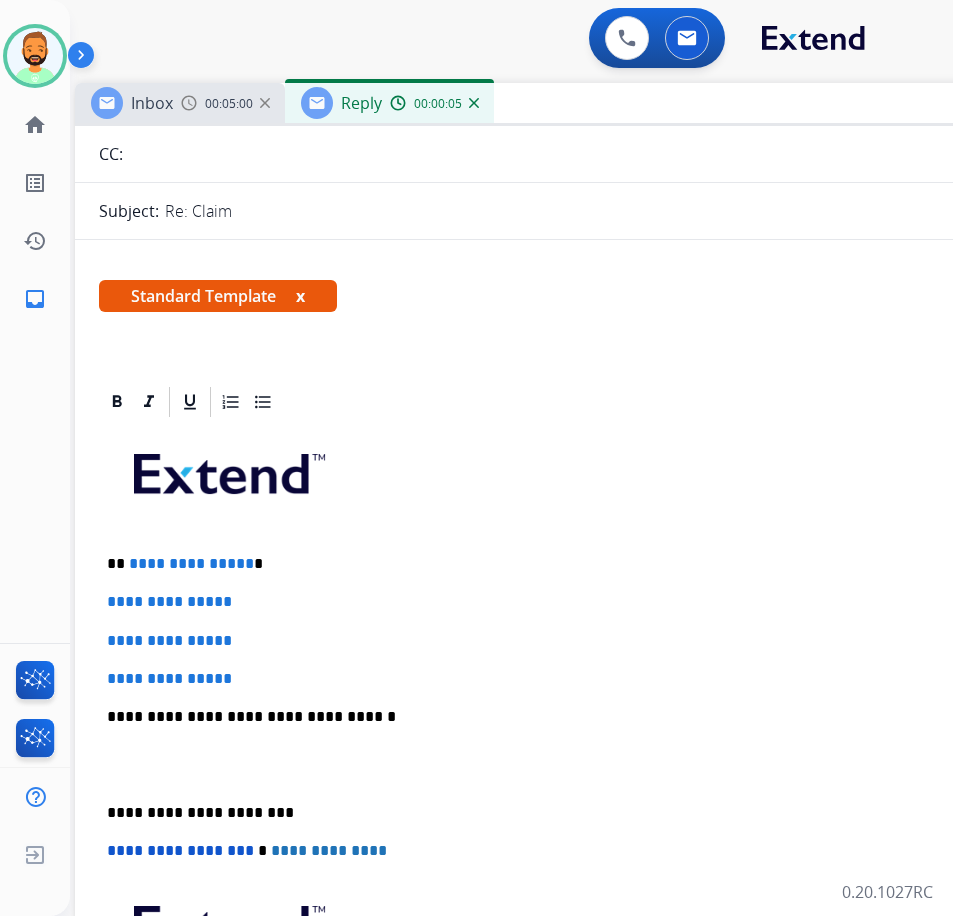 type 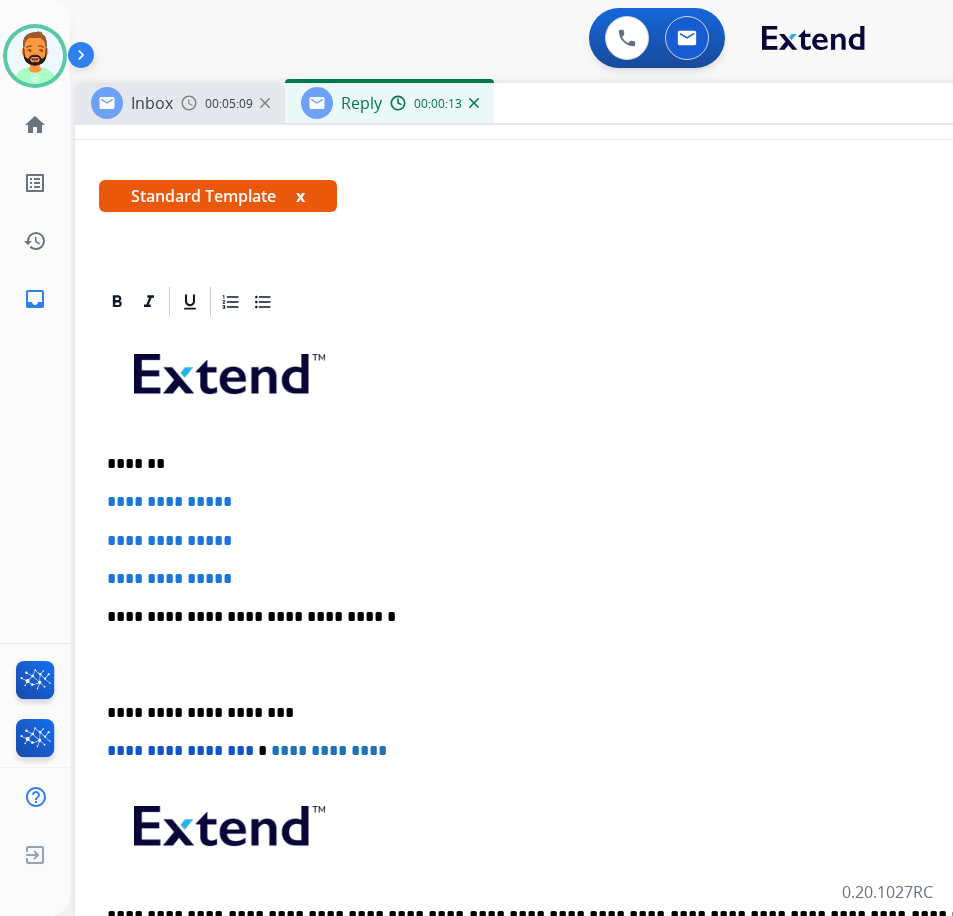 scroll, scrollTop: 200, scrollLeft: 0, axis: vertical 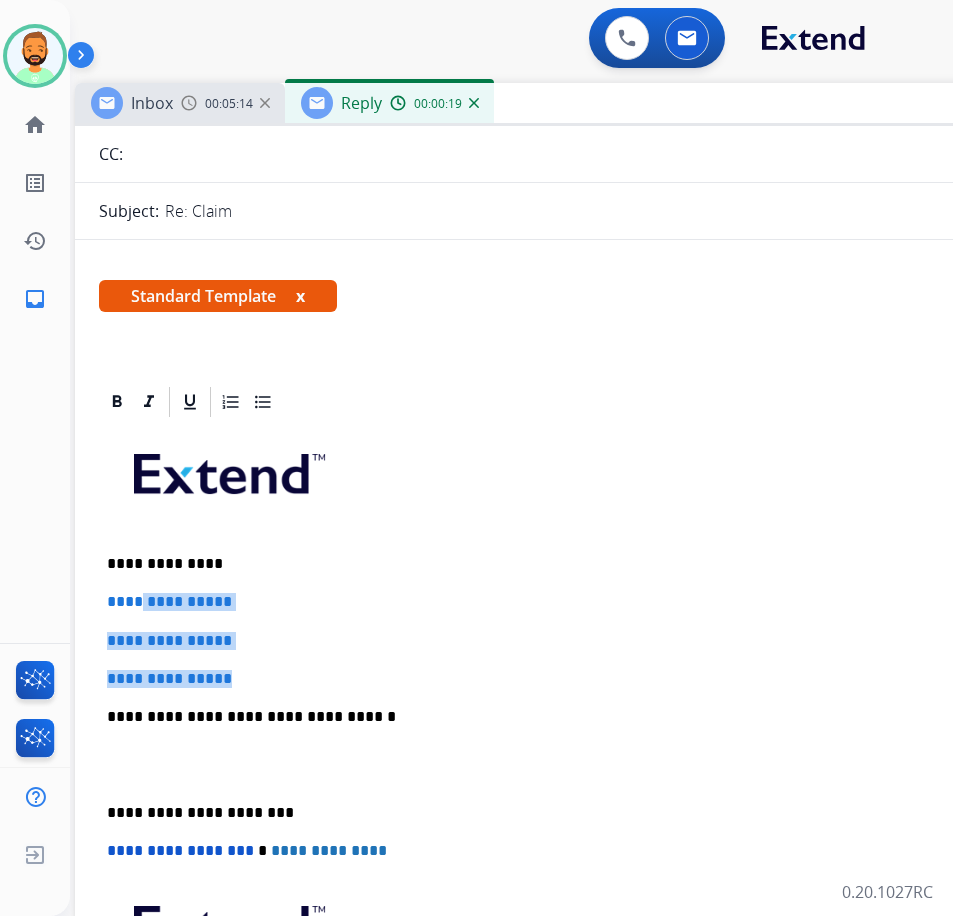 drag, startPoint x: 275, startPoint y: 675, endPoint x: 141, endPoint y: 608, distance: 149.81656 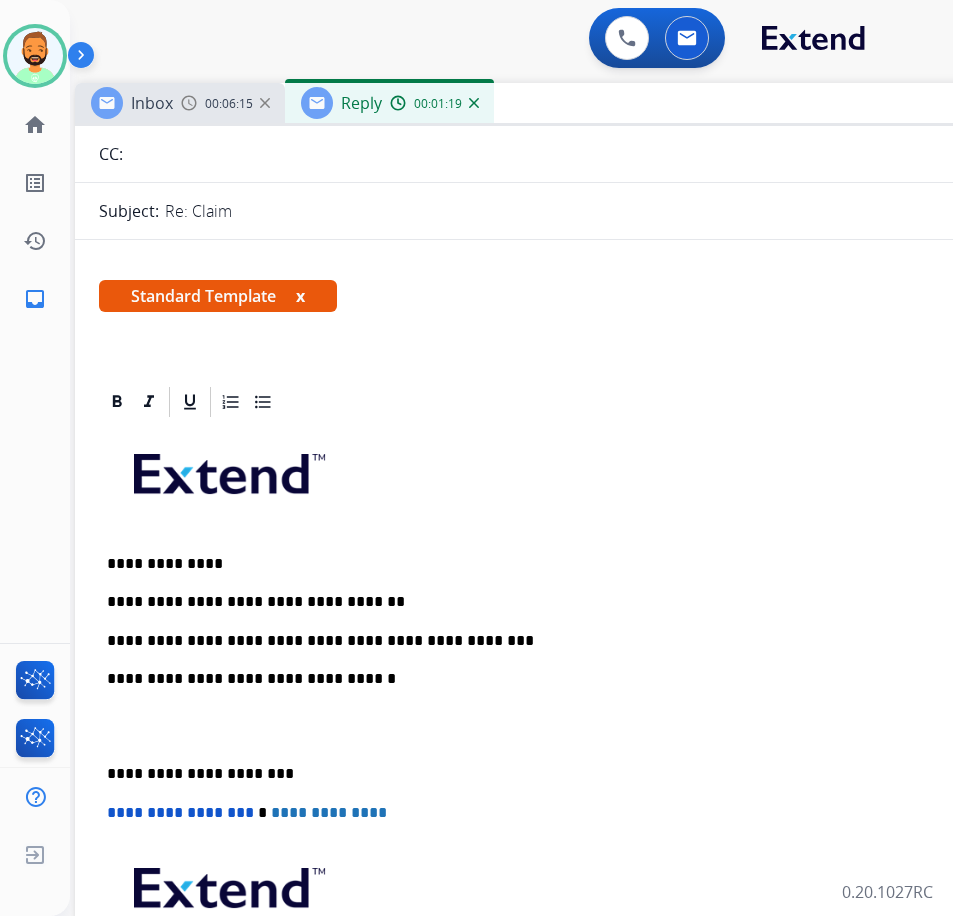 click on "**********" at bounding box center (575, 745) 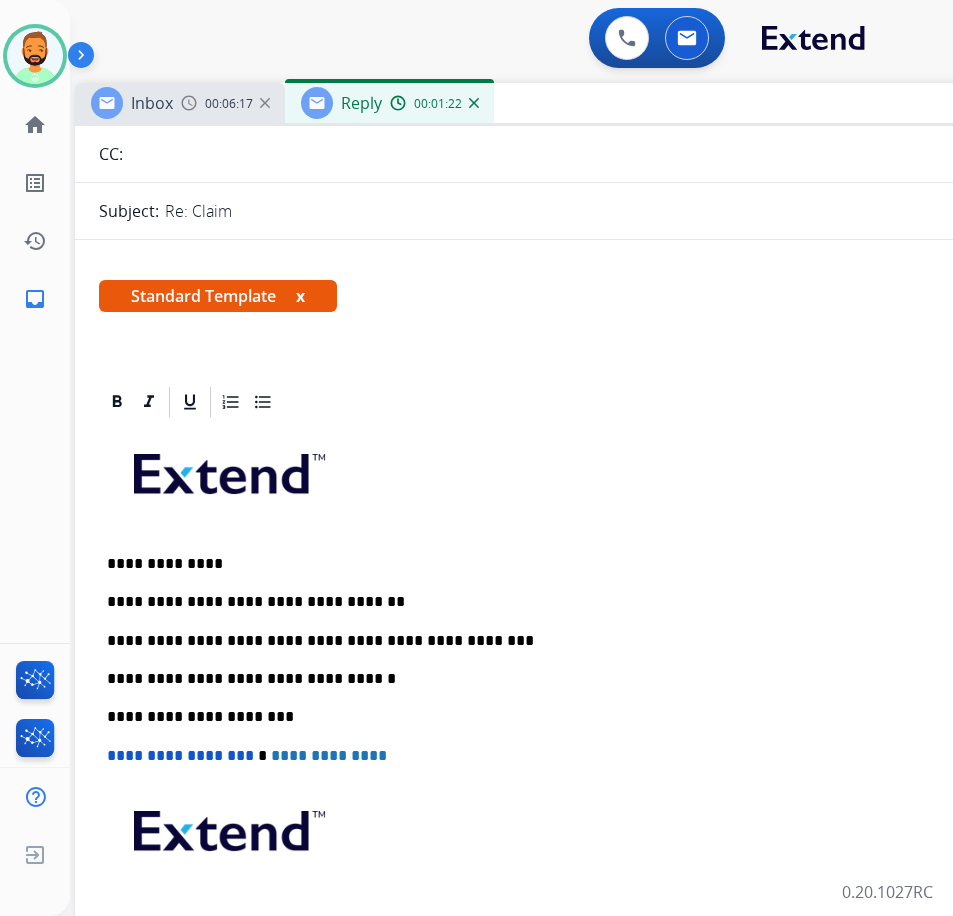 click on "**********" at bounding box center (567, 641) 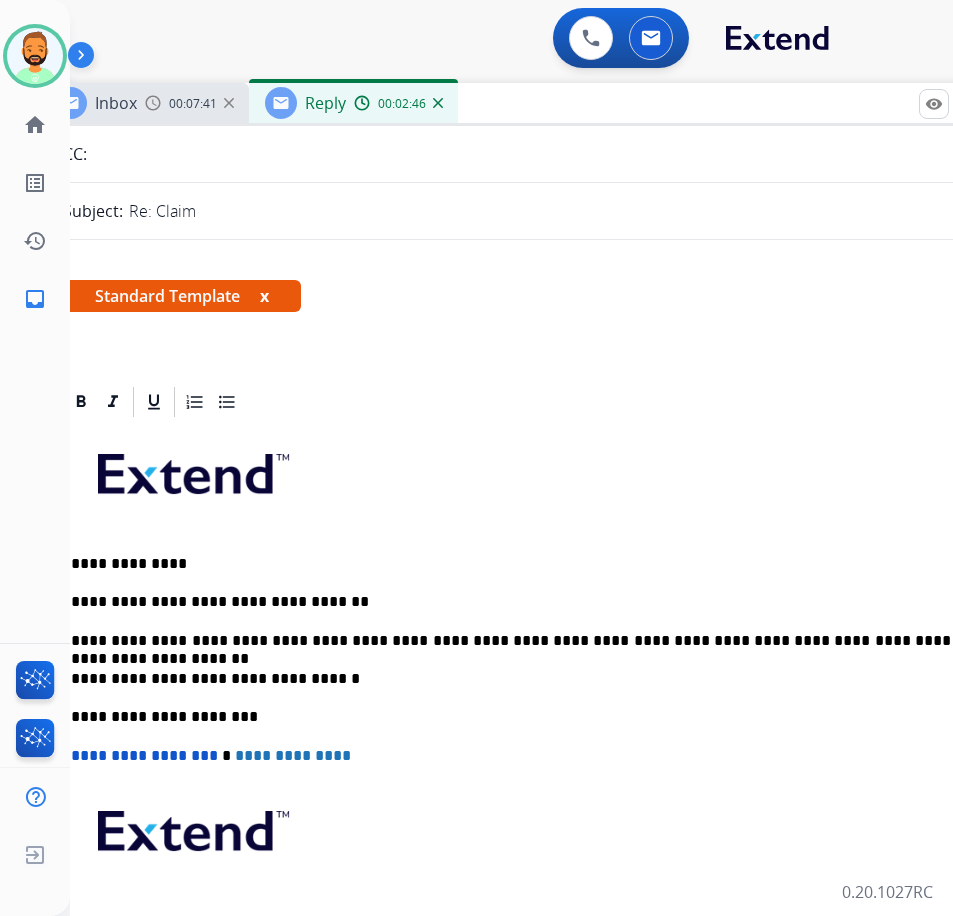 scroll, scrollTop: 0, scrollLeft: 40, axis: horizontal 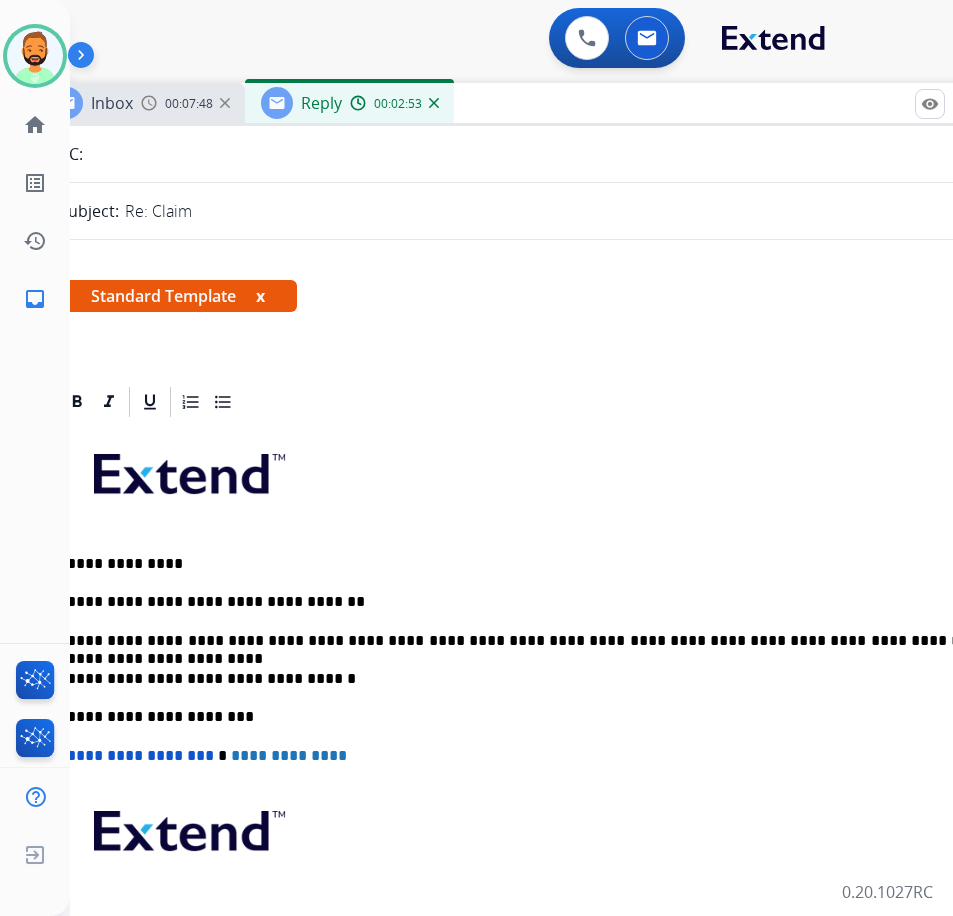 click on "**********" at bounding box center (527, 641) 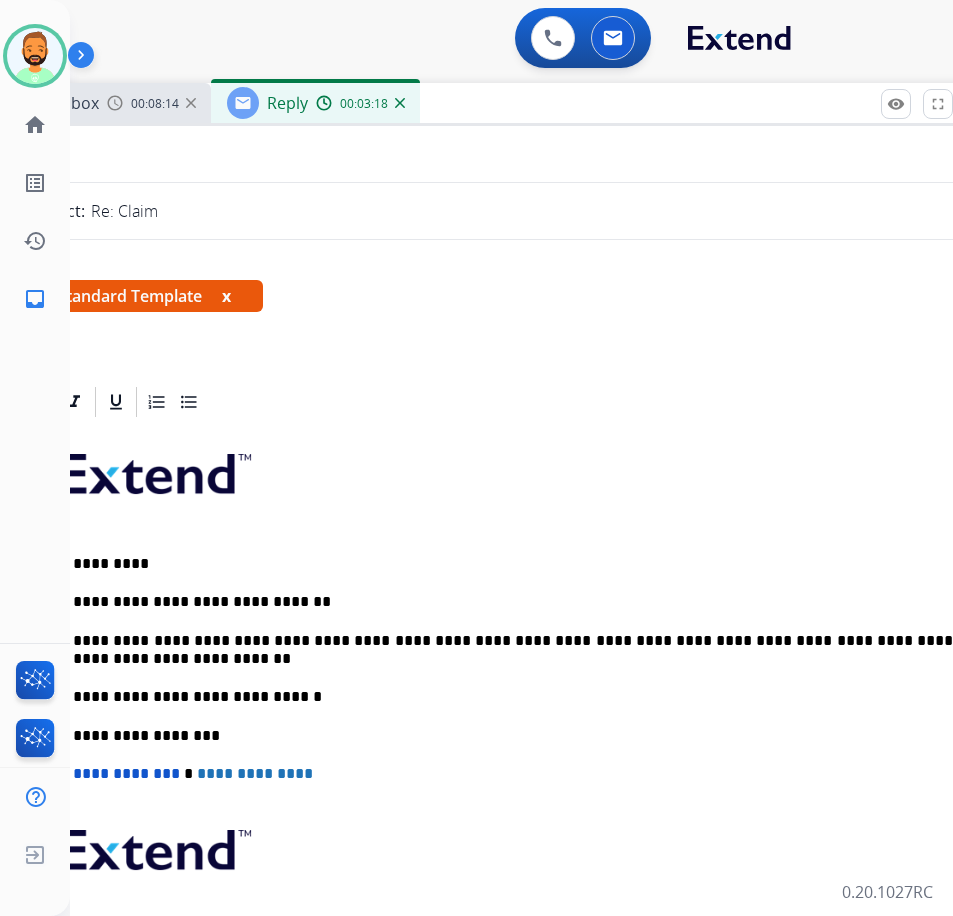 scroll, scrollTop: 0, scrollLeft: 49, axis: horizontal 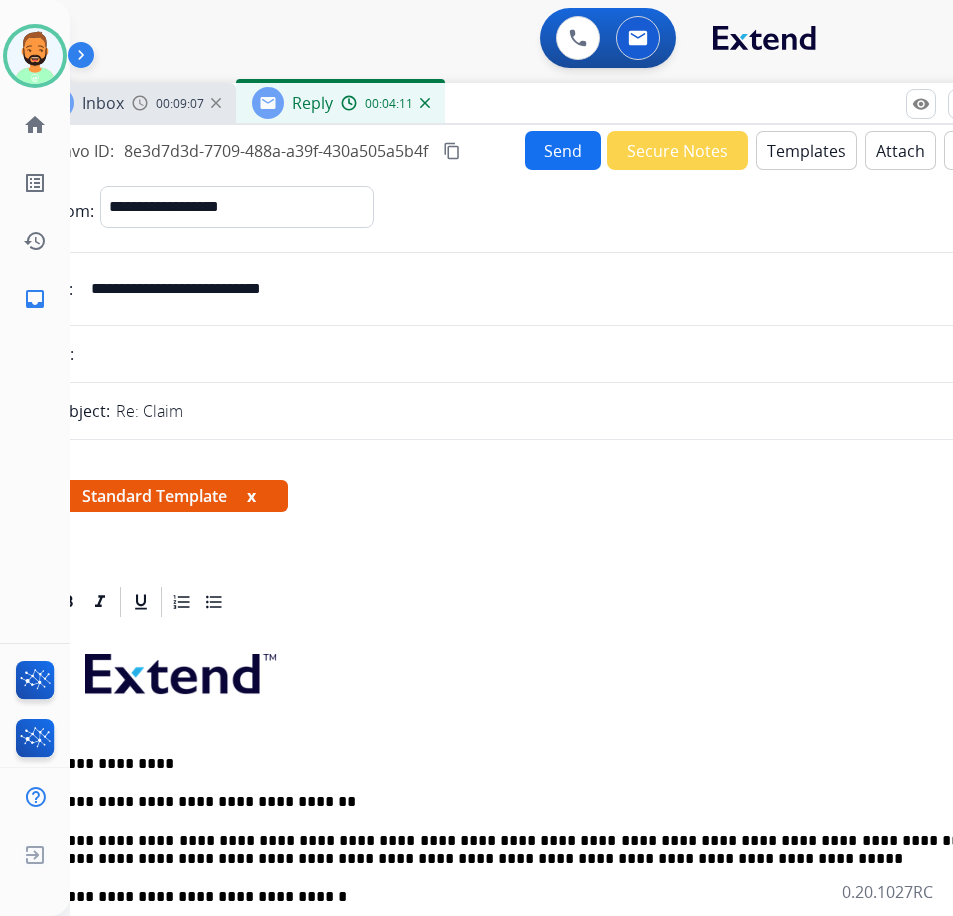 click on "Send" at bounding box center (563, 150) 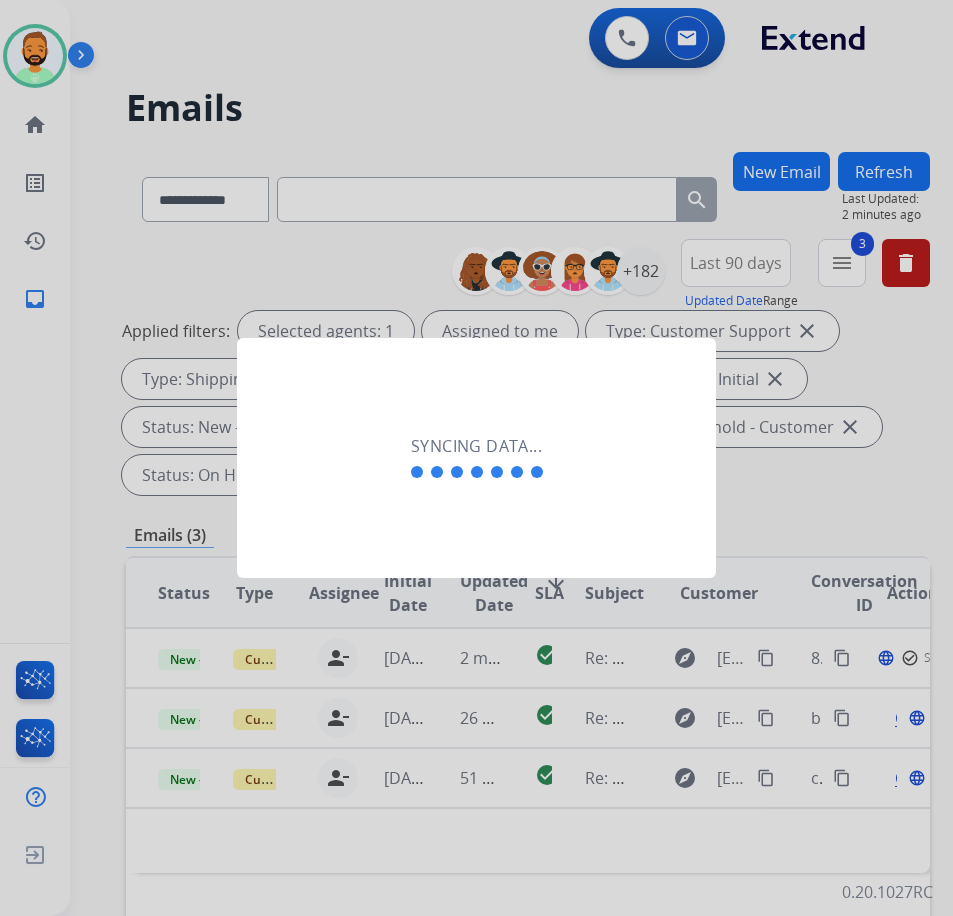 scroll, scrollTop: 0, scrollLeft: 3, axis: horizontal 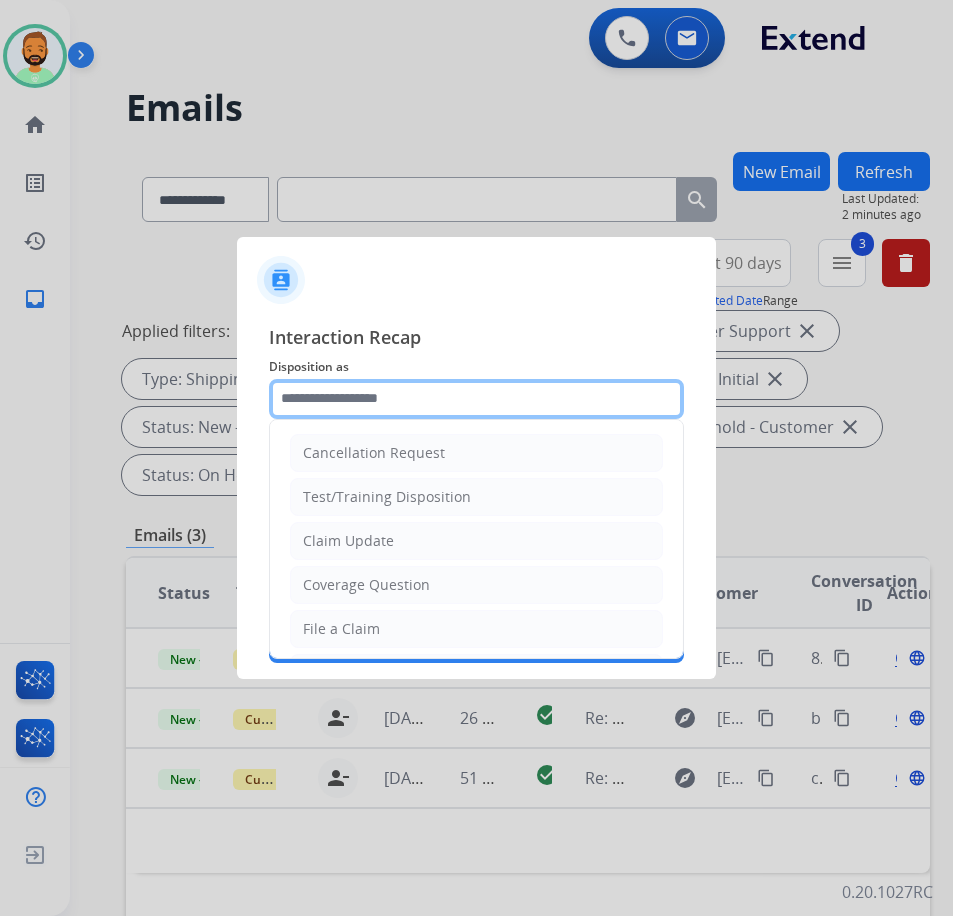 click 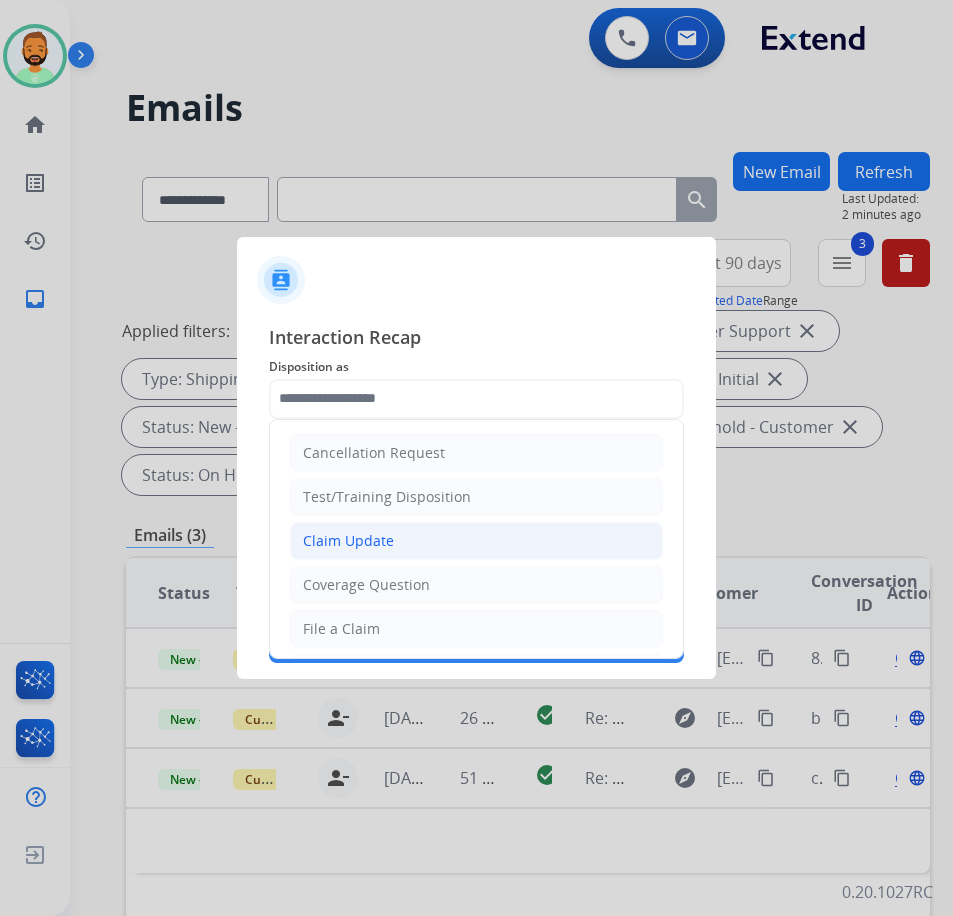 click on "Claim Update" 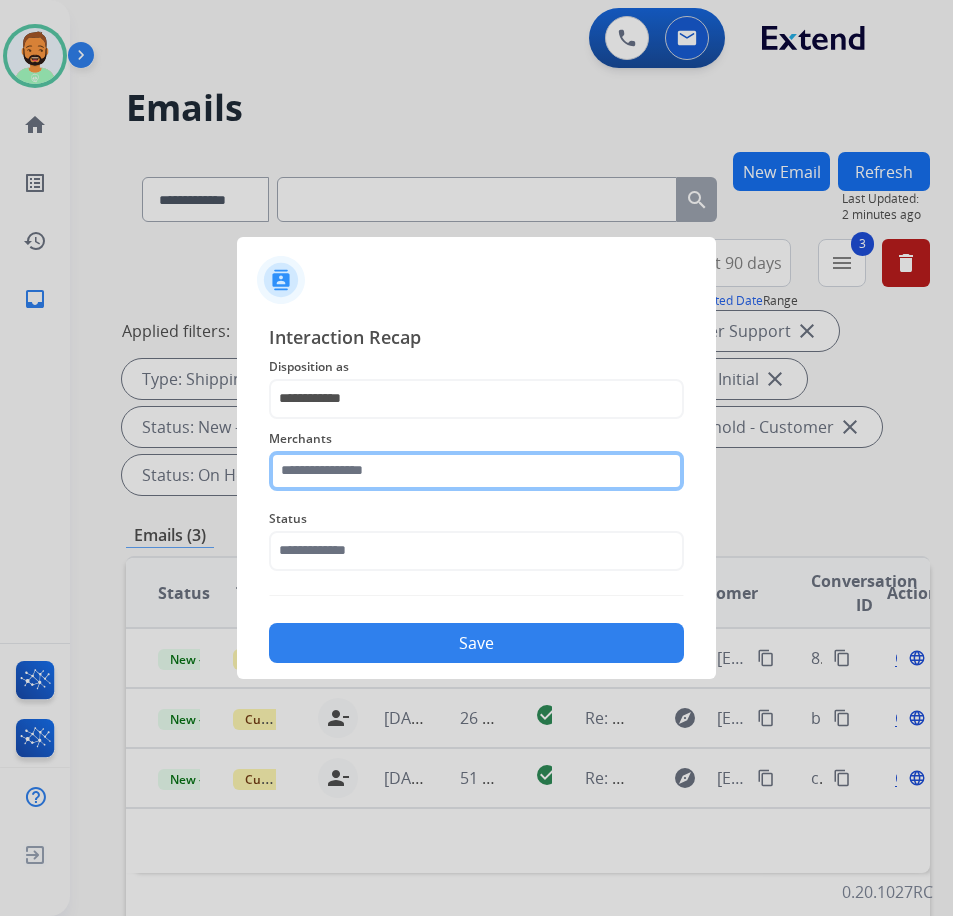 click 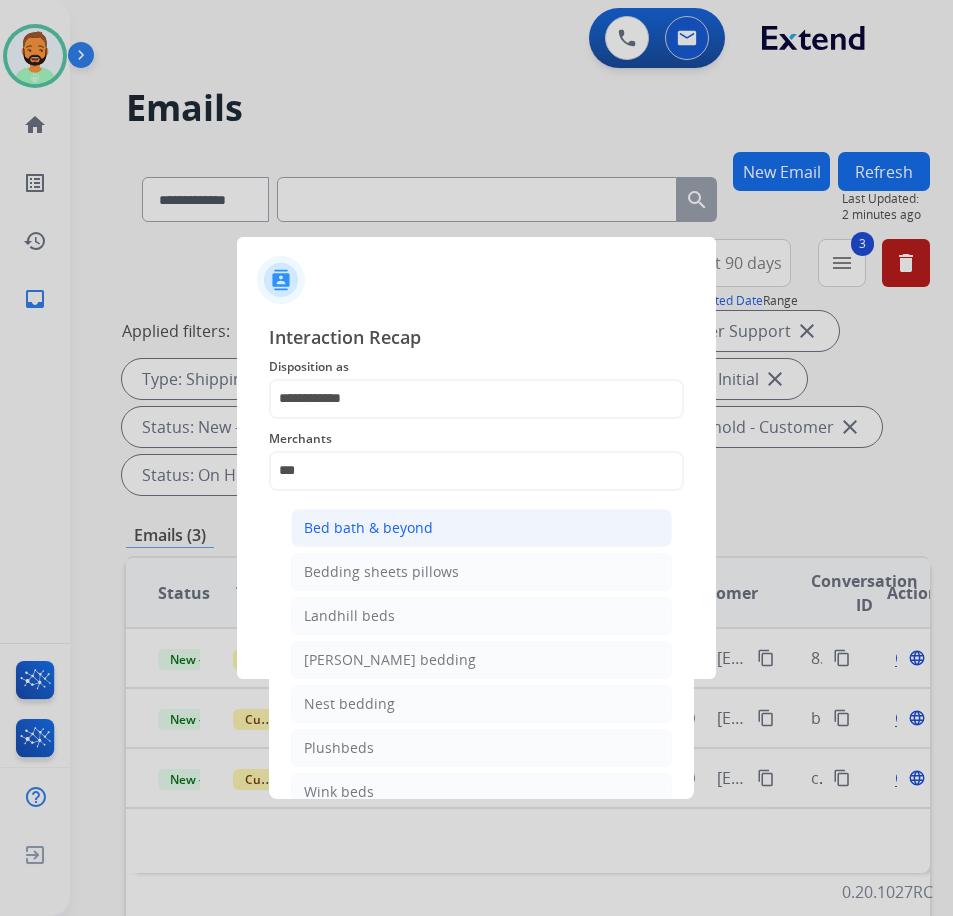 click on "Bed bath & beyond" 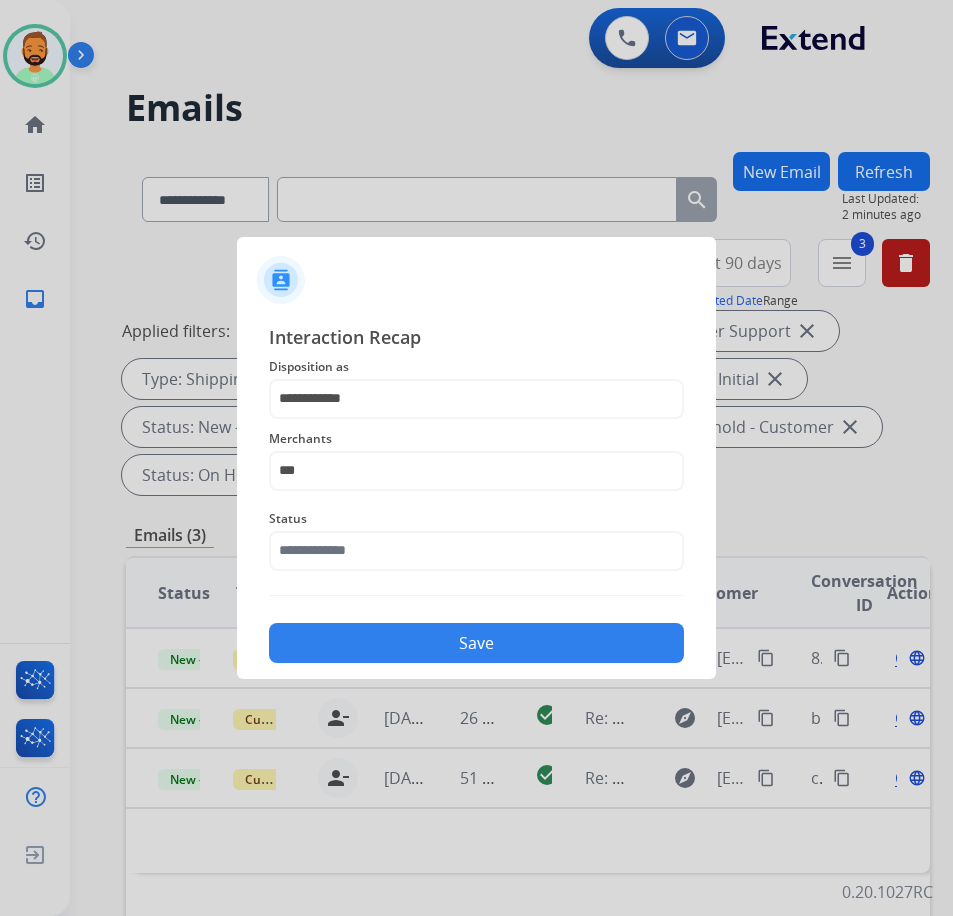 type on "**********" 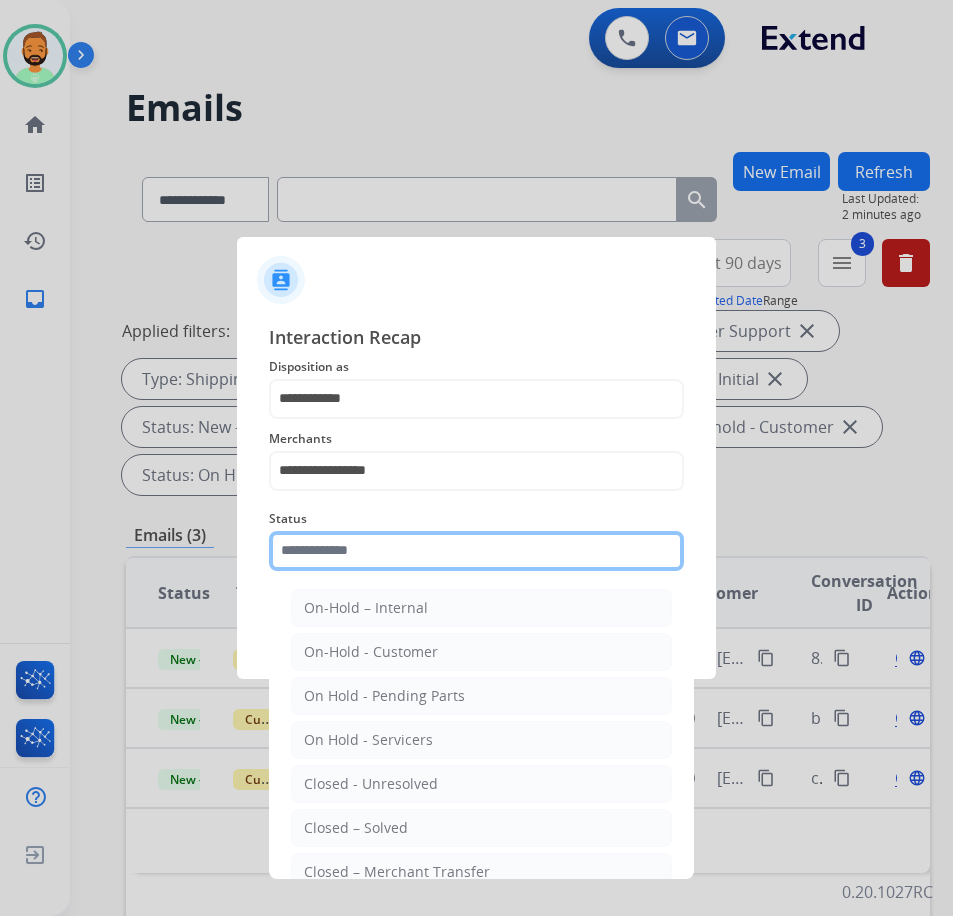 click 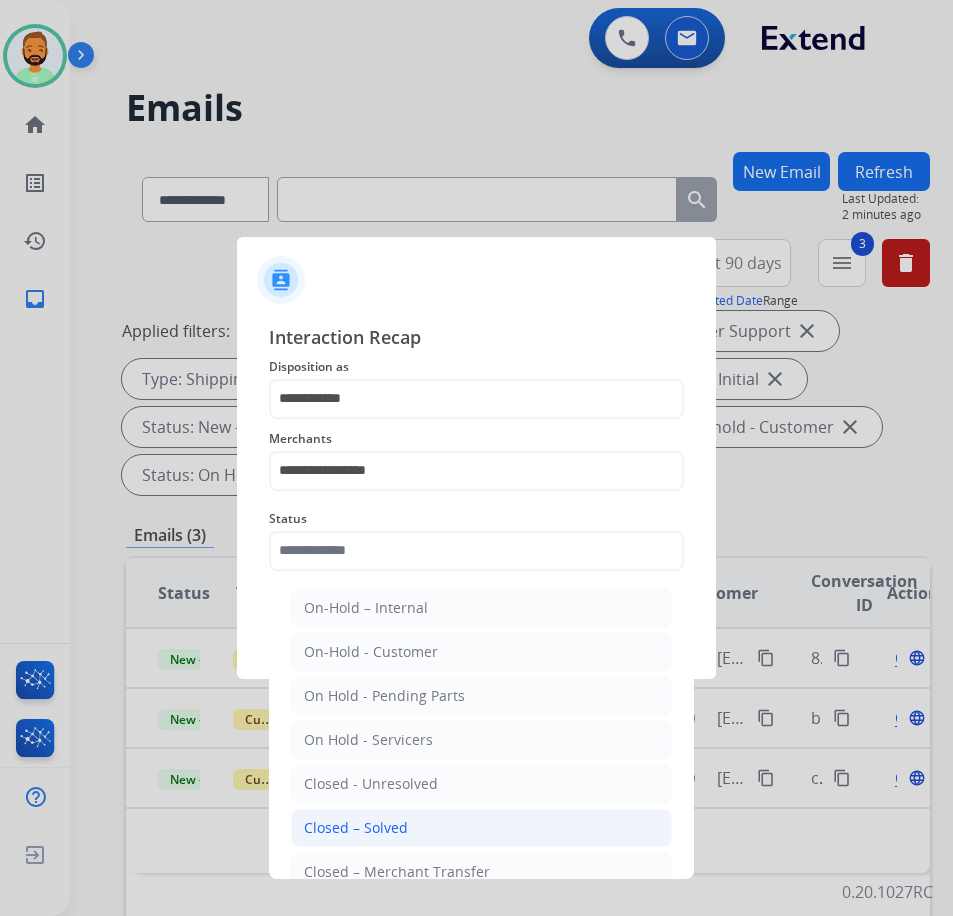 click on "Closed – Solved" 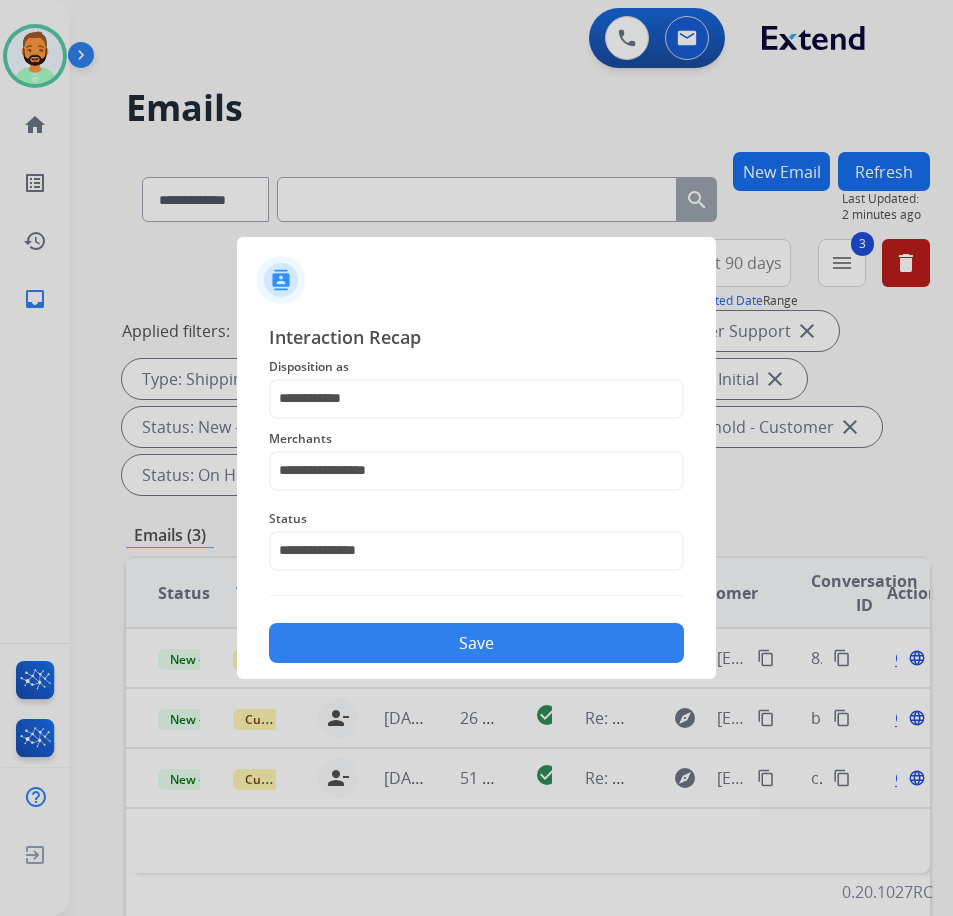 click on "Save" 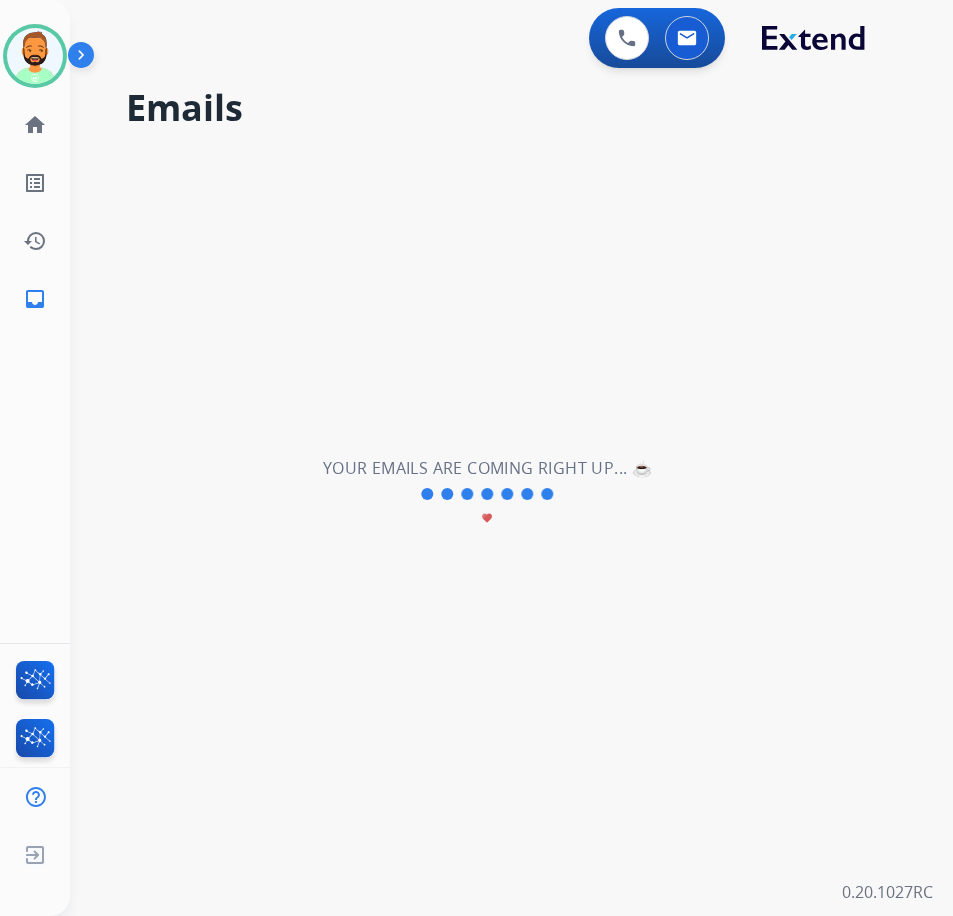 scroll, scrollTop: 0, scrollLeft: 0, axis: both 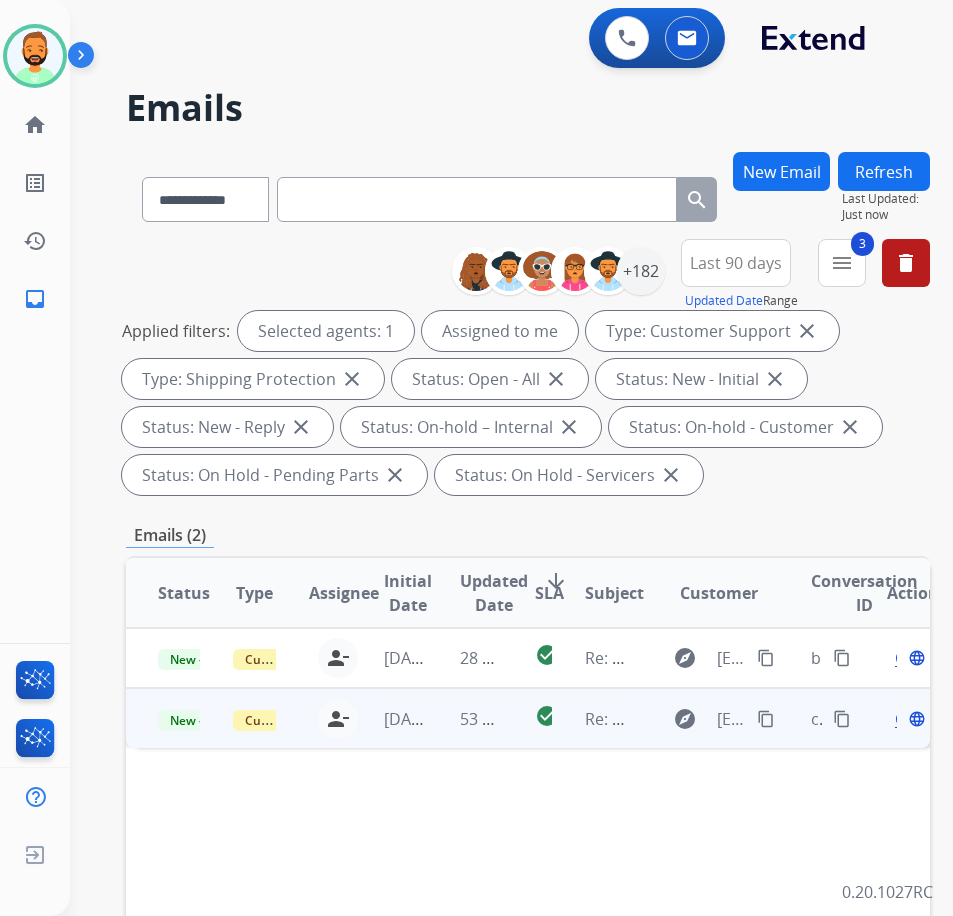 click on "53 minutes ago" at bounding box center [465, 718] 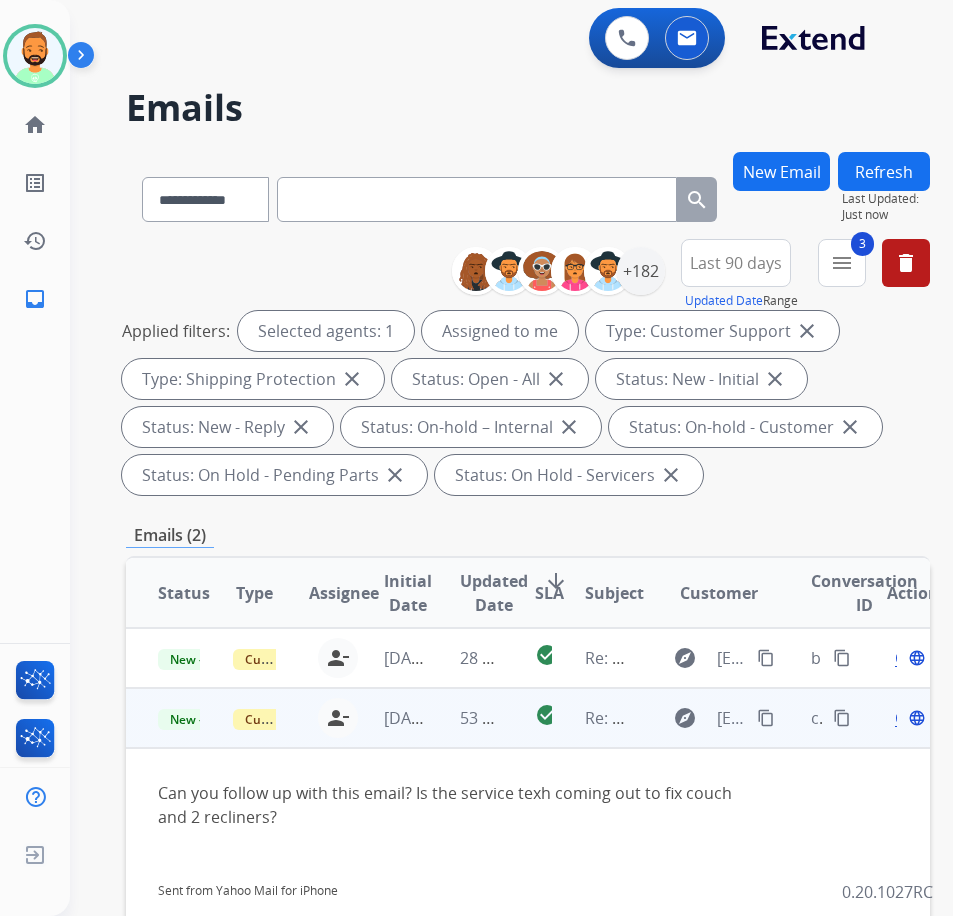 click on "explore [EMAIL_ADDRESS][DOMAIN_NAME] content_copy" at bounding box center [720, 718] 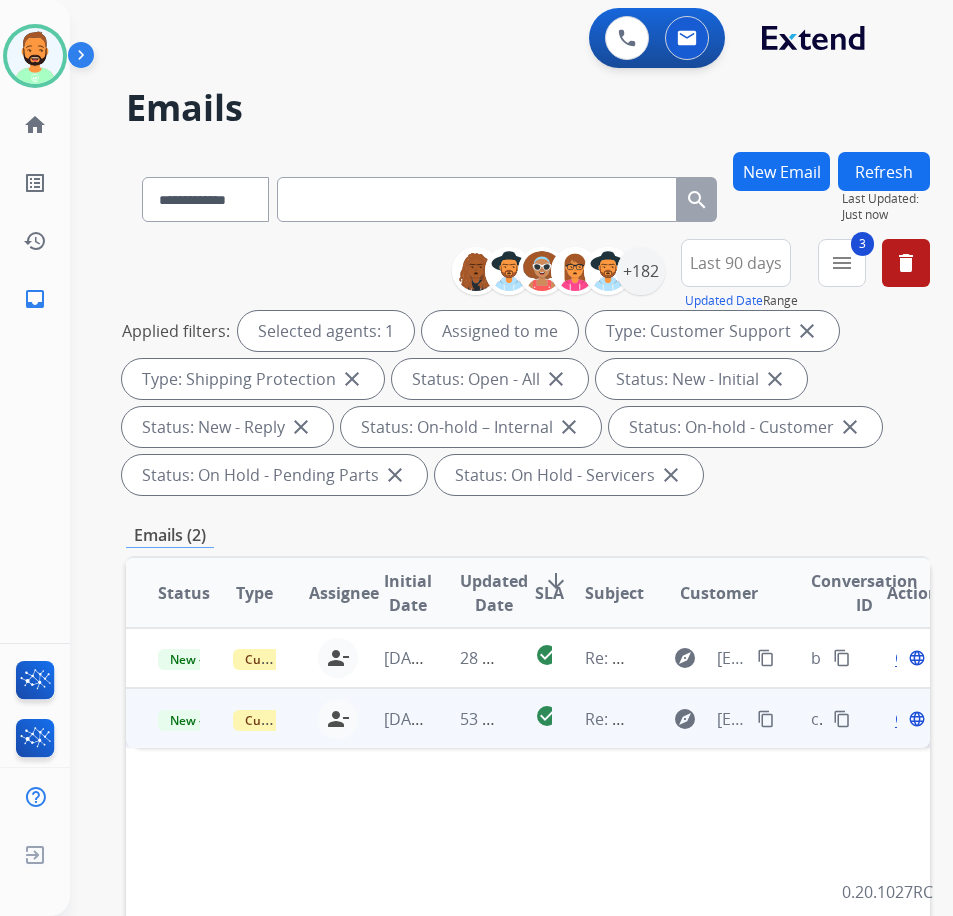 click on "content_copy" at bounding box center [766, 719] 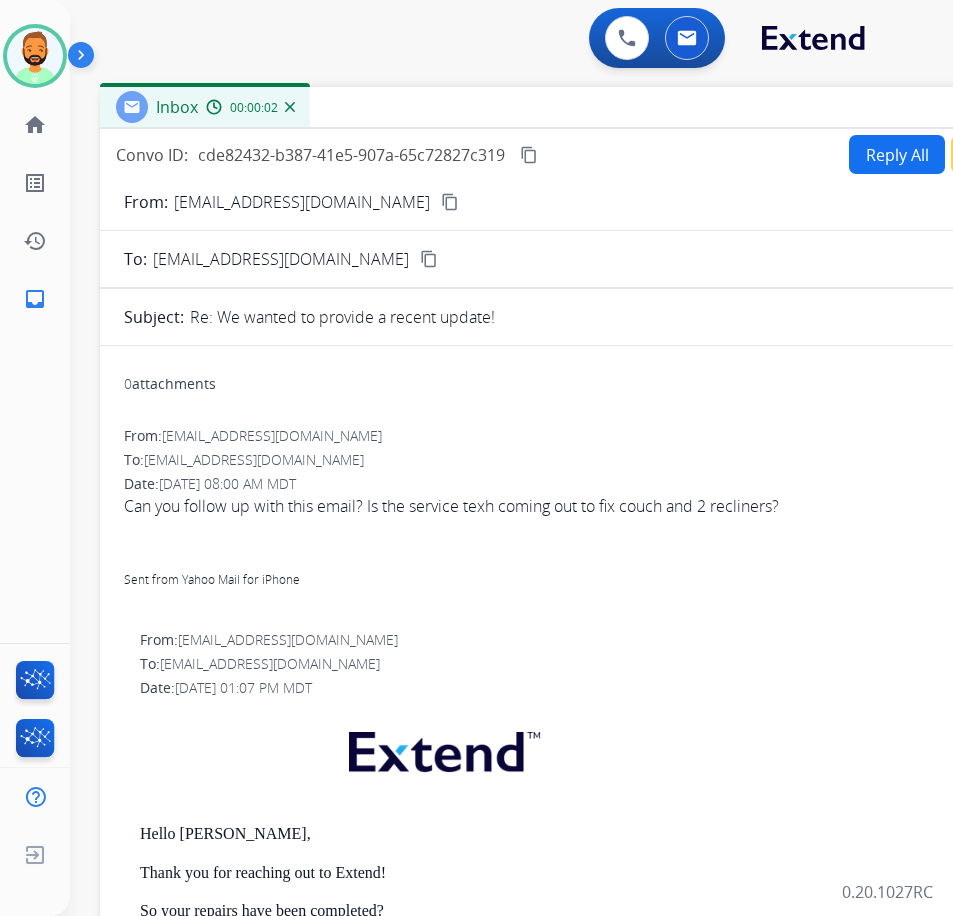 drag, startPoint x: 444, startPoint y: 152, endPoint x: 632, endPoint y: 117, distance: 191.23022 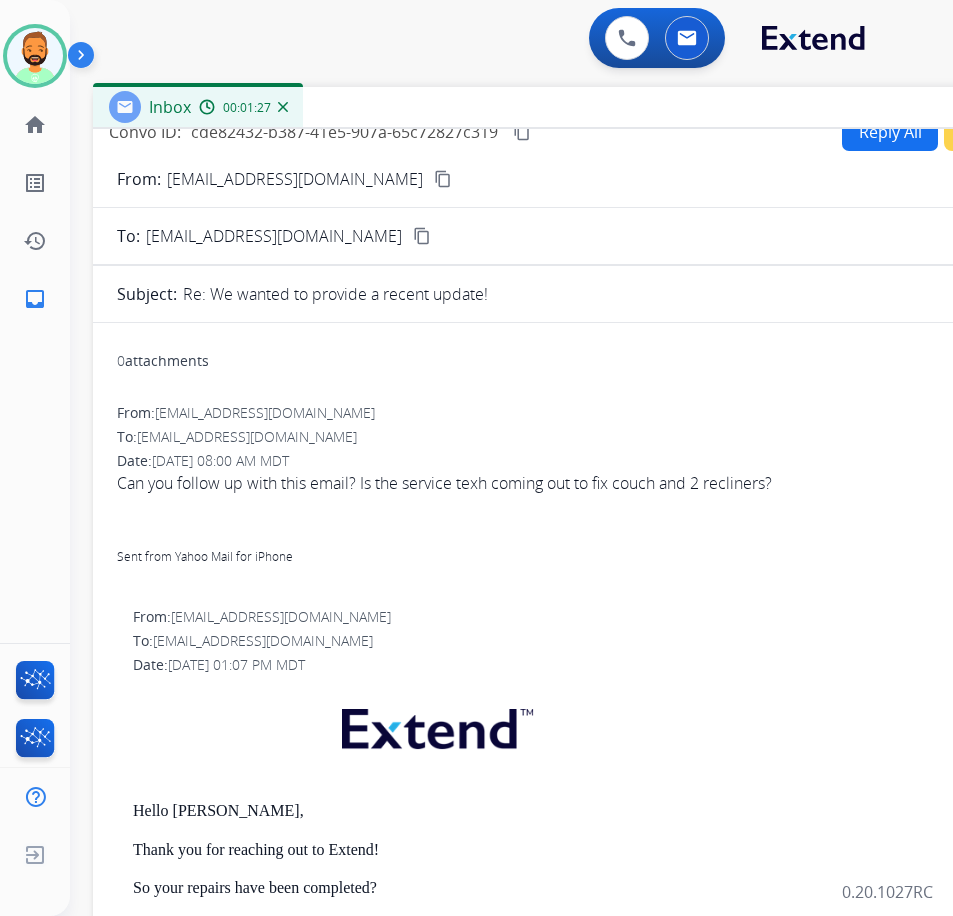 scroll, scrollTop: 0, scrollLeft: 0, axis: both 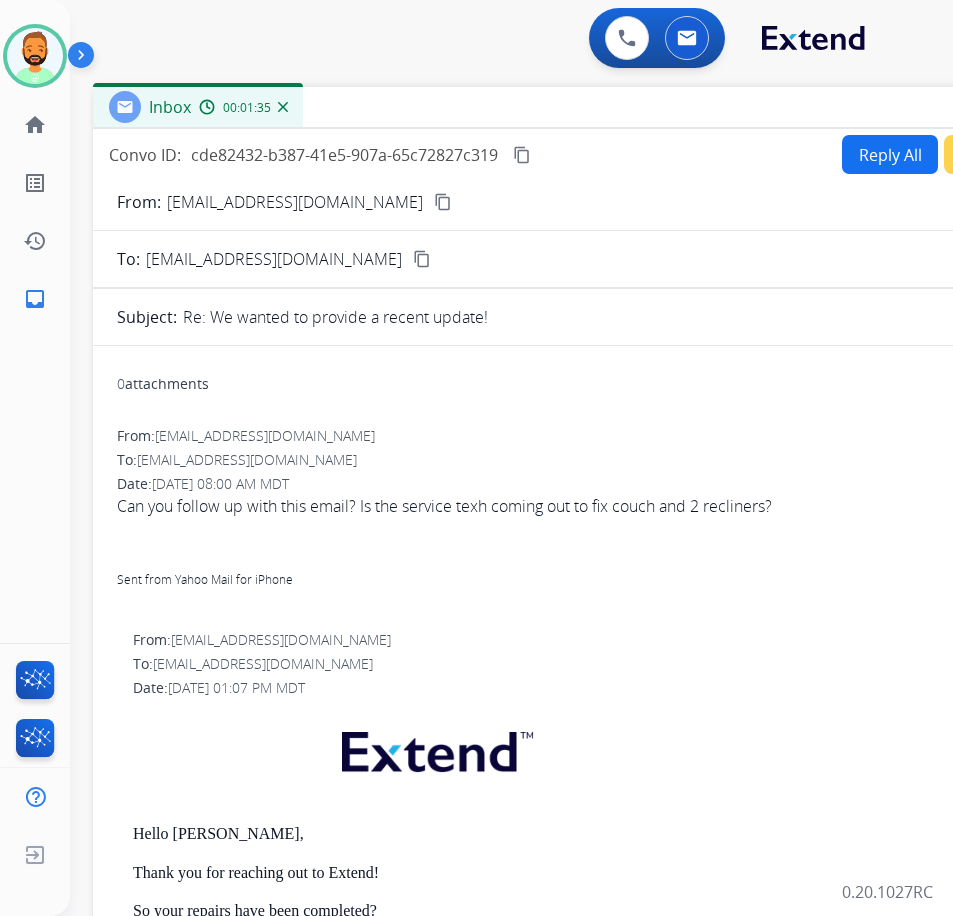 click on "Reply All" at bounding box center [890, 154] 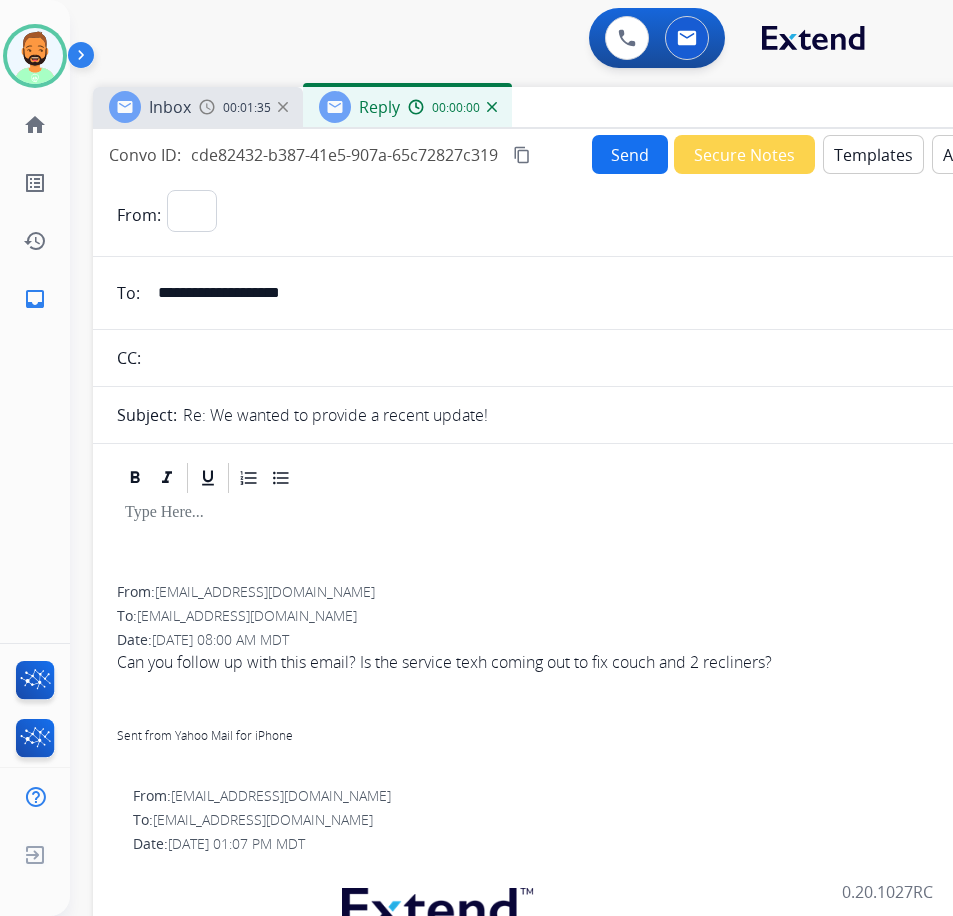 select on "**********" 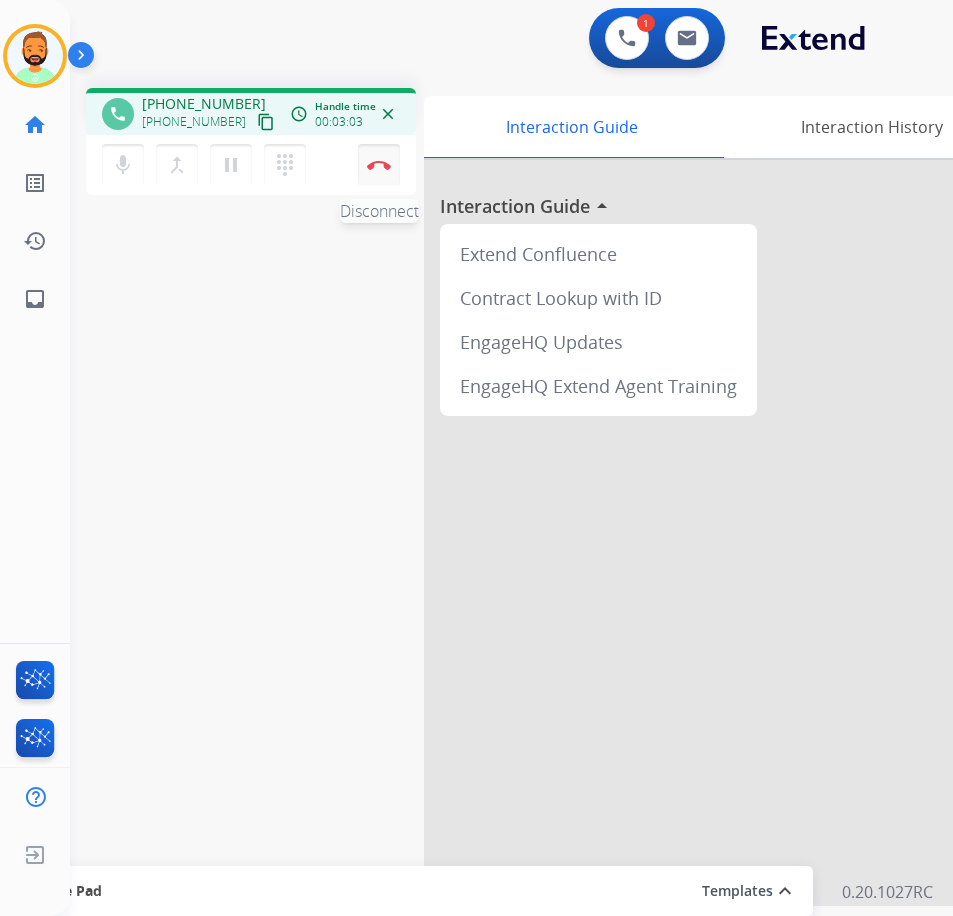 click at bounding box center (379, 165) 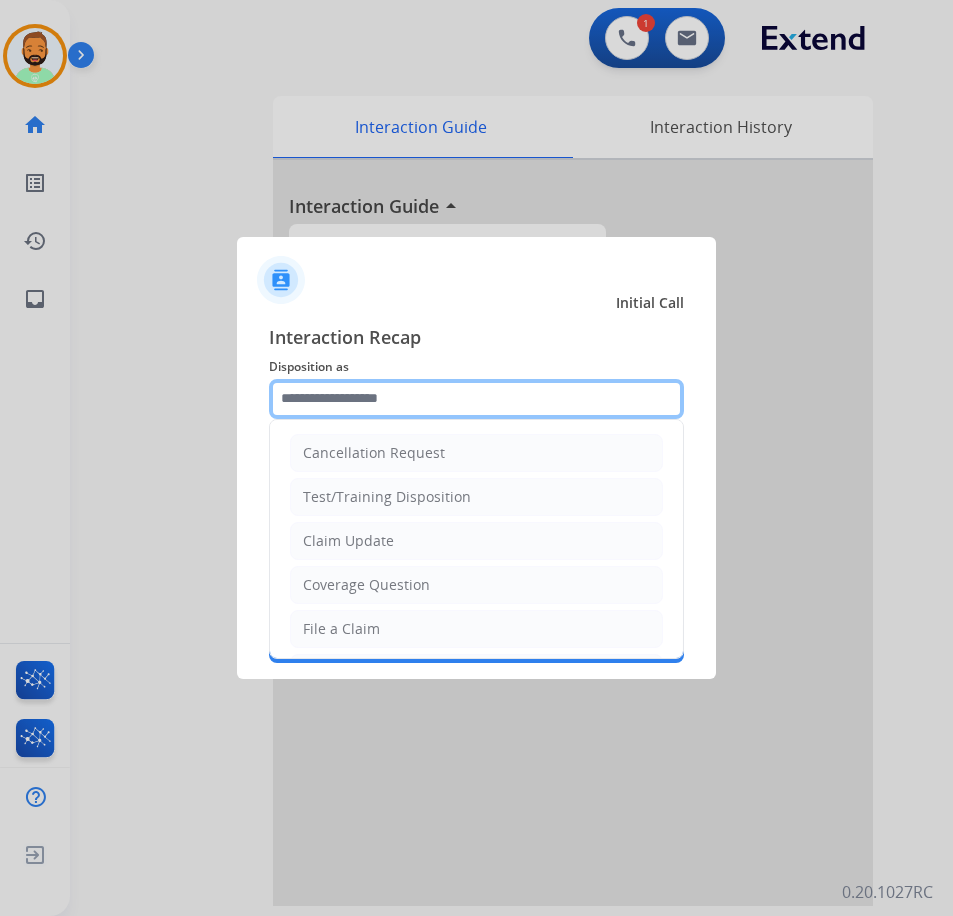 click 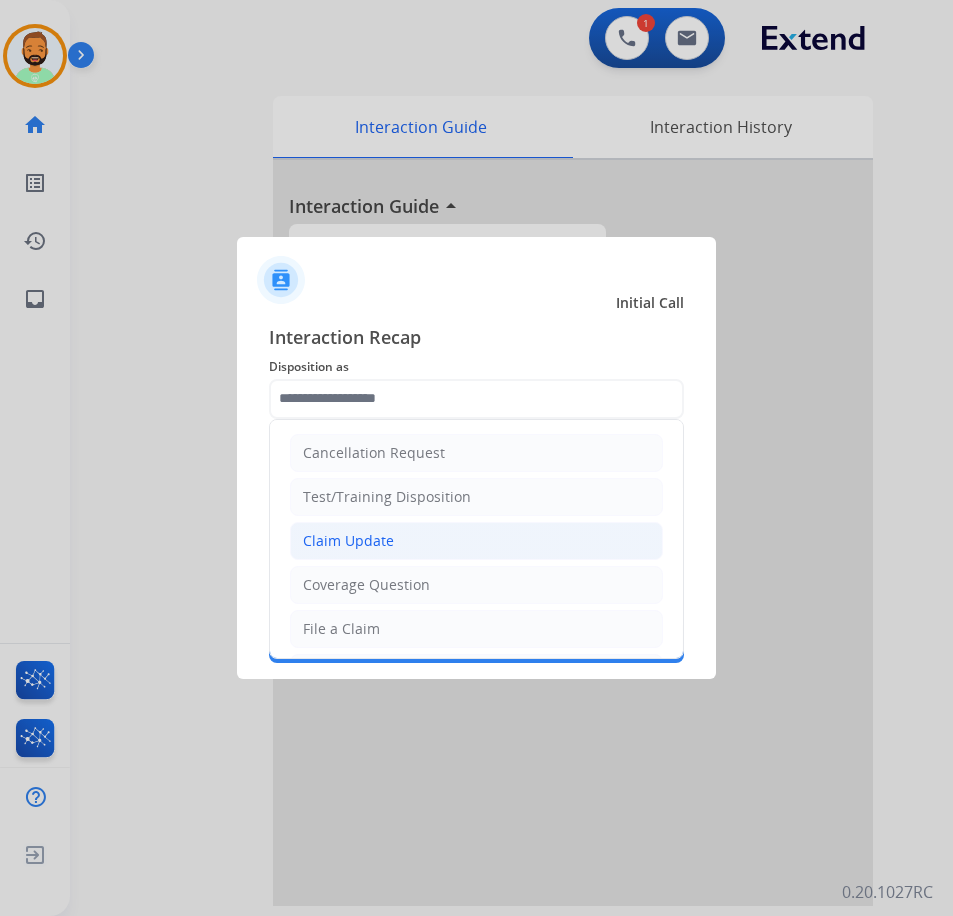 click on "Claim Update" 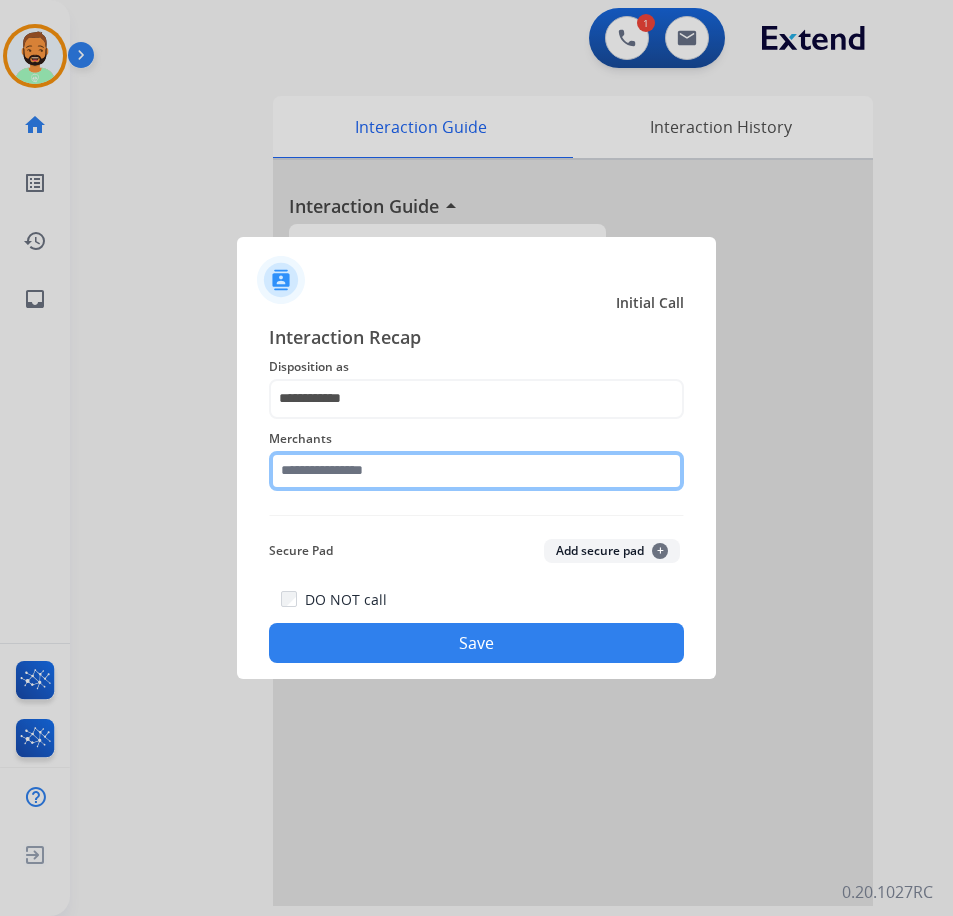 click 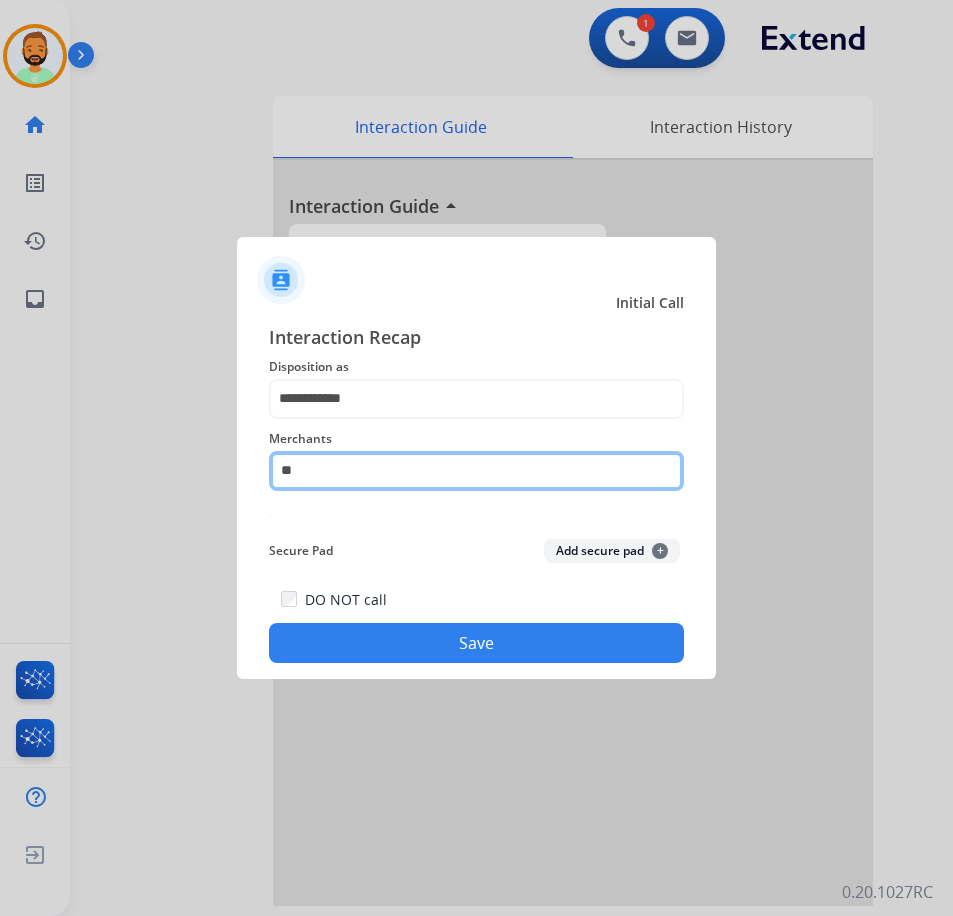 type on "*" 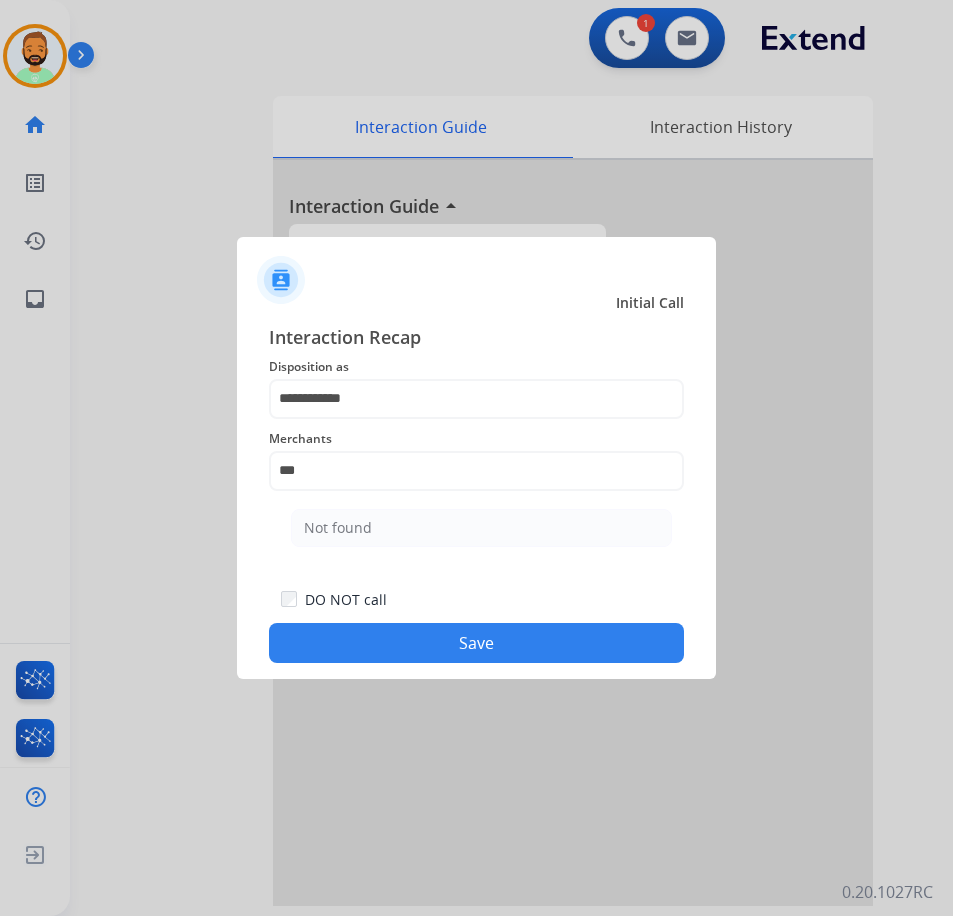 click on "Not found" 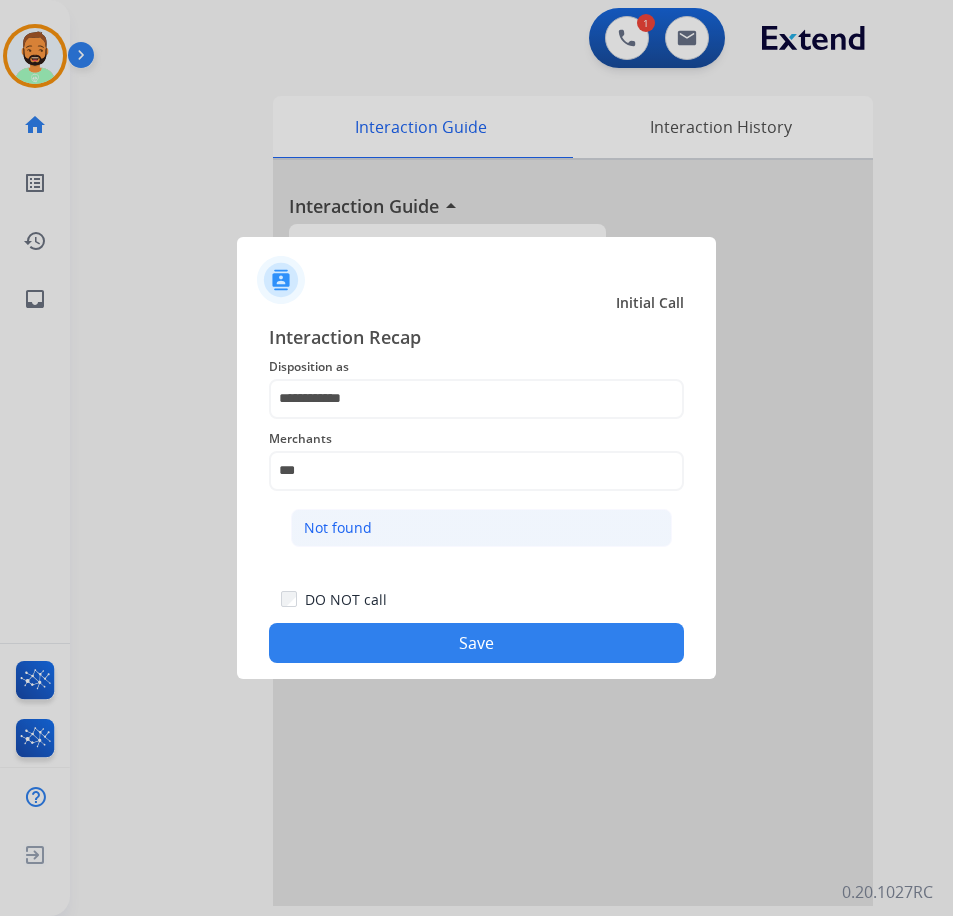 click on "Not found" 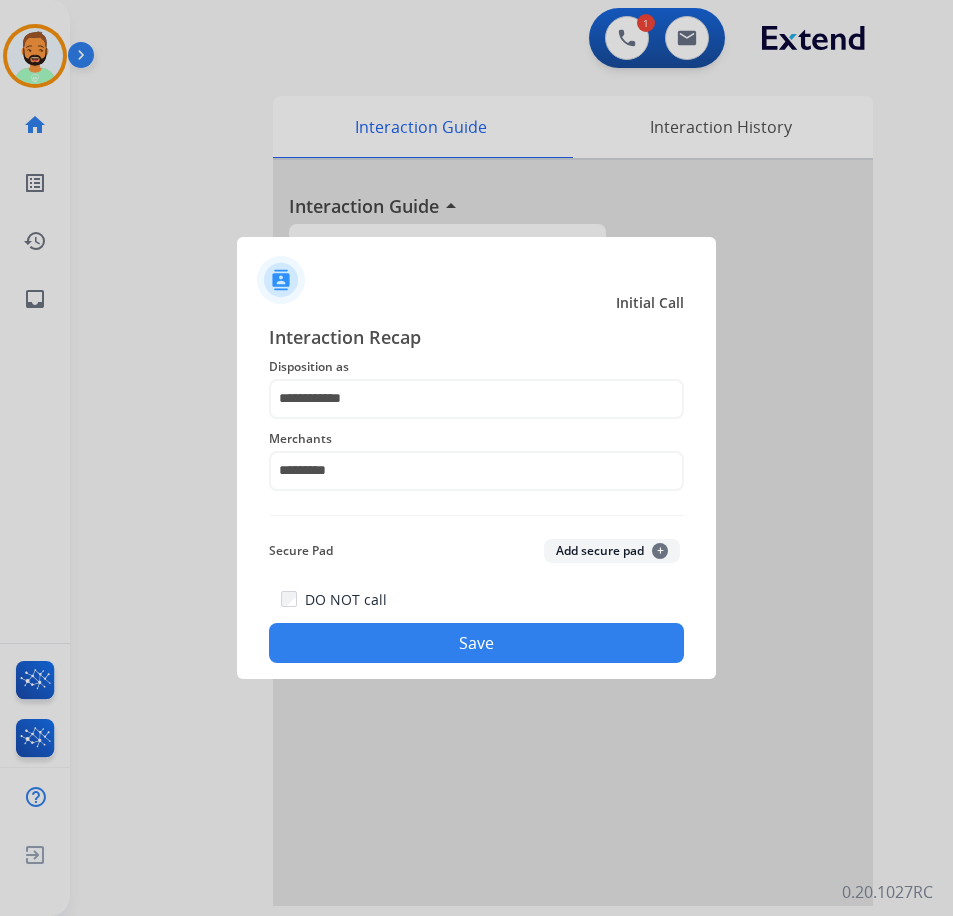 click on "Save" 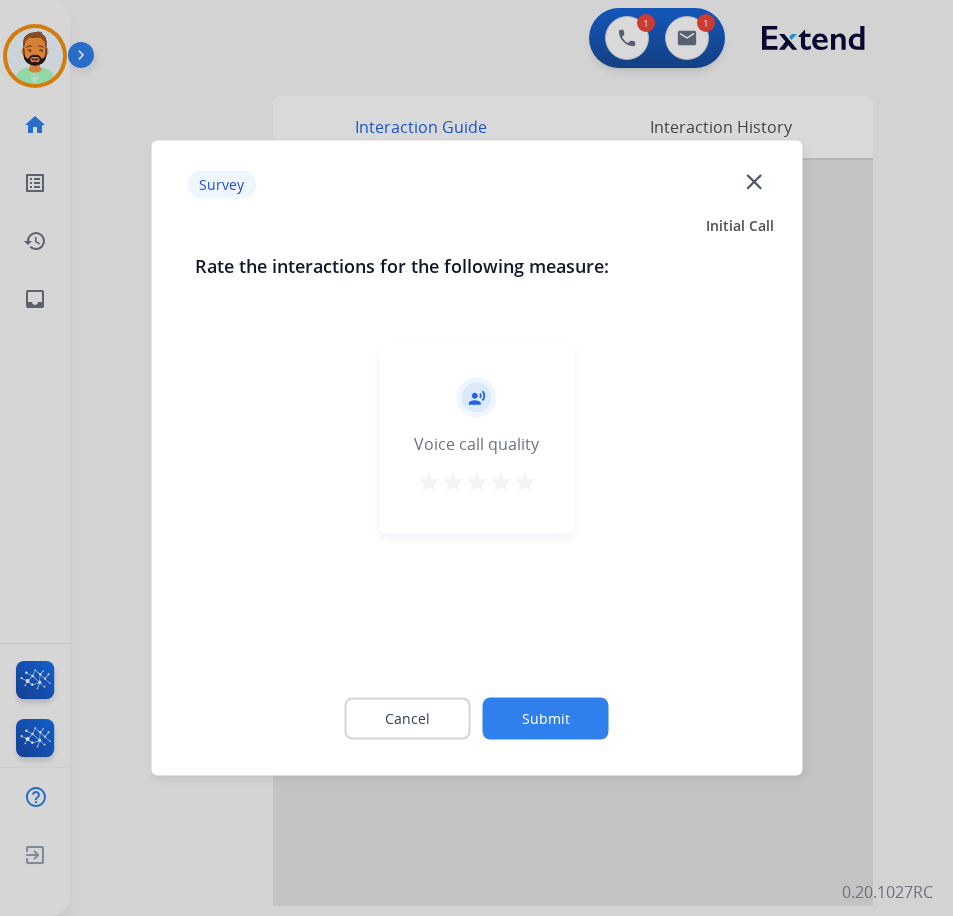 click on "Submit" 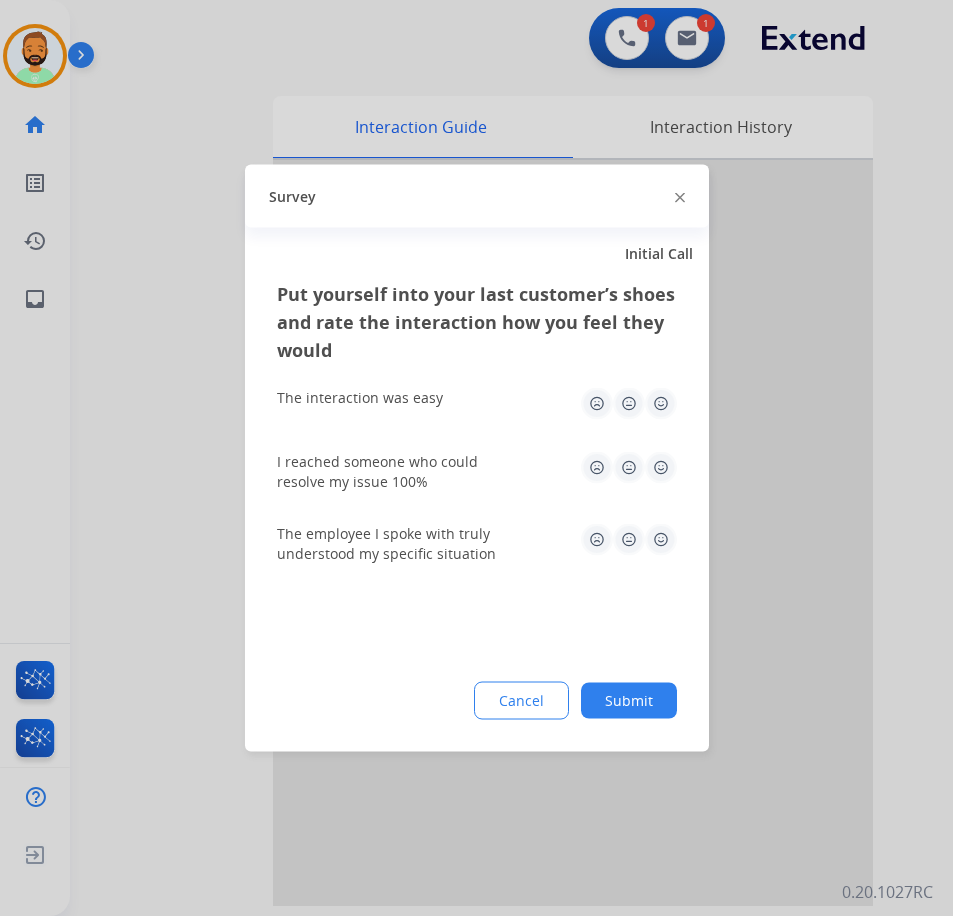 click on "Submit" 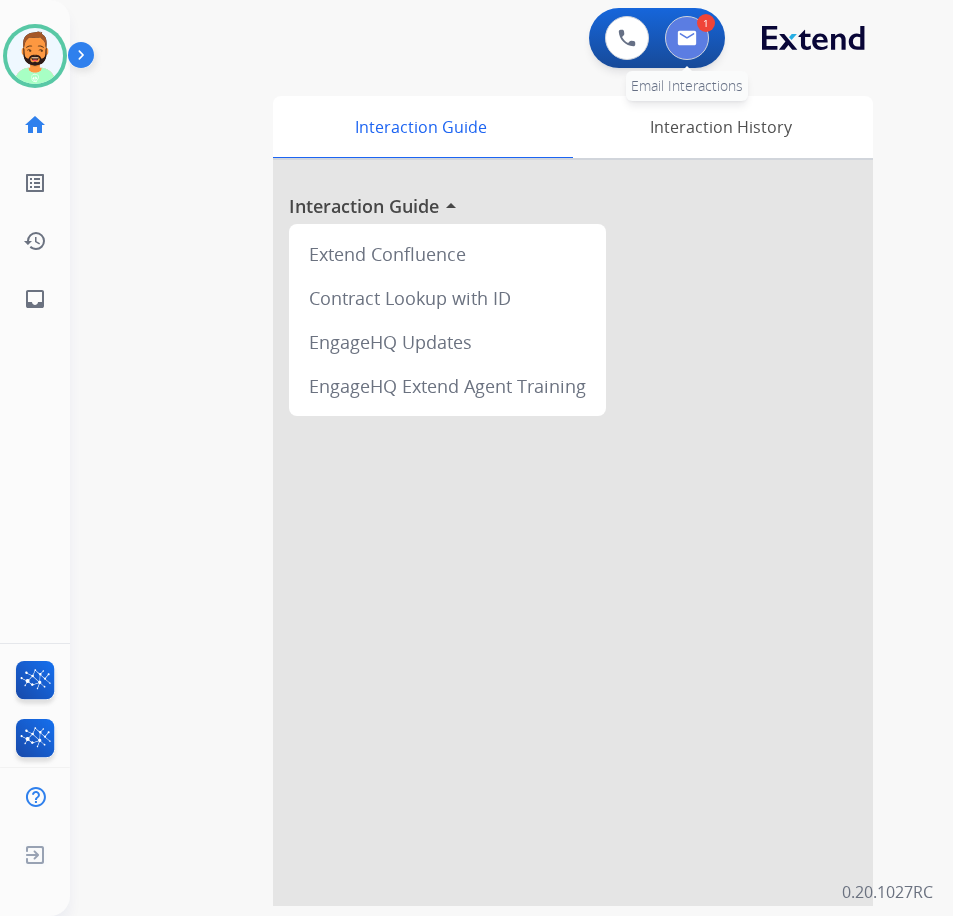 click at bounding box center [687, 38] 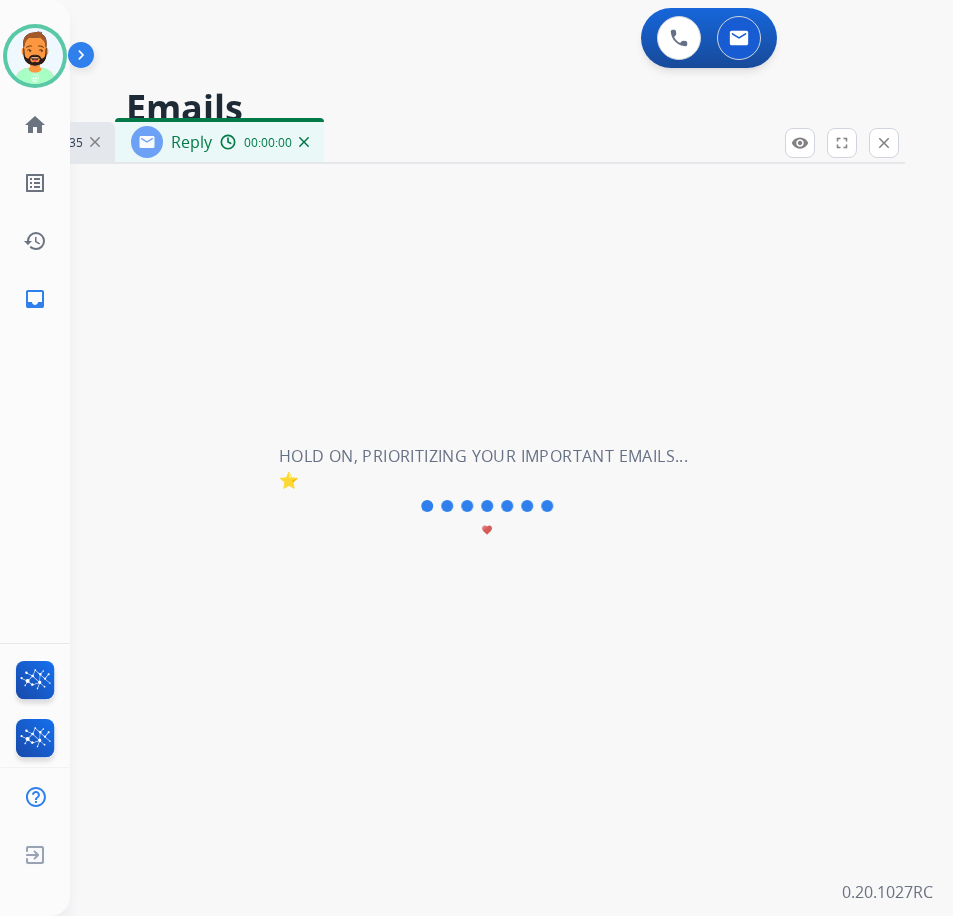 select on "**********" 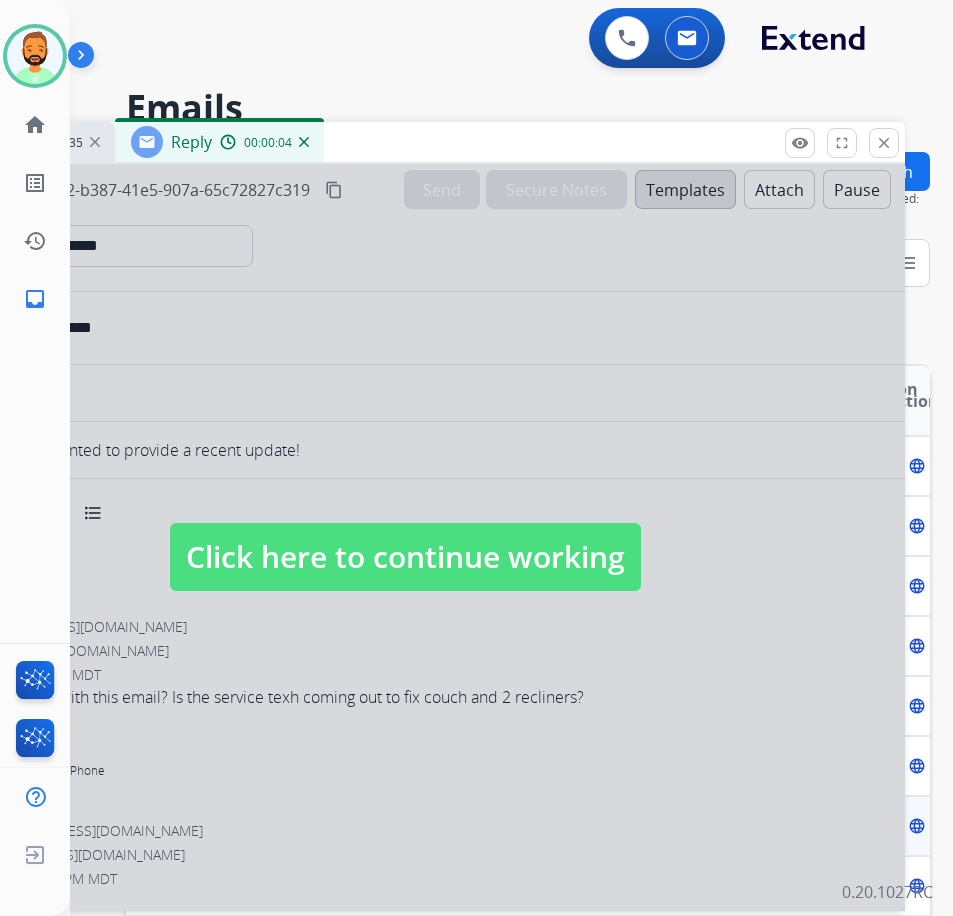 click at bounding box center [405, 537] 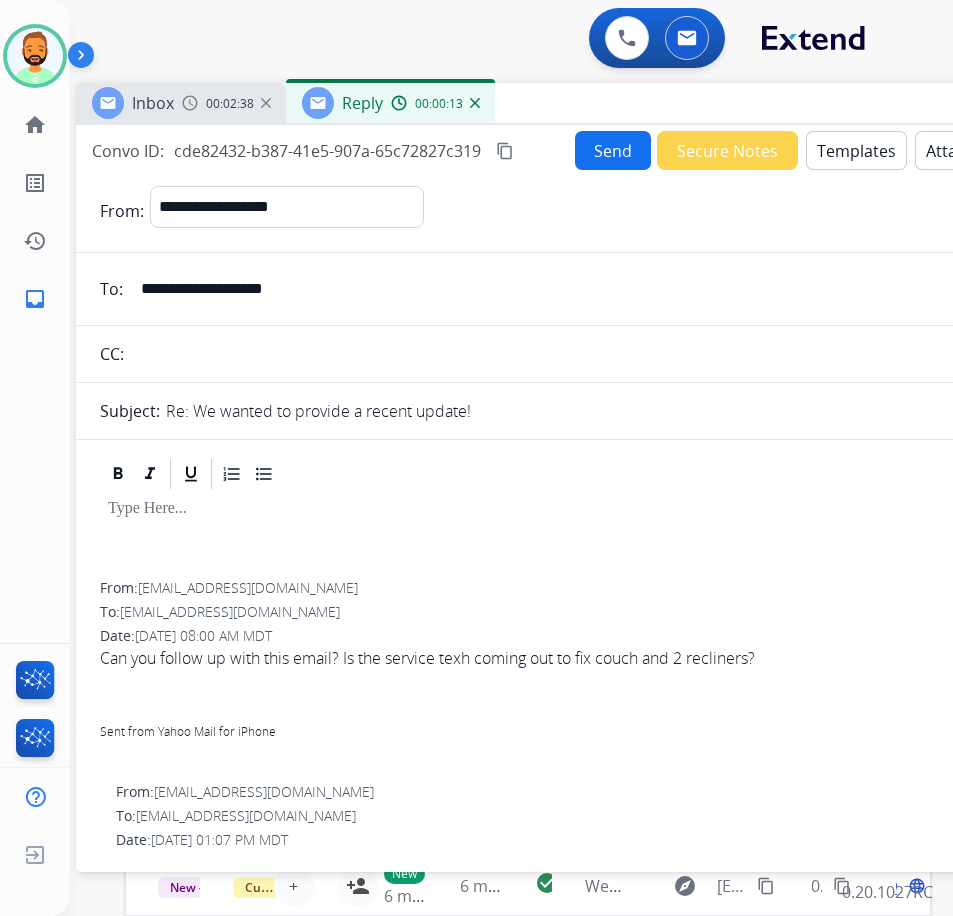 drag, startPoint x: 358, startPoint y: 148, endPoint x: 529, endPoint y: 109, distance: 175.39099 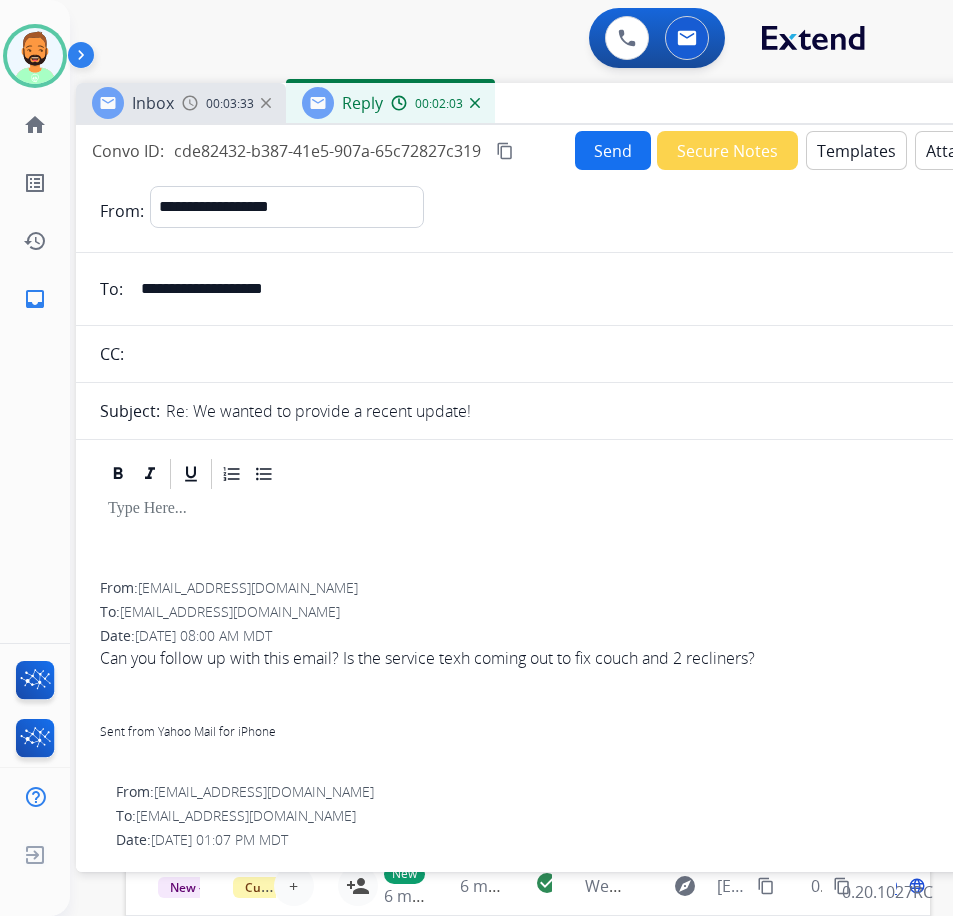 click at bounding box center (576, 509) 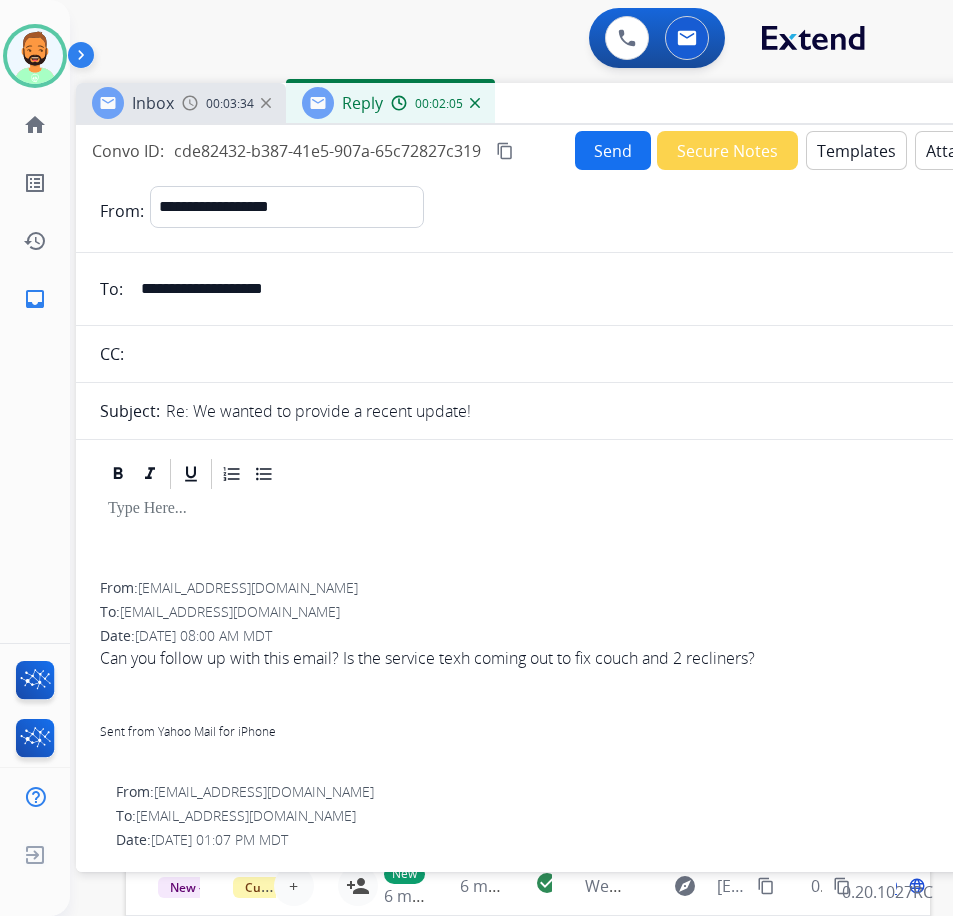 click on "Templates" at bounding box center (856, 150) 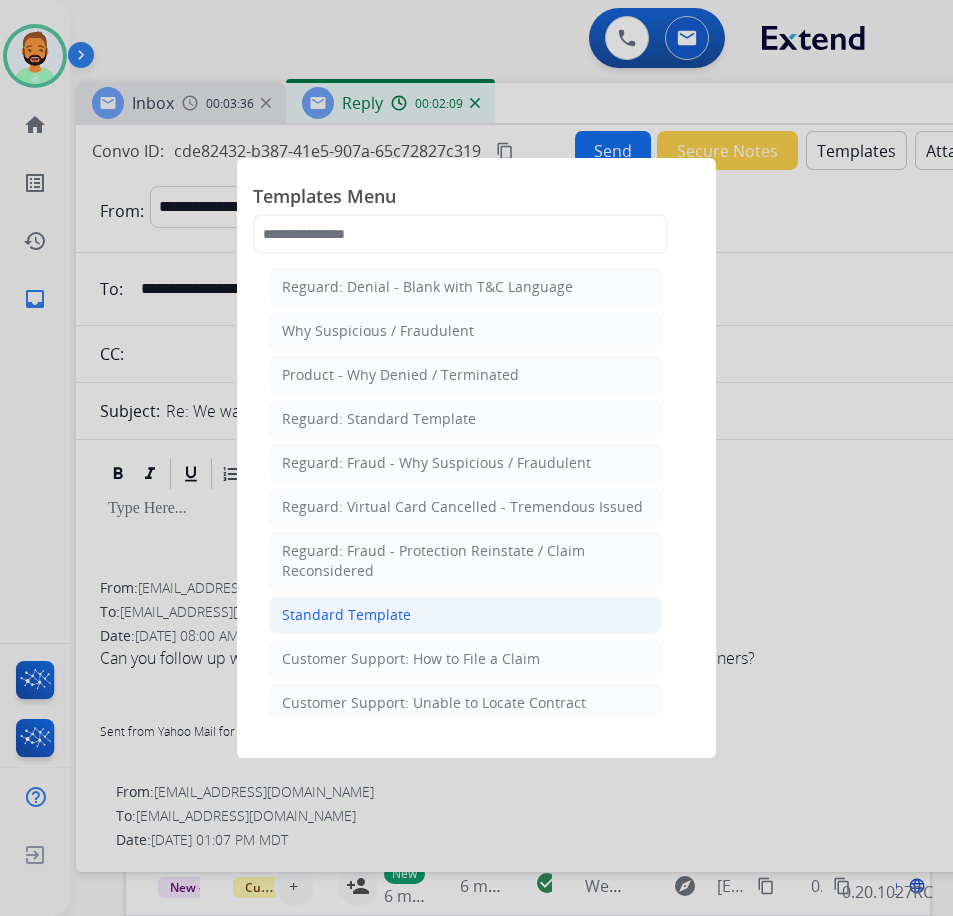 click on "Standard Template" 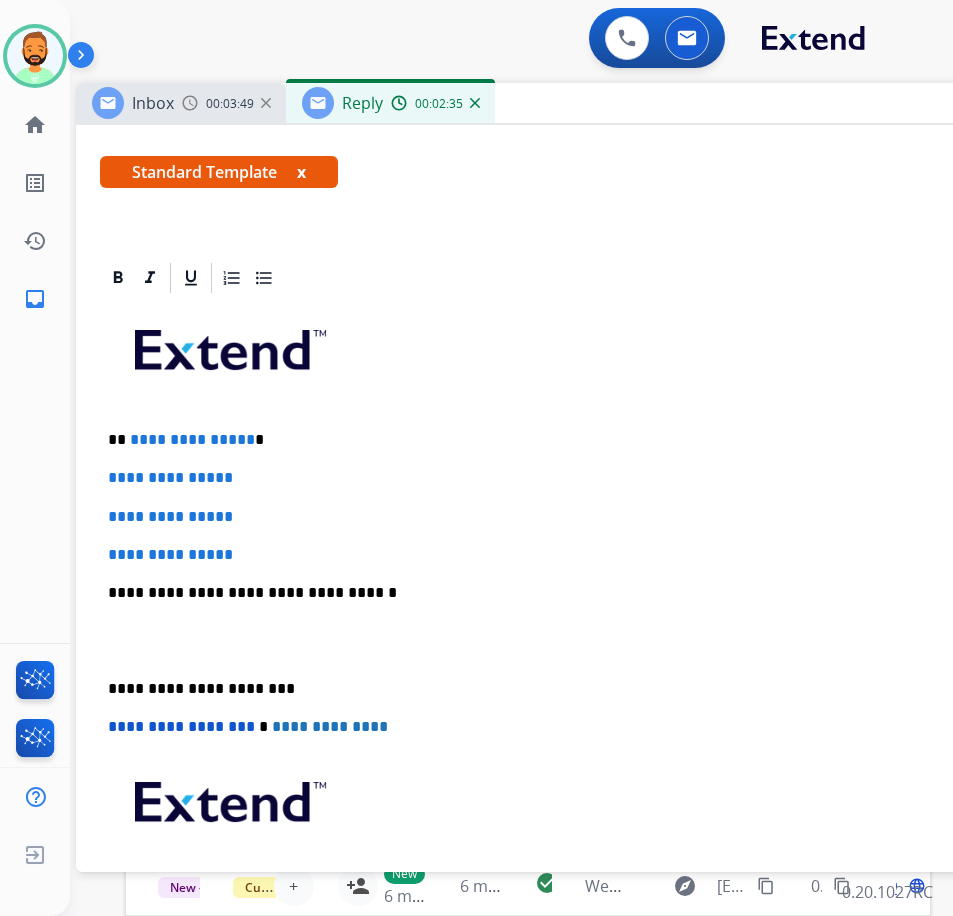 scroll, scrollTop: 300, scrollLeft: 0, axis: vertical 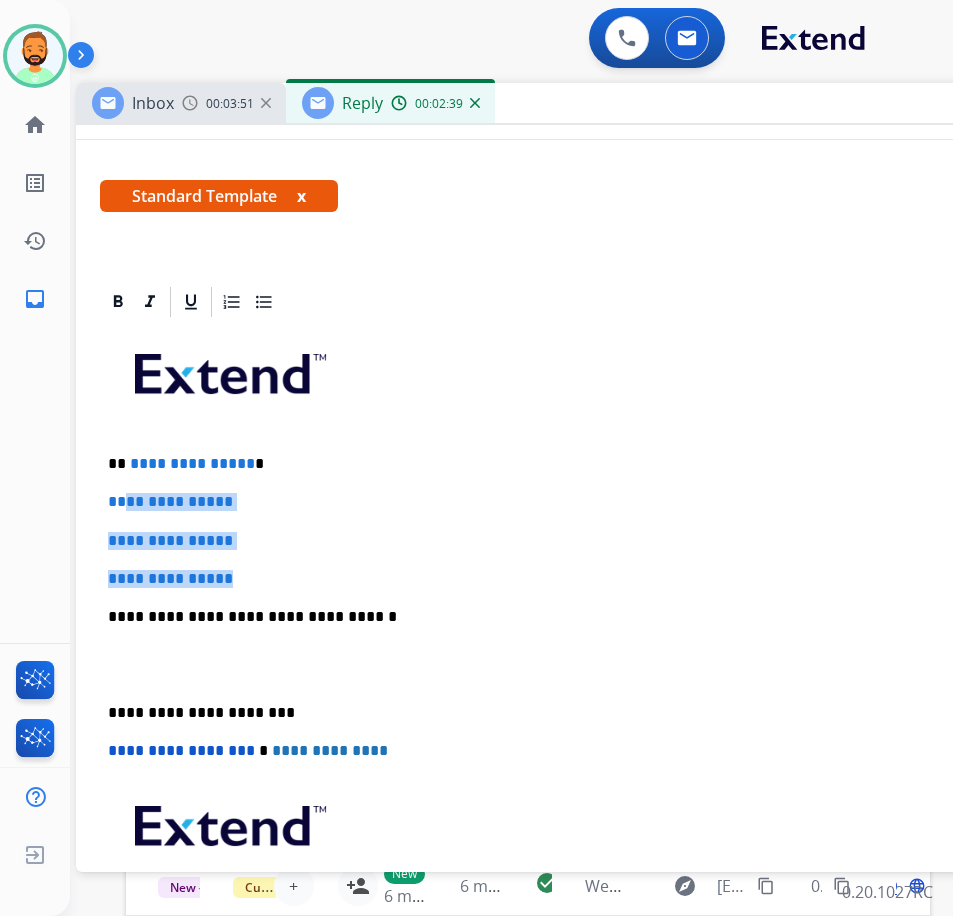 drag, startPoint x: 279, startPoint y: 565, endPoint x: 127, endPoint y: 497, distance: 166.51727 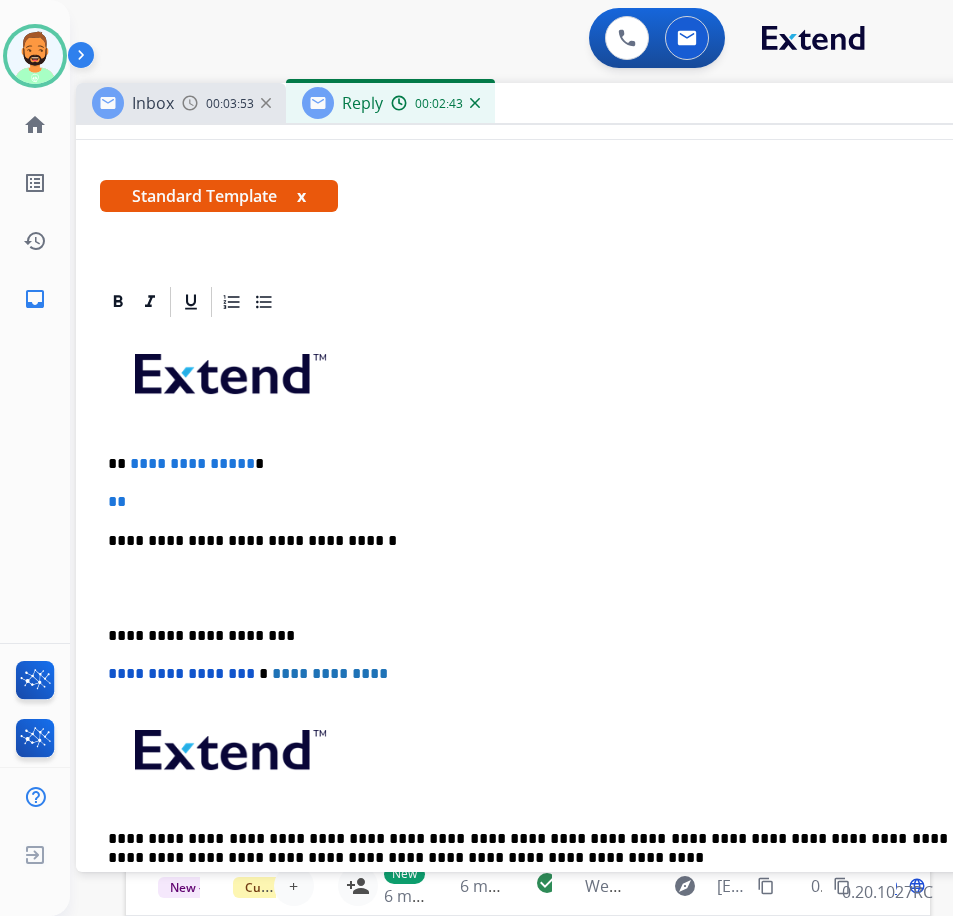 type 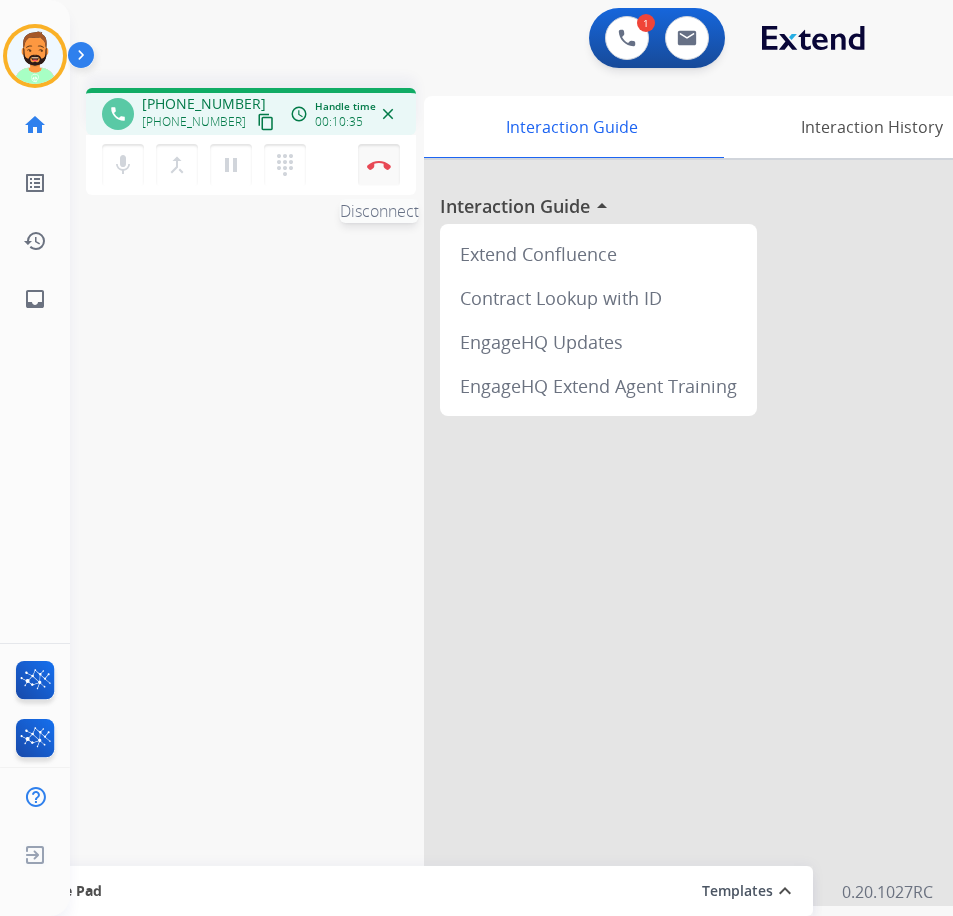 click at bounding box center [379, 165] 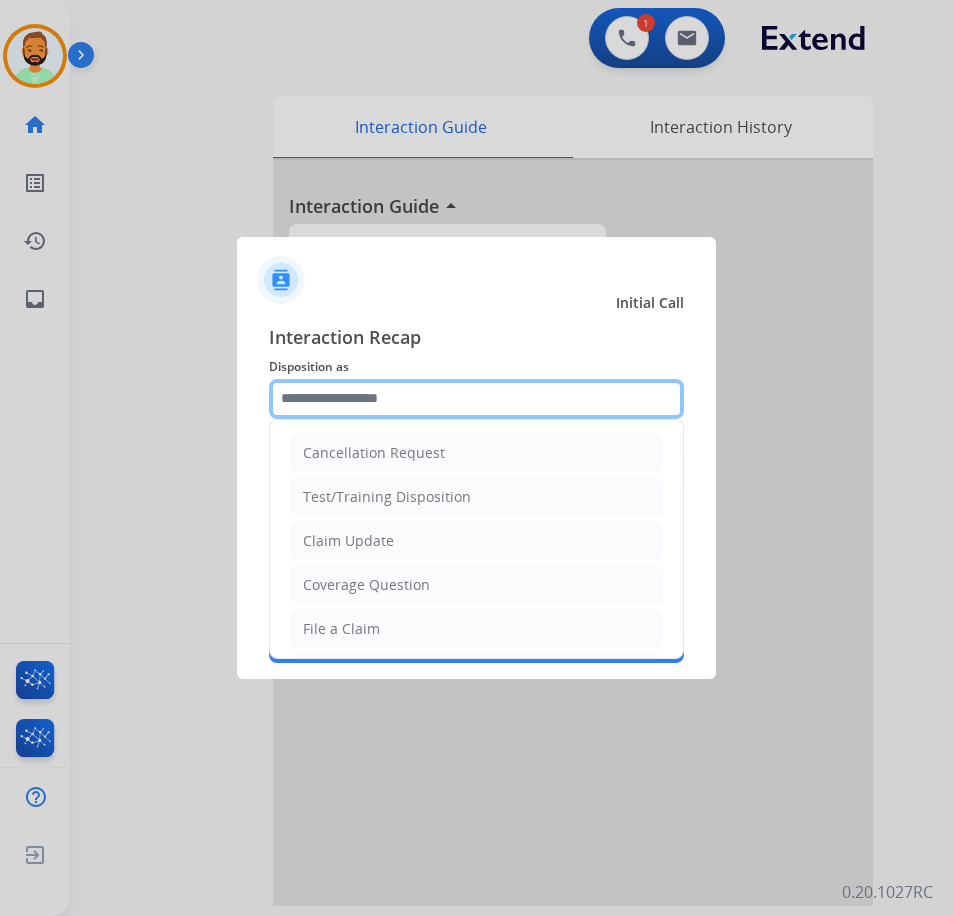 click 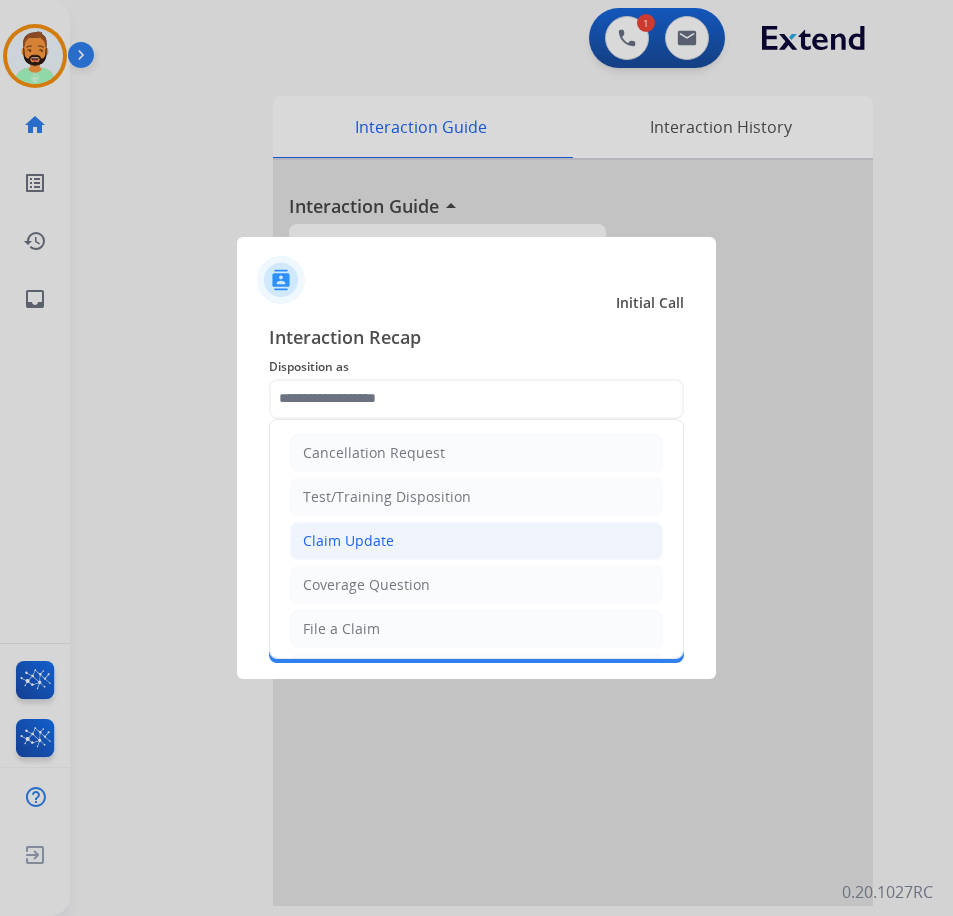click on "Claim Update" 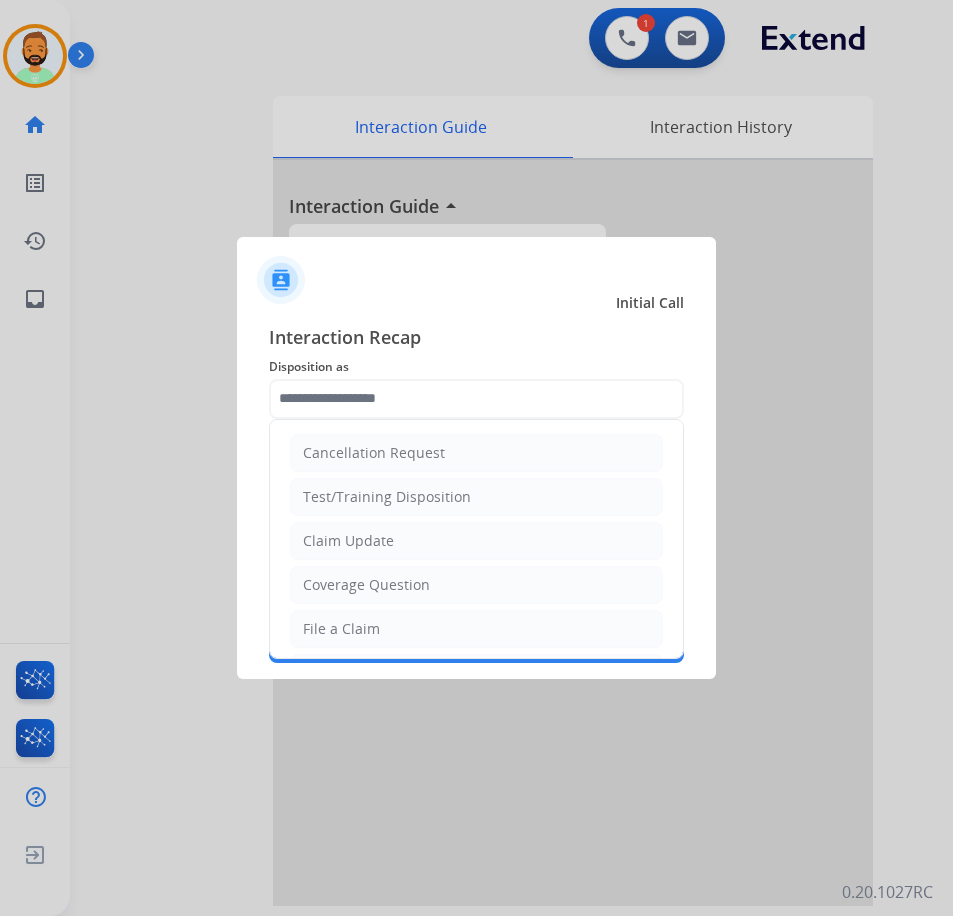 type on "**********" 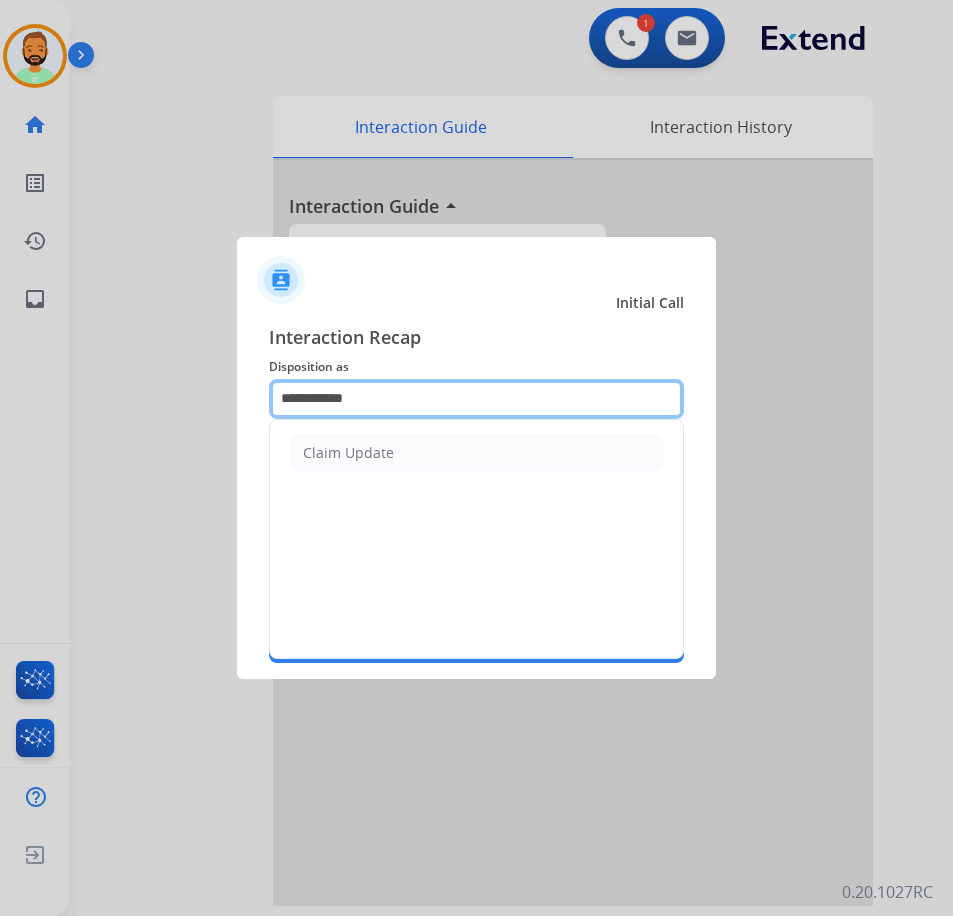 drag, startPoint x: 390, startPoint y: 392, endPoint x: 82, endPoint y: 373, distance: 308.58548 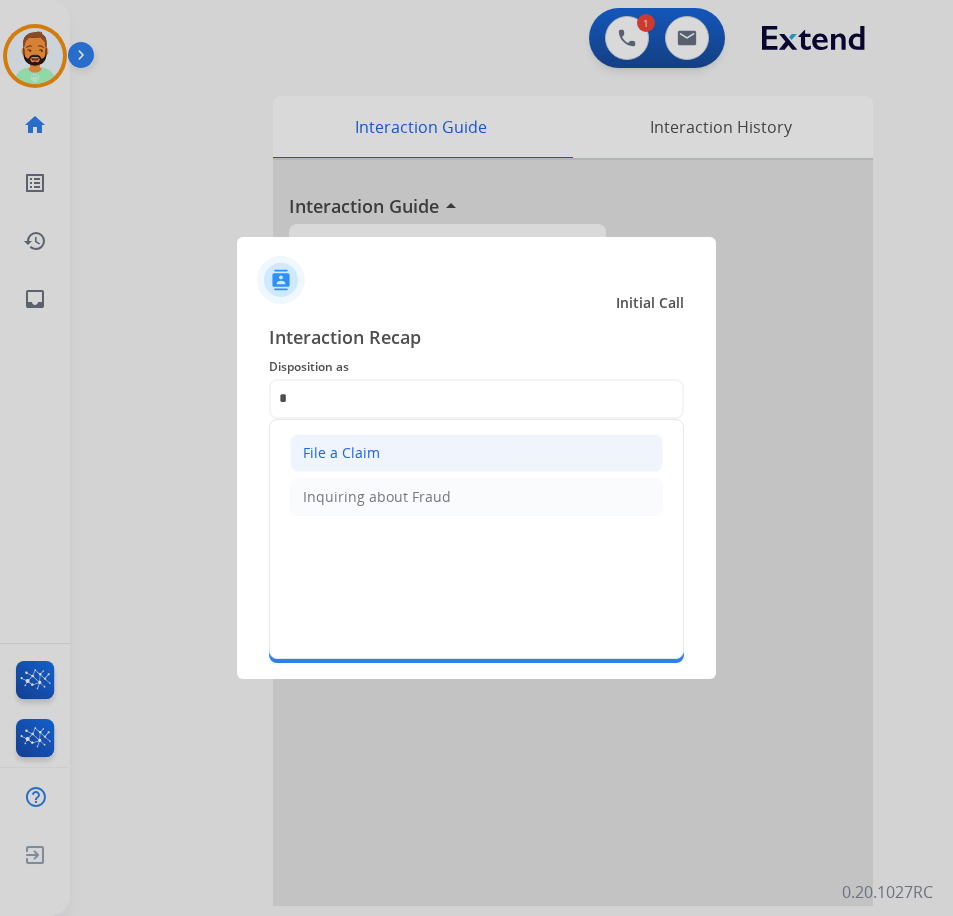 click on "File a Claim" 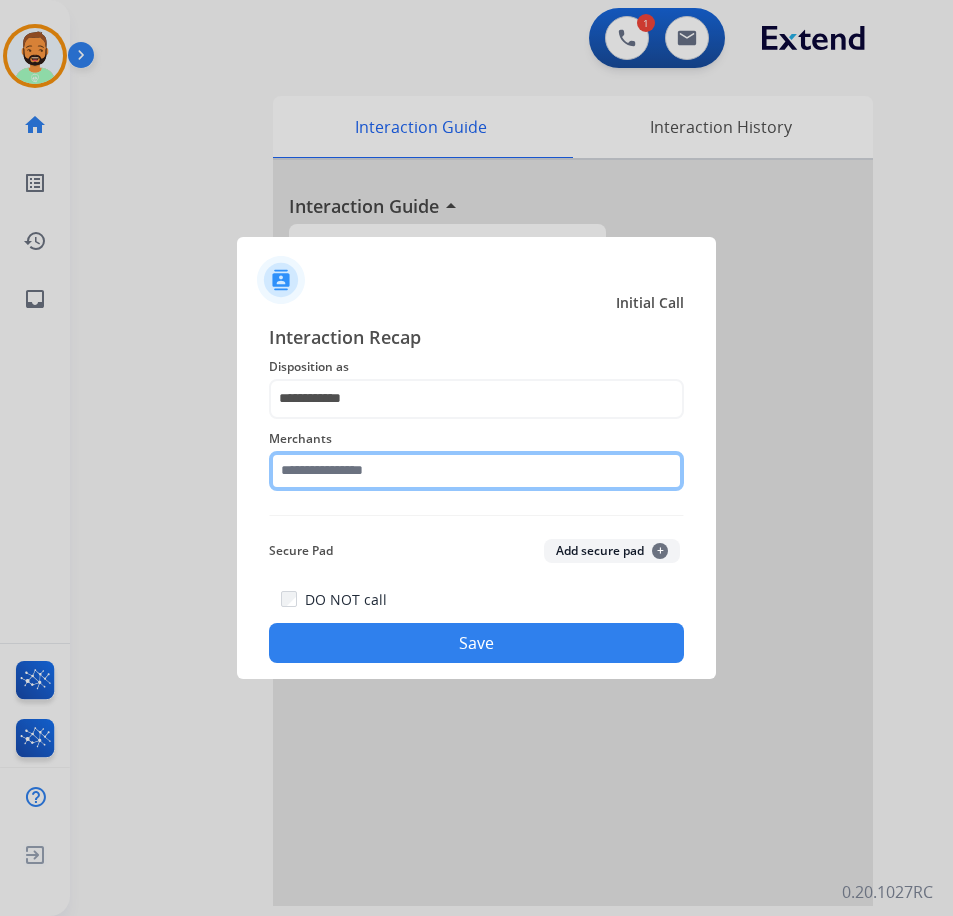 click 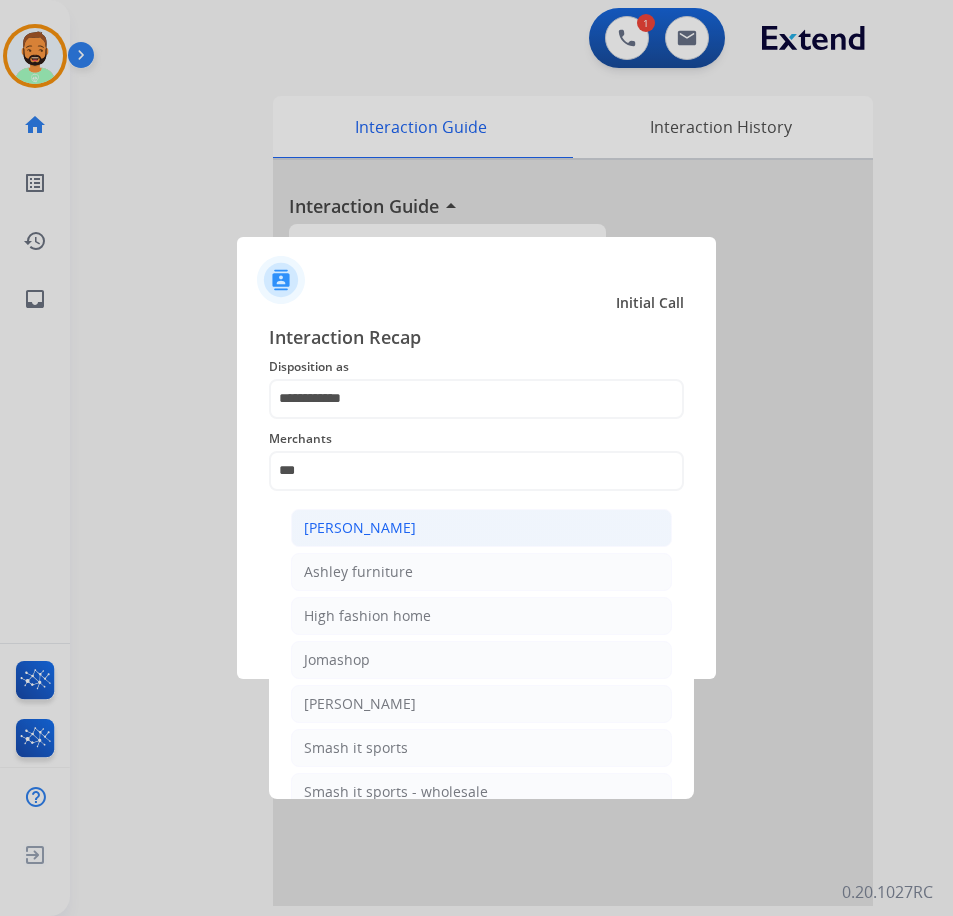 click on "[PERSON_NAME]" 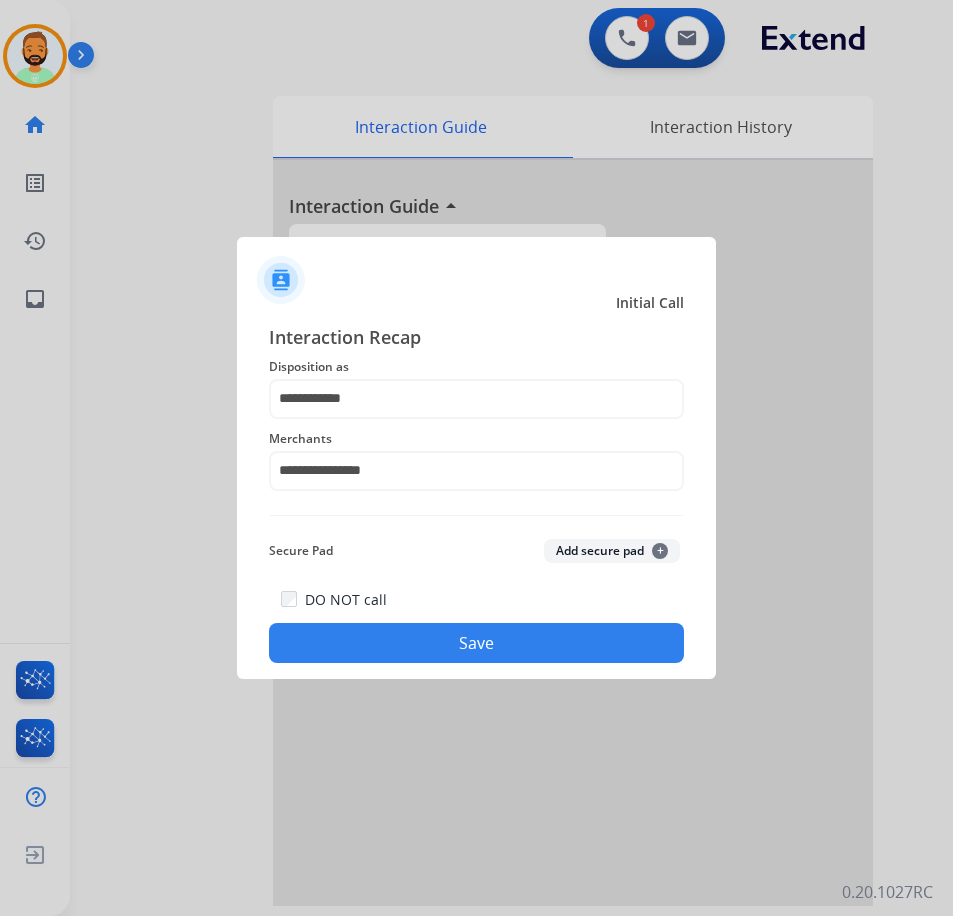 click on "Save" 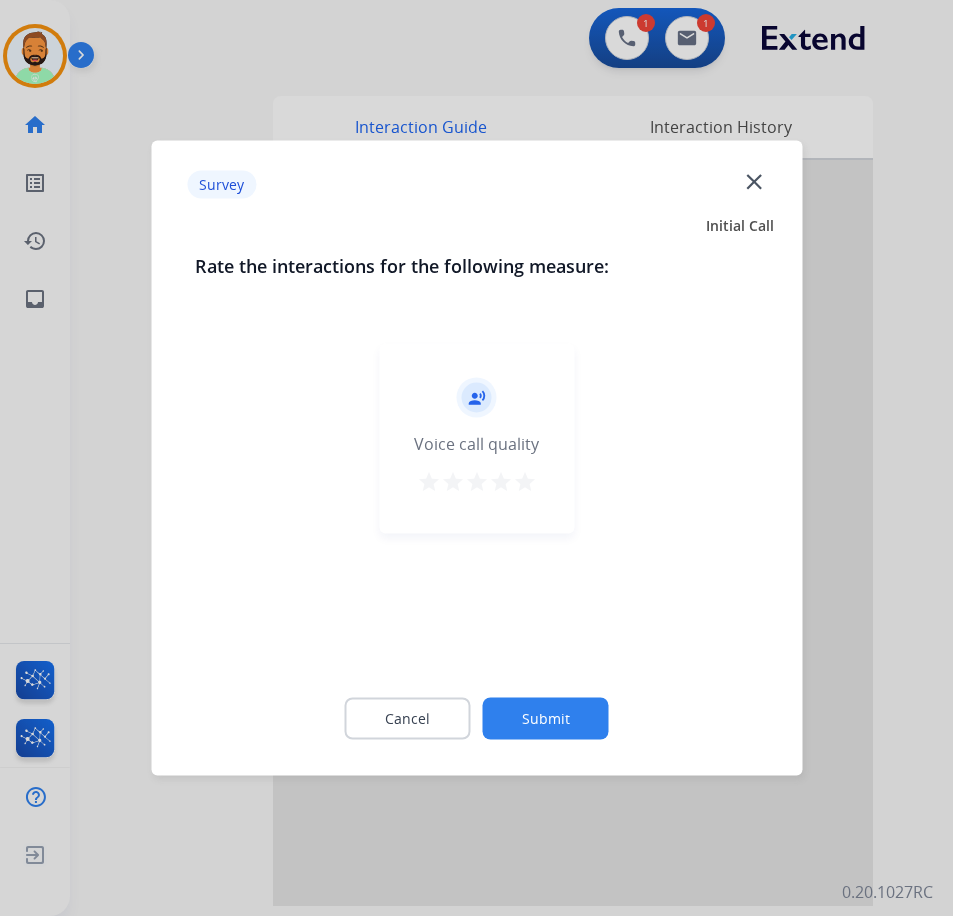 click on "Submit" 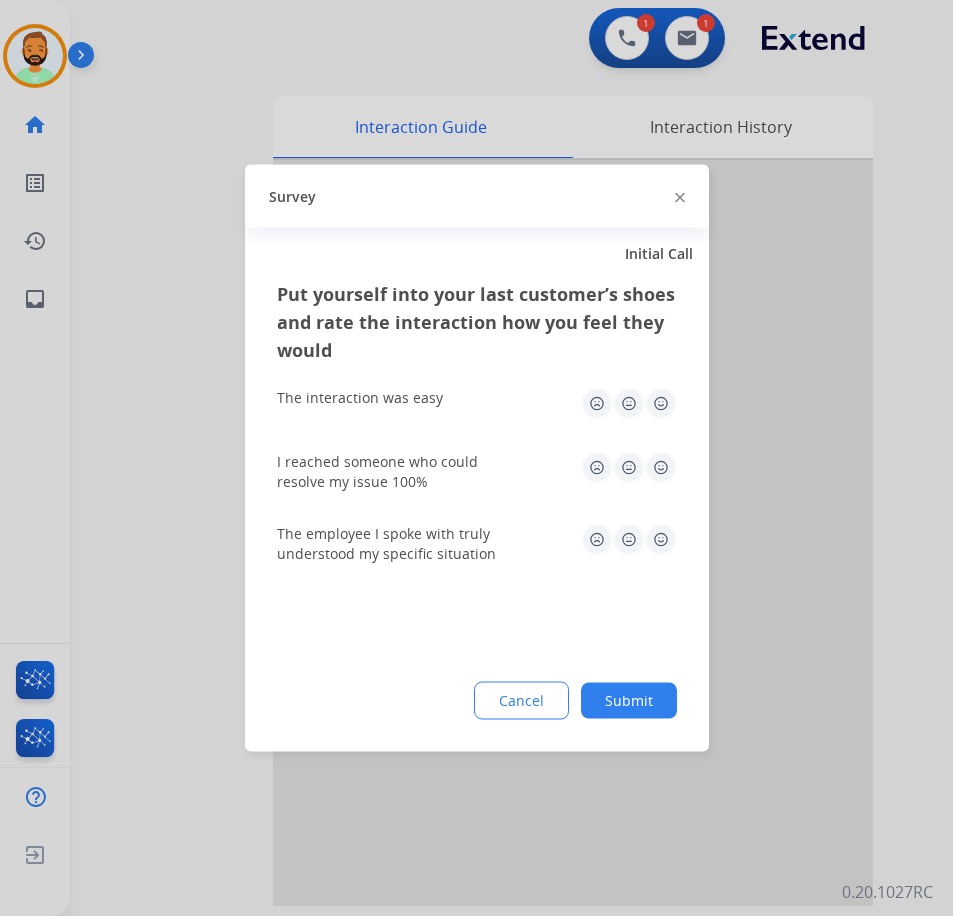 click on "Submit" 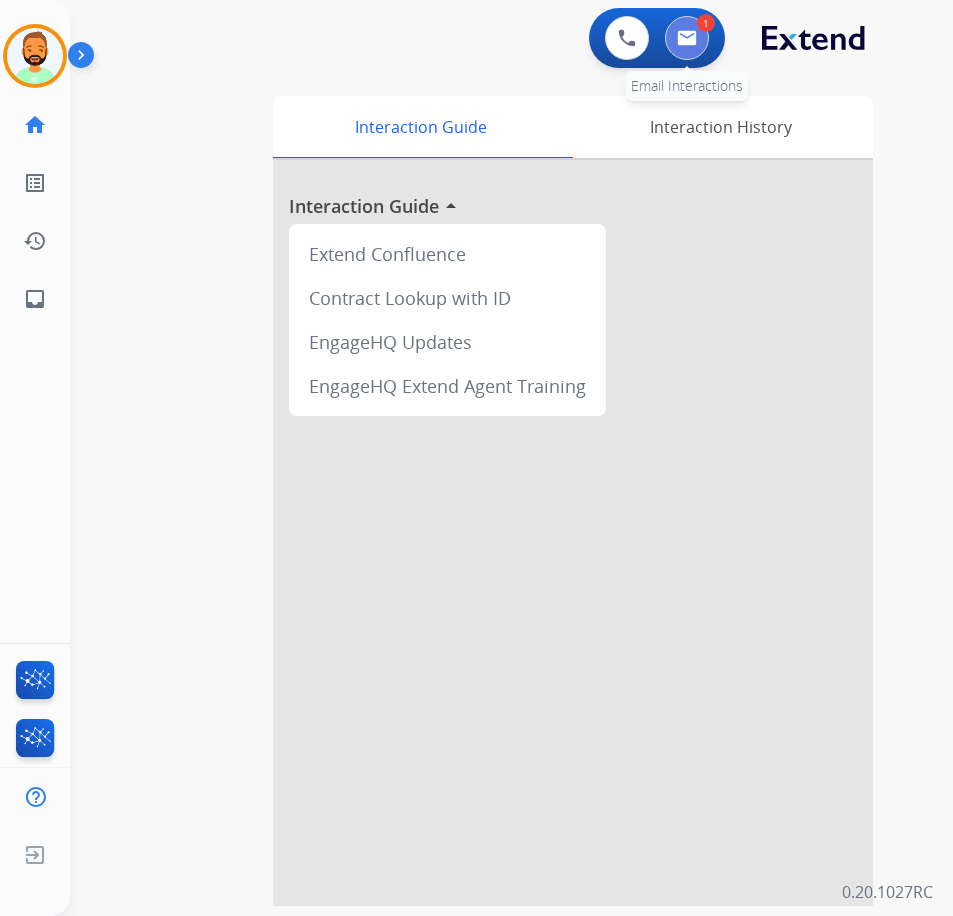 click at bounding box center (687, 38) 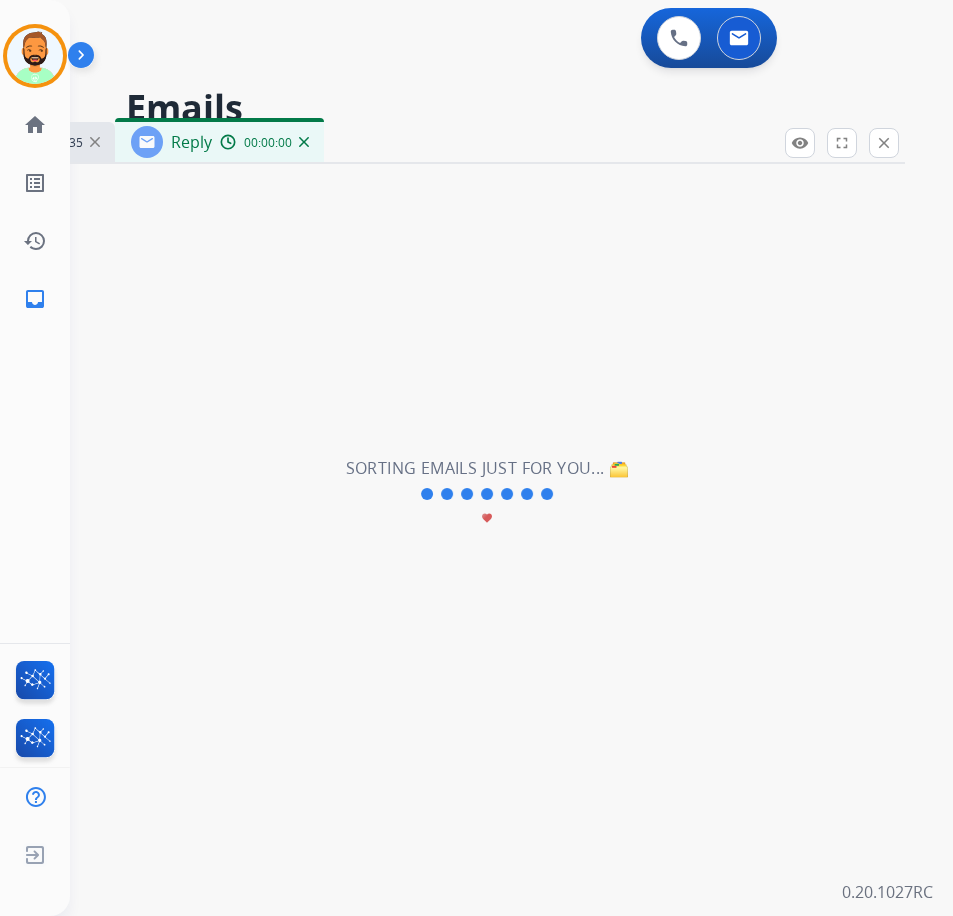 select on "**********" 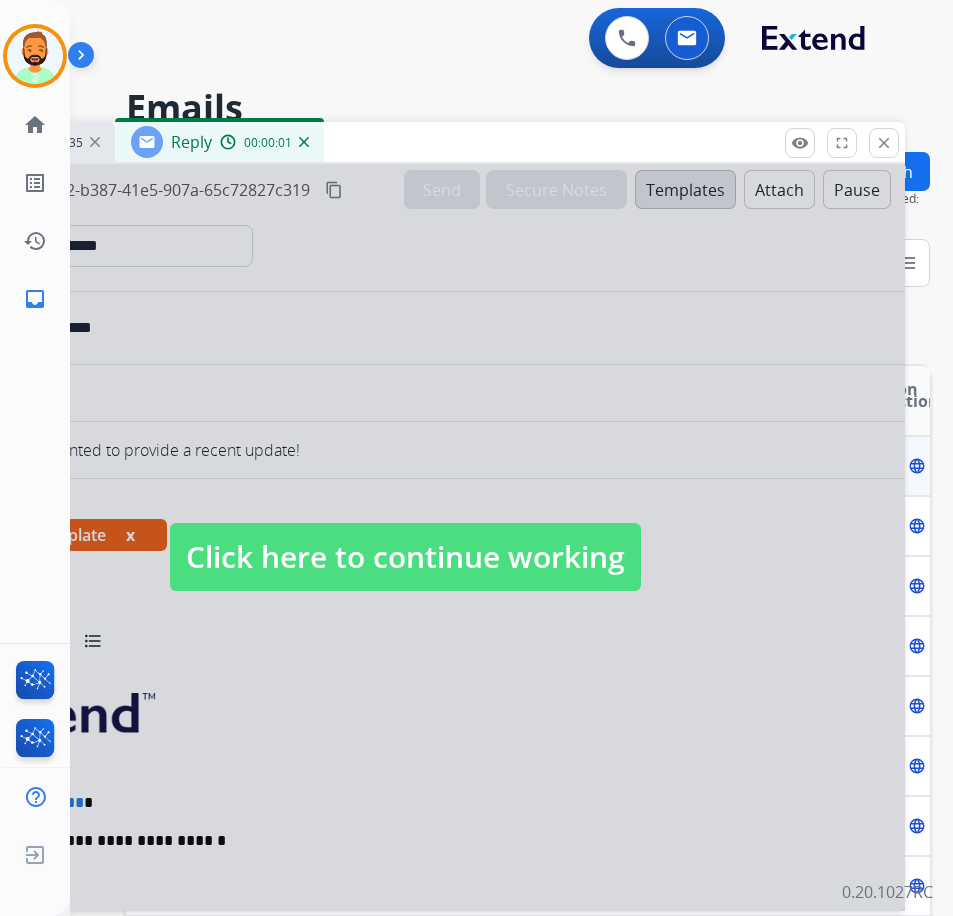 click on "Click here to continue working" at bounding box center [405, 557] 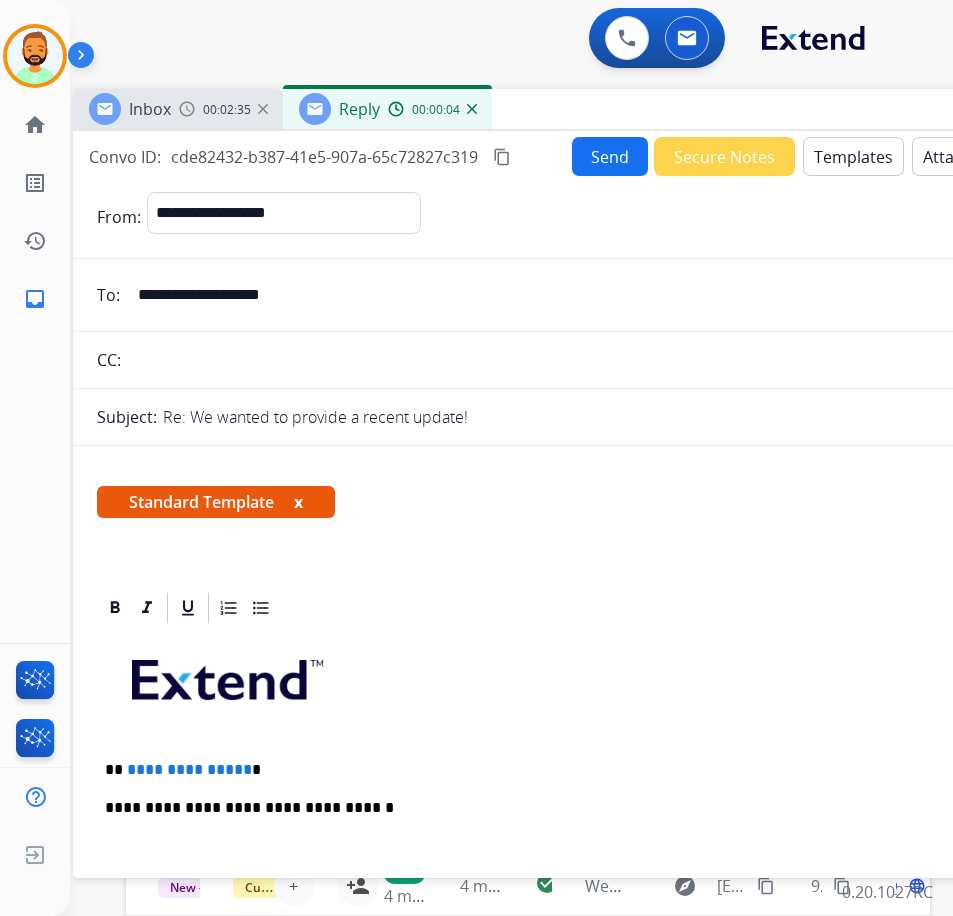 drag, startPoint x: 469, startPoint y: 141, endPoint x: 637, endPoint y: 108, distance: 171.2104 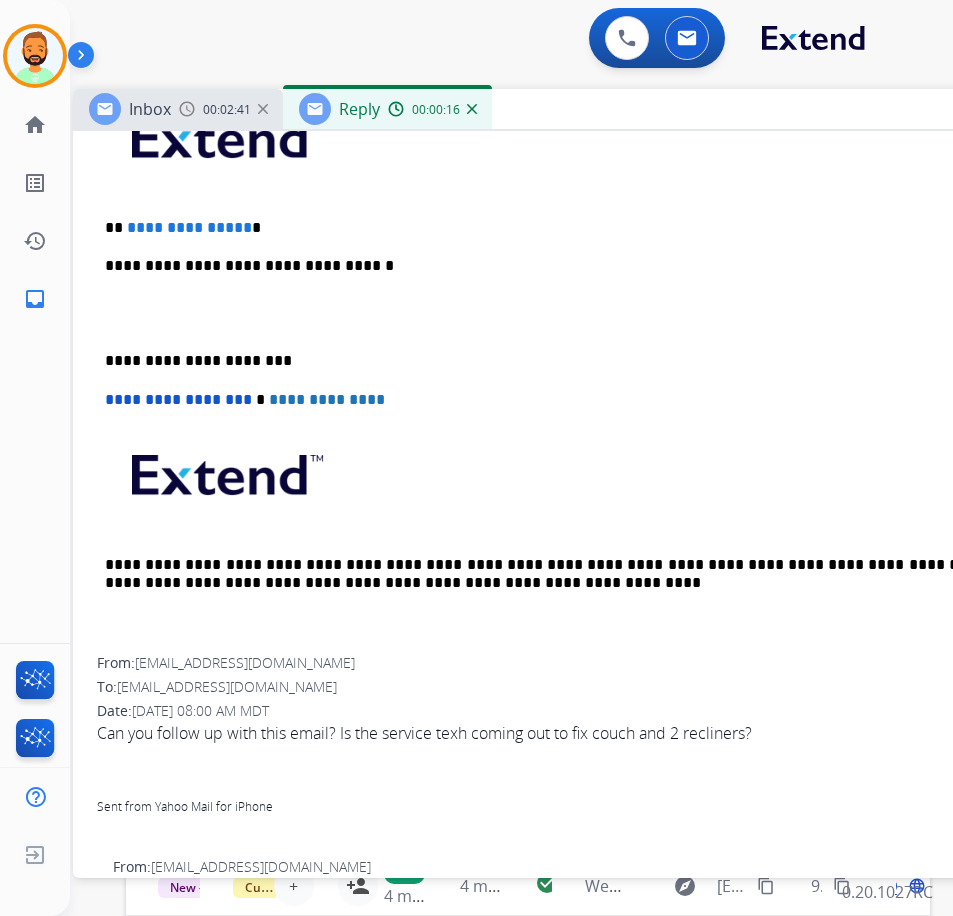 scroll, scrollTop: 300, scrollLeft: 0, axis: vertical 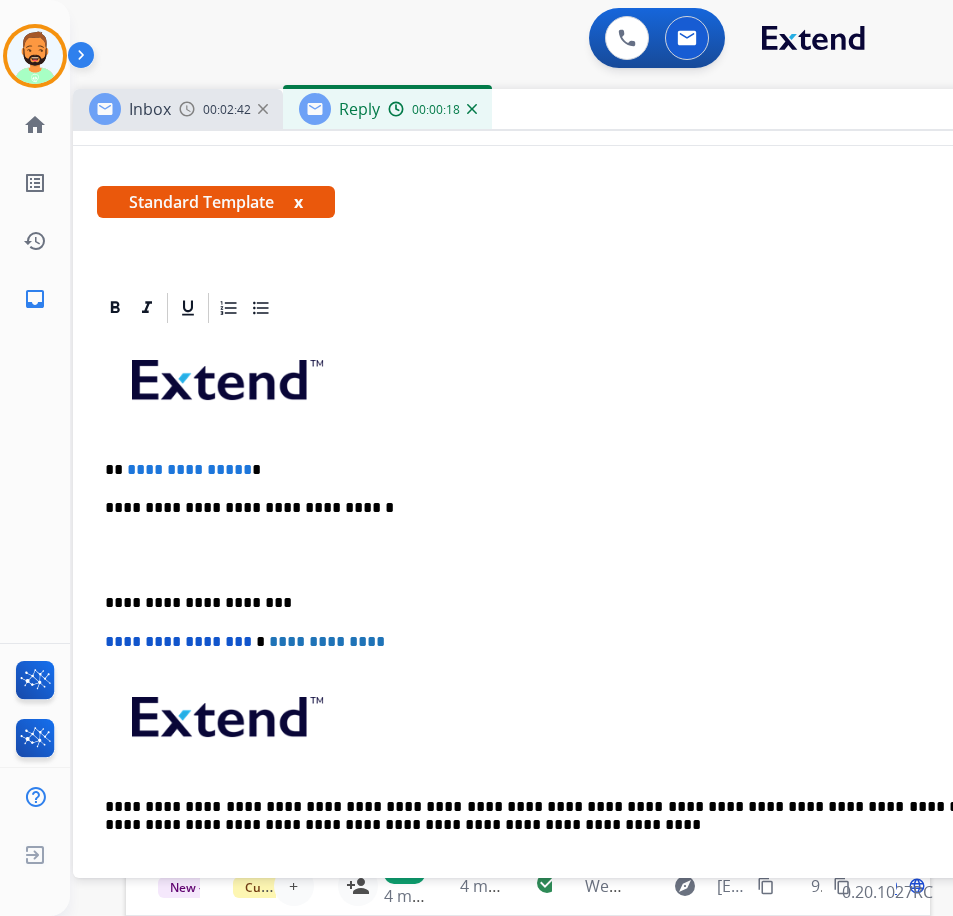 click on "**********" at bounding box center [573, 612] 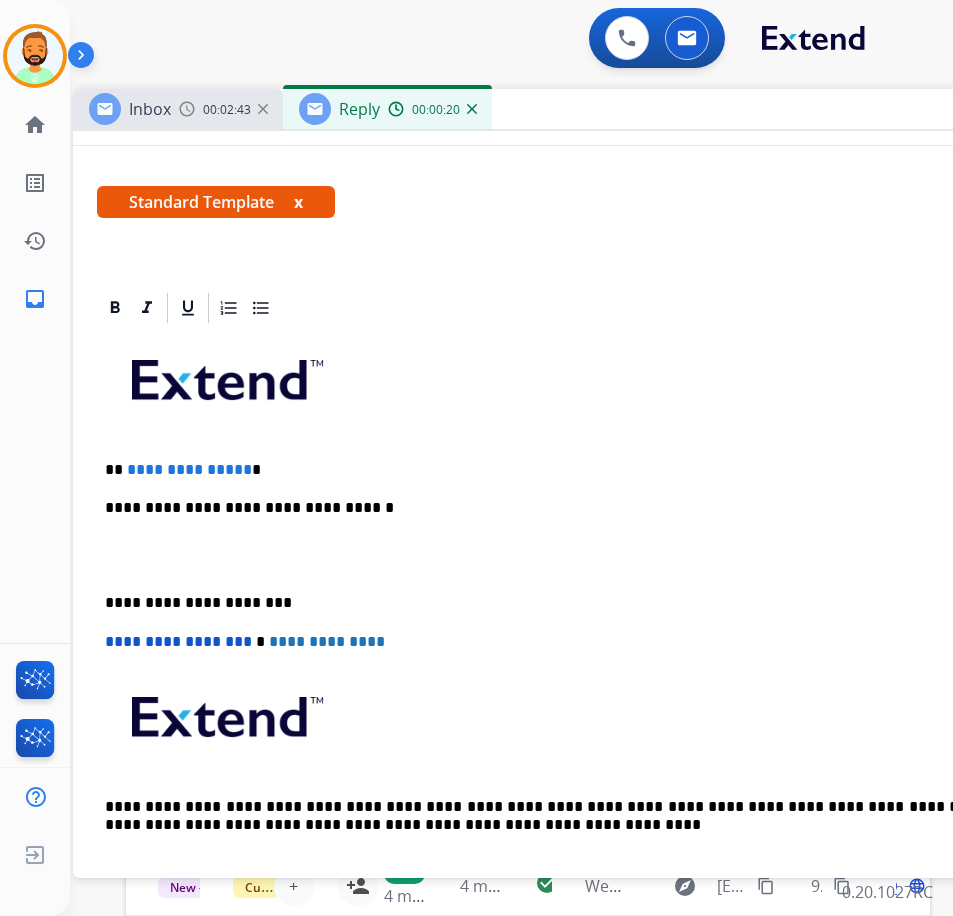 type 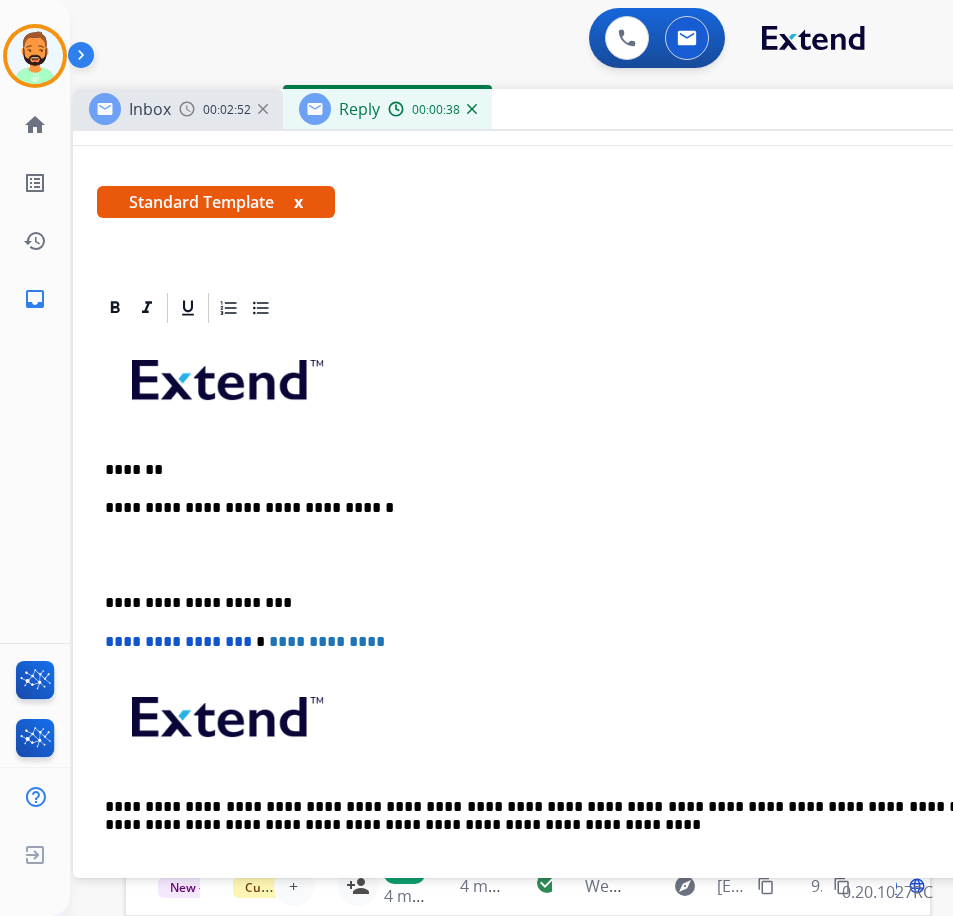 click on "**********" at bounding box center [573, 612] 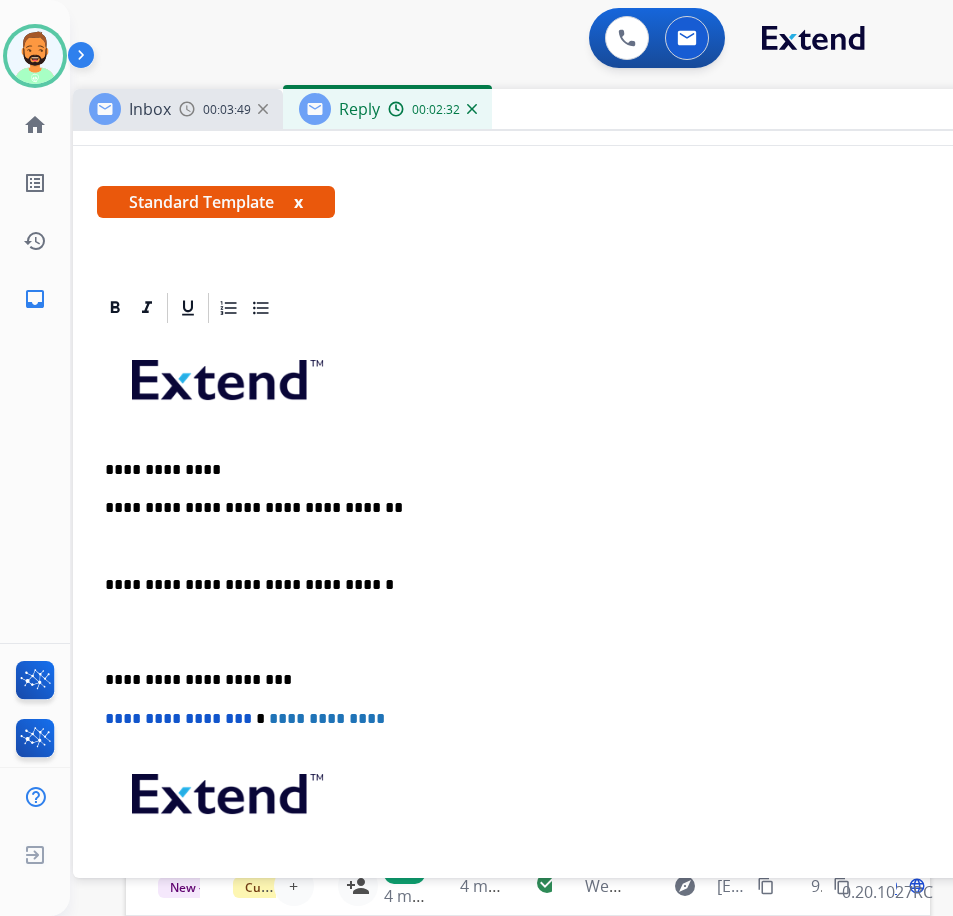 click at bounding box center [573, 547] 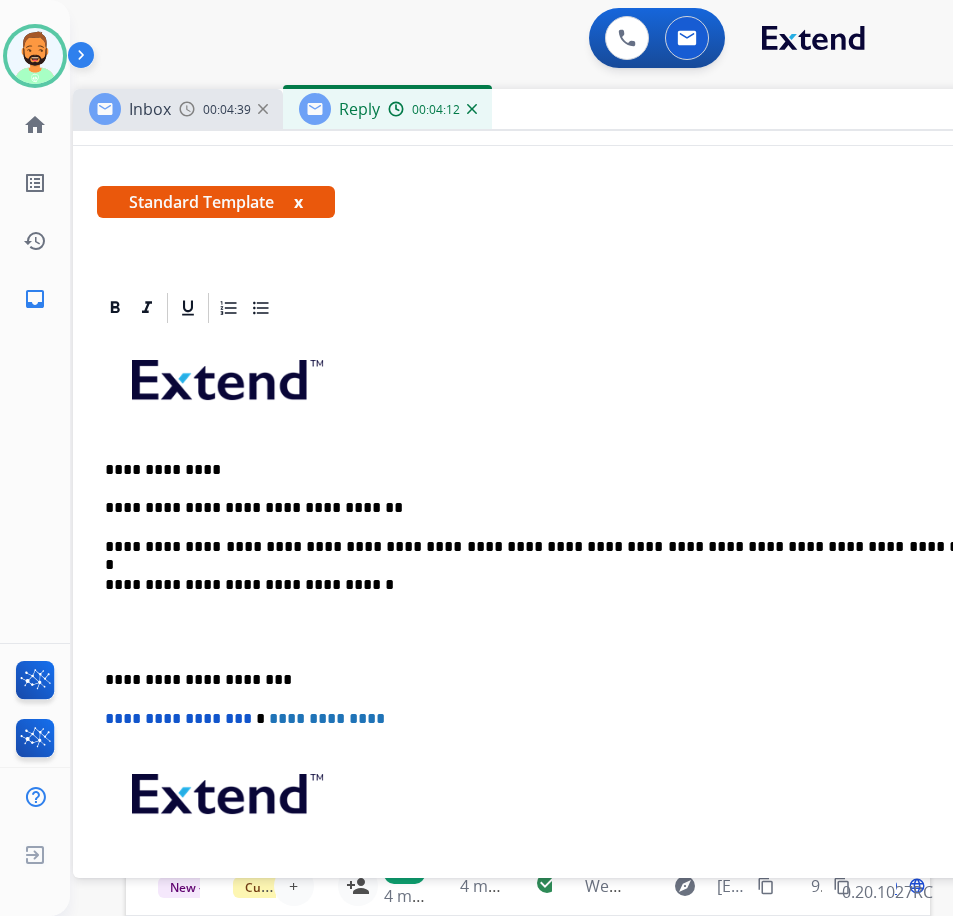 click on "**********" at bounding box center [565, 680] 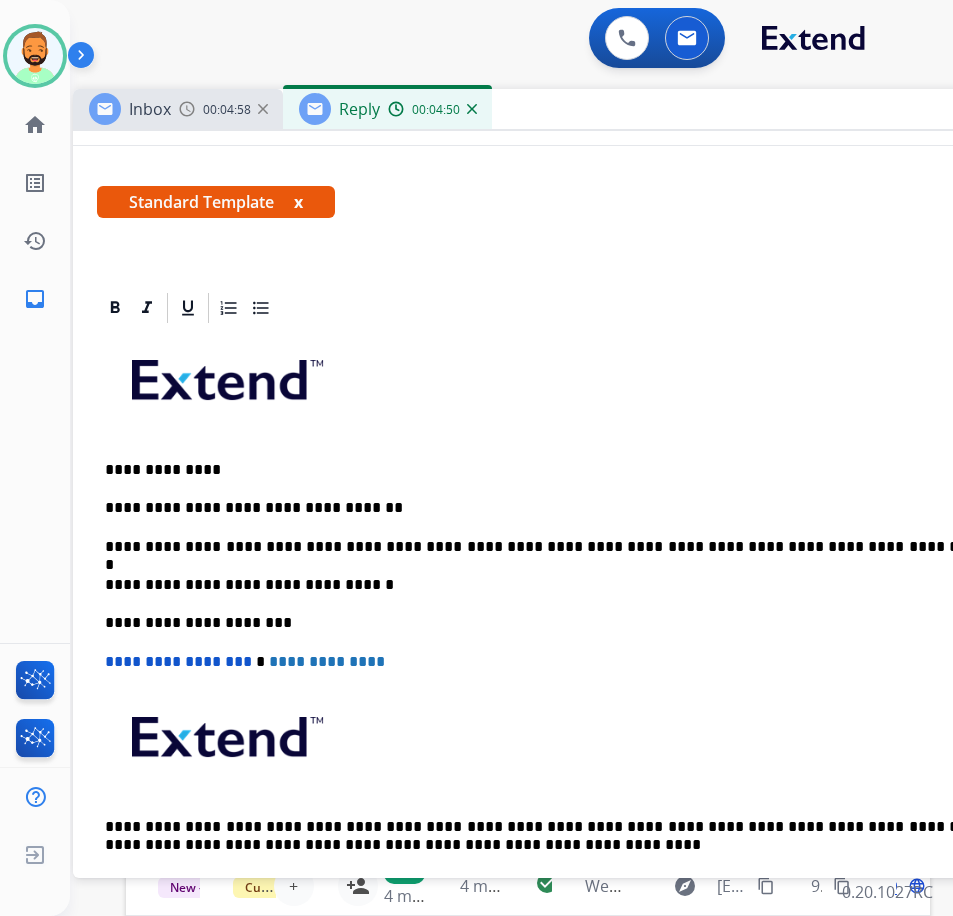 scroll, scrollTop: 0, scrollLeft: 0, axis: both 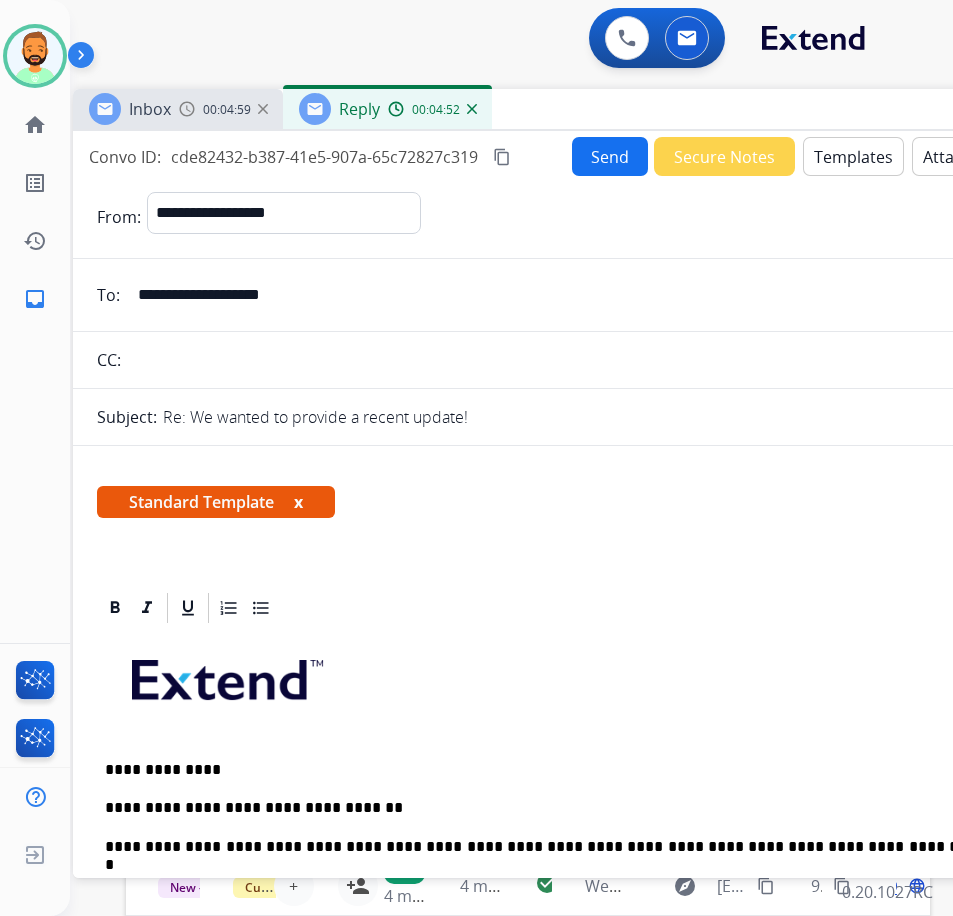 click on "Send" at bounding box center [610, 156] 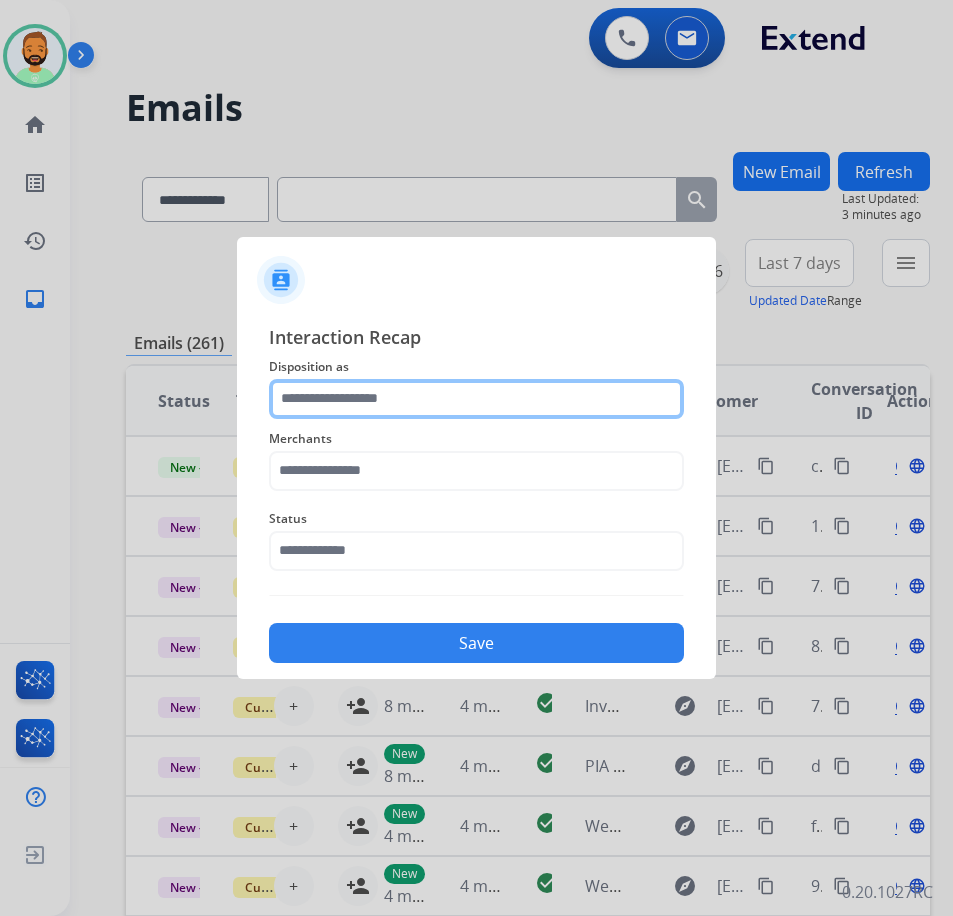 click 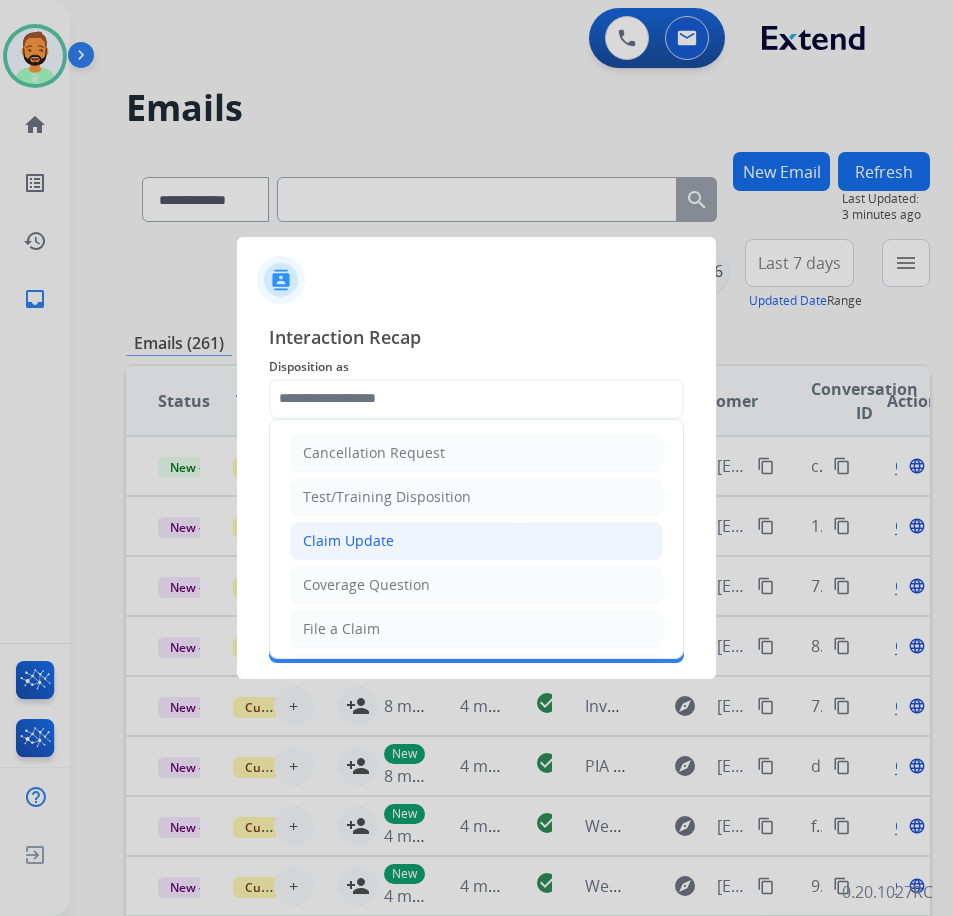 click on "Claim Update" 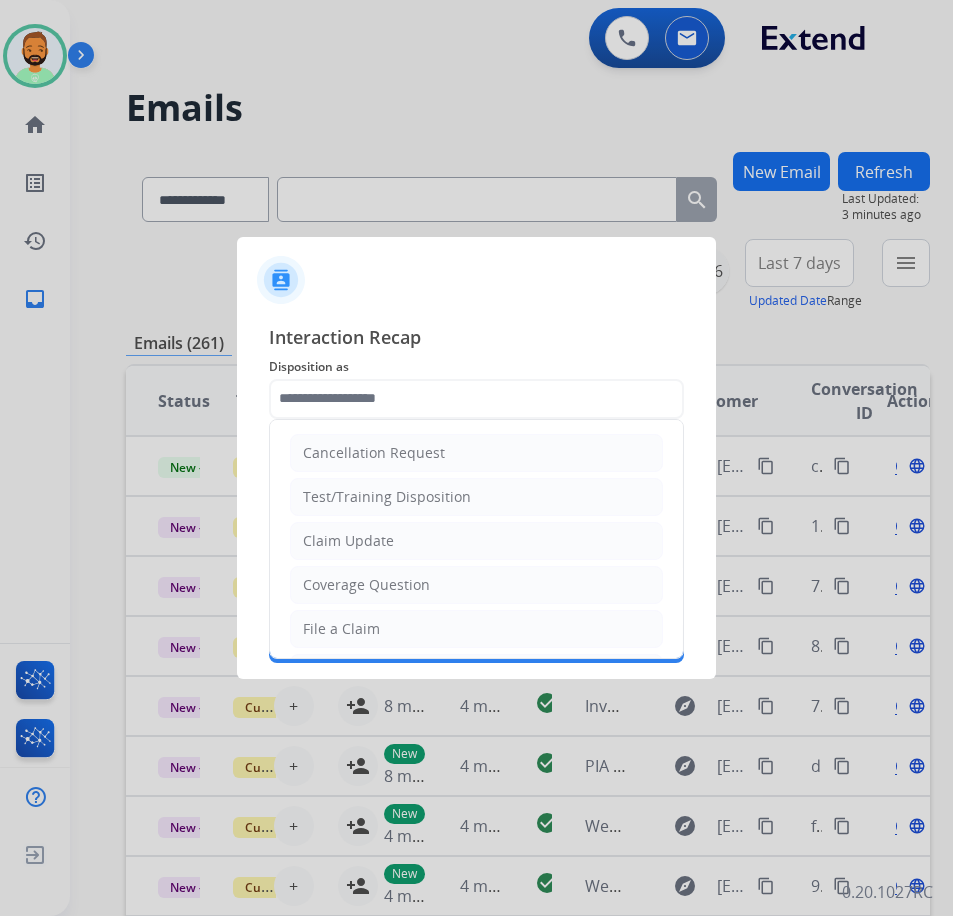 type on "**********" 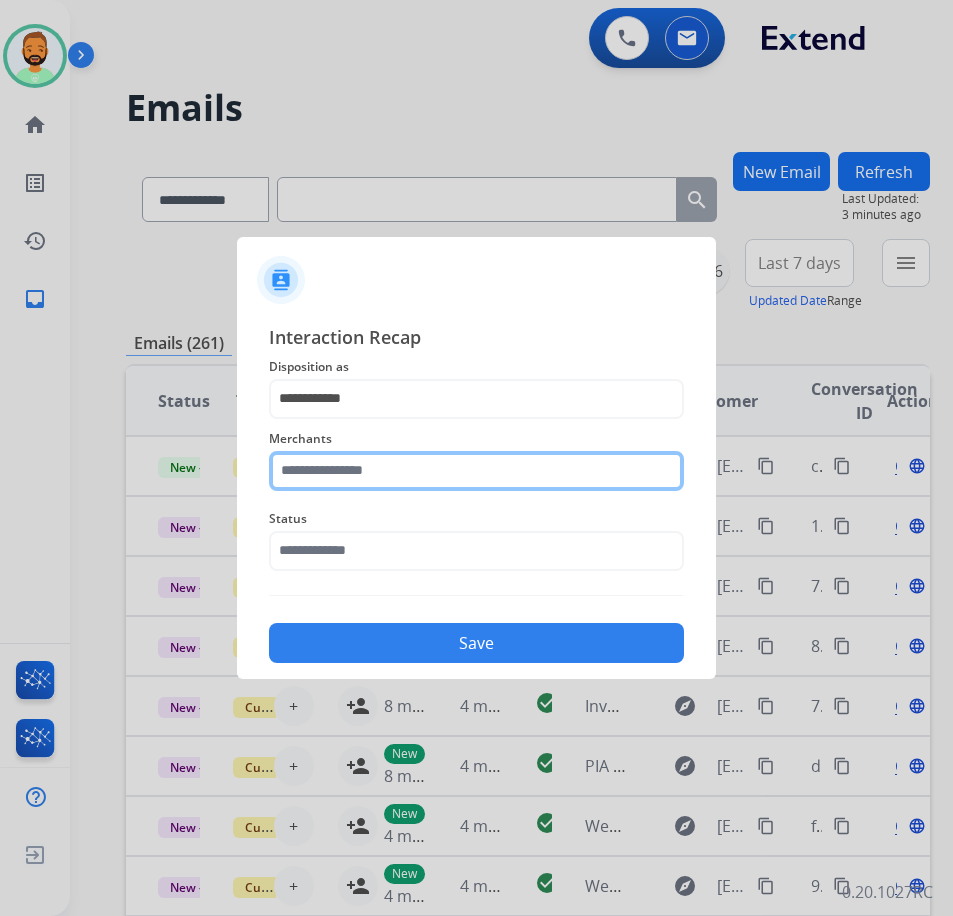 click 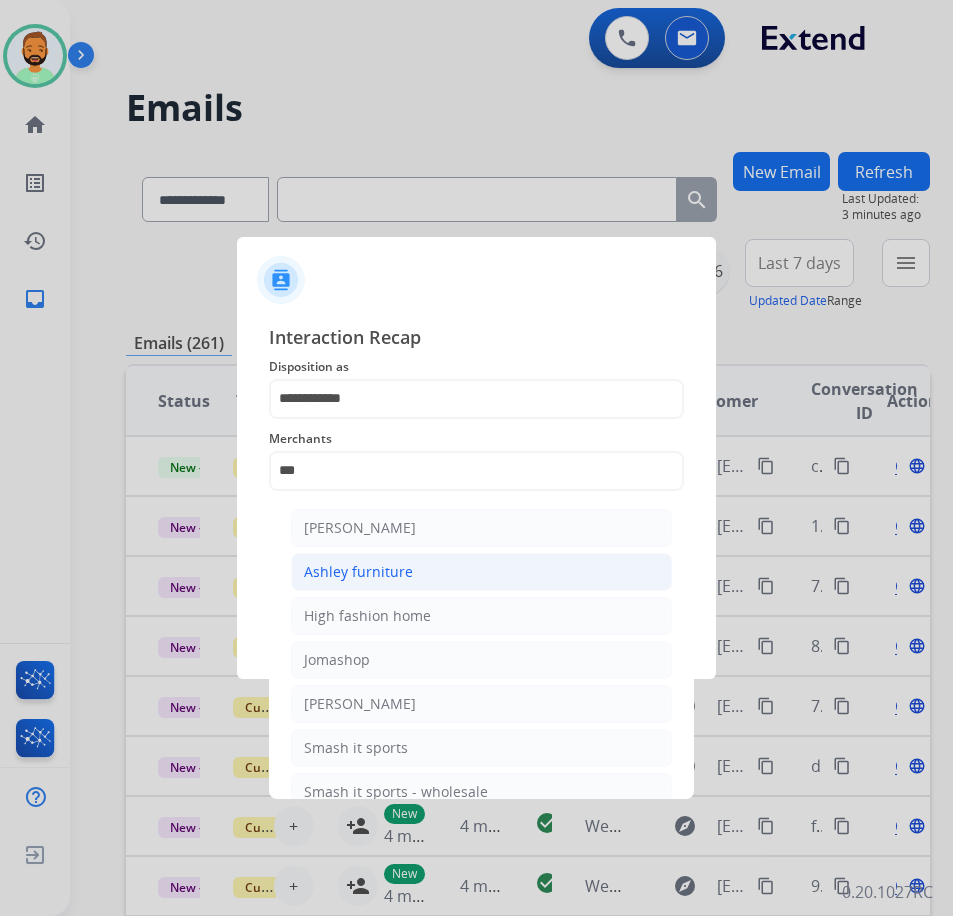 click on "Ashley furniture" 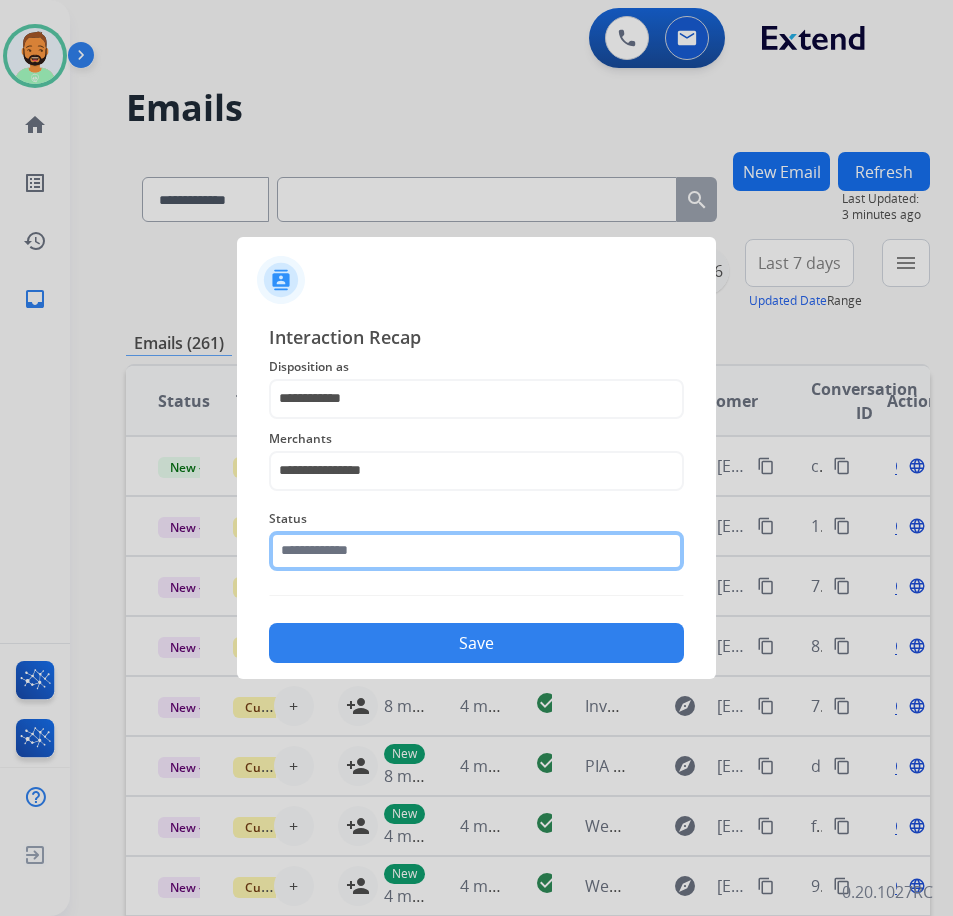click 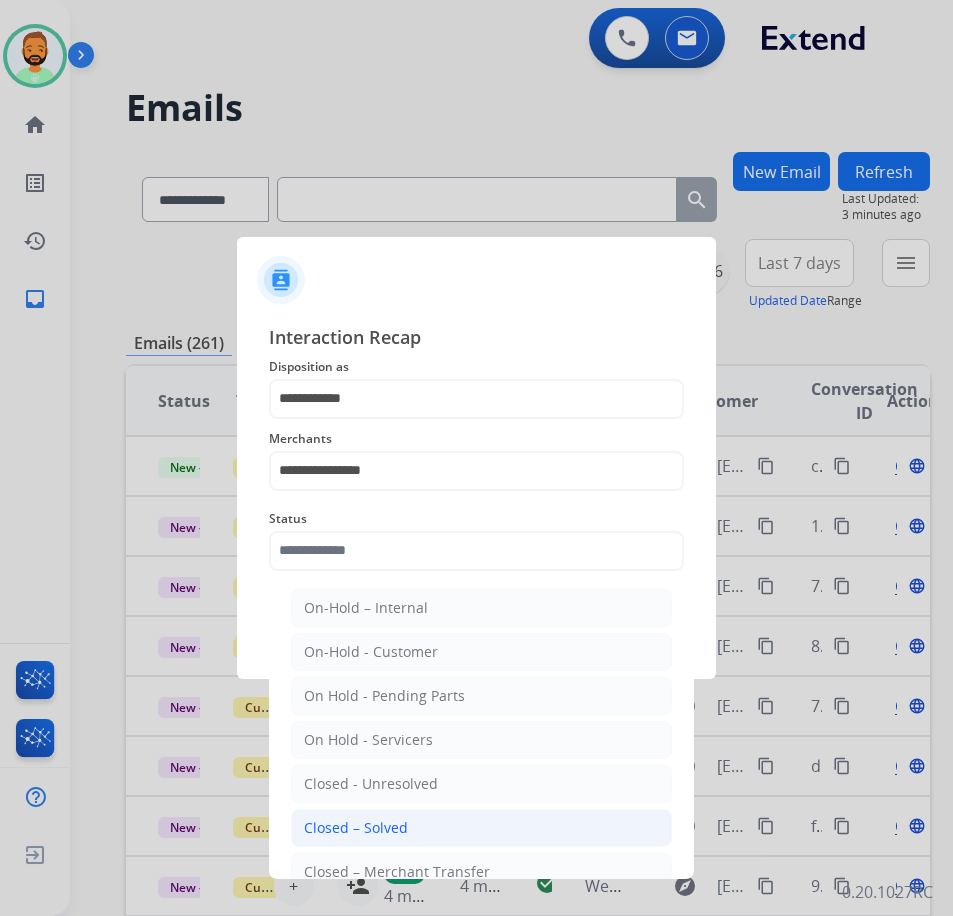 click on "Closed – Solved" 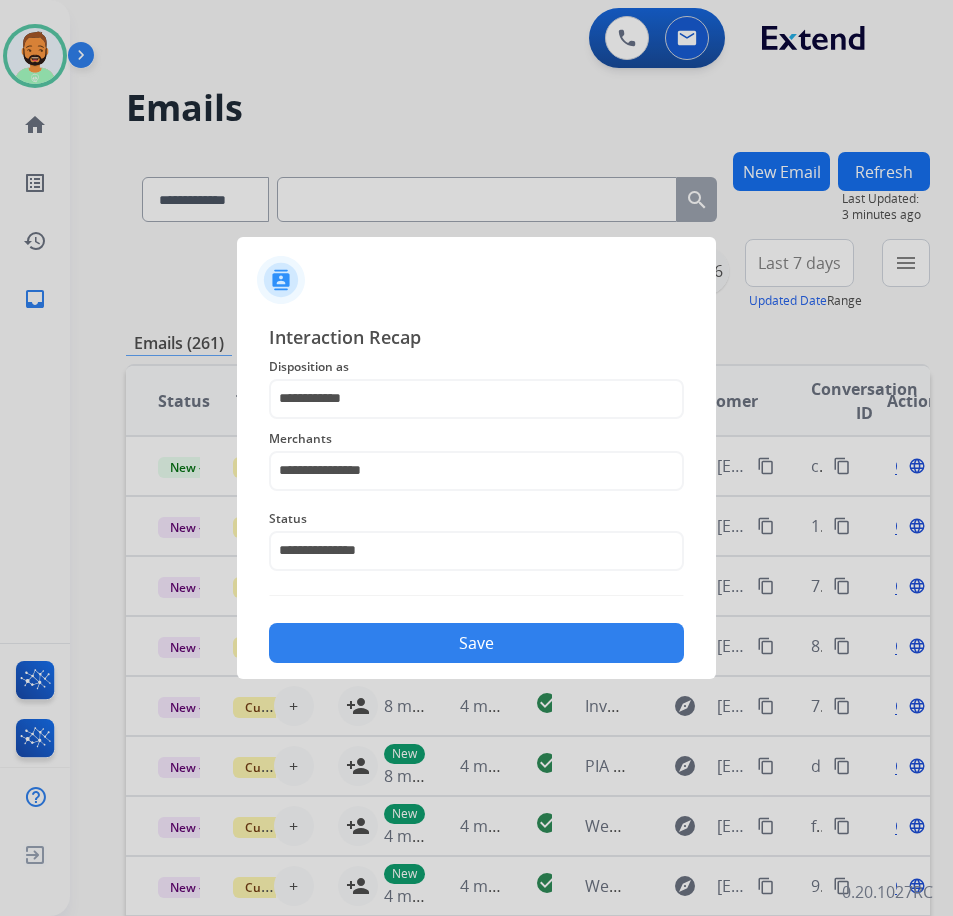 click on "Save" 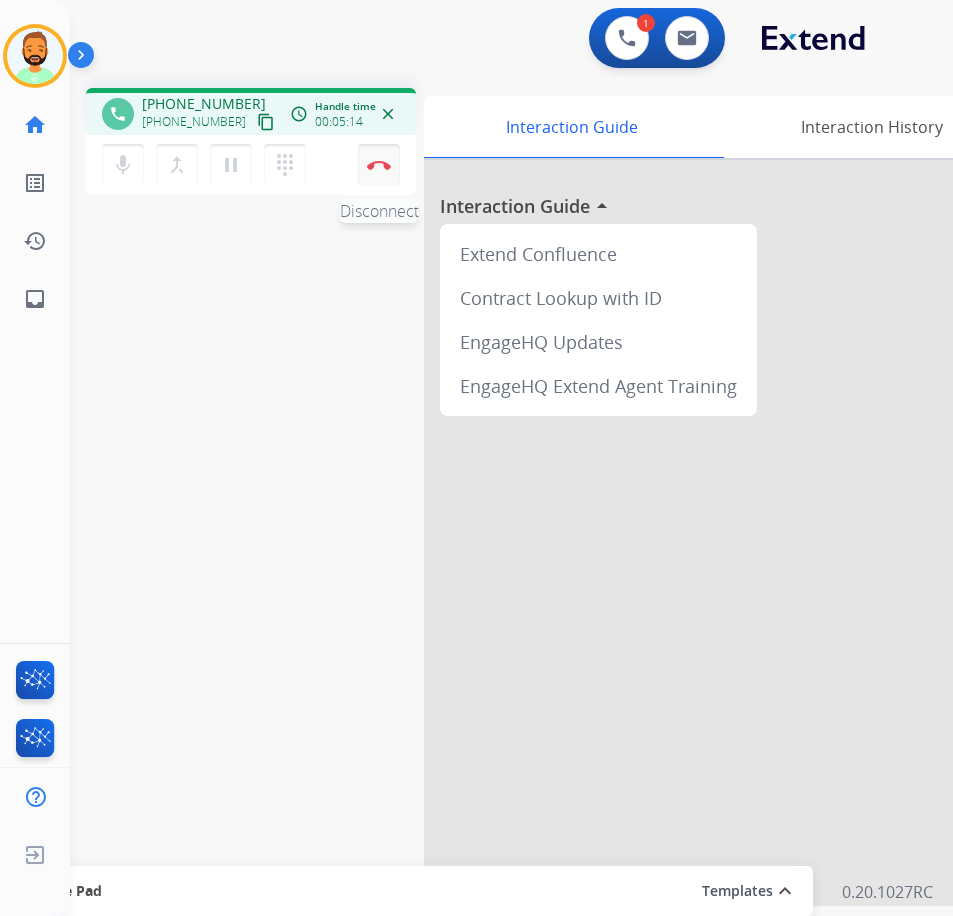 click on "Disconnect" at bounding box center (379, 165) 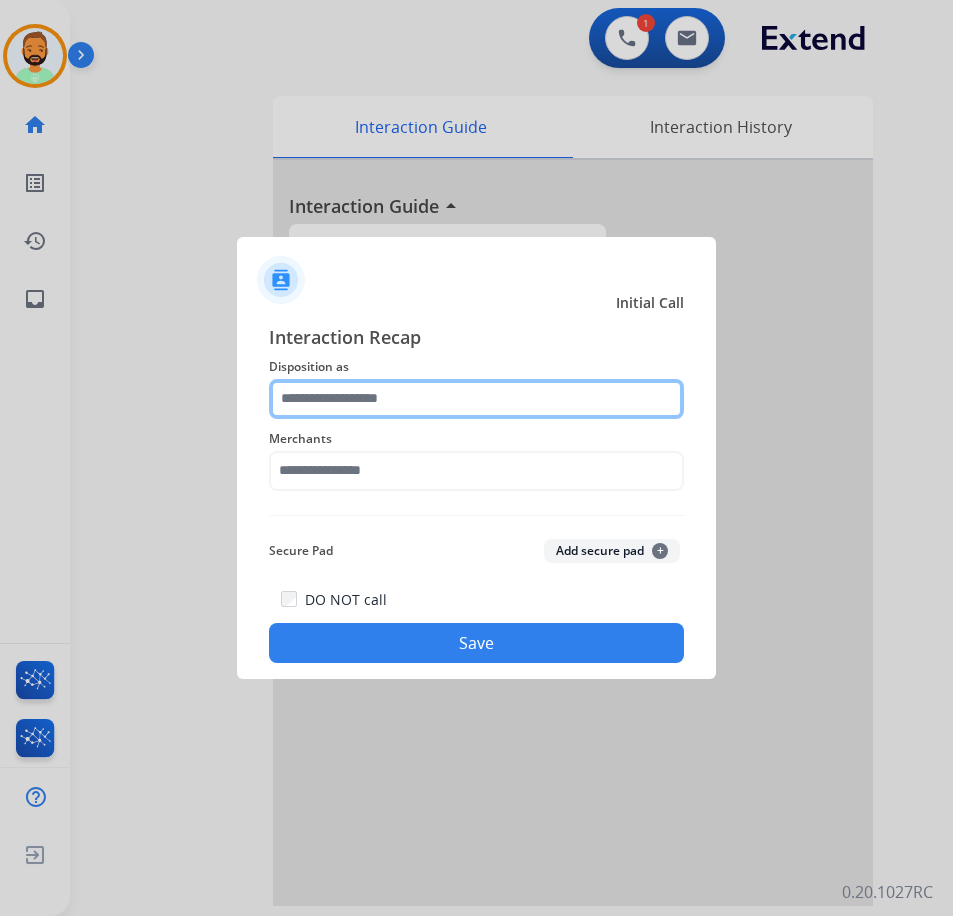 click 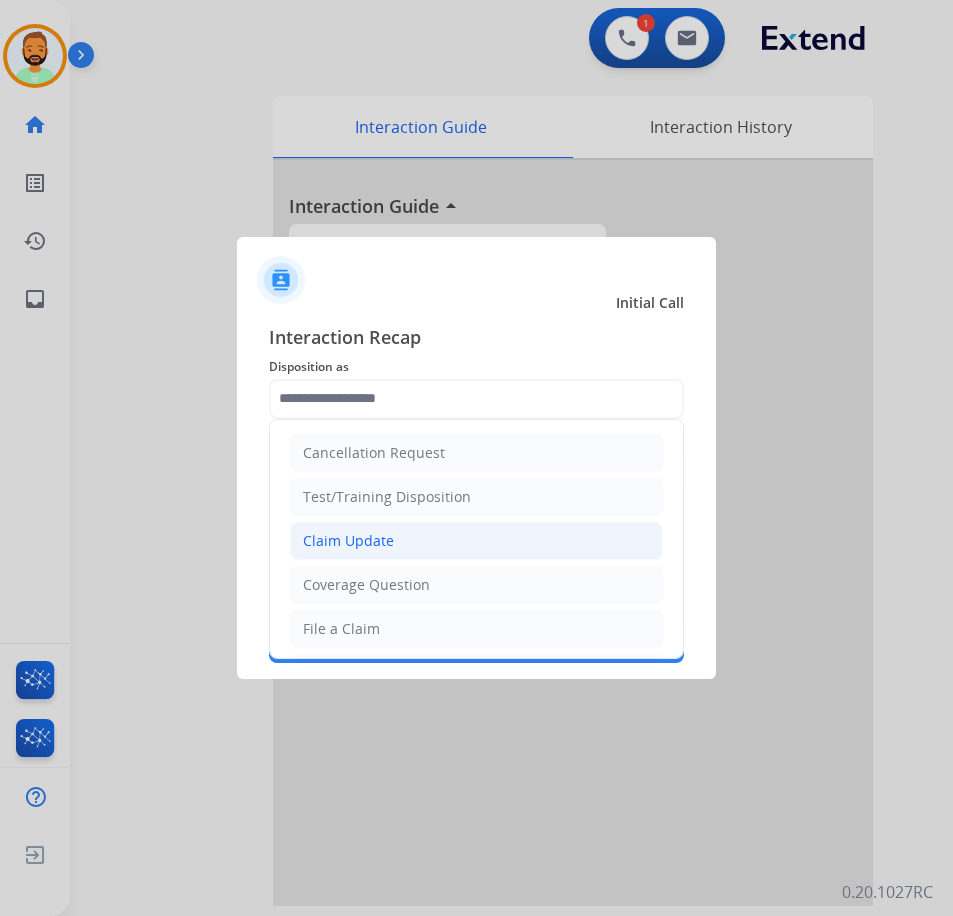 click on "Claim Update" 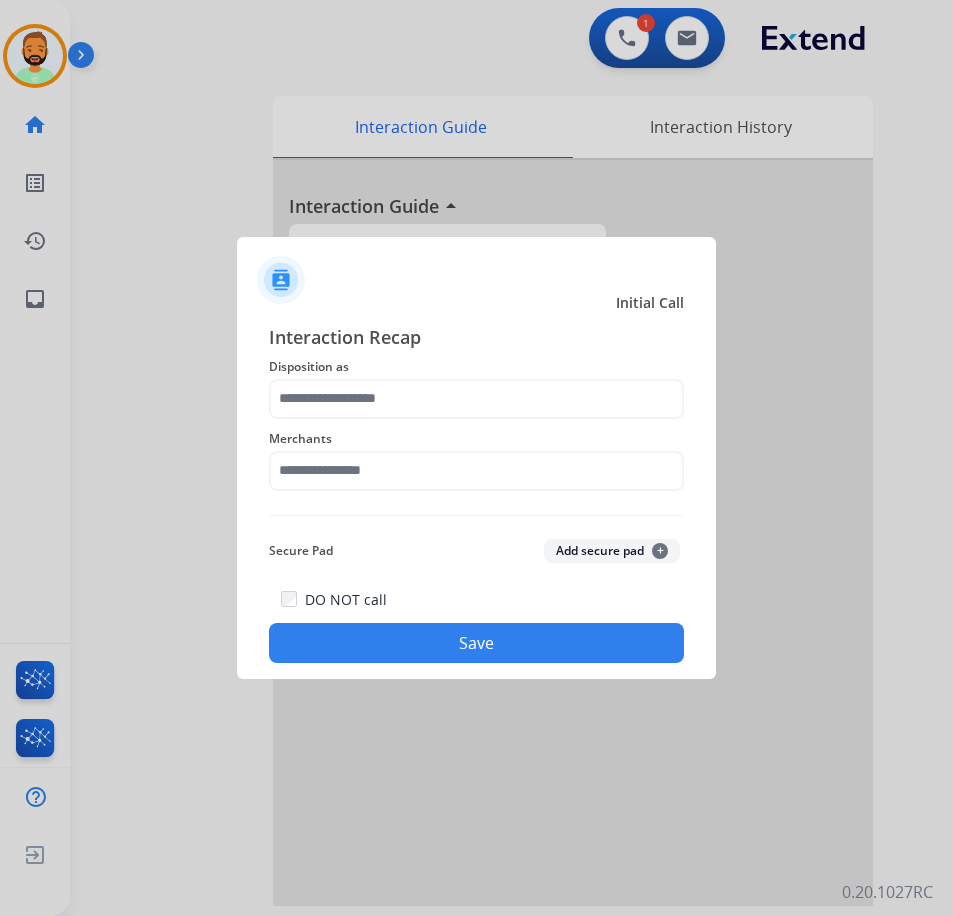type on "**********" 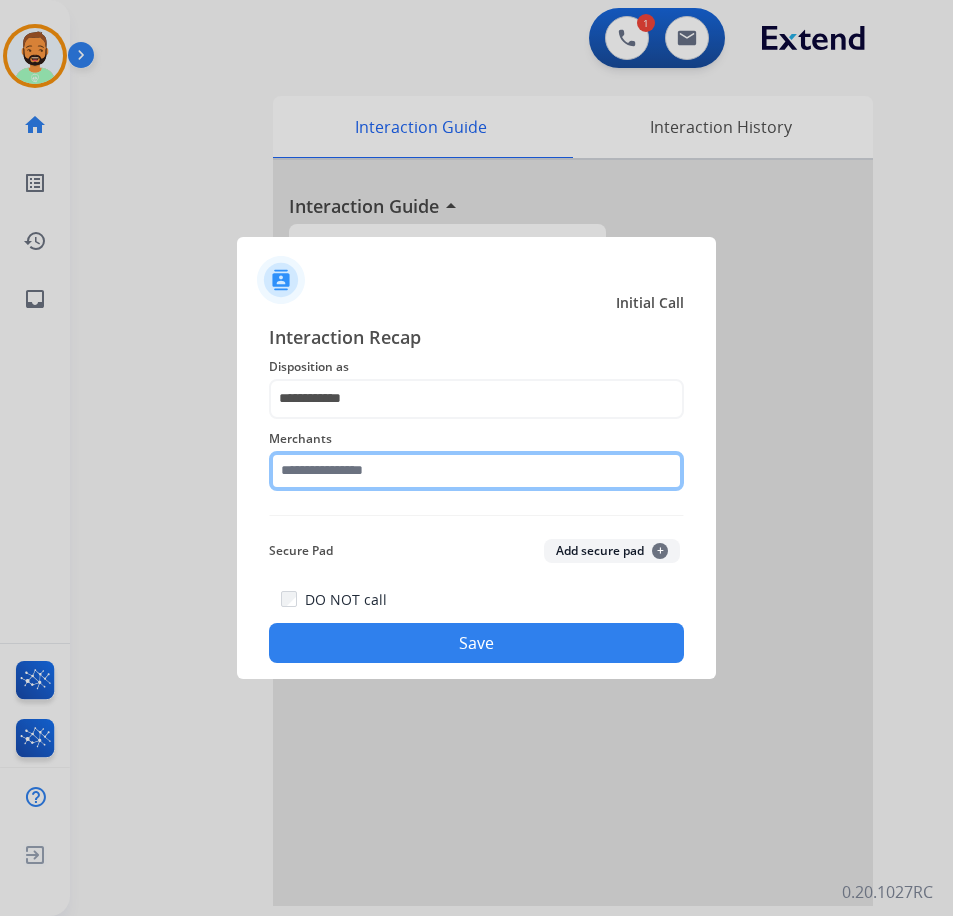 click 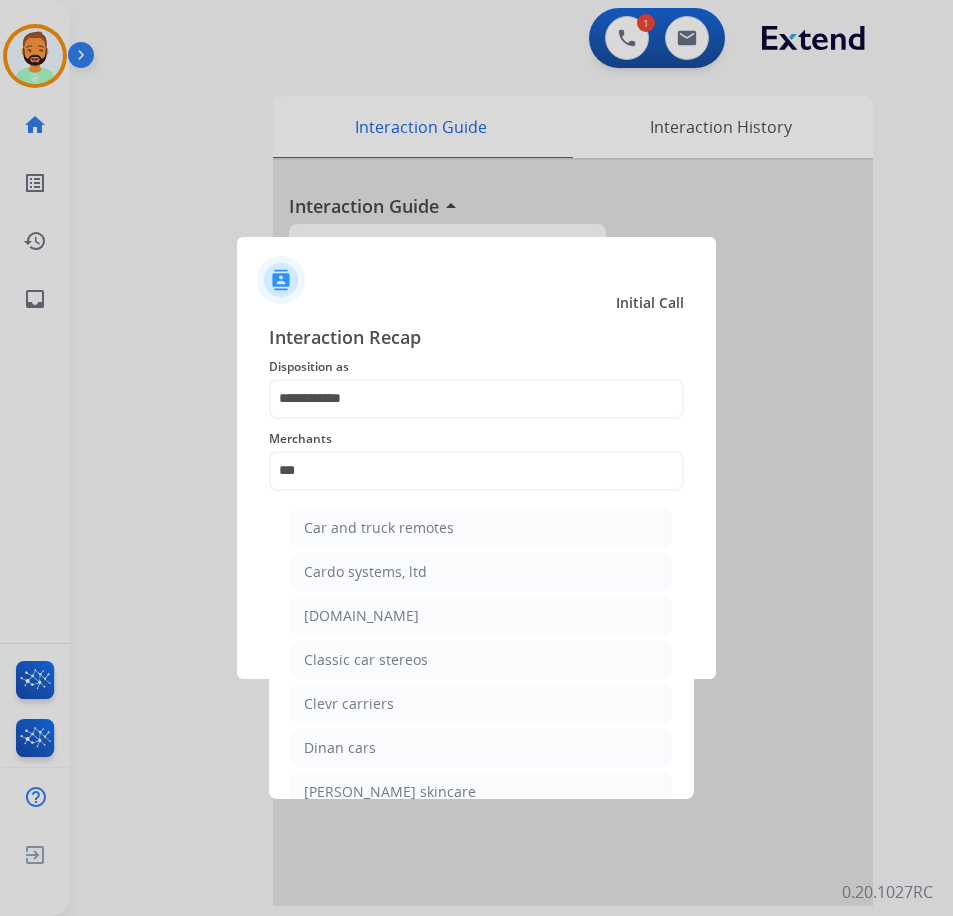 drag, startPoint x: 459, startPoint y: 606, endPoint x: 462, endPoint y: 617, distance: 11.401754 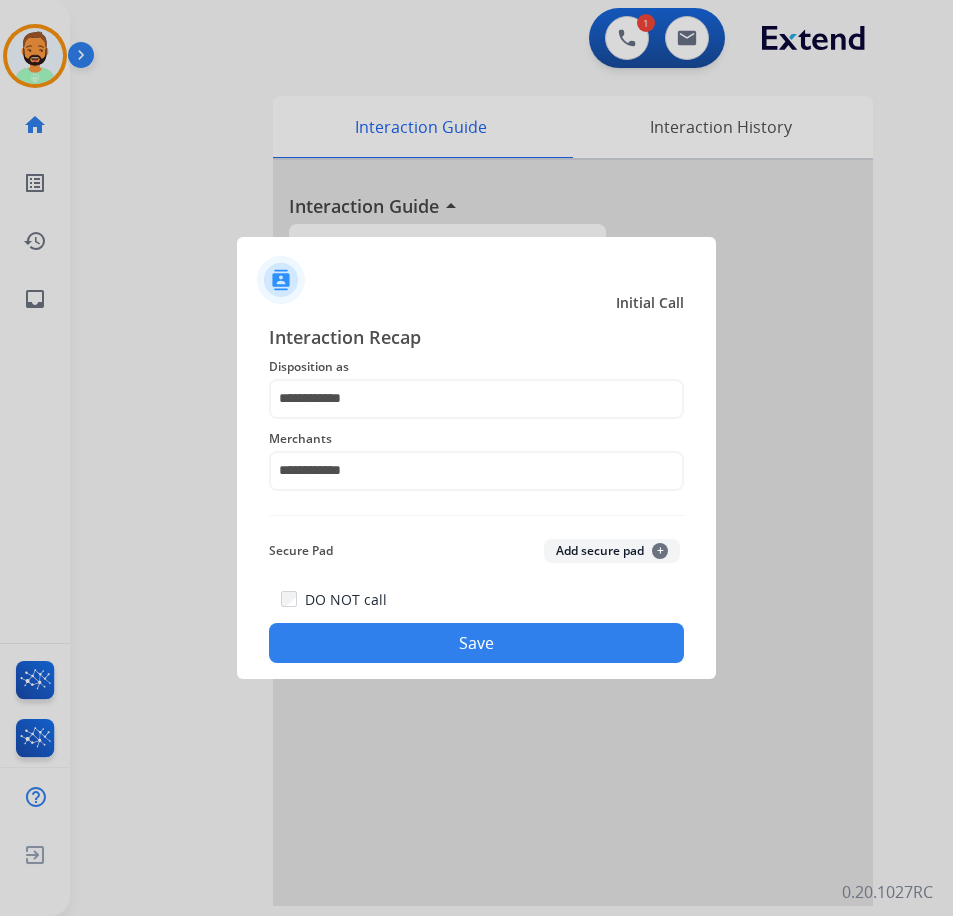 click on "Save" 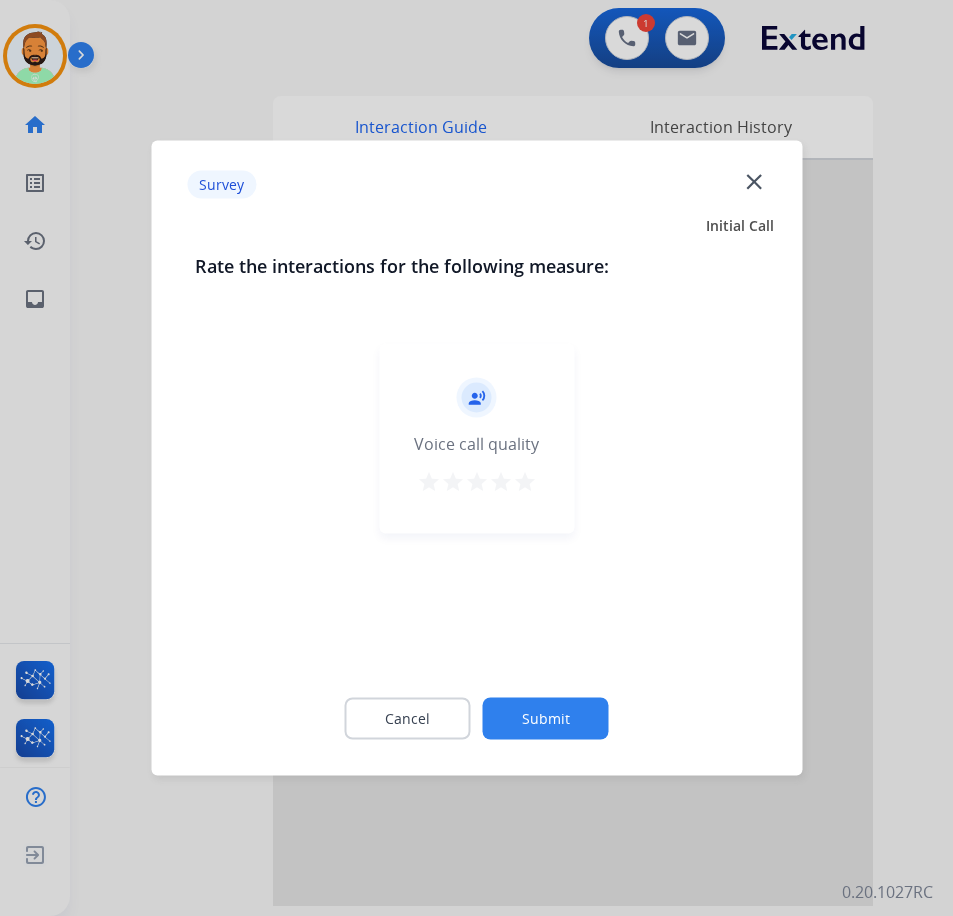 click on "Submit" 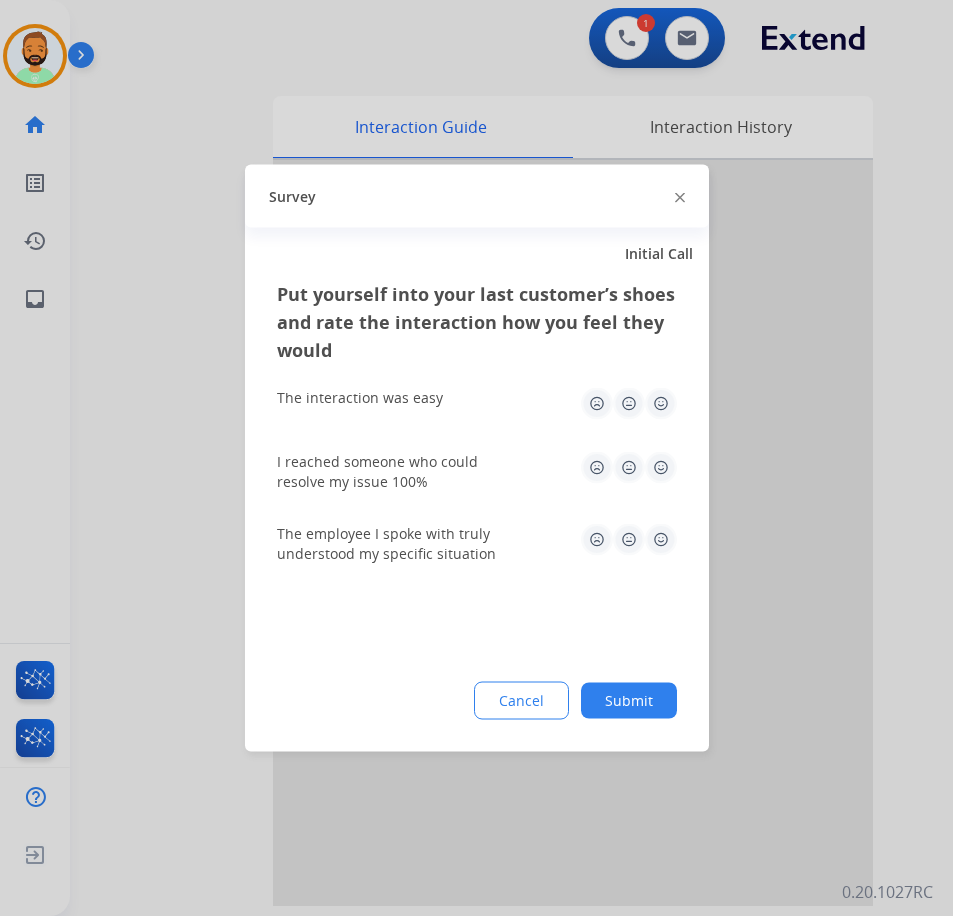 click on "Submit" 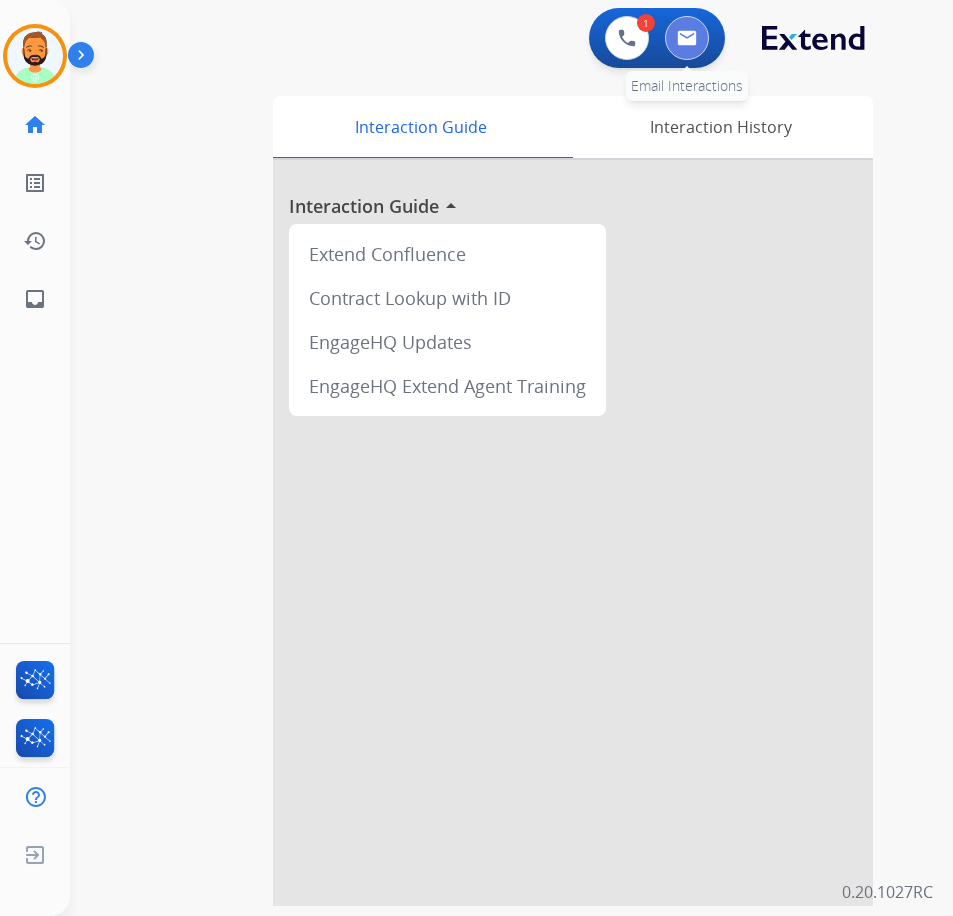 click at bounding box center (687, 38) 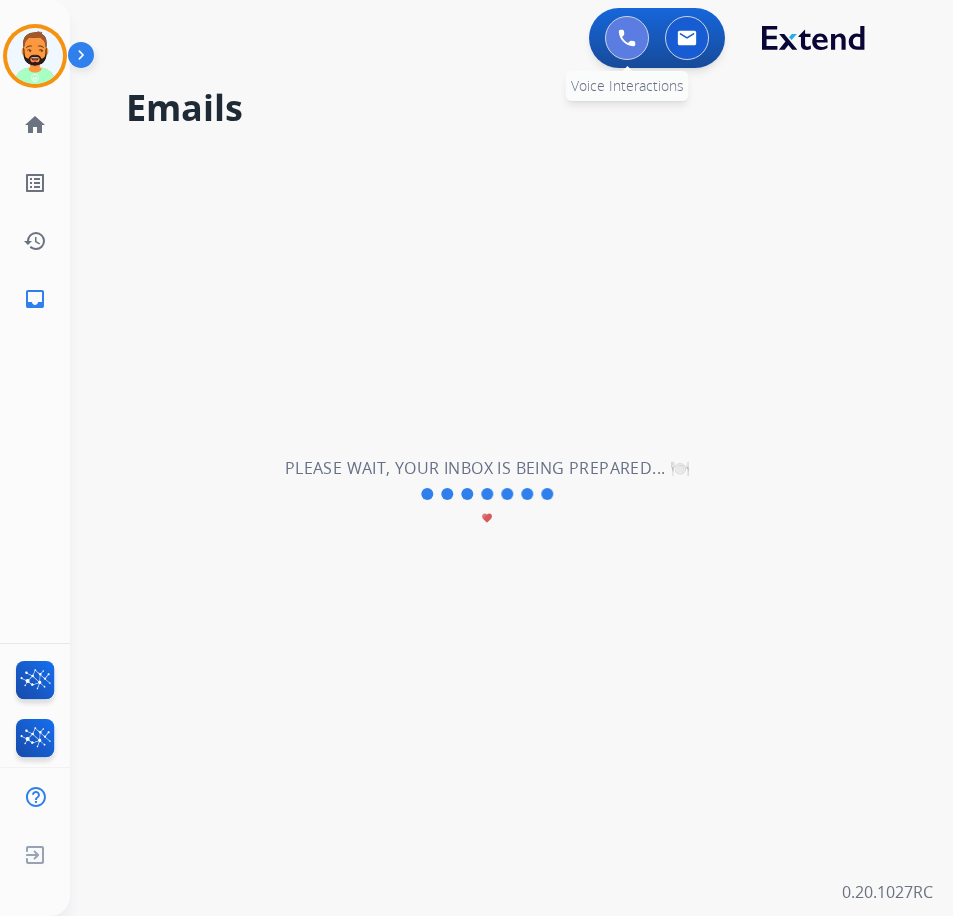 click at bounding box center (627, 38) 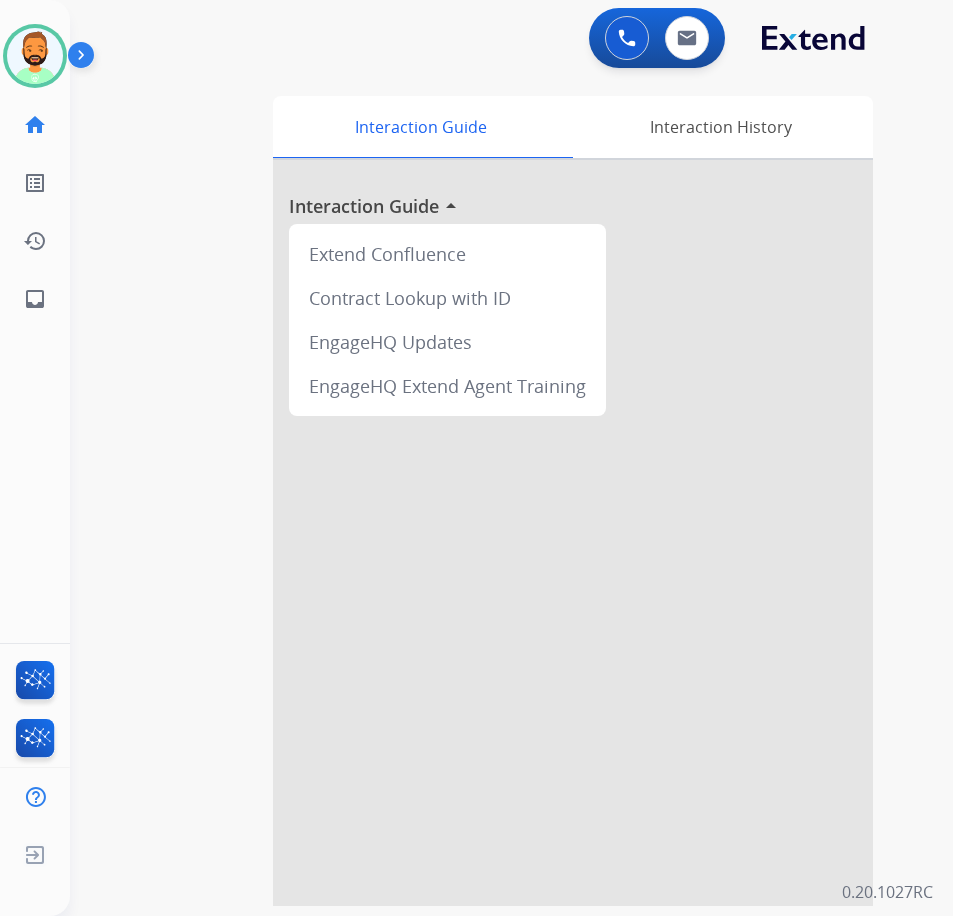 drag, startPoint x: 706, startPoint y: 461, endPoint x: 696, endPoint y: 463, distance: 10.198039 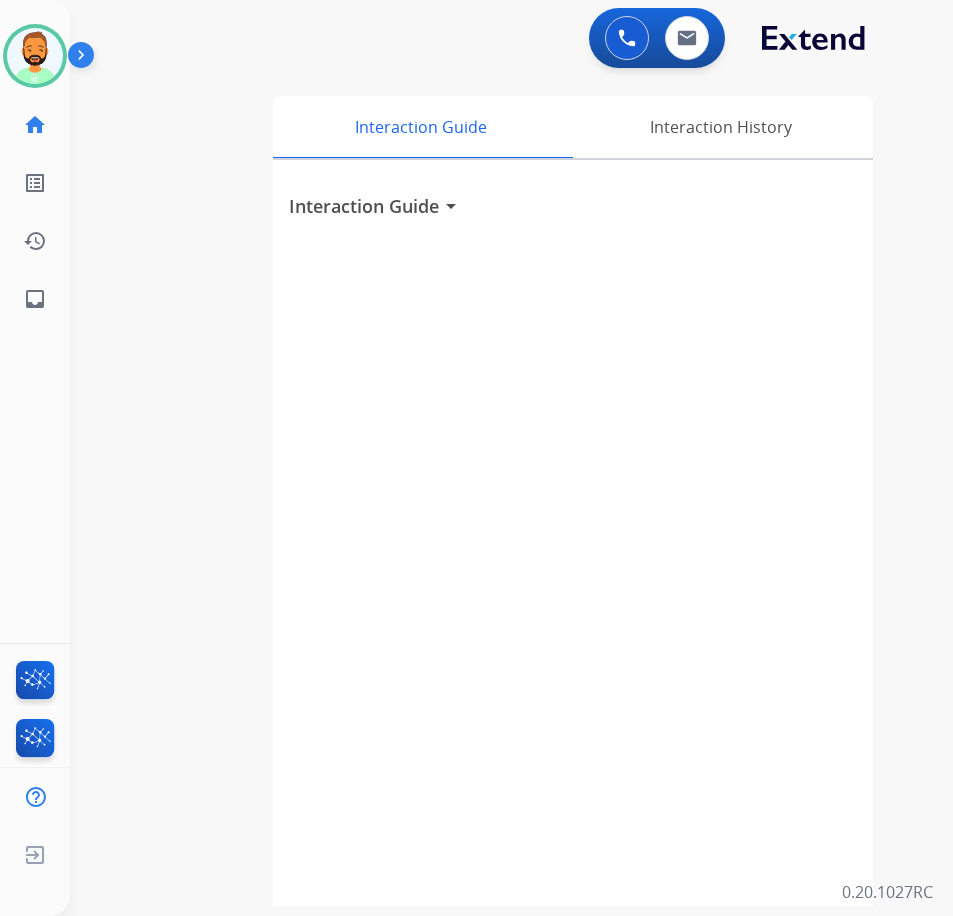 click on "Interaction Guide arrow_drop_down" at bounding box center (573, 533) 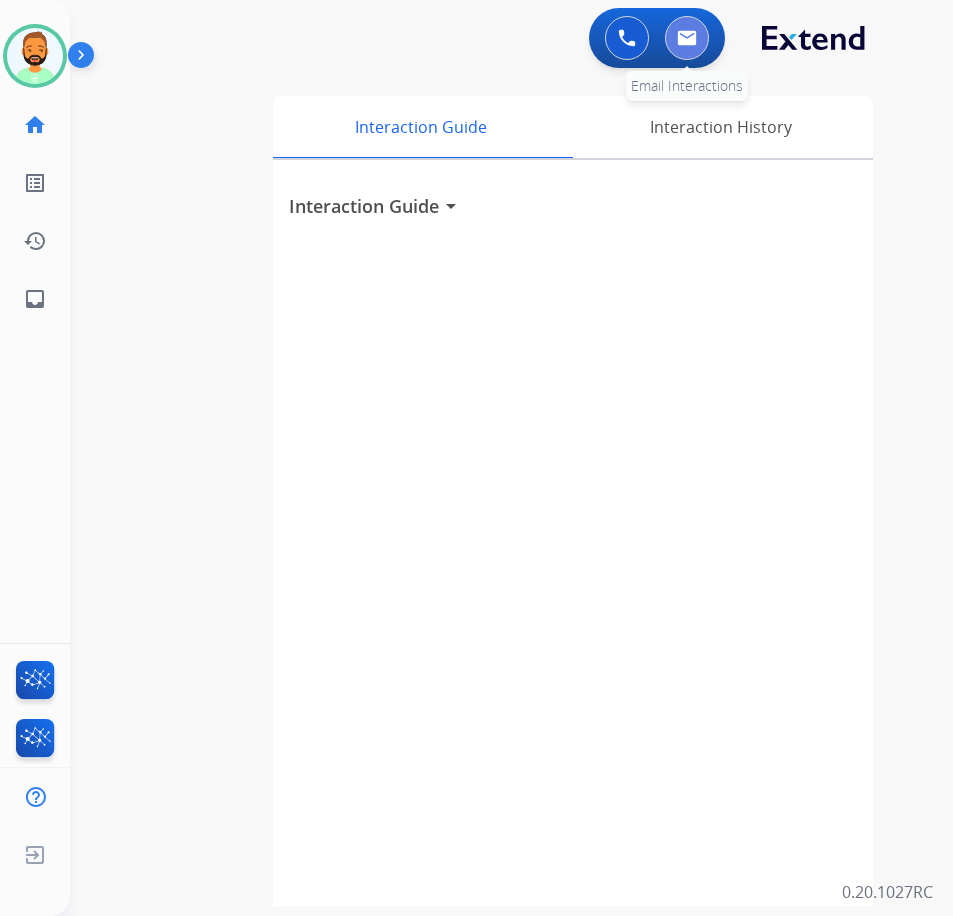 click at bounding box center [687, 38] 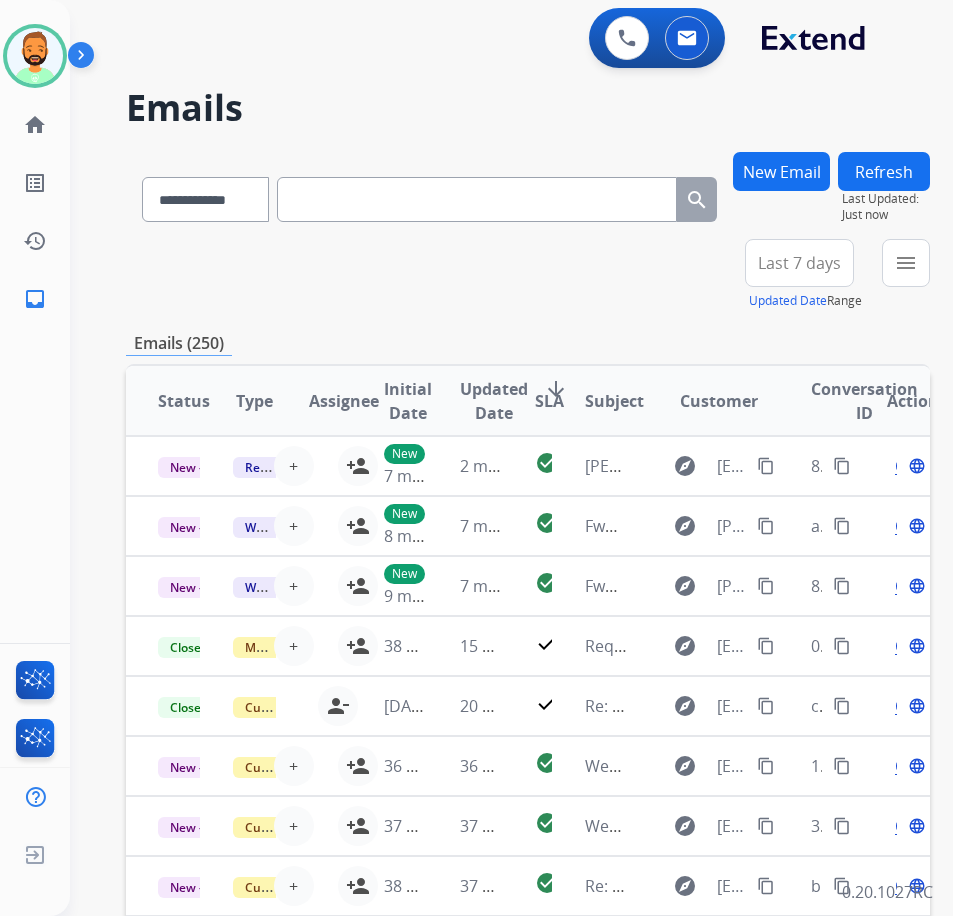 click on "Last 7 days" at bounding box center [799, 263] 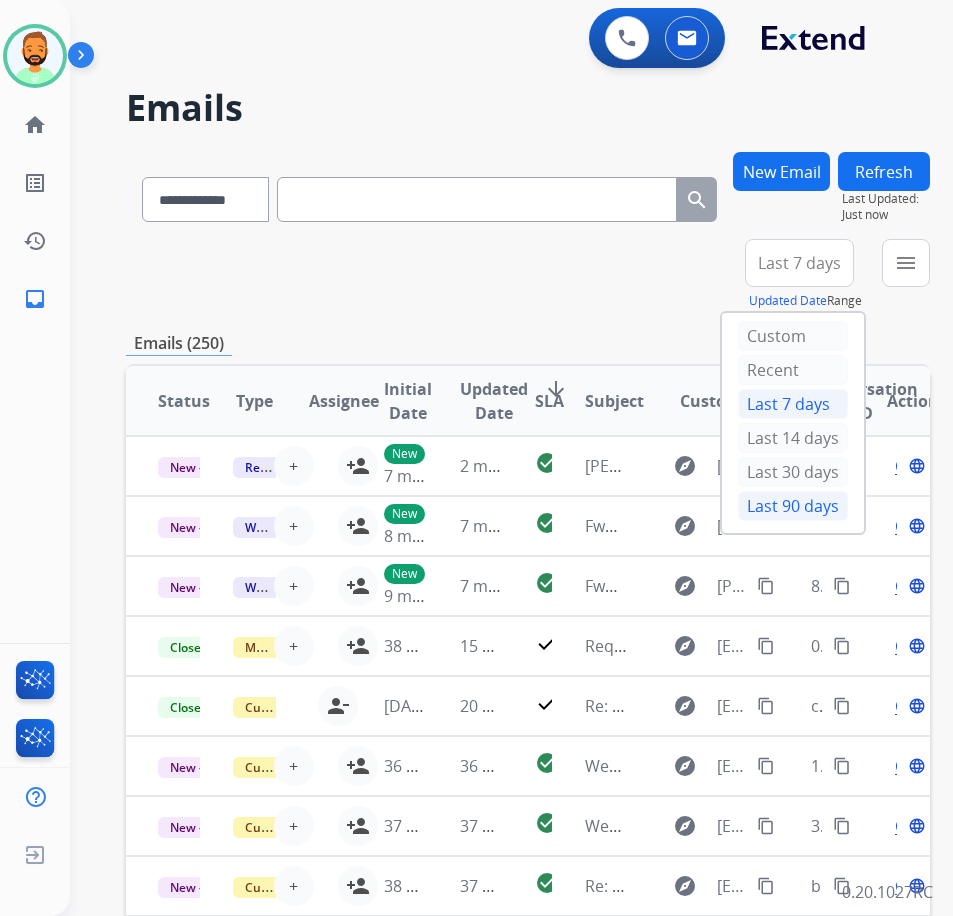 click on "Last 90 days" at bounding box center [793, 506] 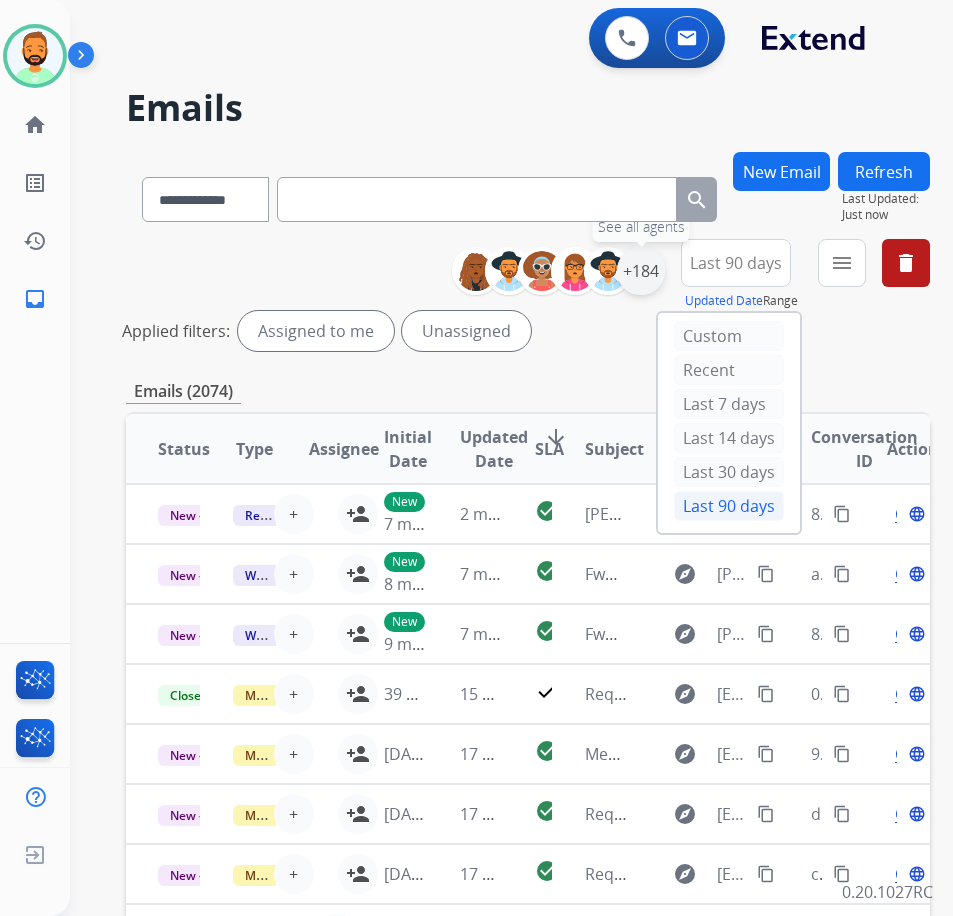 click on "+184" at bounding box center [641, 271] 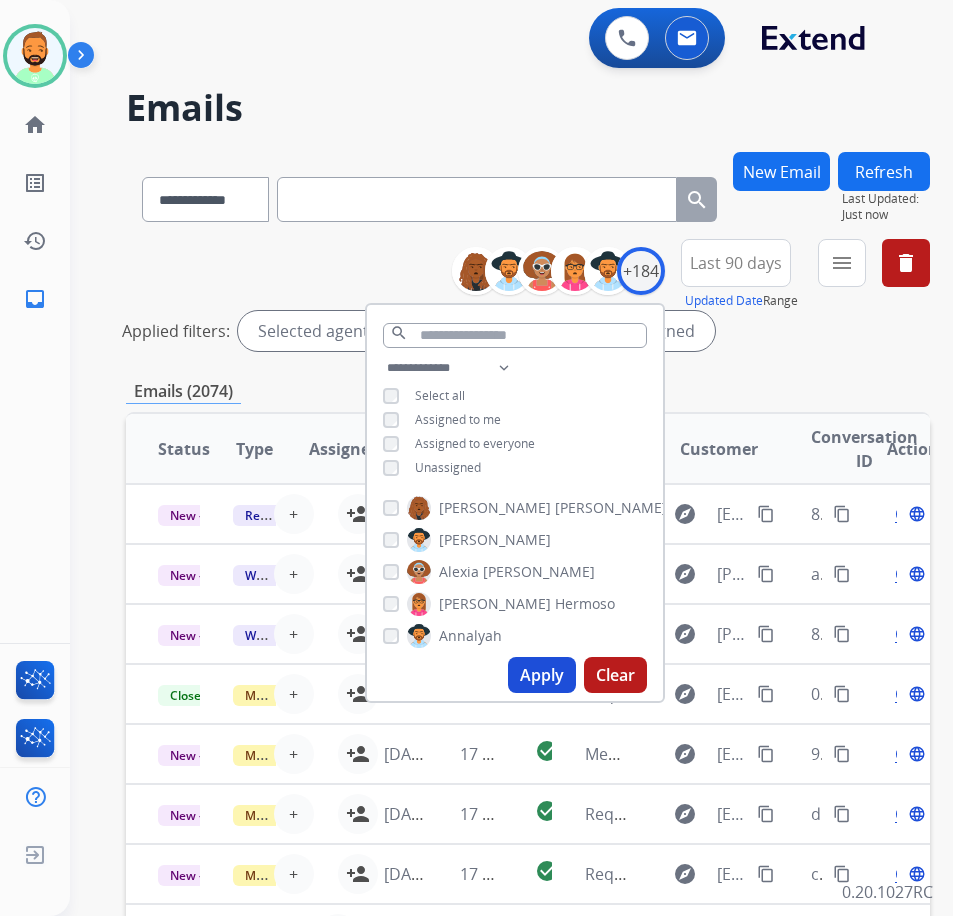 click on "Unassigned" at bounding box center (448, 467) 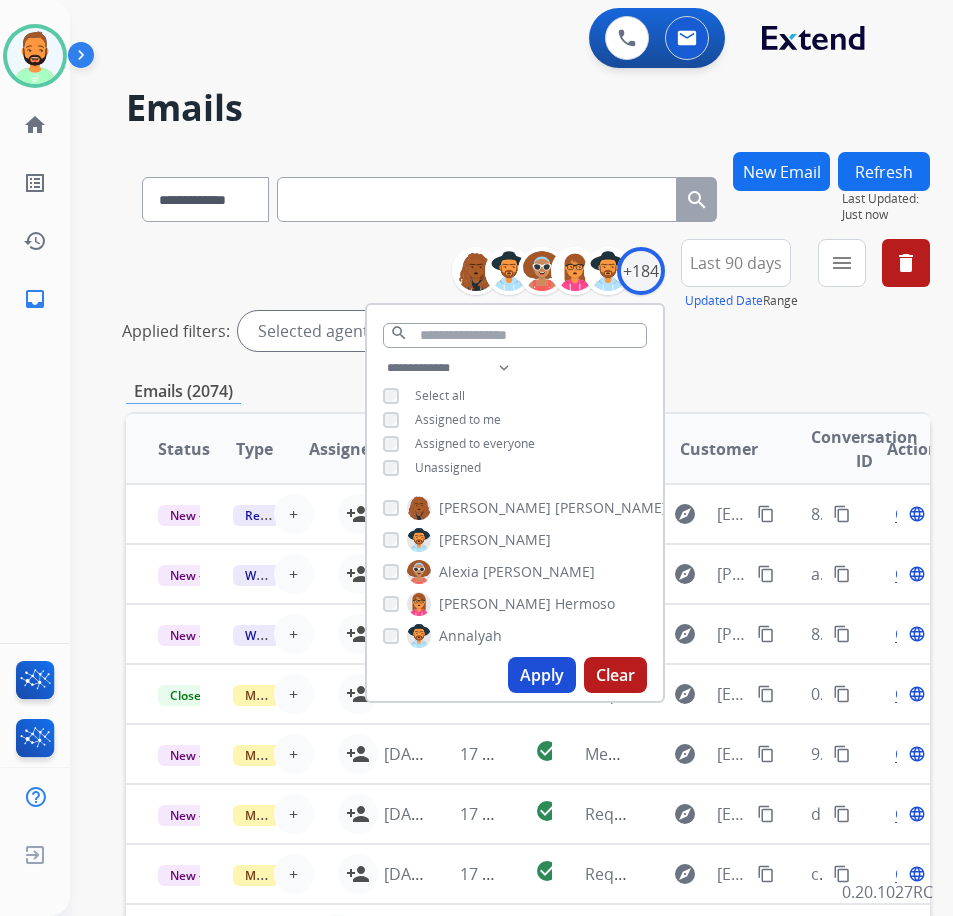 click on "Apply Clear" at bounding box center [515, 675] 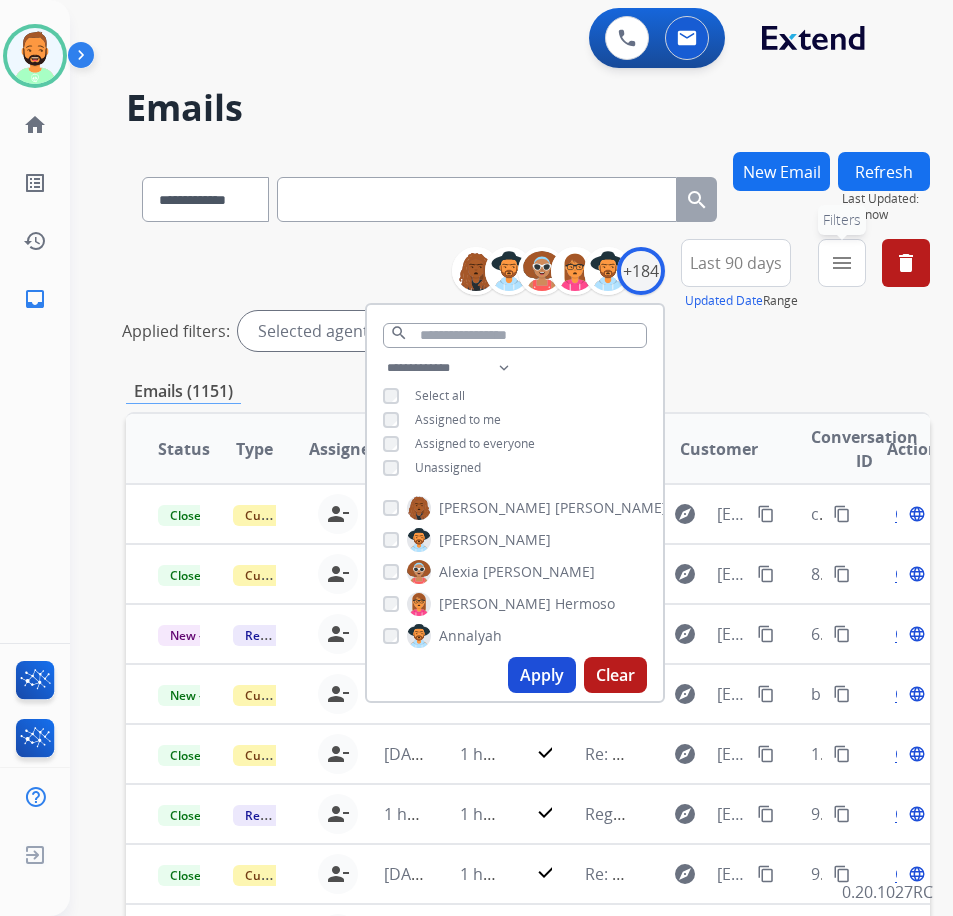 click on "menu  Filters" at bounding box center (842, 263) 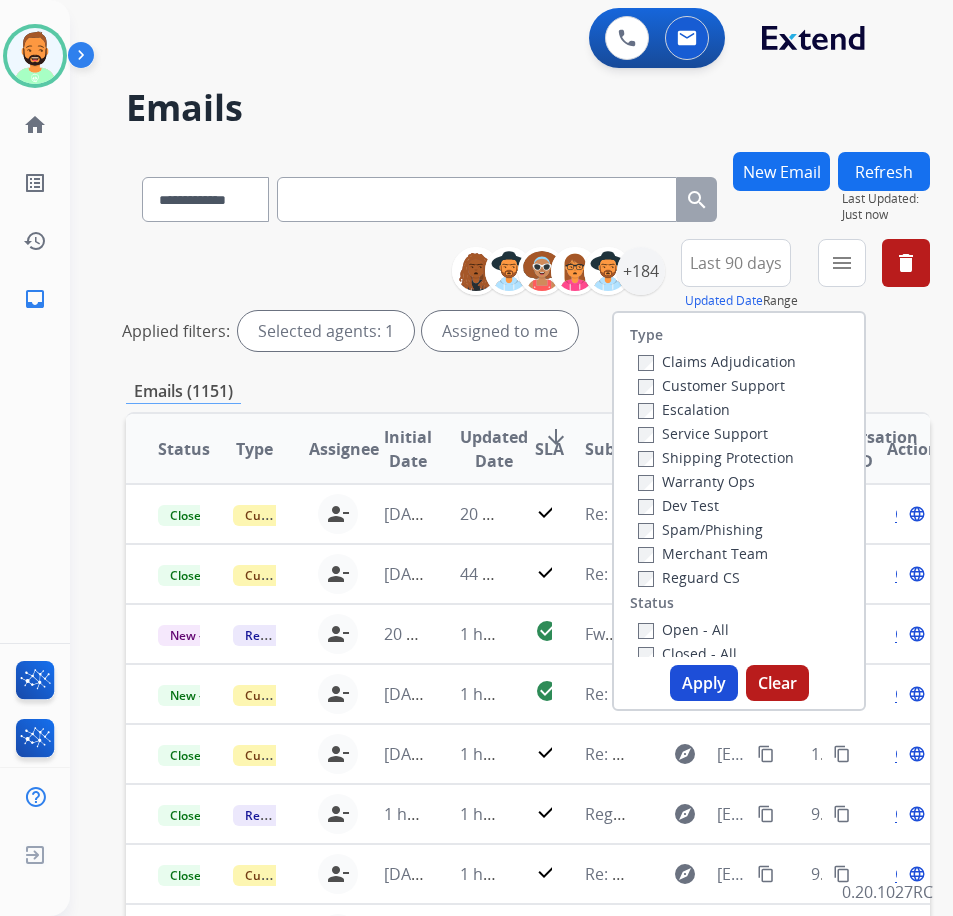 click on "Customer Support" at bounding box center (711, 385) 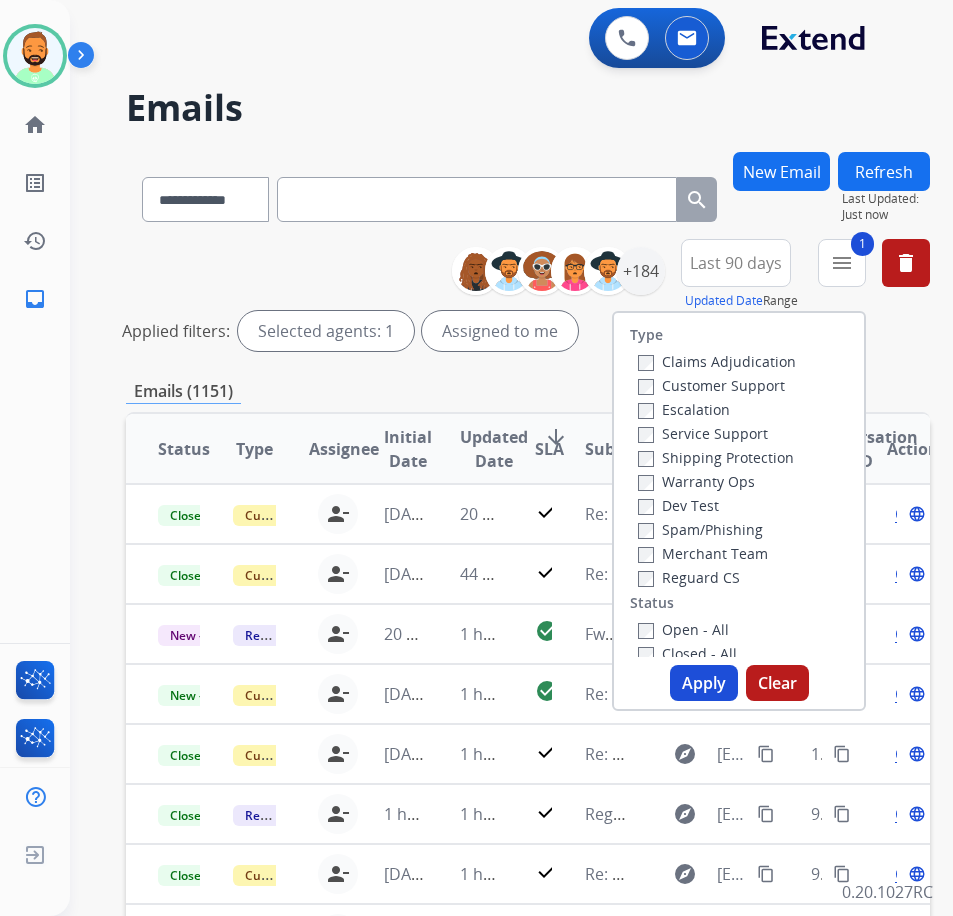 click on "Warranty Ops" at bounding box center [696, 481] 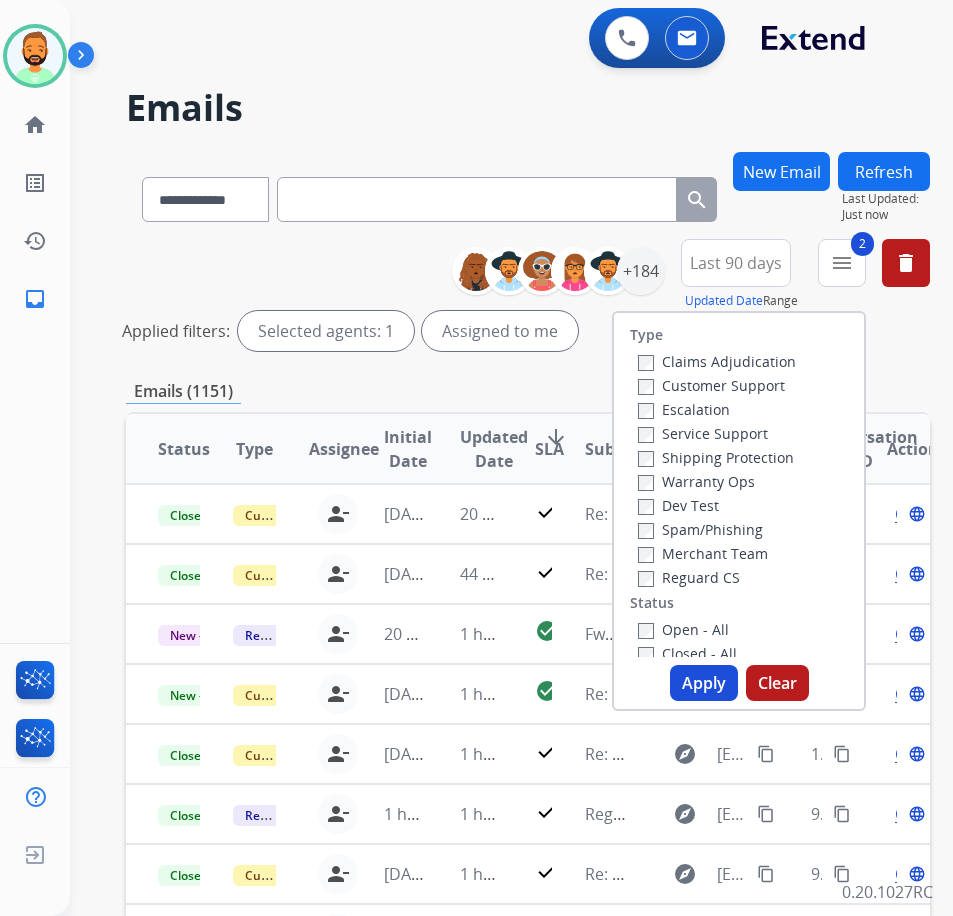 click on "Shipping Protection" at bounding box center [716, 457] 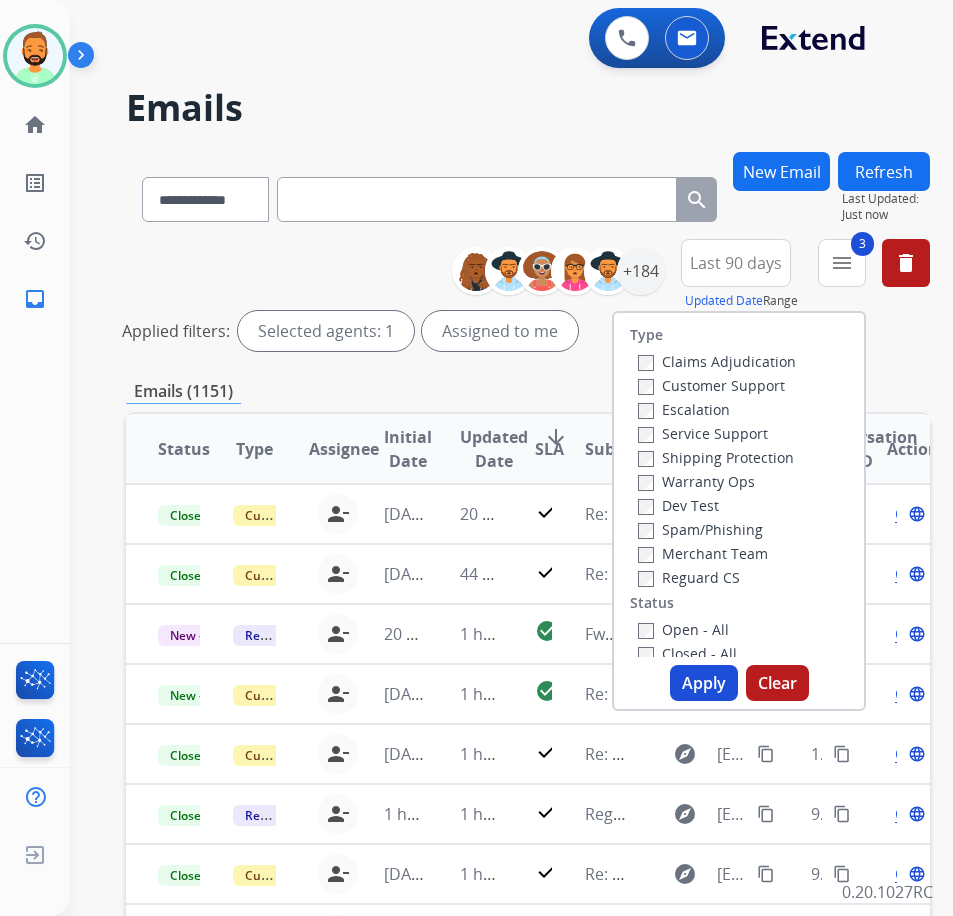 click on "Warranty Ops" at bounding box center (696, 481) 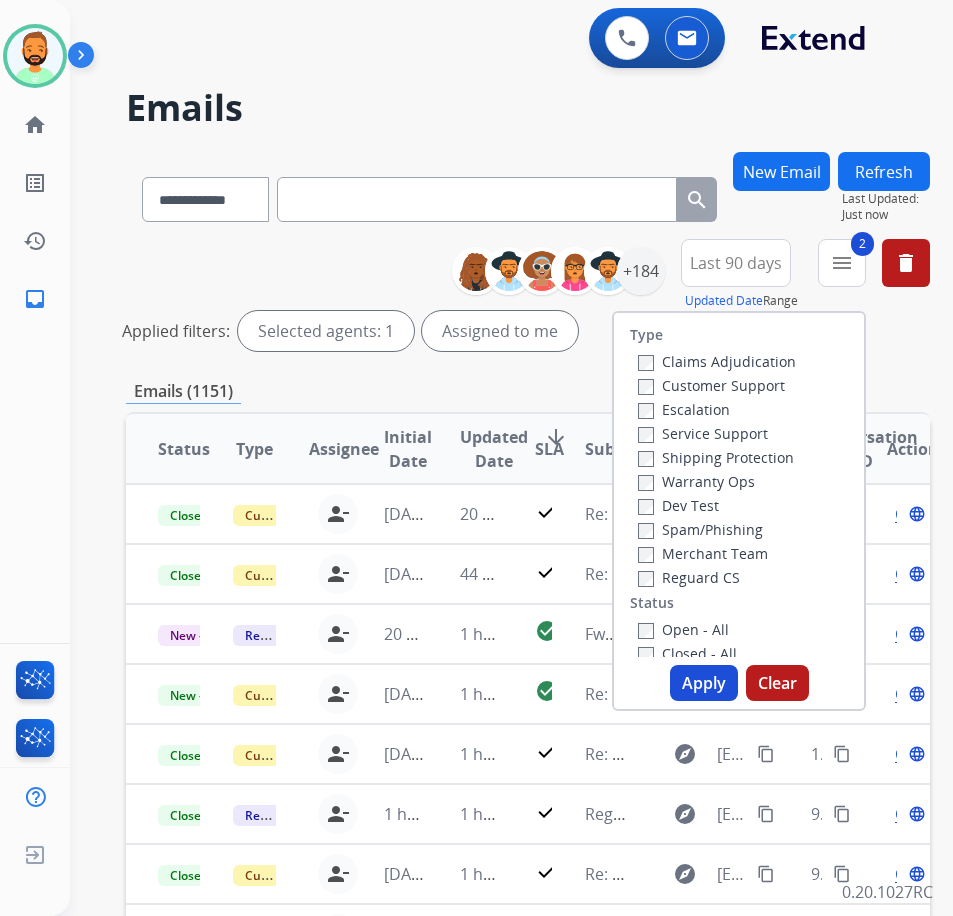 click on "Open - All" at bounding box center (683, 629) 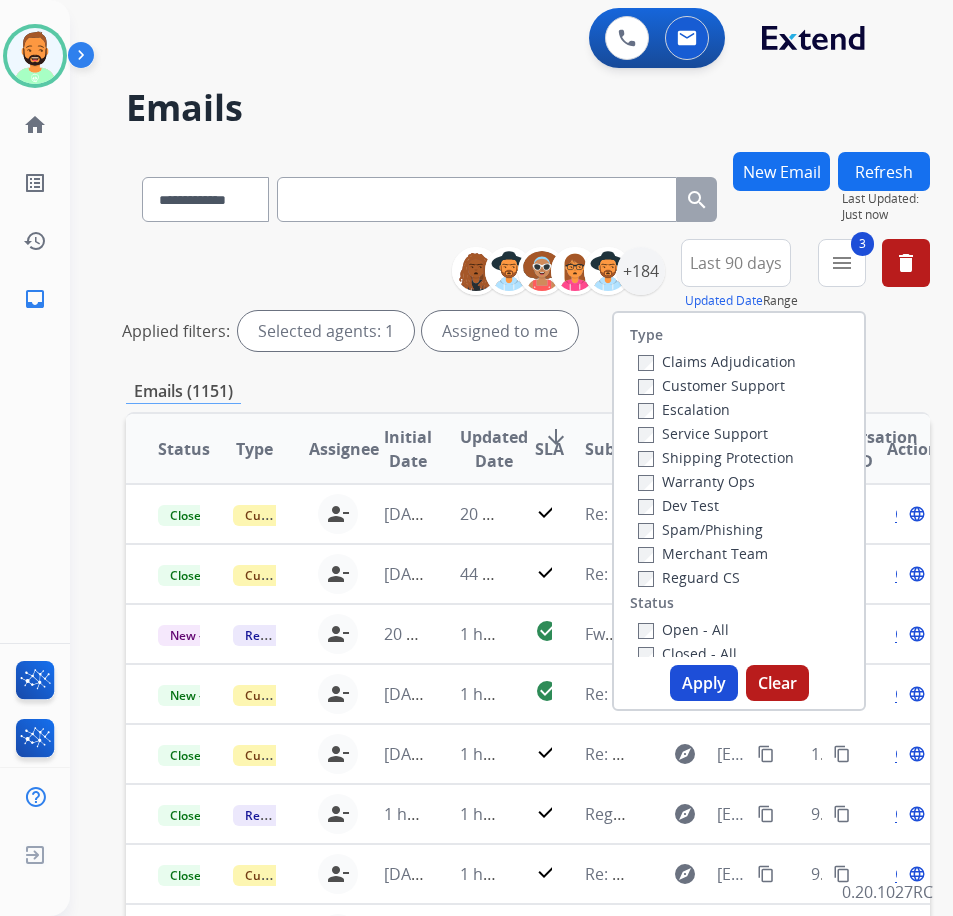 click on "Apply" at bounding box center (704, 683) 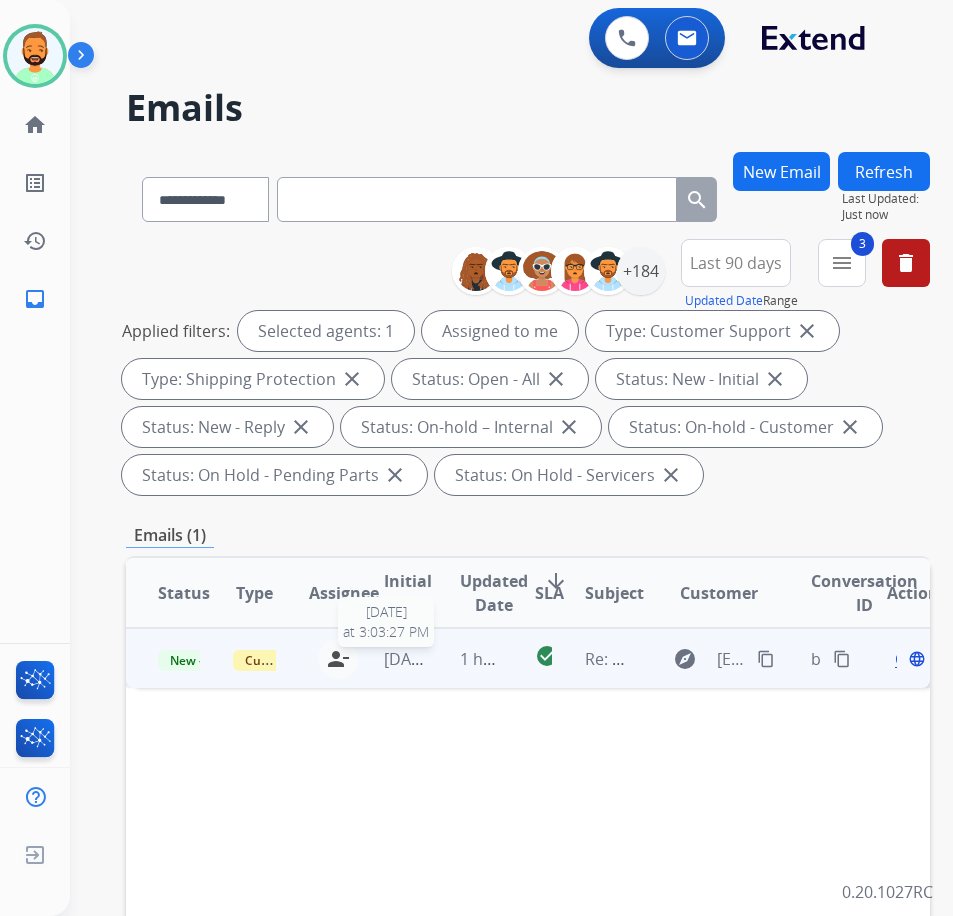 click on "[DATE]" at bounding box center (409, 659) 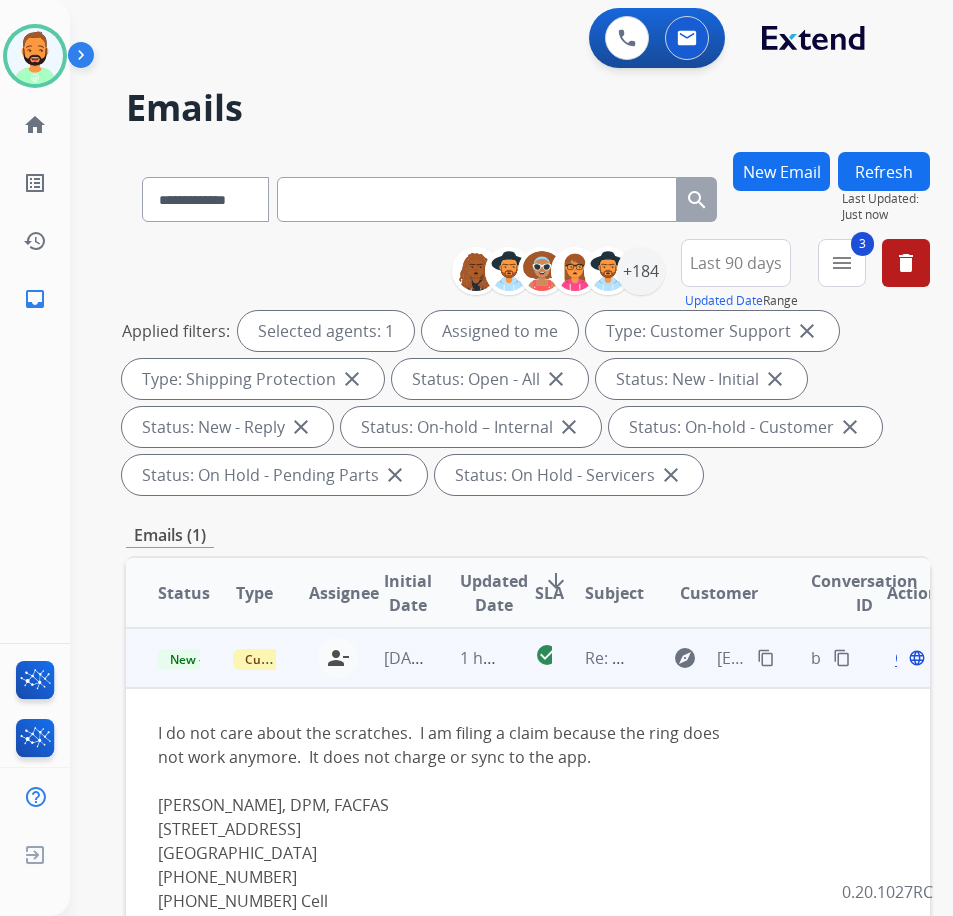 scroll, scrollTop: 100, scrollLeft: 0, axis: vertical 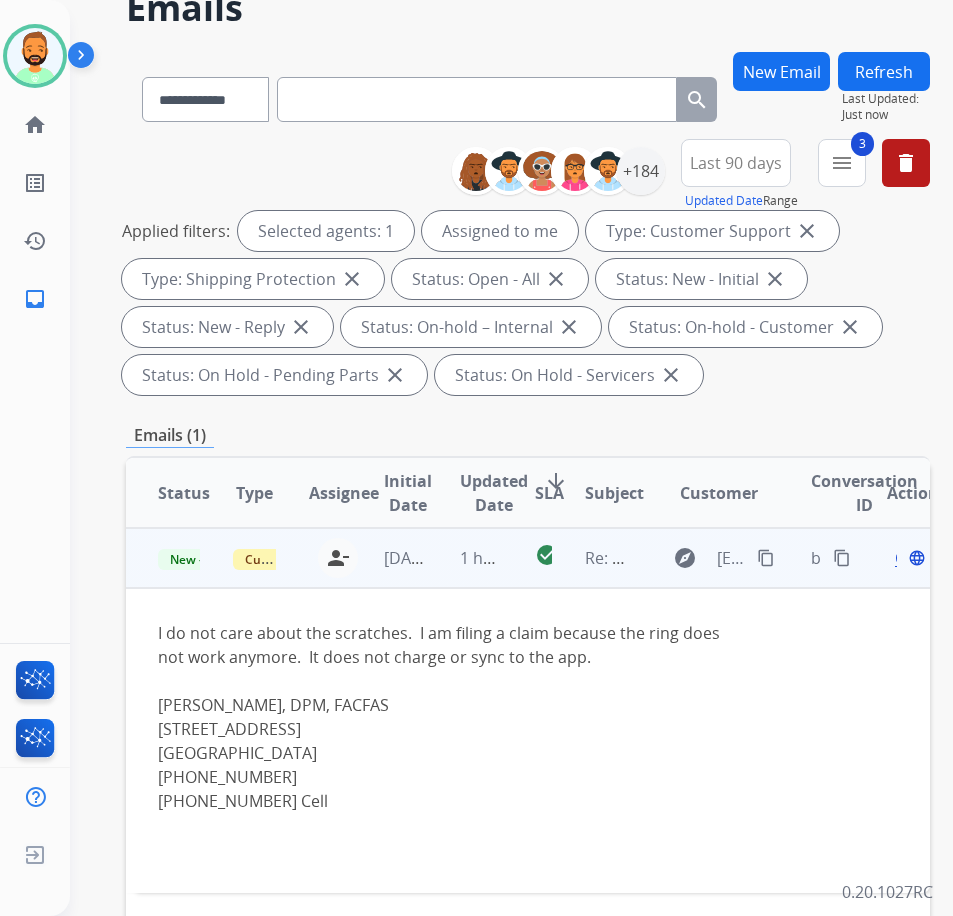click on "Open" at bounding box center (915, 558) 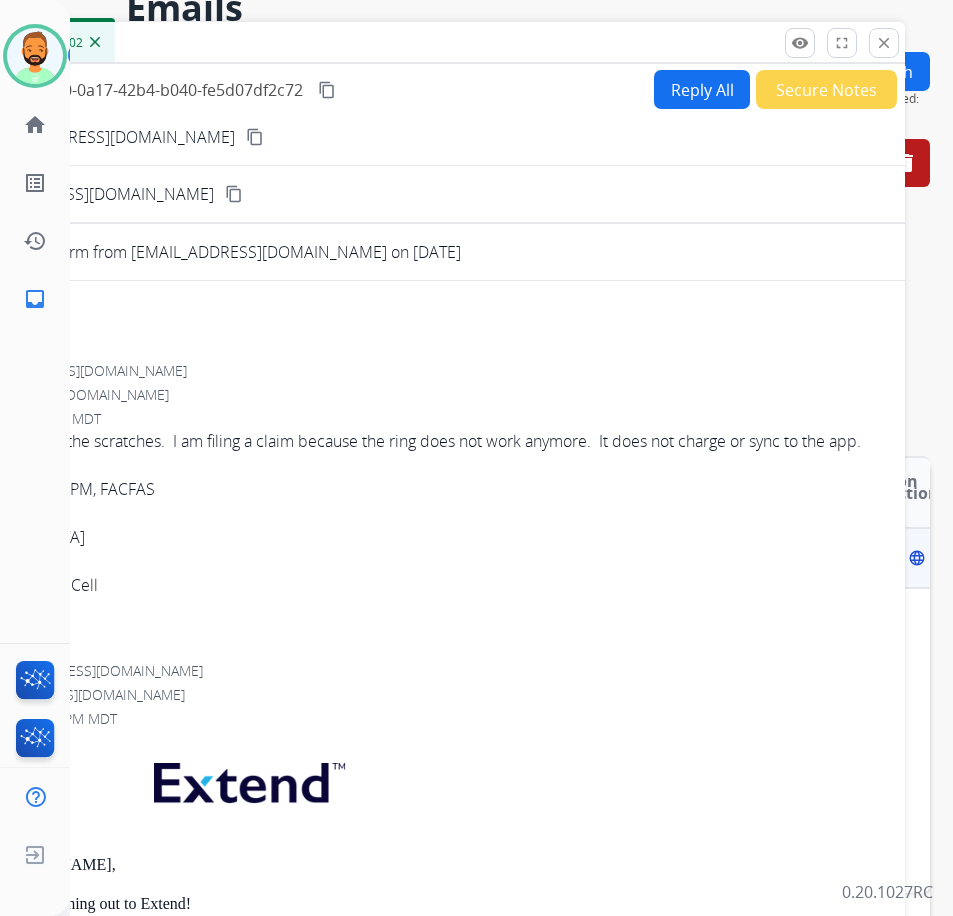 click on "Status Type Assignee Initial Date Updated Date arrow_downward SLA Subject Customer Conversation ID Action New - Reply Customer Support [PERSON_NAME][EMAIL_ADDRESS][PERSON_NAME][DOMAIN_NAME] person_remove Unassign to Me [DATE] 1 hour ago check_circle  Re: Webform from [EMAIL_ADDRESS][DOMAIN_NAME] on [DATE]  explore [EMAIL_ADDRESS][DOMAIN_NAME] content_copy  bd6c9f60-0a17-42b4-b040-fe5d07df2c72  content_copy Open language I do not care about the scratches.  I am filing a claim because the ring does not work anymore.  It does not charge or sync to the app. [PERSON_NAME], DPM, FACFAS
[STREET_ADDRESS]
[PHONE_NUMBER]
[PHONE_NUMBER] Cell" at bounding box center (528, 675) 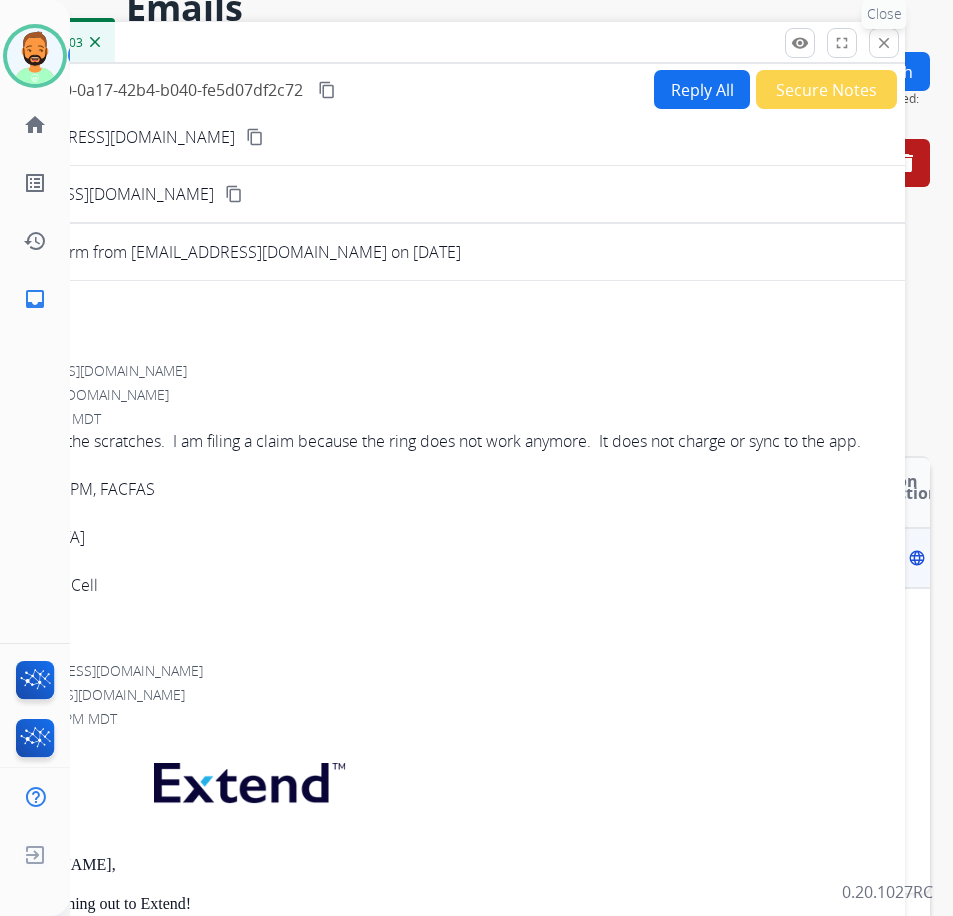 click on "close Close" at bounding box center (884, 43) 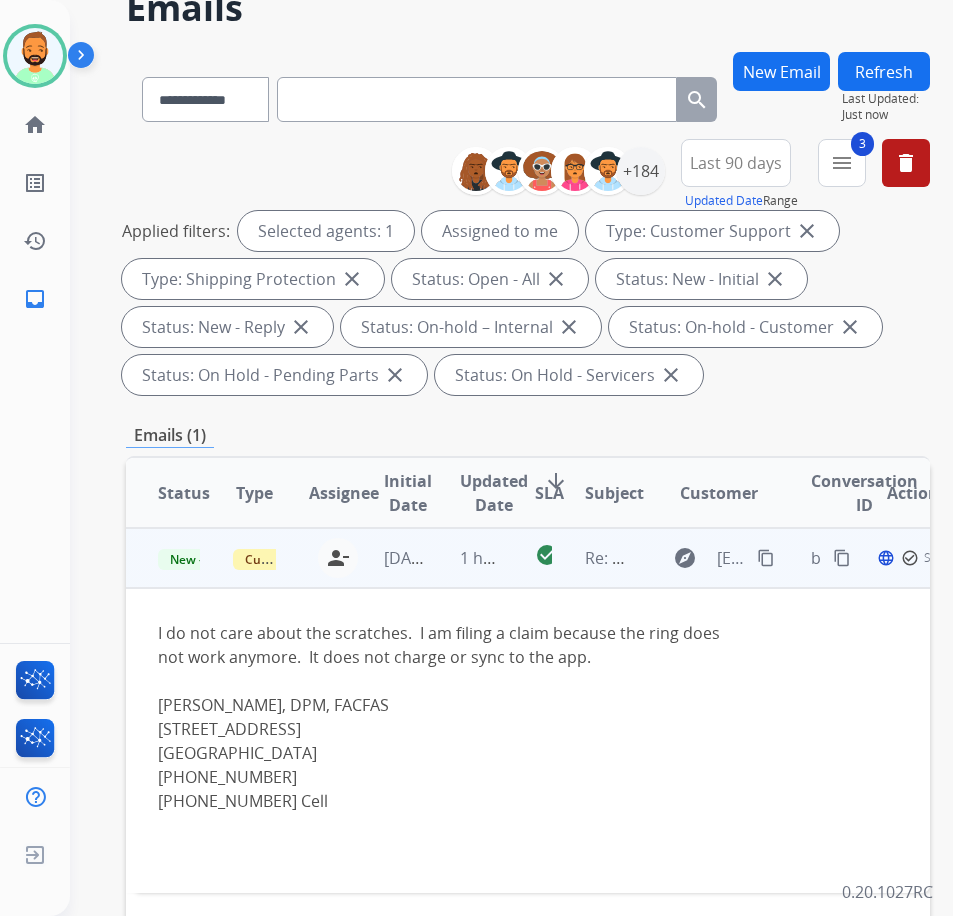 click on "content_copy" at bounding box center (766, 558) 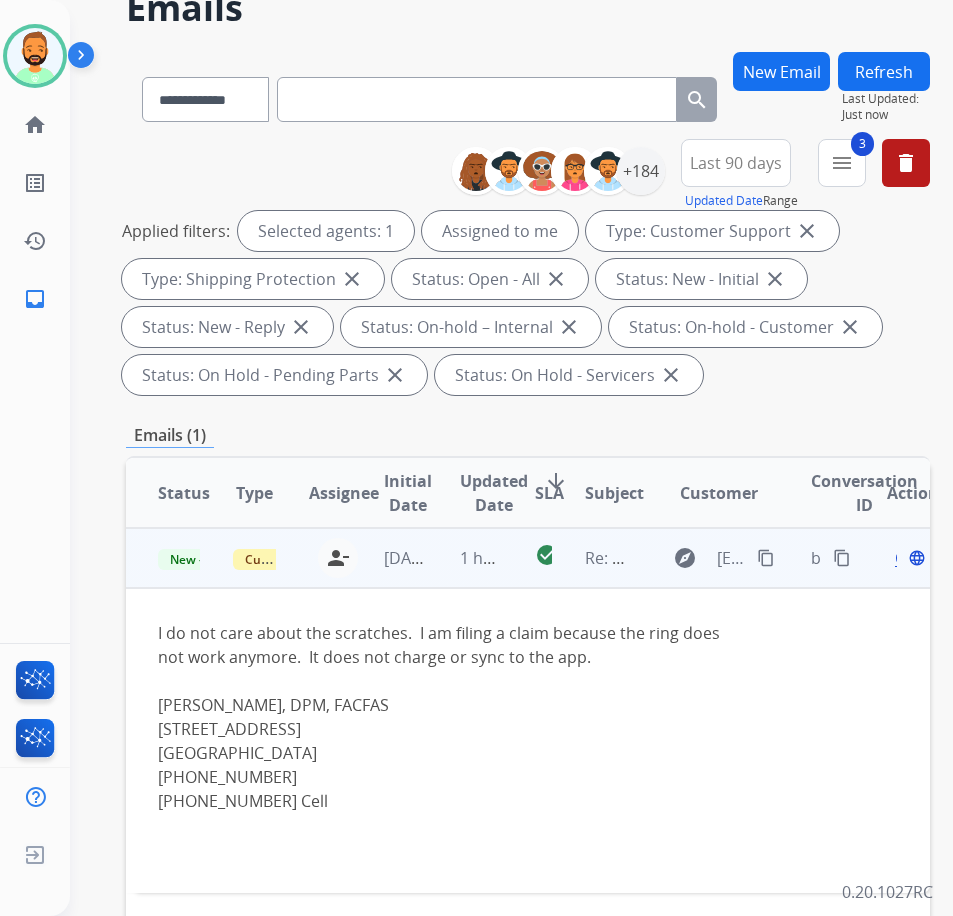 click on "Open" at bounding box center [915, 558] 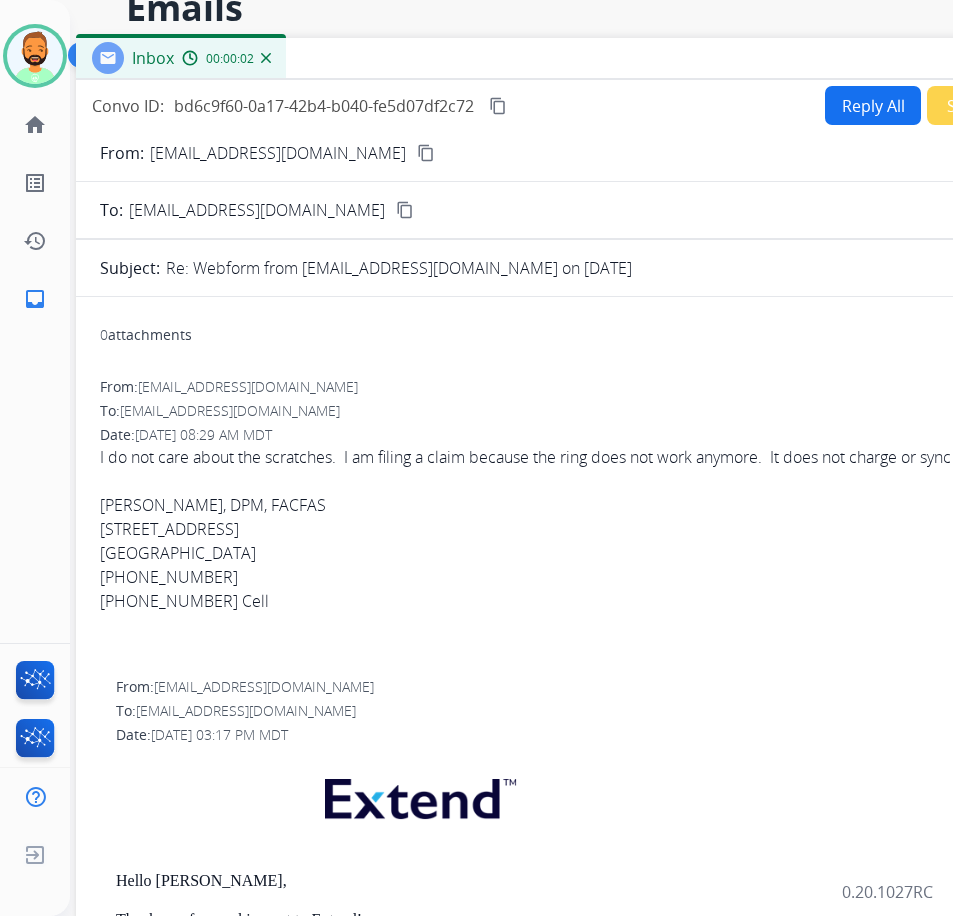 drag, startPoint x: 380, startPoint y: 40, endPoint x: 551, endPoint y: 56, distance: 171.7469 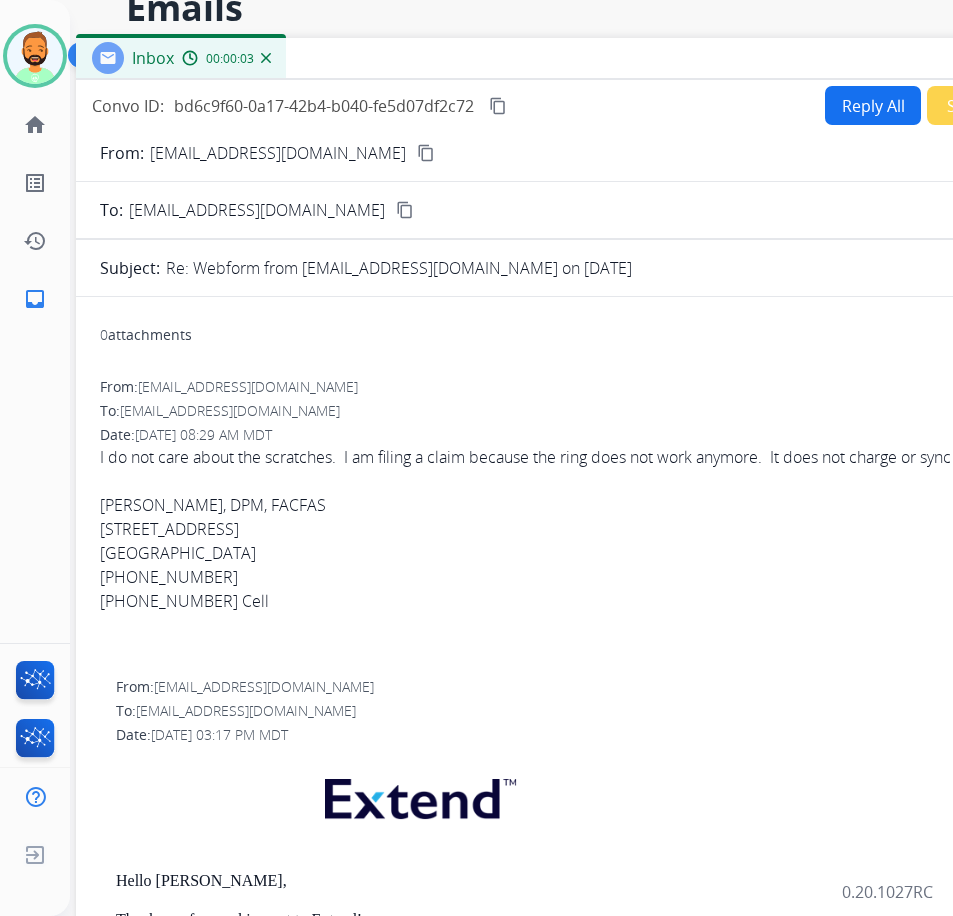 click on "Reply All" at bounding box center (873, 105) 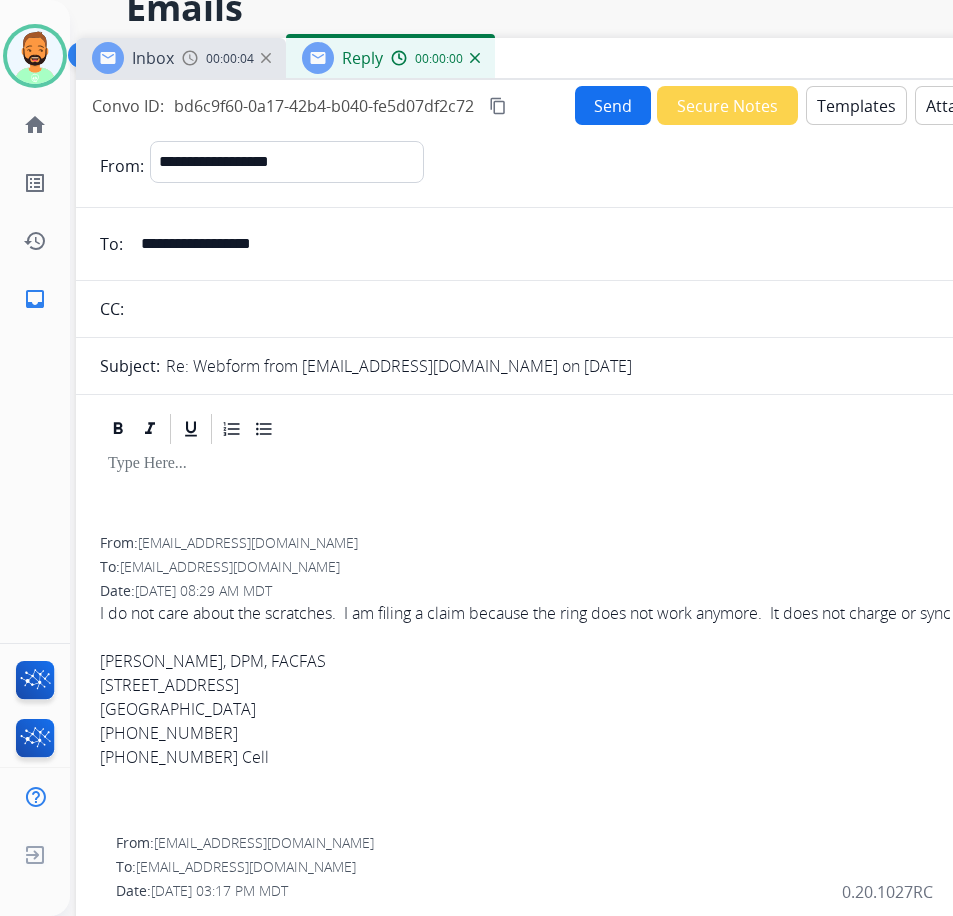 click on "Templates" at bounding box center (856, 105) 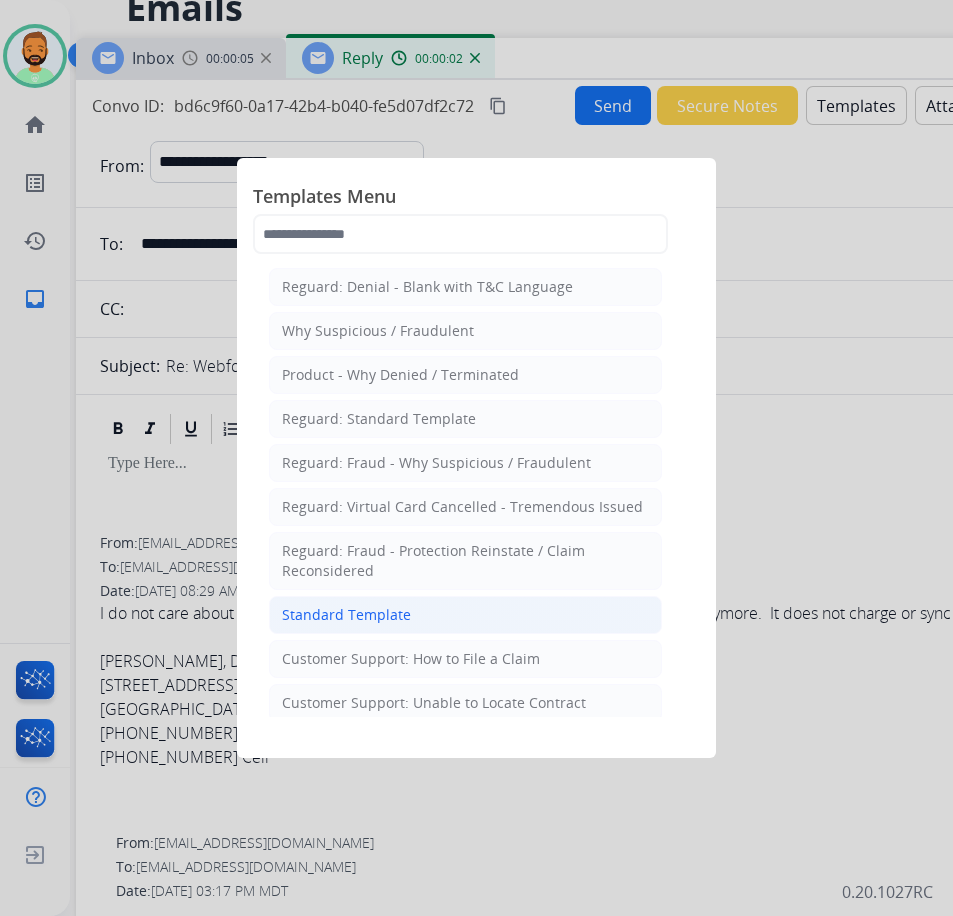 click on "Standard Template" 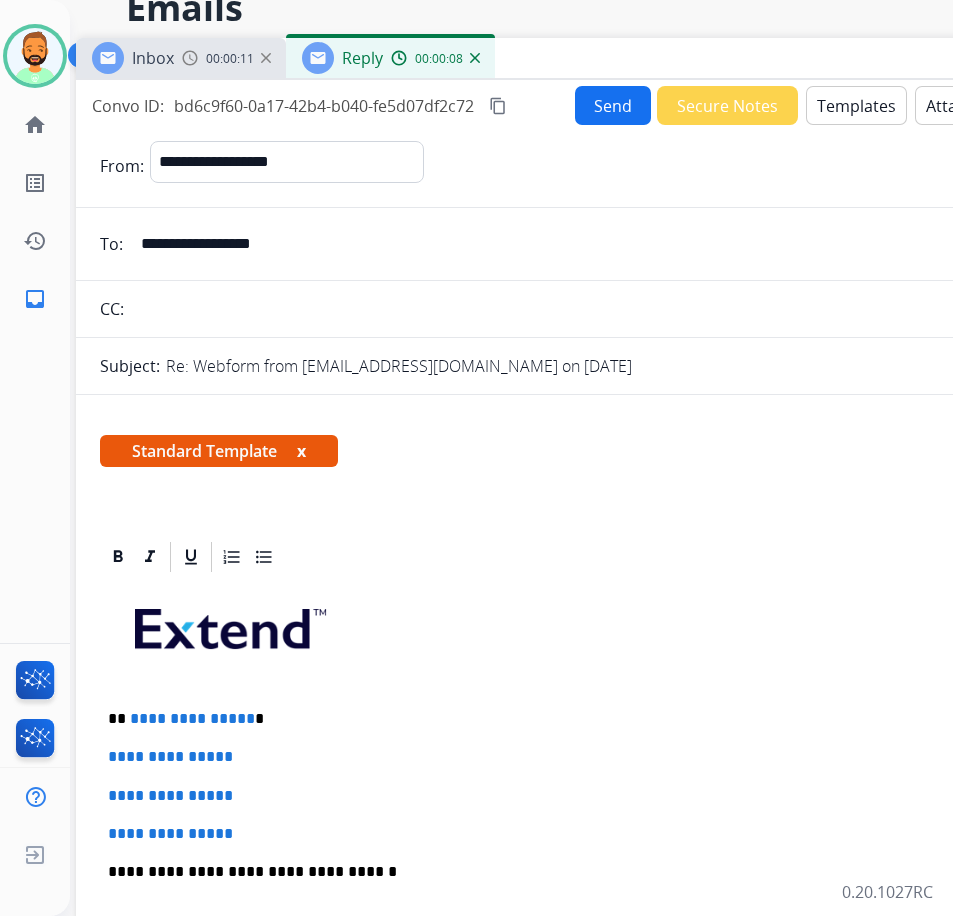 click on "**********" at bounding box center (576, 919) 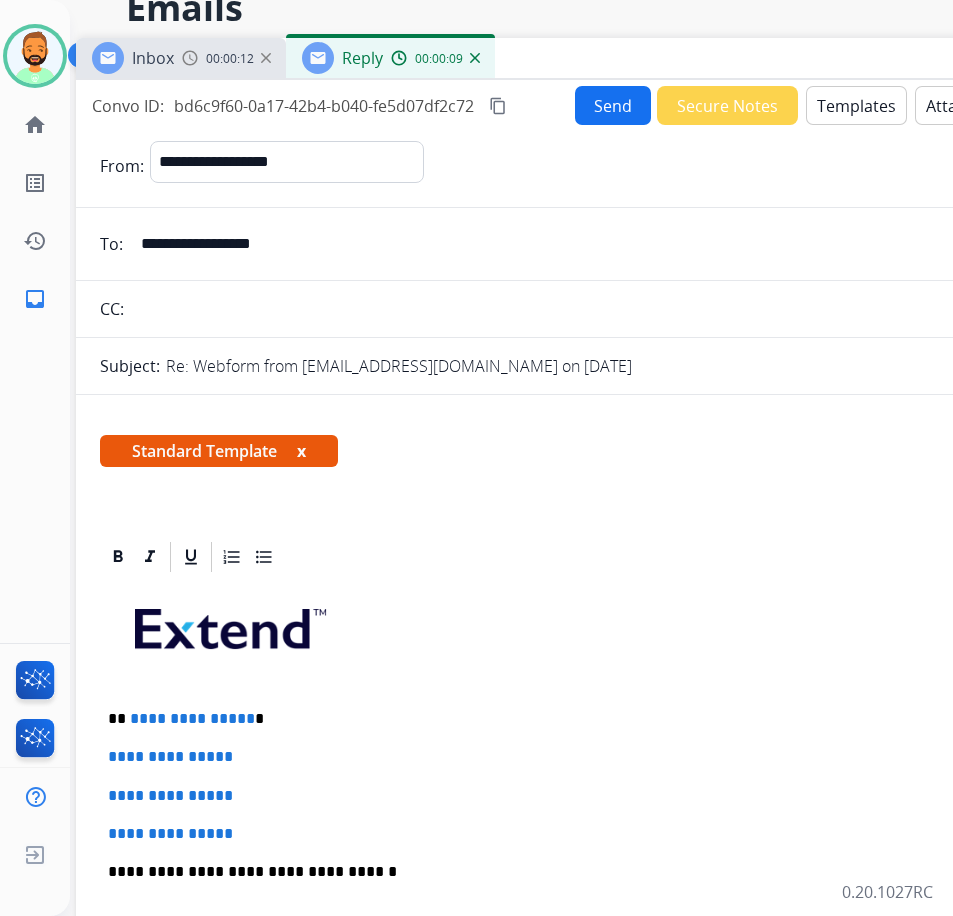 type 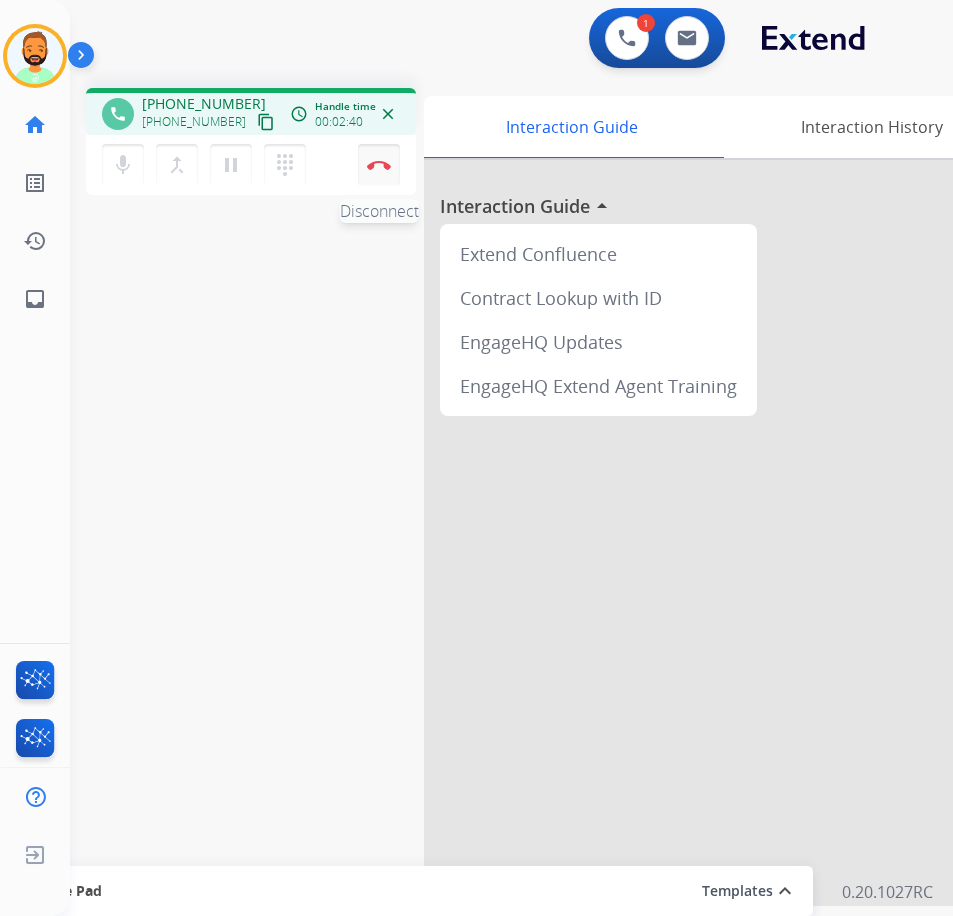click at bounding box center [379, 165] 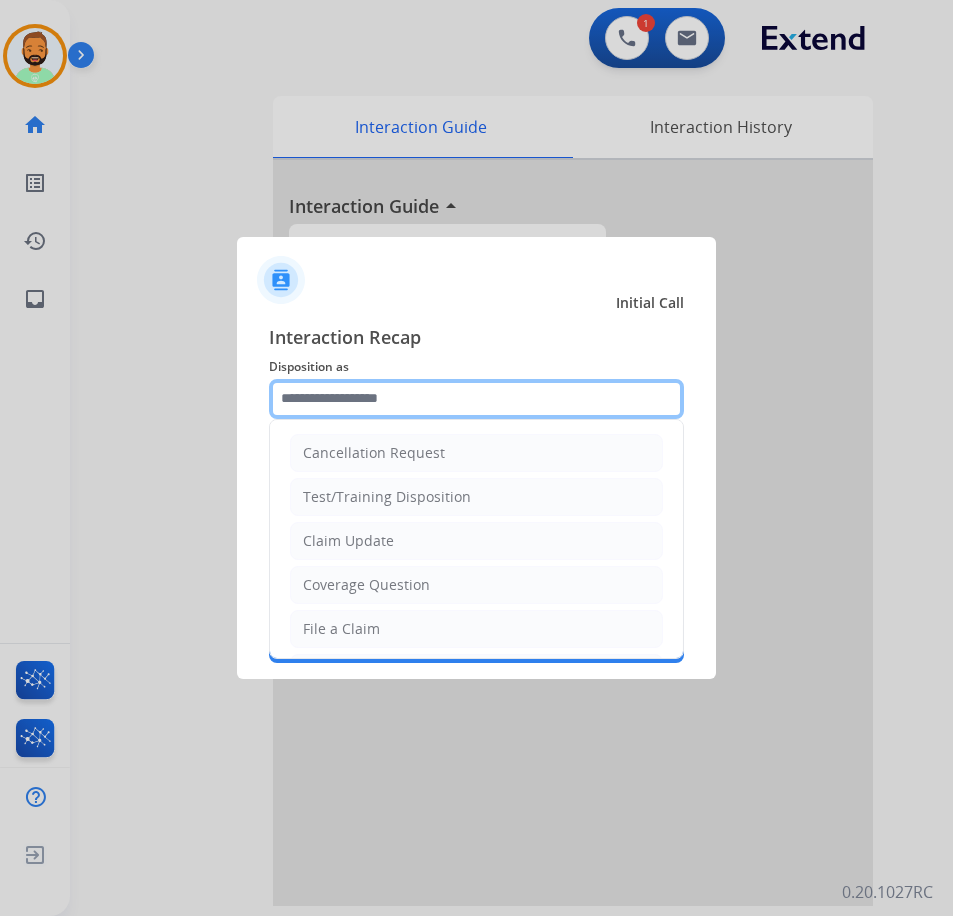 click 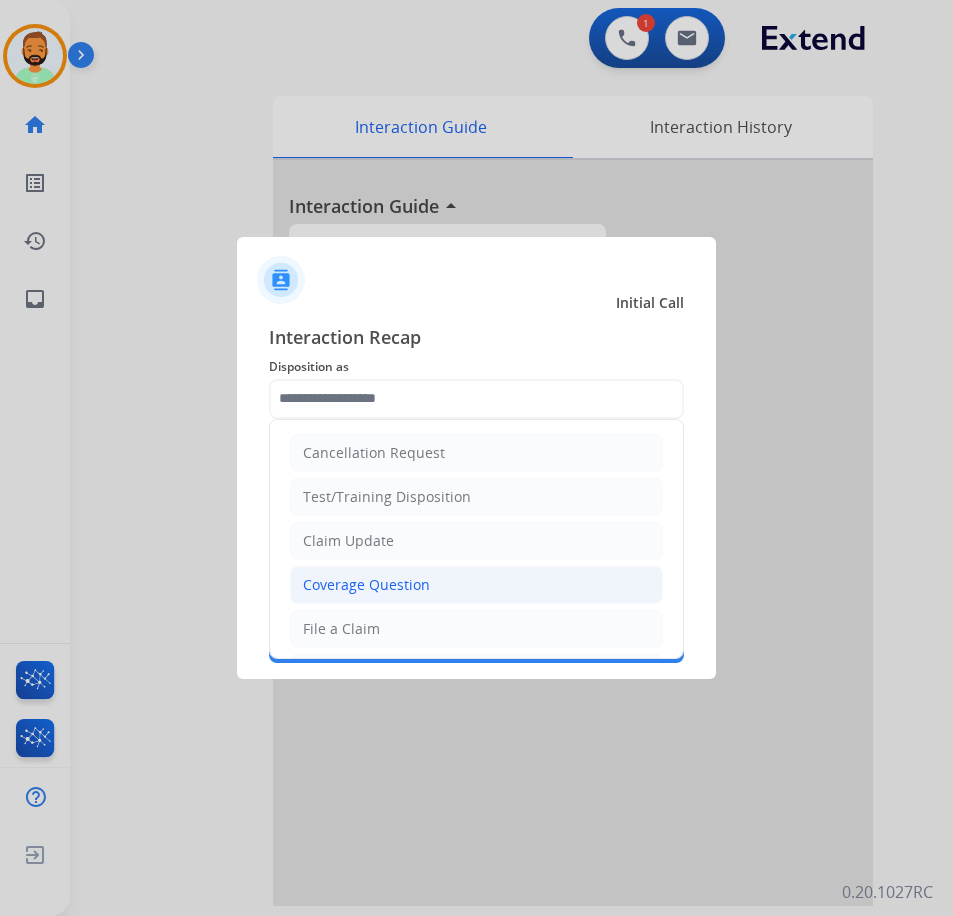 click on "Coverage Question" 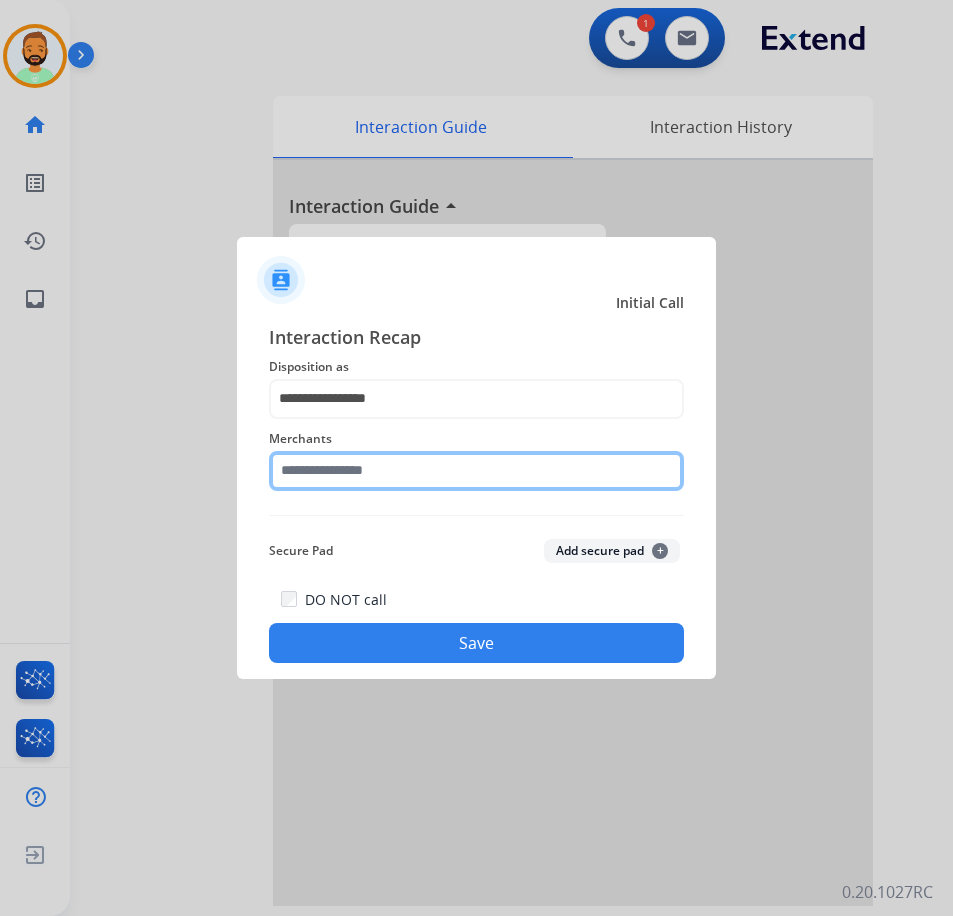 click 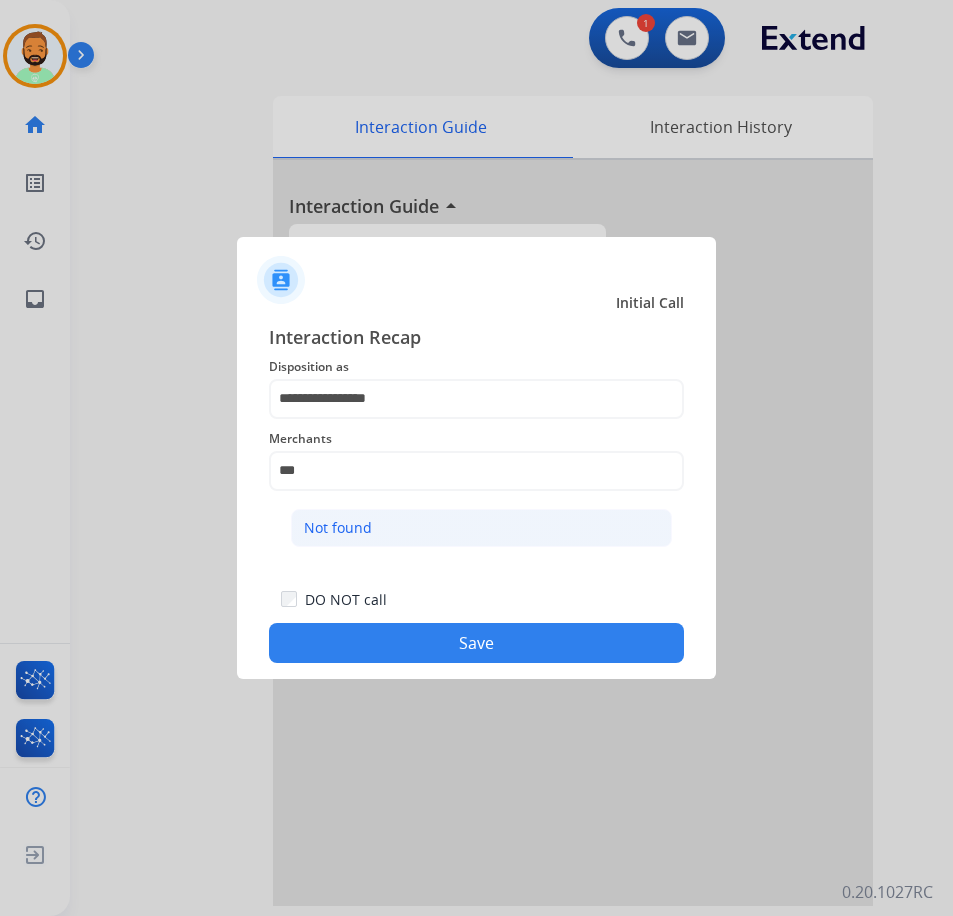 click on "Not found" 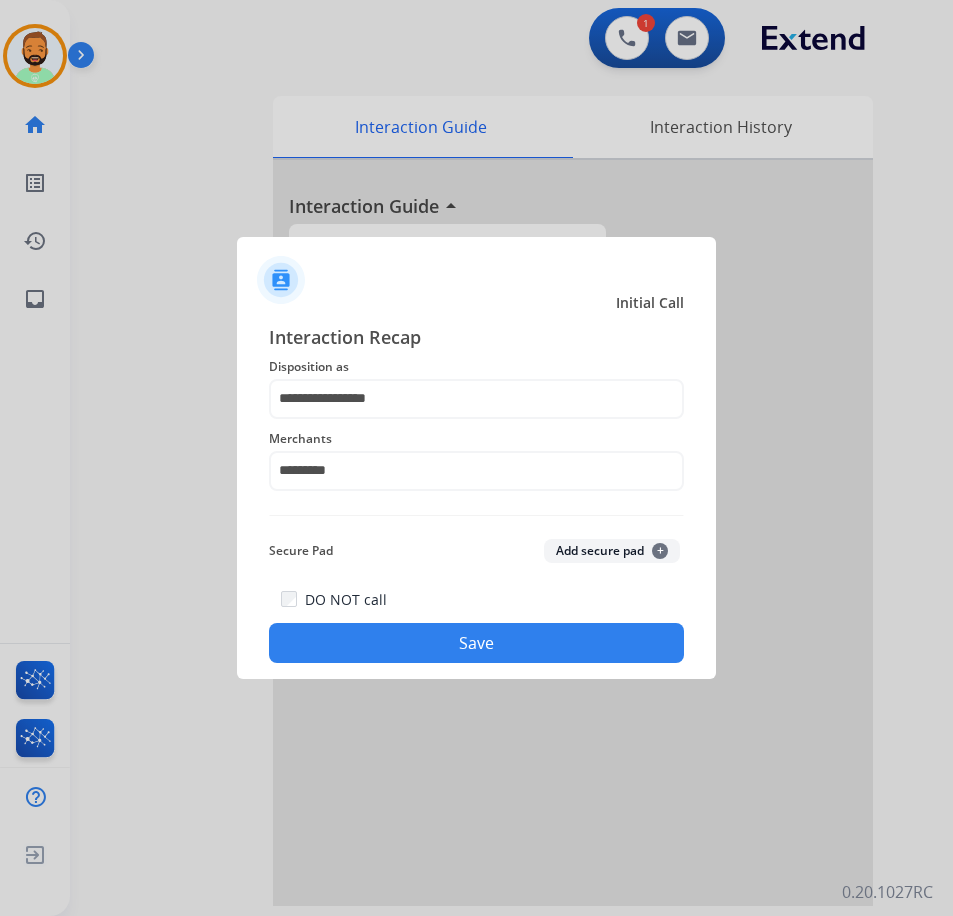 click on "DO NOT call   Save" 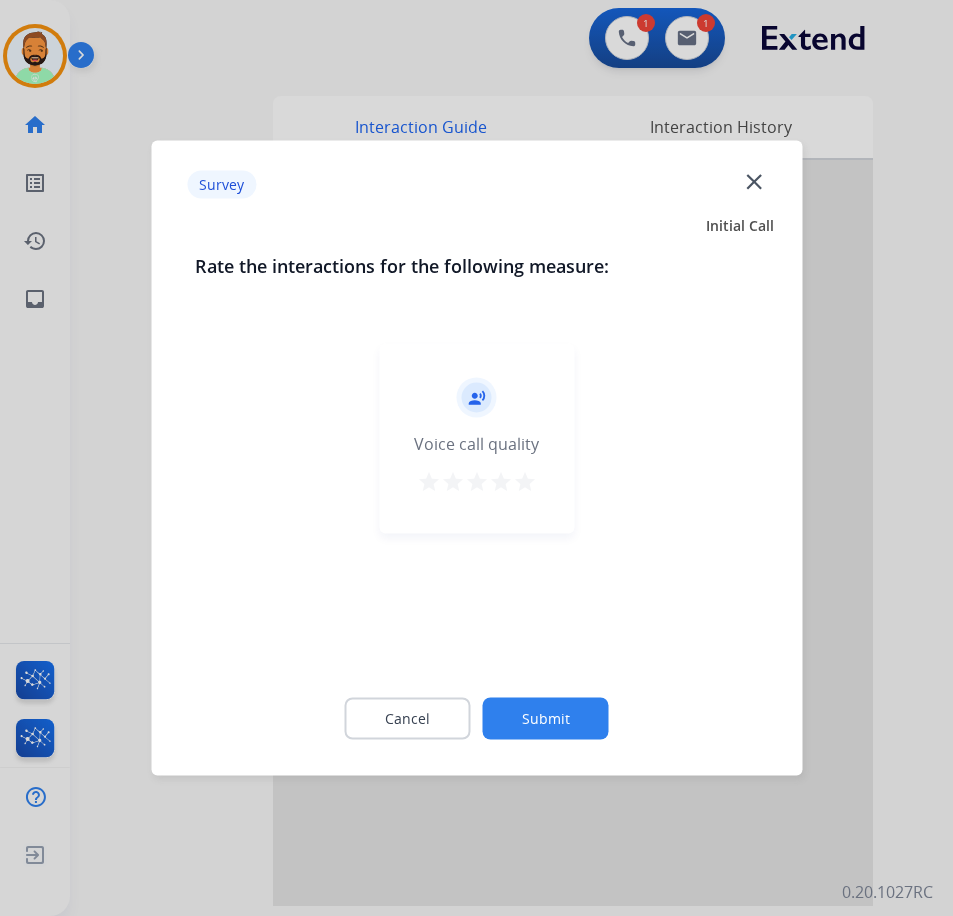 click on "record_voice_over   Voice call quality   star   star   star   star   star" 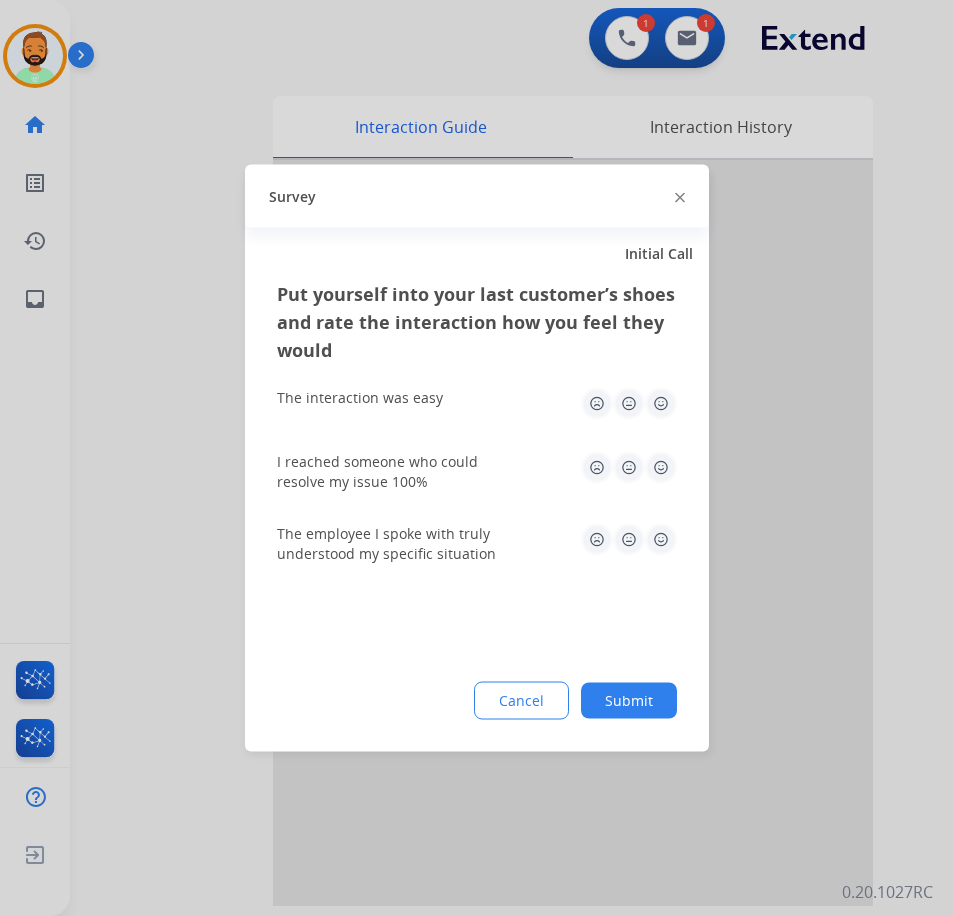 click on "Submit" 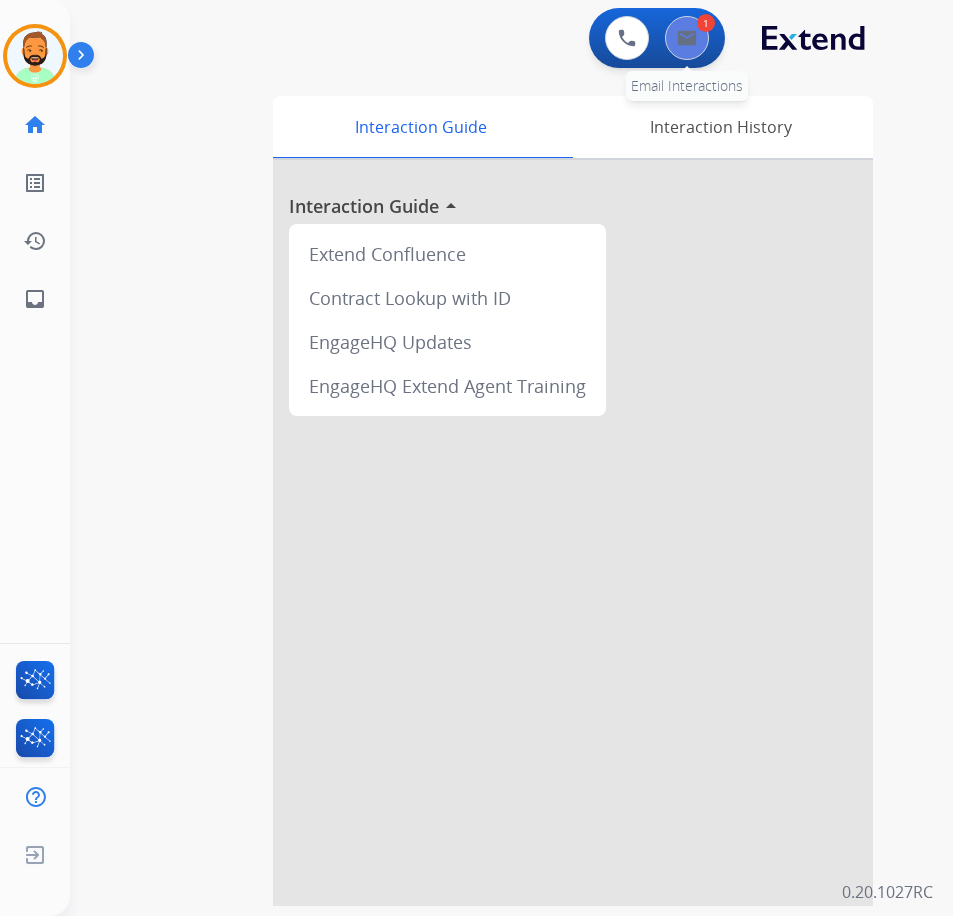 click on "1 Email Interactions" at bounding box center (687, 38) 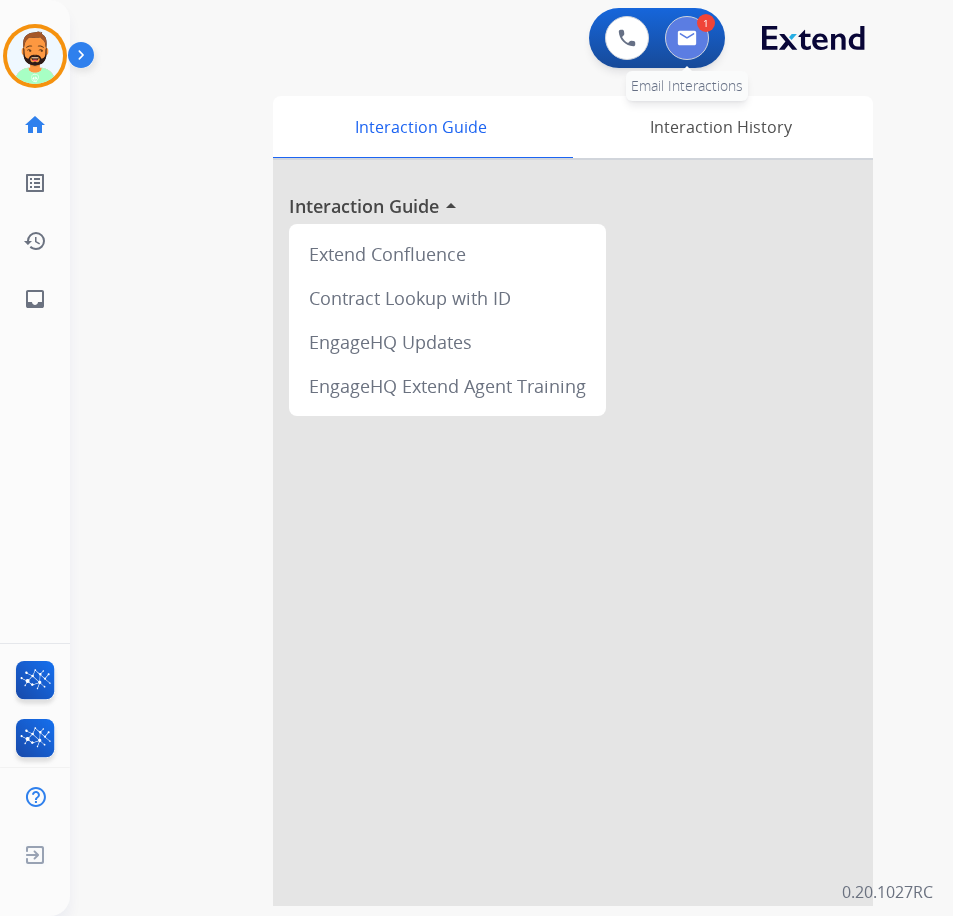 click at bounding box center (687, 38) 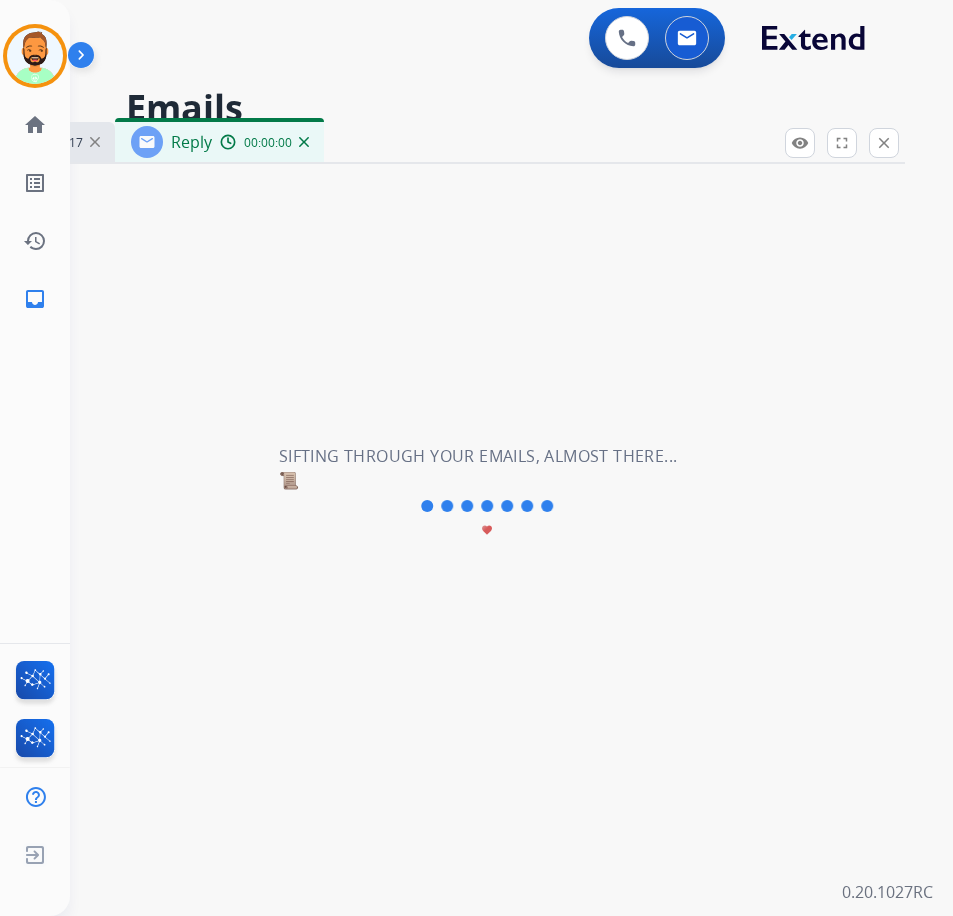 select on "**********" 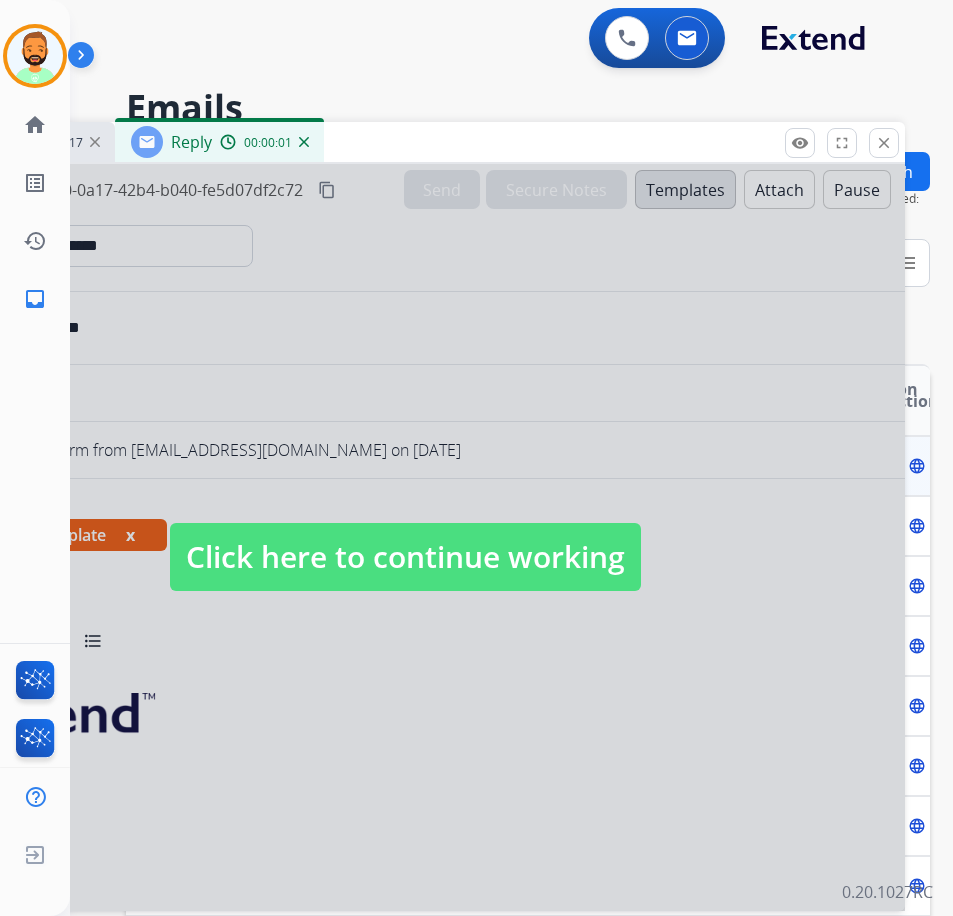 click at bounding box center [405, 537] 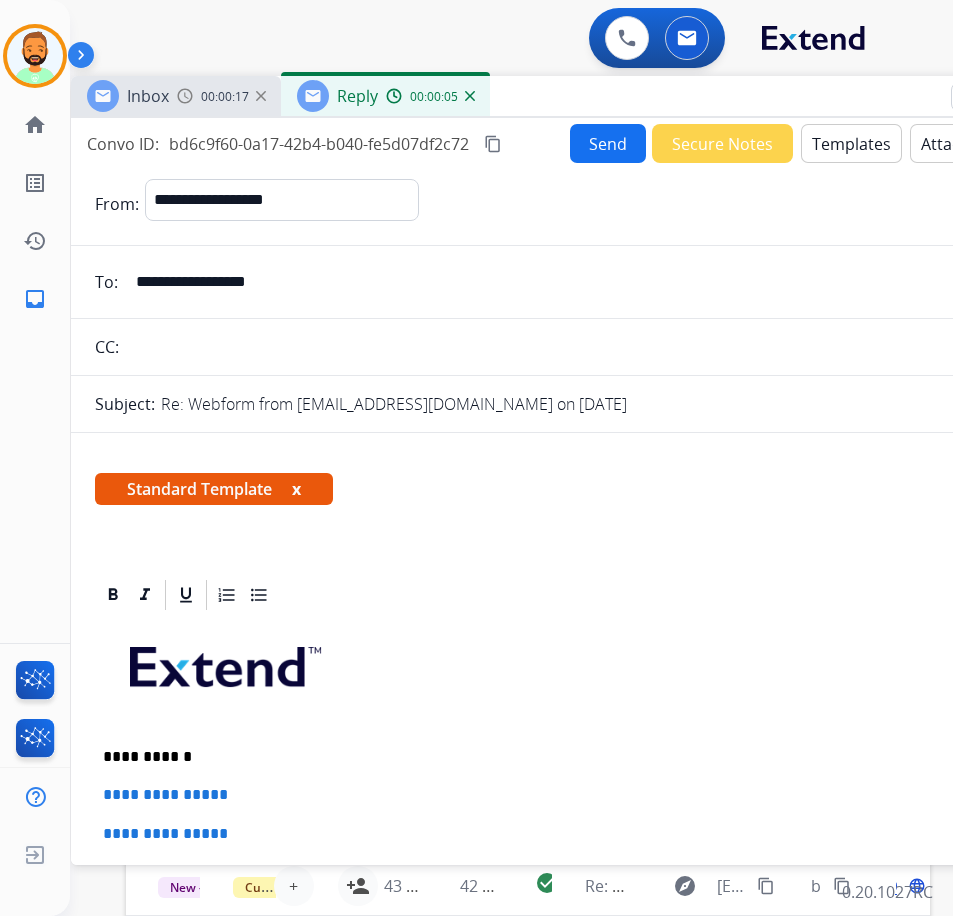 drag, startPoint x: 437, startPoint y: 135, endPoint x: 603, endPoint y: 89, distance: 172.25563 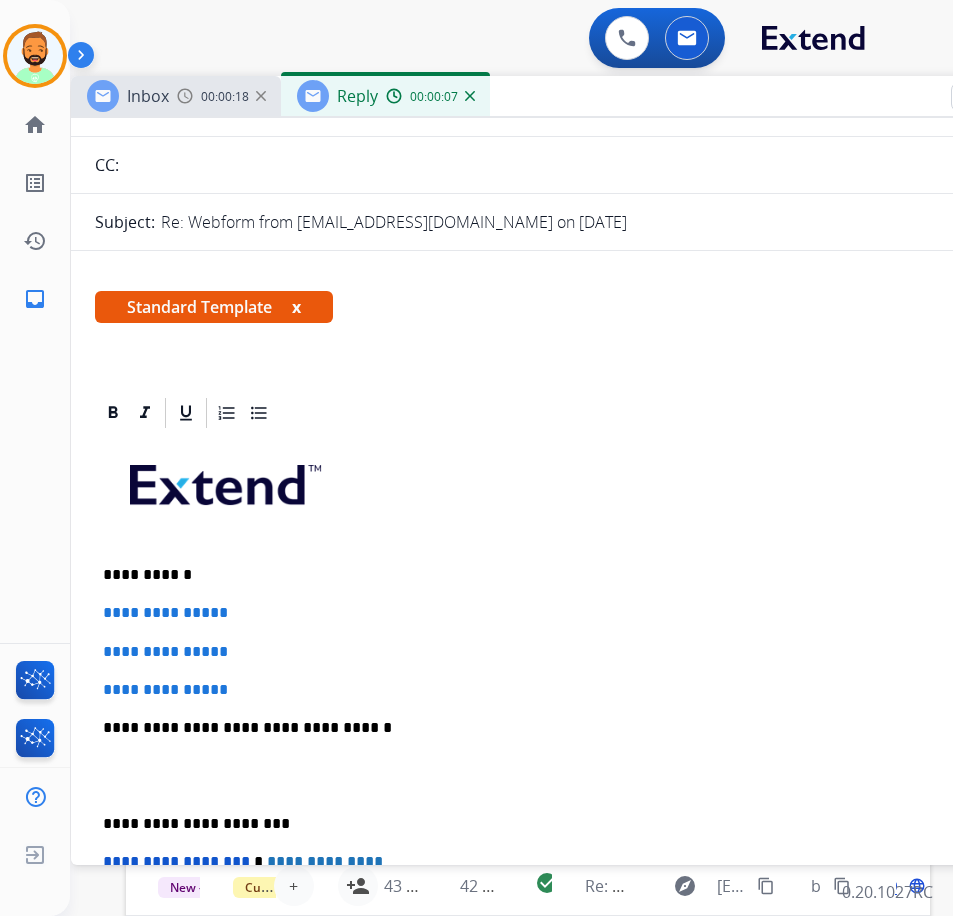 scroll, scrollTop: 200, scrollLeft: 0, axis: vertical 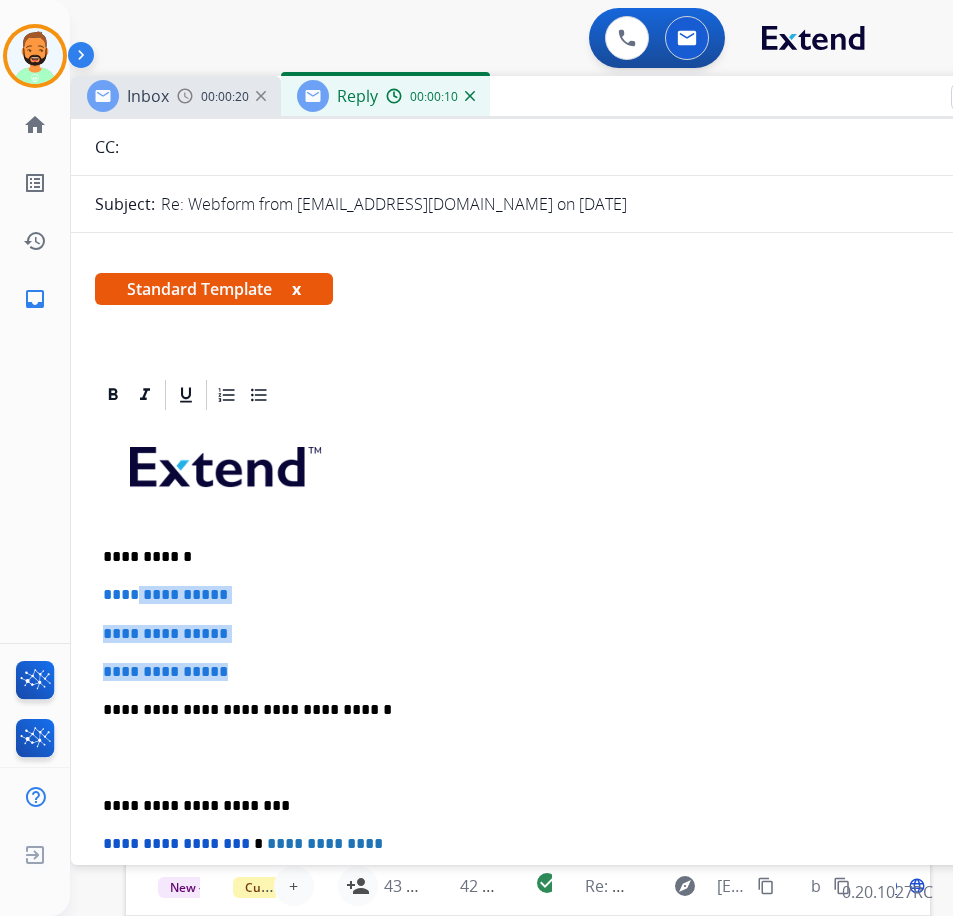 drag, startPoint x: 270, startPoint y: 658, endPoint x: 144, endPoint y: 594, distance: 141.32233 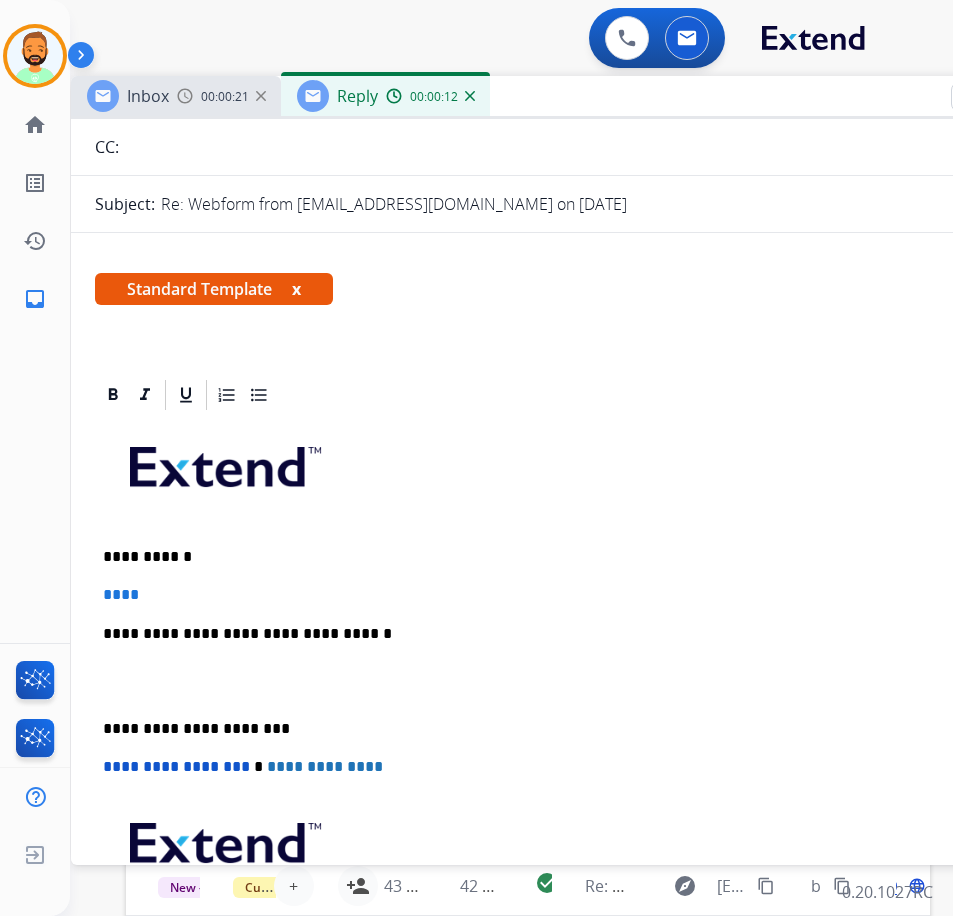 type 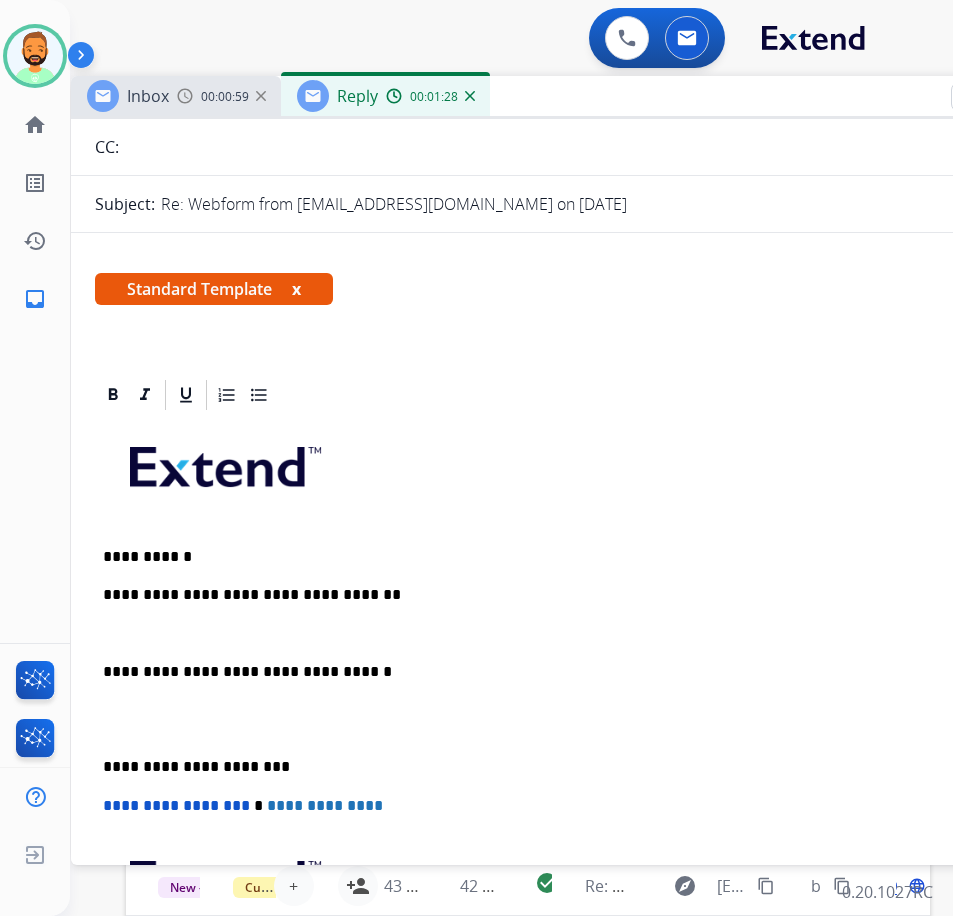 click on "**********" at bounding box center [571, 738] 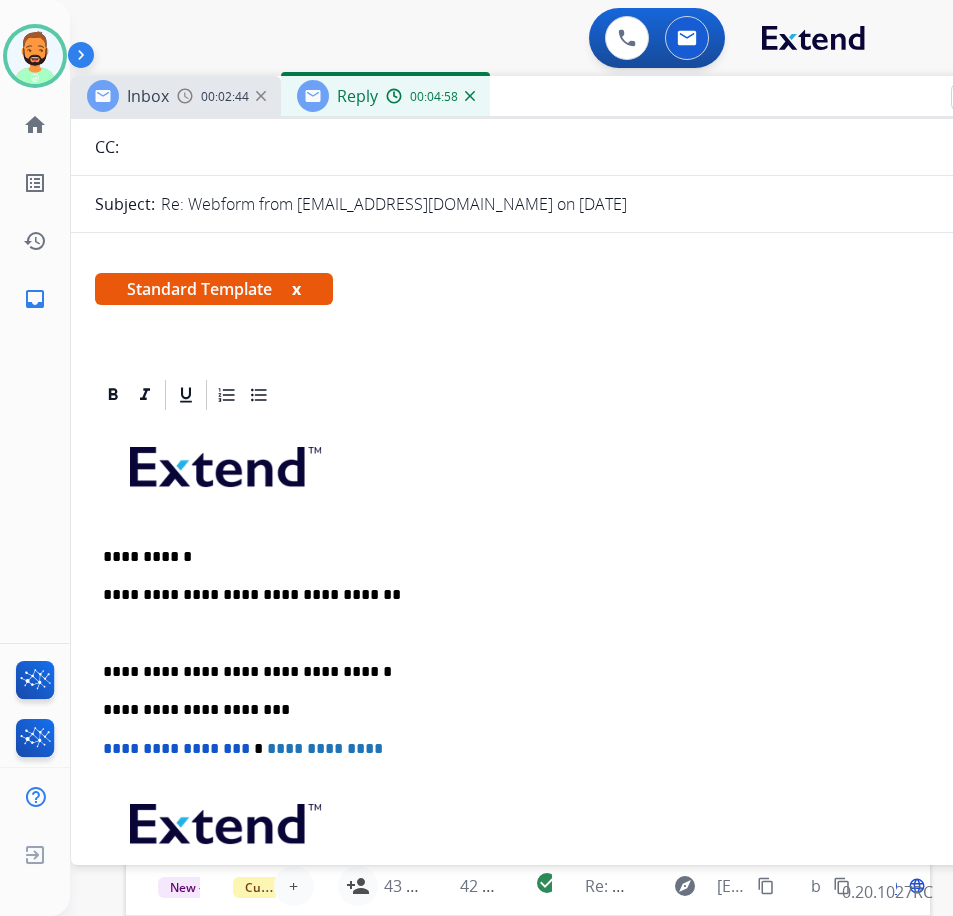 click at bounding box center (571, 634) 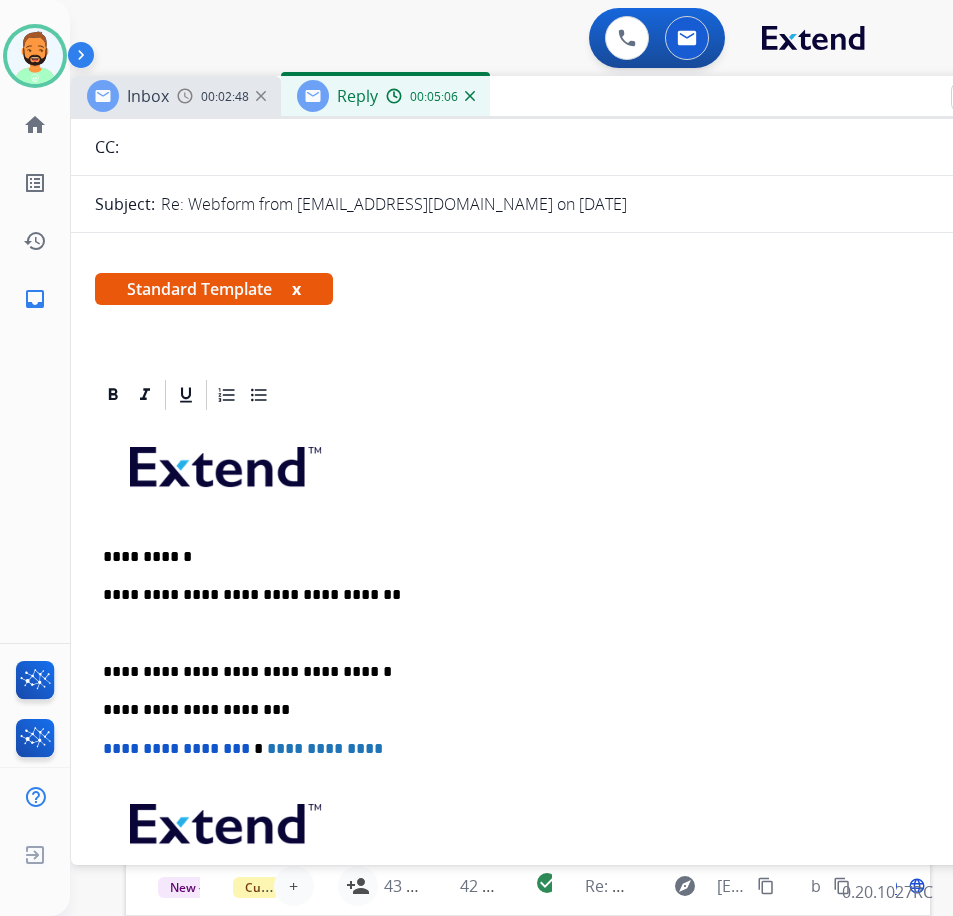 click on "**********" at bounding box center [571, 709] 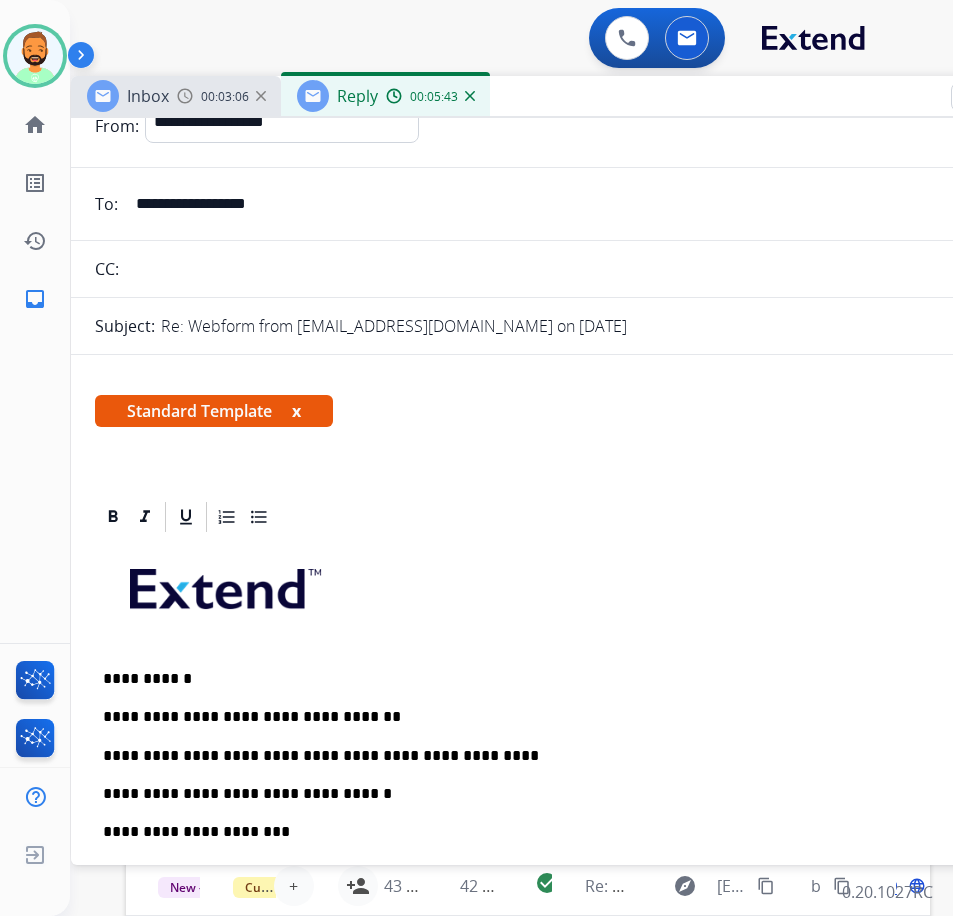scroll, scrollTop: 0, scrollLeft: 0, axis: both 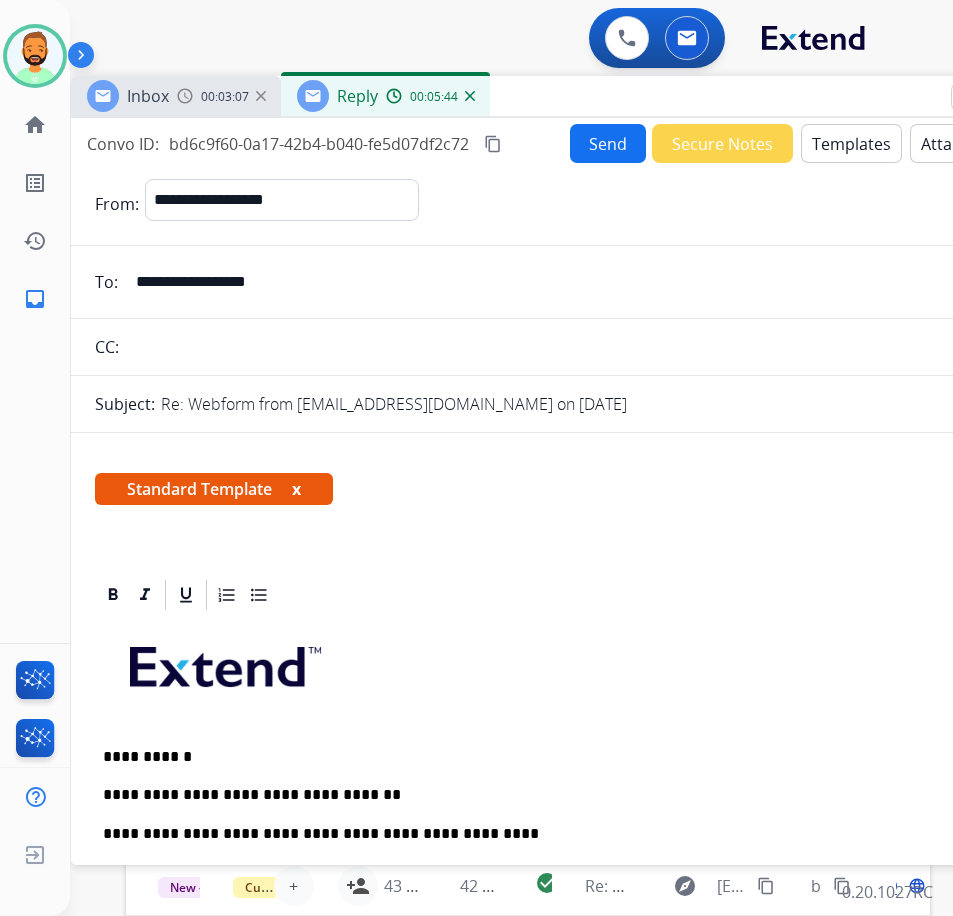 click on "Send" at bounding box center (608, 143) 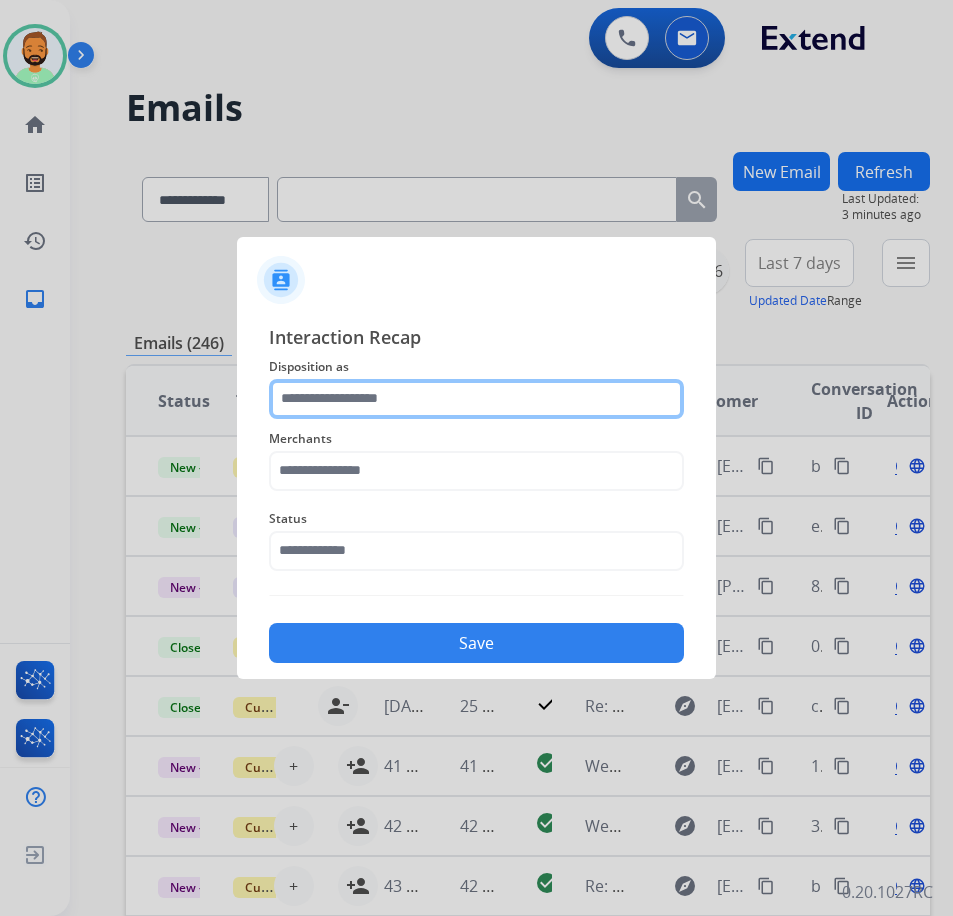 click 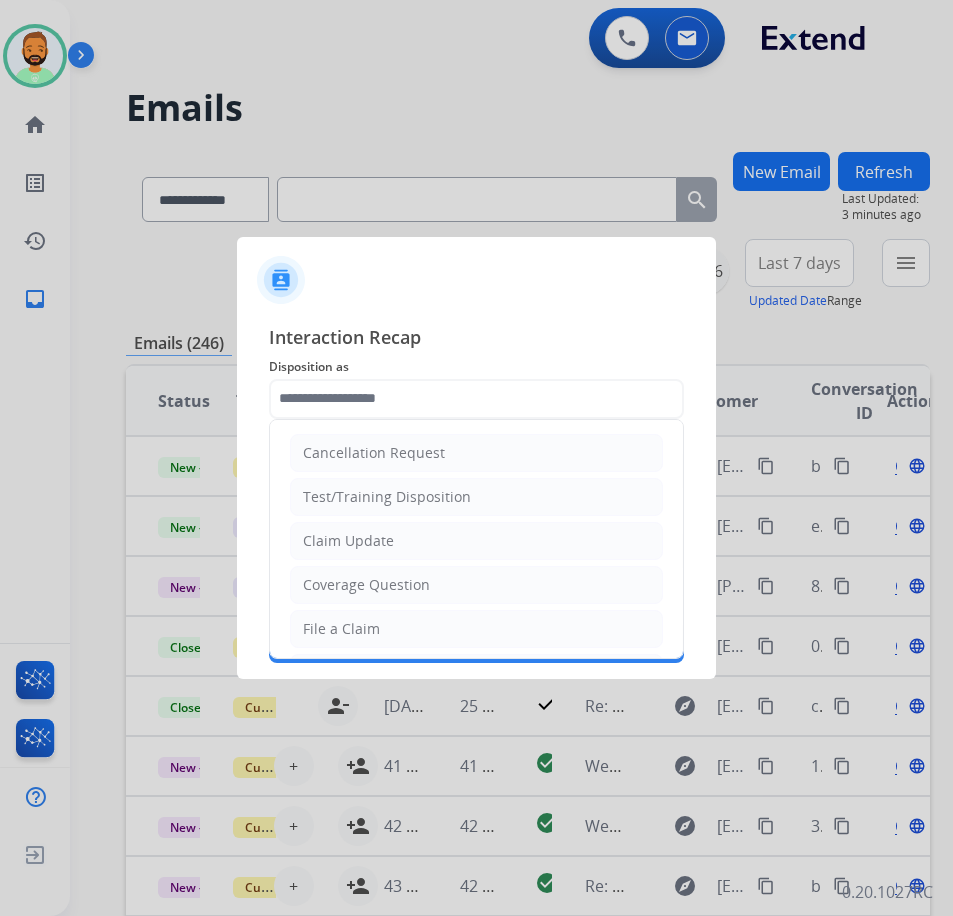 drag, startPoint x: 461, startPoint y: 537, endPoint x: 403, endPoint y: 541, distance: 58.137768 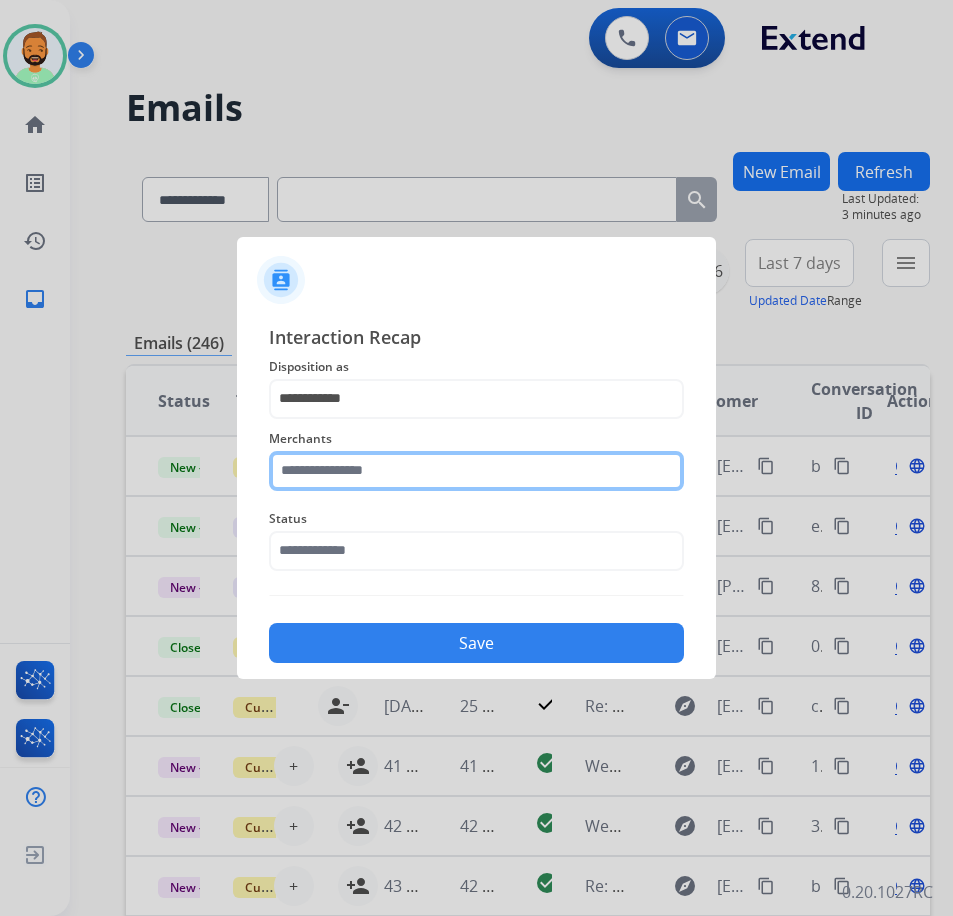 click 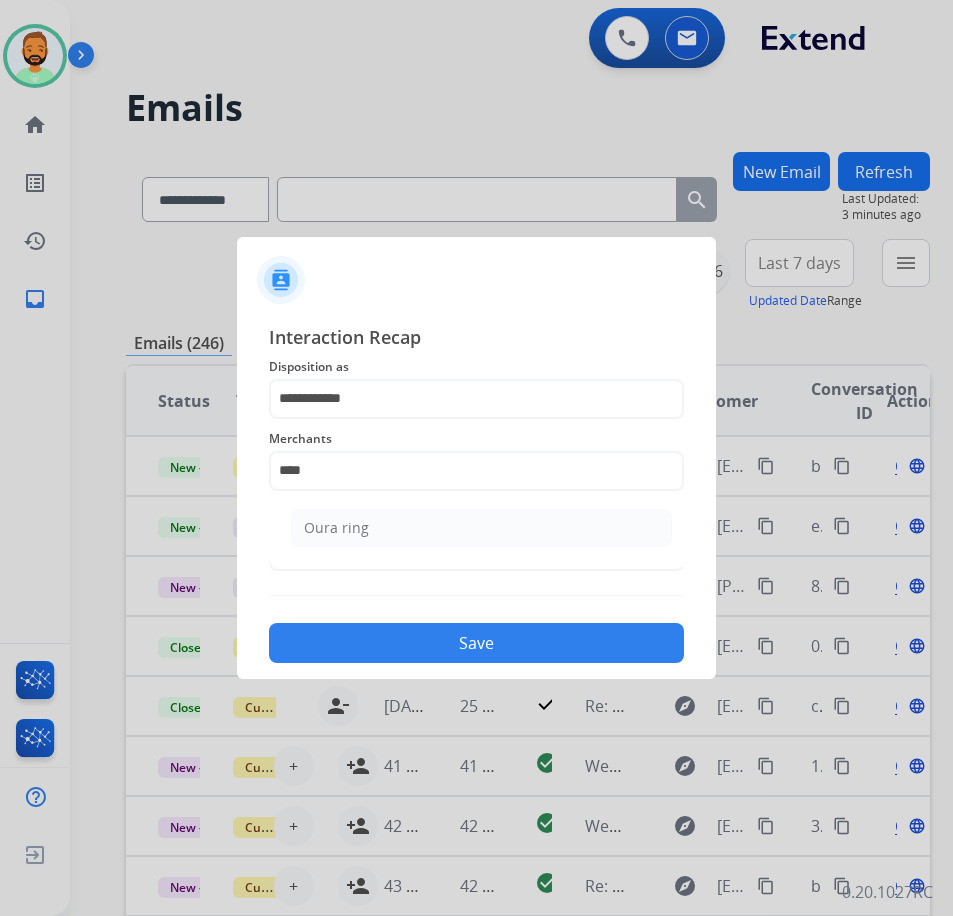 click on "Oura ring" 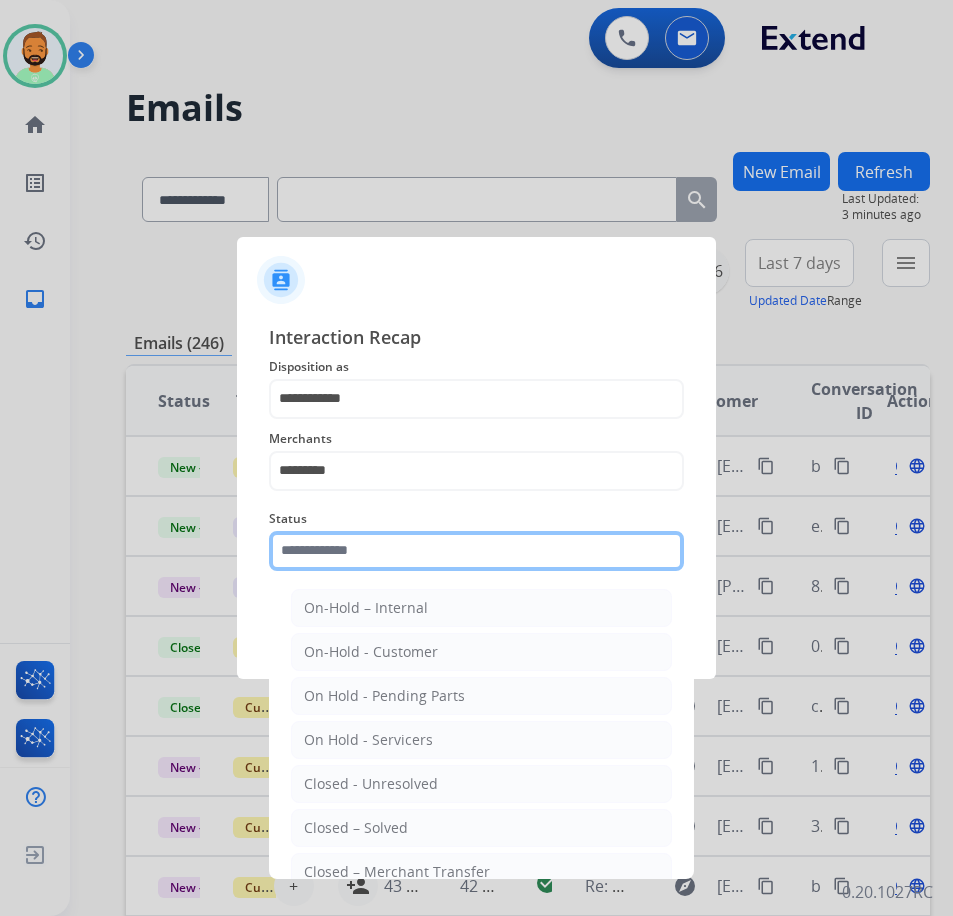 click 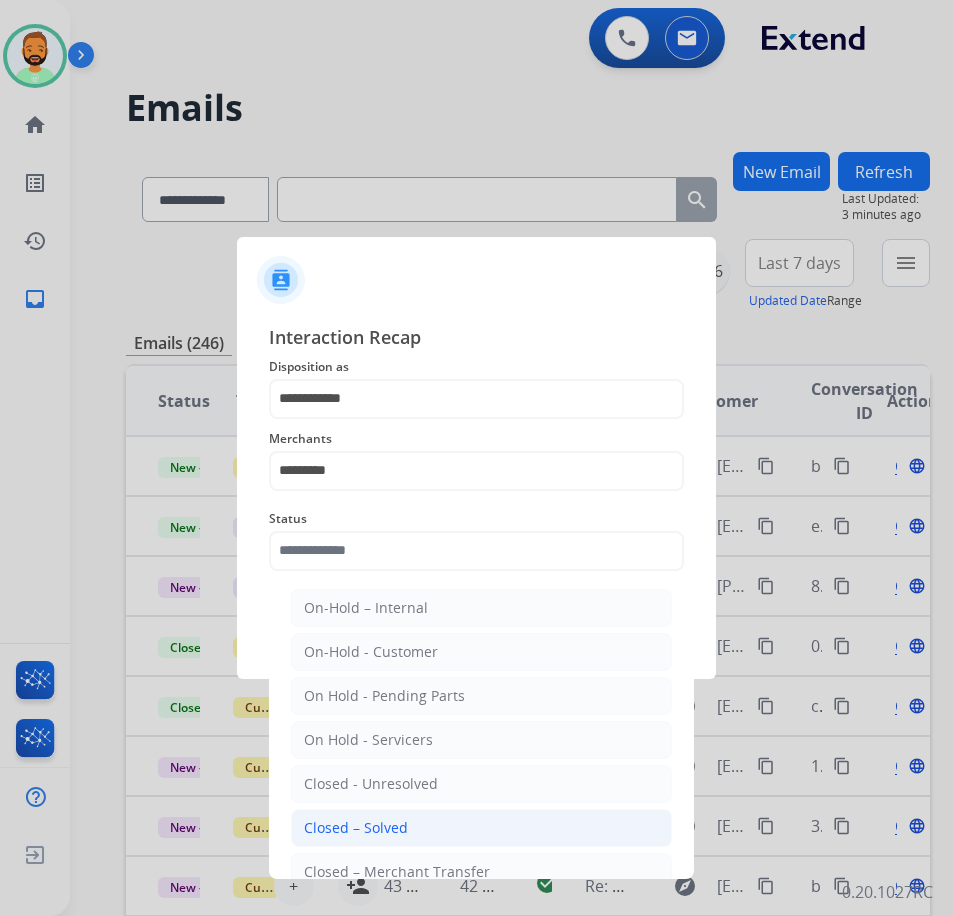 click on "Closed – Solved" 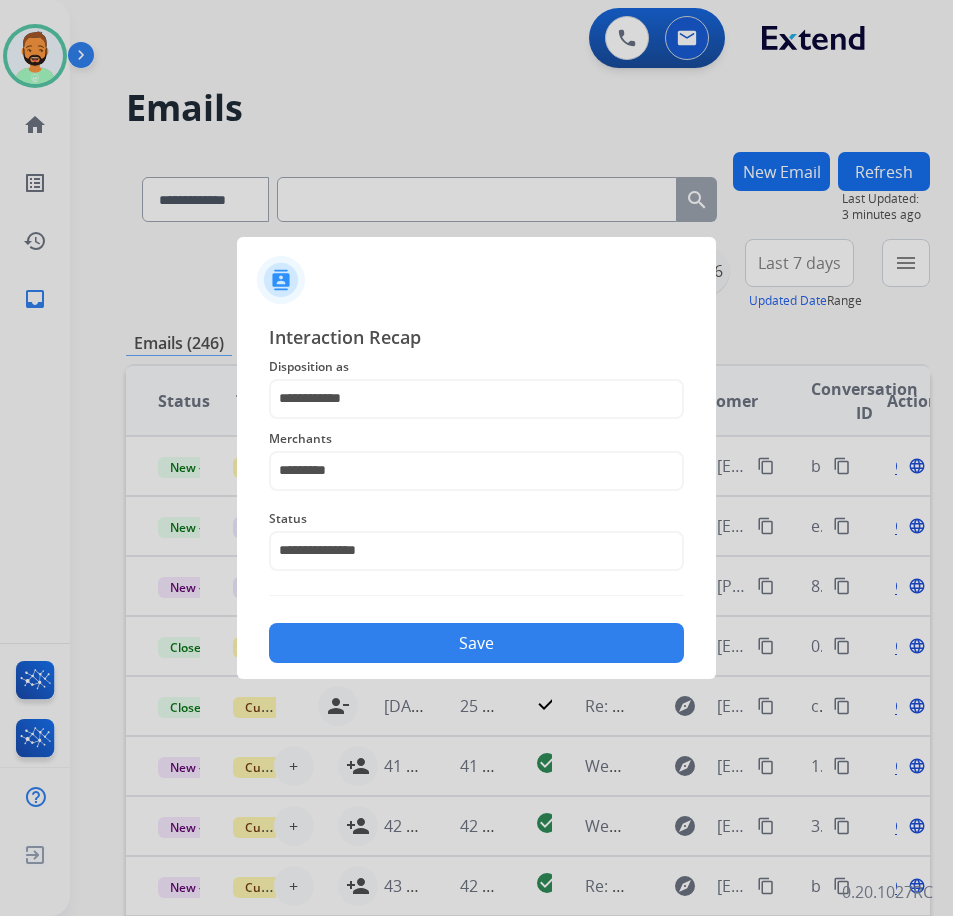 click on "Save" 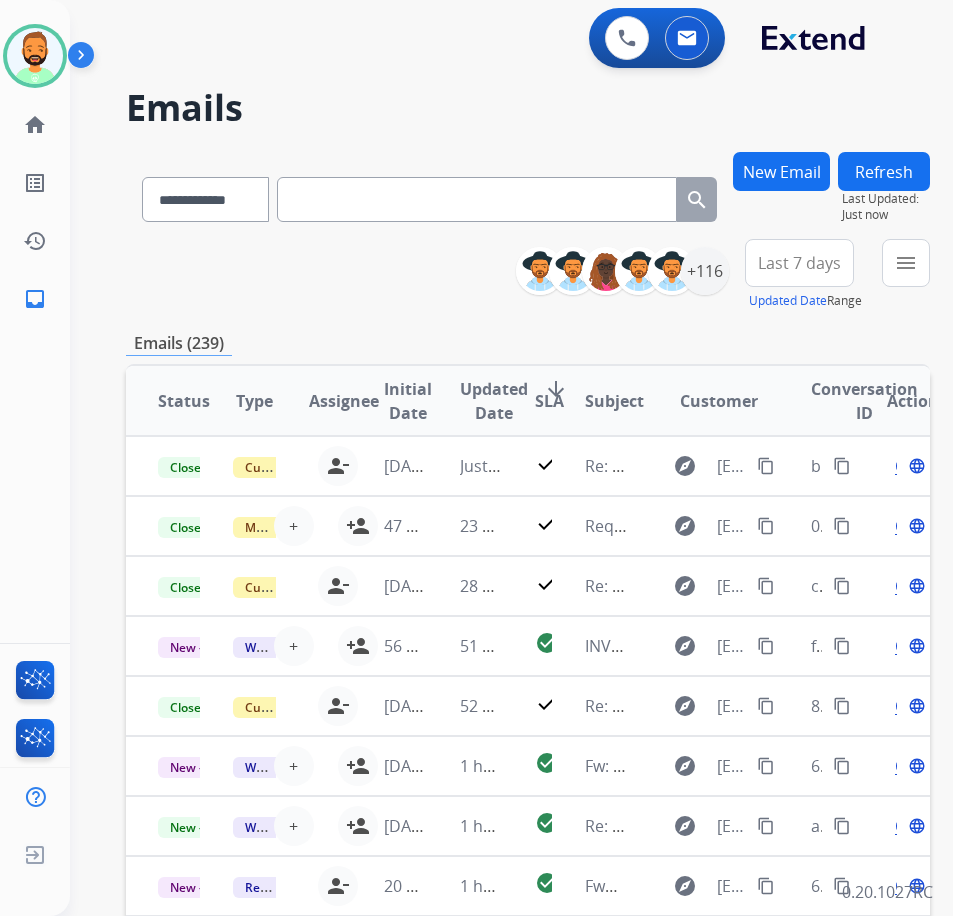 click on "**********" at bounding box center [528, 275] 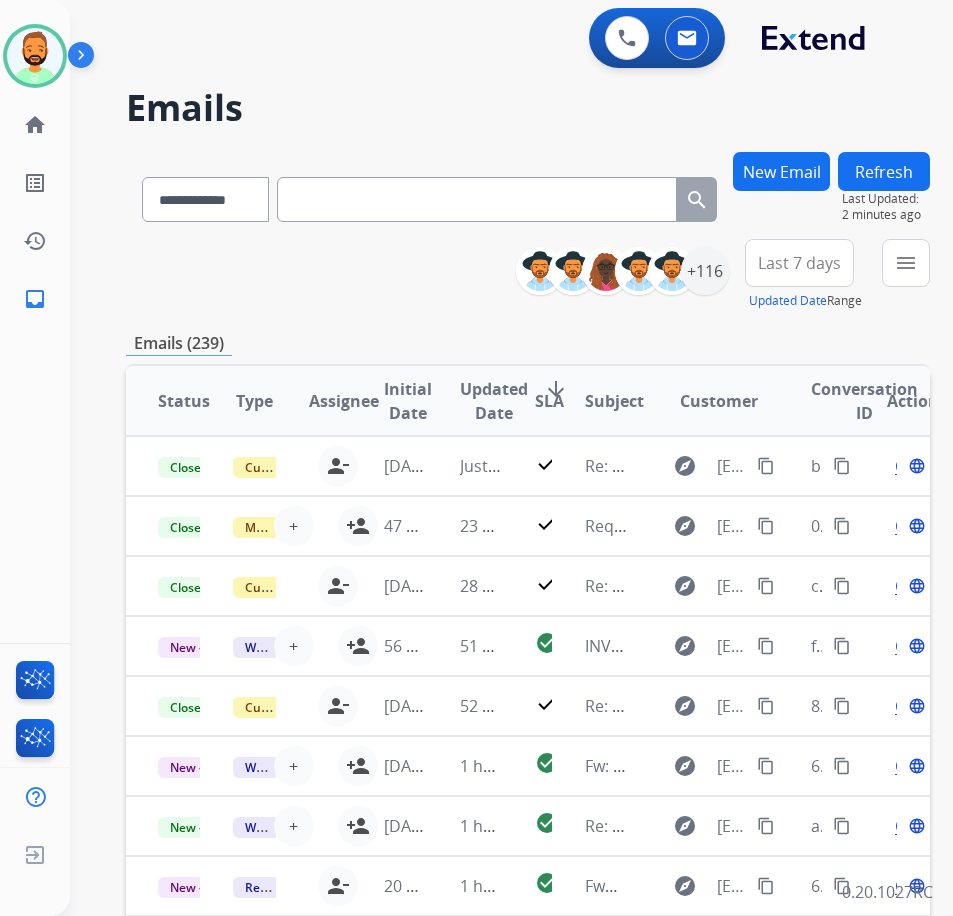 drag, startPoint x: 806, startPoint y: 257, endPoint x: 811, endPoint y: 268, distance: 12.083046 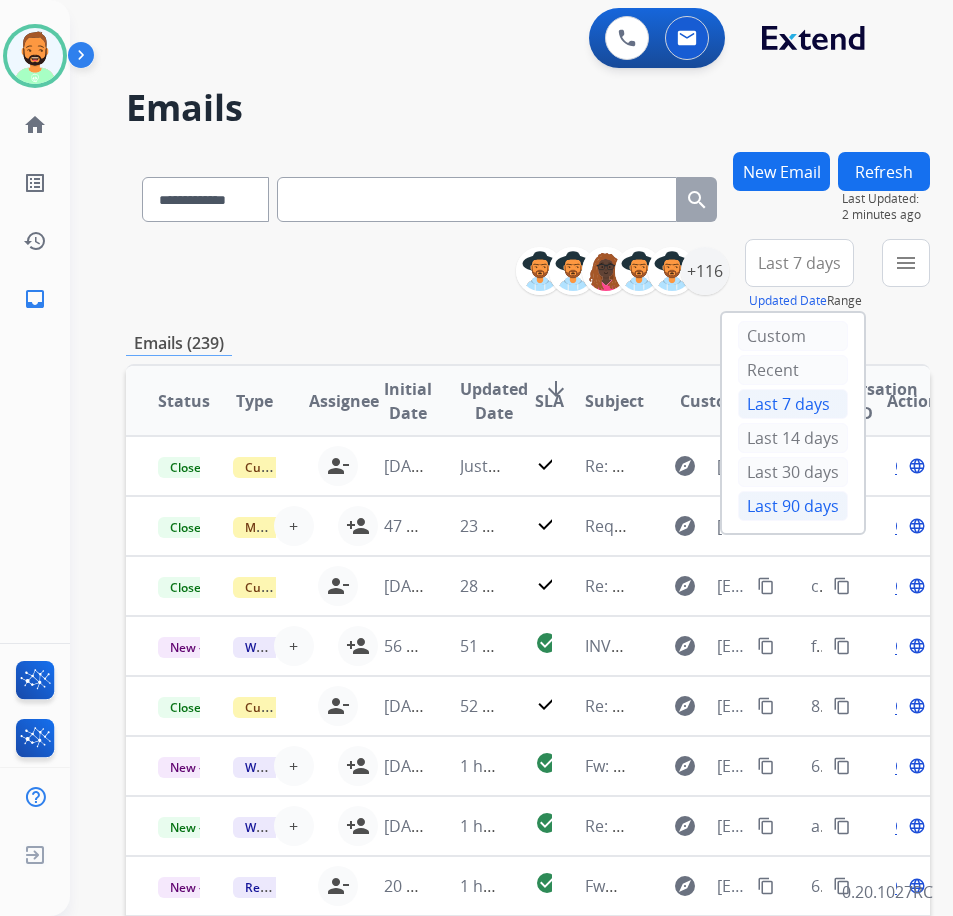 click on "Last 90 days" at bounding box center [793, 506] 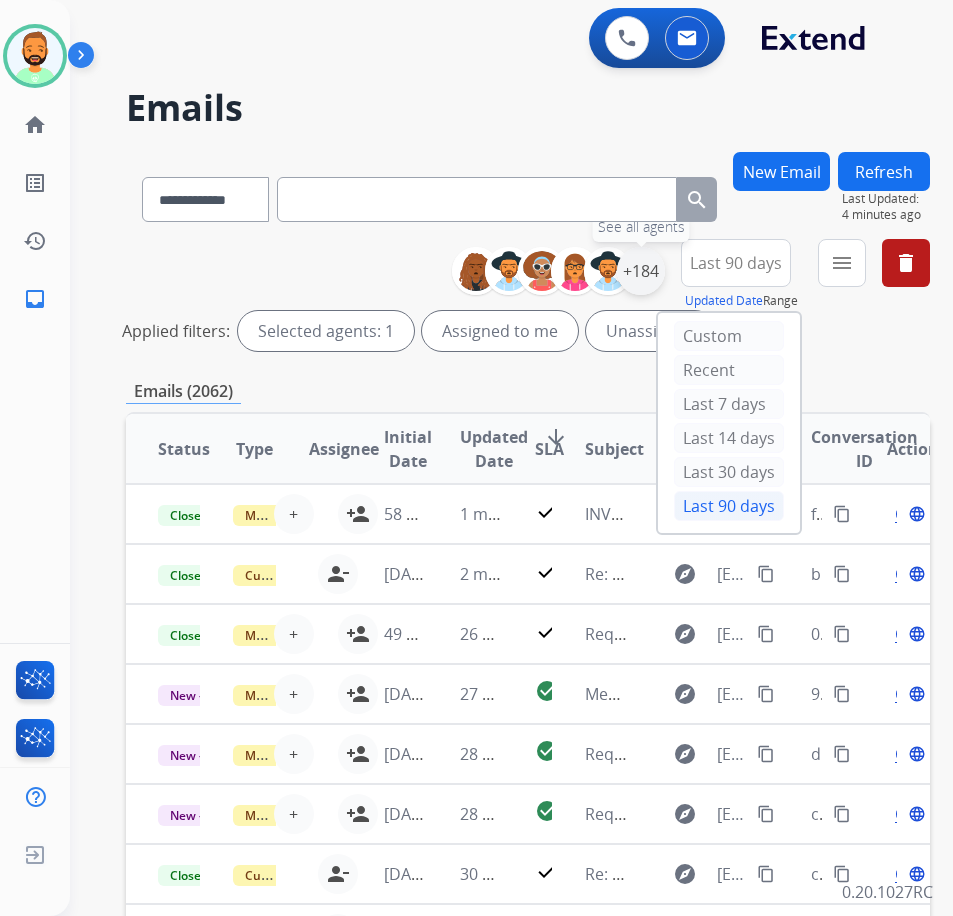 click on "+184" at bounding box center (641, 271) 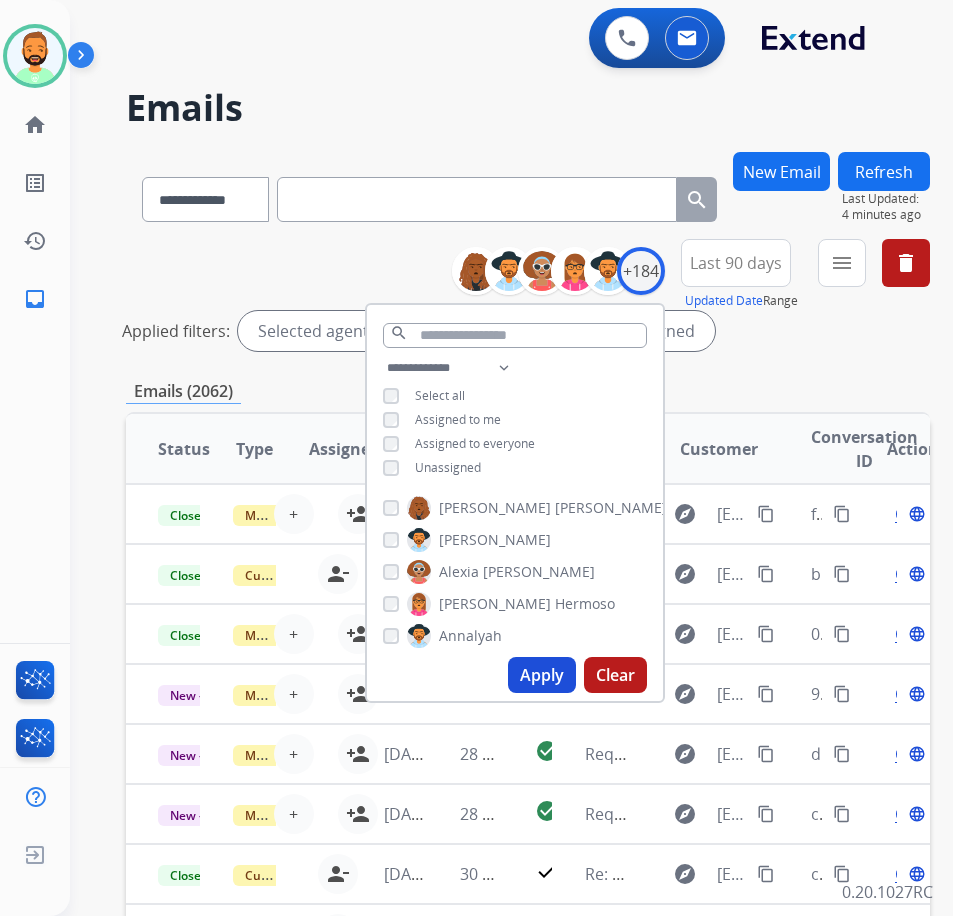 click on "Unassigned" at bounding box center [448, 467] 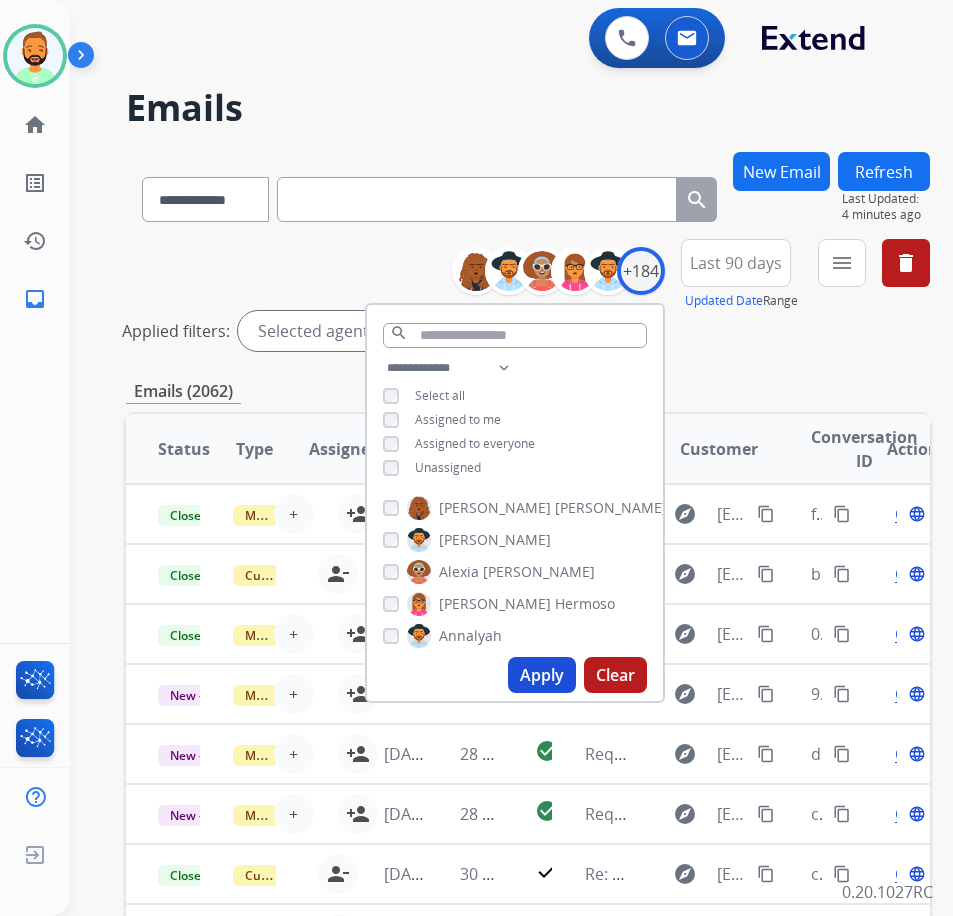 click on "Apply" at bounding box center [542, 675] 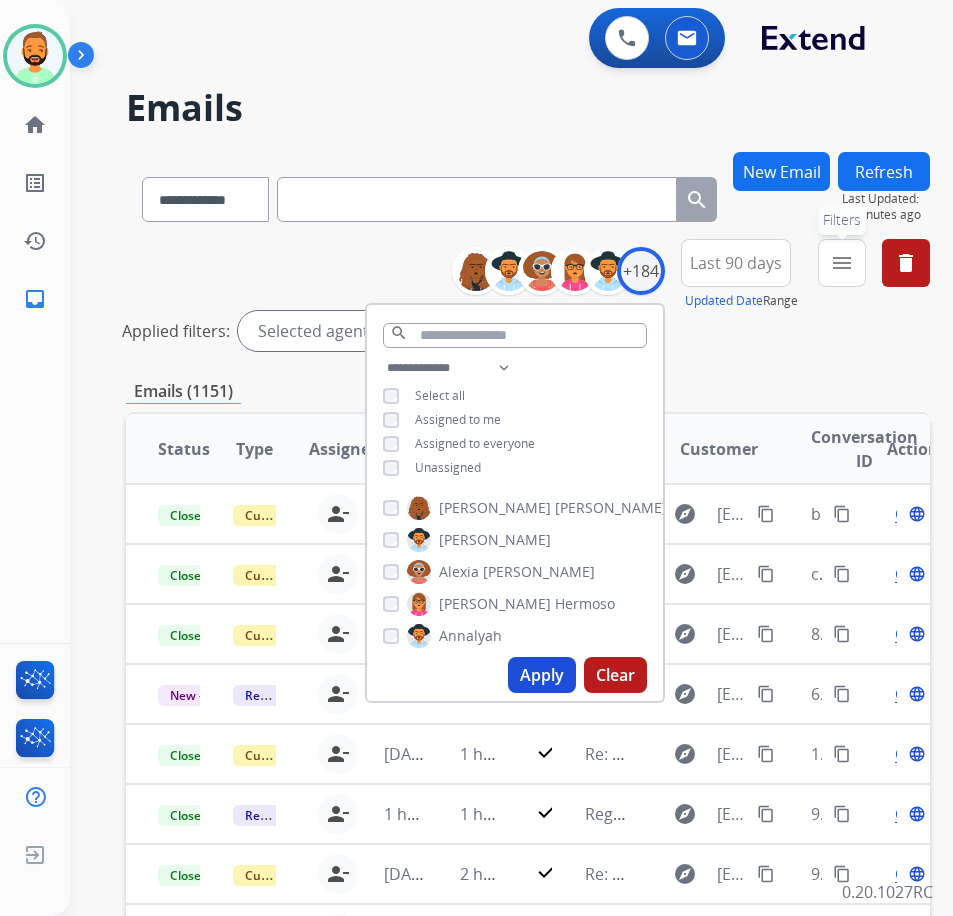 click on "menu  Filters" at bounding box center [842, 263] 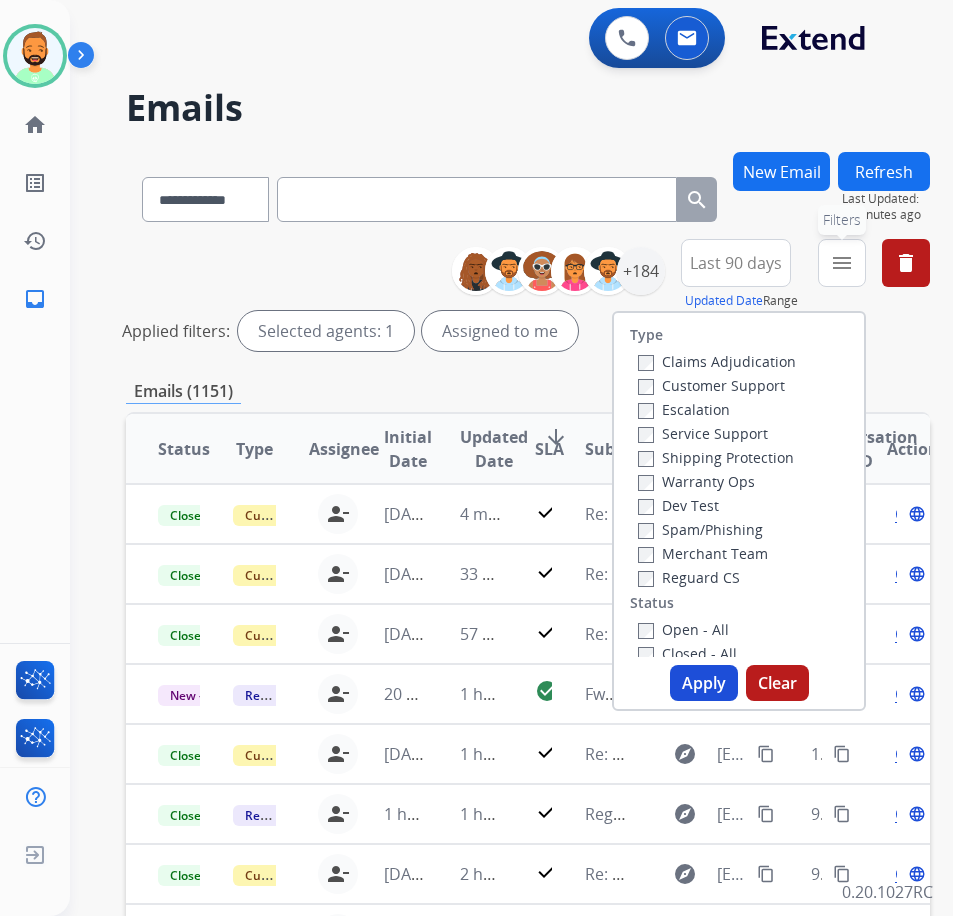 click on "menu  Filters" at bounding box center (842, 263) 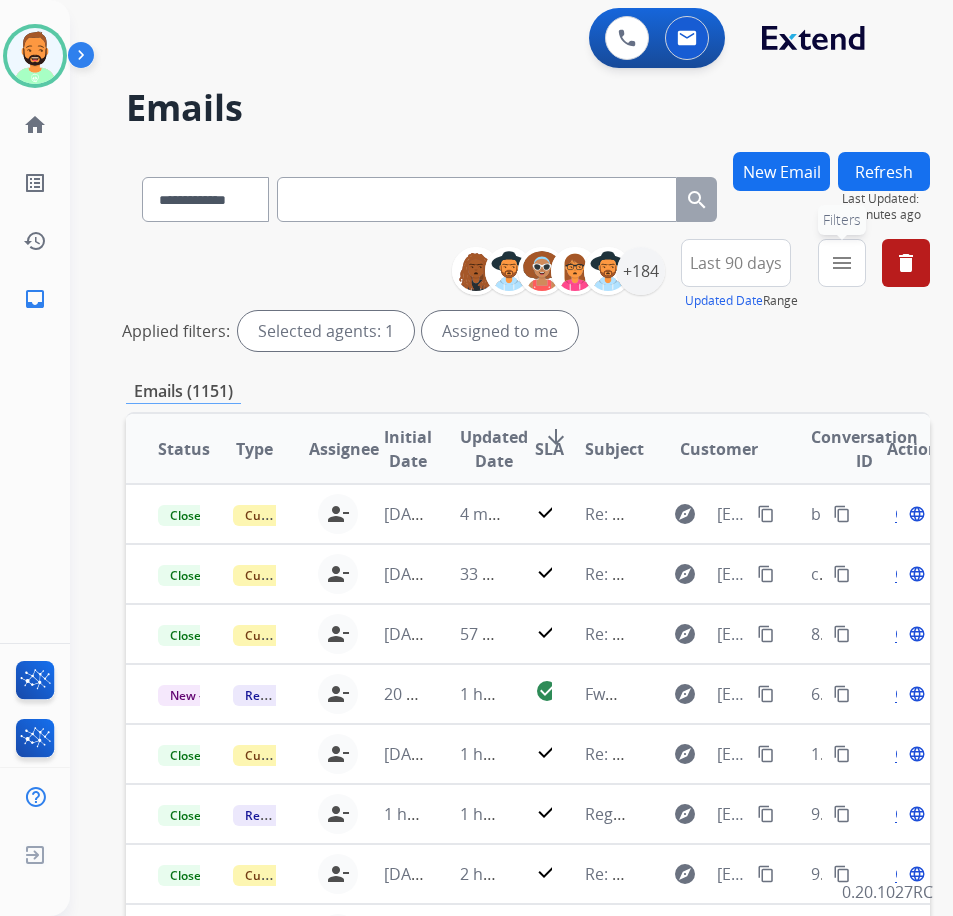 click on "menu  Filters" at bounding box center (842, 263) 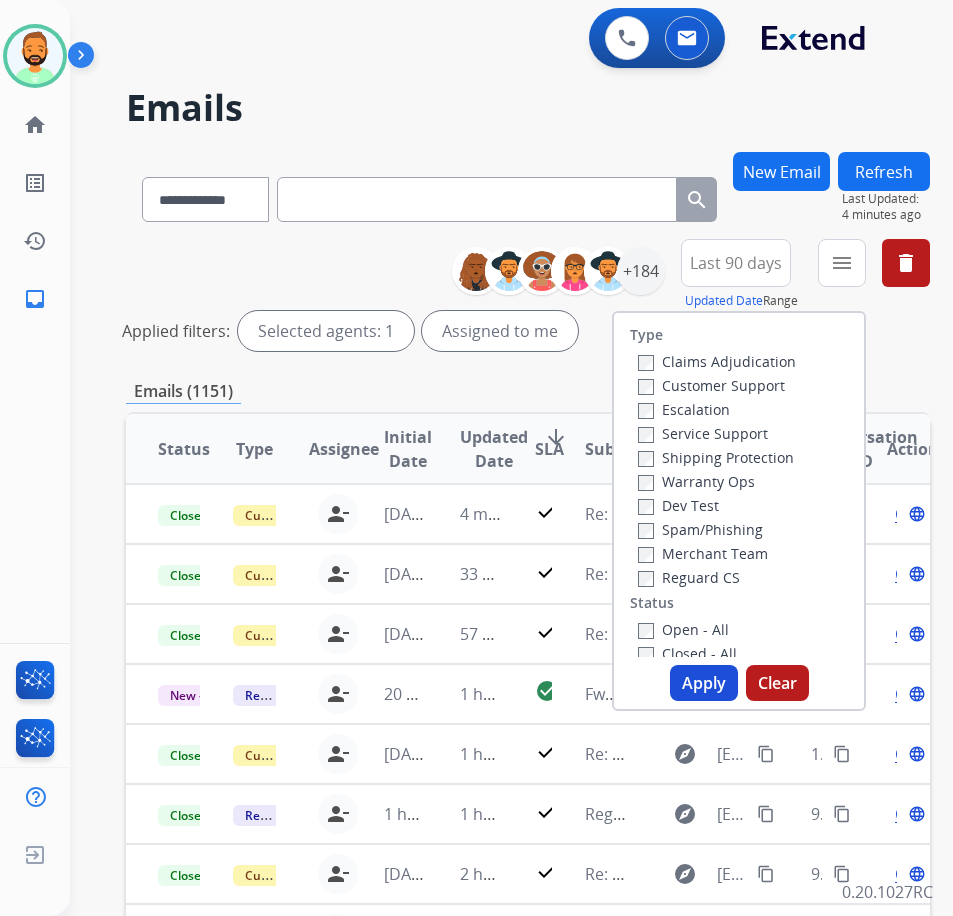 click on "Customer Support" at bounding box center [711, 385] 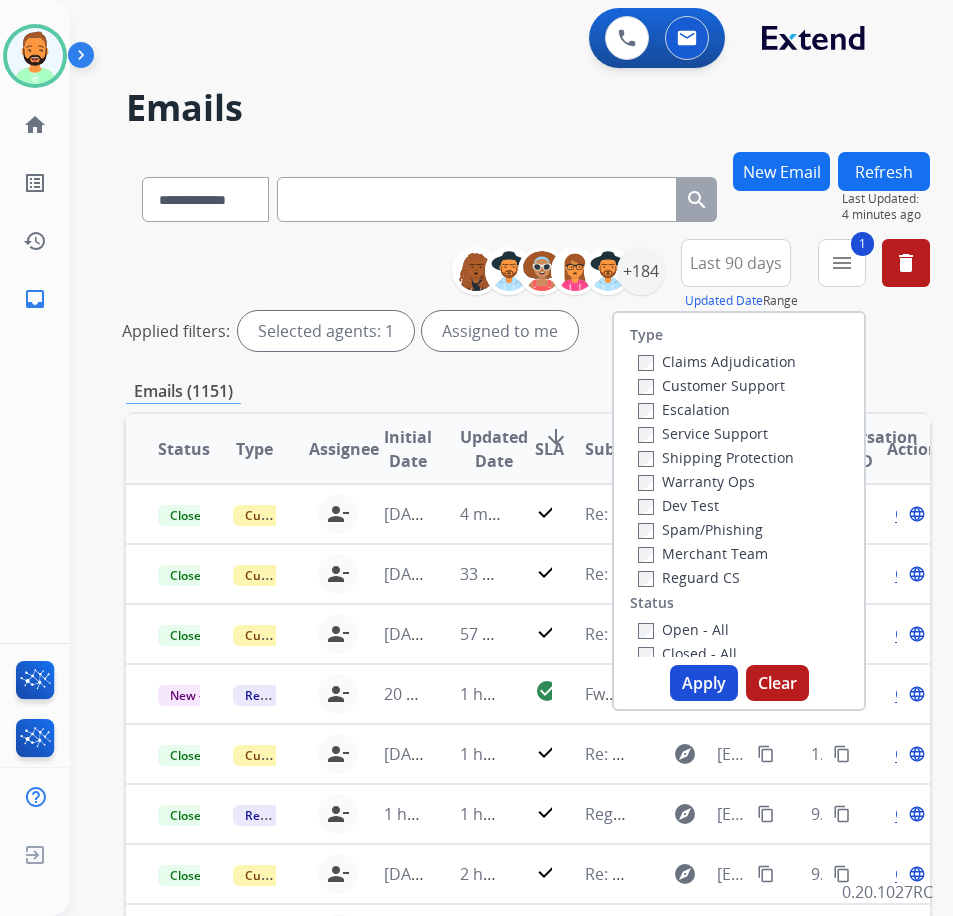 drag, startPoint x: 763, startPoint y: 458, endPoint x: 763, endPoint y: 477, distance: 19 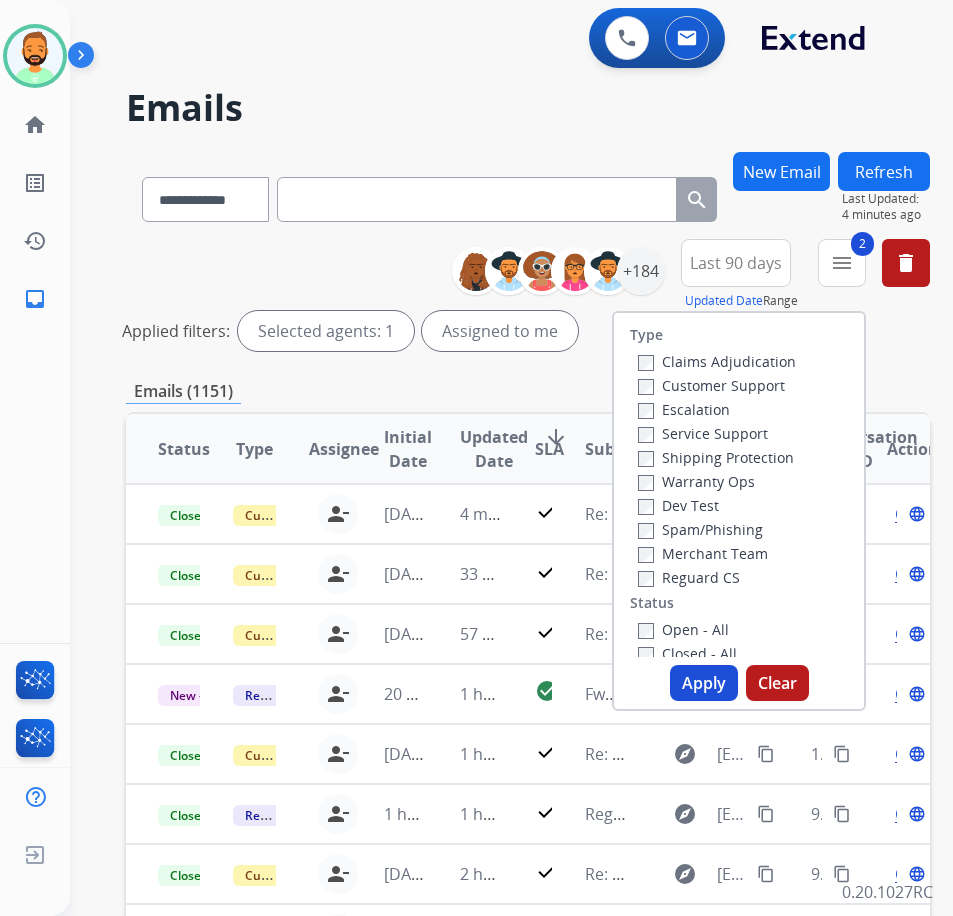click on "Open - All" at bounding box center (683, 629) 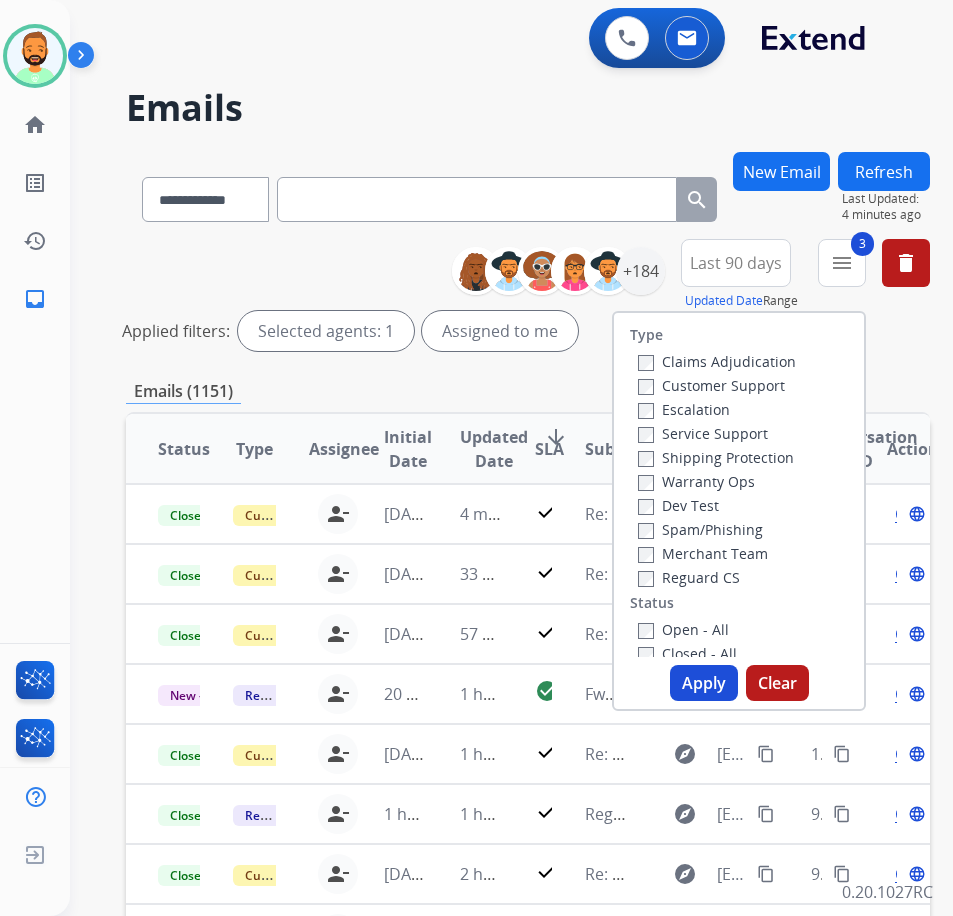 click on "Apply" at bounding box center [704, 683] 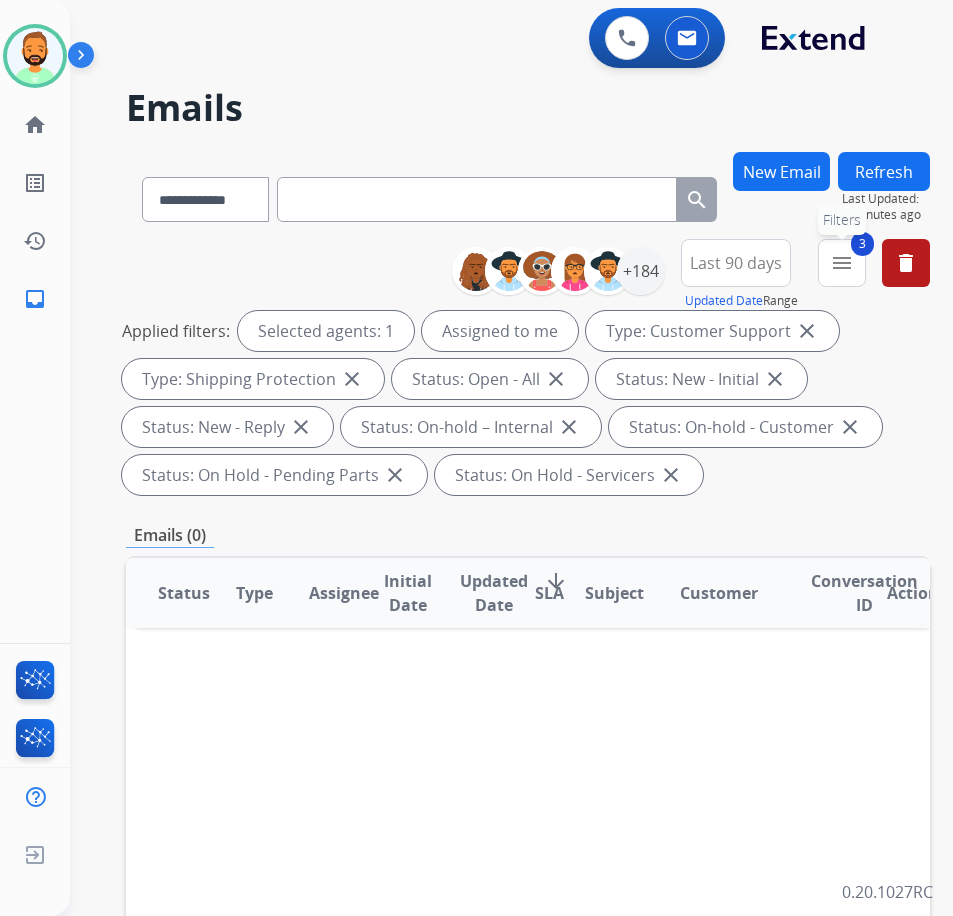 click on "menu" at bounding box center [842, 263] 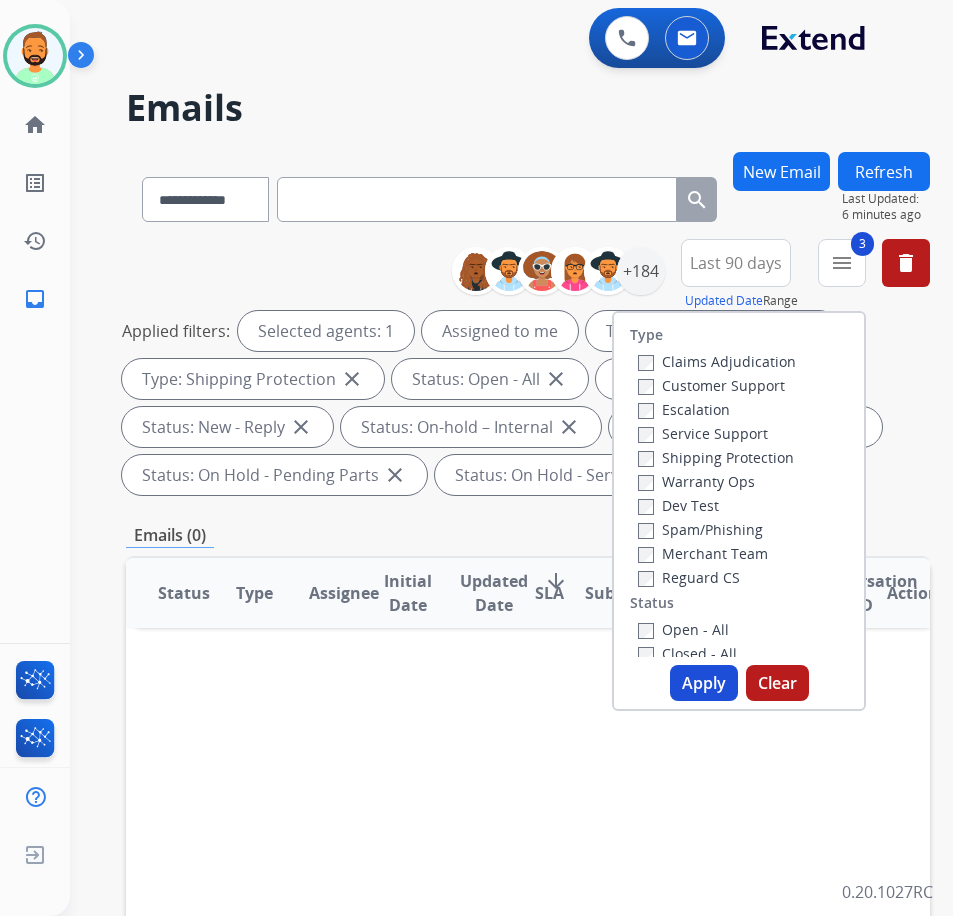 click on "Shipping Protection" at bounding box center (717, 457) 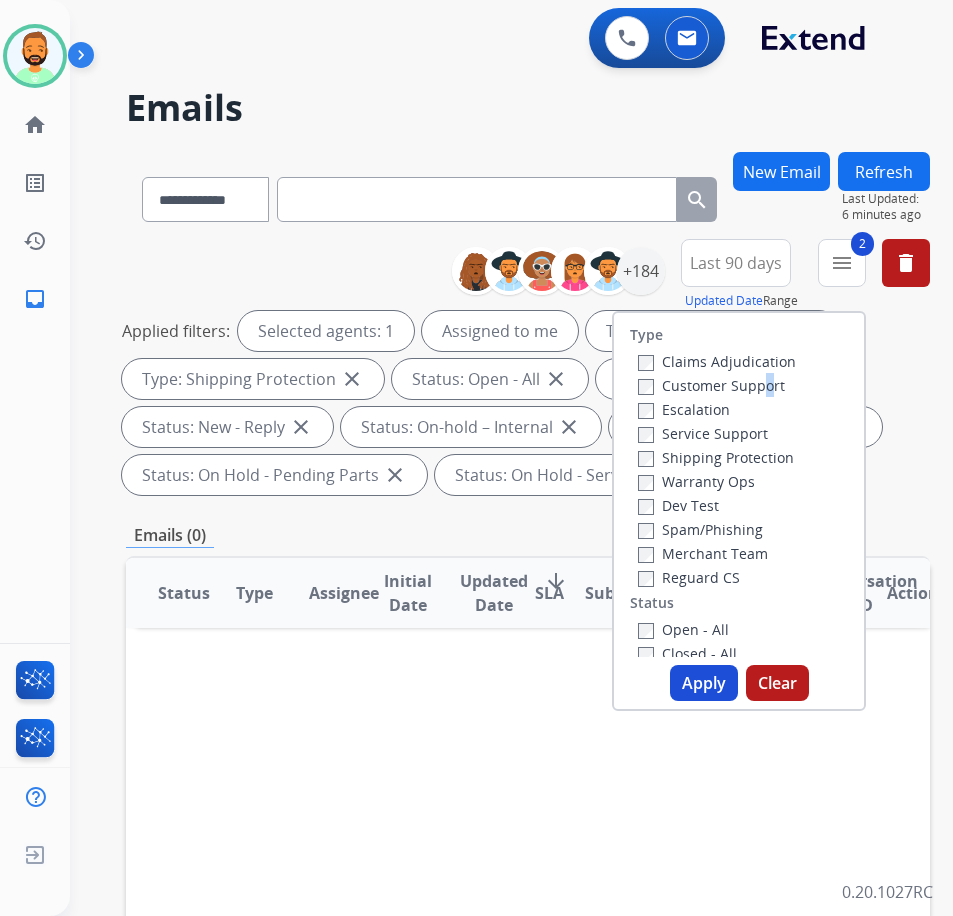 click on "Customer Support" at bounding box center [711, 385] 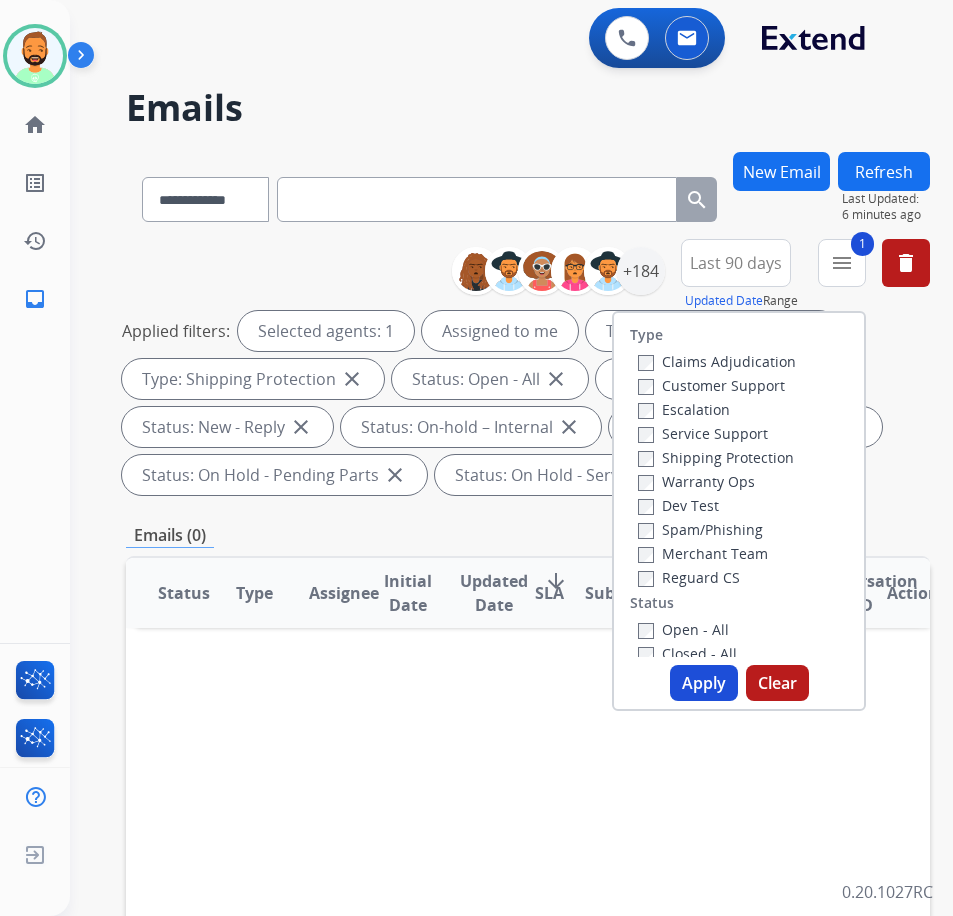 click on "Reguard CS" at bounding box center (689, 577) 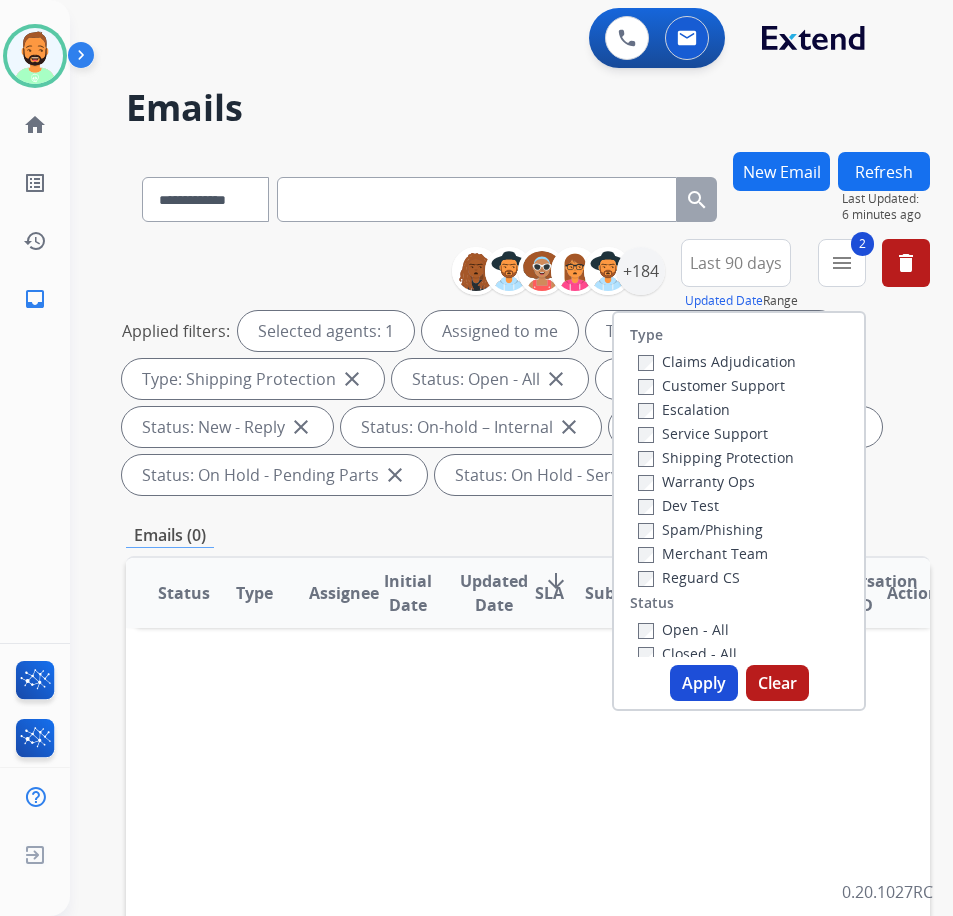 click on "Apply" at bounding box center [704, 683] 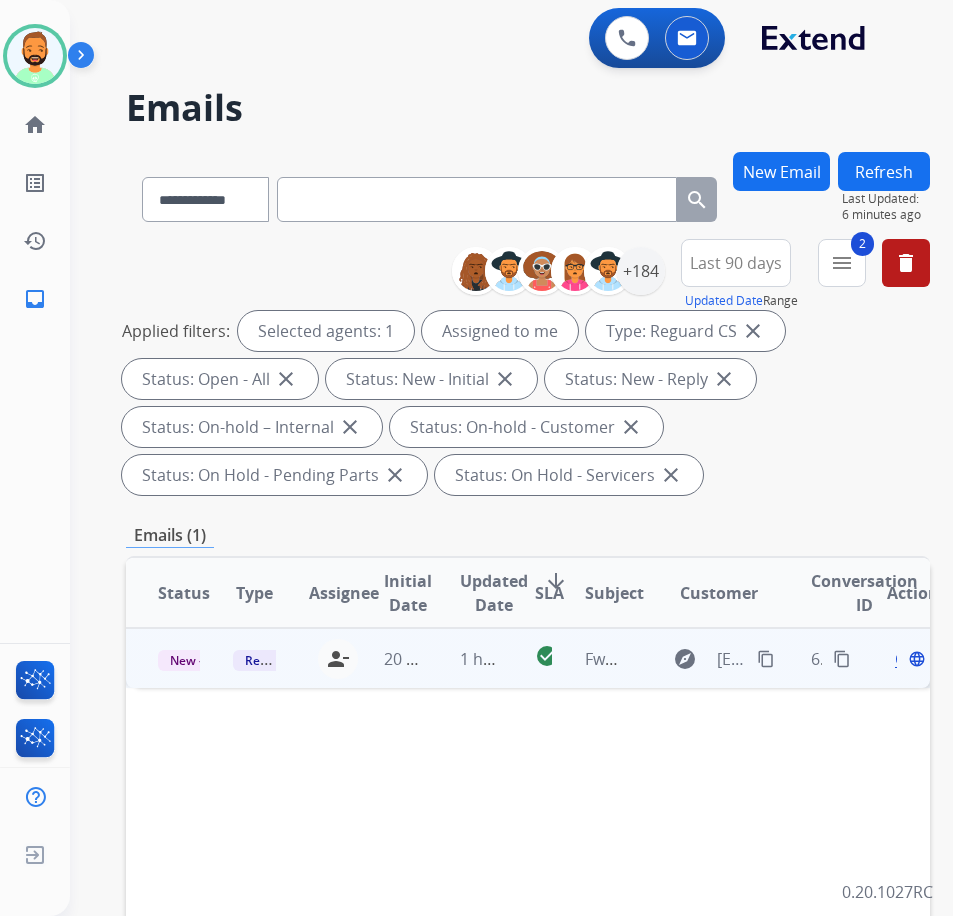 click on "1 hour ago" at bounding box center (465, 658) 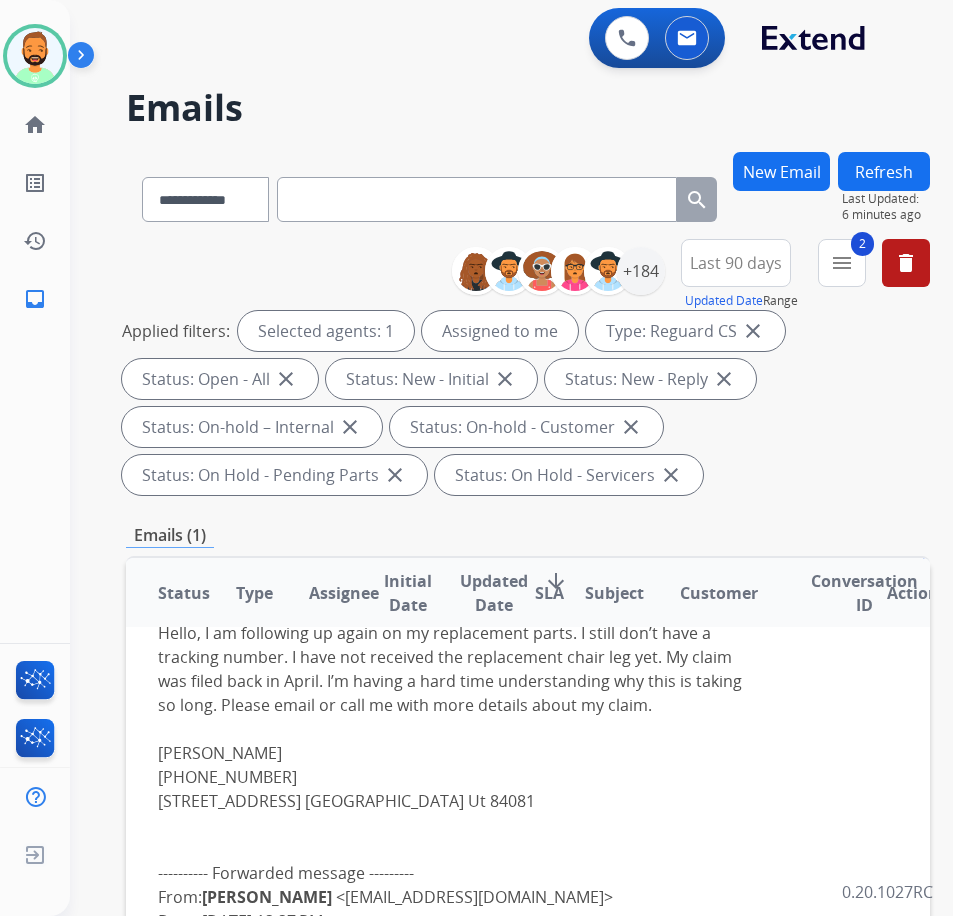 scroll, scrollTop: 0, scrollLeft: 0, axis: both 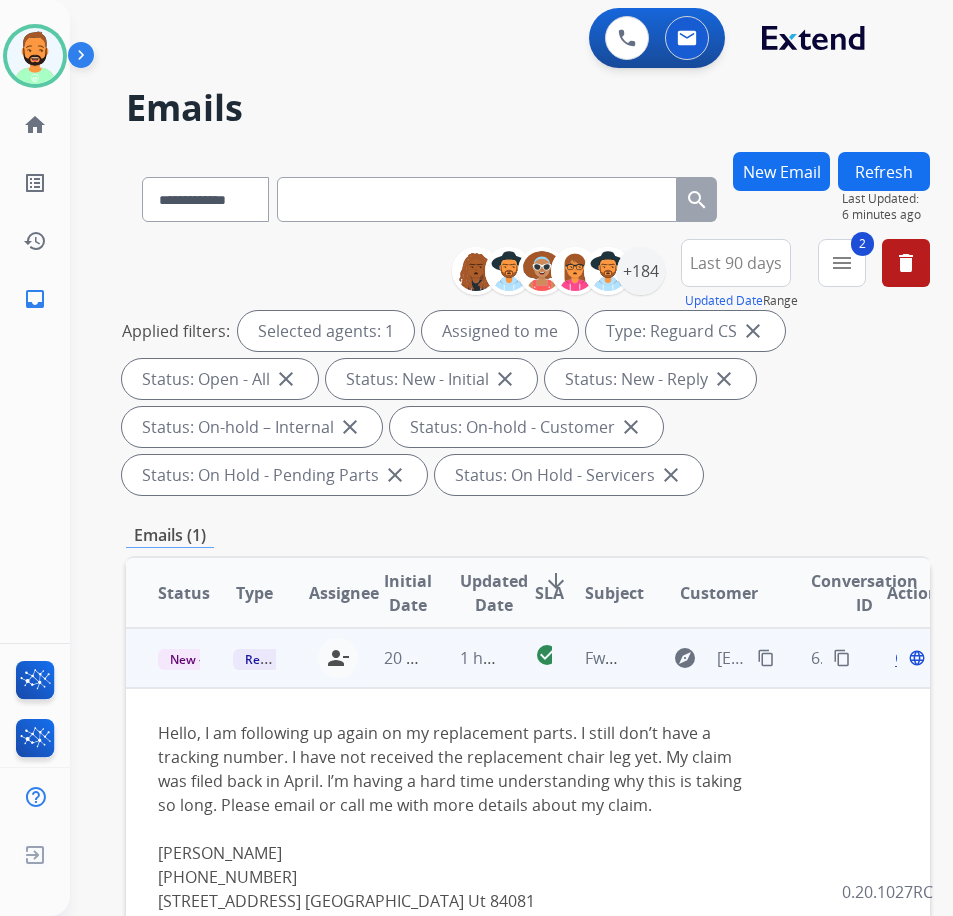 click on "content_copy" at bounding box center [766, 658] 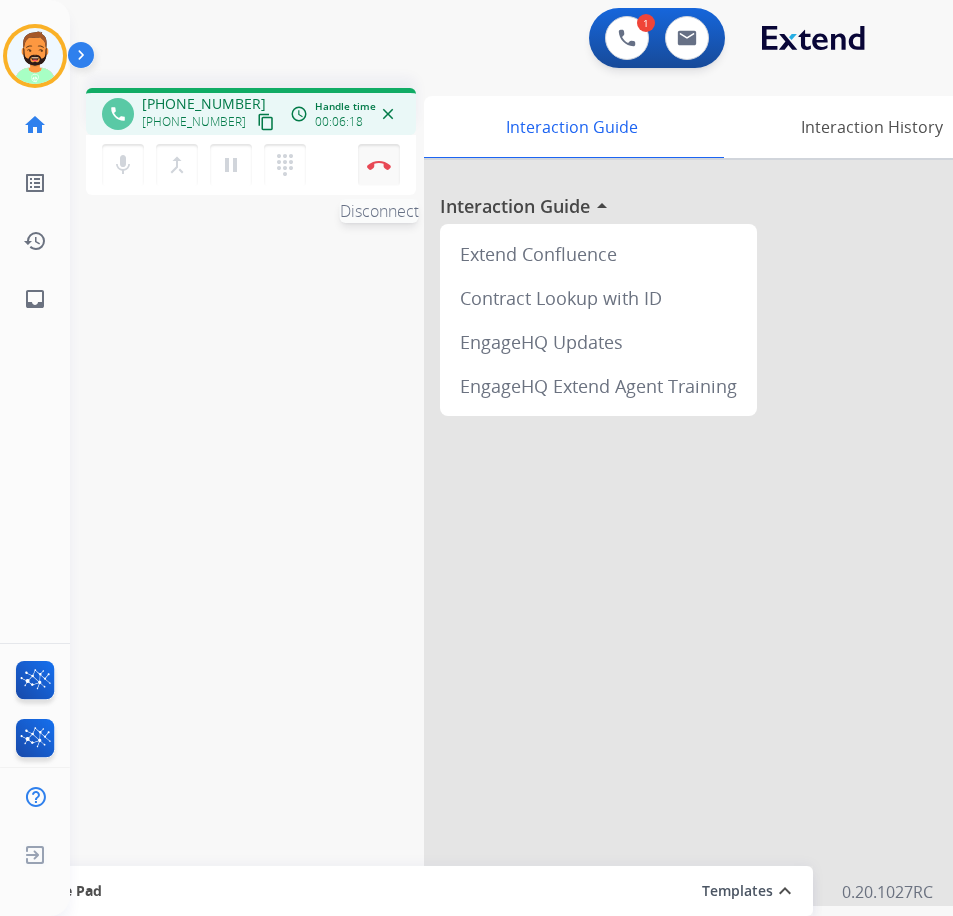 click on "Disconnect" at bounding box center (379, 165) 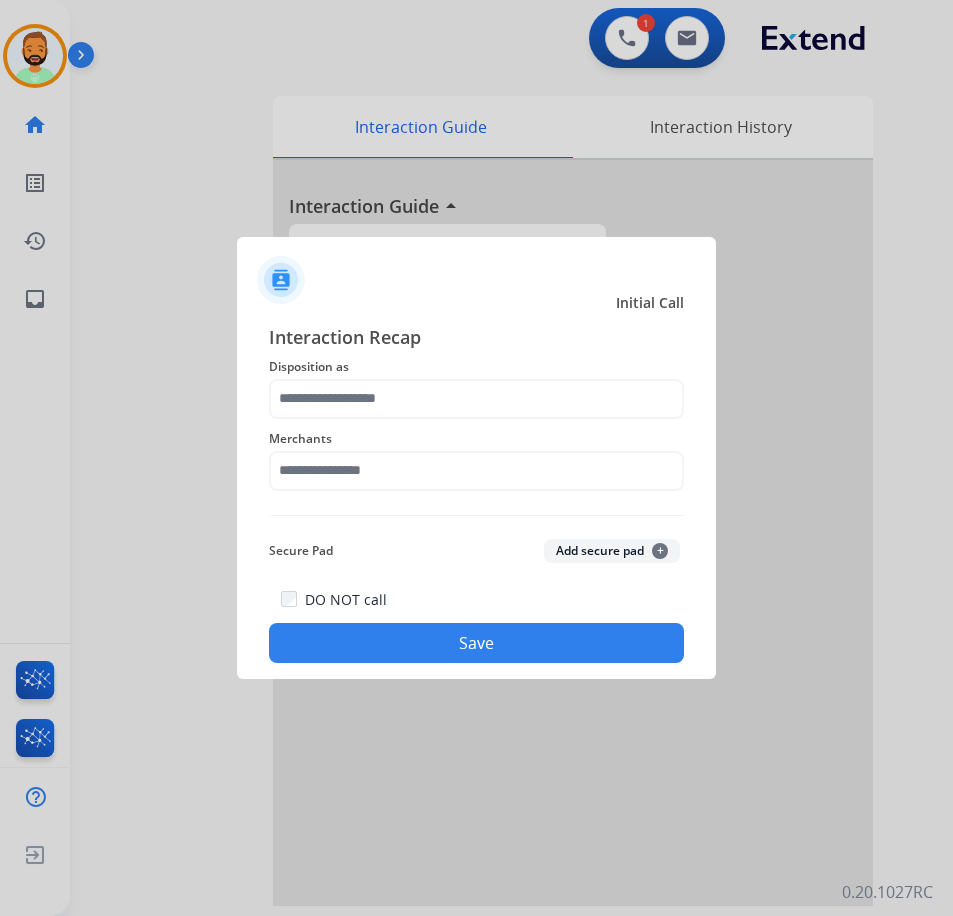 scroll, scrollTop: 0, scrollLeft: 0, axis: both 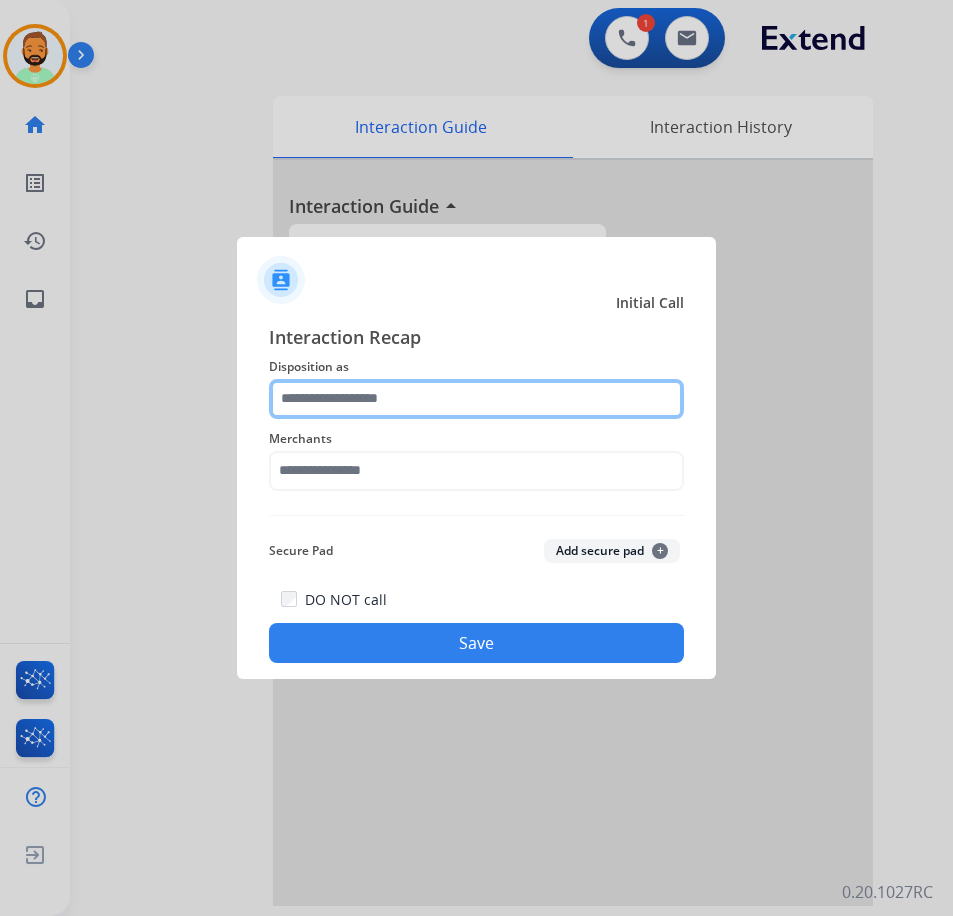 click 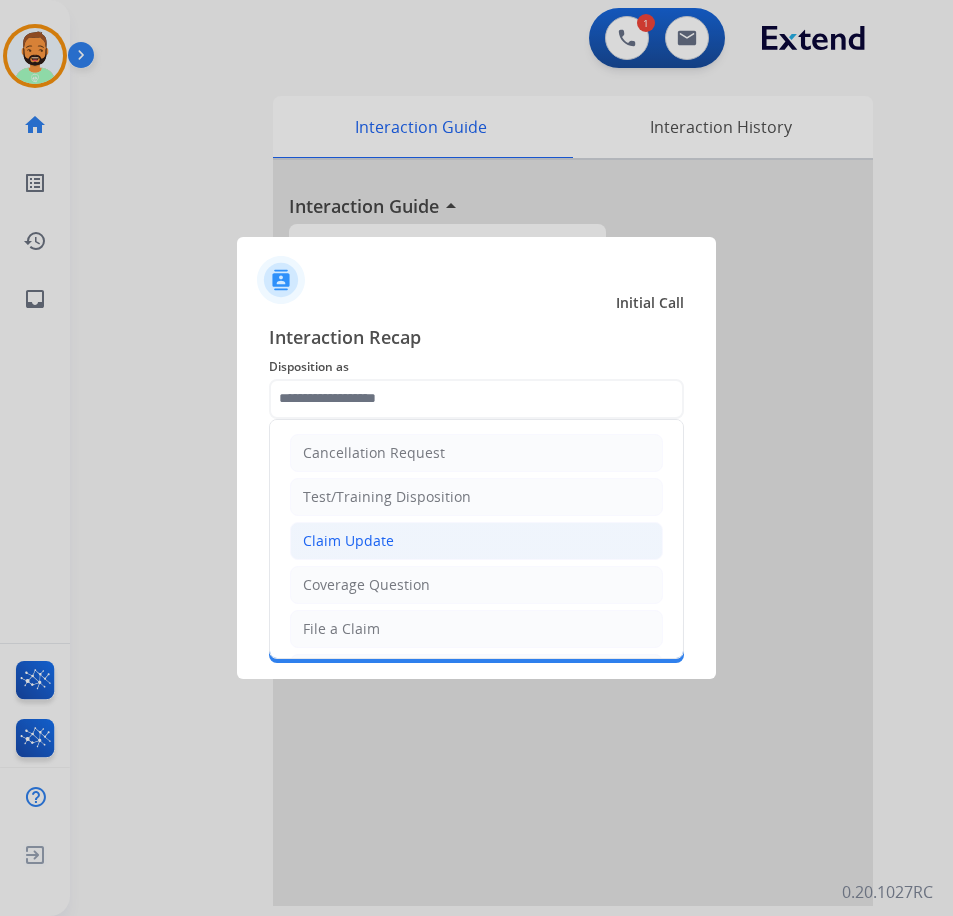 click on "Claim Update" 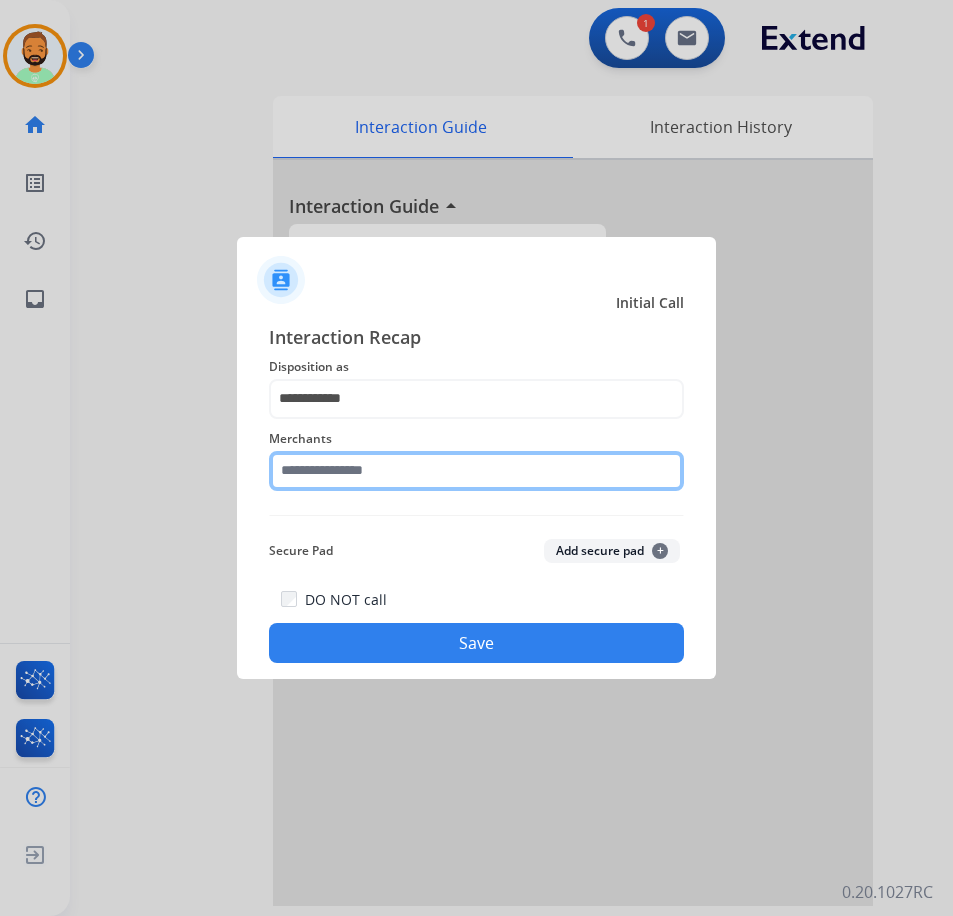 click 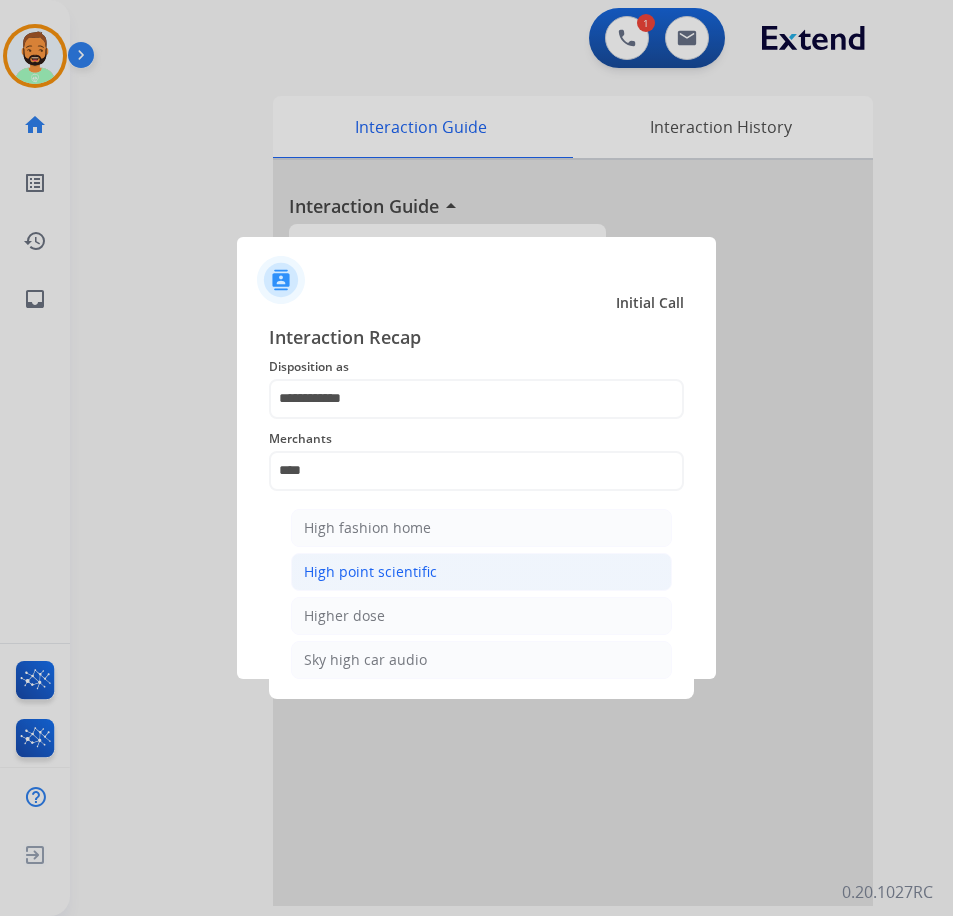 click on "High point scientific" 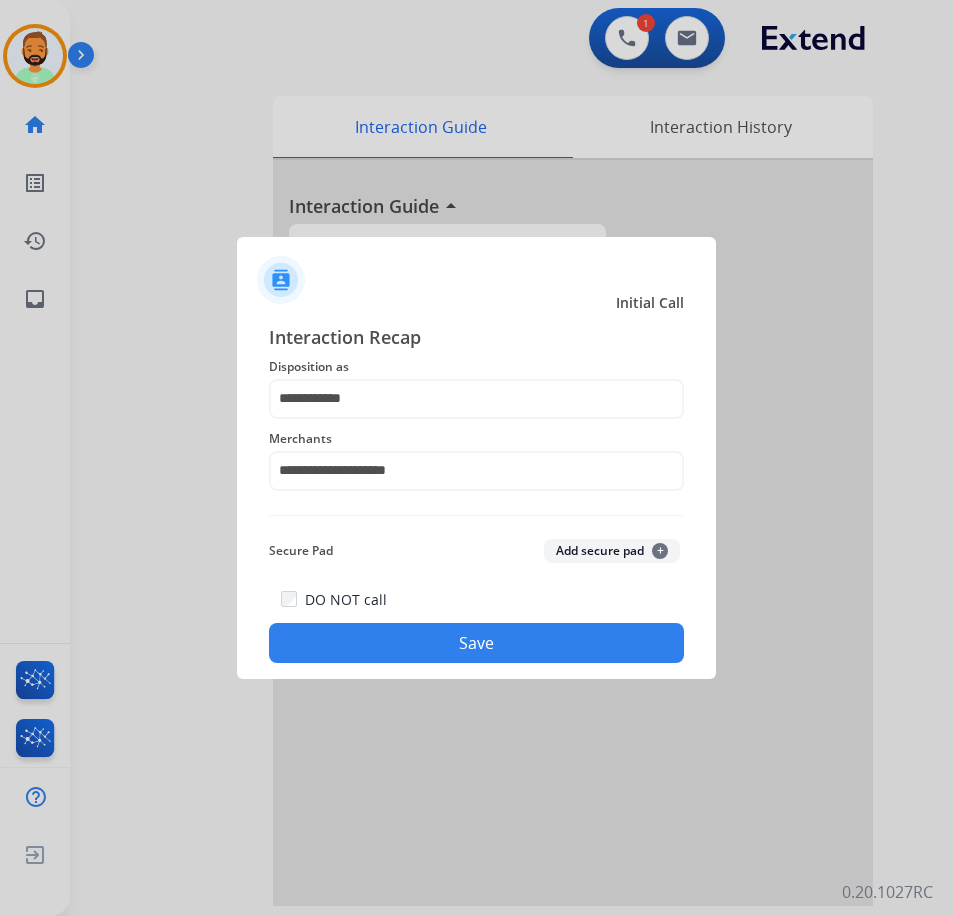 click on "Save" 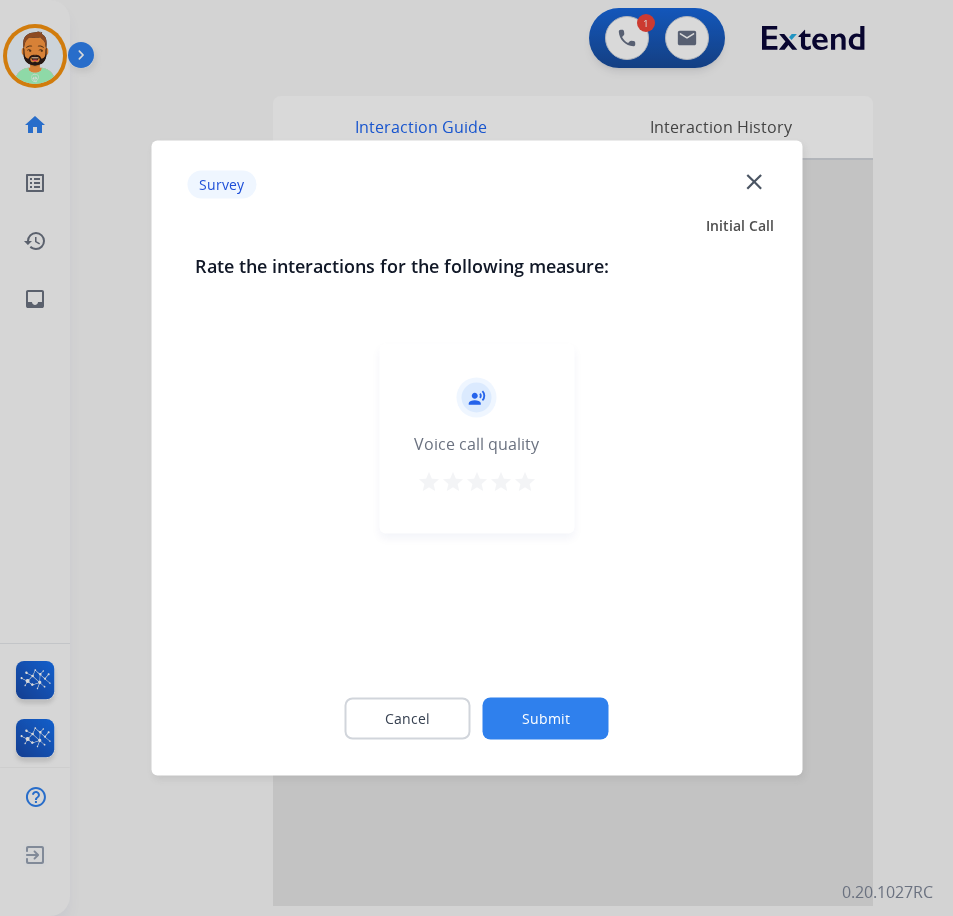 click on "Submit" 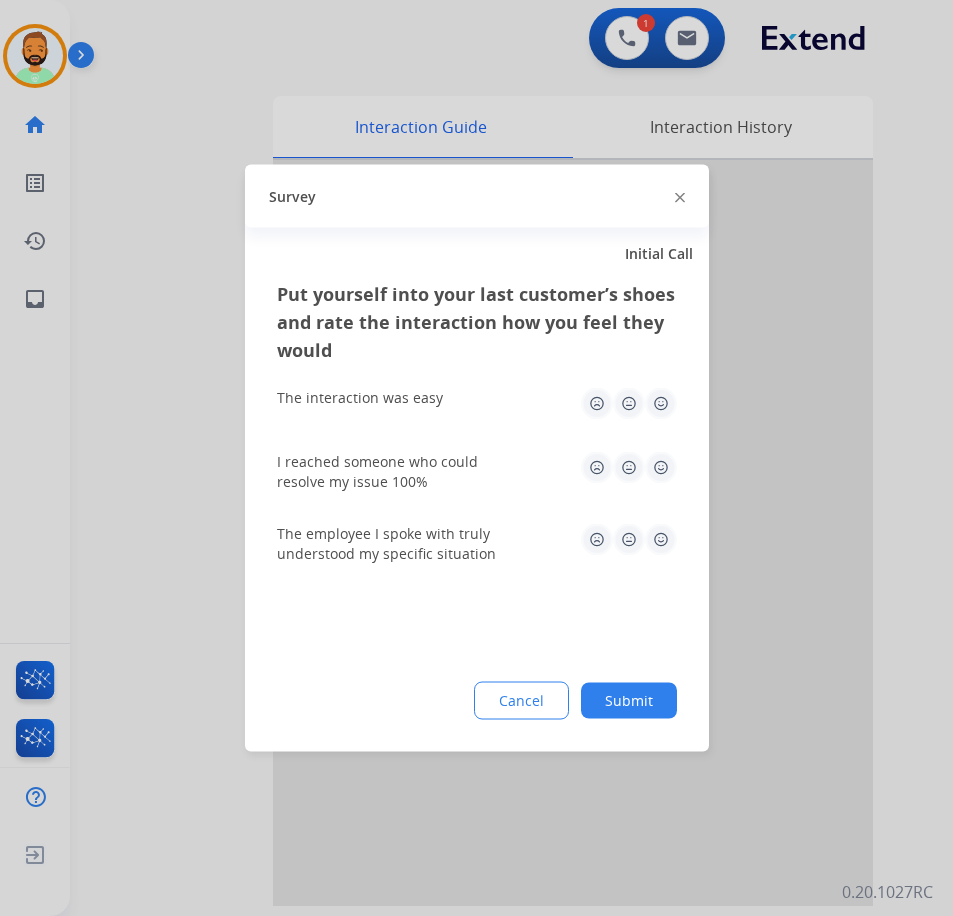 click on "Submit" 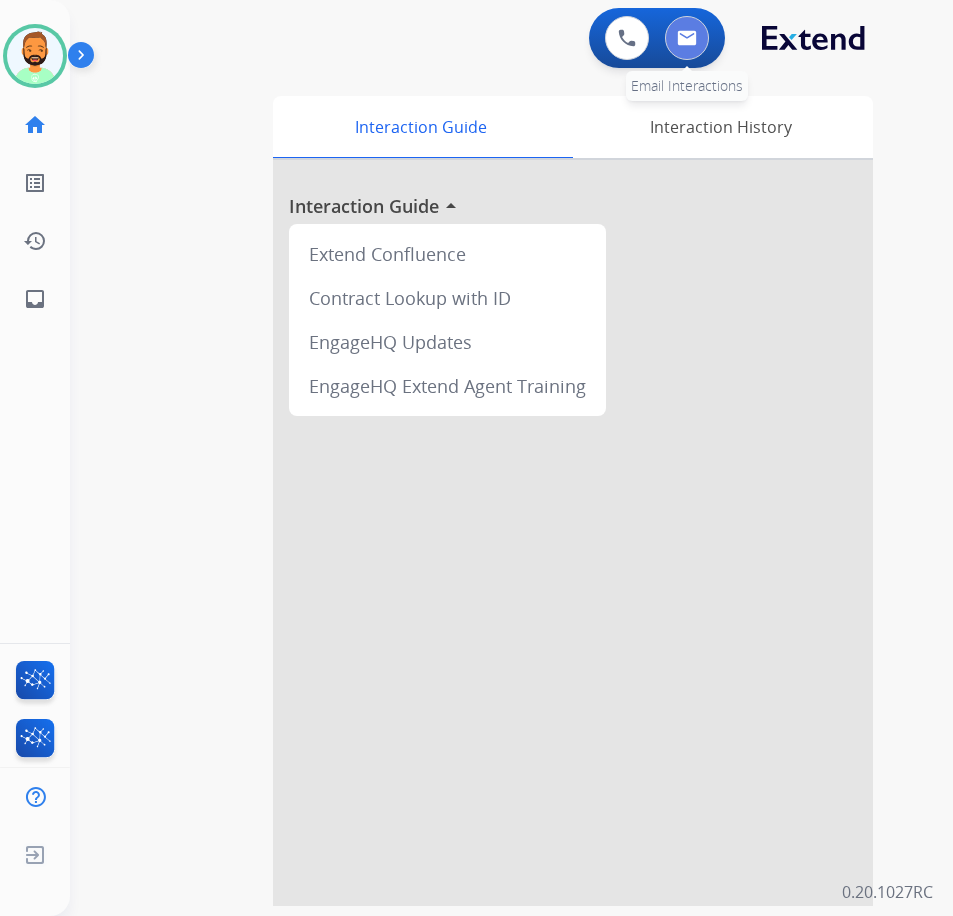 click at bounding box center [687, 38] 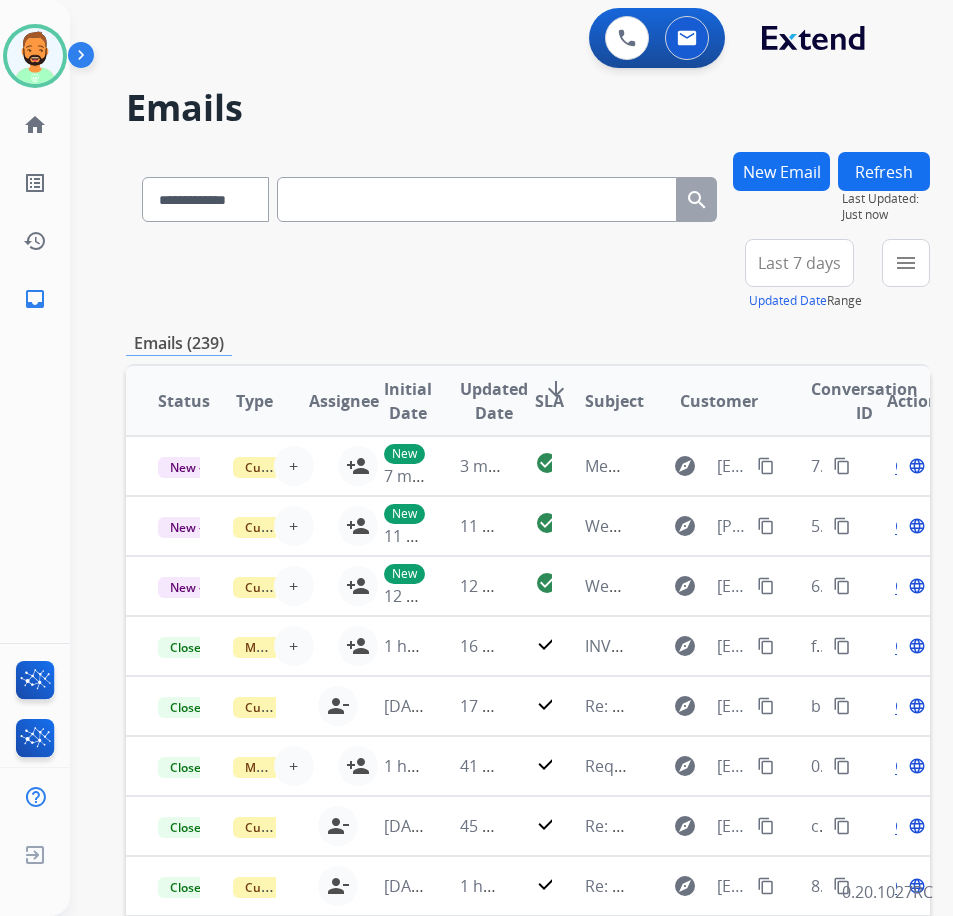 click on "Last 7 days" at bounding box center [799, 263] 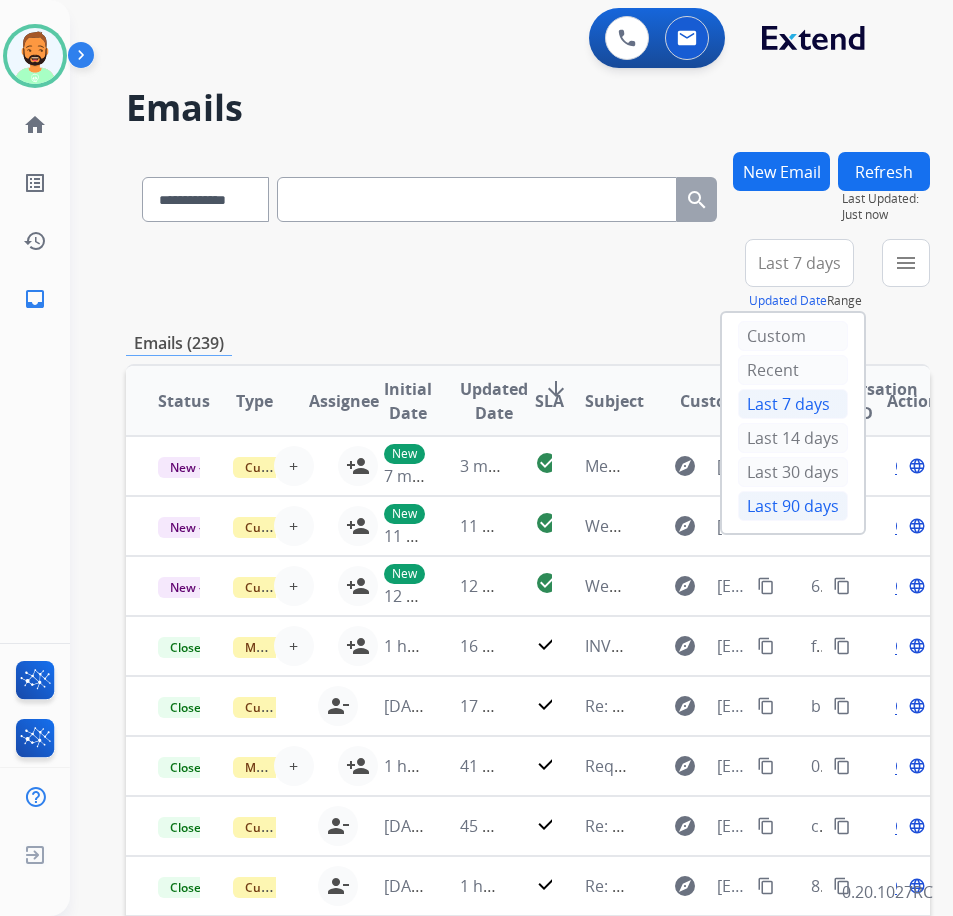 click on "Last 90 days" at bounding box center (793, 506) 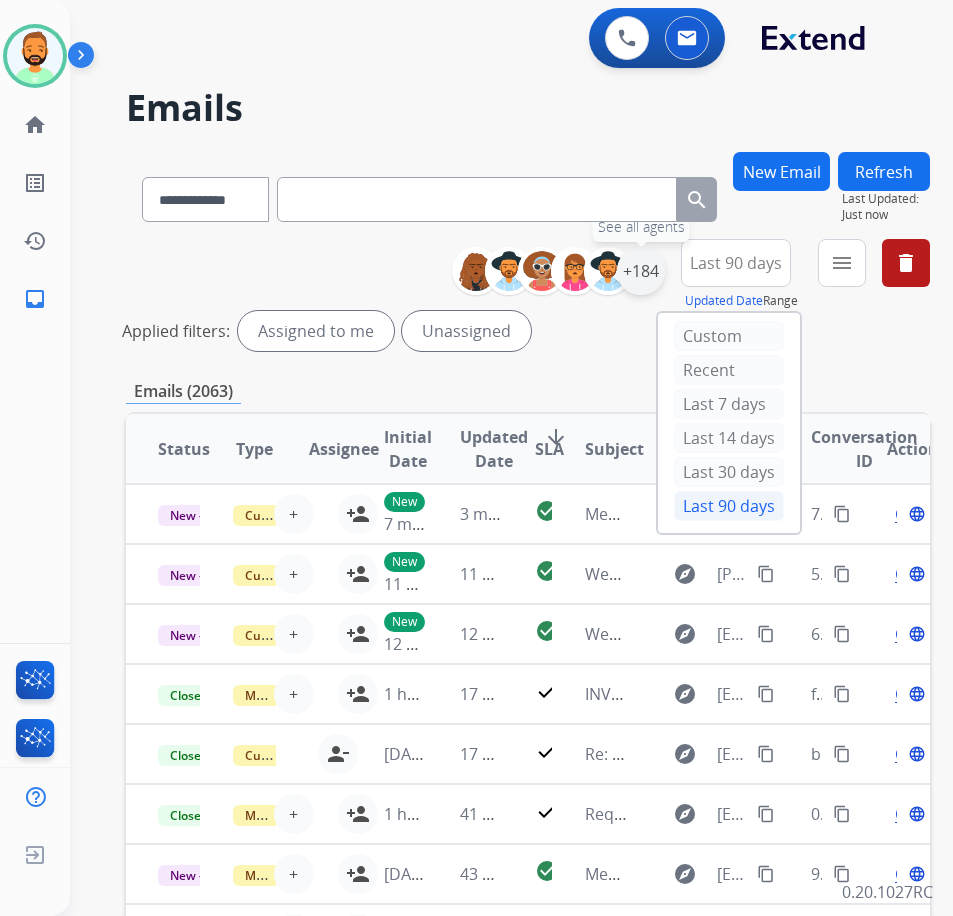 click on "+184" at bounding box center (641, 271) 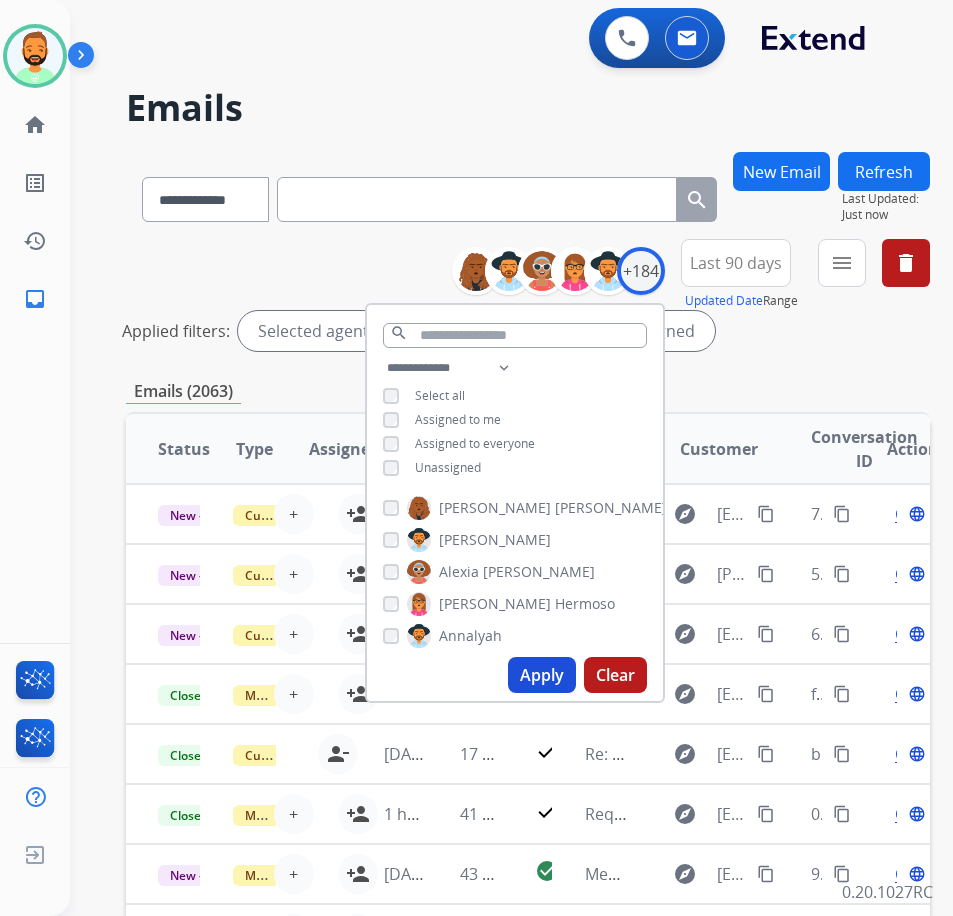 click on "Unassigned" at bounding box center [448, 467] 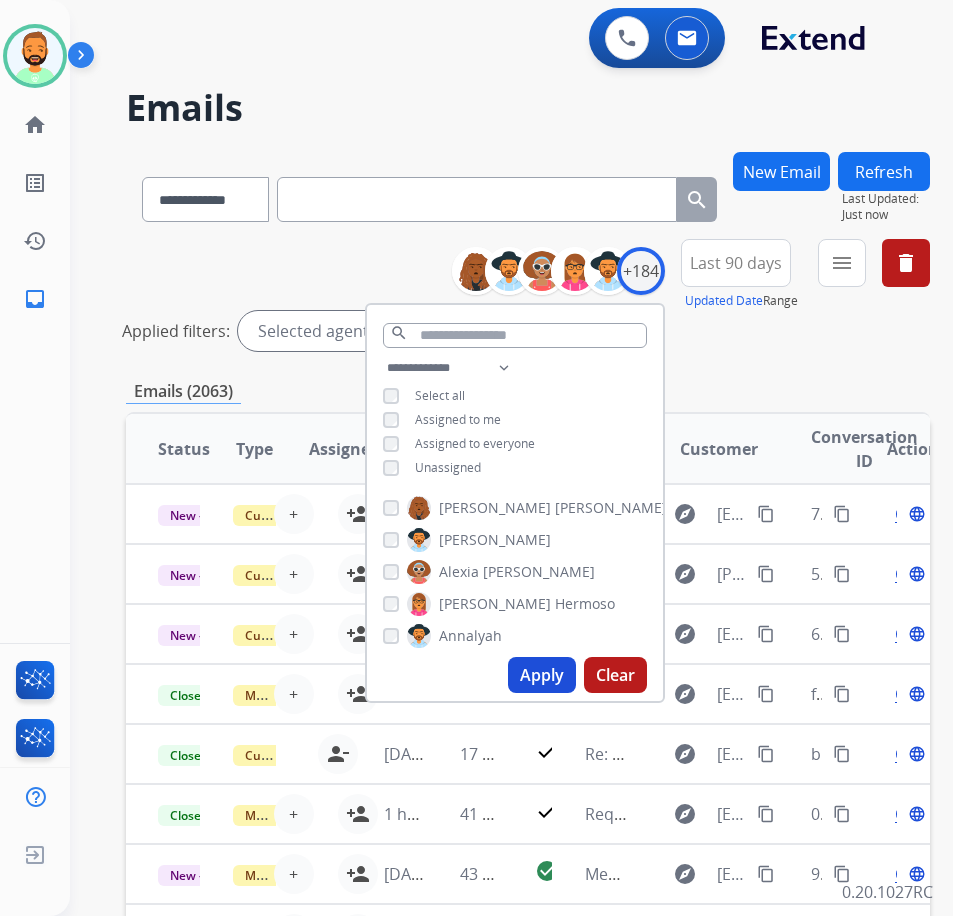 click on "Apply" at bounding box center (542, 675) 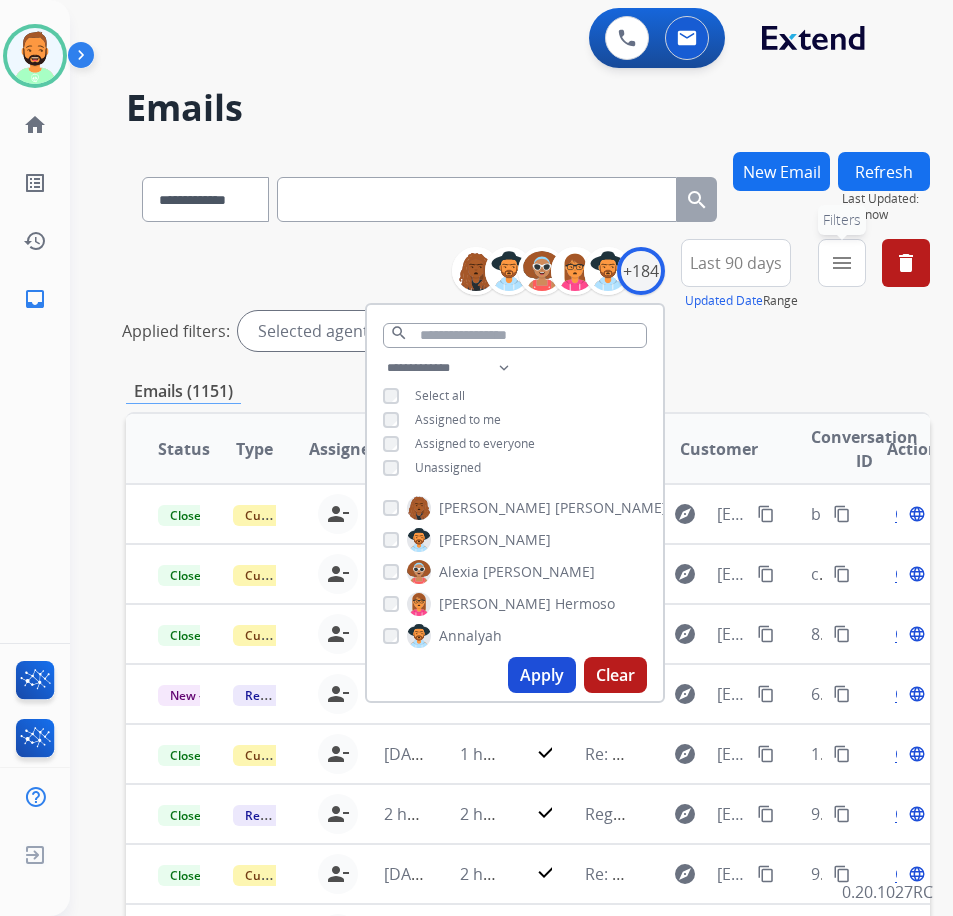 click on "menu" at bounding box center (842, 263) 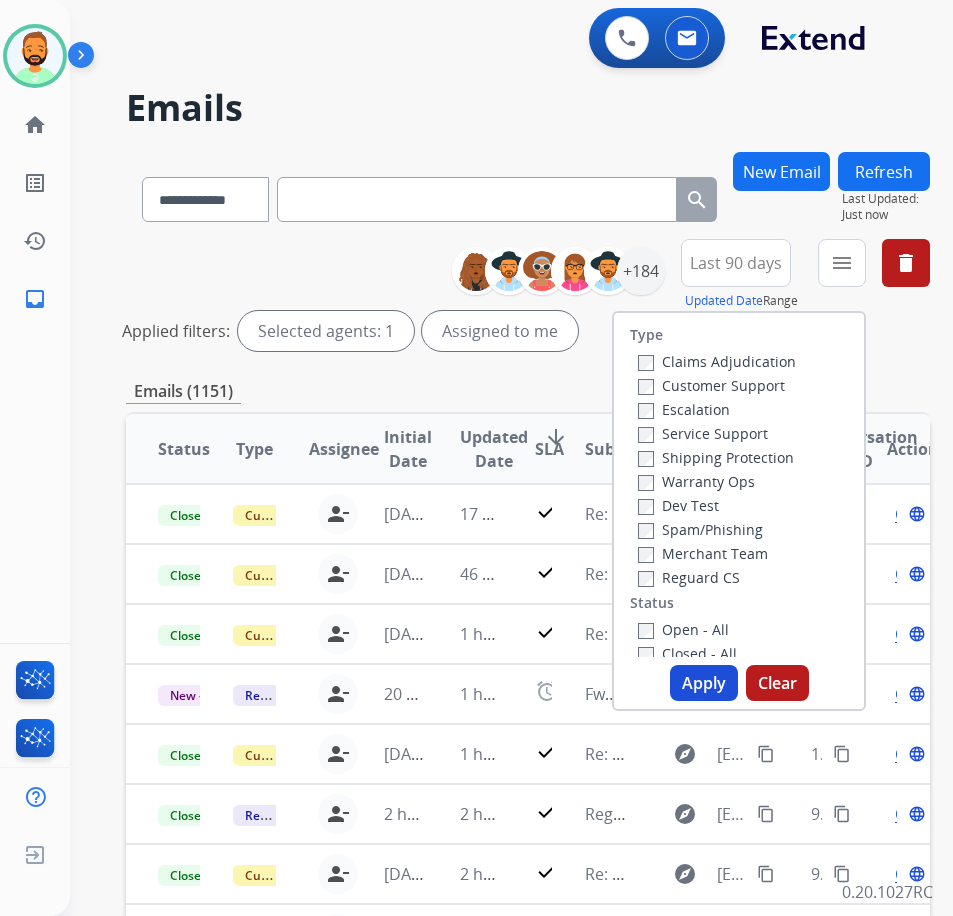 click on "Reguard CS" at bounding box center [689, 577] 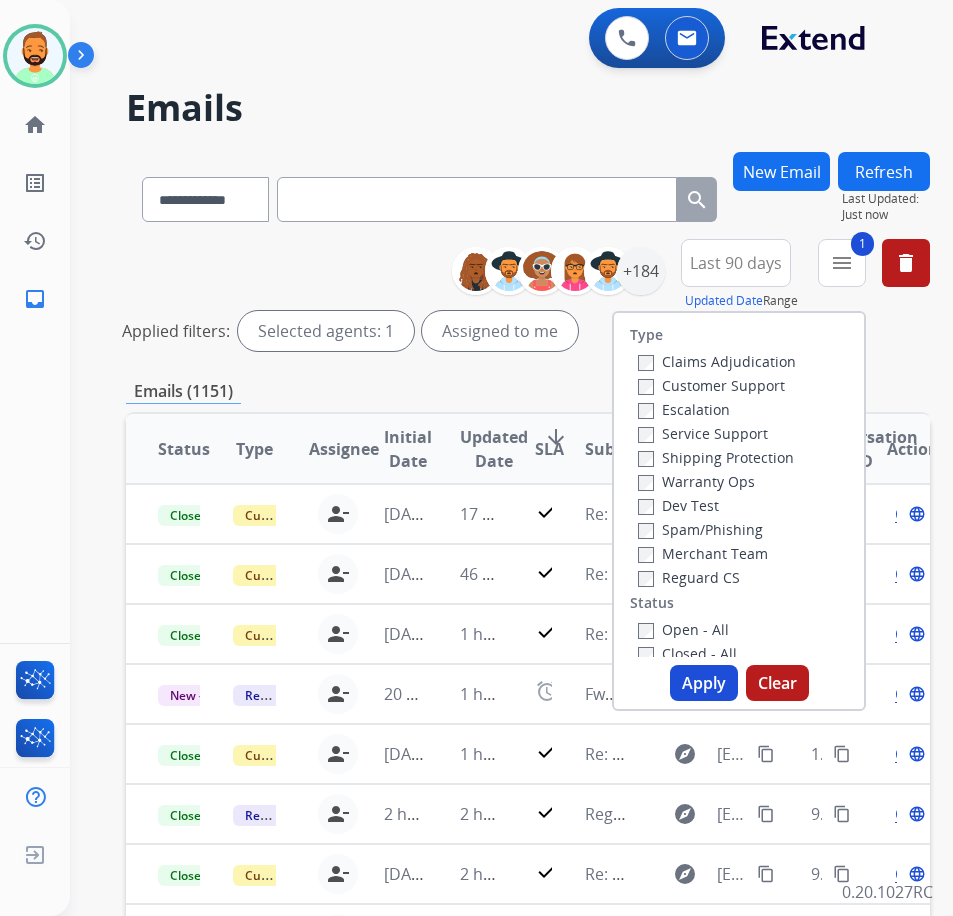 click on "Open - All" at bounding box center (683, 629) 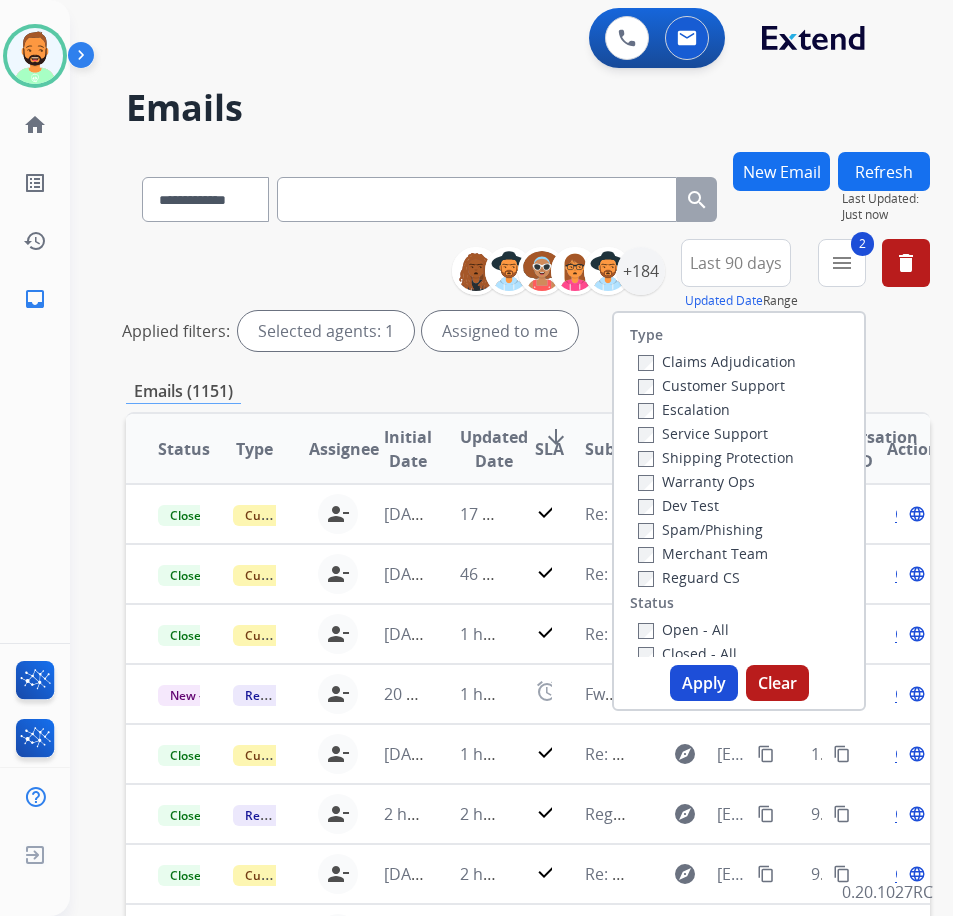 click on "Apply" at bounding box center [704, 683] 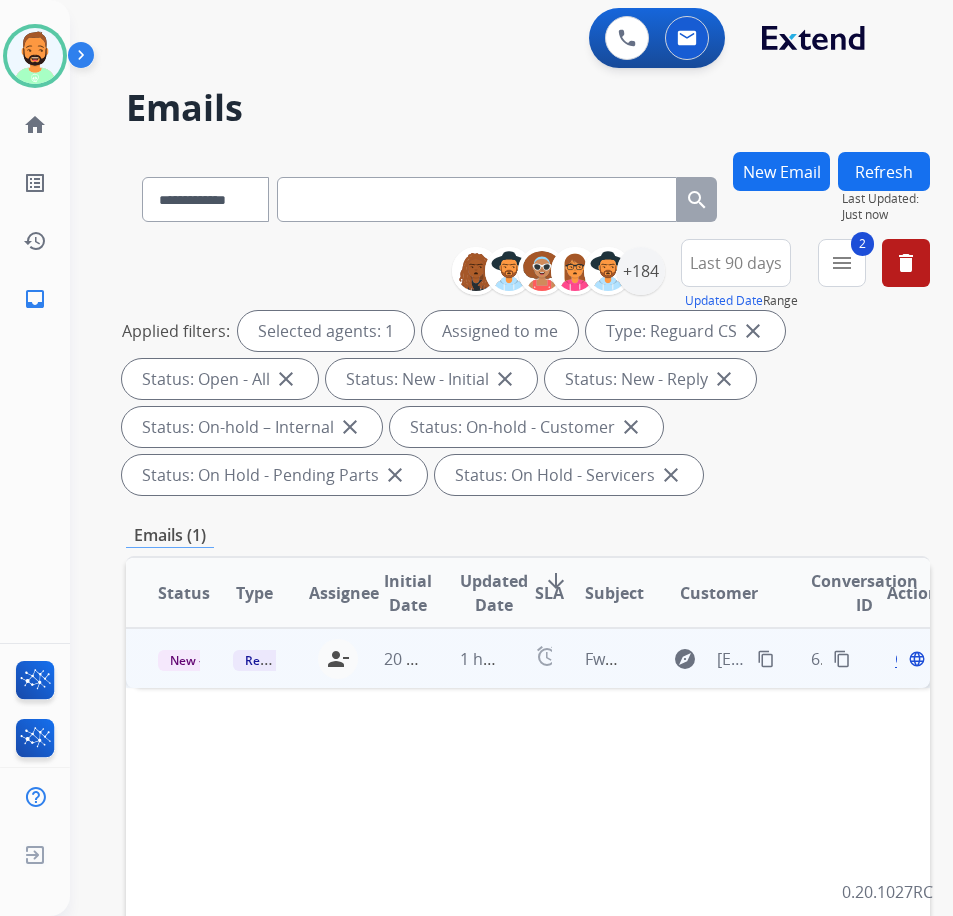 click on "1 hour ago" at bounding box center [465, 658] 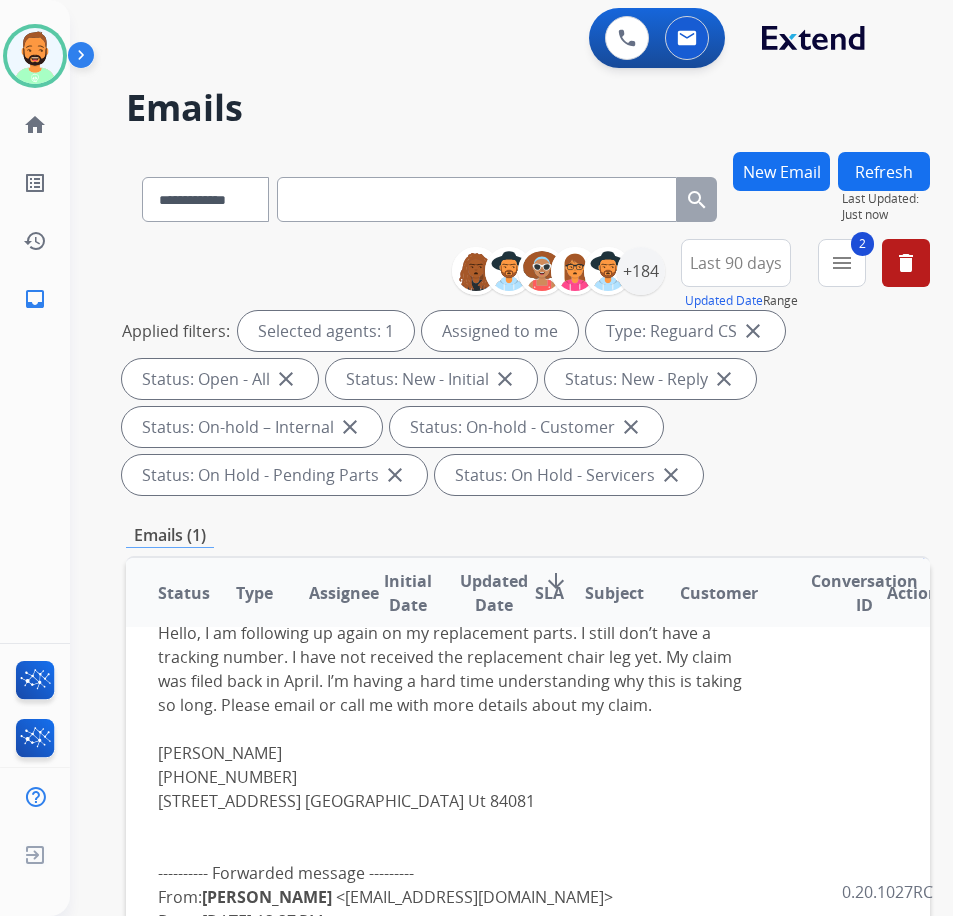 scroll, scrollTop: 0, scrollLeft: 0, axis: both 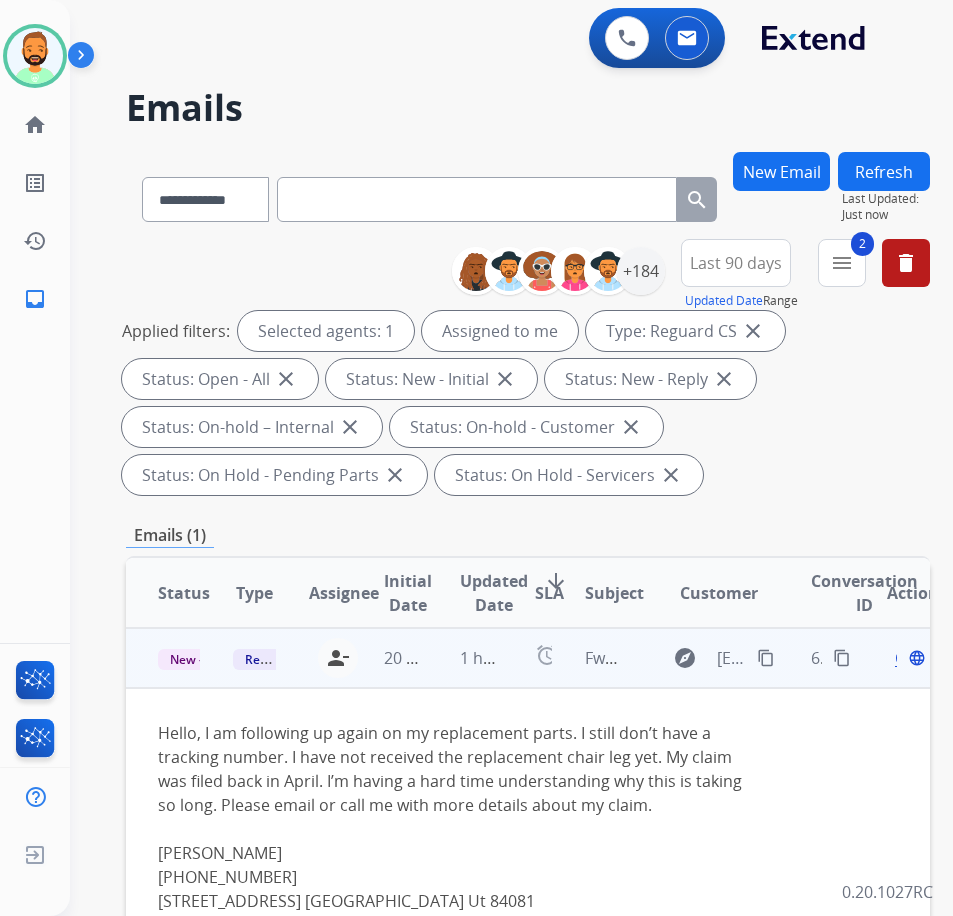 click on "content_copy" at bounding box center (766, 658) 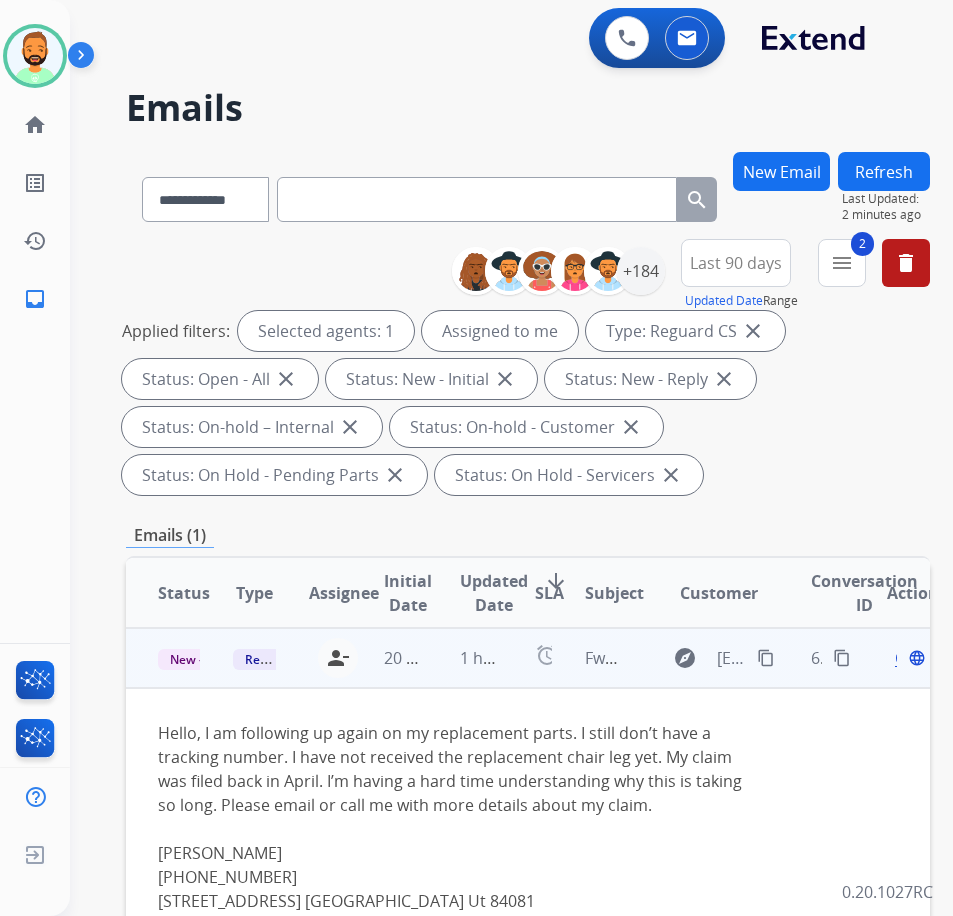 click on "Open" at bounding box center (915, 658) 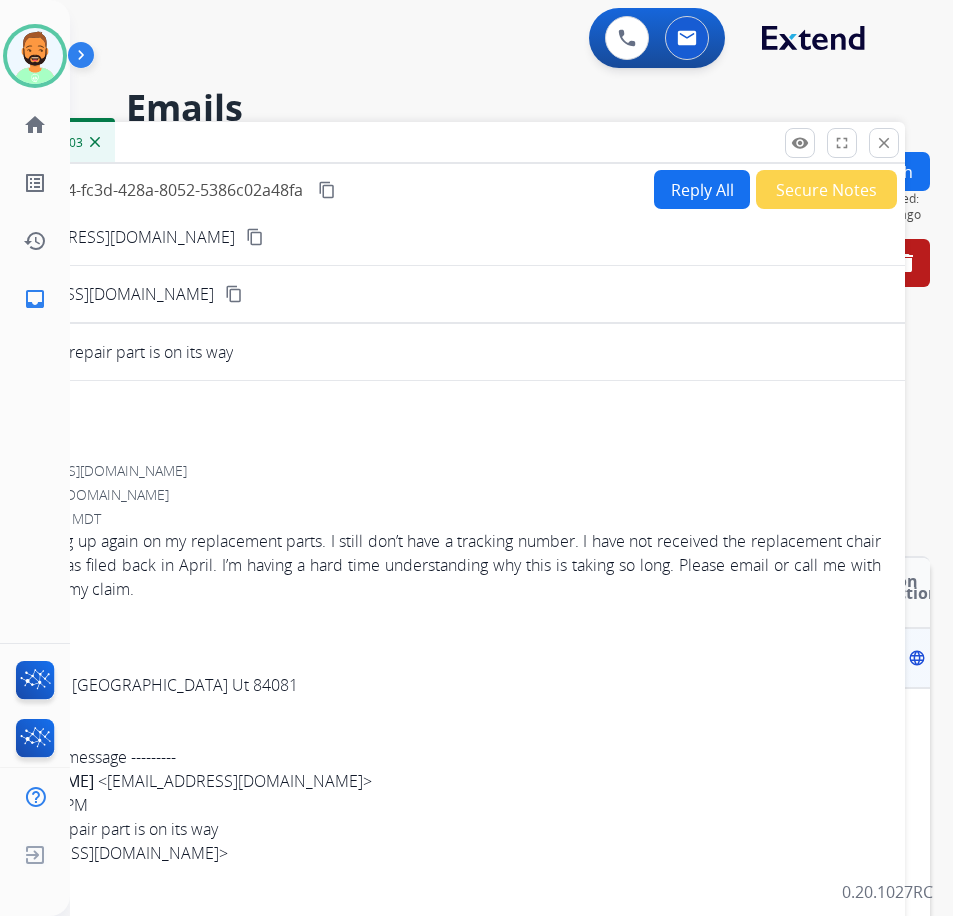 click on "0  attachments  From:  julielemp.2015@gmail.com   To:  customerservice@reguardprotection.com  Date:  07/13/2025 - 01:37 PM MDT Hello, I am following up again on my replacement parts. I still don’t have a tracking number. I have not received the replacement chair leg yet. My claim was filed back in April. I’m having a hard time understanding why this is taking so long. Please email or call me with more details about my claim. Julie Lemp 801-750-5638 8466 s solace ct. West Jordan Ut 84081 ---------- Forwarded message --------- From:  Julie Lemp   < julielemp.2015@gmail.com > Date: Sun, Jul 6, 2025 at 12:27 PM Subject: Re: Your repair part is on its way To:  < noreply@reguardprotection.com > Hello,  It’s been almost 2 weeks since I’ve heard from you, and I still don’t have a tracking number for my replacement chair leg. My original claim was reported back in April. It seems pretty ridiculous that a simple replacement issue is taking so long. My patience is wearing thin. Please fix this ASAP!" at bounding box center [405, 1597] 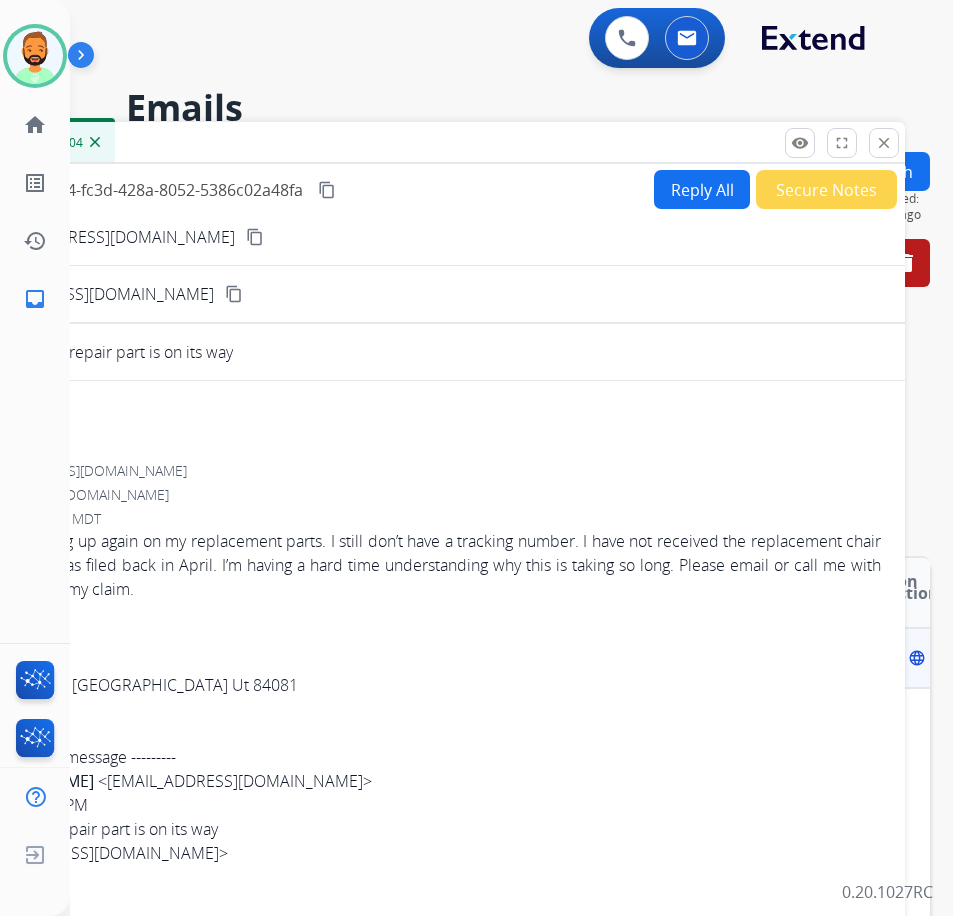 click on "Reply All" at bounding box center (702, 189) 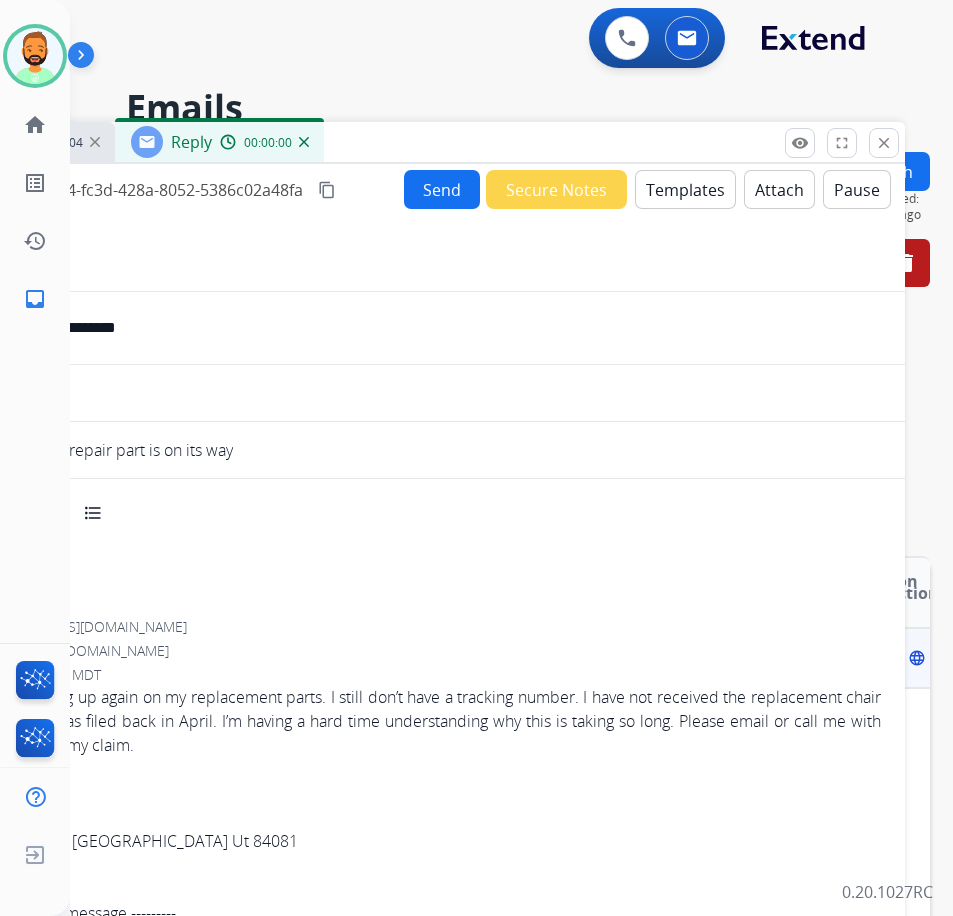select on "**********" 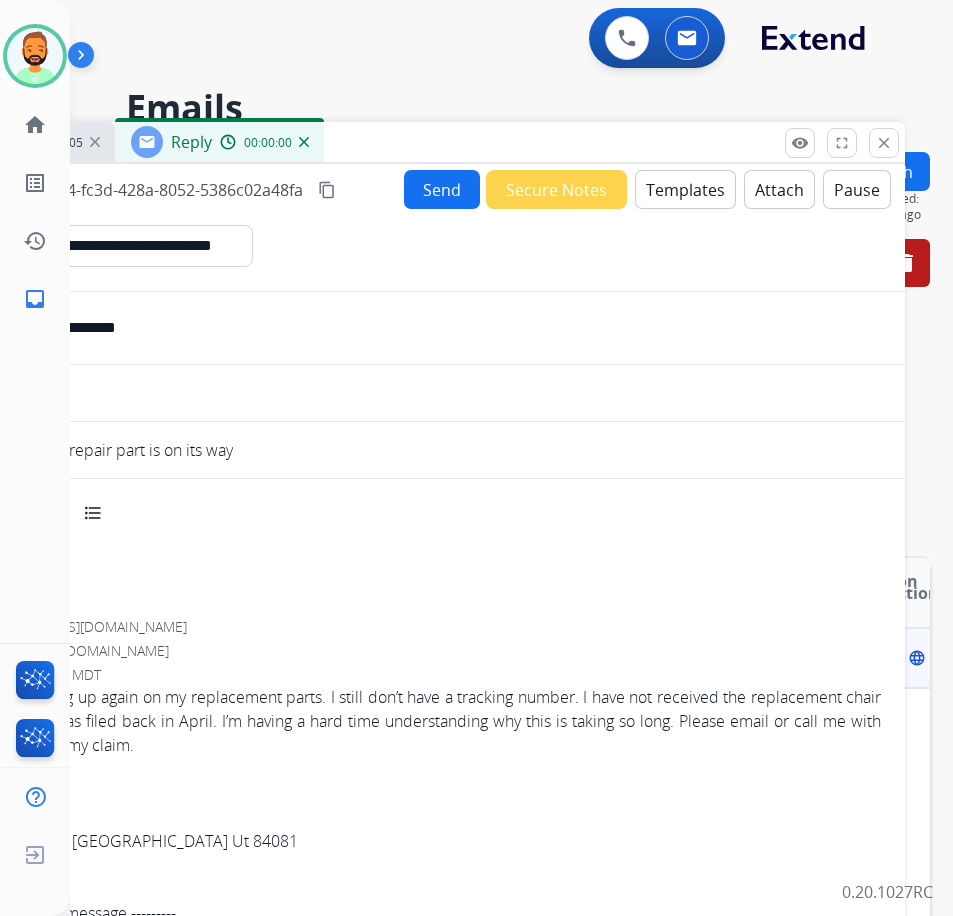click on "Templates" at bounding box center [685, 189] 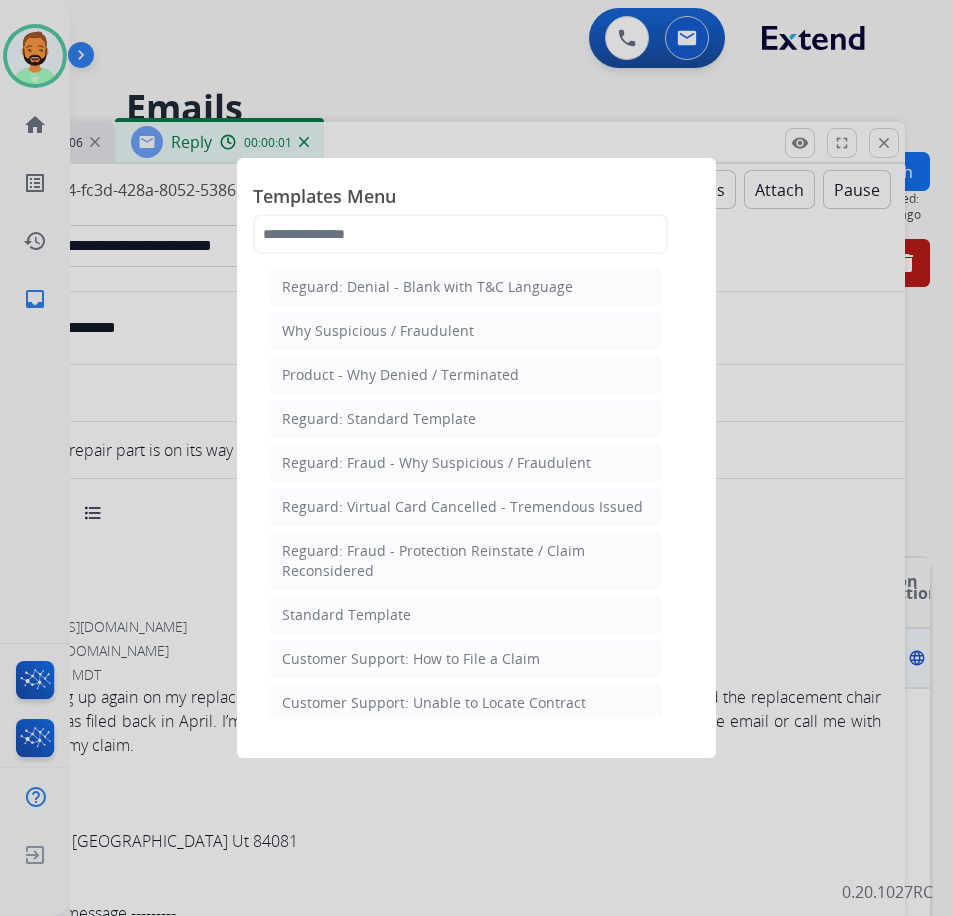click on "Reguard: Standard Template" 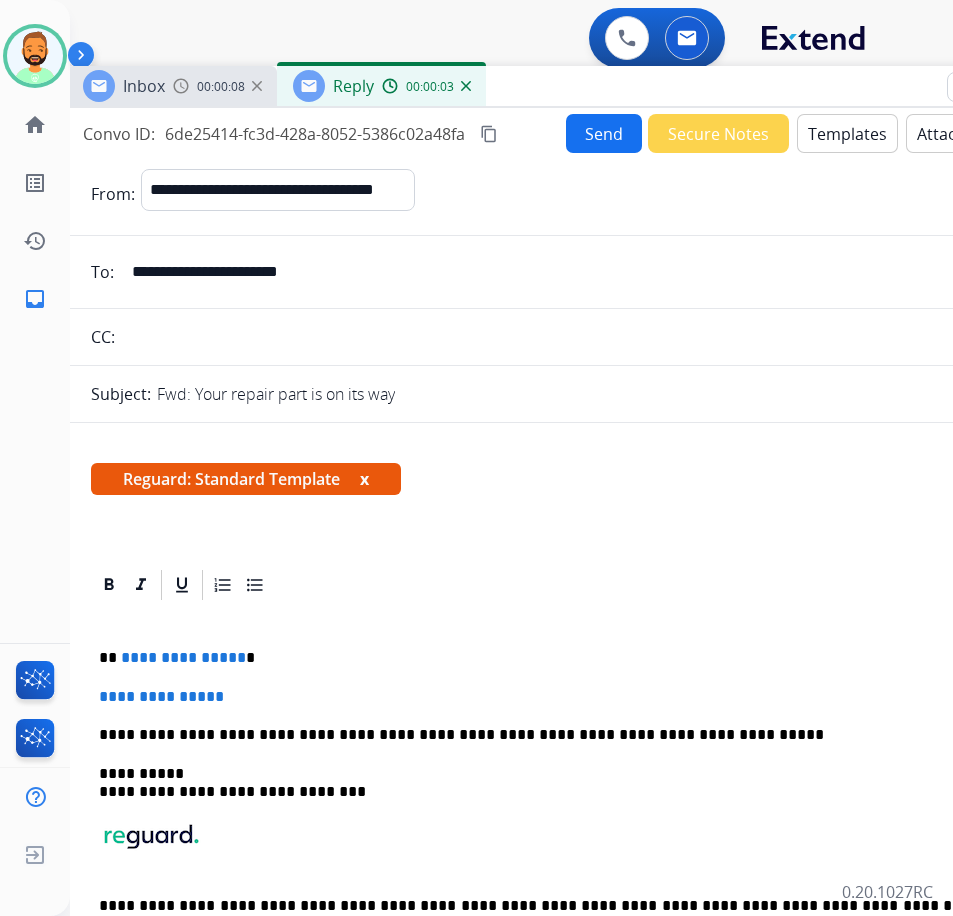 drag, startPoint x: 493, startPoint y: 162, endPoint x: 620, endPoint y: 106, distance: 138.79842 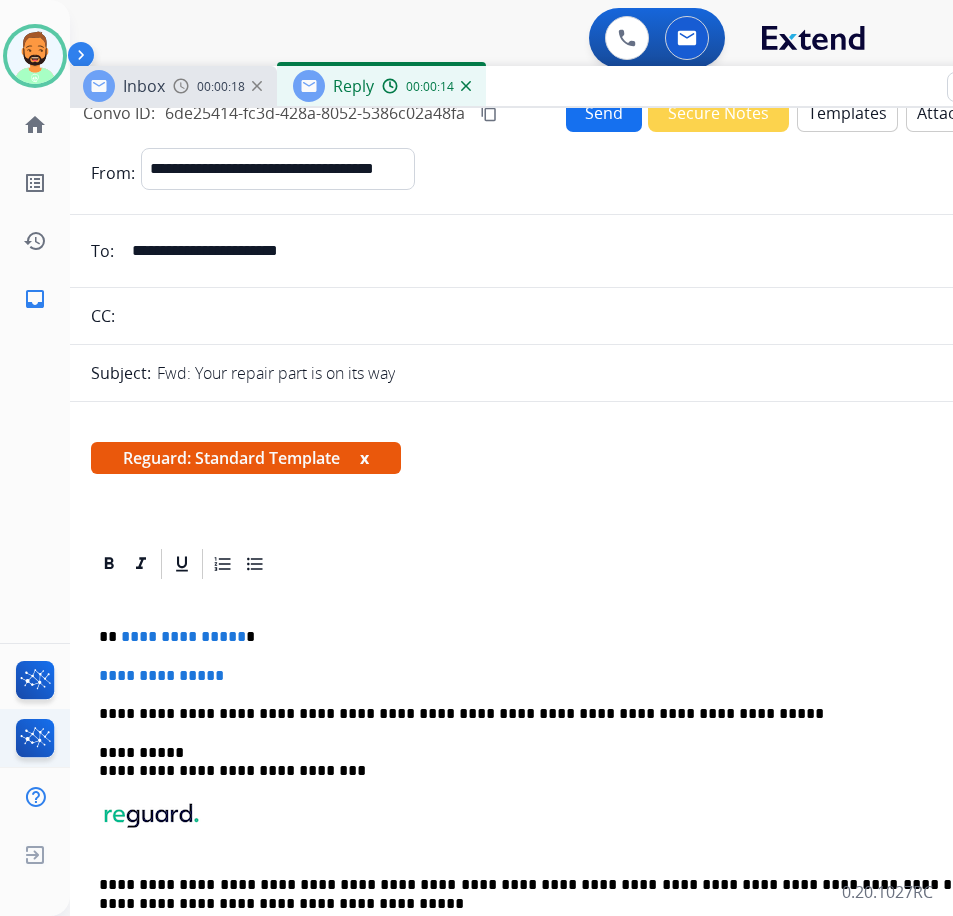 scroll, scrollTop: 0, scrollLeft: 0, axis: both 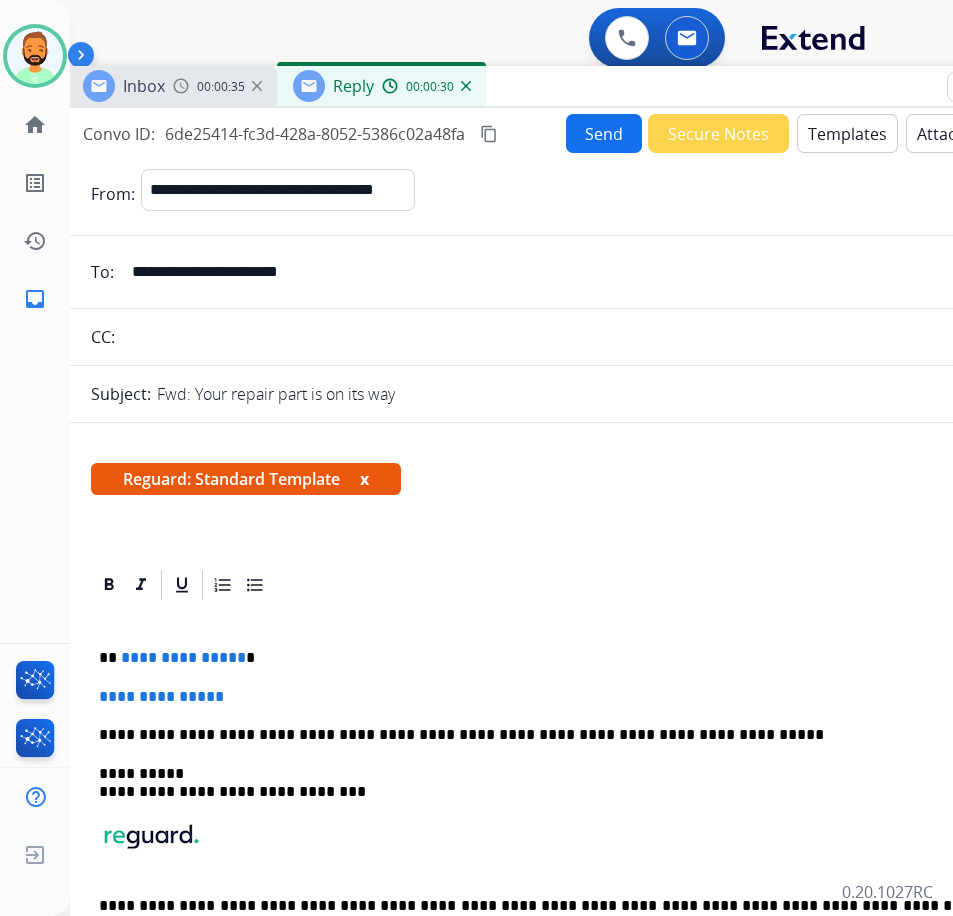 click on "**********" at bounding box center [567, 800] 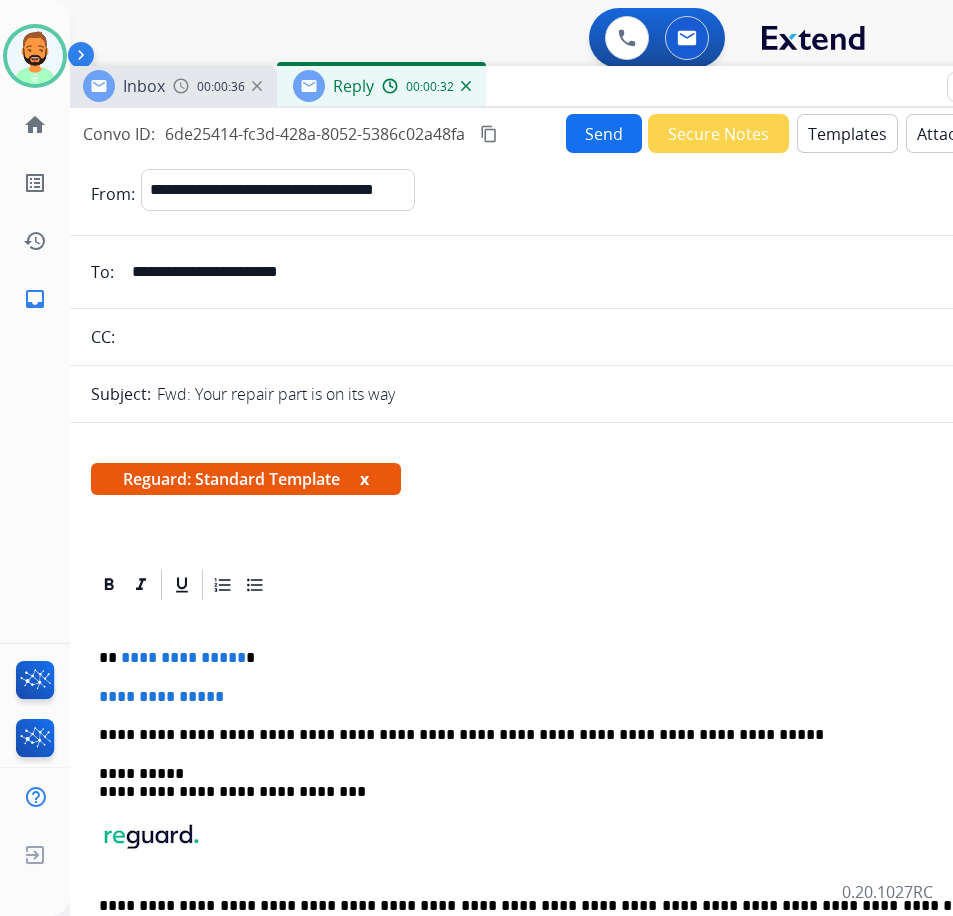 type 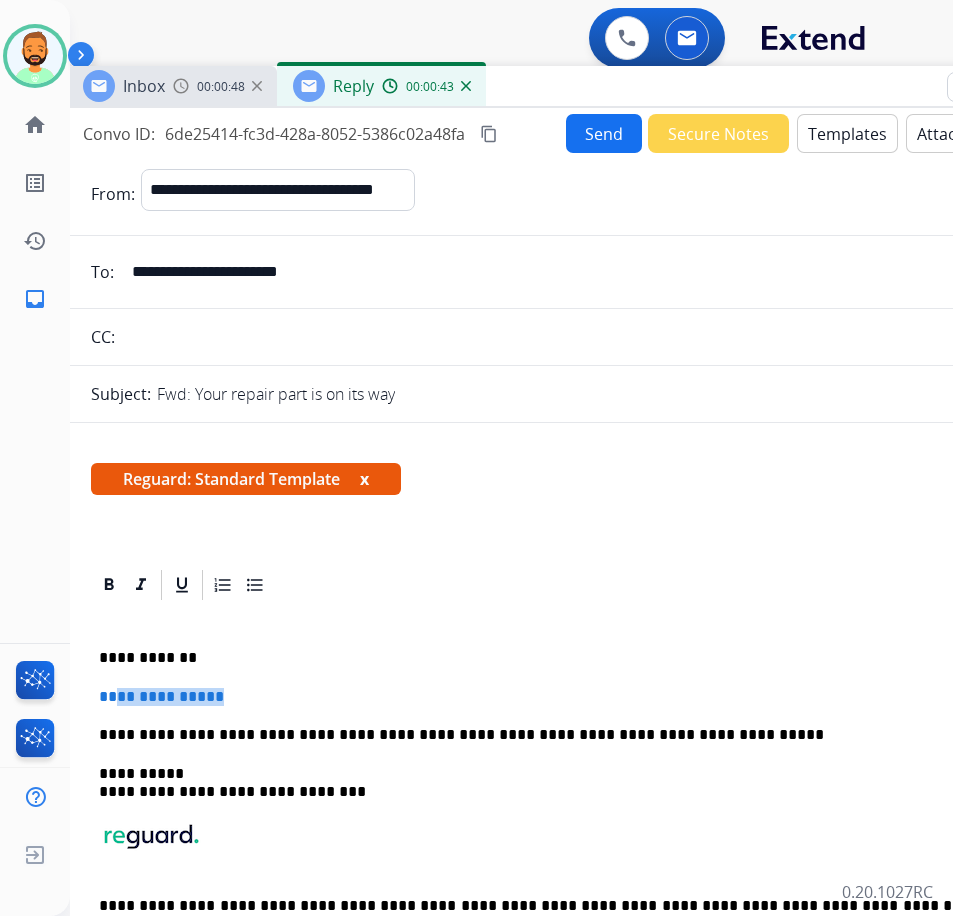 drag, startPoint x: 243, startPoint y: 694, endPoint x: 116, endPoint y: 690, distance: 127.06297 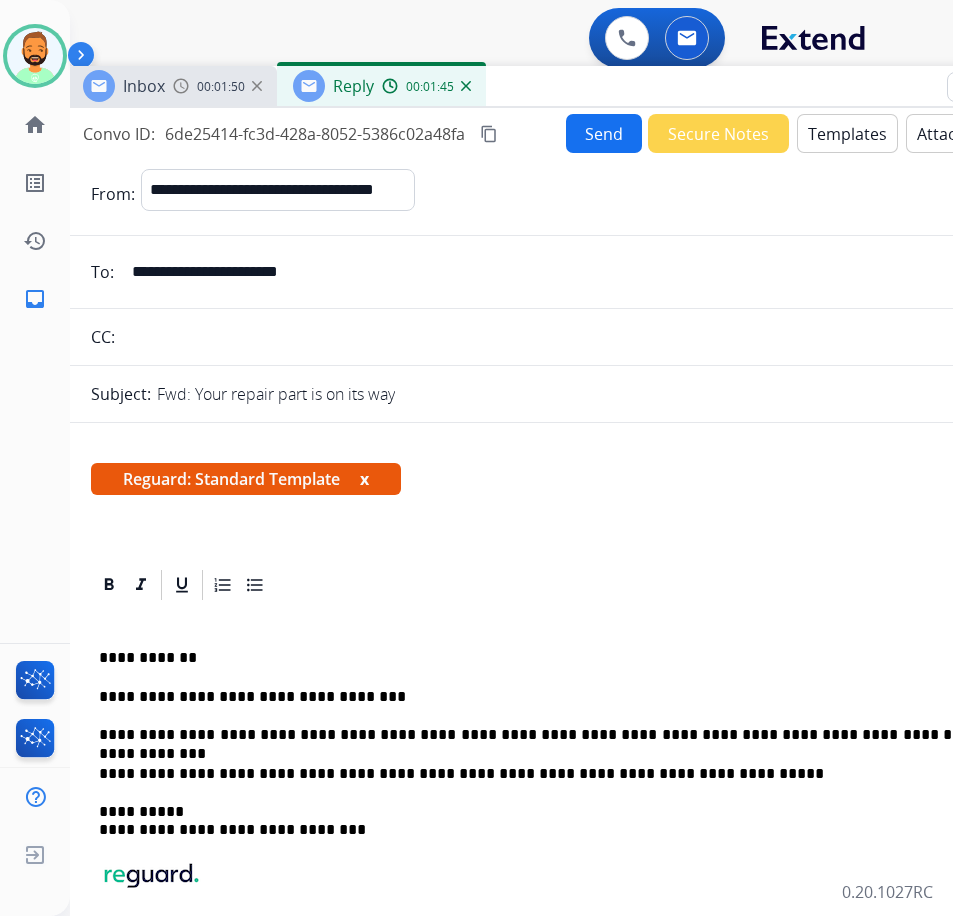 click on "Send" at bounding box center [604, 133] 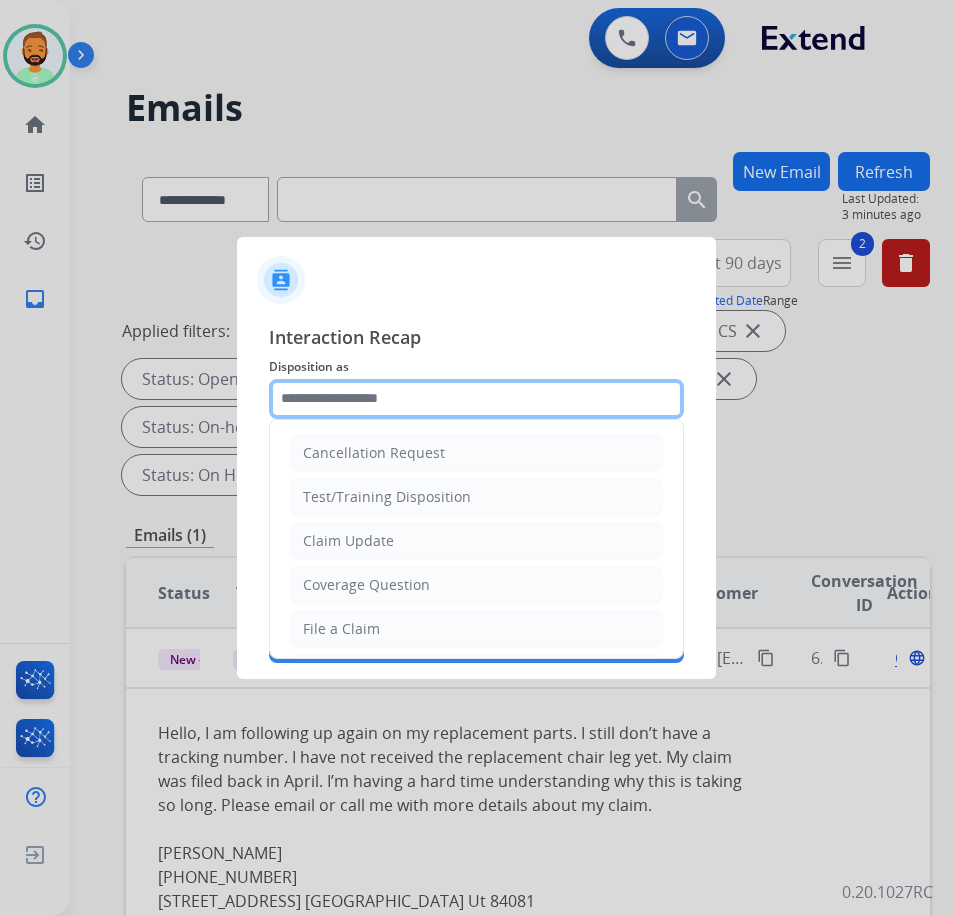 click 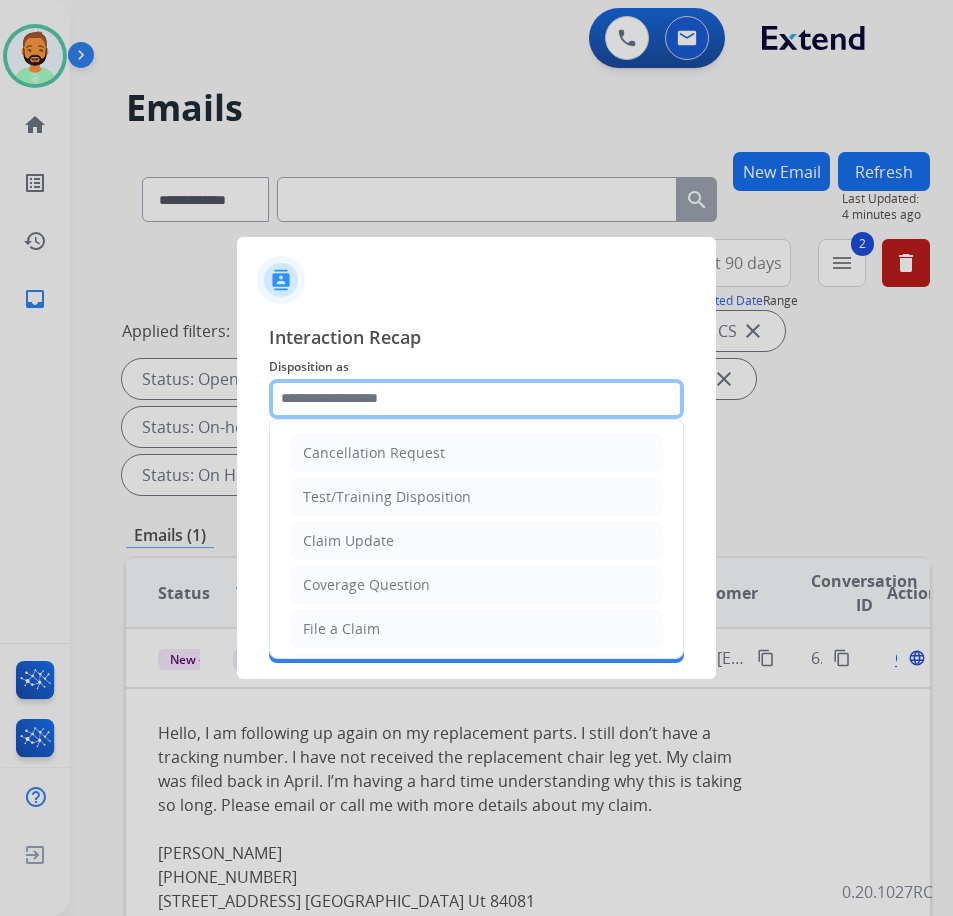click 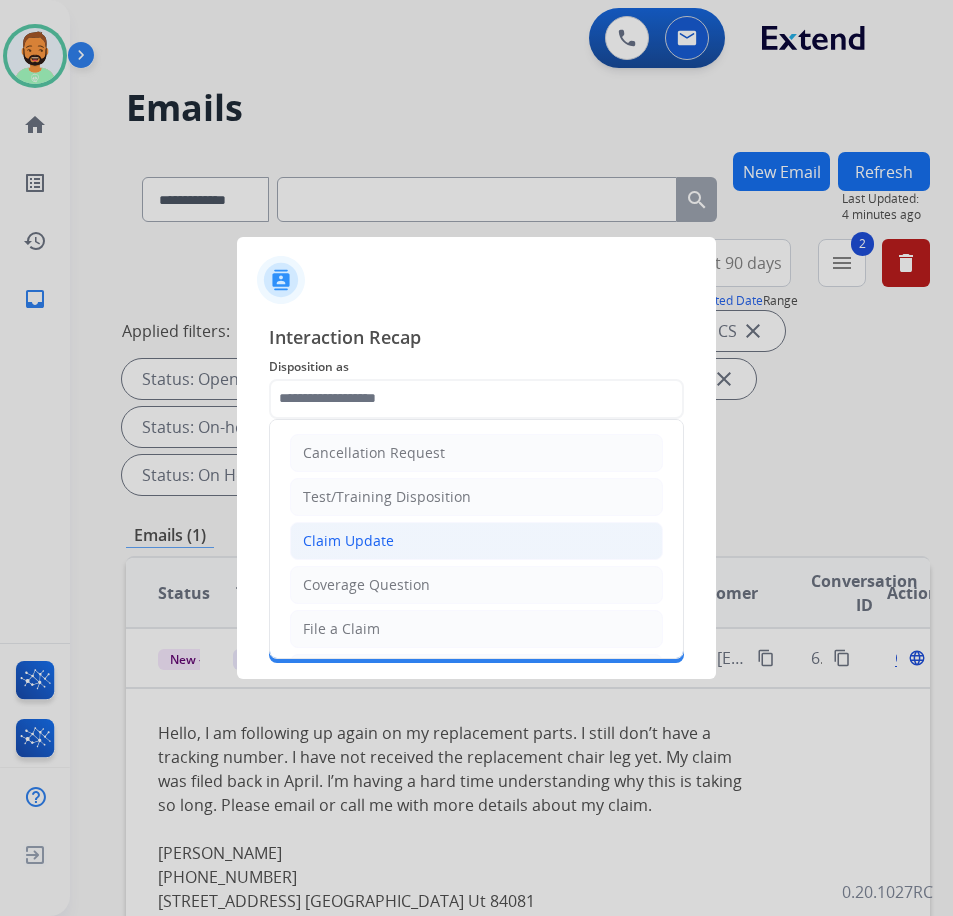 click on "Claim Update" 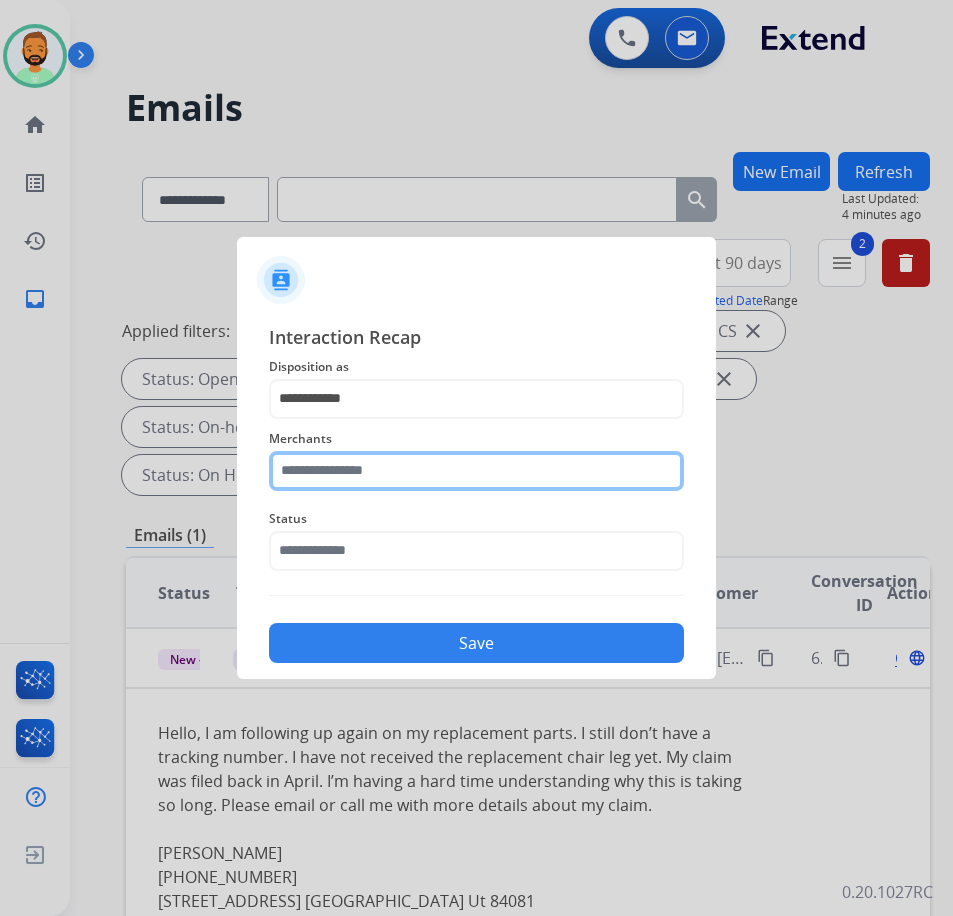 click 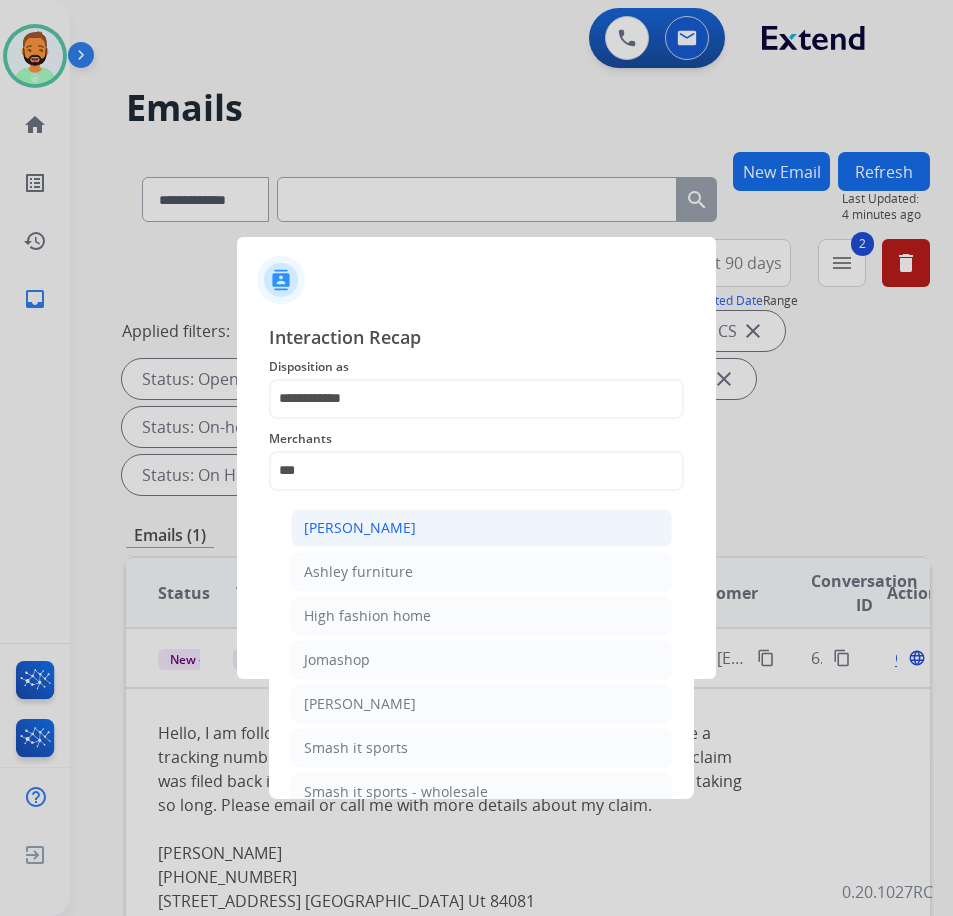 click on "[PERSON_NAME]" 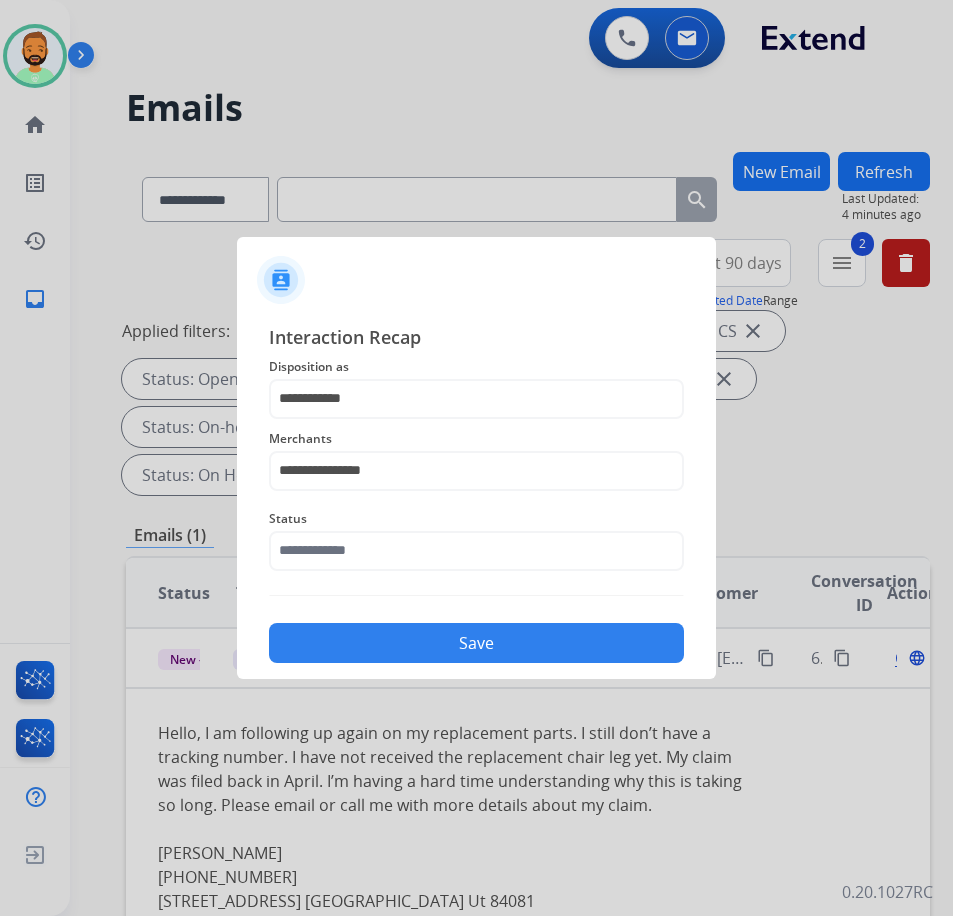 click on "Save" 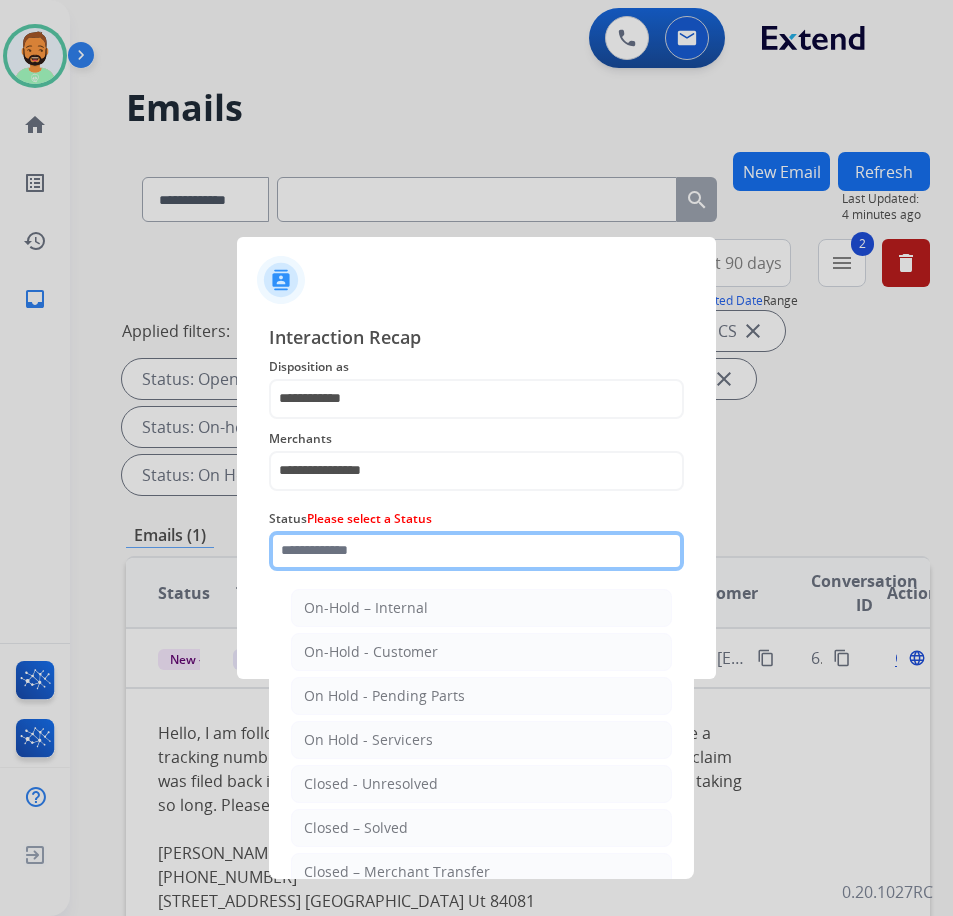 click 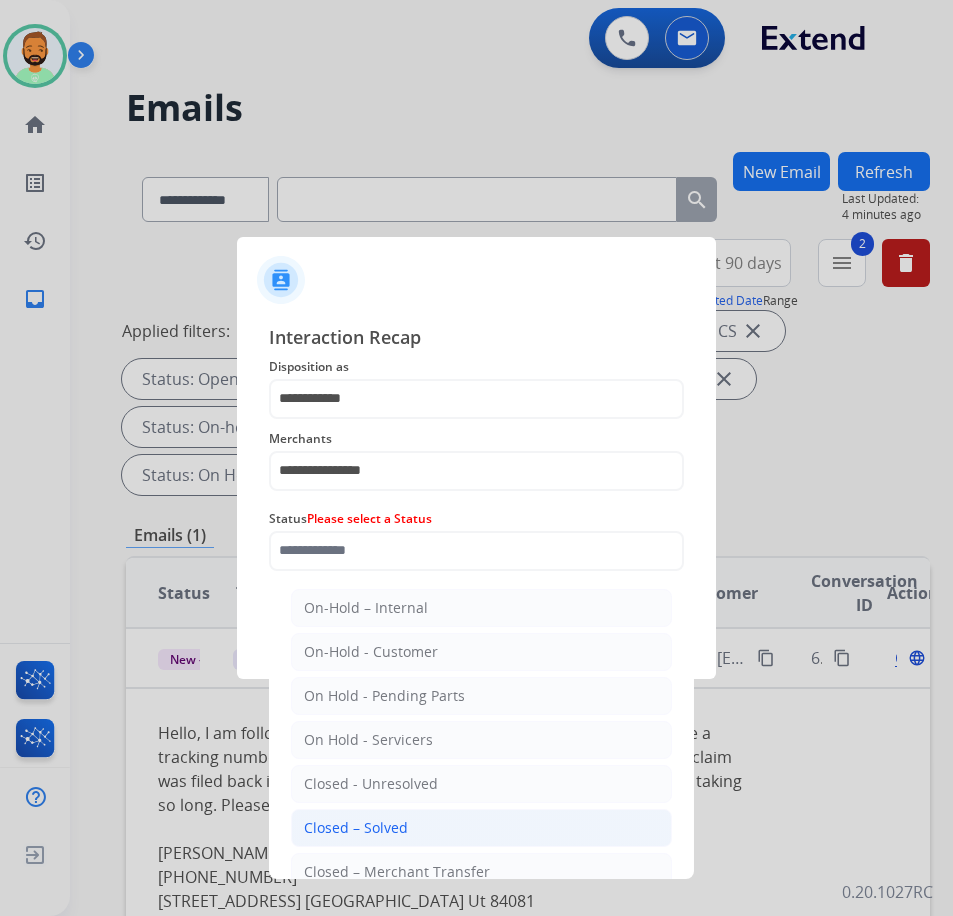 click on "Closed – Solved" 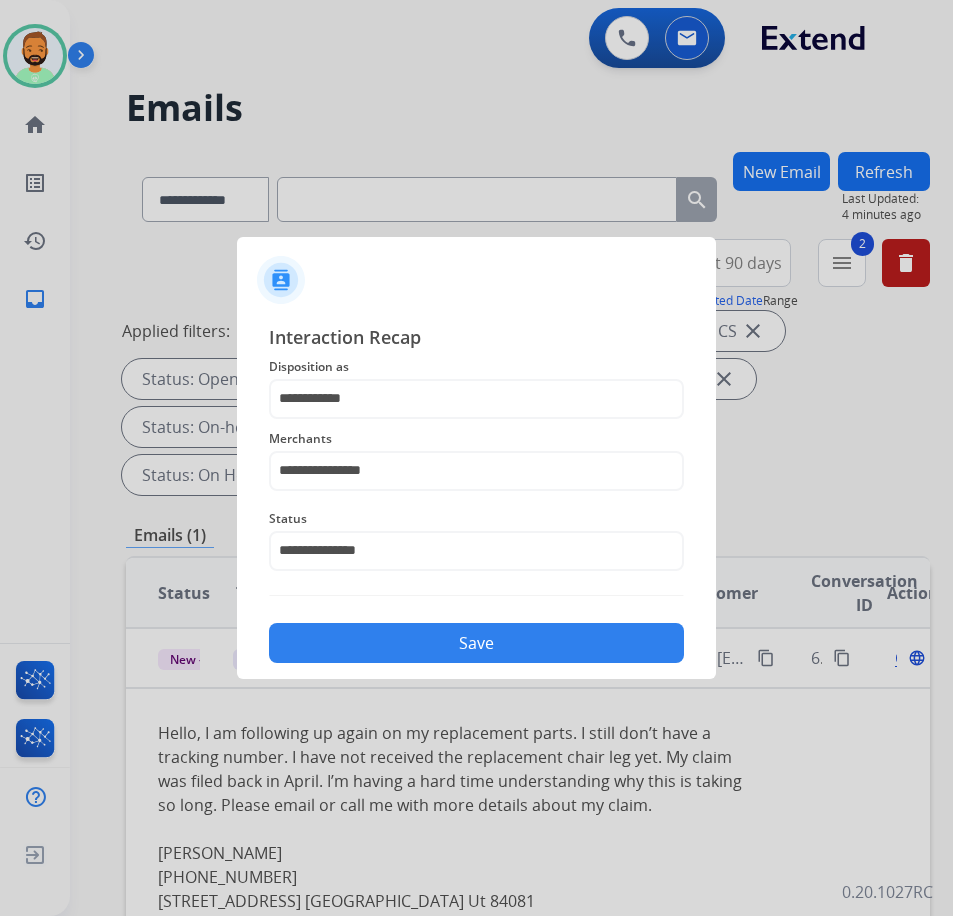 click on "Save" 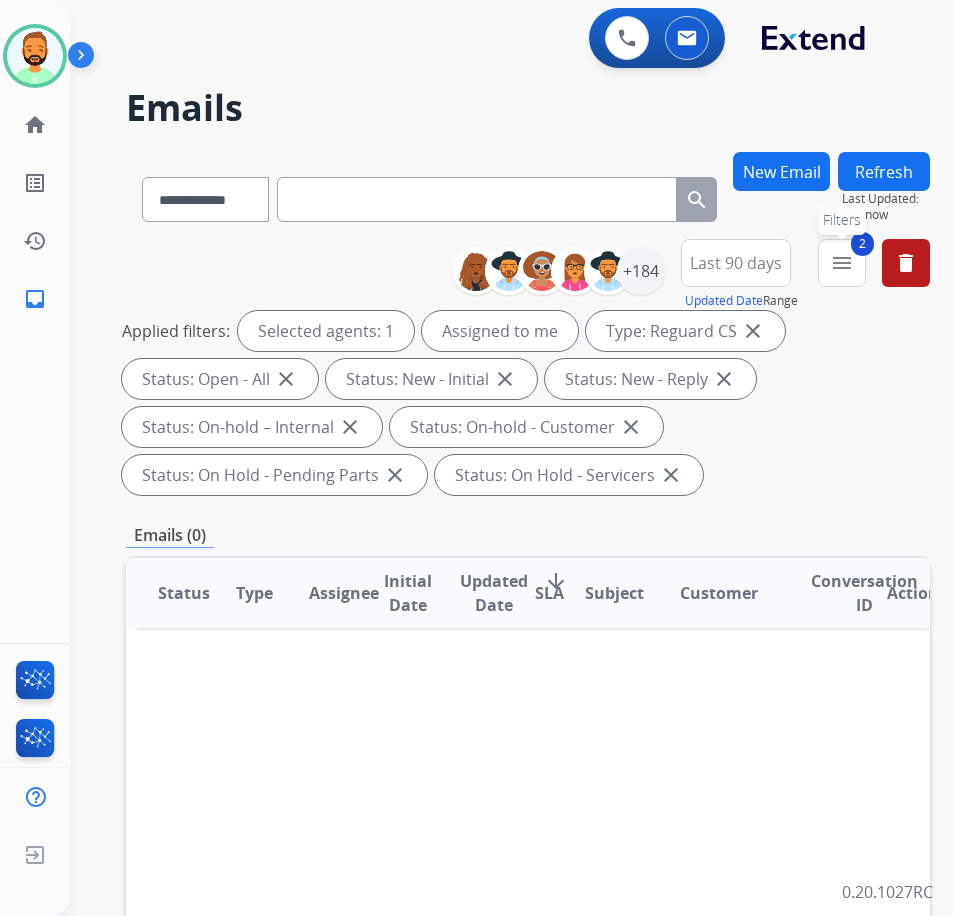 click on "menu" at bounding box center [842, 263] 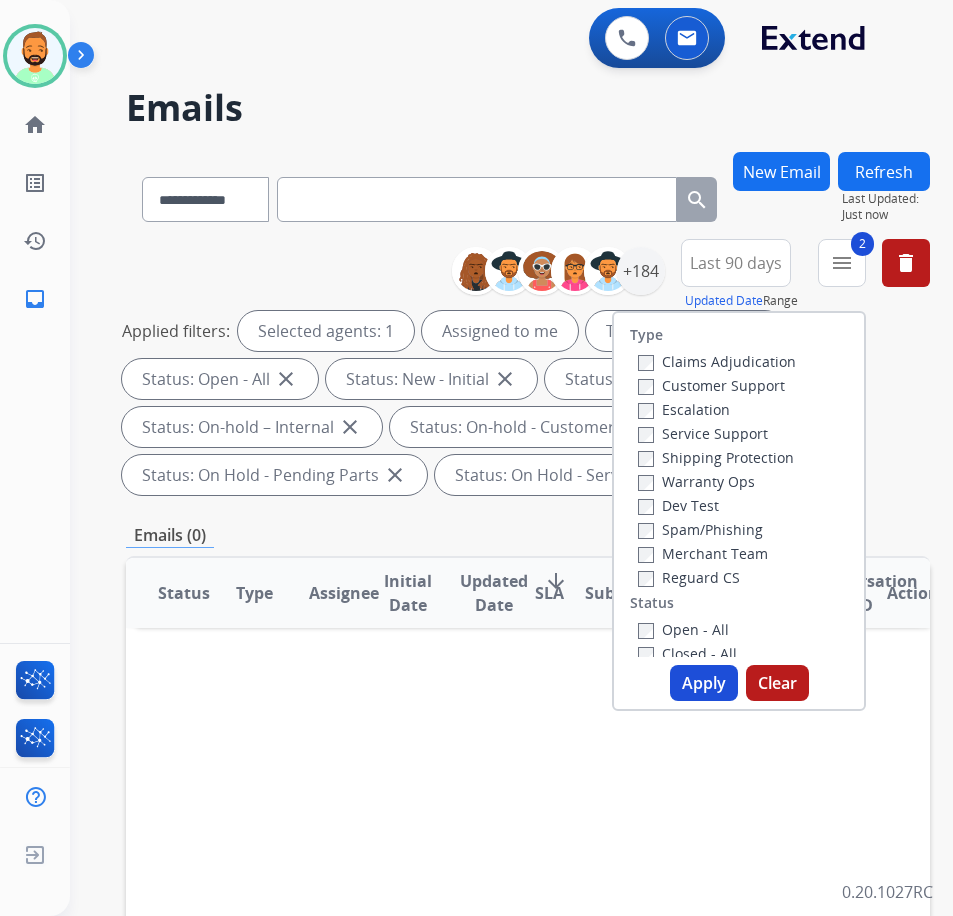 click on "Customer Support" at bounding box center (711, 385) 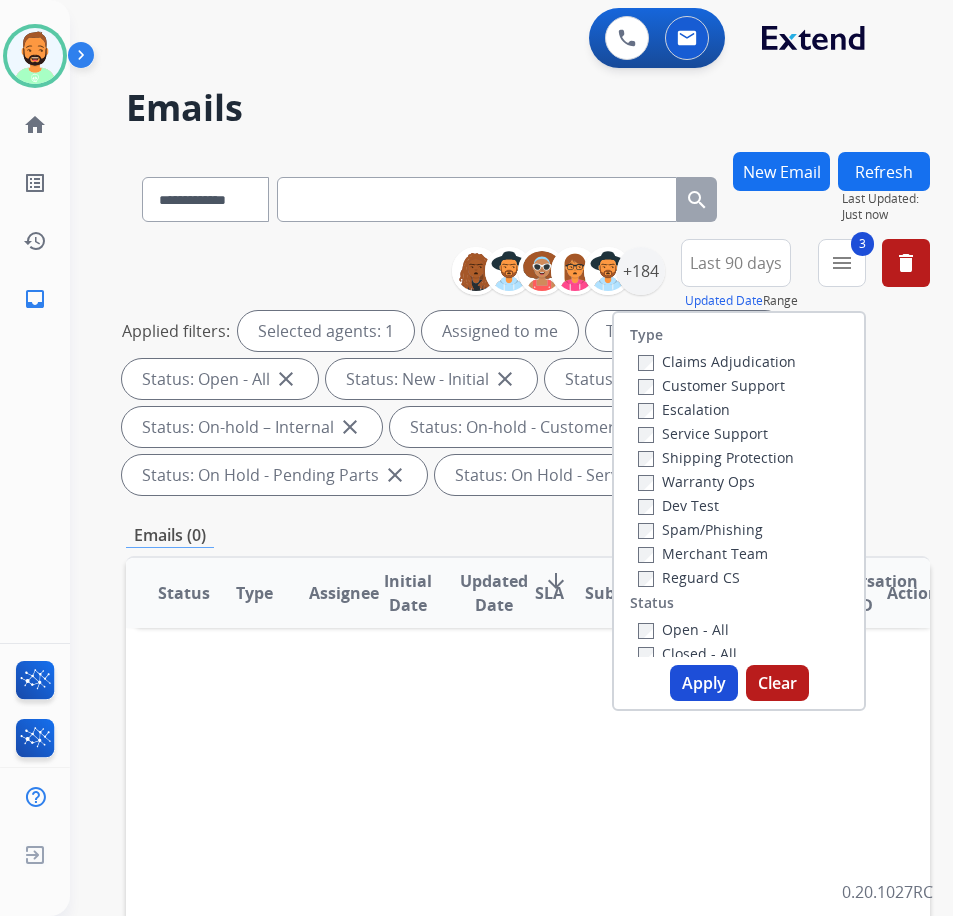 click on "Shipping Protection" at bounding box center [716, 457] 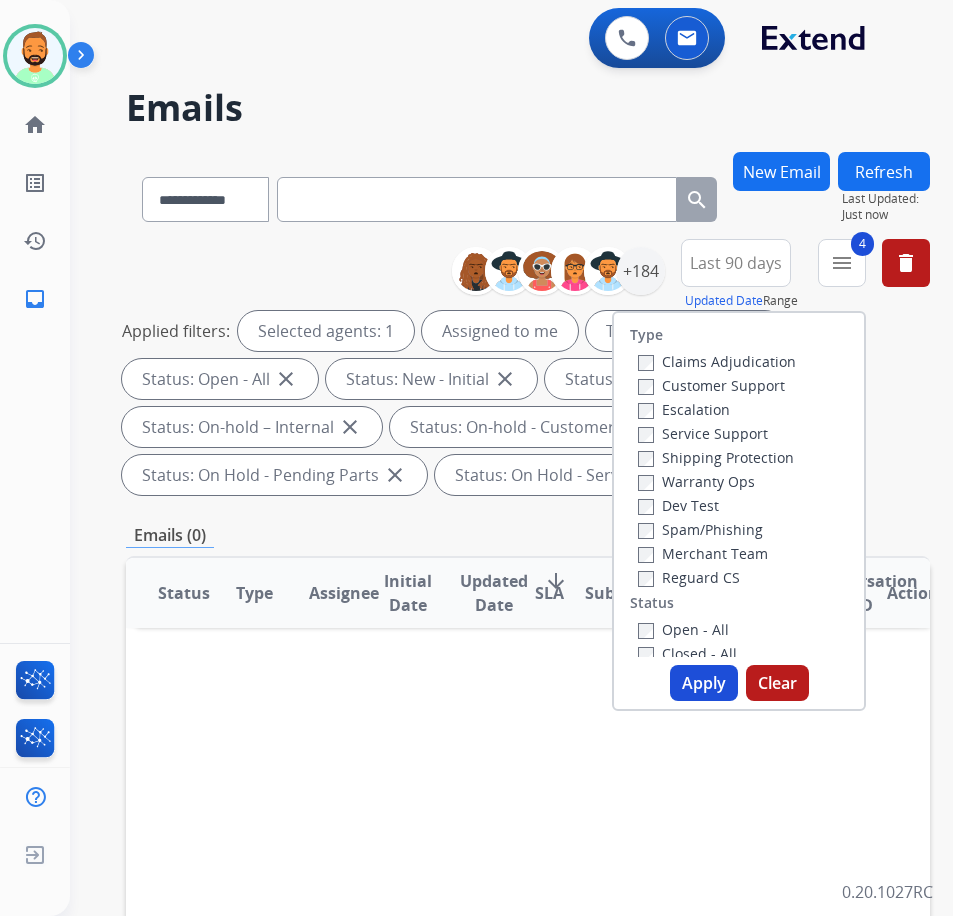 click on "Refresh" at bounding box center [884, 171] 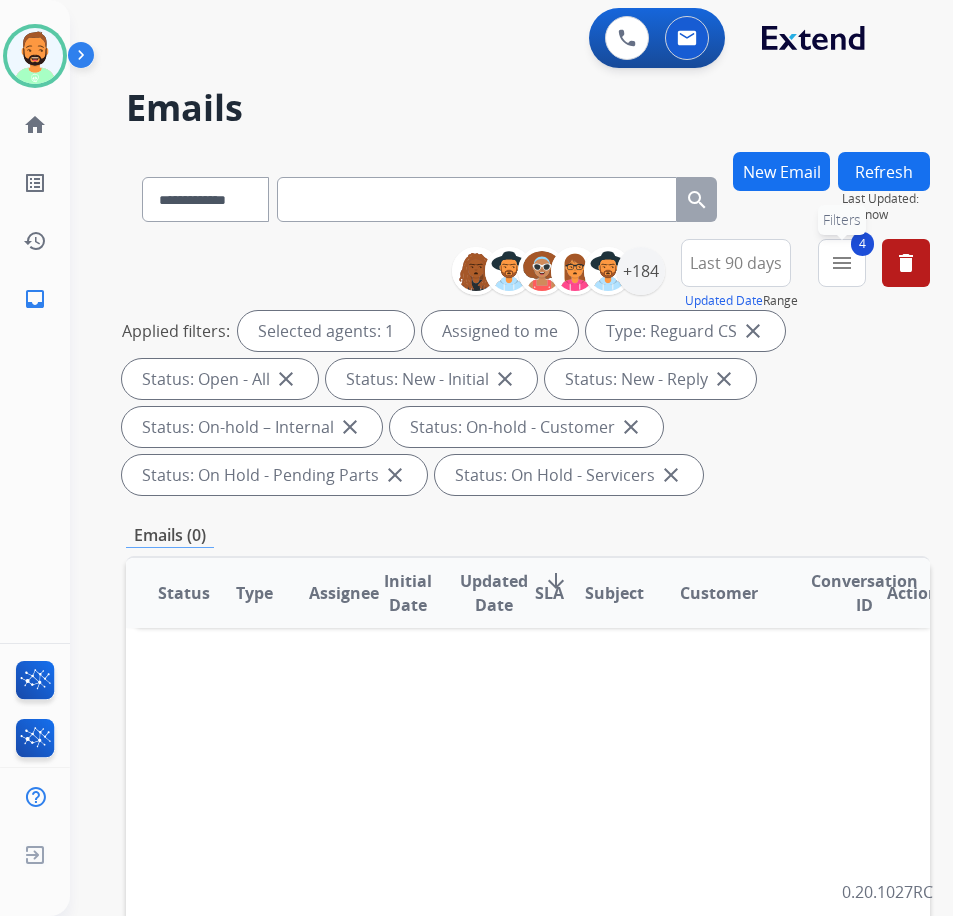 click on "4 menu  Filters" at bounding box center [842, 263] 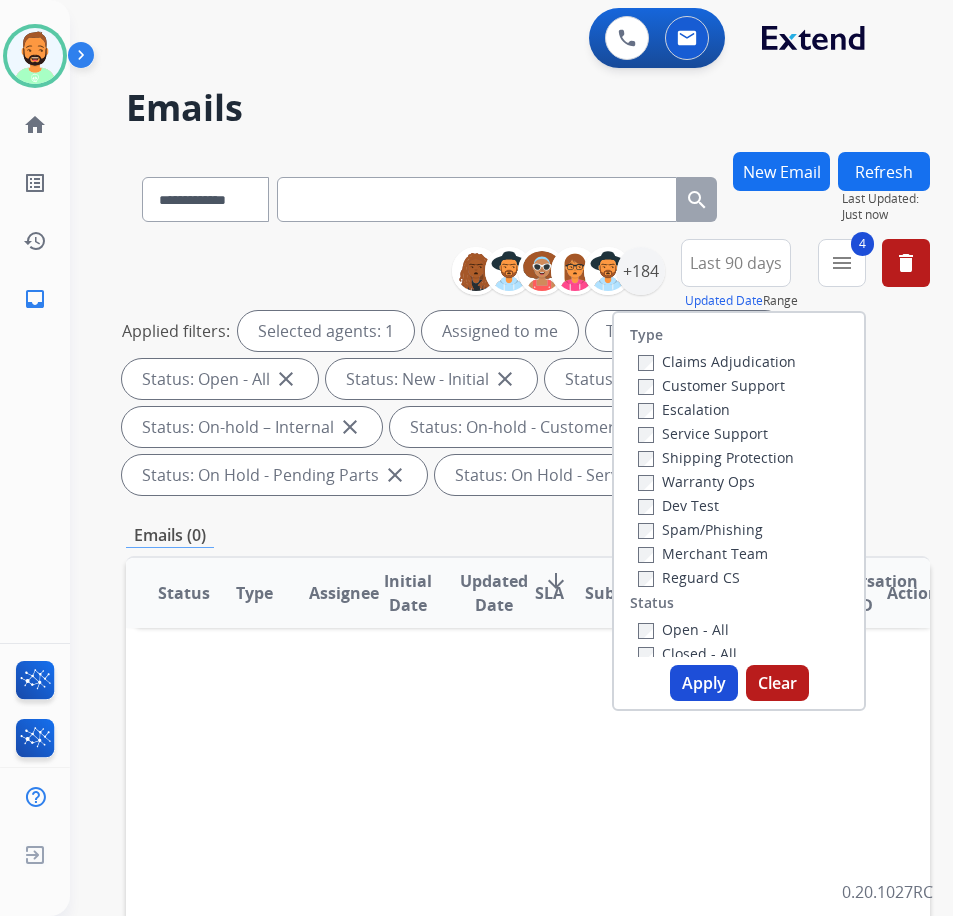 click on "Apply" at bounding box center [704, 683] 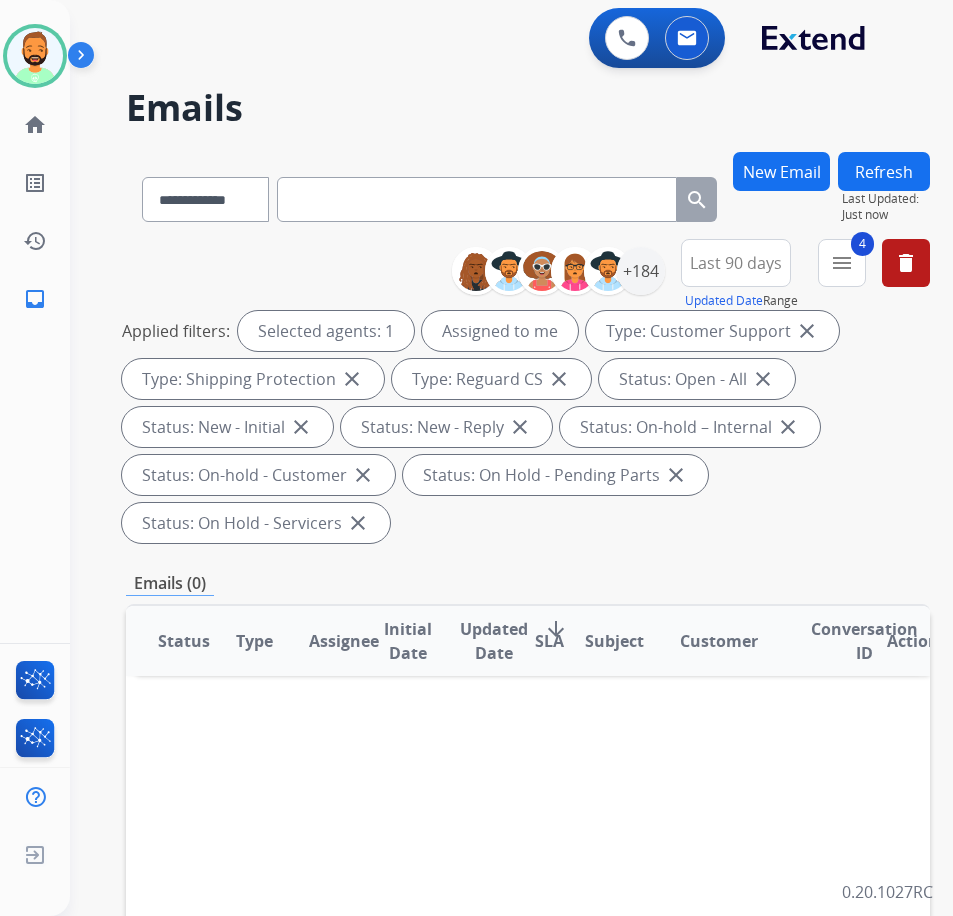 click on "New Email" at bounding box center [781, 171] 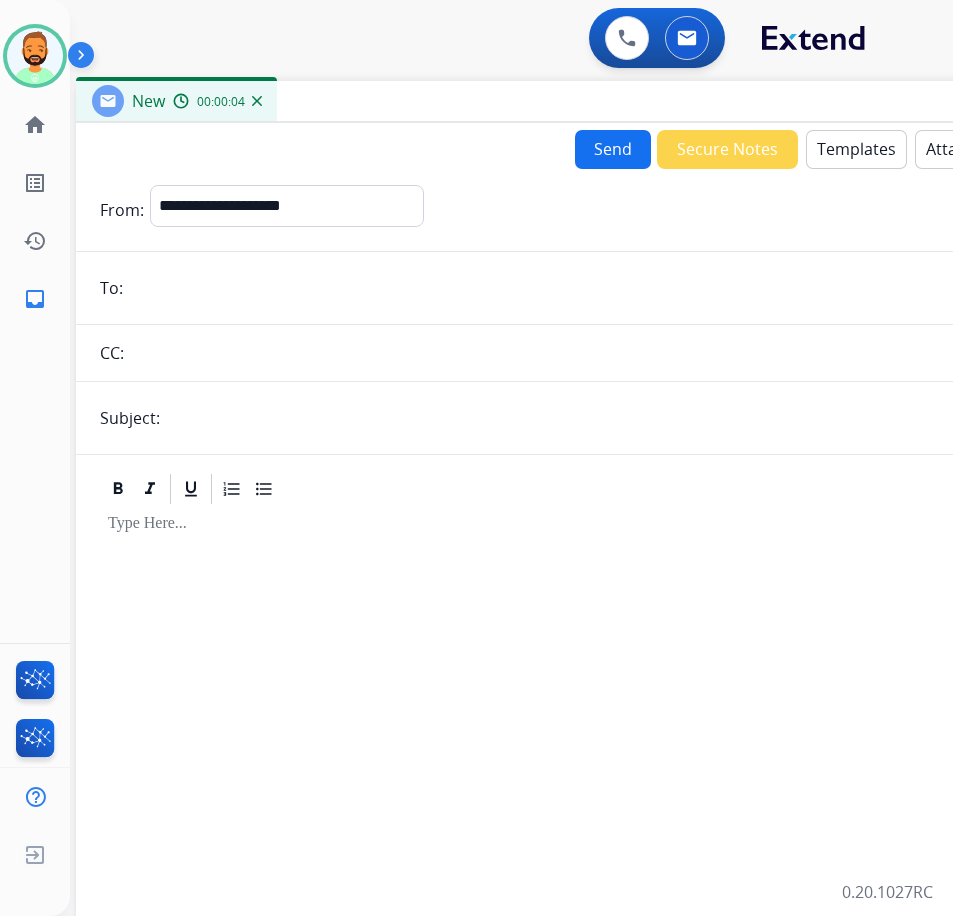 drag, startPoint x: 193, startPoint y: 148, endPoint x: 364, endPoint y: 107, distance: 175.84653 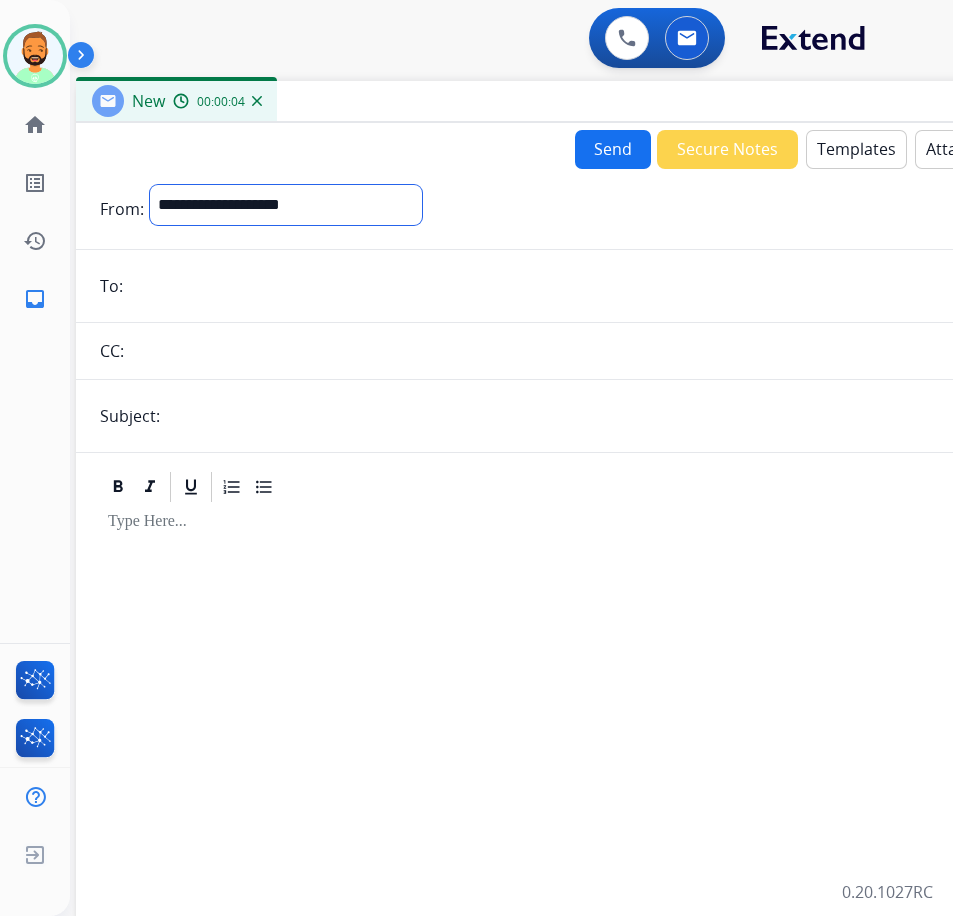 click on "**********" at bounding box center (286, 205) 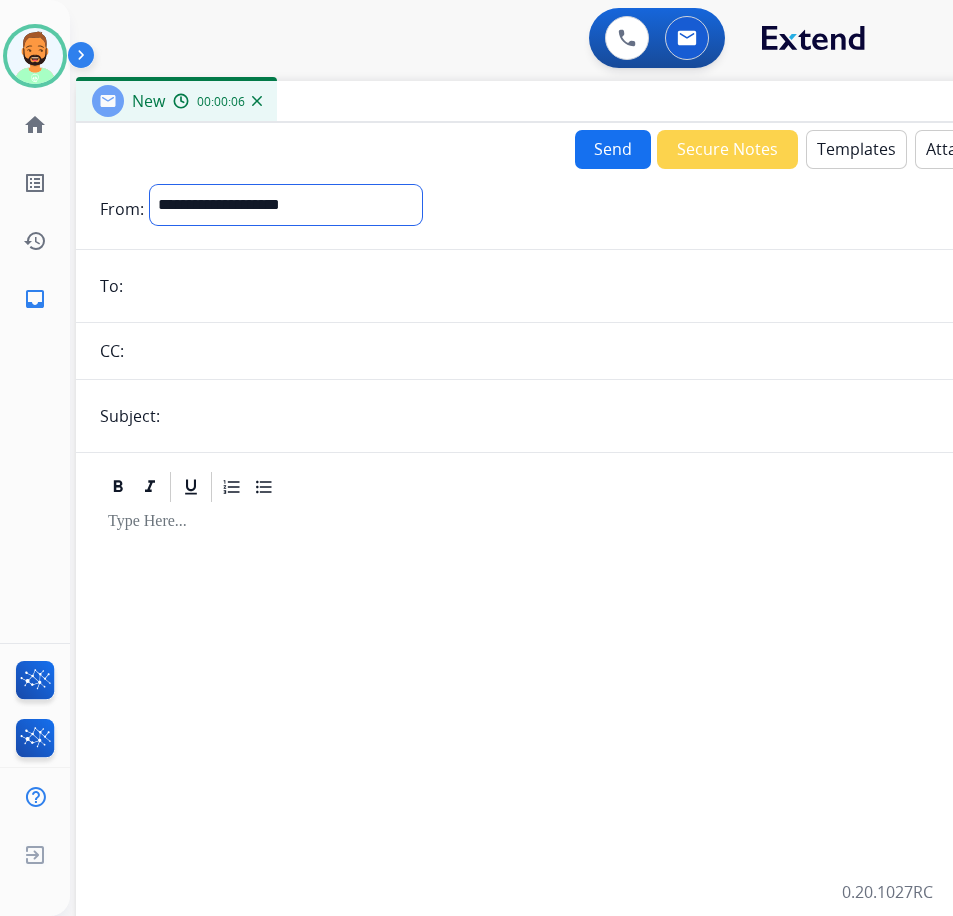 select on "**********" 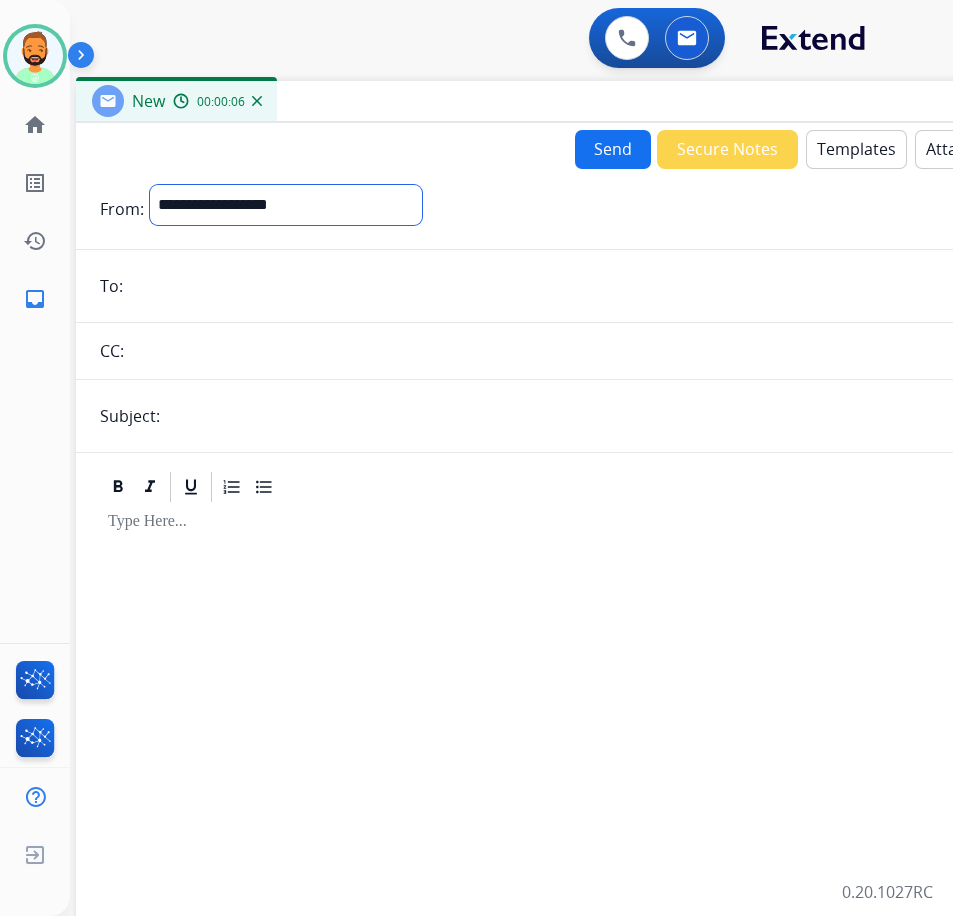 click on "**********" at bounding box center [286, 205] 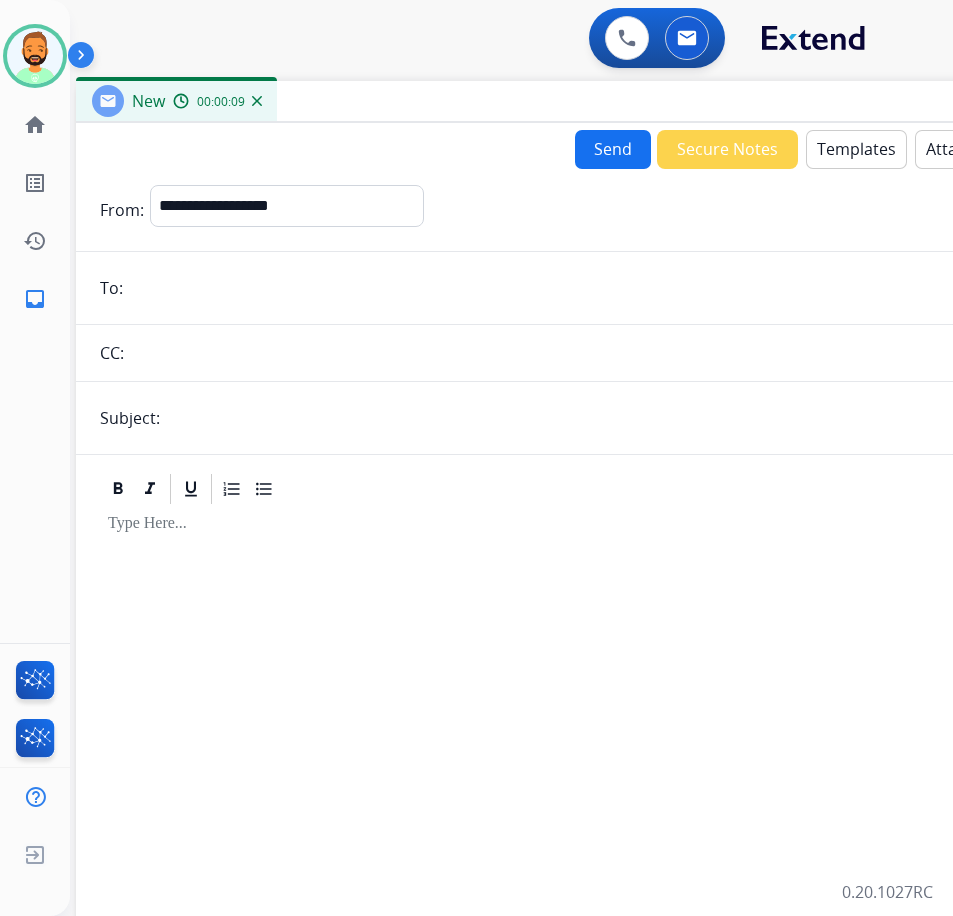 drag, startPoint x: 269, startPoint y: 308, endPoint x: 266, endPoint y: 277, distance: 31.144823 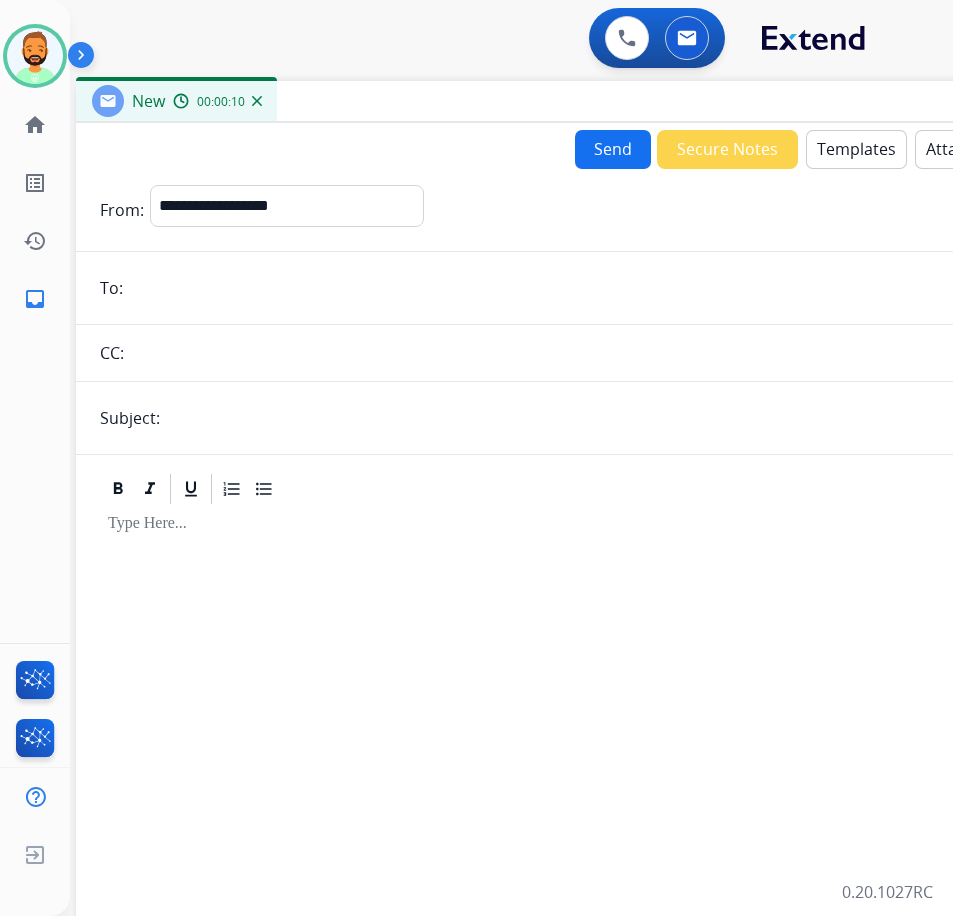 paste on "**********" 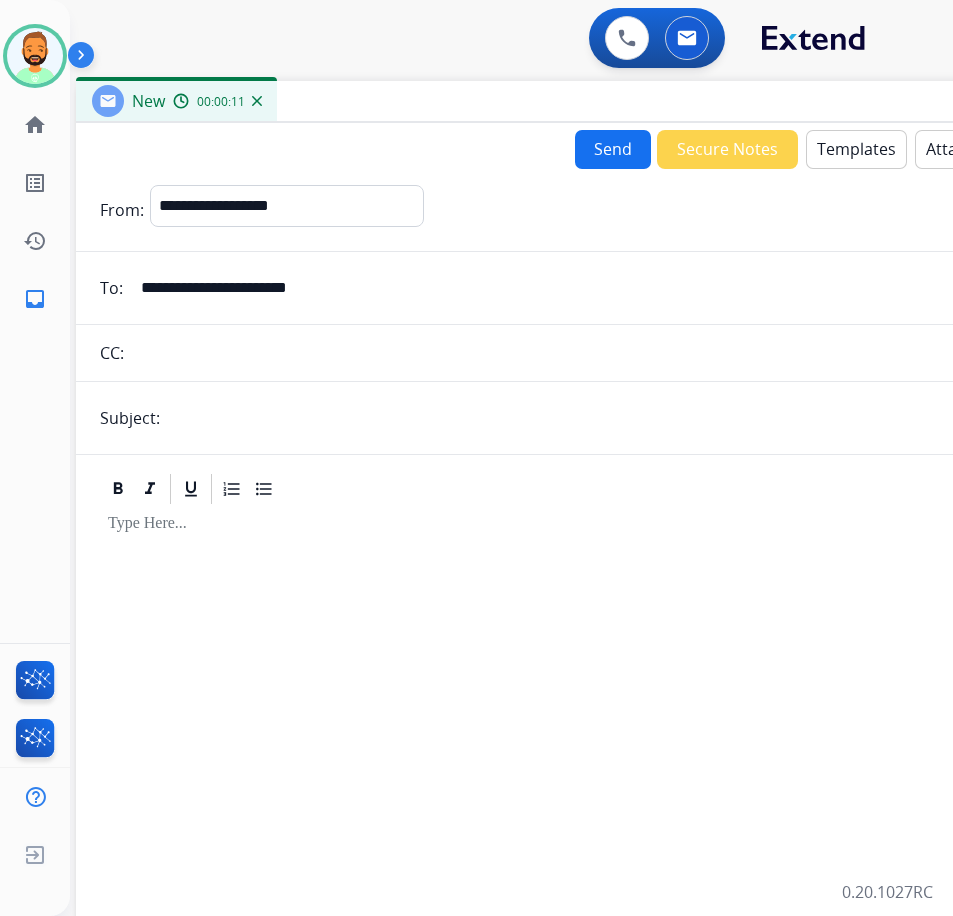 type on "**********" 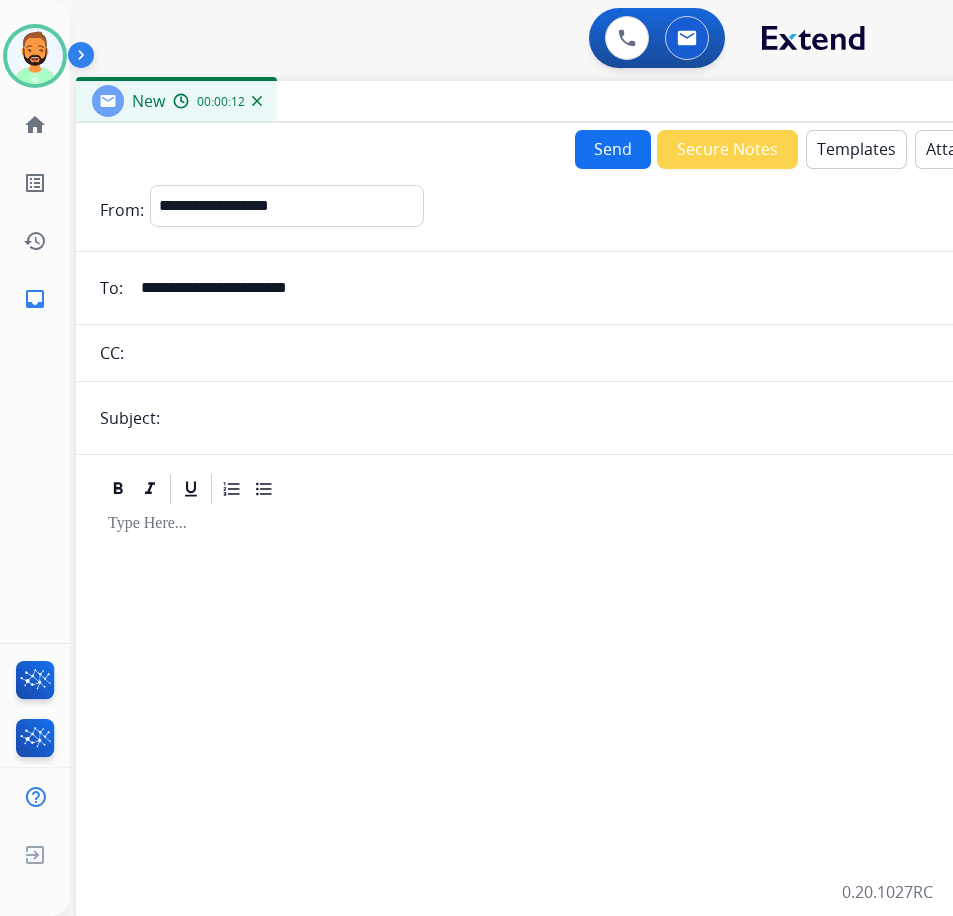 type on "**********" 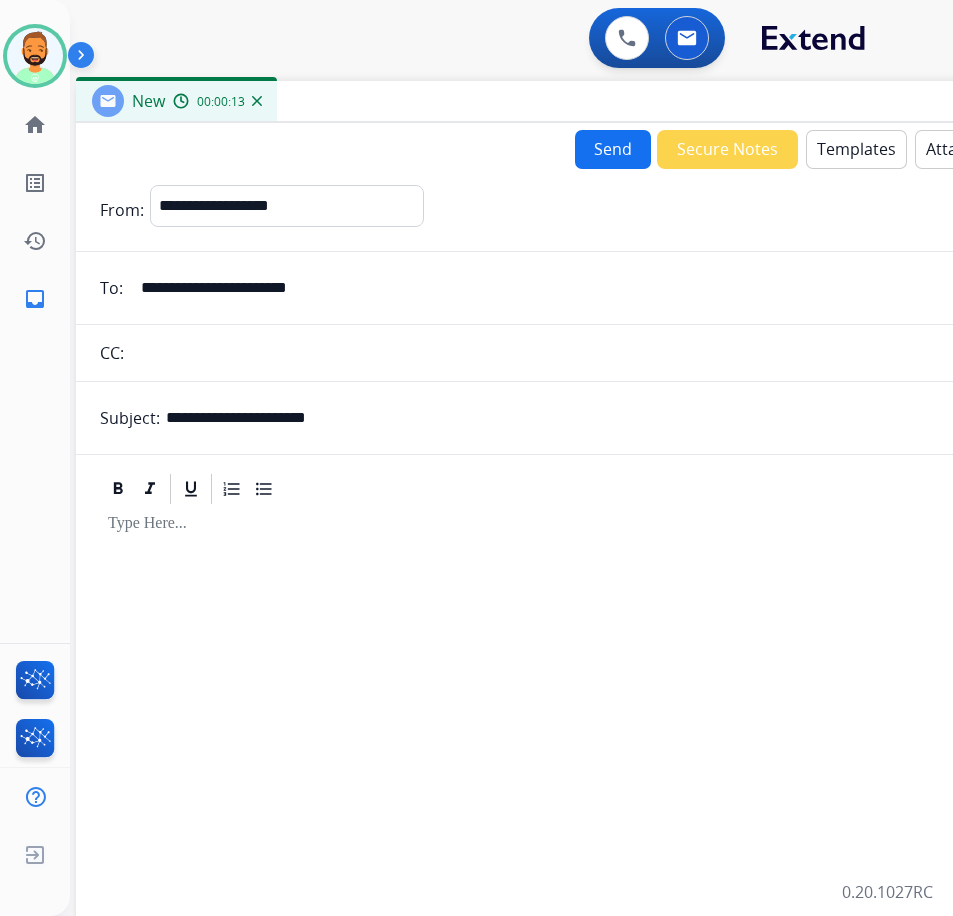 click at bounding box center [576, 774] 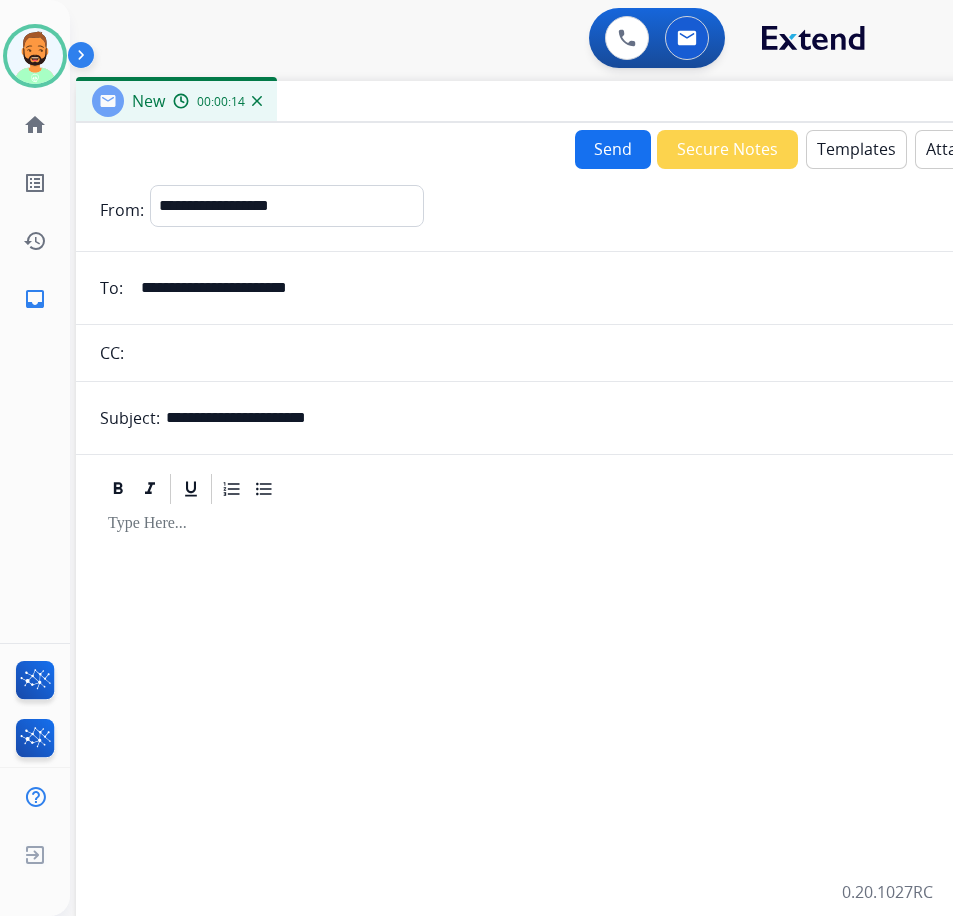 click on "Templates" at bounding box center [856, 149] 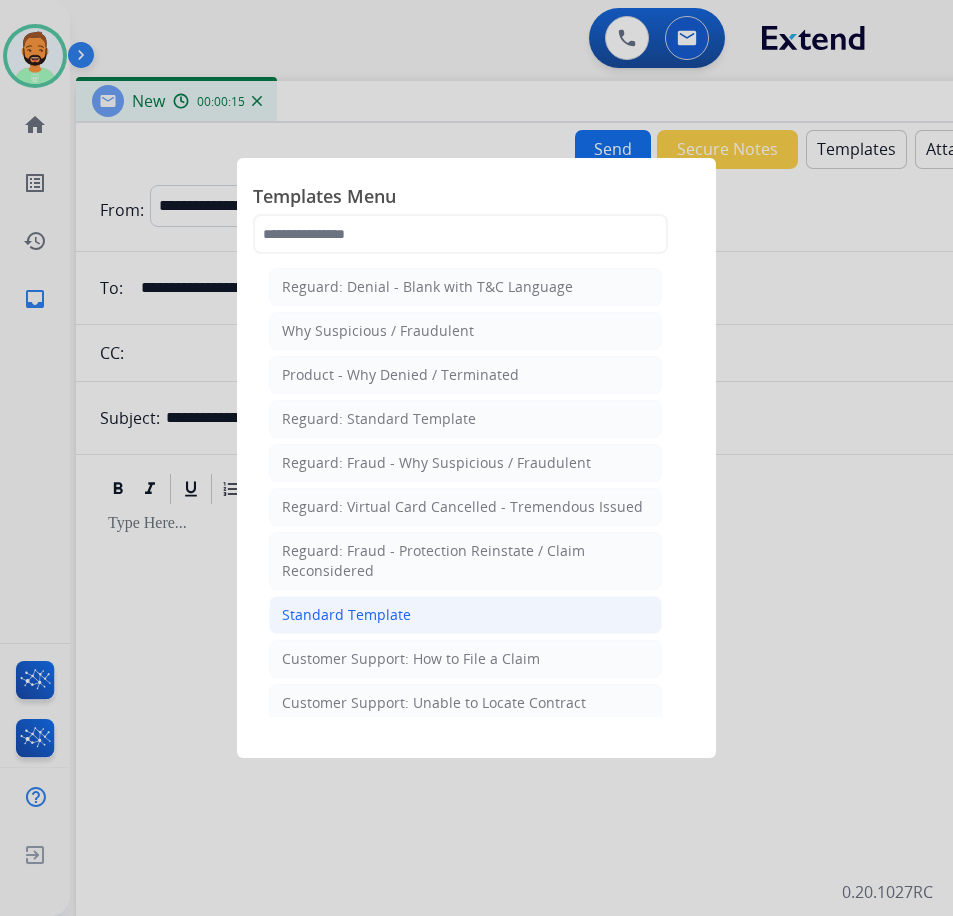click on "Standard Template" 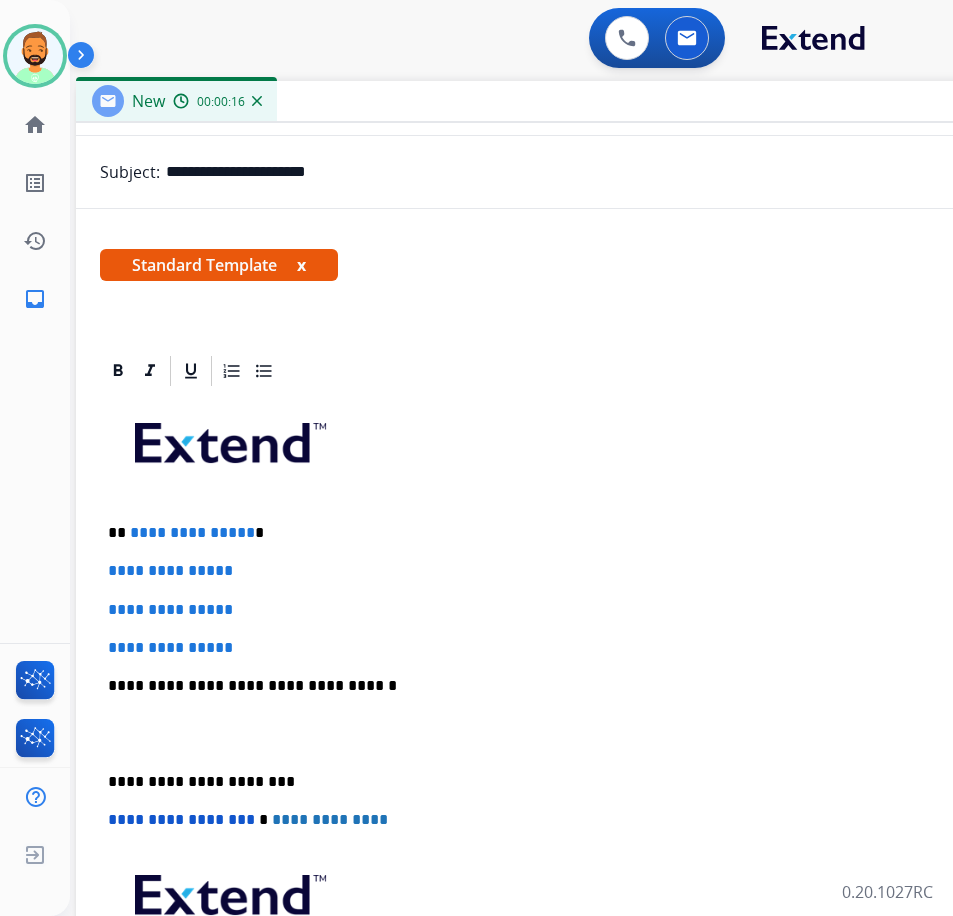 scroll, scrollTop: 270, scrollLeft: 0, axis: vertical 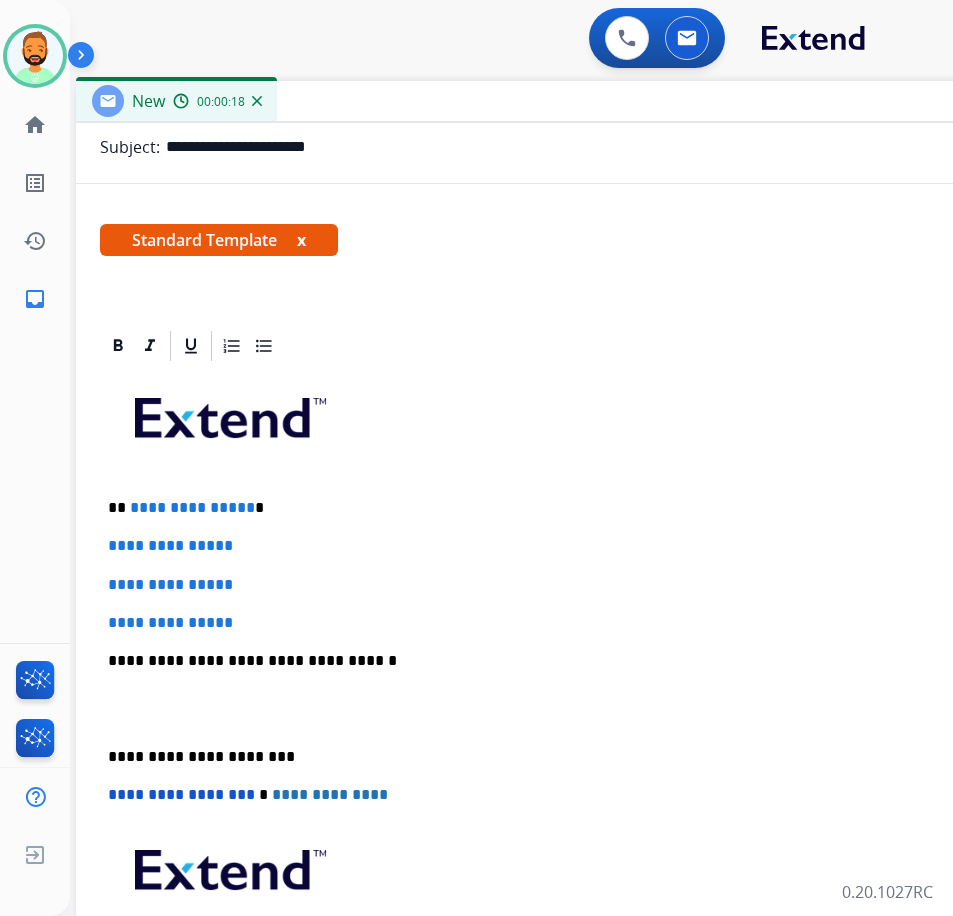 click on "**********" at bounding box center (568, 508) 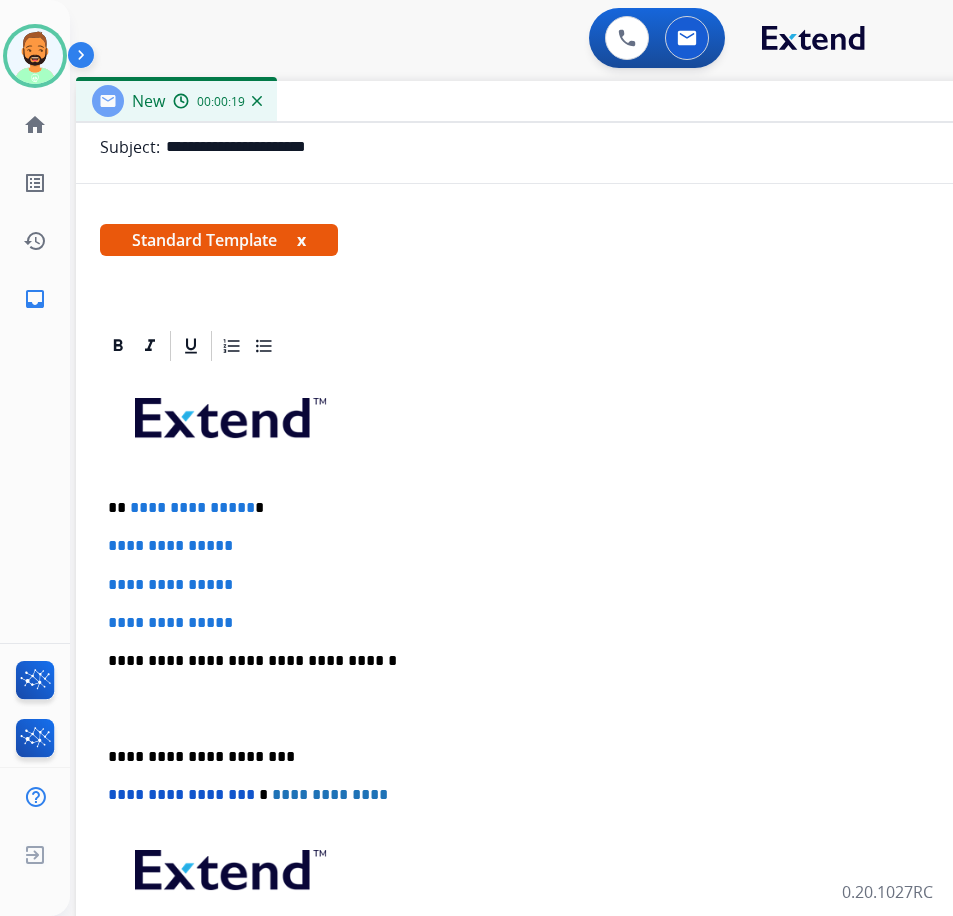 type 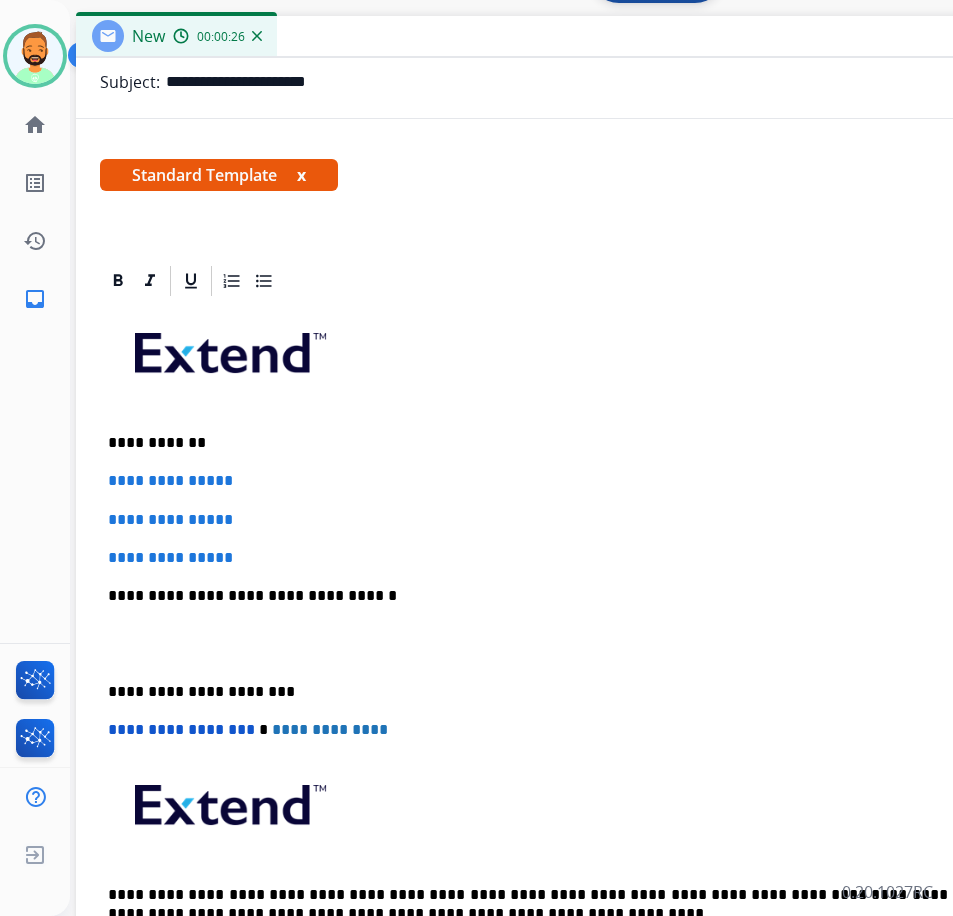 scroll, scrollTop: 100, scrollLeft: 0, axis: vertical 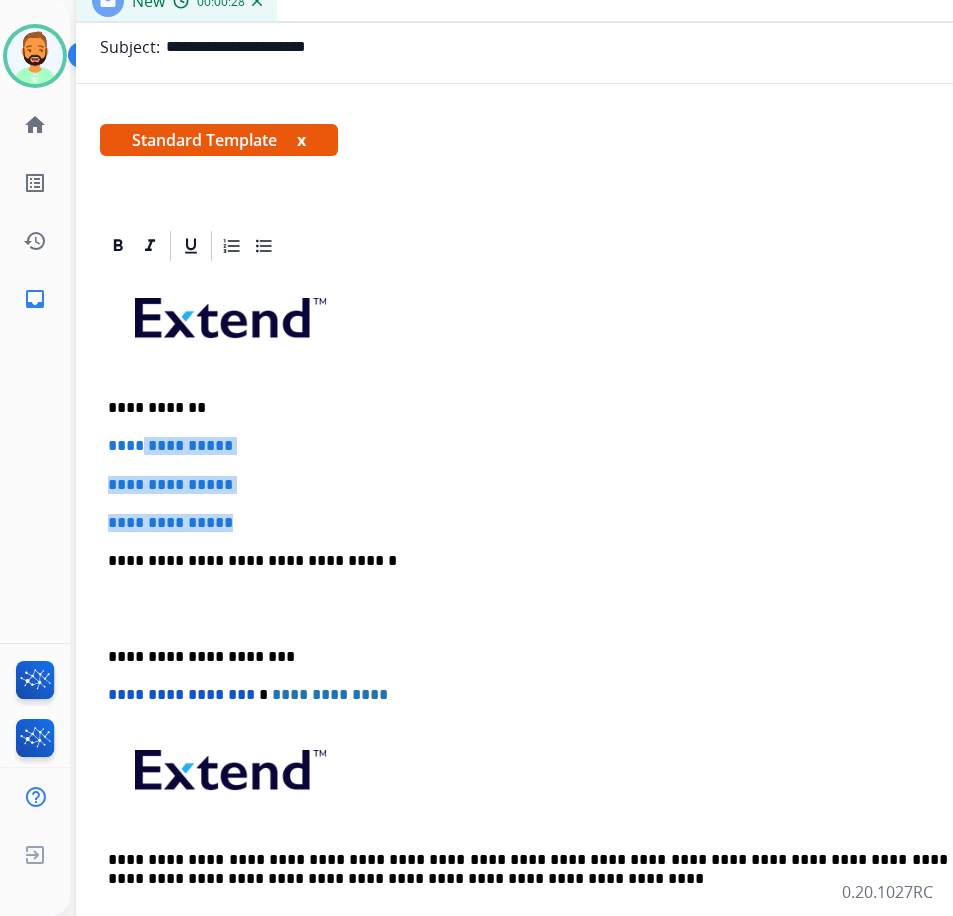 drag, startPoint x: 259, startPoint y: 516, endPoint x: 146, endPoint y: 451, distance: 130.36104 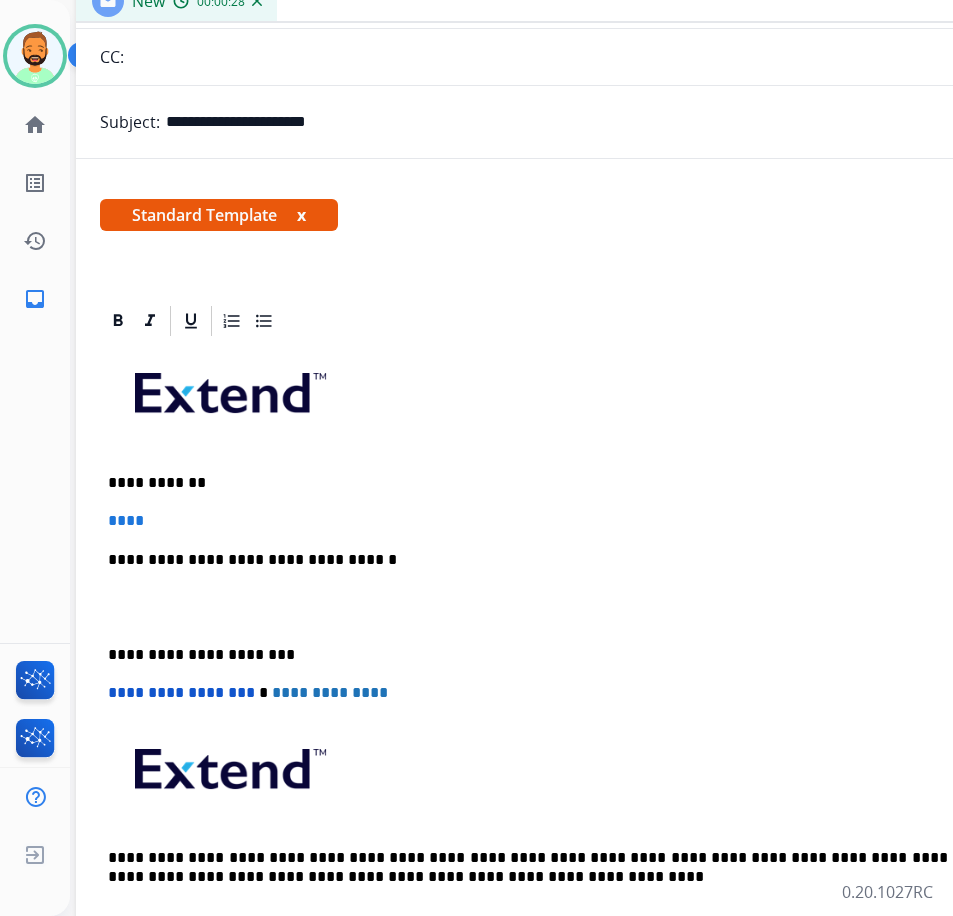 scroll, scrollTop: 193, scrollLeft: 0, axis: vertical 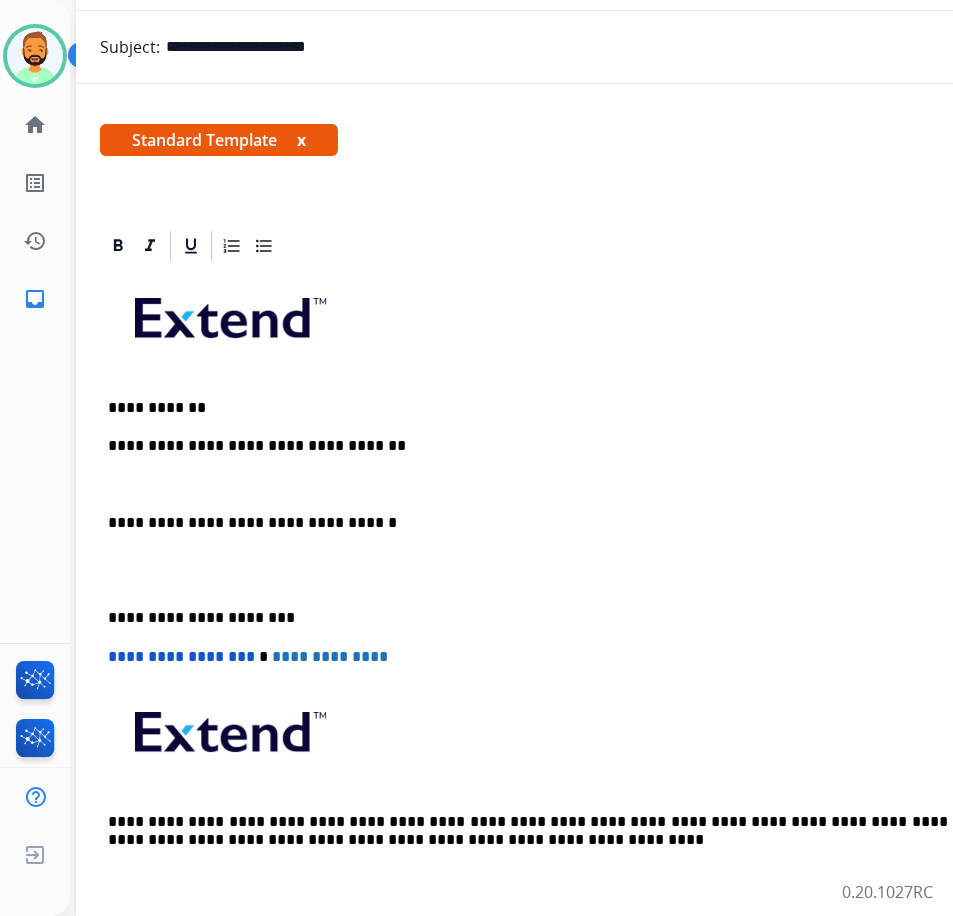 click on "**********" at bounding box center (576, 589) 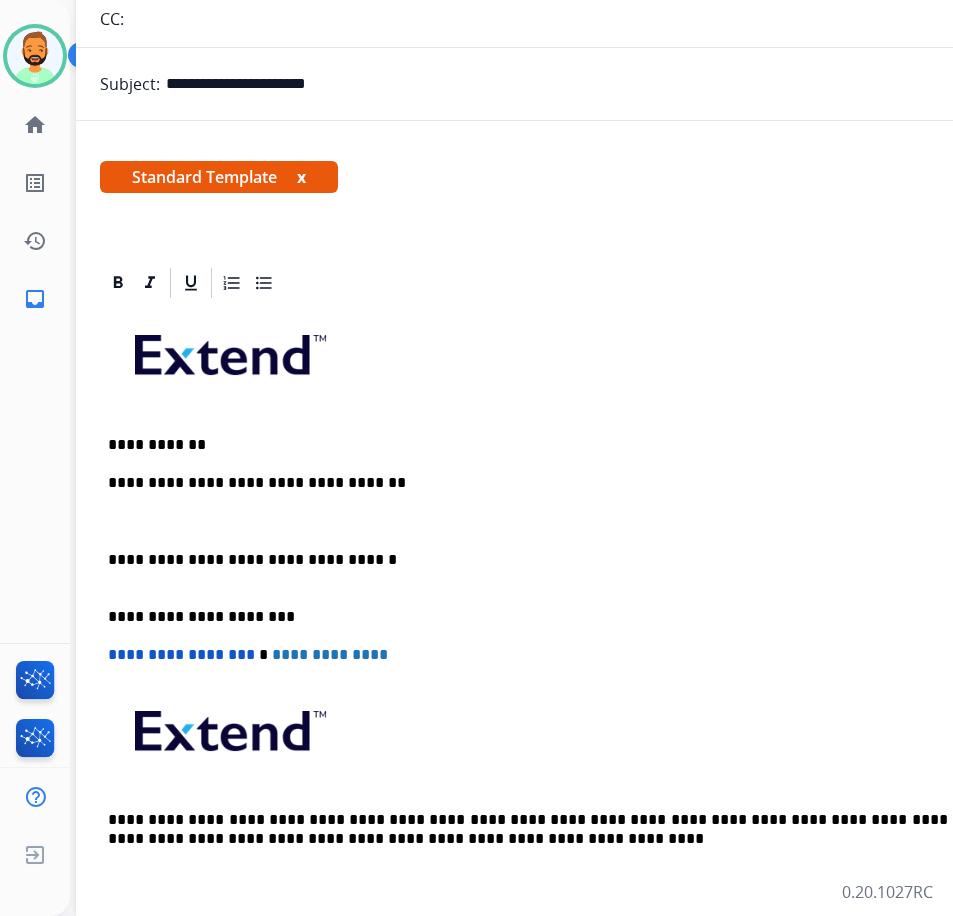 scroll, scrollTop: 193, scrollLeft: 0, axis: vertical 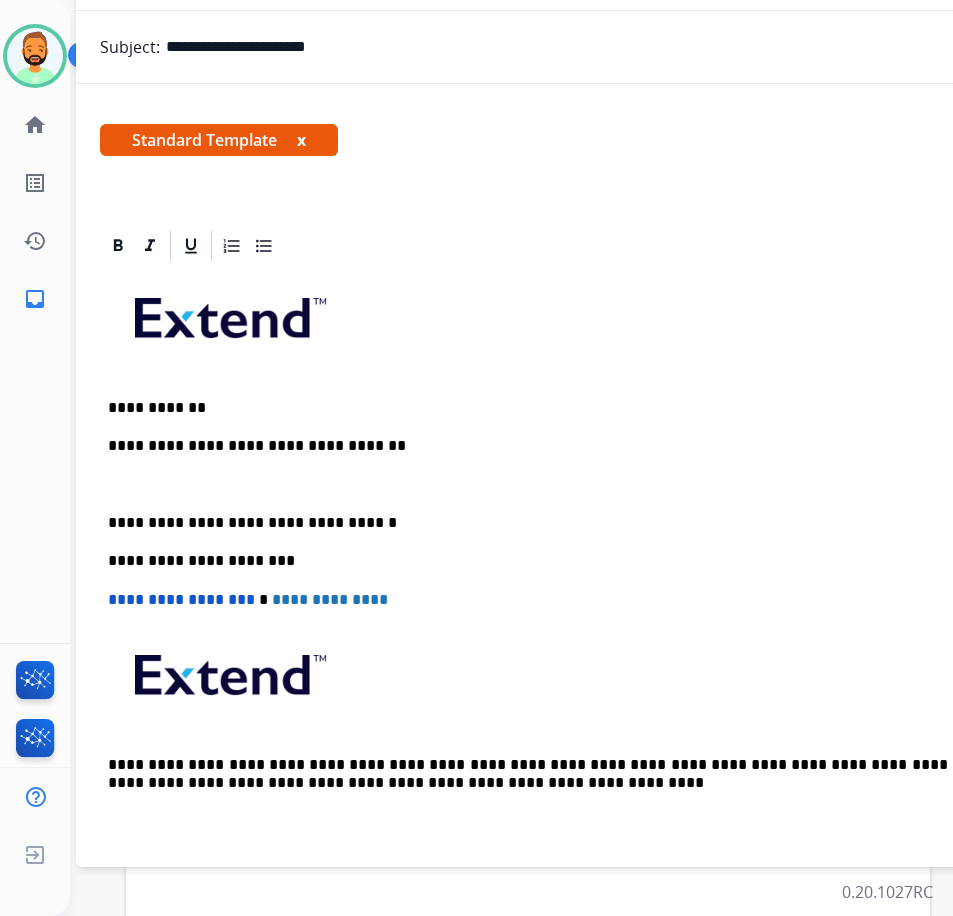 click at bounding box center [576, 485] 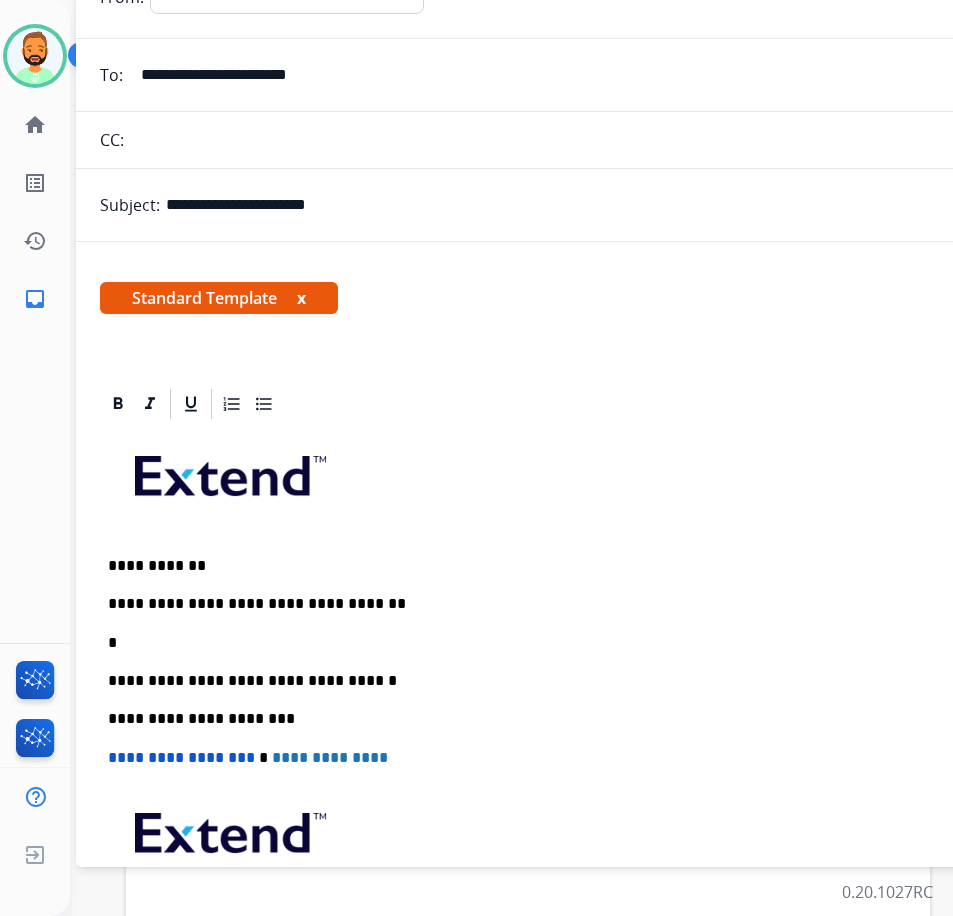 scroll, scrollTop: 0, scrollLeft: 0, axis: both 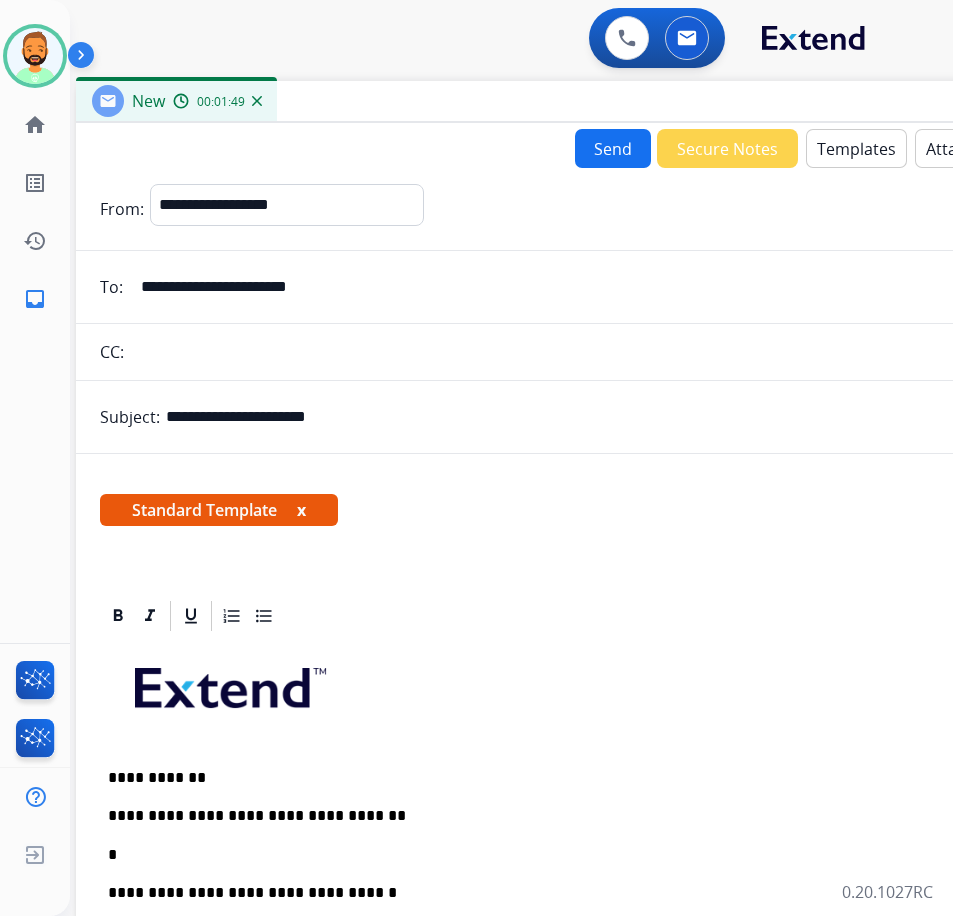 click on "Templates" at bounding box center [856, 148] 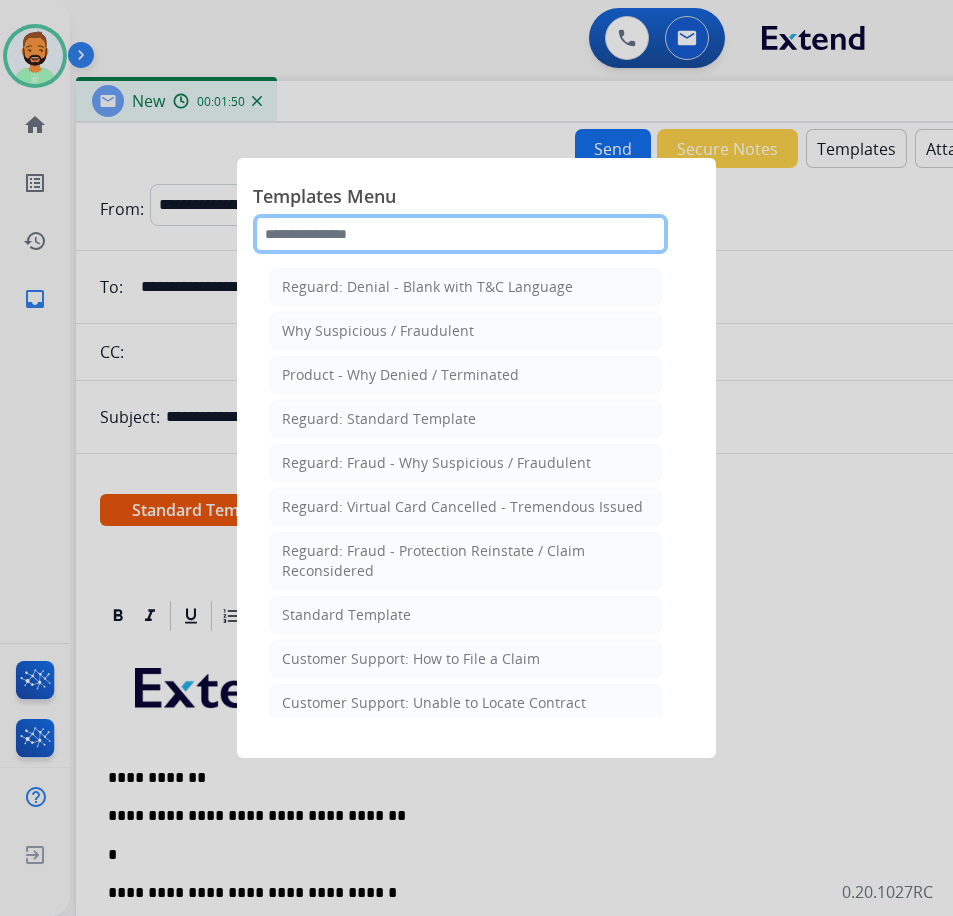 click 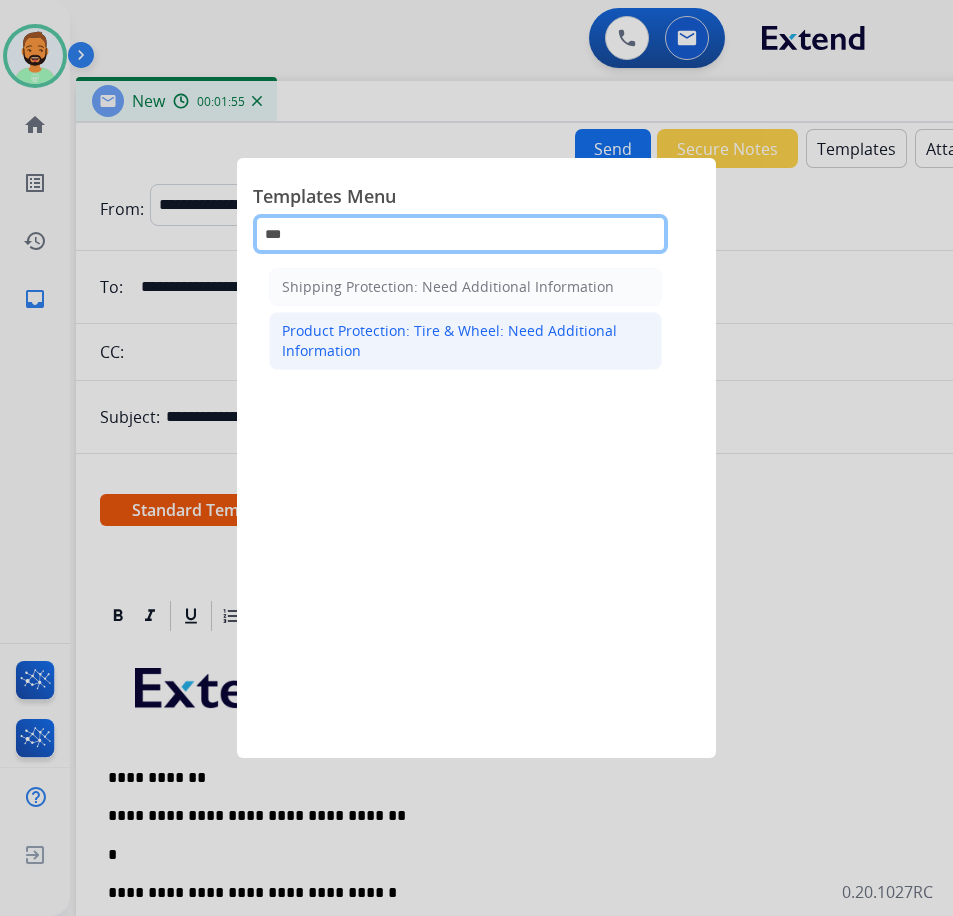 type on "***" 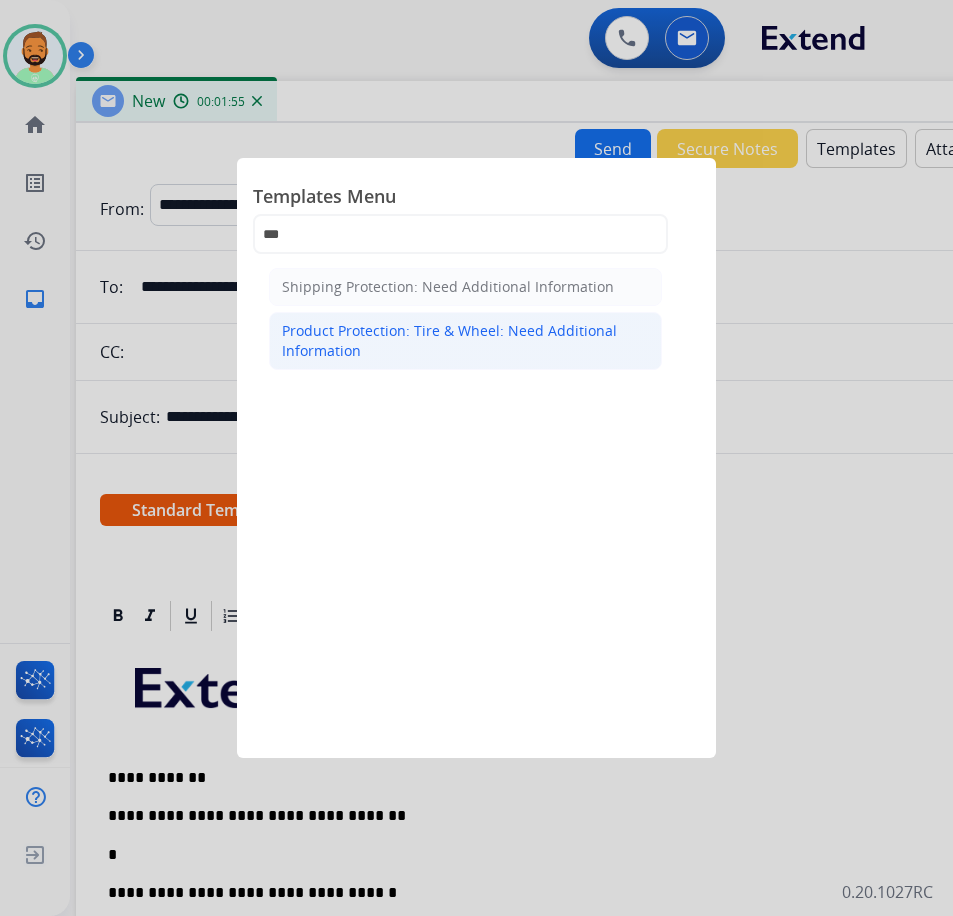 click on "Product Protection: Tire & Wheel: Need Additional Information" 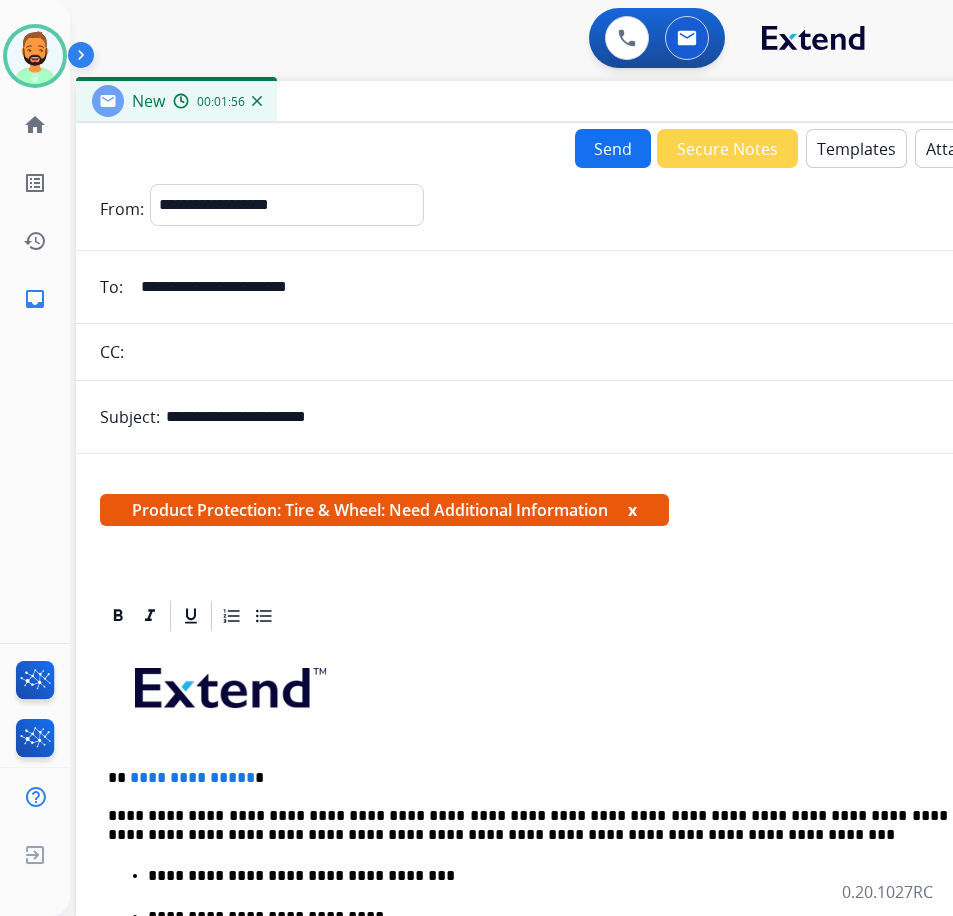 click on "**********" at bounding box center (576, 962) 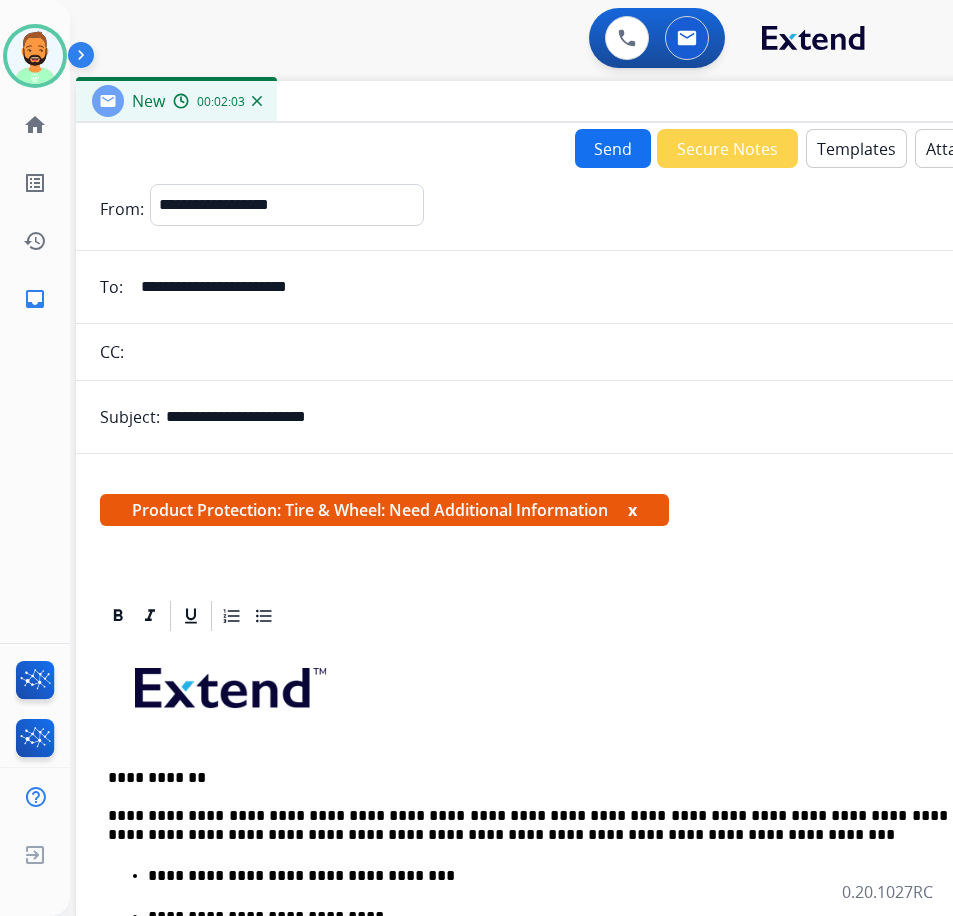 click on "**********" at bounding box center [568, 825] 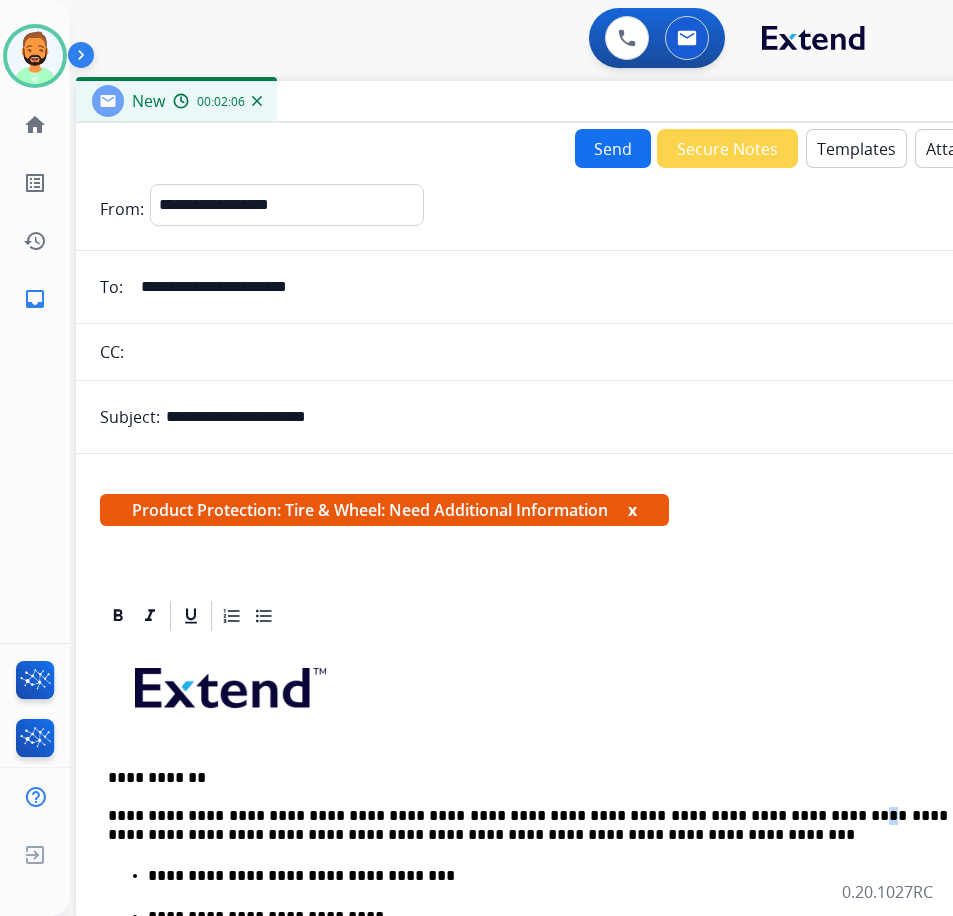 drag, startPoint x: 777, startPoint y: 809, endPoint x: 805, endPoint y: 824, distance: 31.764761 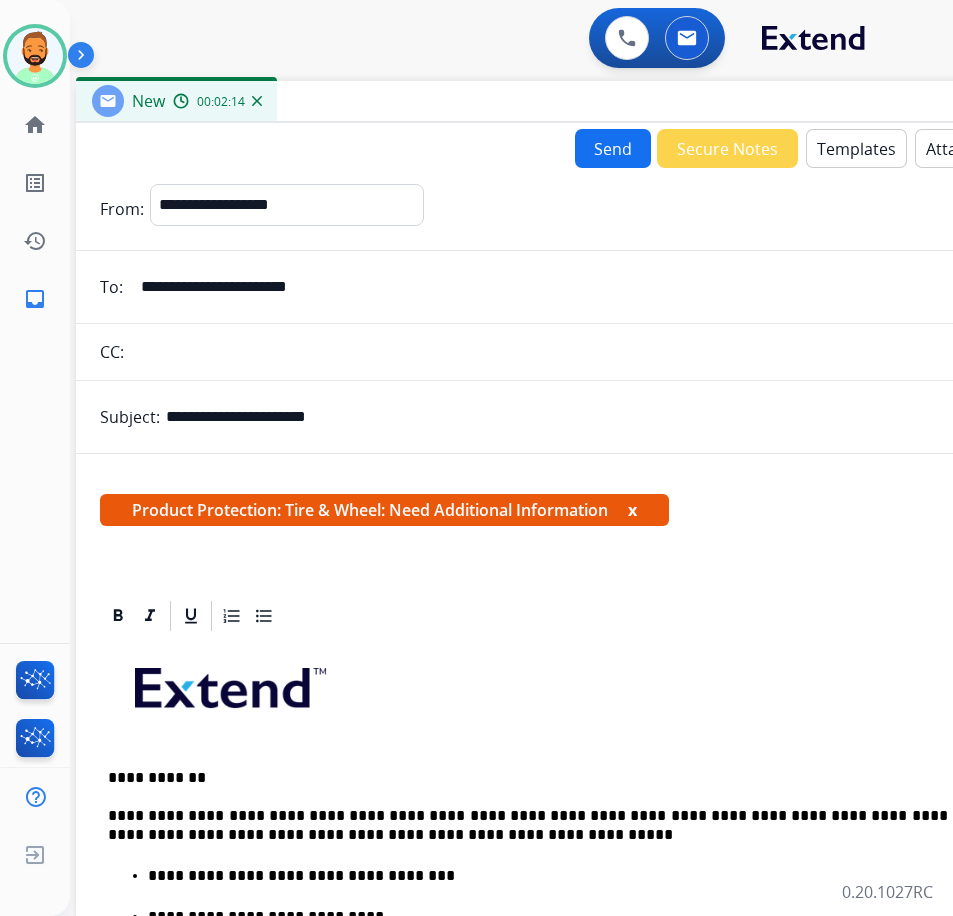 scroll, scrollTop: 100, scrollLeft: 0, axis: vertical 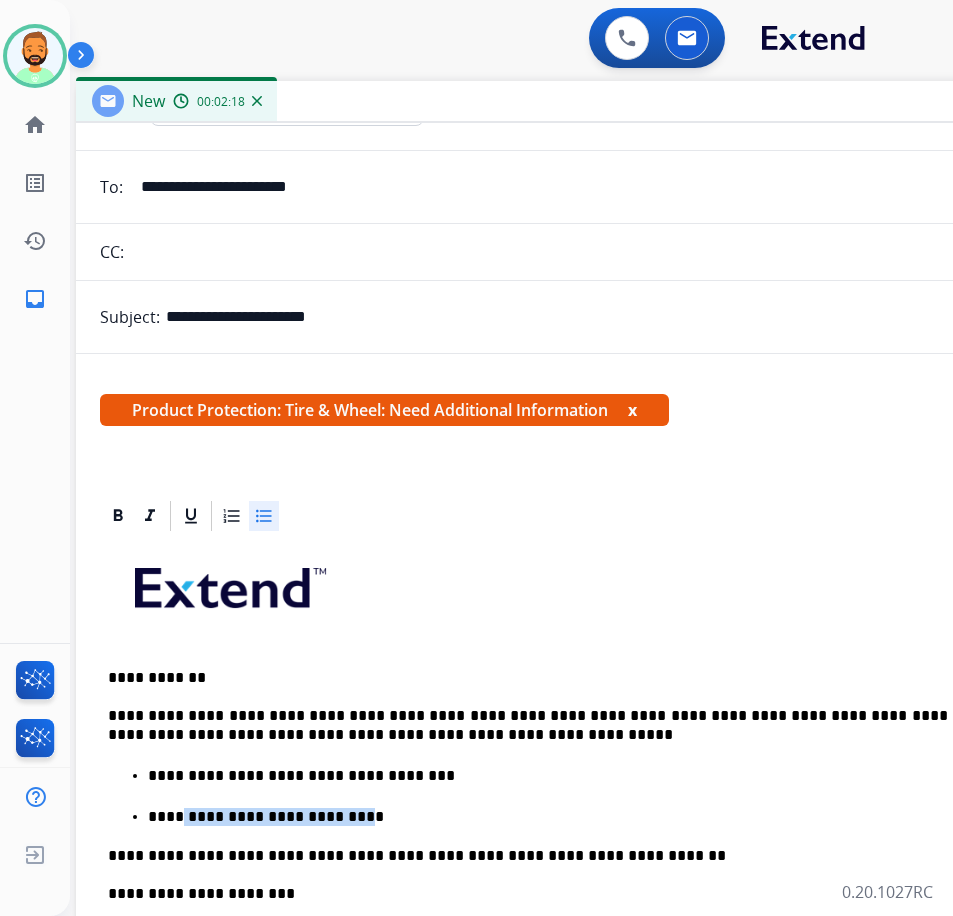 drag, startPoint x: 309, startPoint y: 814, endPoint x: 169, endPoint y: 811, distance: 140.03214 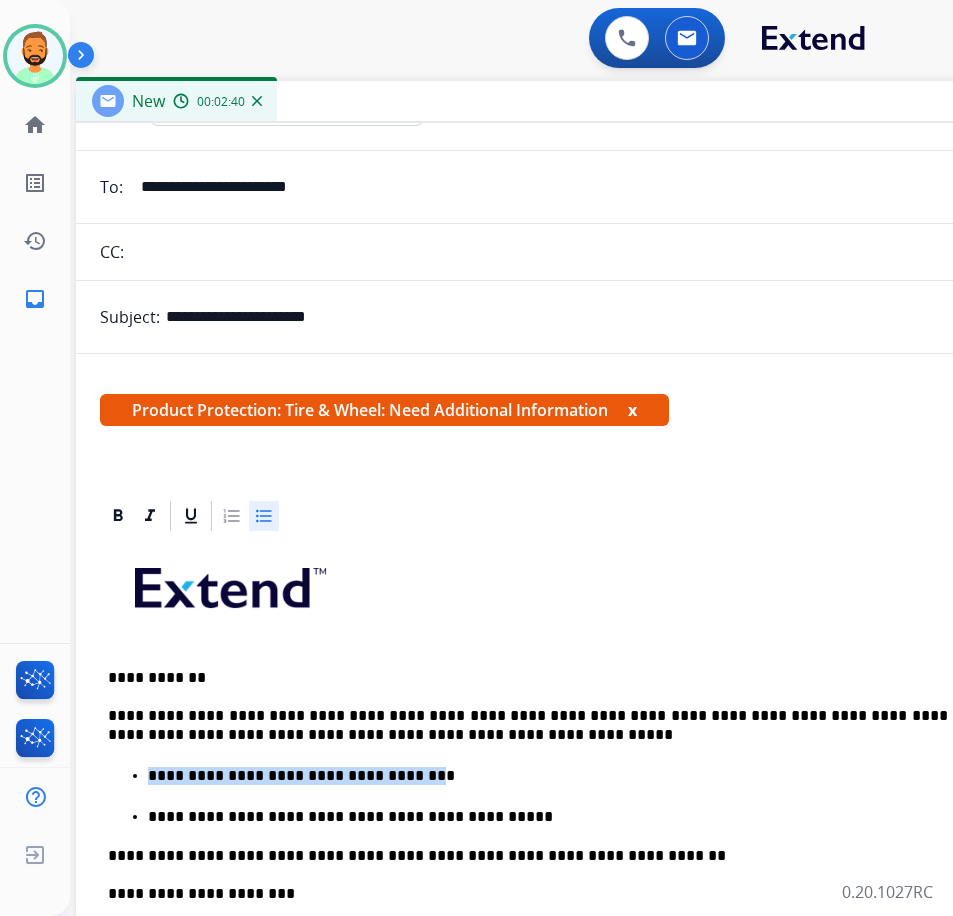 drag, startPoint x: 397, startPoint y: 774, endPoint x: 184, endPoint y: 765, distance: 213.19006 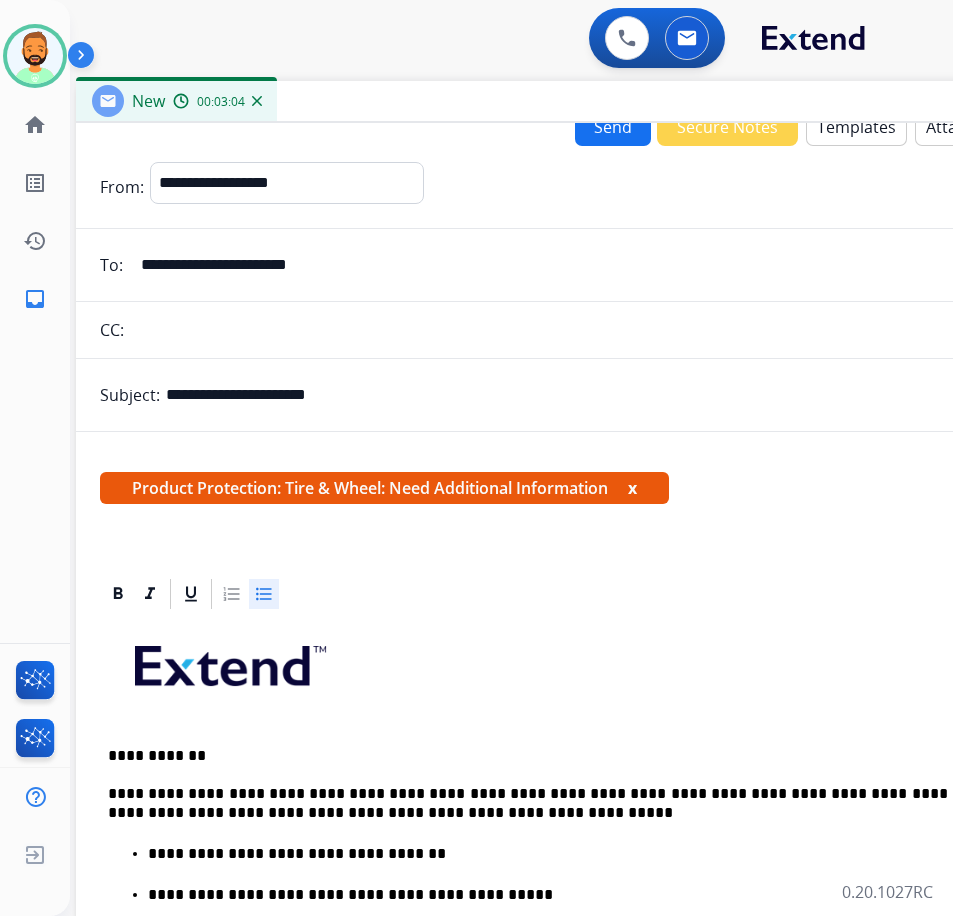 scroll, scrollTop: 0, scrollLeft: 0, axis: both 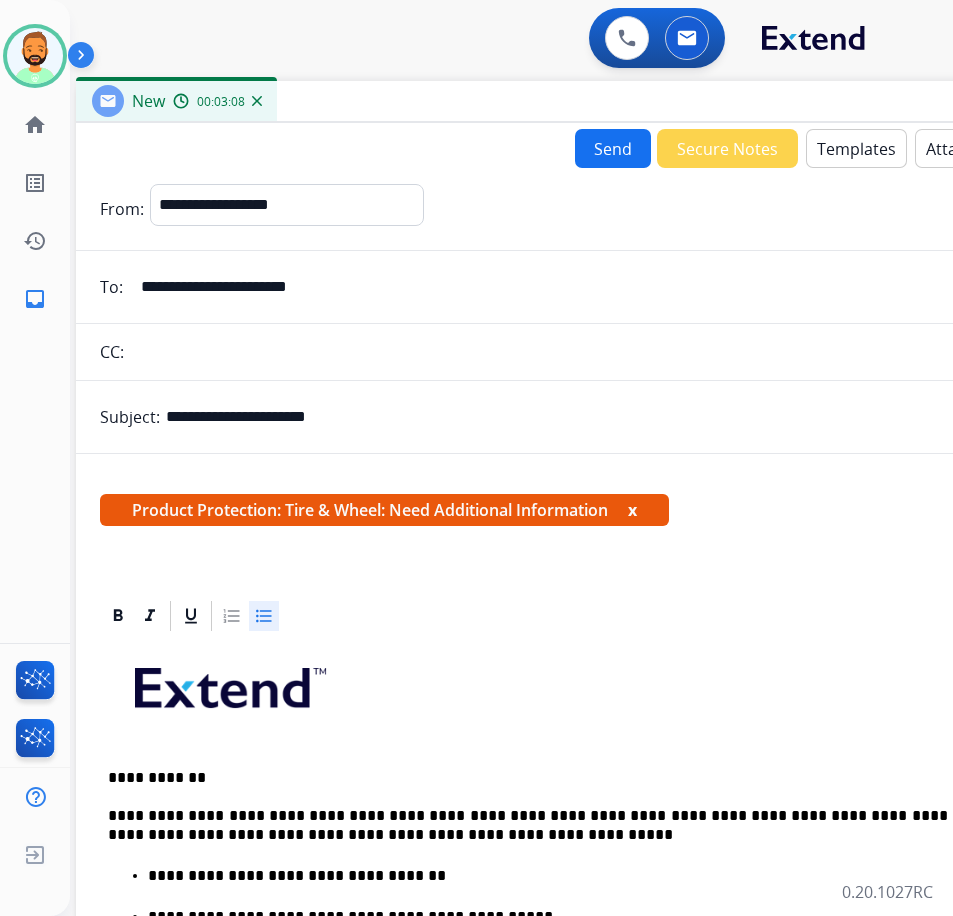 click on "Send" at bounding box center [613, 148] 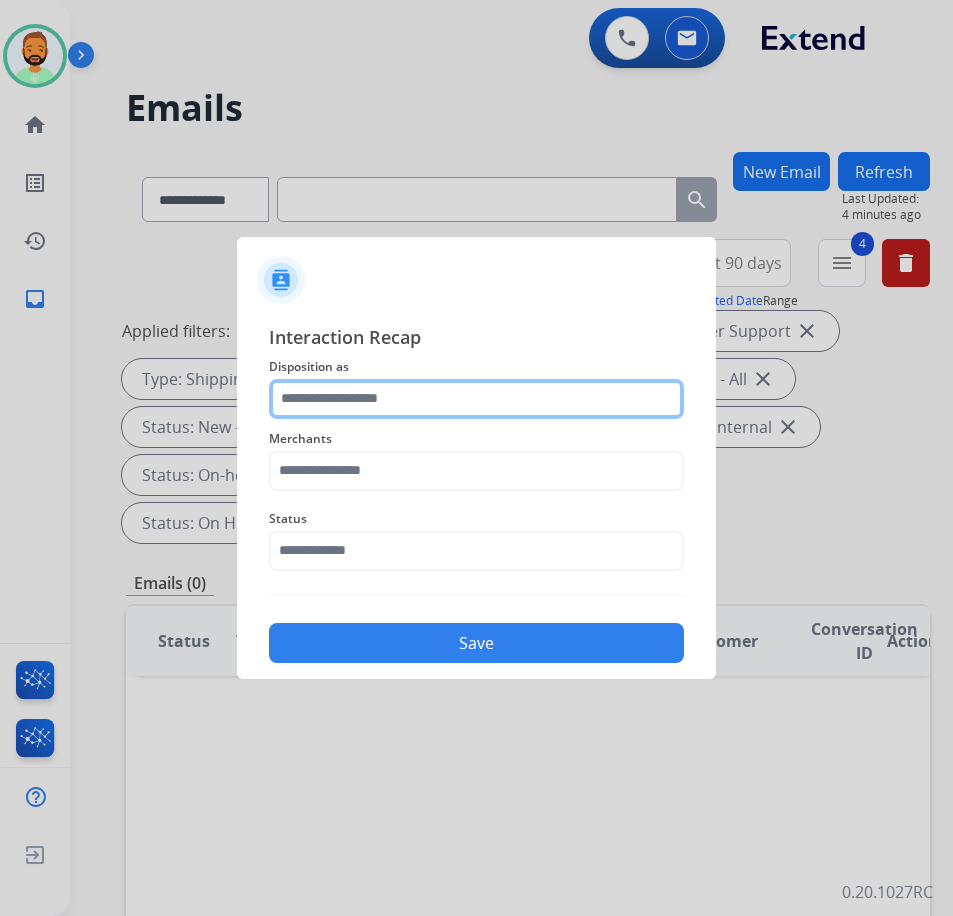 click 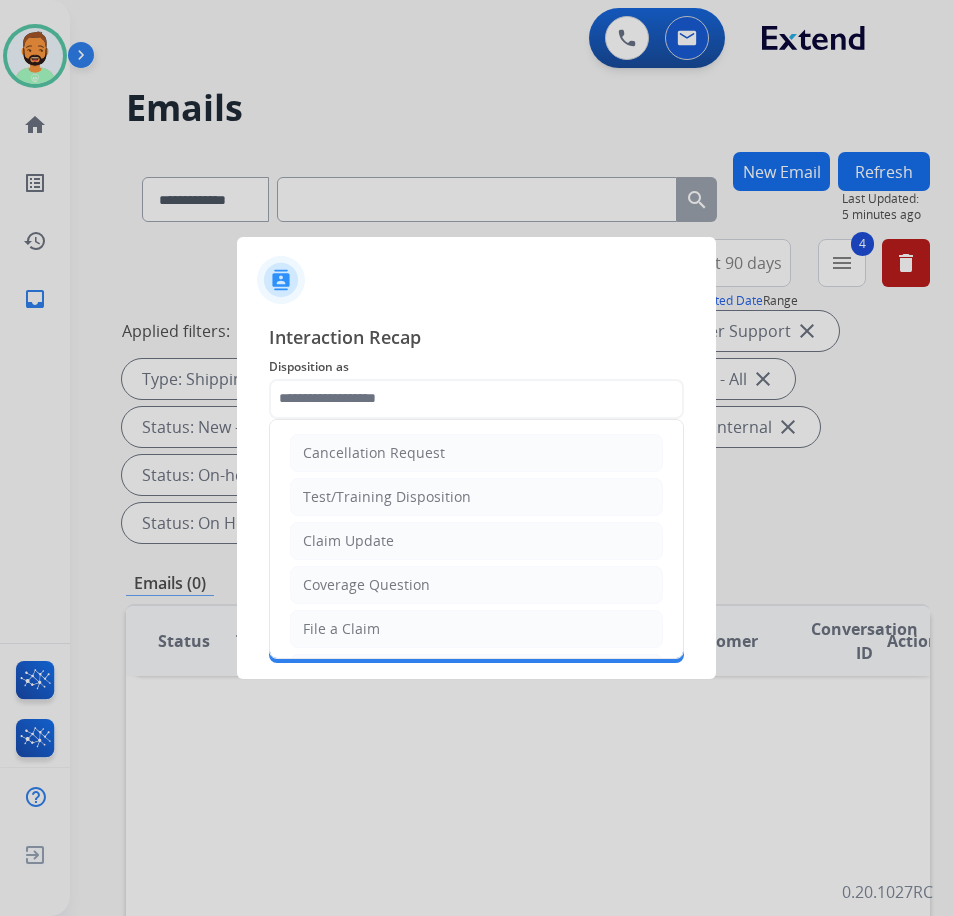click on "Cancellation Request   Test/Training Disposition   Claim Update   Coverage Question   File a Claim   MyExtend Support   Virtual or Tremendous Card Support   Inquiring about Fraud   Account Update   Resend Contract or Shipping Label   Other   Service Support" 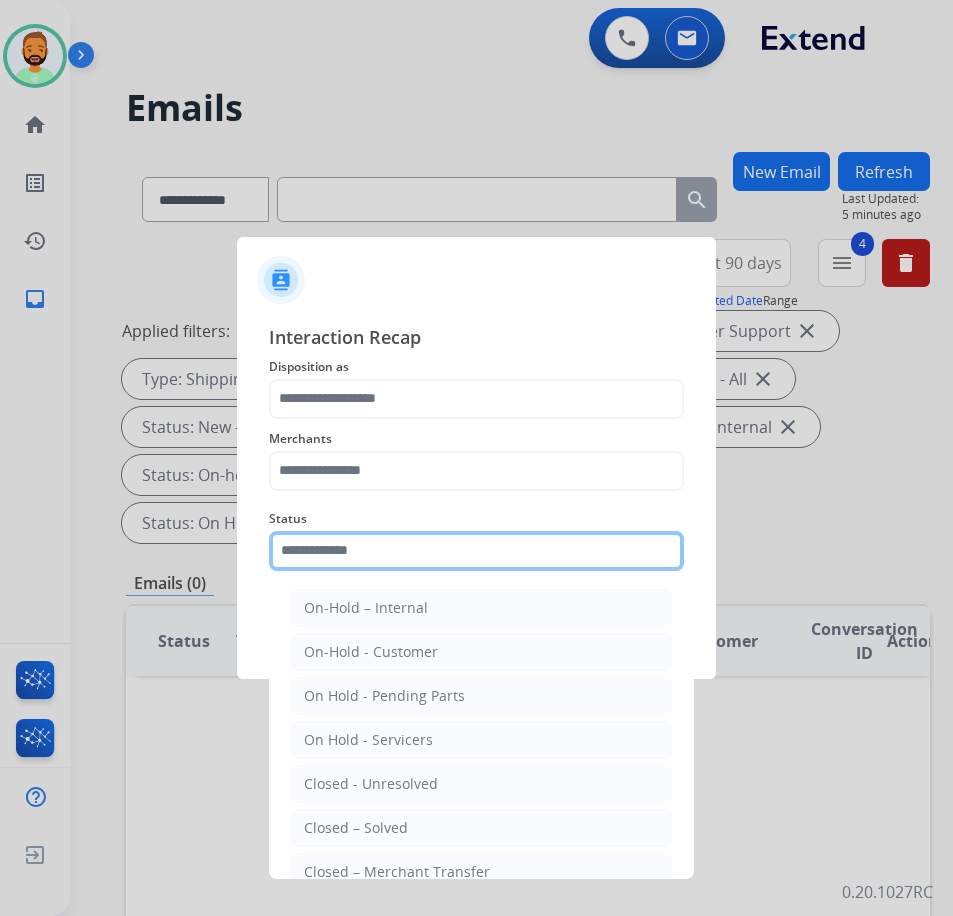click 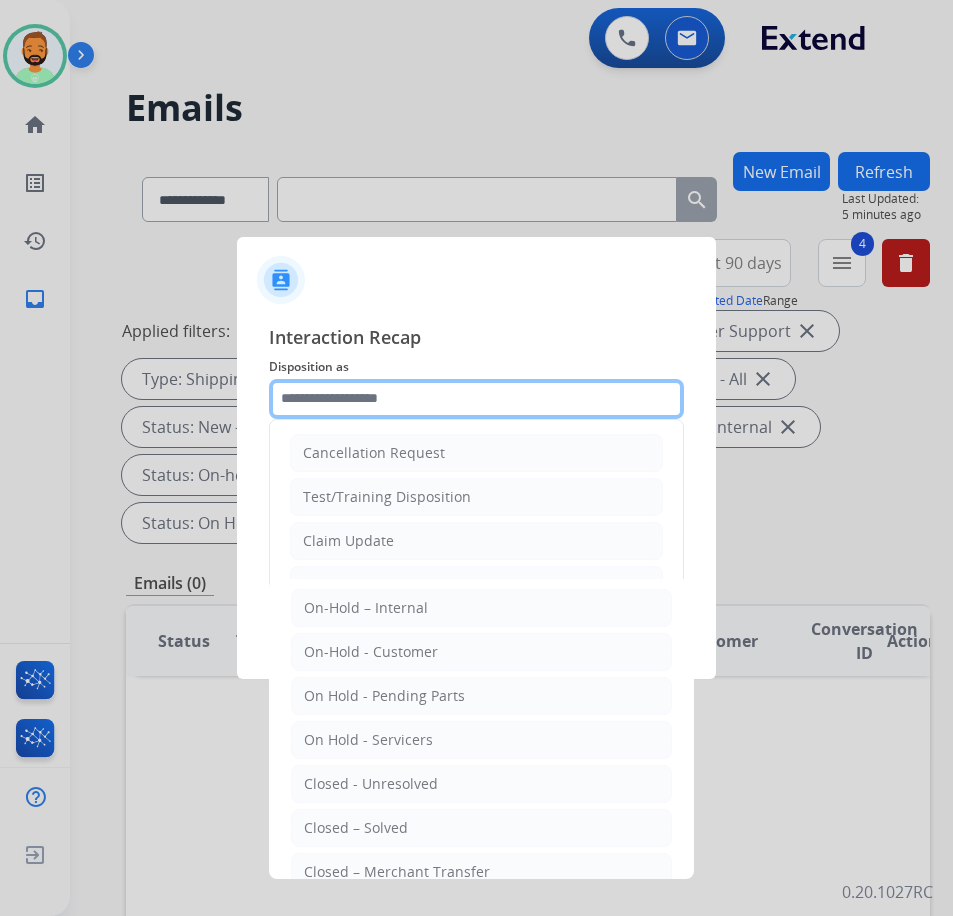 click 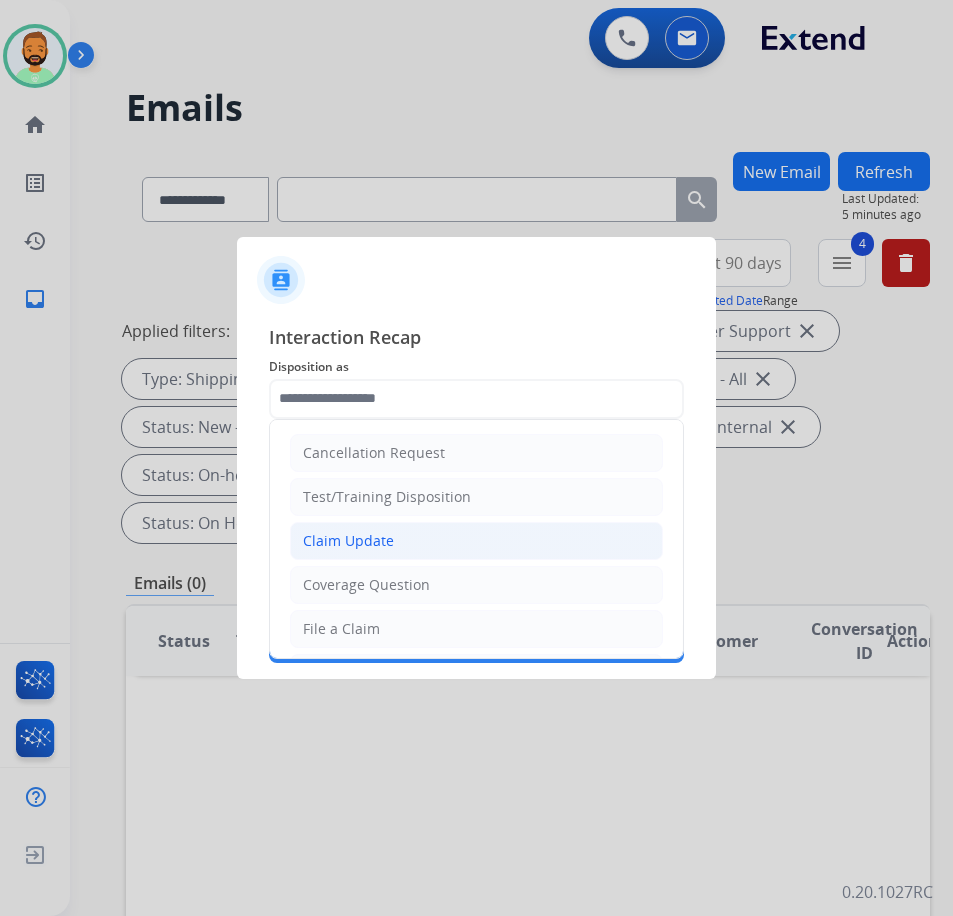 click on "Claim Update" 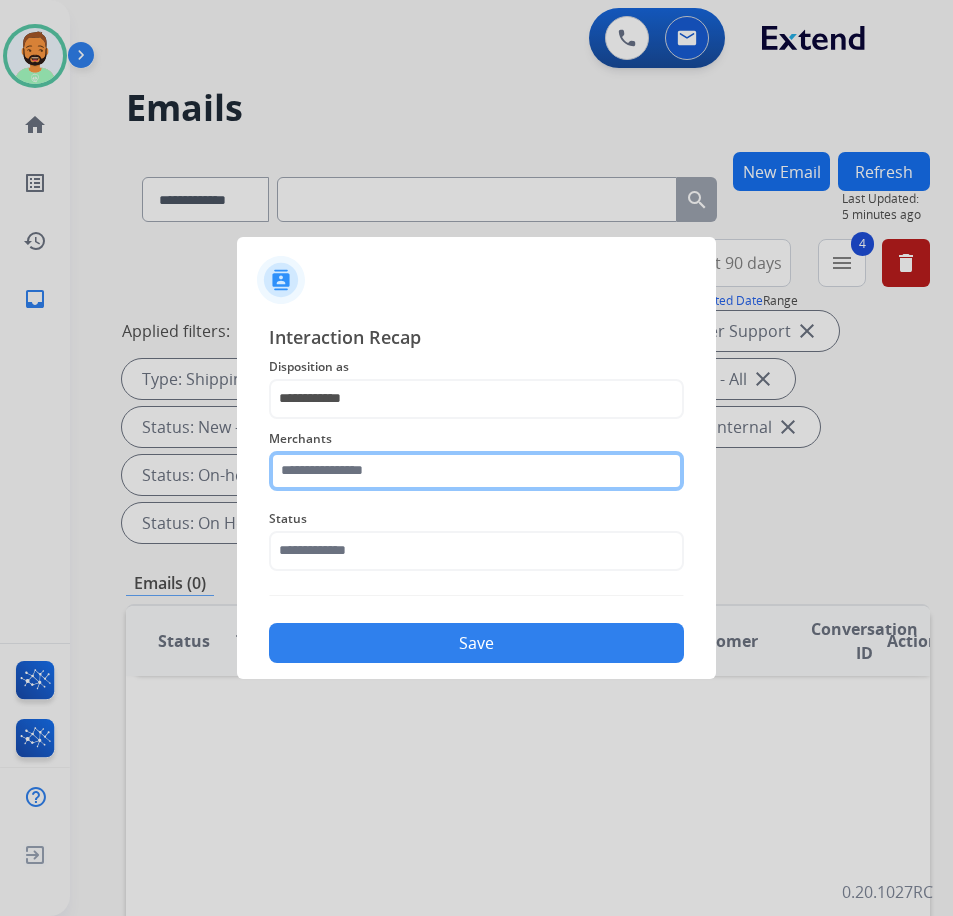 click 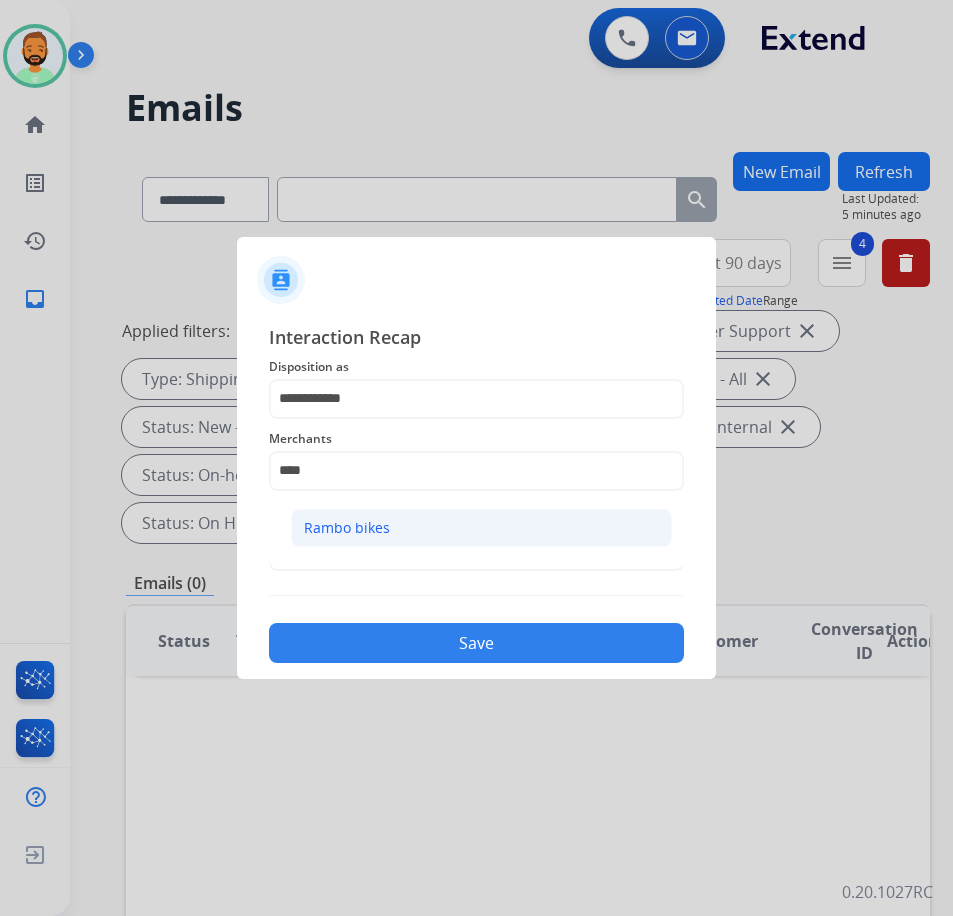 click on "Rambo bikes" 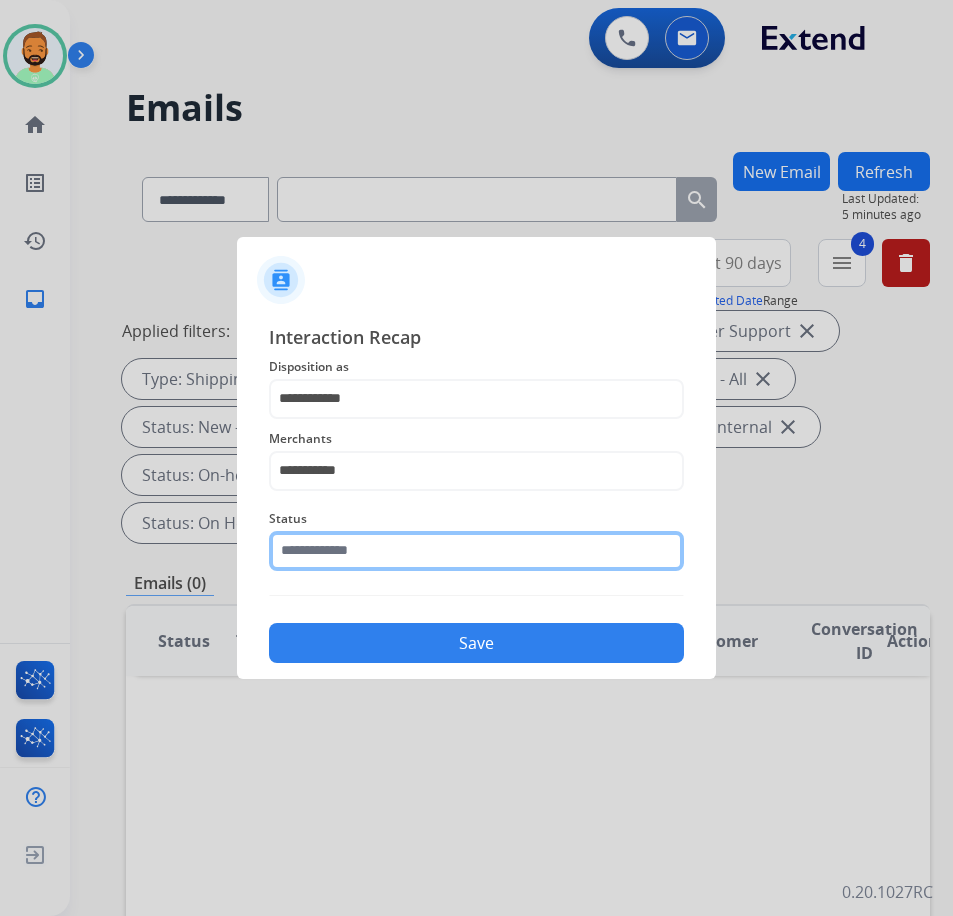 click 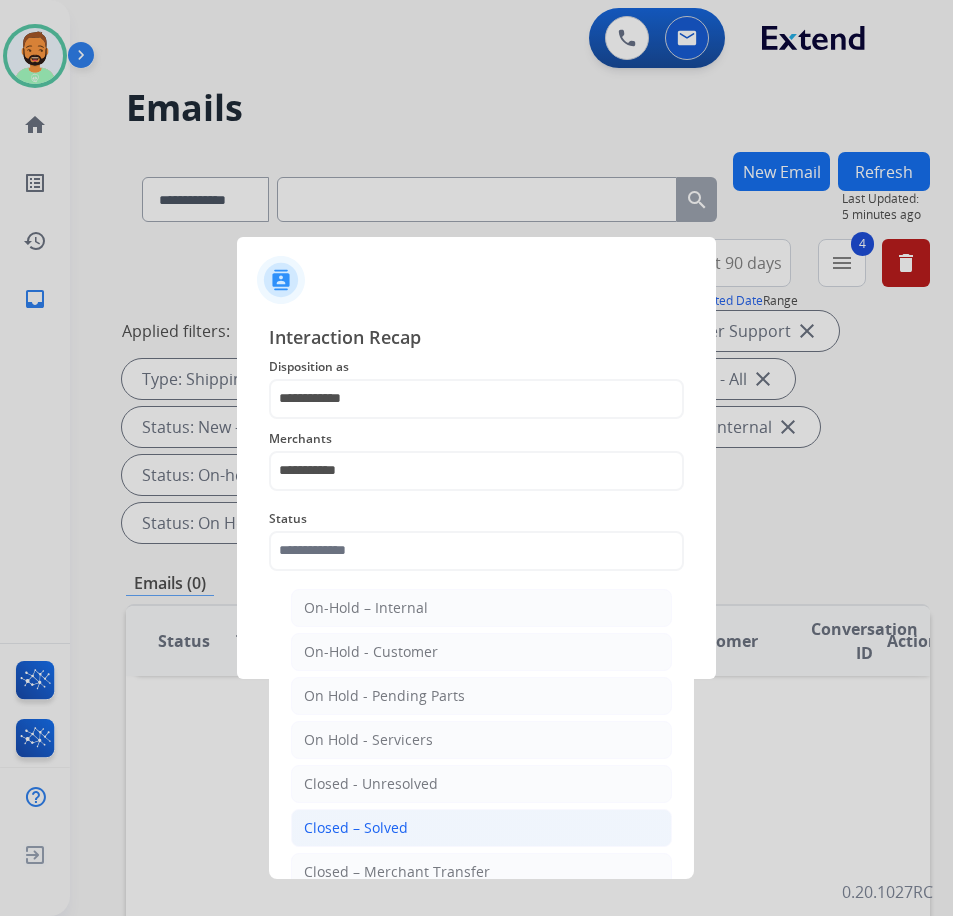 click on "Closed – Solved" 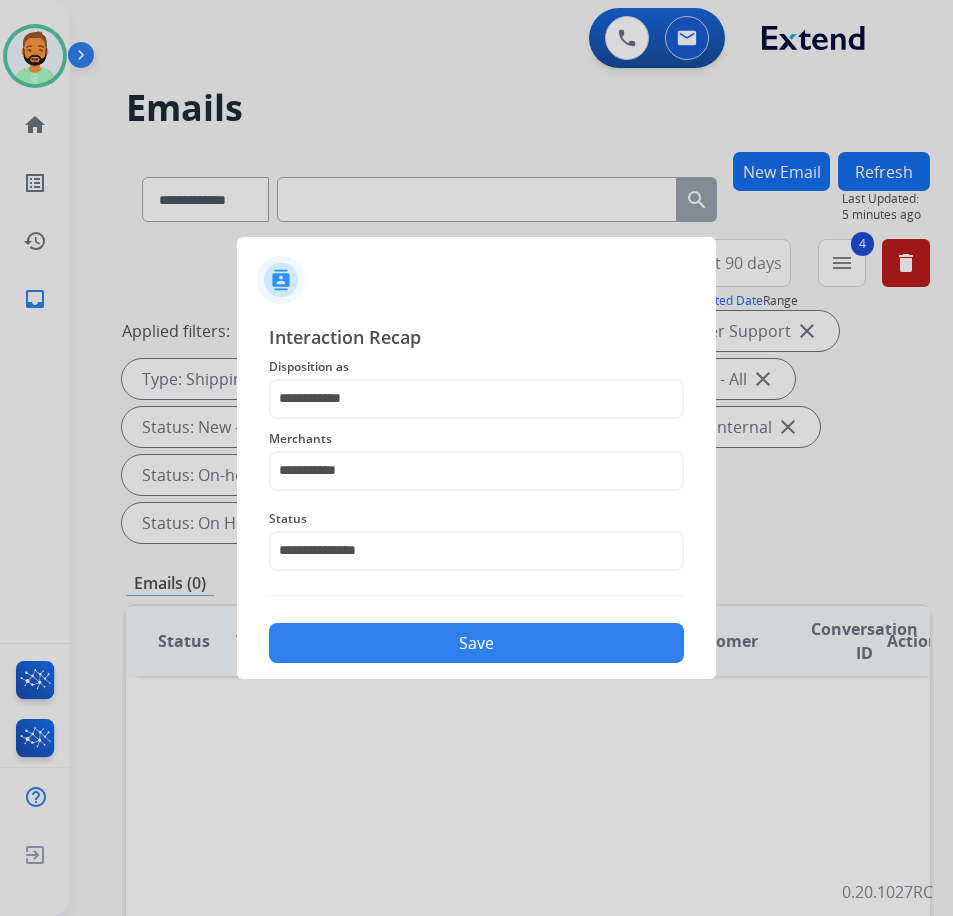 click on "Save" 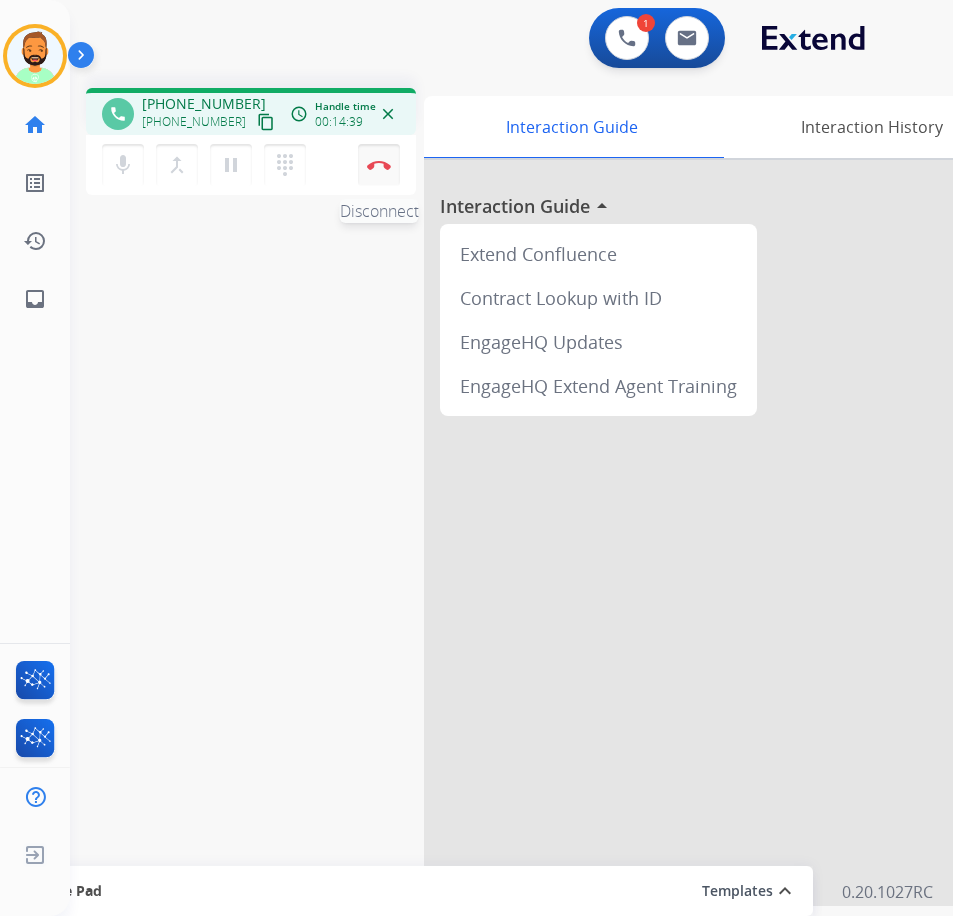 click at bounding box center (379, 165) 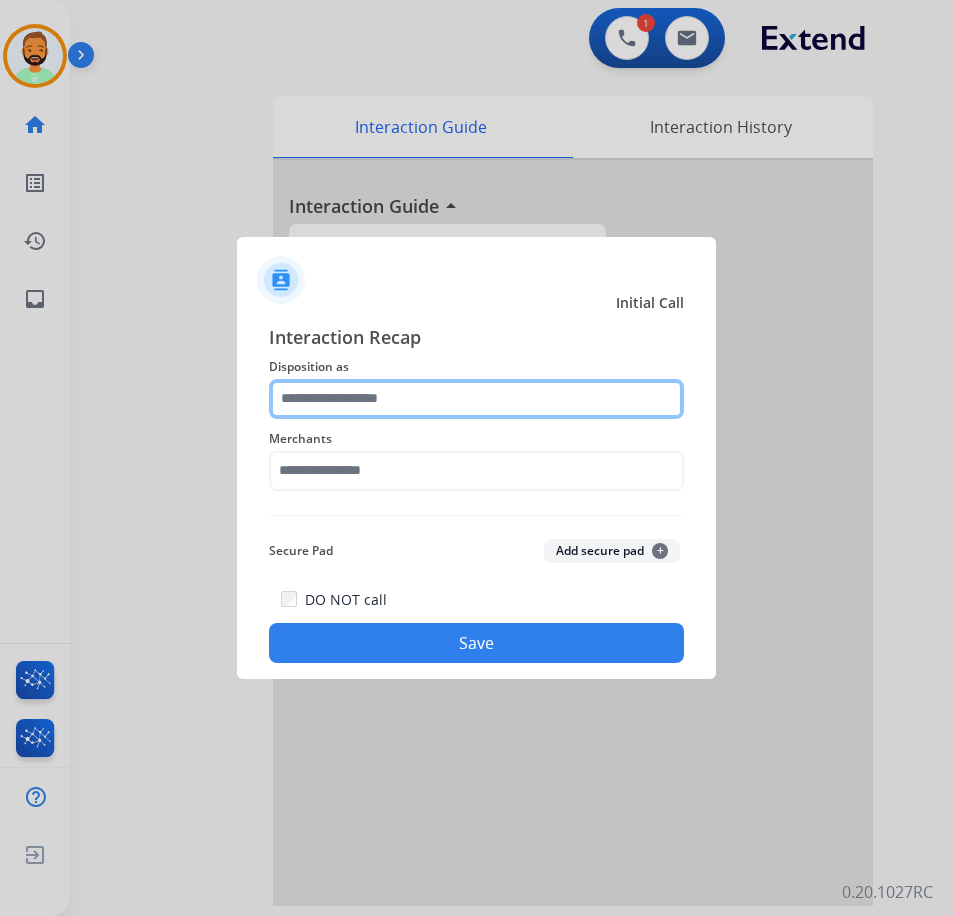 click 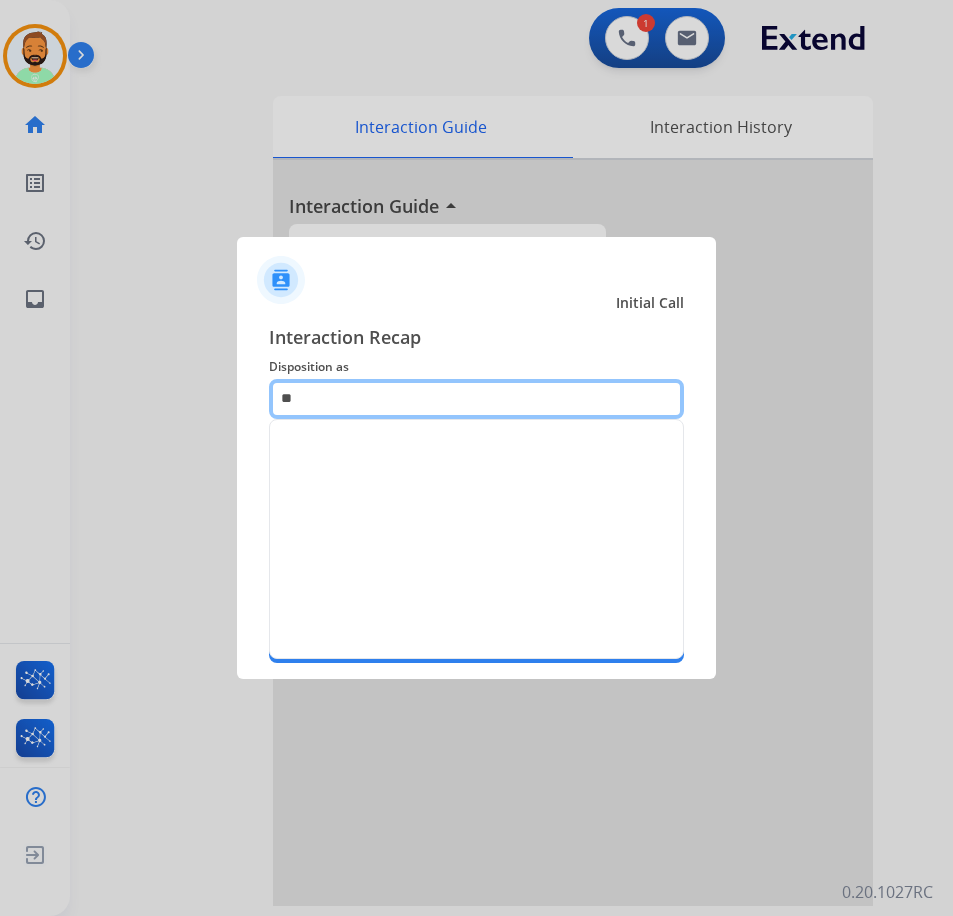 type on "*" 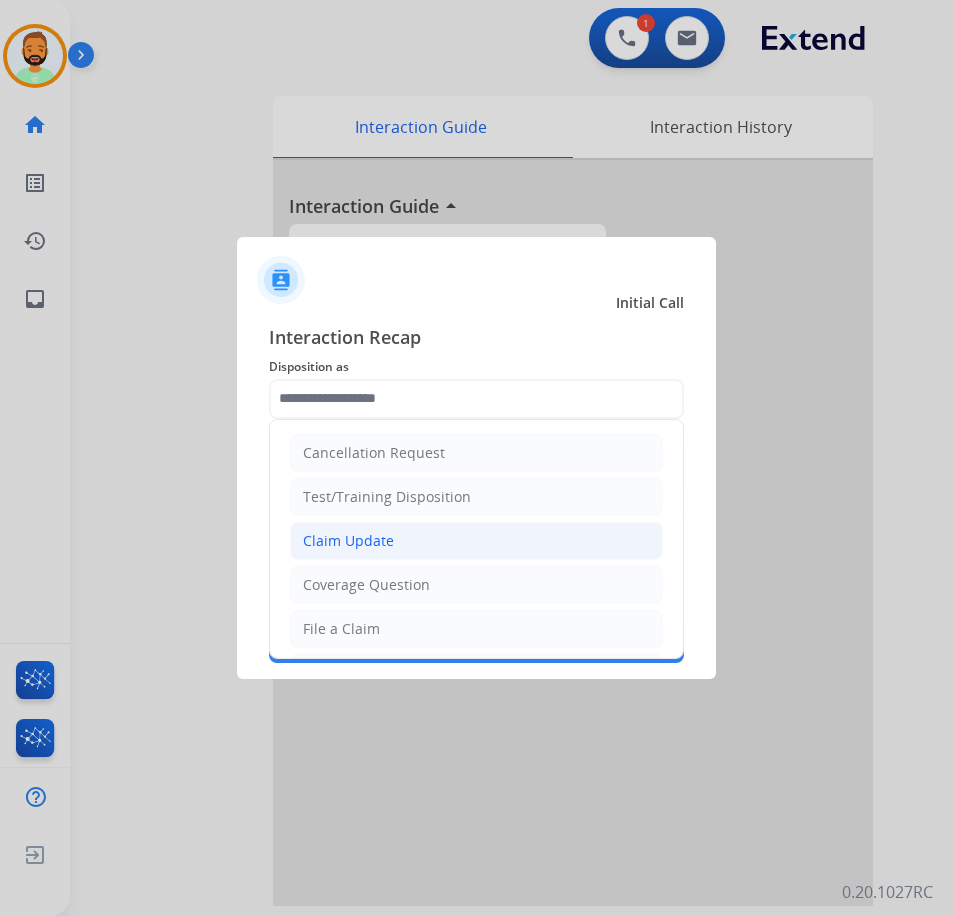click on "Claim Update" 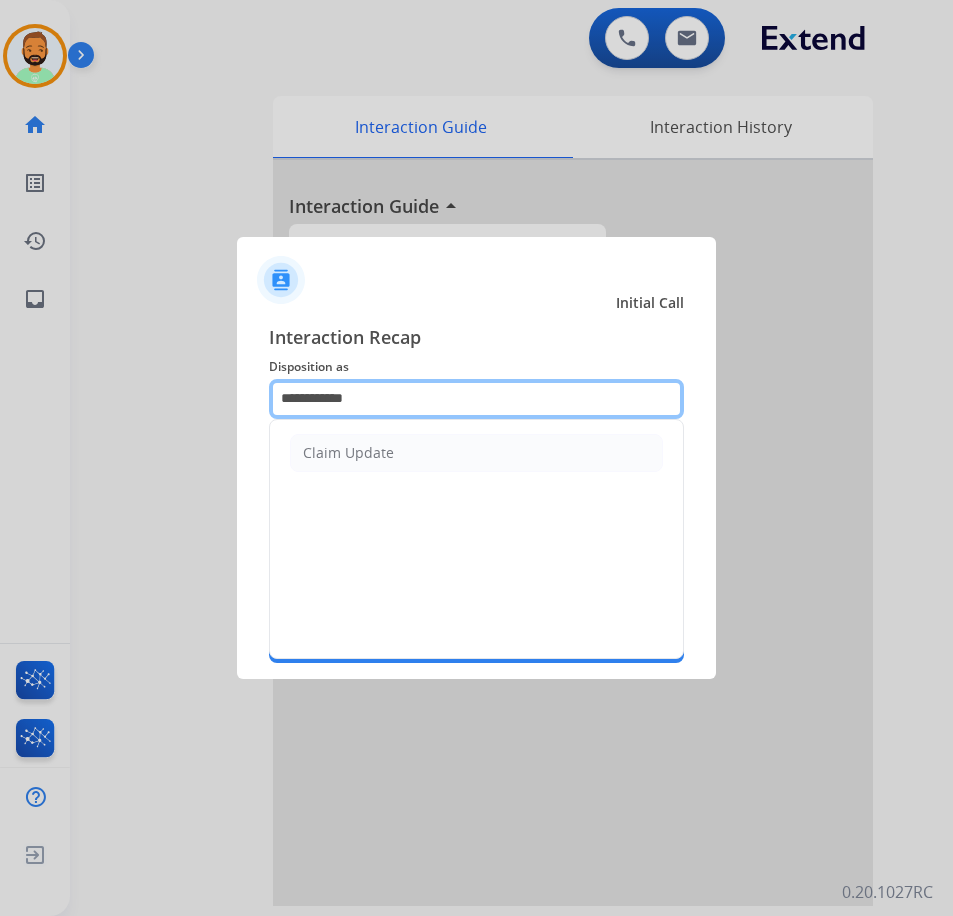 drag, startPoint x: 364, startPoint y: 396, endPoint x: 154, endPoint y: 410, distance: 210.46616 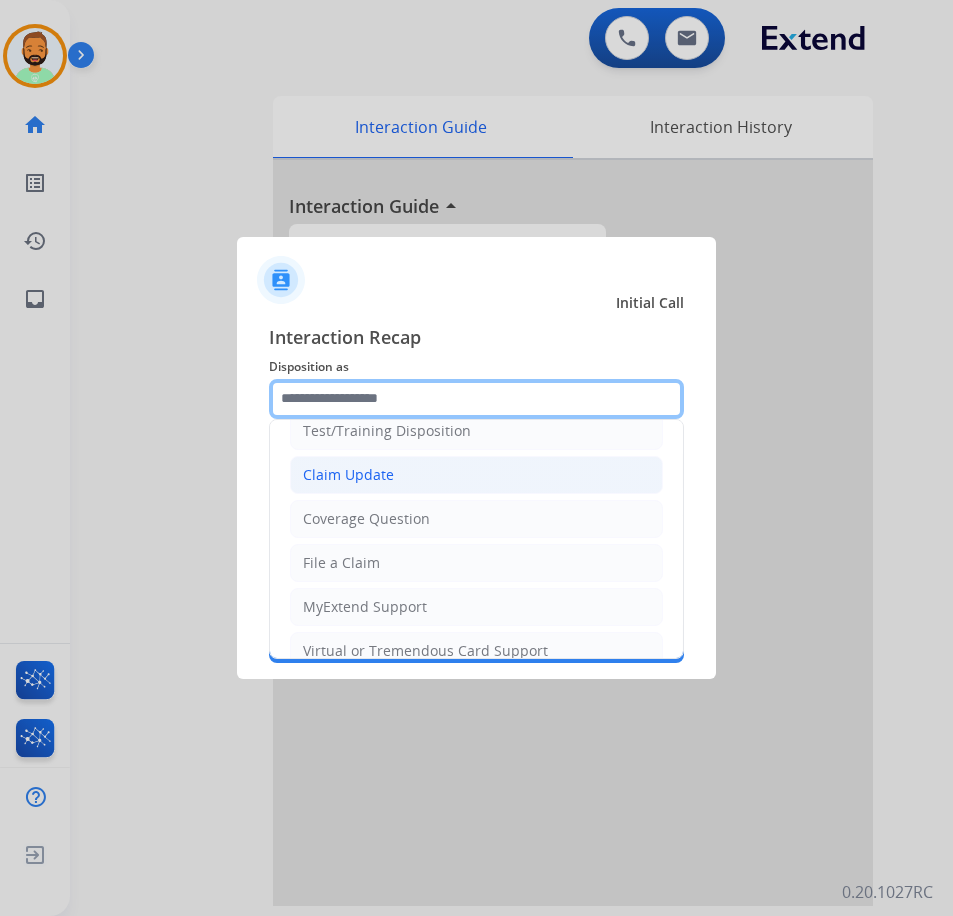 scroll, scrollTop: 100, scrollLeft: 0, axis: vertical 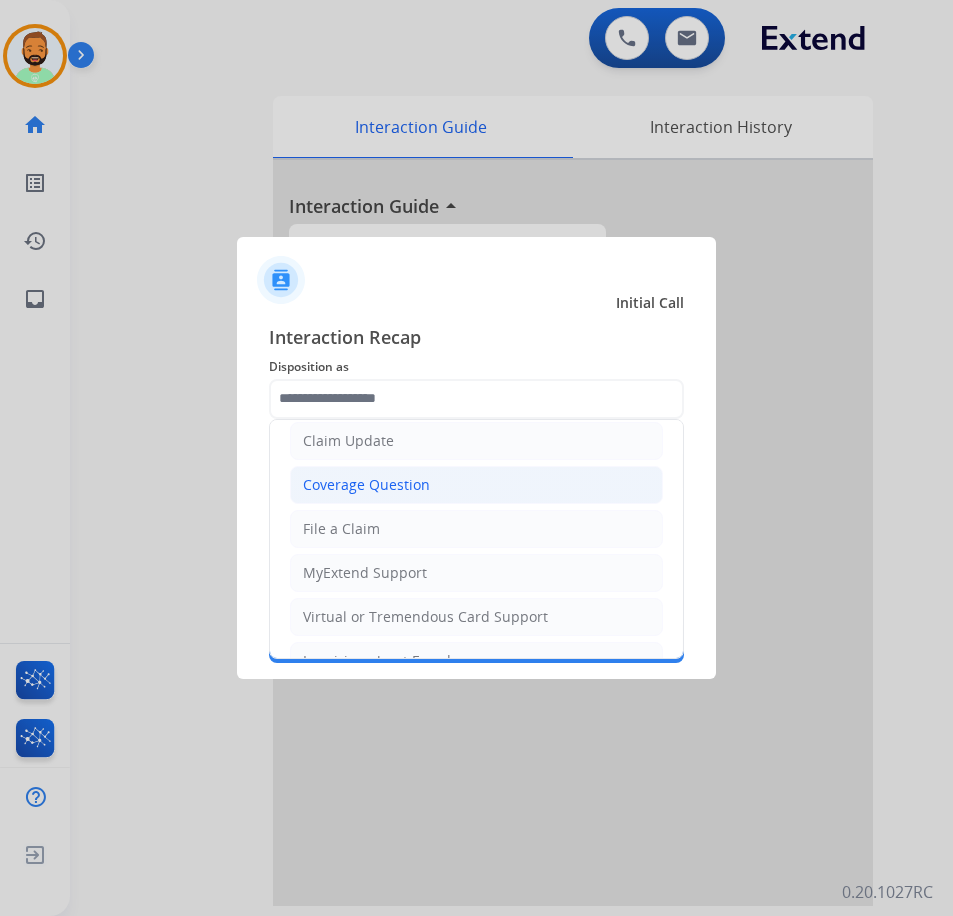 click on "Coverage Question" 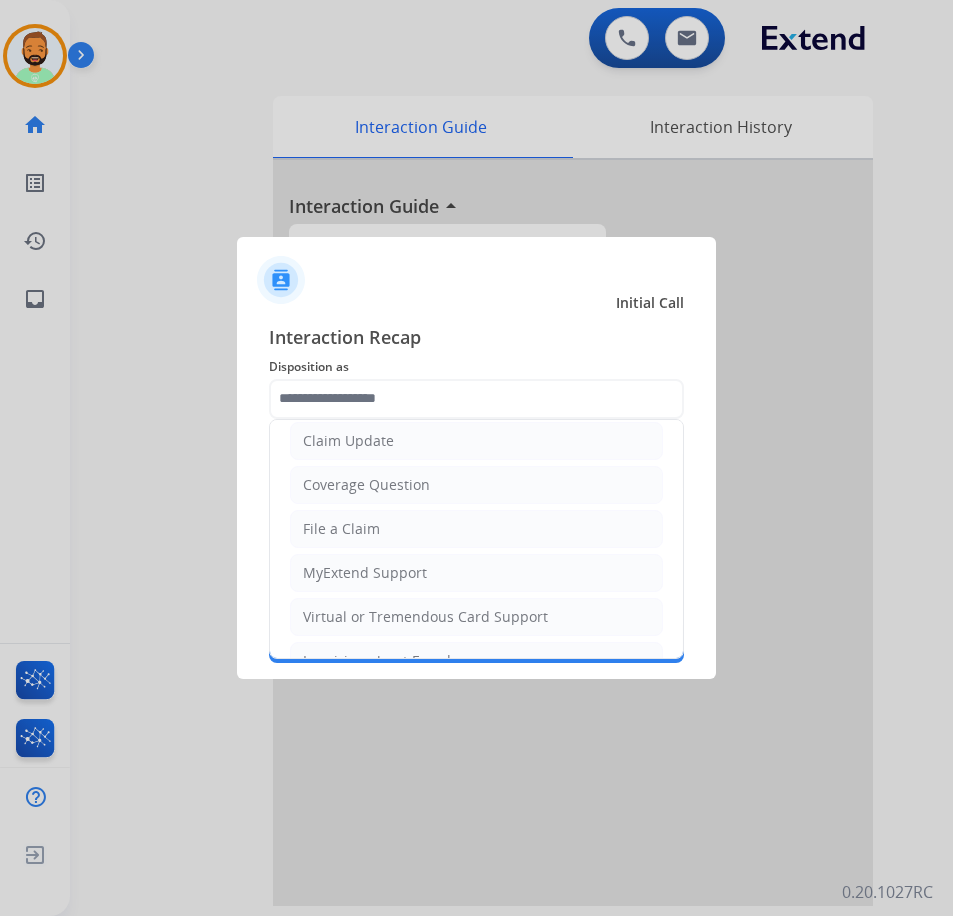 type on "**********" 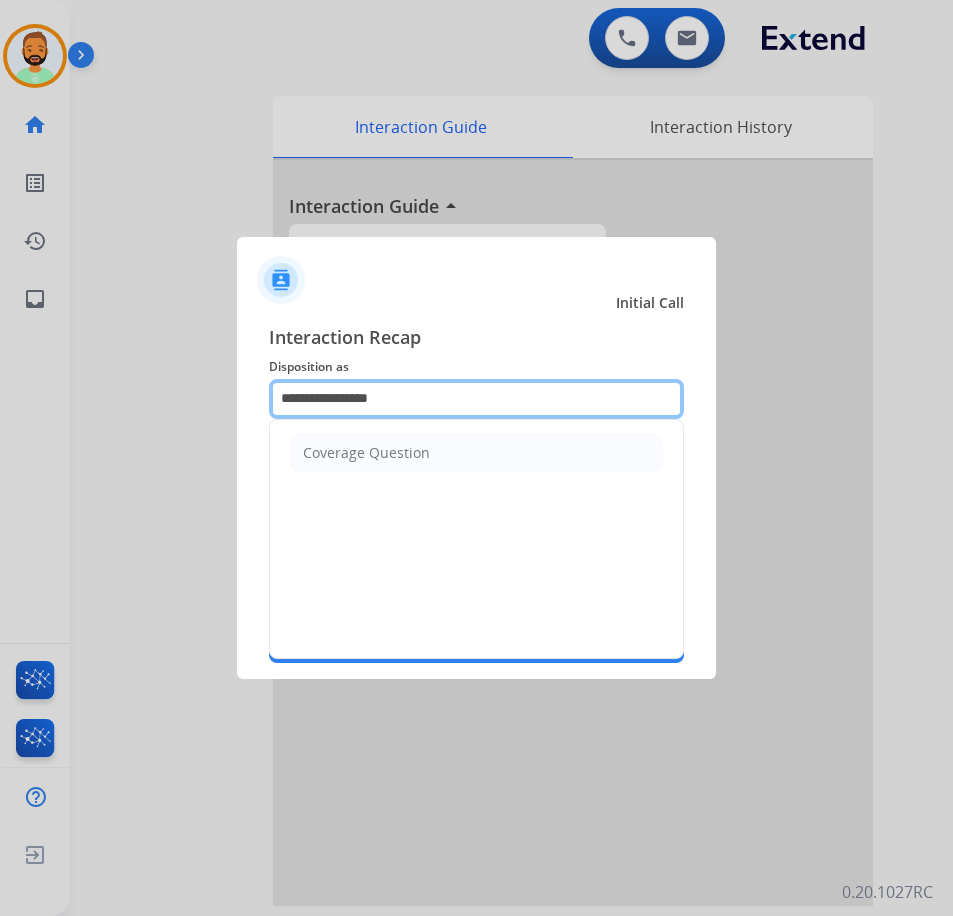 drag, startPoint x: 270, startPoint y: 387, endPoint x: 138, endPoint y: 394, distance: 132.18547 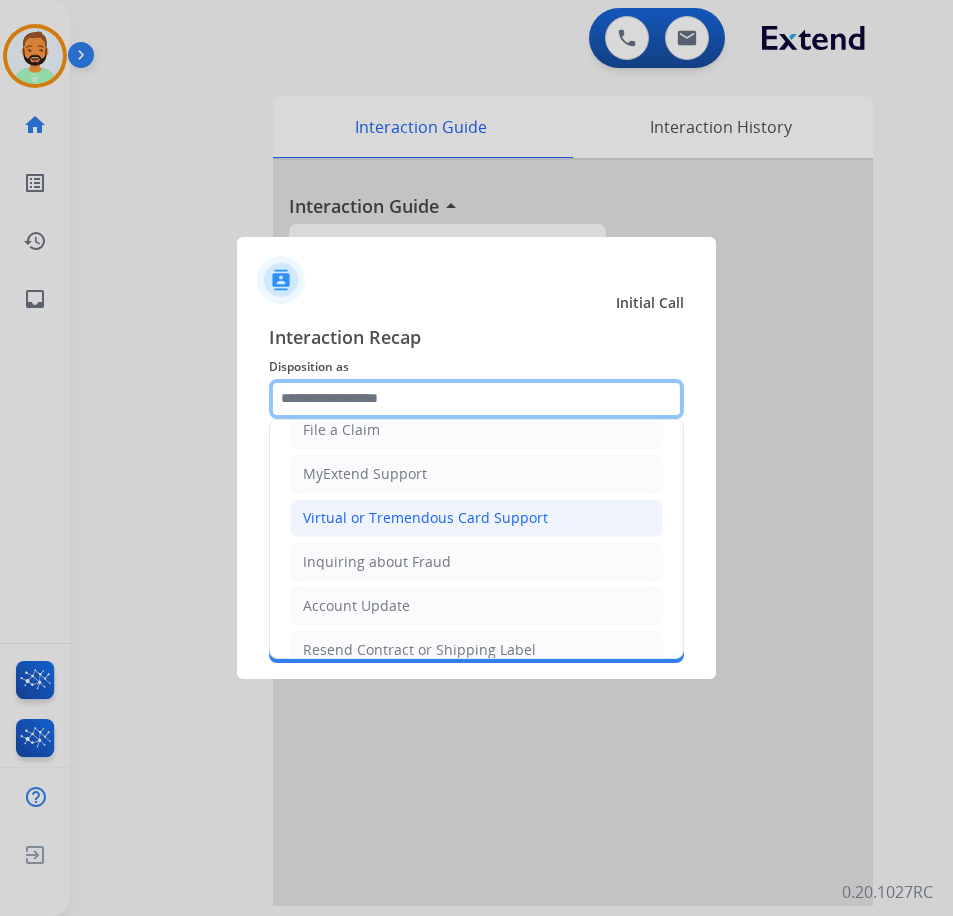 scroll, scrollTop: 200, scrollLeft: 0, axis: vertical 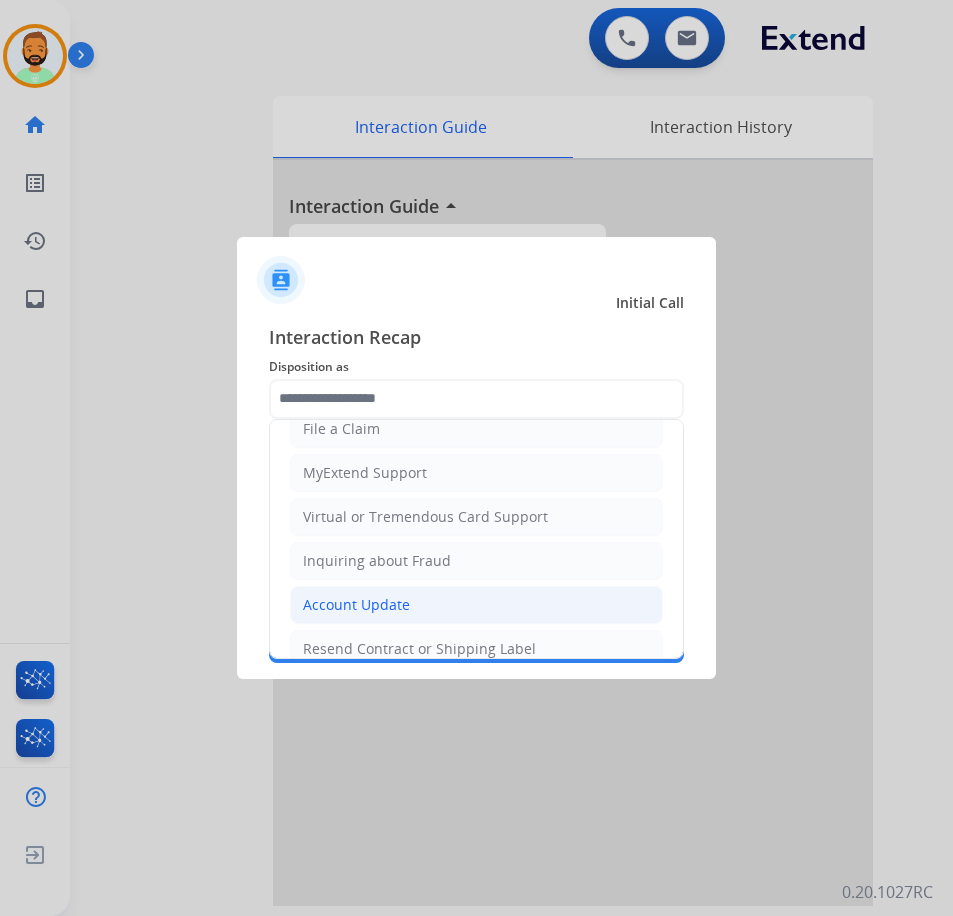 click on "Account Update" 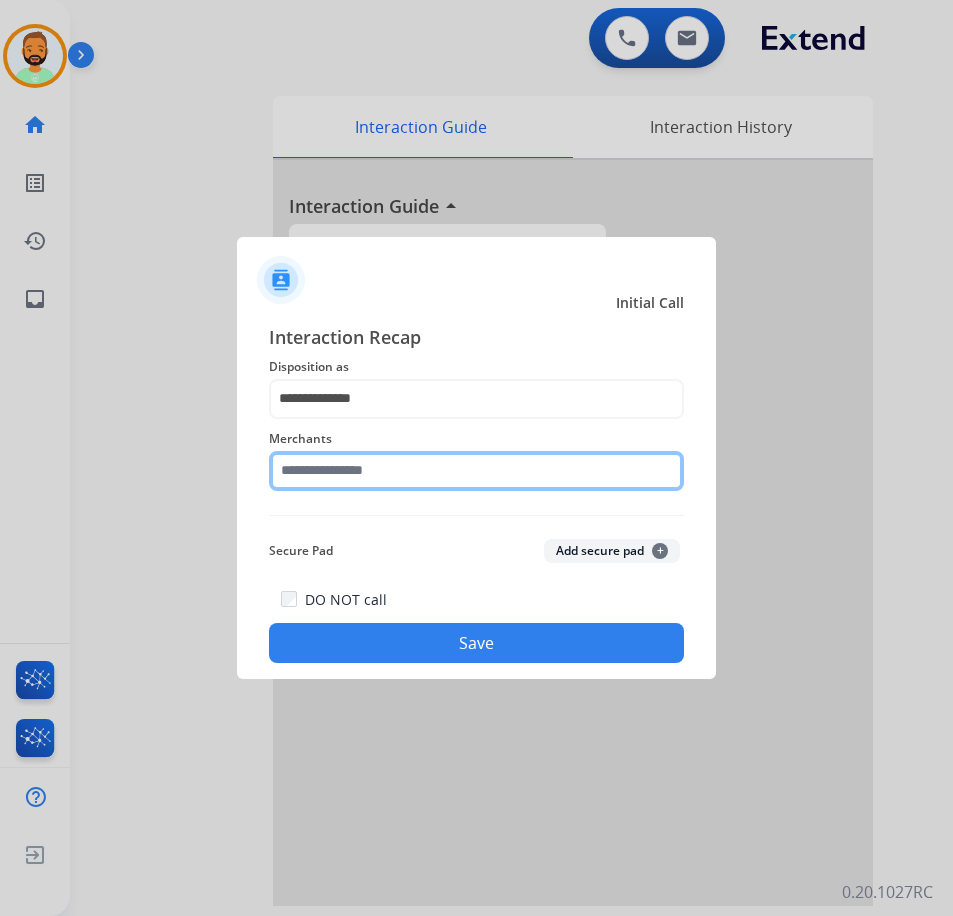 click 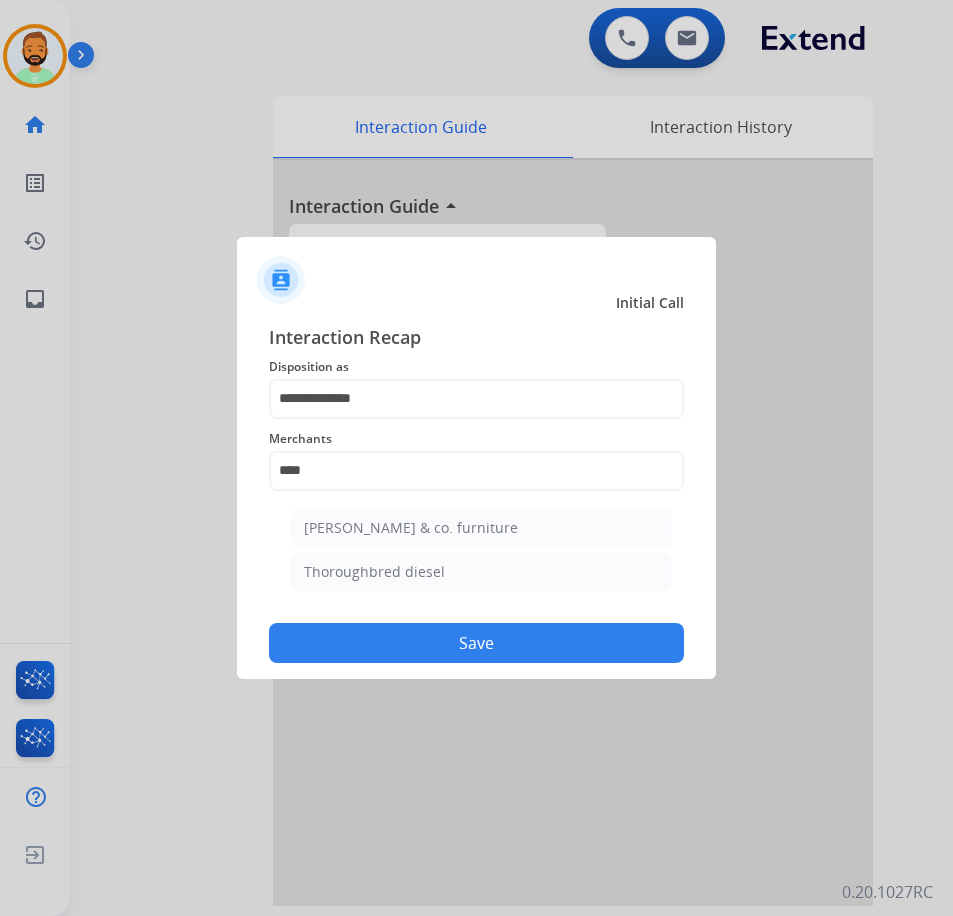 click on "Thoroughbred diesel" 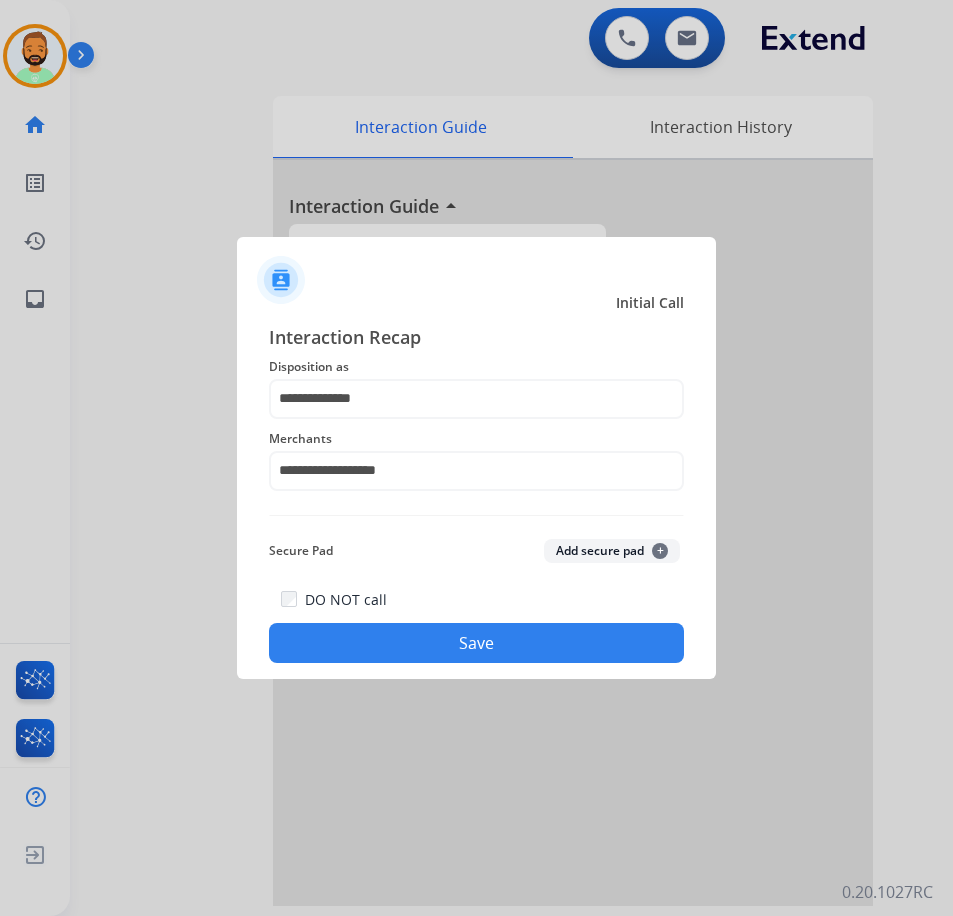 click on "Save" 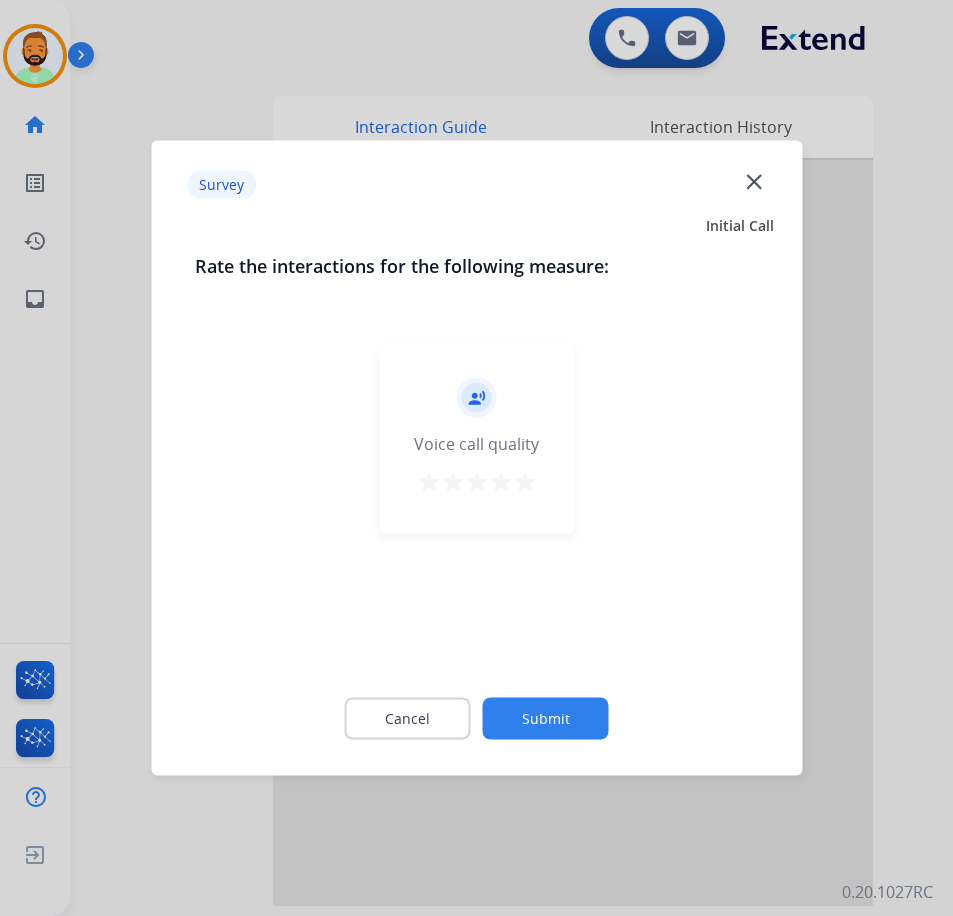 click on "Submit" 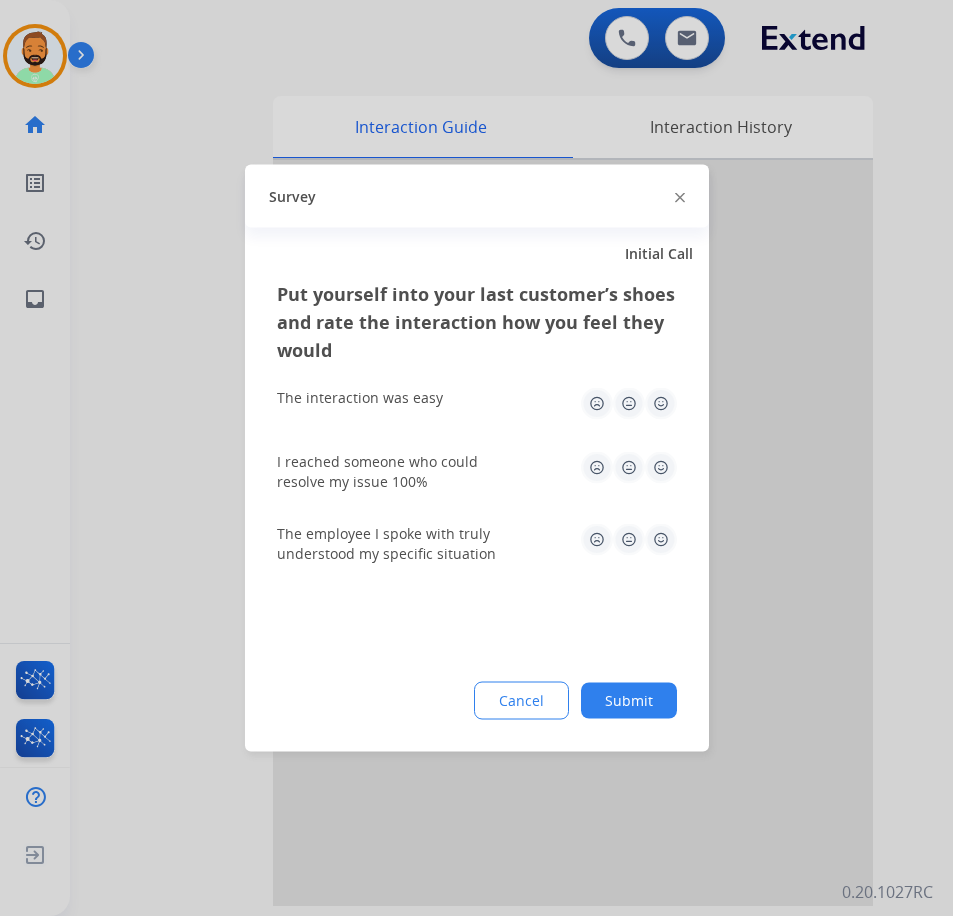 click on "Submit" 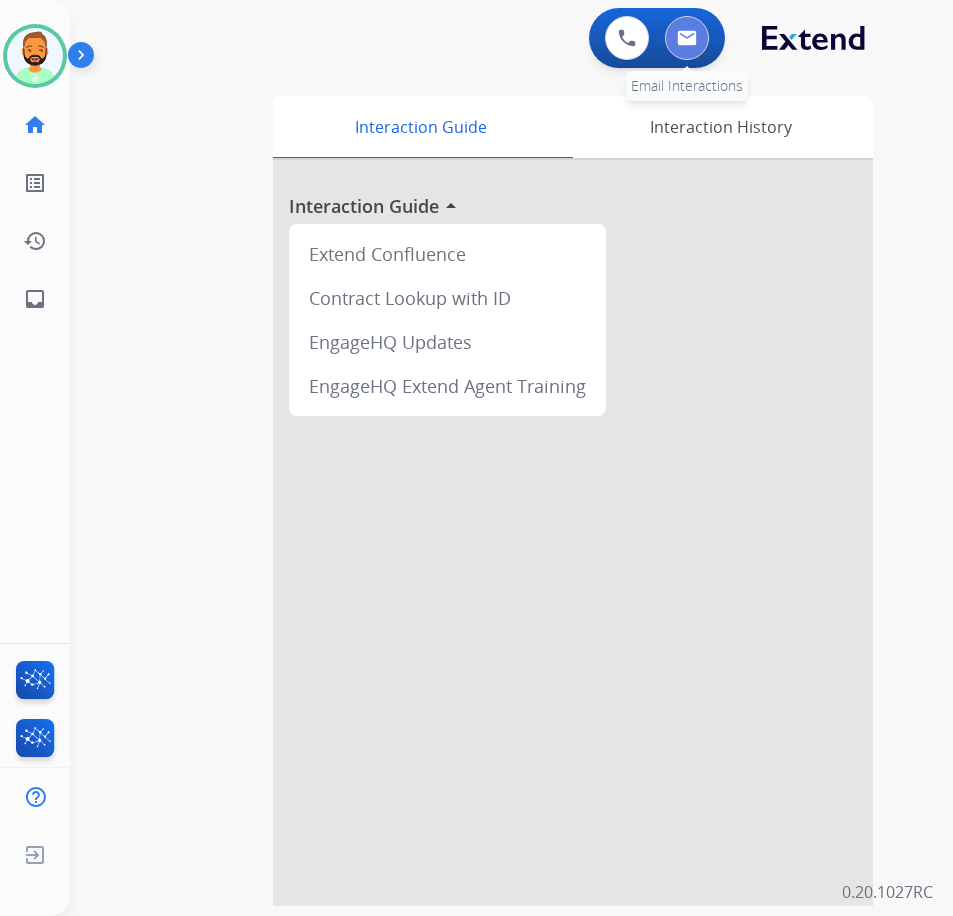click at bounding box center (687, 38) 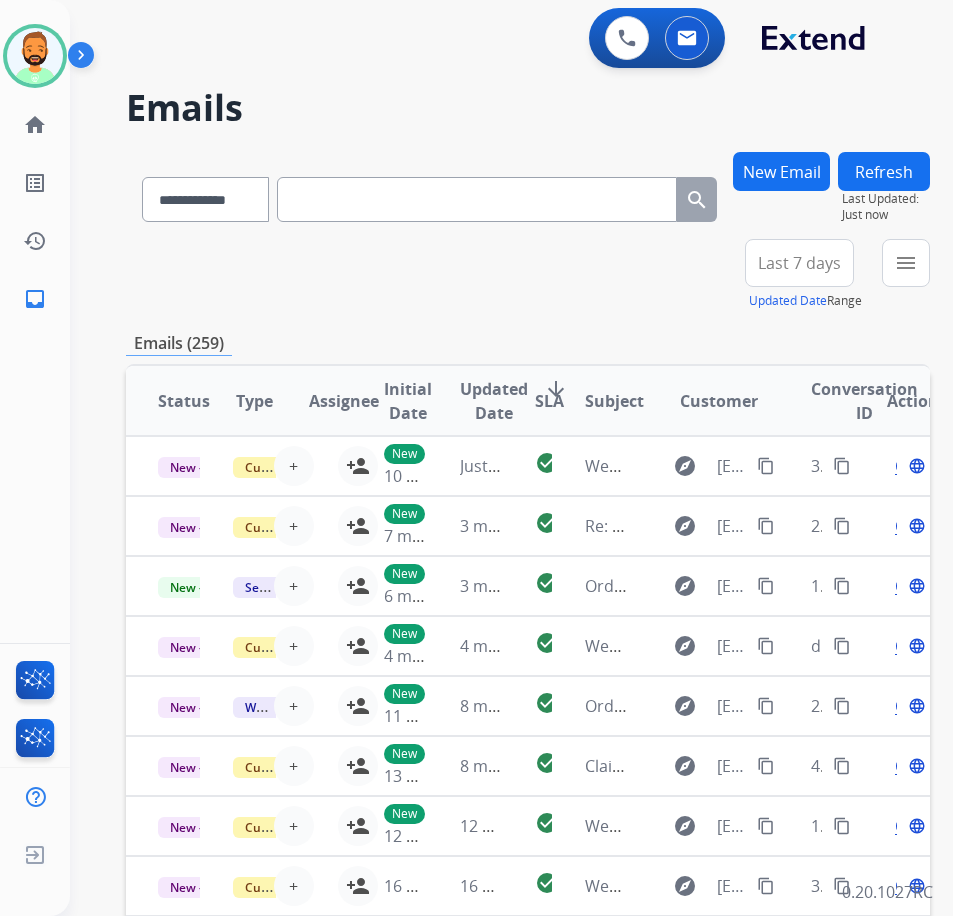 drag, startPoint x: 835, startPoint y: 265, endPoint x: 864, endPoint y: 279, distance: 32.202484 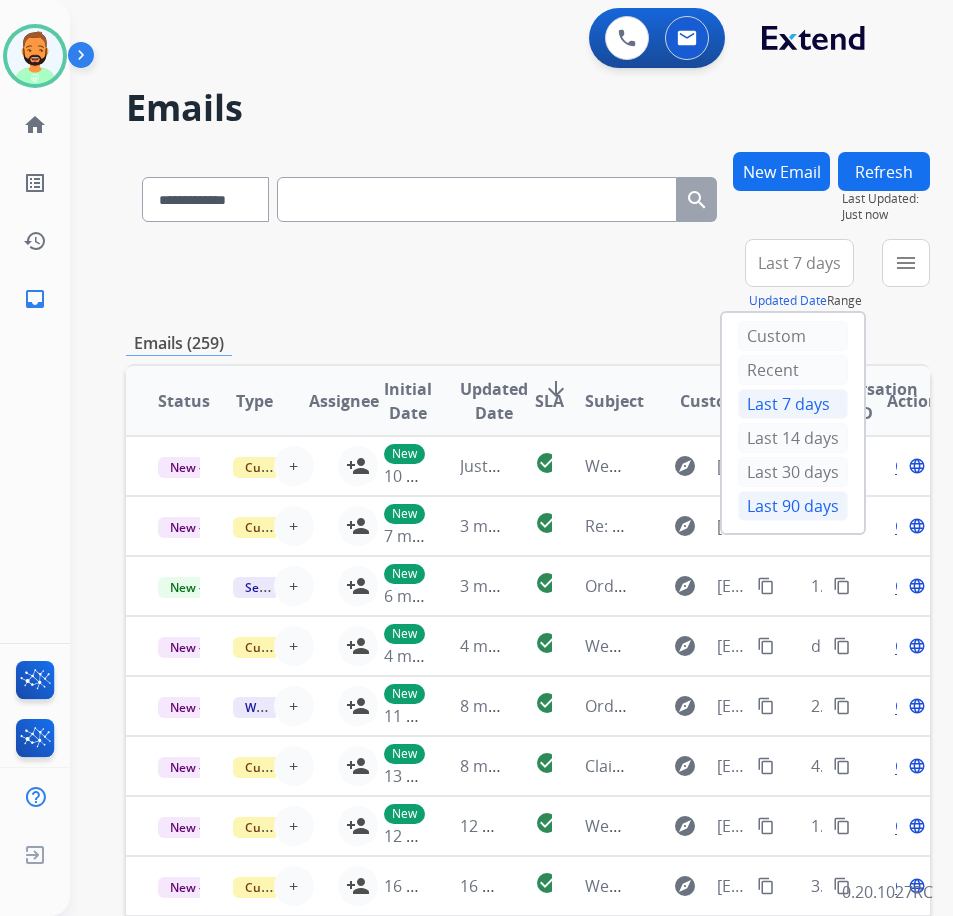 click on "Last 90 days" at bounding box center (793, 506) 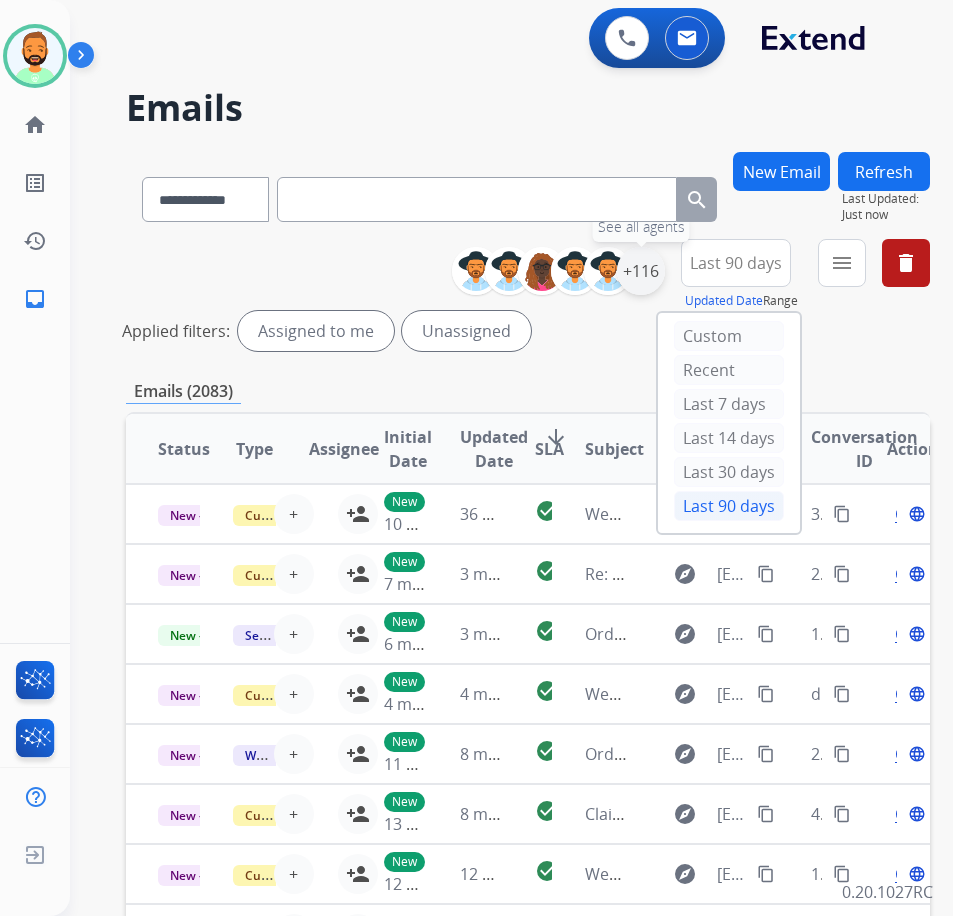 click on "+116" at bounding box center (641, 271) 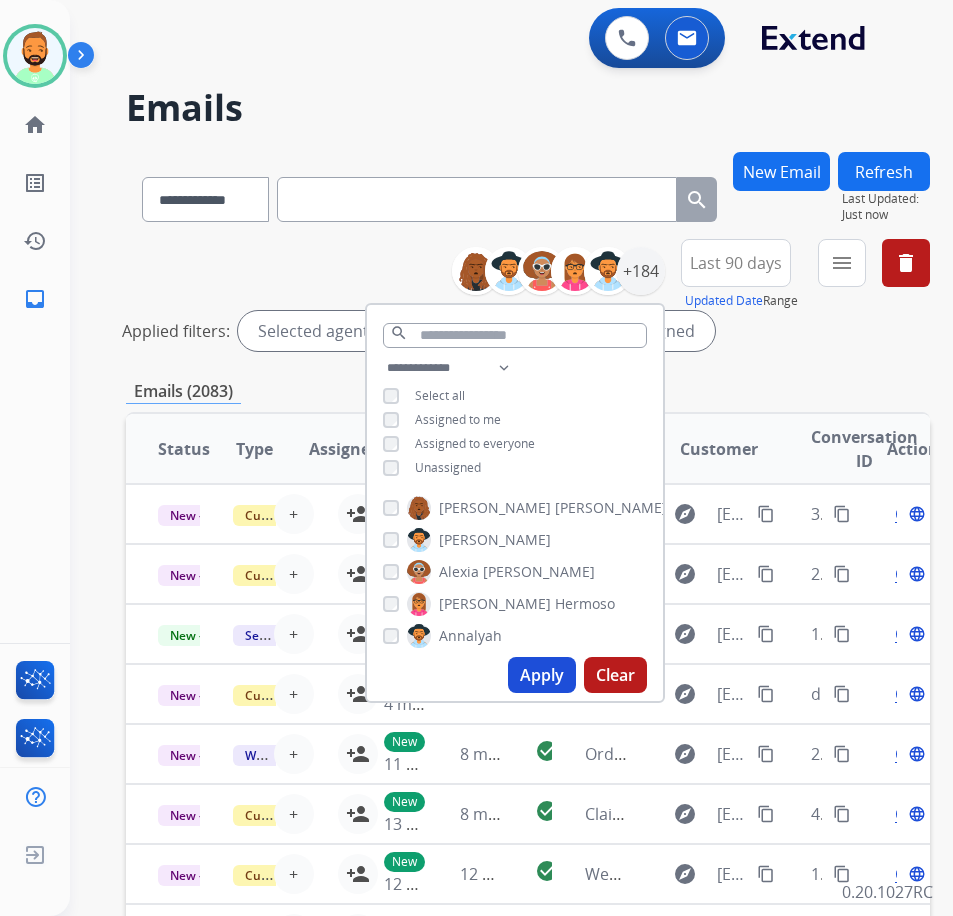 click on "Unassigned" at bounding box center (448, 467) 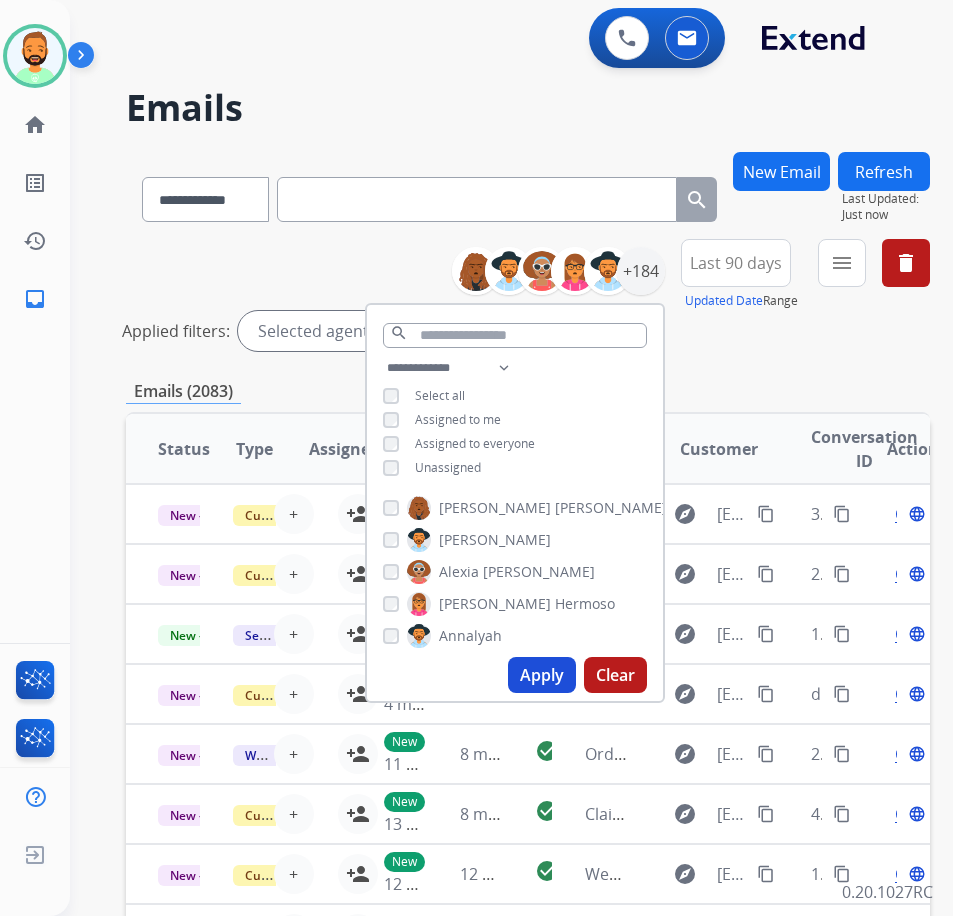 click on "Apply" at bounding box center (542, 675) 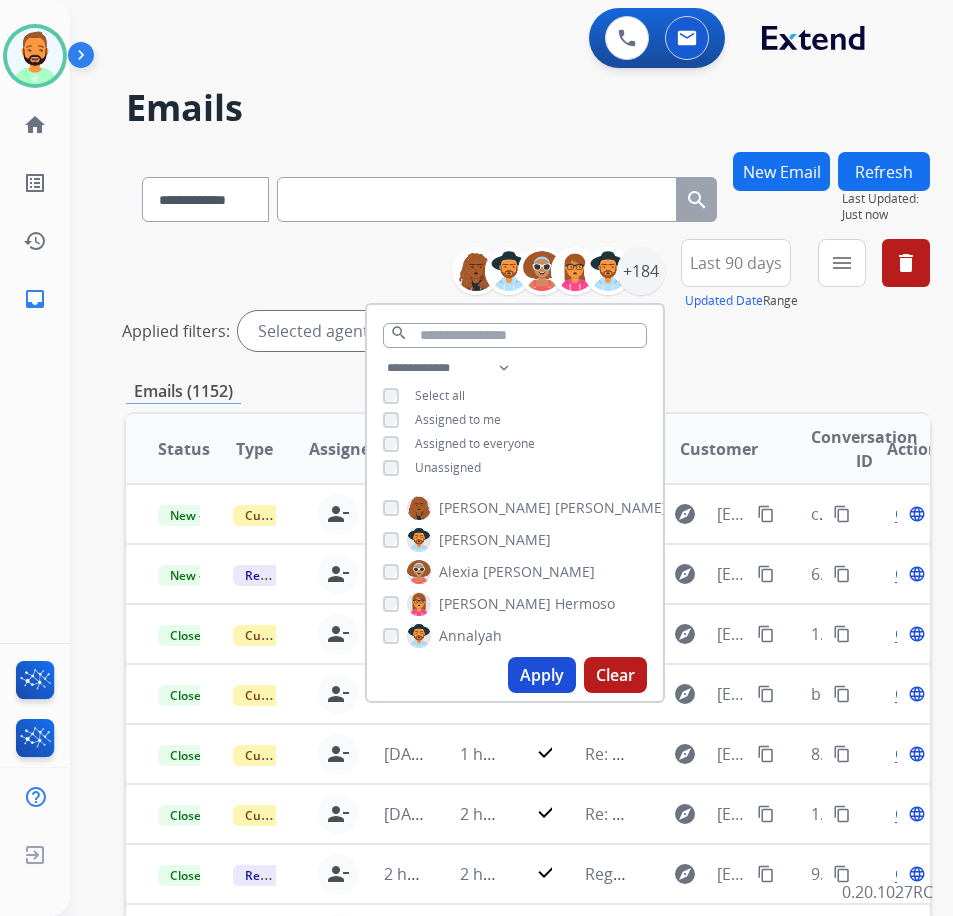 click on "Emails (1152)" at bounding box center [528, 391] 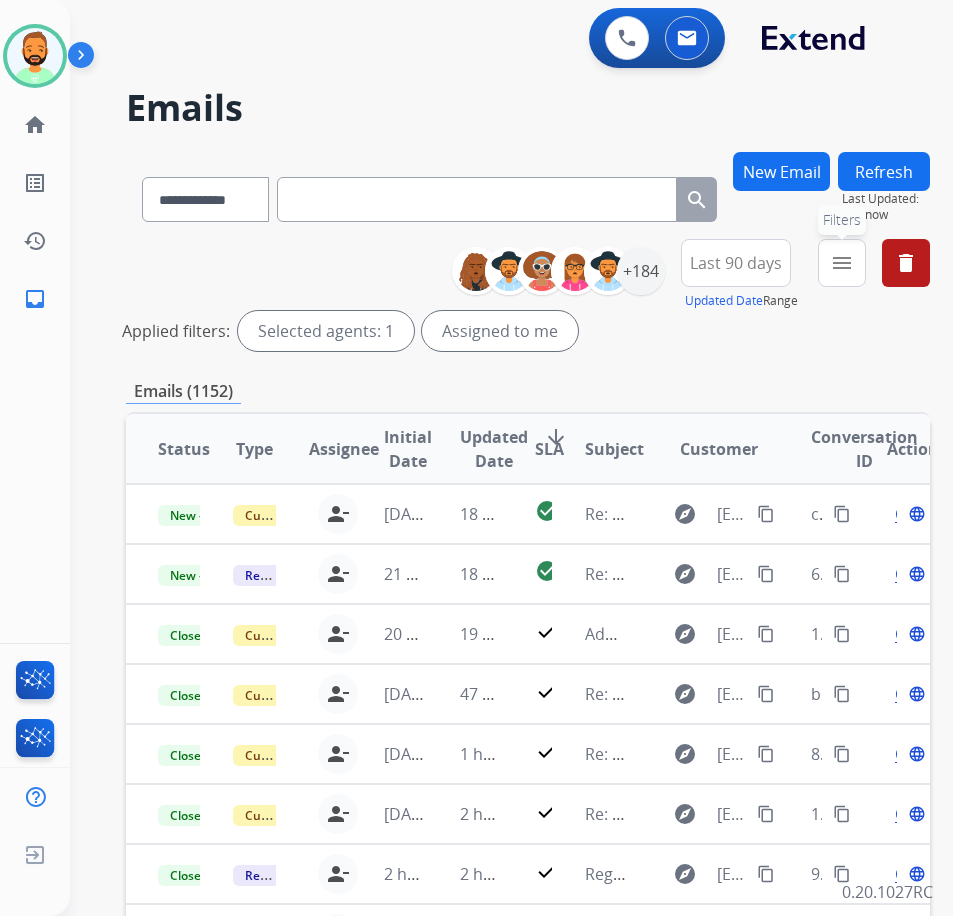 click on "menu  Filters" at bounding box center (842, 263) 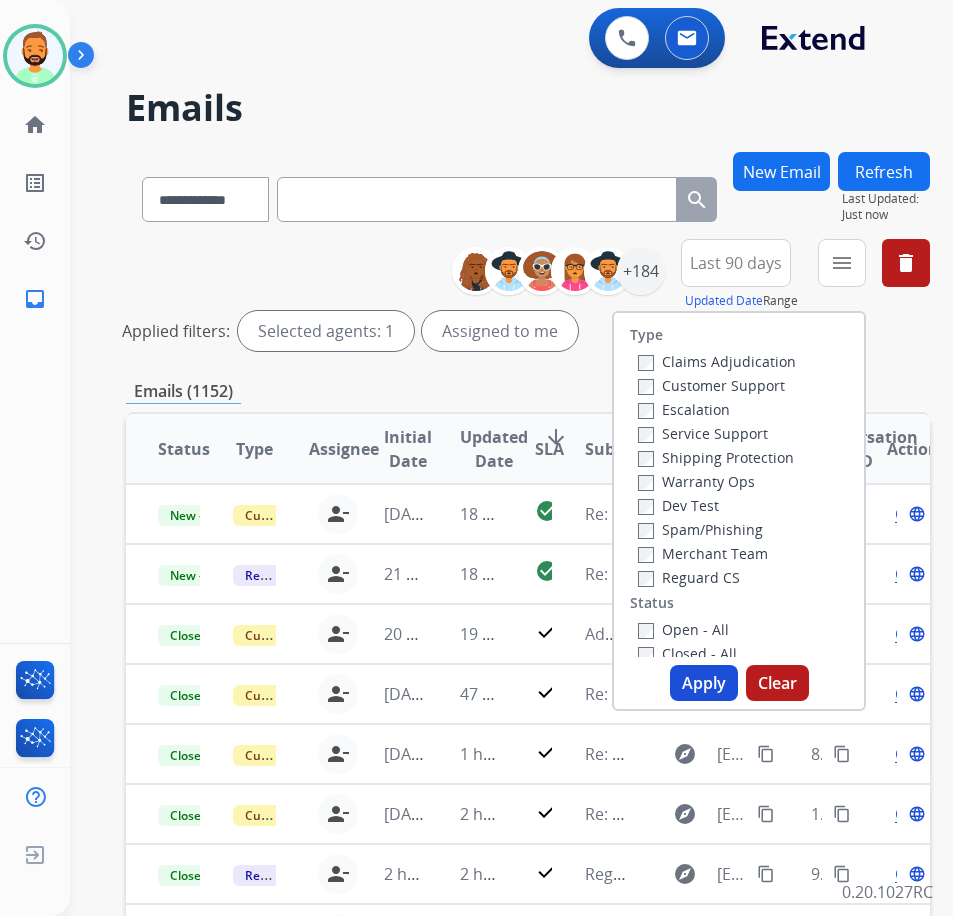 click on "Customer Support" at bounding box center (711, 385) 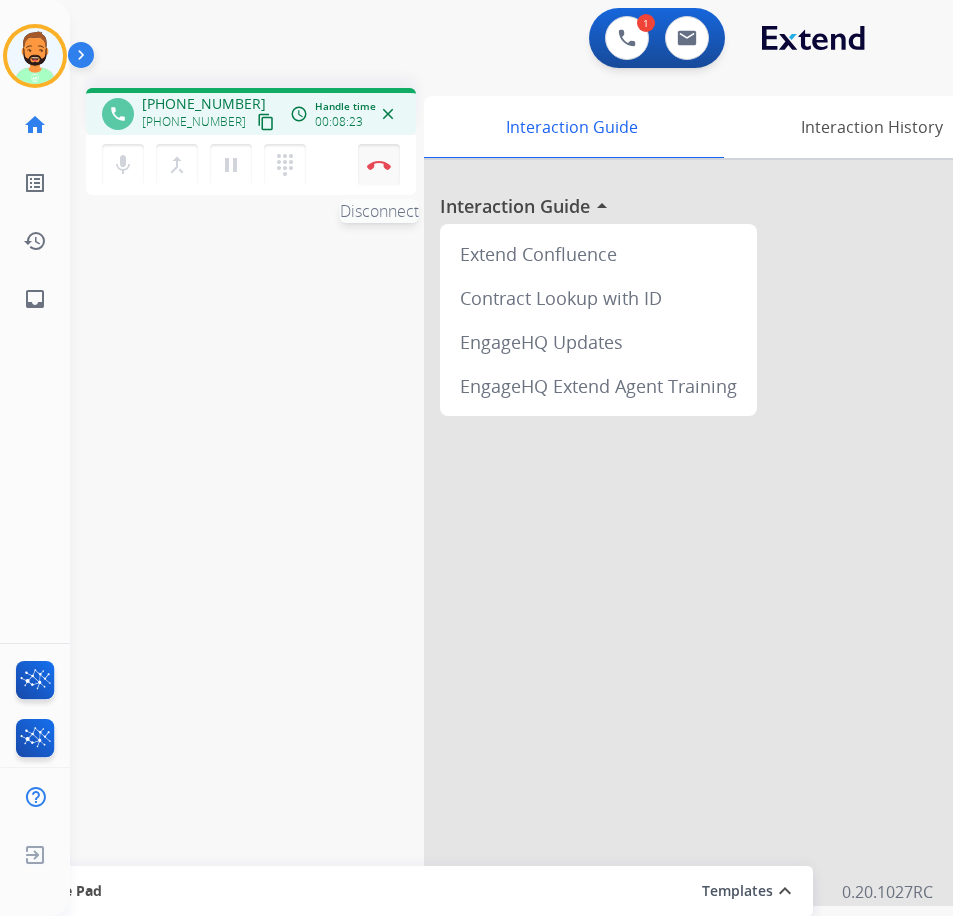 click at bounding box center (379, 165) 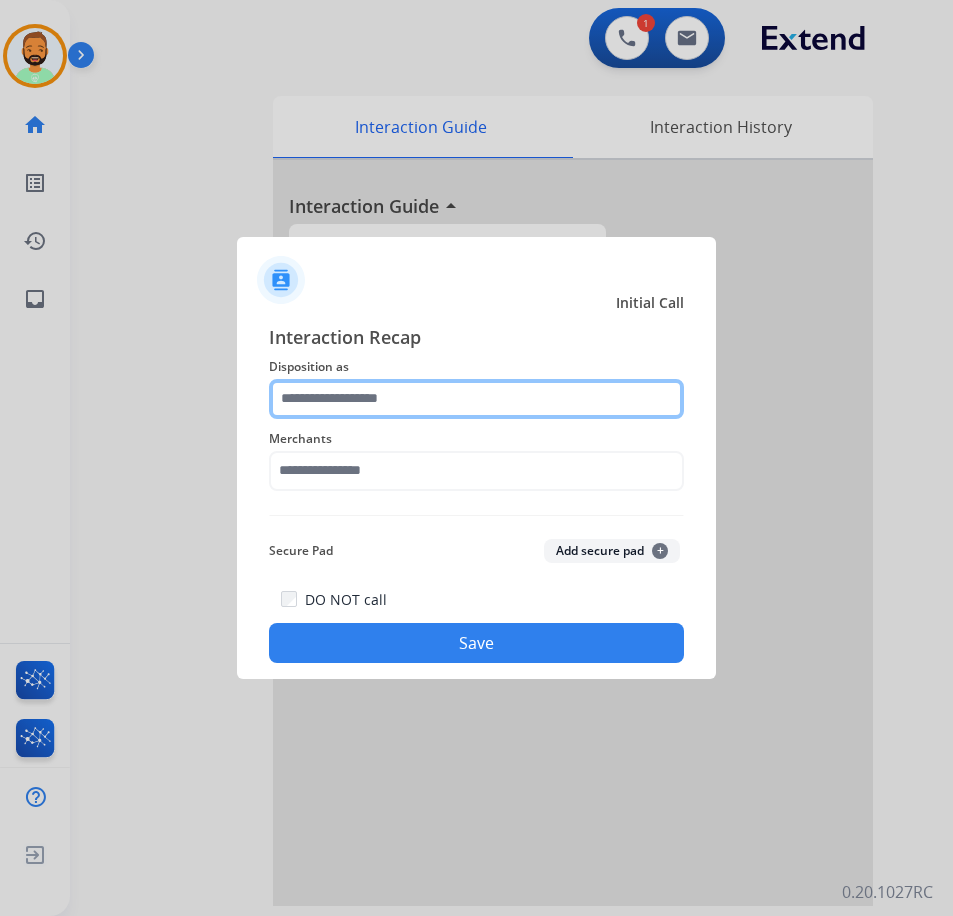 click 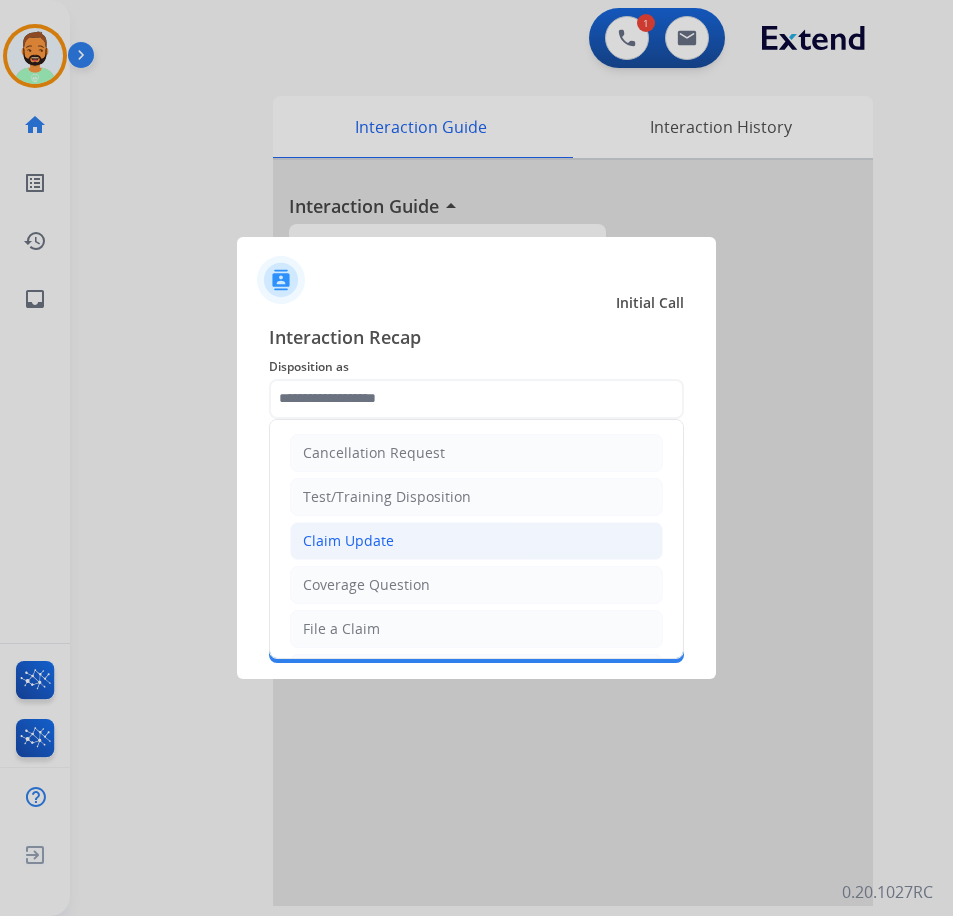 click on "Claim Update" 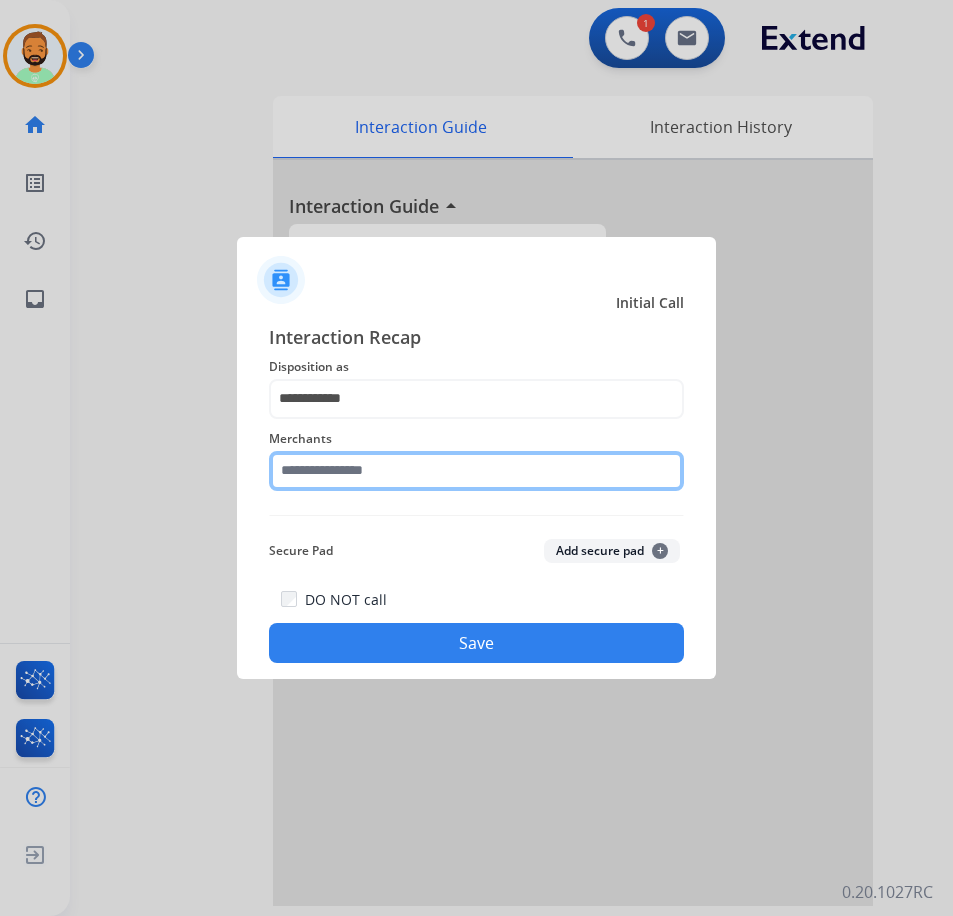 click 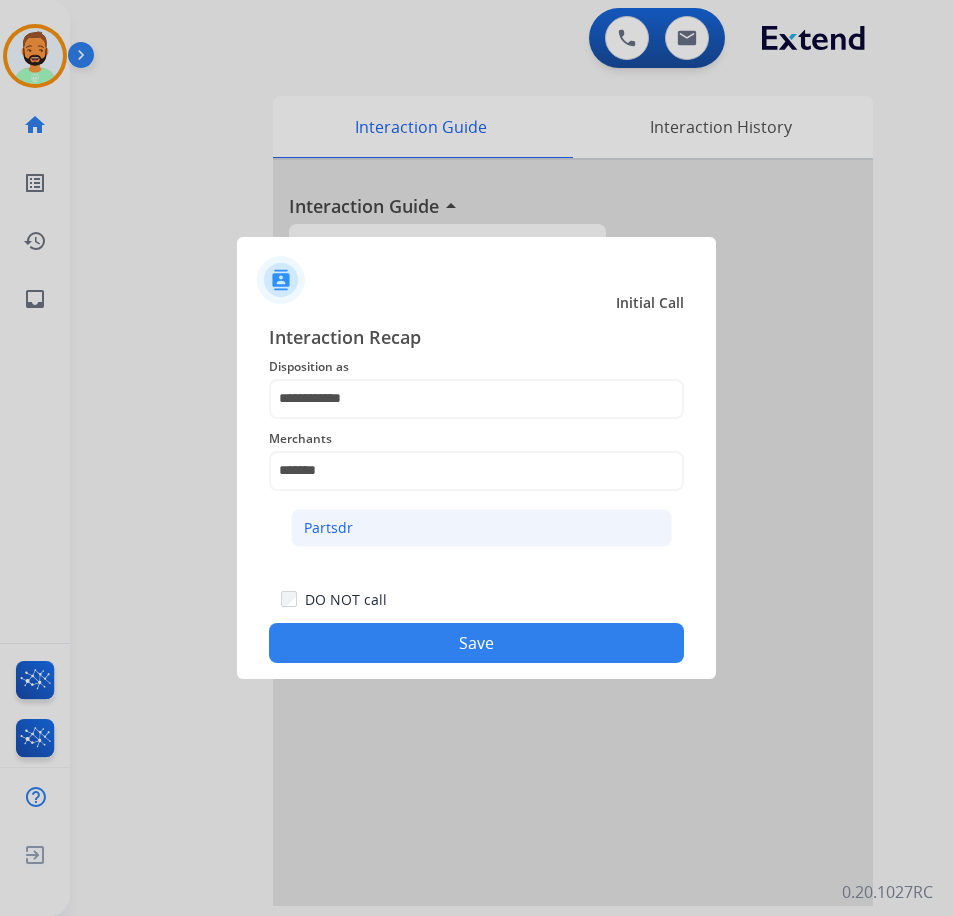 click on "Partsdr" 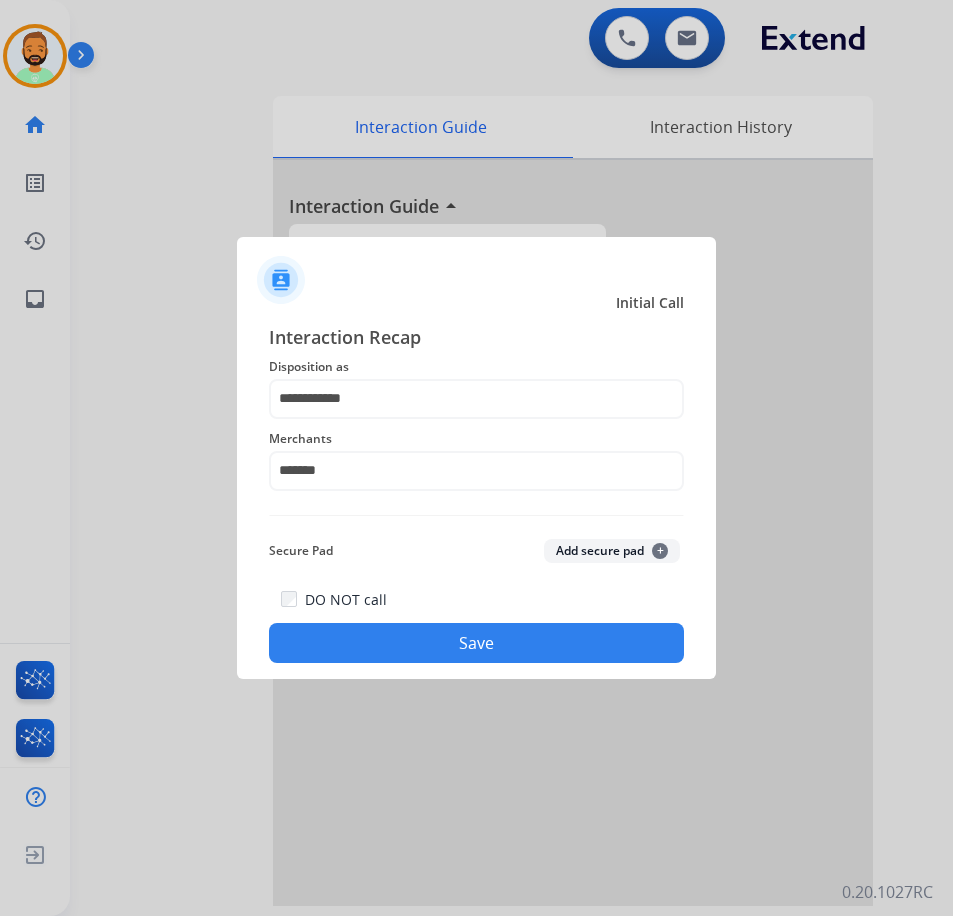 click on "Save" 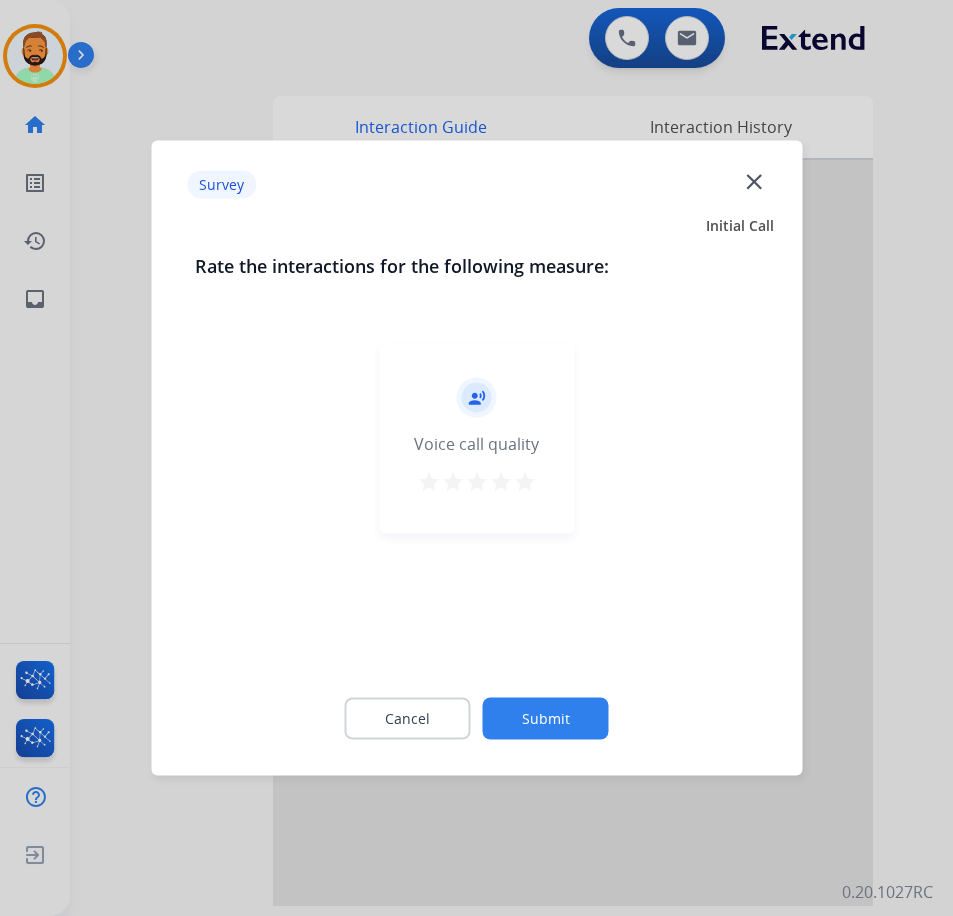 click on "Cancel Submit" 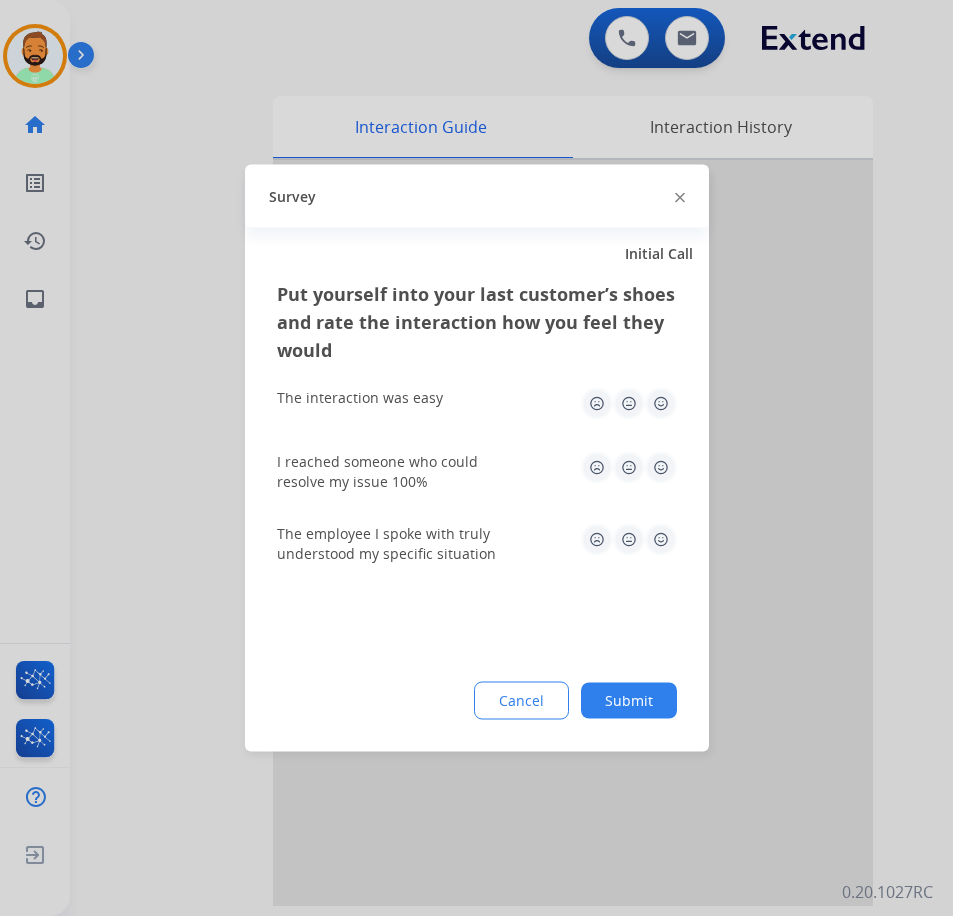 click on "Submit" 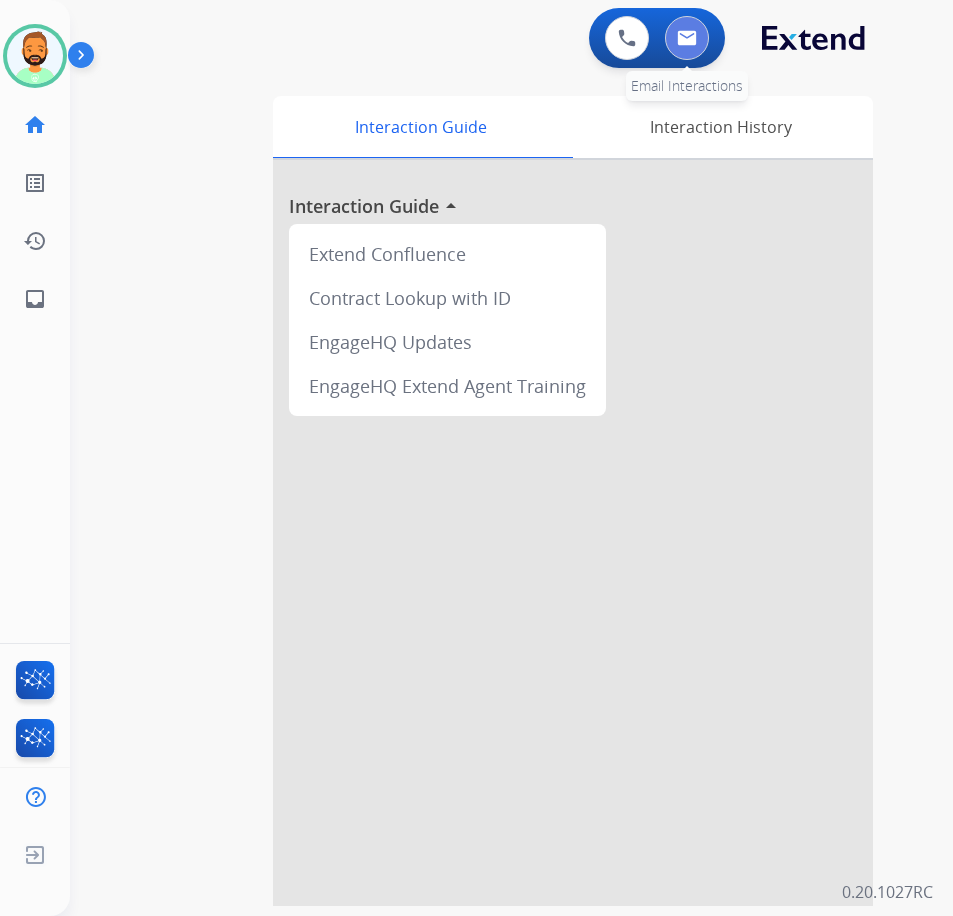 click at bounding box center [687, 38] 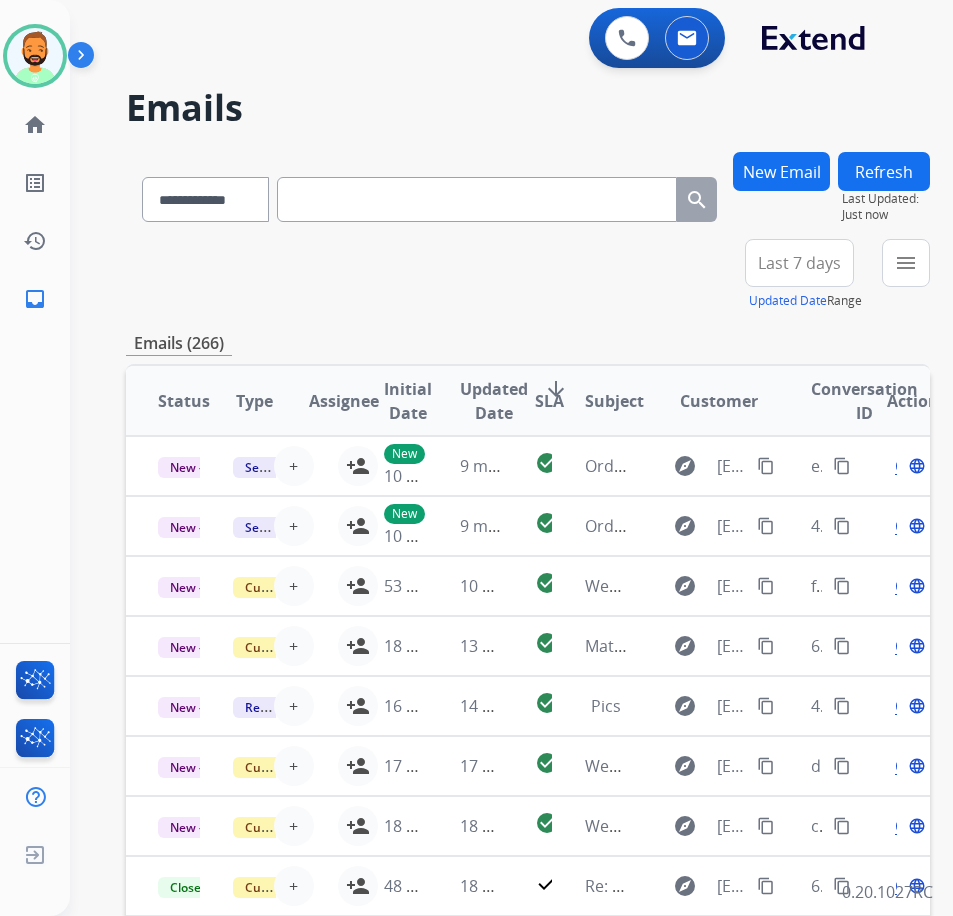 click on "New Email" at bounding box center (781, 171) 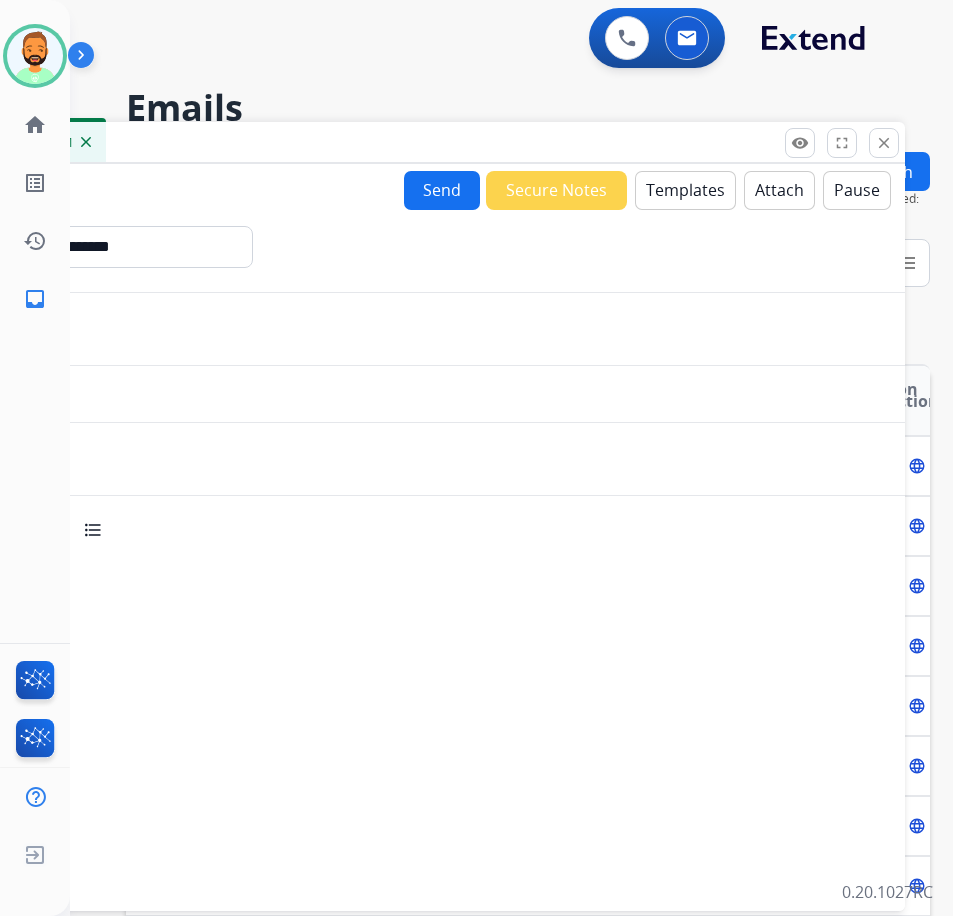 click on "Templates" at bounding box center [685, 190] 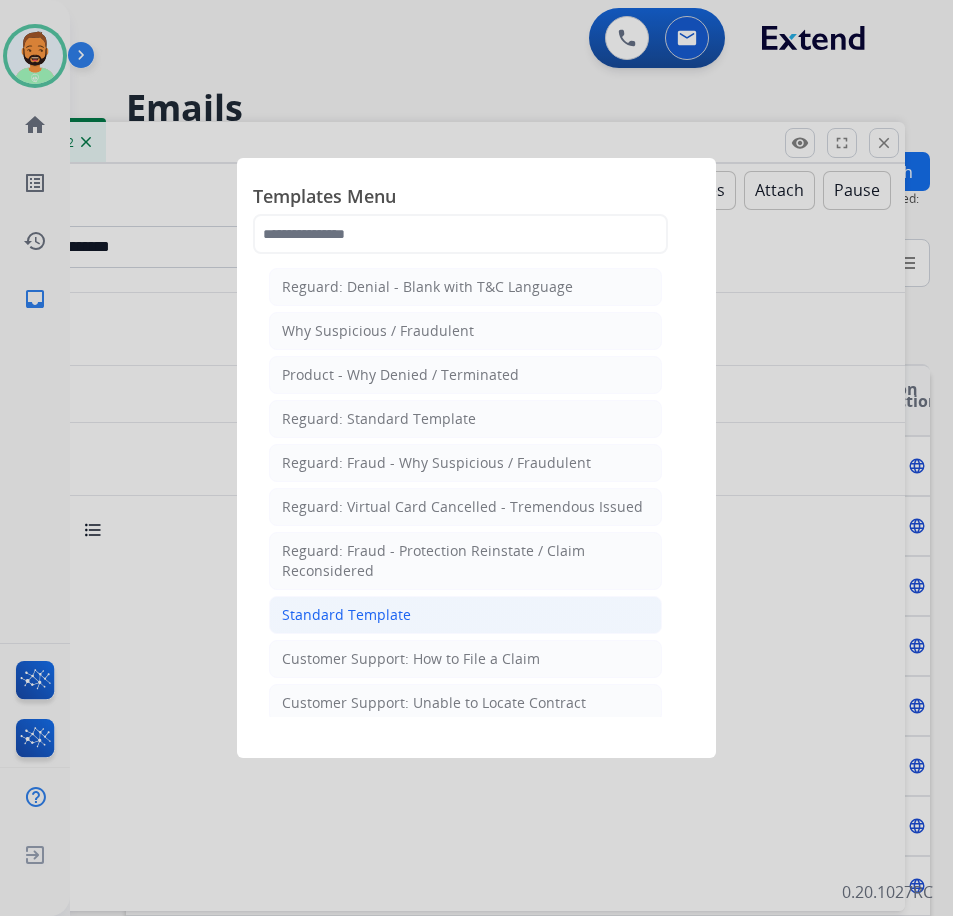 click on "Standard Template" 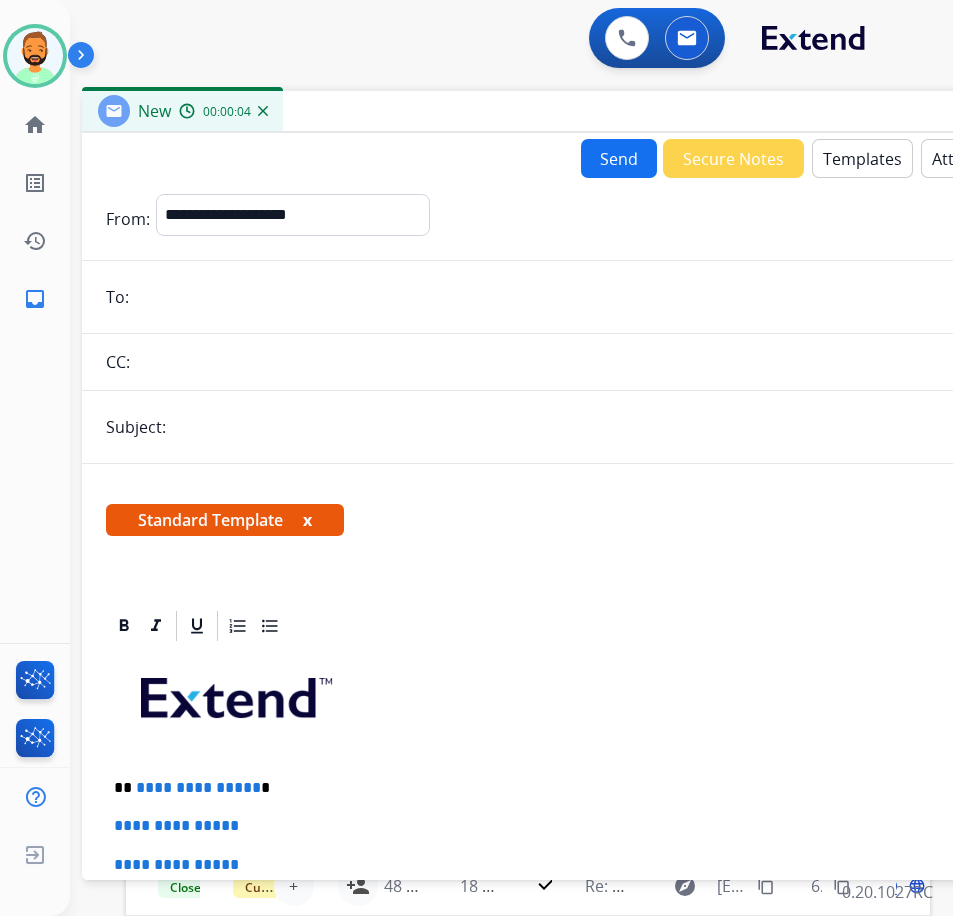 drag, startPoint x: 347, startPoint y: 144, endPoint x: 515, endPoint y: 127, distance: 168.85793 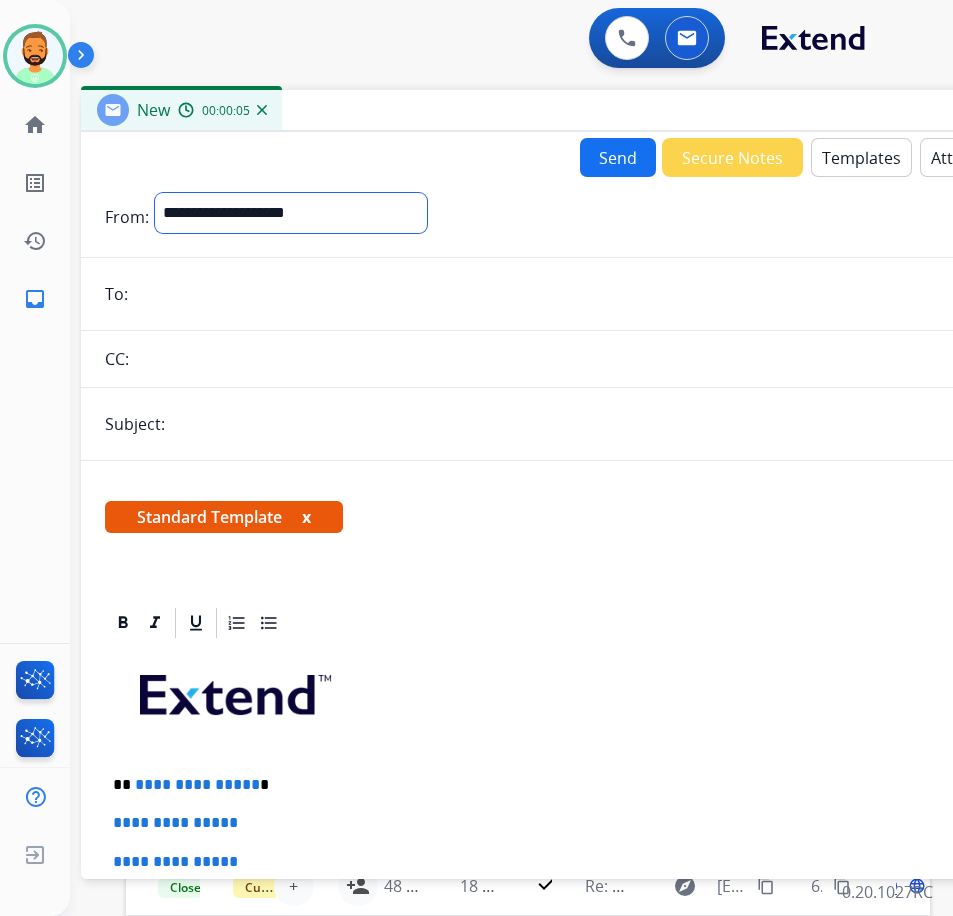 click on "**********" at bounding box center (291, 213) 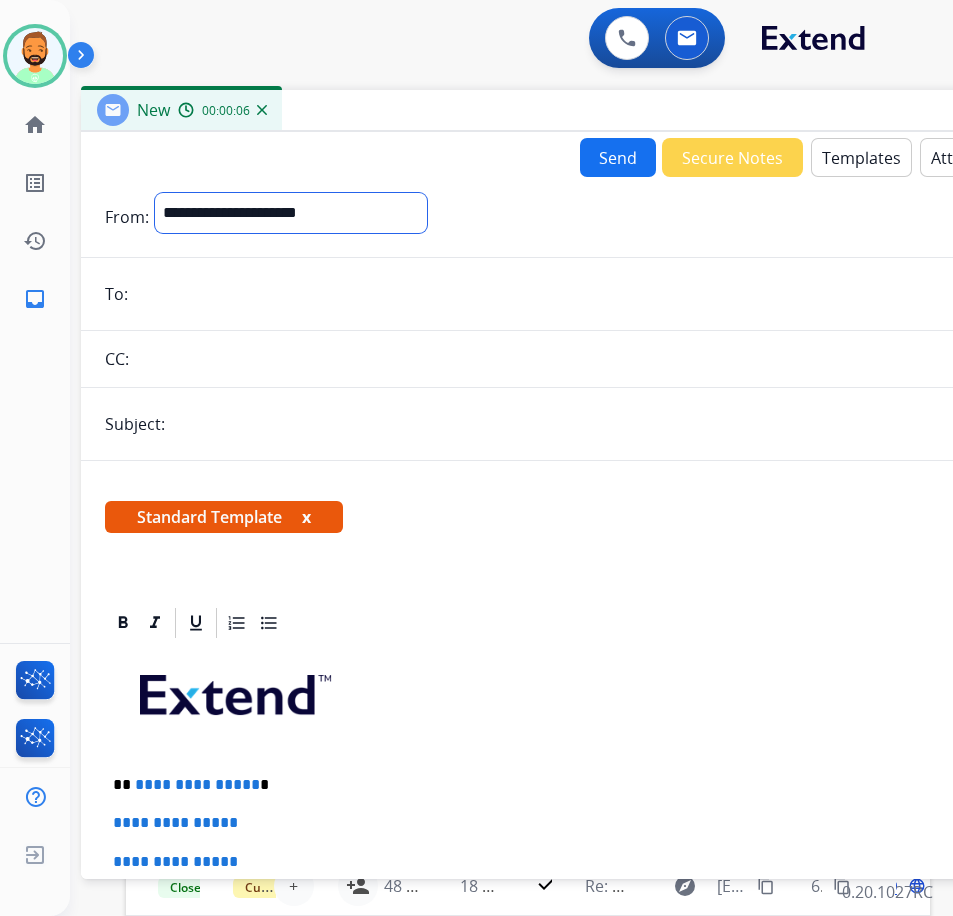 click on "**********" at bounding box center [291, 213] 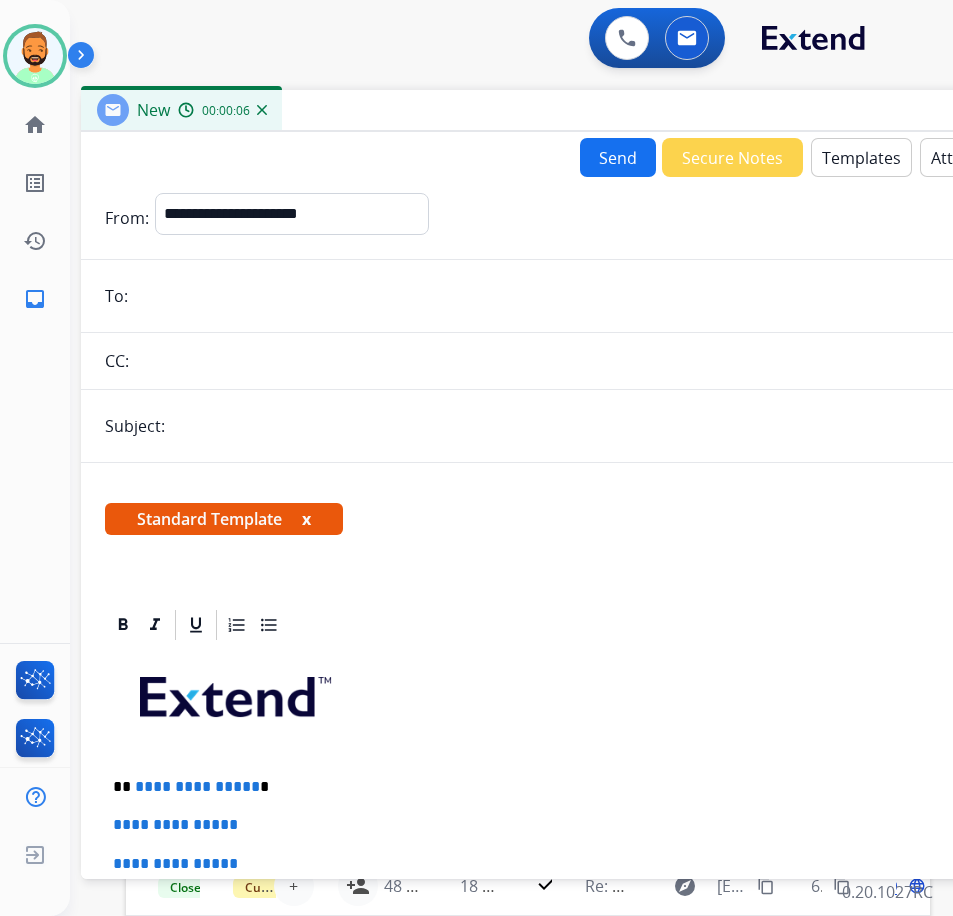 drag, startPoint x: 339, startPoint y: 415, endPoint x: 345, endPoint y: 395, distance: 20.880613 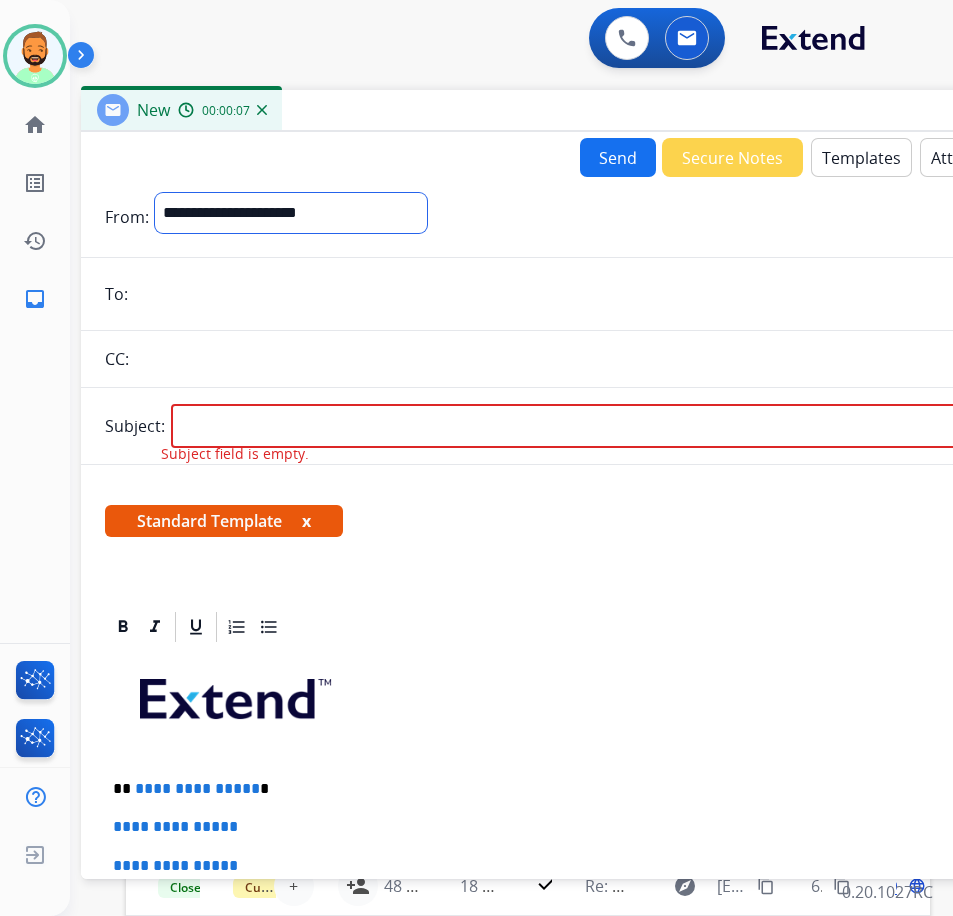 click on "**********" at bounding box center [291, 213] 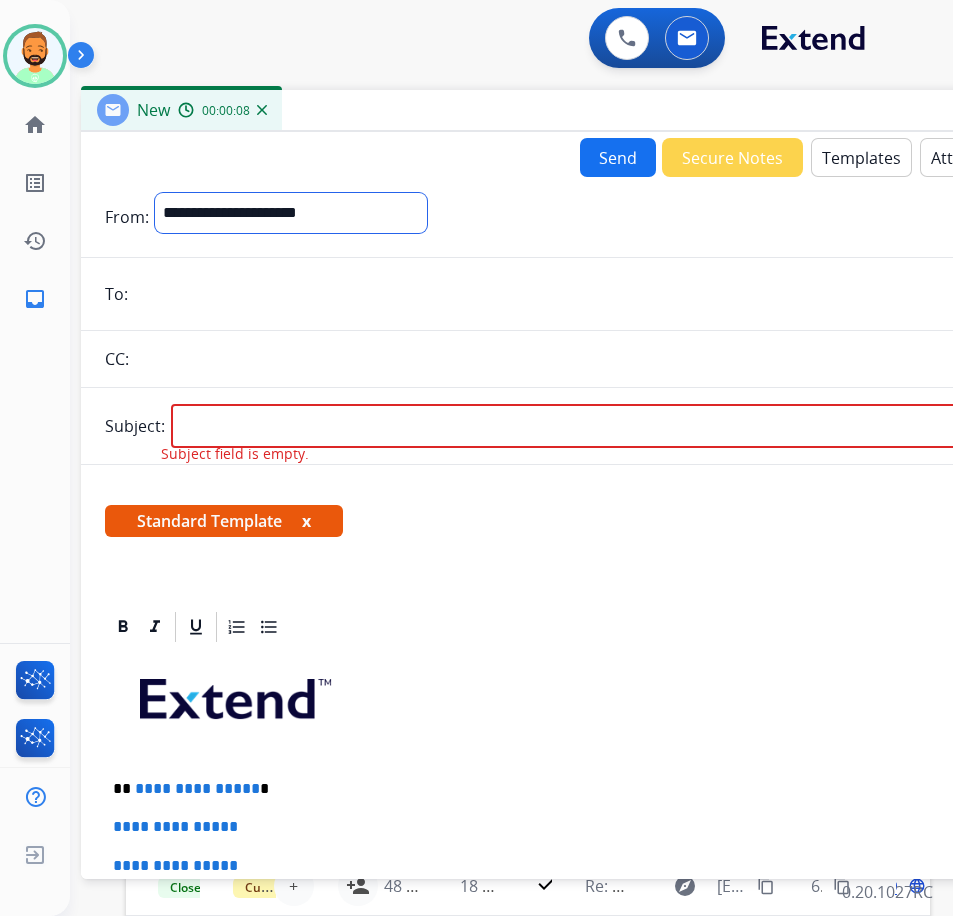 select on "**********" 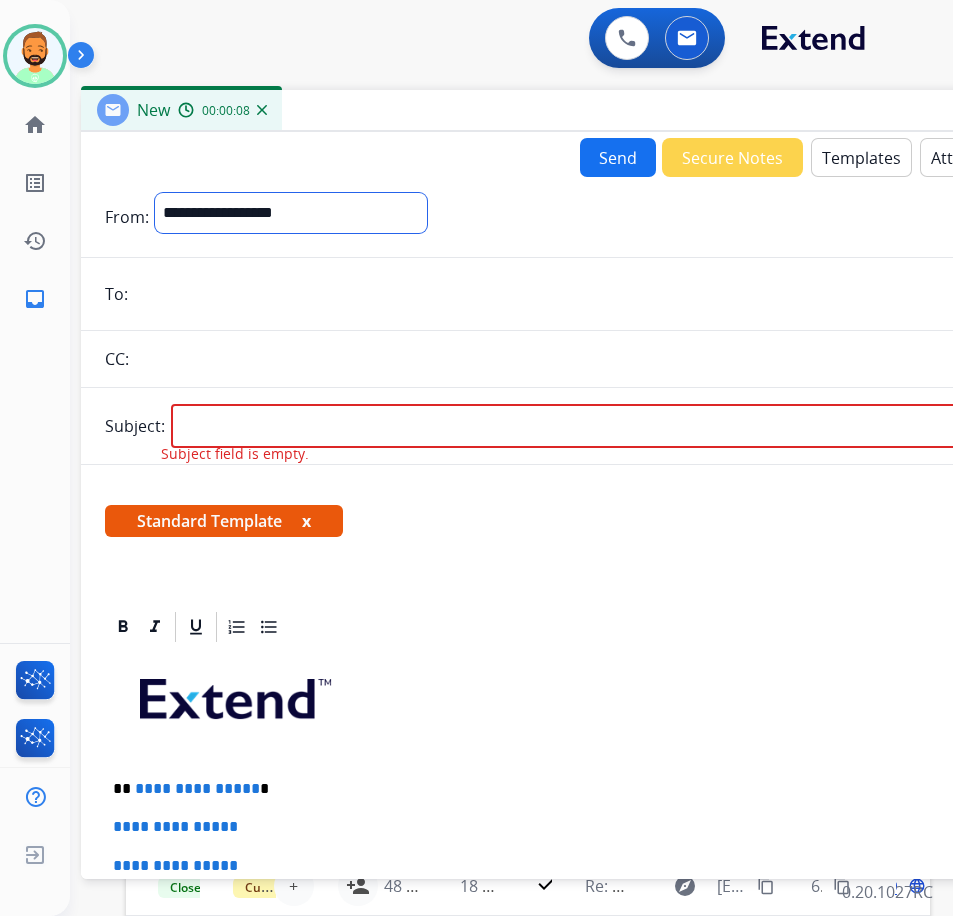 click on "**********" at bounding box center [291, 213] 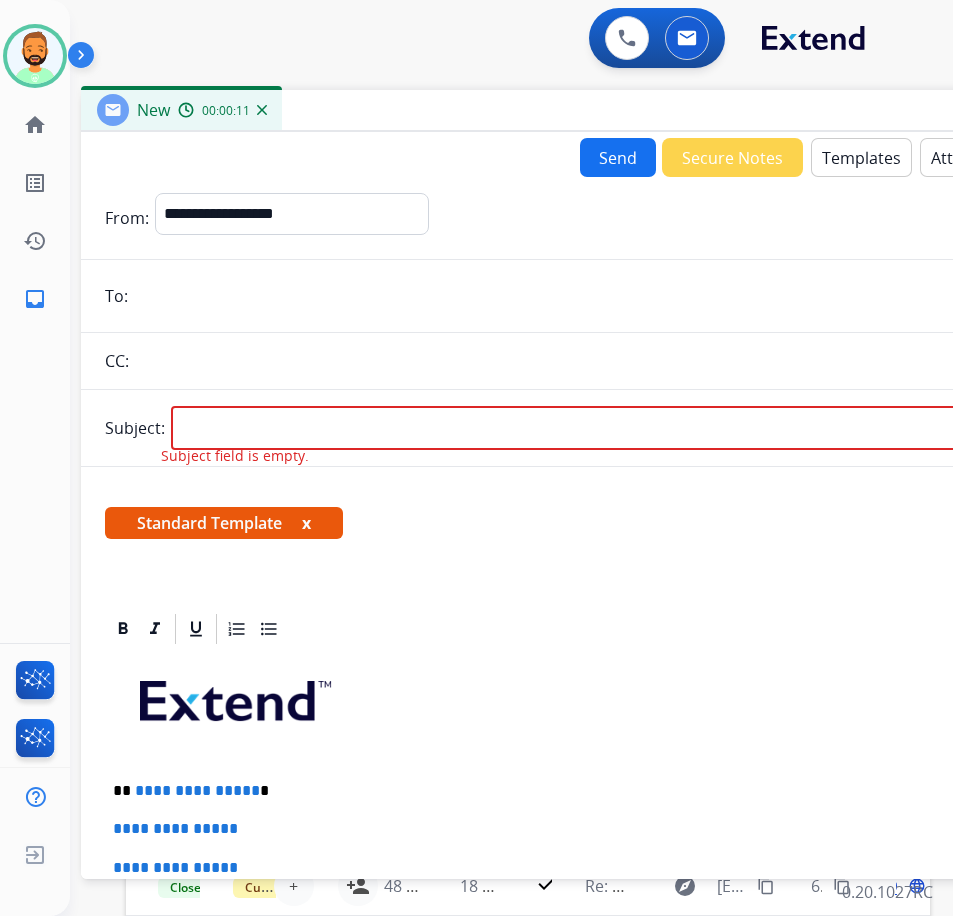 paste on "**********" 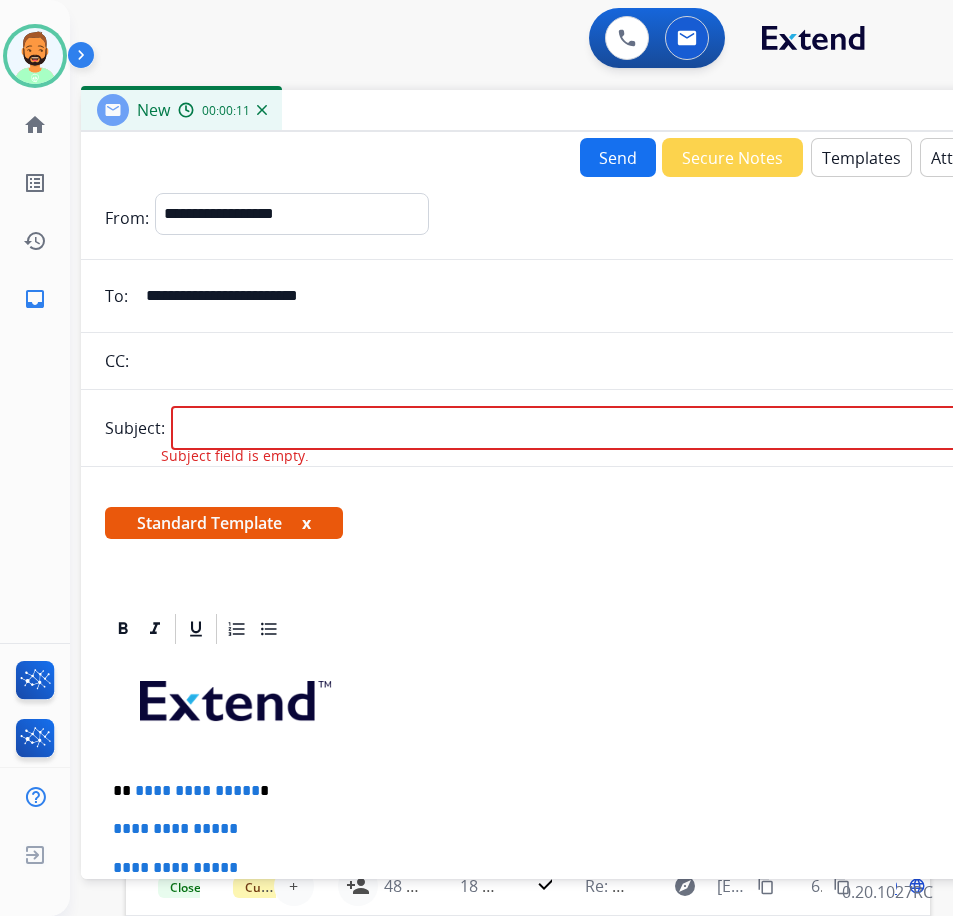 type on "**********" 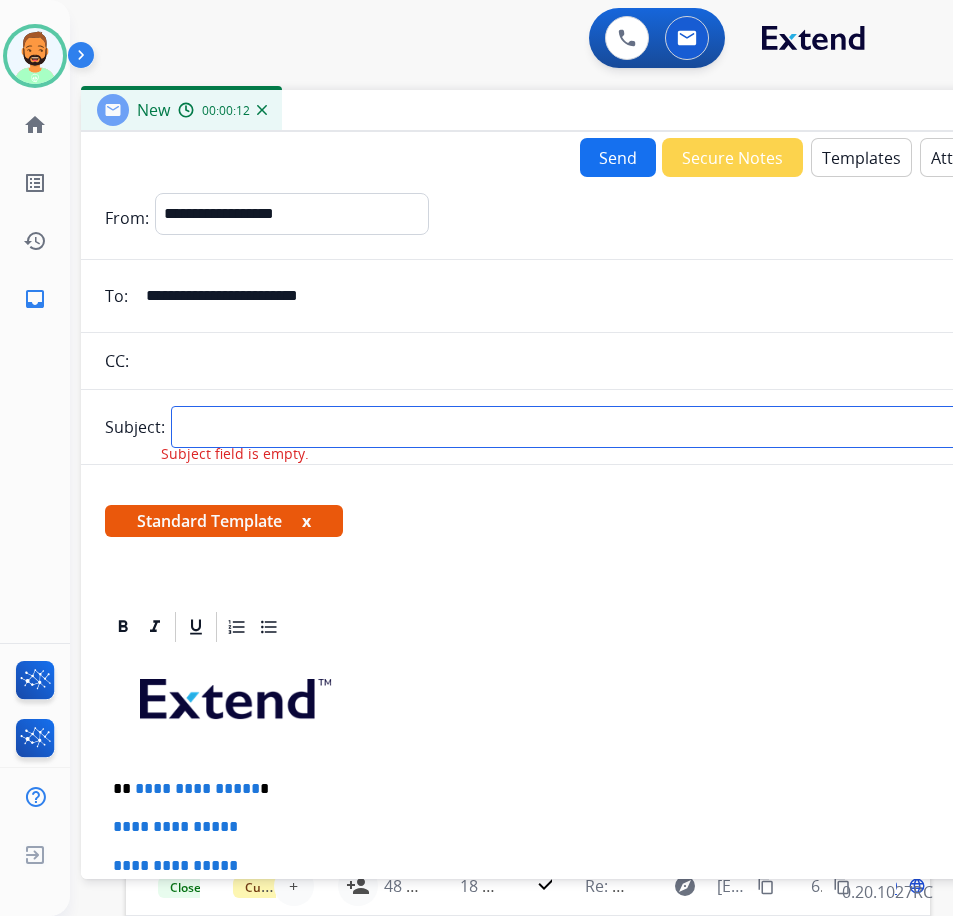 click at bounding box center [614, 427] 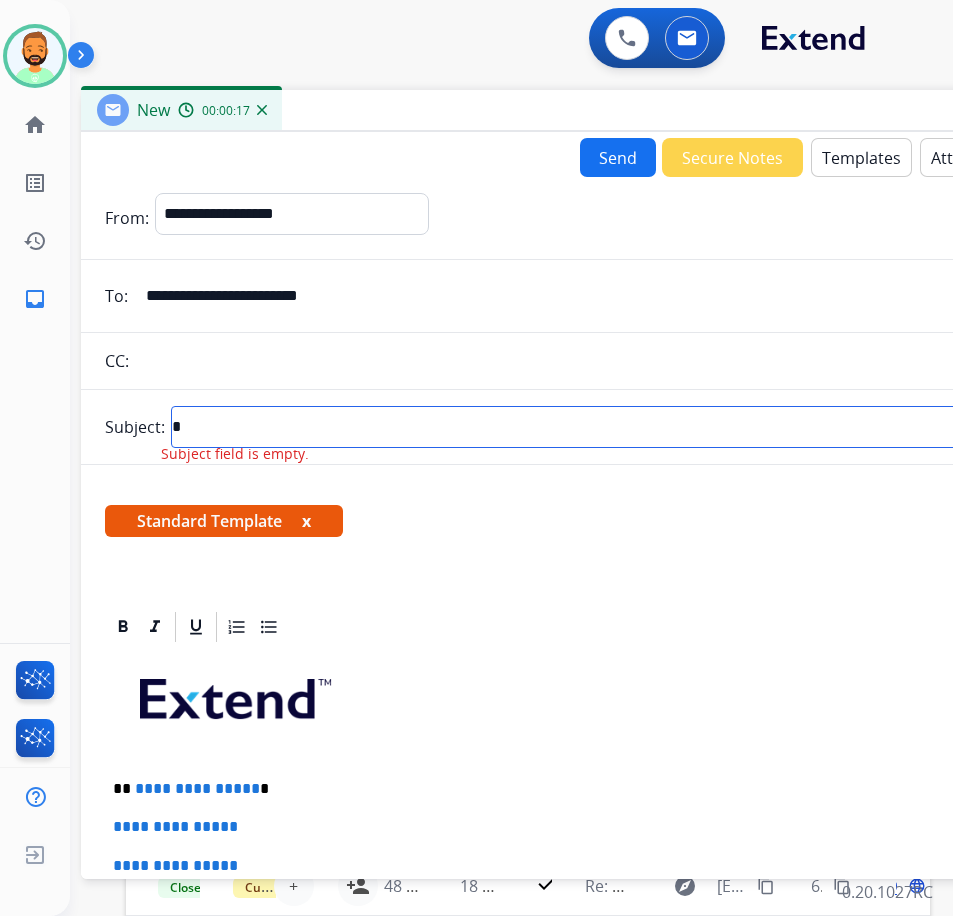 type on "**********" 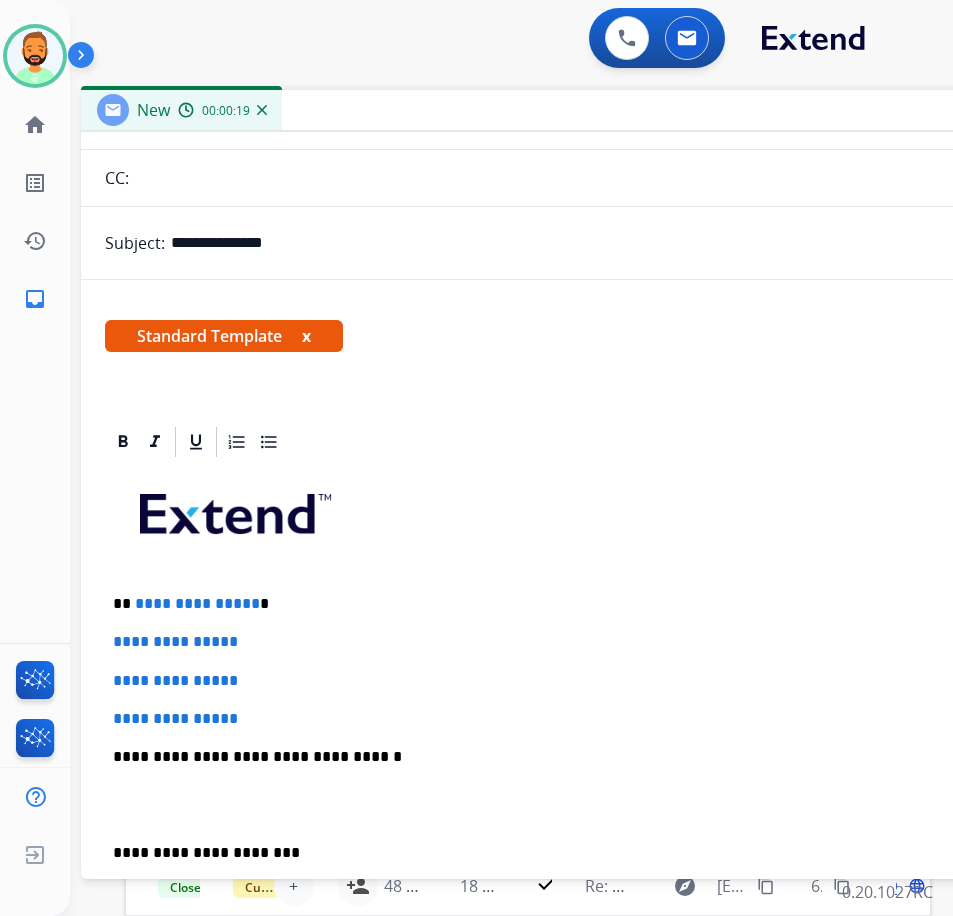 scroll, scrollTop: 200, scrollLeft: 0, axis: vertical 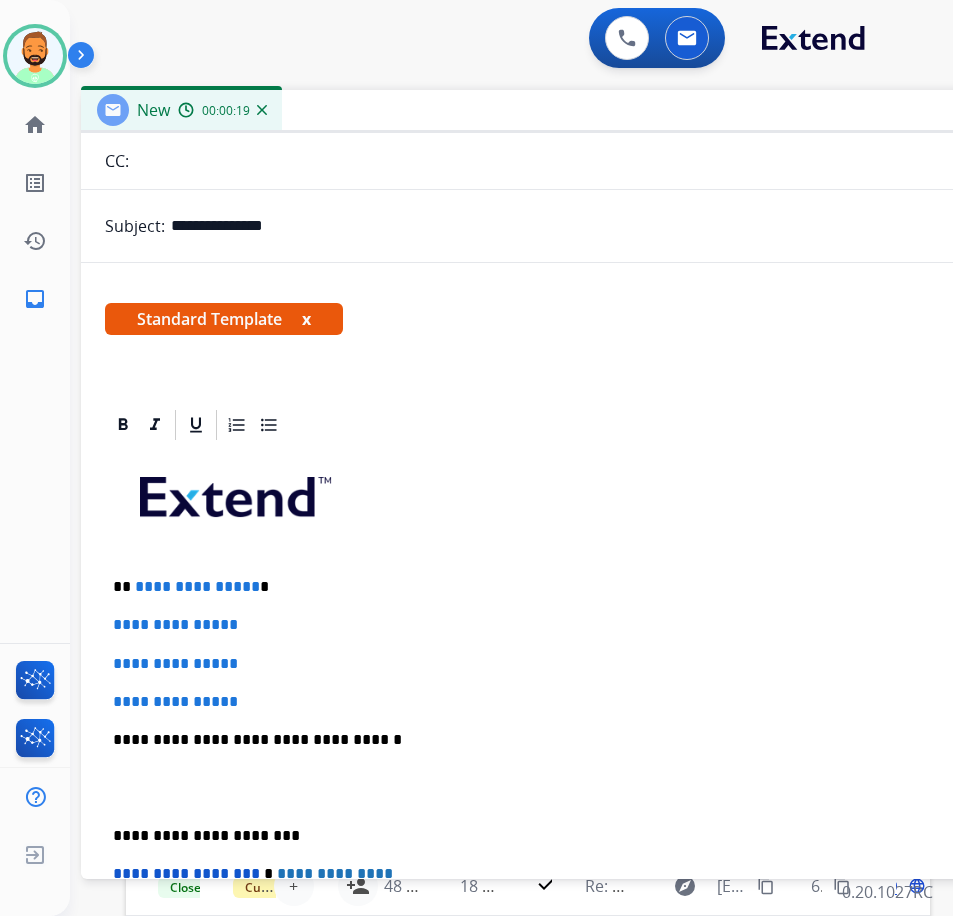 click on "**********" at bounding box center [581, 787] 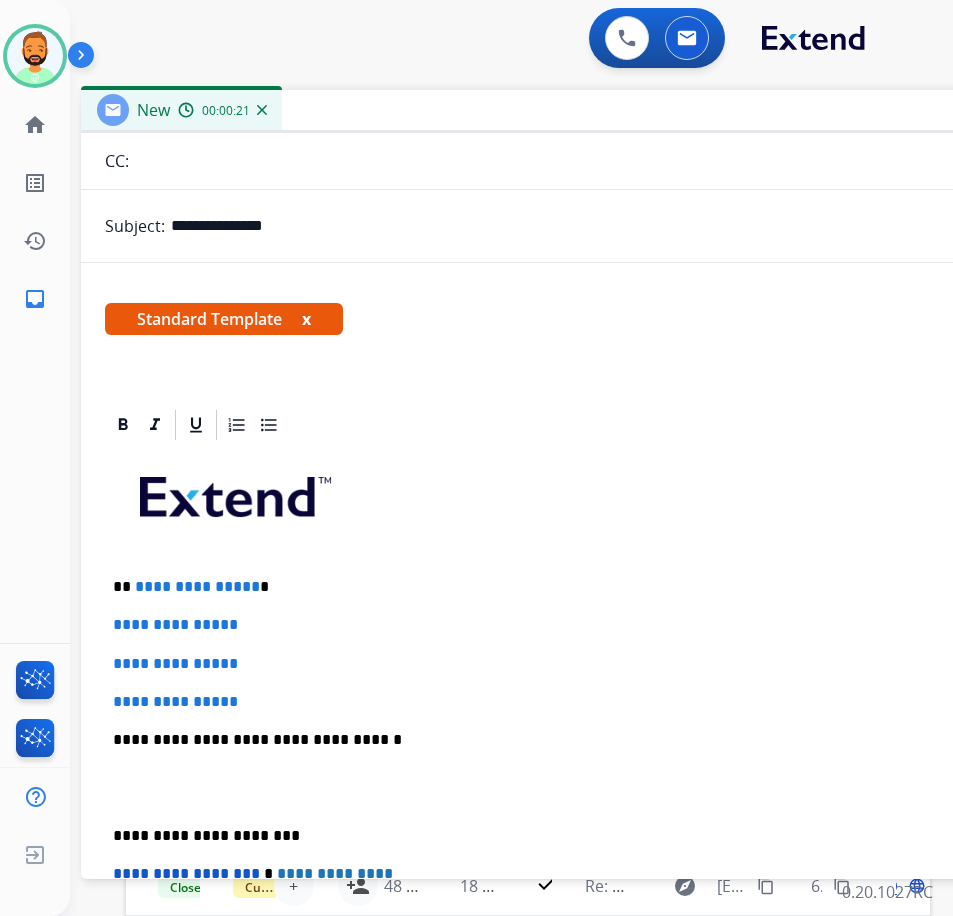 type 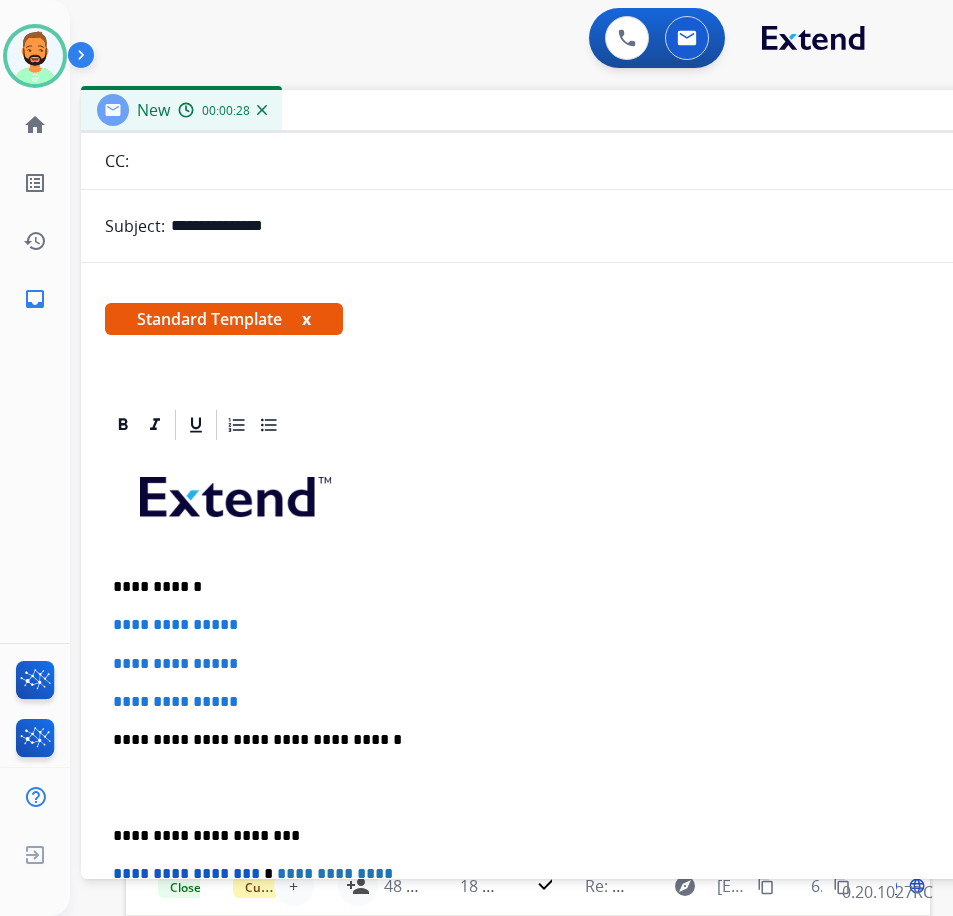 scroll, scrollTop: 300, scrollLeft: 0, axis: vertical 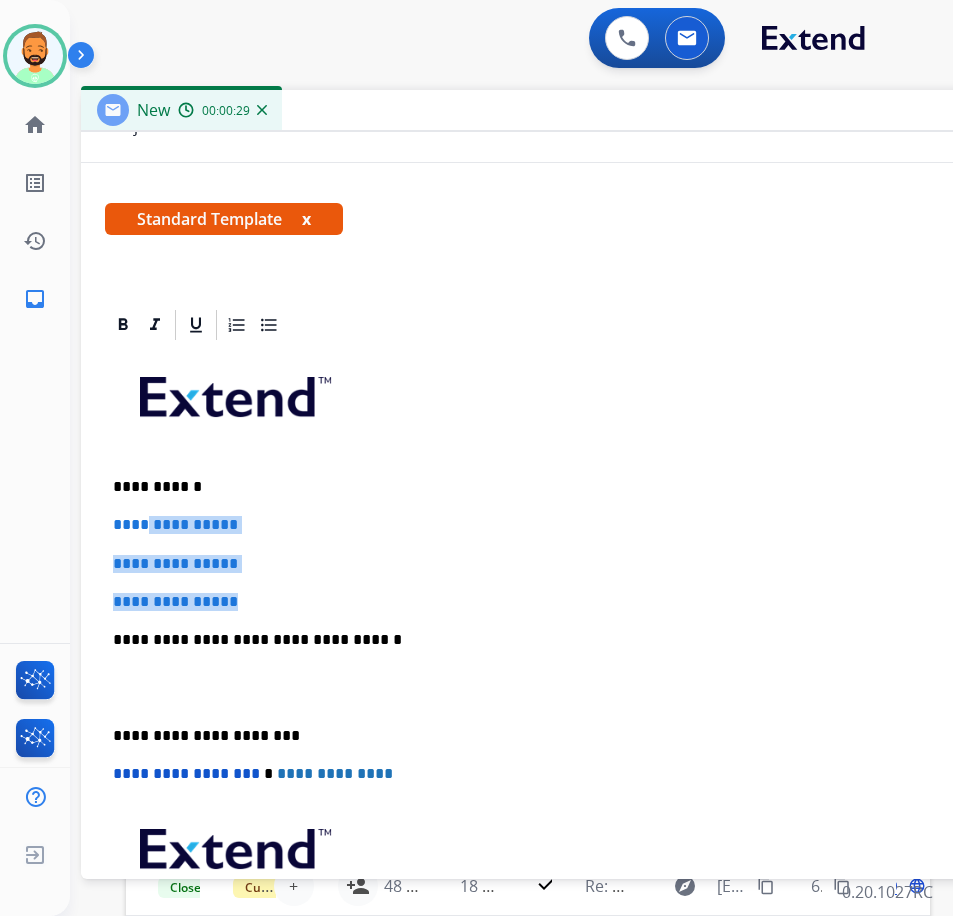 drag, startPoint x: 185, startPoint y: 582, endPoint x: 151, endPoint y: 529, distance: 62.968246 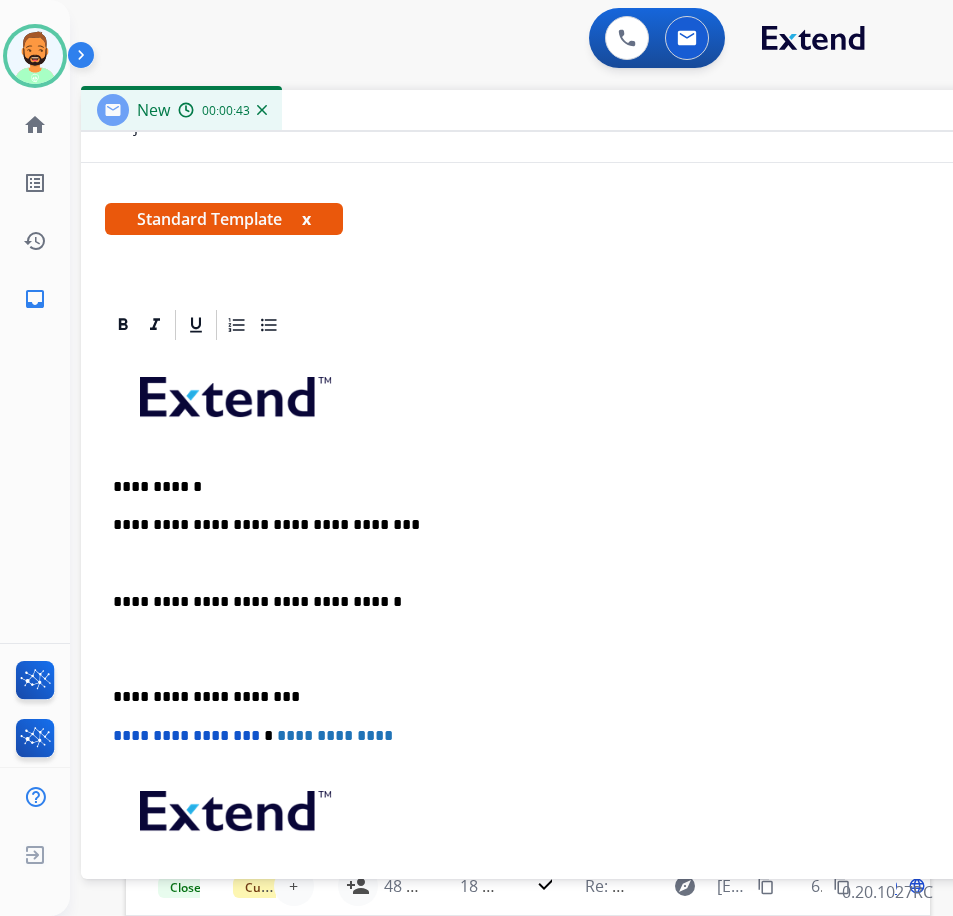 click on "**********" at bounding box center [573, 525] 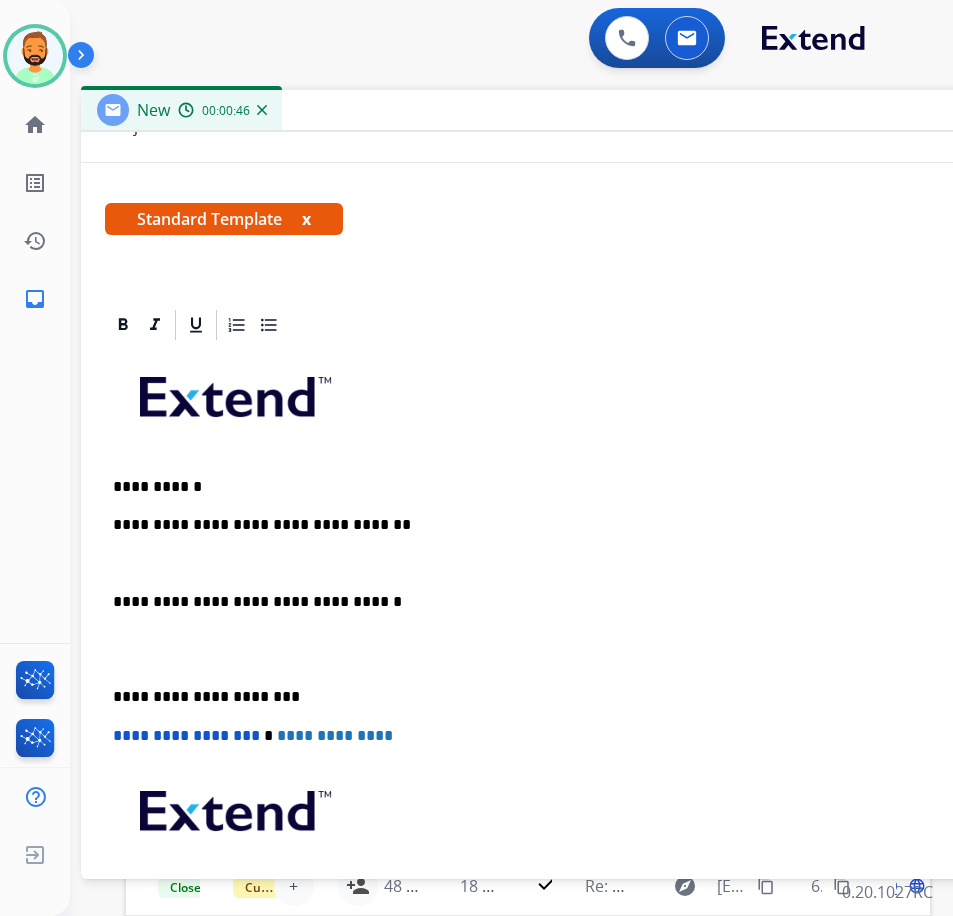 click on "**********" at bounding box center [581, 668] 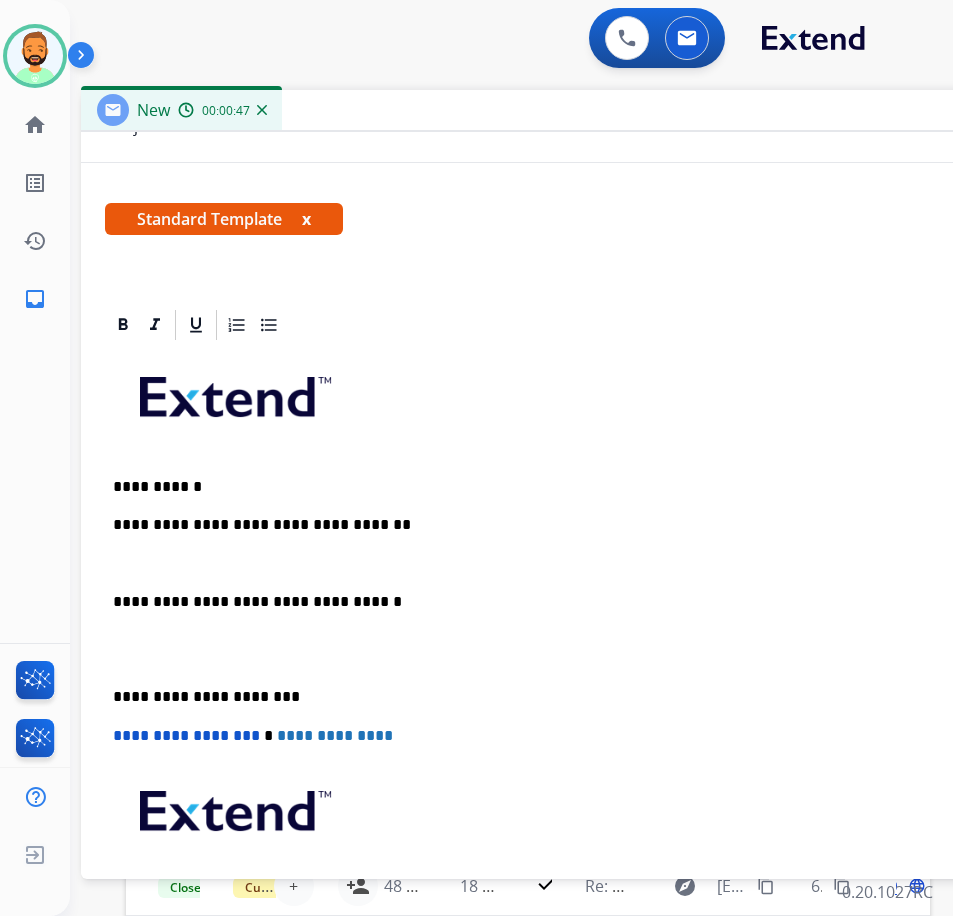 click at bounding box center (581, 564) 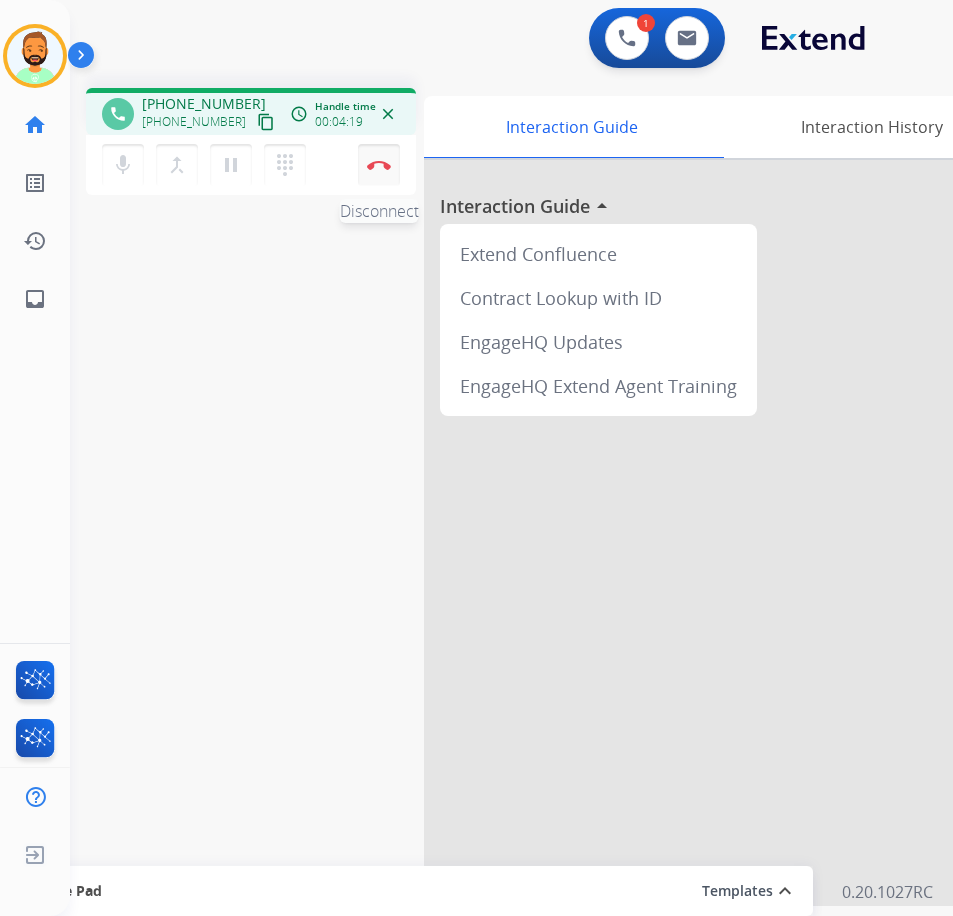 click at bounding box center [379, 165] 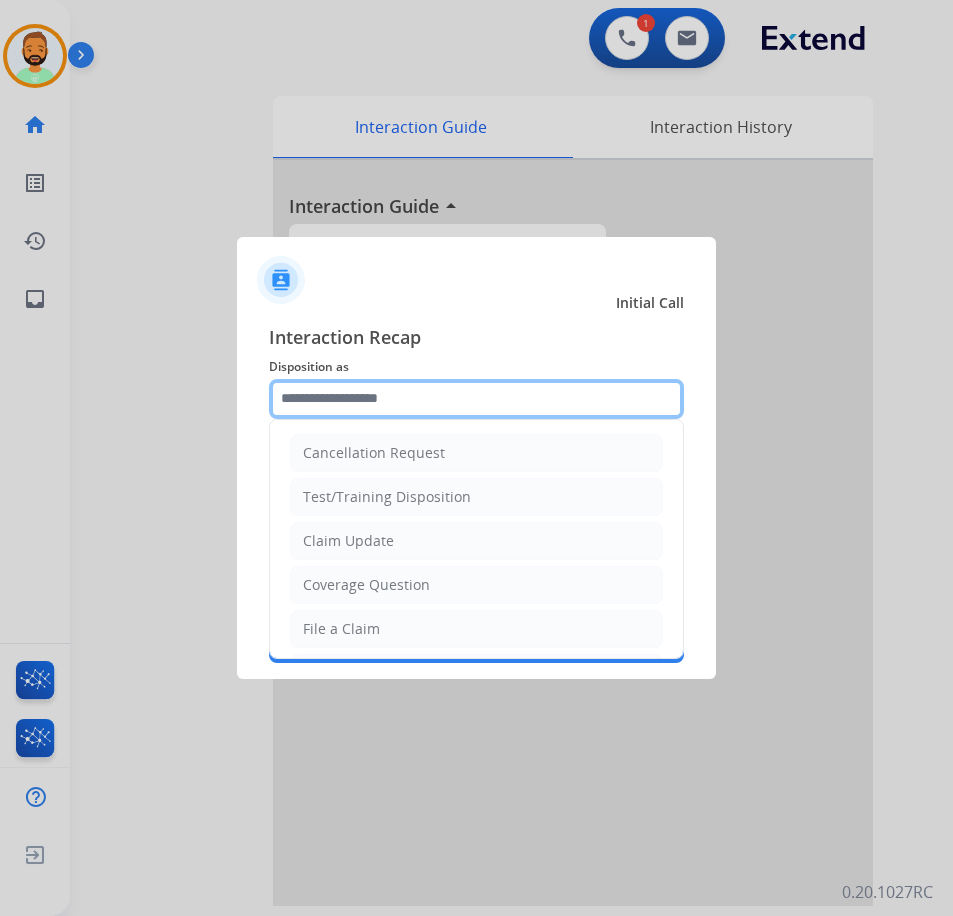 click 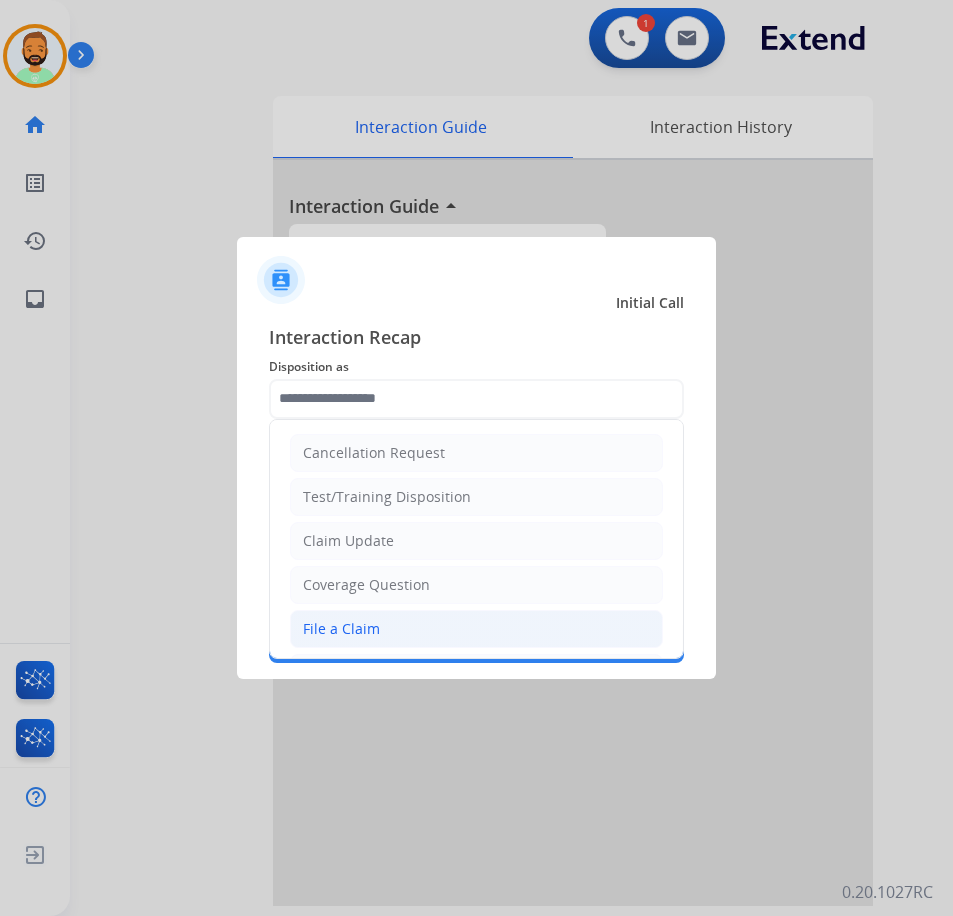 click on "File a Claim" 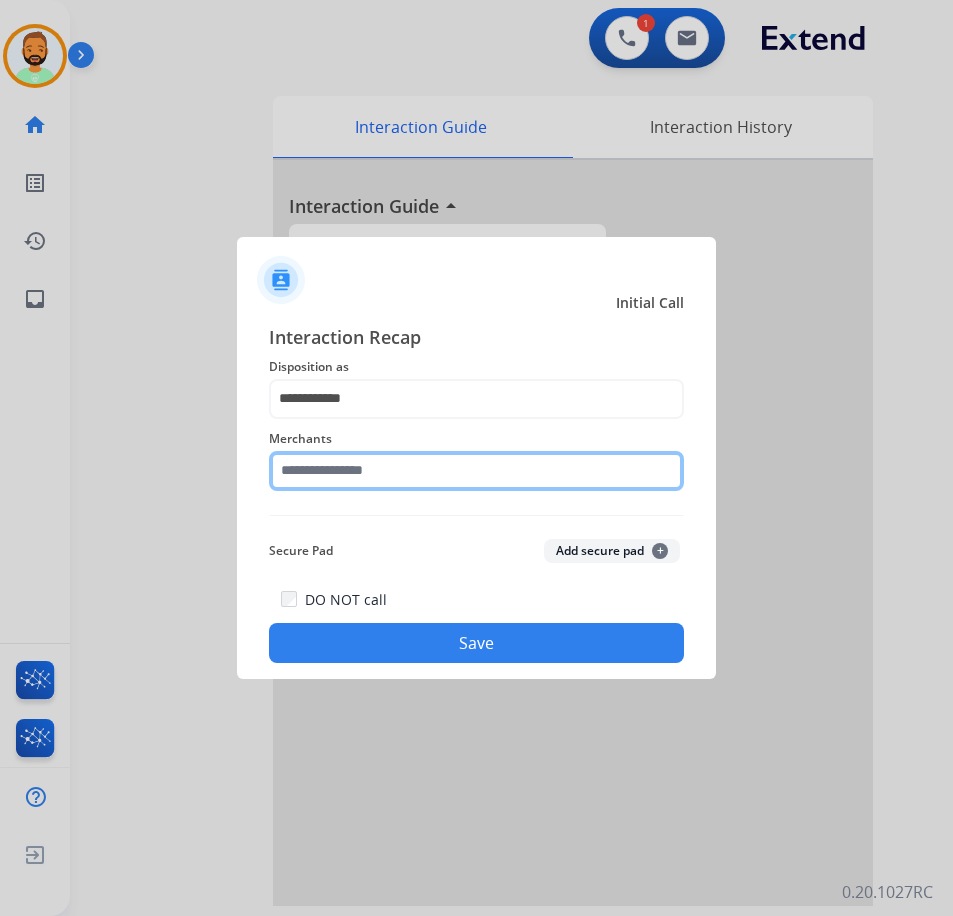 click 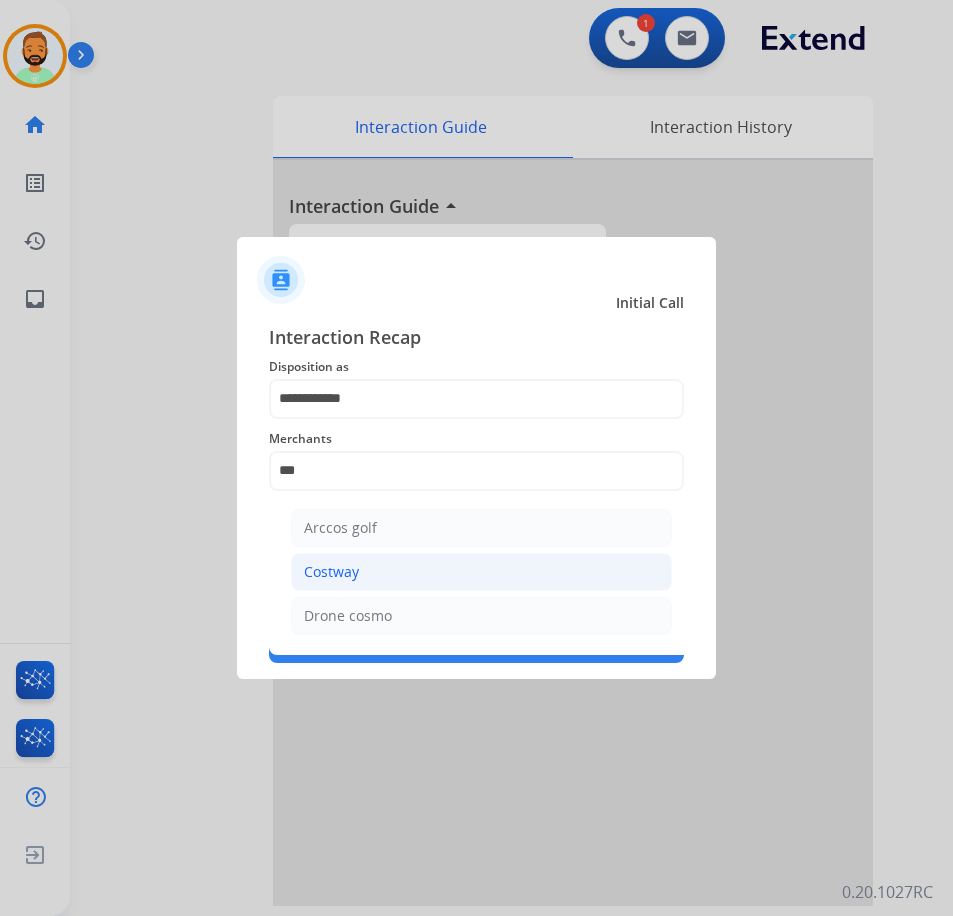 click on "Costway" 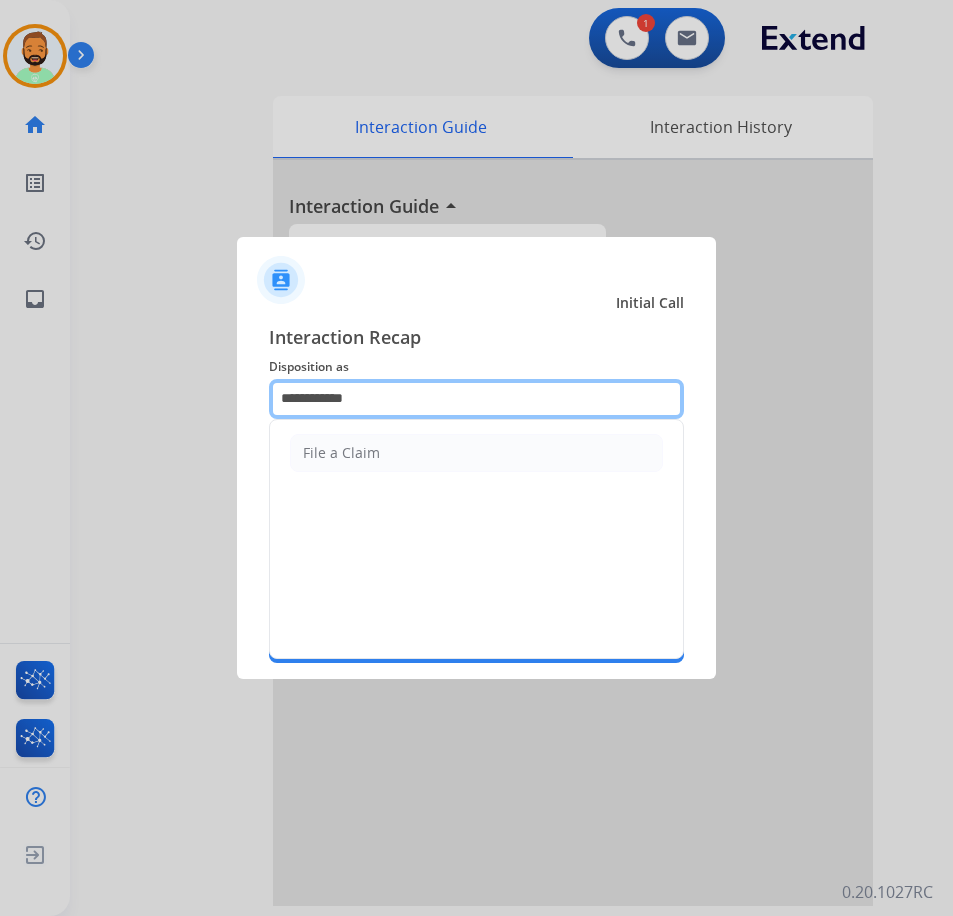 click on "**********" 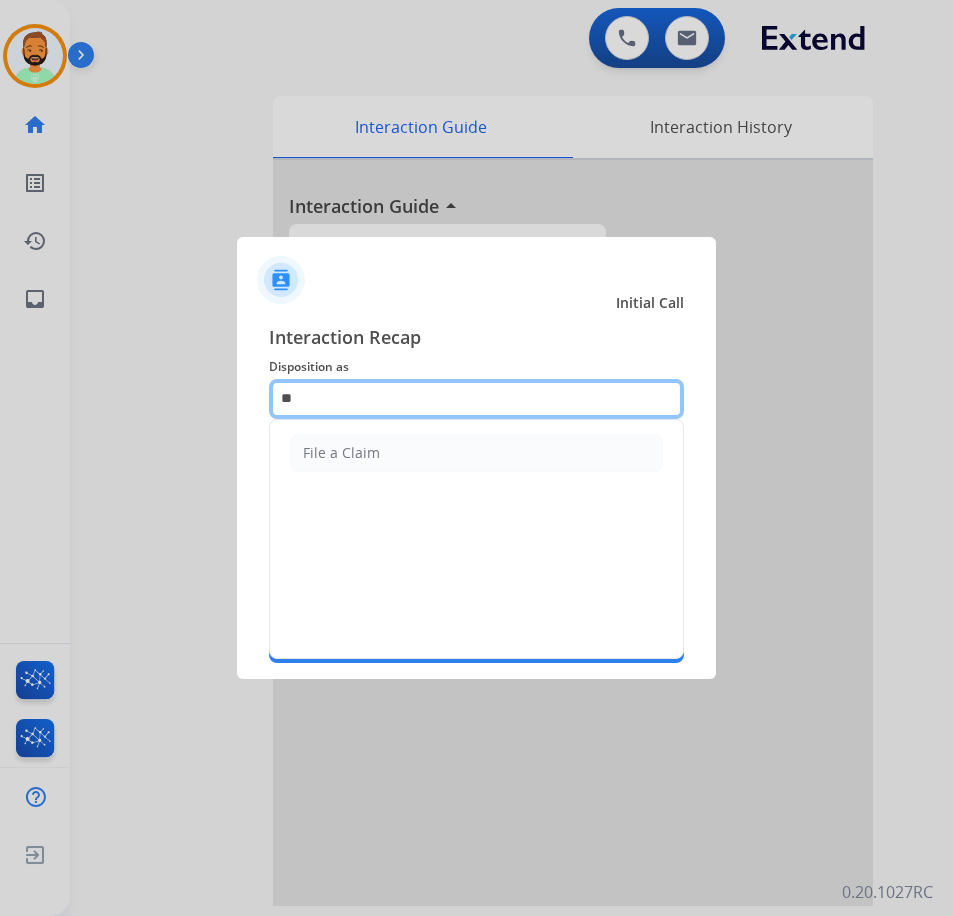 type on "*" 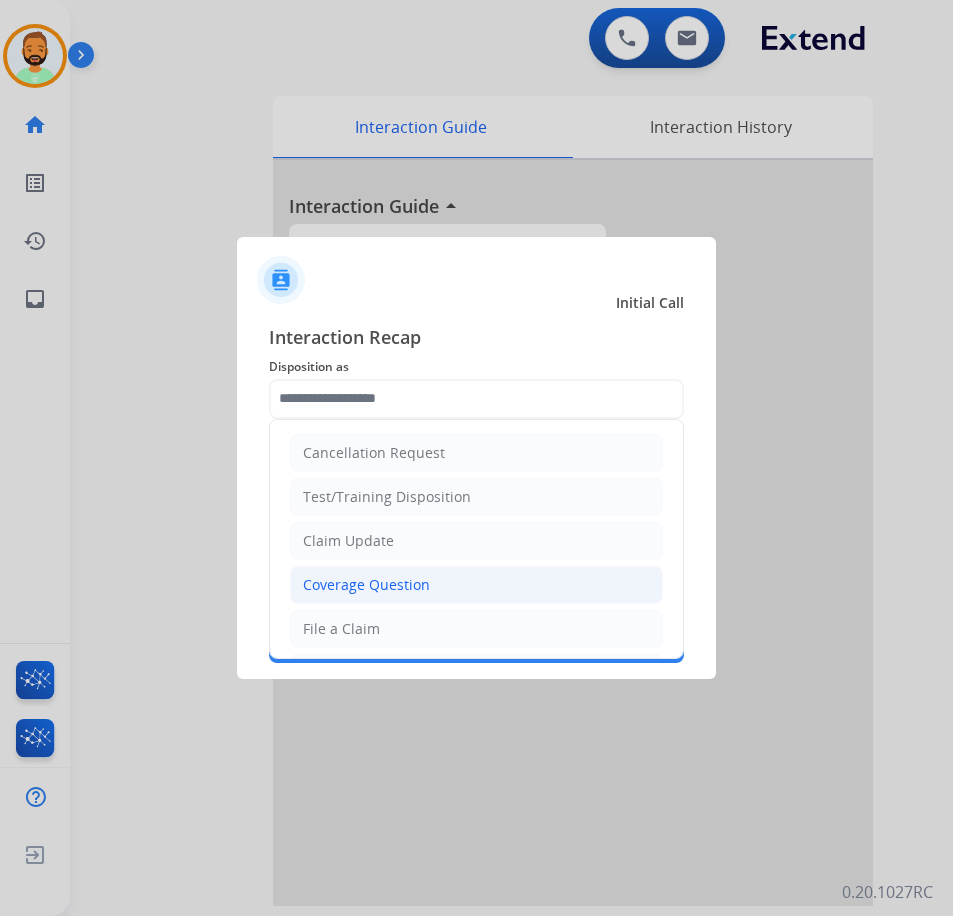 click on "Coverage Question" 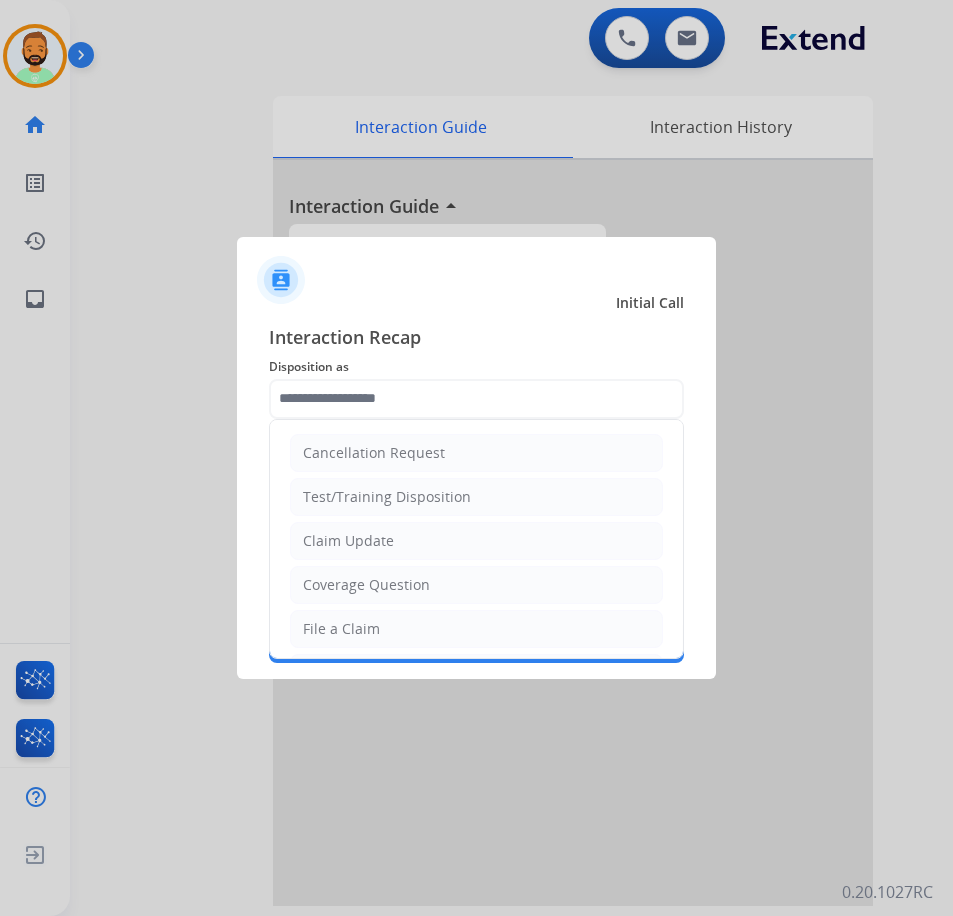 type on "**********" 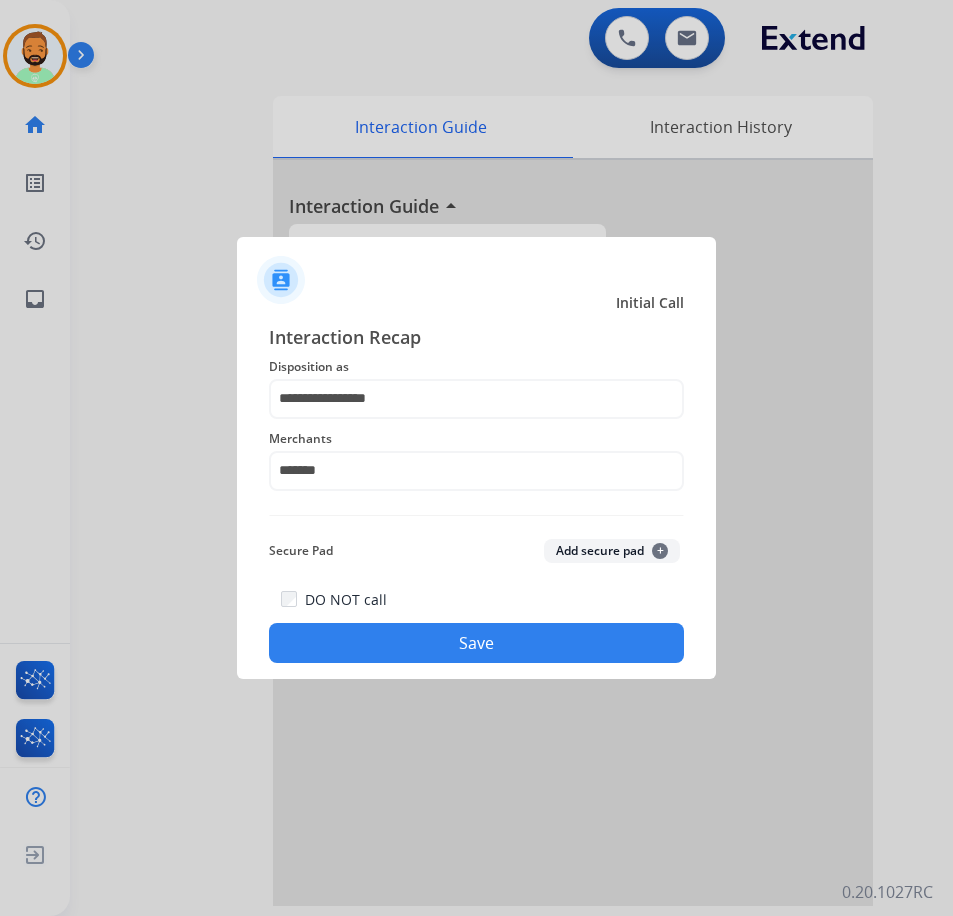 click on "Save" 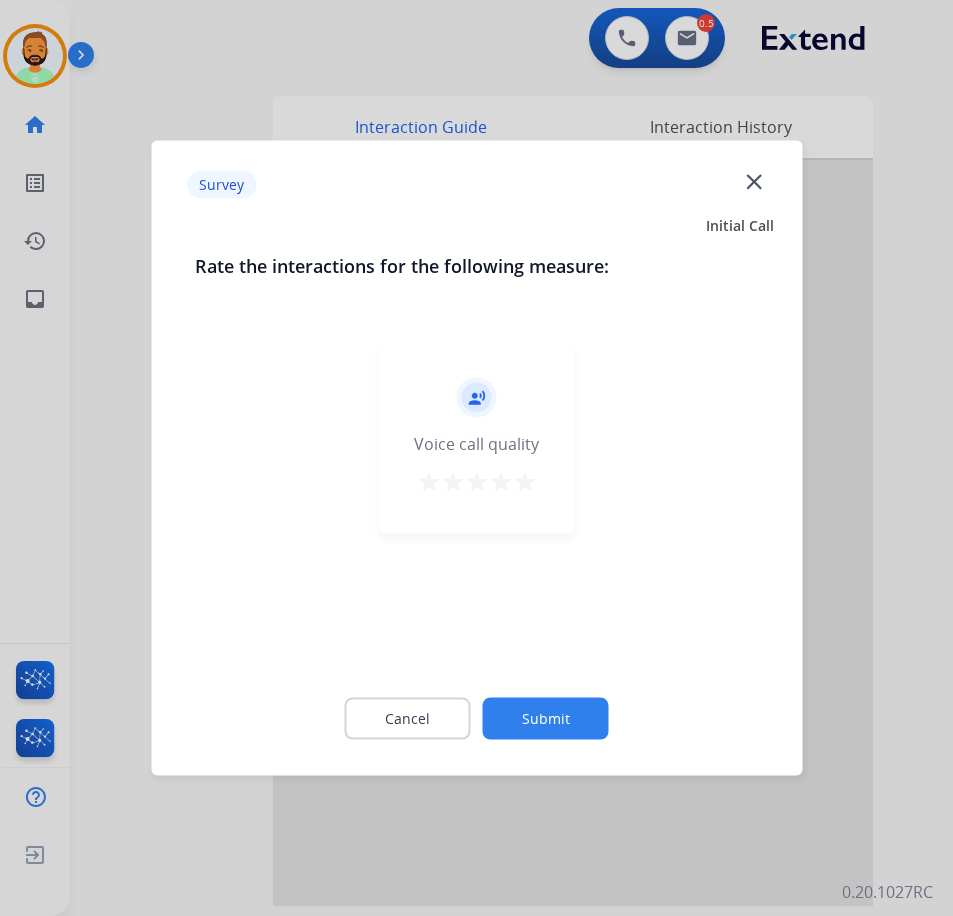 click on "Submit" 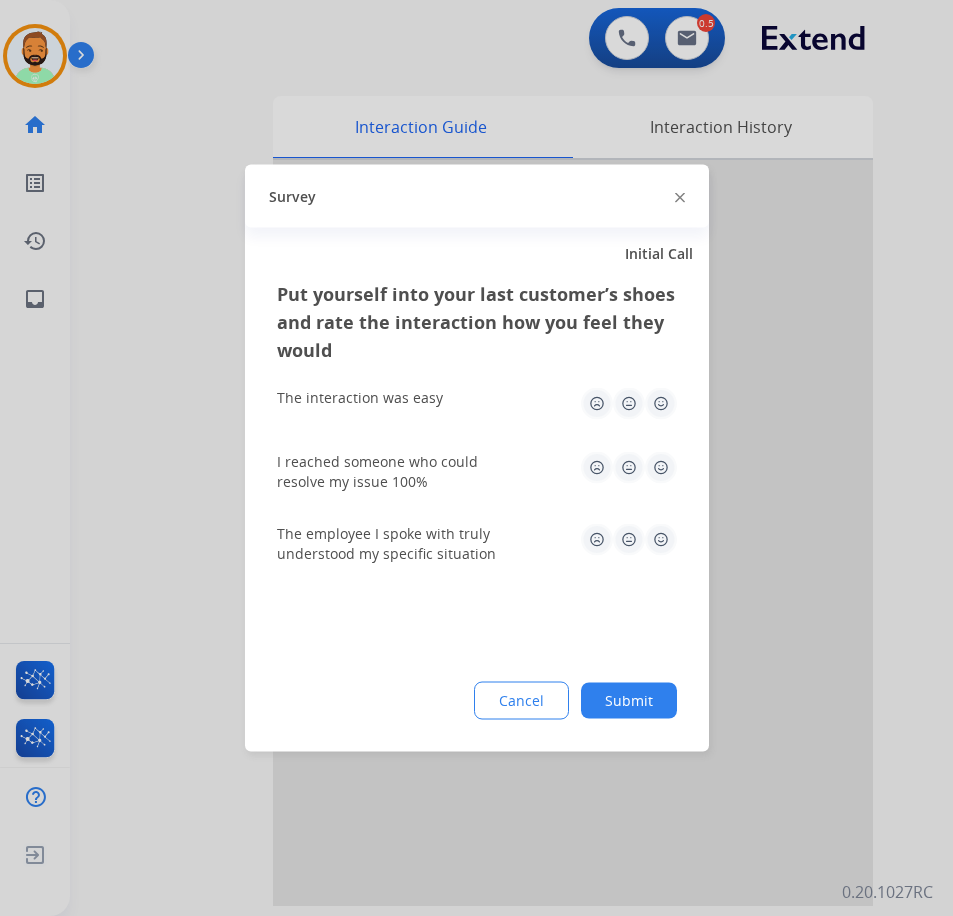 click on "Submit" 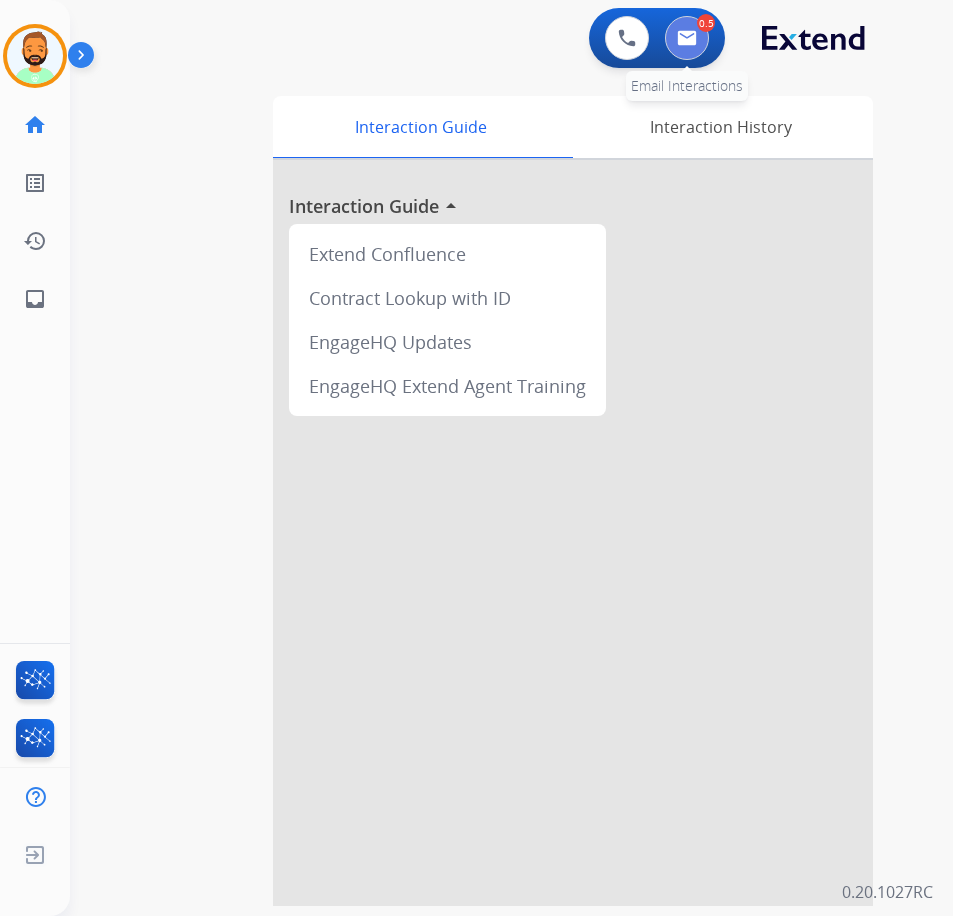 click at bounding box center [687, 38] 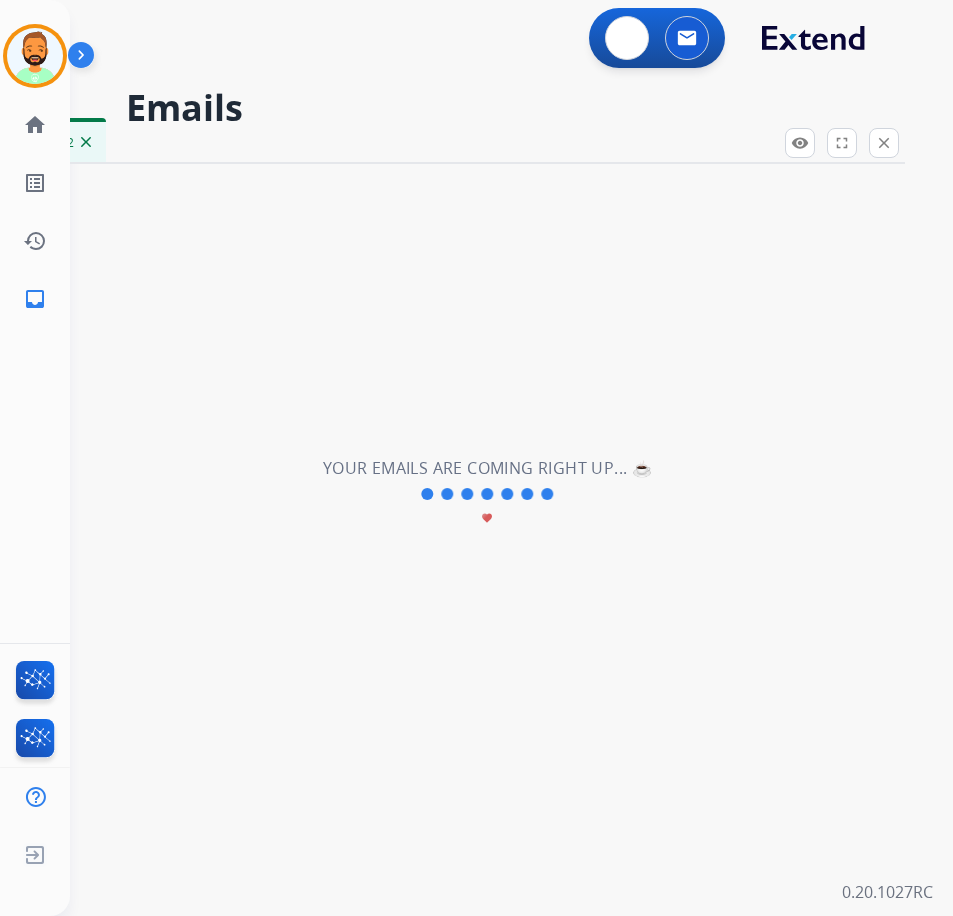 select on "**********" 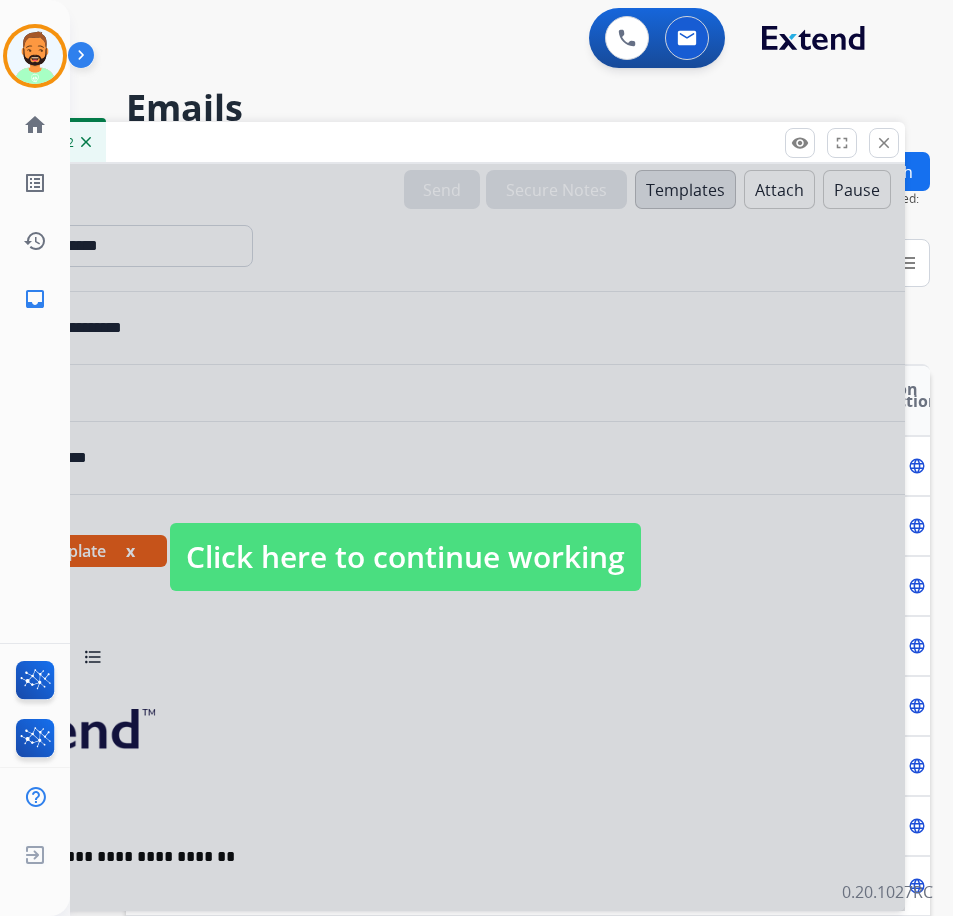 click on "Click here to continue working" at bounding box center [405, 557] 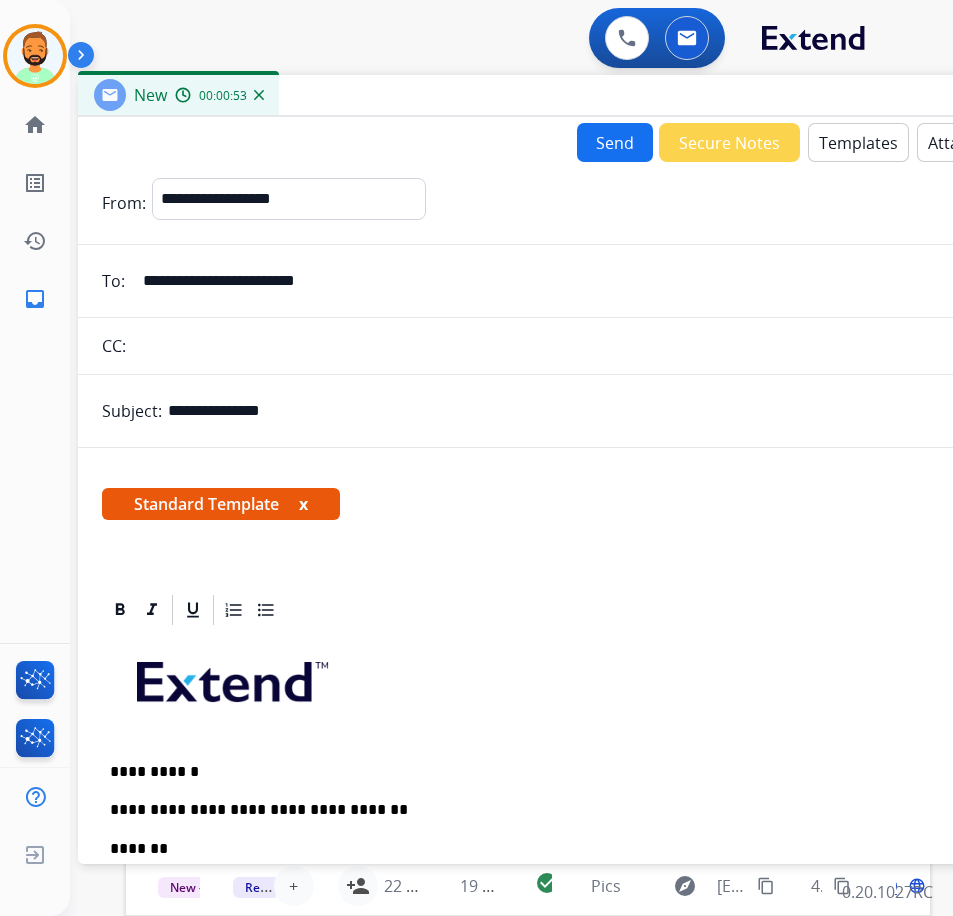drag, startPoint x: 419, startPoint y: 142, endPoint x: 591, endPoint y: 95, distance: 178.30592 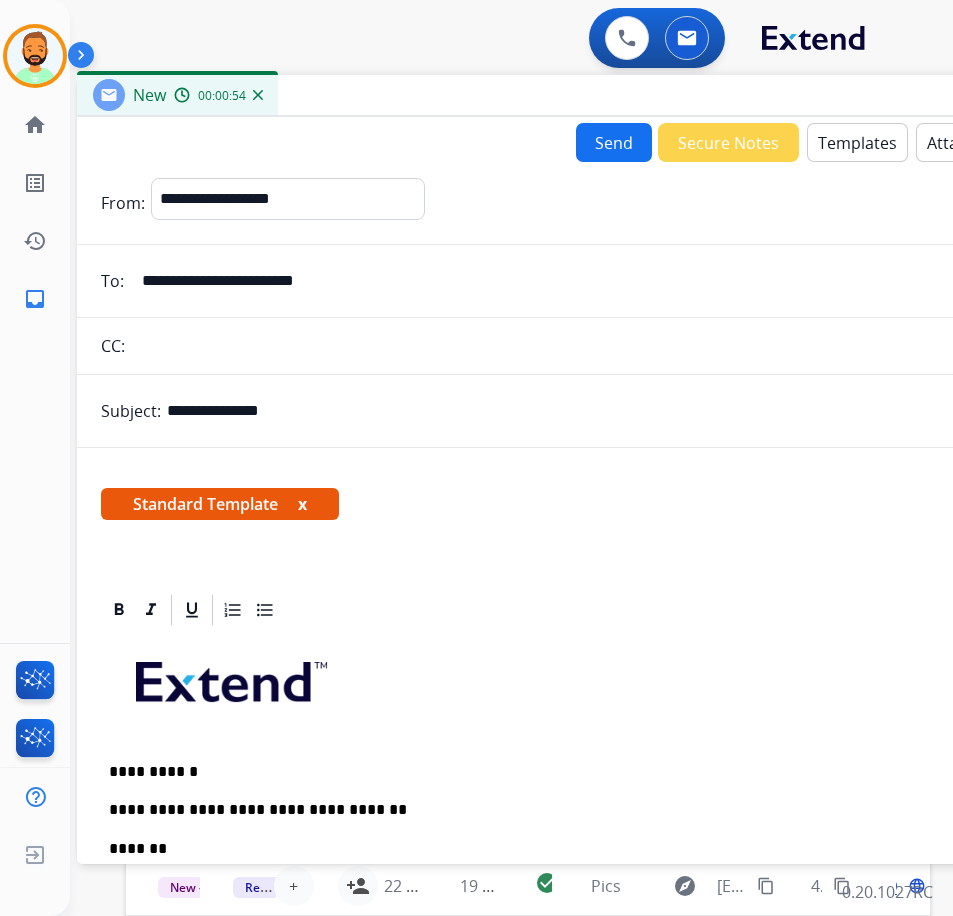 scroll, scrollTop: 100, scrollLeft: 0, axis: vertical 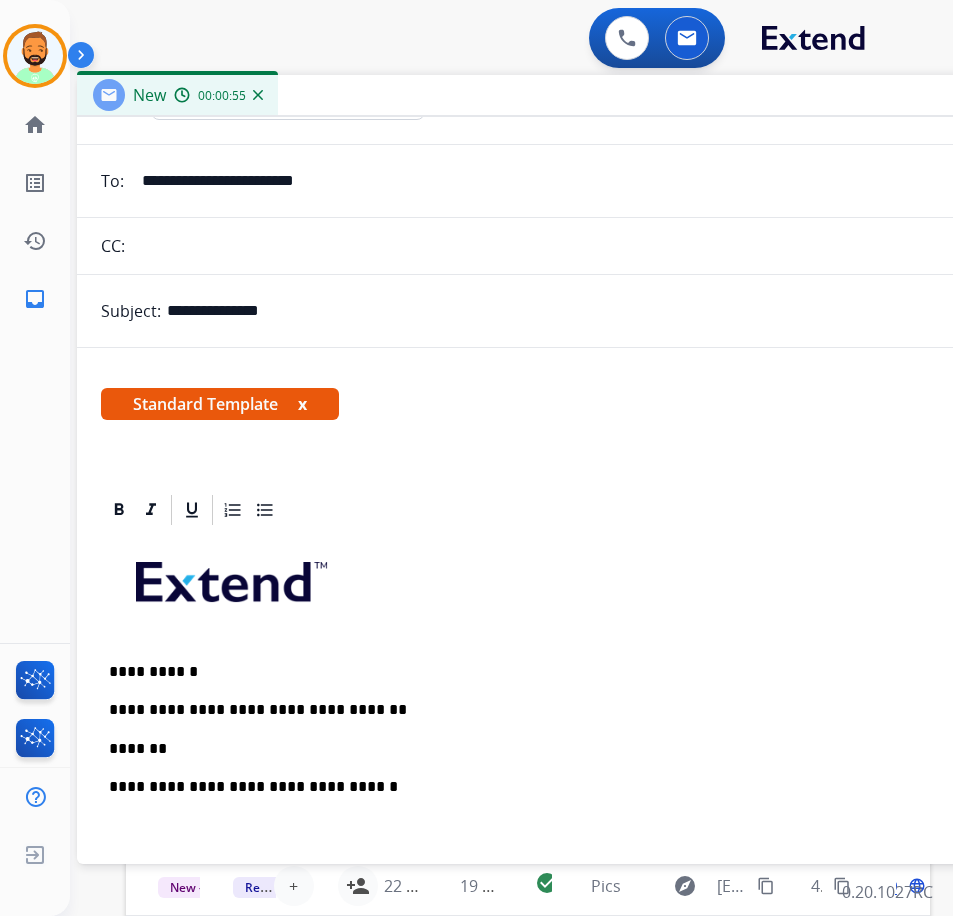 click on "**********" at bounding box center [577, 853] 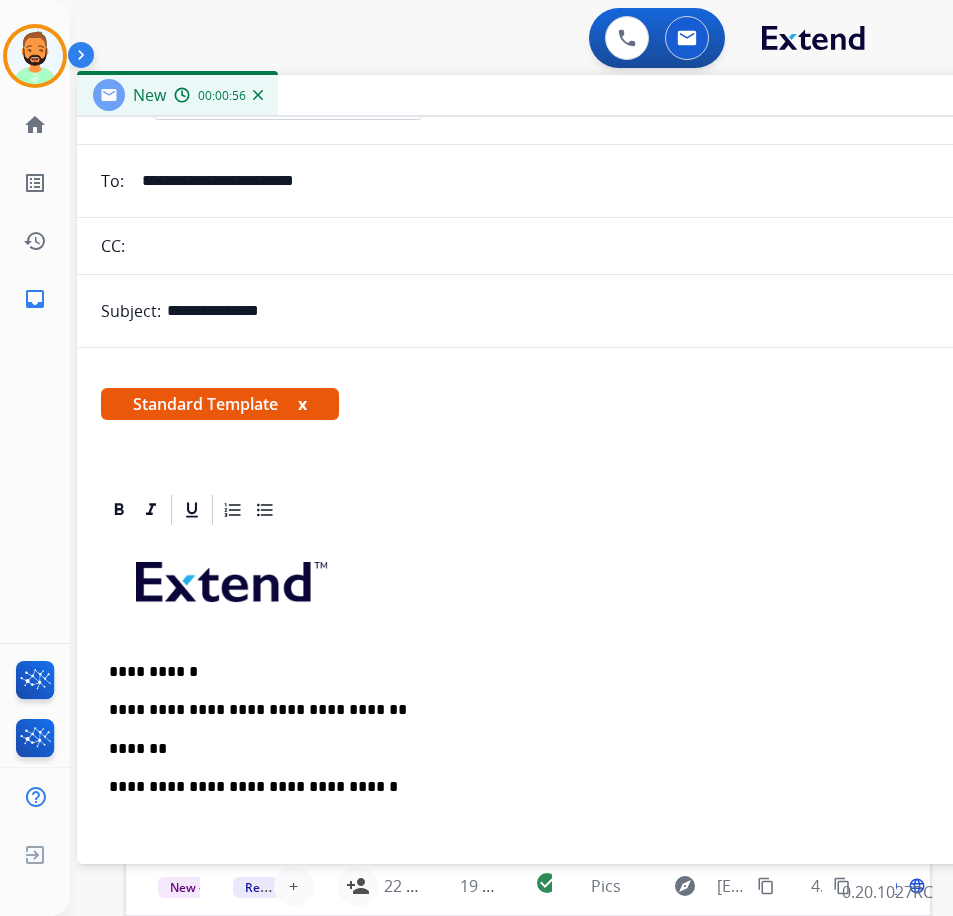 type 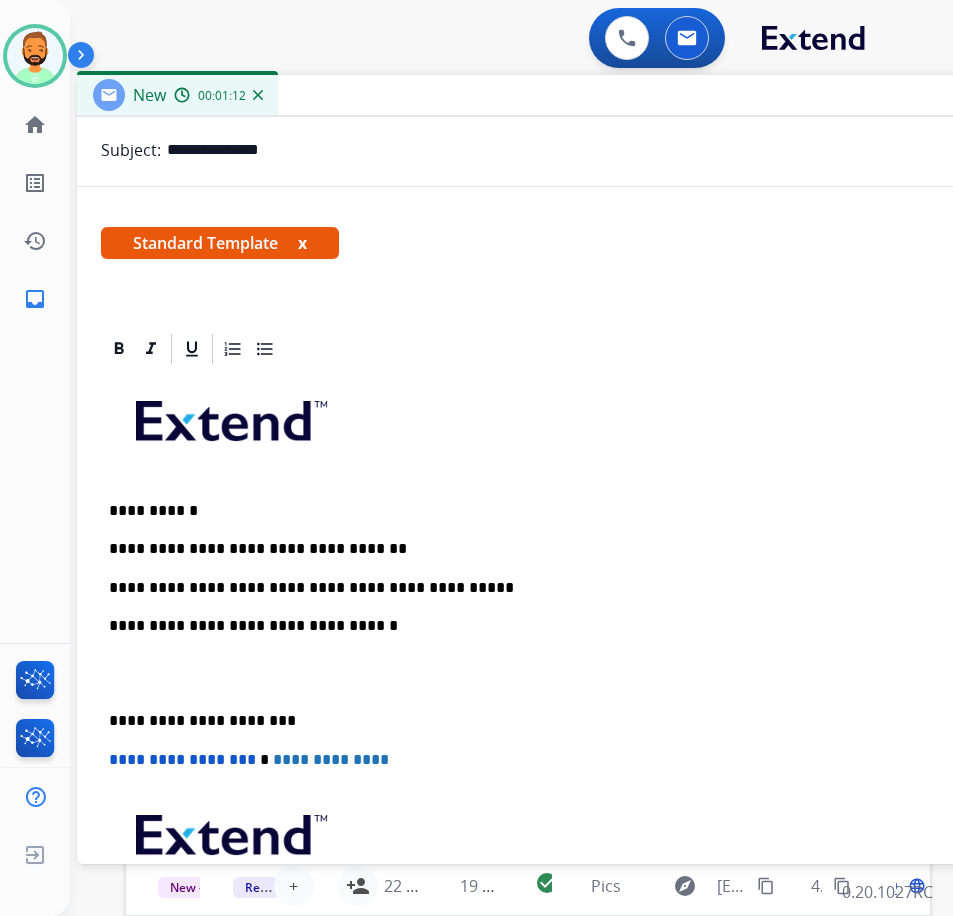 scroll, scrollTop: 300, scrollLeft: 0, axis: vertical 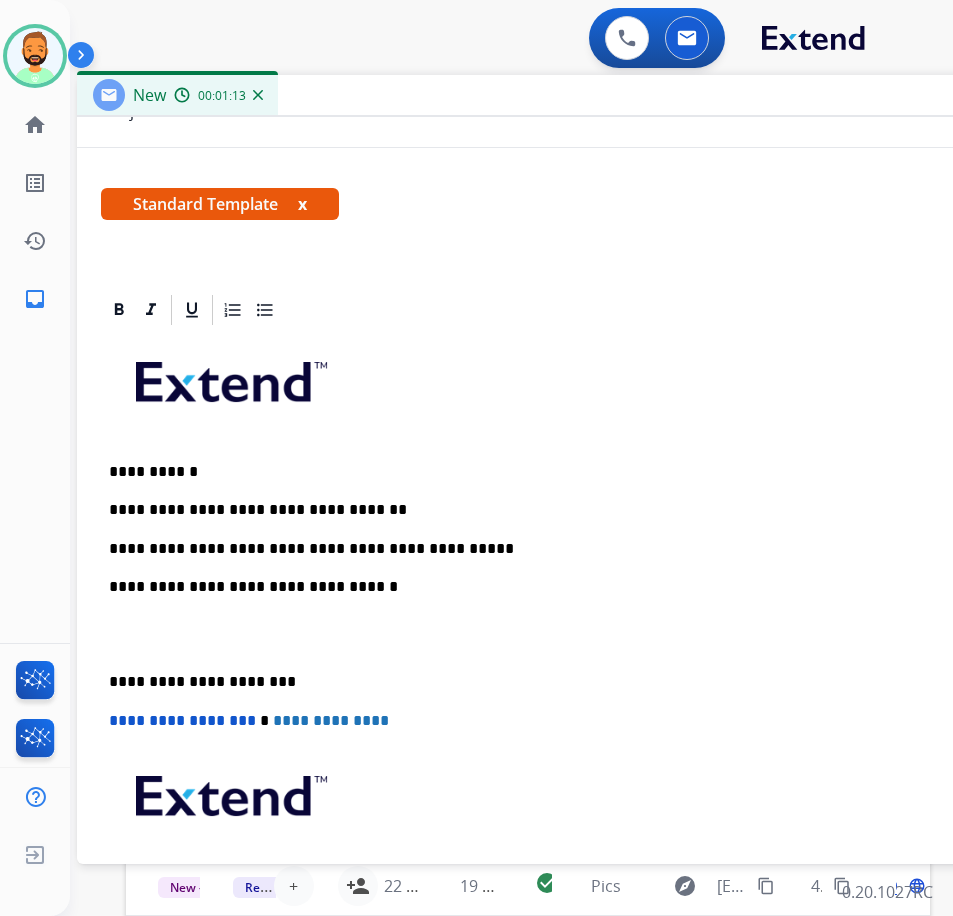 click on "**********" at bounding box center [577, 653] 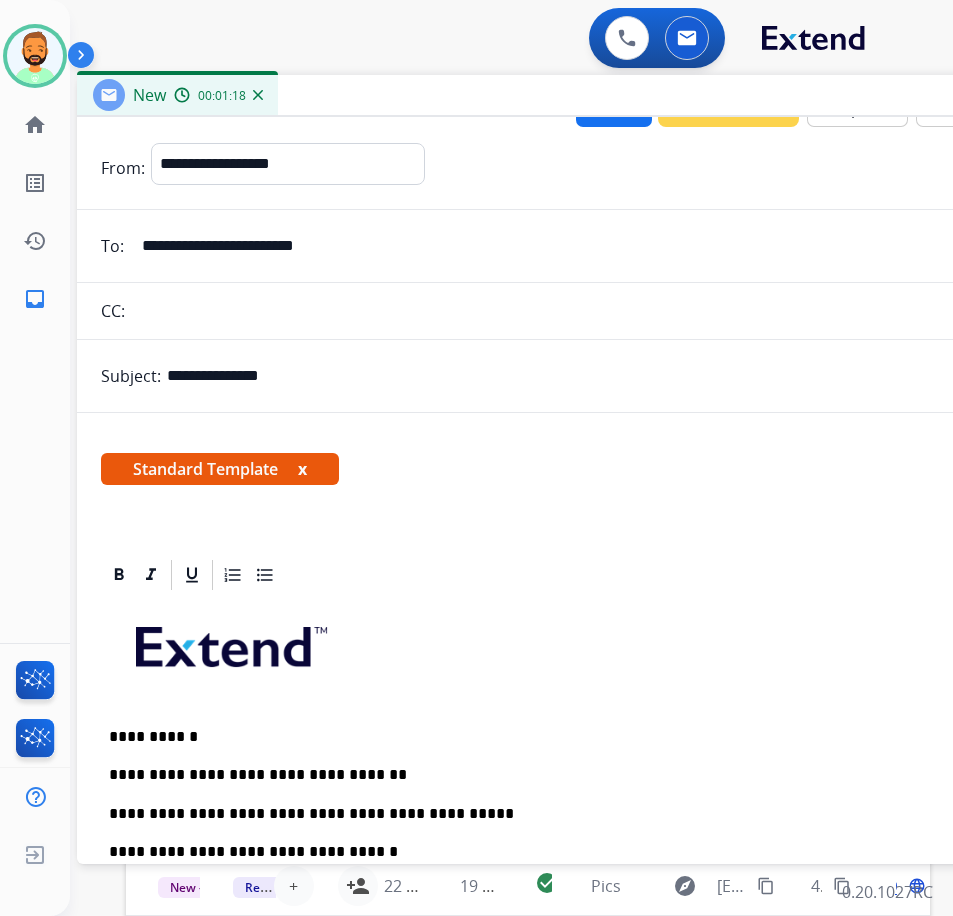 scroll, scrollTop: 0, scrollLeft: 0, axis: both 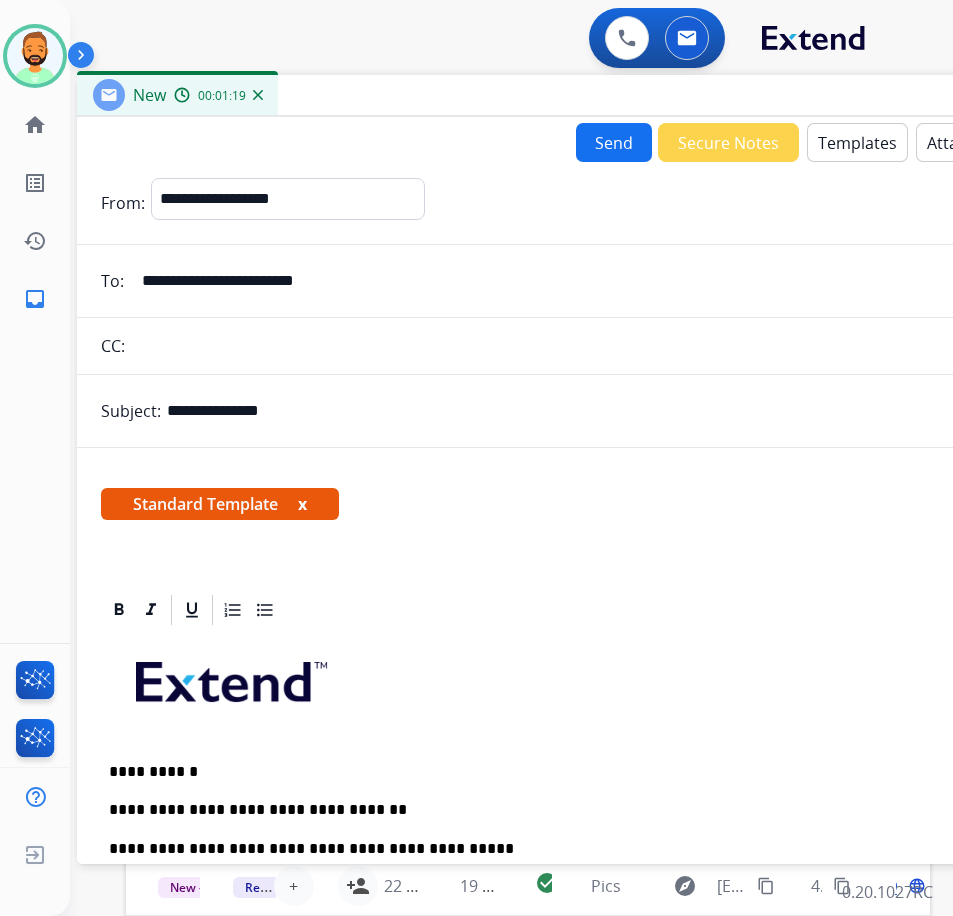 click on "Send" at bounding box center (614, 142) 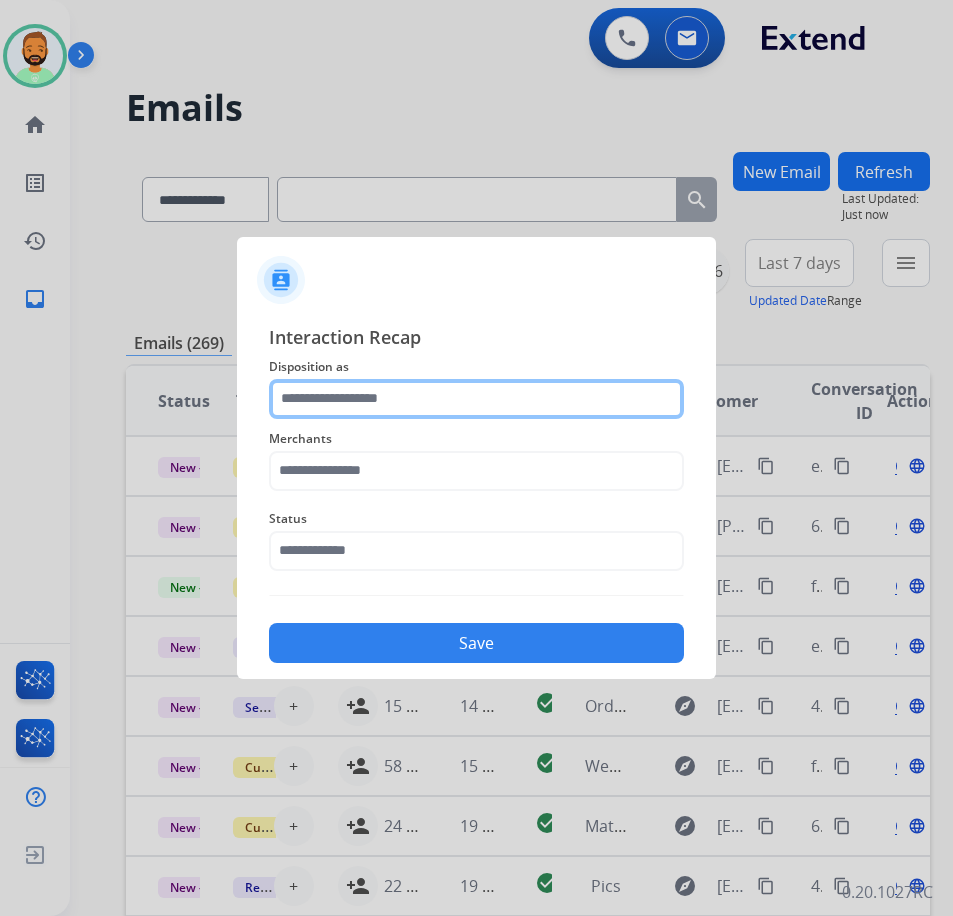 click 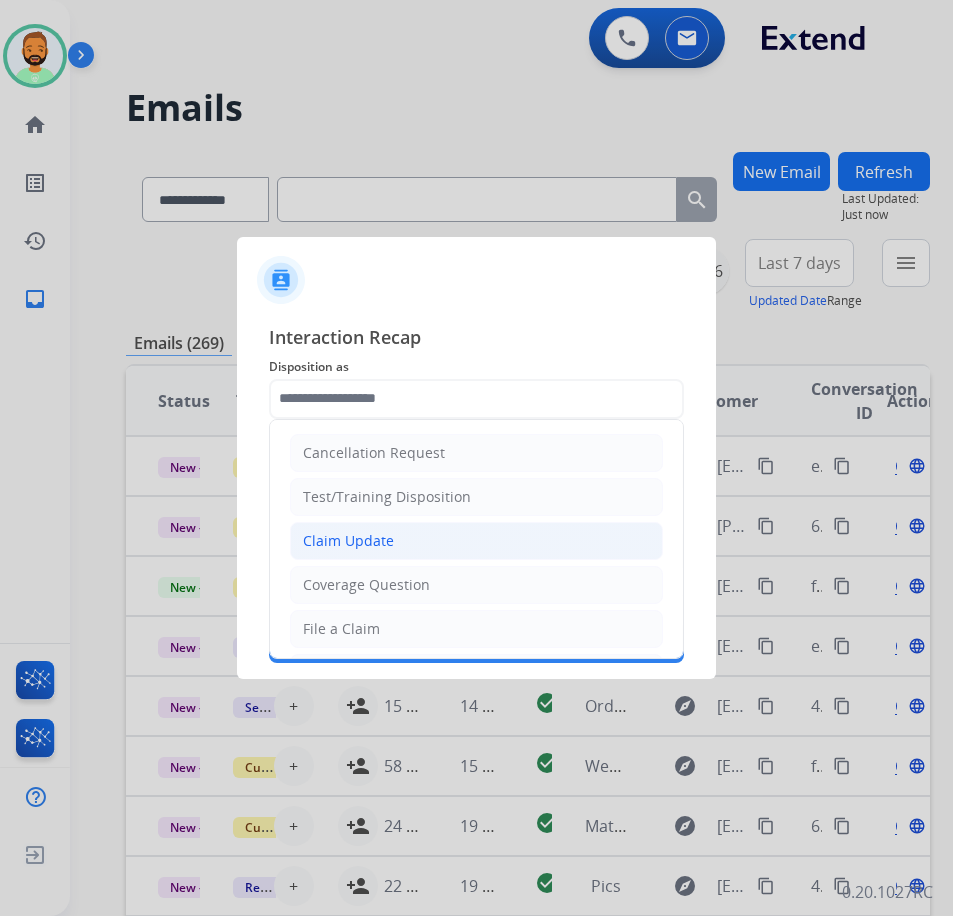 click on "Claim Update" 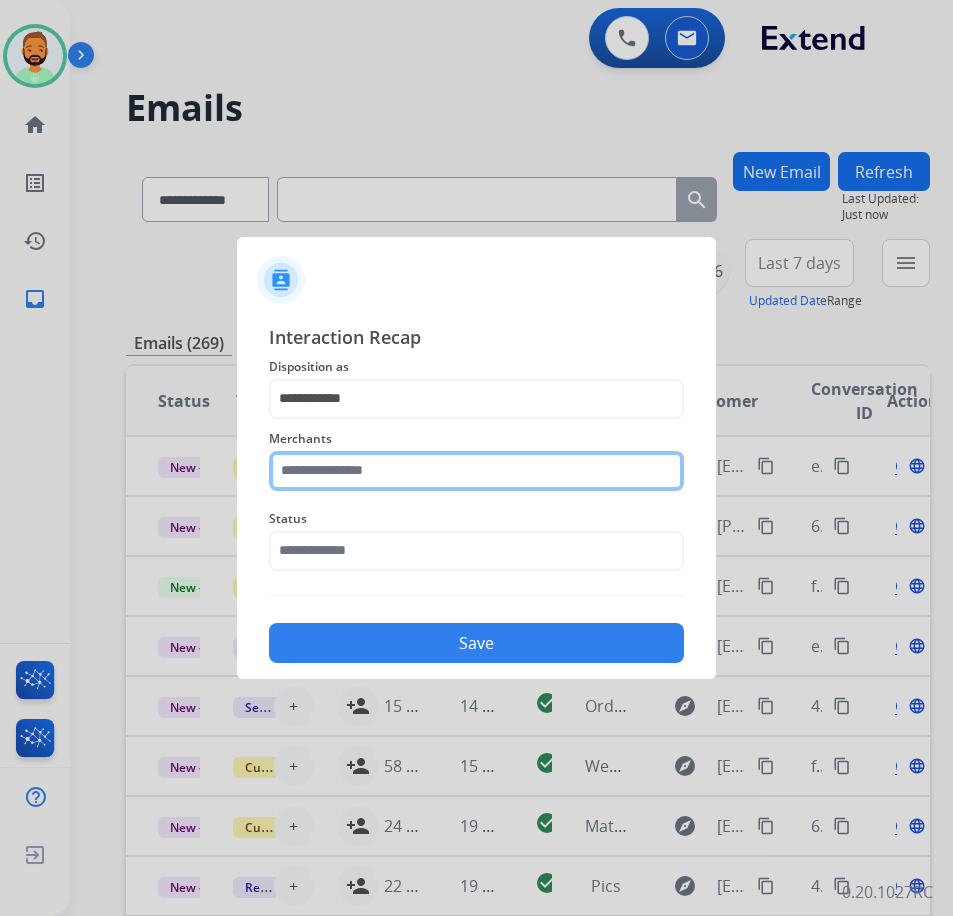 click 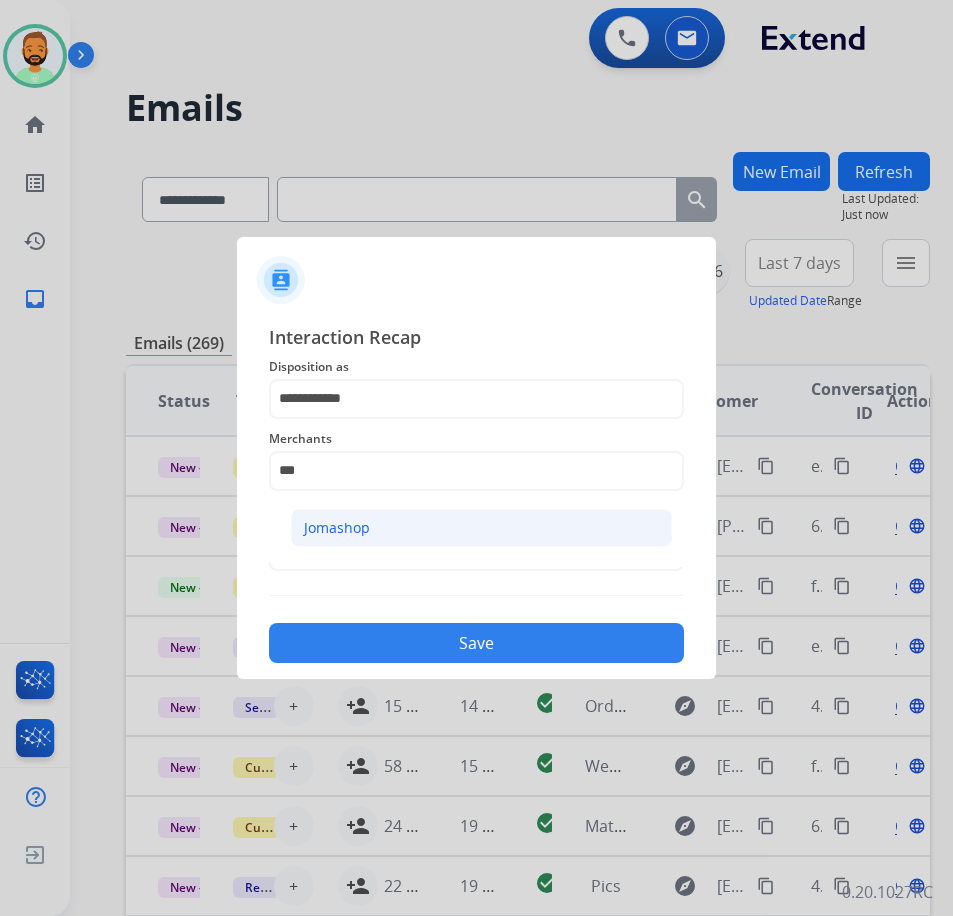 click on "Jomashop" 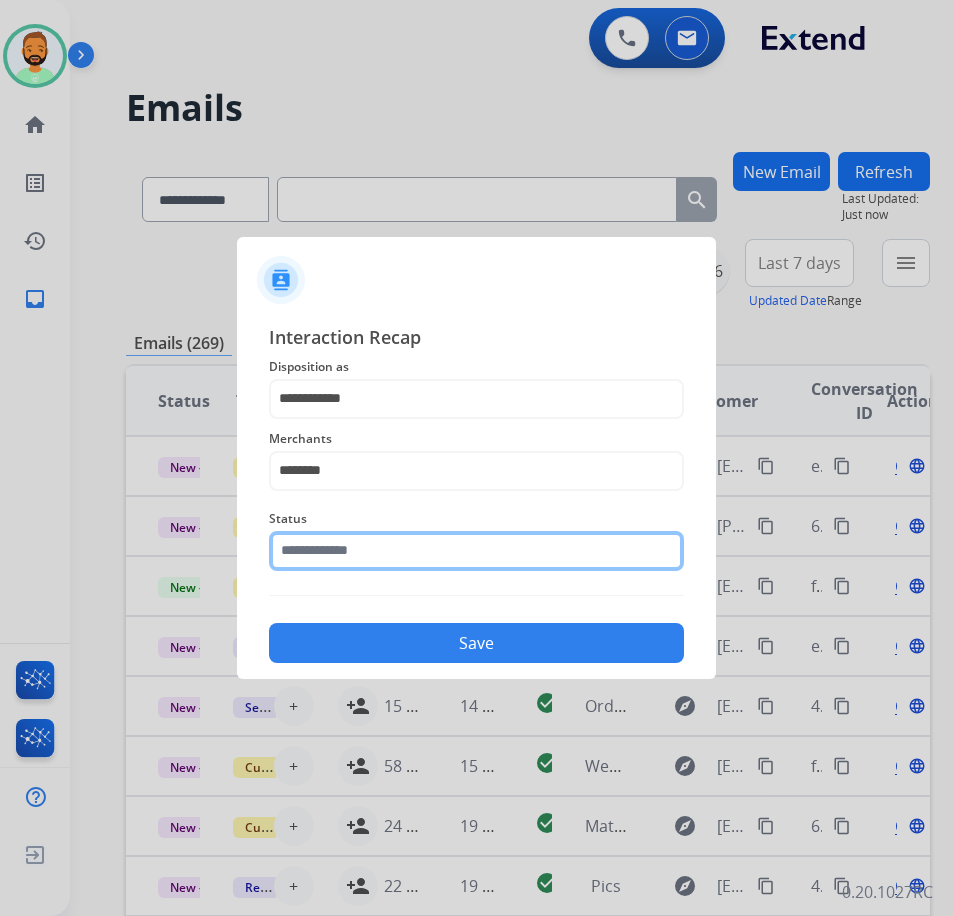 click 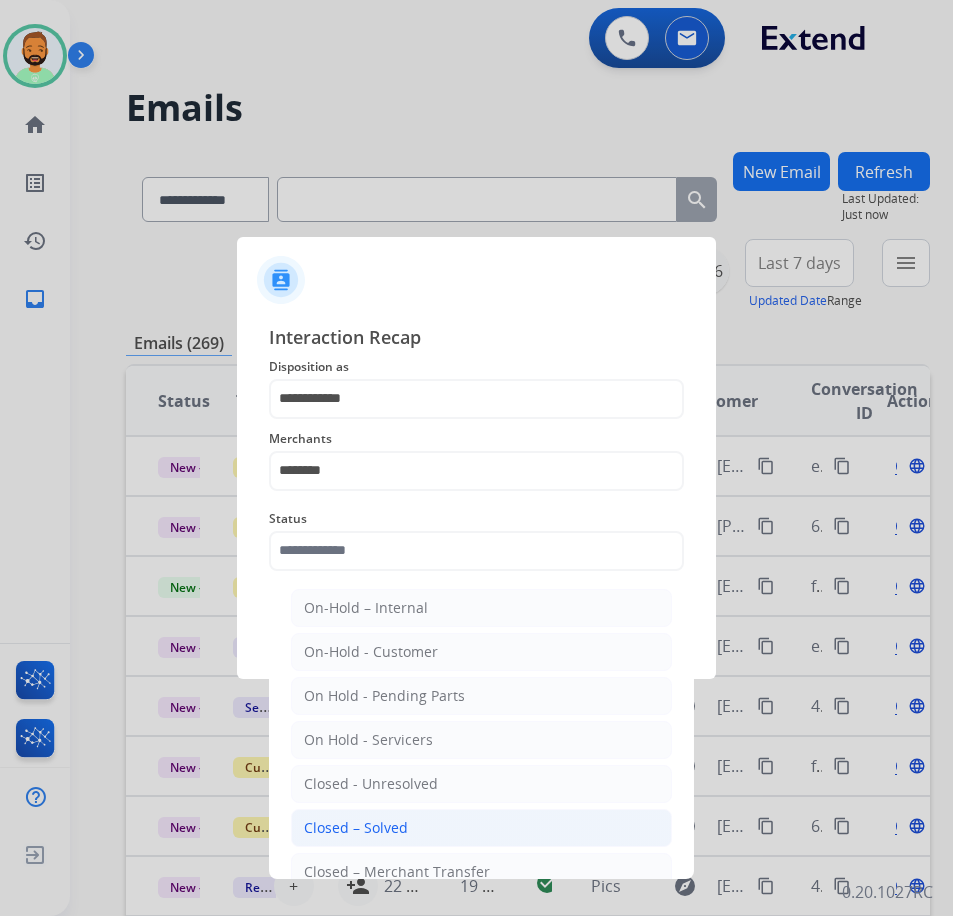 click on "Closed – Solved" 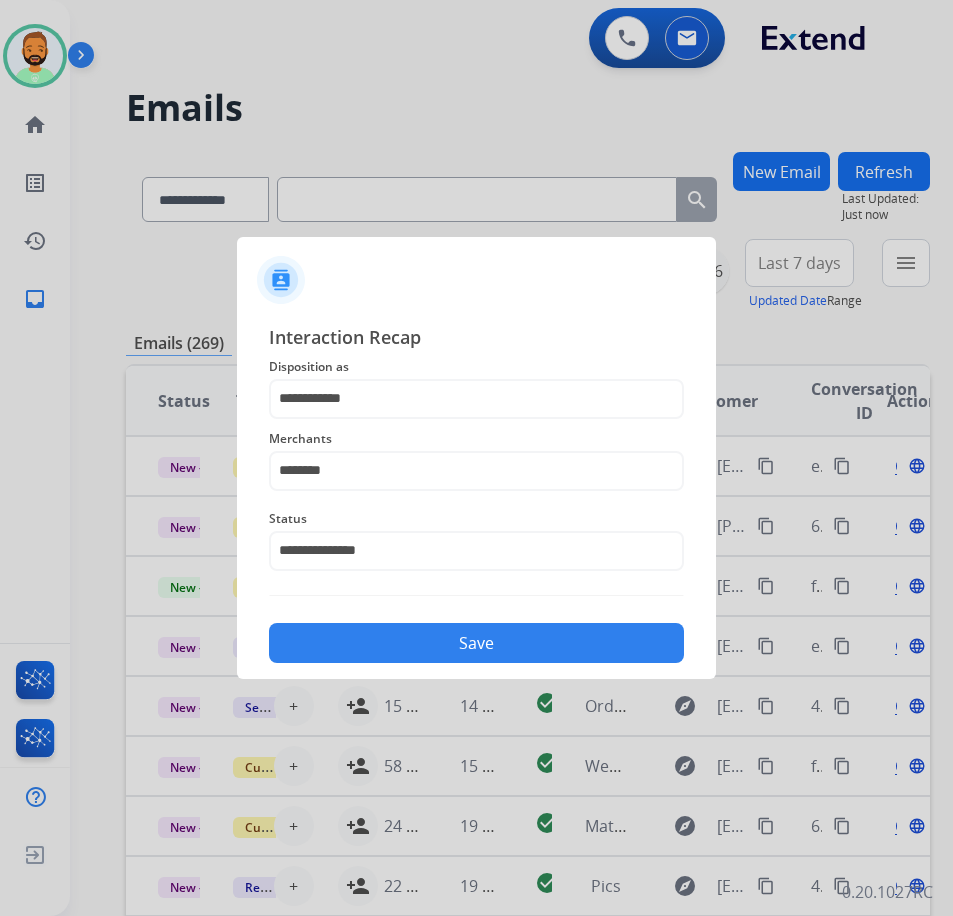 click on "Save" 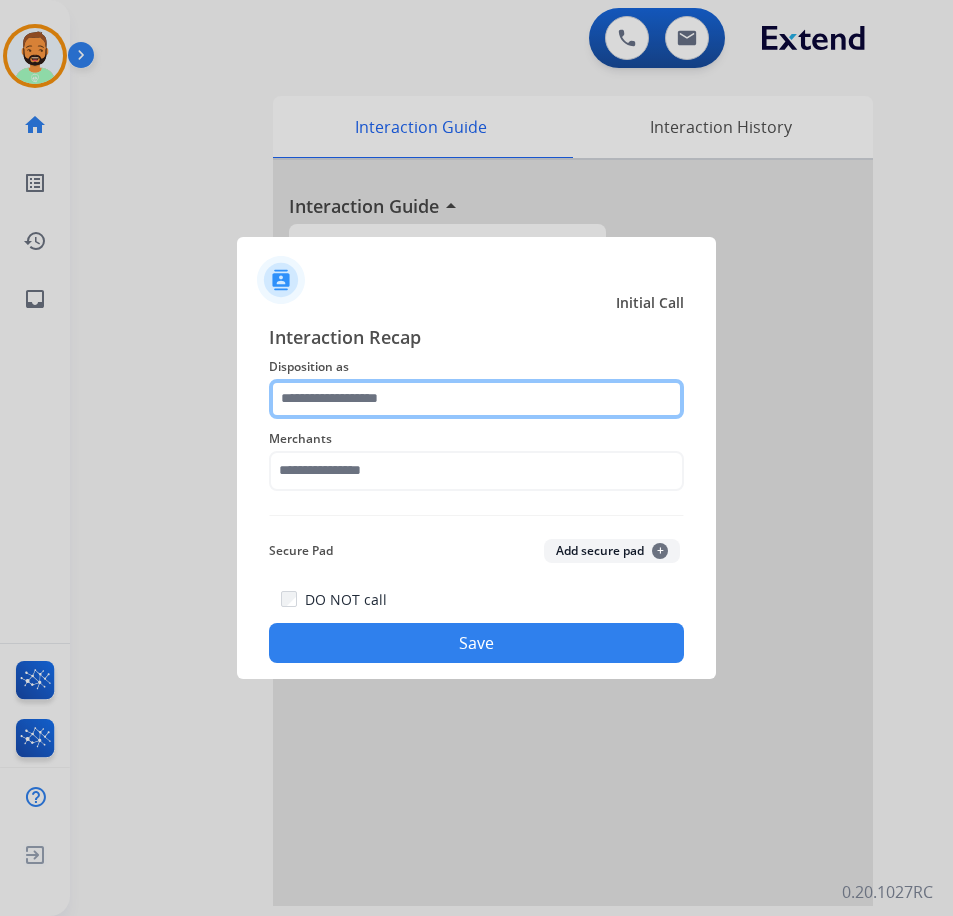 click 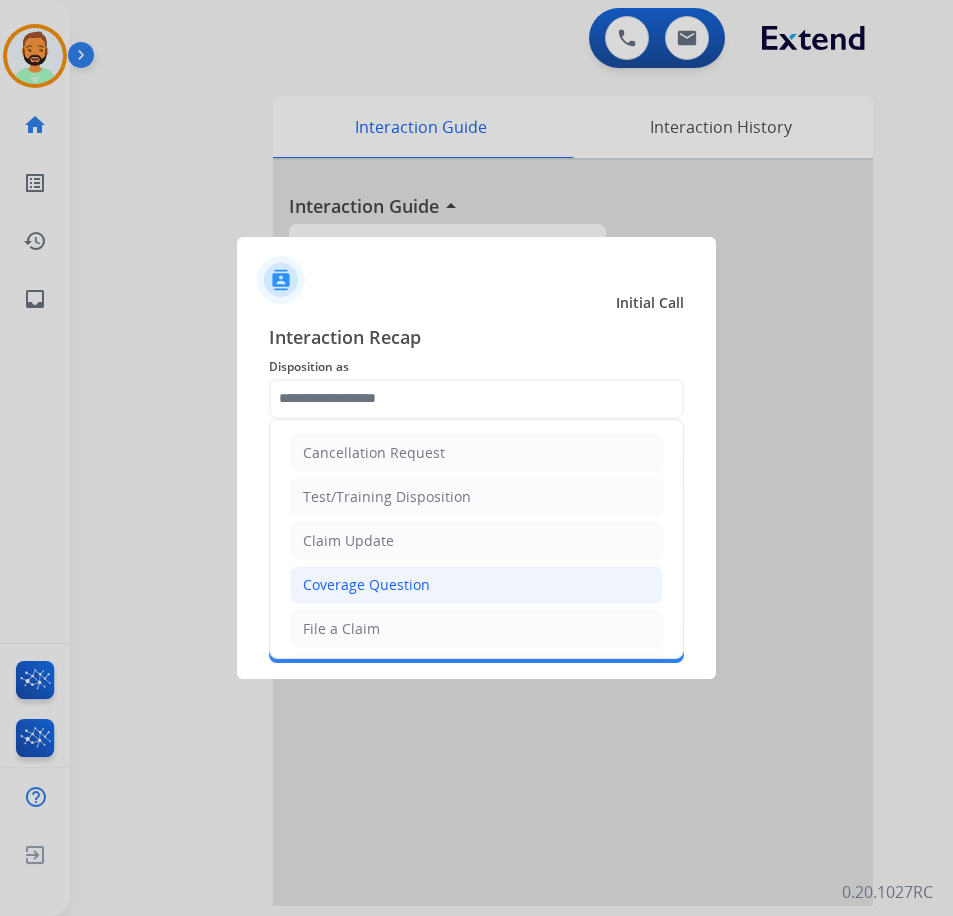click on "Coverage Question" 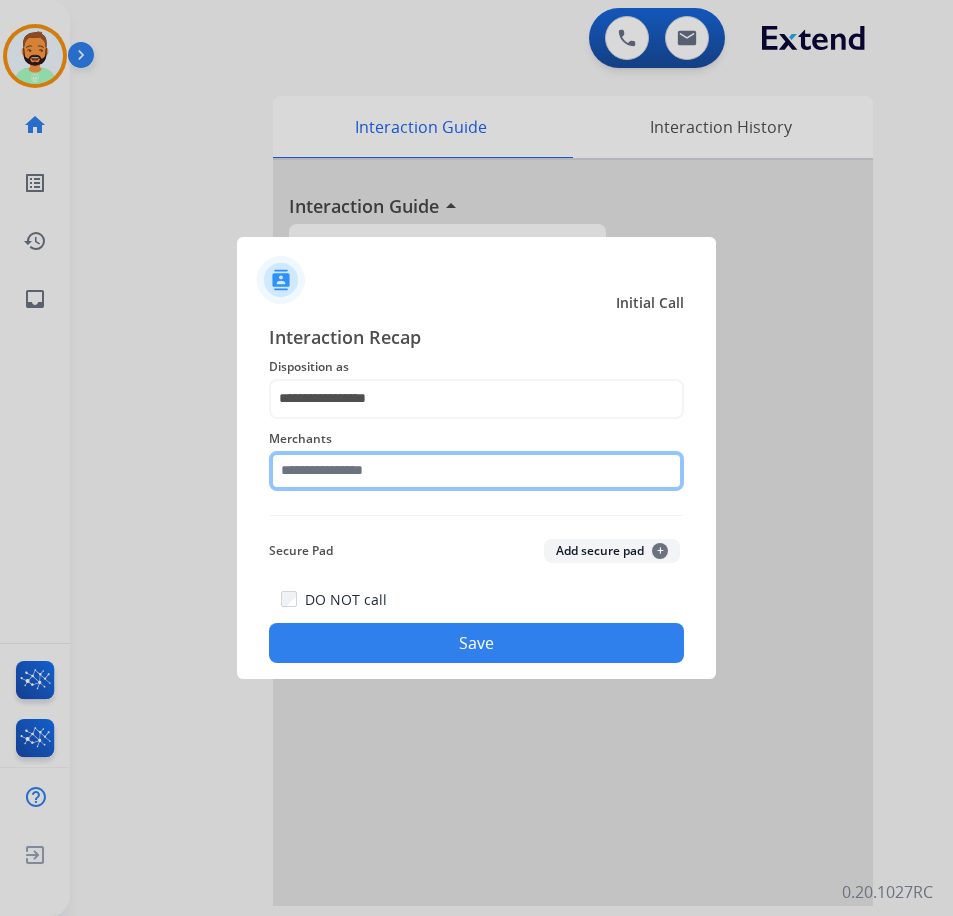 click 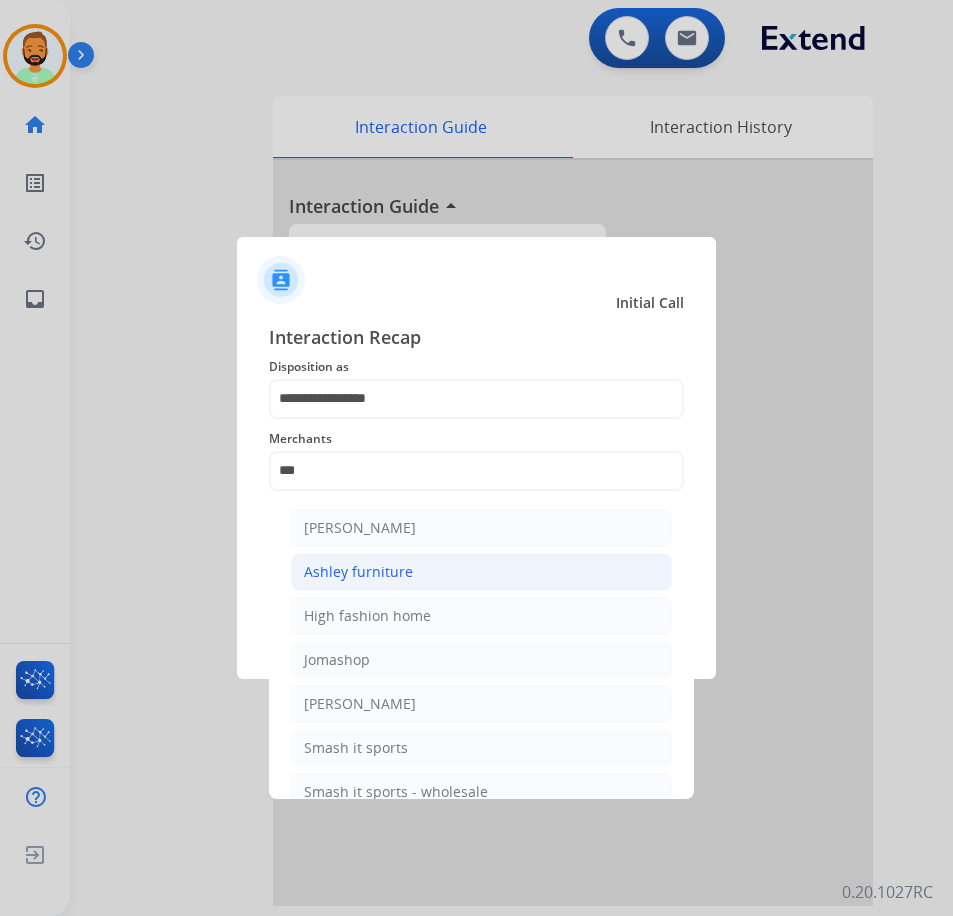 click on "Ashley furniture" 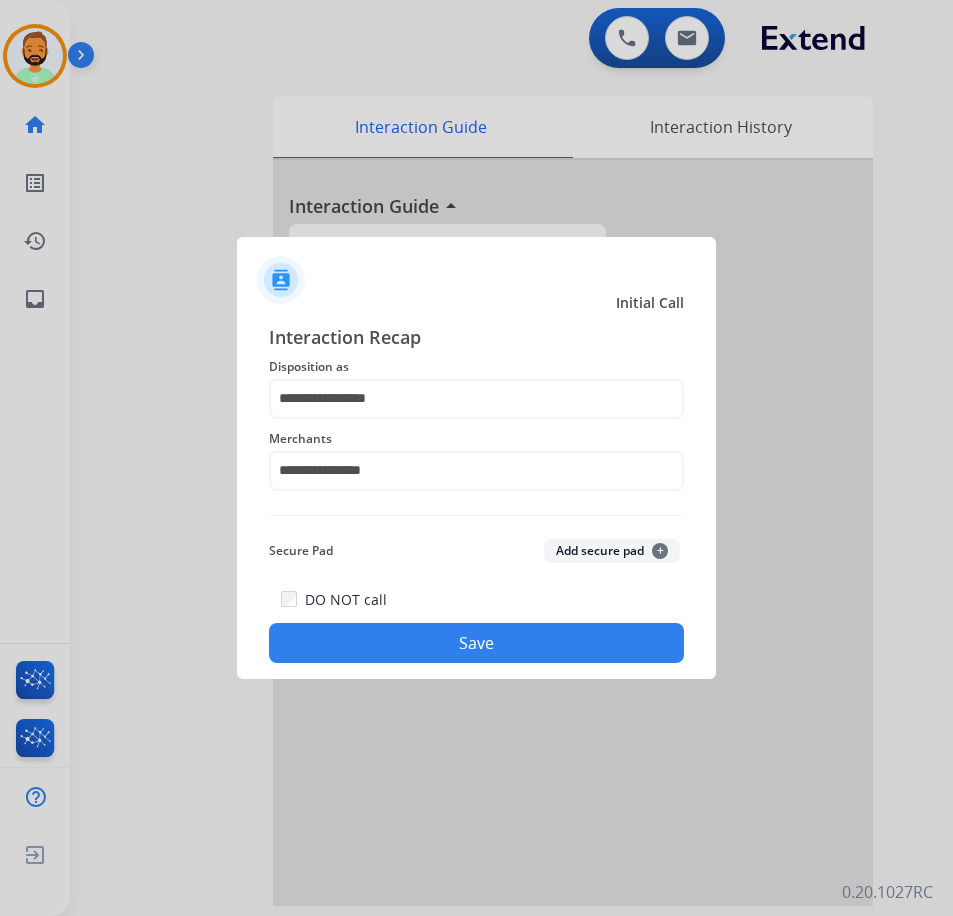 click on "Save" 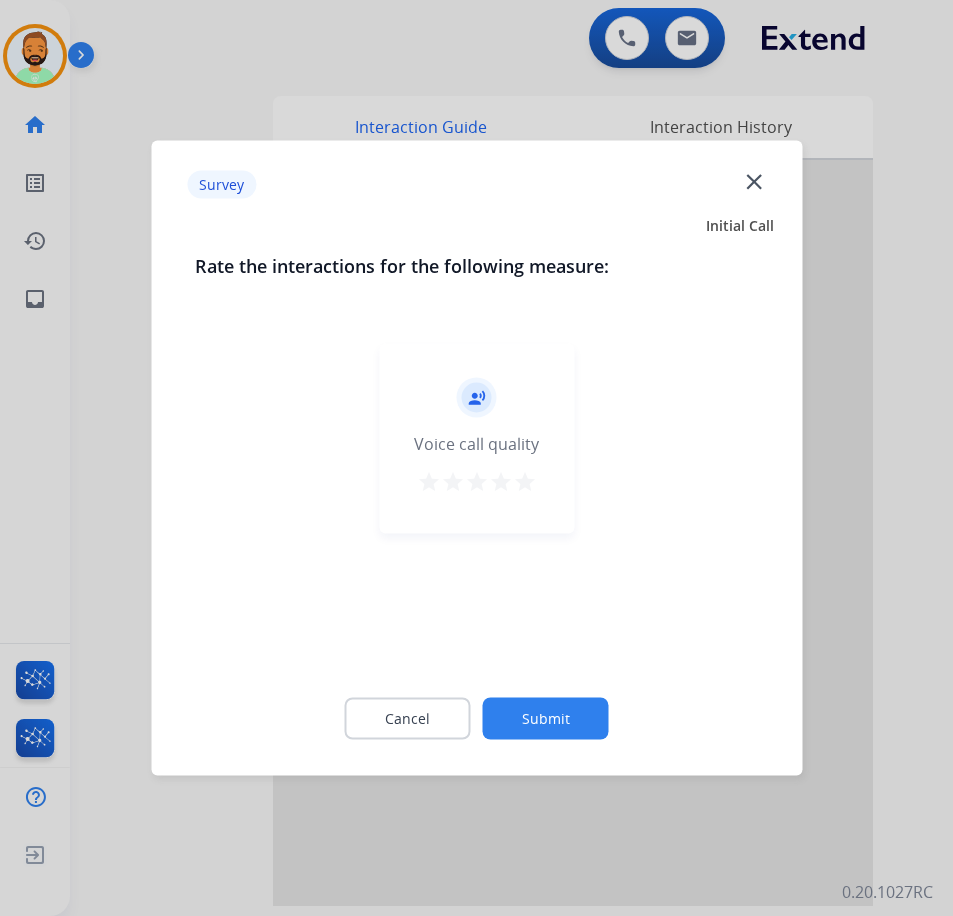 click on "Submit" 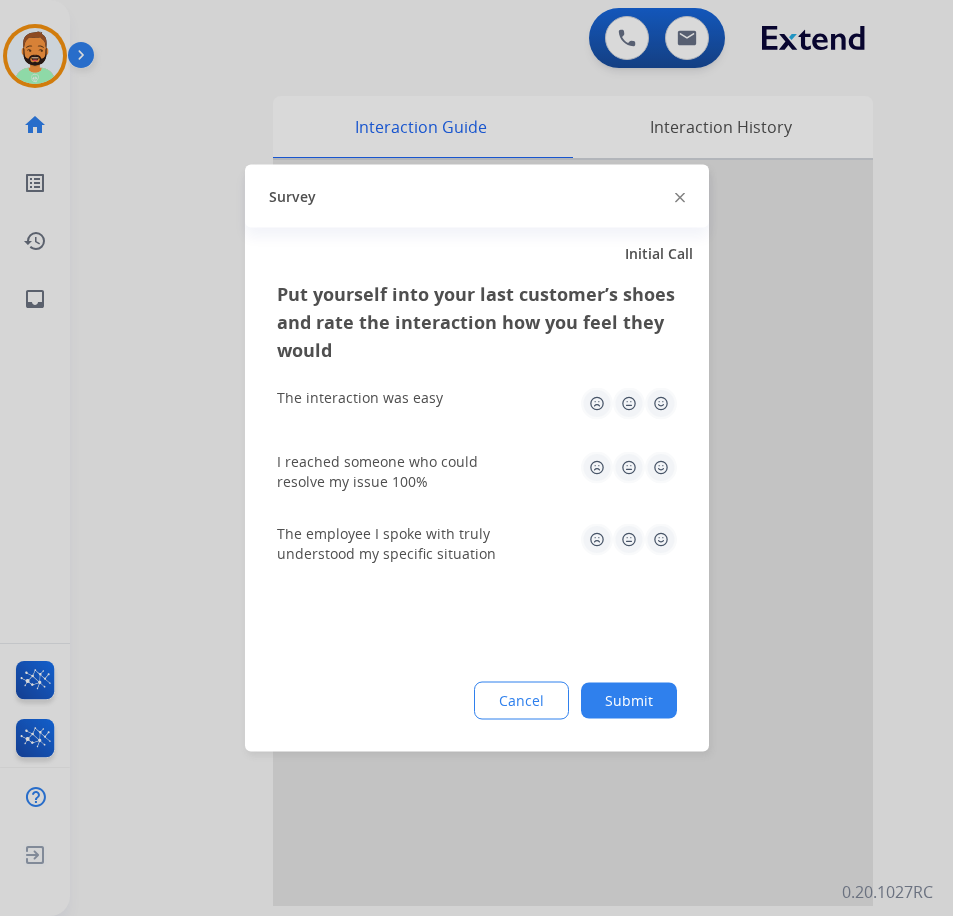 click on "Submit" 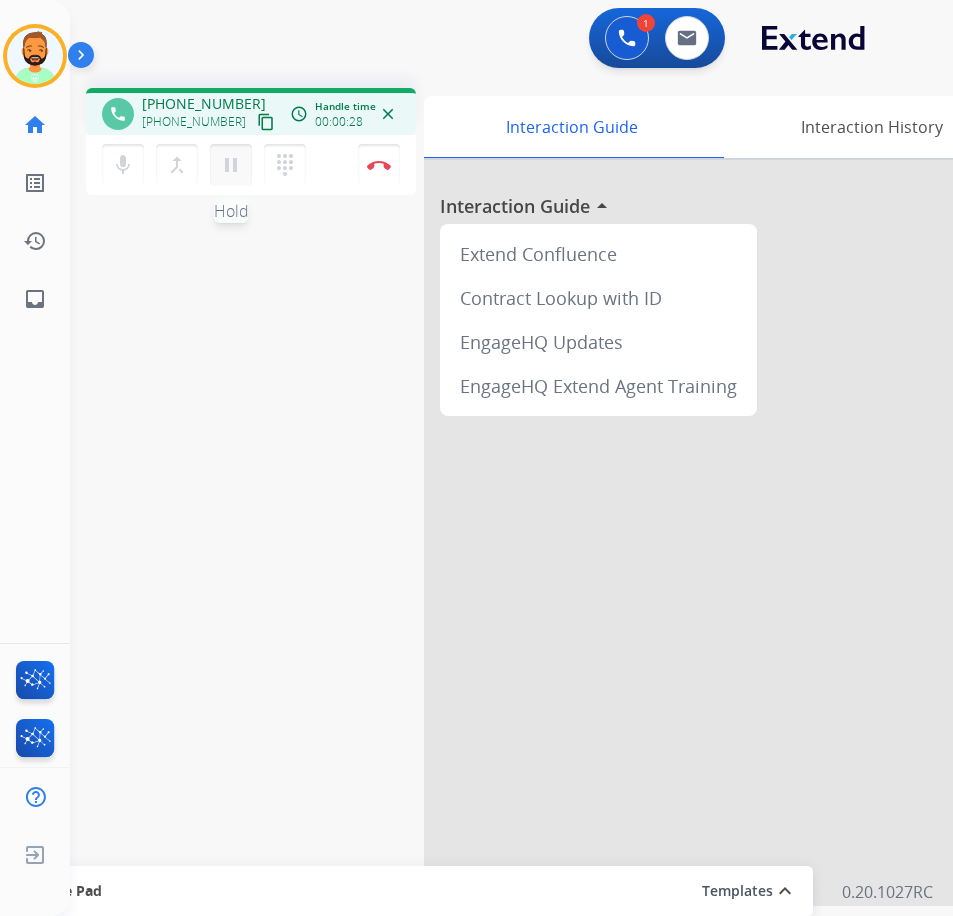 click on "pause" at bounding box center [231, 165] 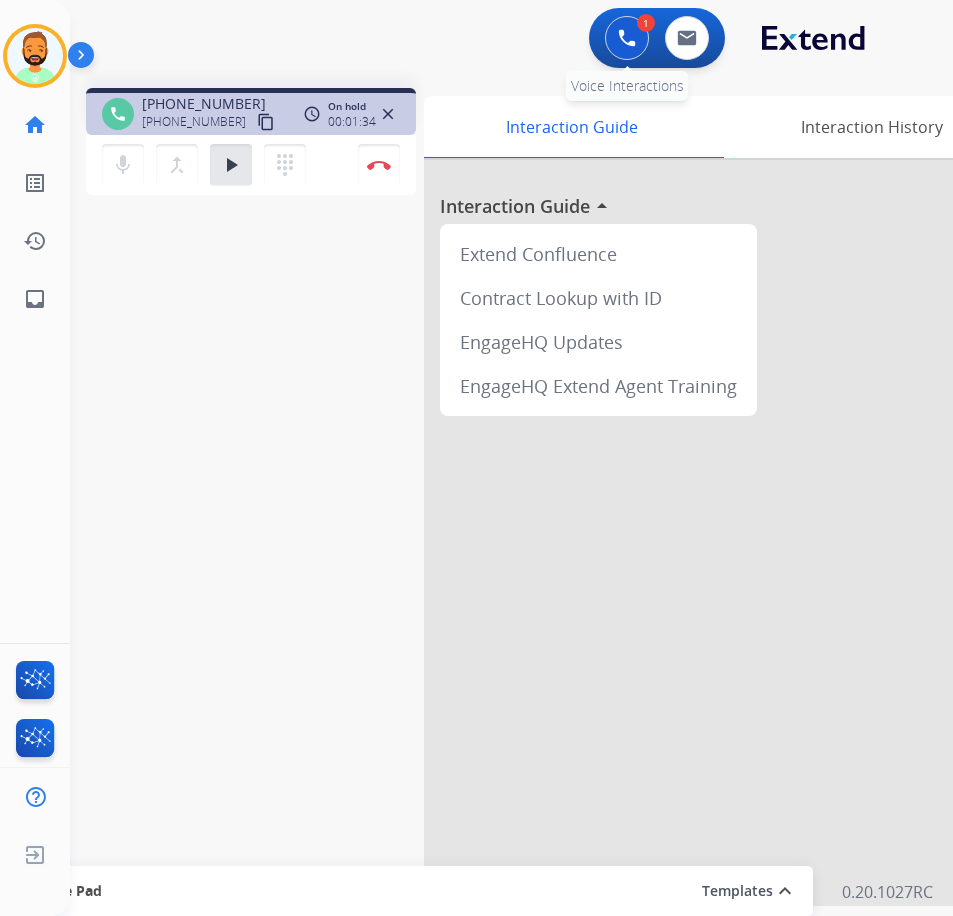 click at bounding box center (627, 38) 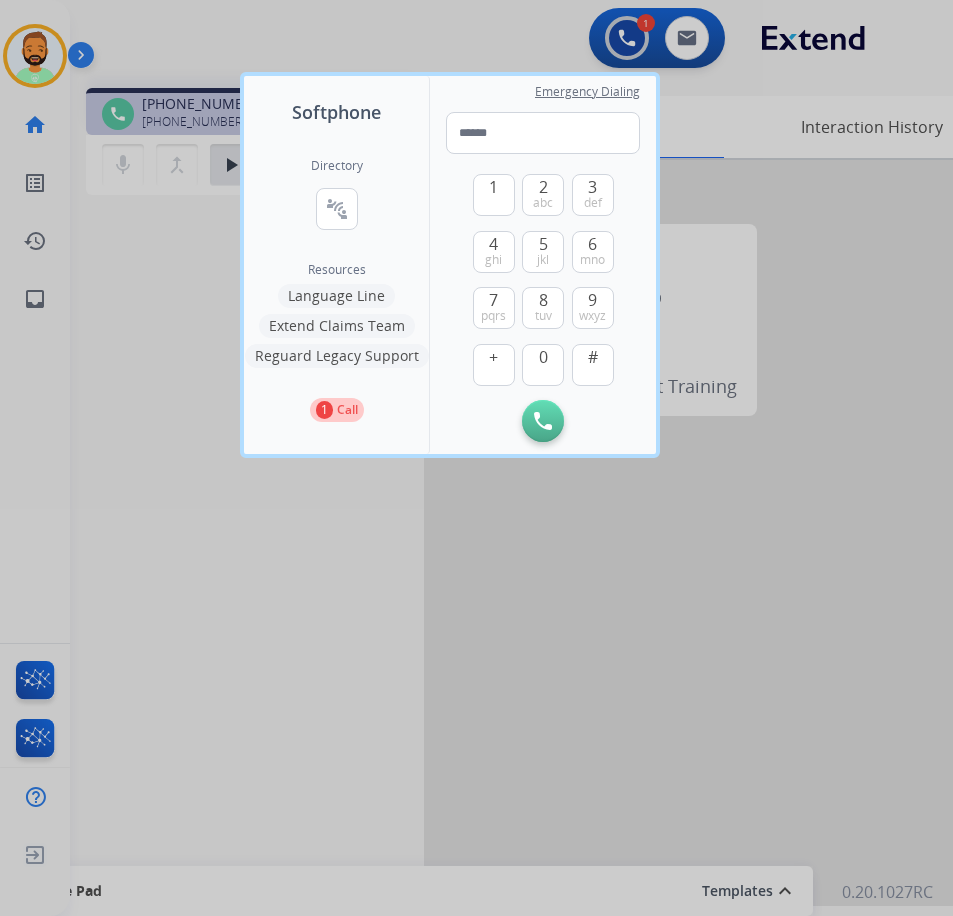 click on "Language Line" at bounding box center (336, 296) 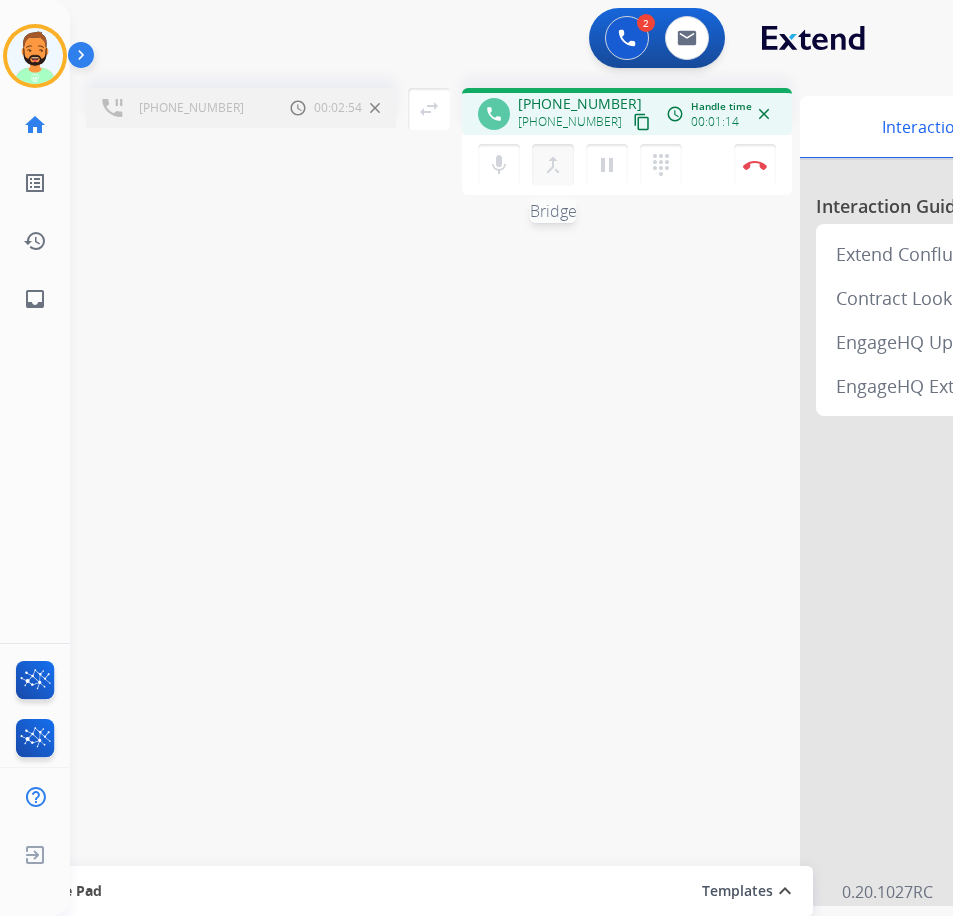 click on "merge_type" at bounding box center [553, 165] 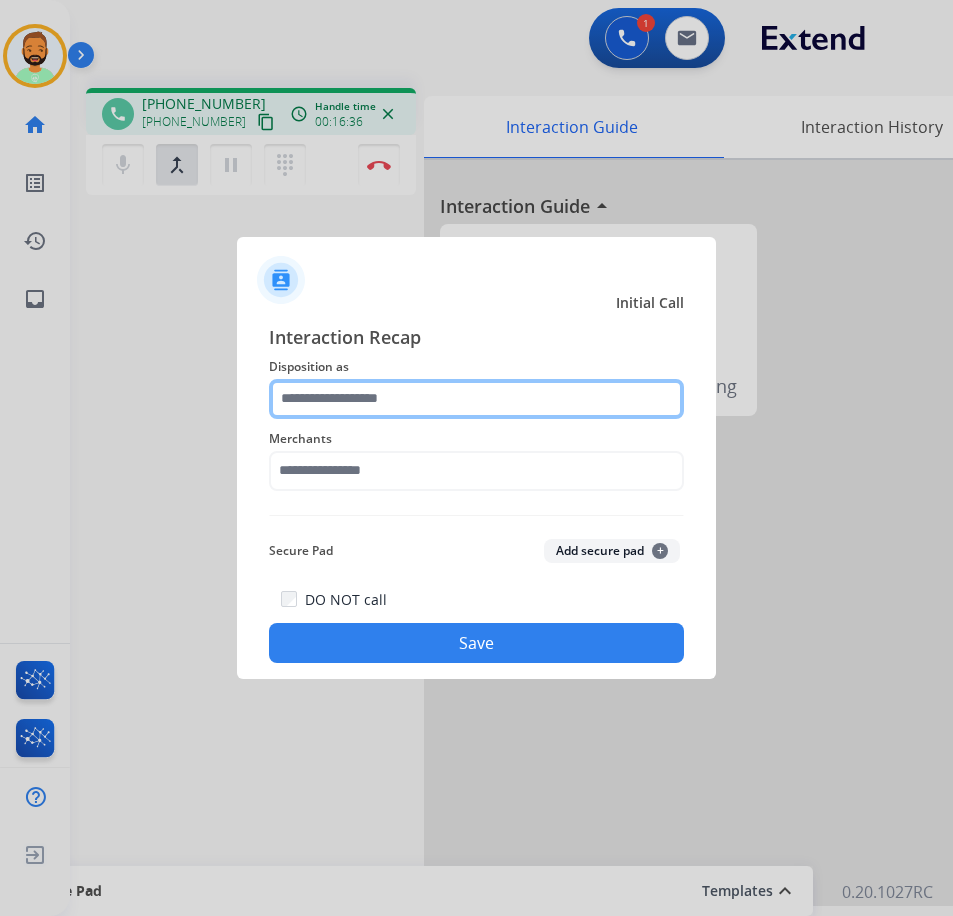 click 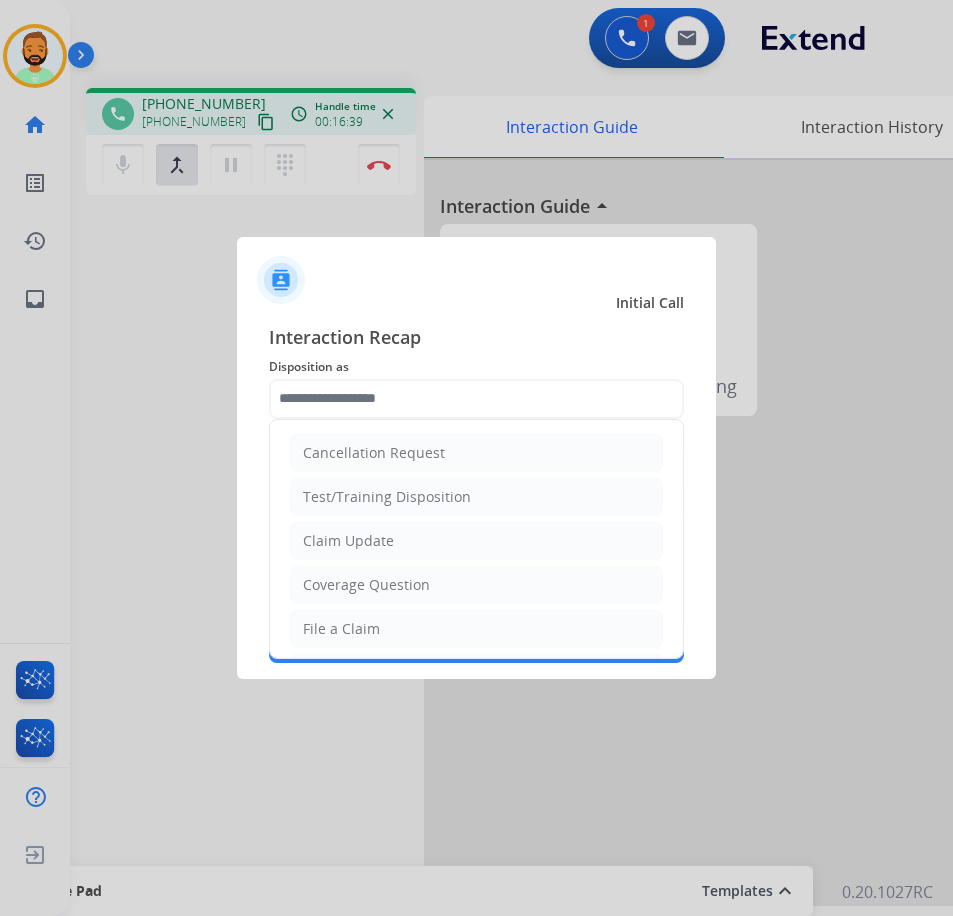 click on "Coverage Question" 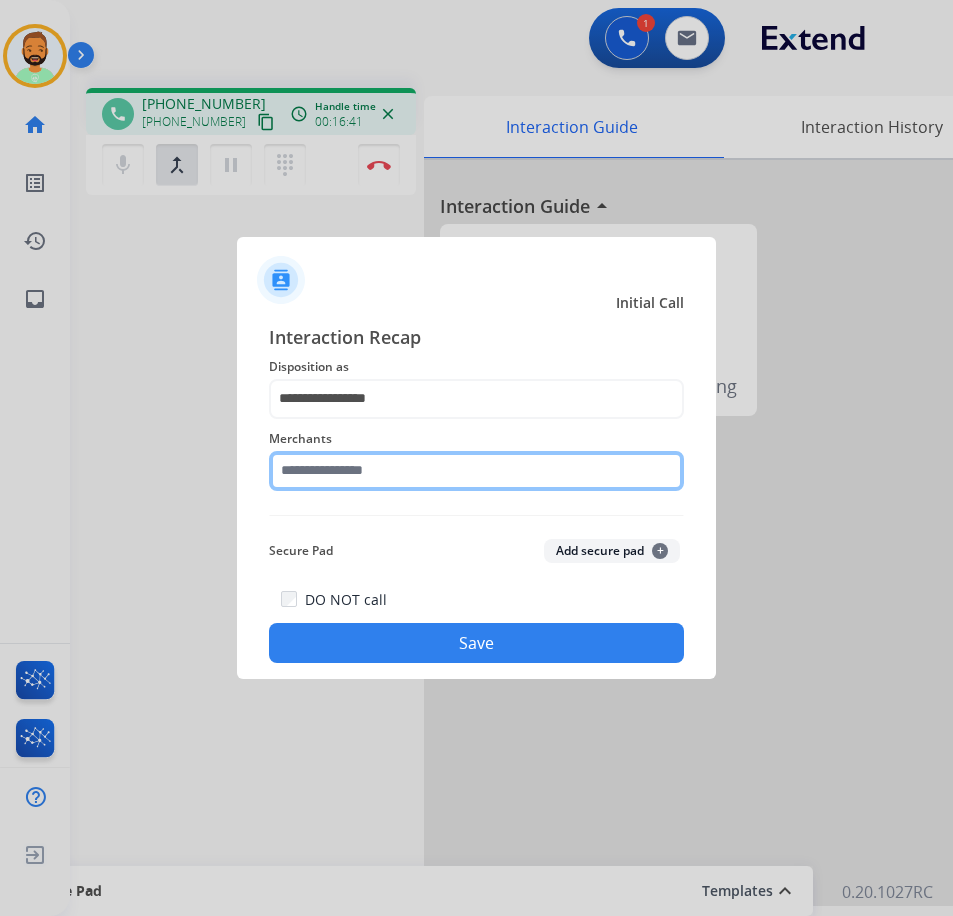 click 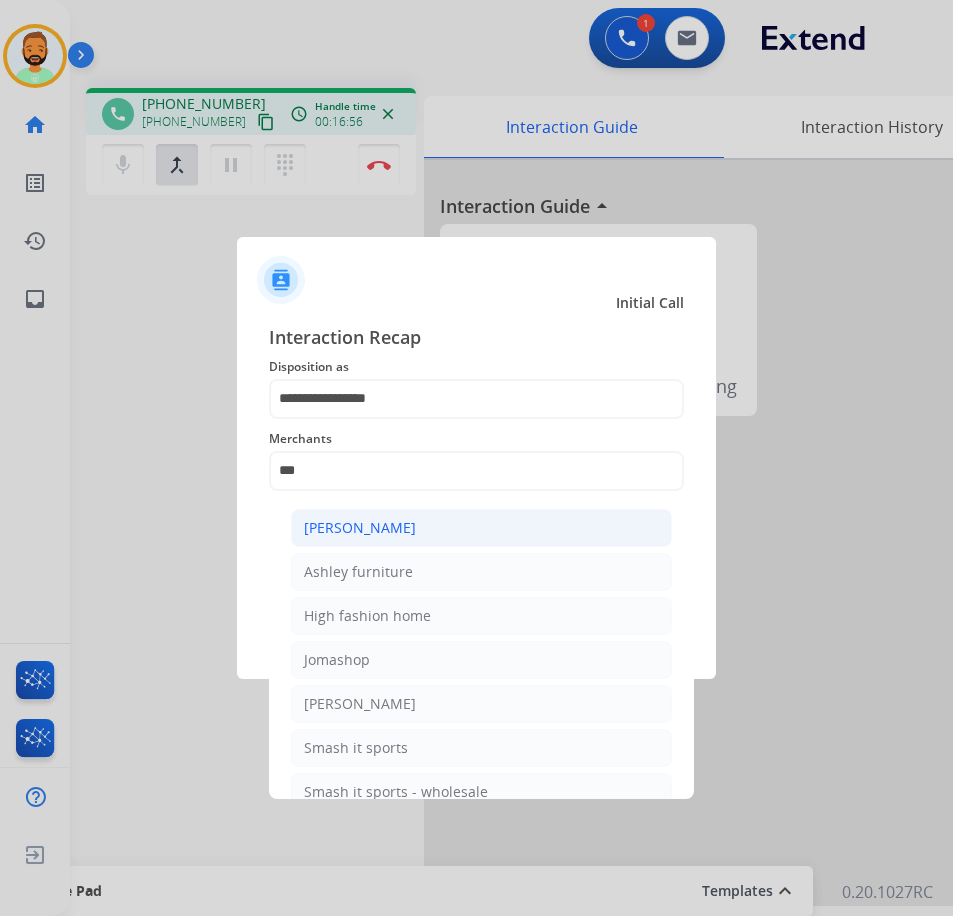 click on "[PERSON_NAME]" 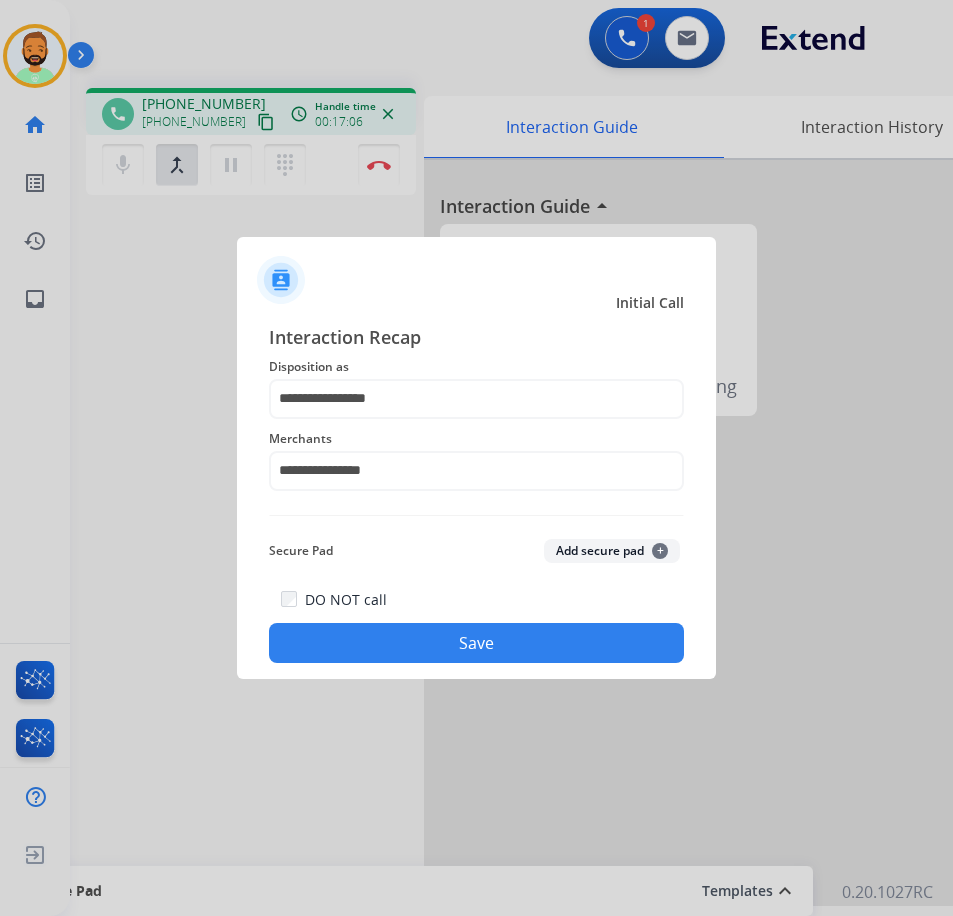 click on "Save" 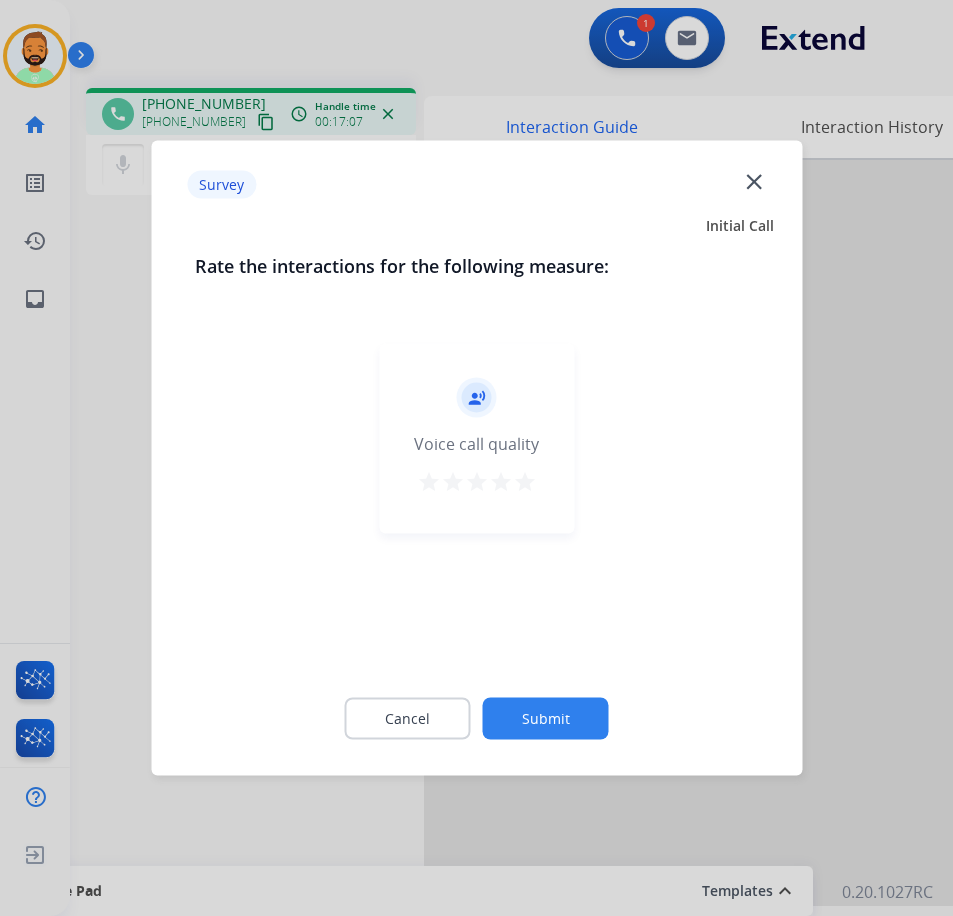 click on "Submit" 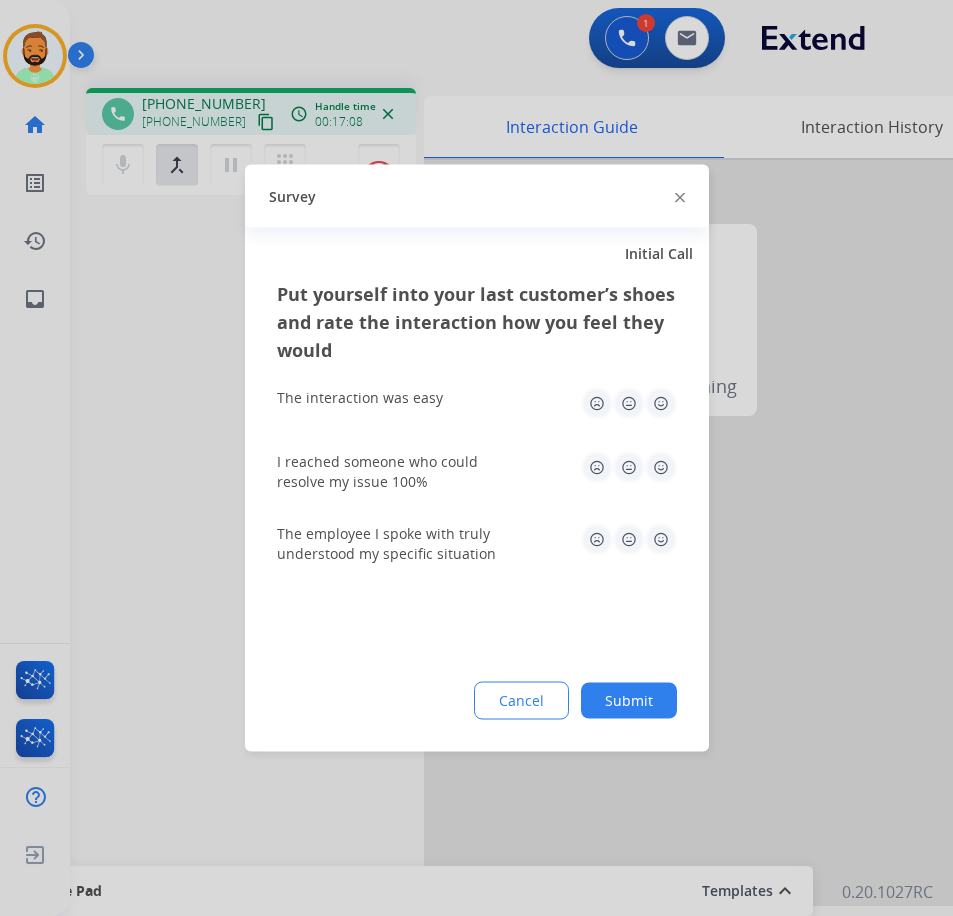click on "Submit" 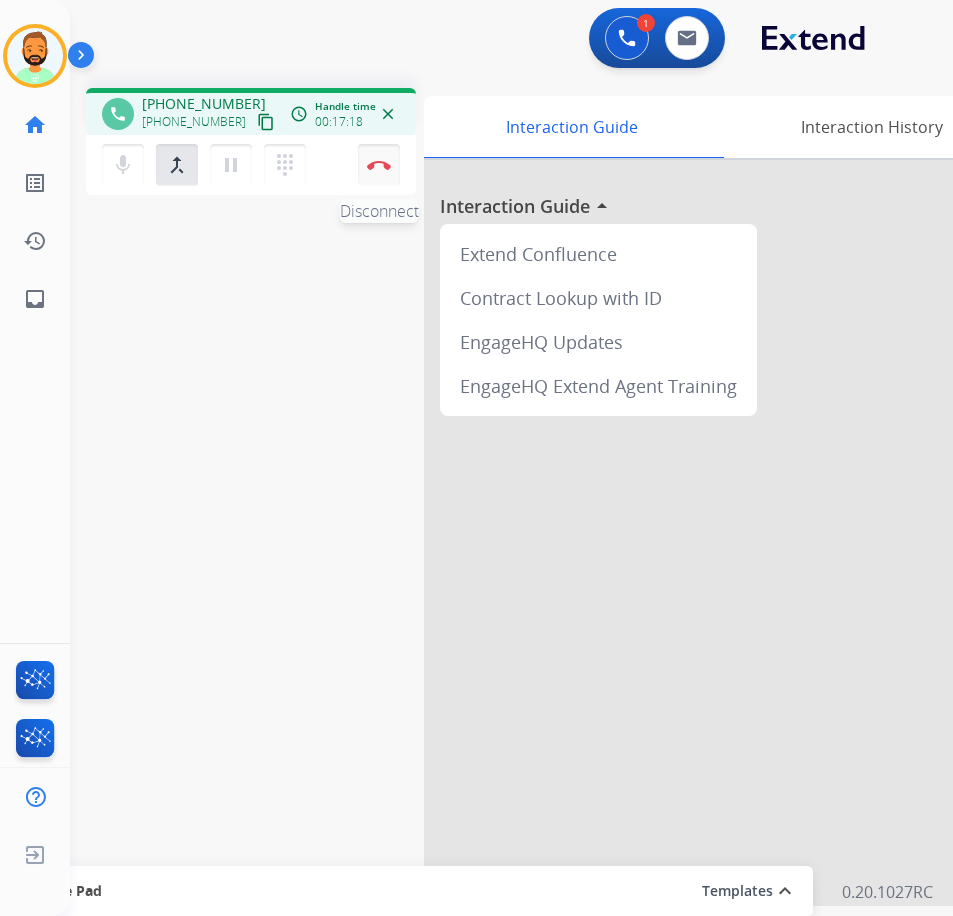 click on "Disconnect" at bounding box center (379, 165) 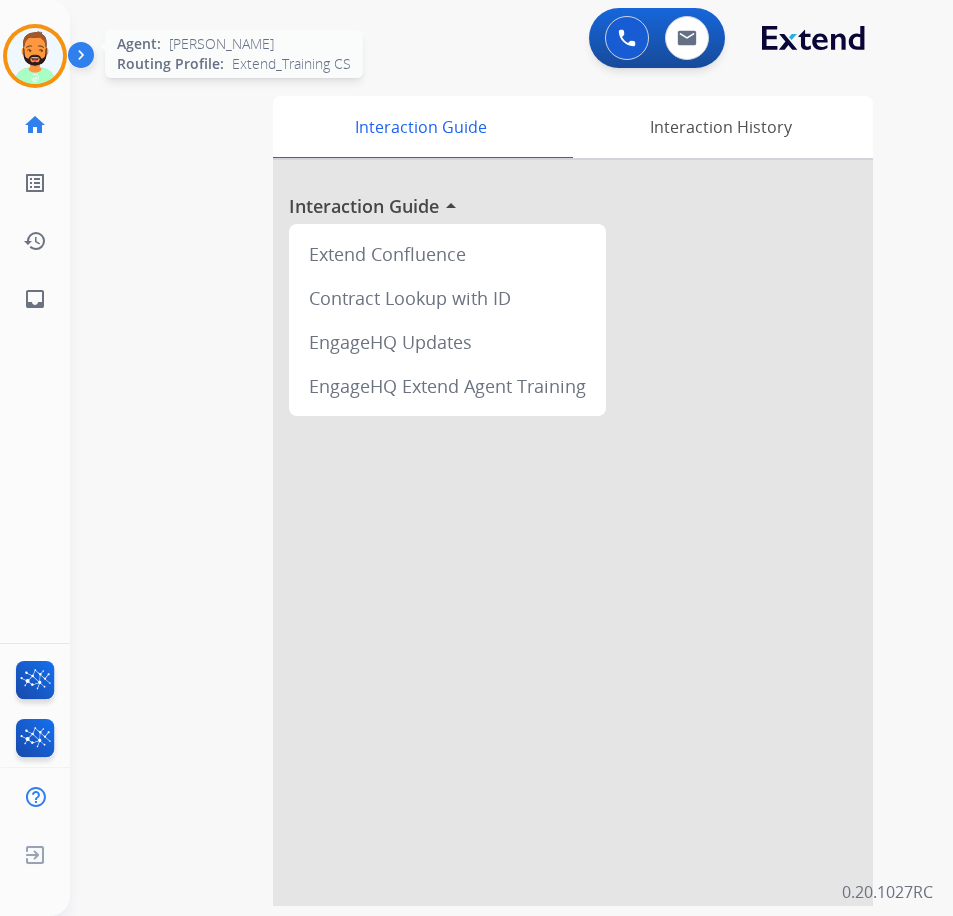 click at bounding box center (35, 56) 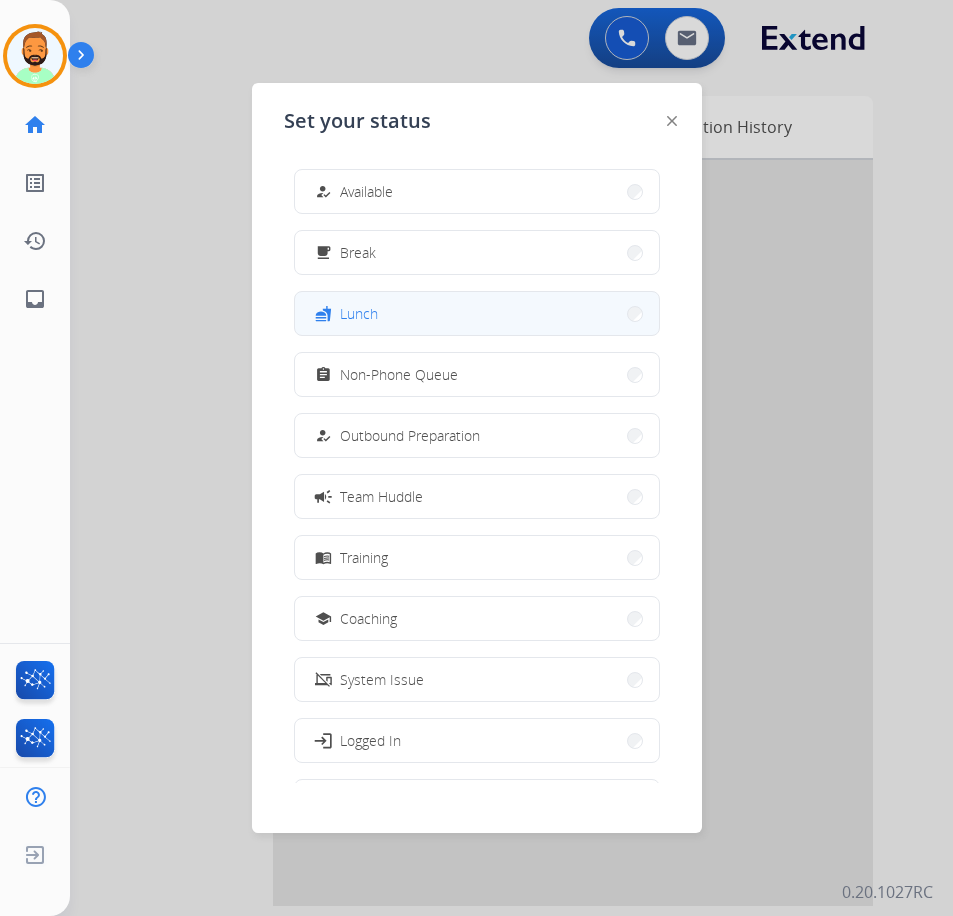 click on "Lunch" at bounding box center [359, 313] 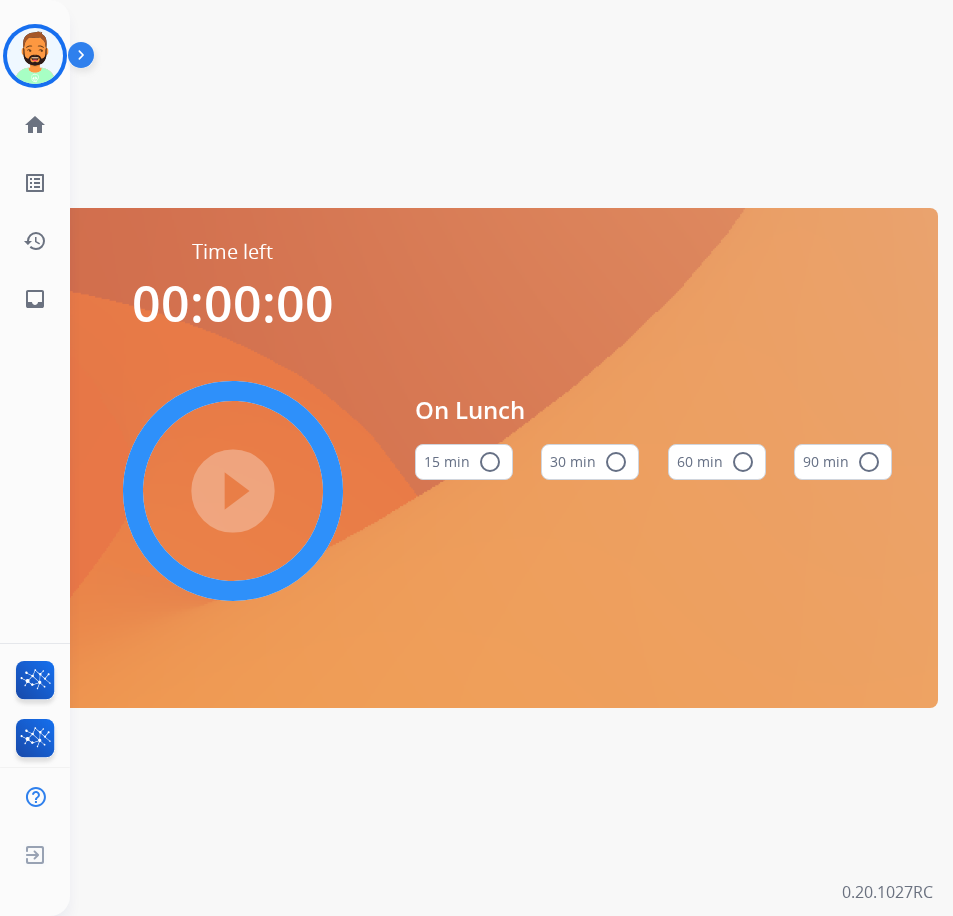 click on "30 min  radio_button_unchecked" at bounding box center [590, 462] 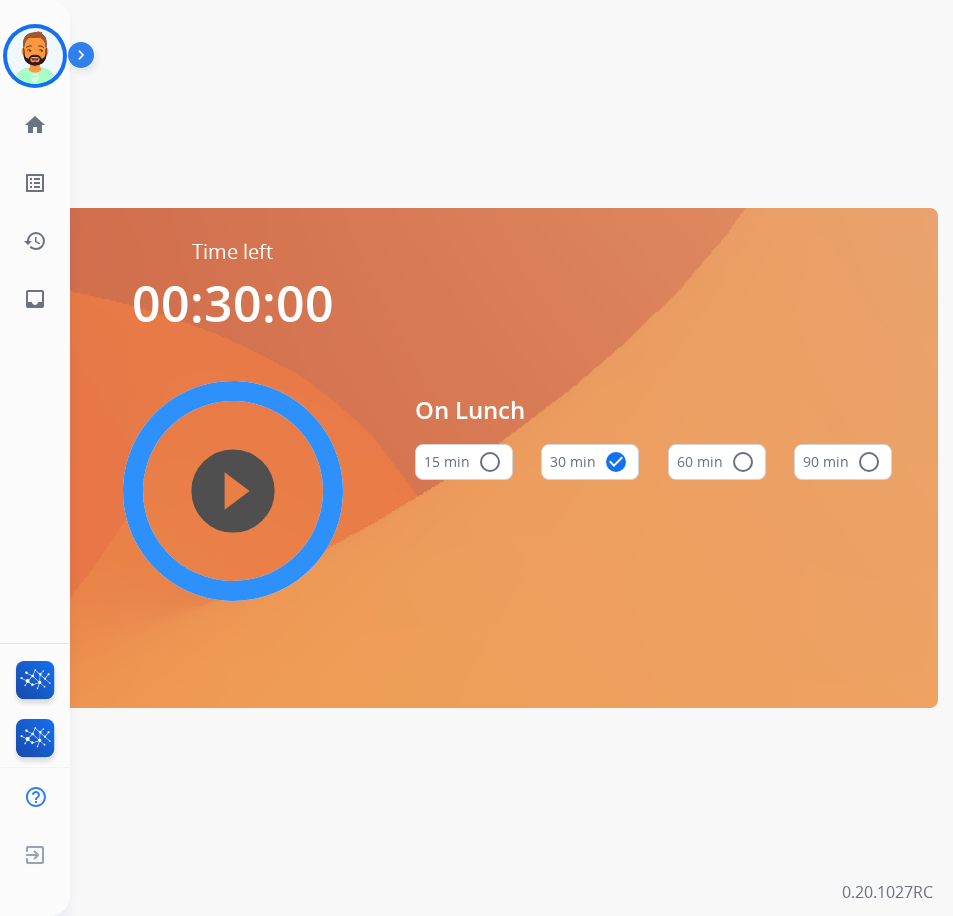 click on "play_circle_filled" at bounding box center [233, 491] 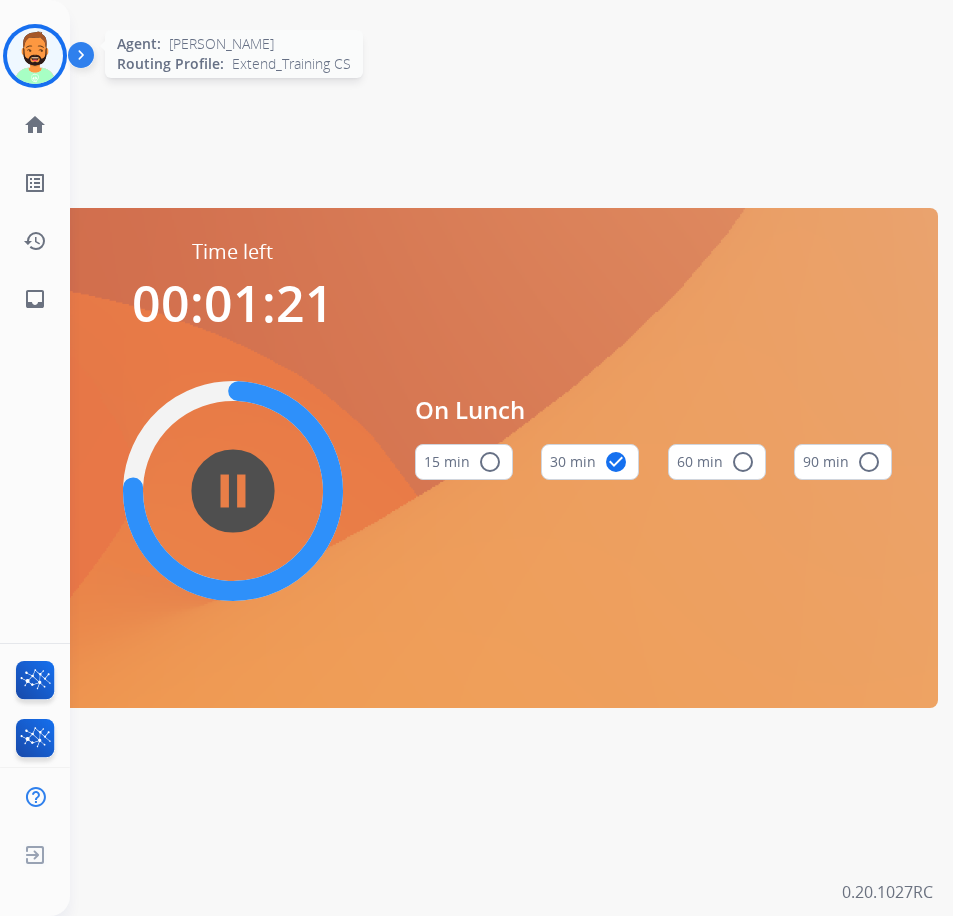 click at bounding box center (35, 56) 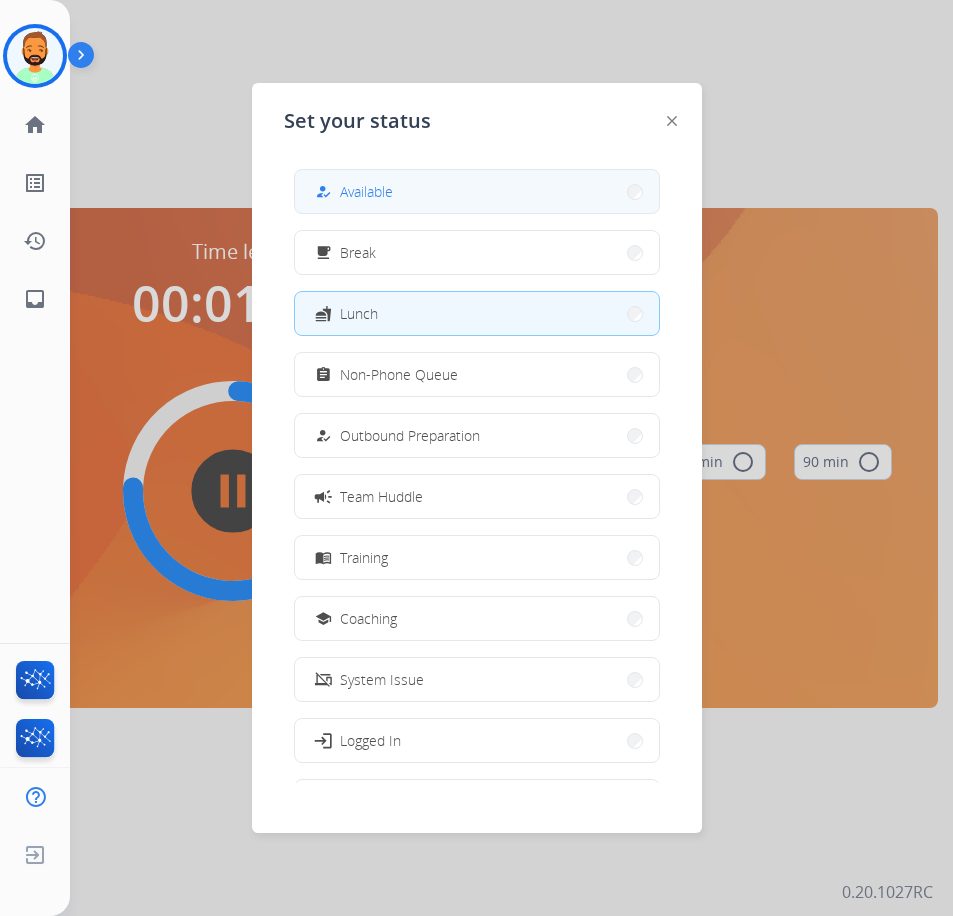 click on "Available" at bounding box center [366, 191] 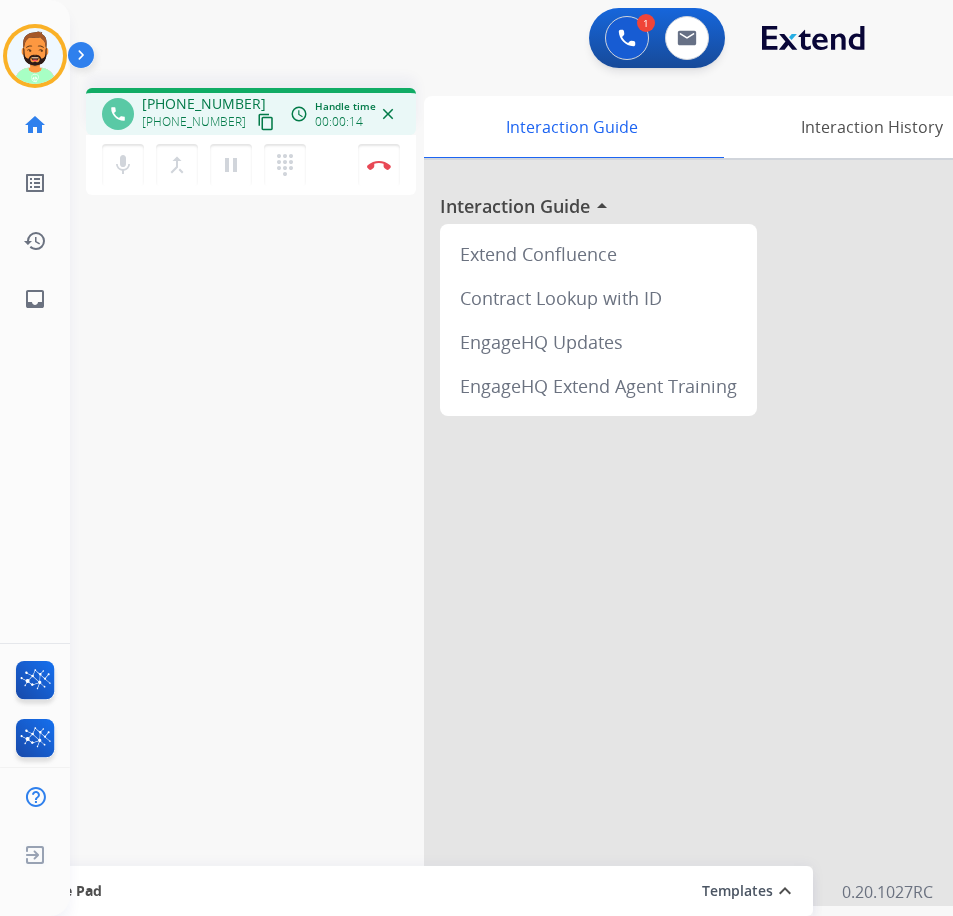click at bounding box center [724, 533] 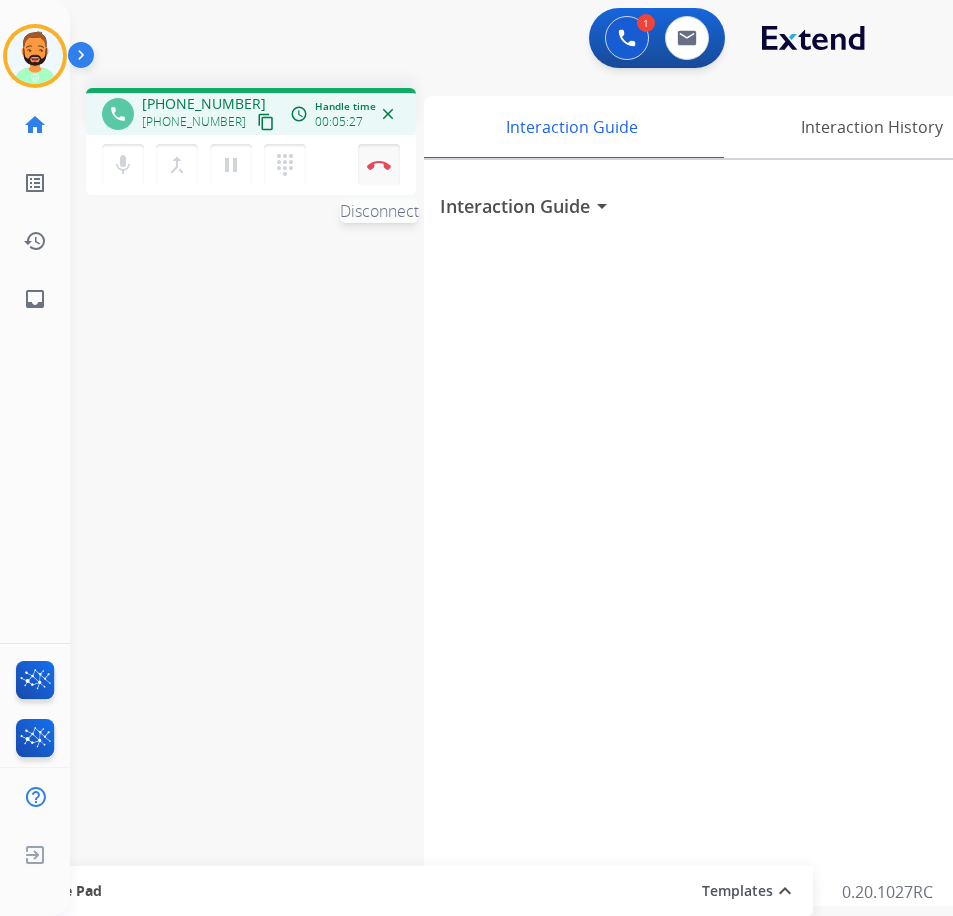 click on "Disconnect" at bounding box center [379, 165] 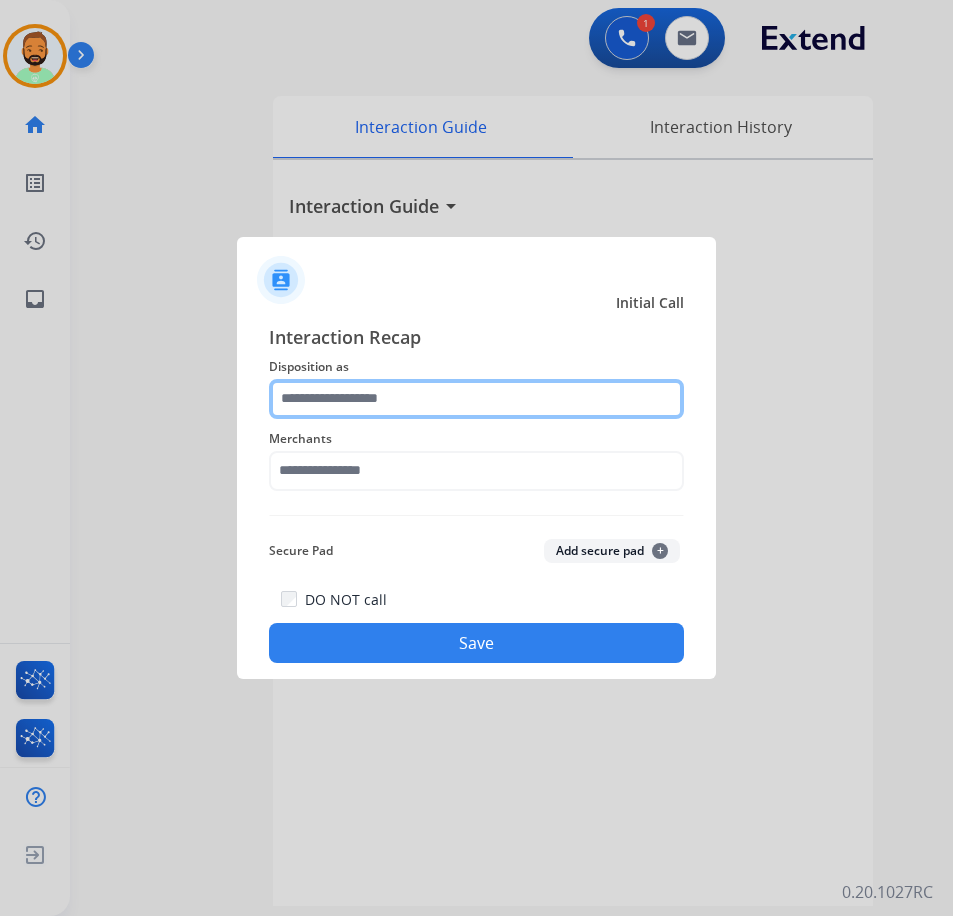click 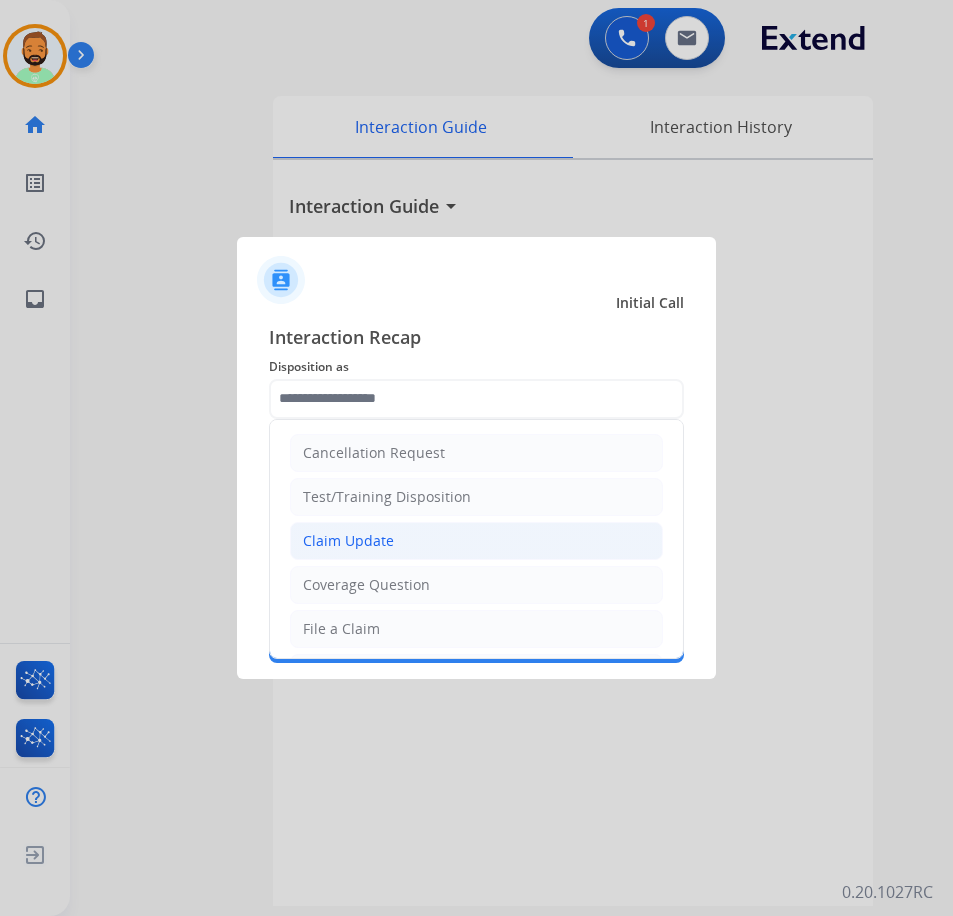click on "Claim Update" 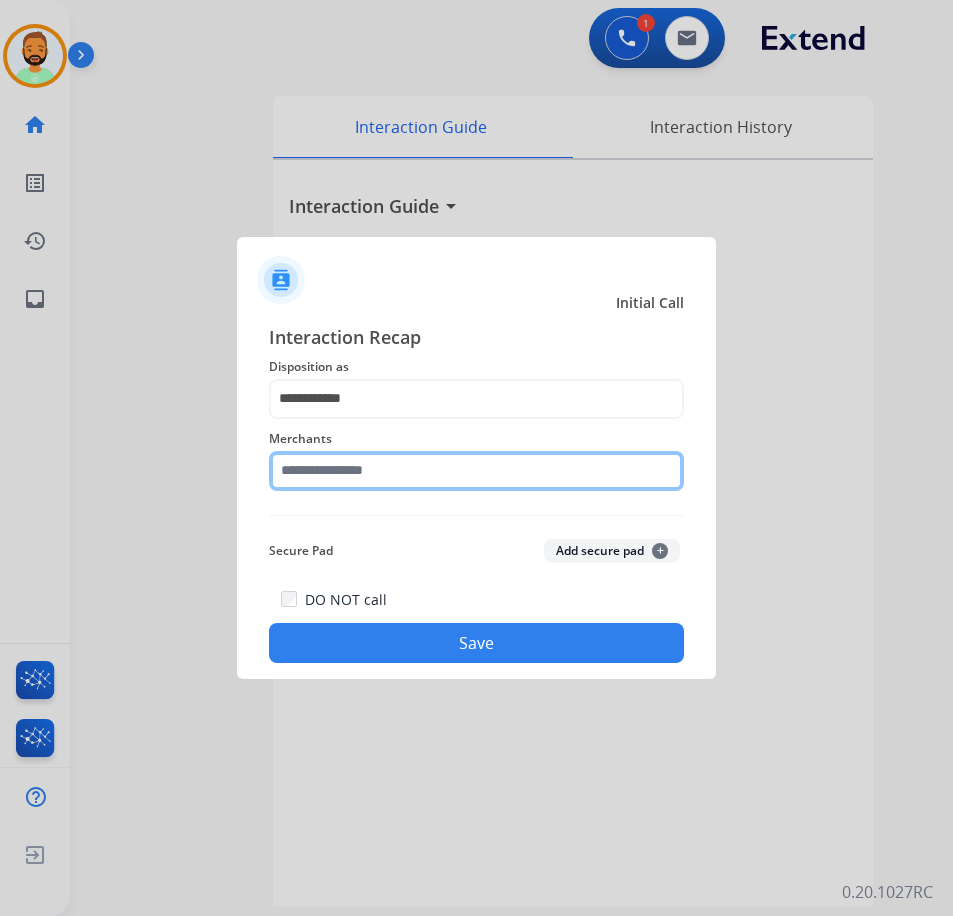 click 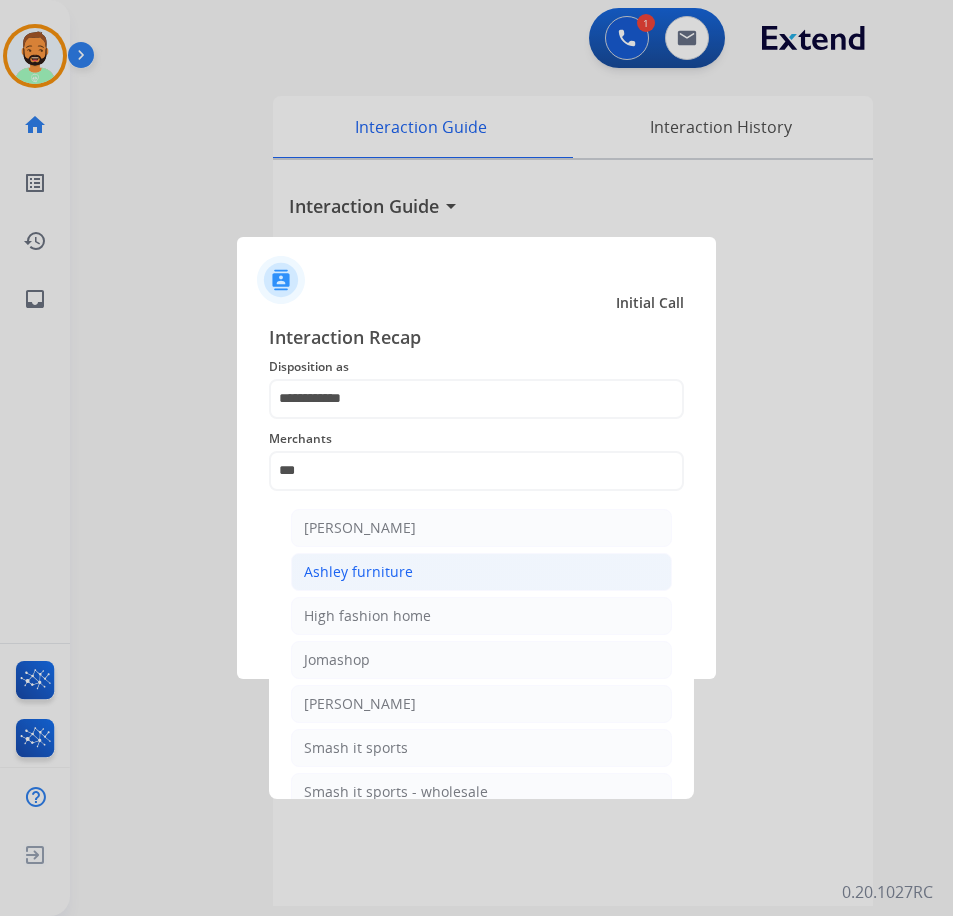 click on "Ashley furniture" 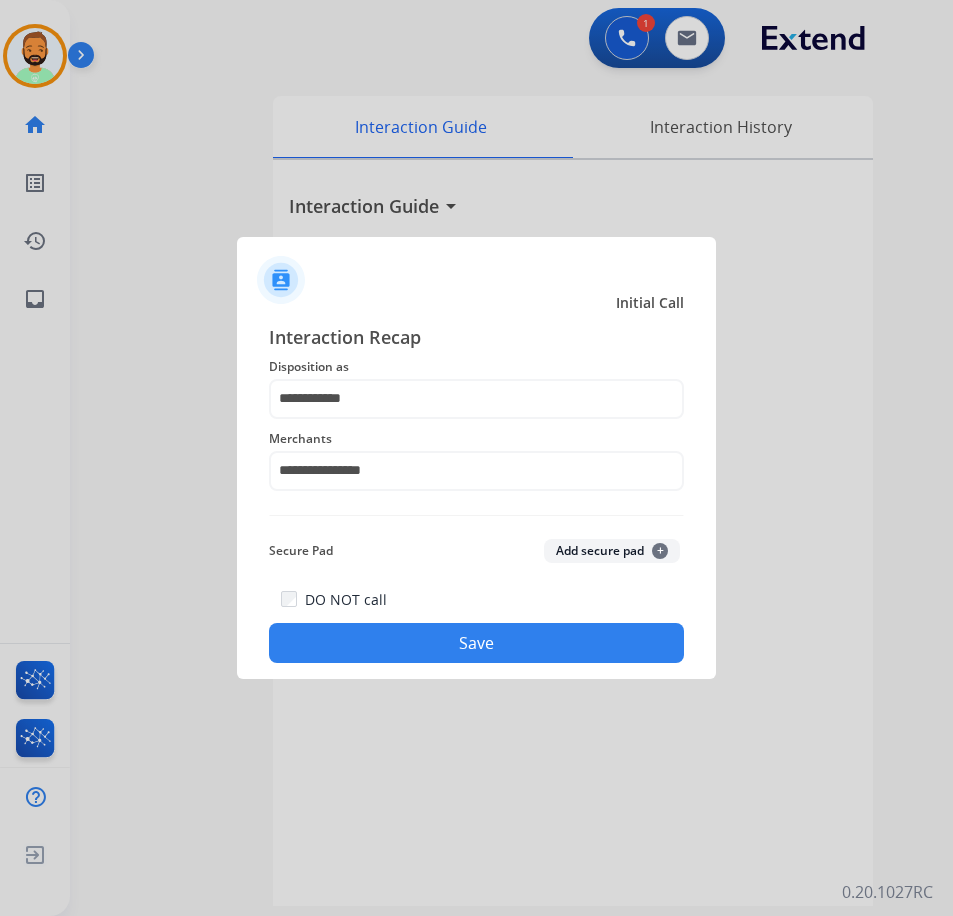 click on "Save" 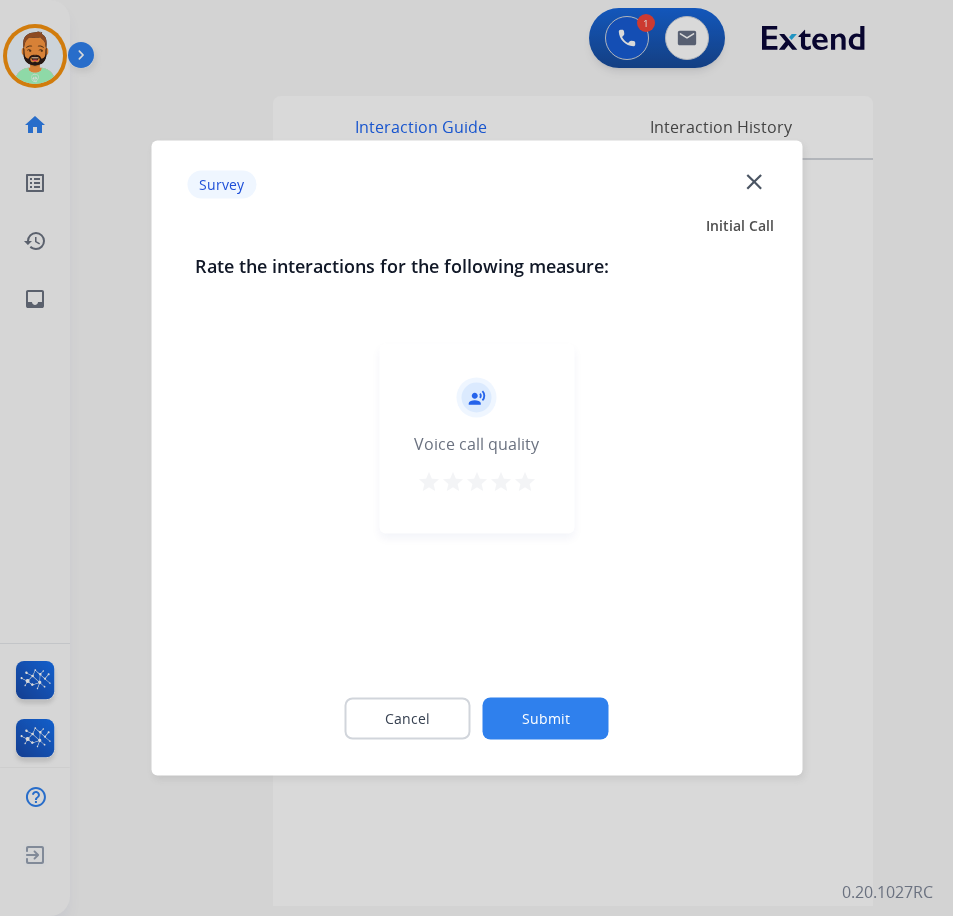 click on "Submit" 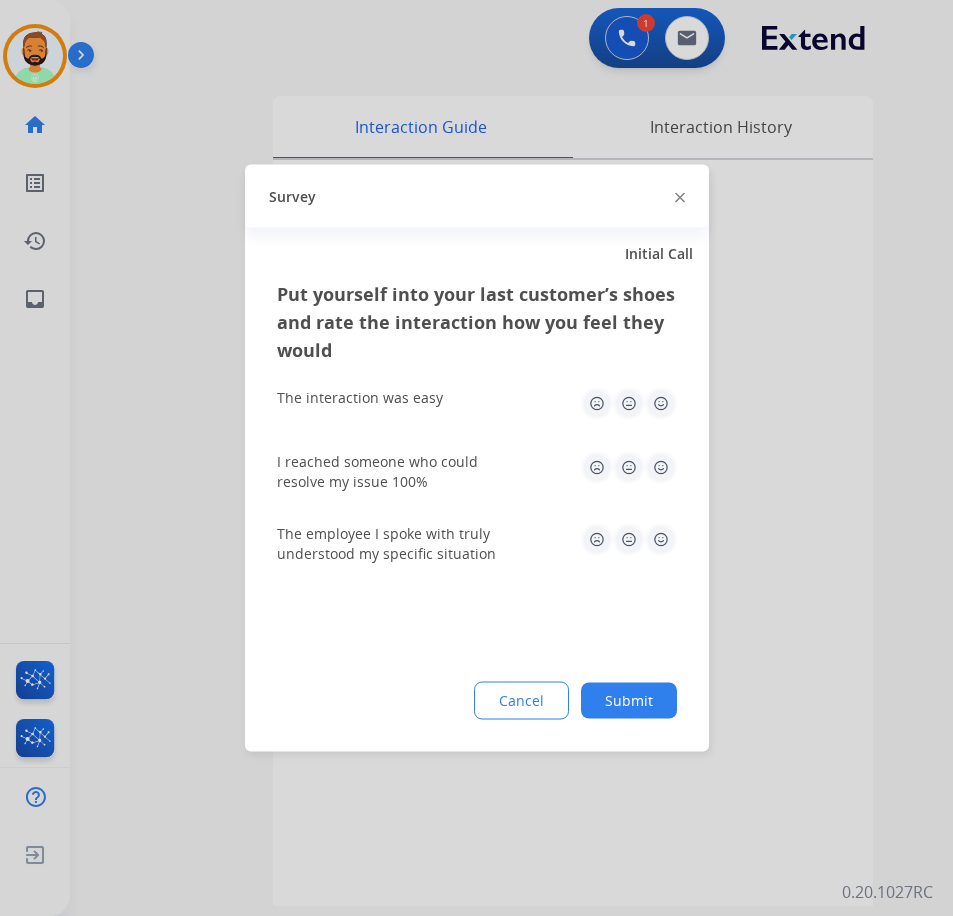 click on "Submit" 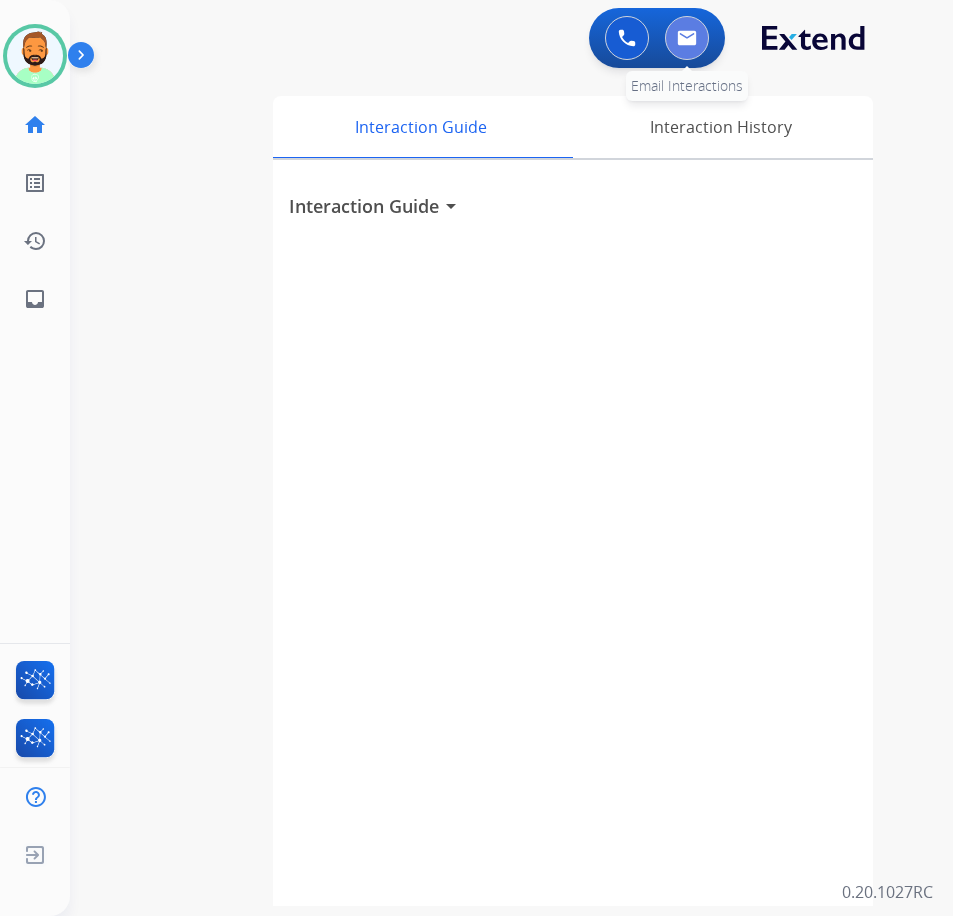 click at bounding box center (687, 38) 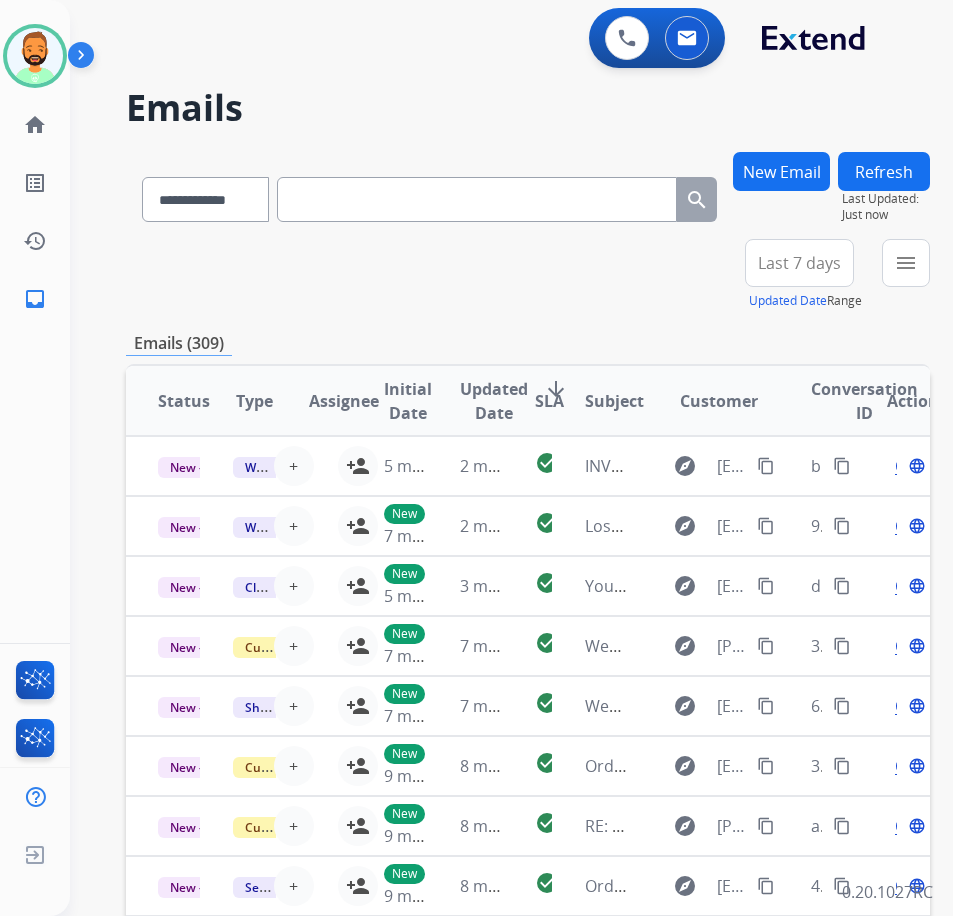 paste on "**********" 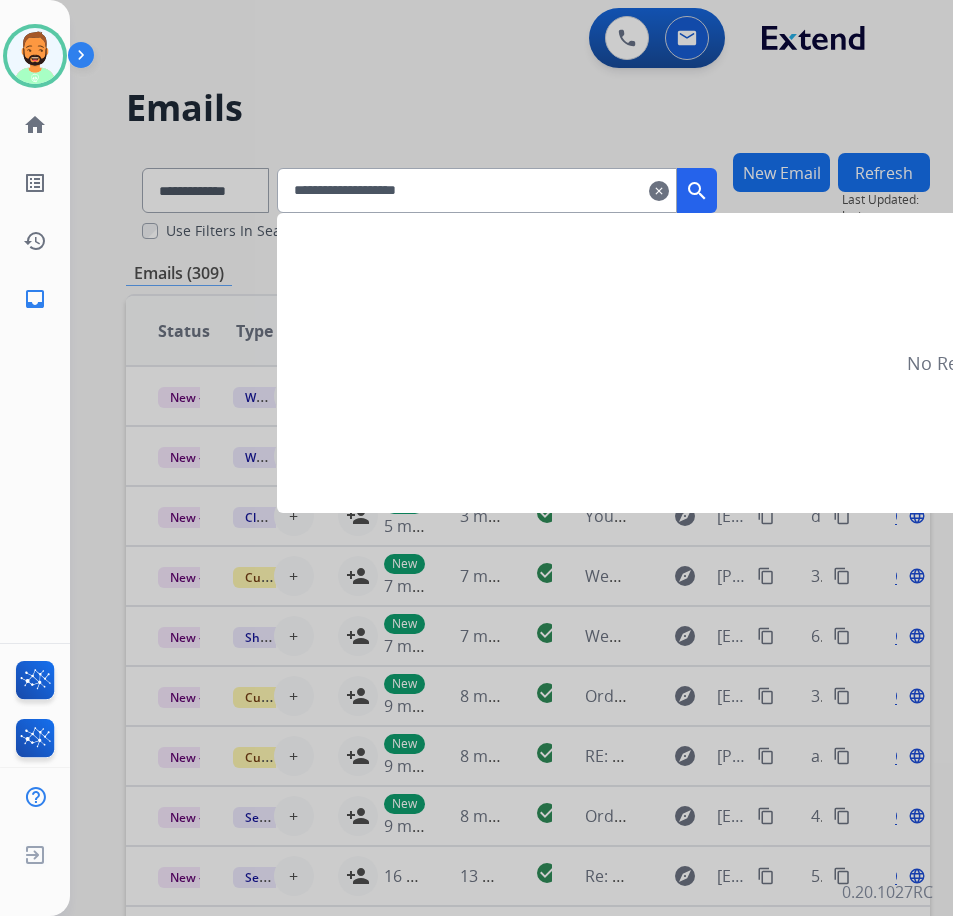 type on "**********" 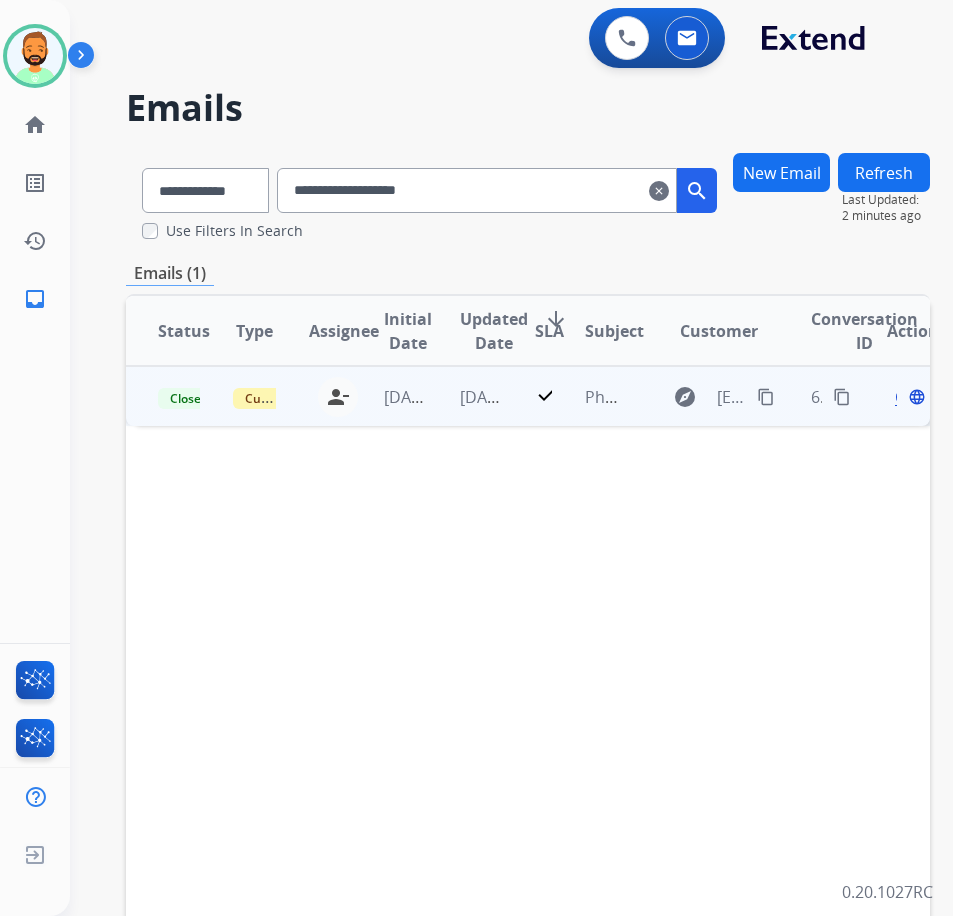 click on "check" at bounding box center [528, 396] 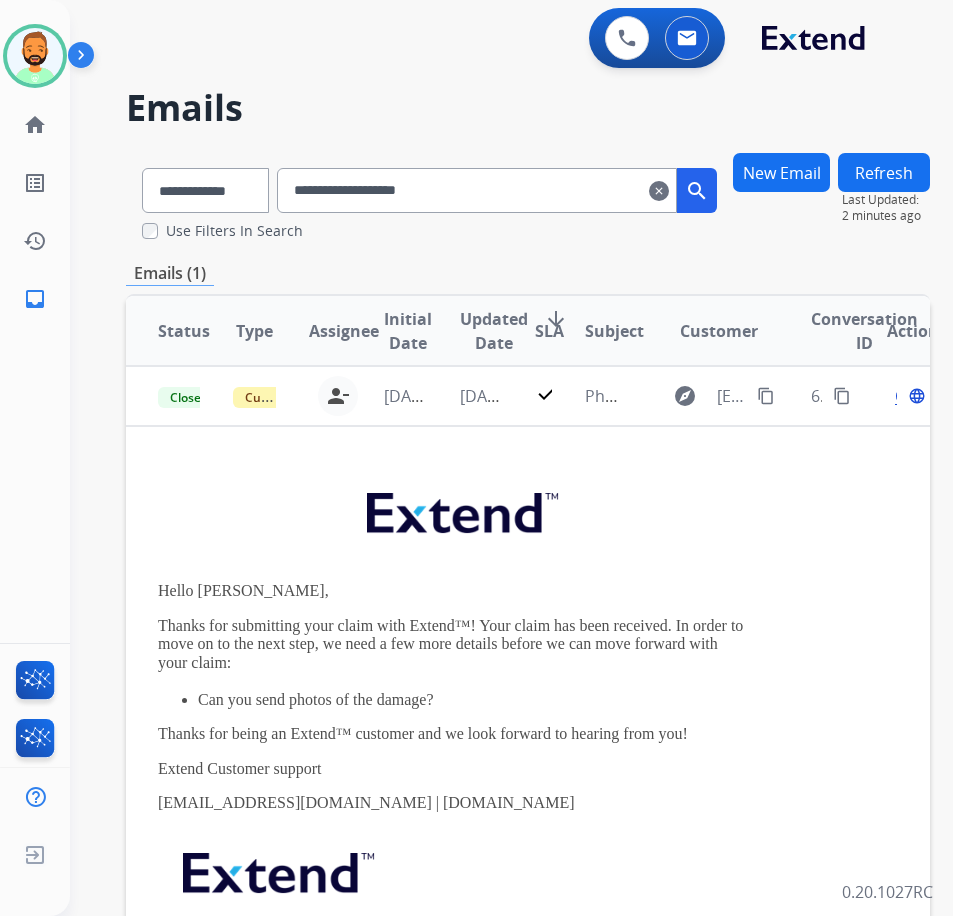 click on "clear" at bounding box center [659, 191] 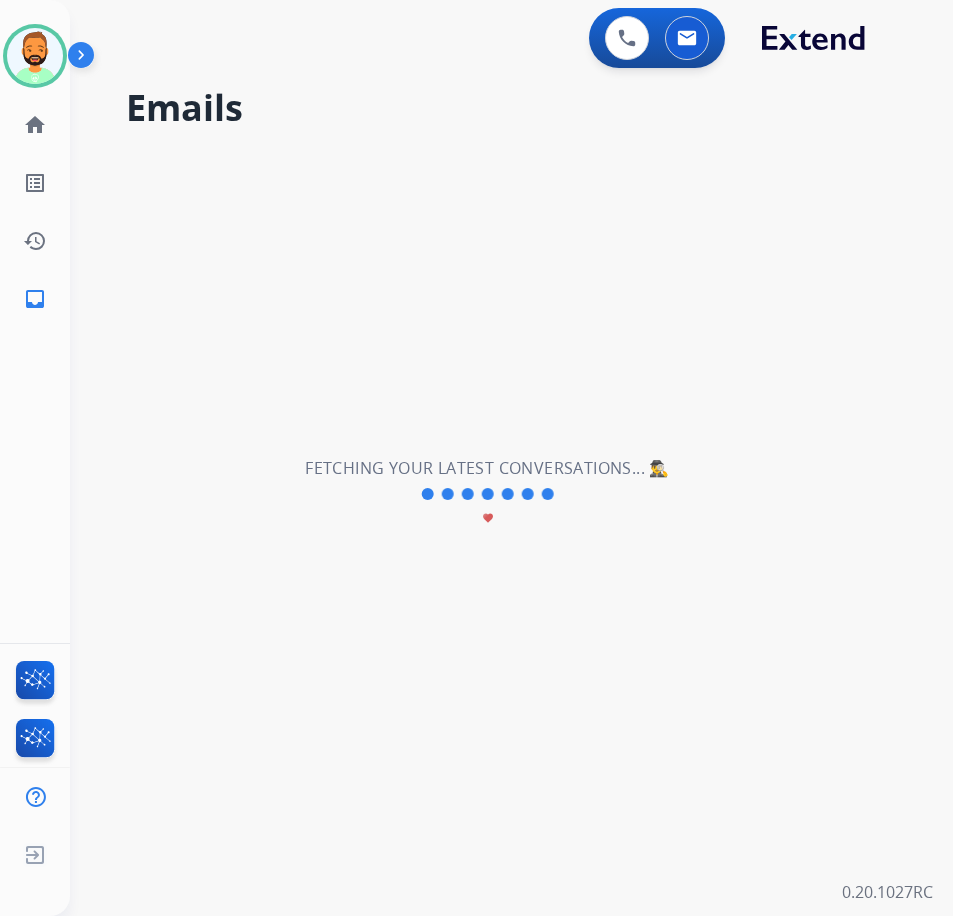 type 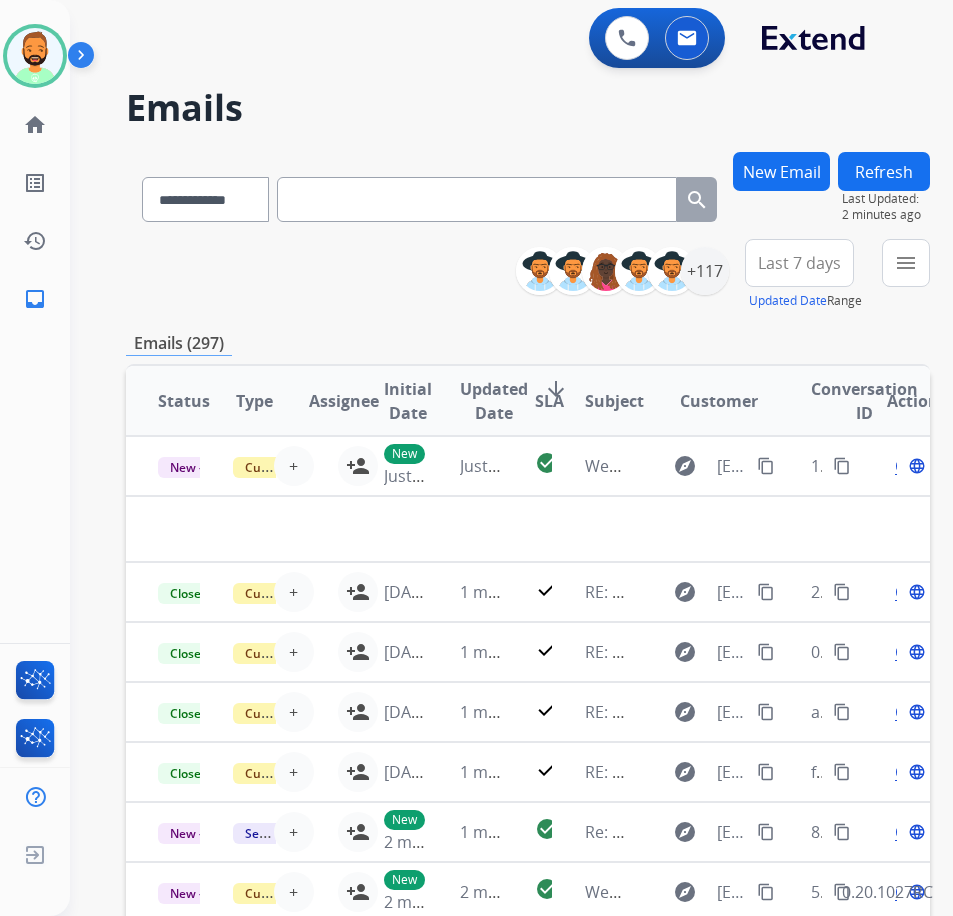 click on "New Email" at bounding box center (781, 171) 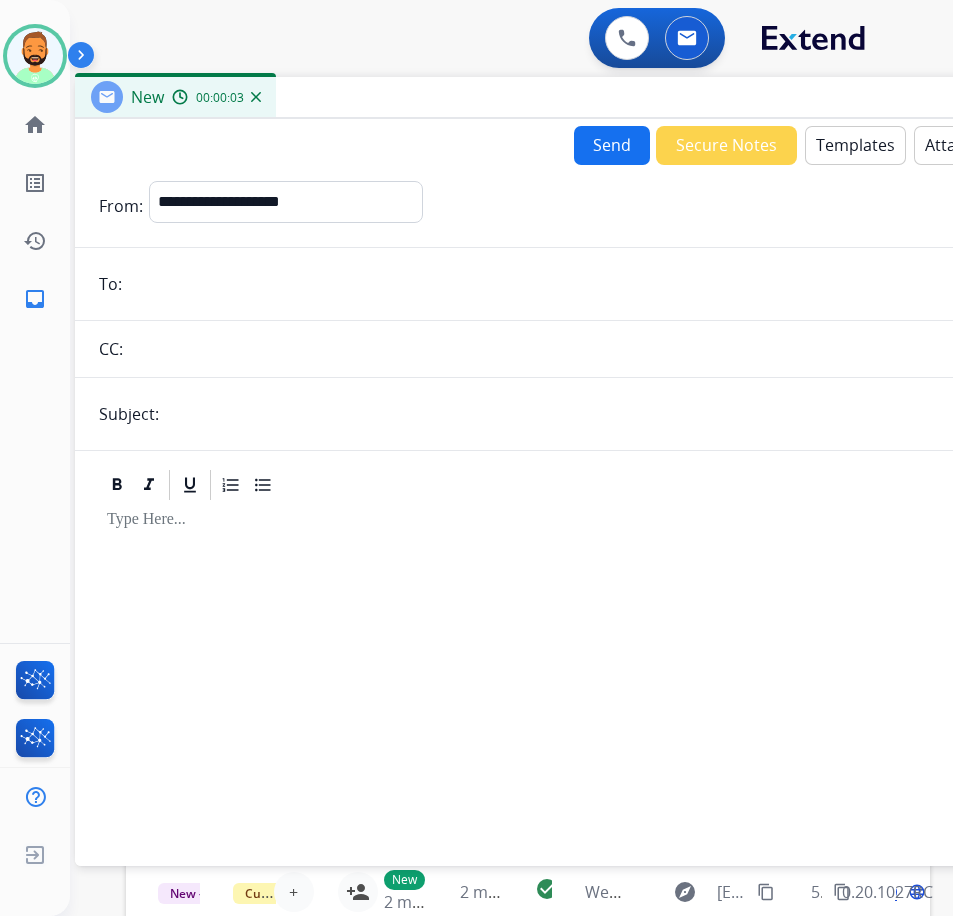 drag, startPoint x: 405, startPoint y: 142, endPoint x: 564, endPoint y: 94, distance: 166.08733 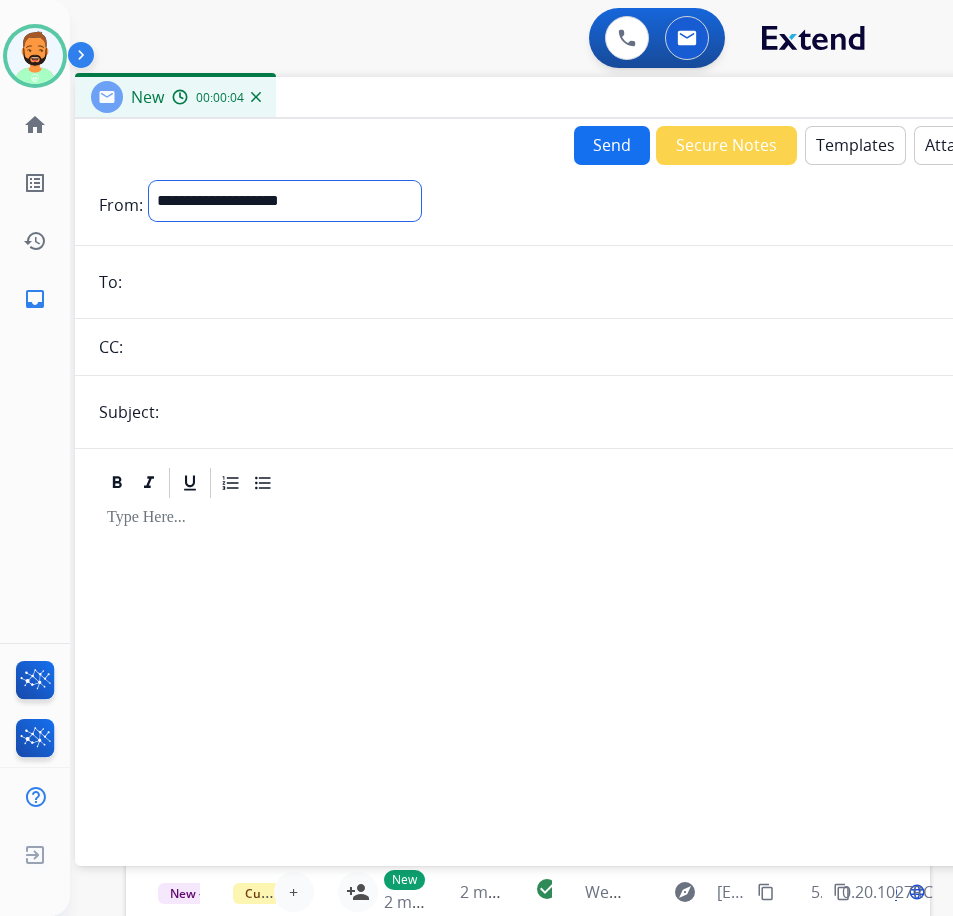 click on "**********" at bounding box center [285, 201] 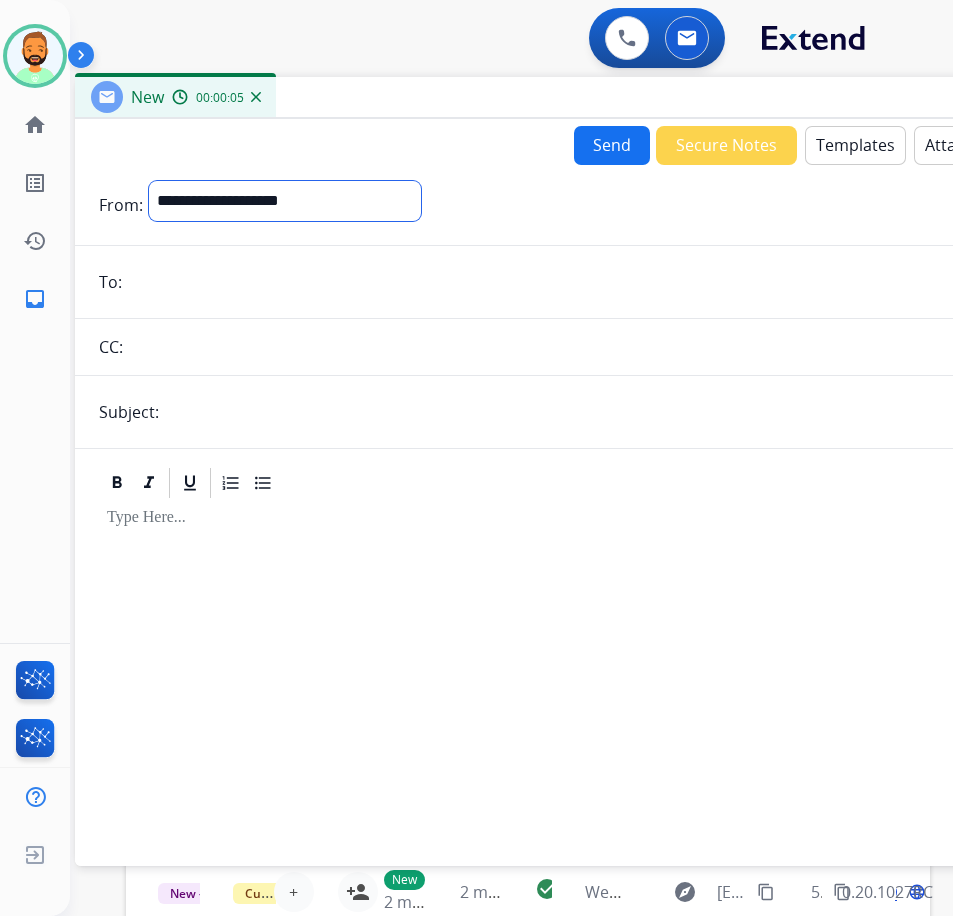 select on "**********" 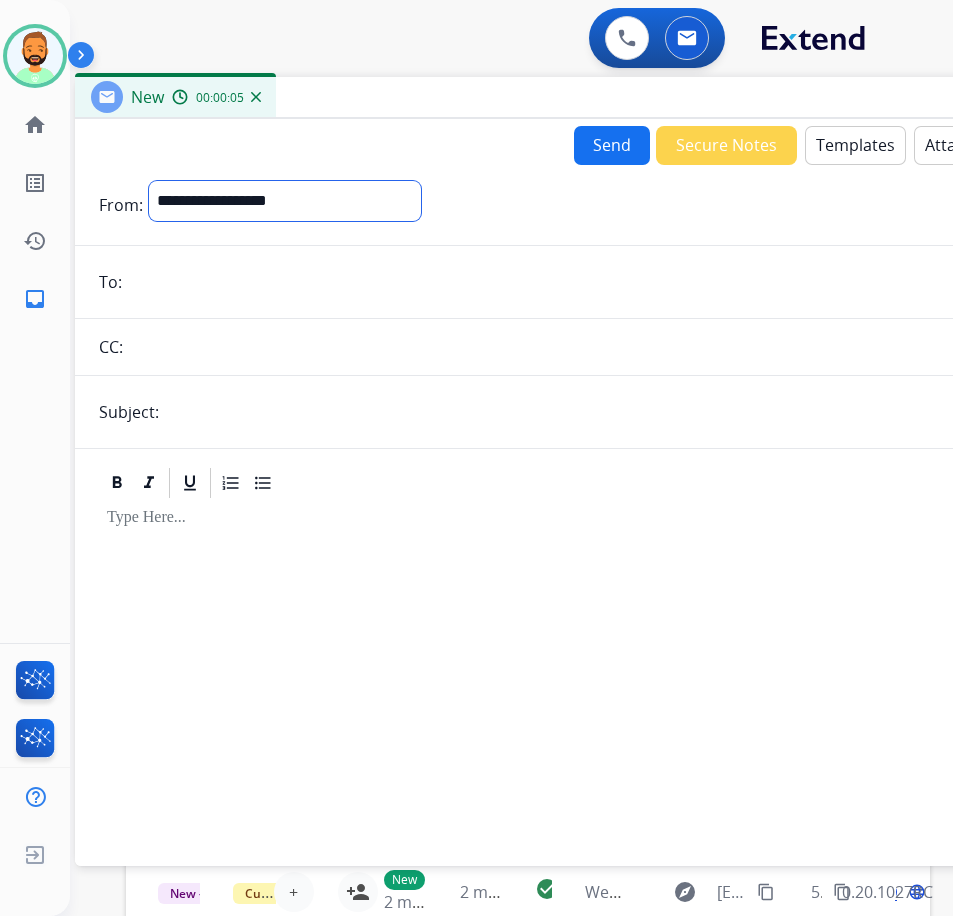 click on "**********" at bounding box center [285, 201] 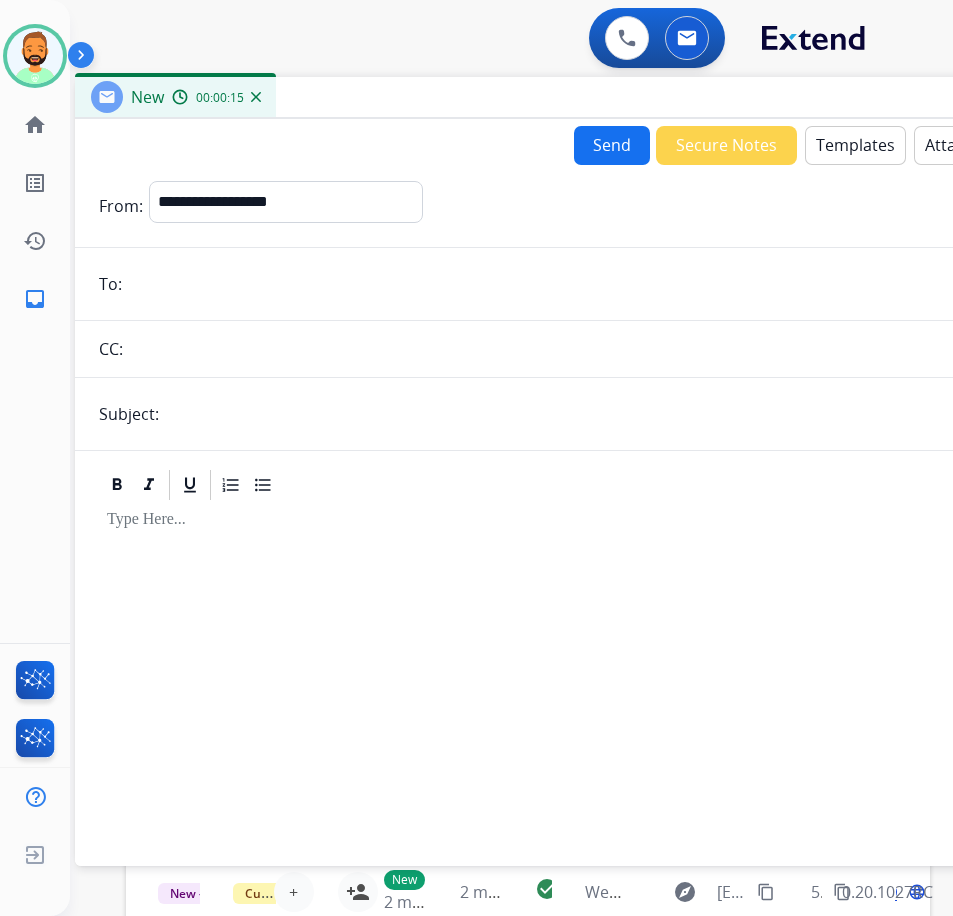 paste on "**********" 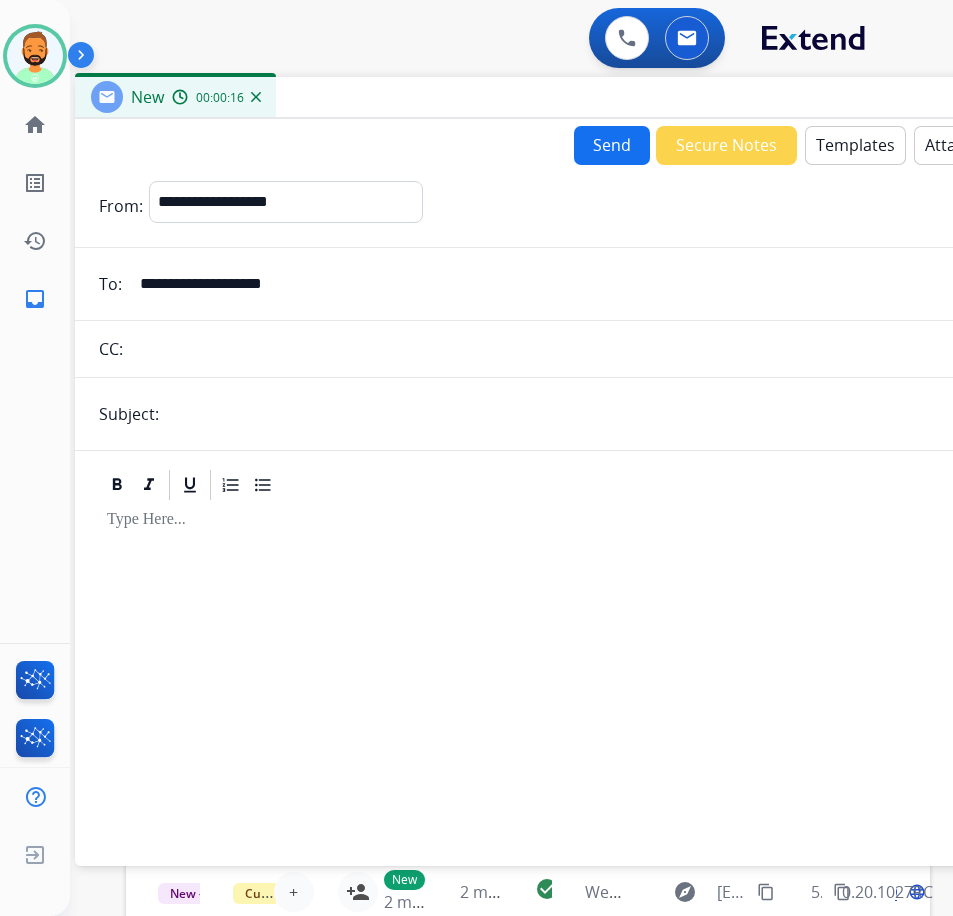 type on "**********" 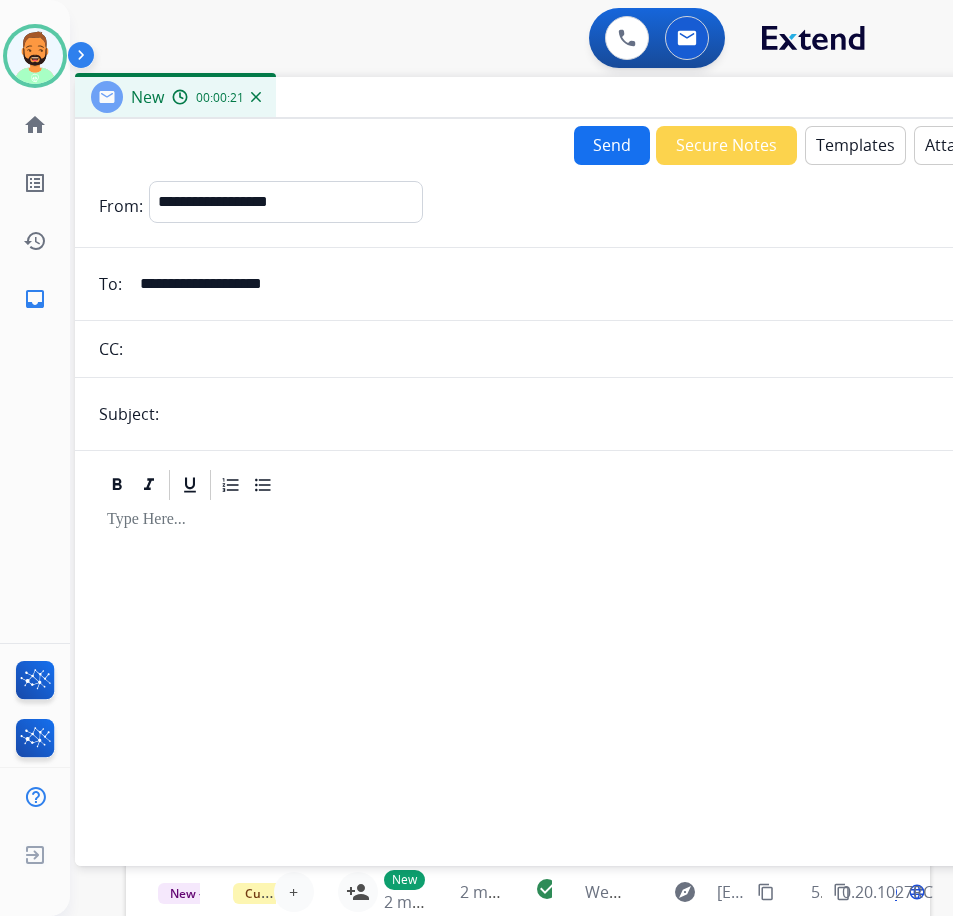 click at bounding box center (575, 674) 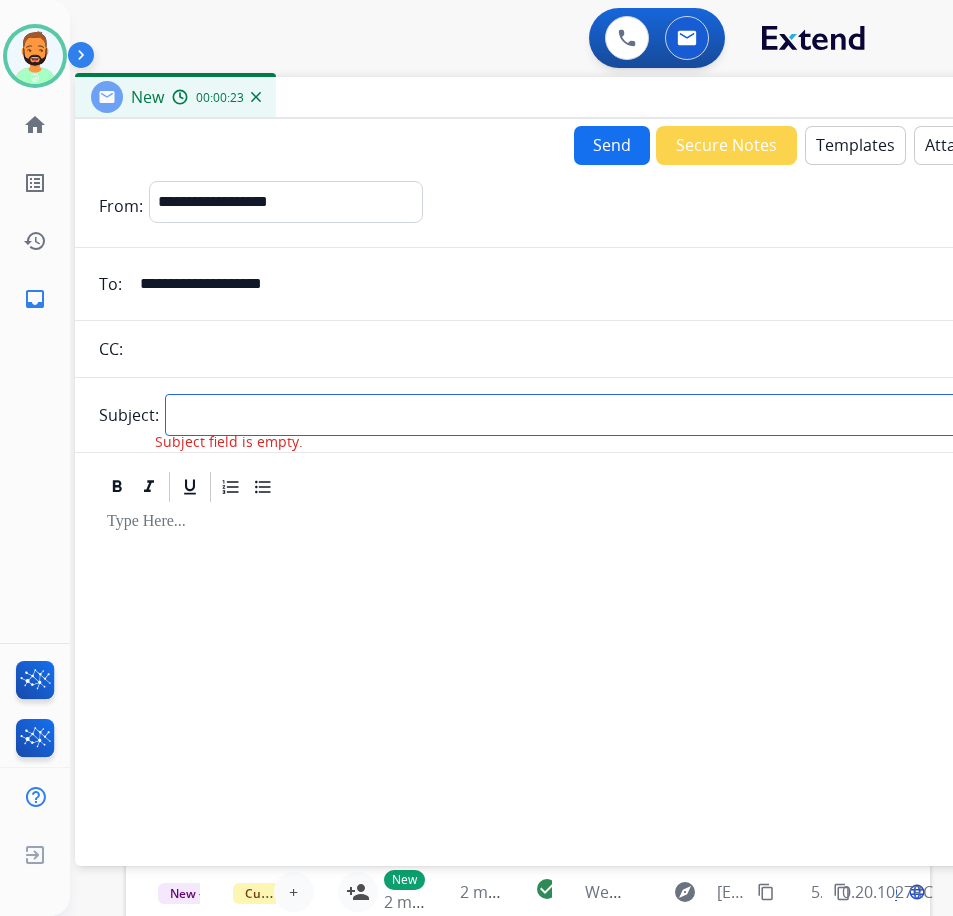 click at bounding box center (608, 415) 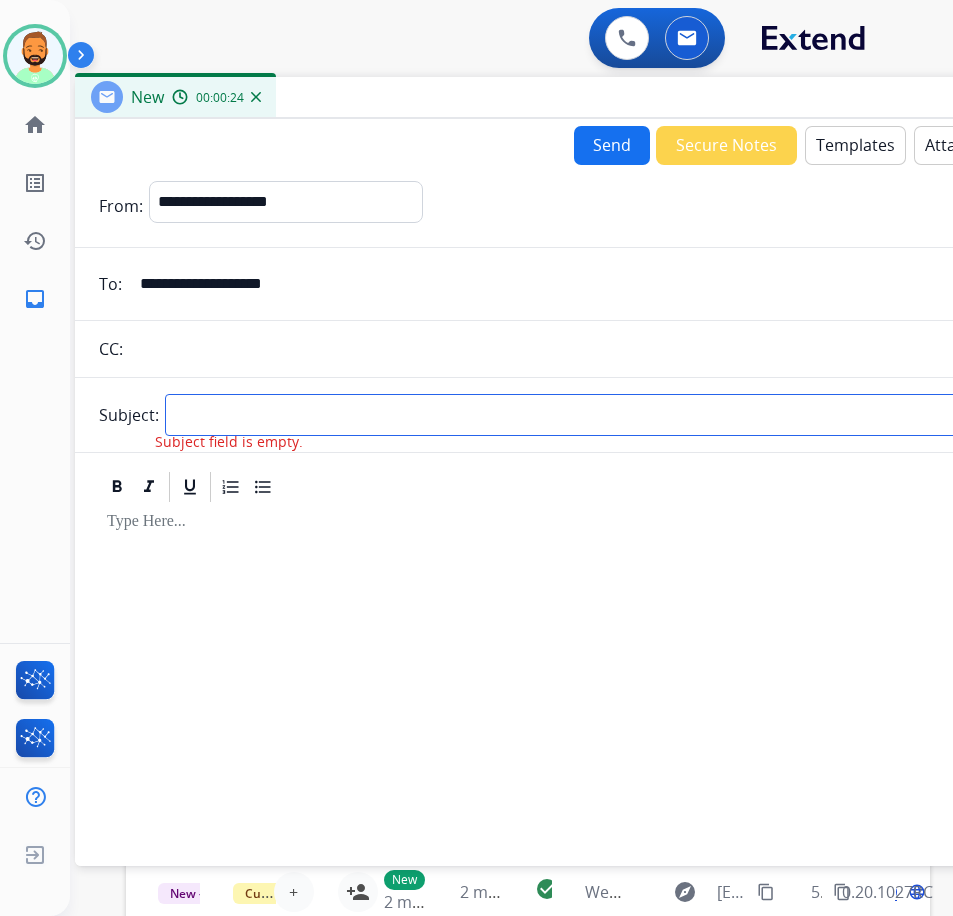 type on "******" 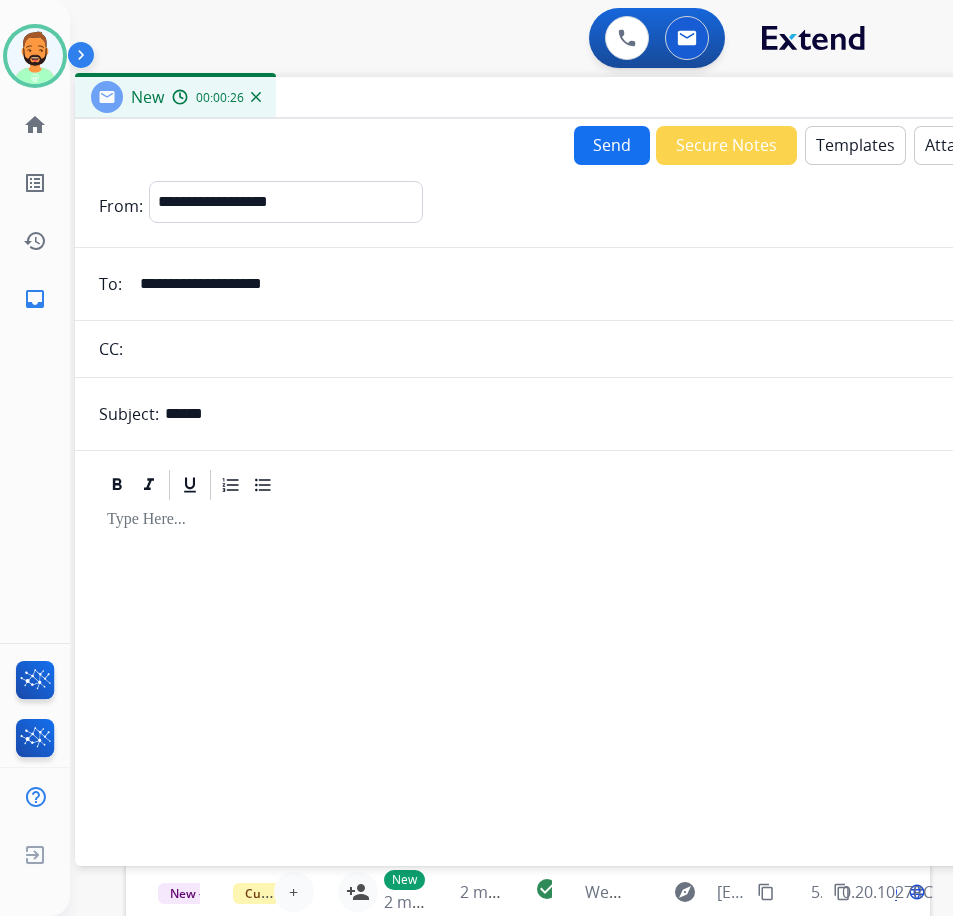 drag, startPoint x: 241, startPoint y: 550, endPoint x: 835, endPoint y: 136, distance: 724.0387 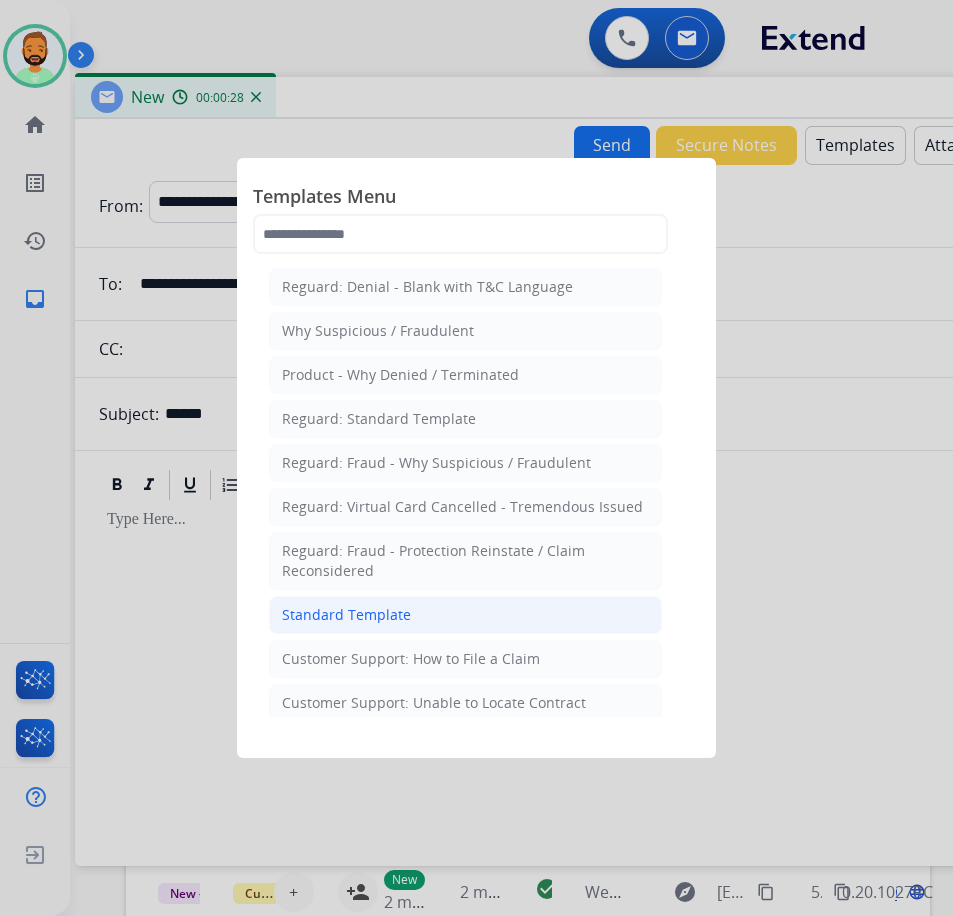 click on "Standard Template" 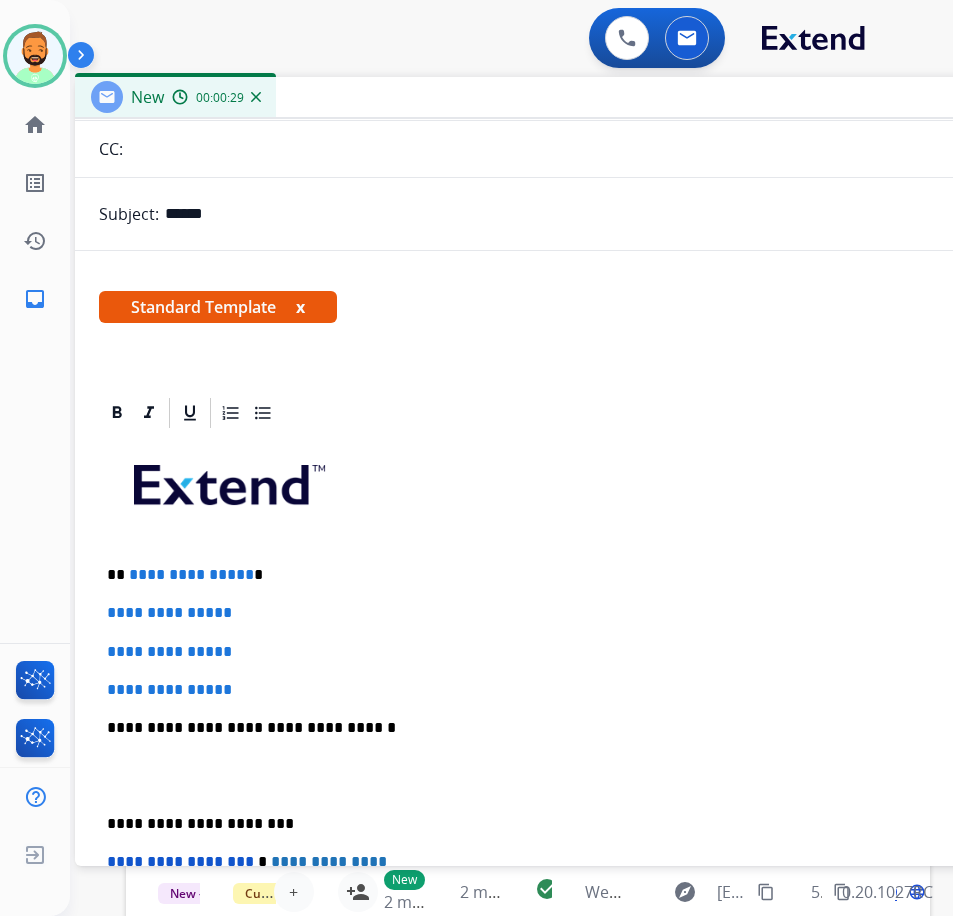 scroll, scrollTop: 200, scrollLeft: 0, axis: vertical 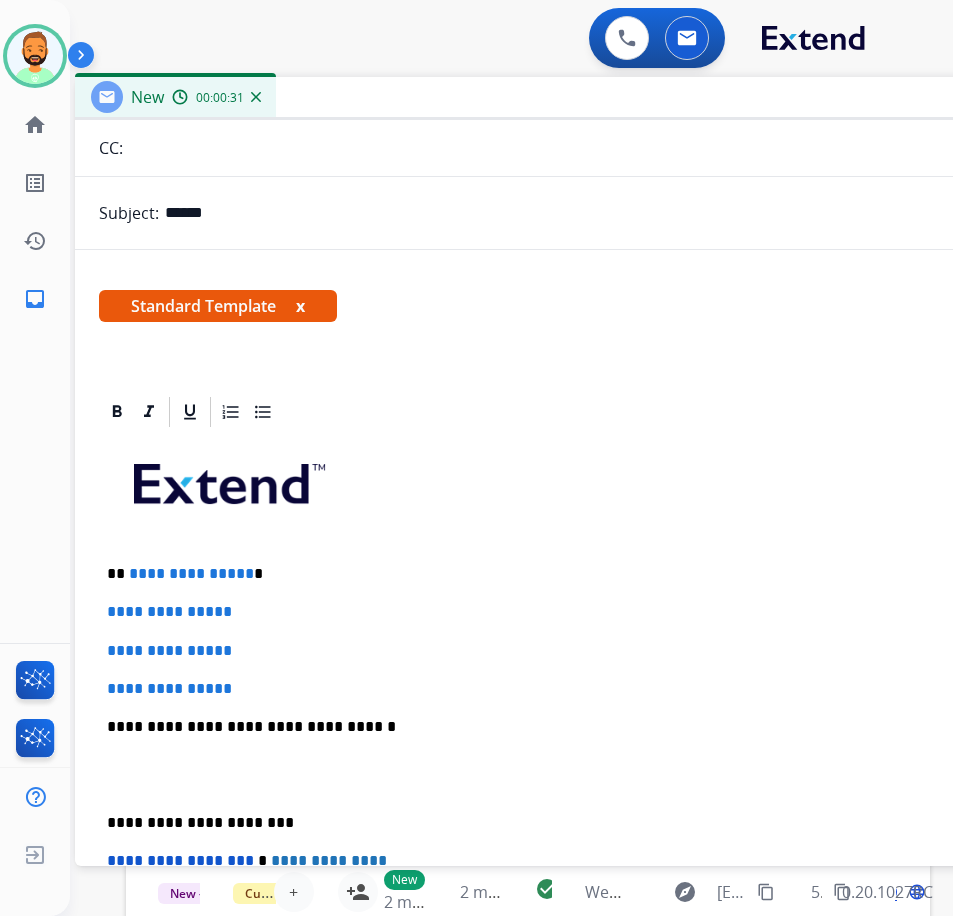 click on "**********" at bounding box center [567, 574] 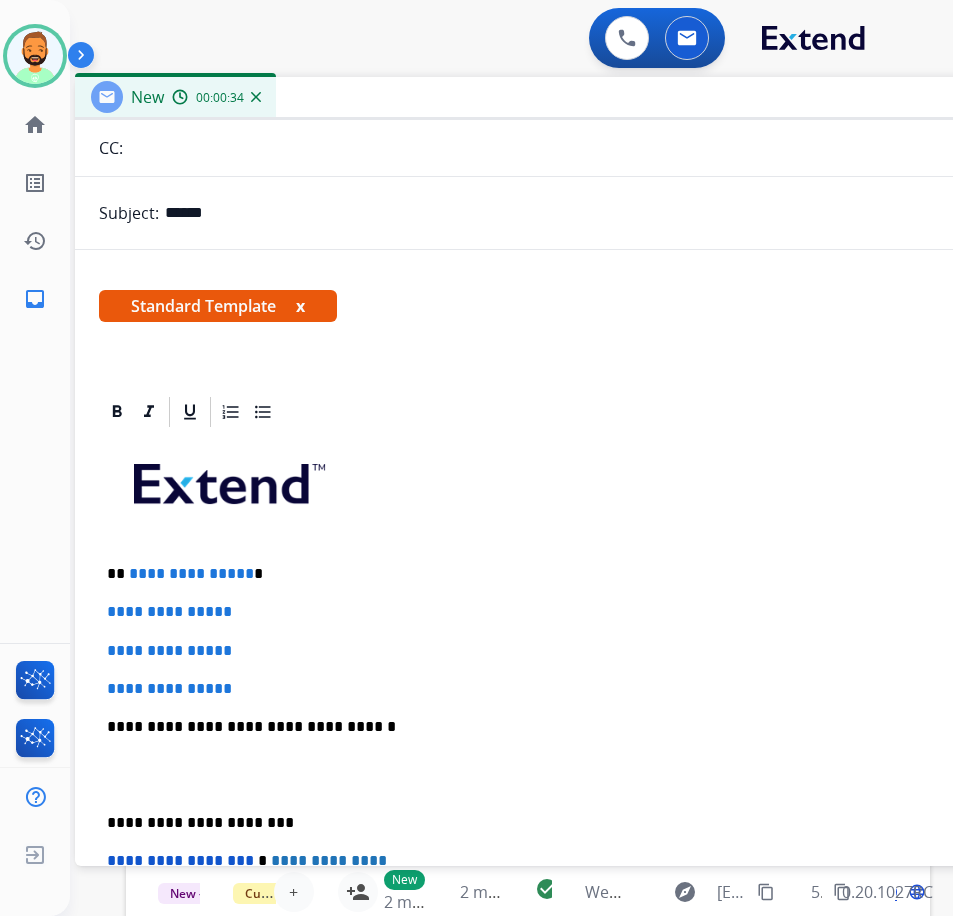 type 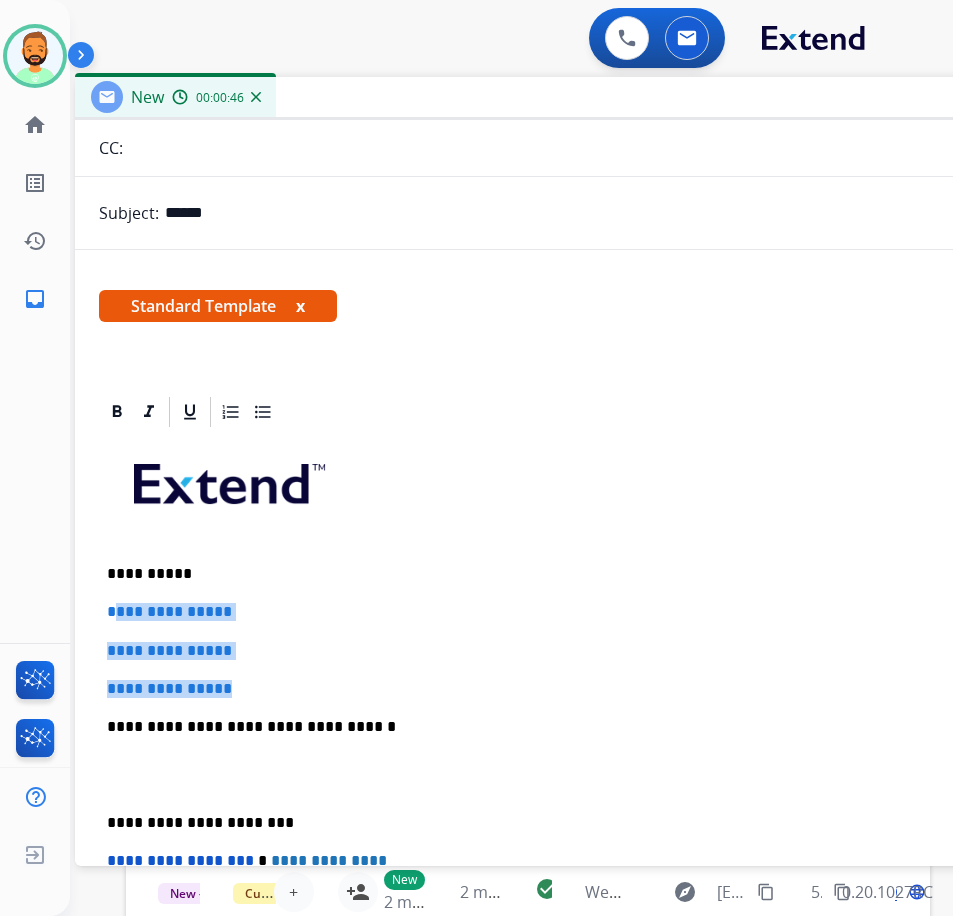 drag, startPoint x: 243, startPoint y: 684, endPoint x: 115, endPoint y: 608, distance: 148.86235 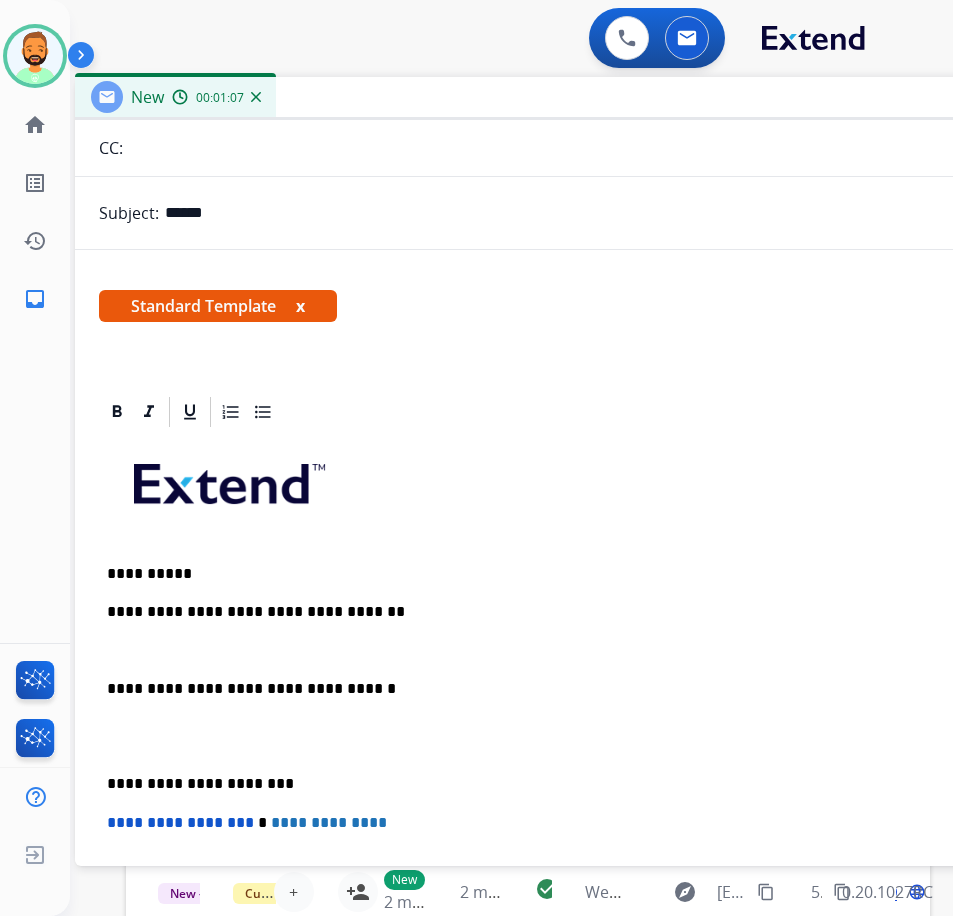 click on "**********" at bounding box center (575, 755) 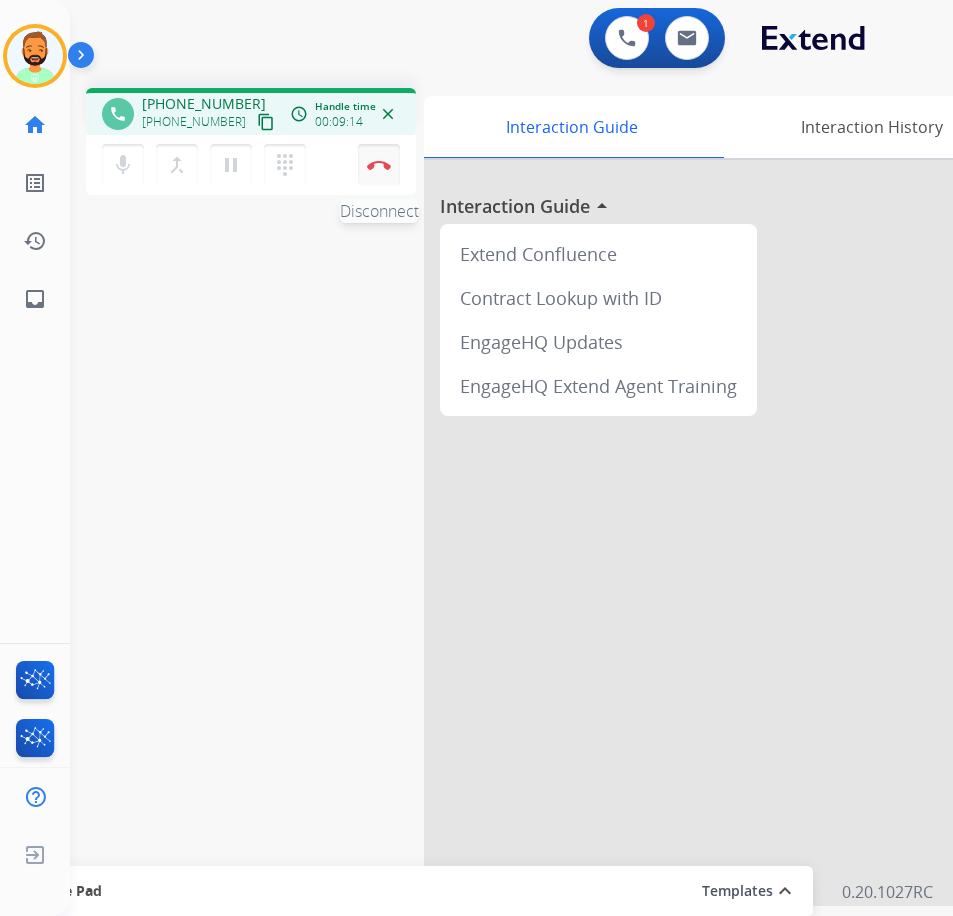 click at bounding box center (379, 165) 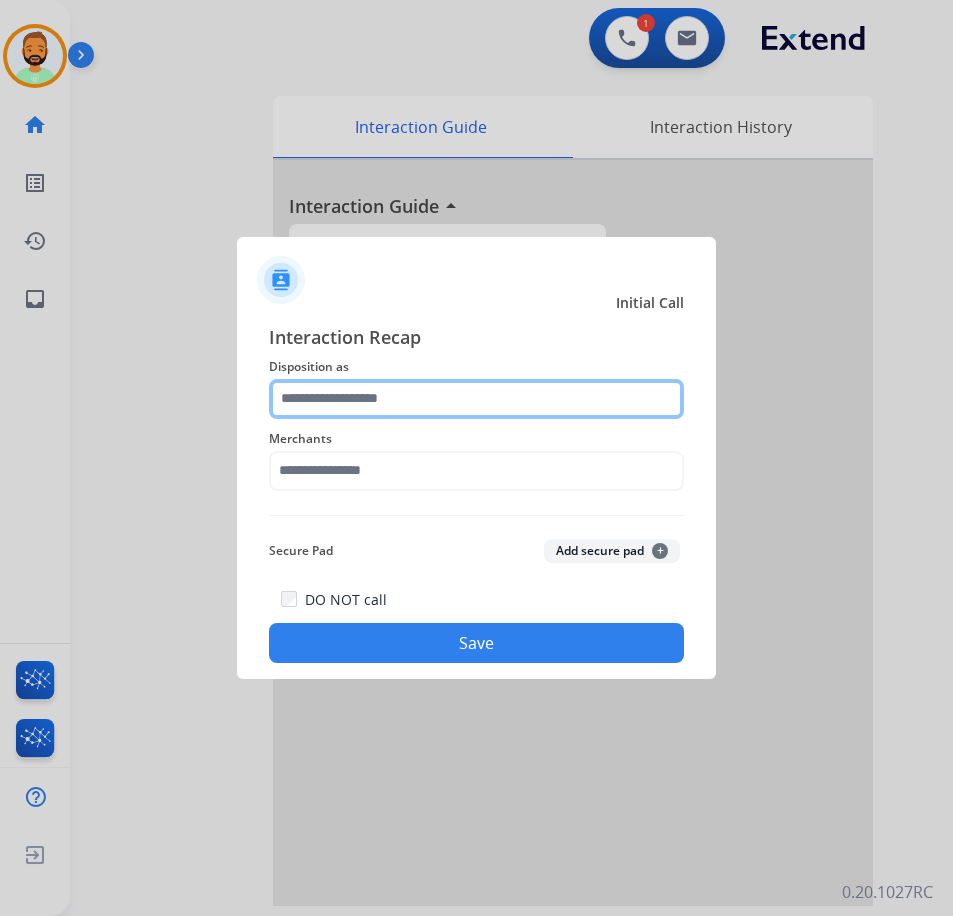 click 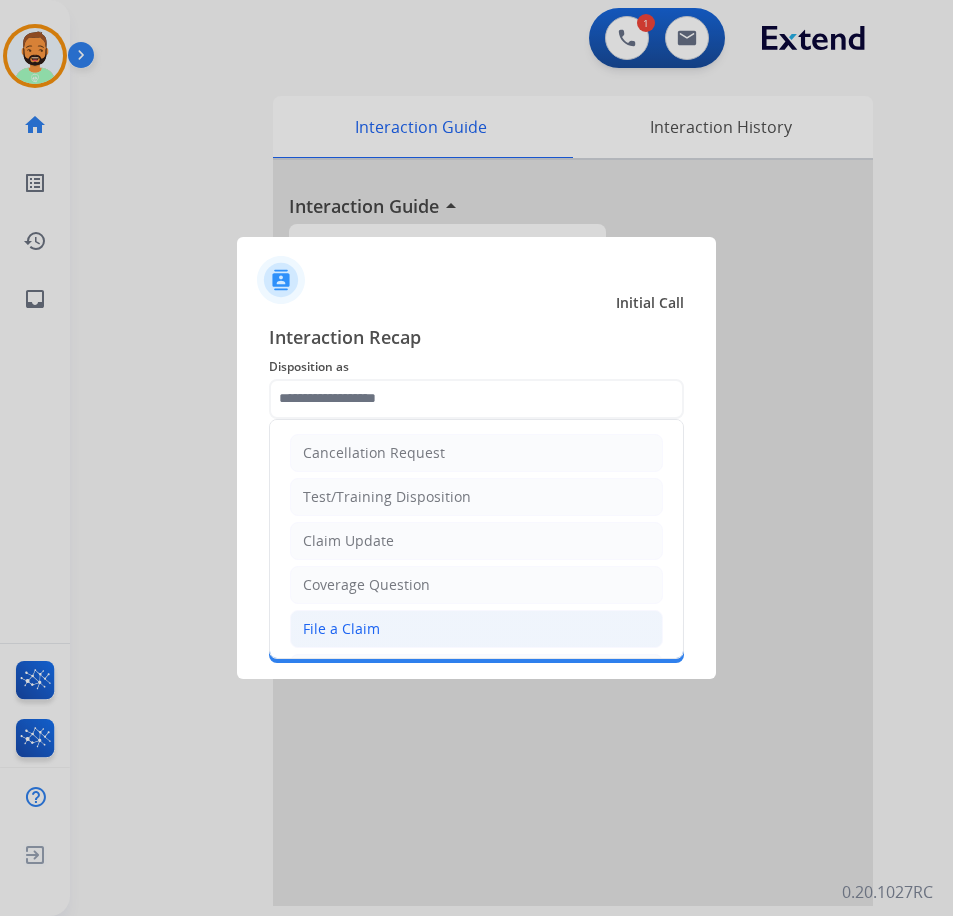 click on "File a Claim" 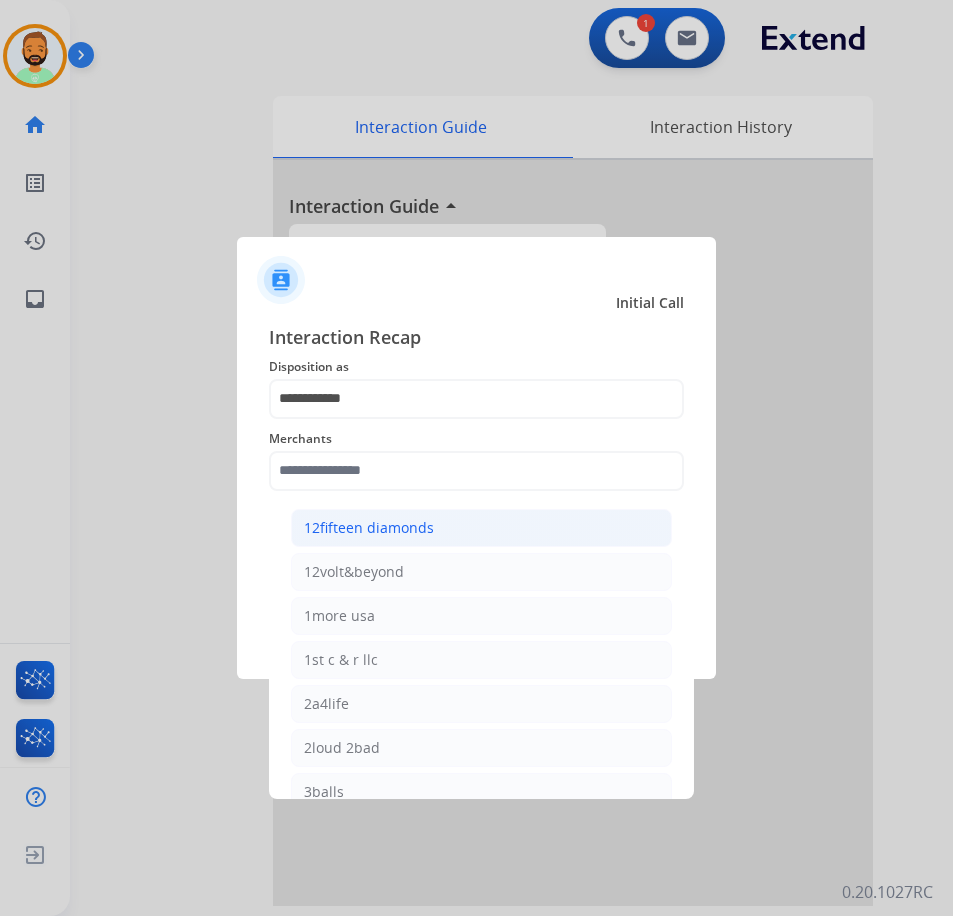 scroll, scrollTop: 0, scrollLeft: 0, axis: both 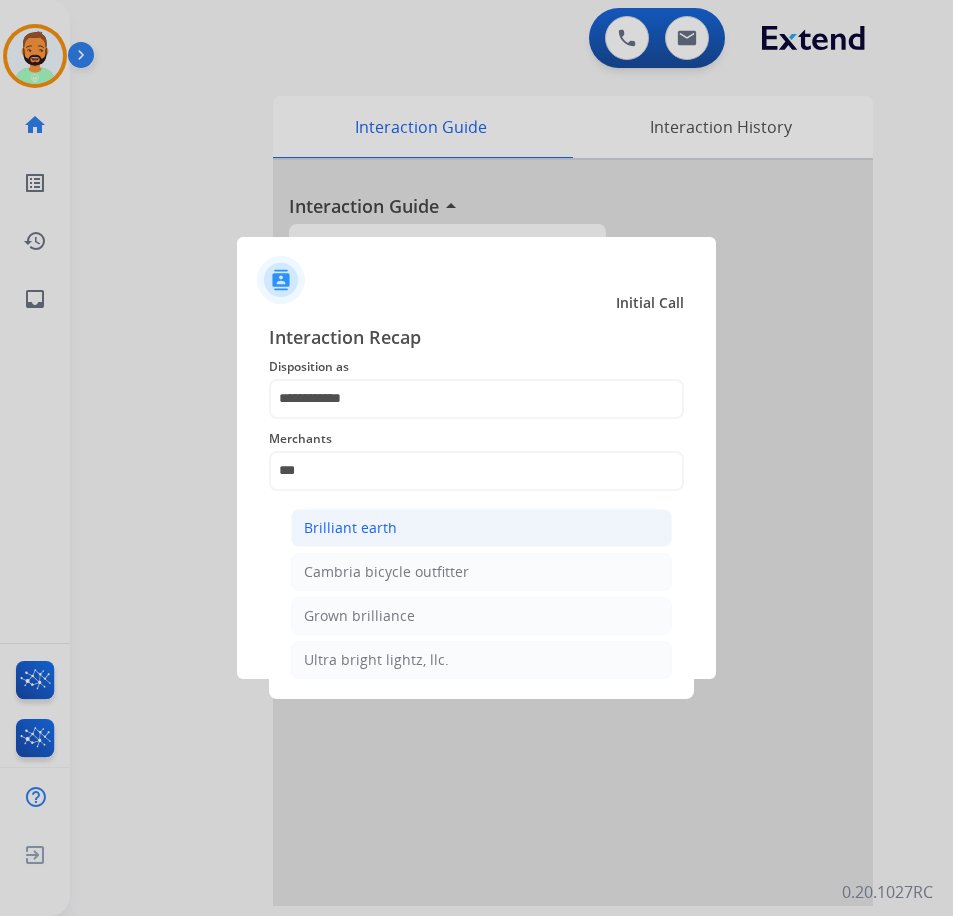 click on "Brilliant earth" 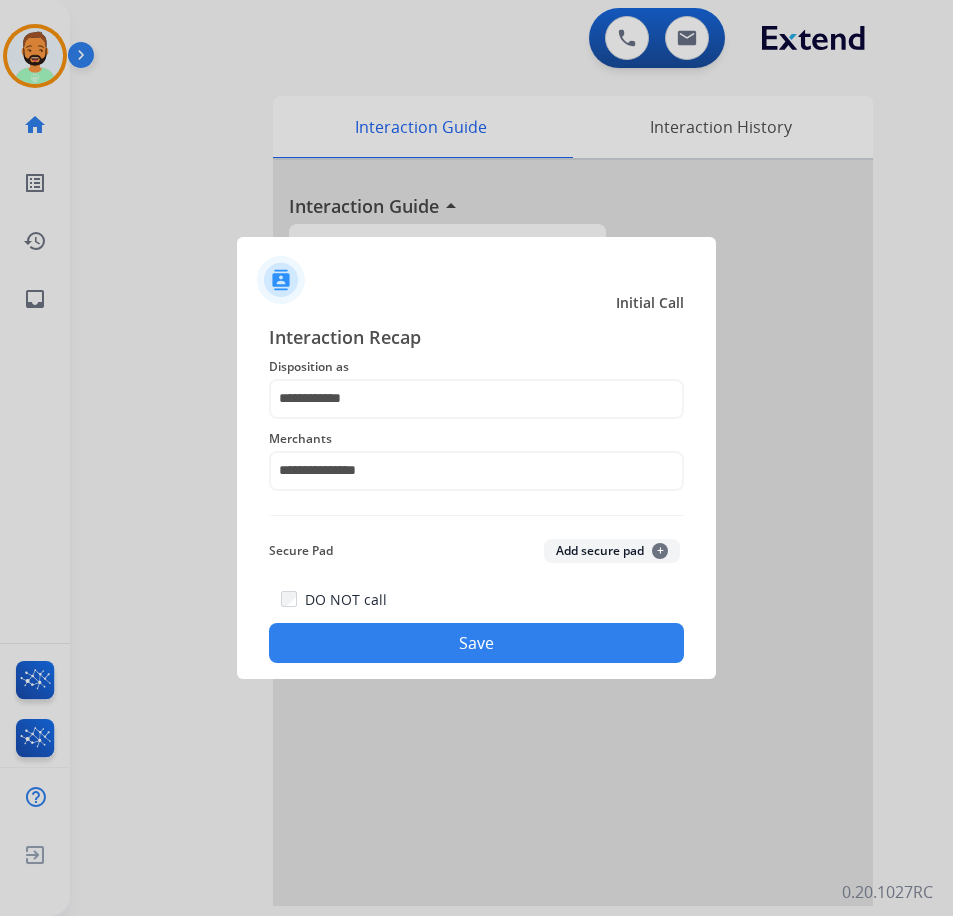 click on "Save" 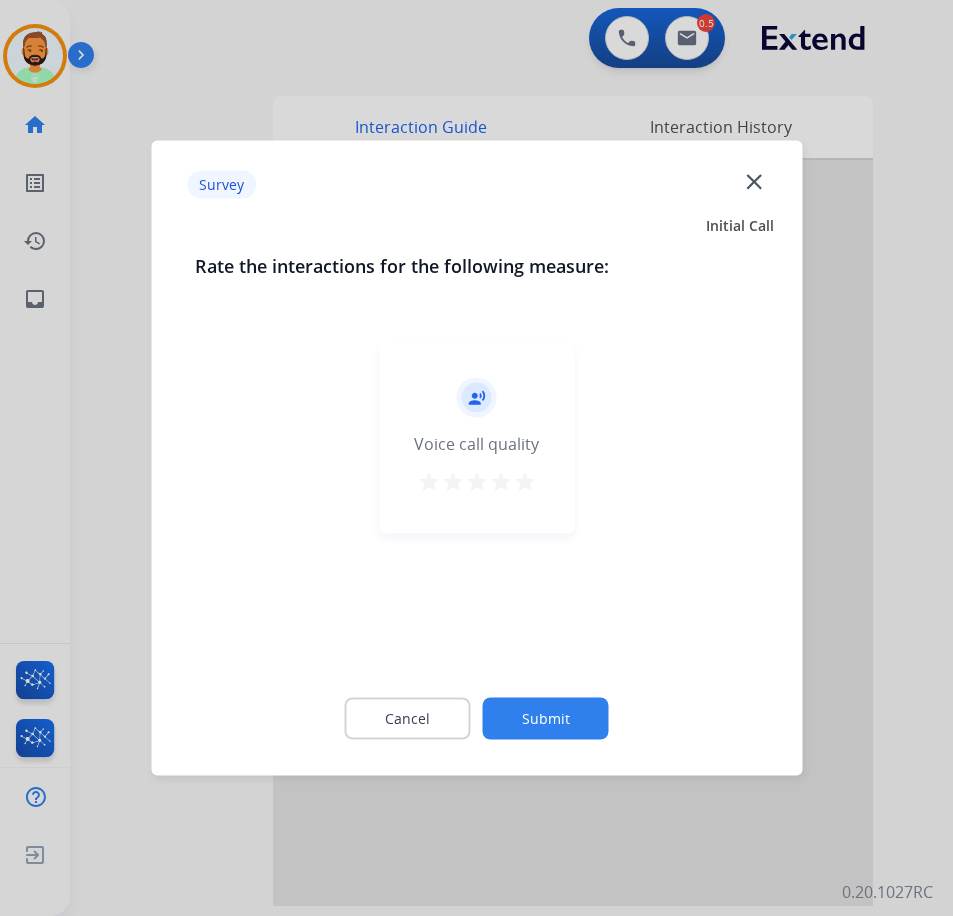 click on "Submit" 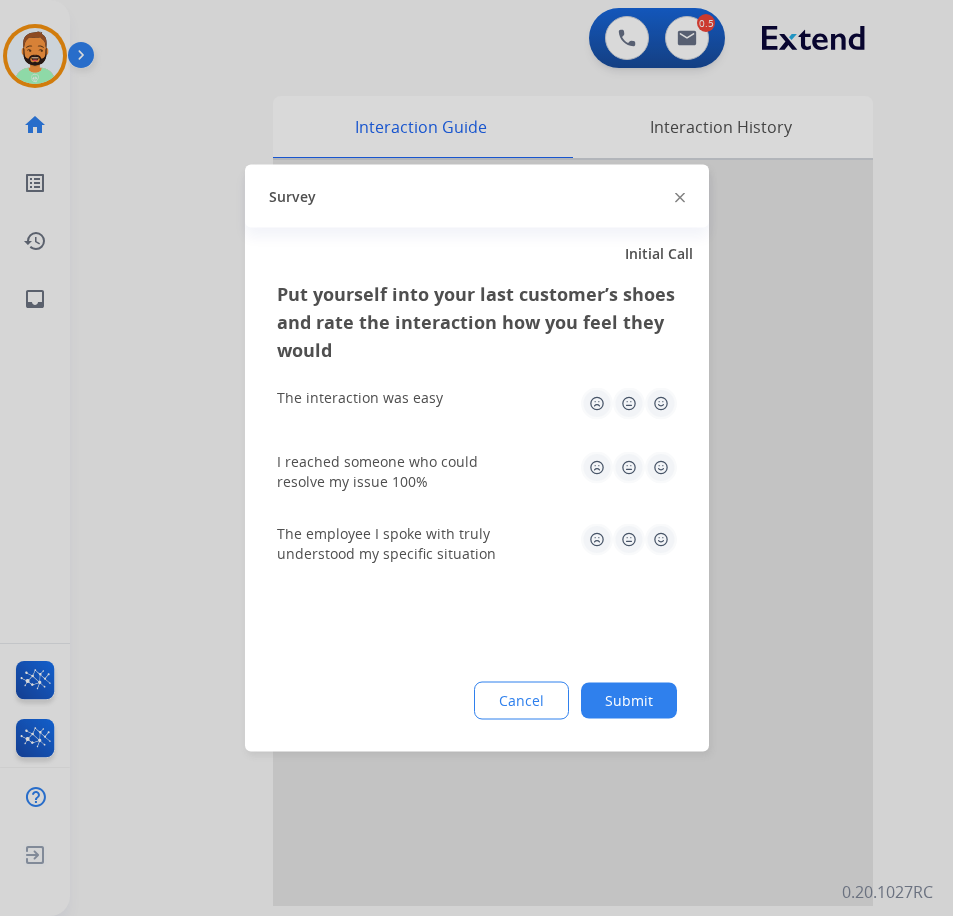 click on "Submit" 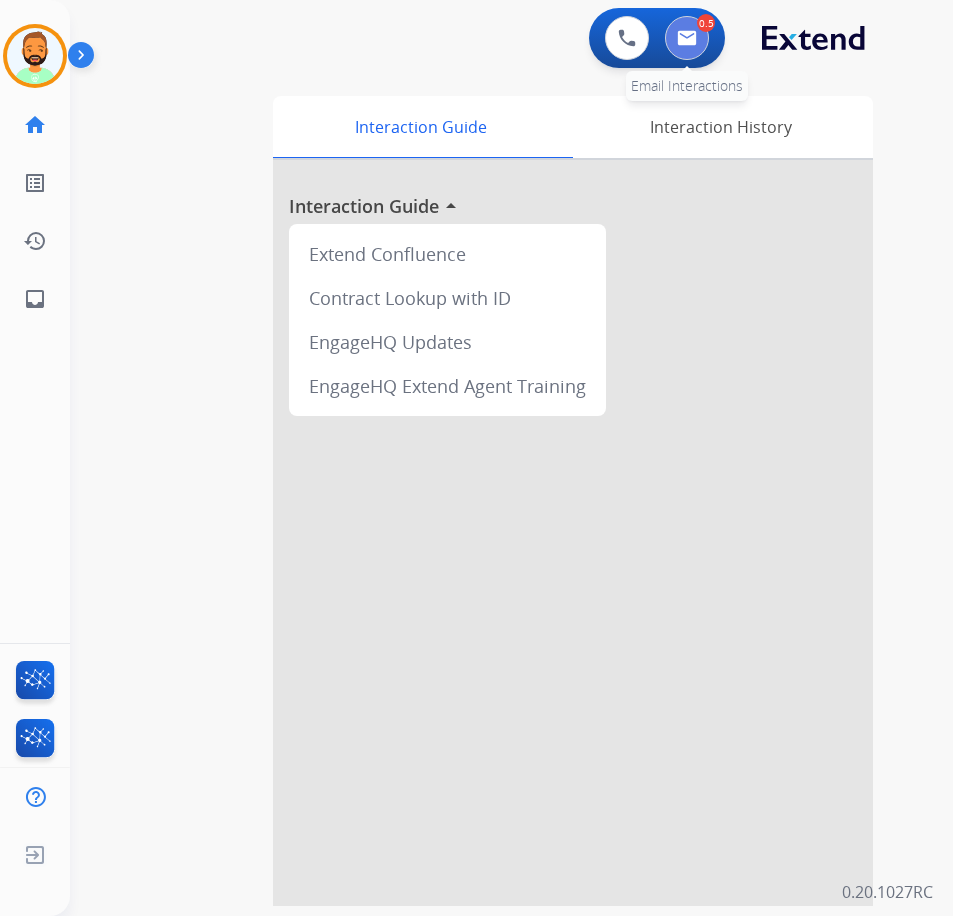 click at bounding box center [687, 38] 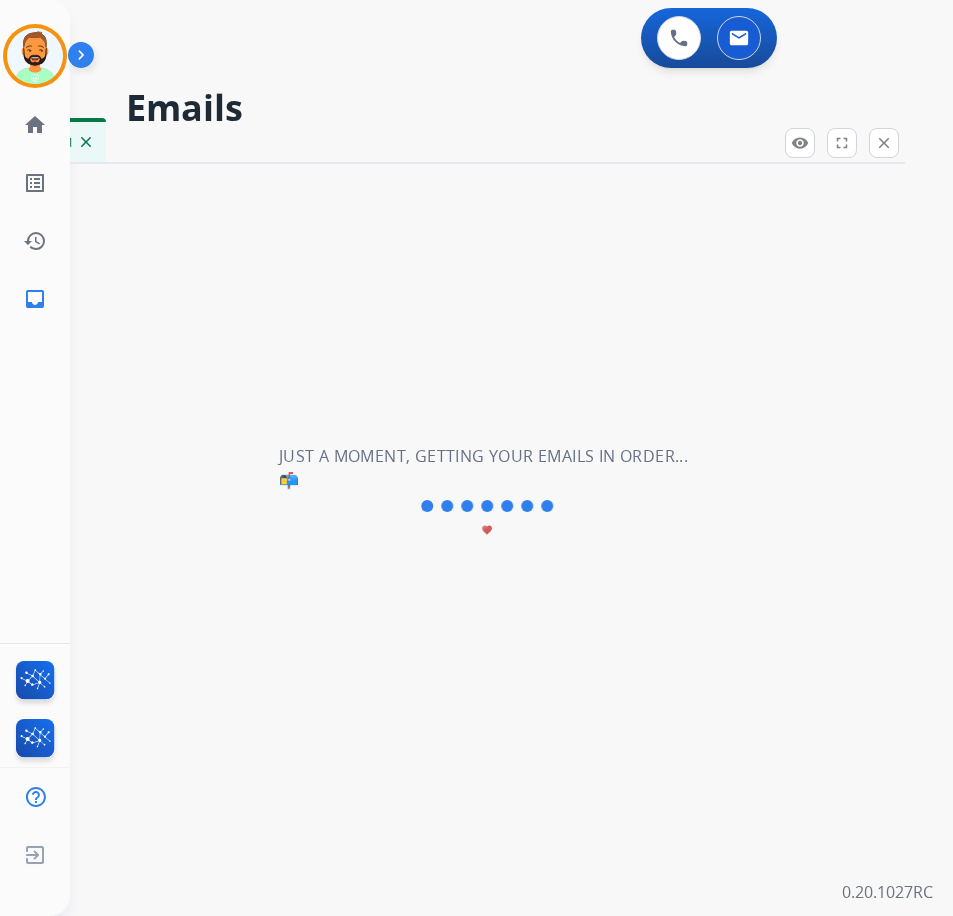 select on "**********" 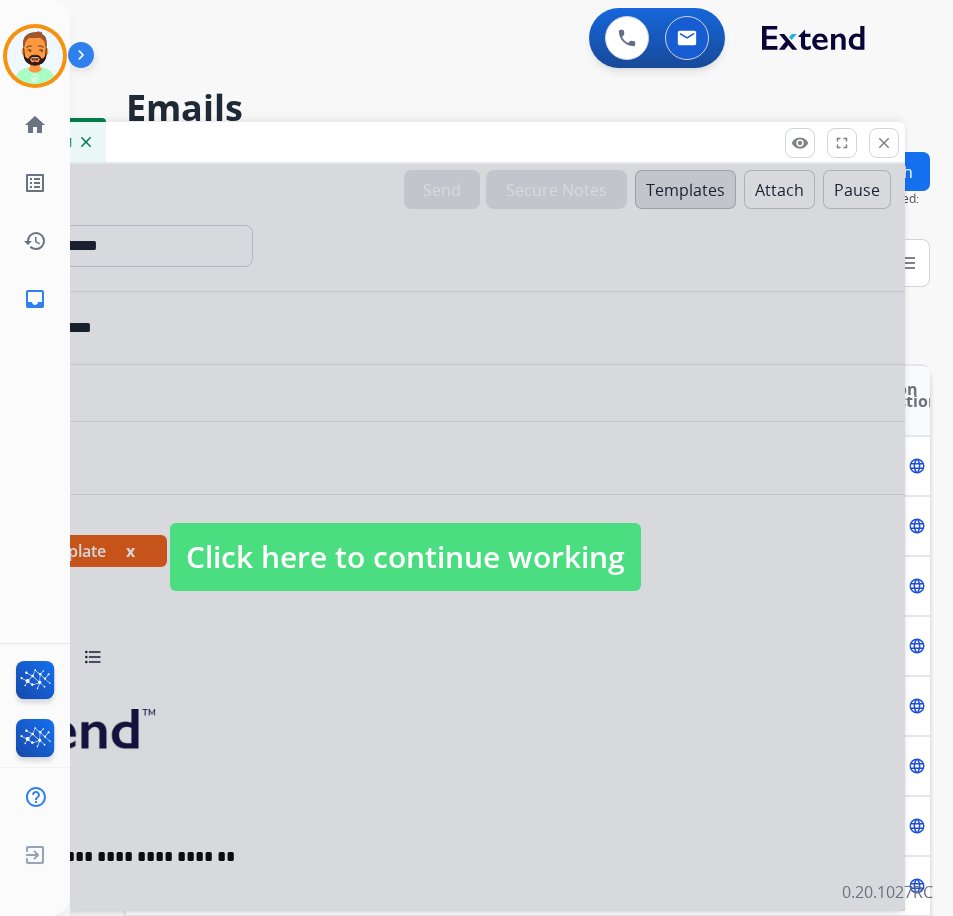 click at bounding box center (405, 537) 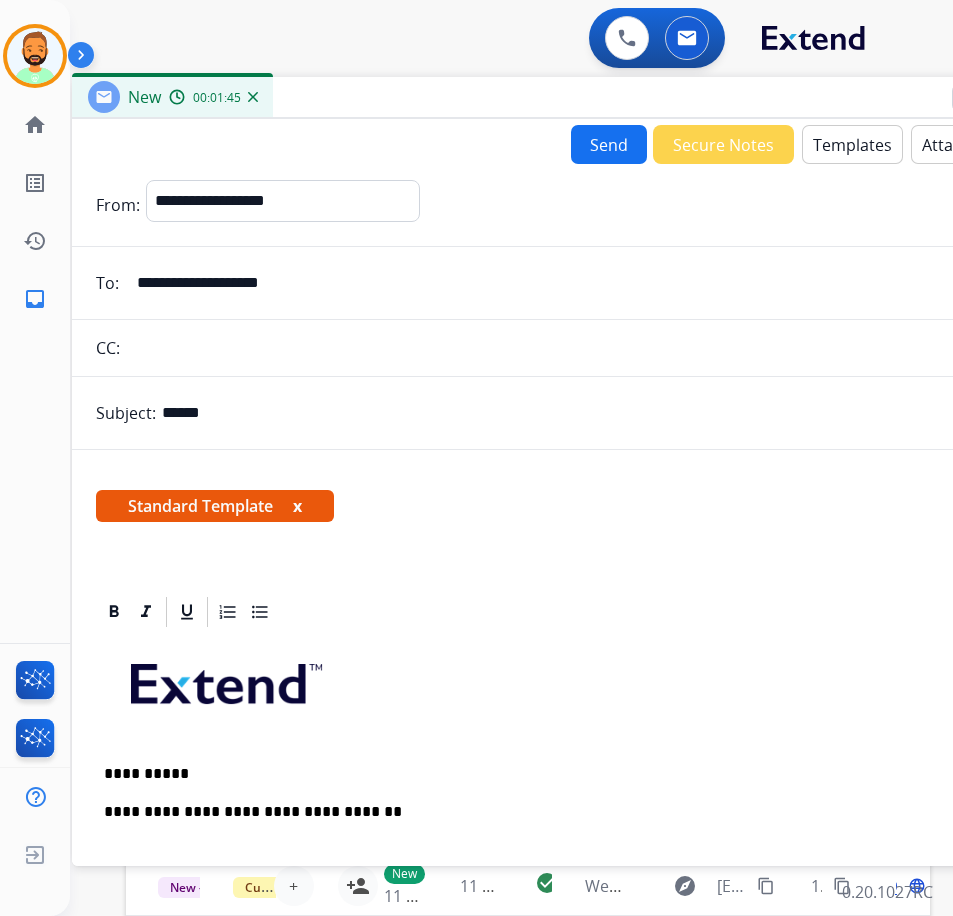 drag, startPoint x: 259, startPoint y: 144, endPoint x: 426, endPoint y: 99, distance: 172.95663 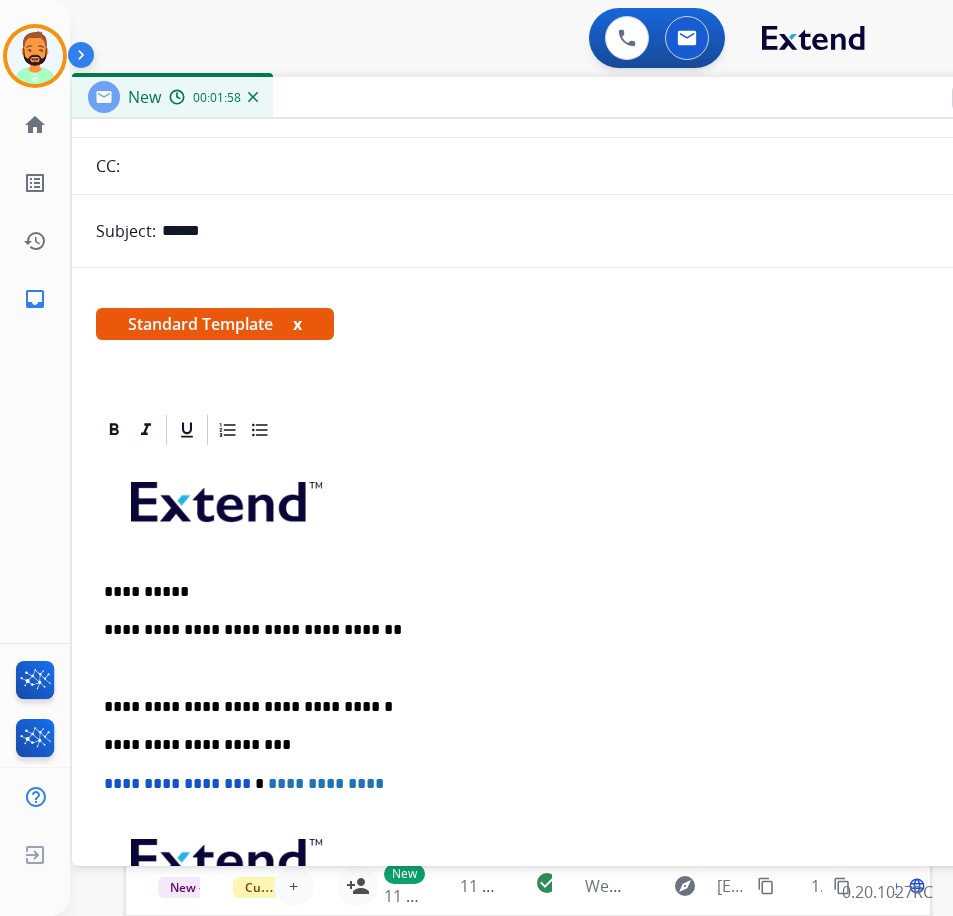 scroll, scrollTop: 200, scrollLeft: 0, axis: vertical 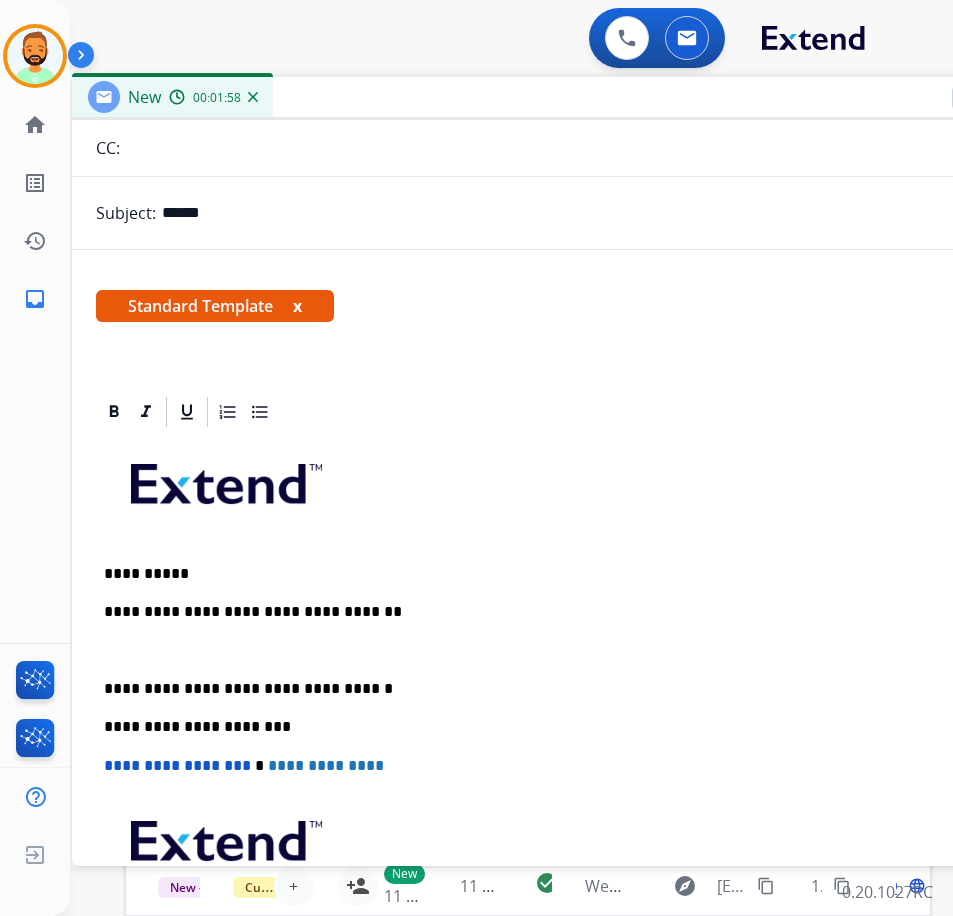 click at bounding box center [572, 651] 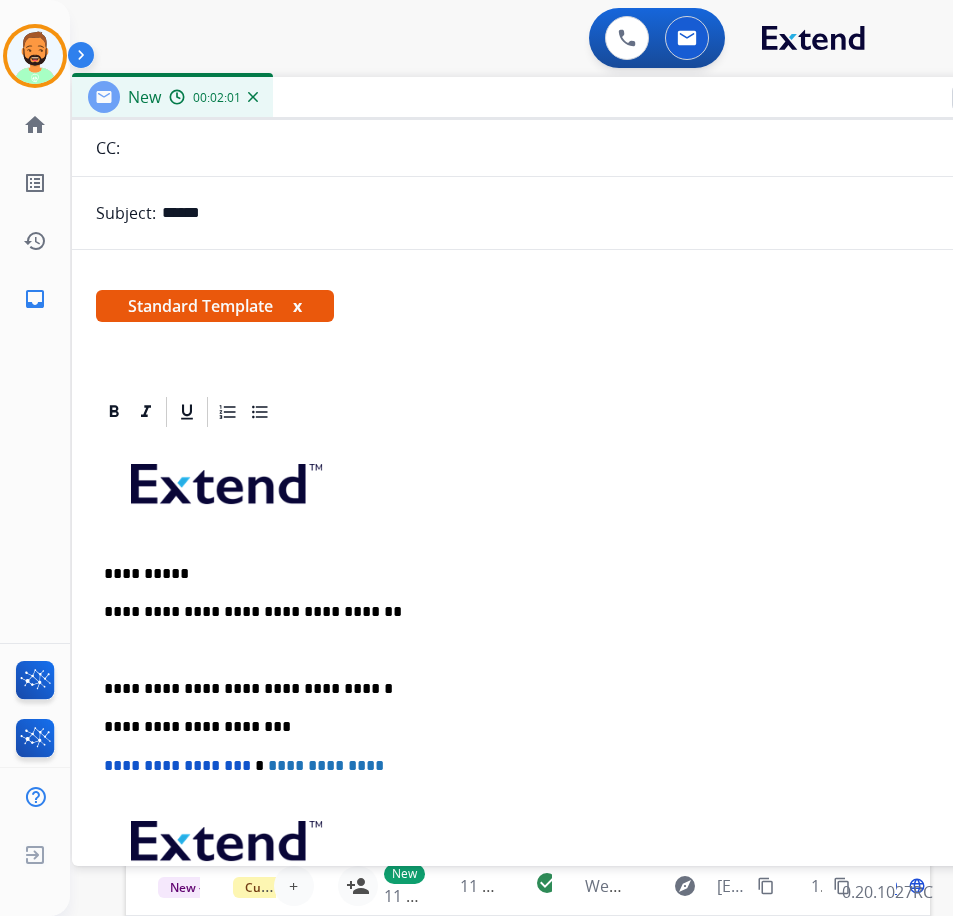 type 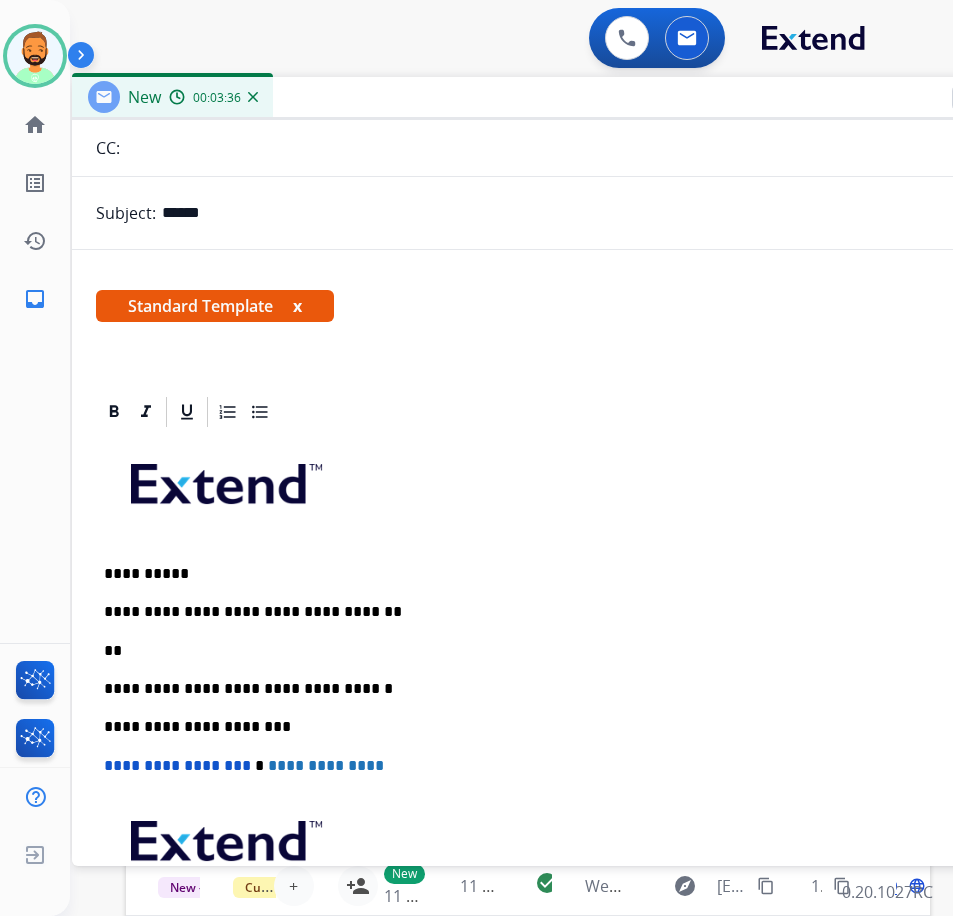 click on "**" at bounding box center (564, 651) 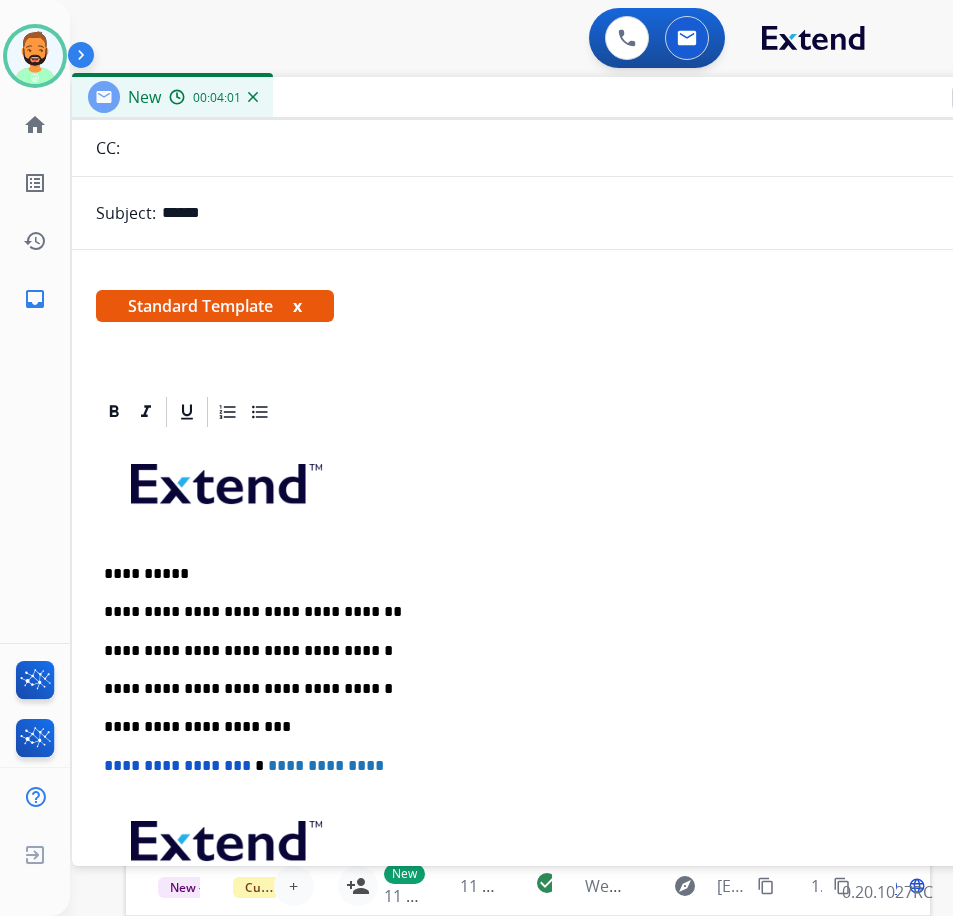 click on "**********" at bounding box center [572, 726] 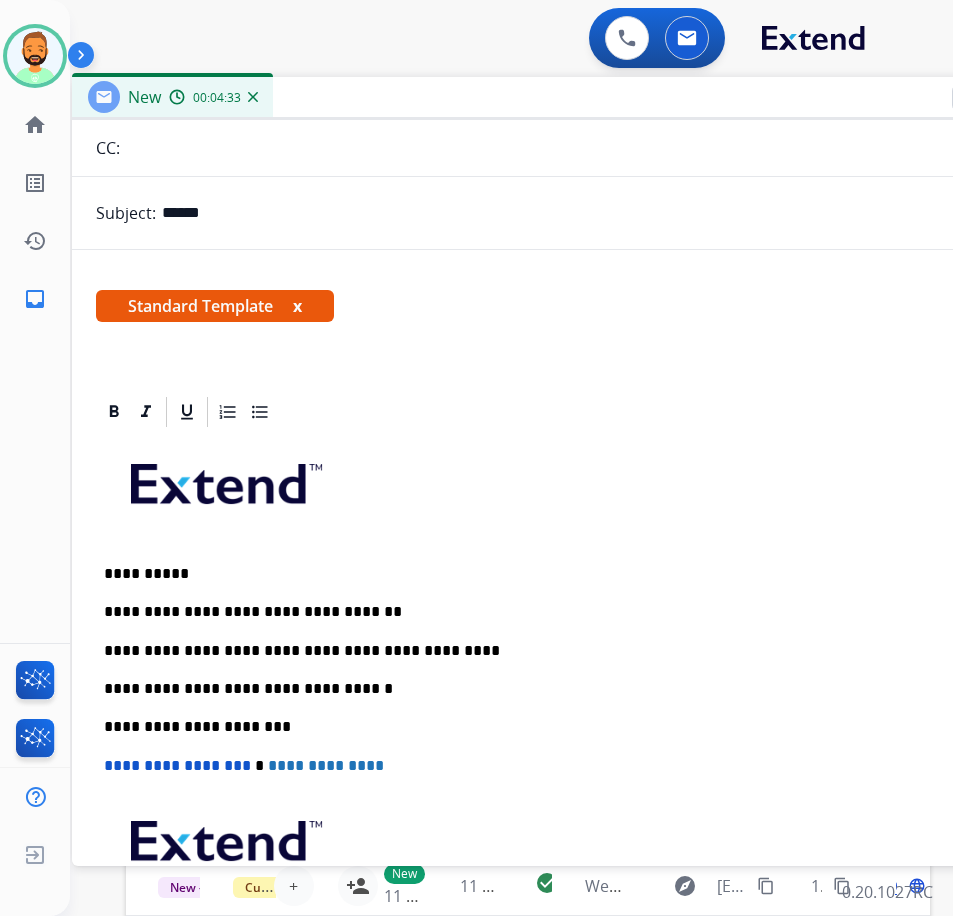 click on "**********" at bounding box center (572, 726) 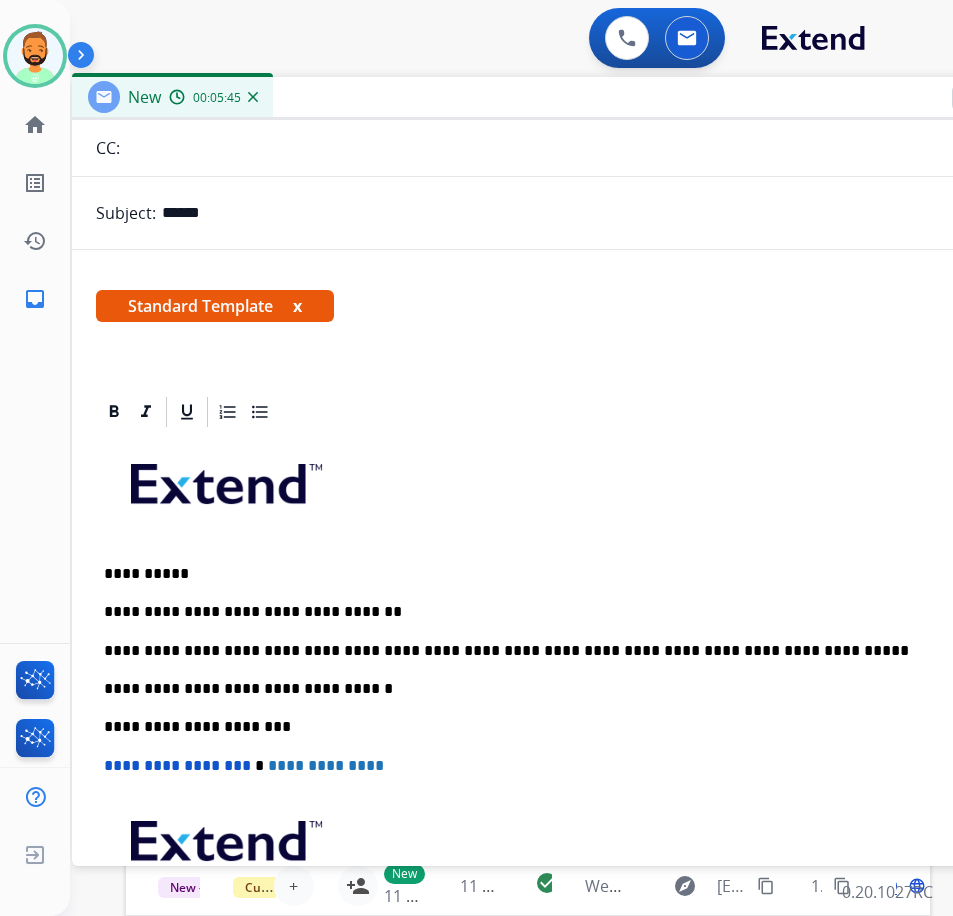 click on "**********" at bounding box center [564, 612] 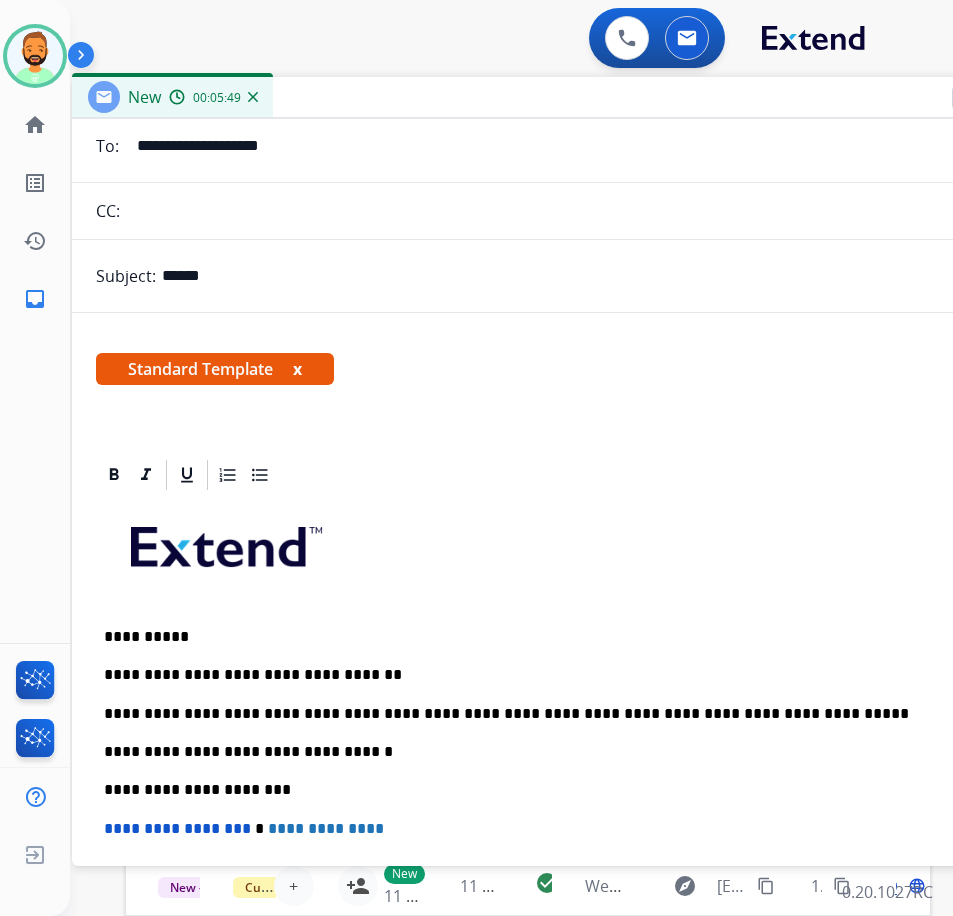 scroll, scrollTop: 200, scrollLeft: 0, axis: vertical 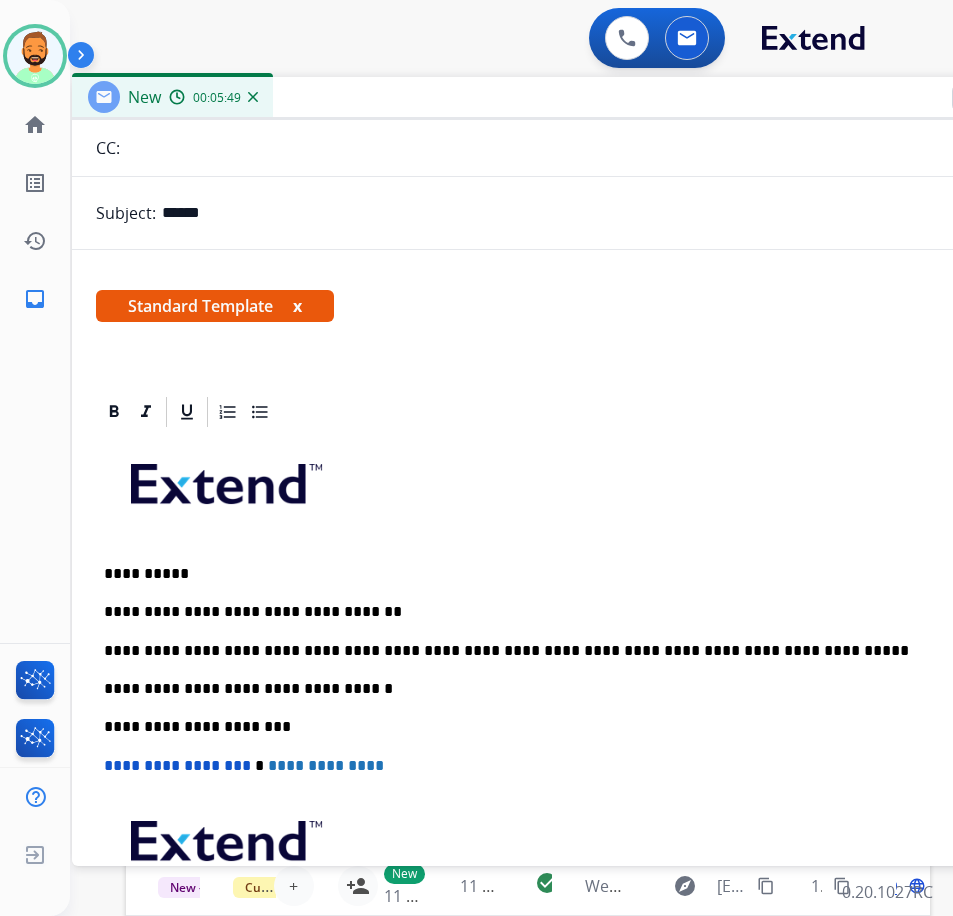 click on "**********" at bounding box center [564, 651] 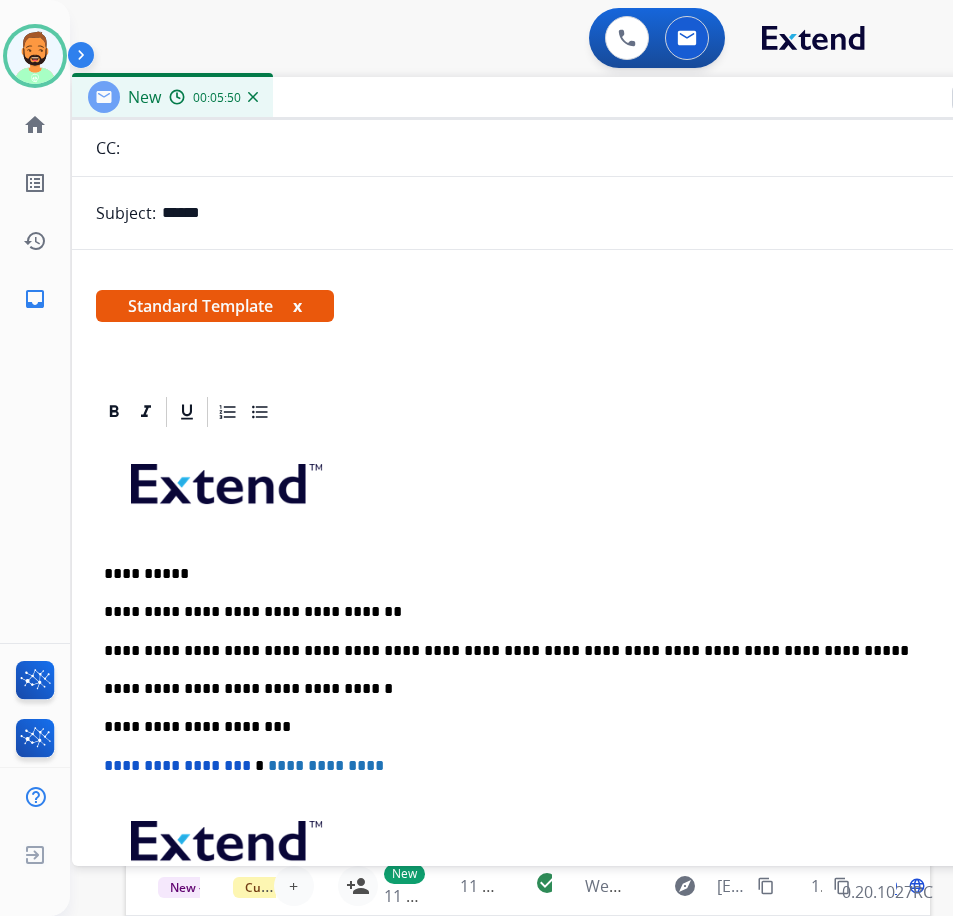 click on "**********" at bounding box center (564, 651) 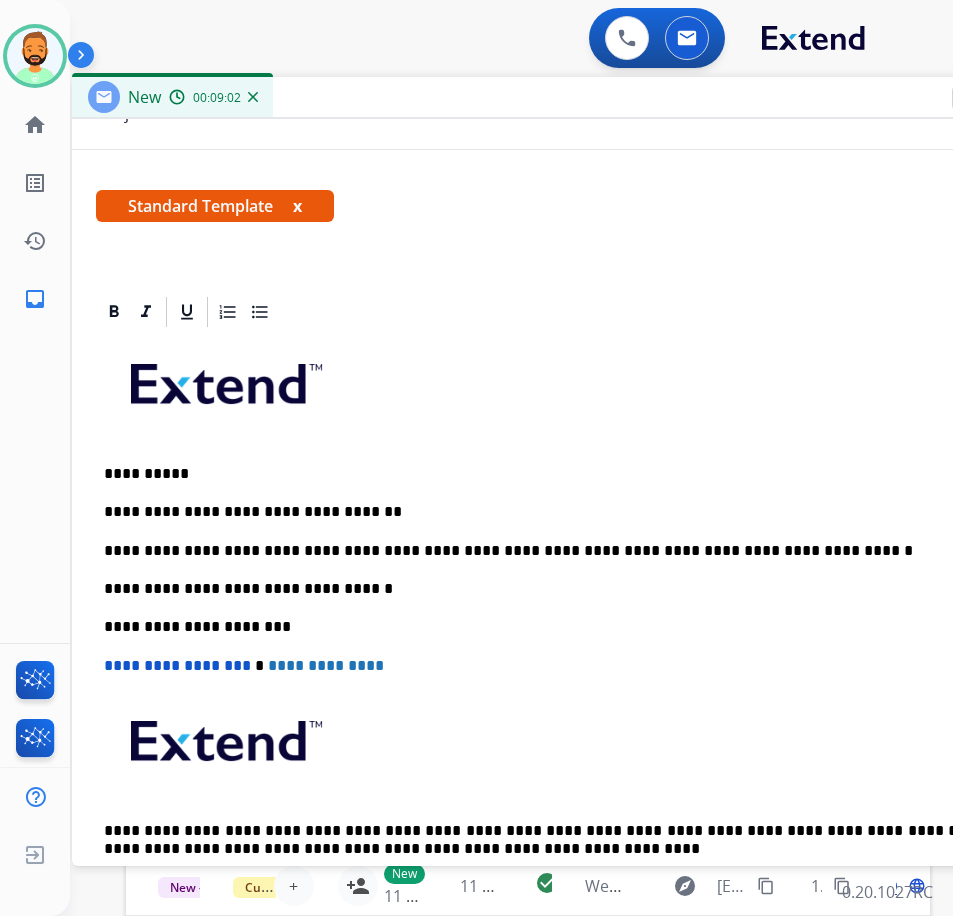 scroll, scrollTop: 0, scrollLeft: 0, axis: both 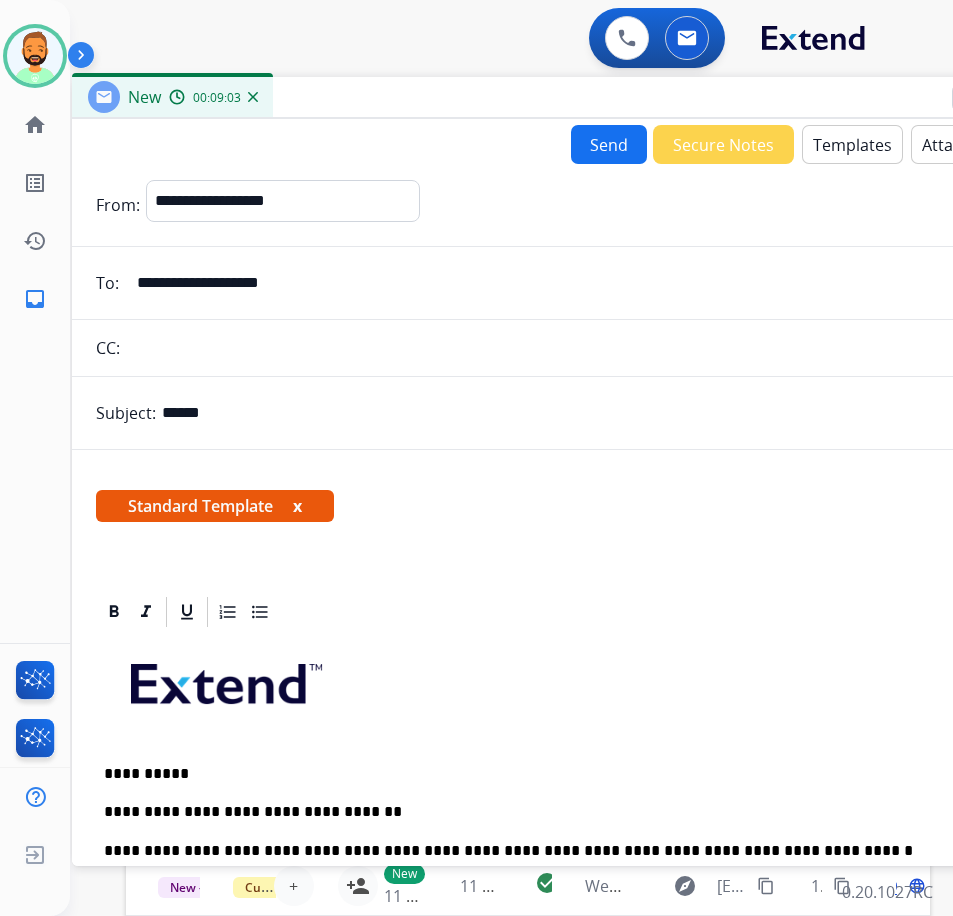 click on "Send" at bounding box center [609, 144] 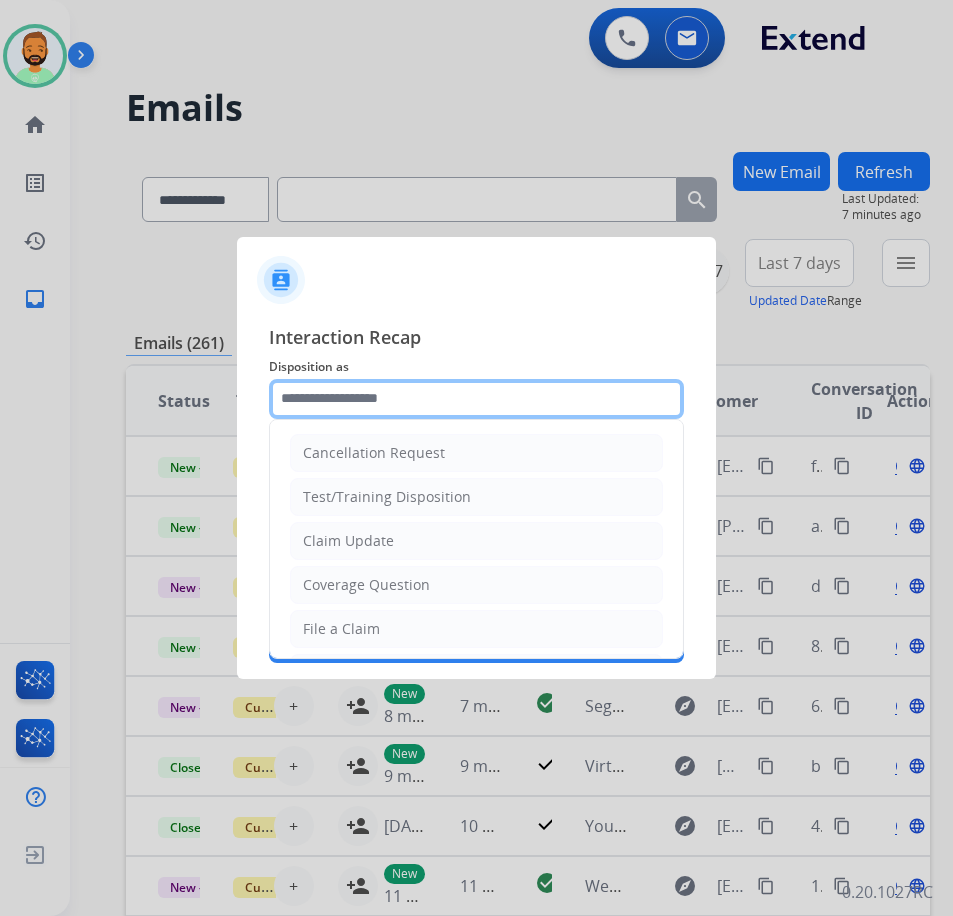 click 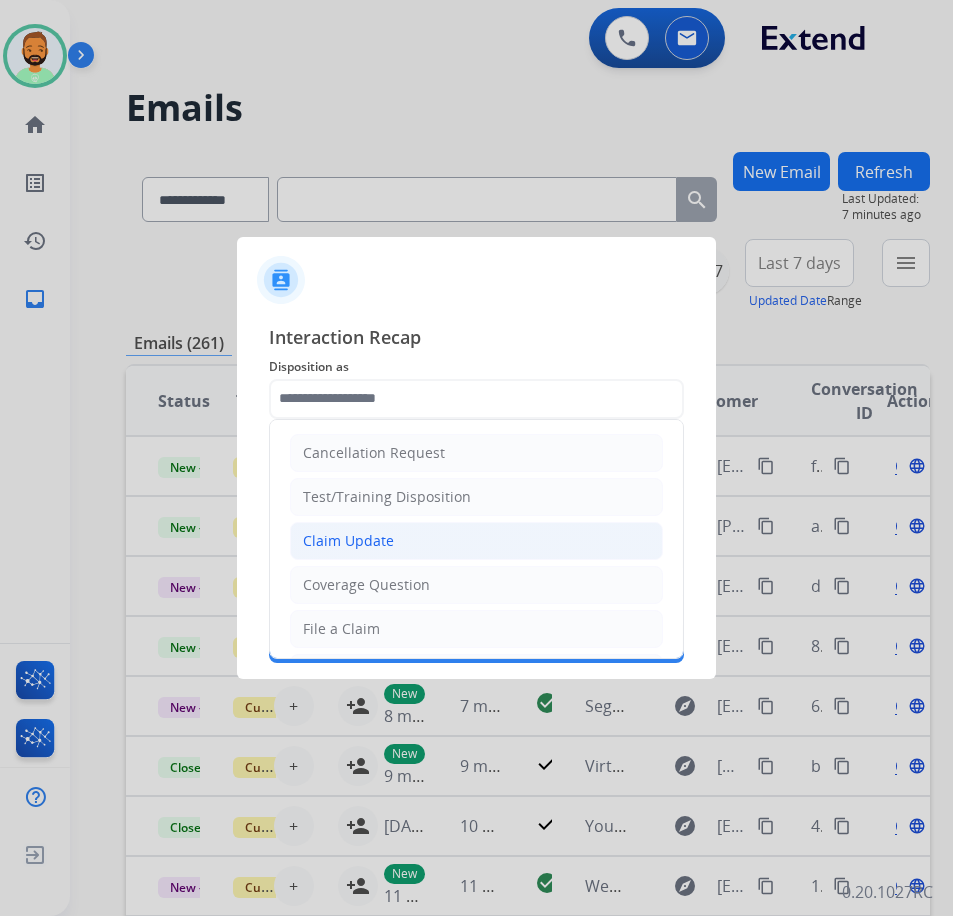 click on "Claim Update" 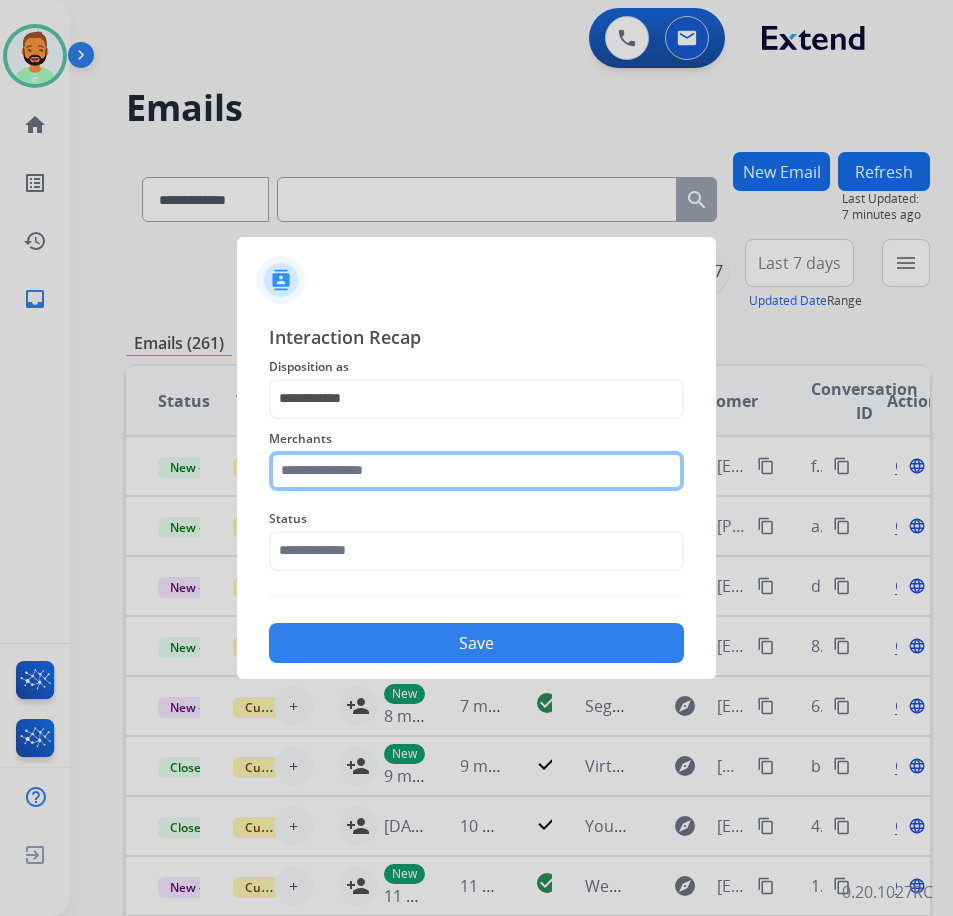 click 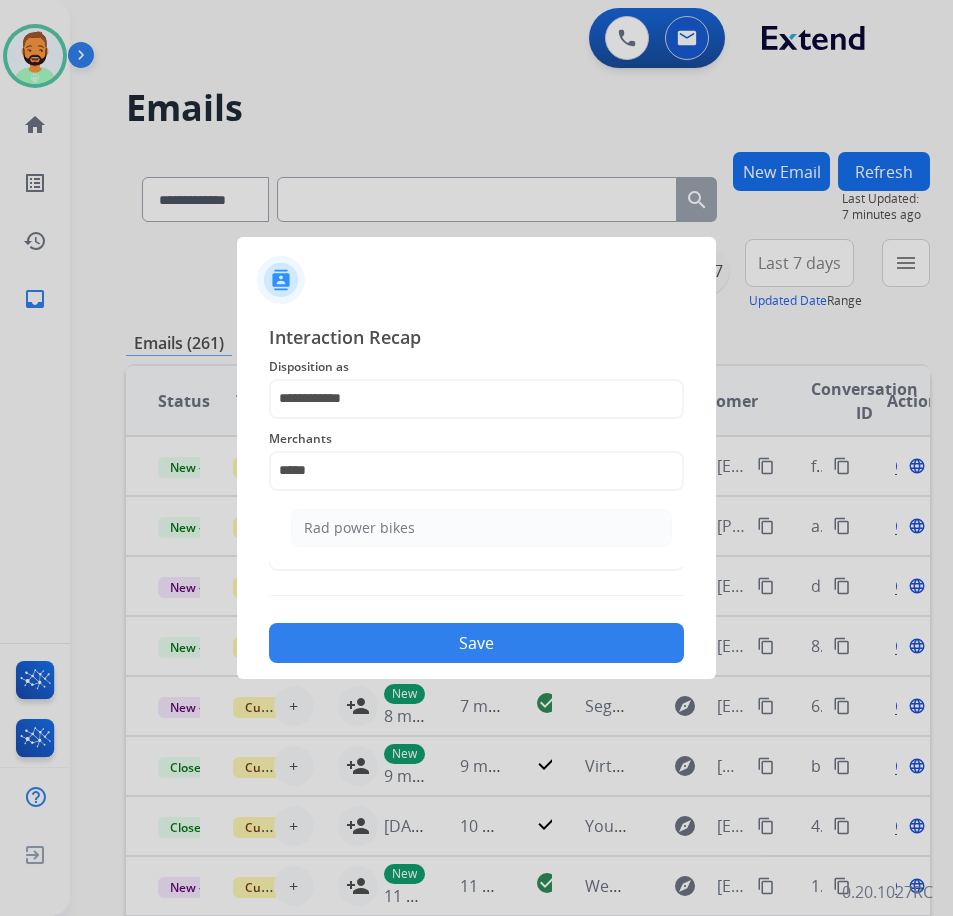 drag, startPoint x: 378, startPoint y: 339, endPoint x: 781, endPoint y: 899, distance: 689.9341 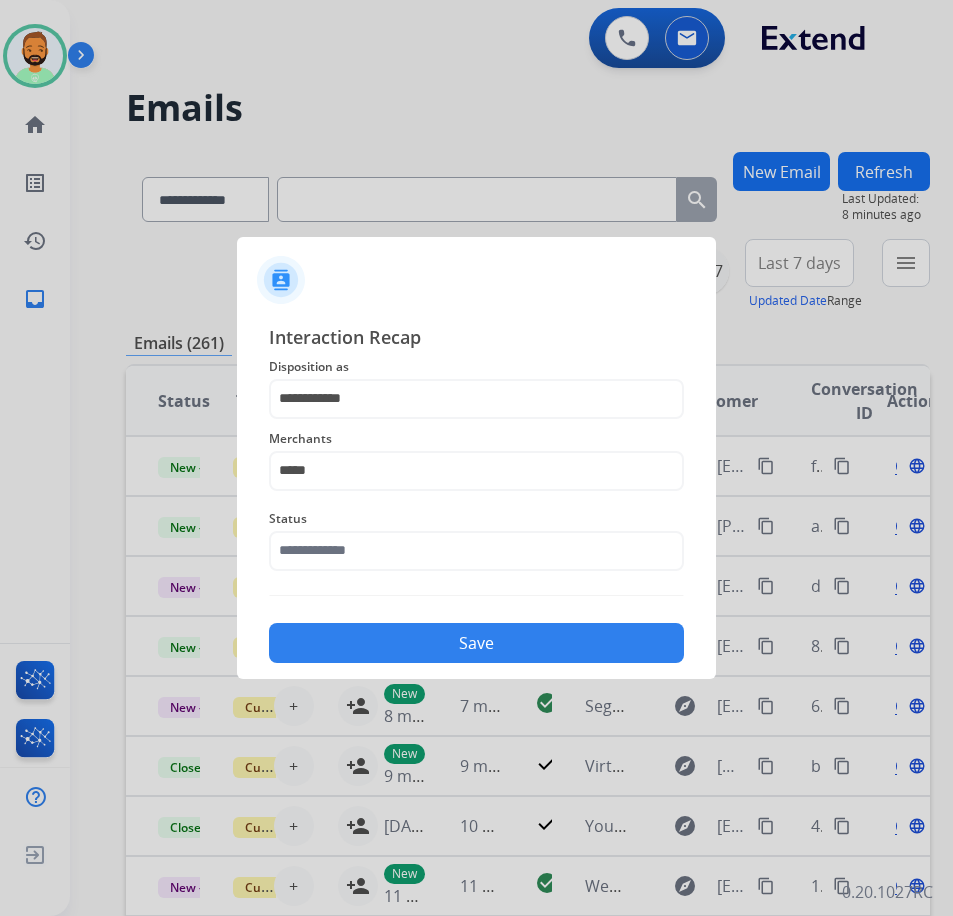 click on "**********" 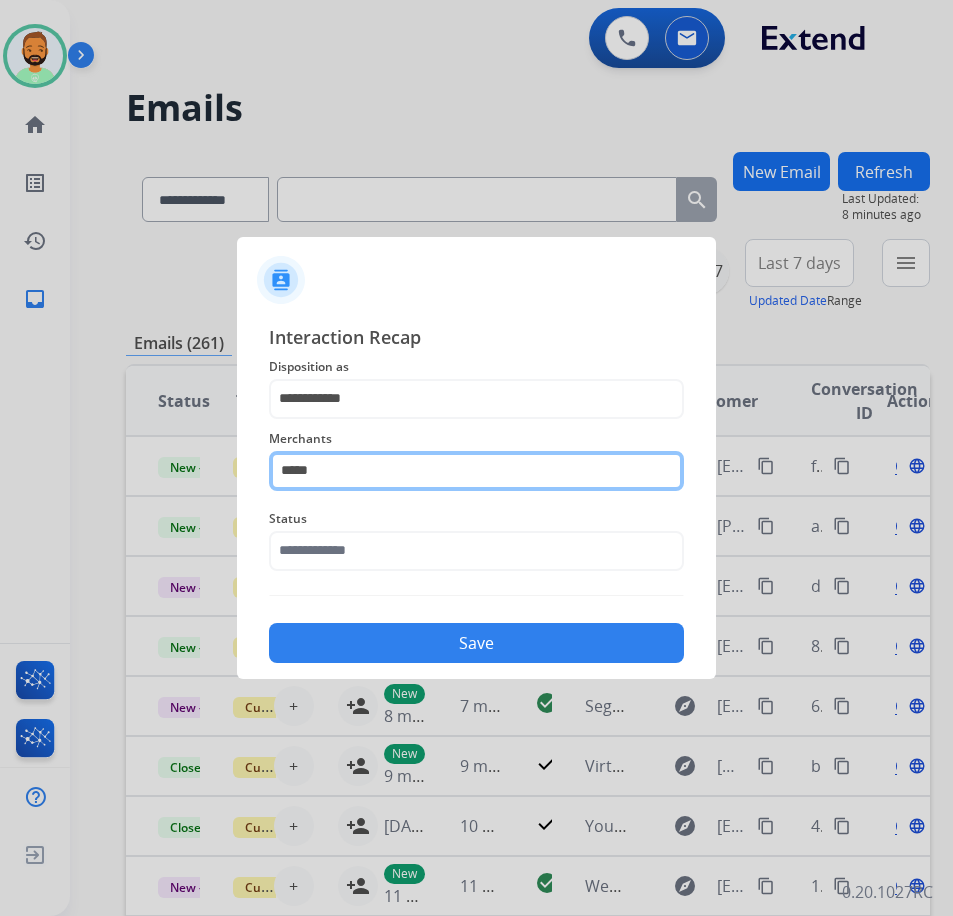 click on "*****" 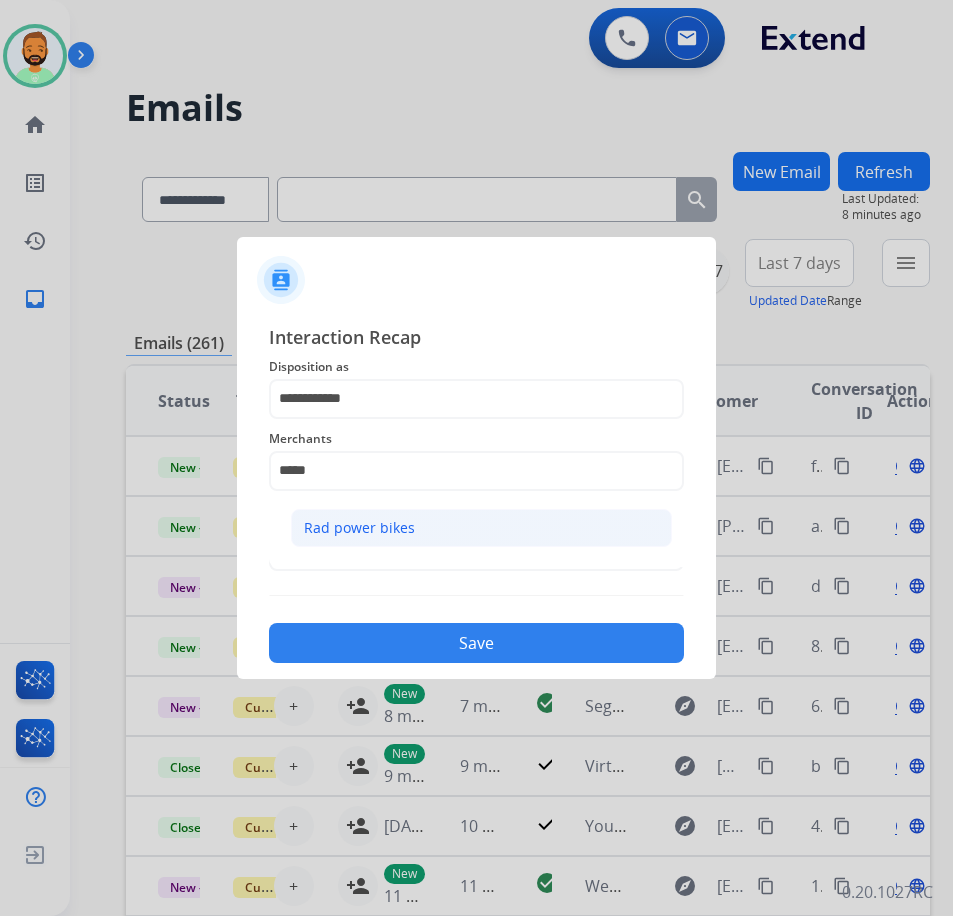click on "Rad power bikes" 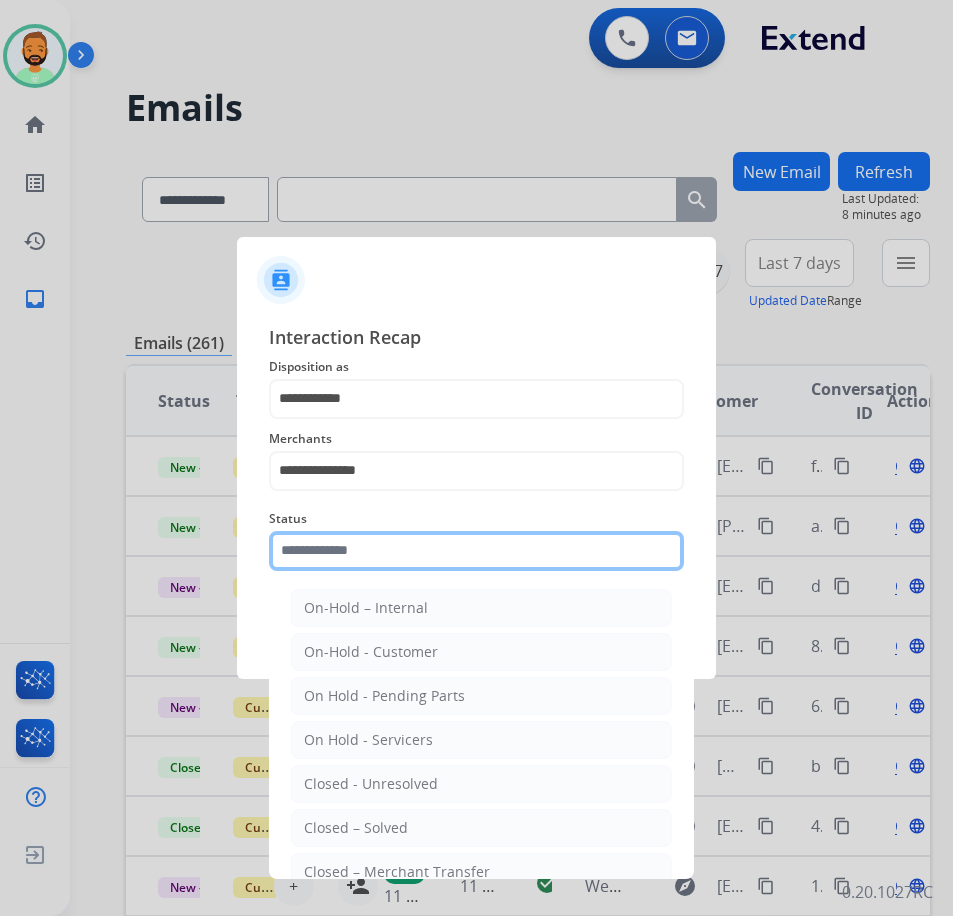 click 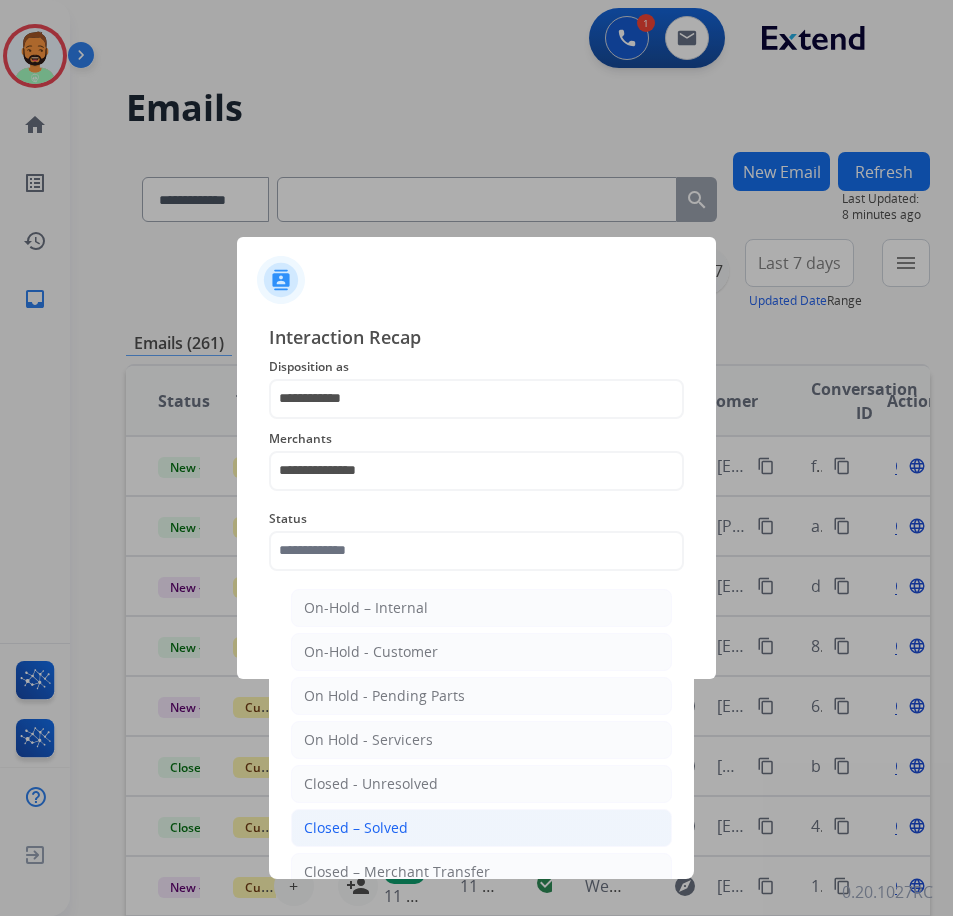 click on "Closed – Solved" 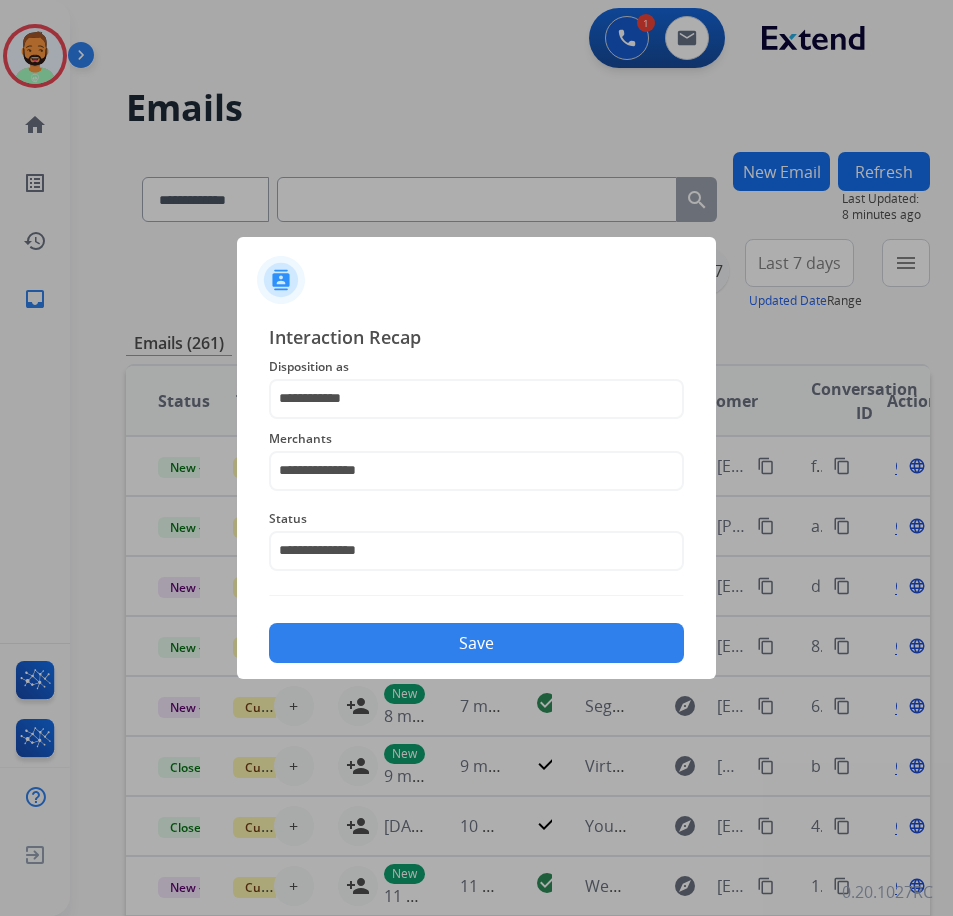 click on "Save" 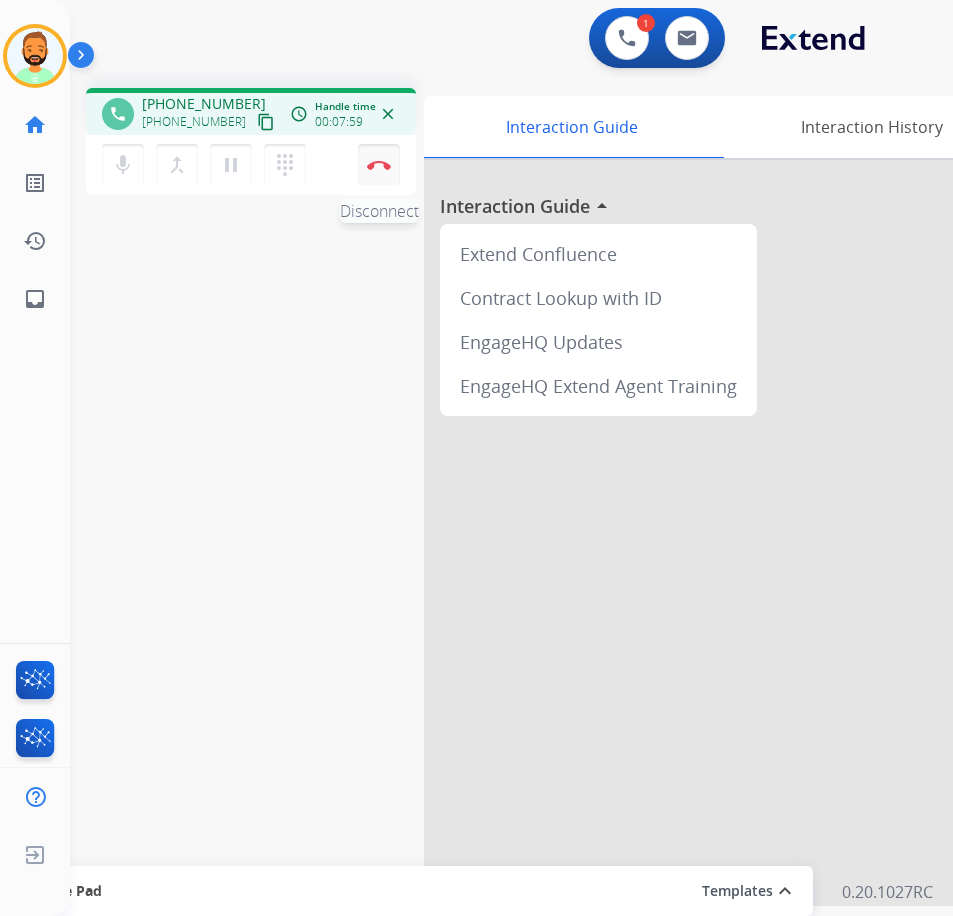 click on "Disconnect" at bounding box center [379, 165] 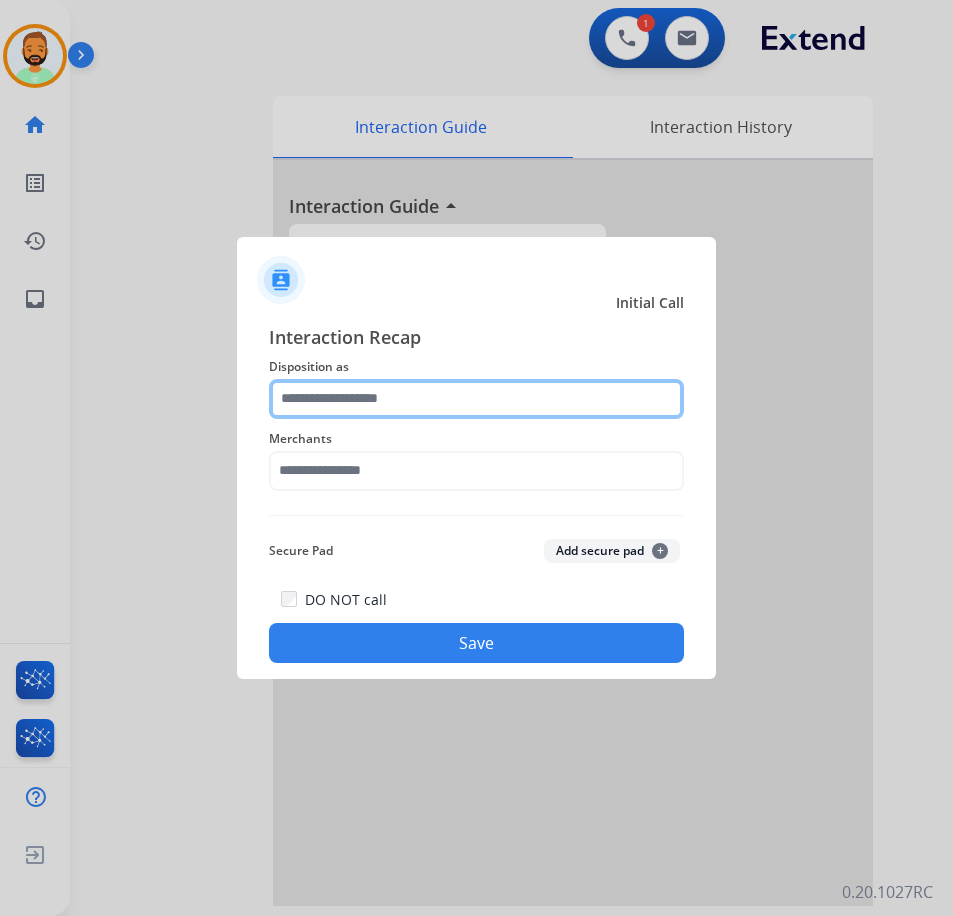 click 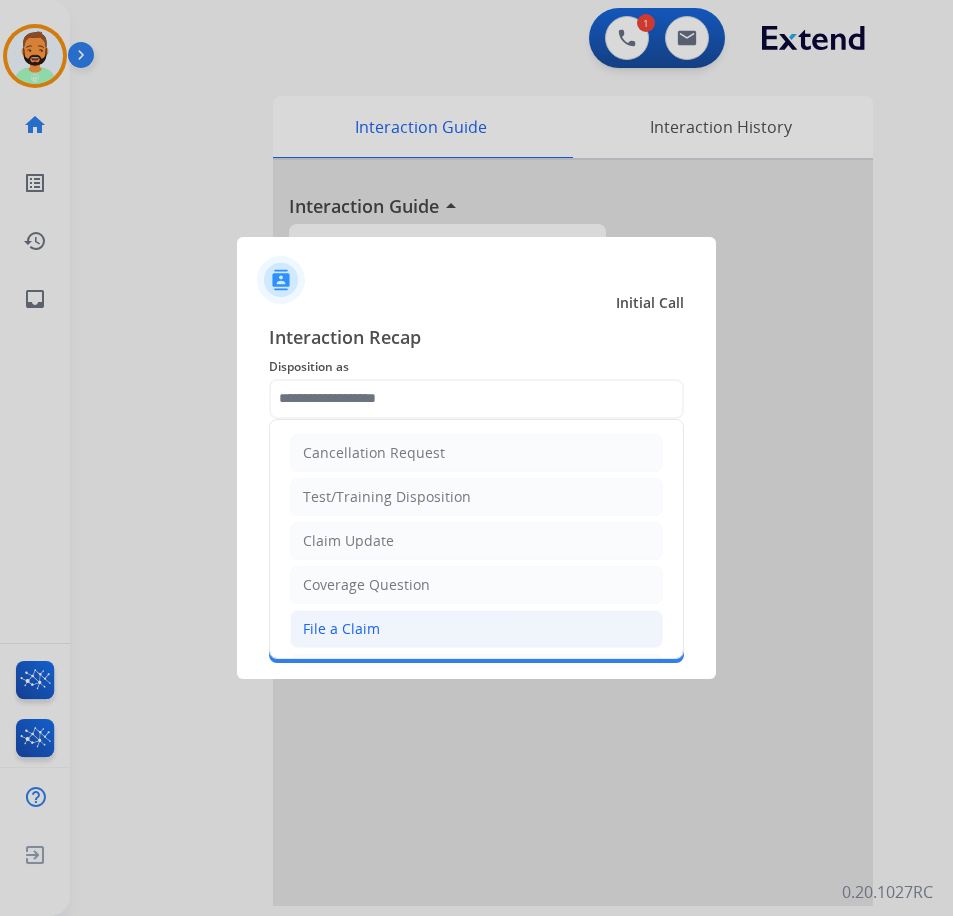 click on "File a Claim" 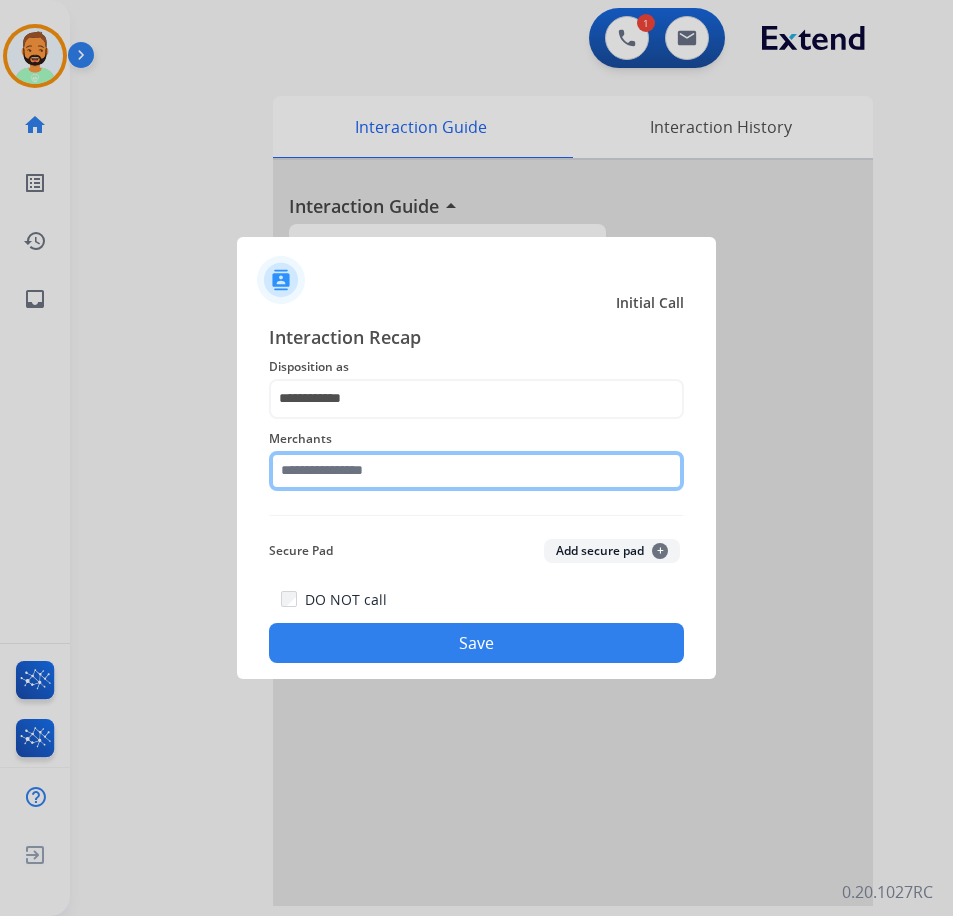 click 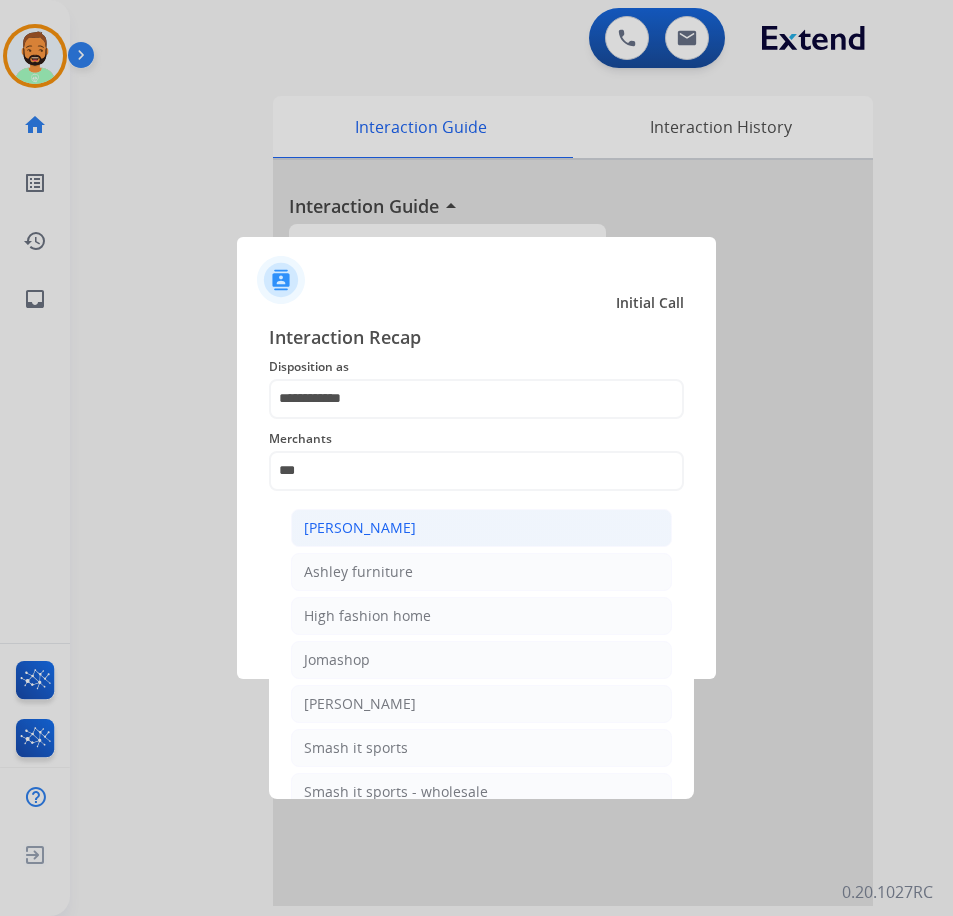 click on "[PERSON_NAME]" 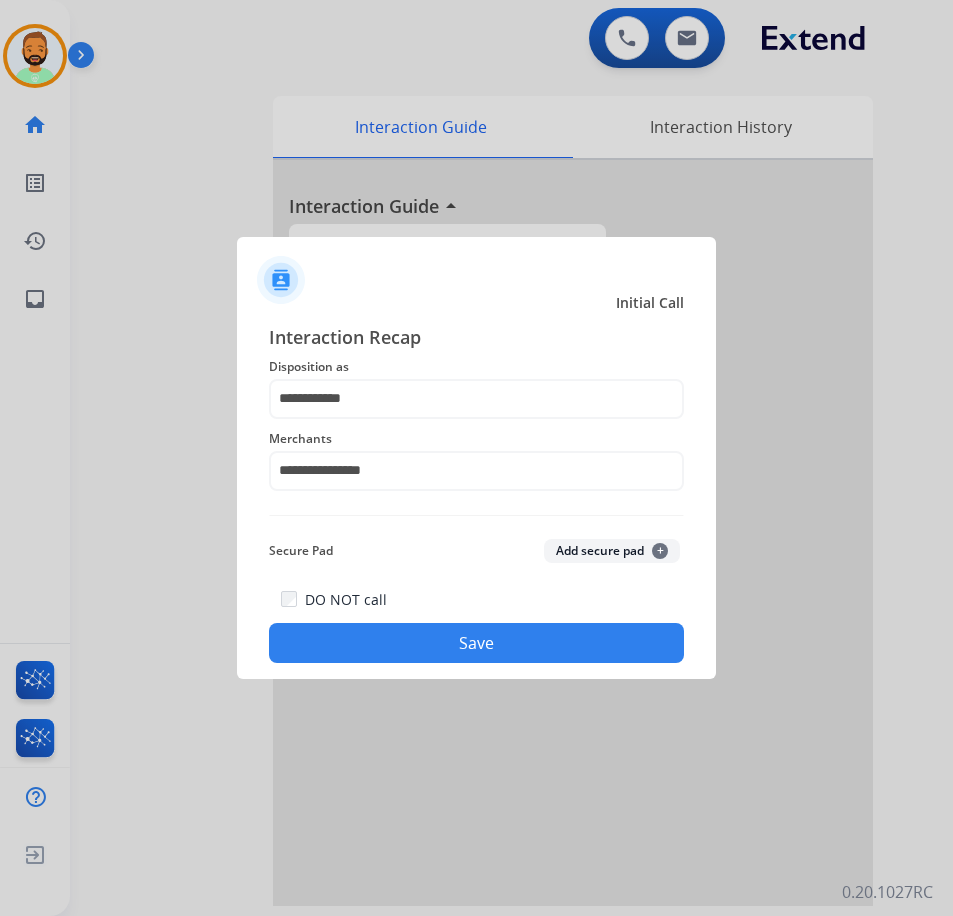 click on "Save" 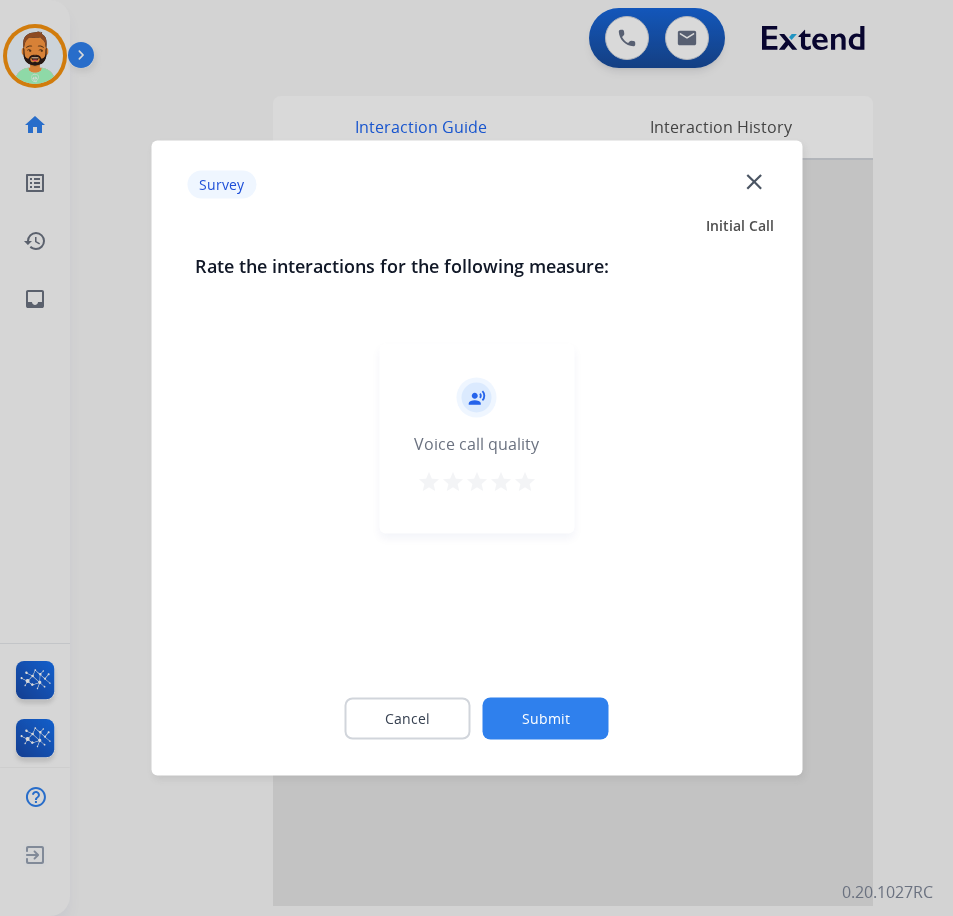 click on "Submit" 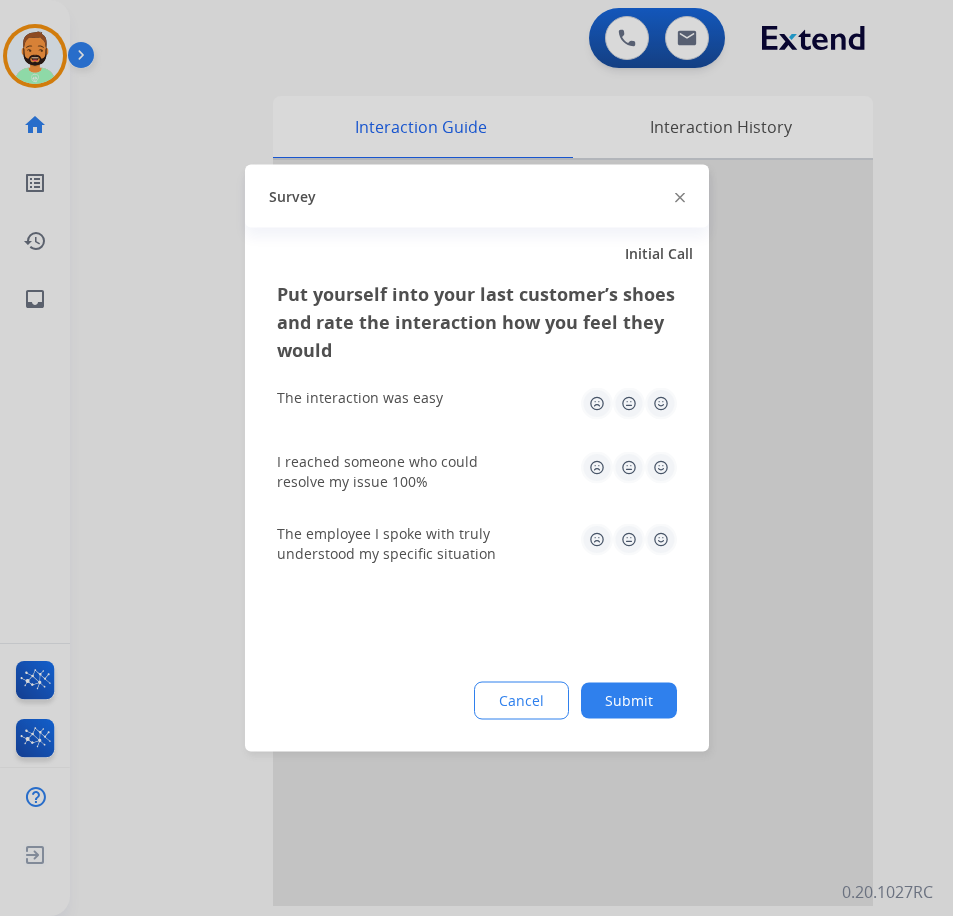 click on "Submit" 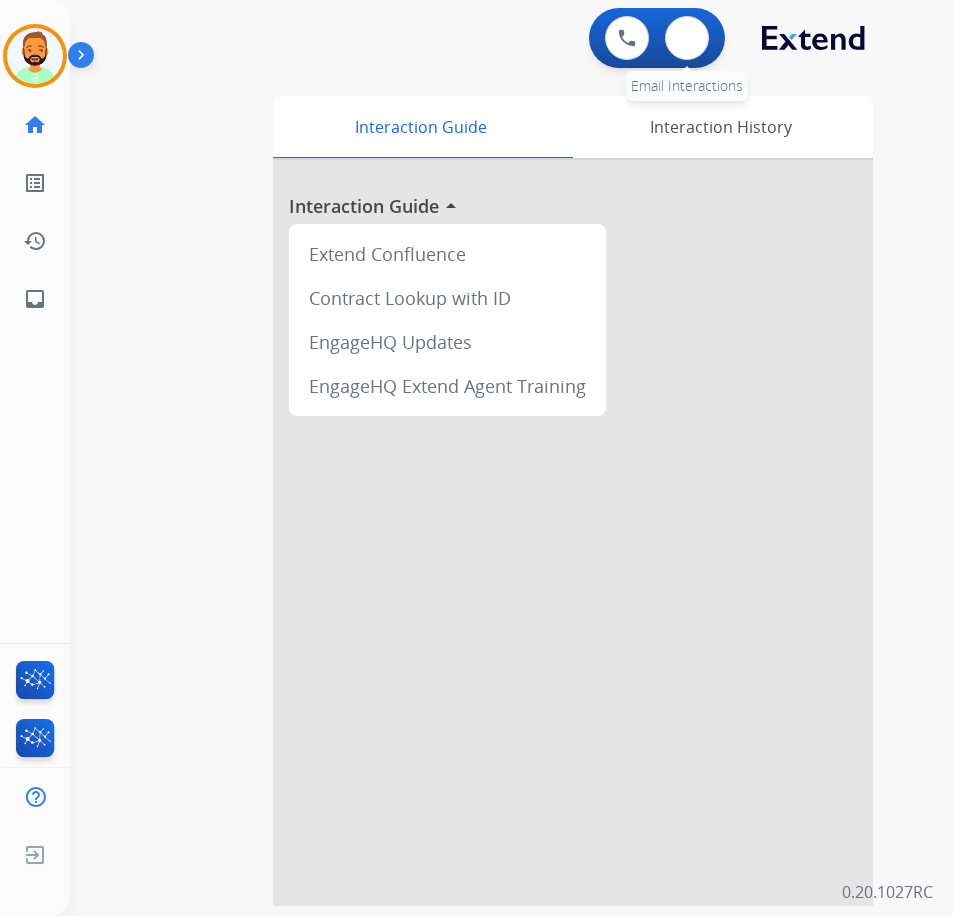 click on "0  Email Interactions" at bounding box center (687, 38) 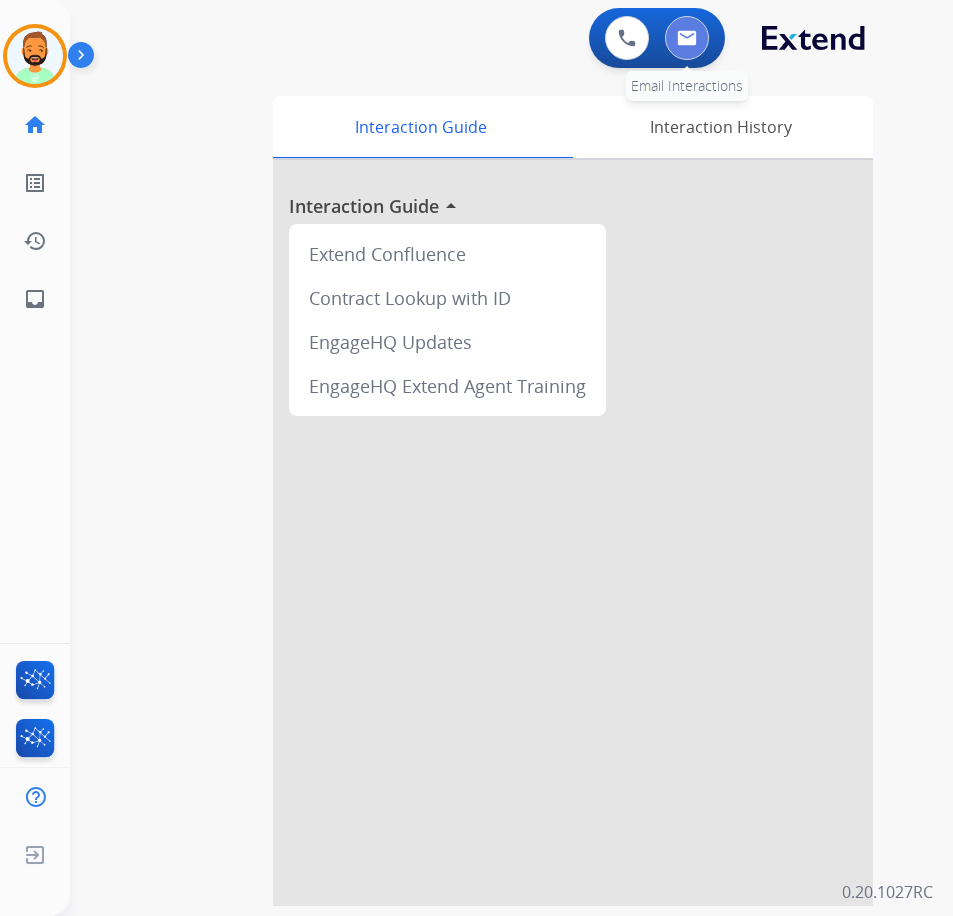 click at bounding box center (687, 38) 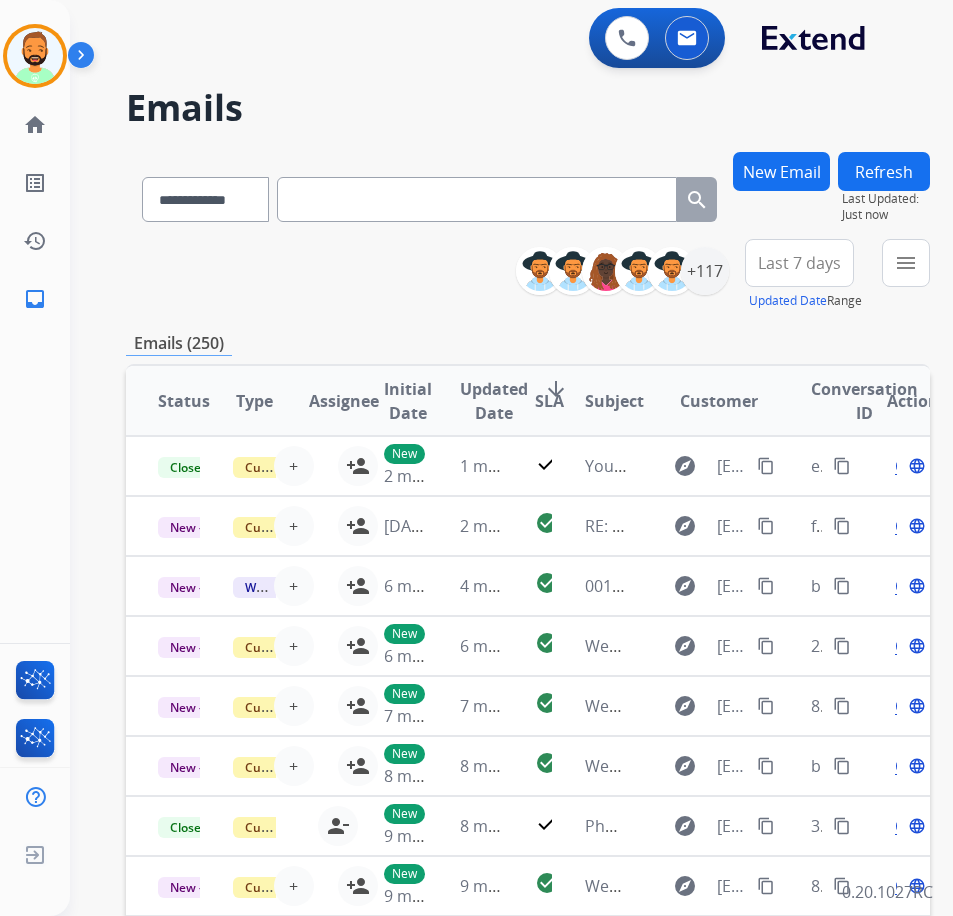 click on "Refresh" at bounding box center (884, 171) 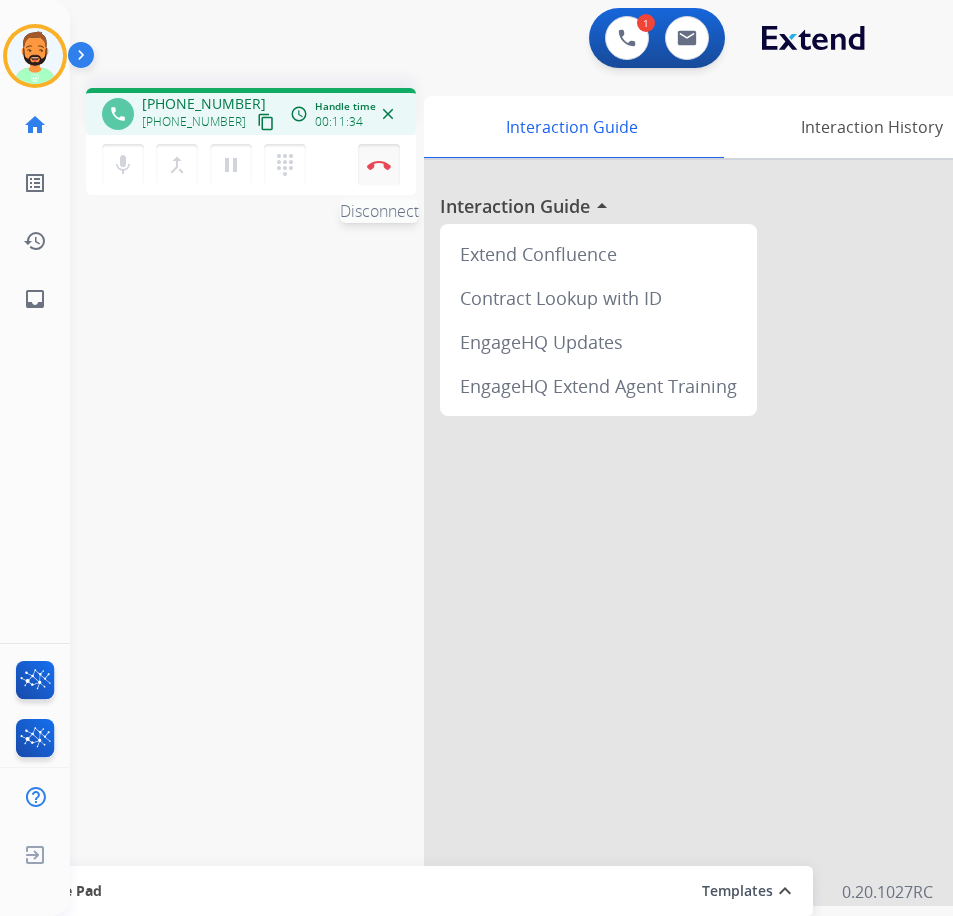 click at bounding box center [379, 165] 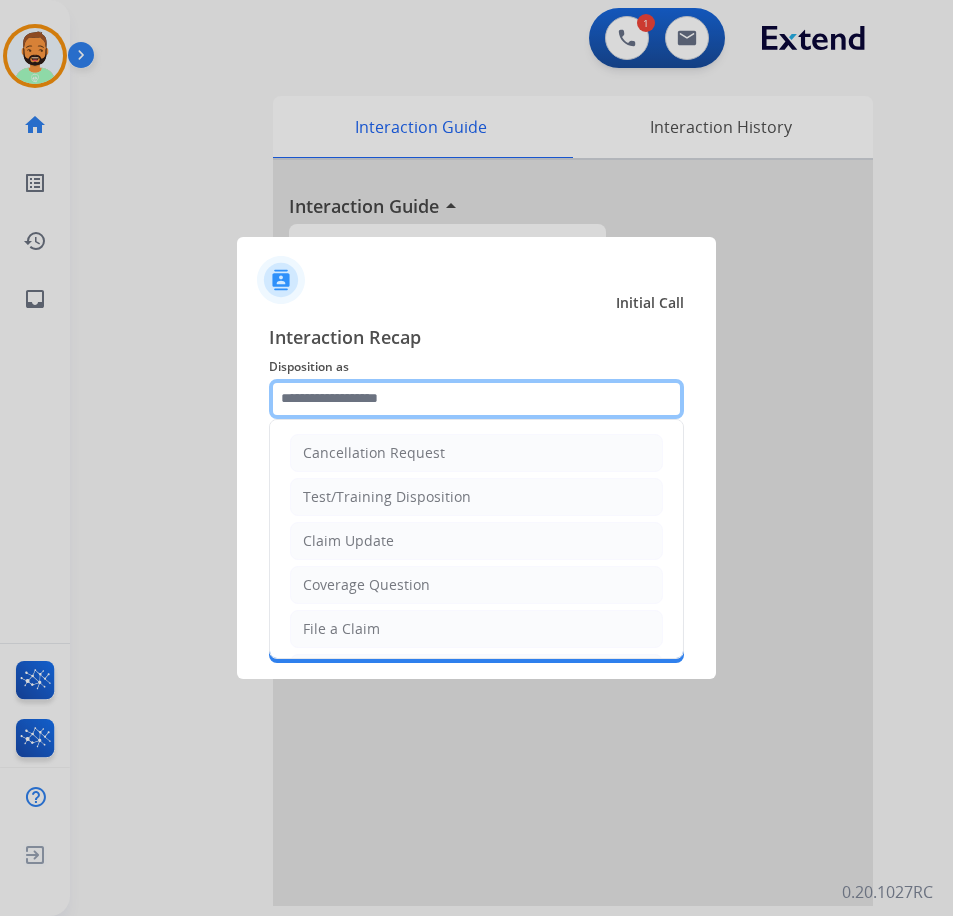 click 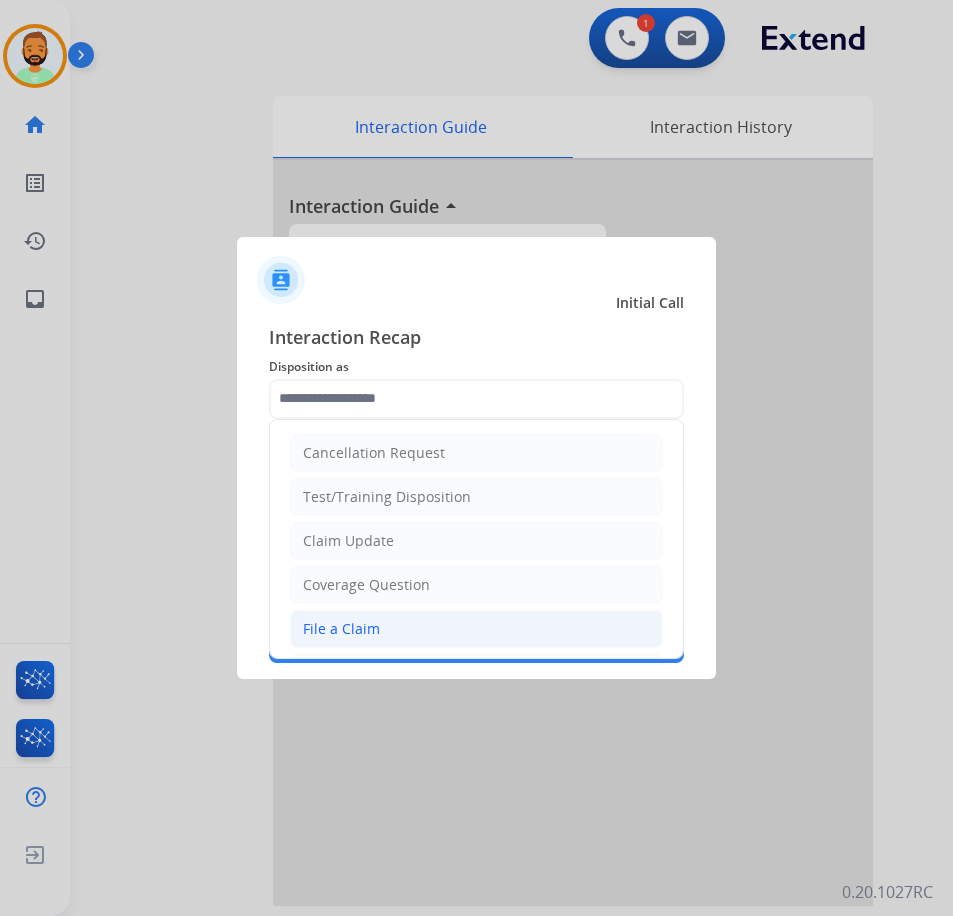 click on "File a Claim" 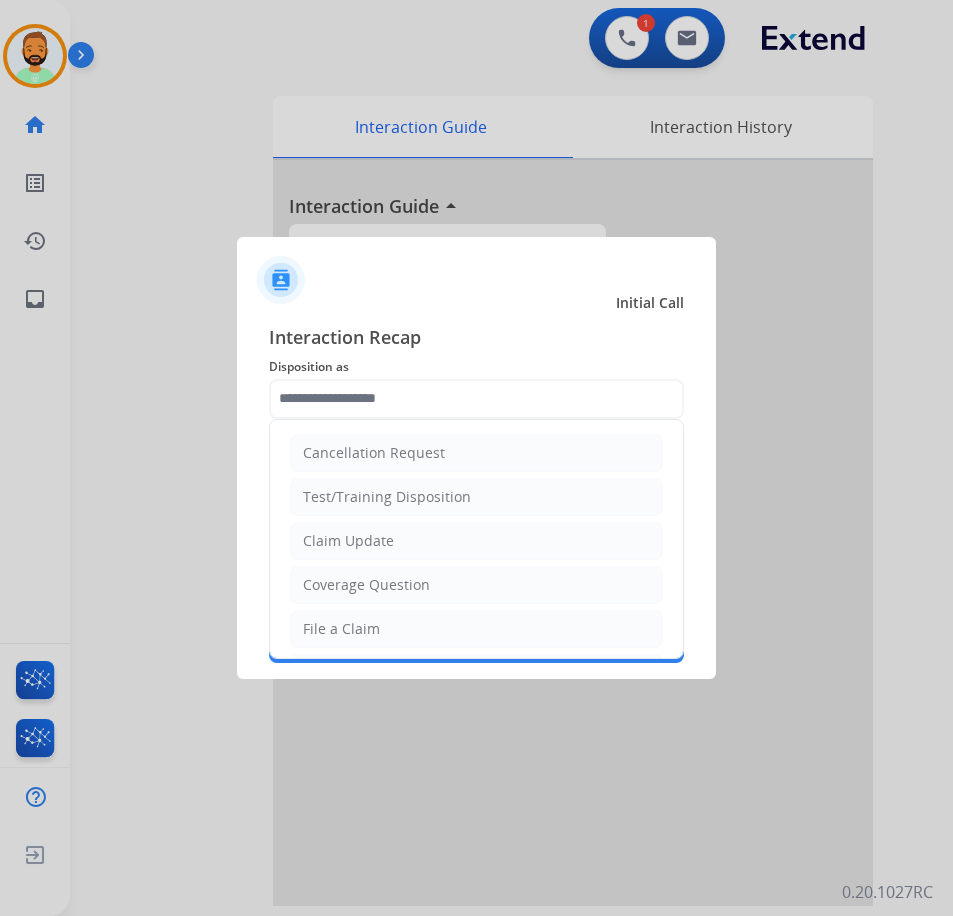 type on "**********" 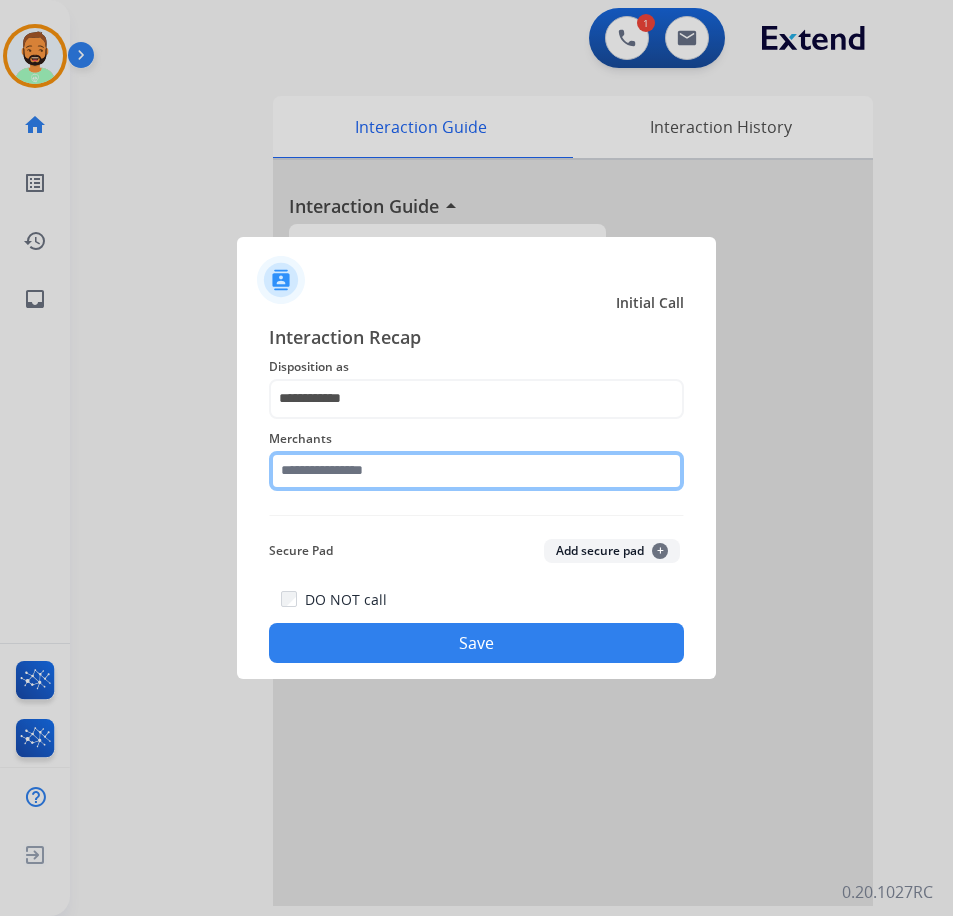 click 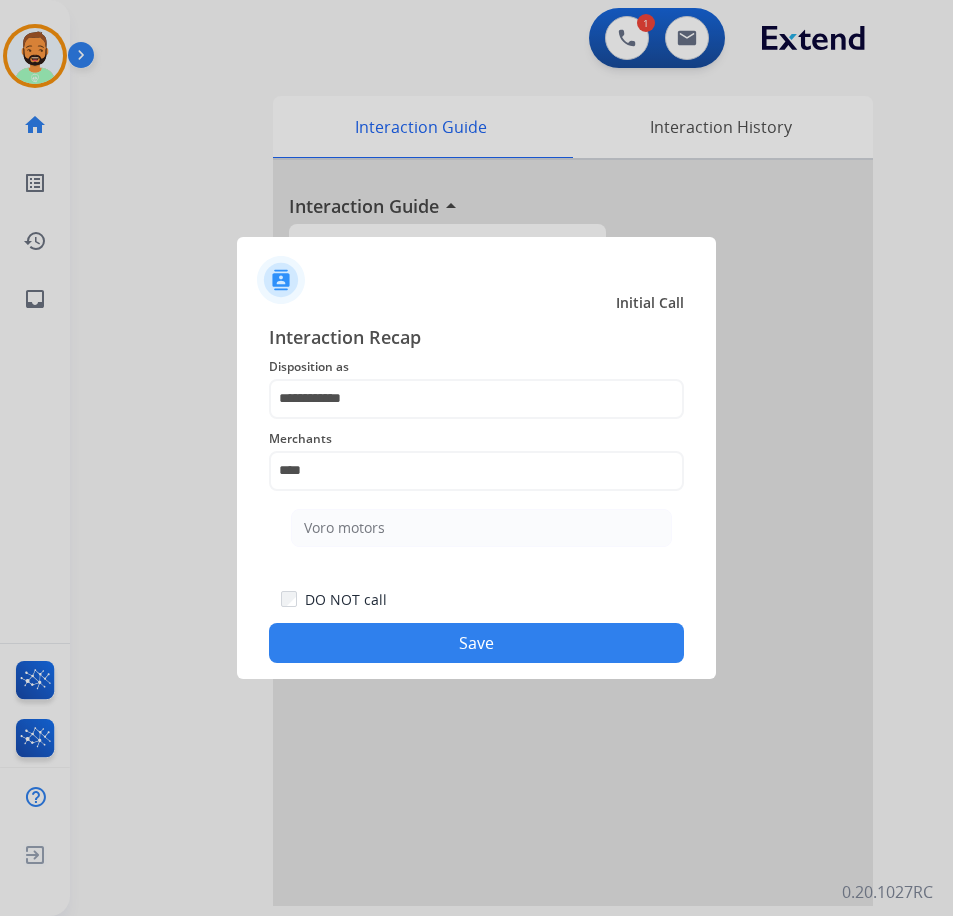 click on "Voro motors" 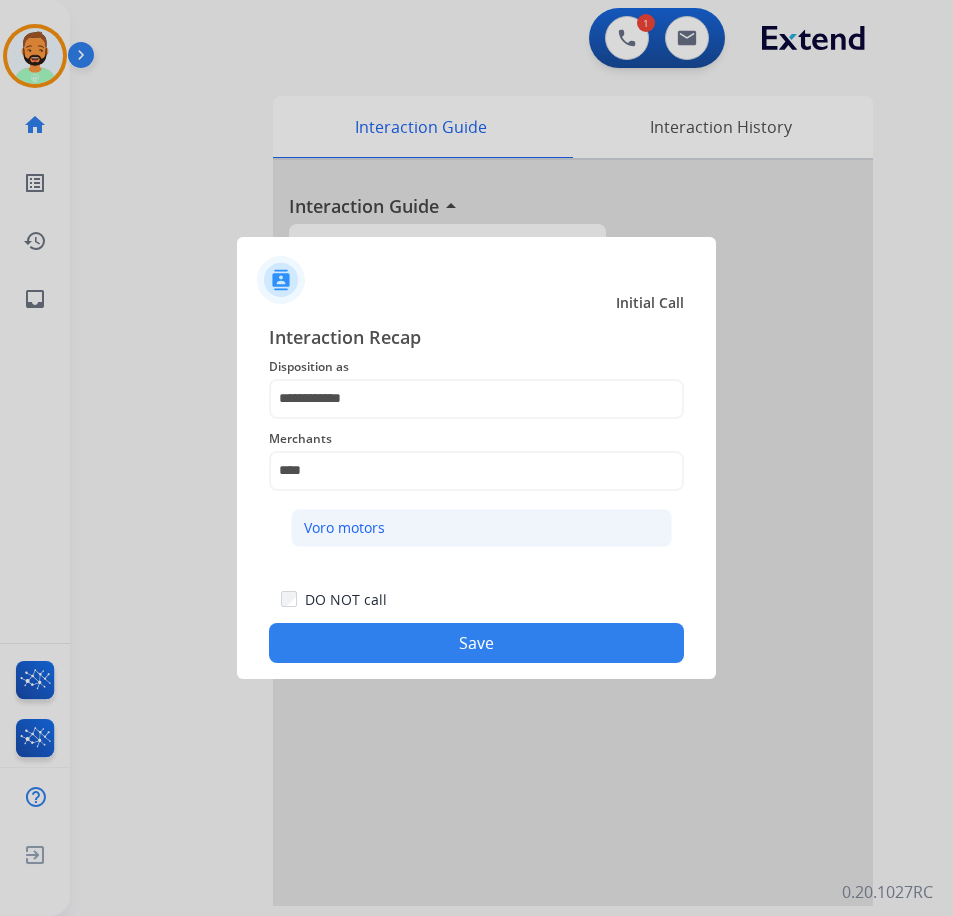 click on "Voro motors" 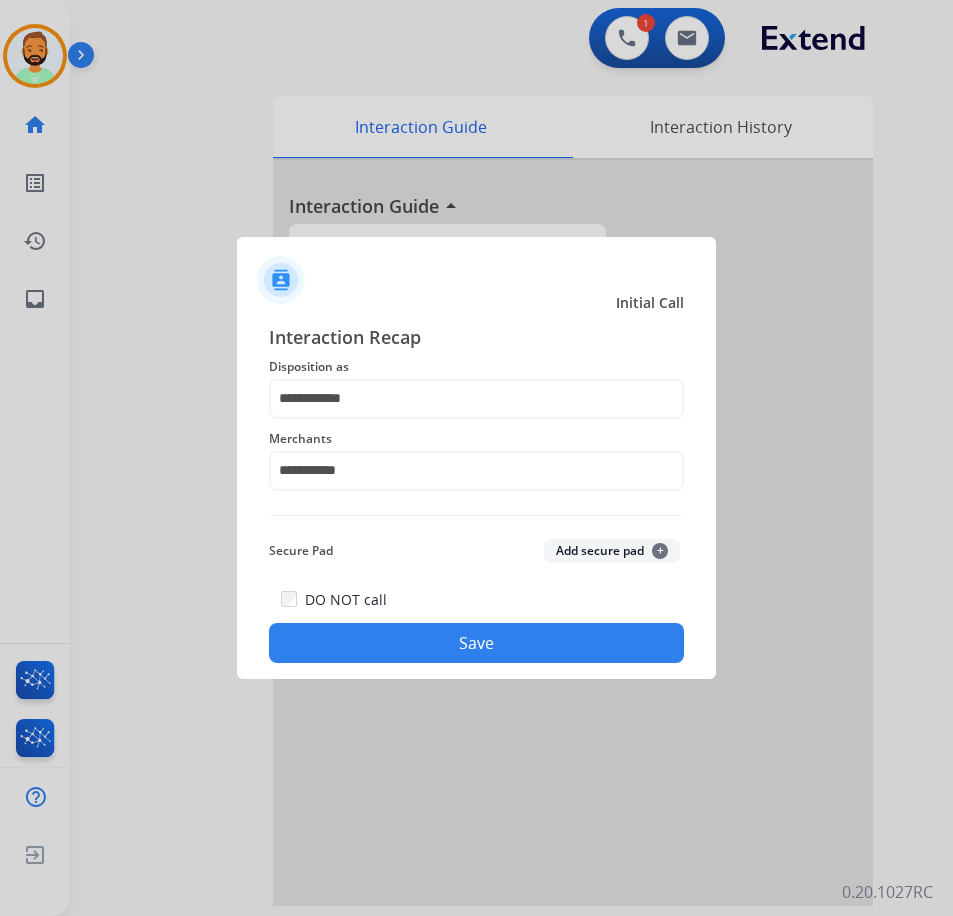click on "Save" 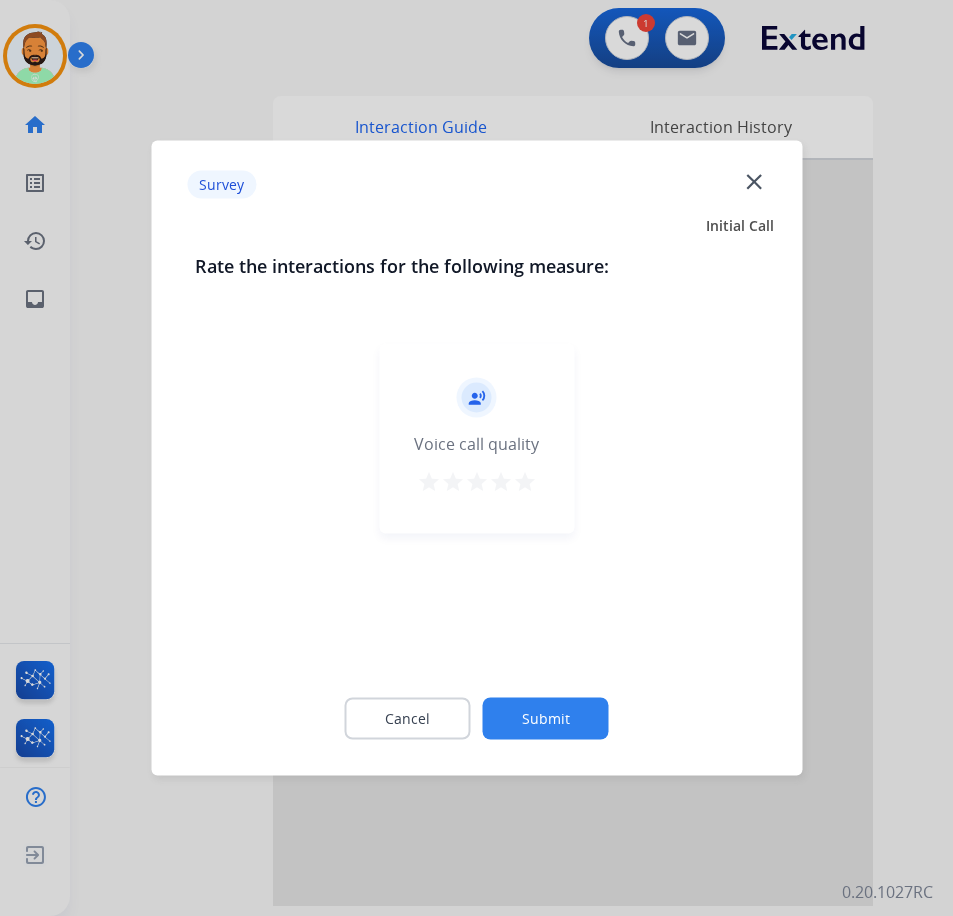 click on "Submit" 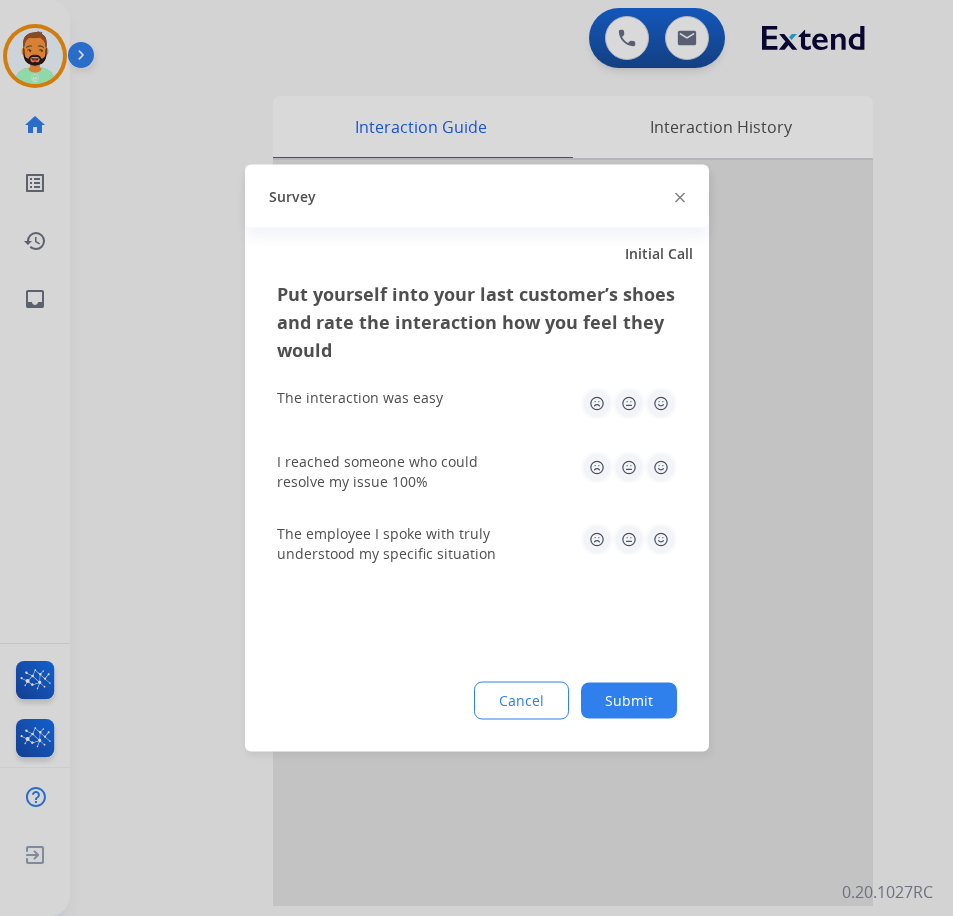 click on "Submit" 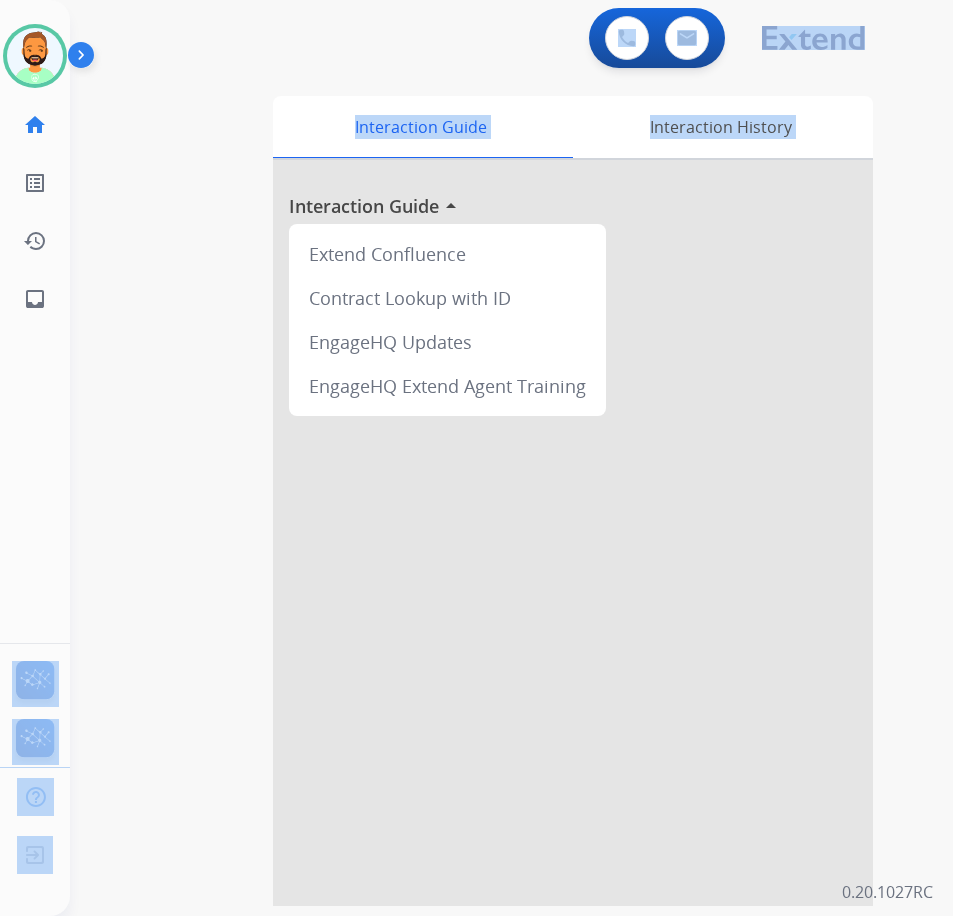 drag, startPoint x: 123, startPoint y: 440, endPoint x: -422, endPoint y: 717, distance: 611.35425 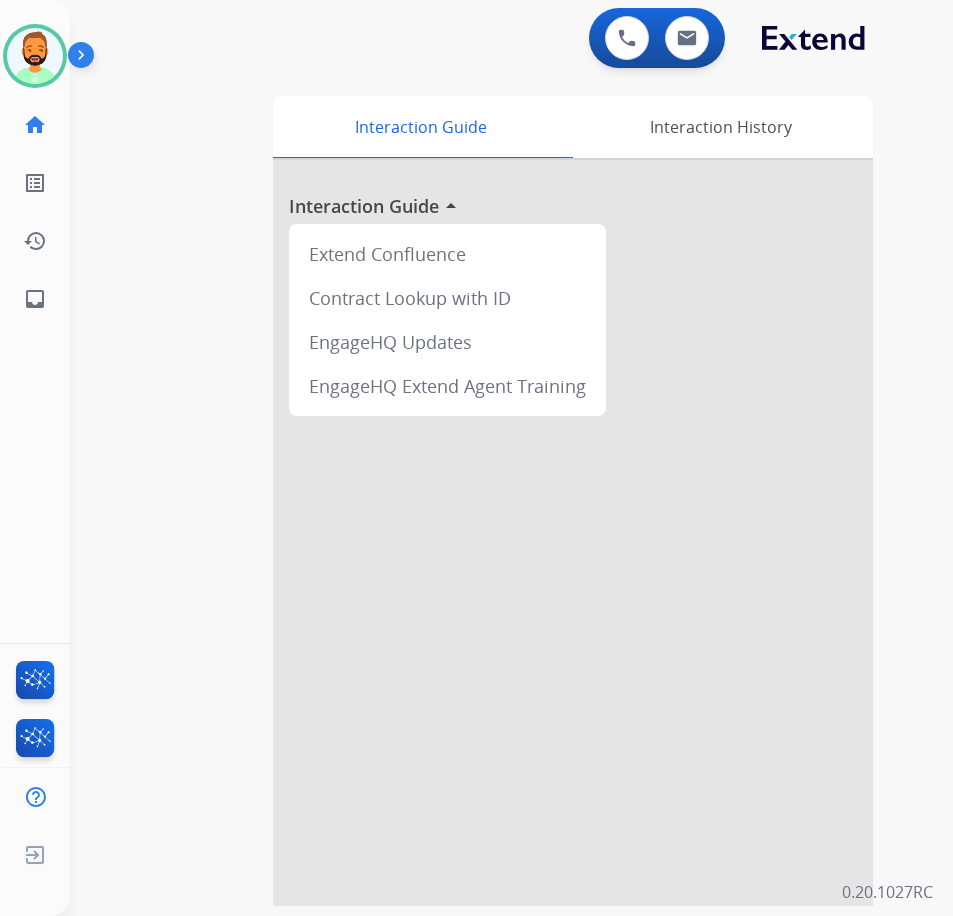click at bounding box center [573, 533] 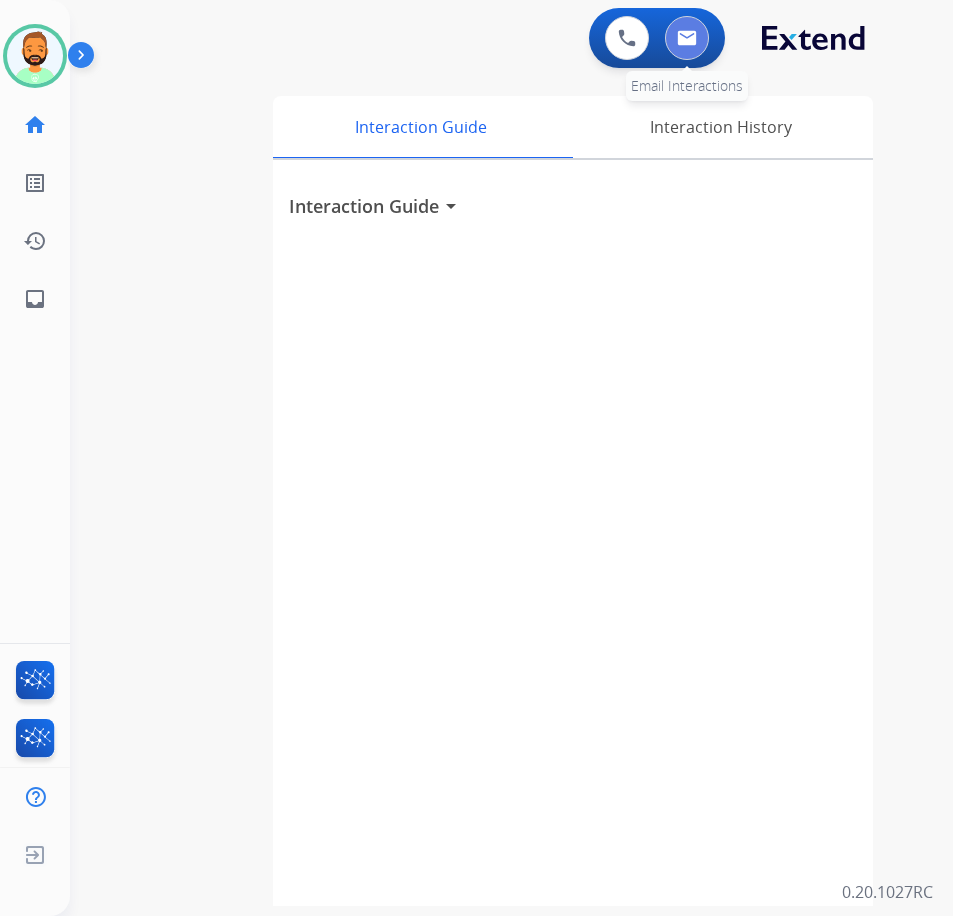 click at bounding box center (687, 38) 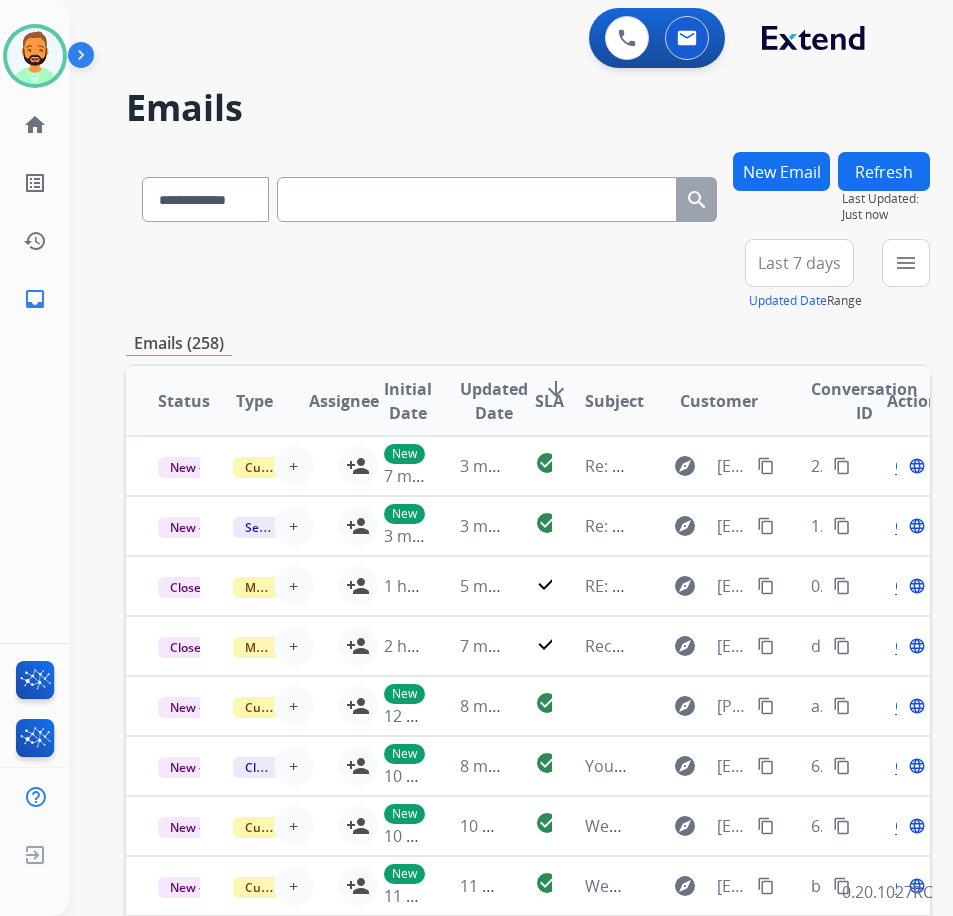 paste on "**********" 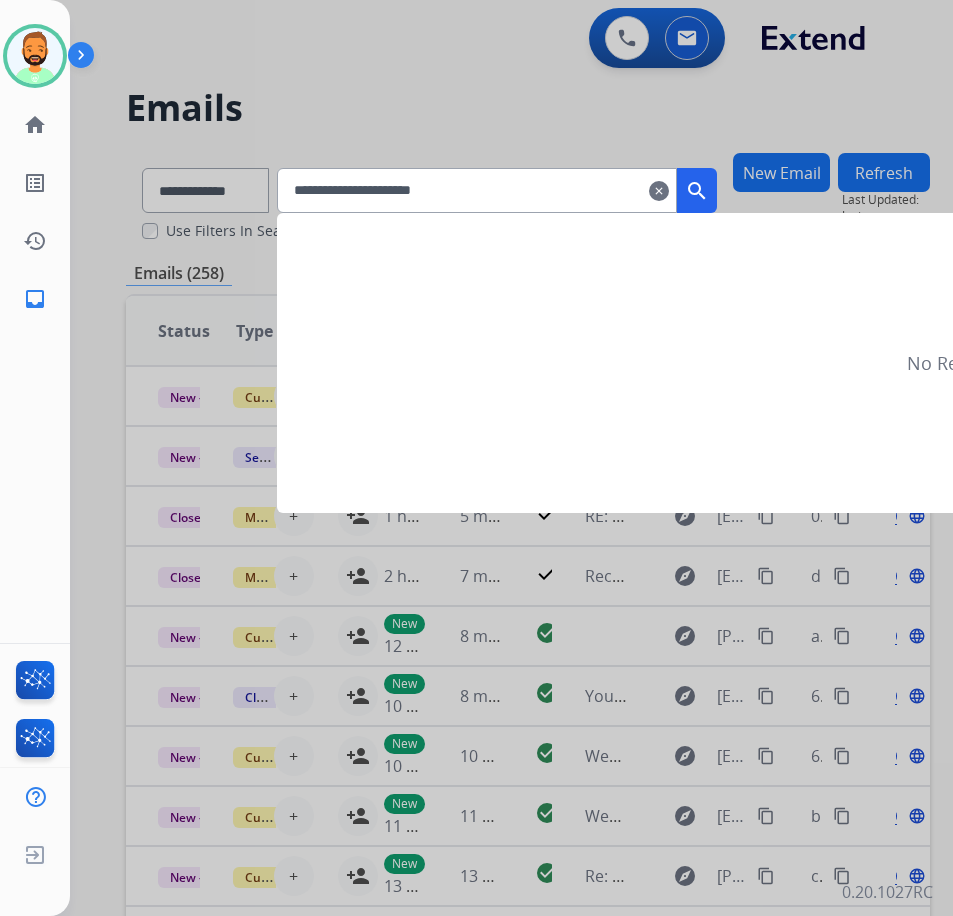 type on "**********" 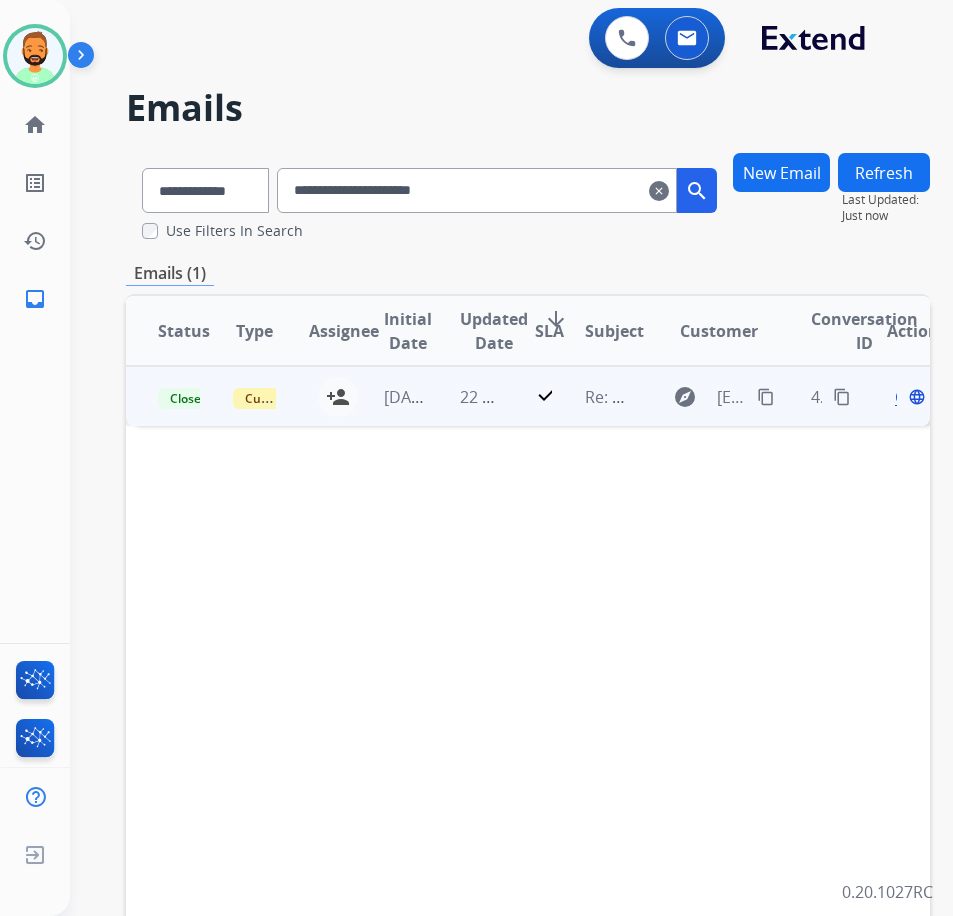 click on "check" at bounding box center (528, 396) 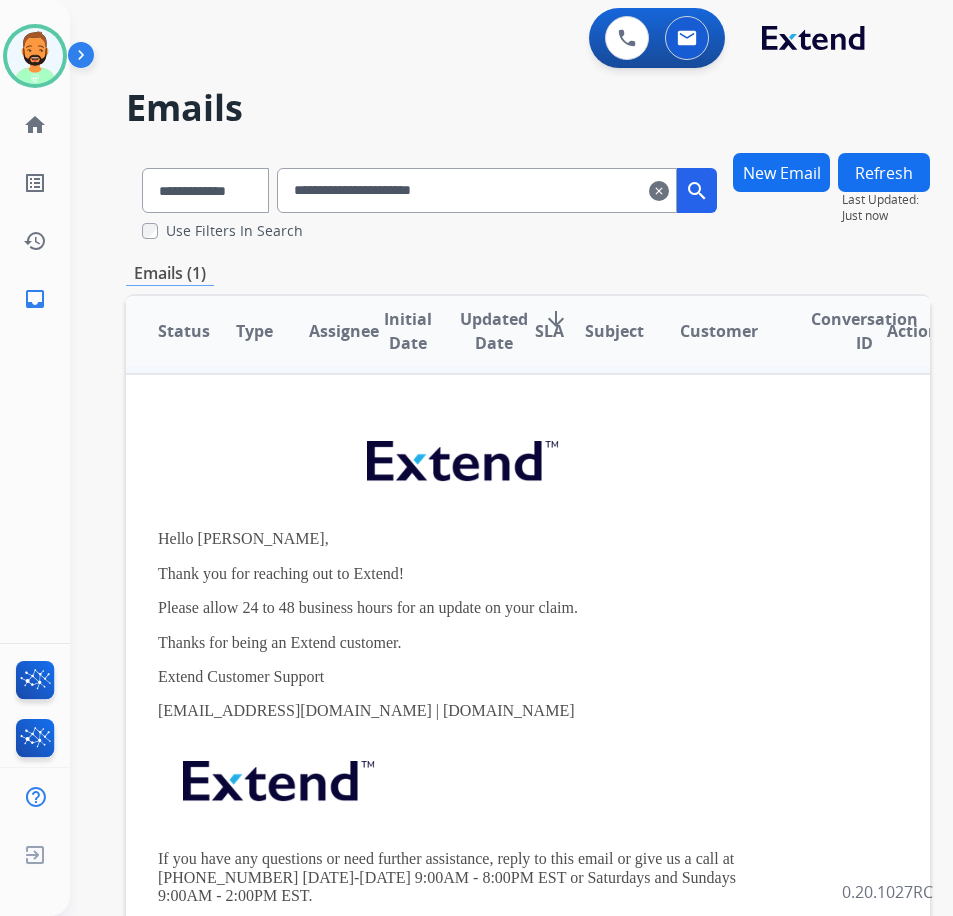 scroll, scrollTop: 79, scrollLeft: 0, axis: vertical 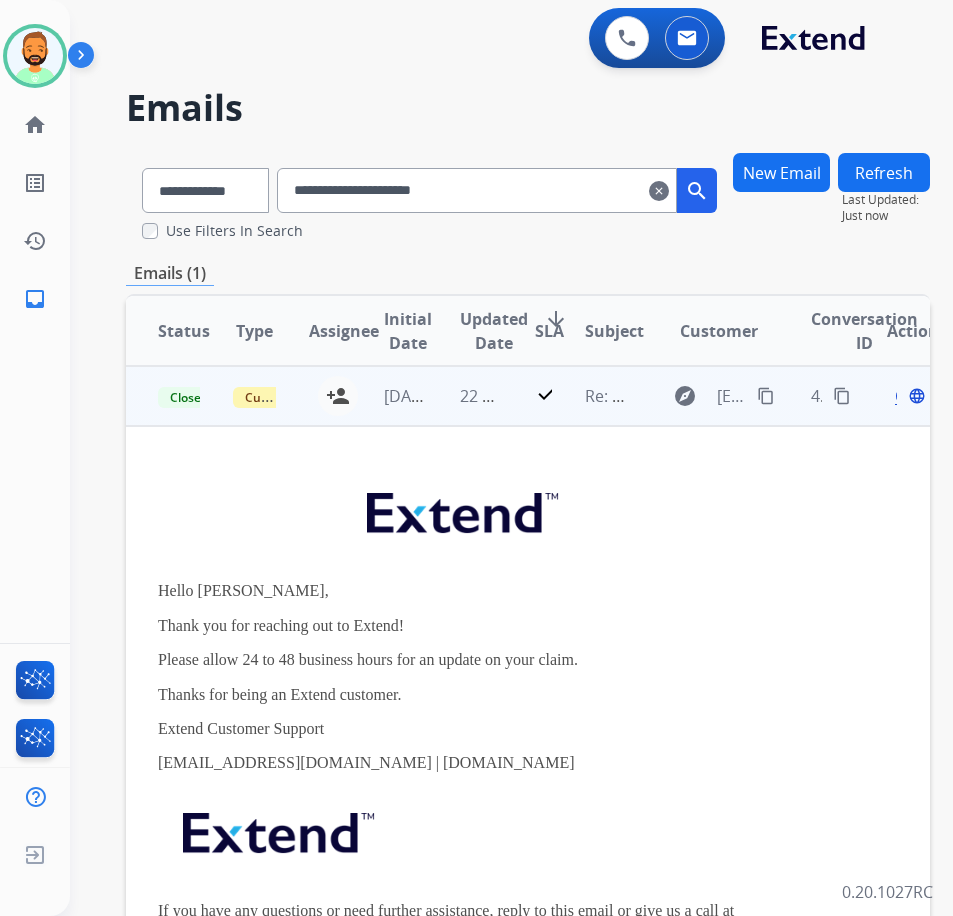 click on "Open" at bounding box center [915, 396] 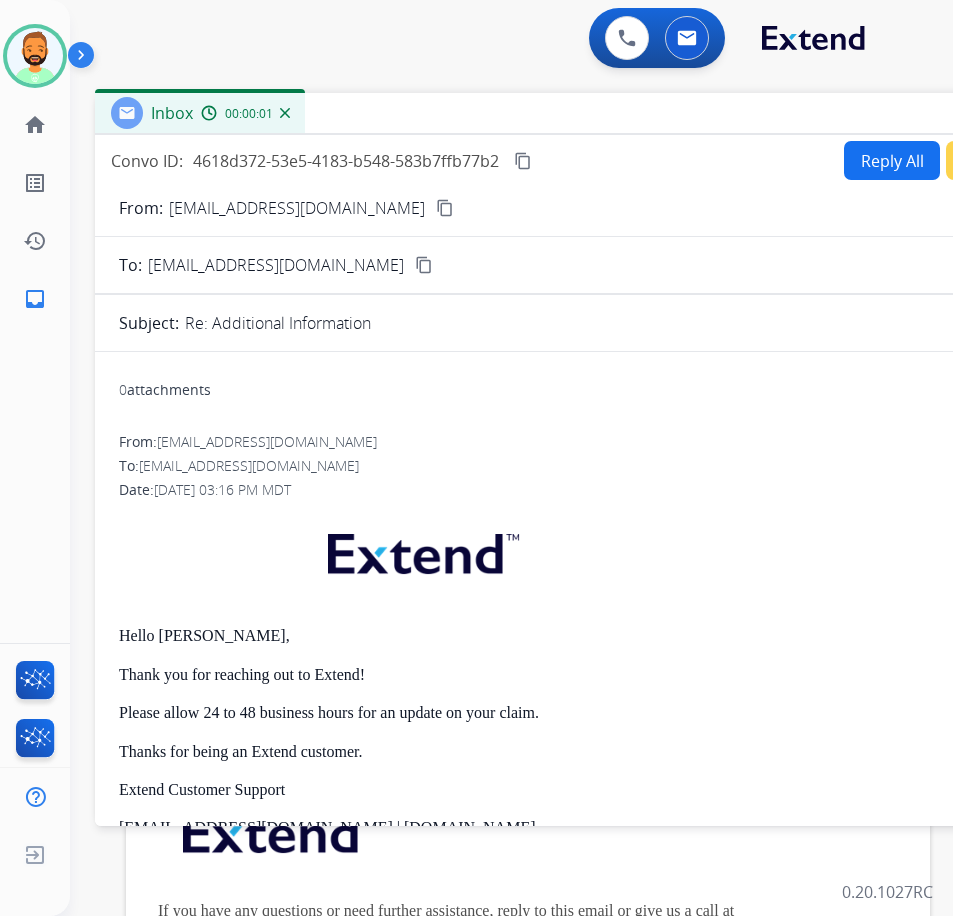 drag, startPoint x: 462, startPoint y: 148, endPoint x: 649, endPoint y: 115, distance: 189.88943 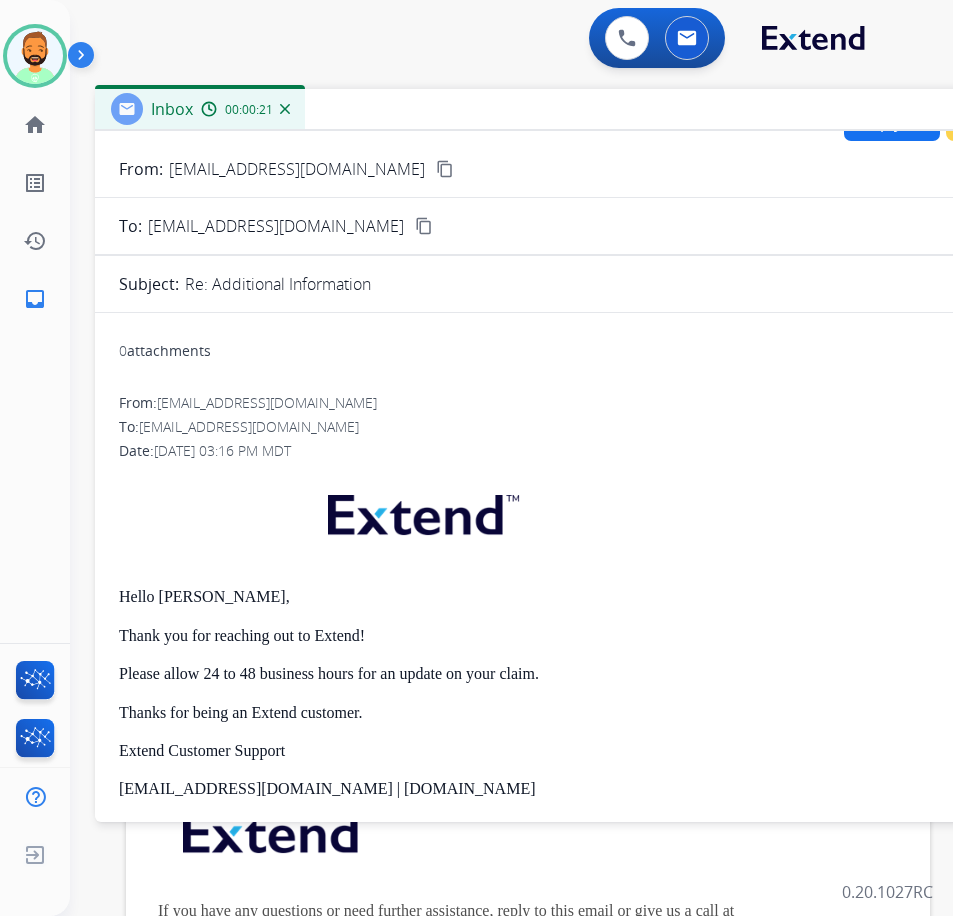 scroll, scrollTop: 0, scrollLeft: 0, axis: both 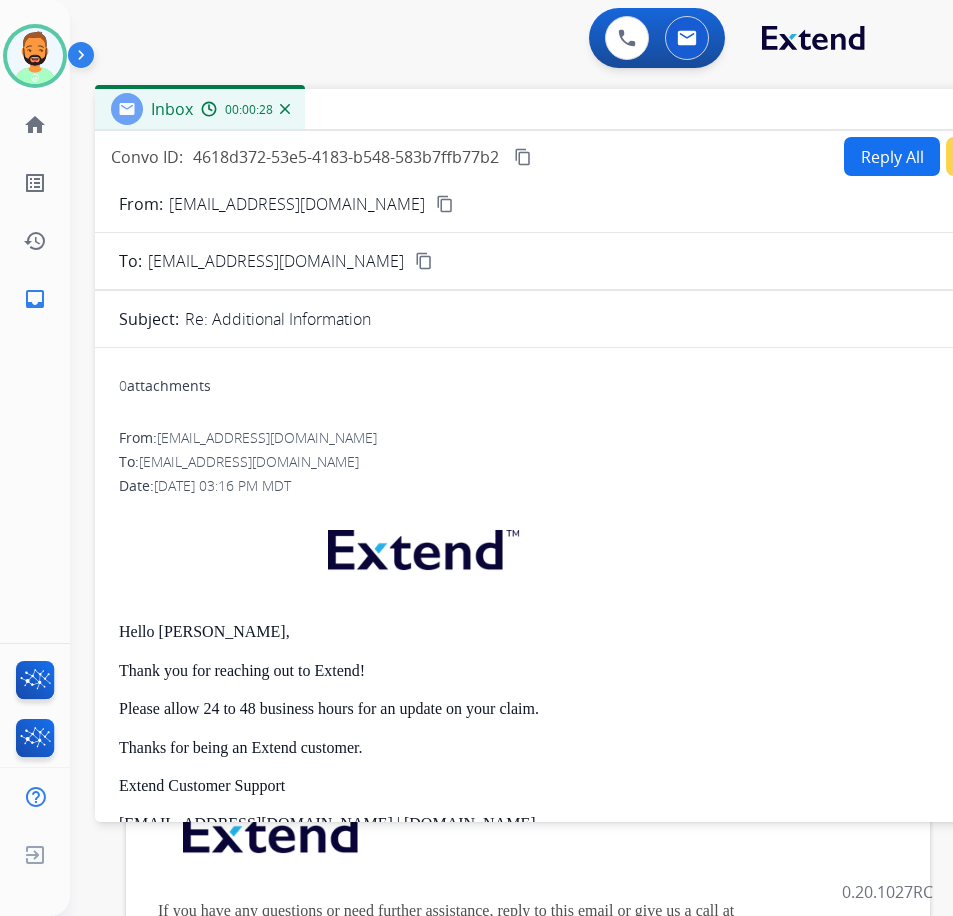 click on "Reply All" at bounding box center (892, 156) 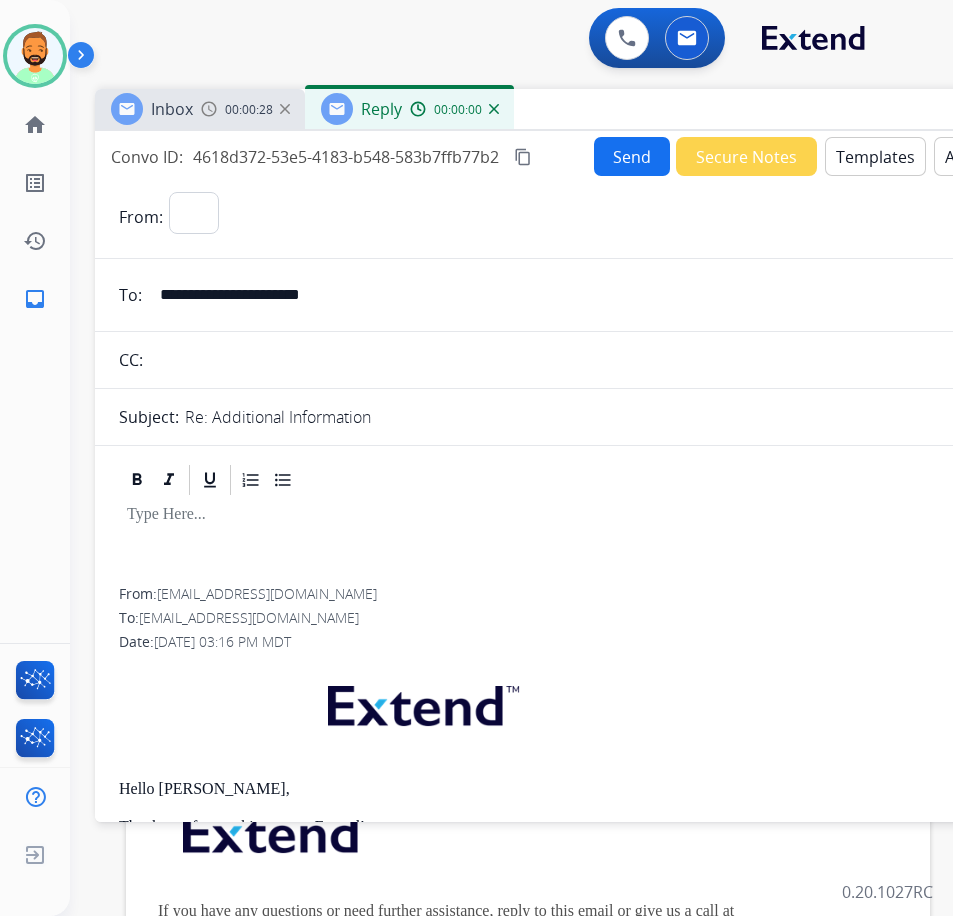 select on "**********" 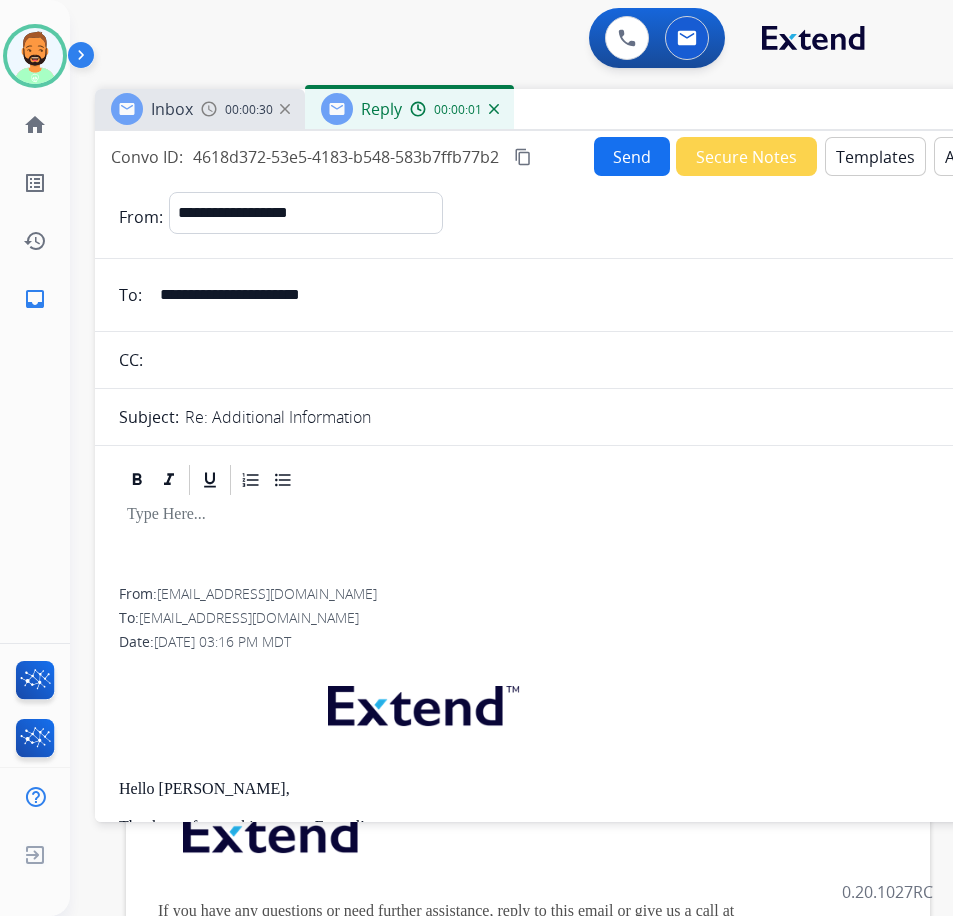 click at bounding box center (595, 515) 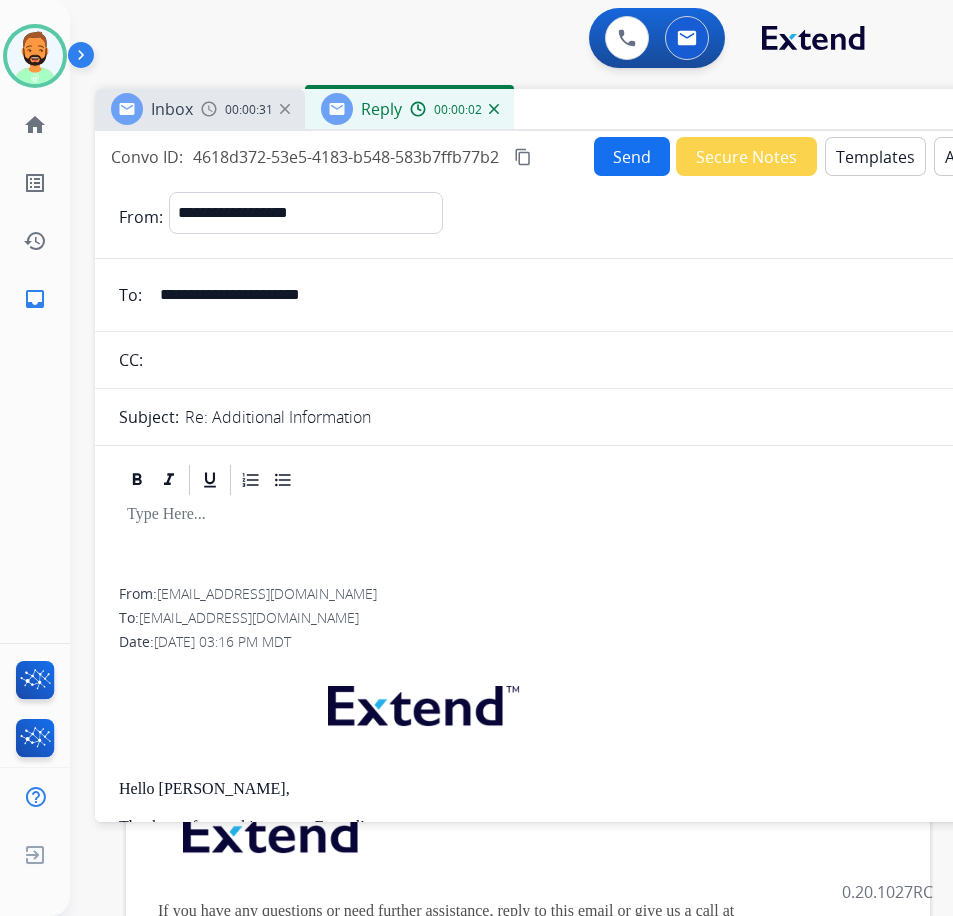 click on "Templates" at bounding box center (875, 156) 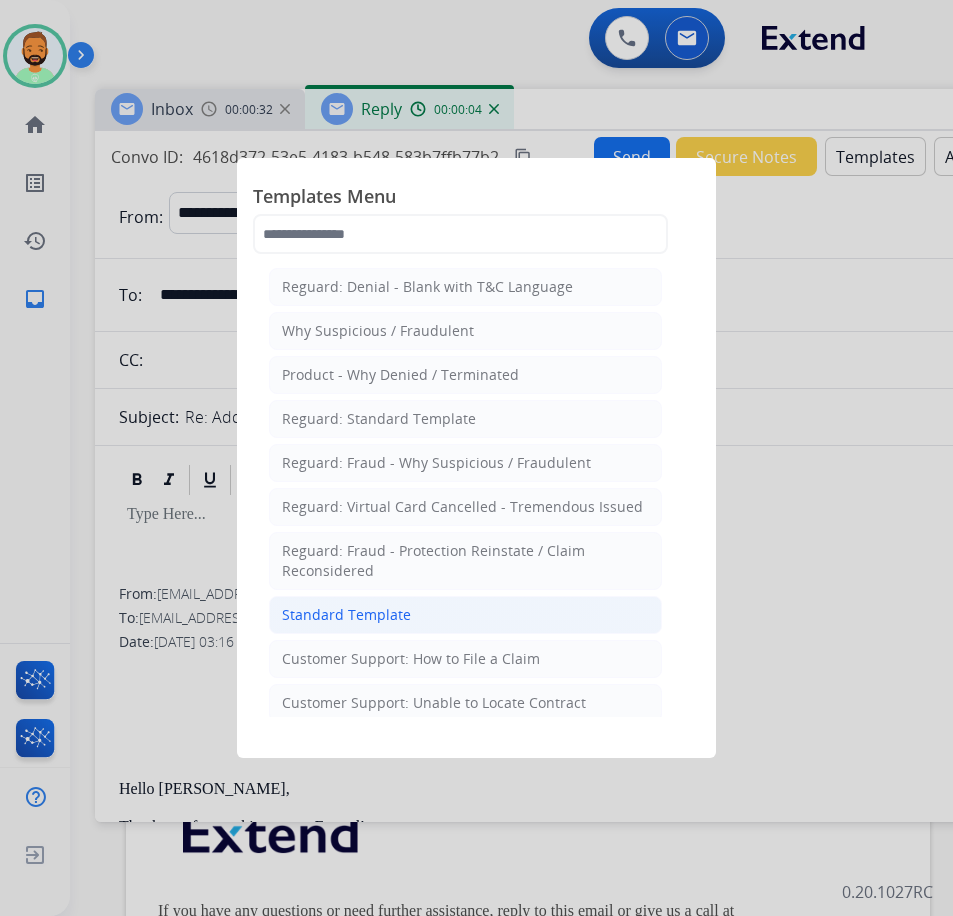 click on "Standard Template" 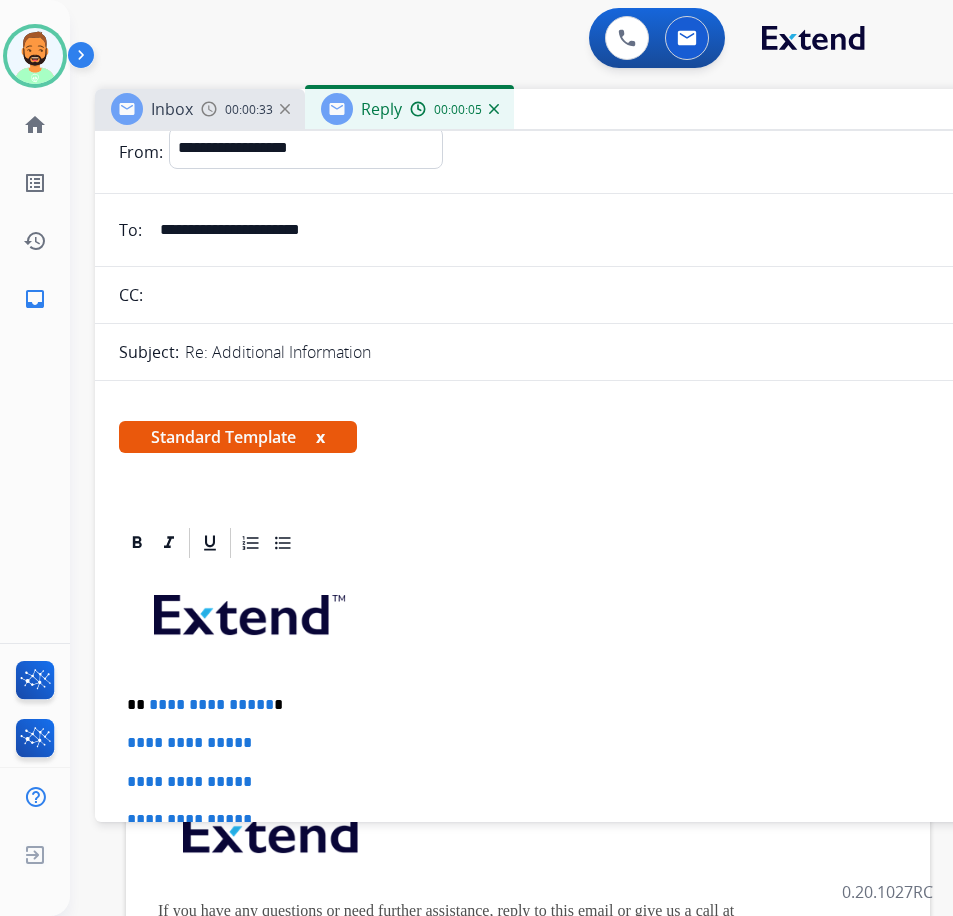 scroll, scrollTop: 100, scrollLeft: 0, axis: vertical 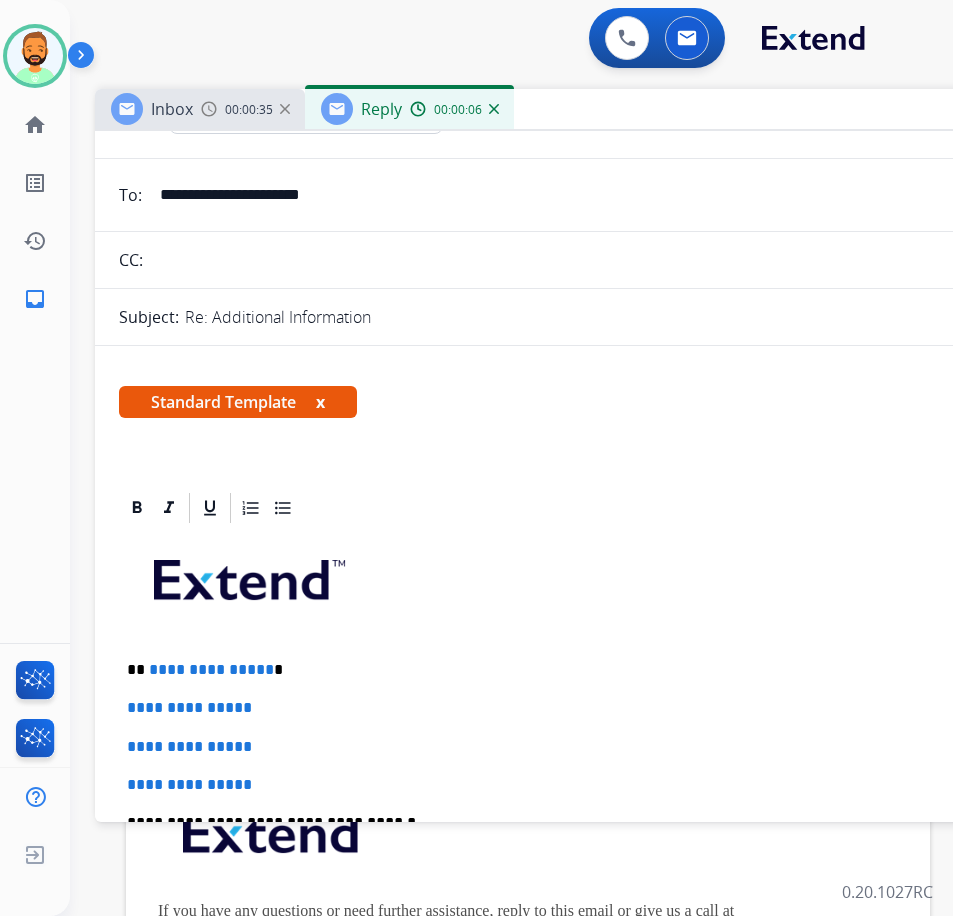 click on "**********" at bounding box center (587, 670) 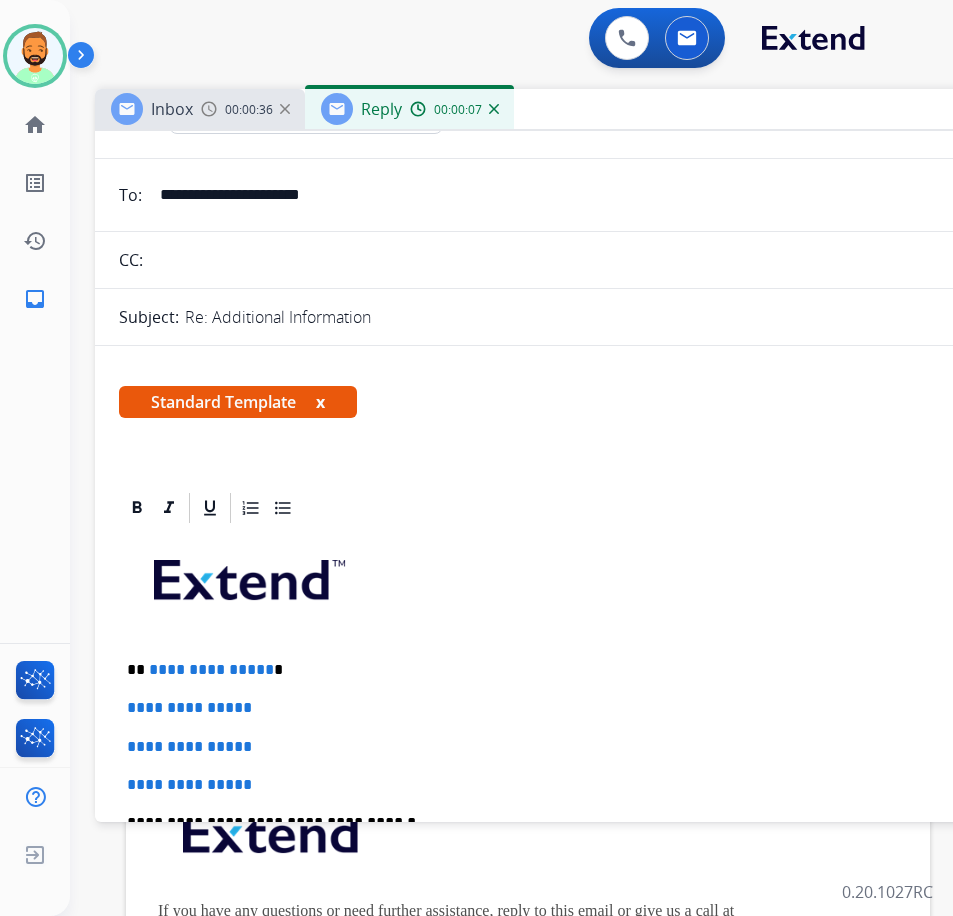 type 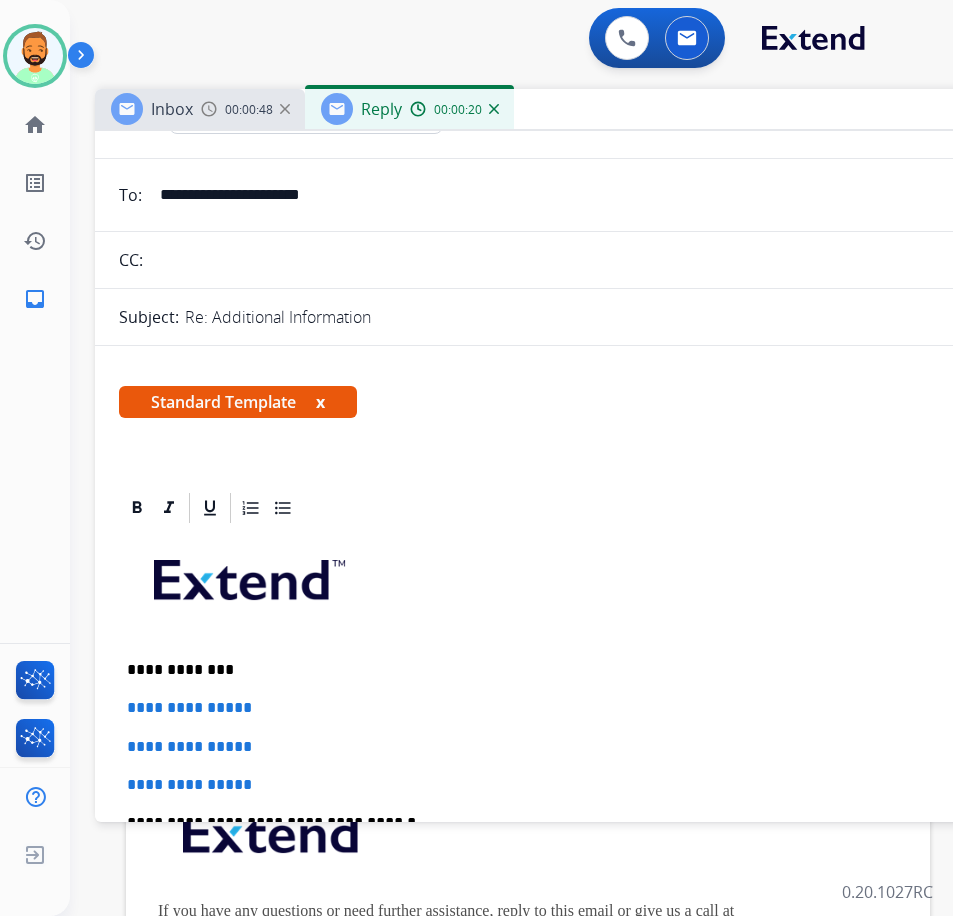 click on "**********" at bounding box center (595, 708) 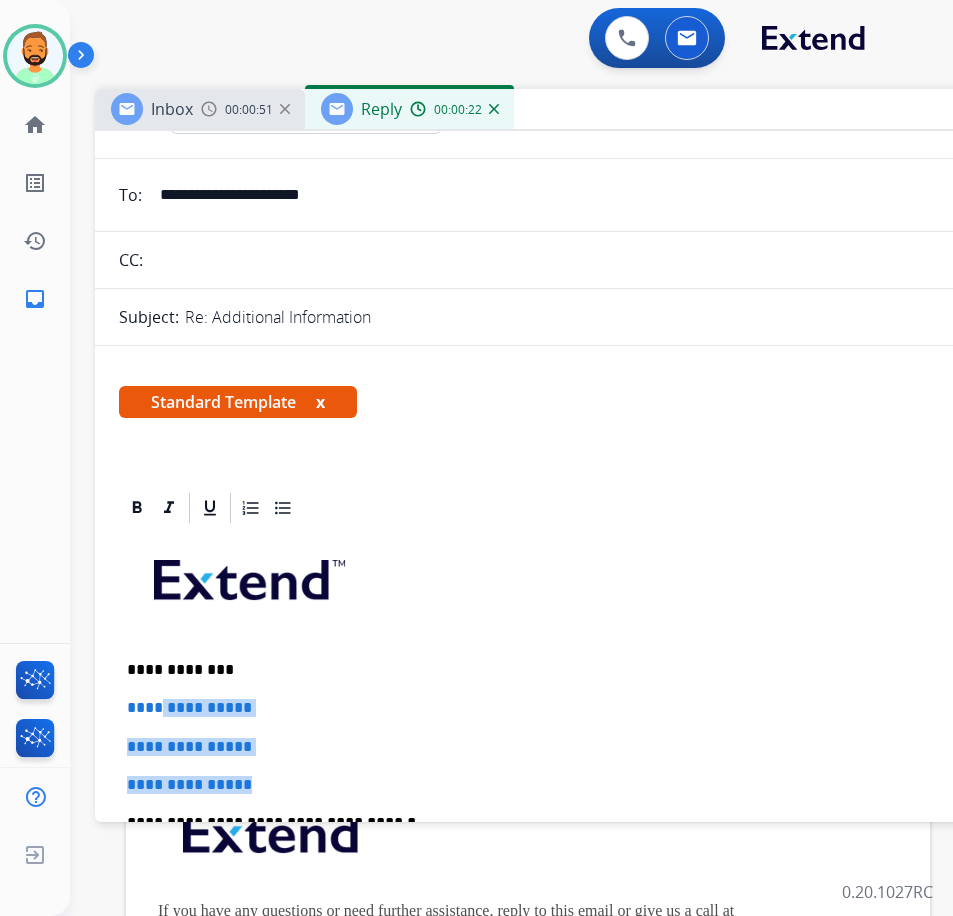 drag, startPoint x: 343, startPoint y: 765, endPoint x: 164, endPoint y: 712, distance: 186.68155 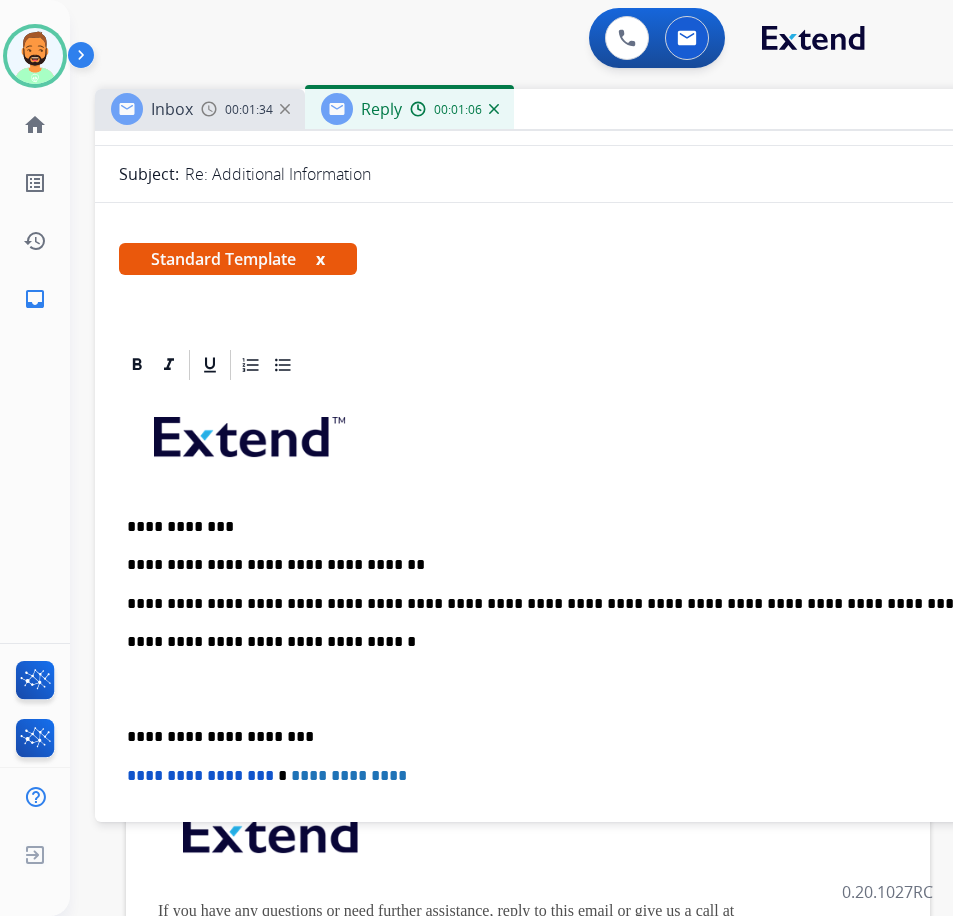 scroll, scrollTop: 300, scrollLeft: 0, axis: vertical 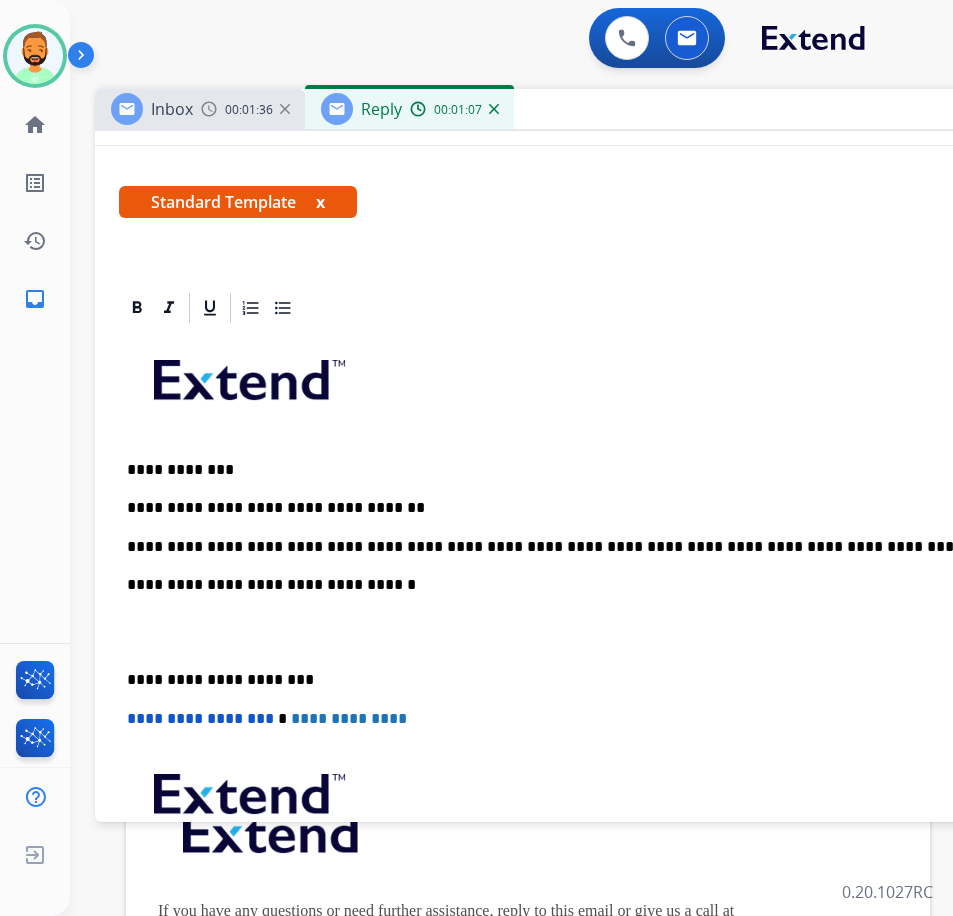 click on "**********" at bounding box center (595, 651) 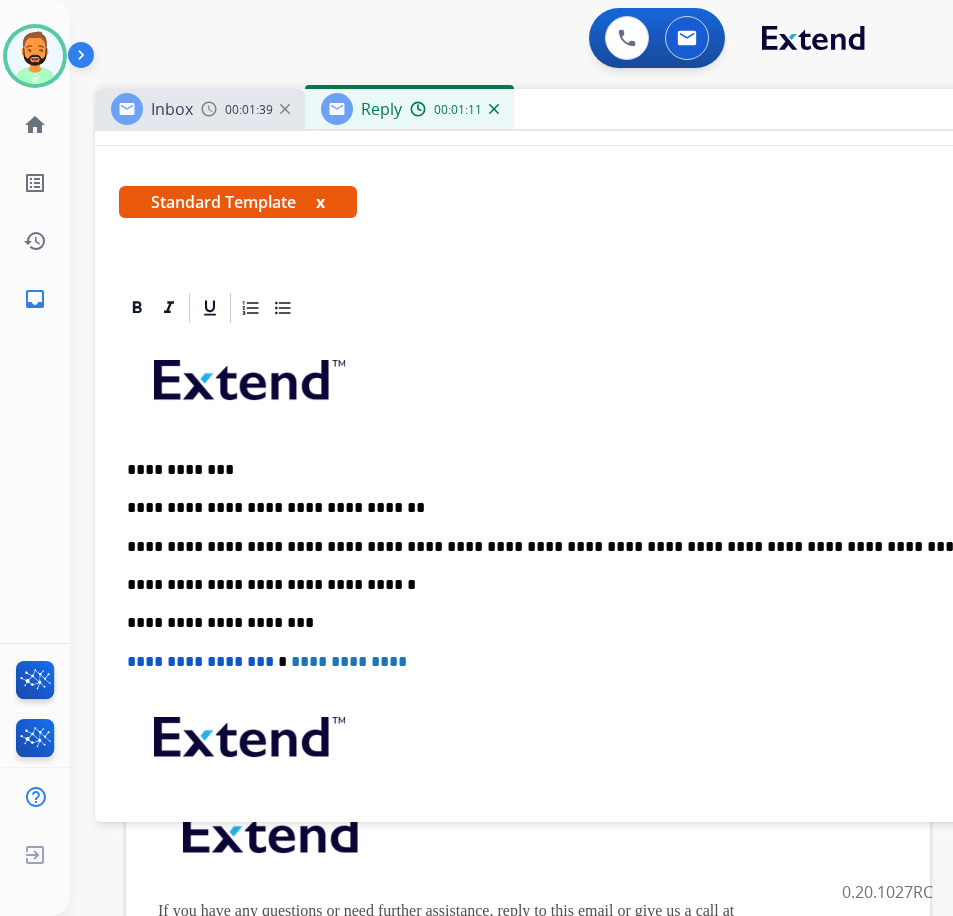 scroll, scrollTop: 0, scrollLeft: 0, axis: both 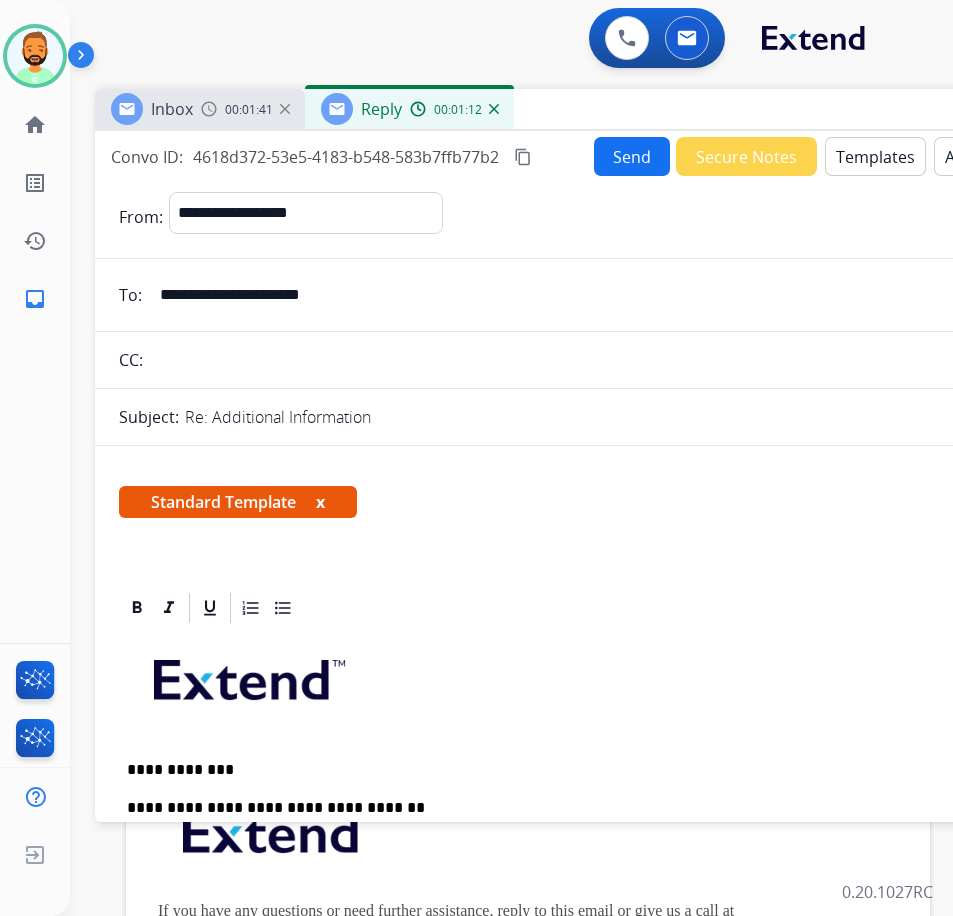 click on "Send" at bounding box center [632, 156] 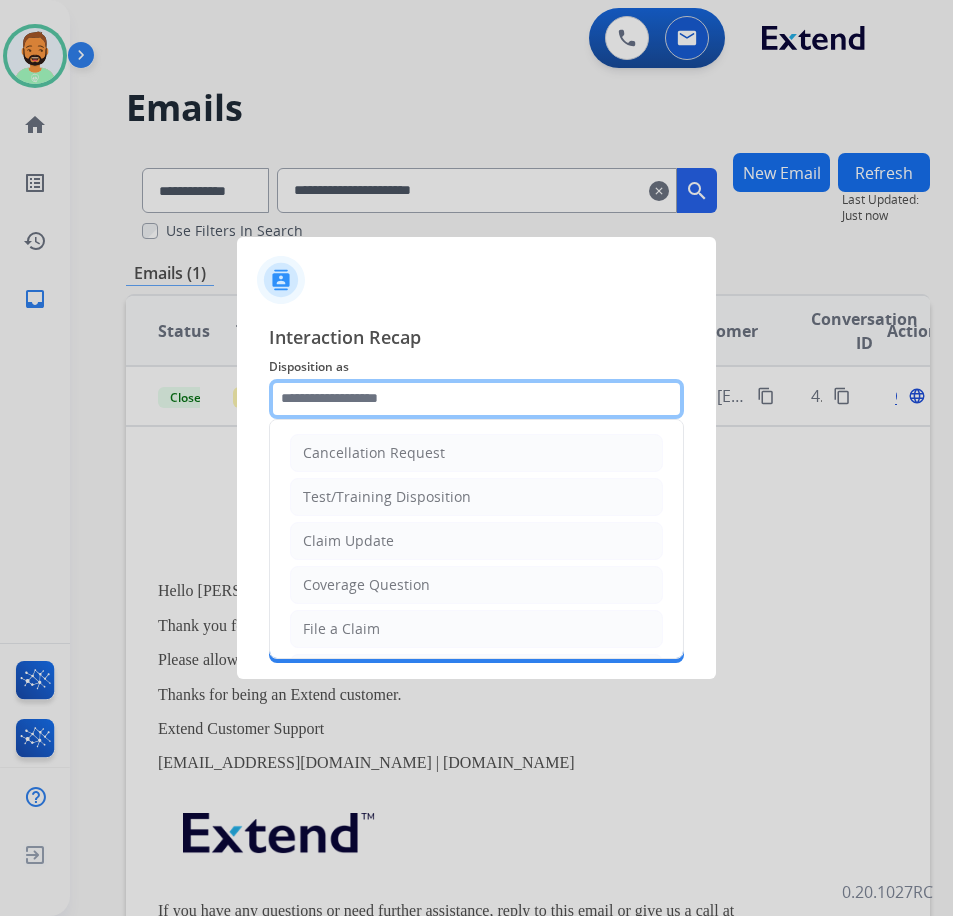 click 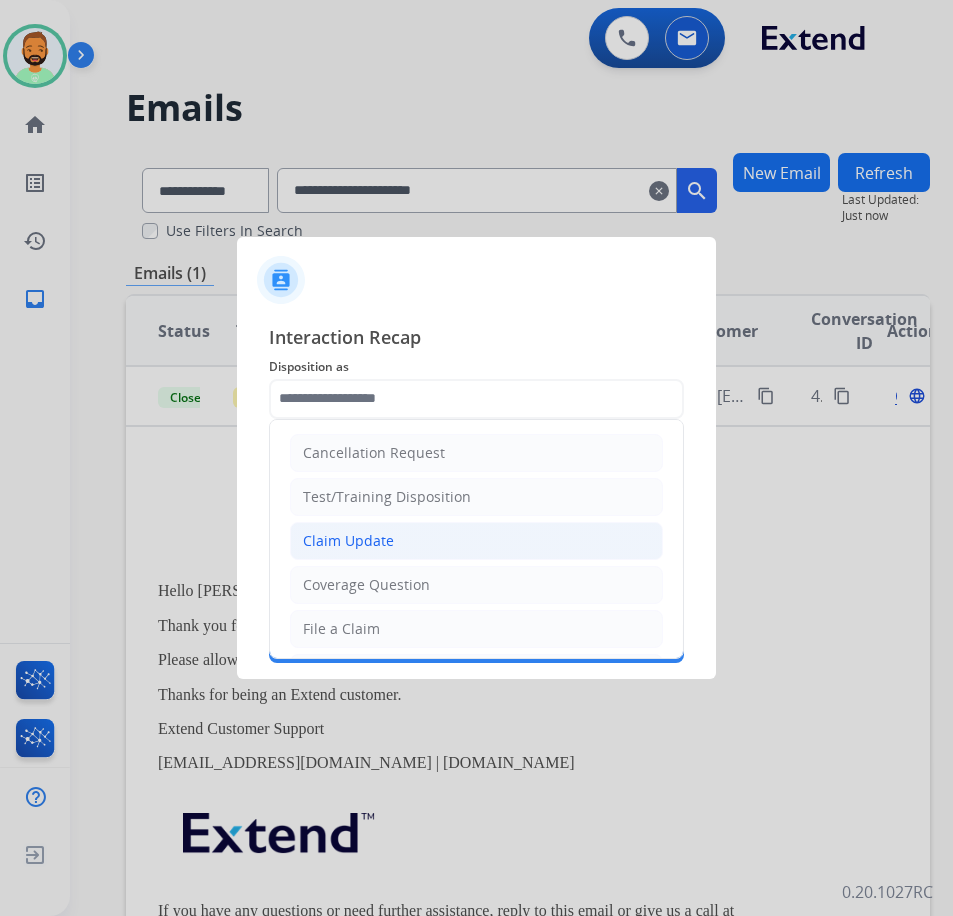 click on "Claim Update" 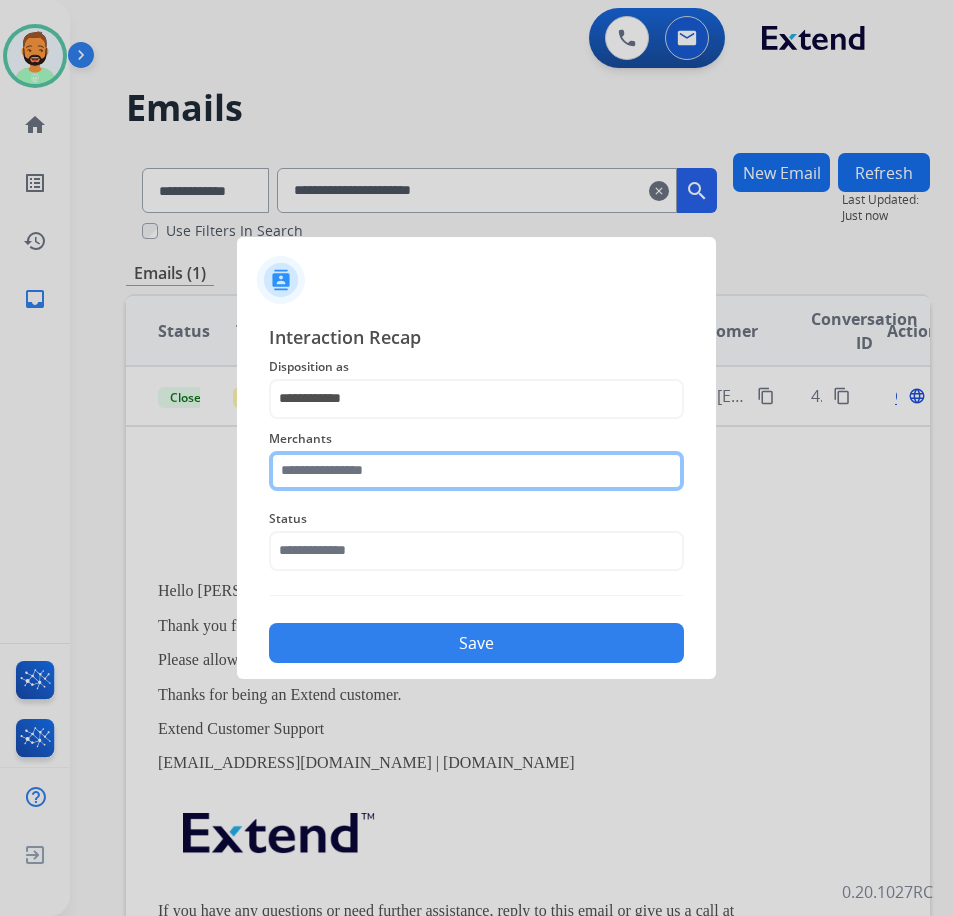 click 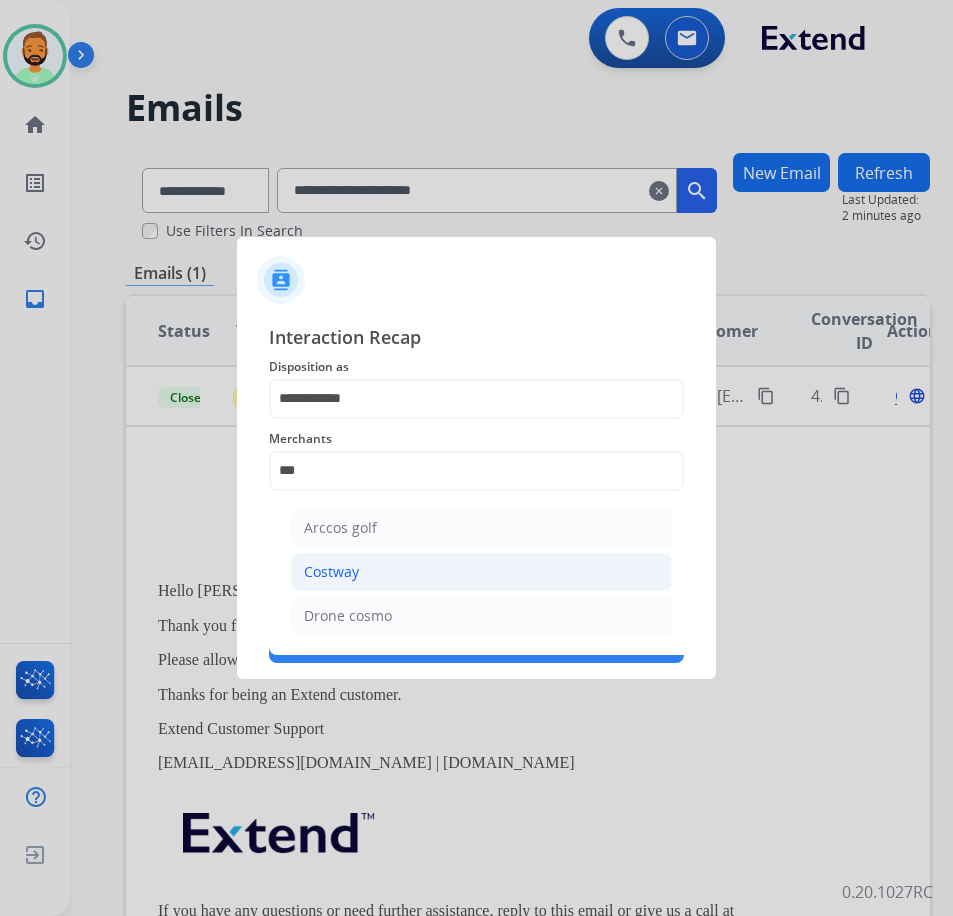 click on "Costway" 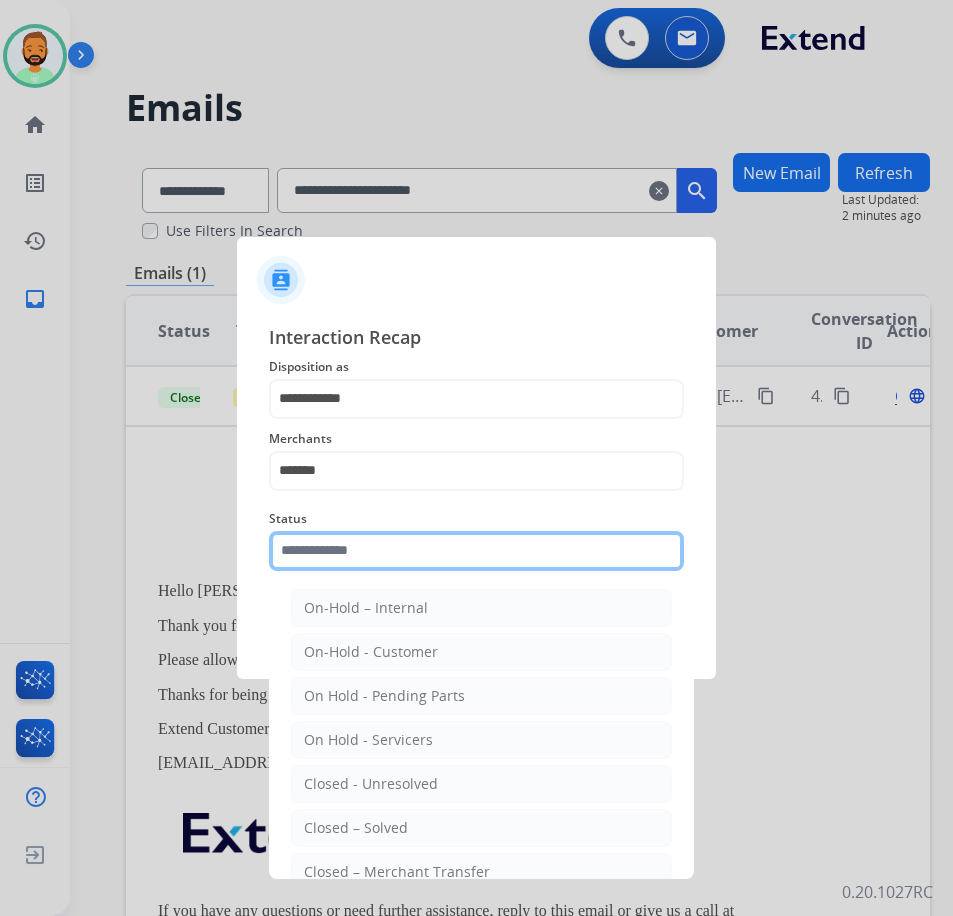 click 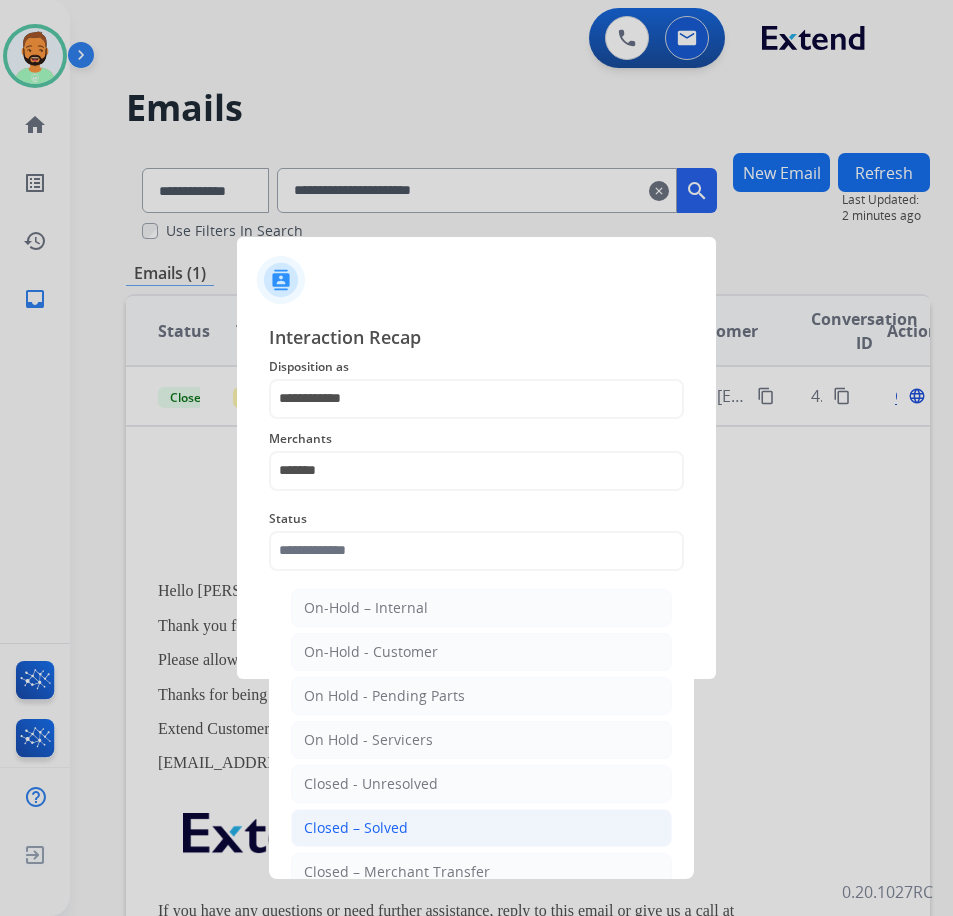click on "Closed – Solved" 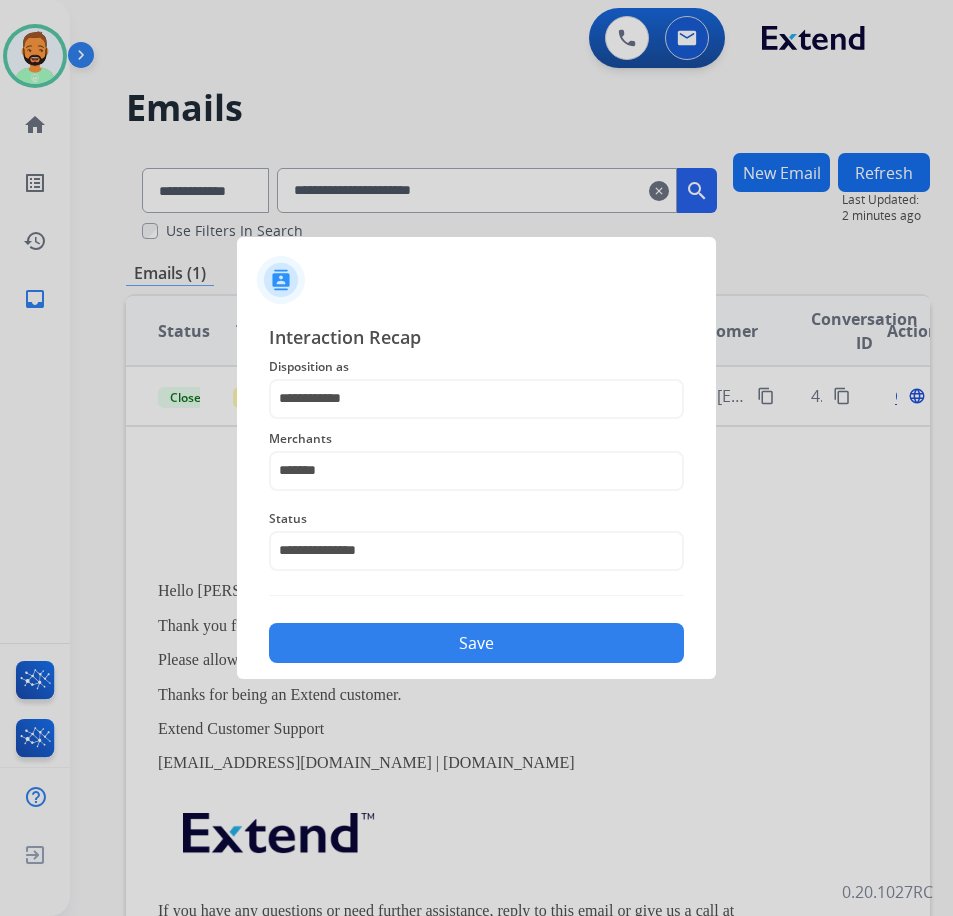 click on "Save" 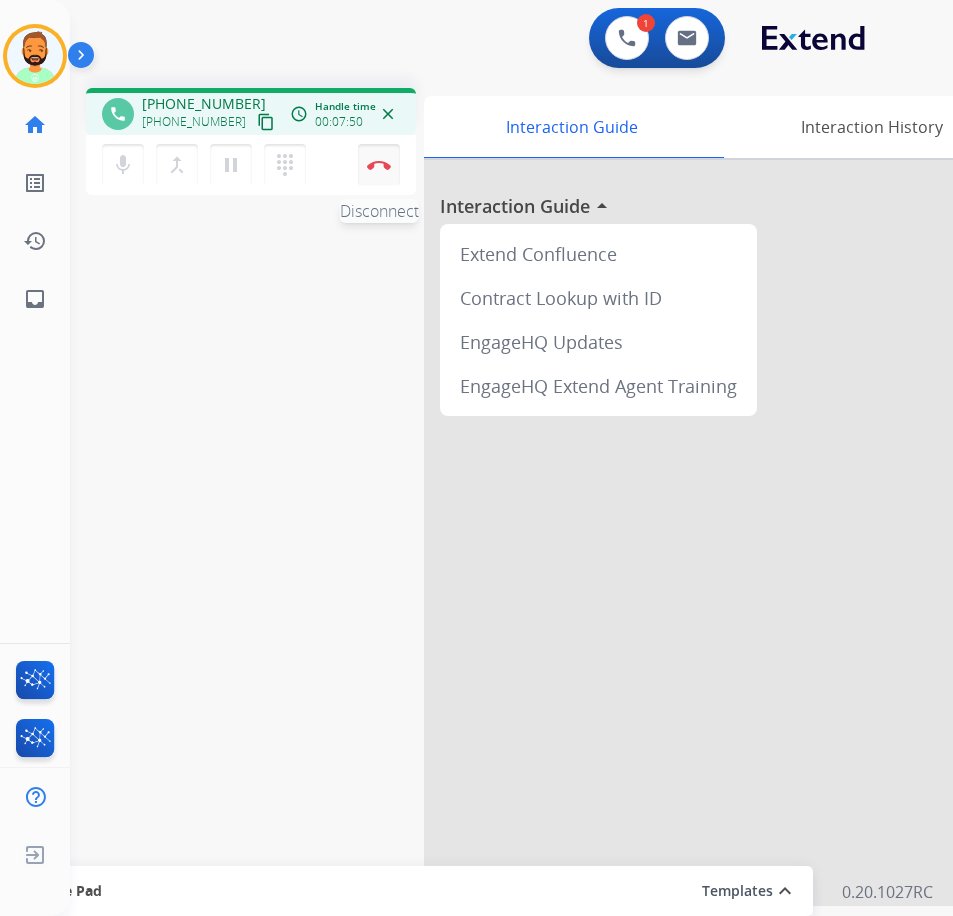 click at bounding box center (379, 165) 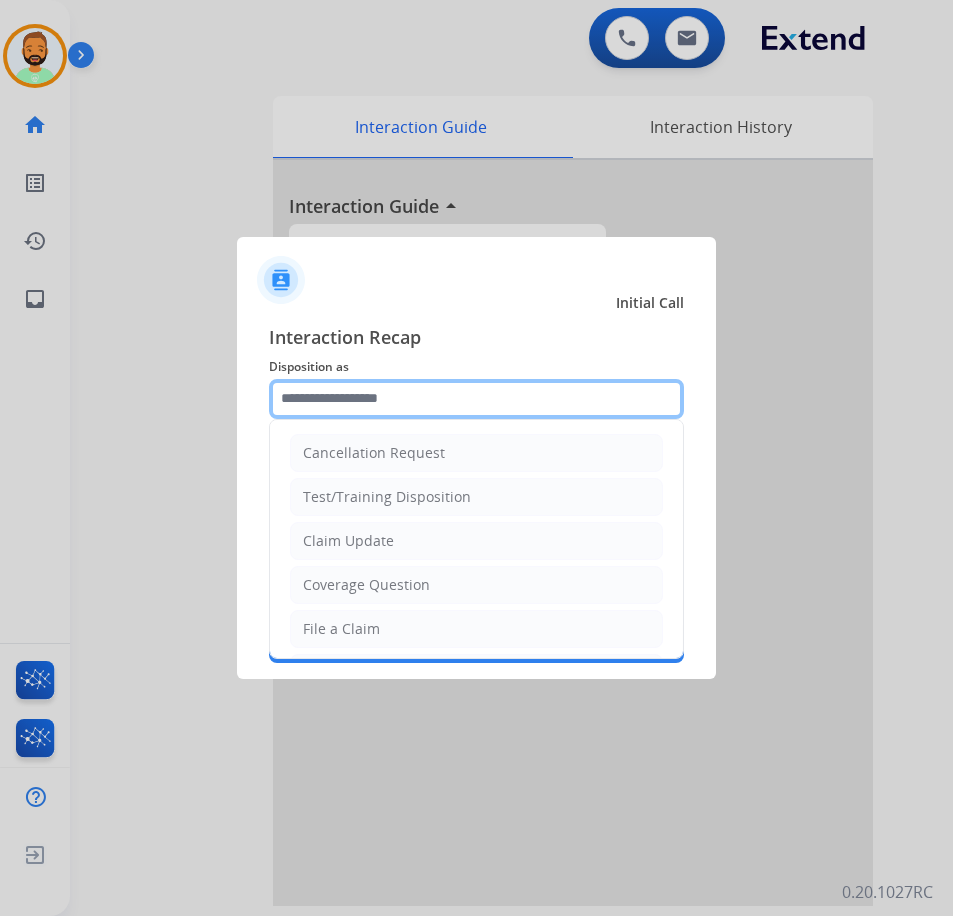 drag, startPoint x: 457, startPoint y: 399, endPoint x: 439, endPoint y: 362, distance: 41.14608 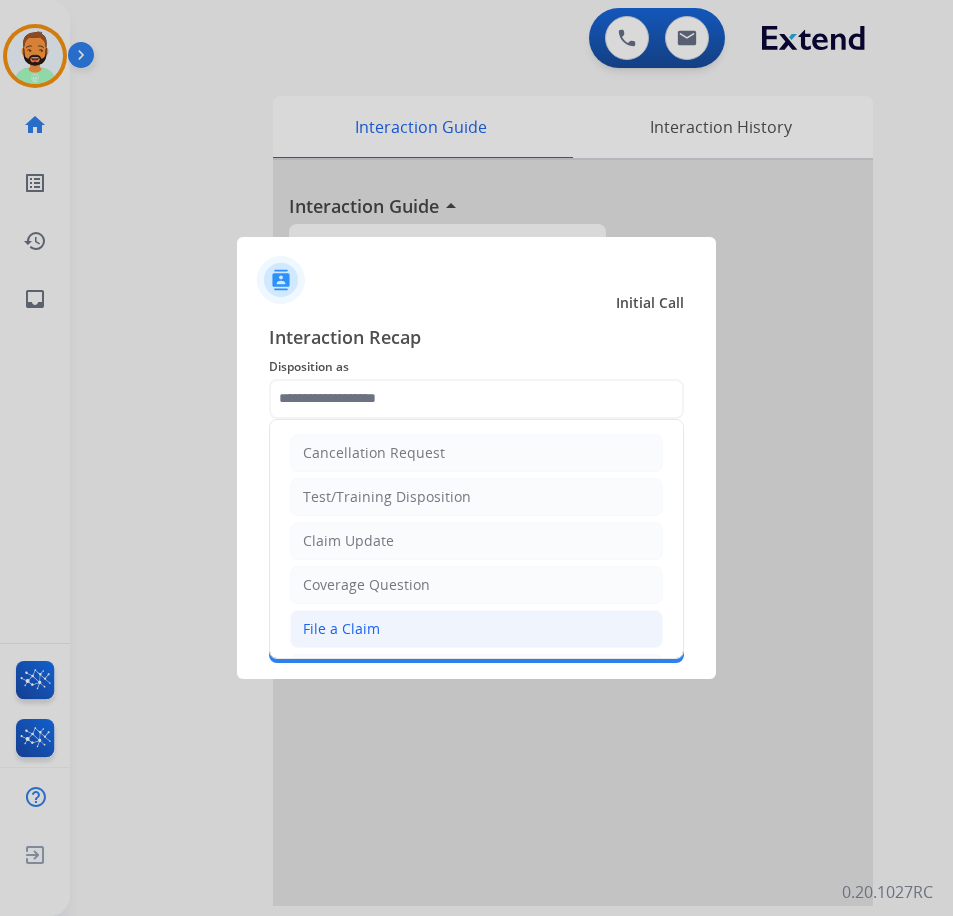click on "File a Claim" 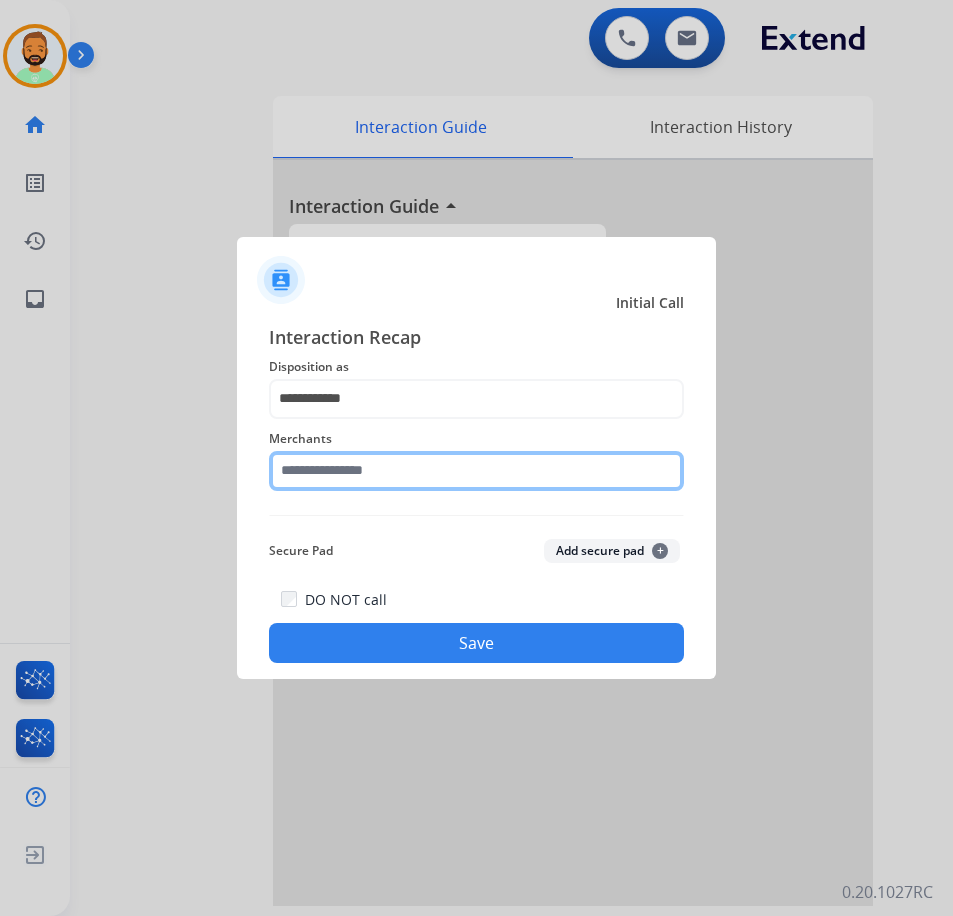 click 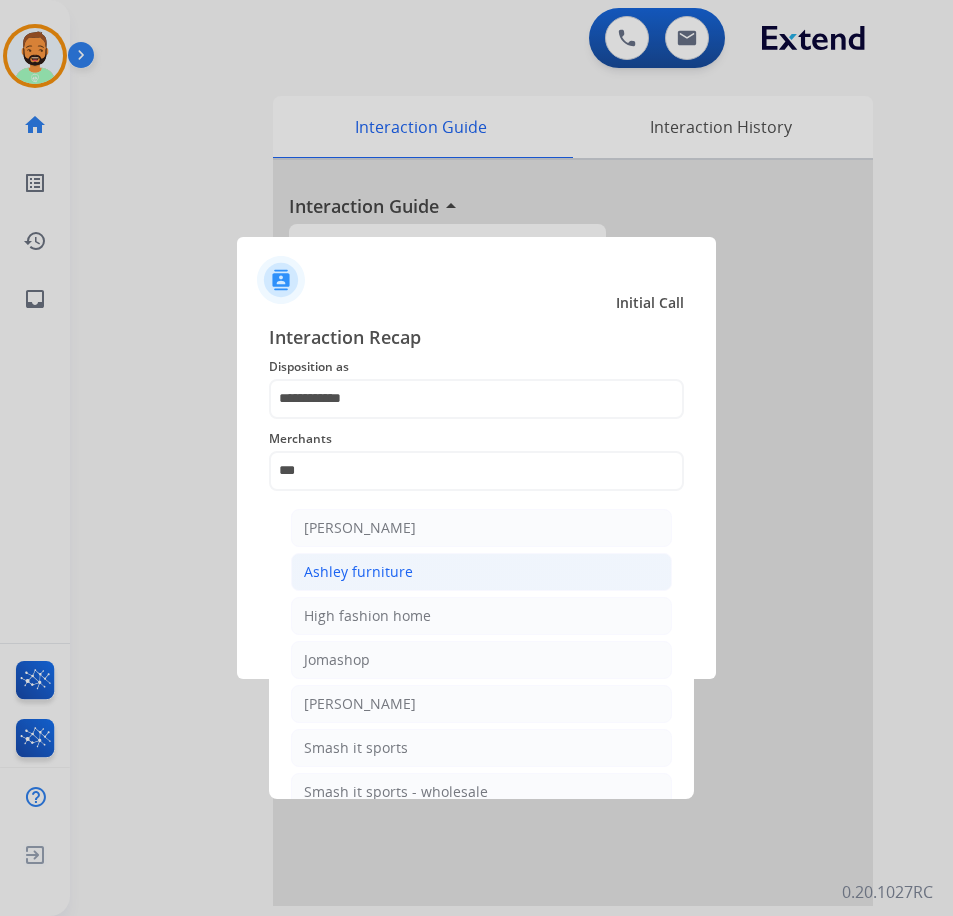 click on "Ashley furniture" 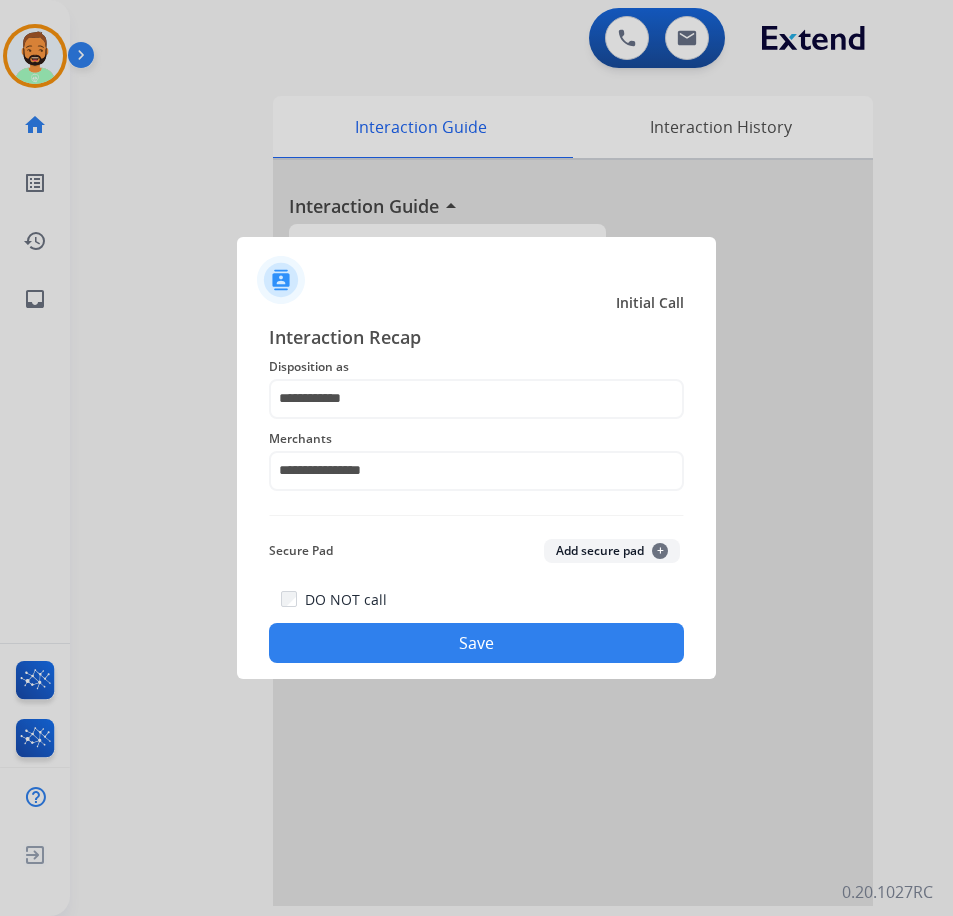 click on "Save" 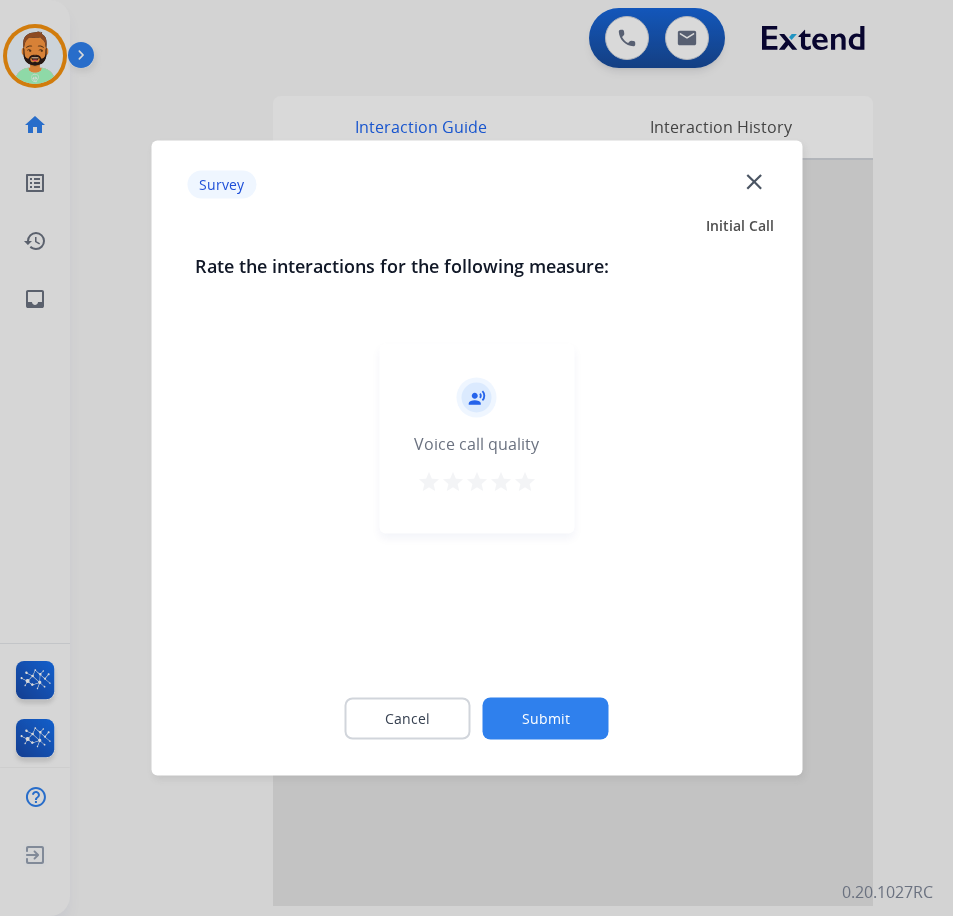 click on "Submit" 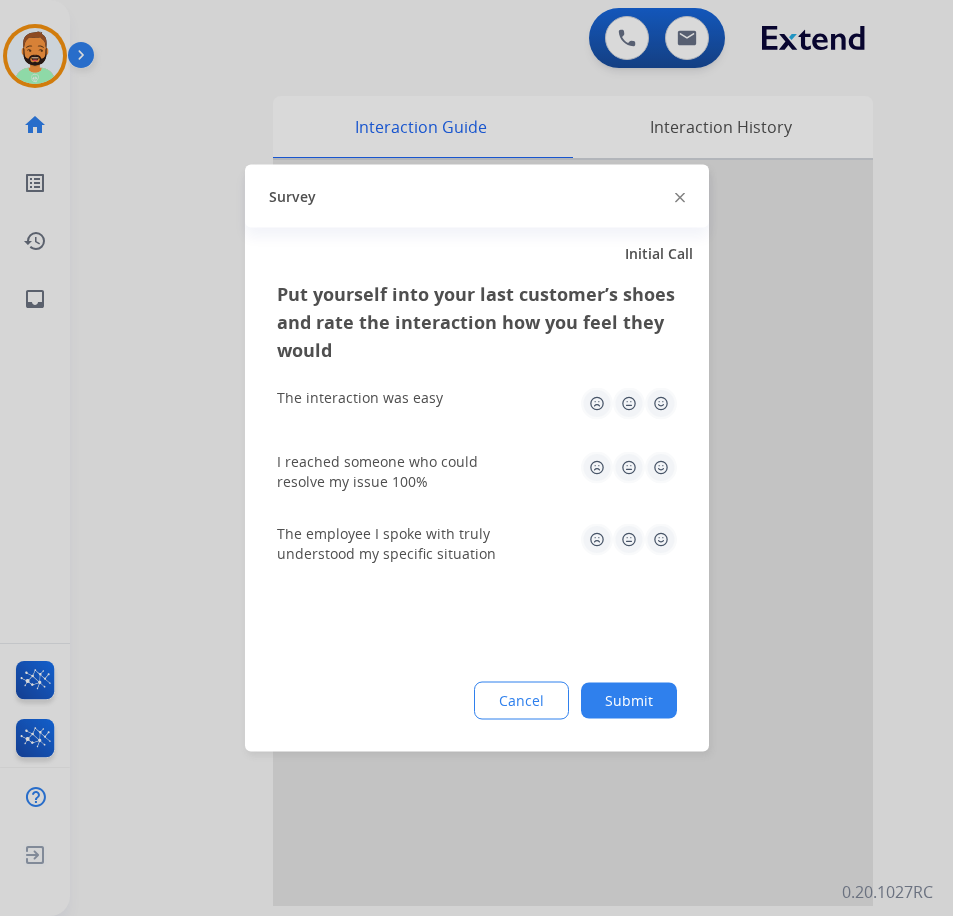 click on "Submit" 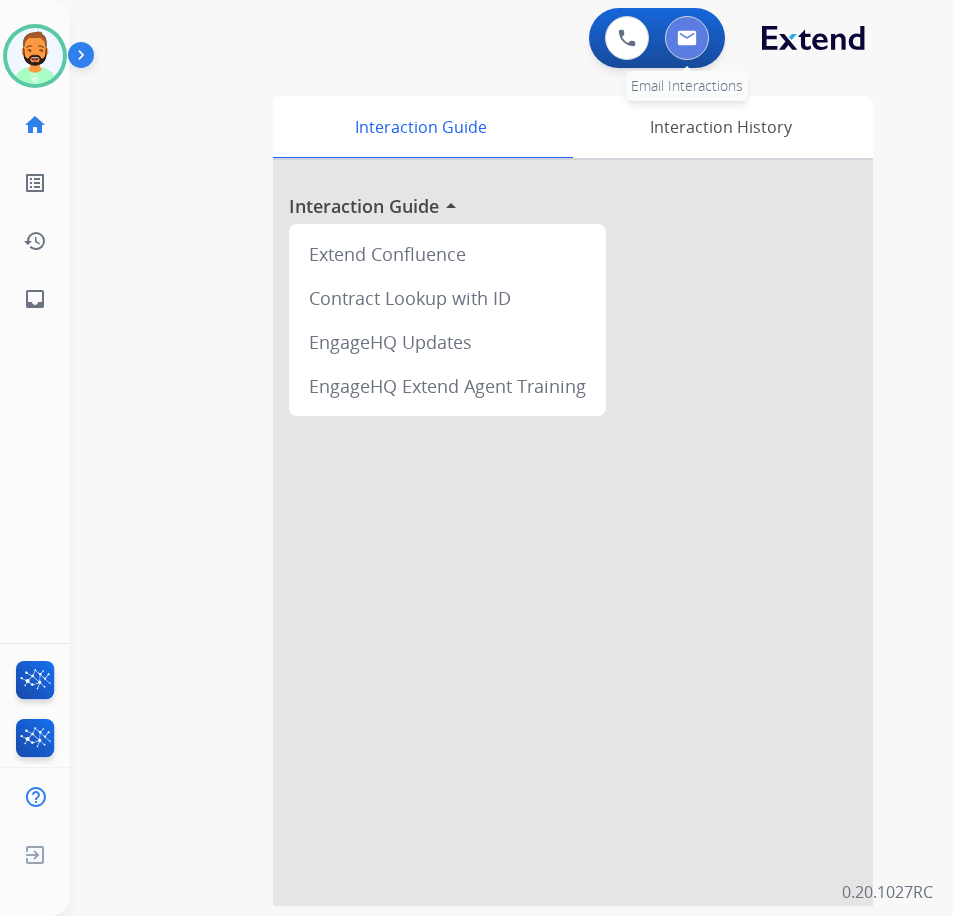 click at bounding box center (687, 38) 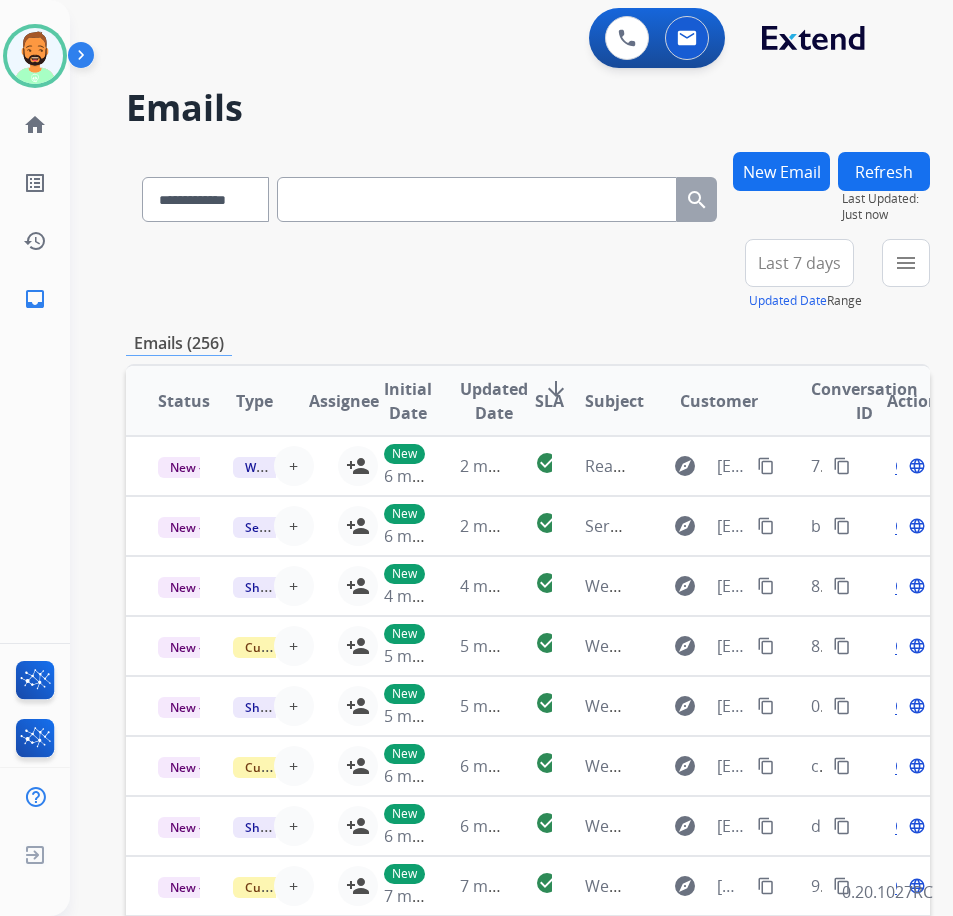 click on "New Email" at bounding box center (781, 171) 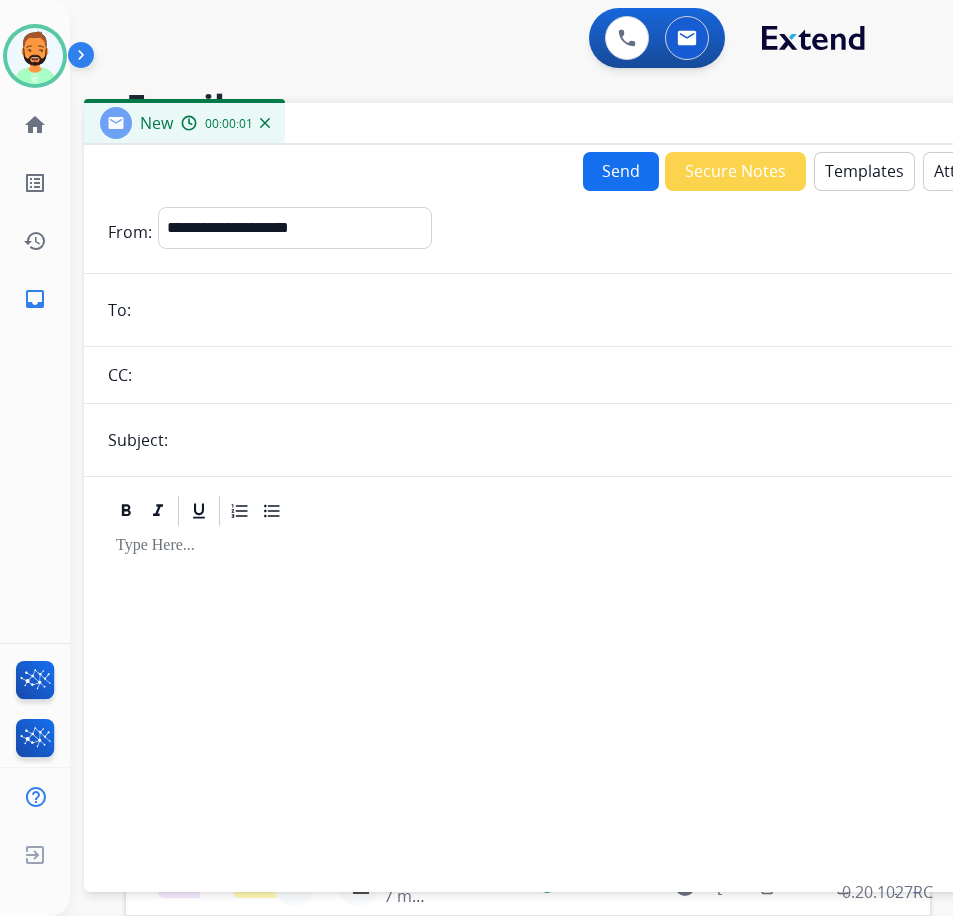 drag, startPoint x: 412, startPoint y: 156, endPoint x: 504, endPoint y: 123, distance: 97.73945 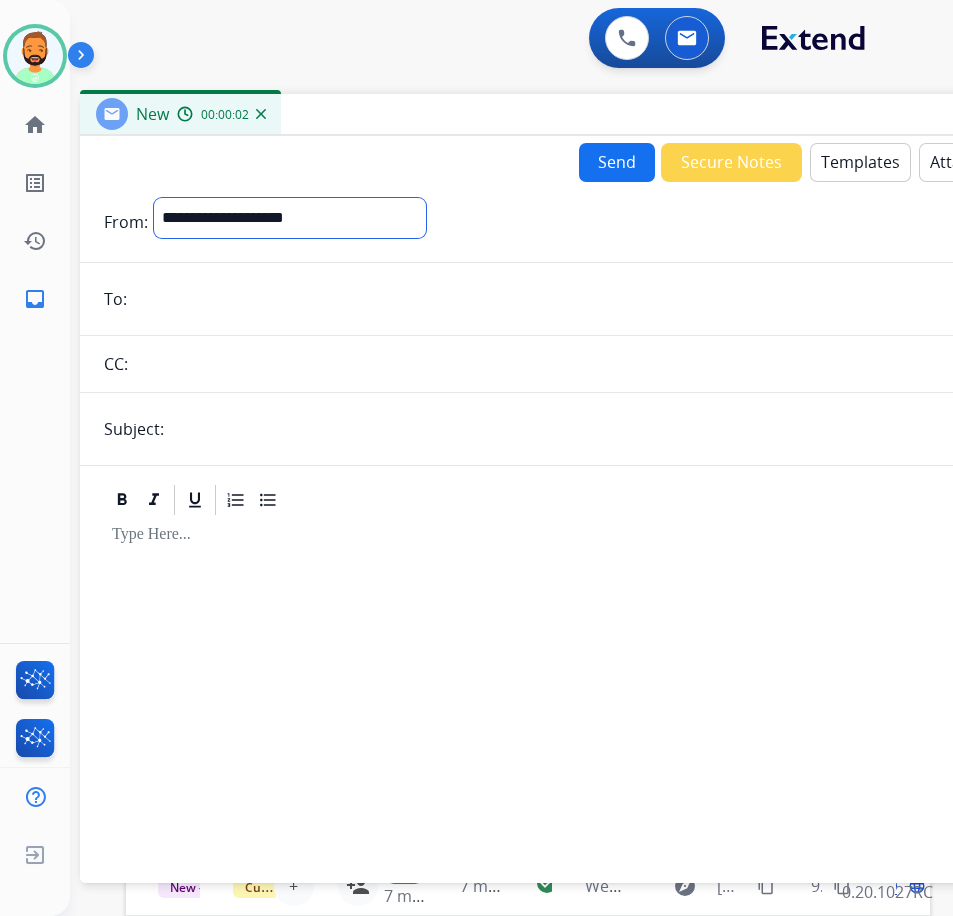 click on "**********" at bounding box center [290, 218] 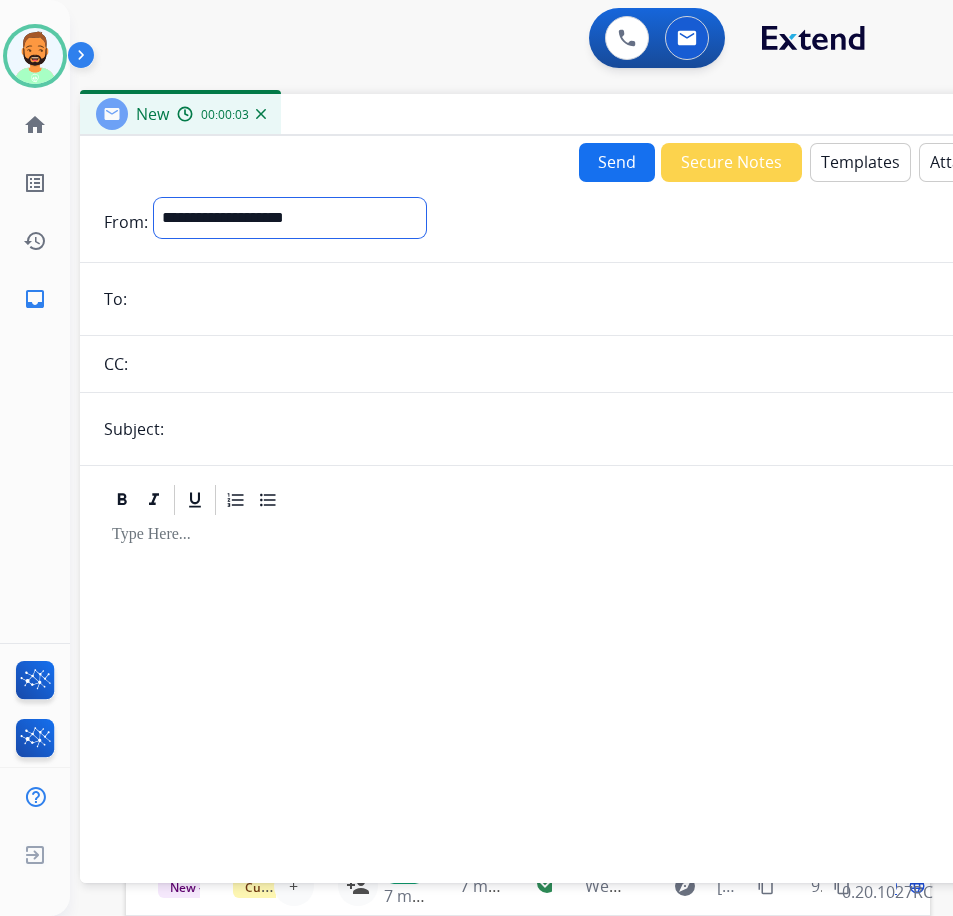 select on "**********" 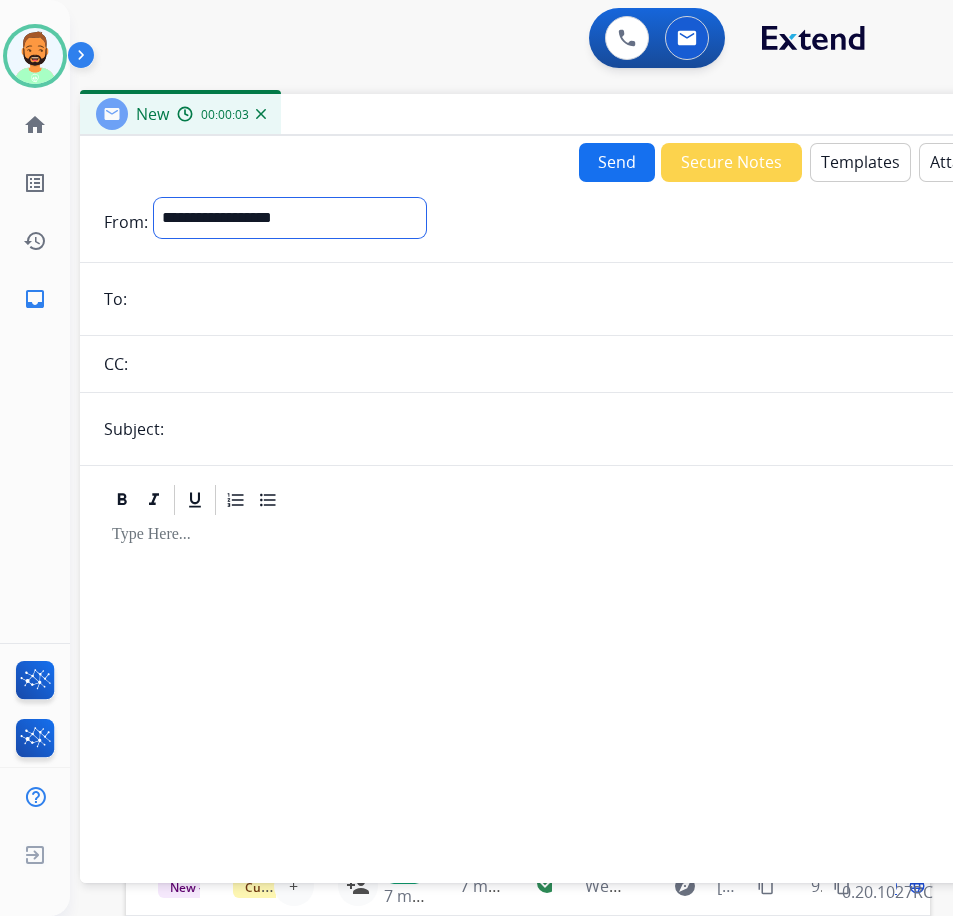 click on "**********" at bounding box center [290, 218] 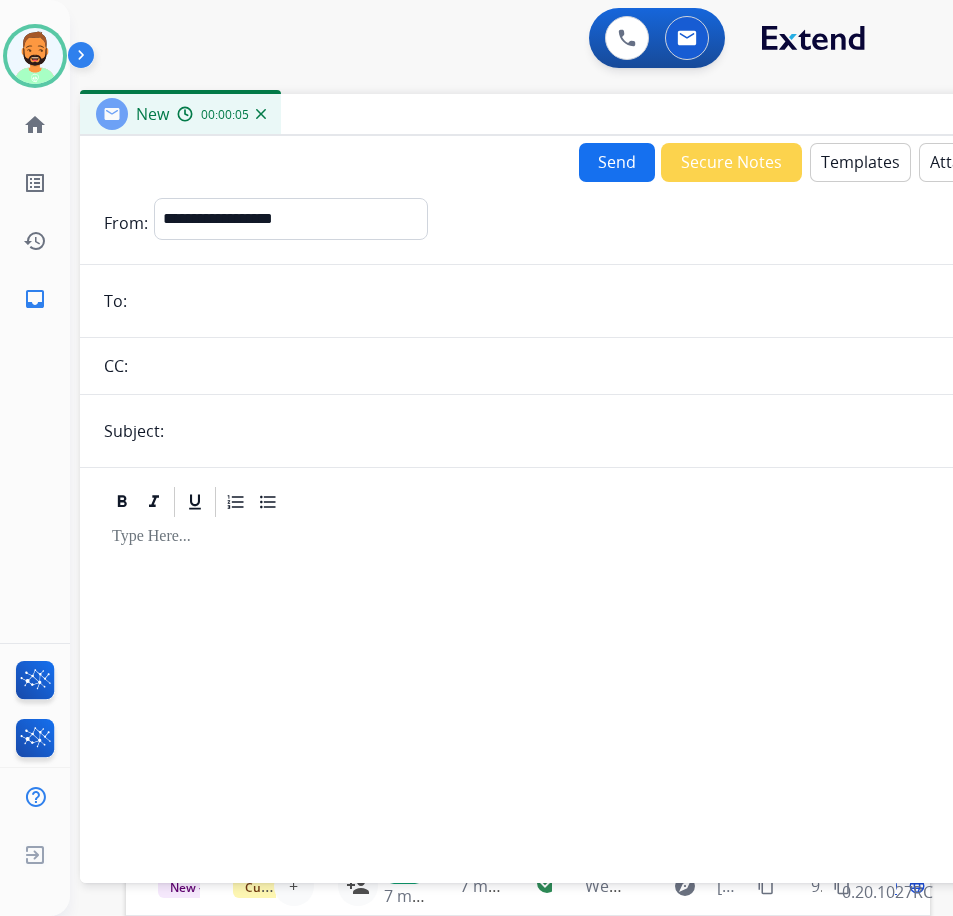 paste on "**********" 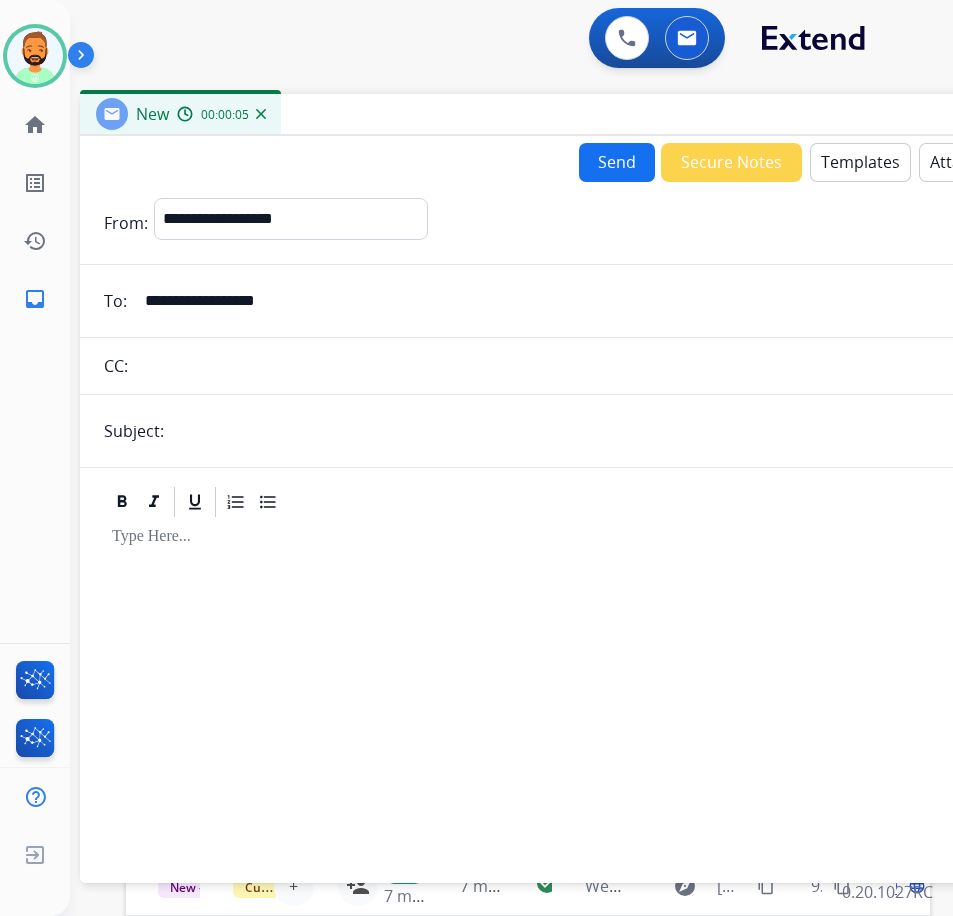 type on "**********" 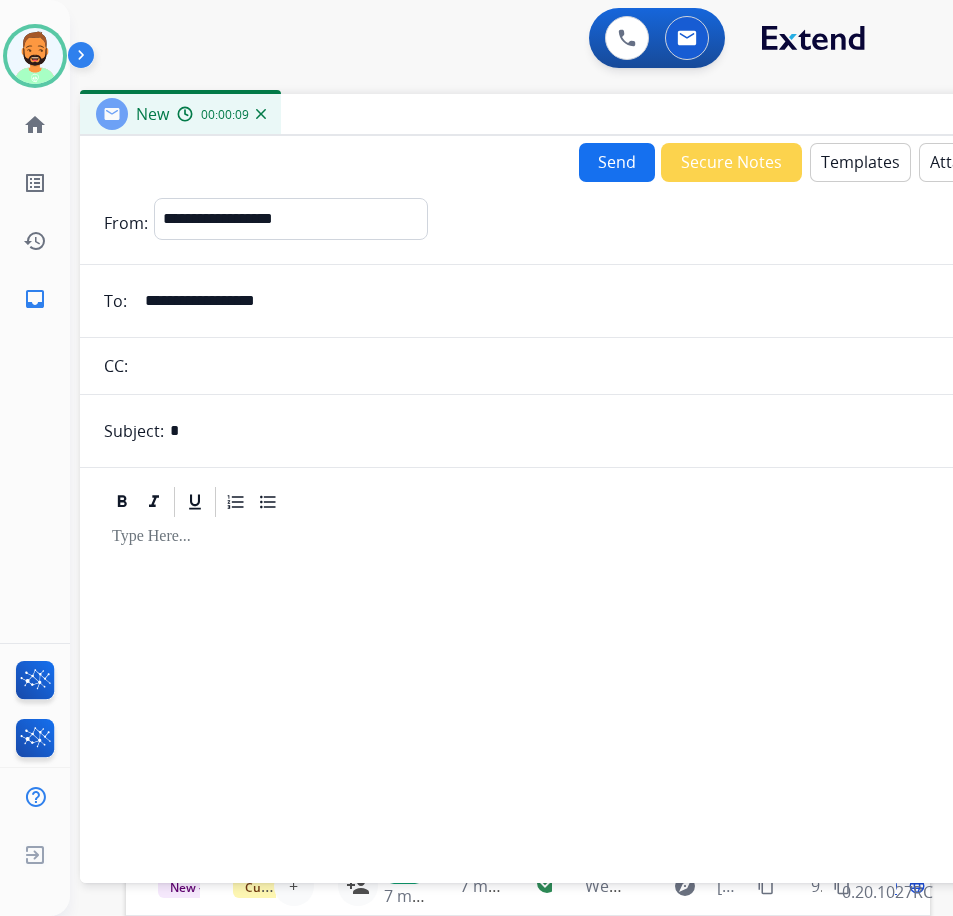 type on "**********" 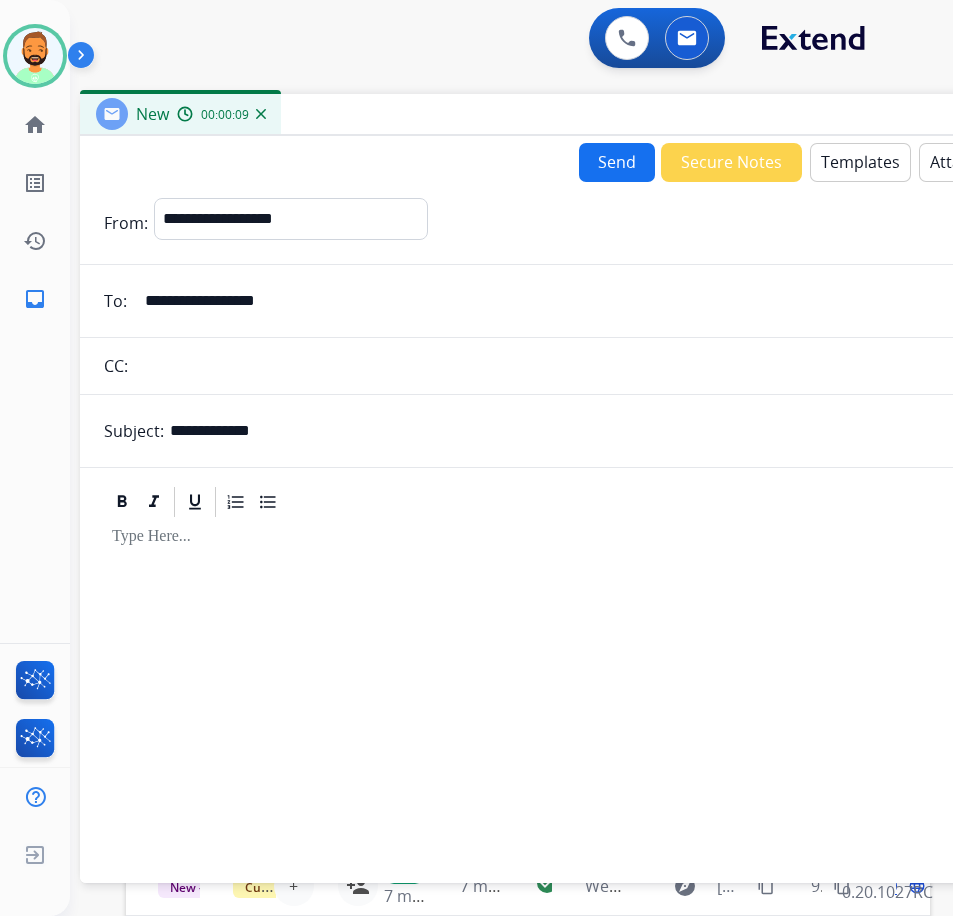 click at bounding box center [580, 537] 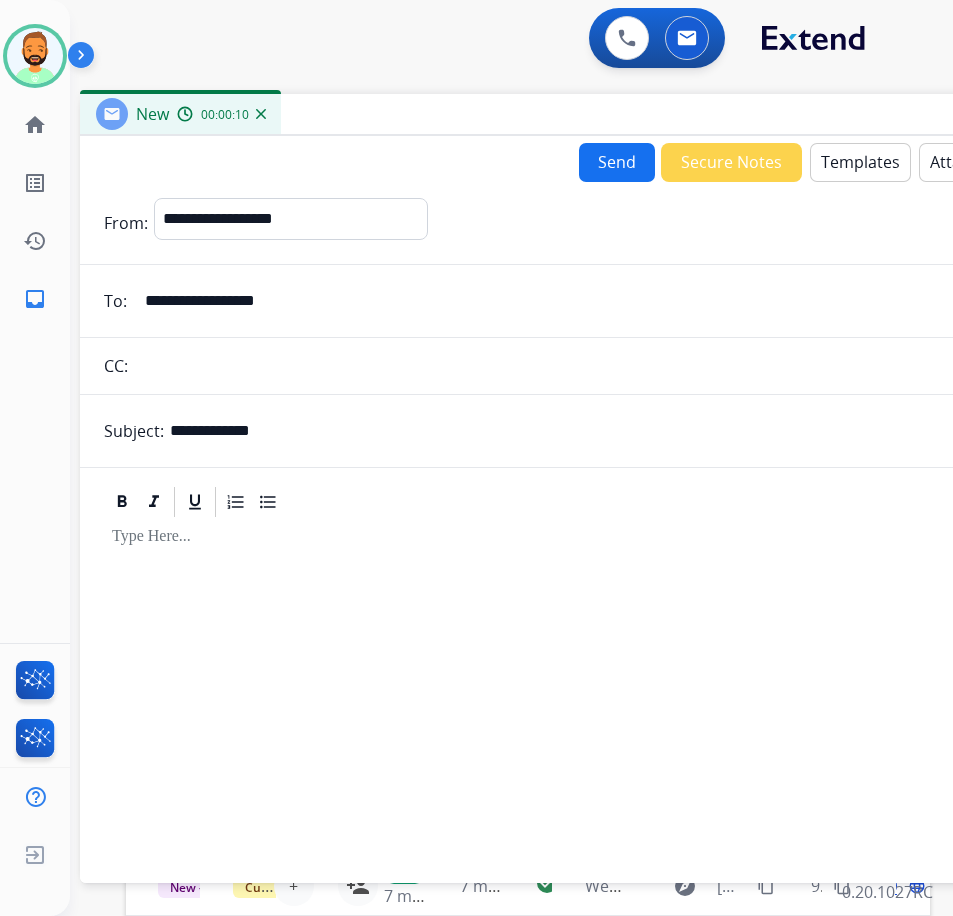 click on "Templates" at bounding box center [860, 162] 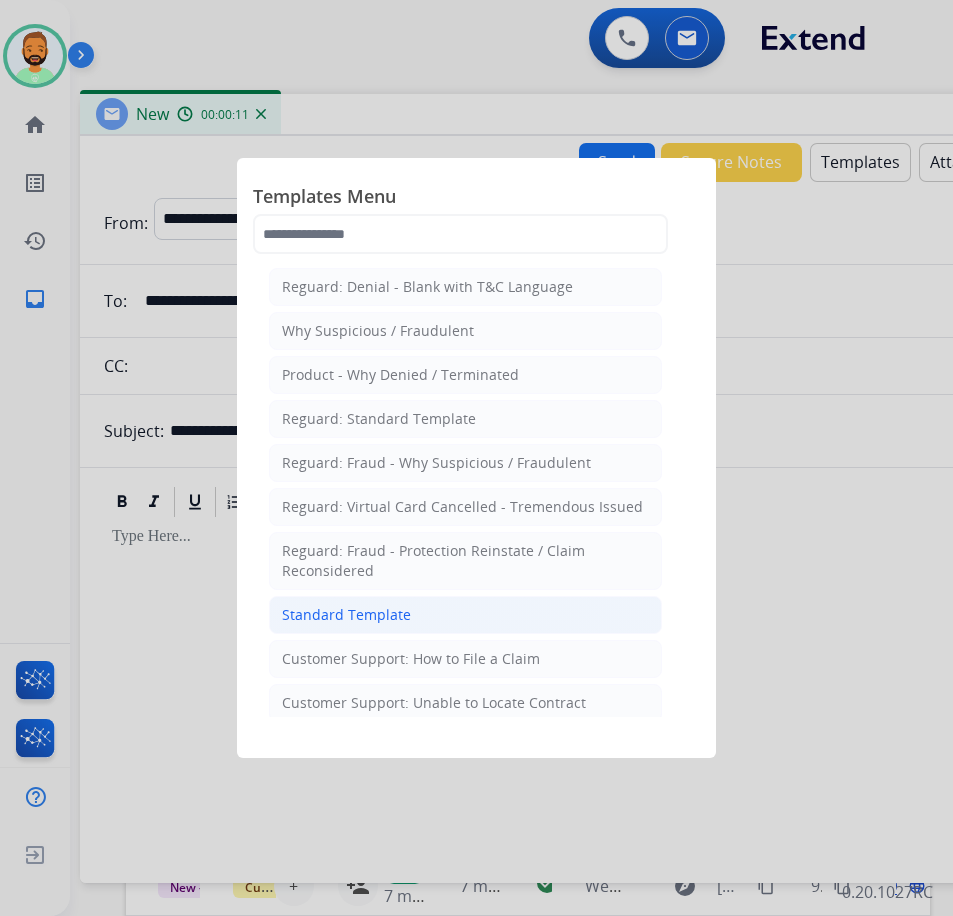 click on "Standard Template" 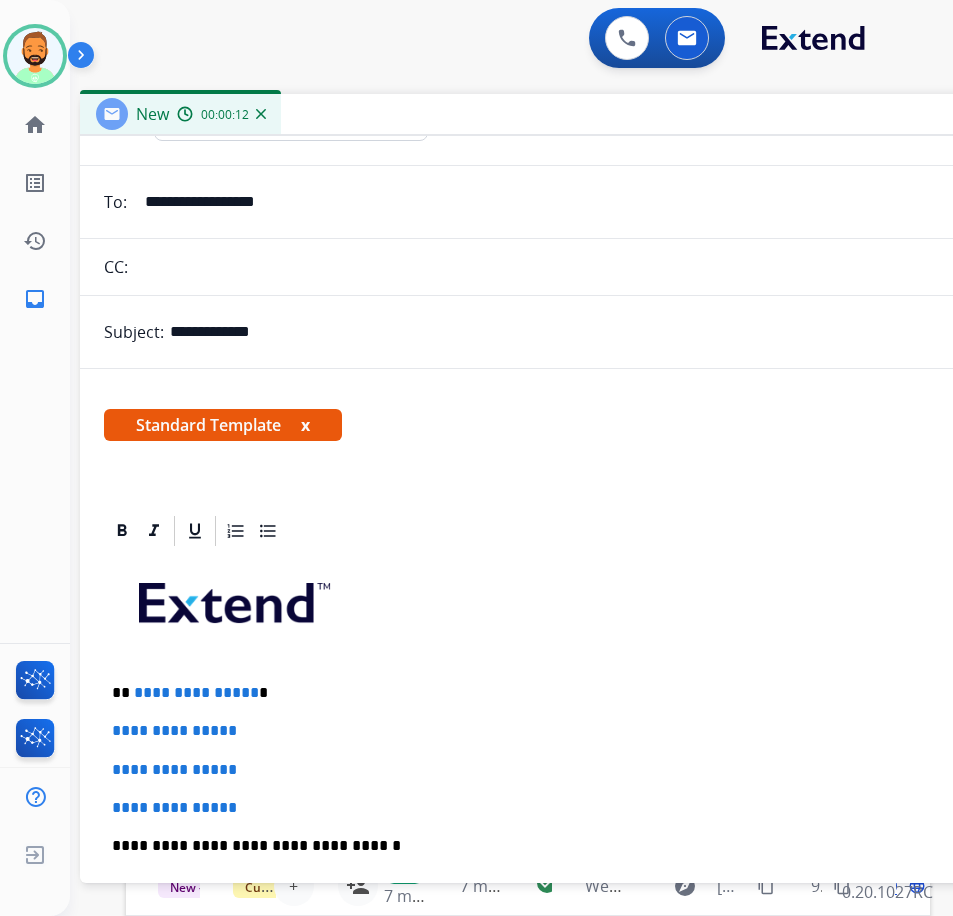 scroll, scrollTop: 200, scrollLeft: 0, axis: vertical 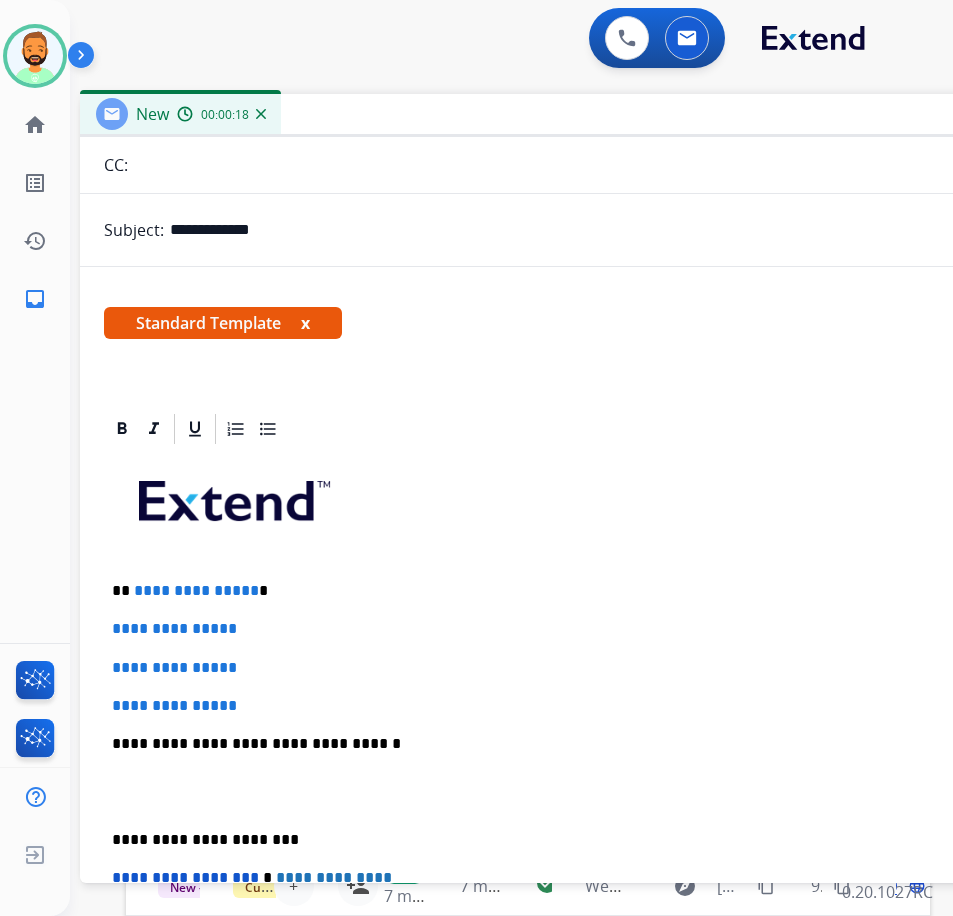 click on "**********" at bounding box center (580, 791) 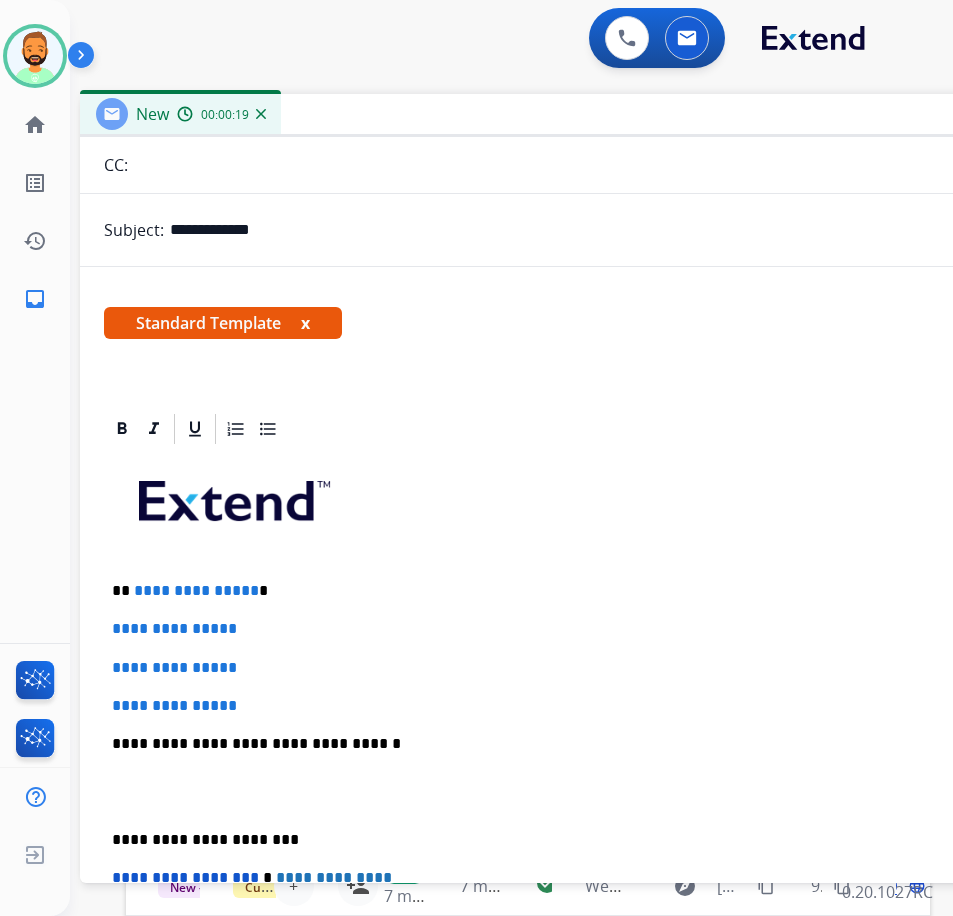 type 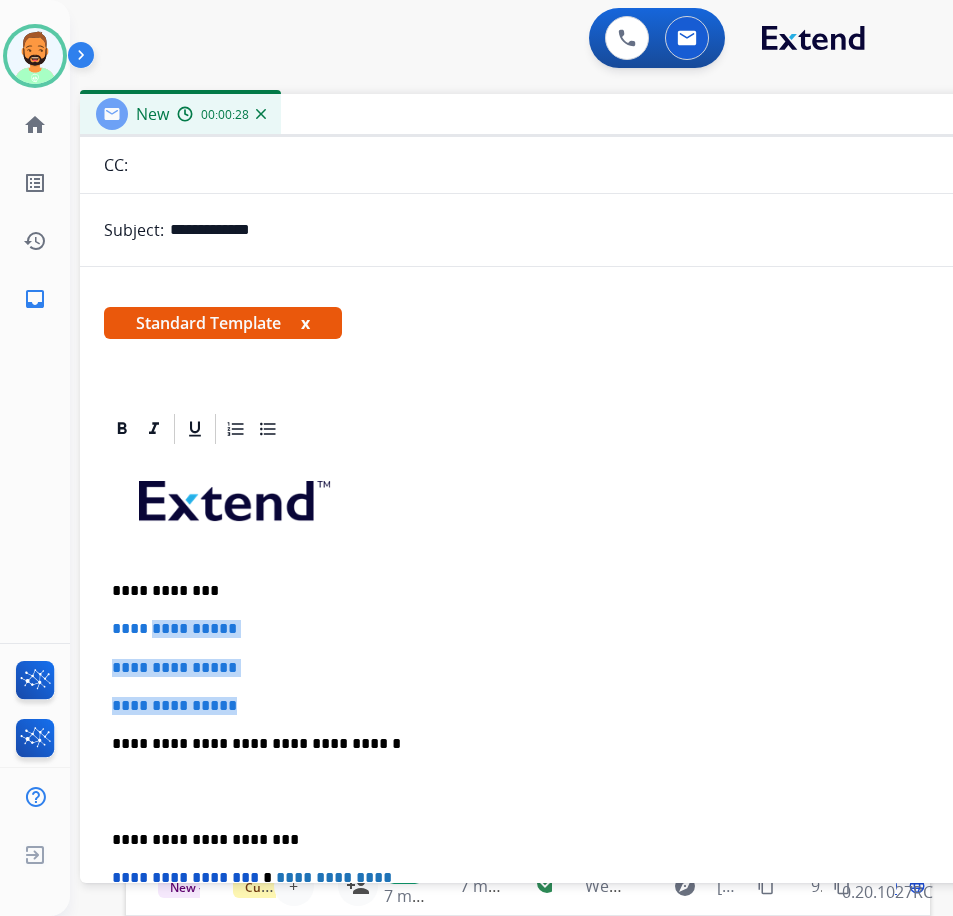 drag, startPoint x: 272, startPoint y: 702, endPoint x: 164, endPoint y: 634, distance: 127.62445 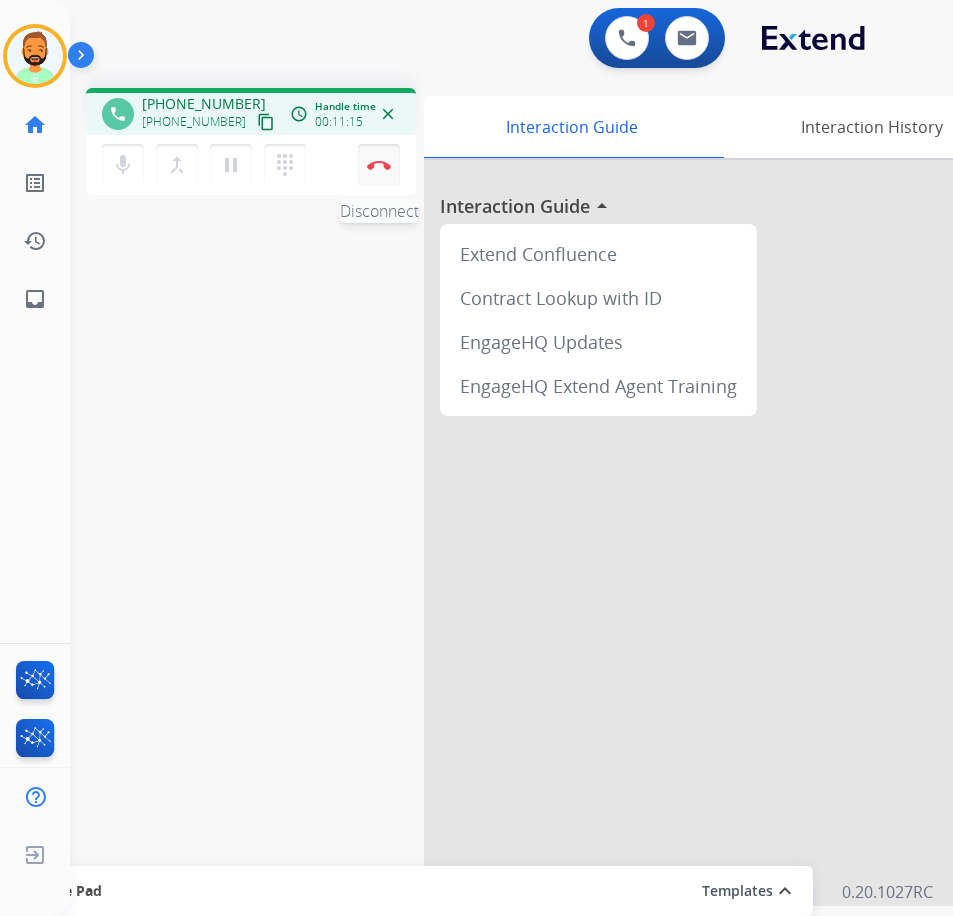click at bounding box center (379, 165) 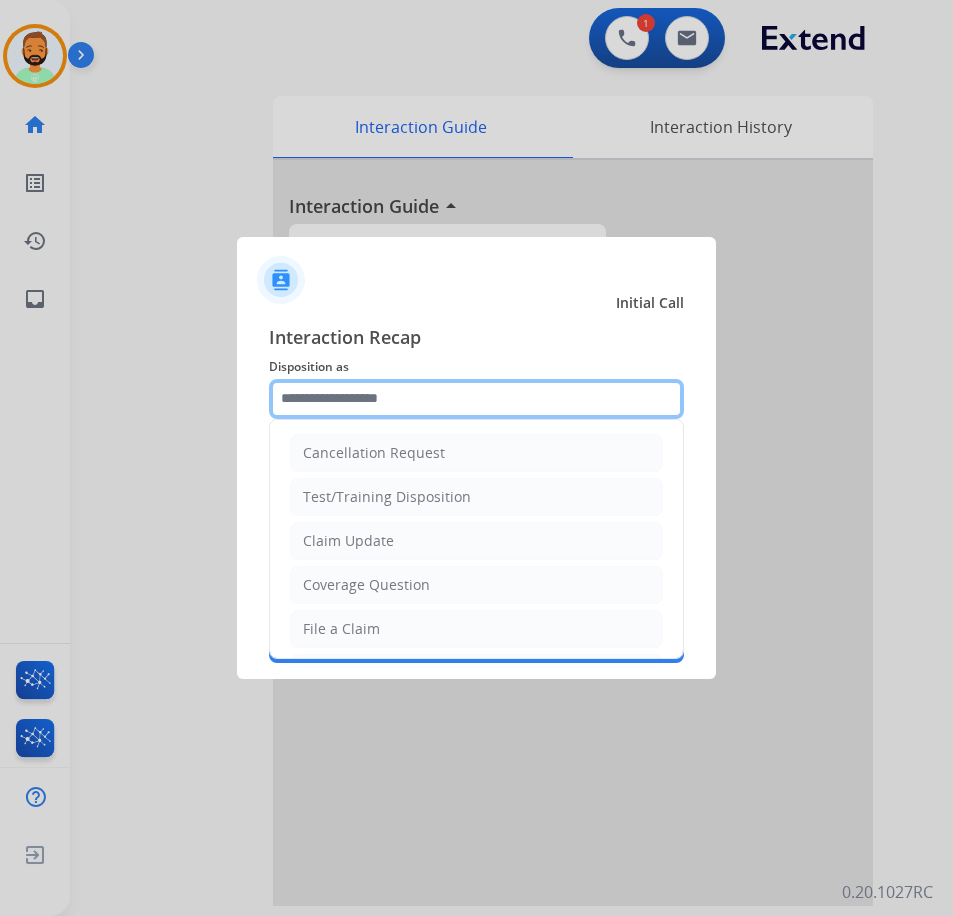 click 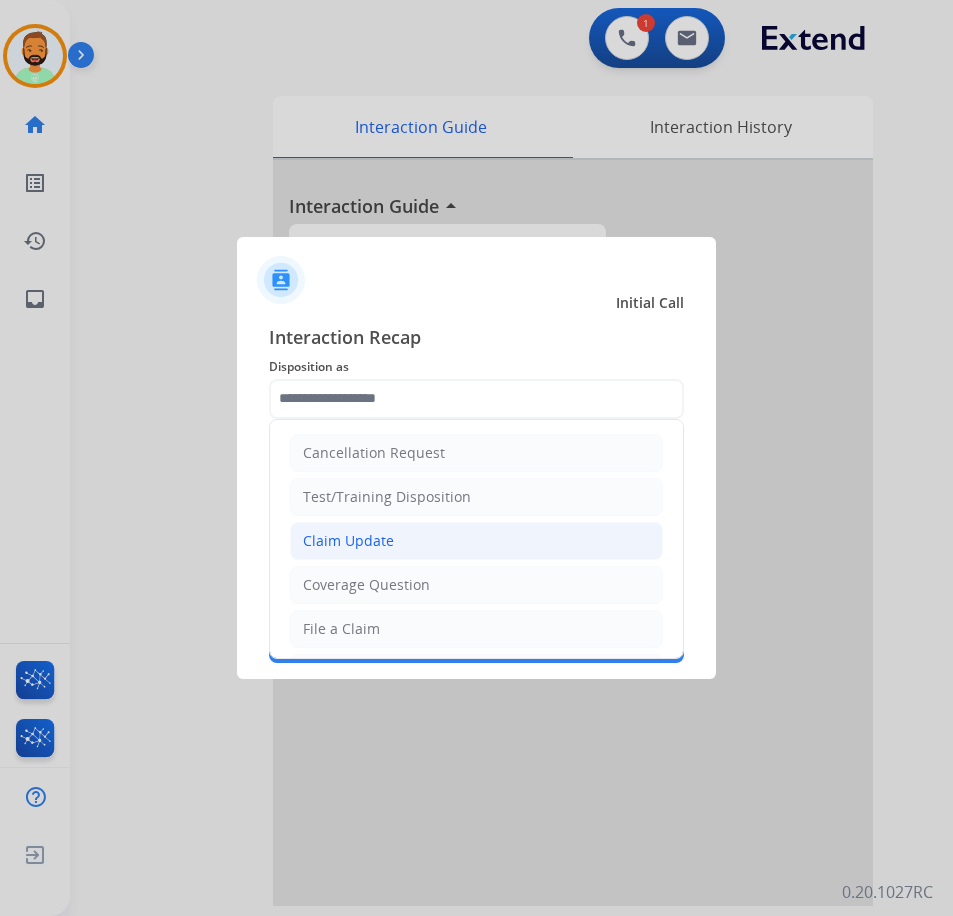 click on "Claim Update" 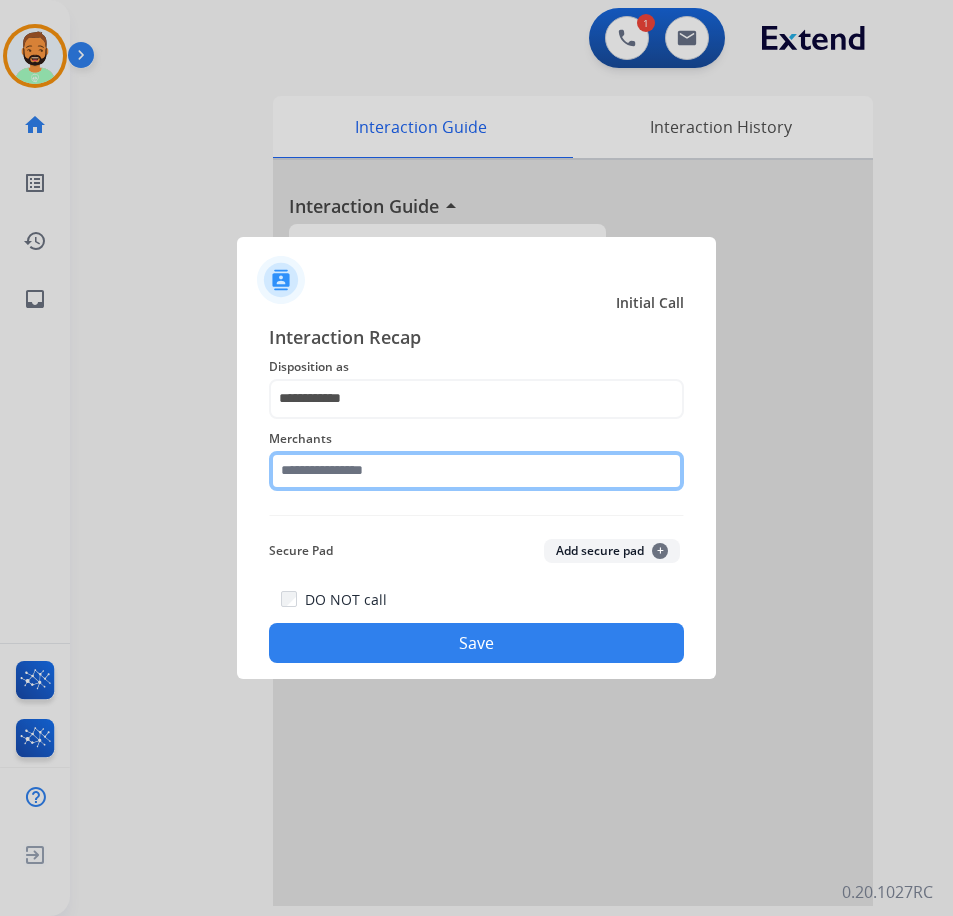 click 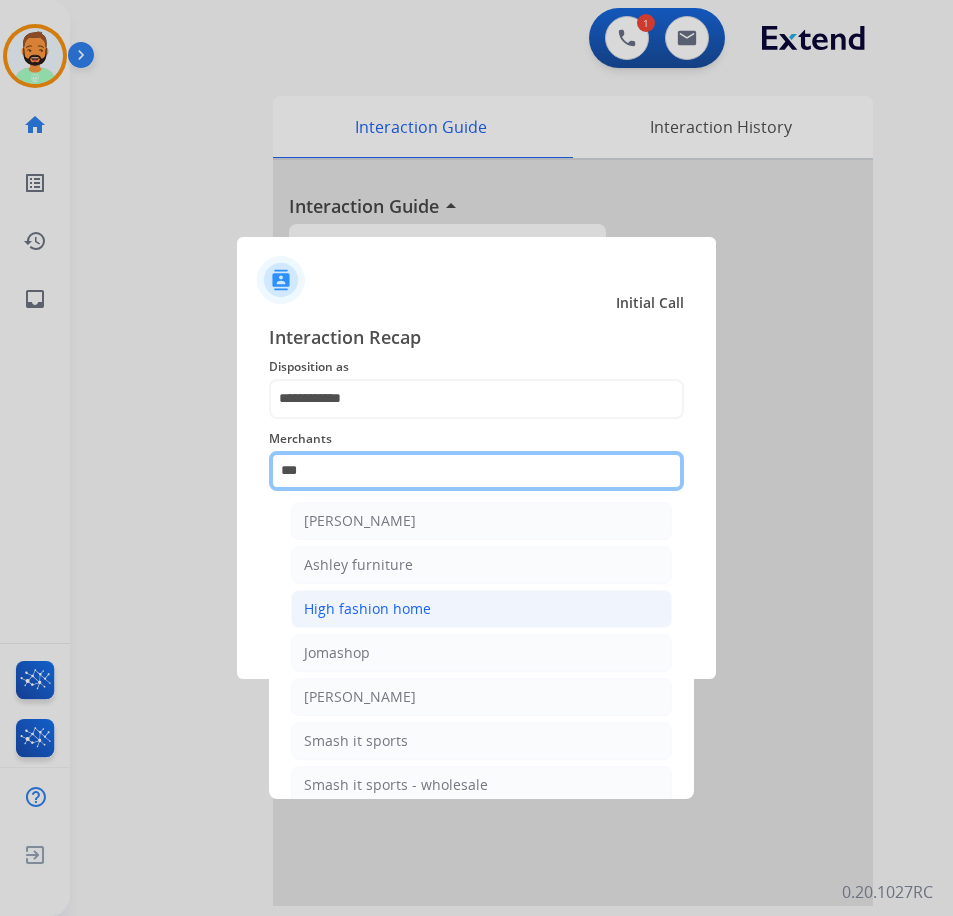 scroll, scrollTop: 0, scrollLeft: 0, axis: both 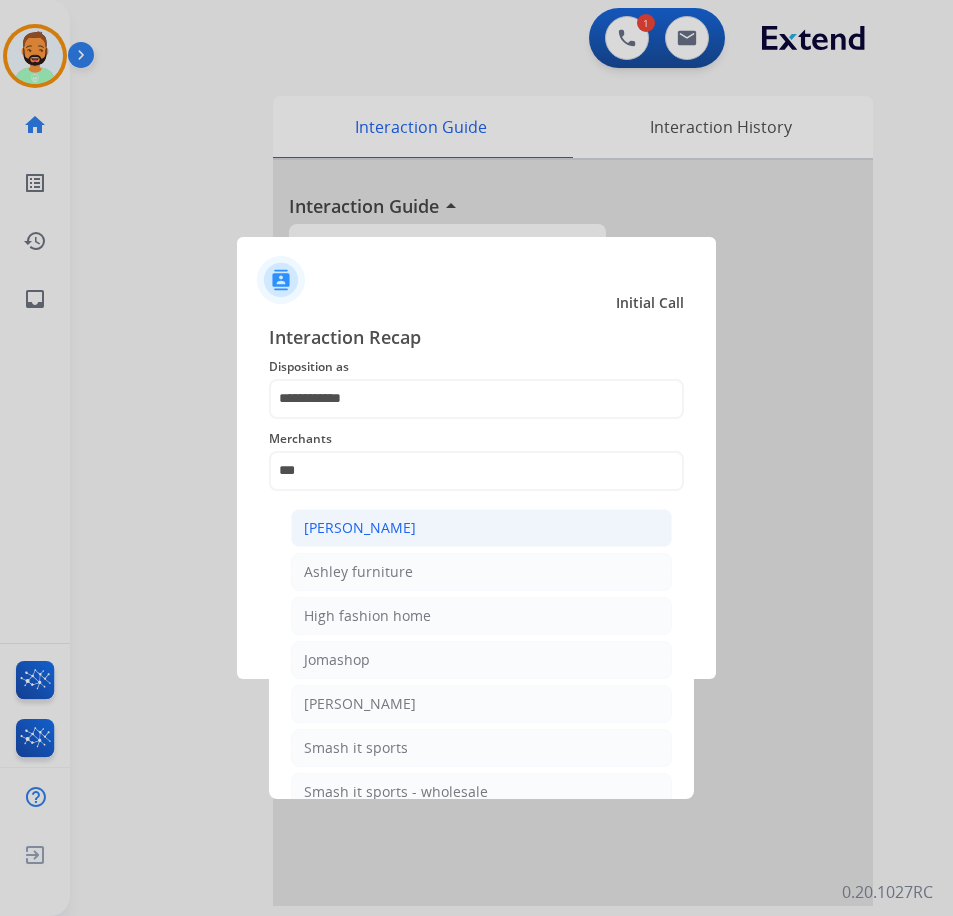 click on "[PERSON_NAME]" 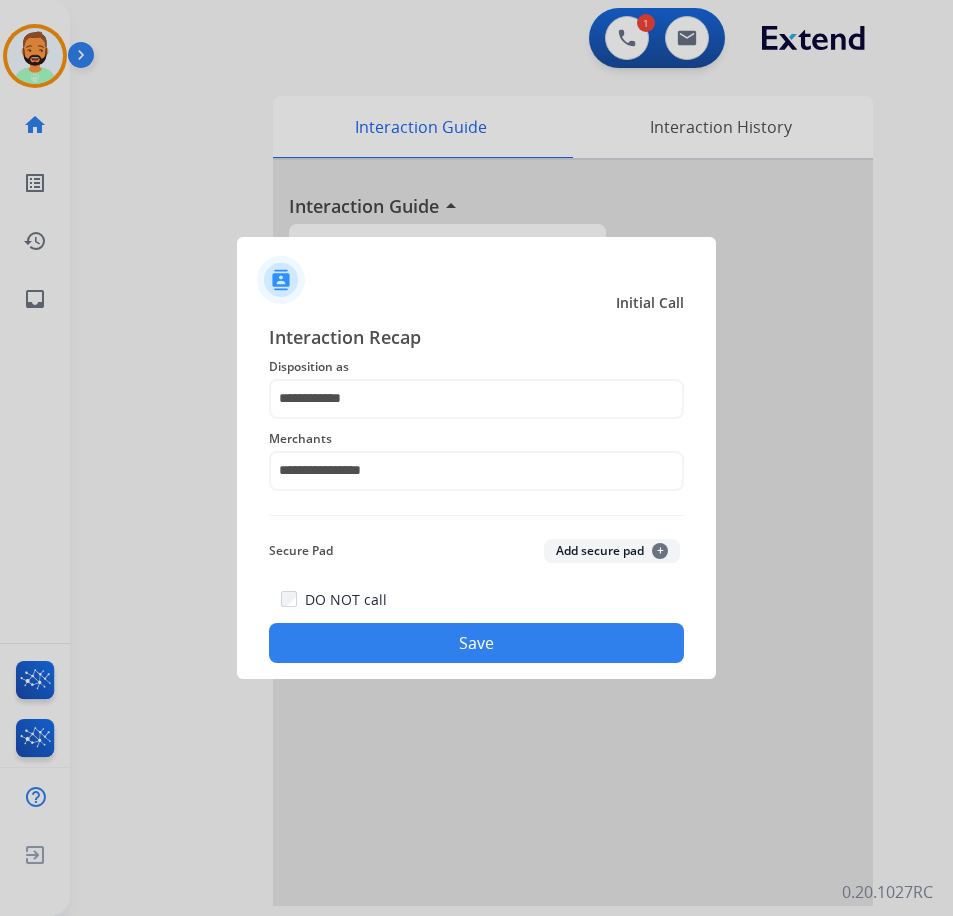click on "Save" 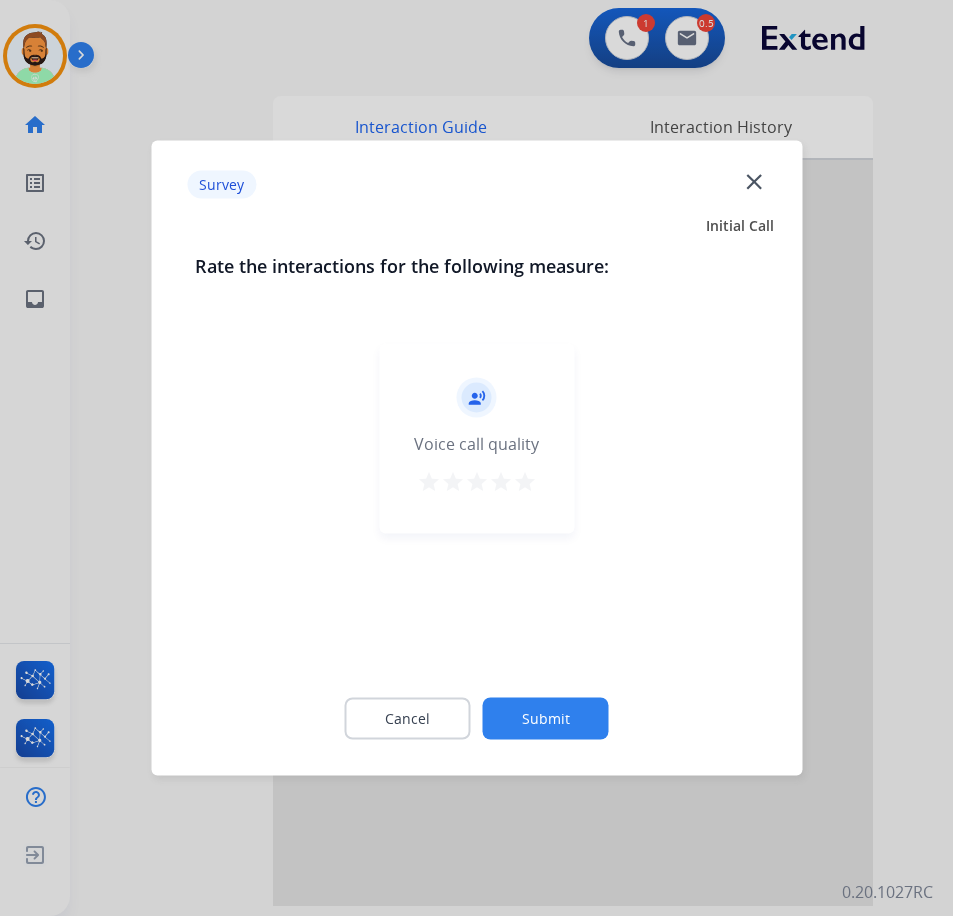 click on "Submit" 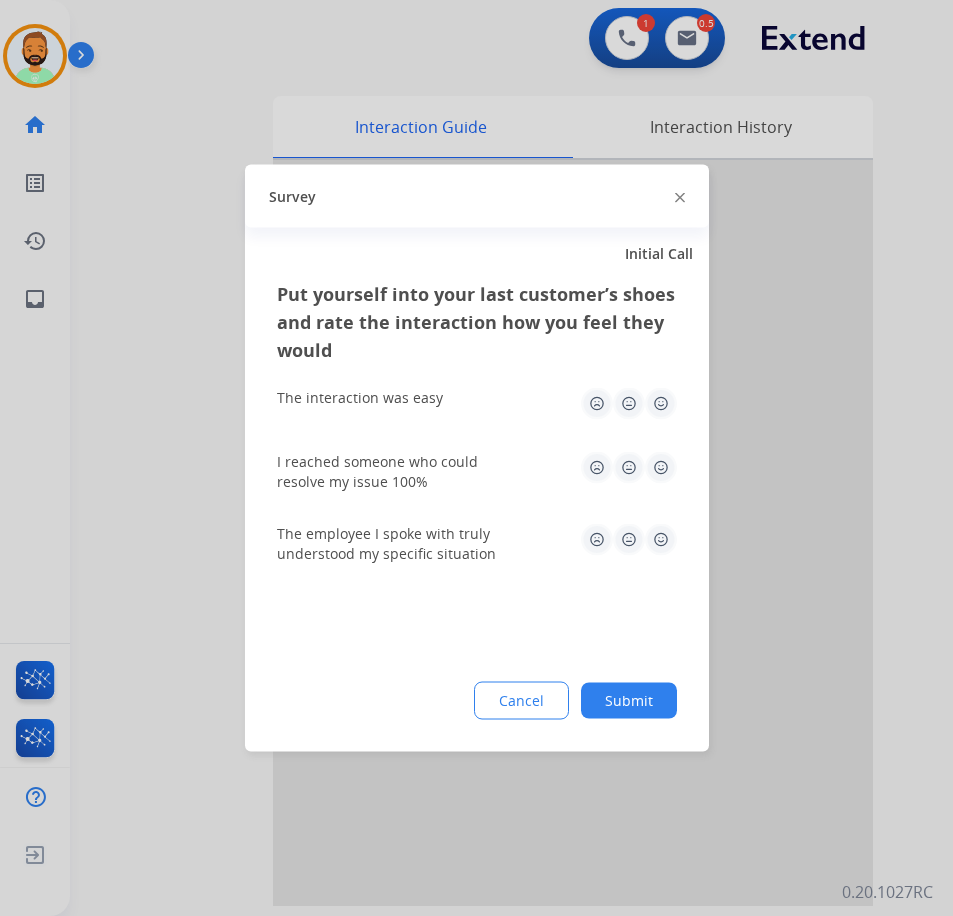 click on "Submit" 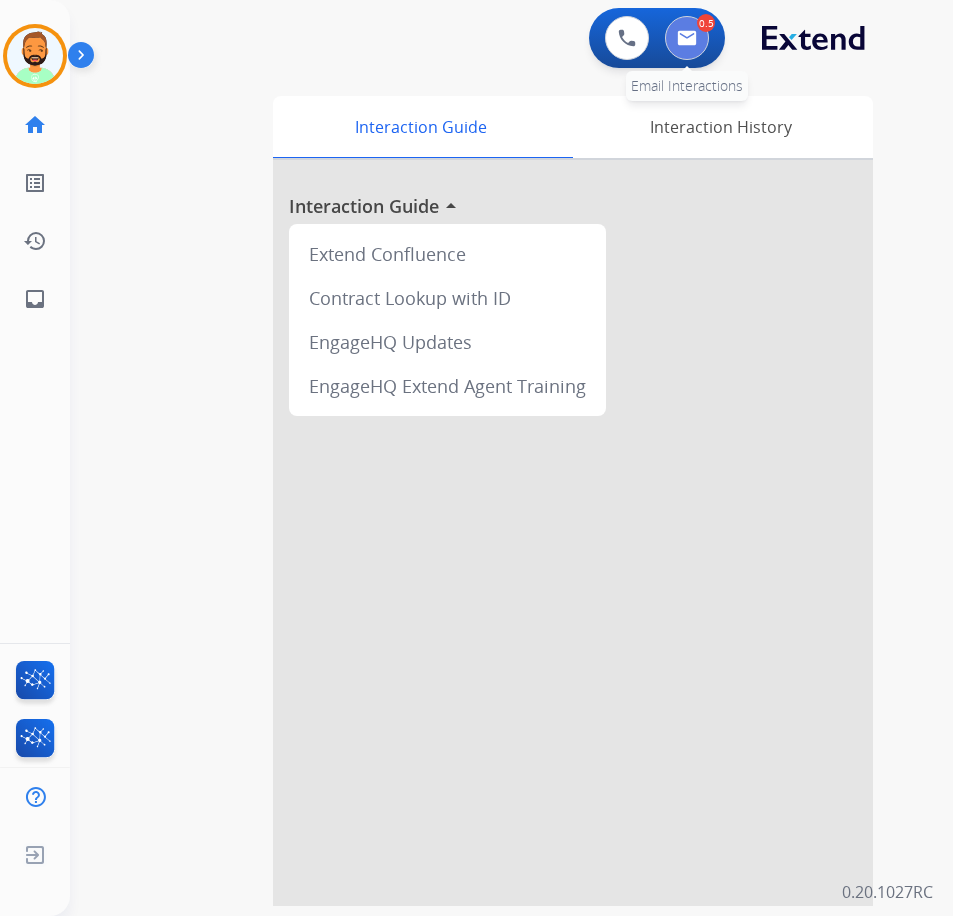 click at bounding box center (687, 38) 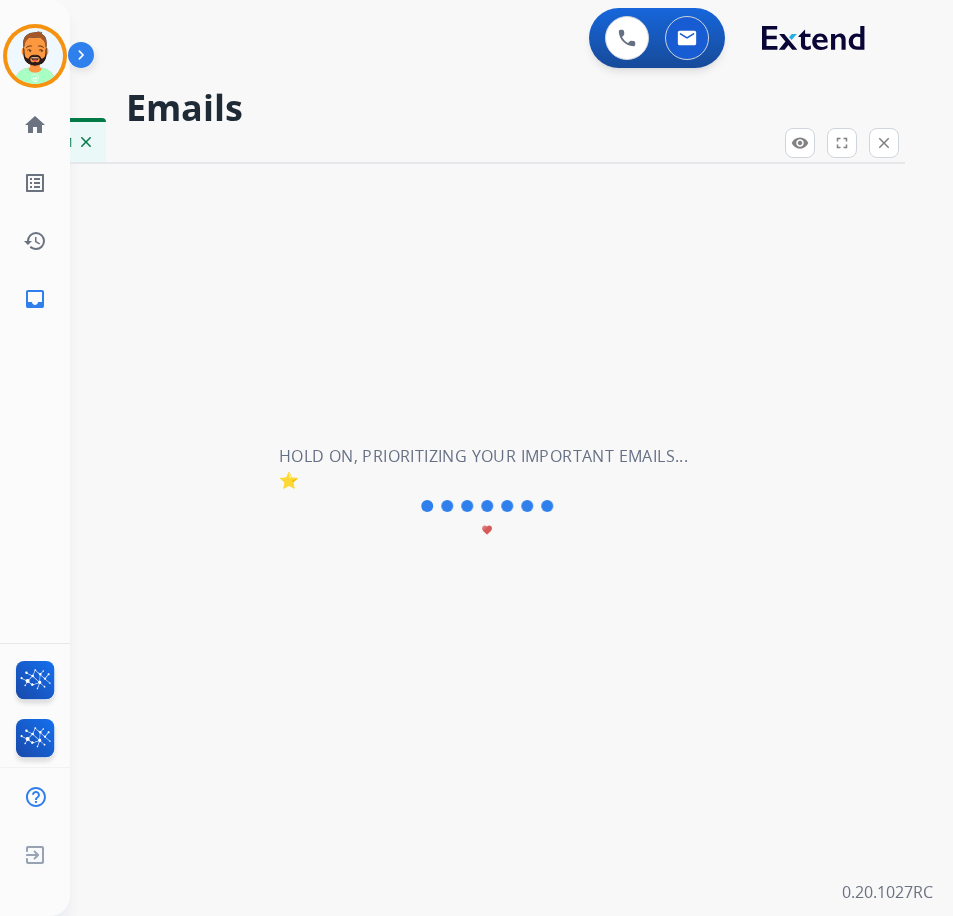 select on "**********" 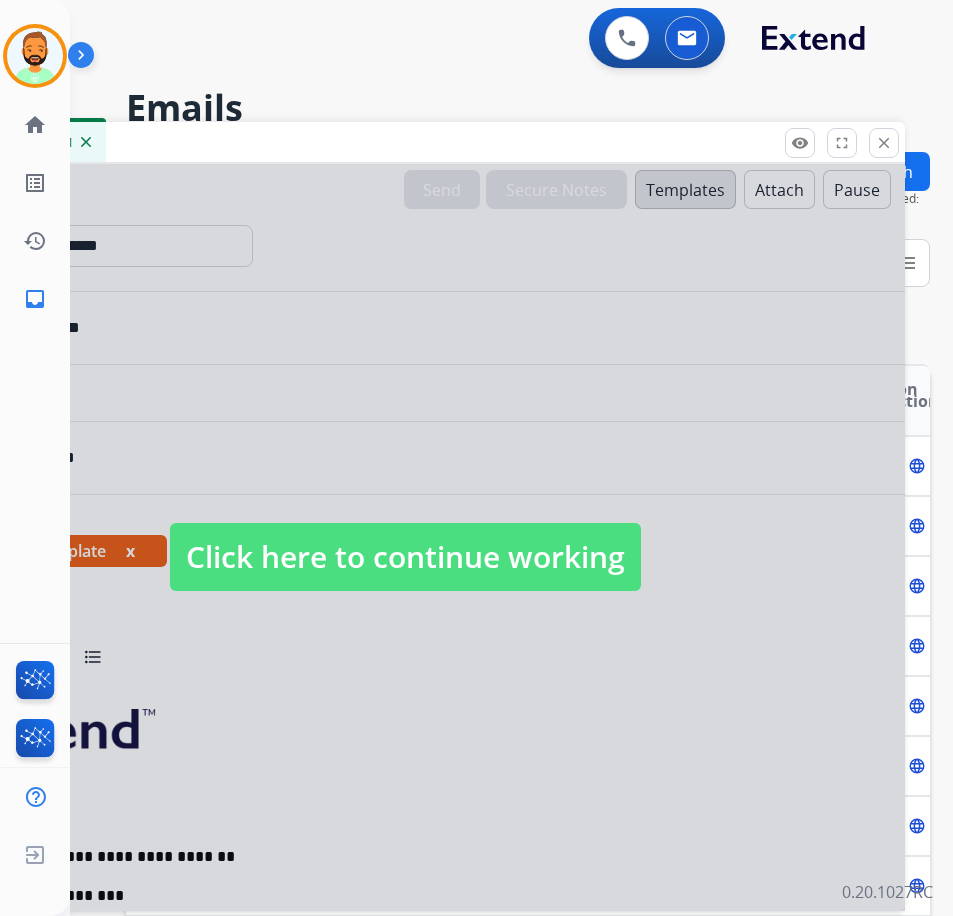 click at bounding box center (405, 537) 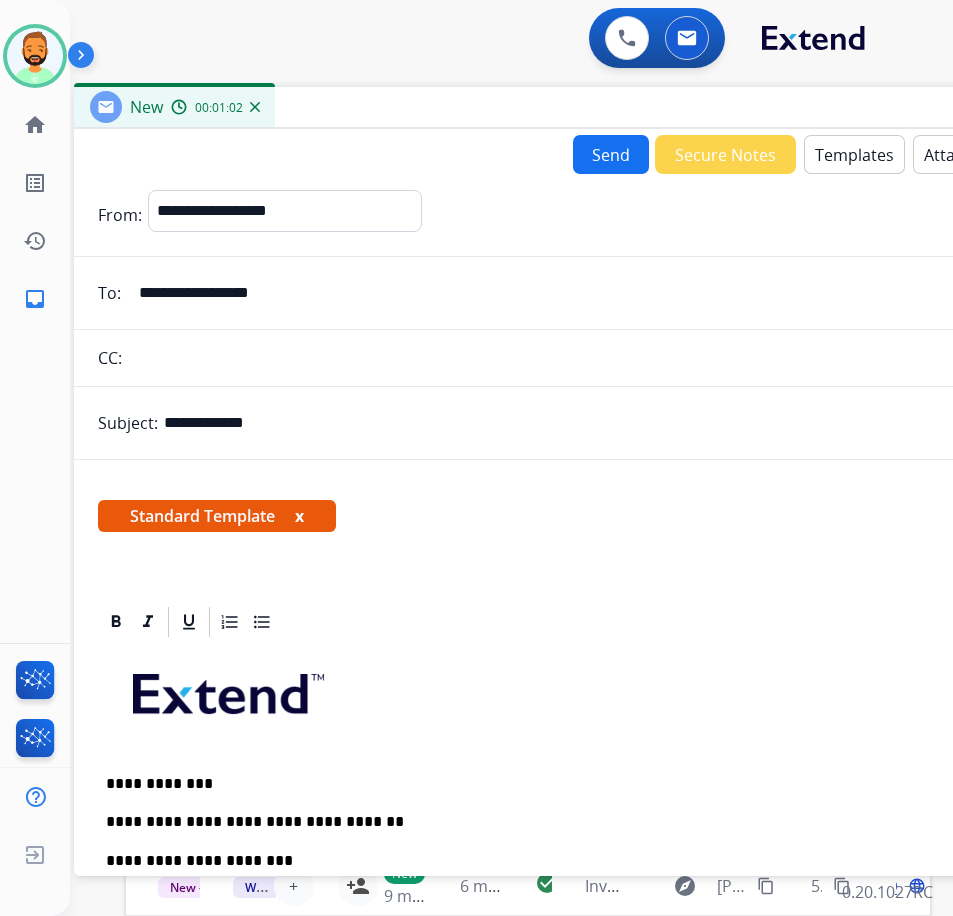 drag, startPoint x: 319, startPoint y: 144, endPoint x: 464, endPoint y: 136, distance: 145.22052 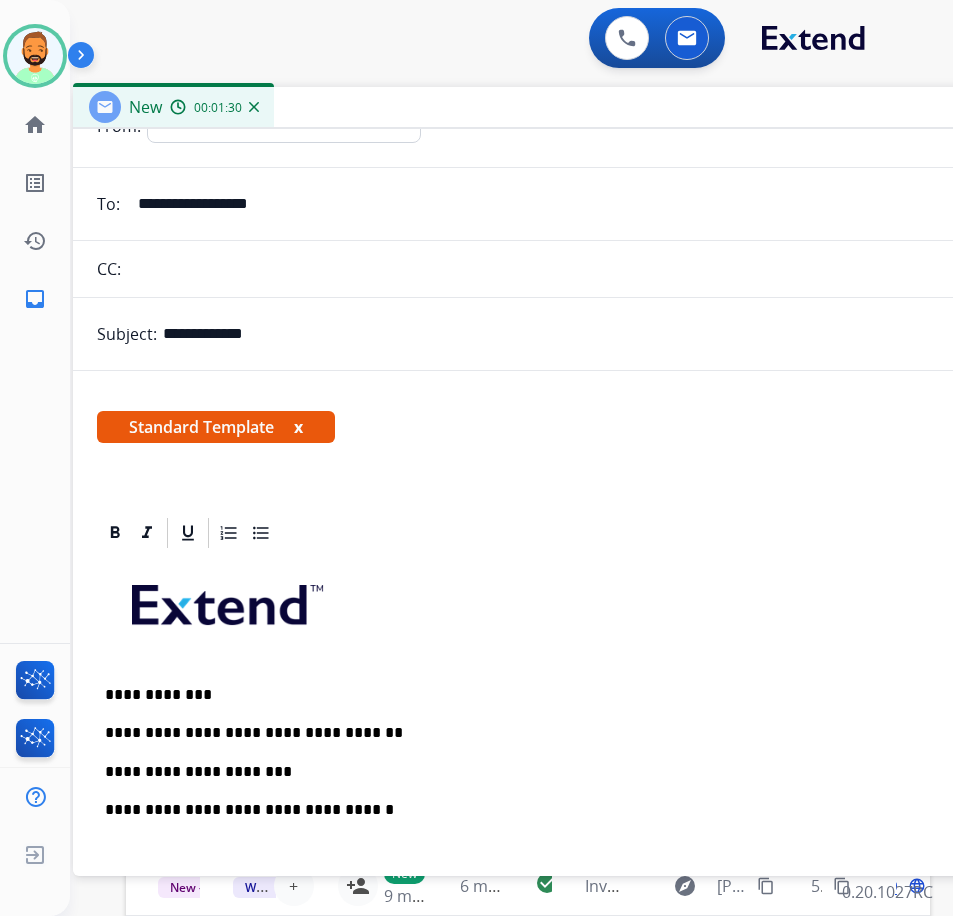 scroll, scrollTop: 200, scrollLeft: 0, axis: vertical 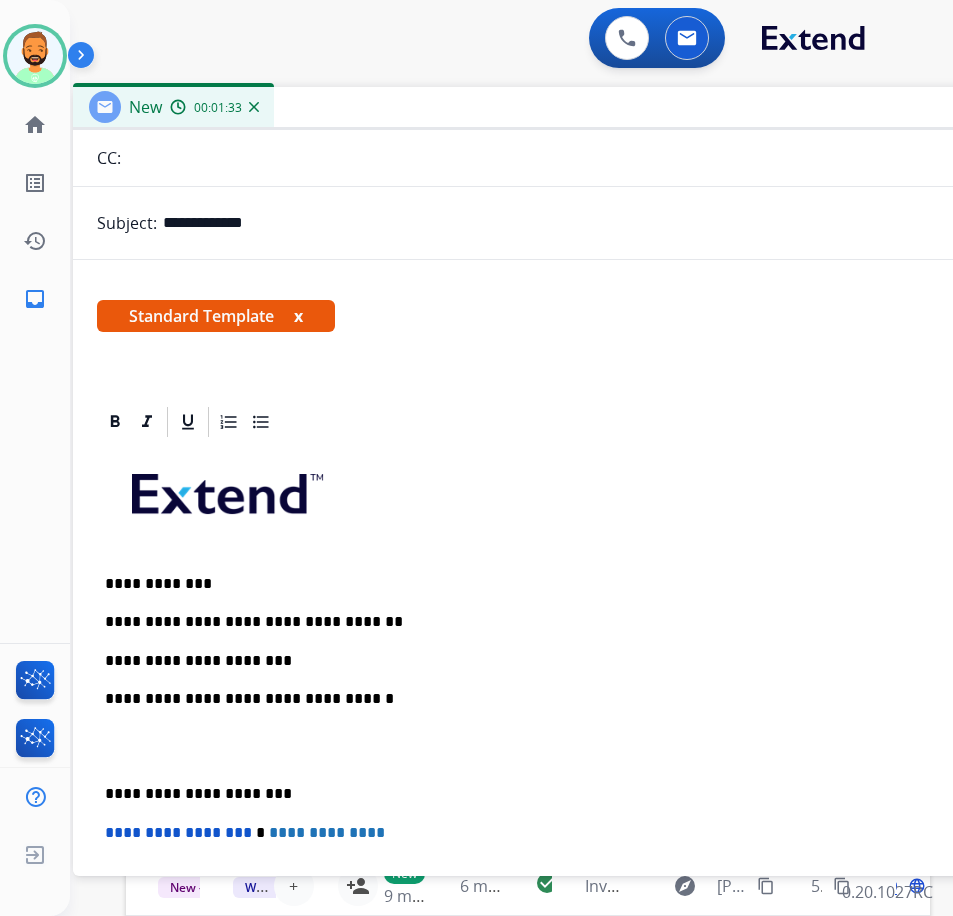 click on "**********" at bounding box center [565, 661] 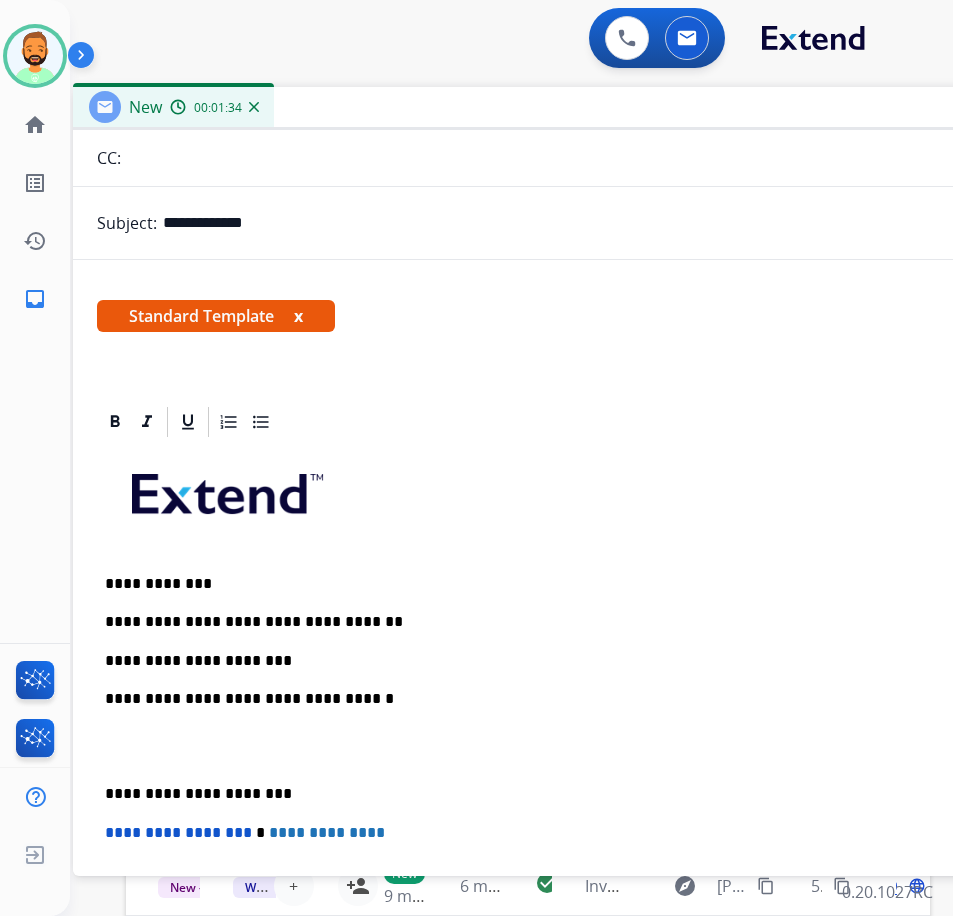 type 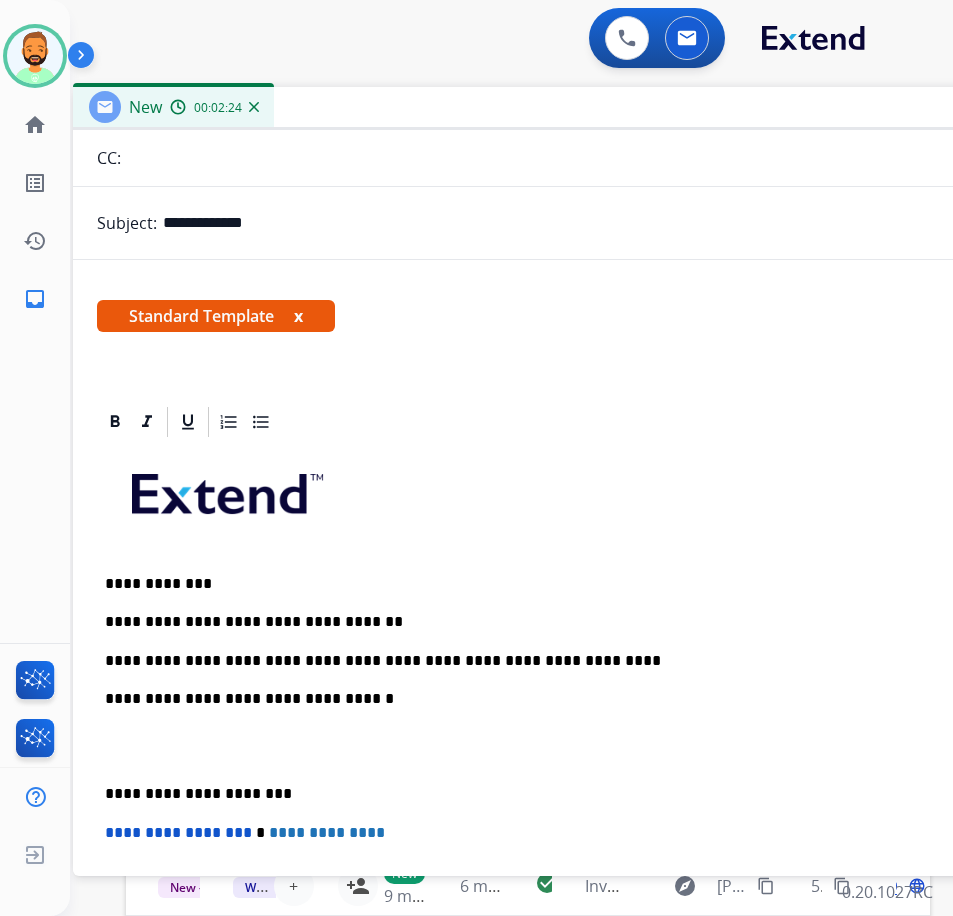 click on "**********" at bounding box center [573, 765] 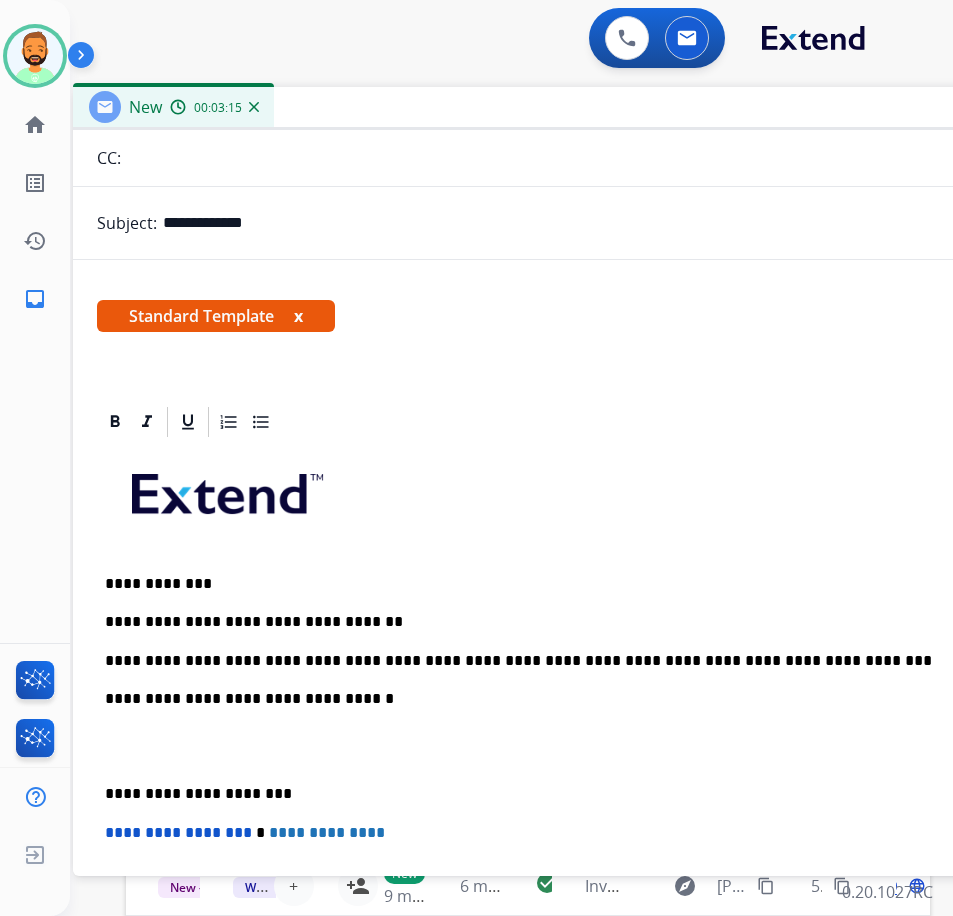 click on "**********" at bounding box center [565, 661] 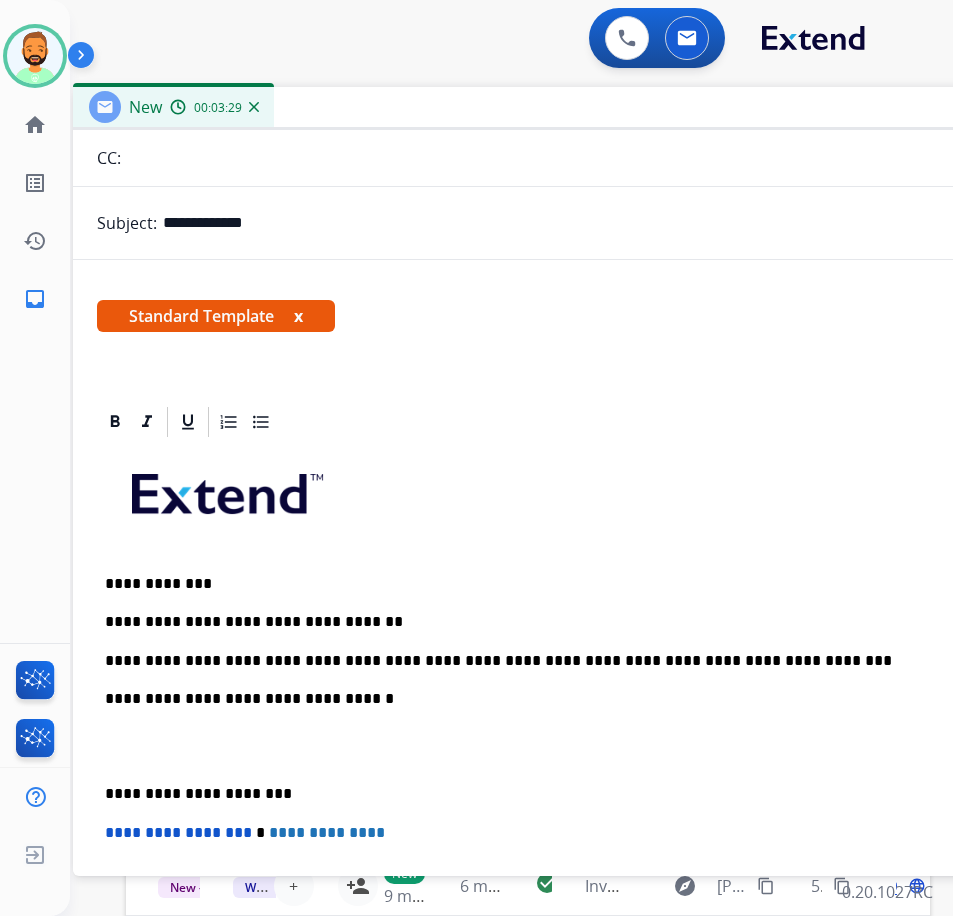 click on "**********" at bounding box center [565, 661] 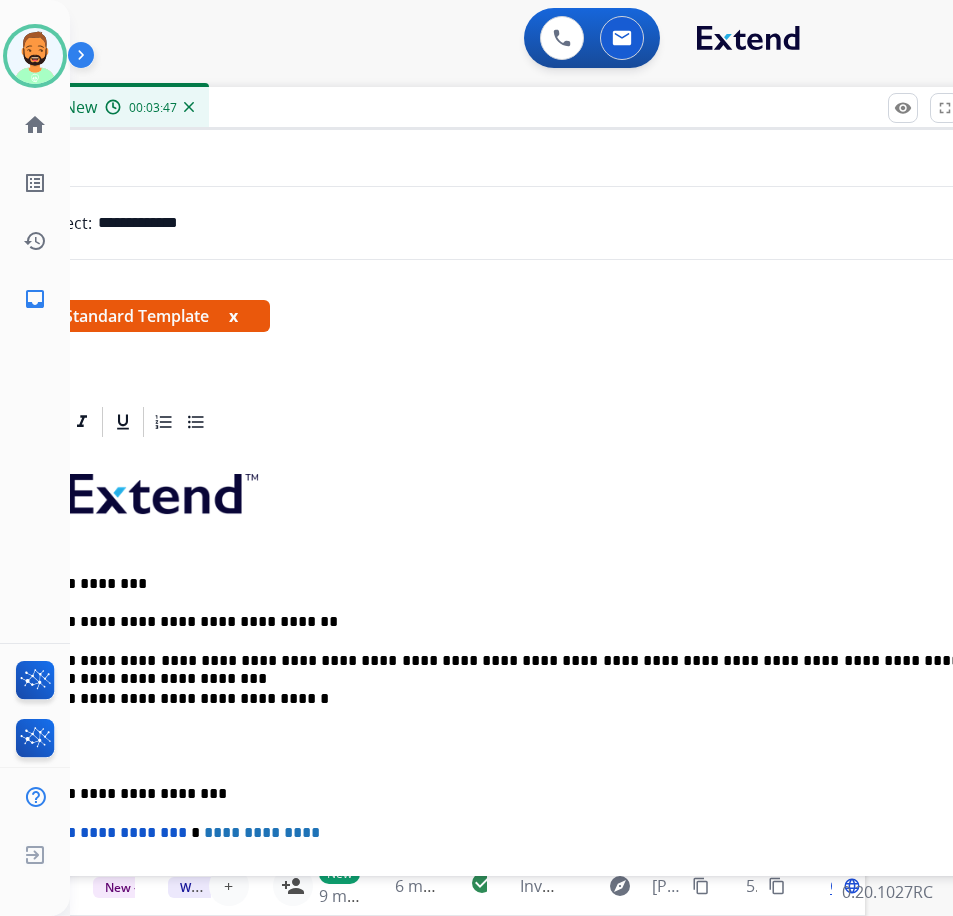 scroll, scrollTop: 0, scrollLeft: 43, axis: horizontal 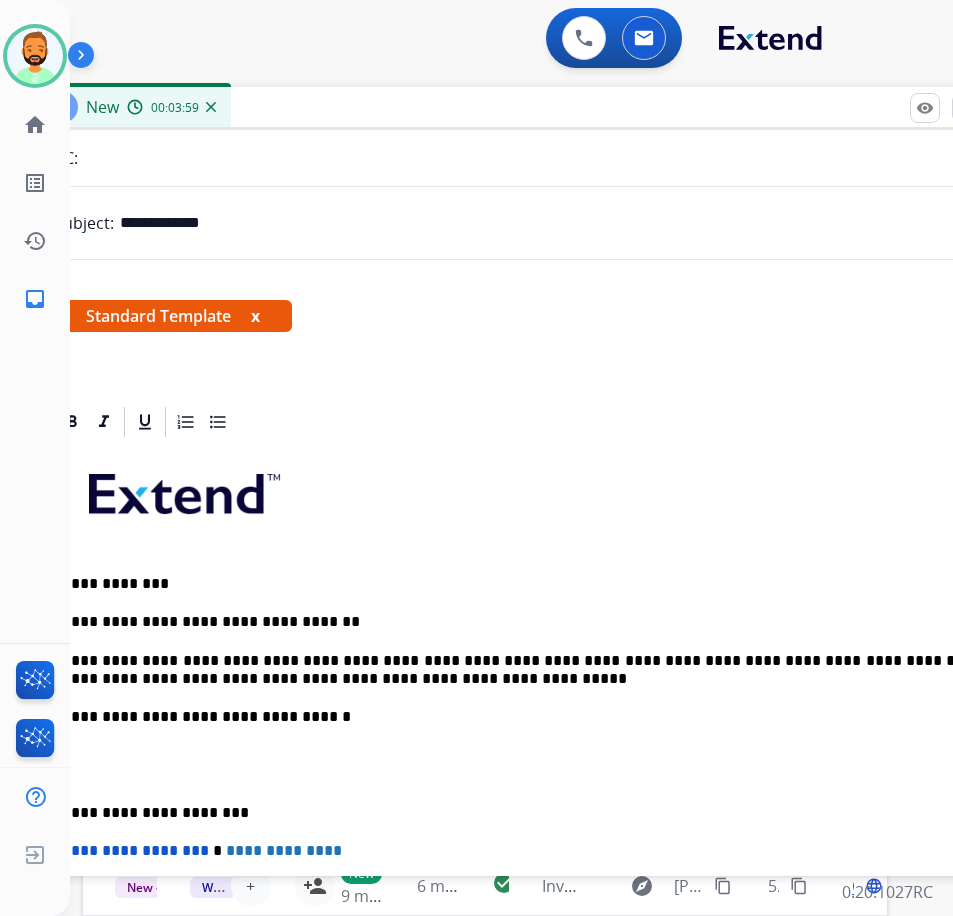 click on "**********" at bounding box center [522, 670] 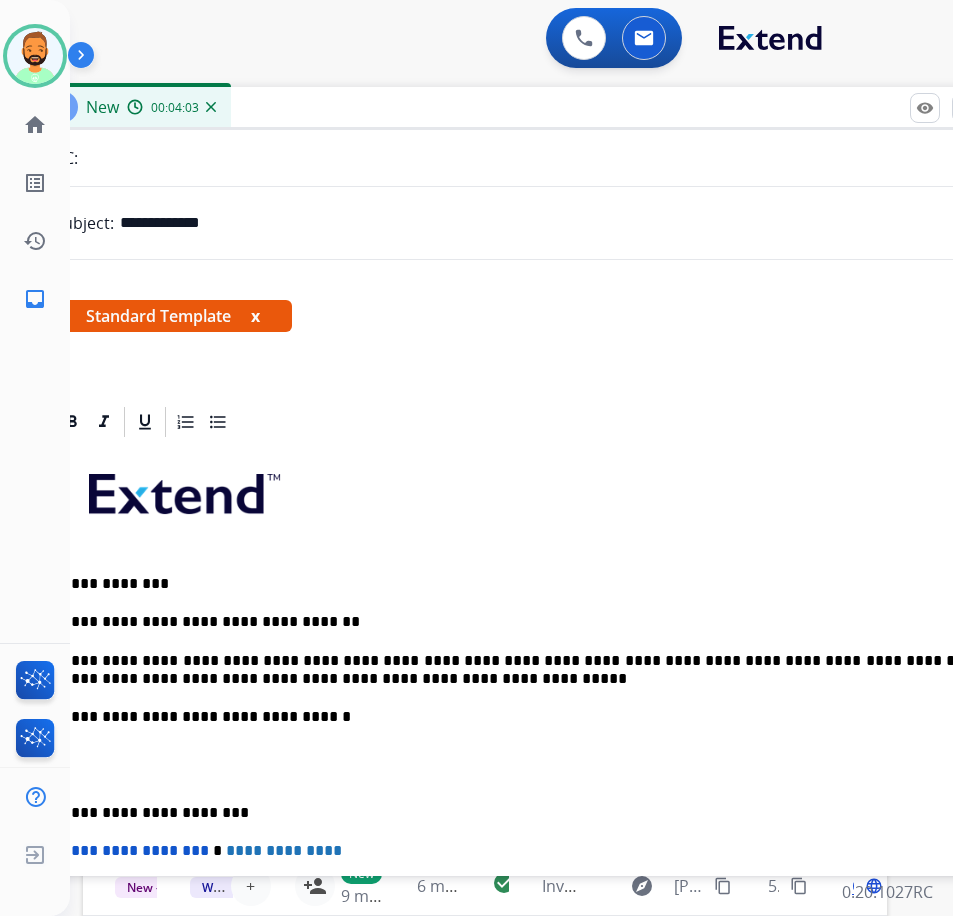 drag, startPoint x: 83, startPoint y: 803, endPoint x: 117, endPoint y: 825, distance: 40.496914 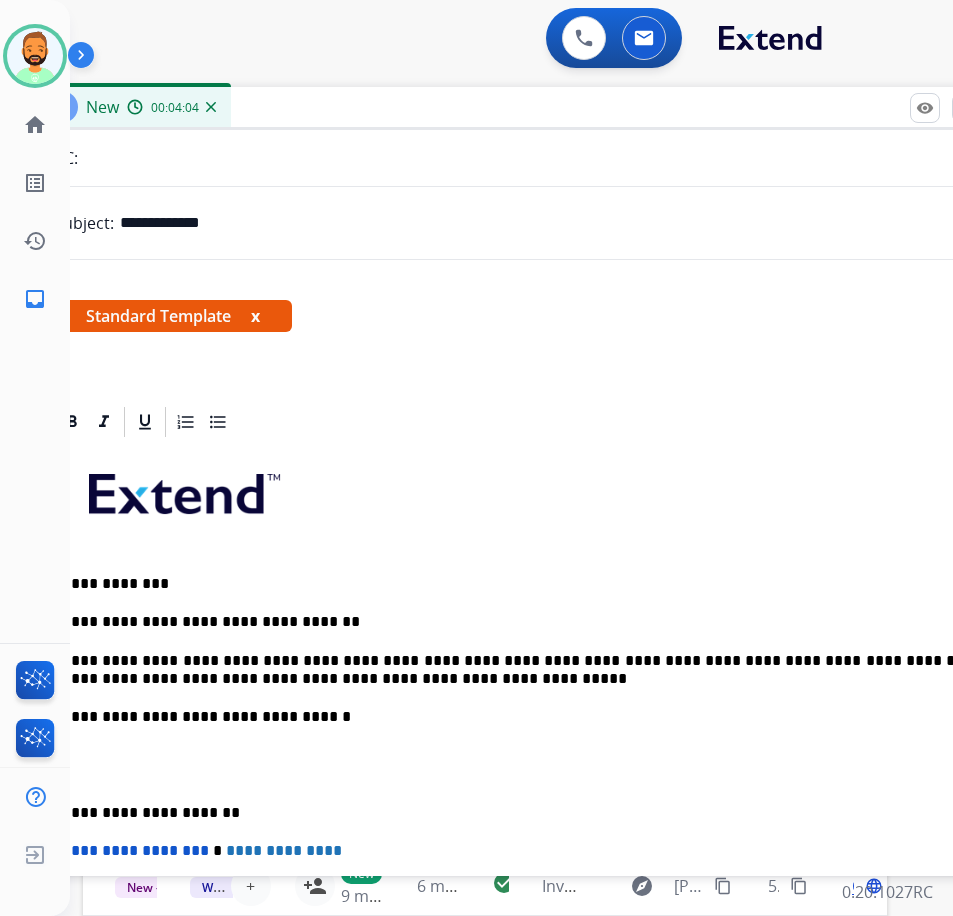 scroll, scrollTop: 0, scrollLeft: 35, axis: horizontal 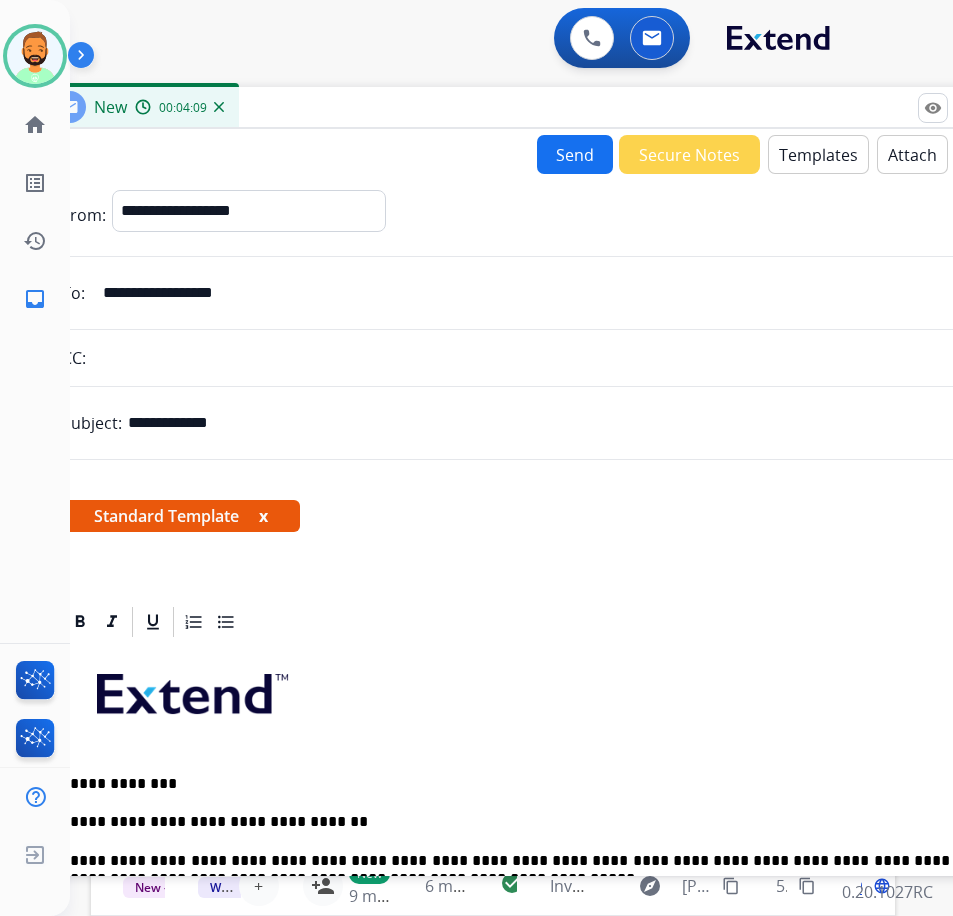 click on "Send" at bounding box center (575, 154) 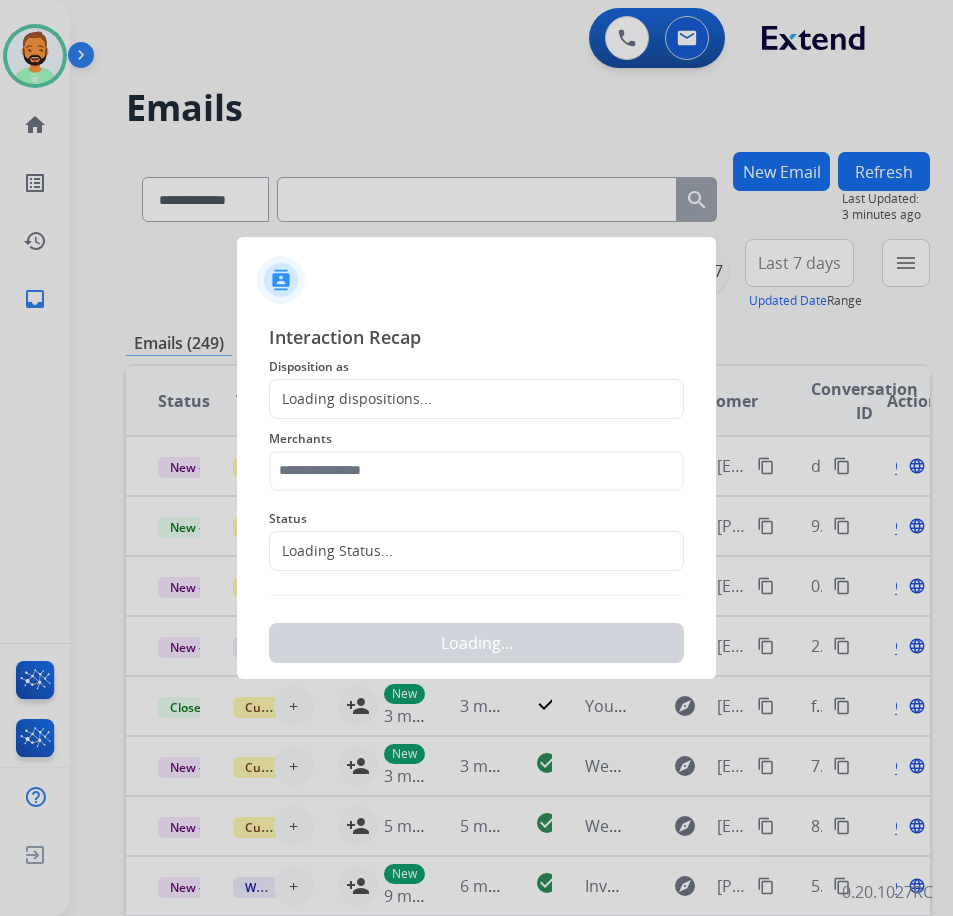 scroll, scrollTop: 0, scrollLeft: 3, axis: horizontal 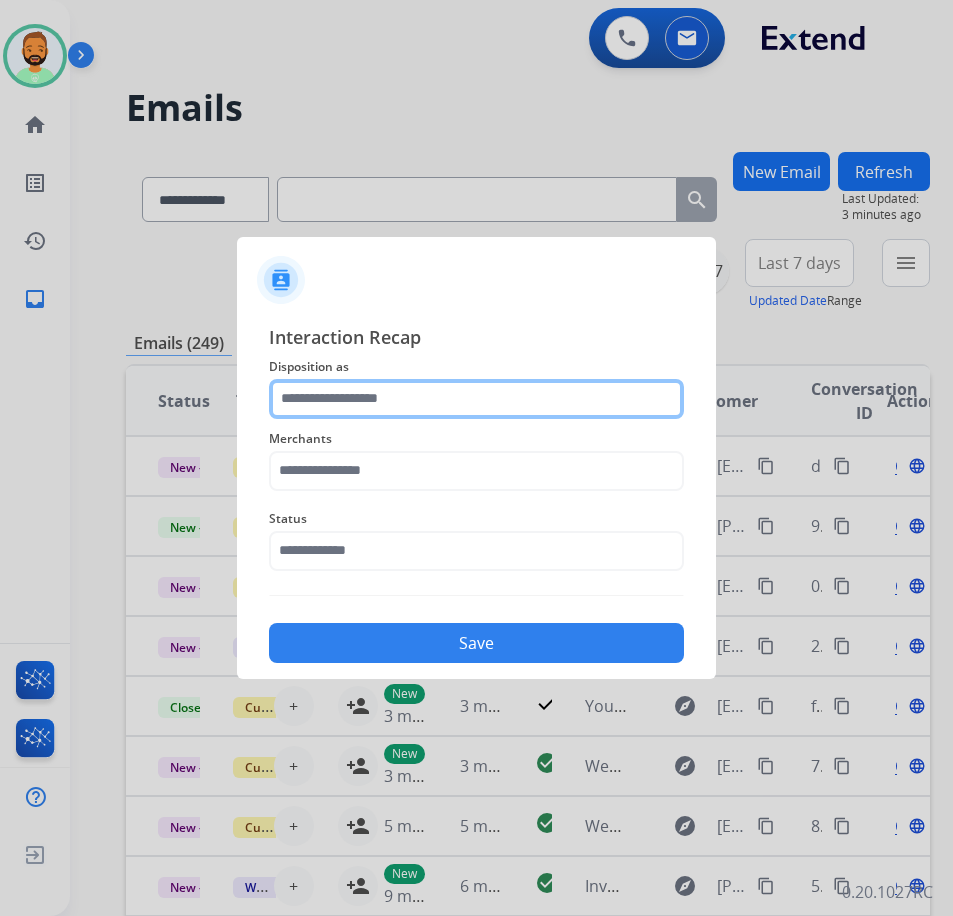 click 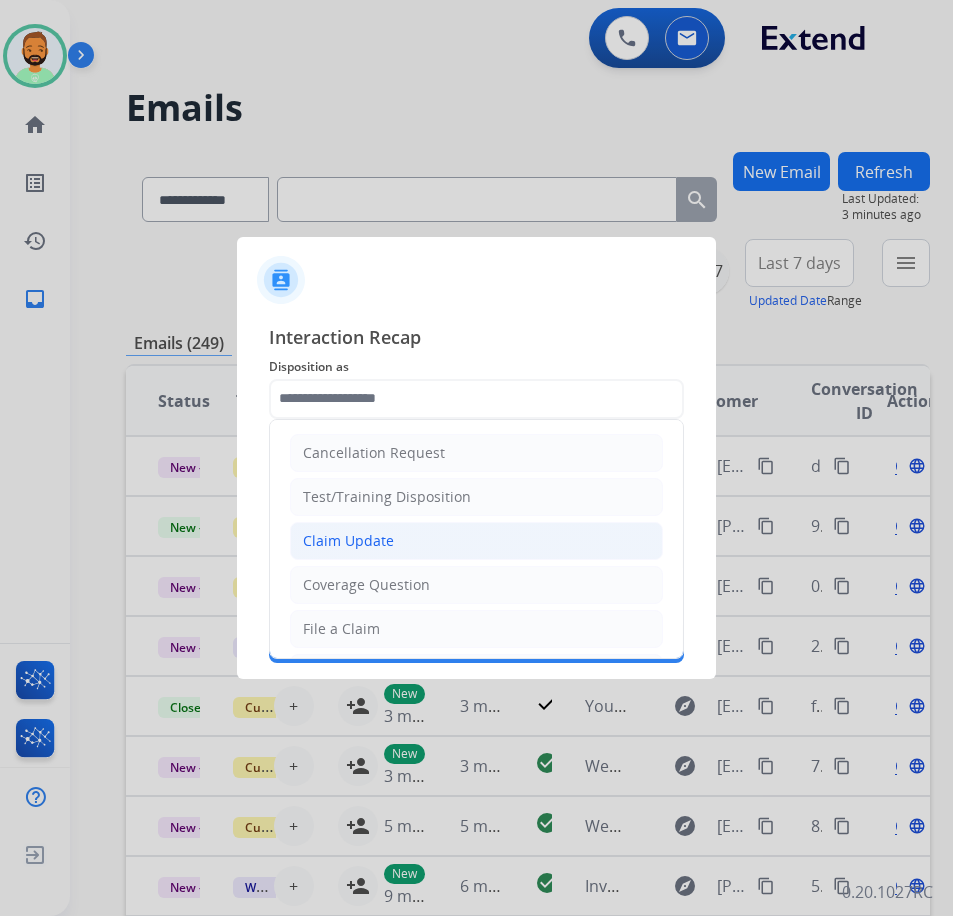 click on "Claim Update" 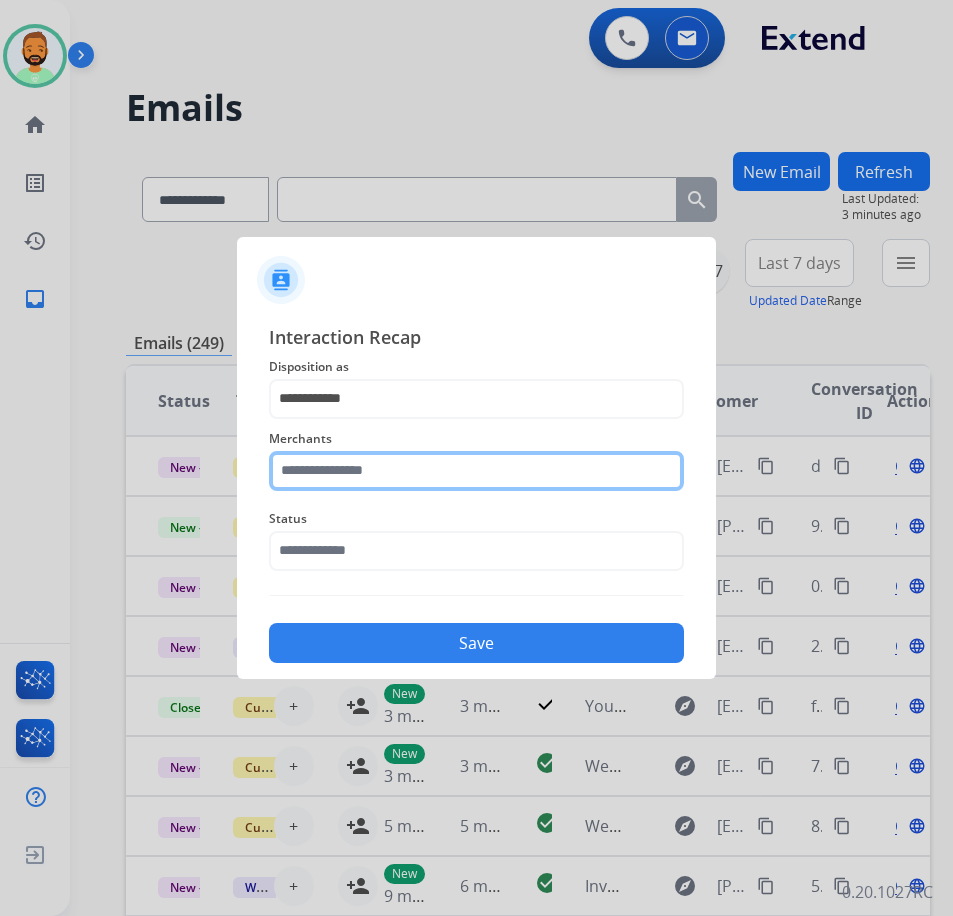 click 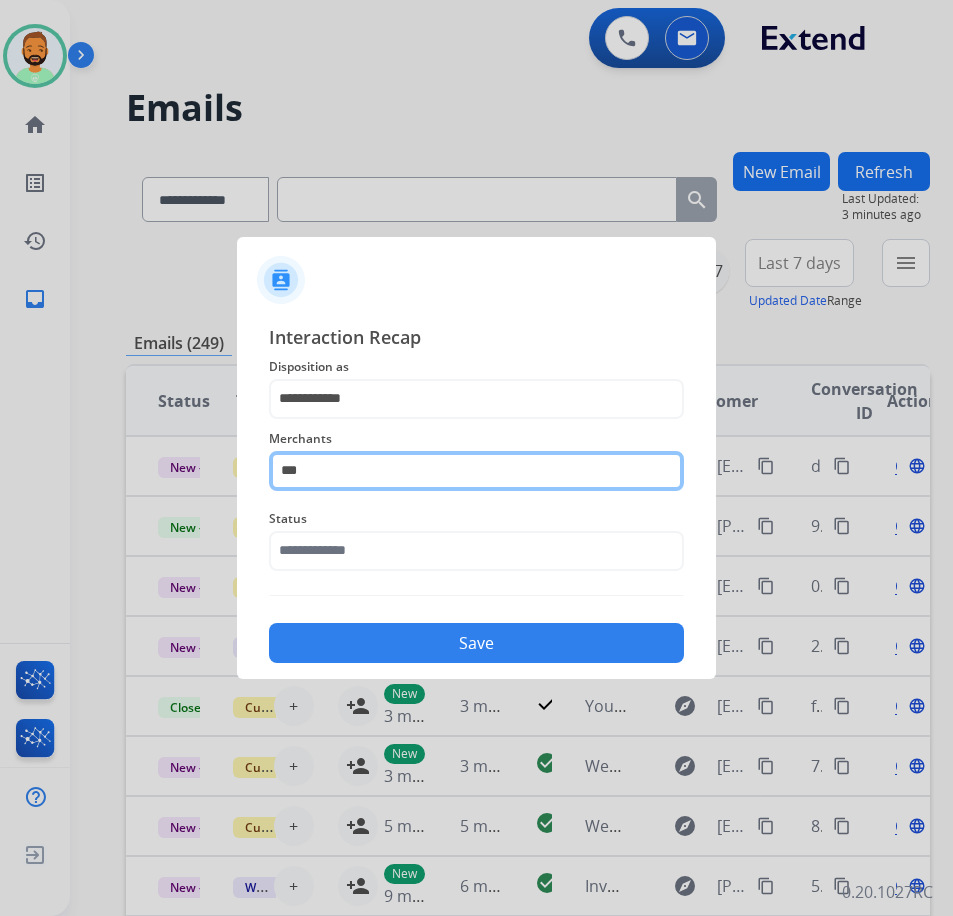 click on "***" 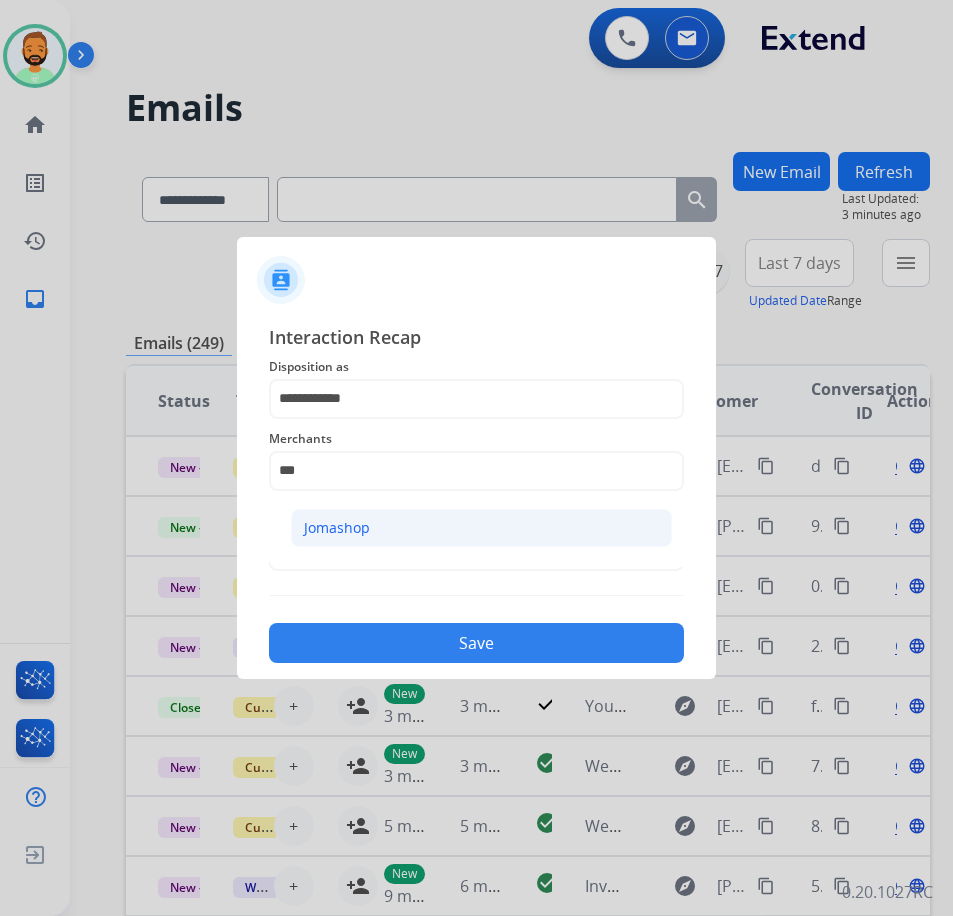 click on "Jomashop" 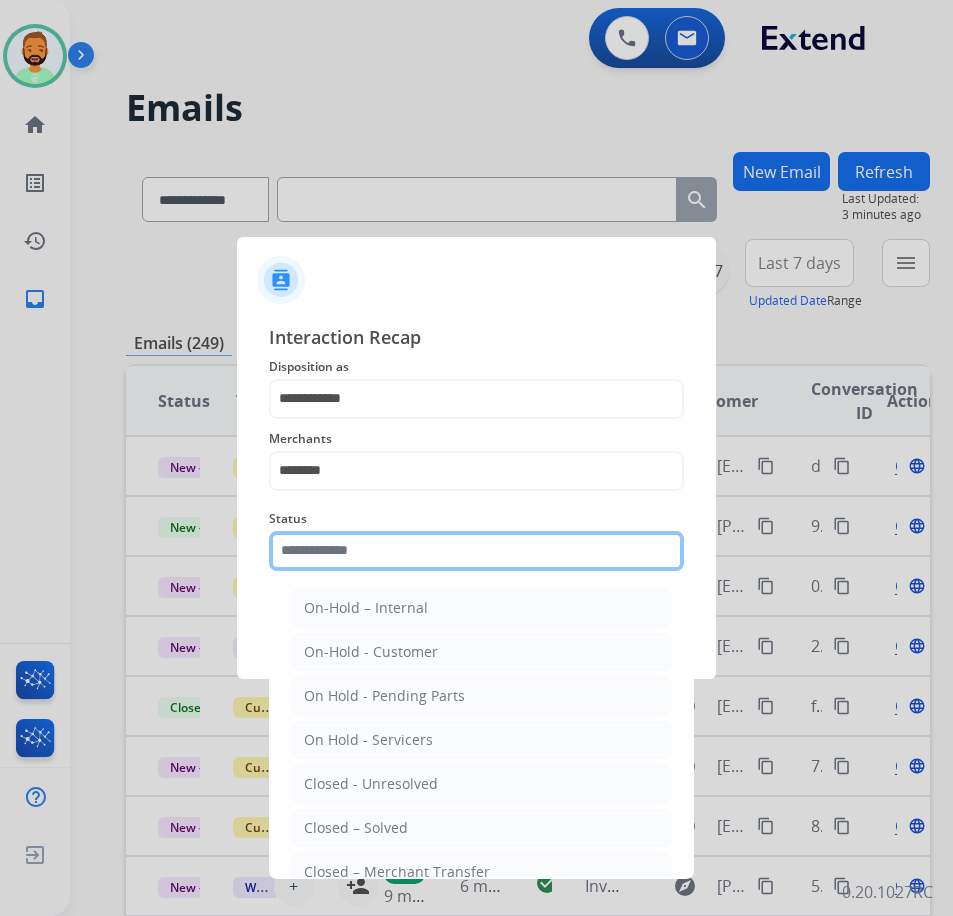 click 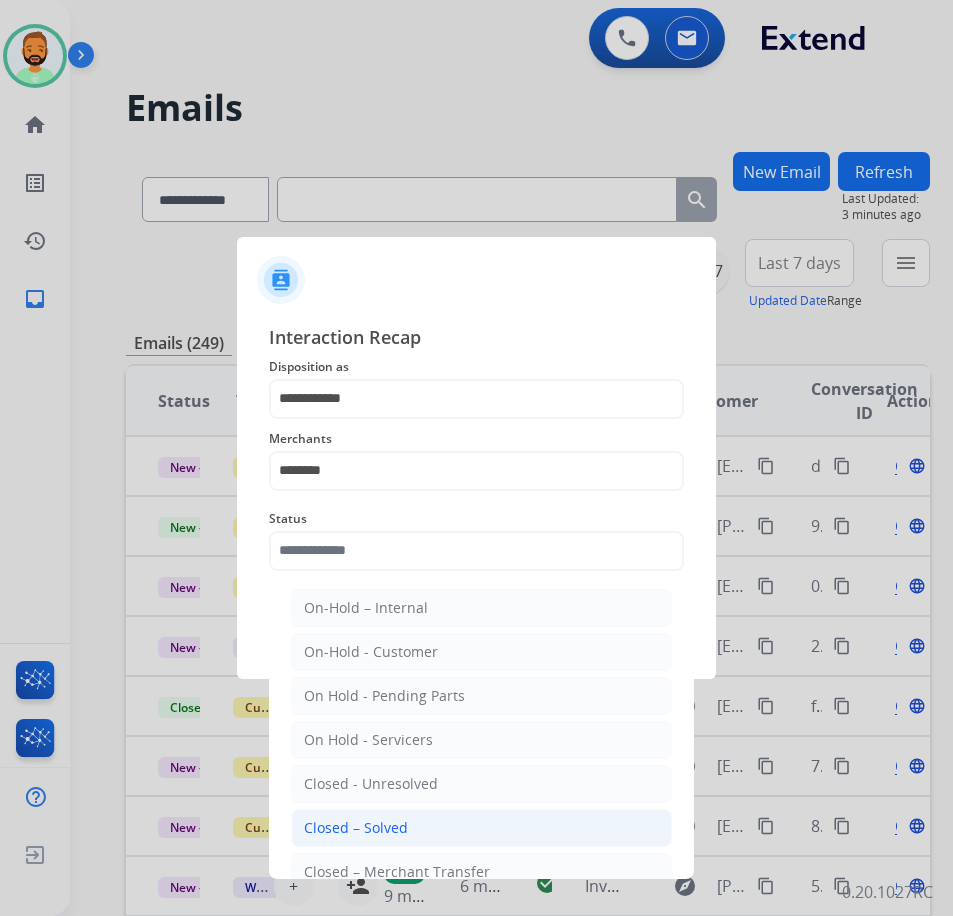 click on "Closed – Solved" 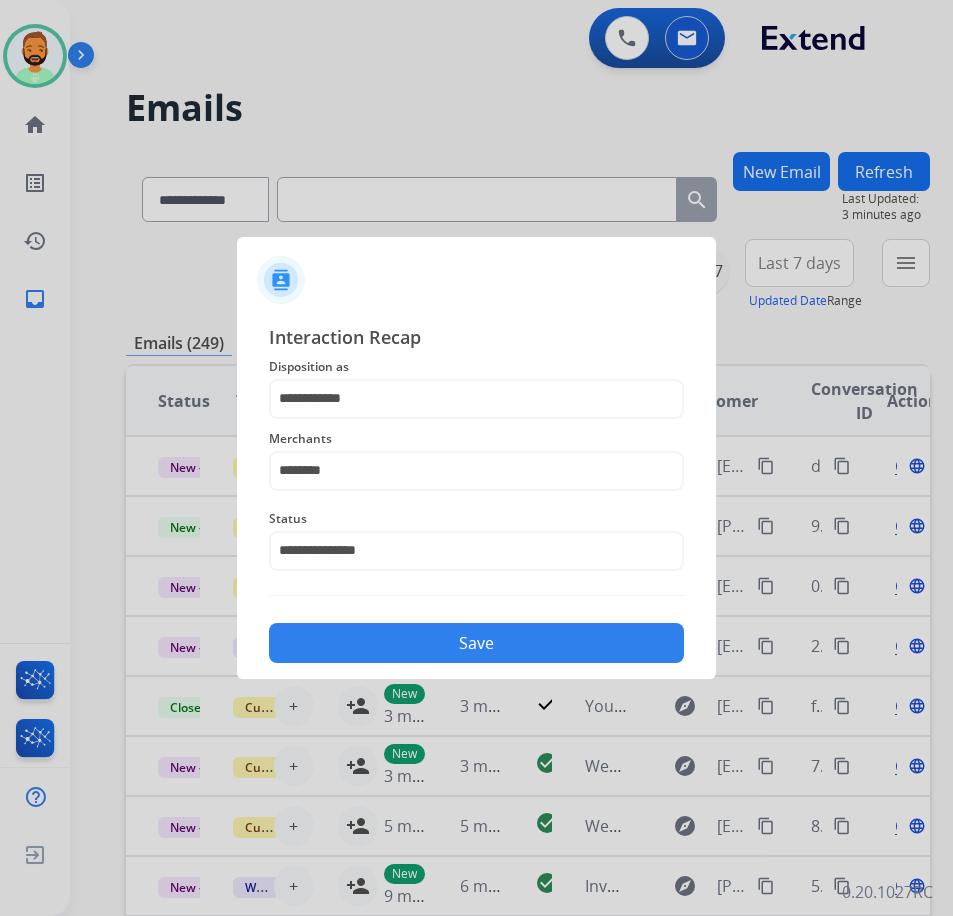 click on "**********" 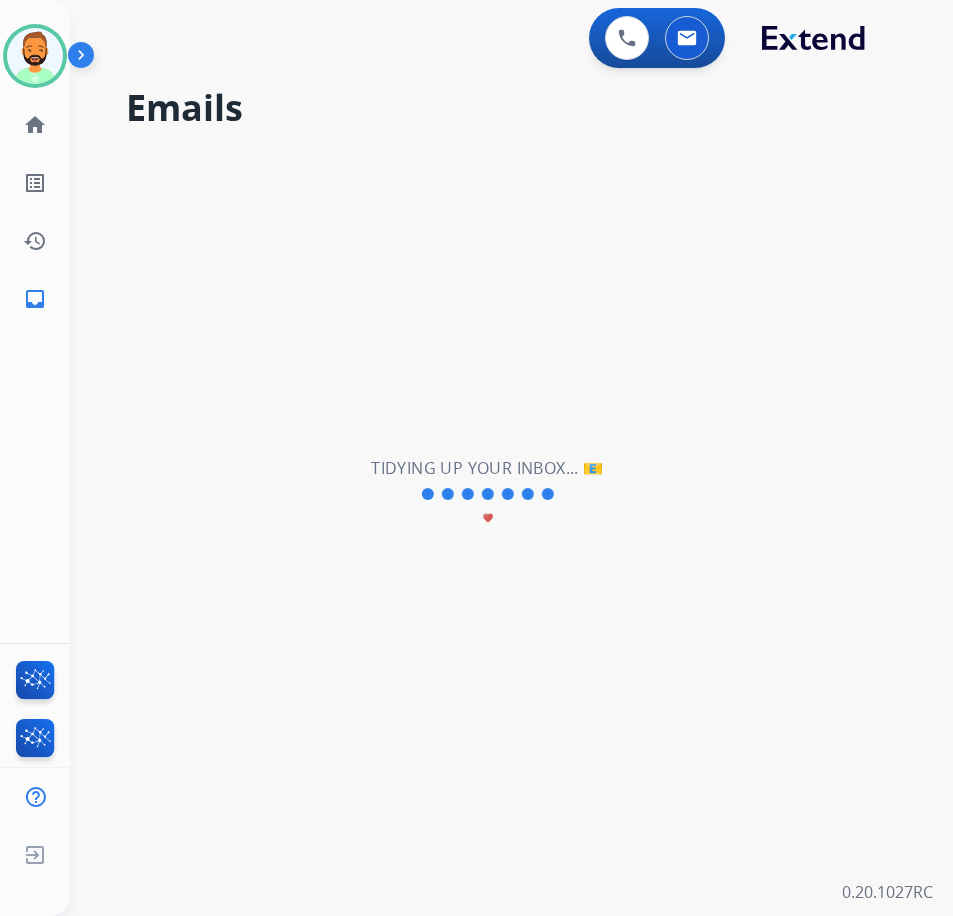 scroll, scrollTop: 0, scrollLeft: 0, axis: both 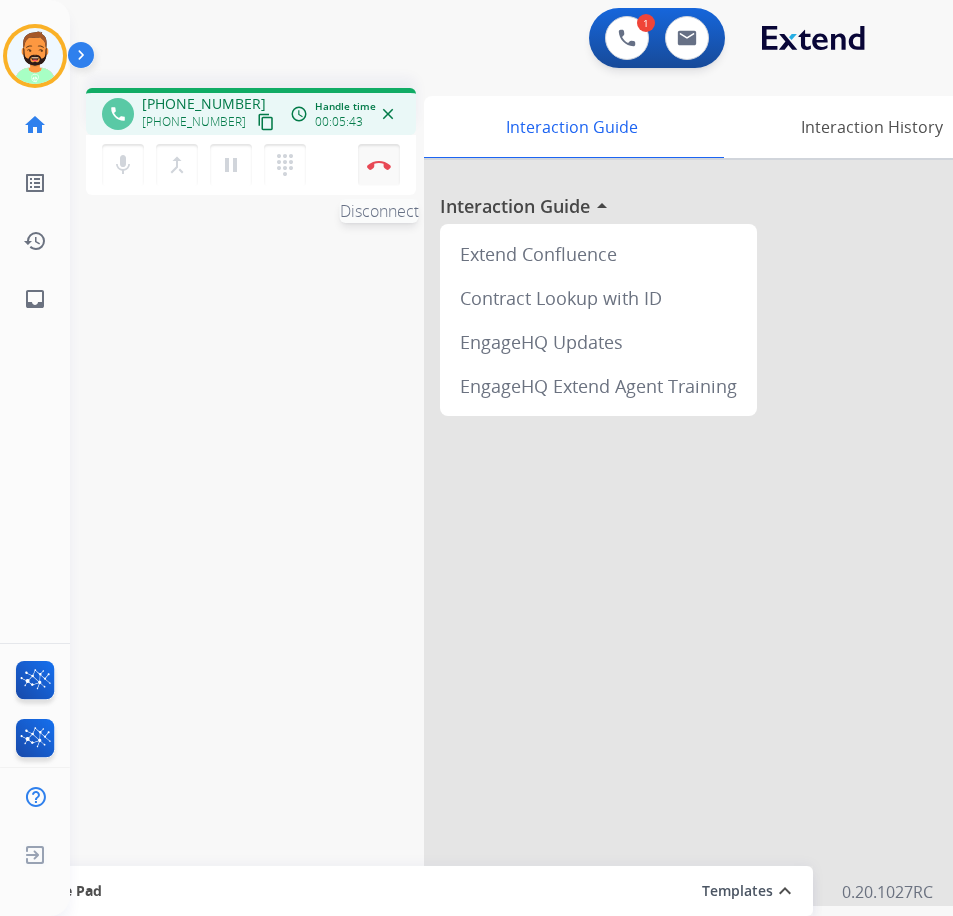 click at bounding box center [379, 165] 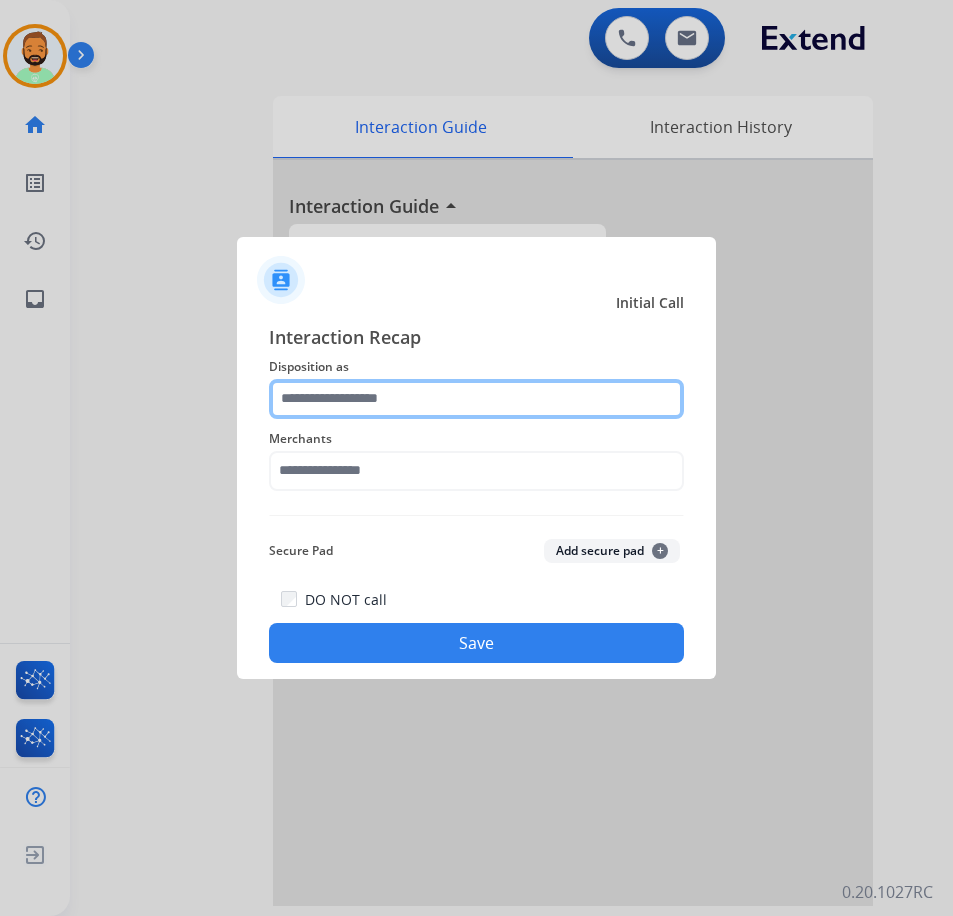click 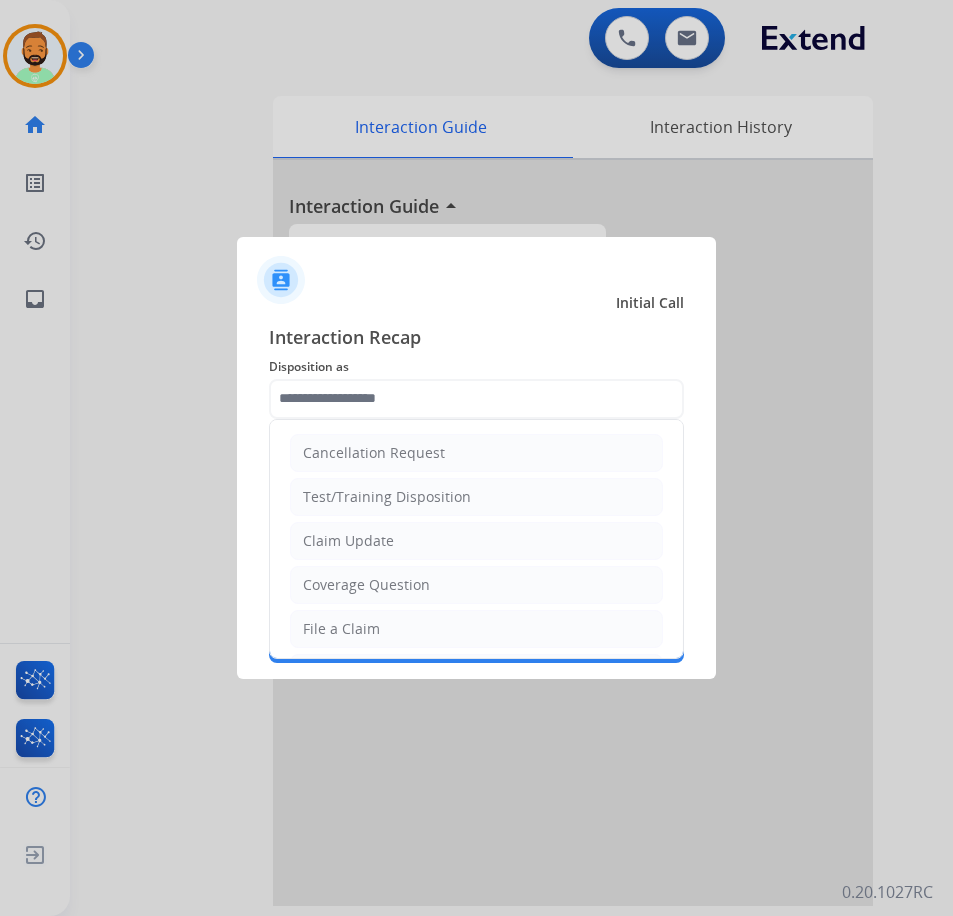 click on "Claim Update" 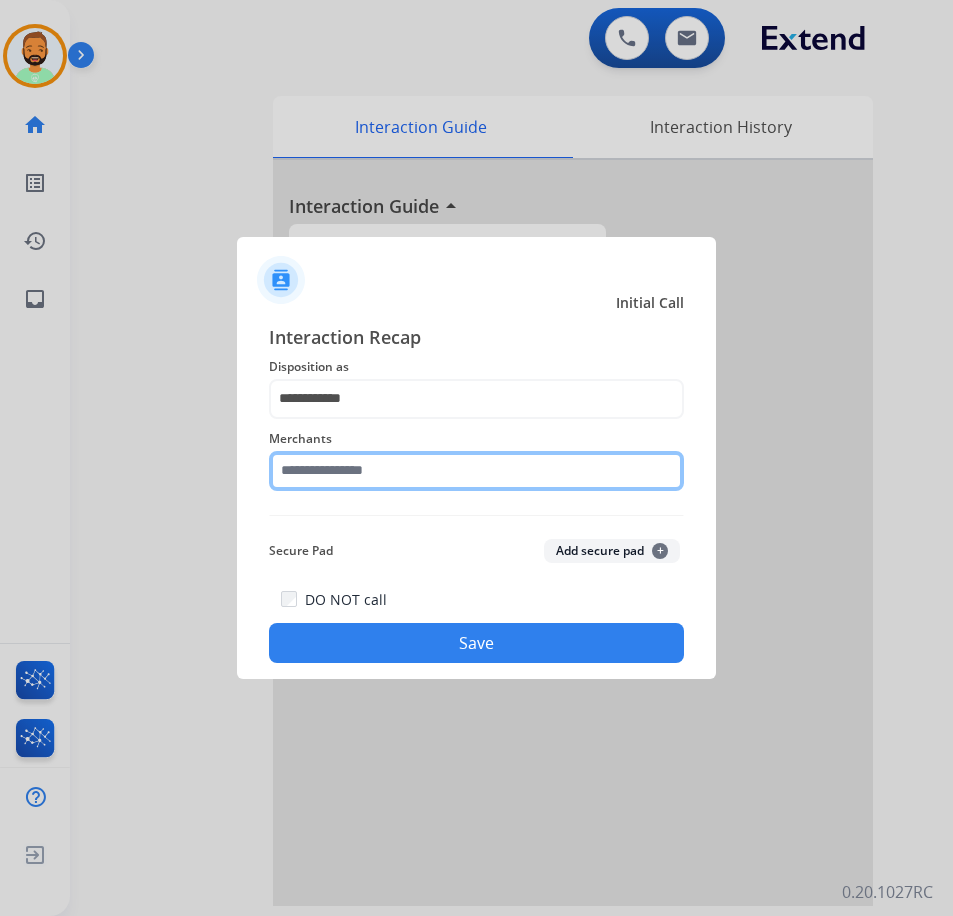 click 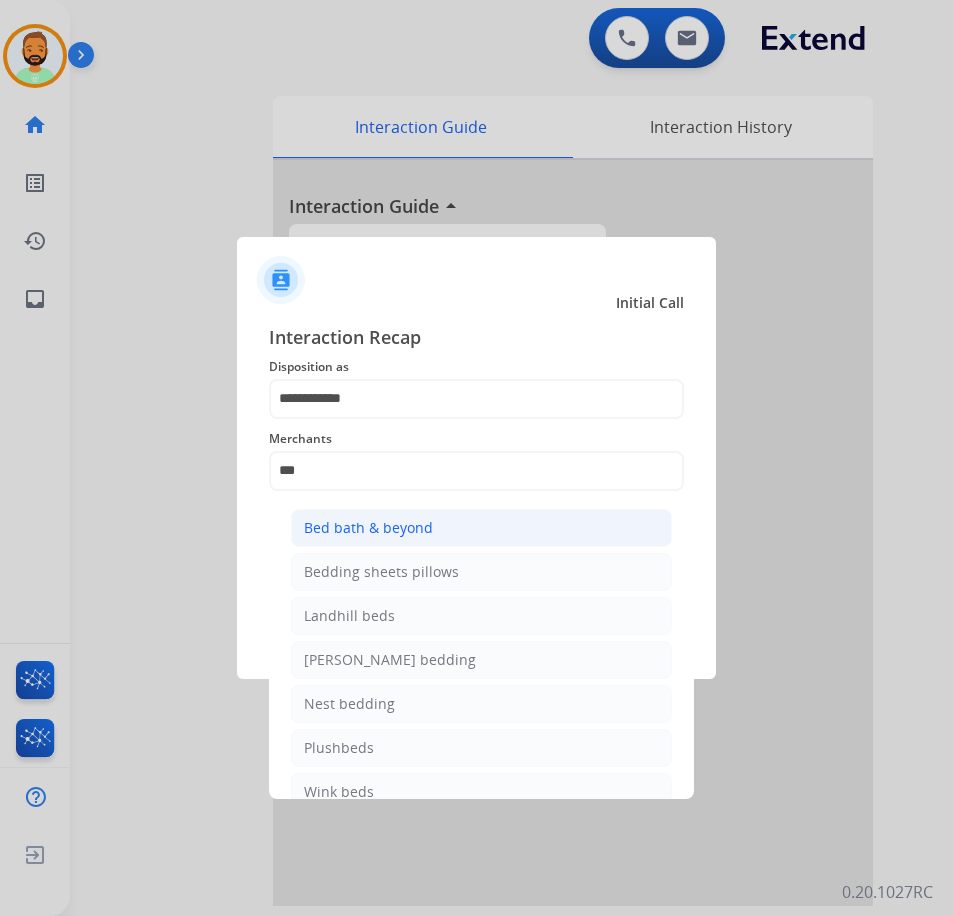 click on "Bed bath & beyond" 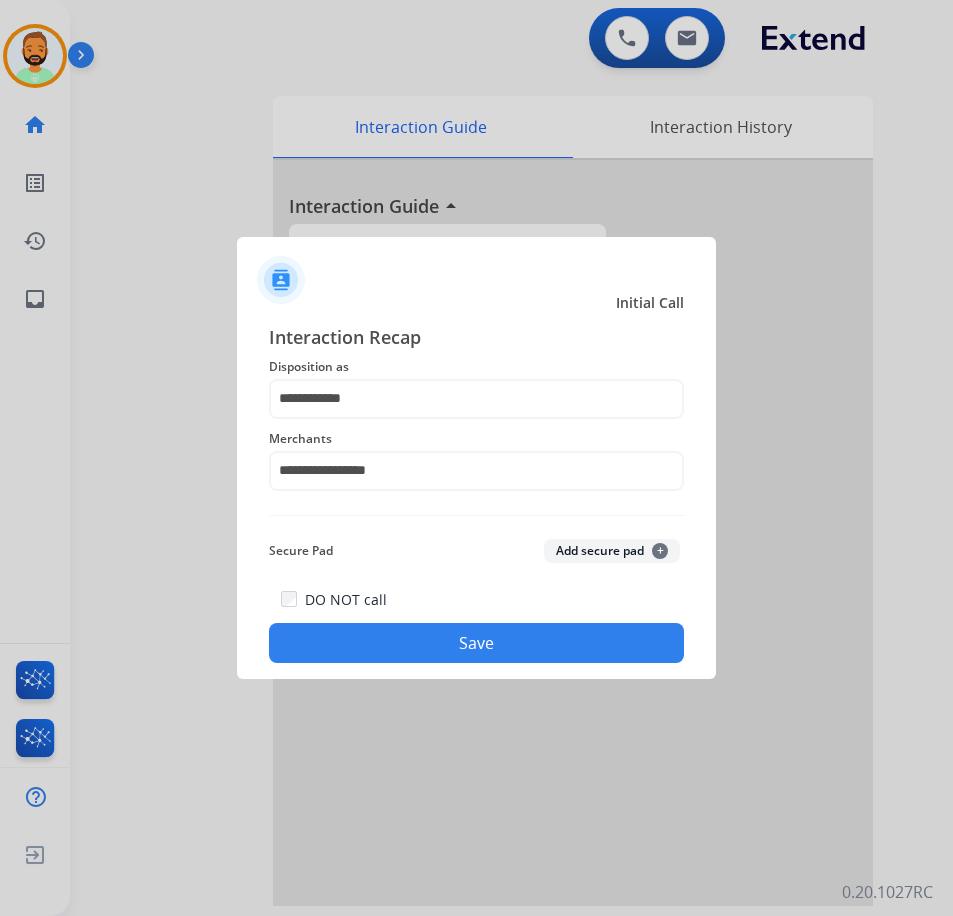click on "Save" 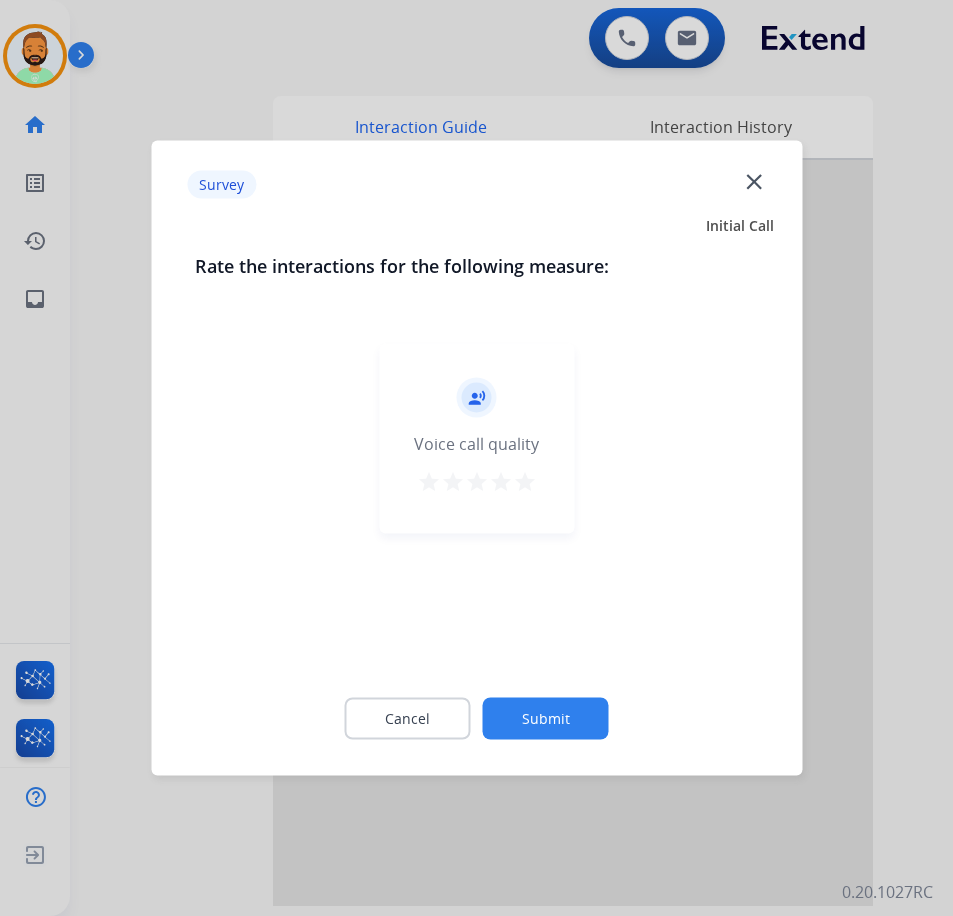 click on "Submit" 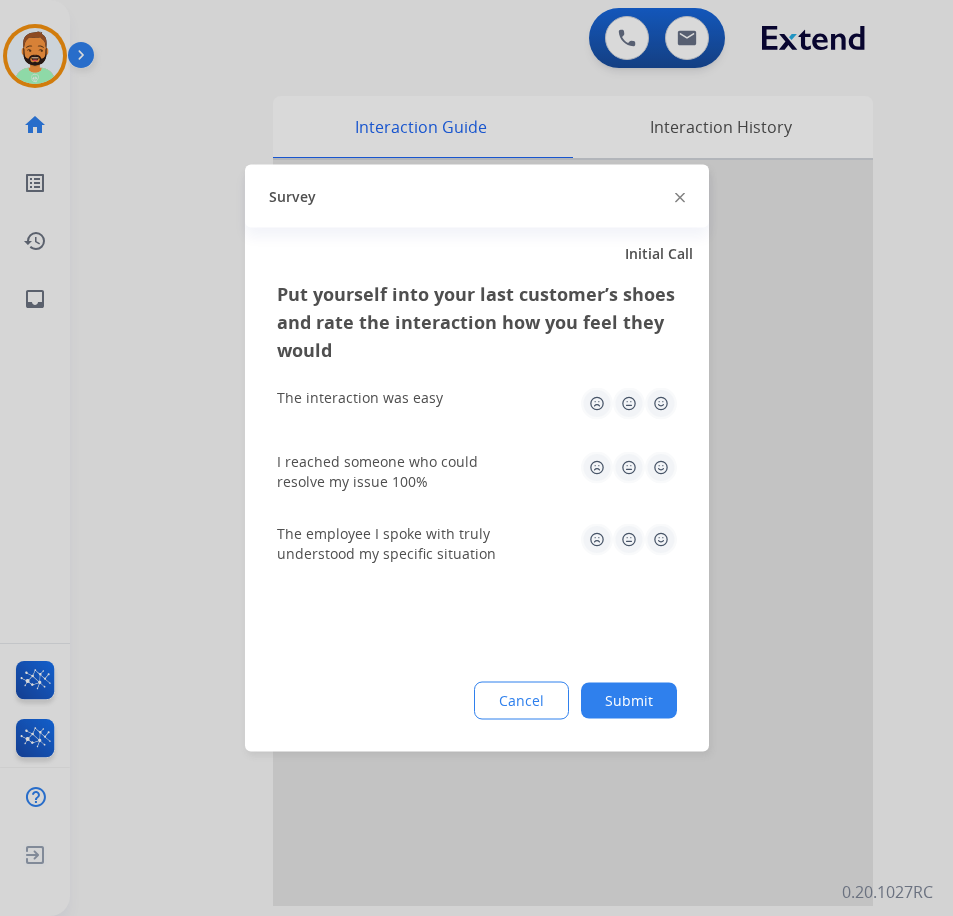 click on "Submit" 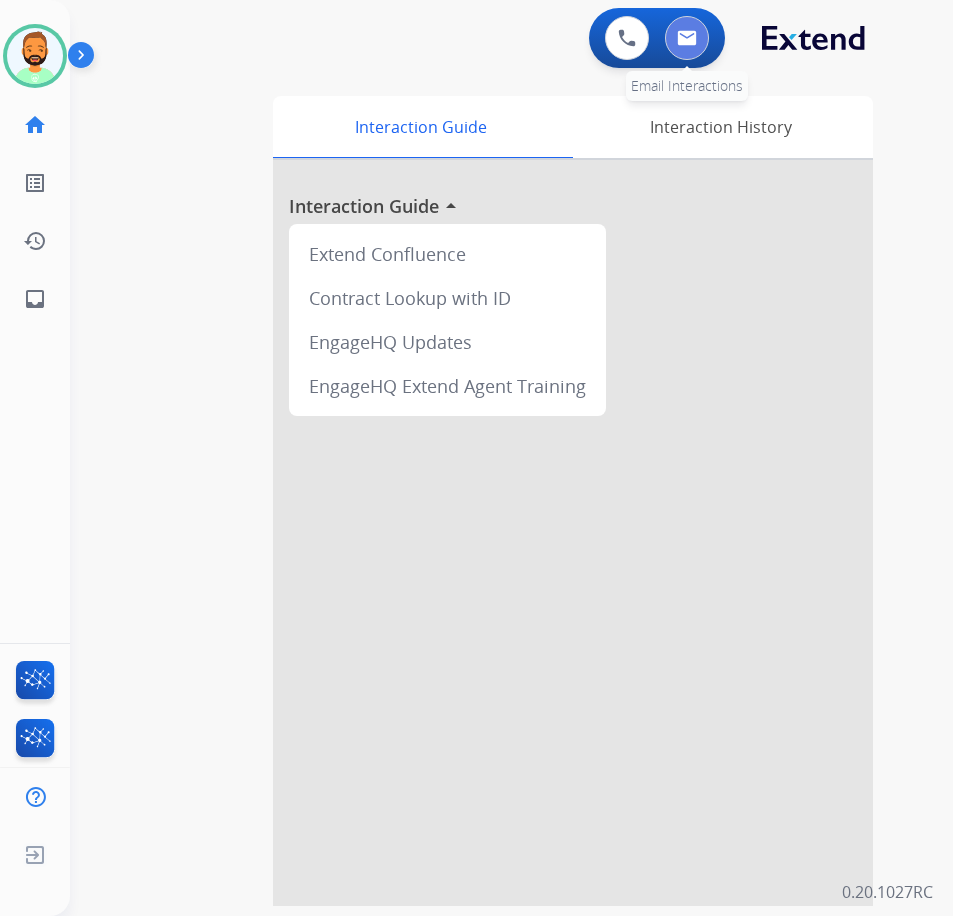 click at bounding box center (687, 38) 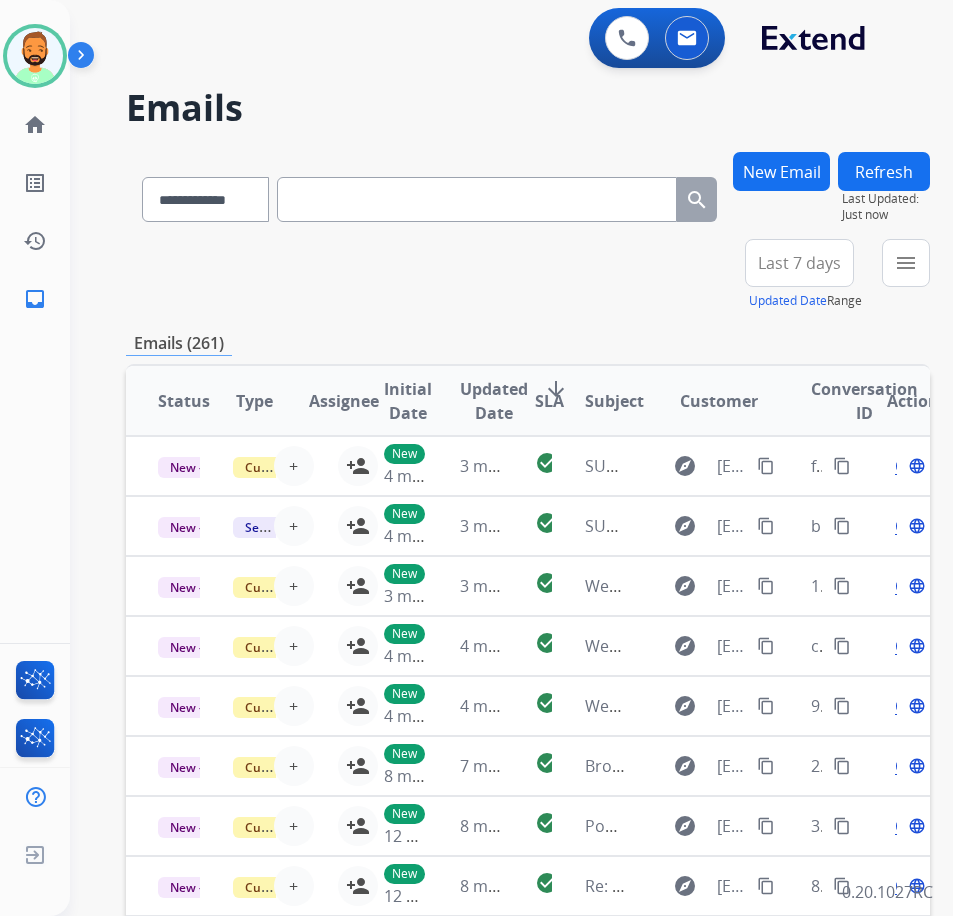 paste on "**********" 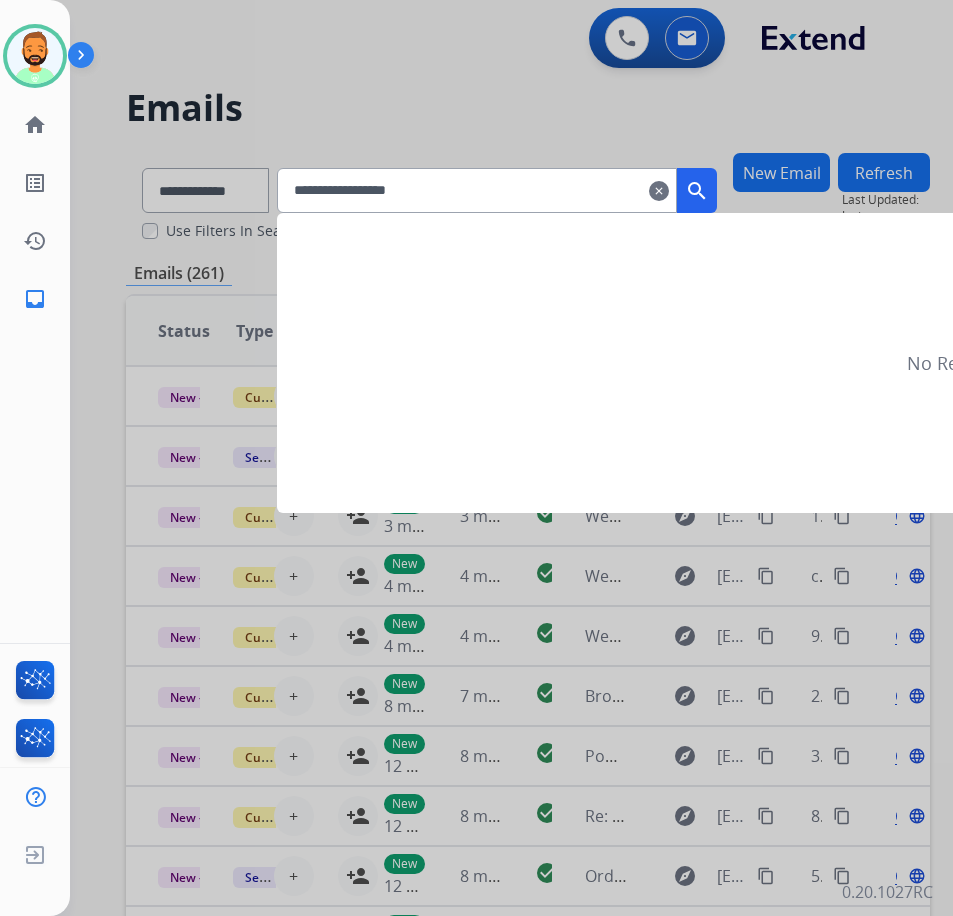 type on "**********" 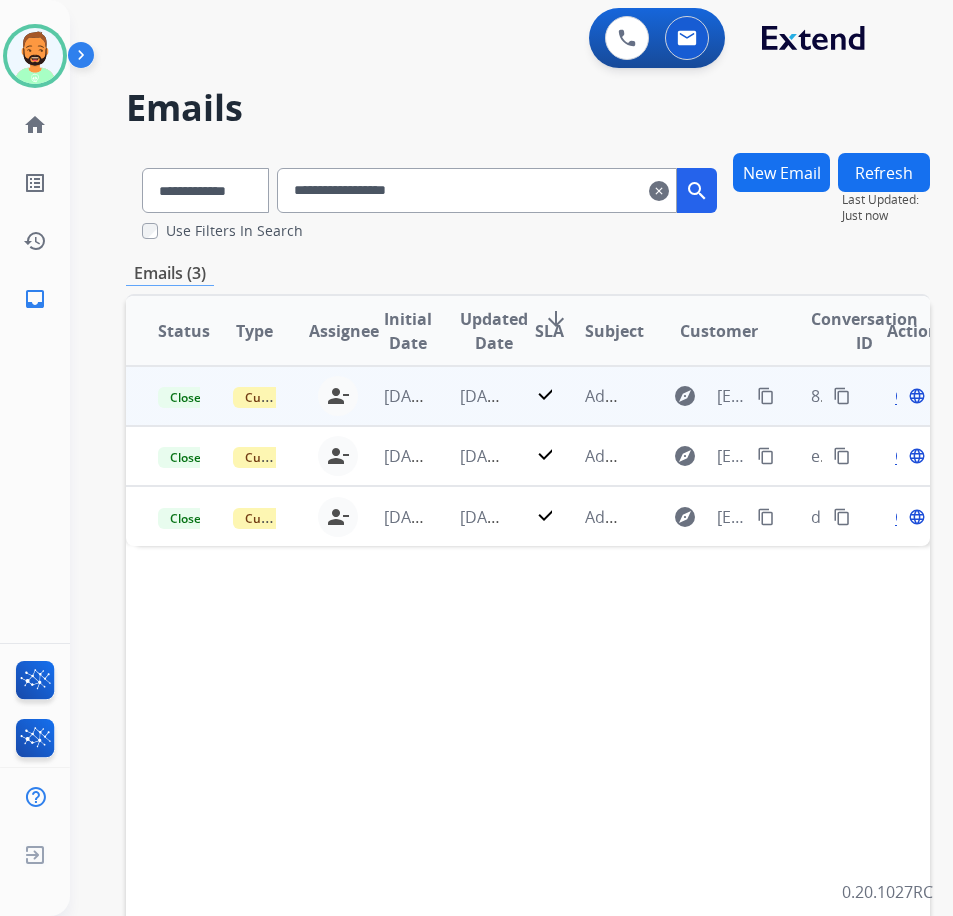 click on "2 weeks ago" at bounding box center (465, 396) 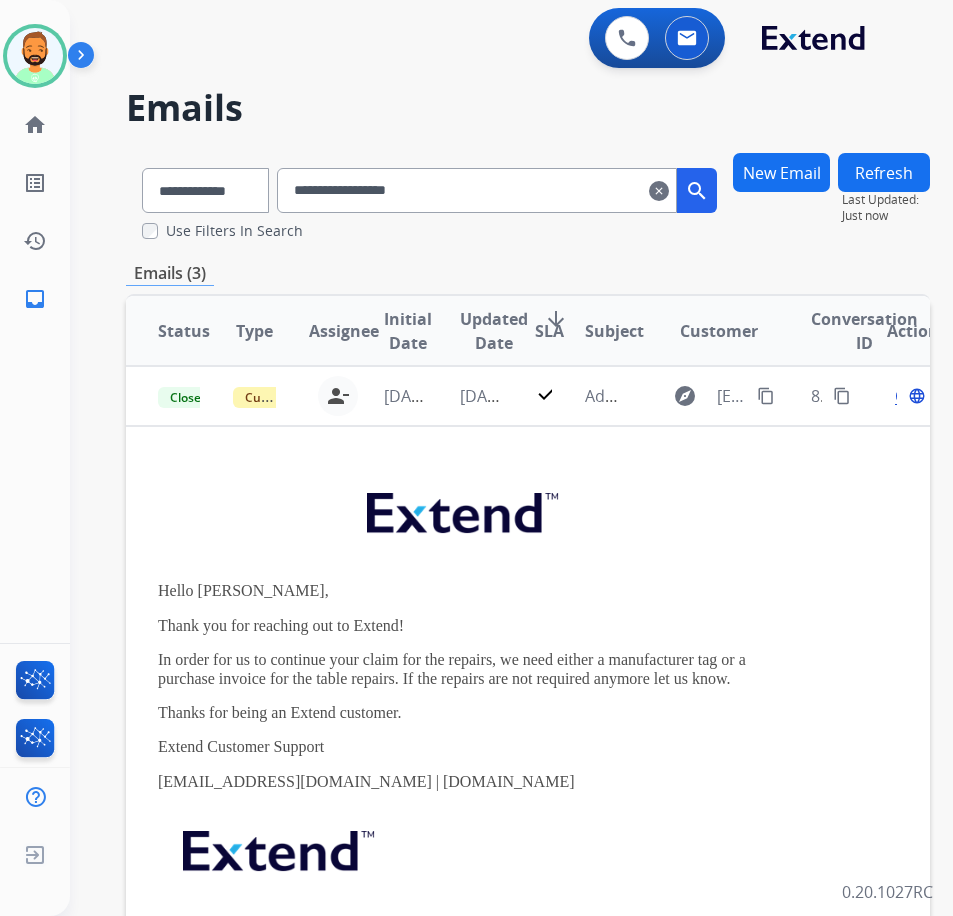 drag, startPoint x: 689, startPoint y: 188, endPoint x: 677, endPoint y: 189, distance: 12.0415945 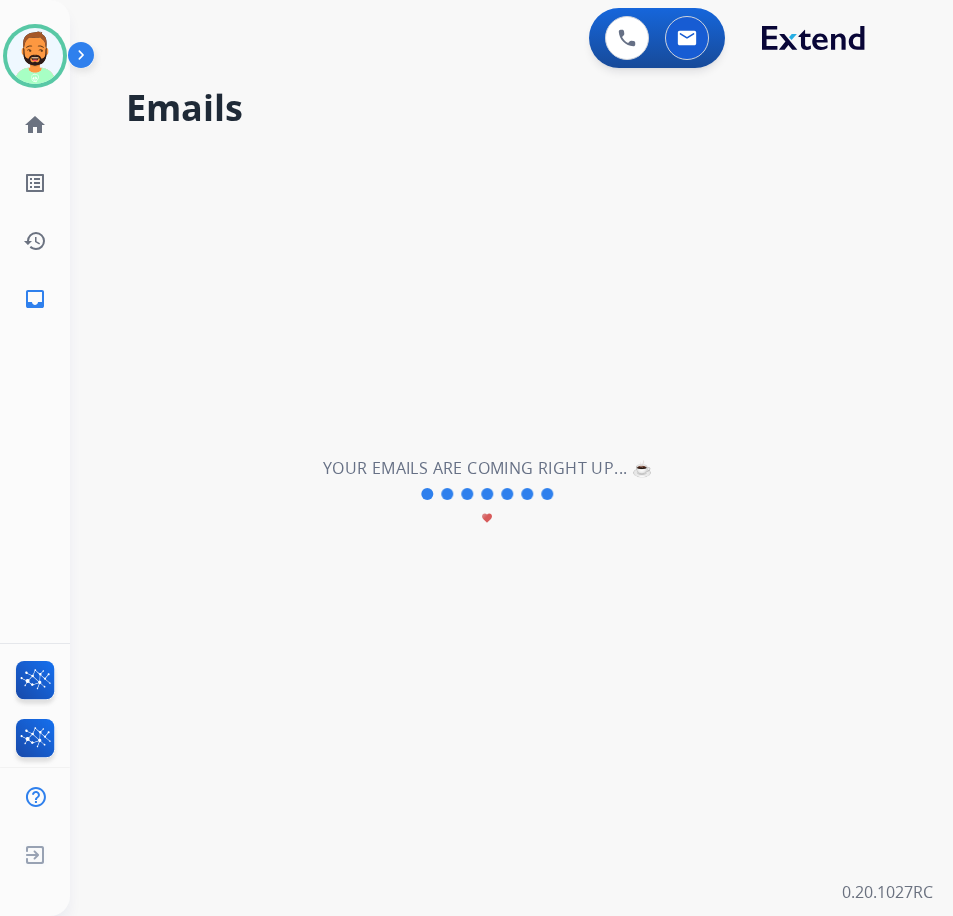 type 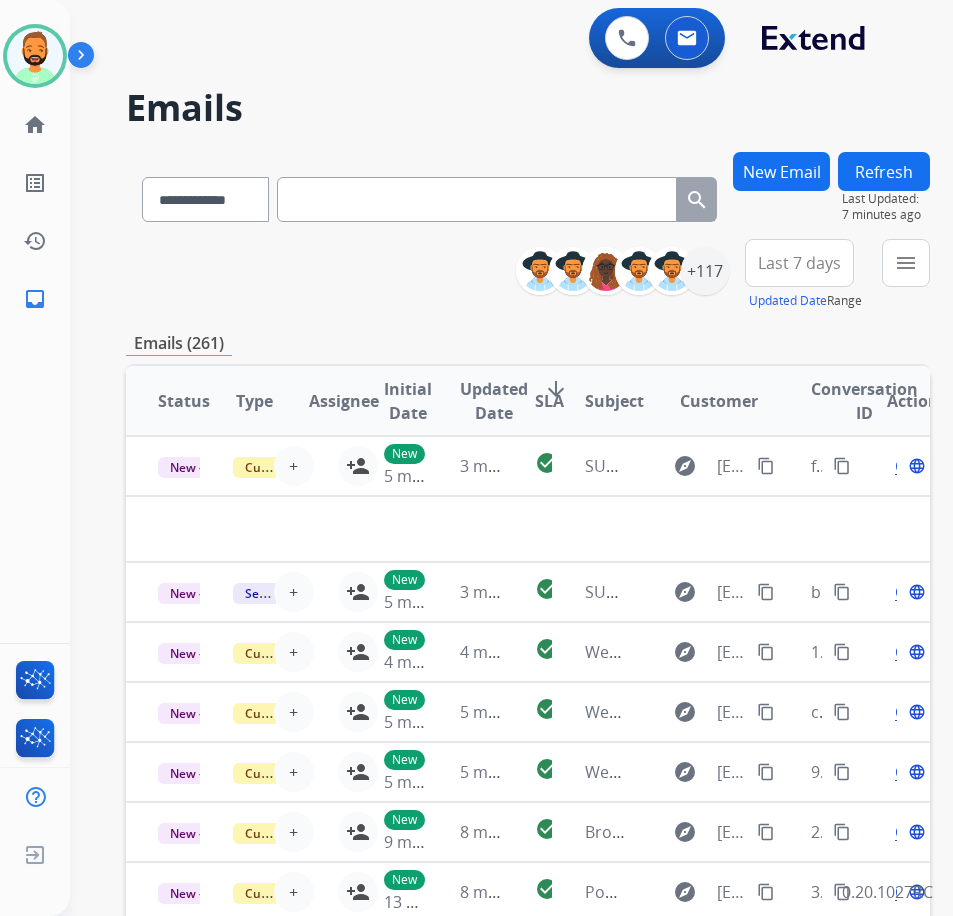 click on "New Email" at bounding box center (781, 171) 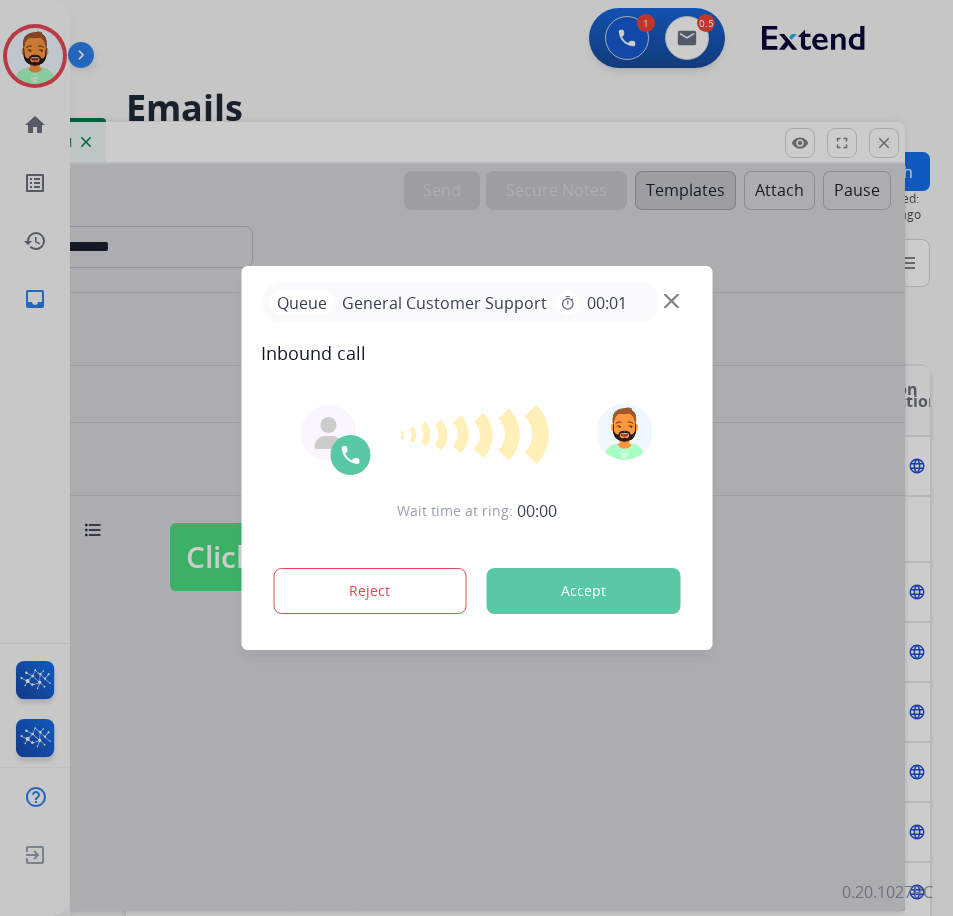 click at bounding box center (476, 458) 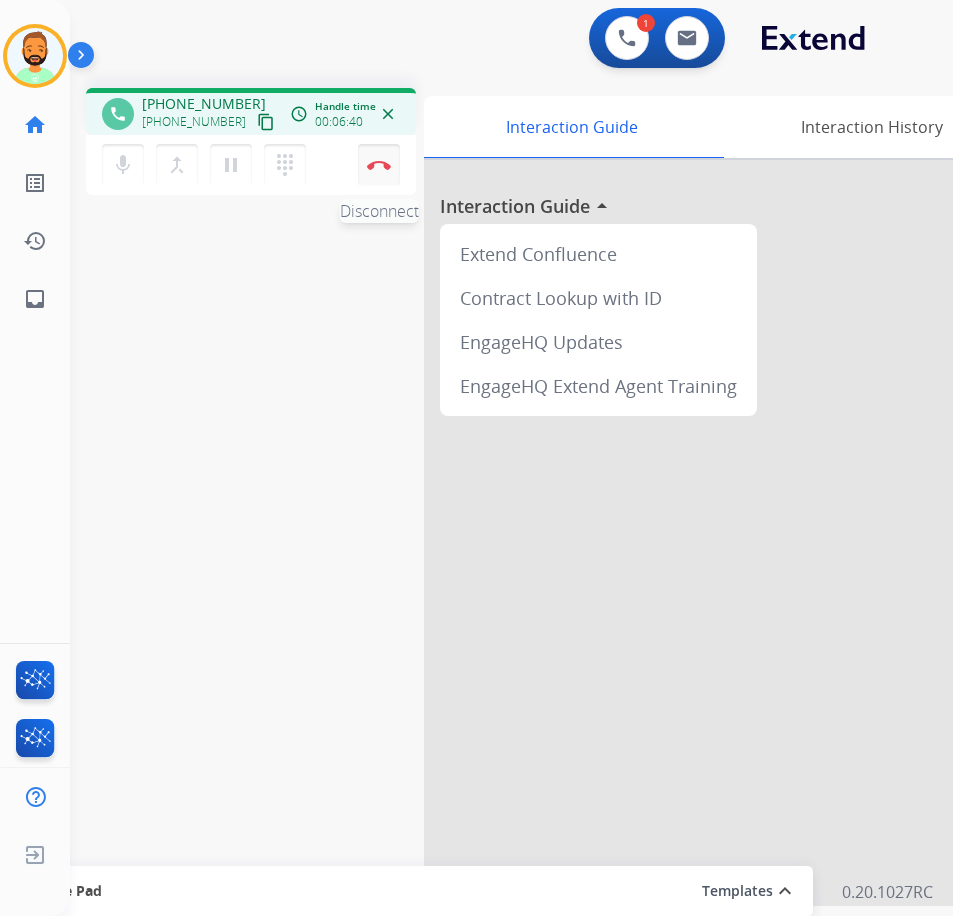 click on "Disconnect" at bounding box center (379, 165) 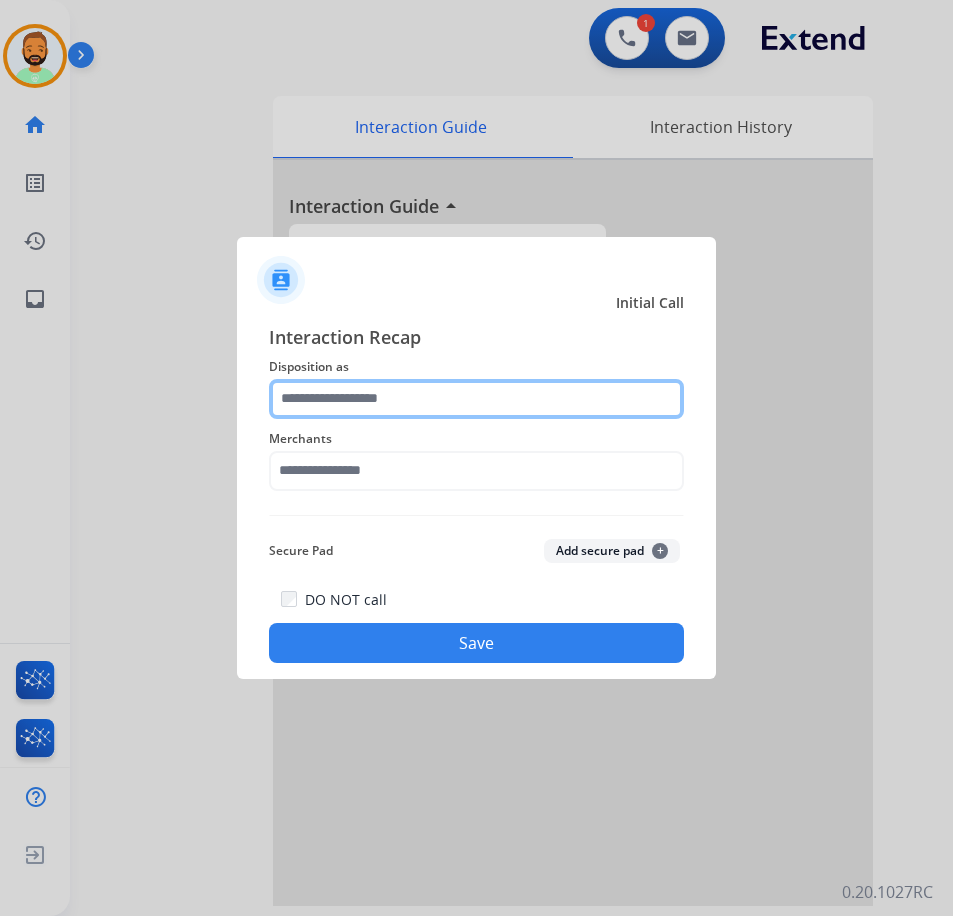 click 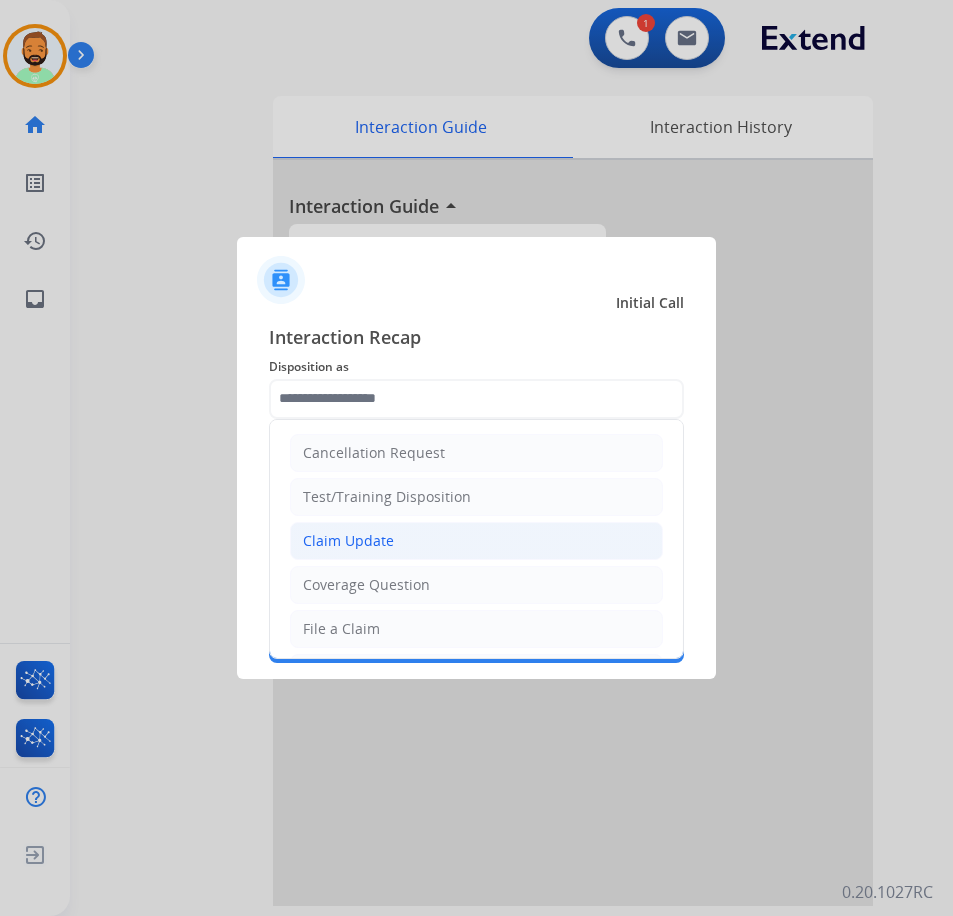 click on "Claim Update" 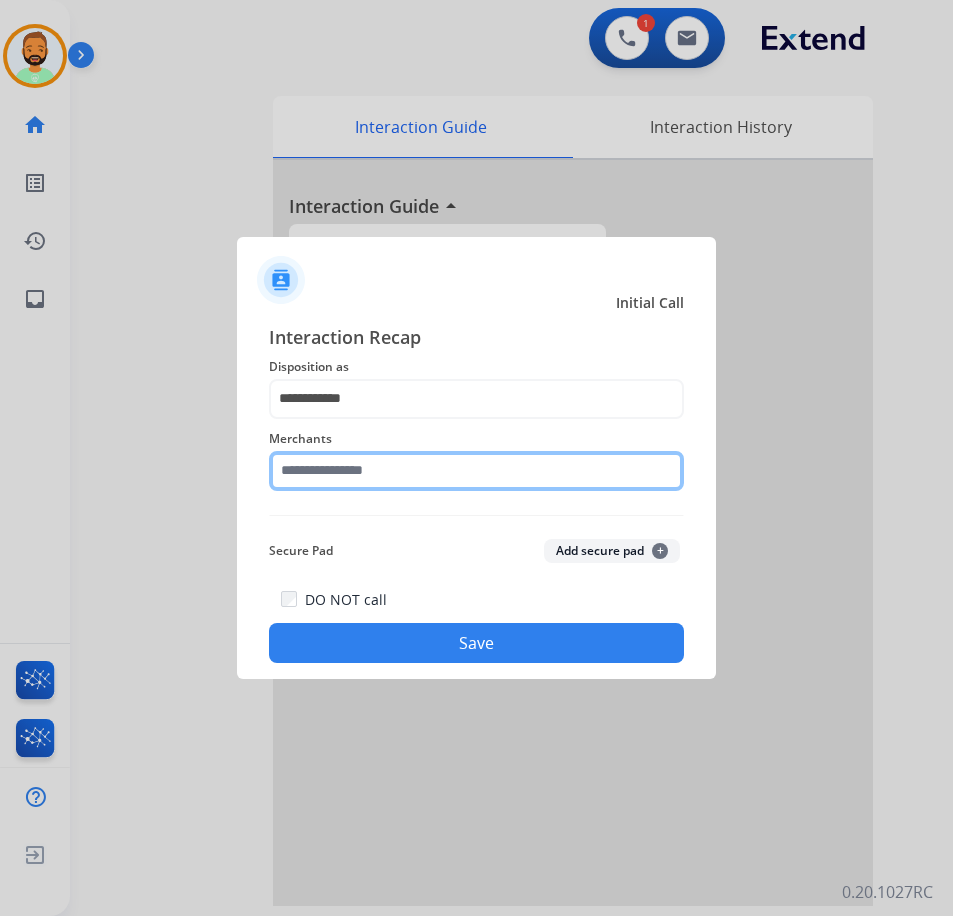 click 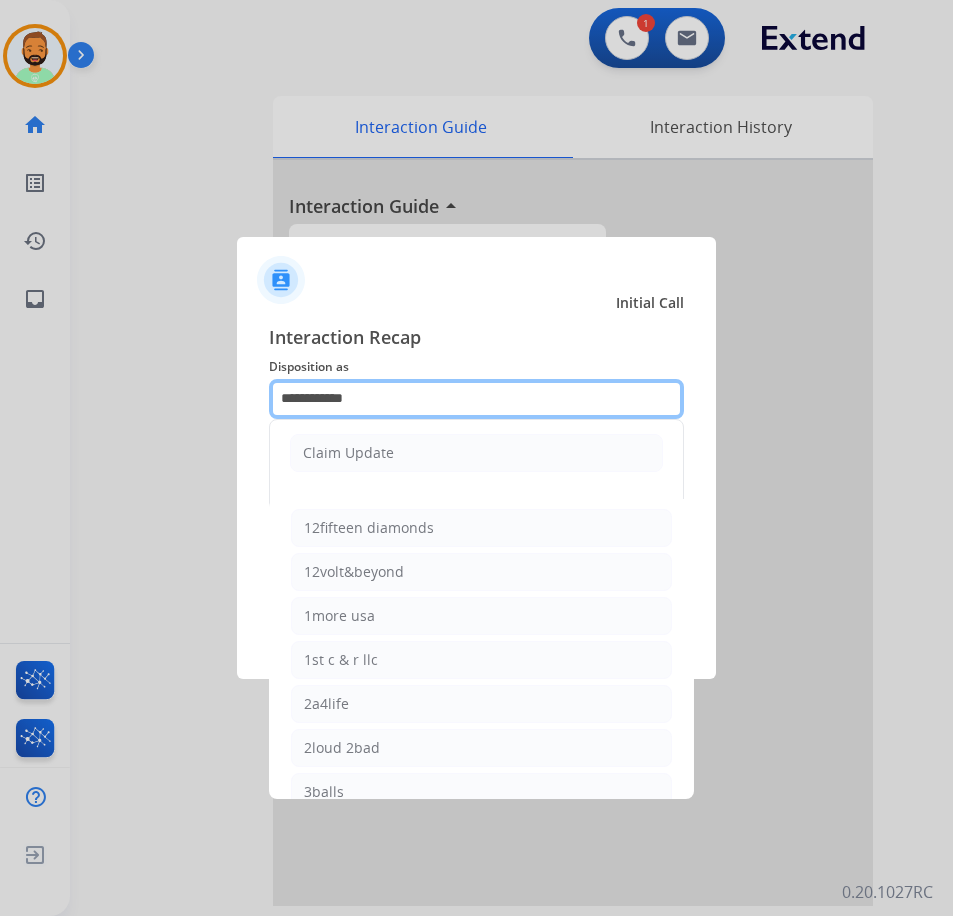 drag, startPoint x: 406, startPoint y: 399, endPoint x: 89, endPoint y: 379, distance: 317.63028 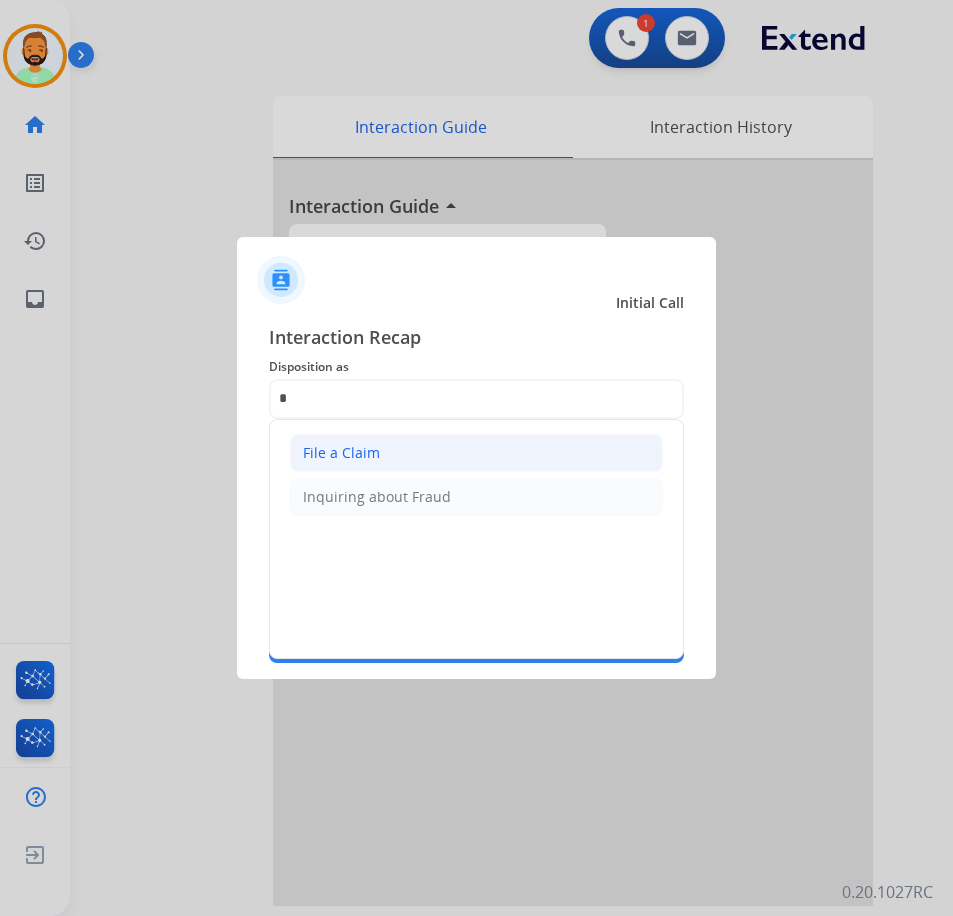 click on "File a Claim" 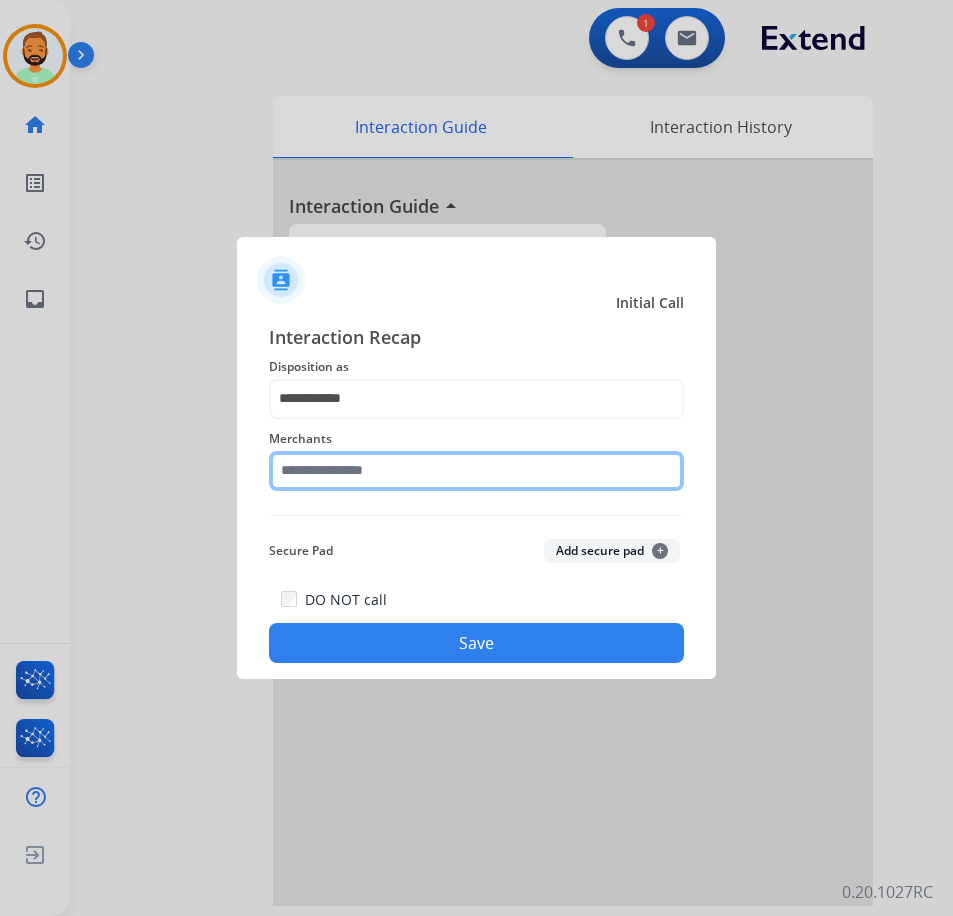 click 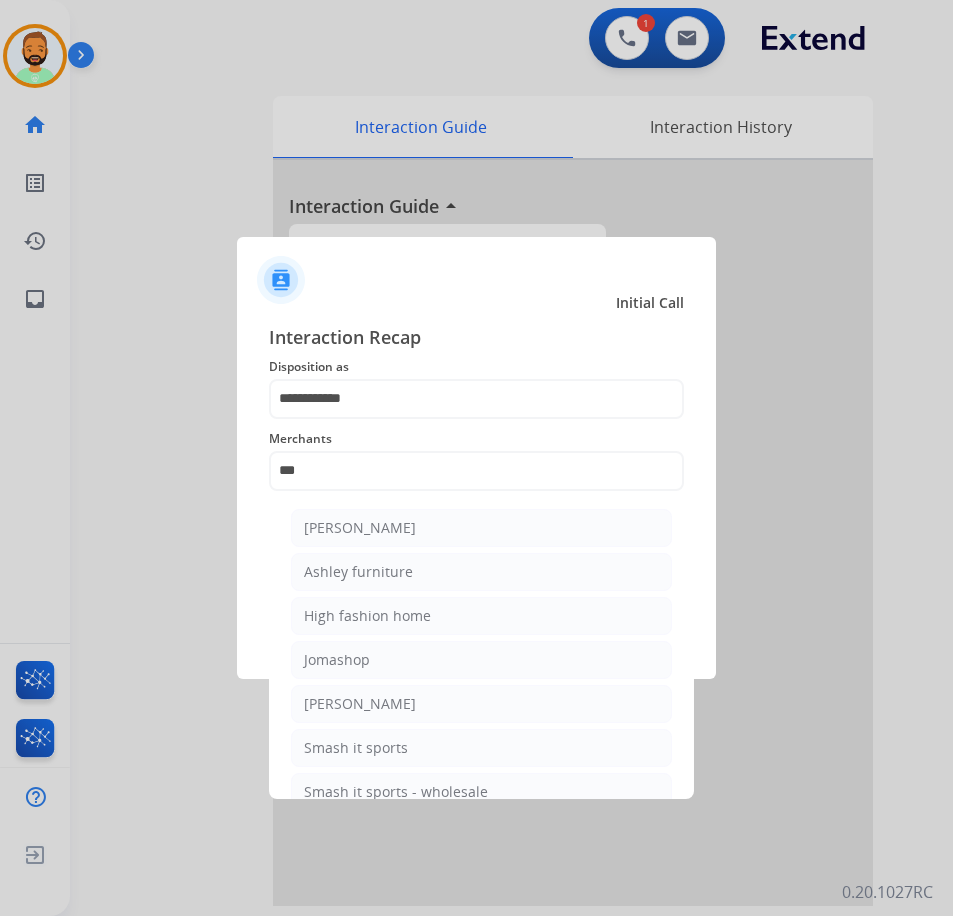 click on "Ashley furniture" 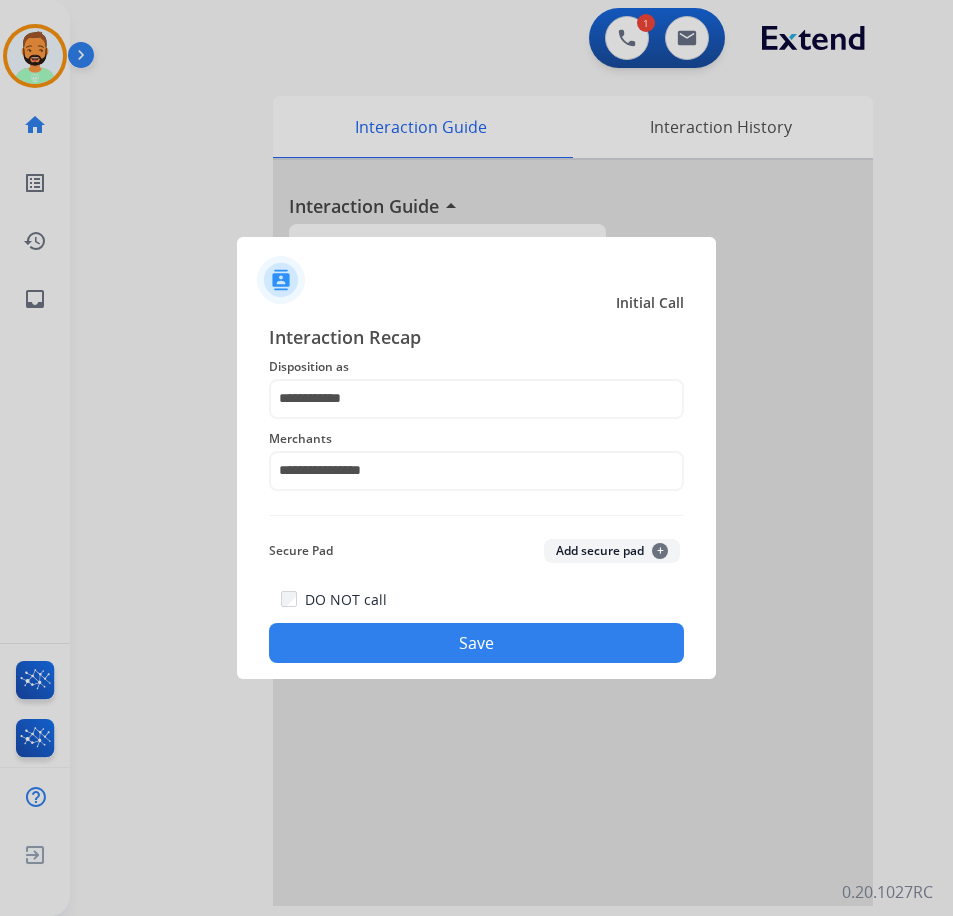 click on "Save" 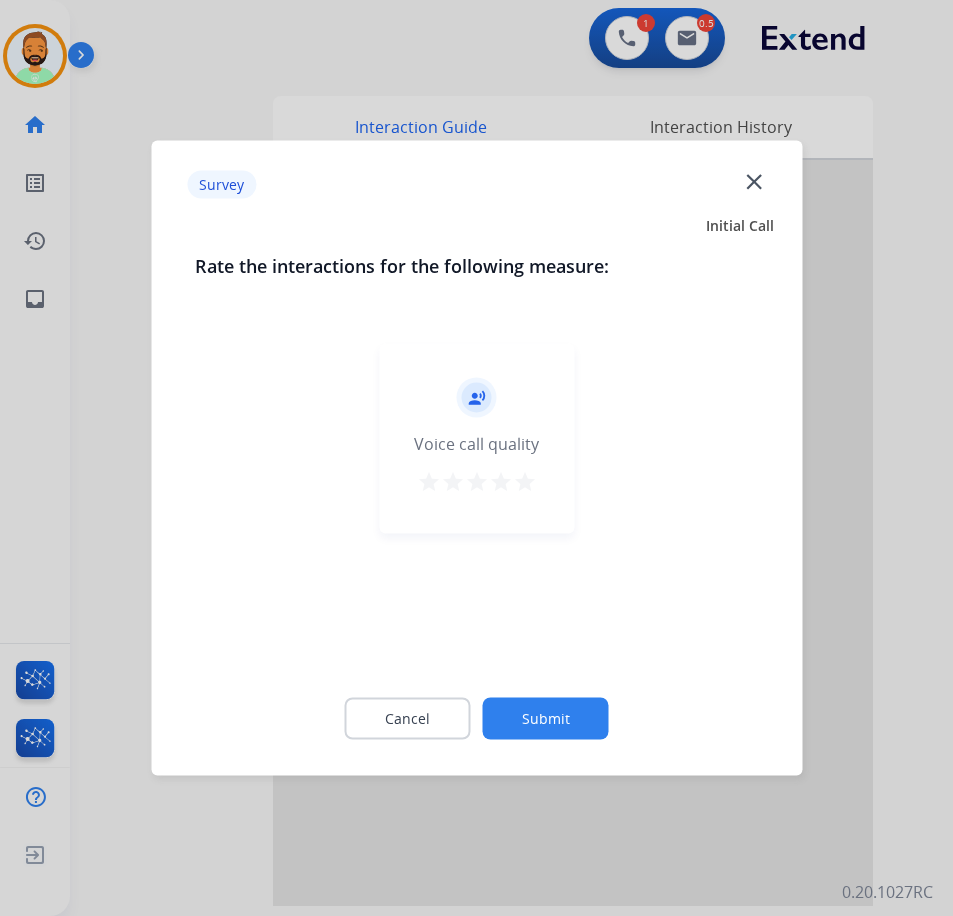 click on "Submit" 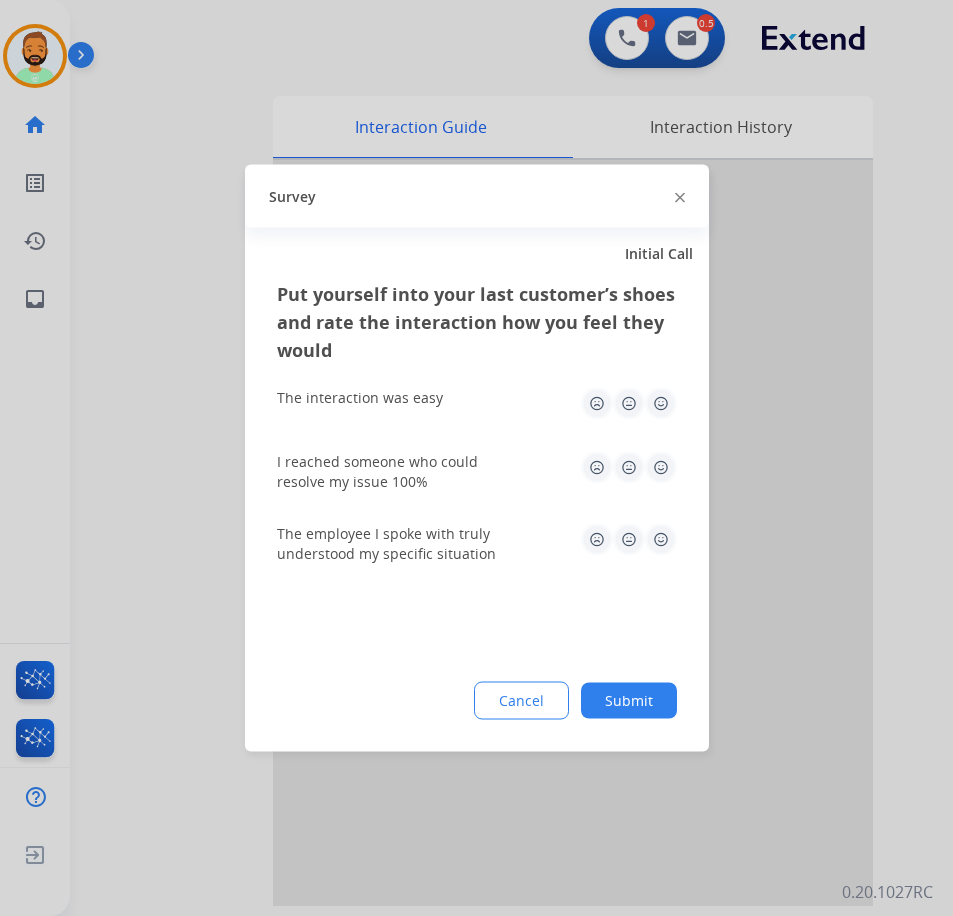click on "Submit" 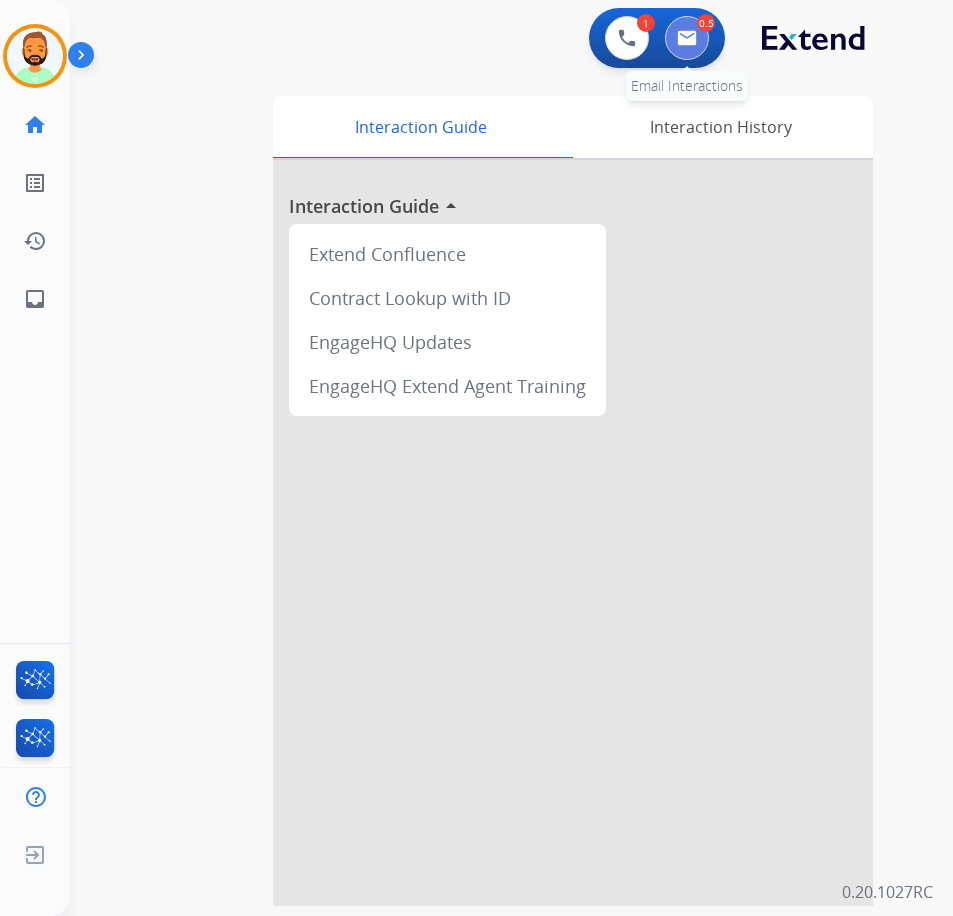 click at bounding box center (687, 38) 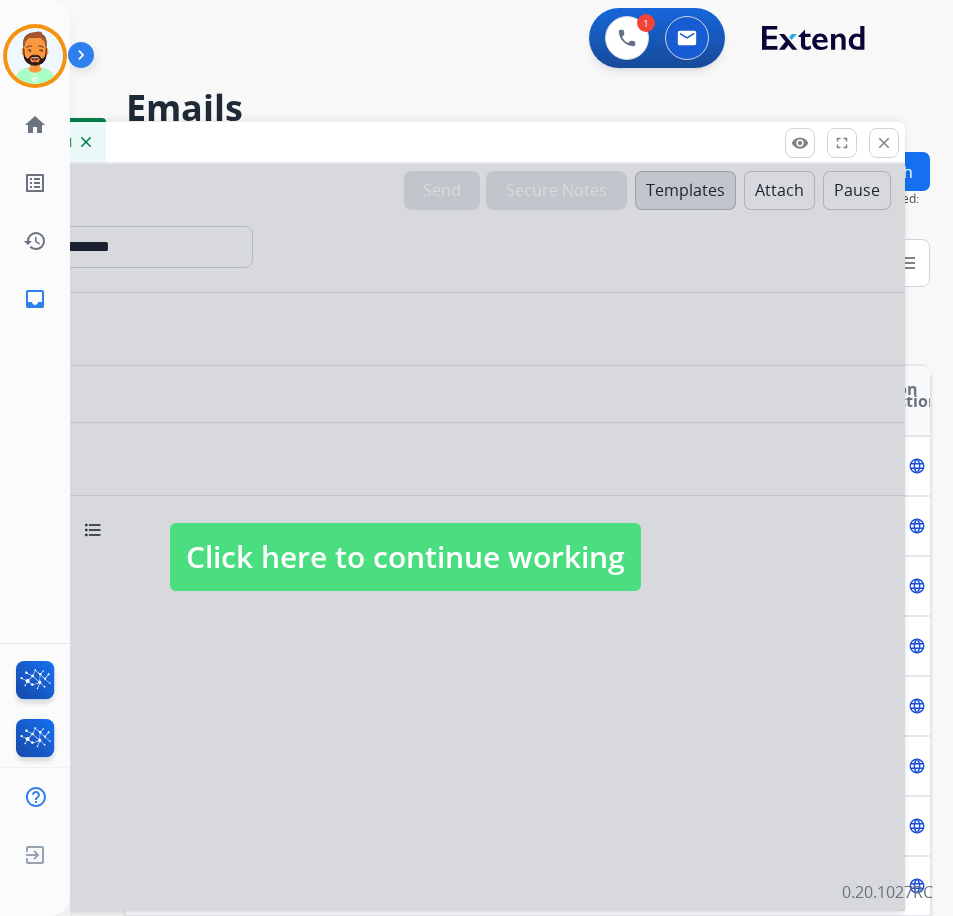 click on "Click here to continue working" at bounding box center (405, 557) 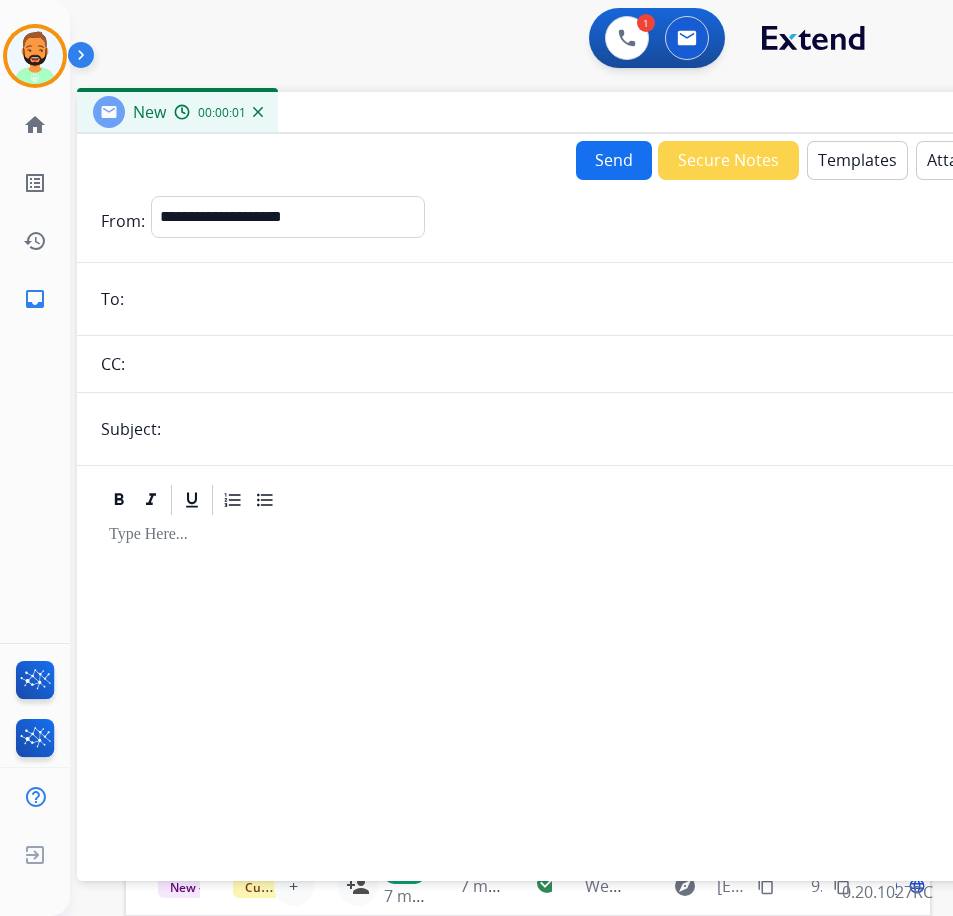 drag, startPoint x: 368, startPoint y: 146, endPoint x: 540, endPoint y: 116, distance: 174.59668 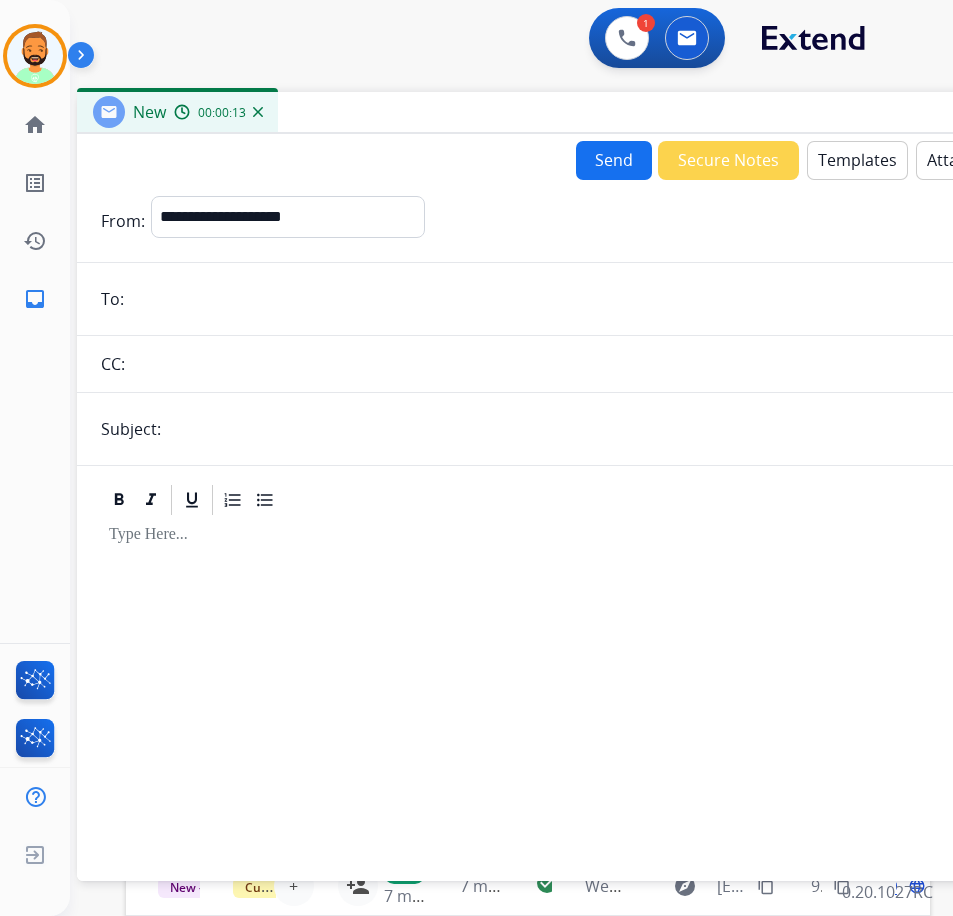 paste on "**********" 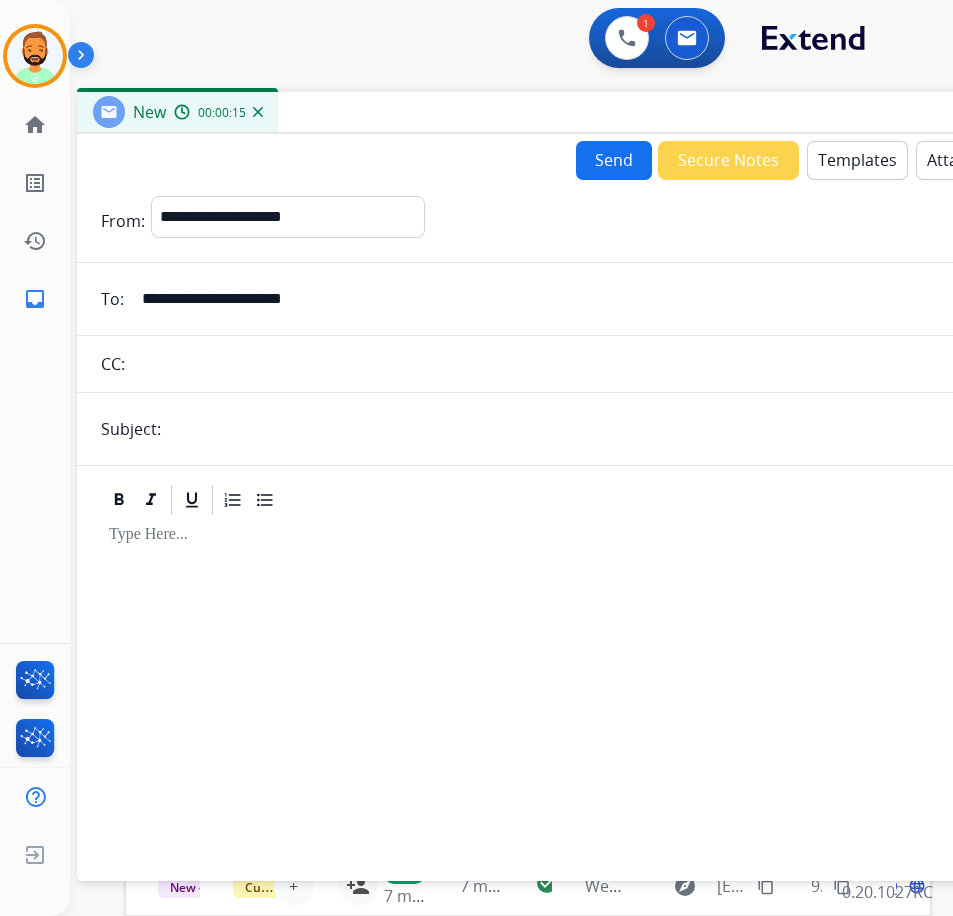 type on "**********" 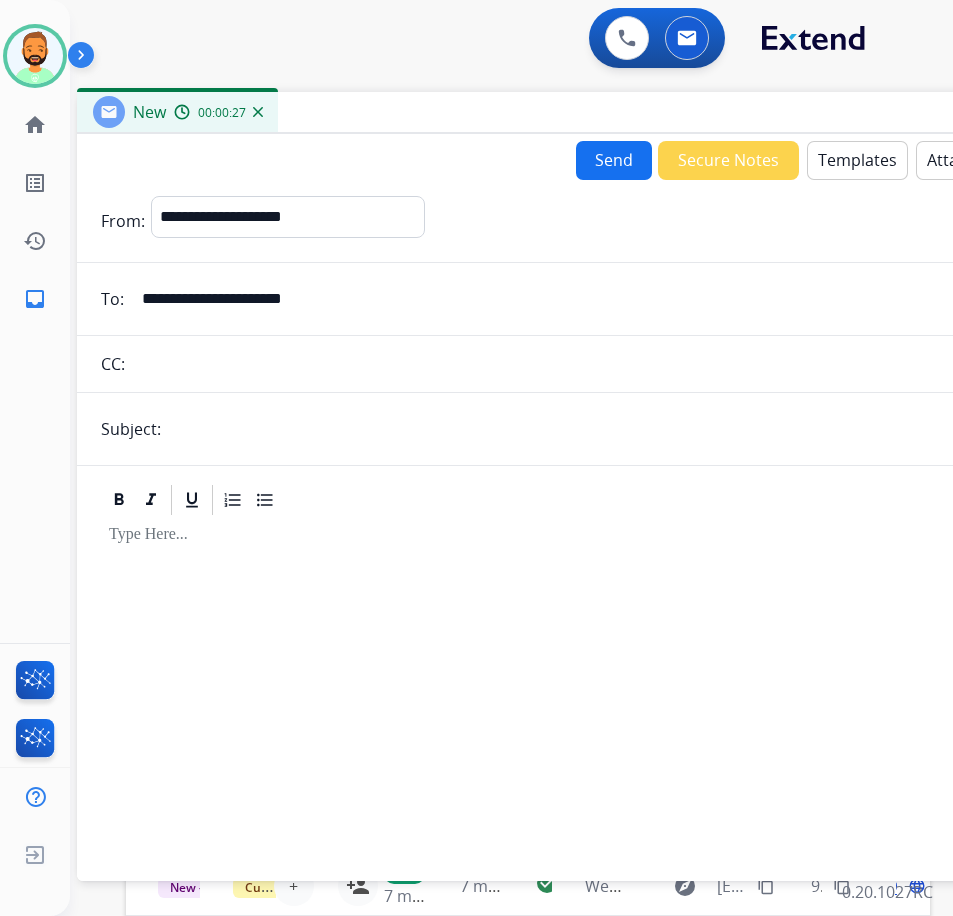 type on "*****" 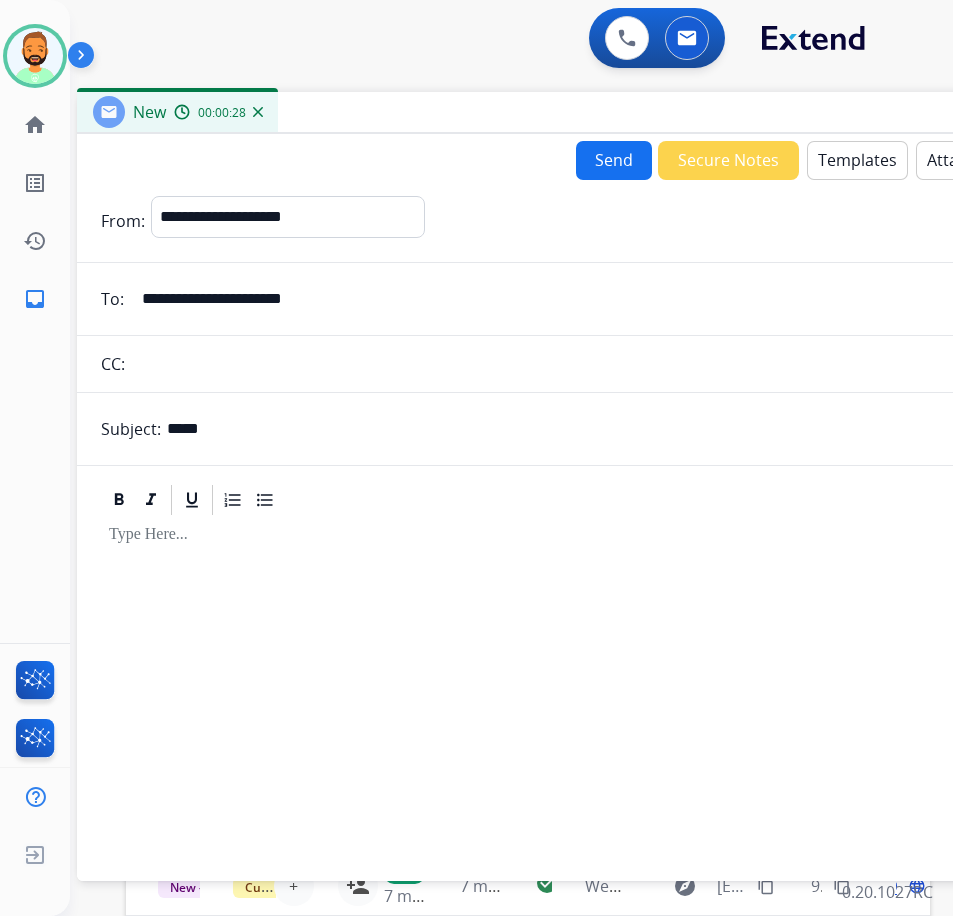 click at bounding box center (577, 689) 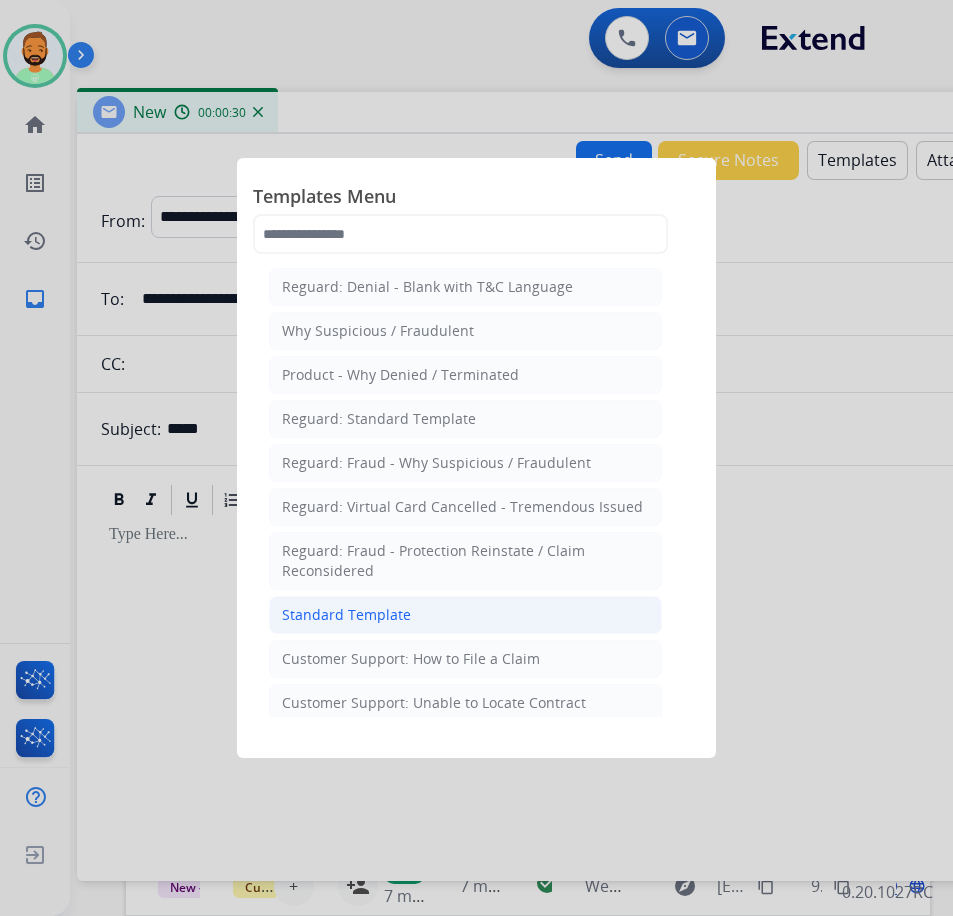 click on "Standard Template" 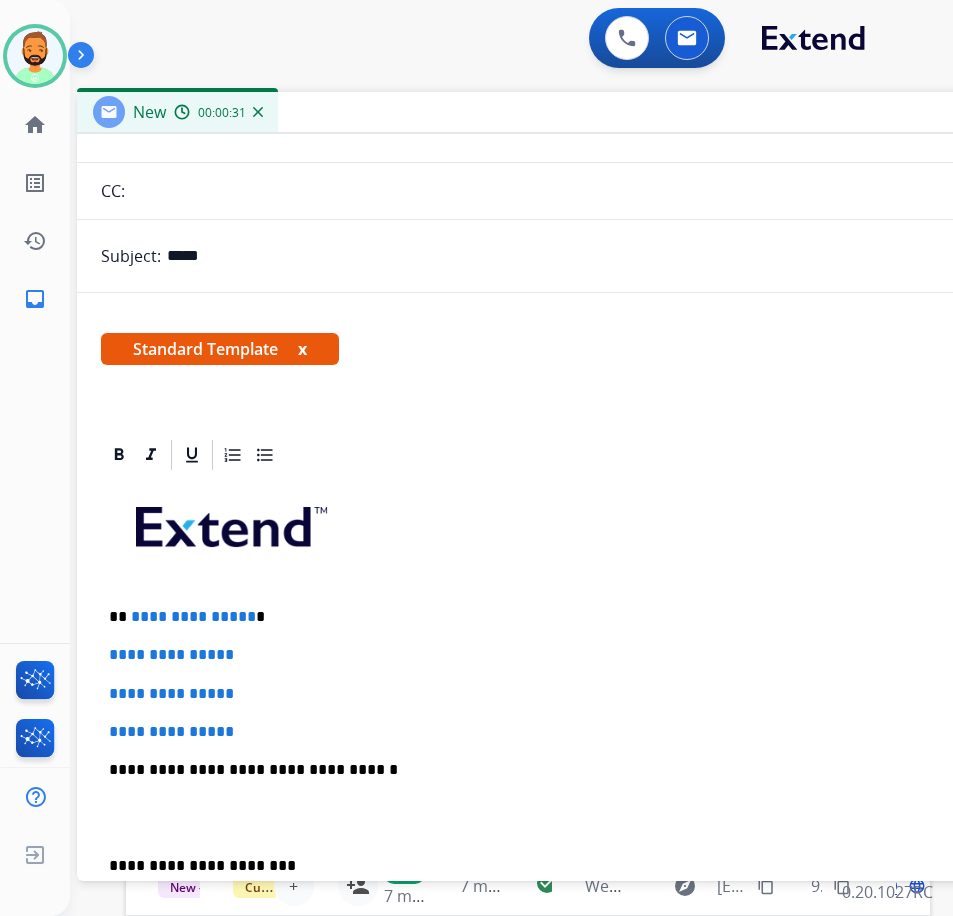scroll, scrollTop: 200, scrollLeft: 0, axis: vertical 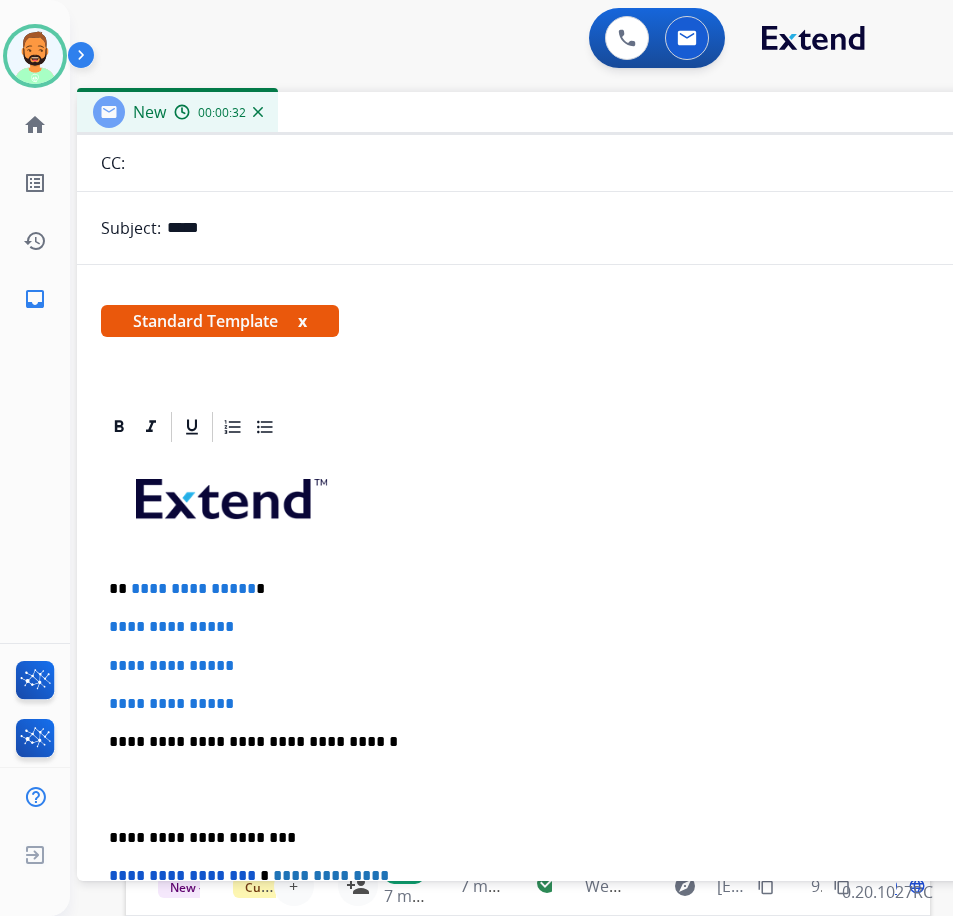 click on "**********" at bounding box center [569, 589] 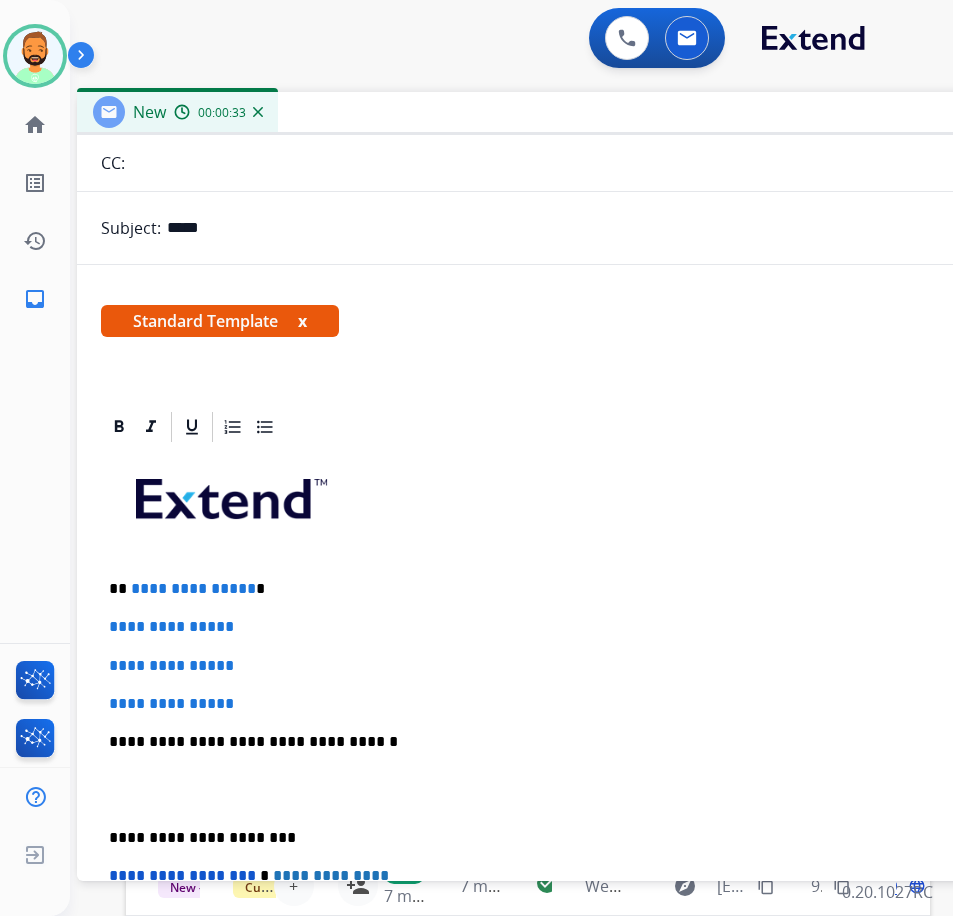 type 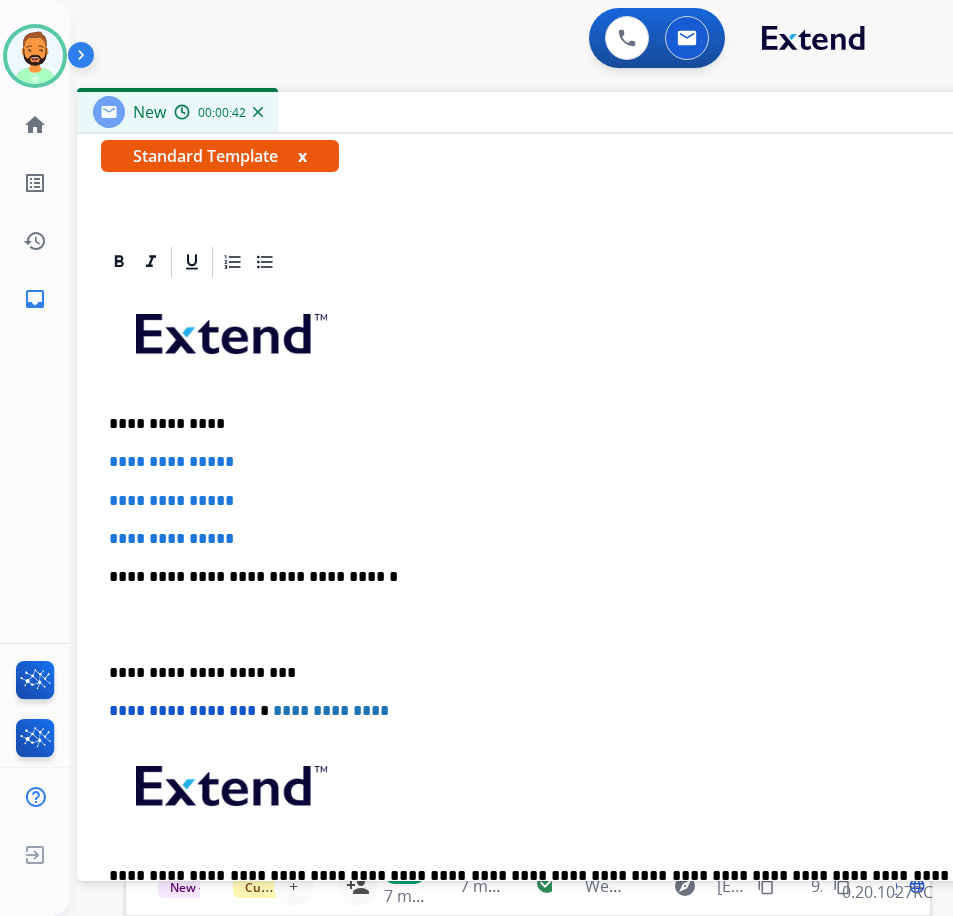 scroll, scrollTop: 400, scrollLeft: 0, axis: vertical 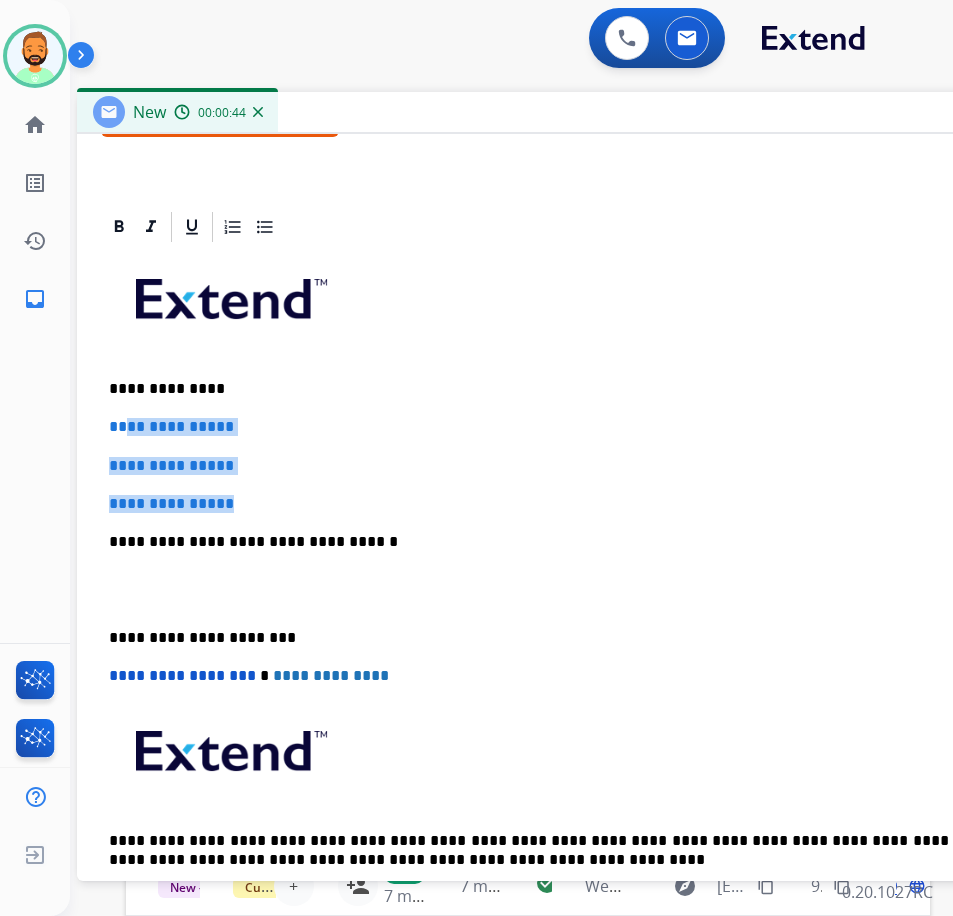 drag, startPoint x: 280, startPoint y: 500, endPoint x: 129, endPoint y: 426, distance: 168.15767 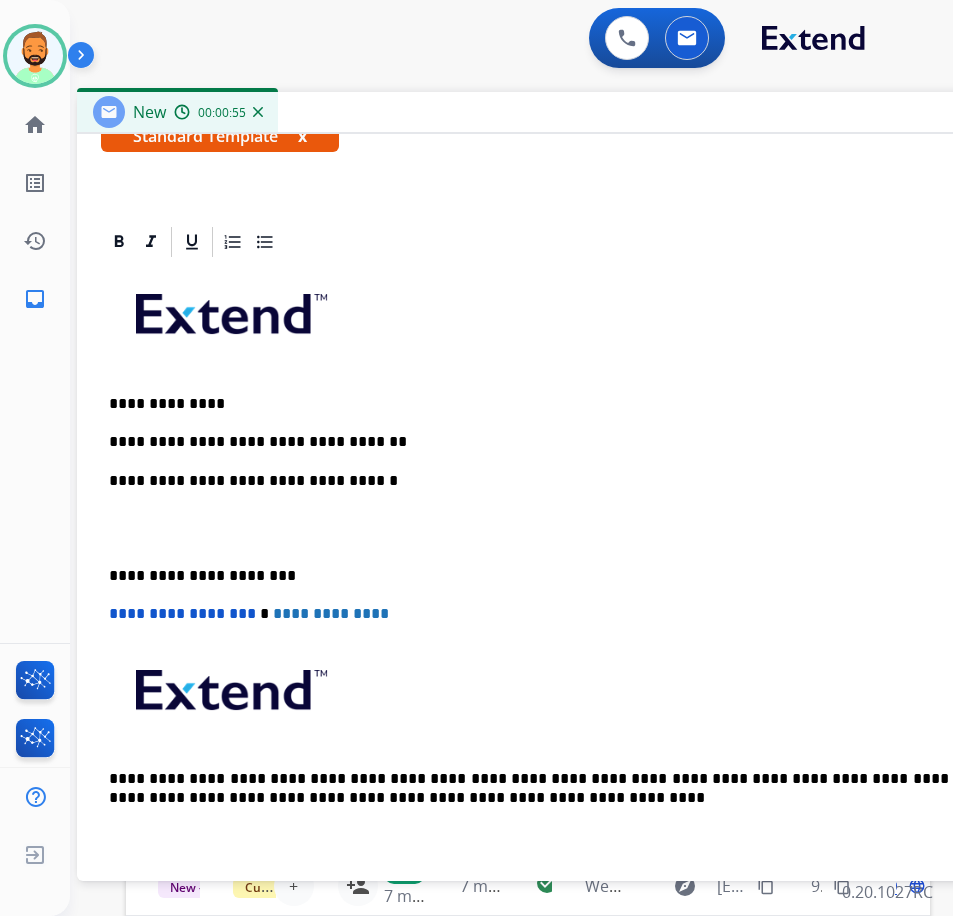 scroll, scrollTop: 400, scrollLeft: 0, axis: vertical 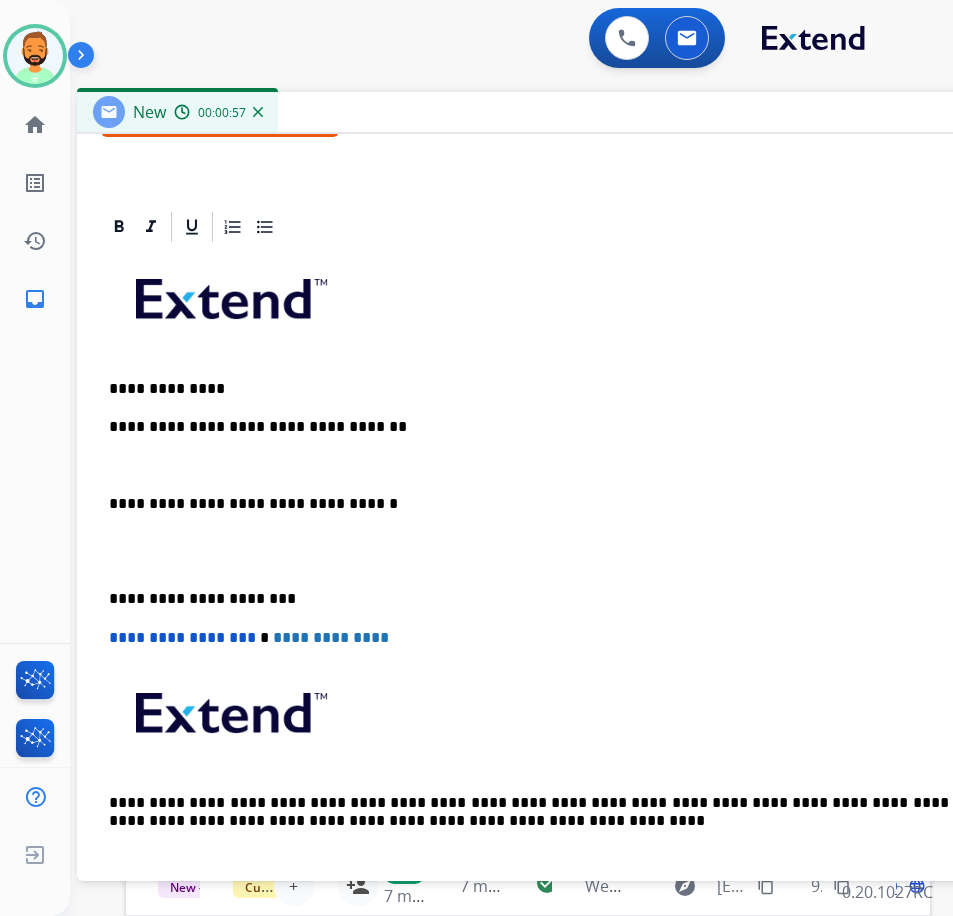 click on "**********" at bounding box center (577, 570) 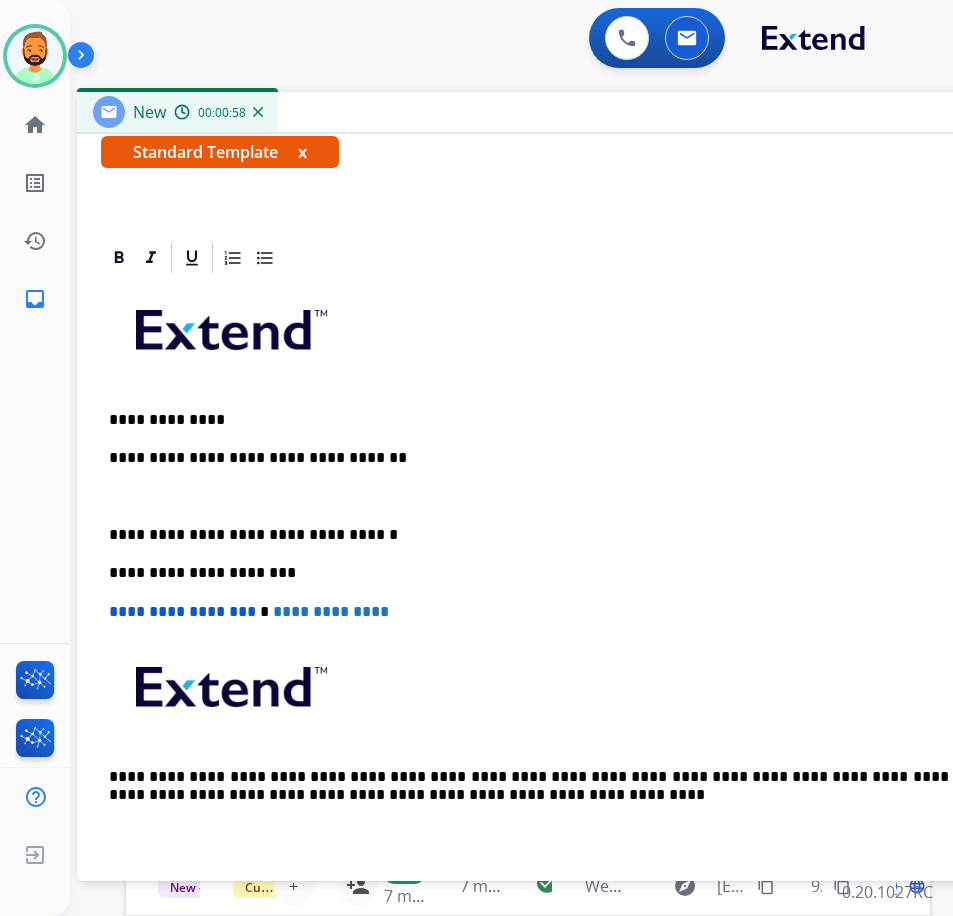 scroll, scrollTop: 367, scrollLeft: 0, axis: vertical 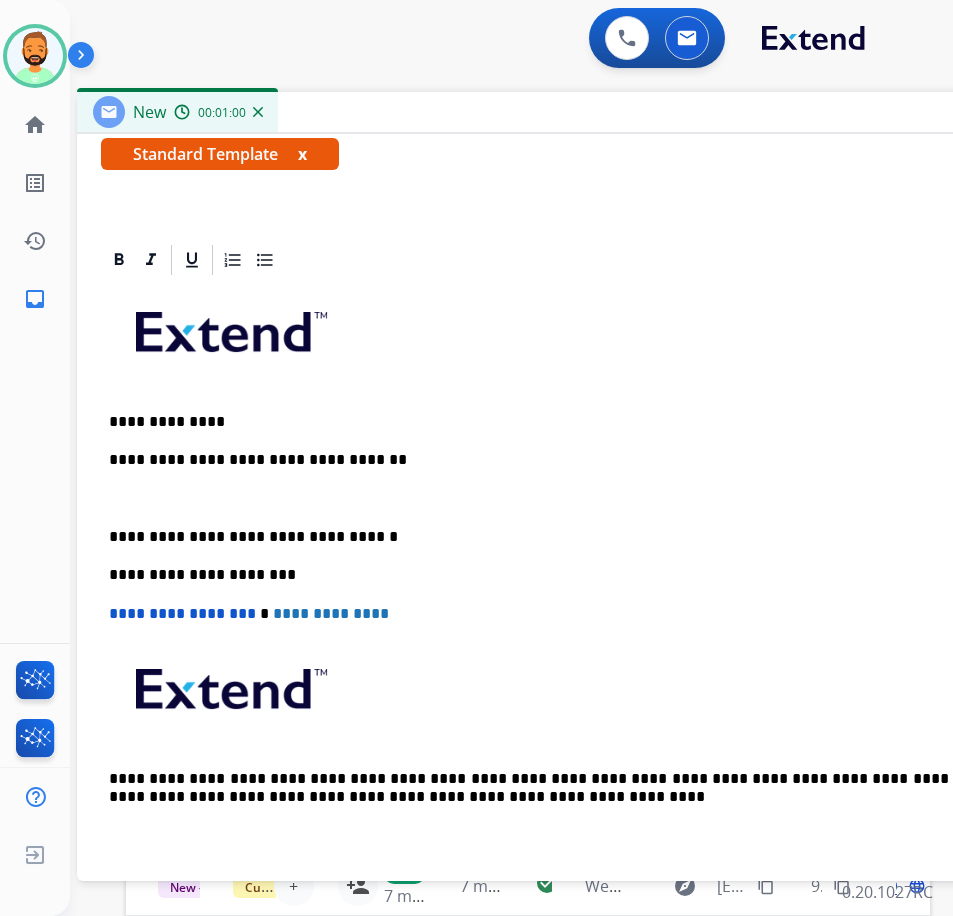 click at bounding box center (577, 499) 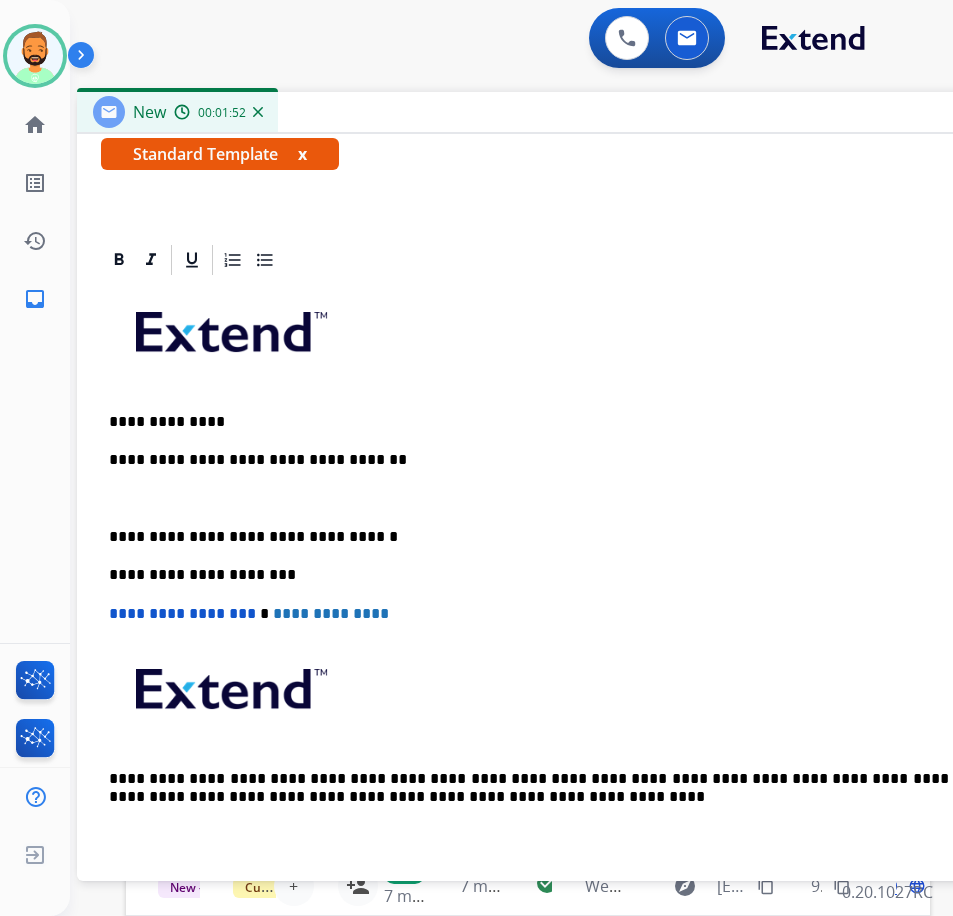 click on "**********" at bounding box center (577, 574) 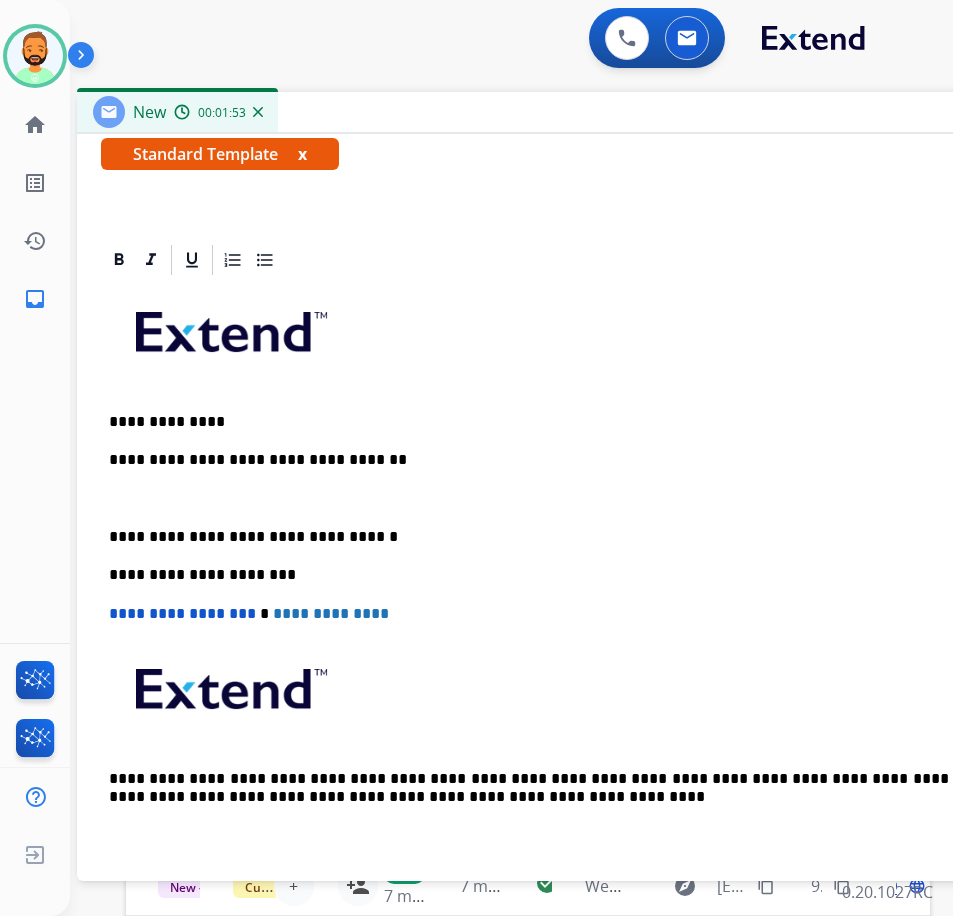 click at bounding box center [577, 499] 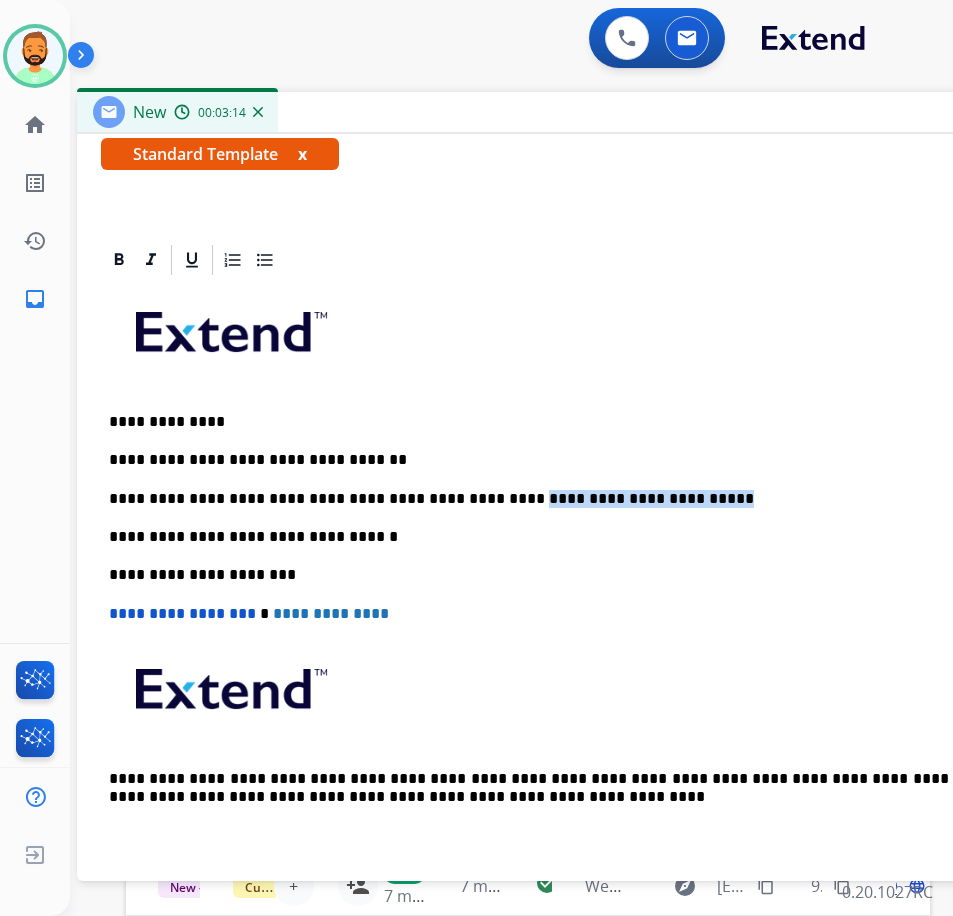 drag, startPoint x: 644, startPoint y: 491, endPoint x: 472, endPoint y: 501, distance: 172.29045 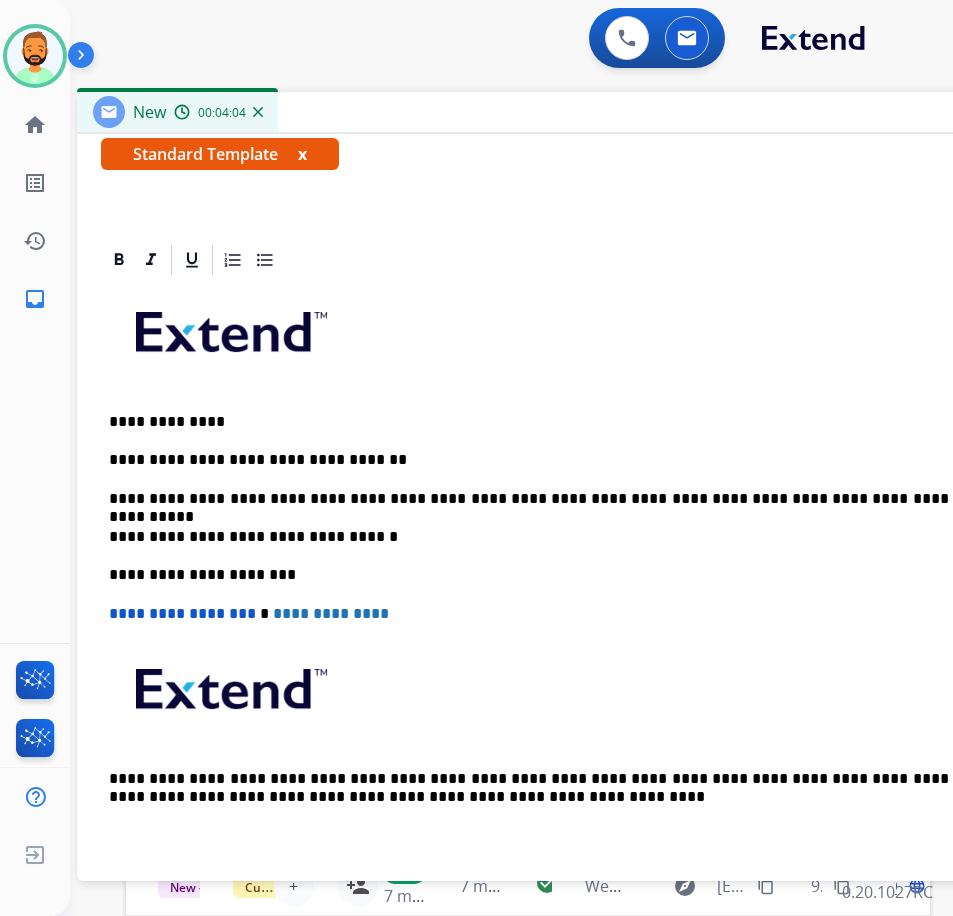 scroll, scrollTop: 0, scrollLeft: 0, axis: both 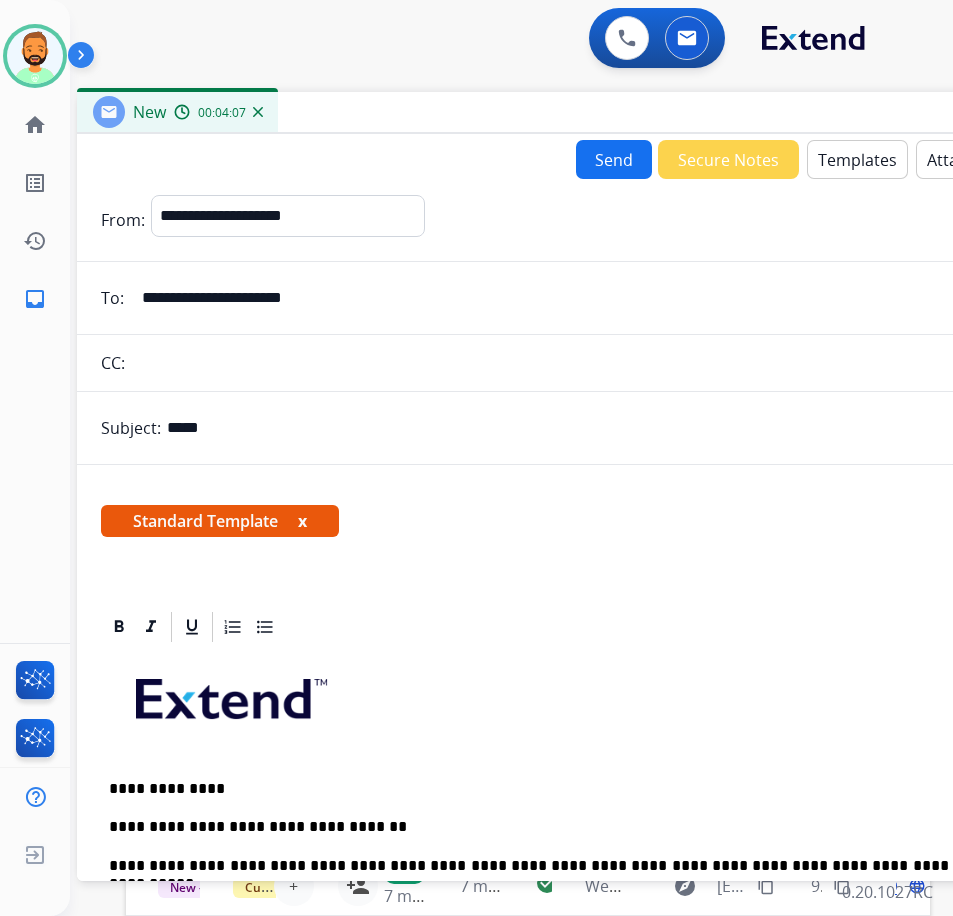 click on "**********" at bounding box center [577, 714] 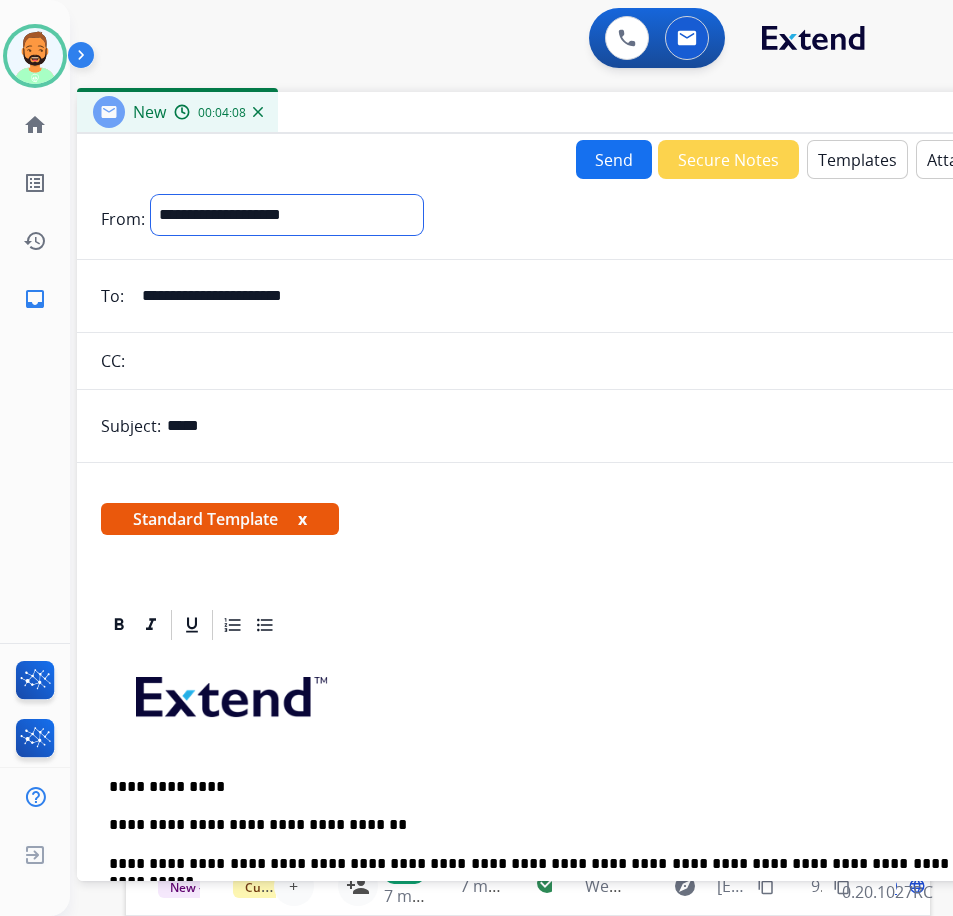 click on "**********" at bounding box center (287, 215) 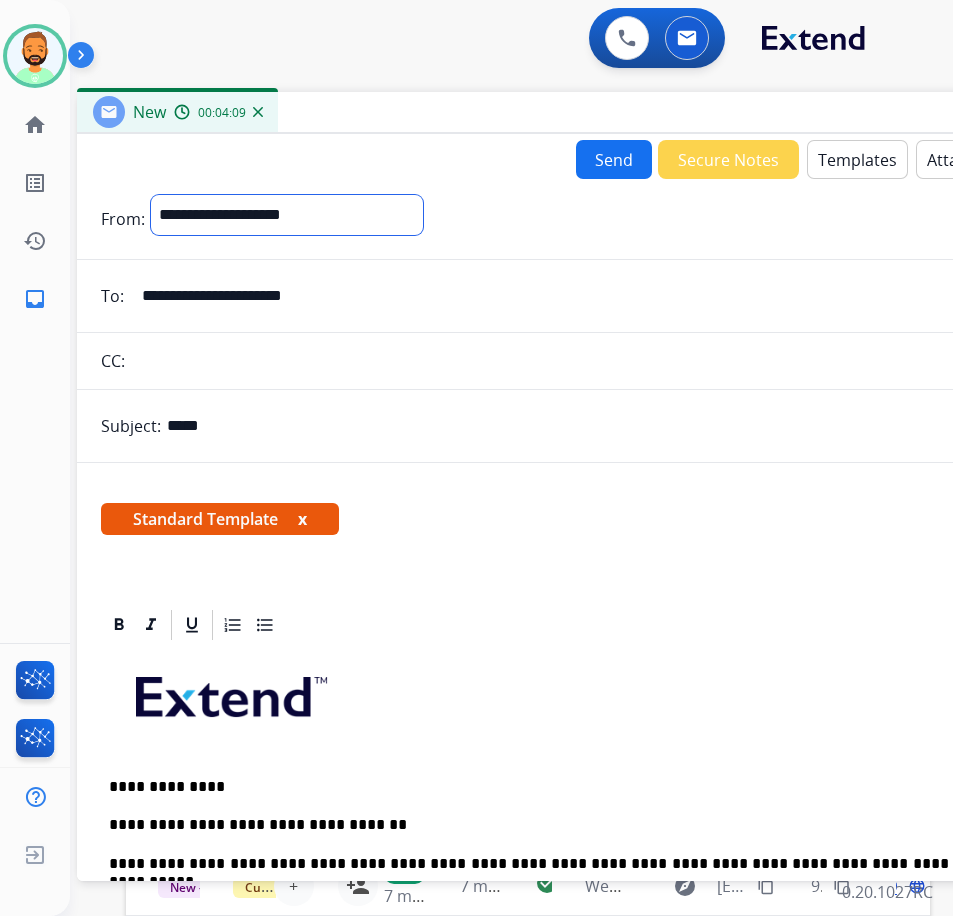 select on "**********" 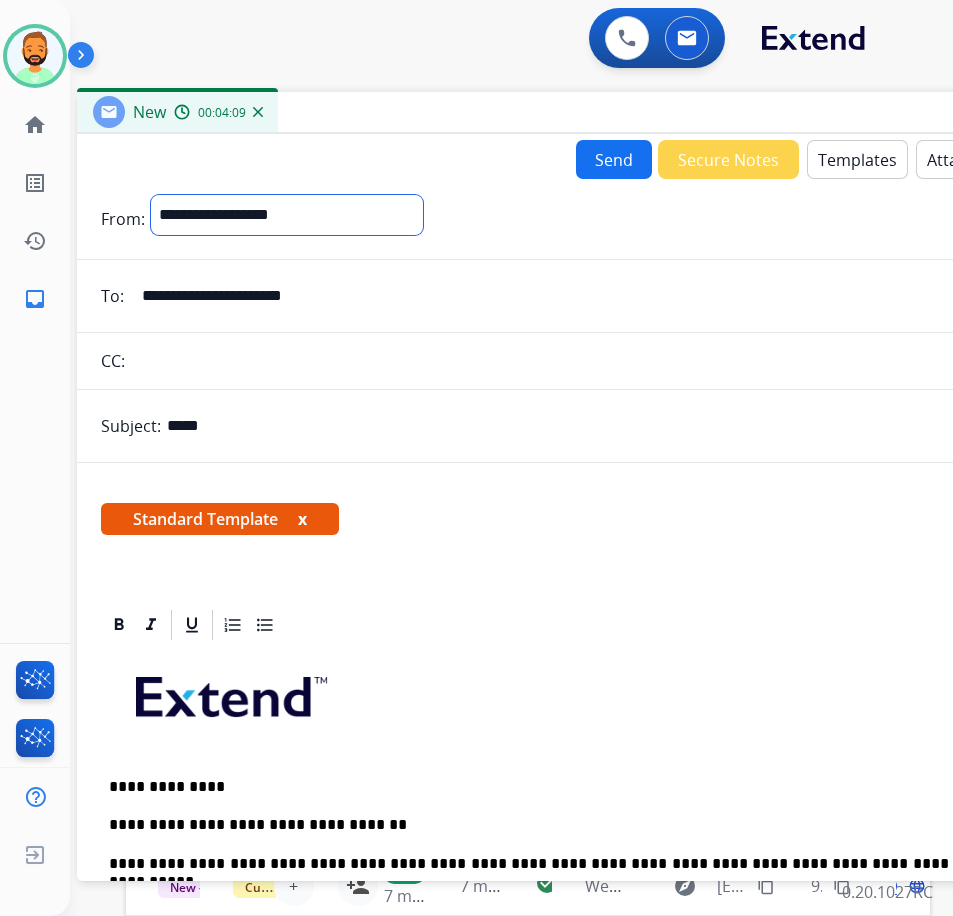 click on "**********" at bounding box center [287, 215] 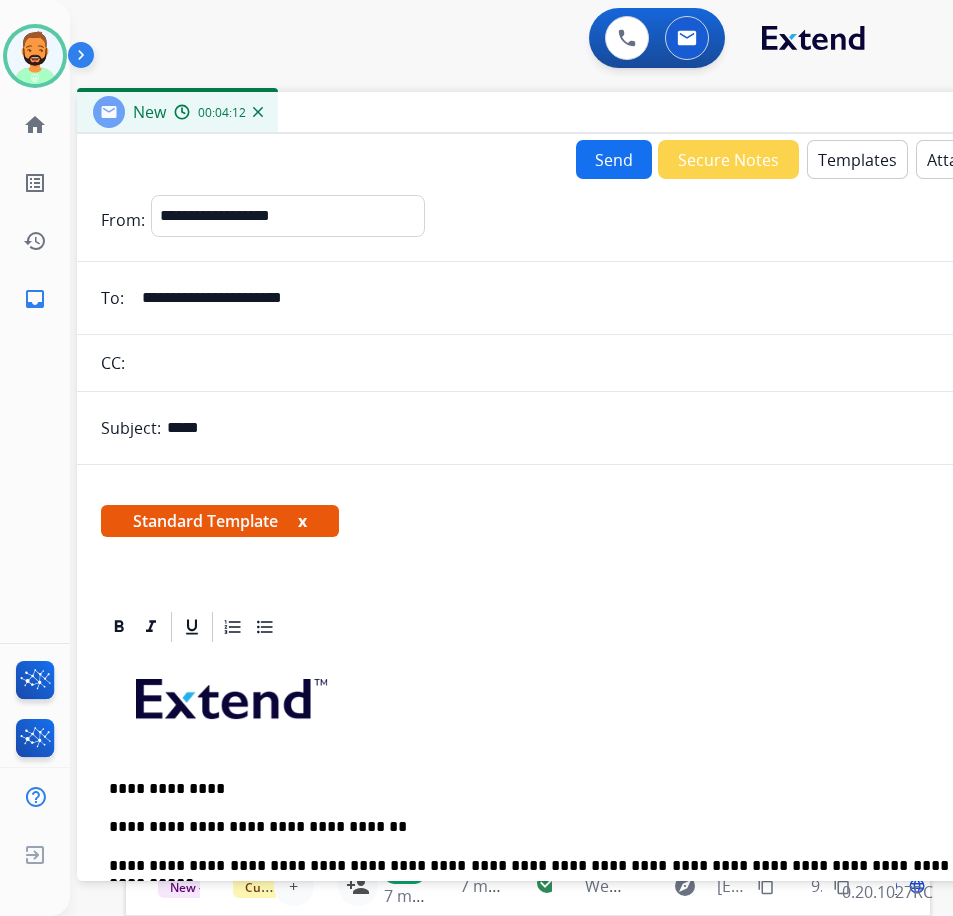 click on "*****" at bounding box center [610, 428] 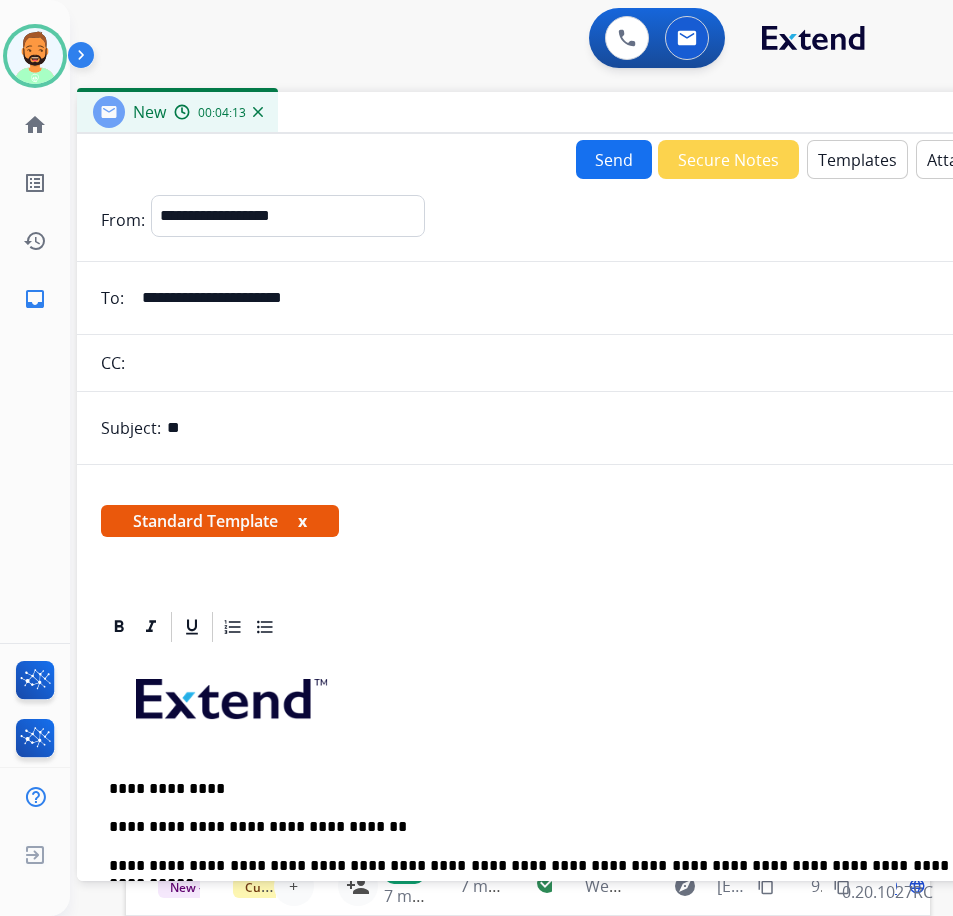 type on "*" 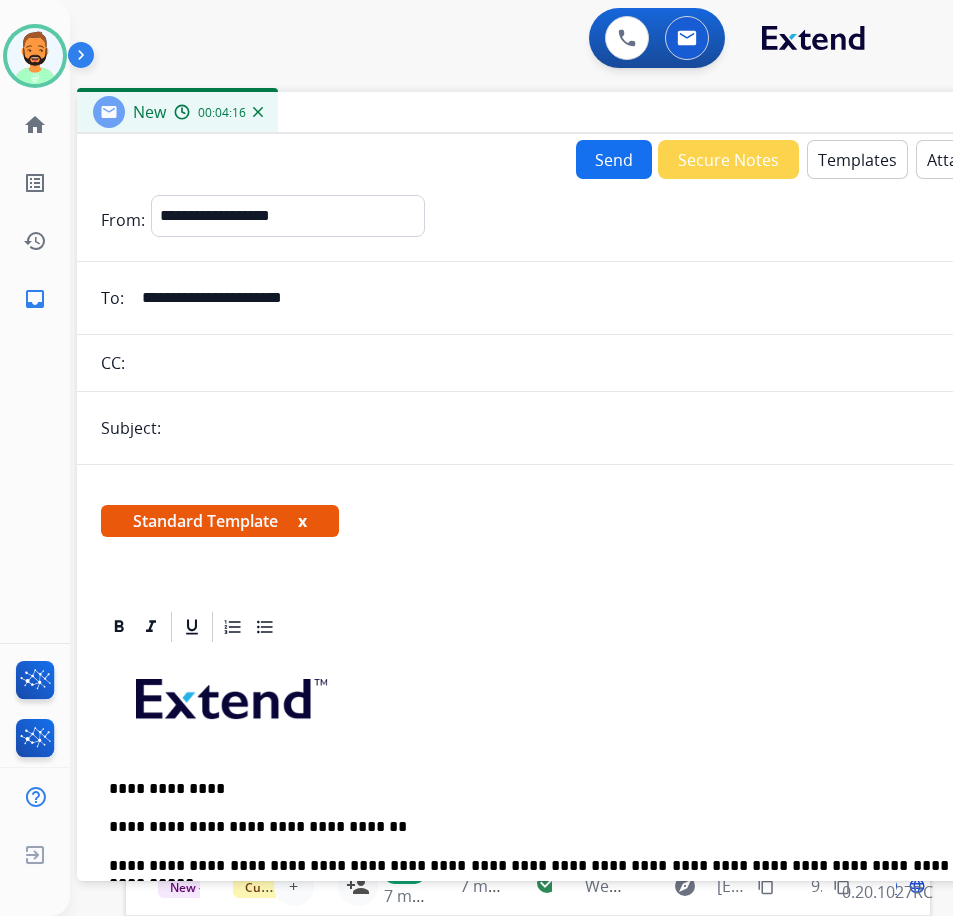 click at bounding box center [610, 428] 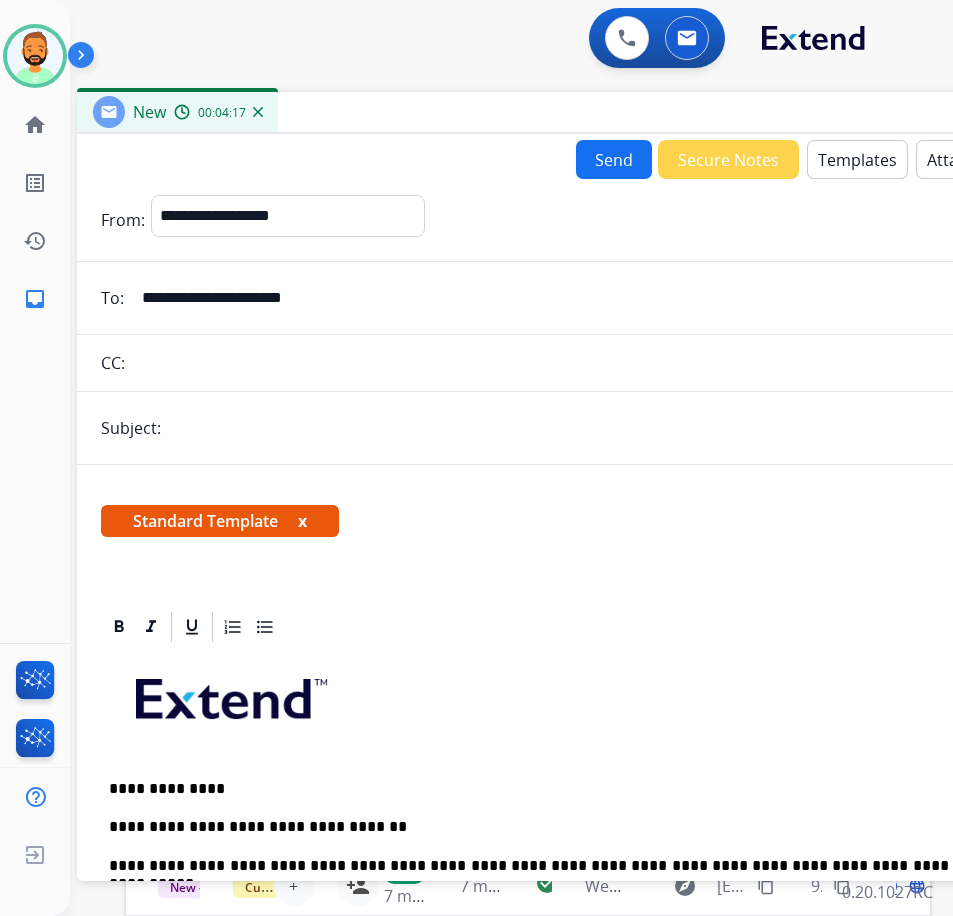 type on "*******" 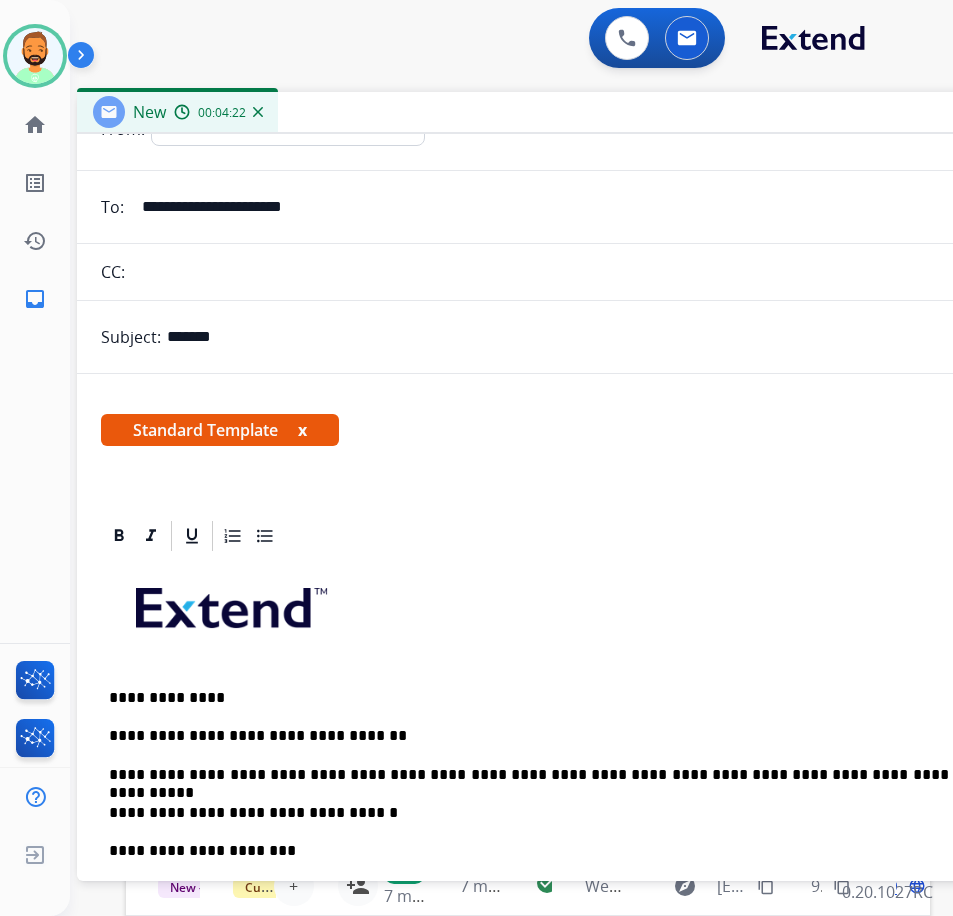 scroll, scrollTop: 367, scrollLeft: 0, axis: vertical 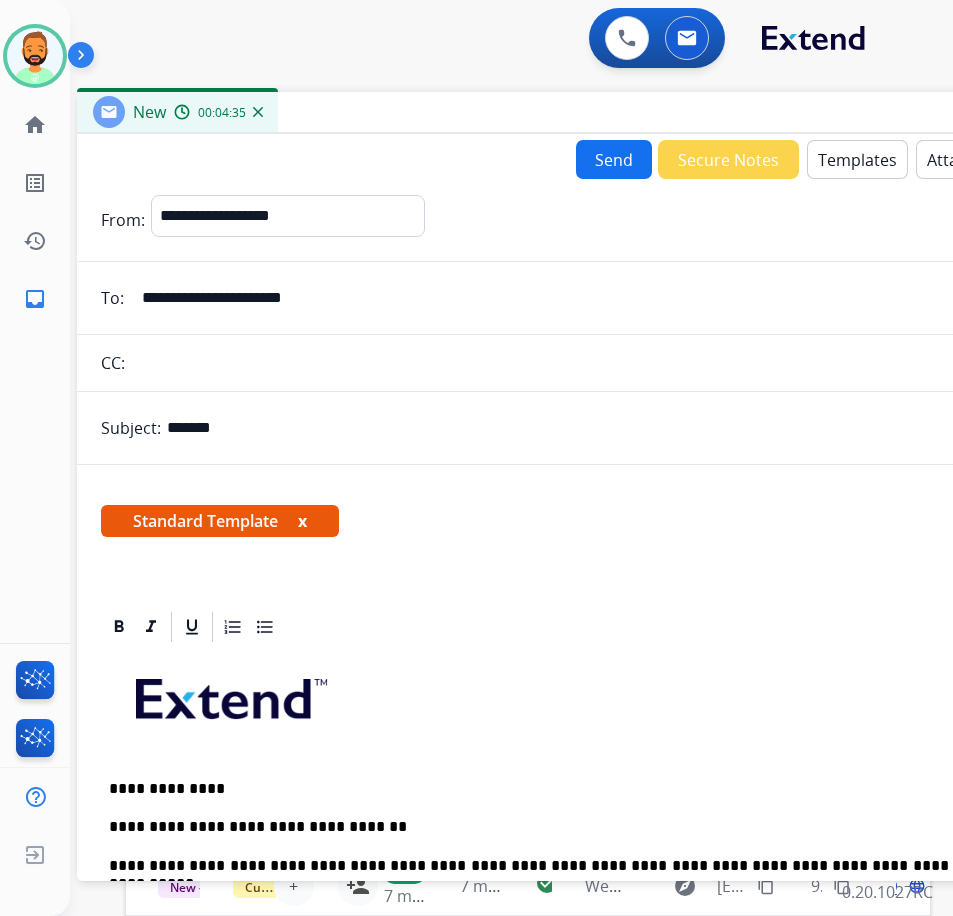 click on "Send" at bounding box center (614, 159) 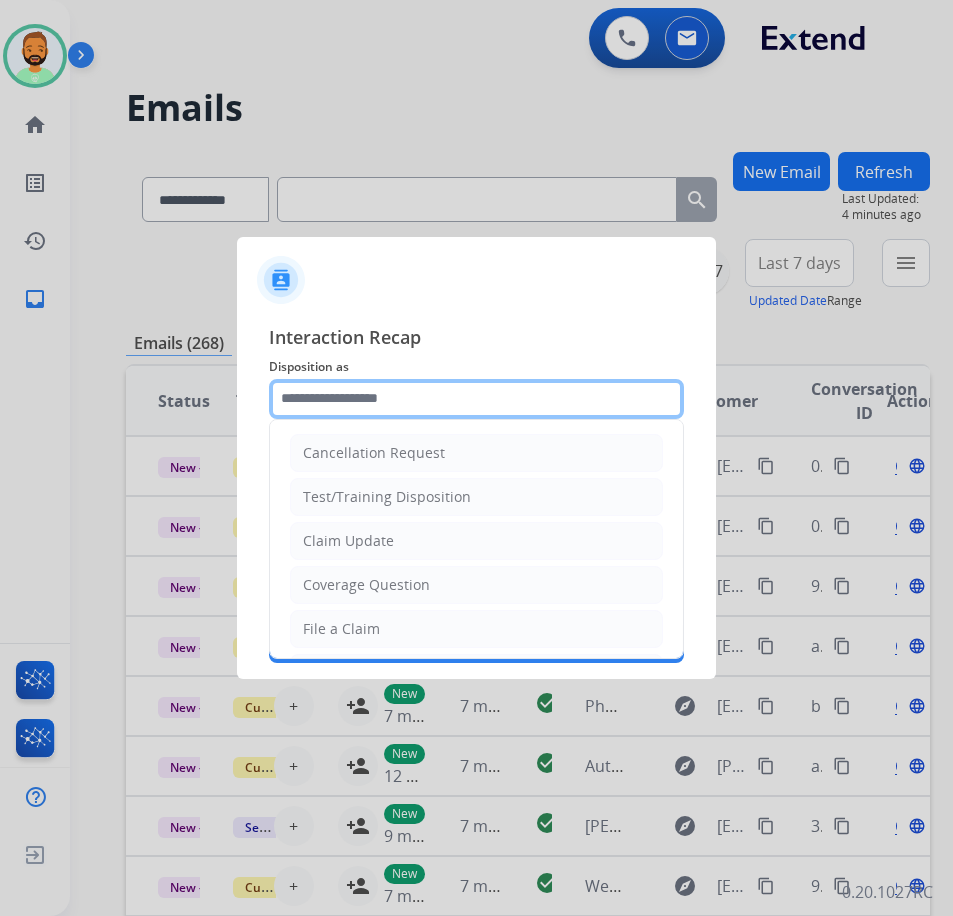 click 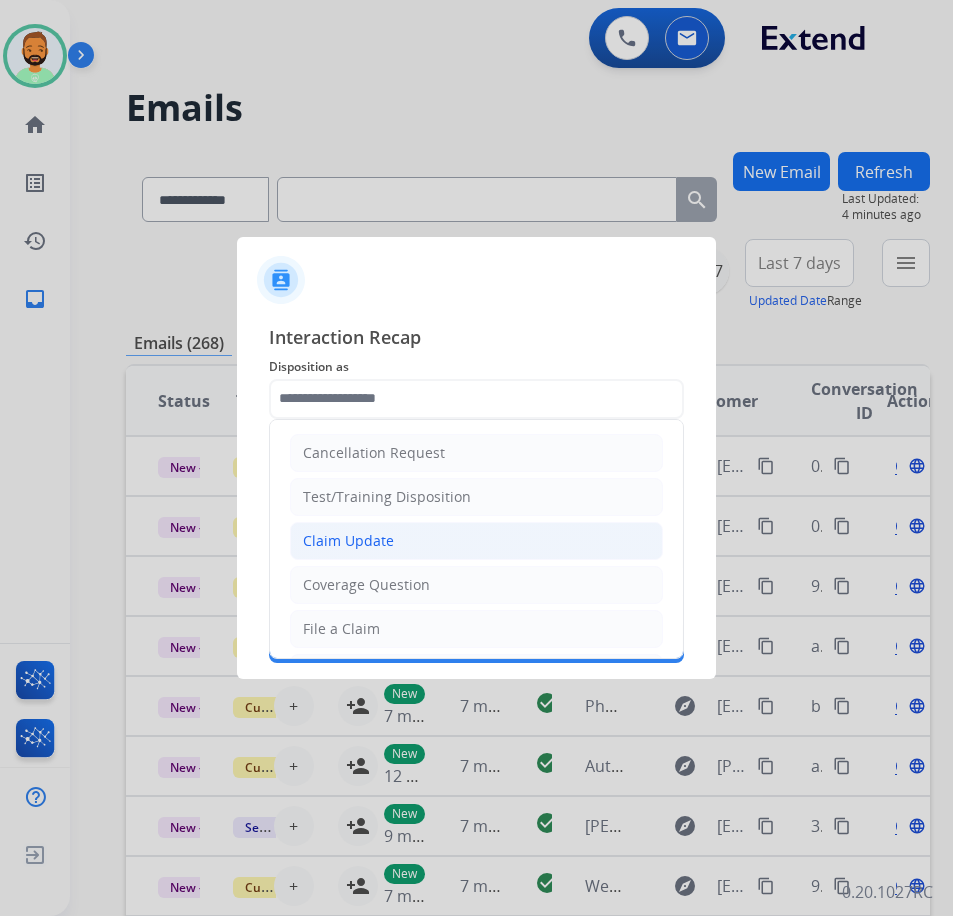 click on "Claim Update" 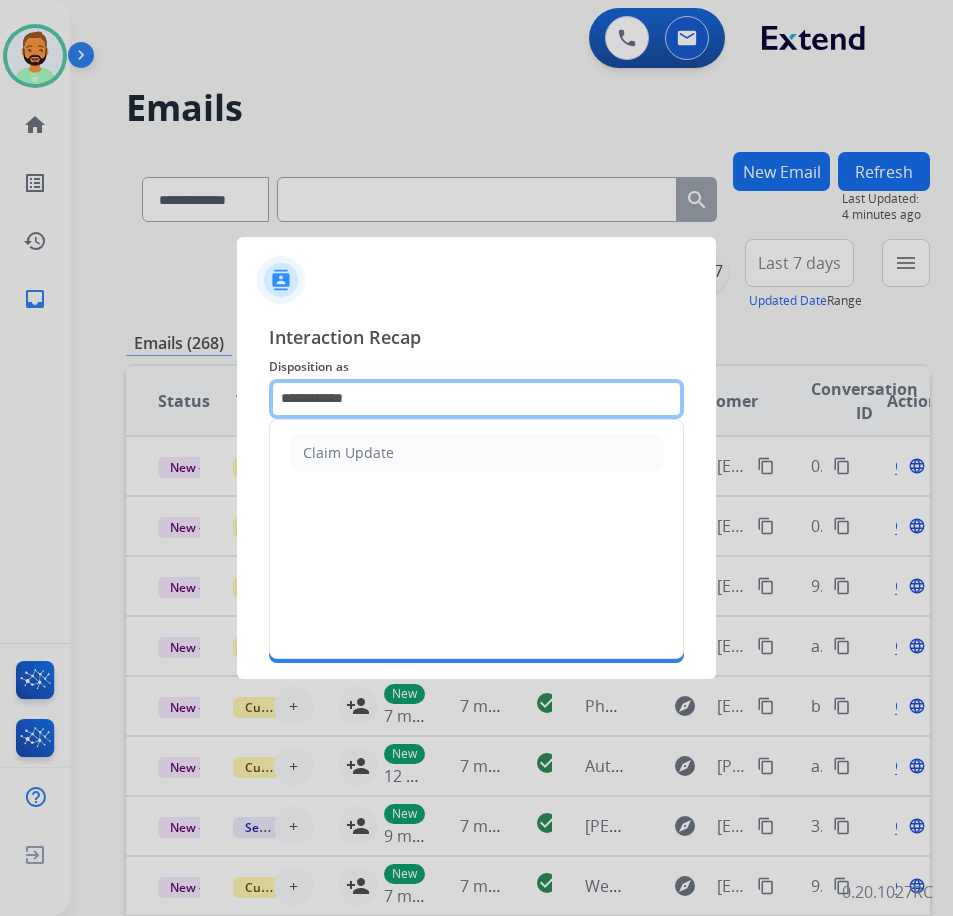 drag, startPoint x: 424, startPoint y: 391, endPoint x: 165, endPoint y: 391, distance: 259 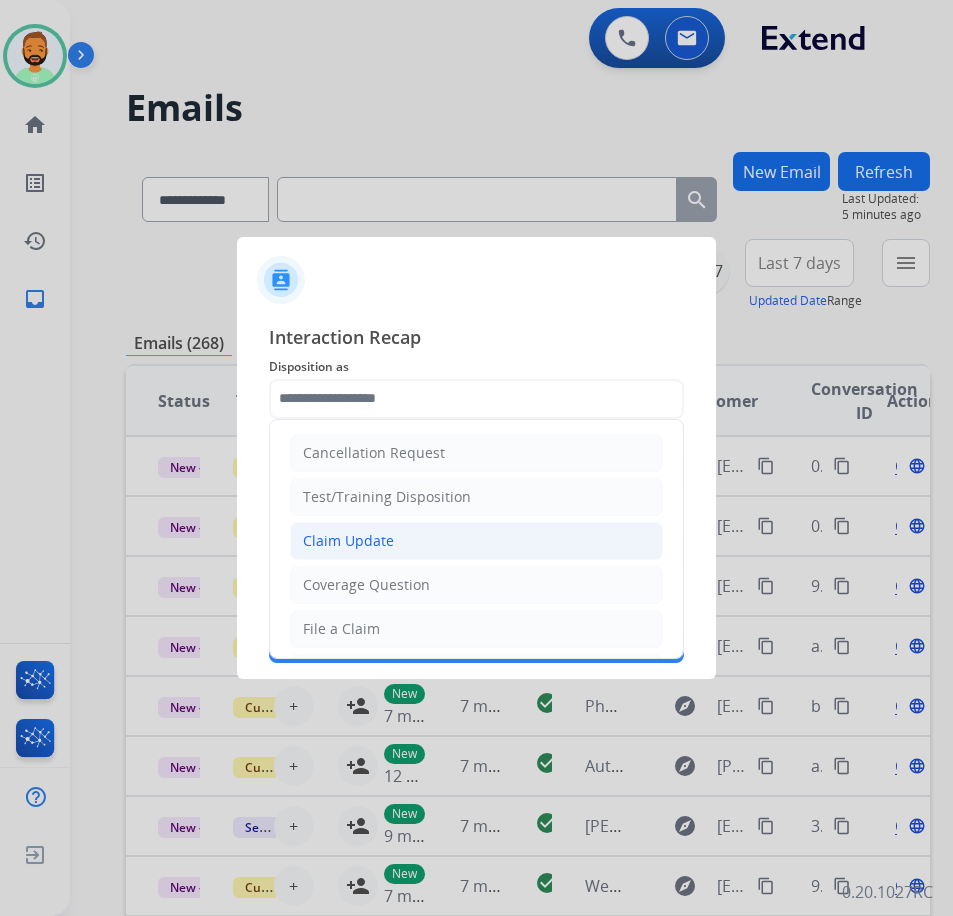 click on "Claim Update" 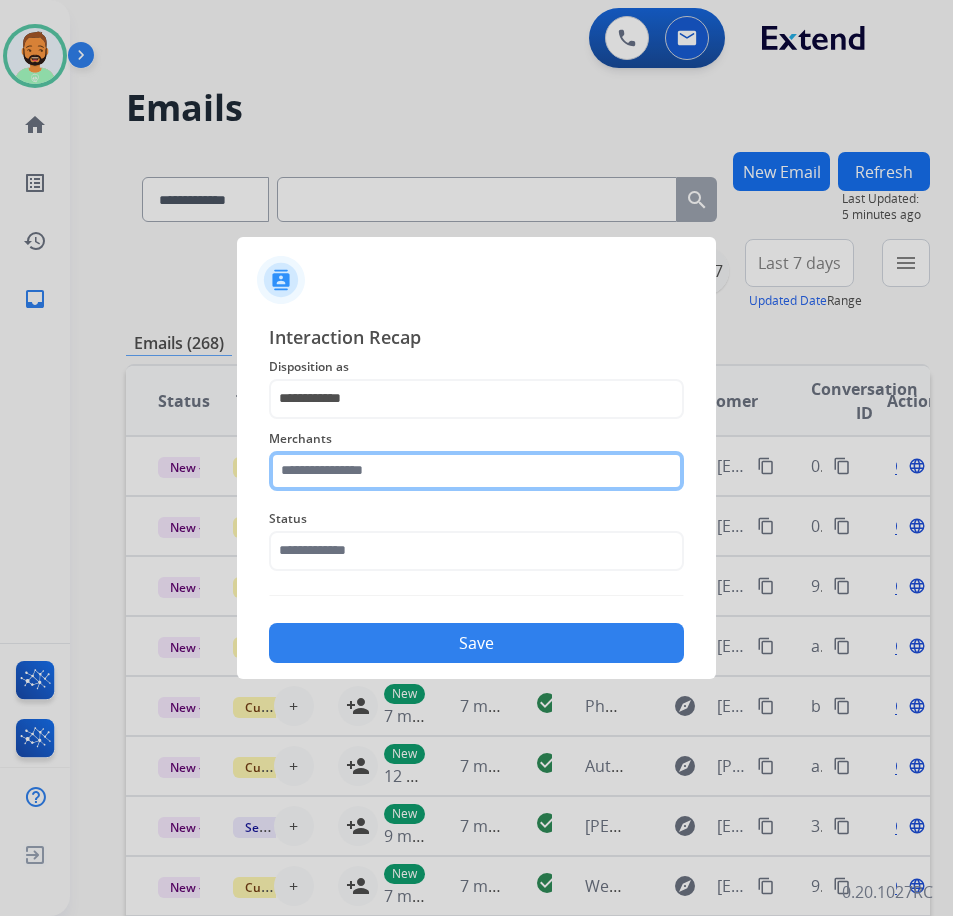 click 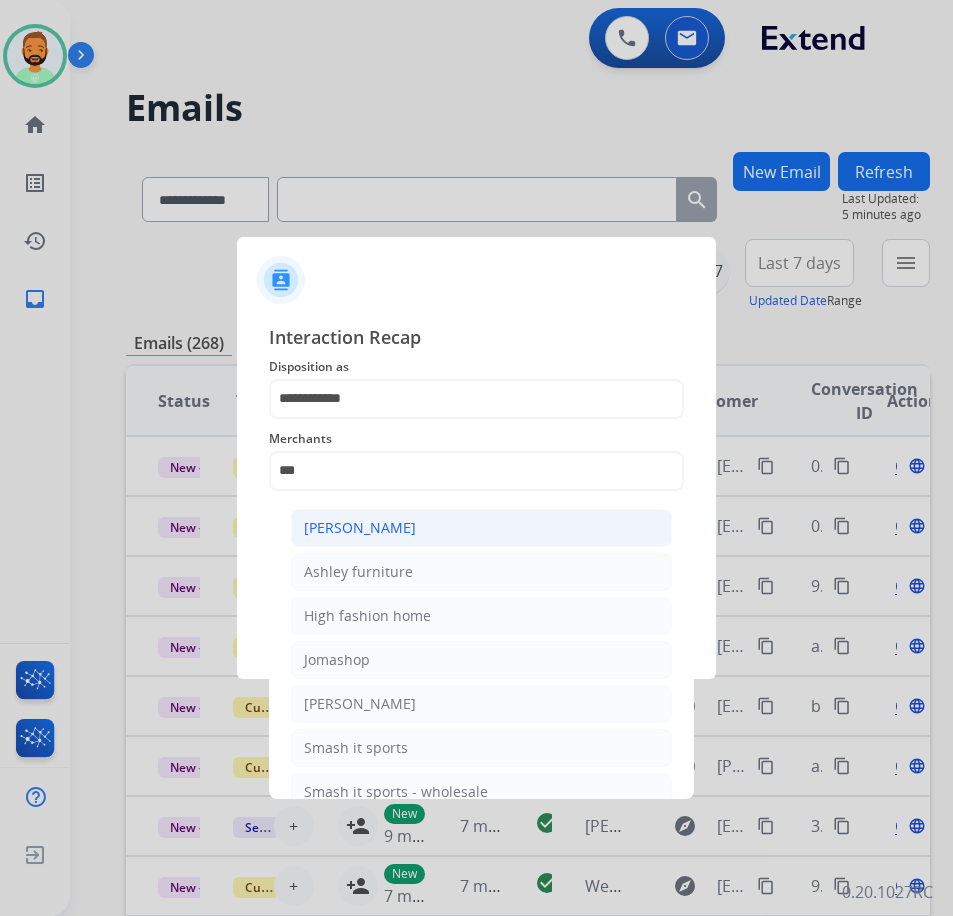 click on "[PERSON_NAME]" 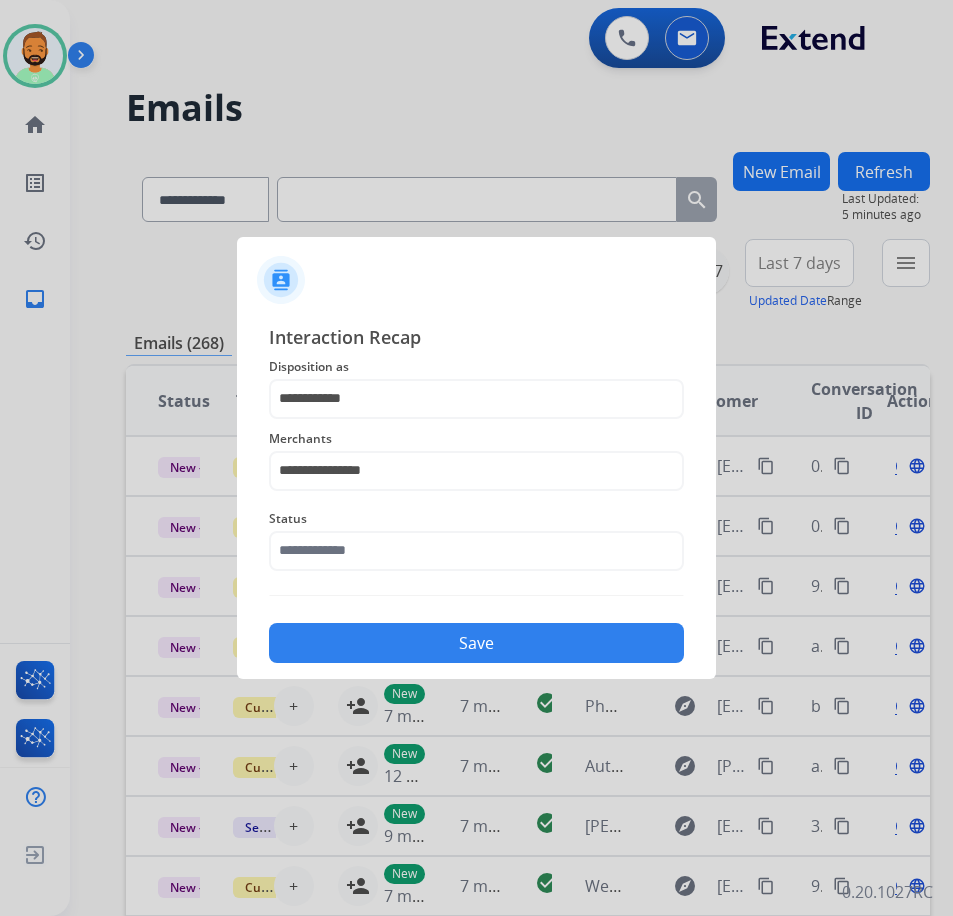 click on "Status" 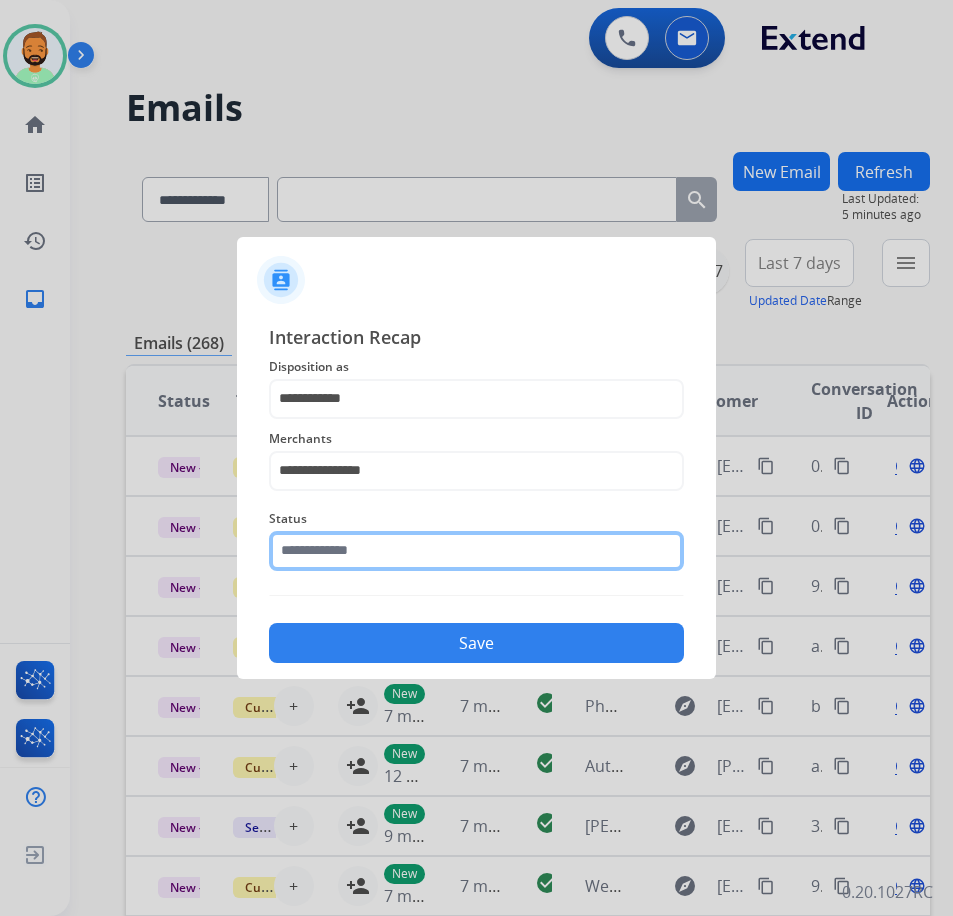 click 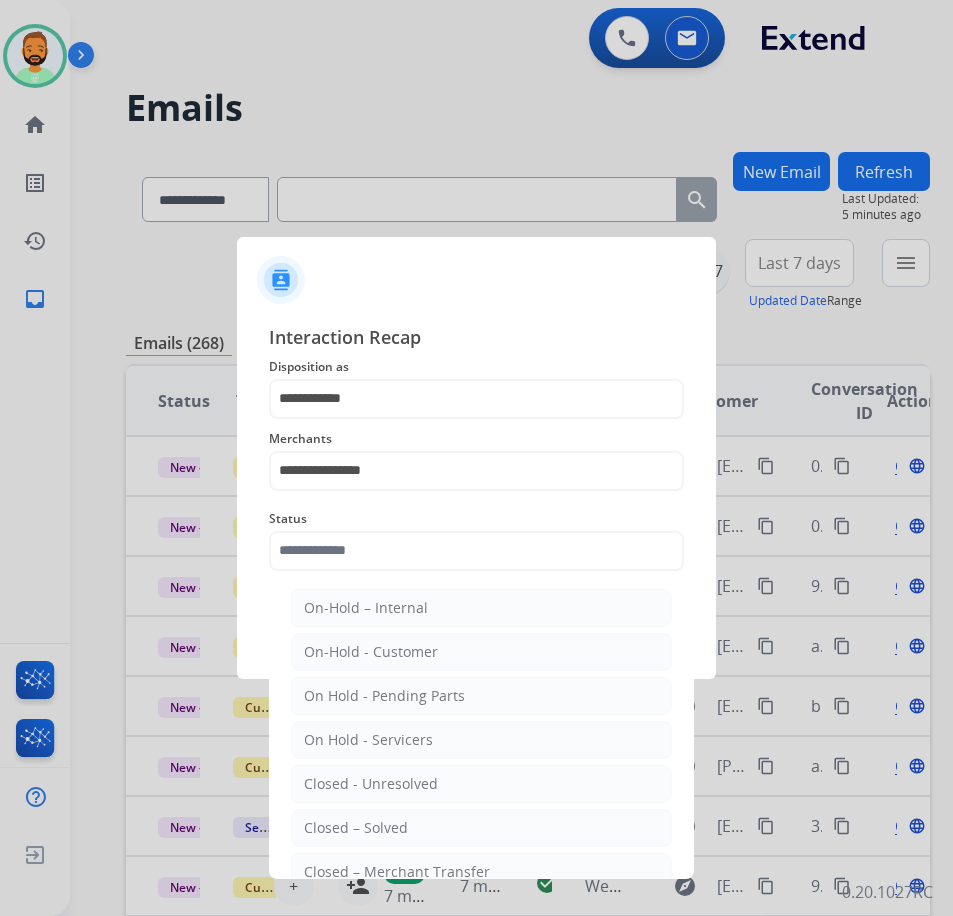 click on "Closed – Solved" 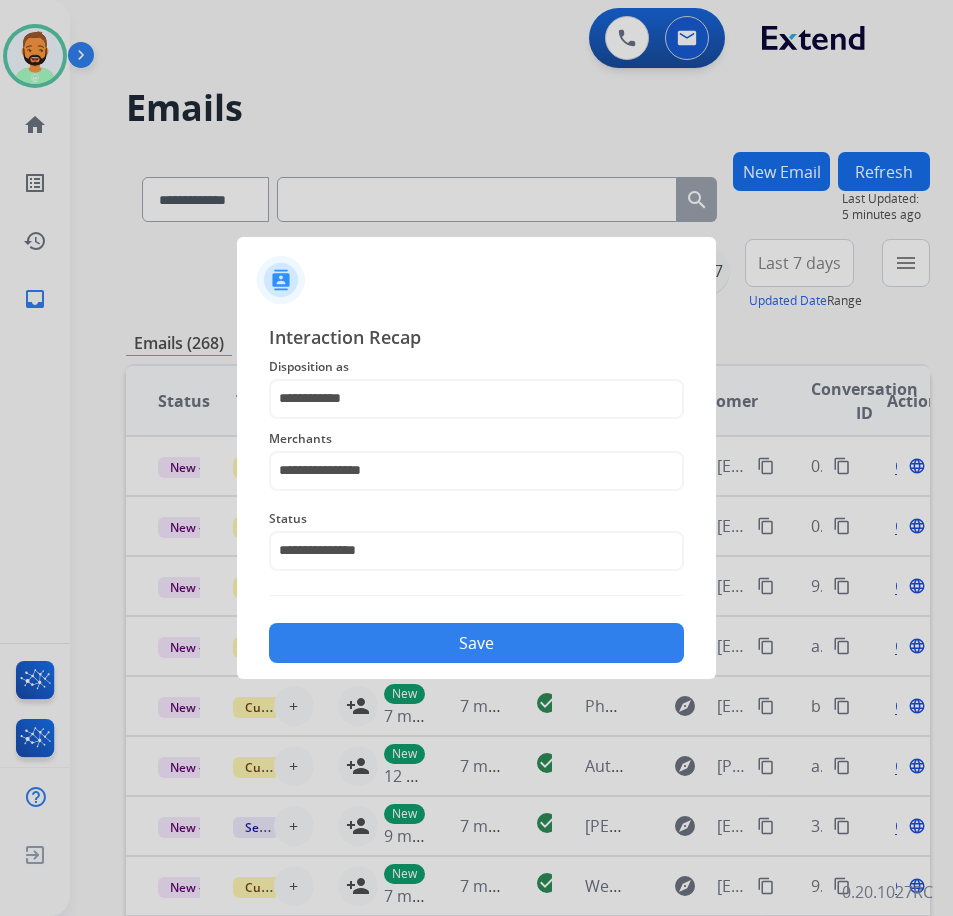 click on "Save" 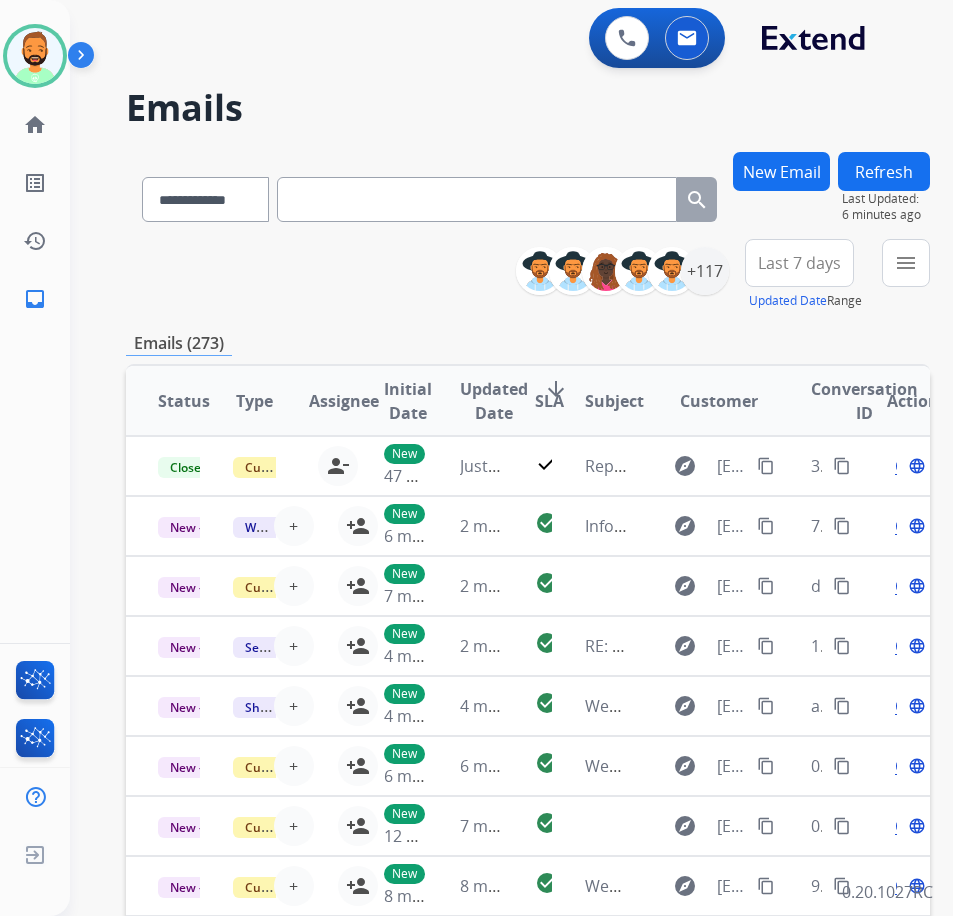 drag, startPoint x: 811, startPoint y: 247, endPoint x: 804, endPoint y: 258, distance: 13.038404 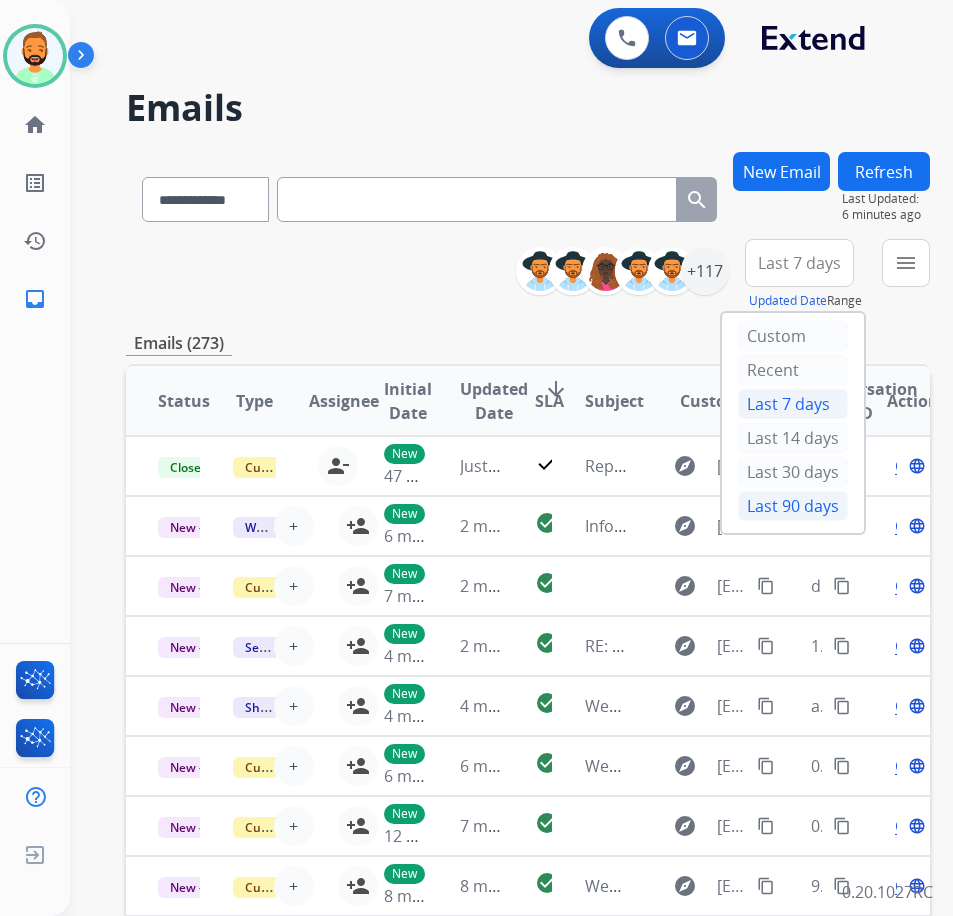 click on "Last 90 days" at bounding box center [793, 506] 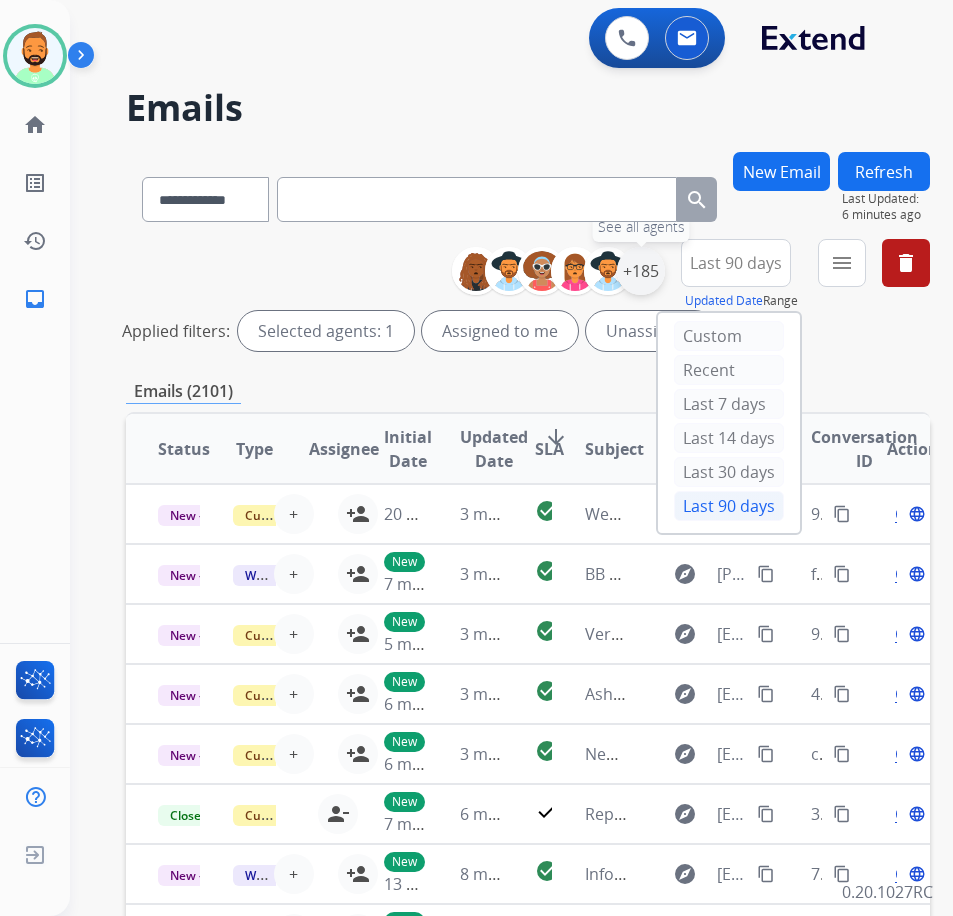 click on "+185" at bounding box center (641, 271) 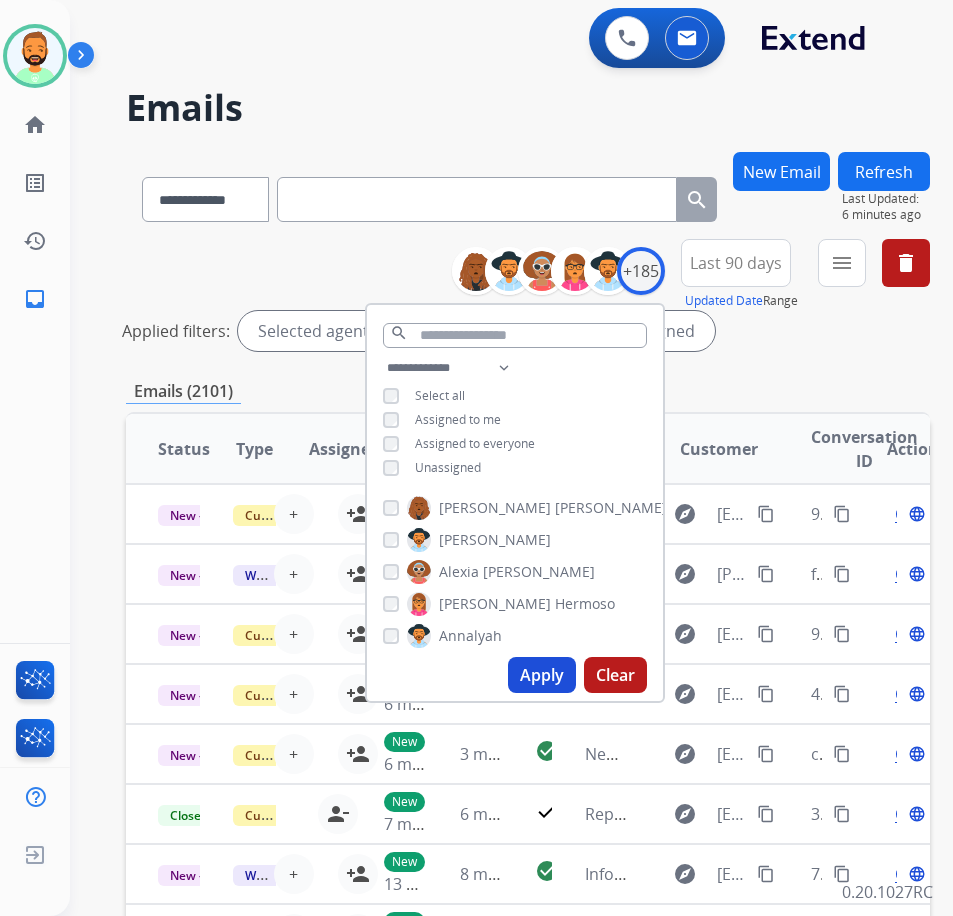 click on "Unassigned" at bounding box center [432, 468] 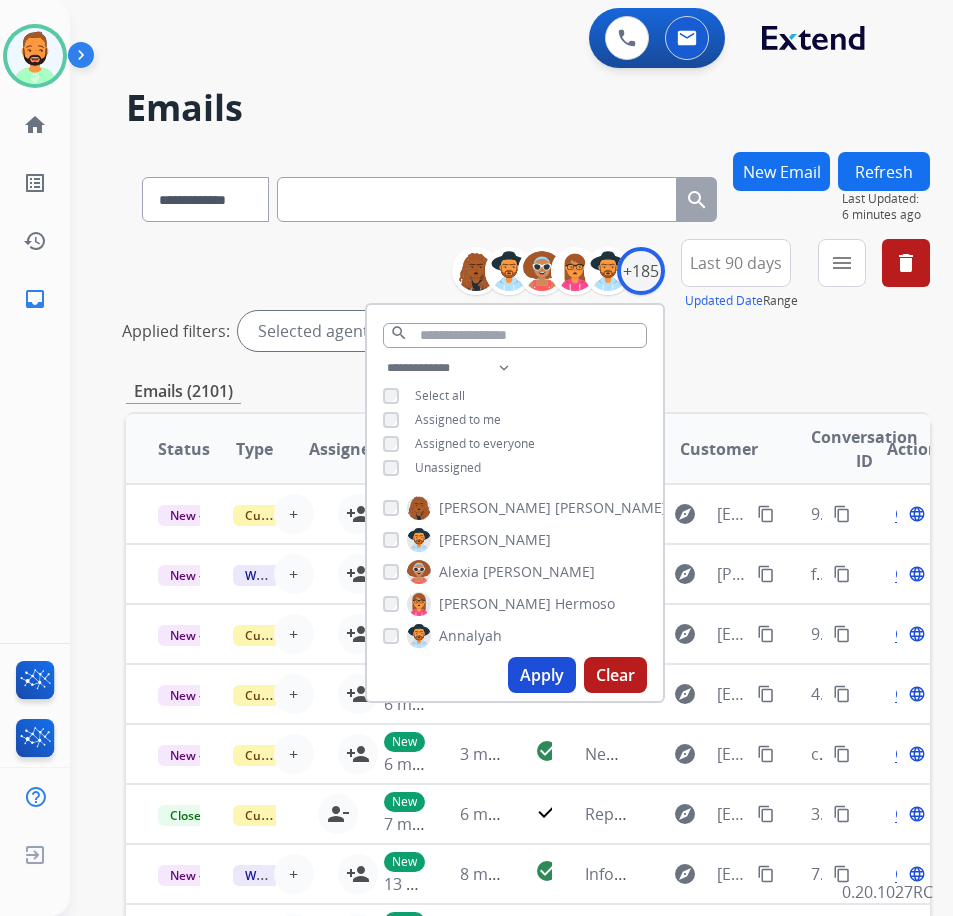 click on "Apply" at bounding box center (542, 675) 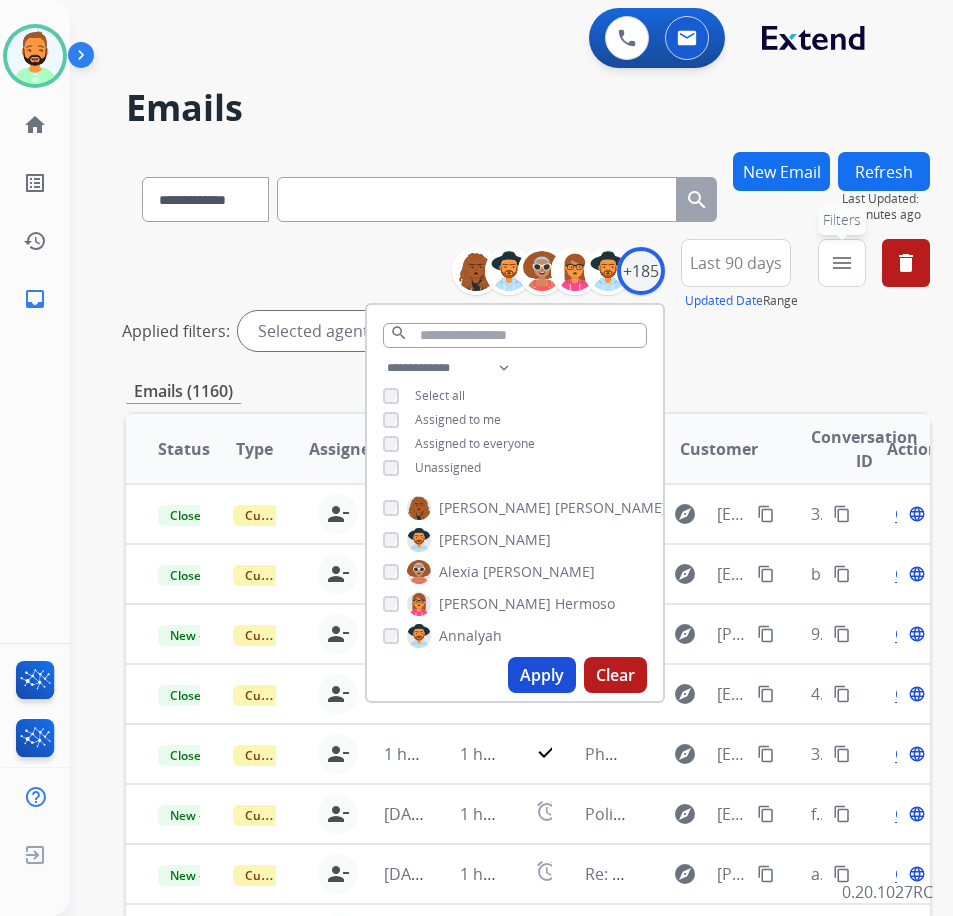 click on "menu" at bounding box center (842, 263) 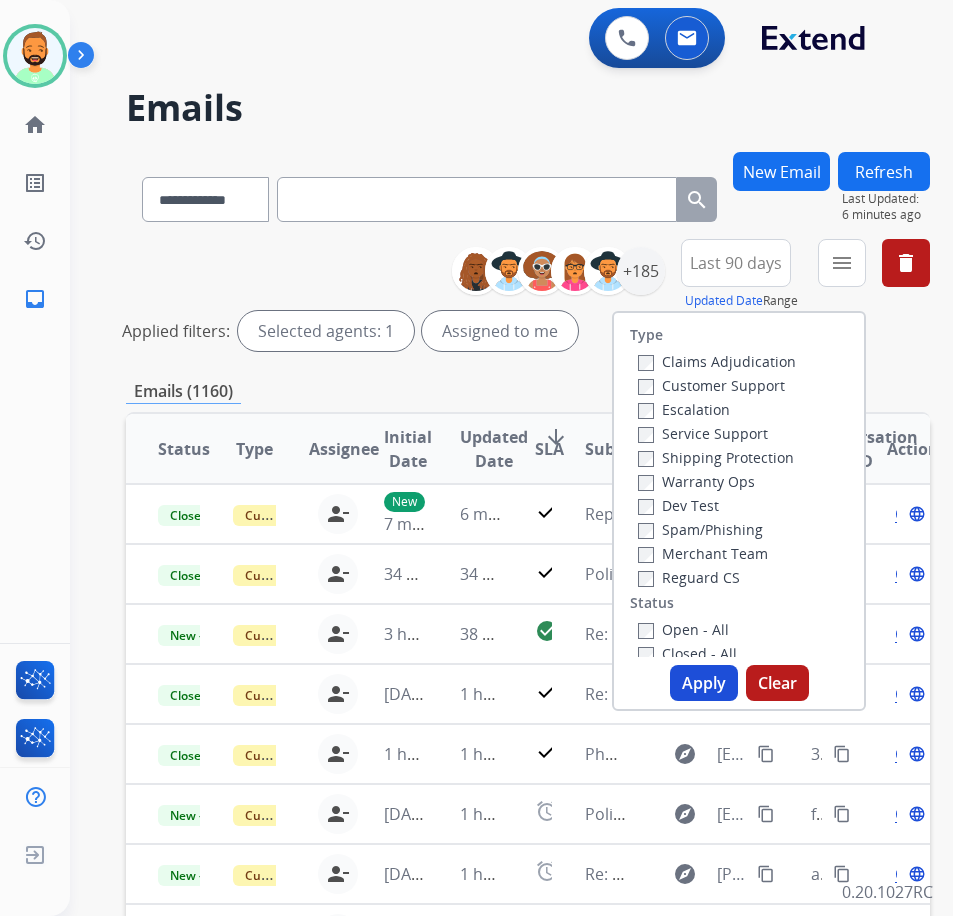click on "Customer Support" at bounding box center (711, 385) 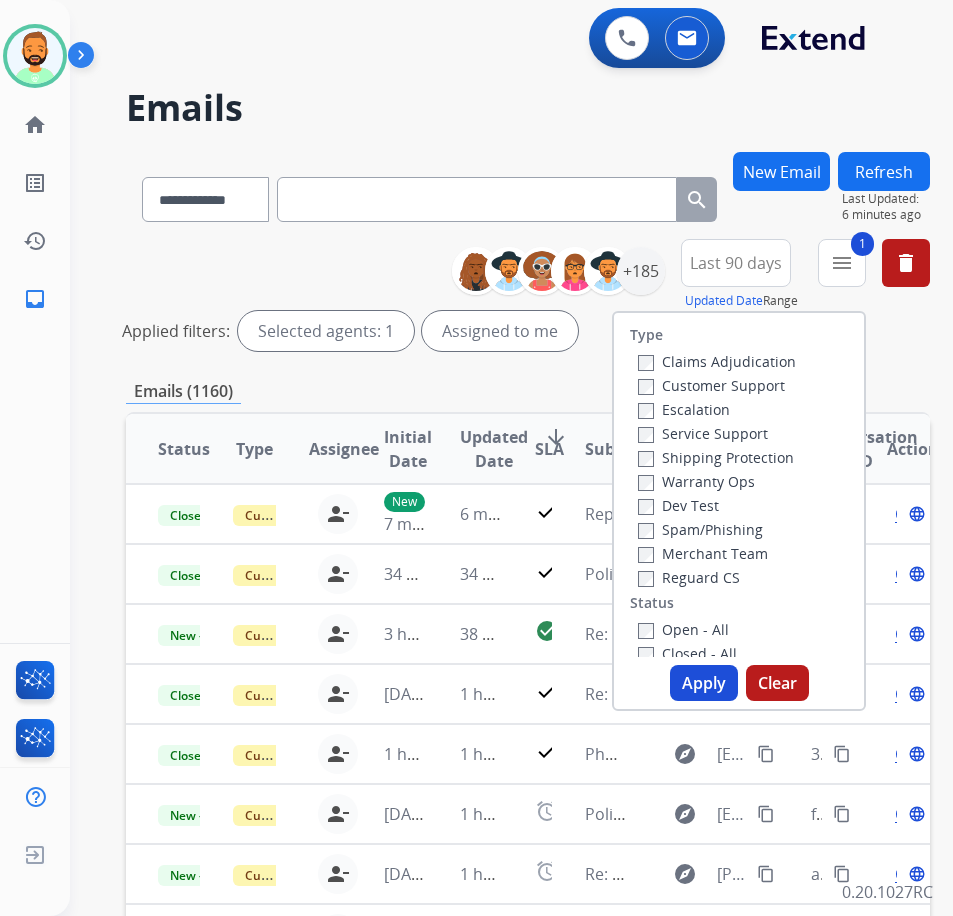 click on "Shipping Protection" at bounding box center [716, 457] 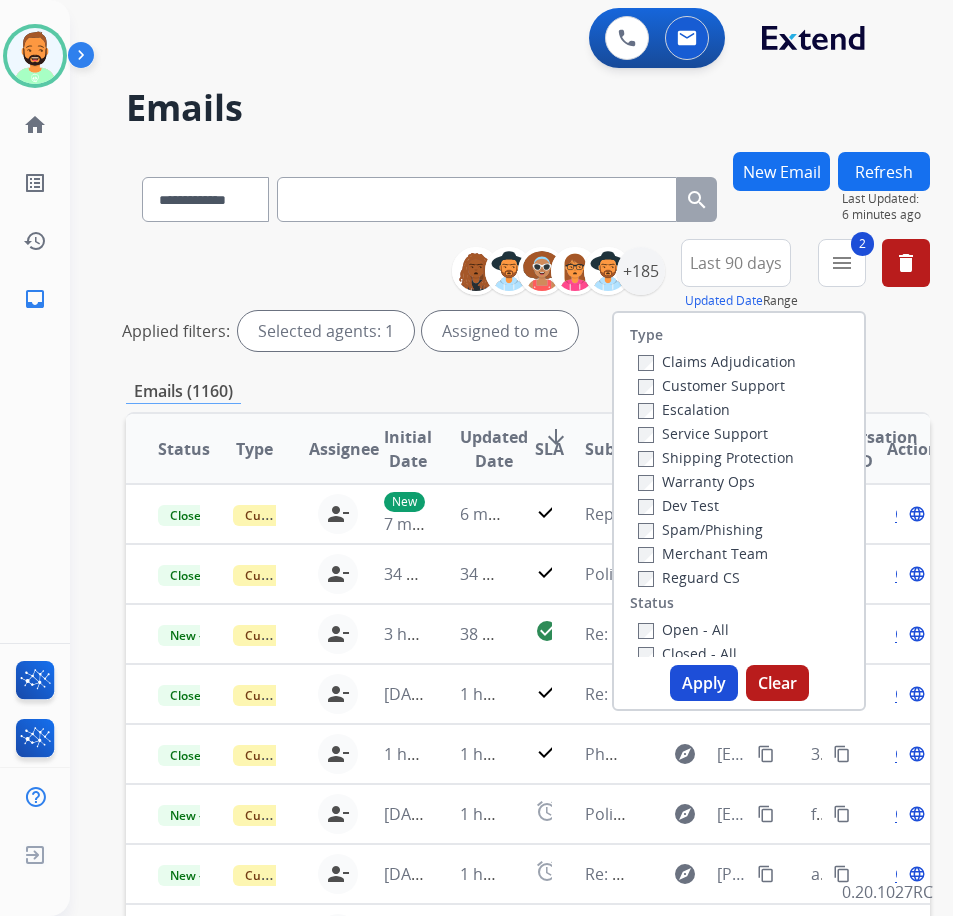 click on "Open - All" at bounding box center (683, 629) 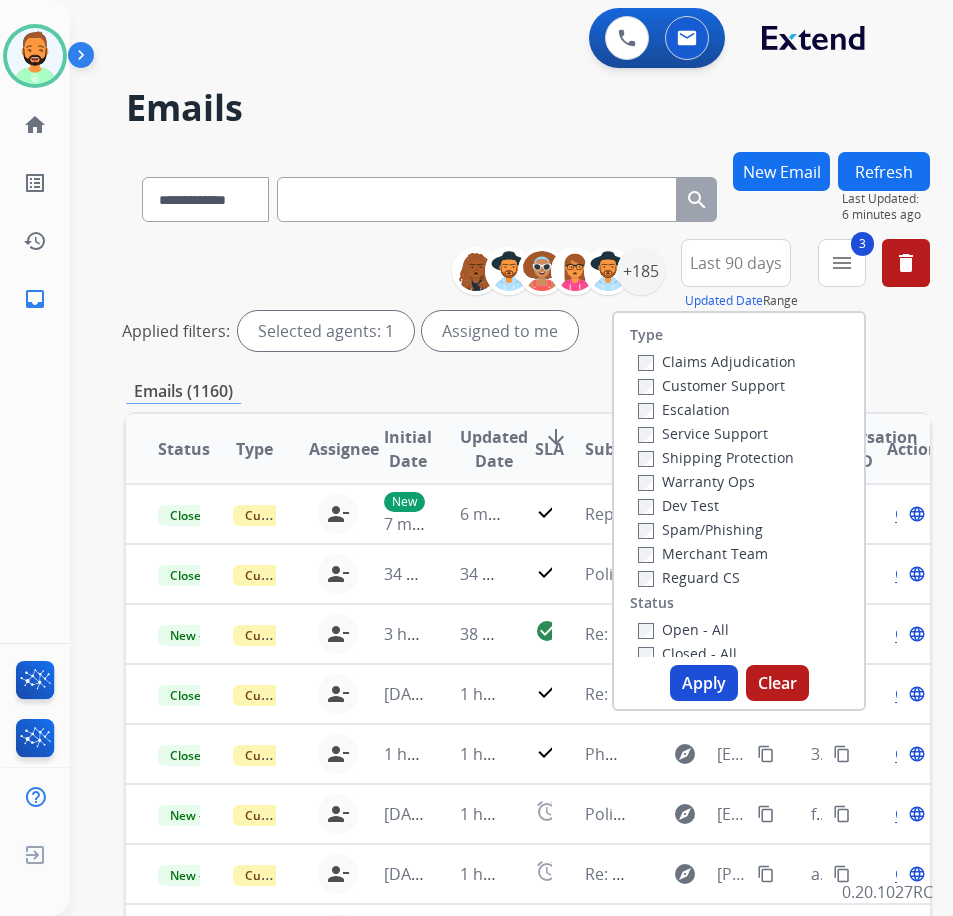 click on "Apply" at bounding box center (704, 683) 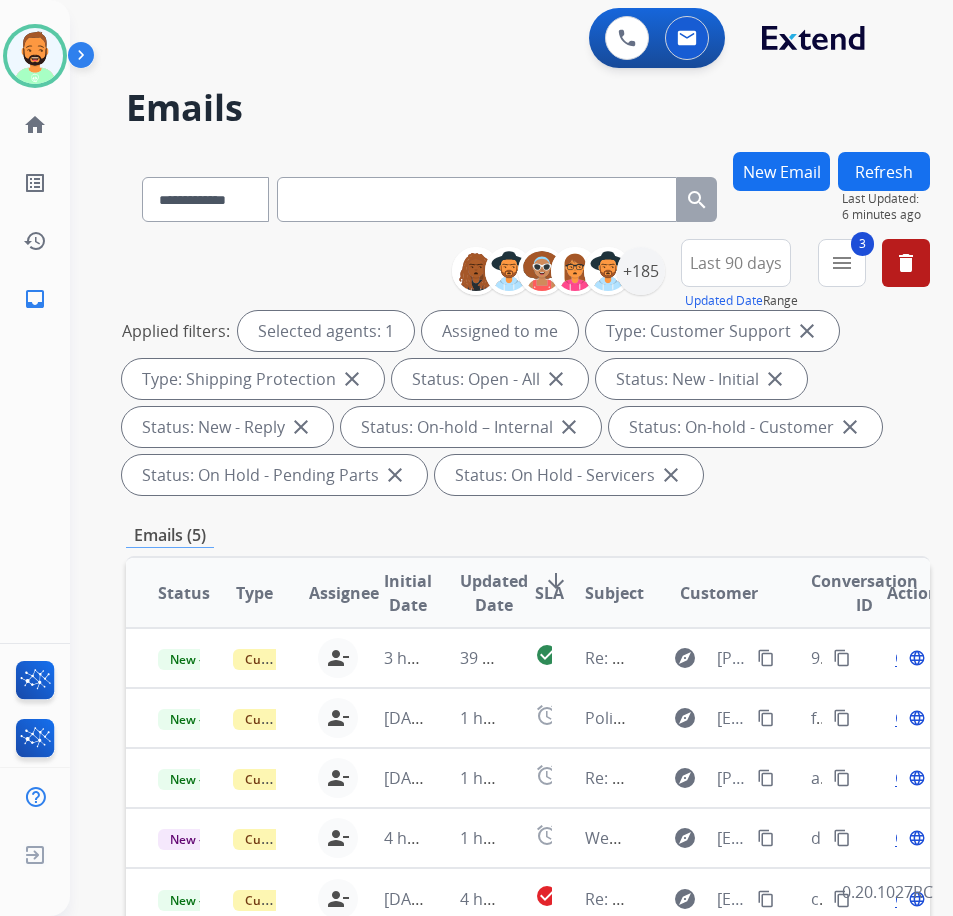 click on "SLA" at bounding box center (549, 593) 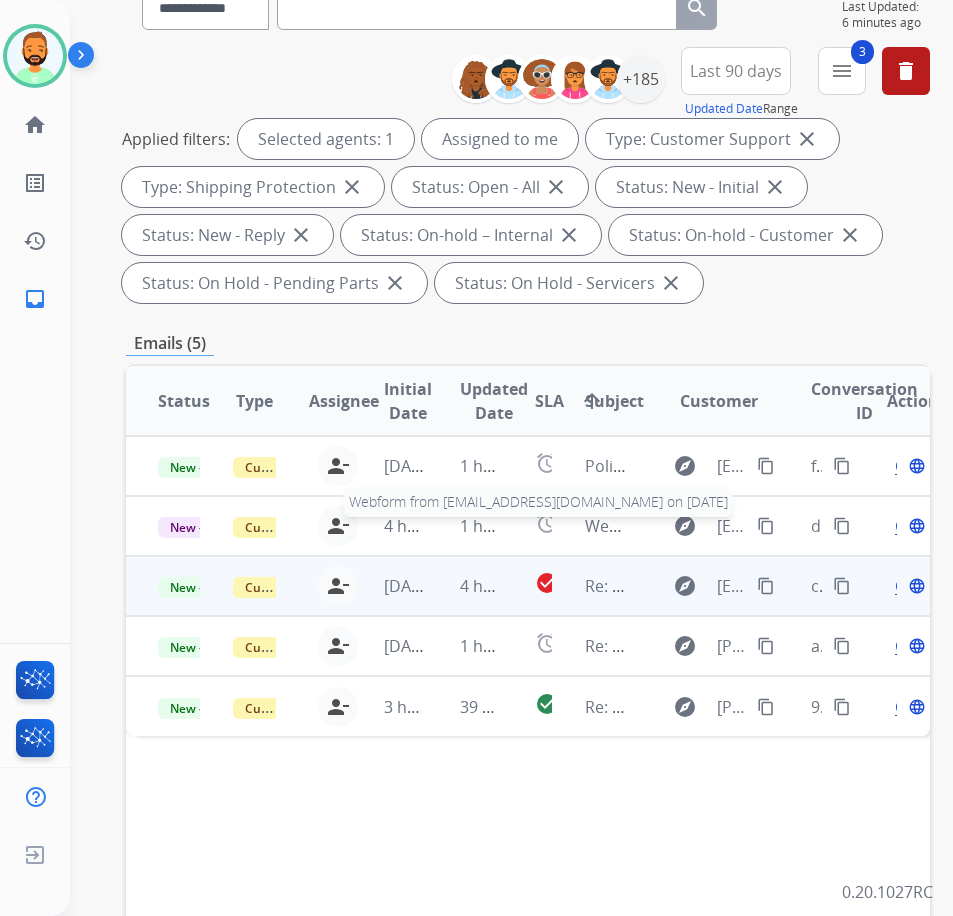 scroll, scrollTop: 200, scrollLeft: 0, axis: vertical 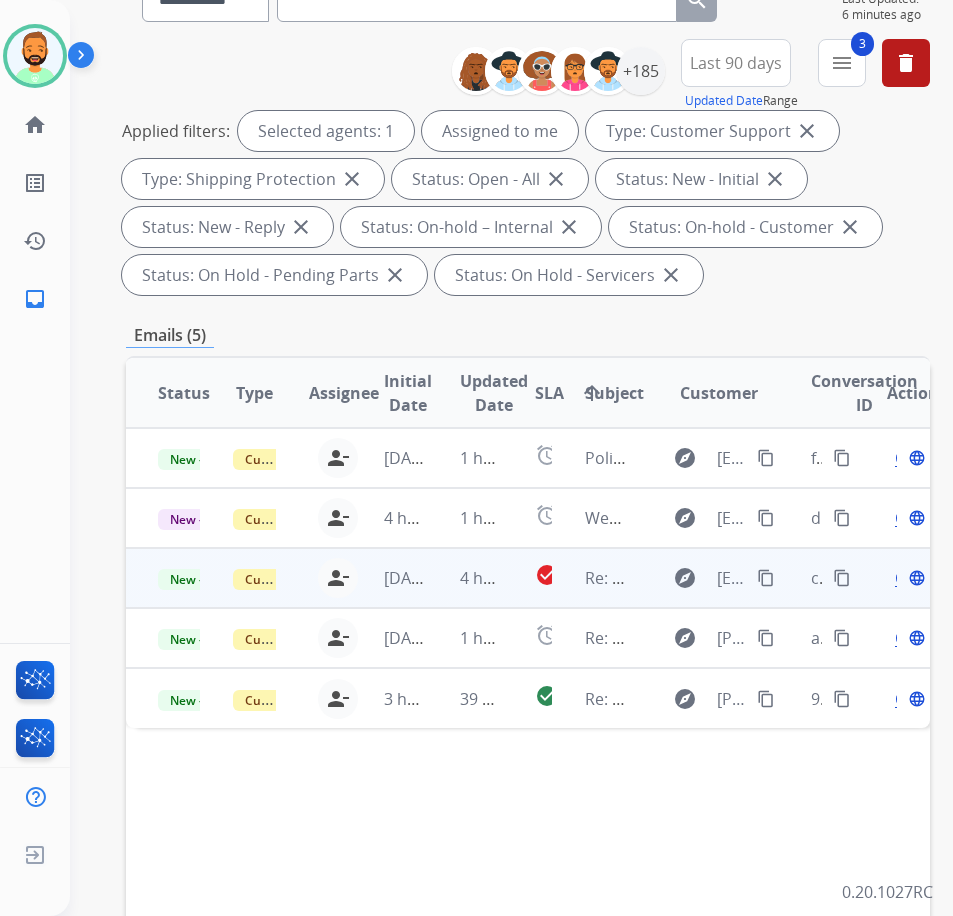 click on "4 hours ago" at bounding box center (465, 578) 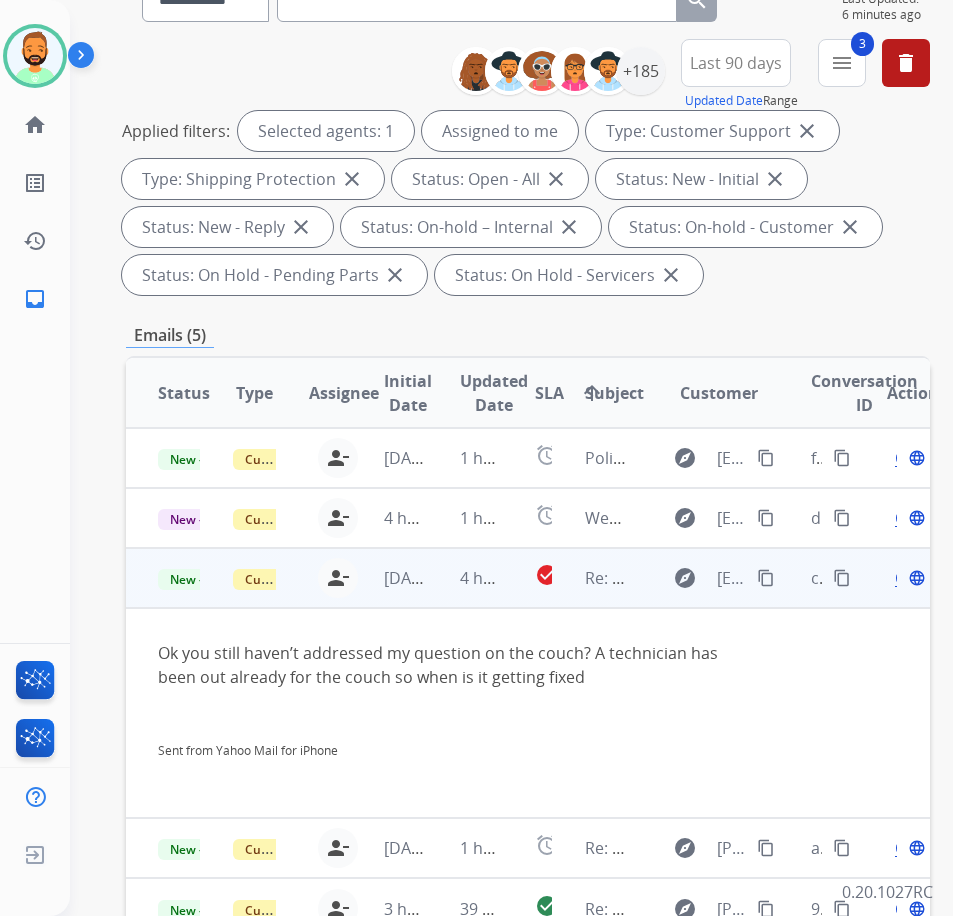 click on "content_copy" at bounding box center (766, 578) 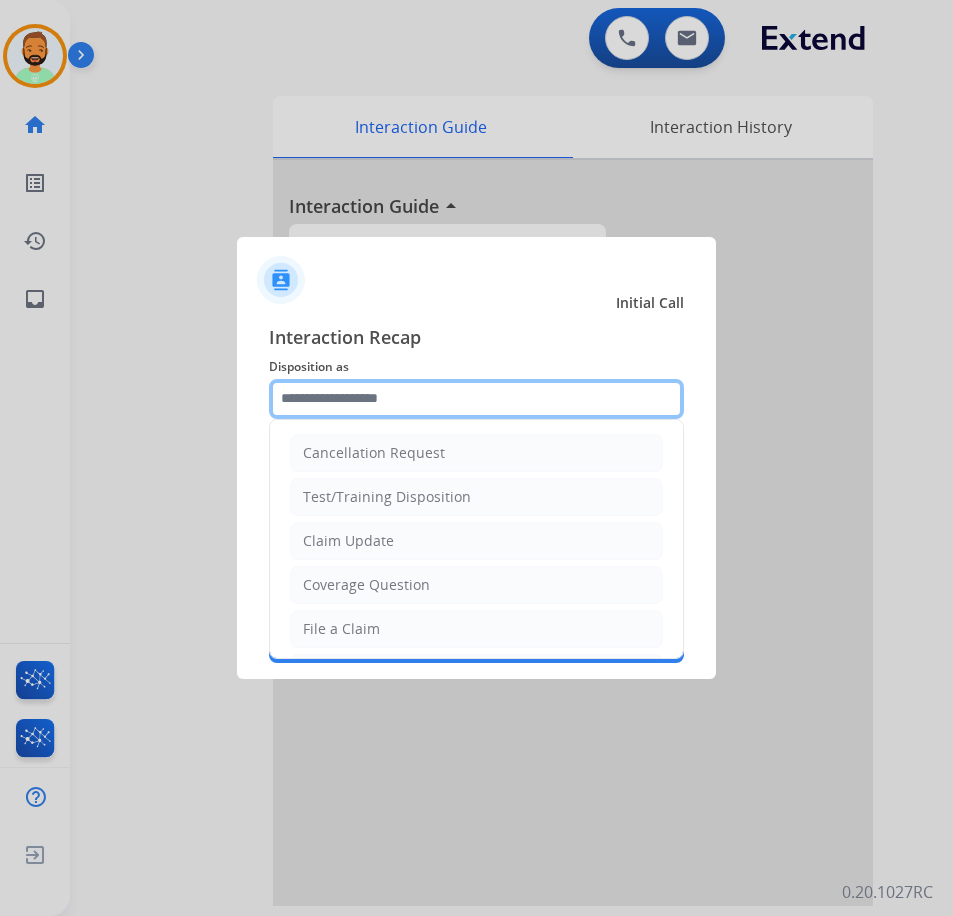 click 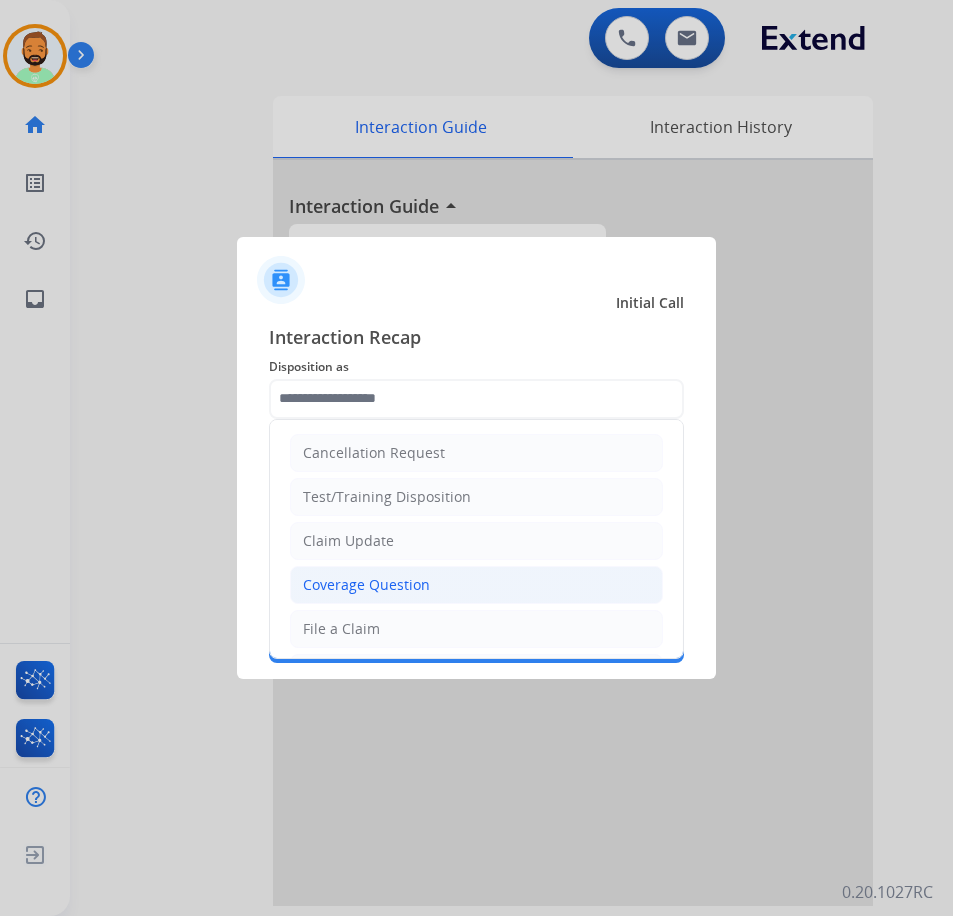 click on "Coverage Question" 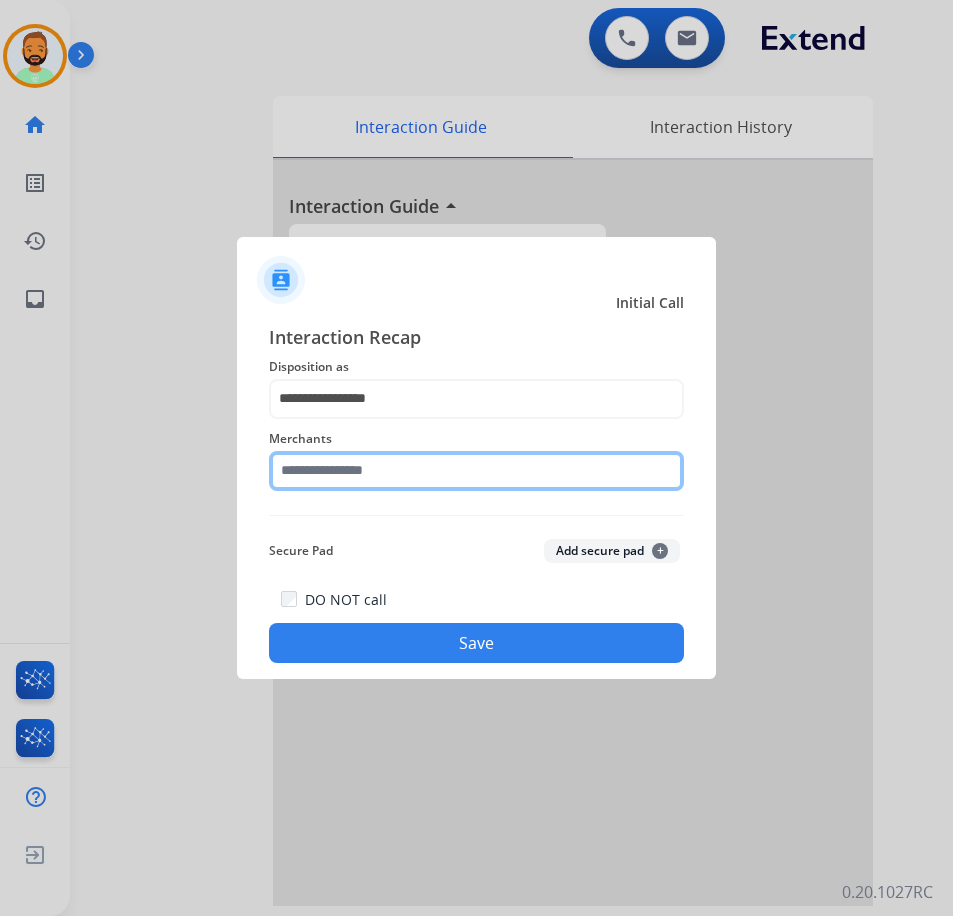 click 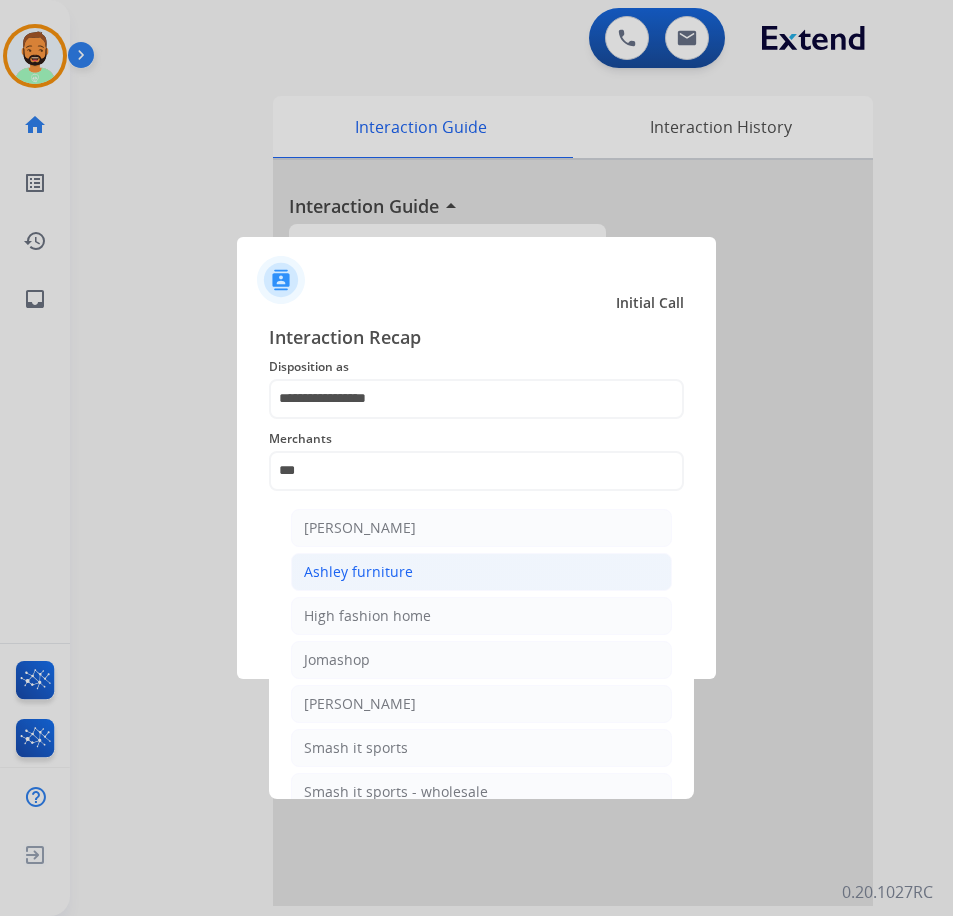 click on "Ashley furniture" 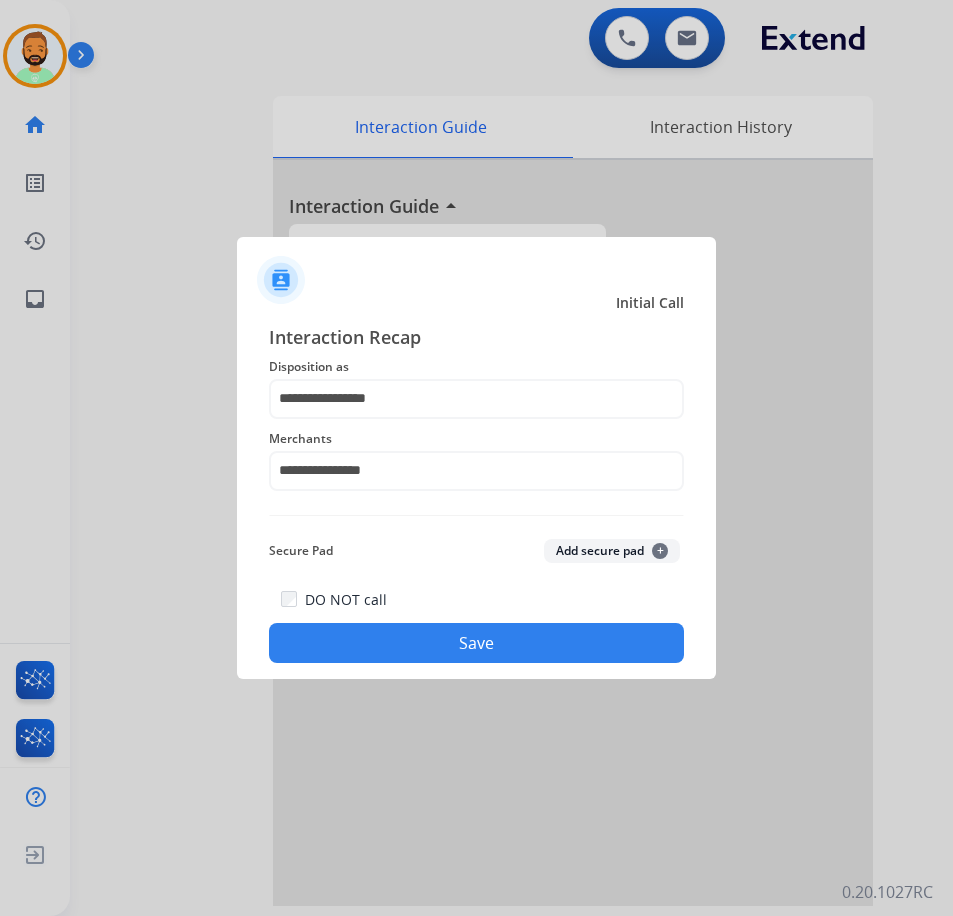 click on "Save" 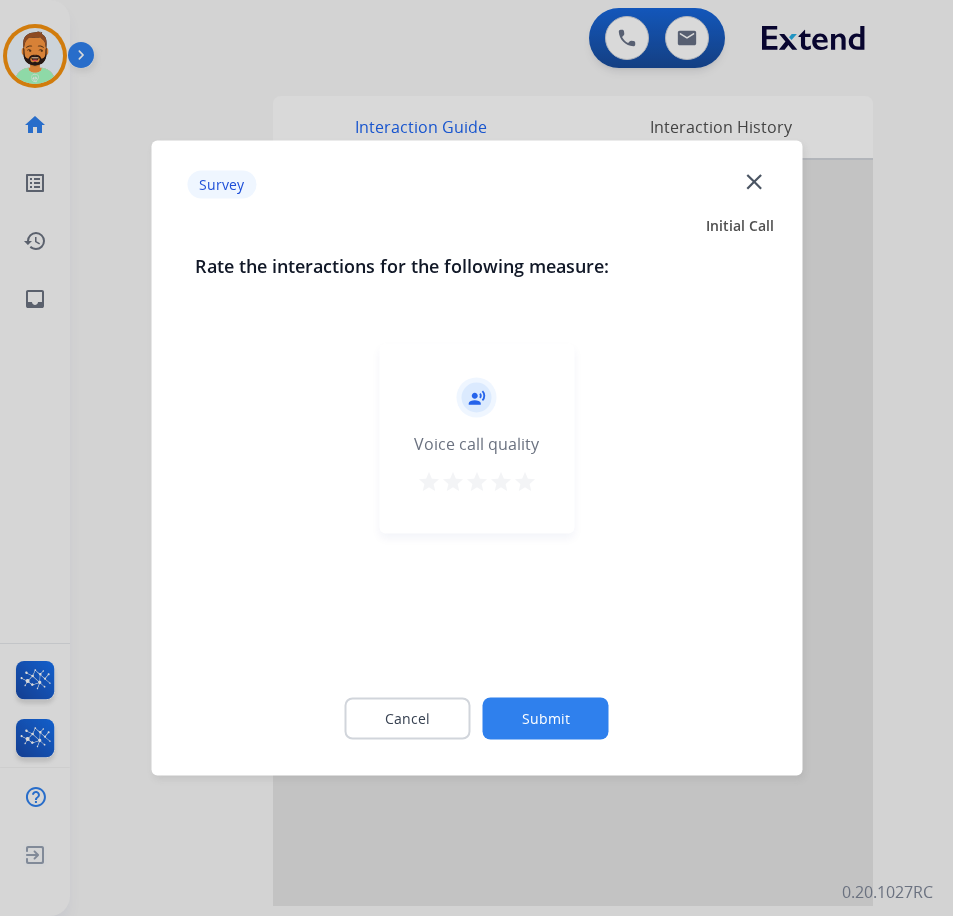 click on "Submit" 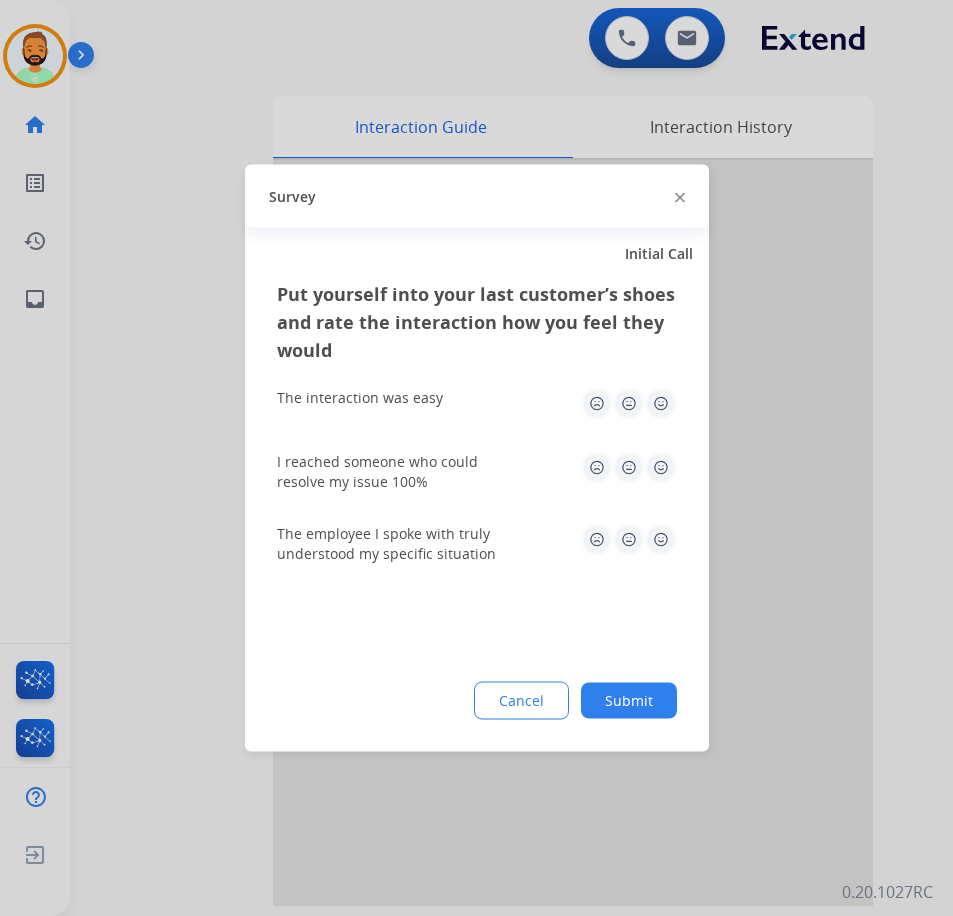click on "Submit" 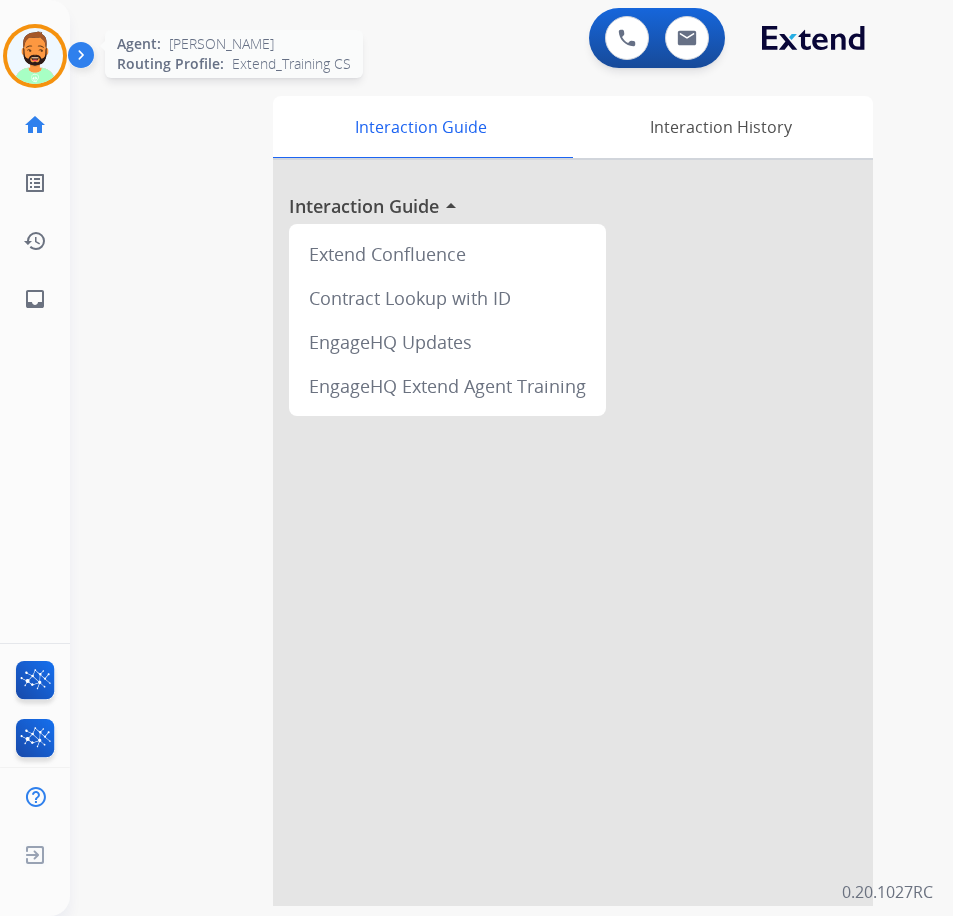 click at bounding box center [35, 56] 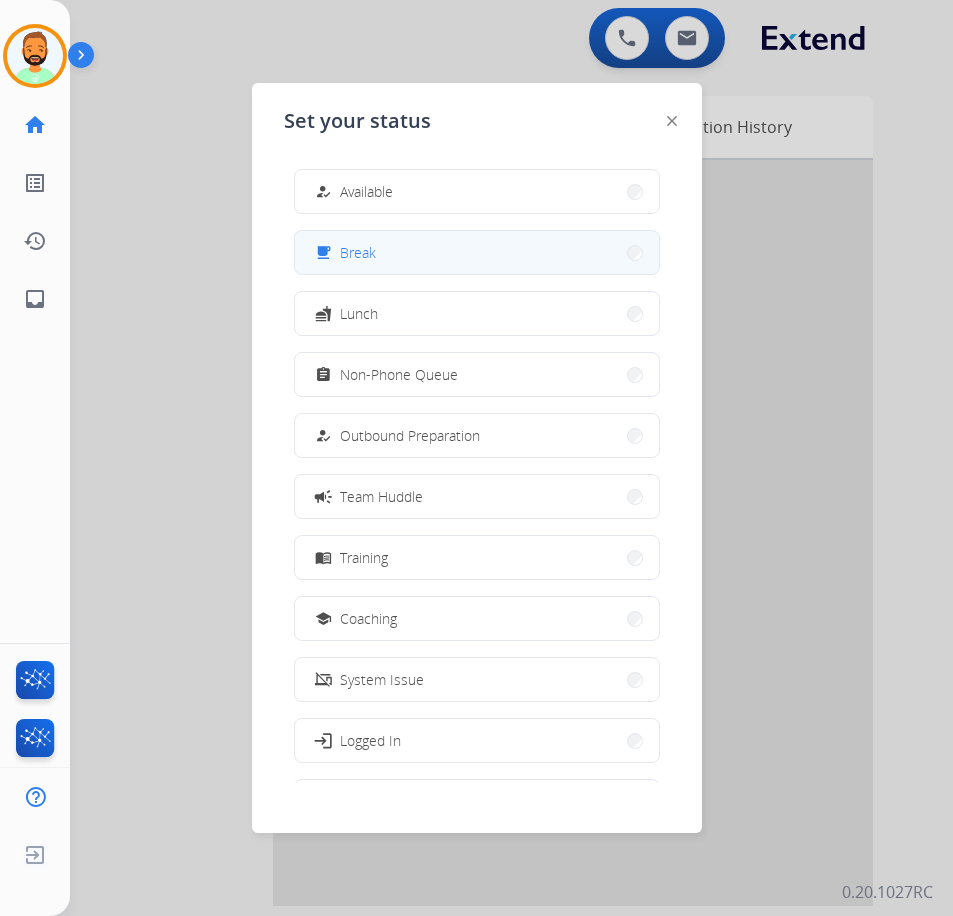 click on "free_breakfast Break" at bounding box center [477, 252] 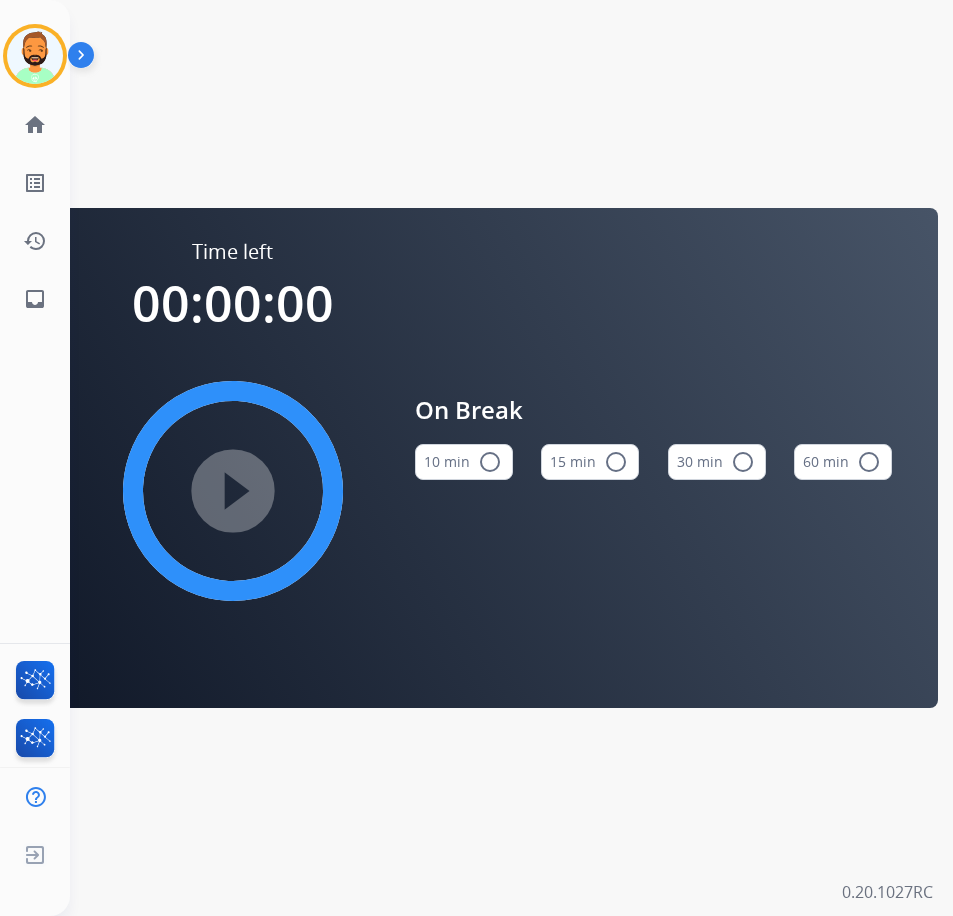 scroll, scrollTop: 0, scrollLeft: 0, axis: both 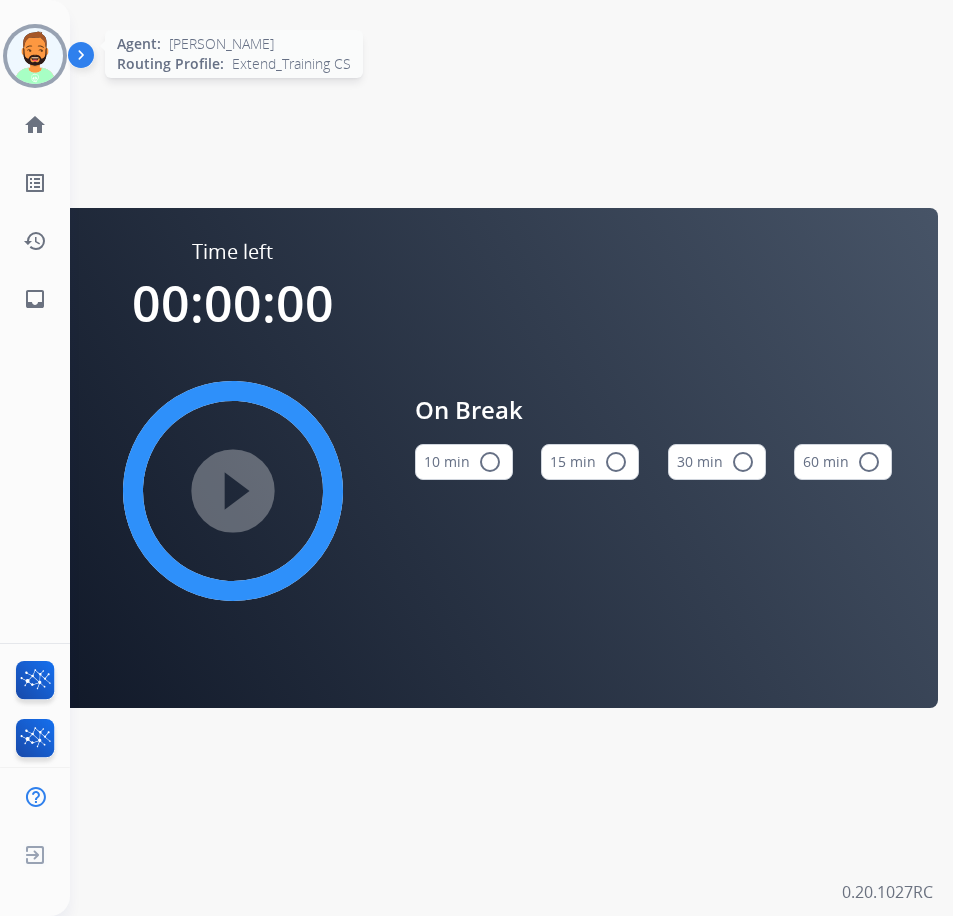 click at bounding box center (35, 56) 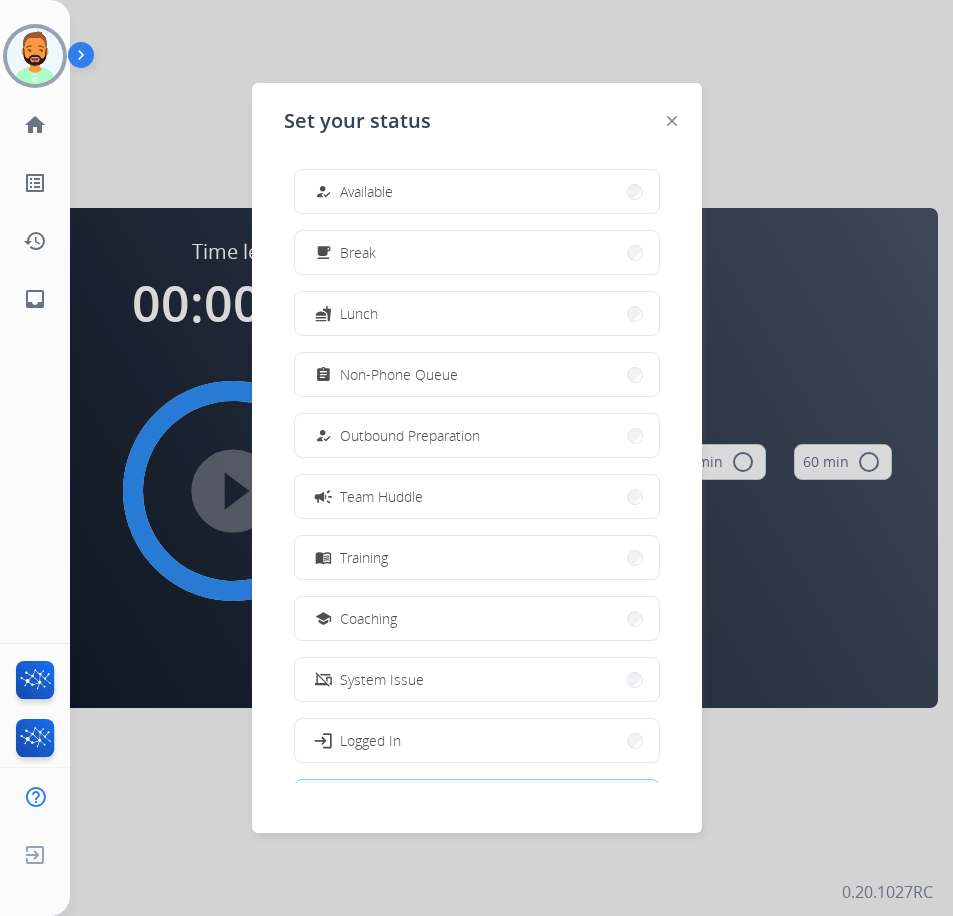 click on "how_to_reg Available" at bounding box center [477, 191] 